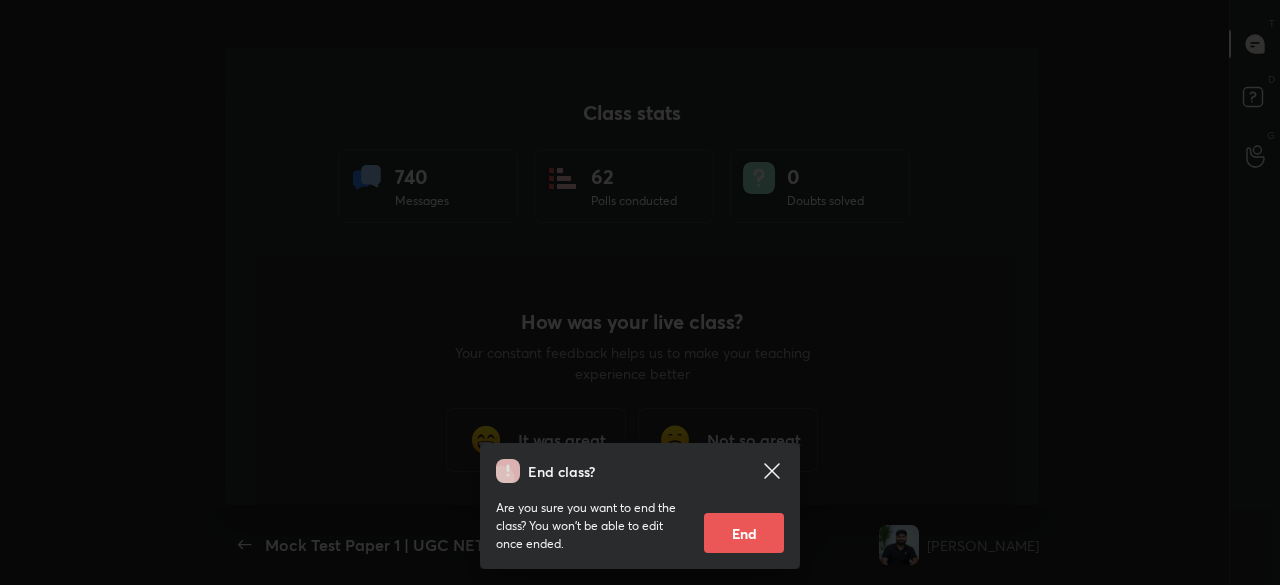 scroll, scrollTop: 0, scrollLeft: 0, axis: both 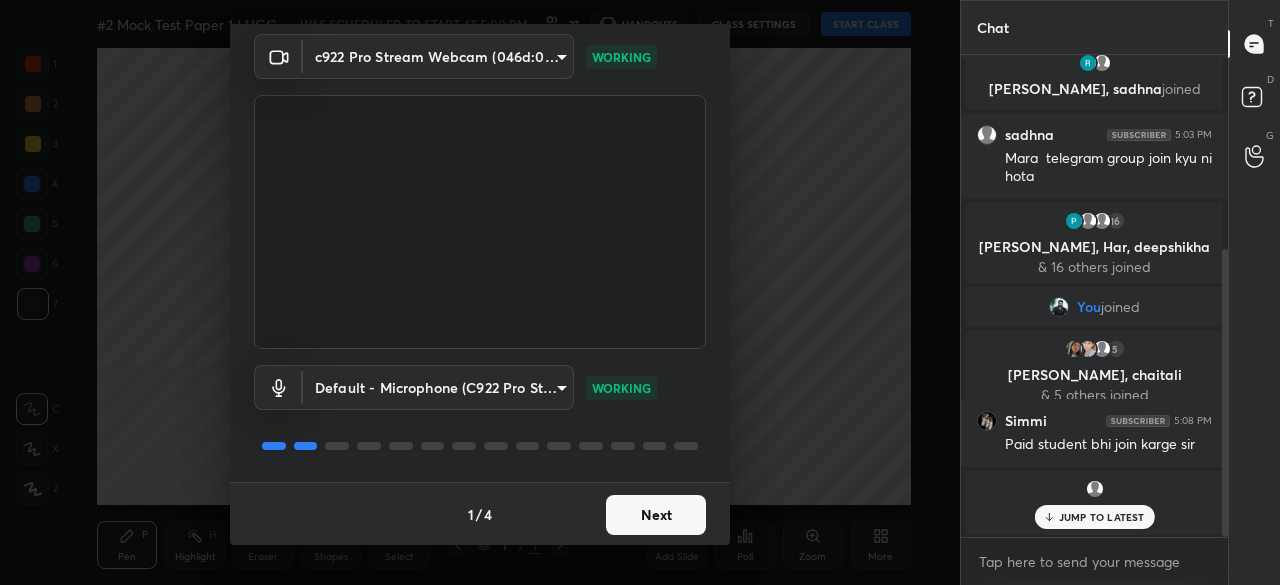 click on "Next" at bounding box center (656, 515) 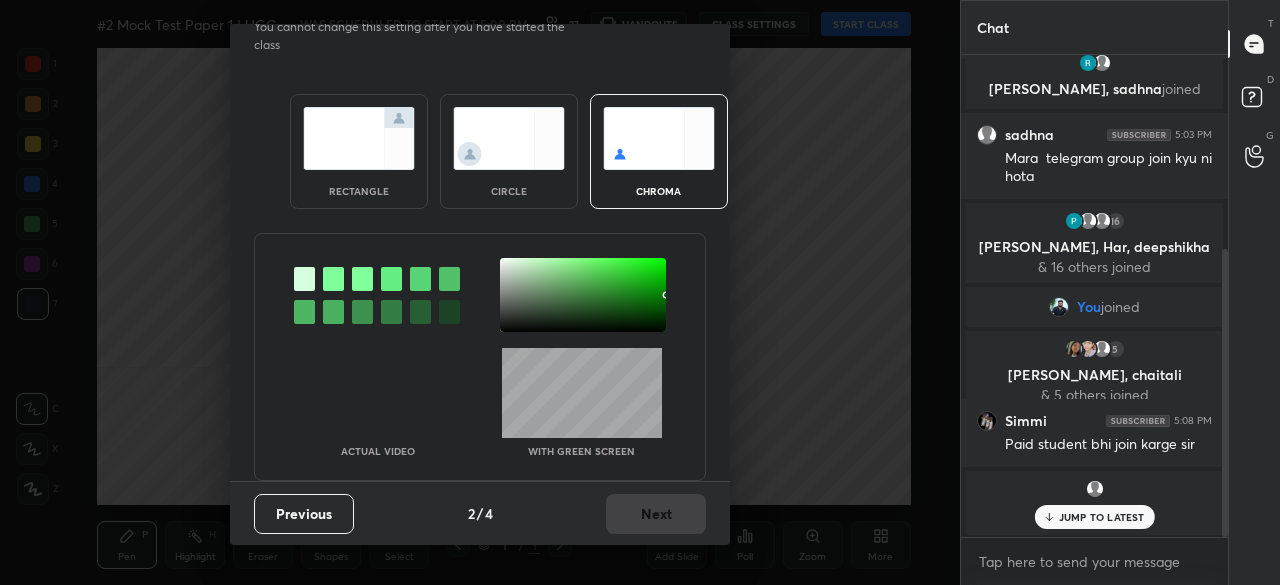 scroll, scrollTop: 0, scrollLeft: 0, axis: both 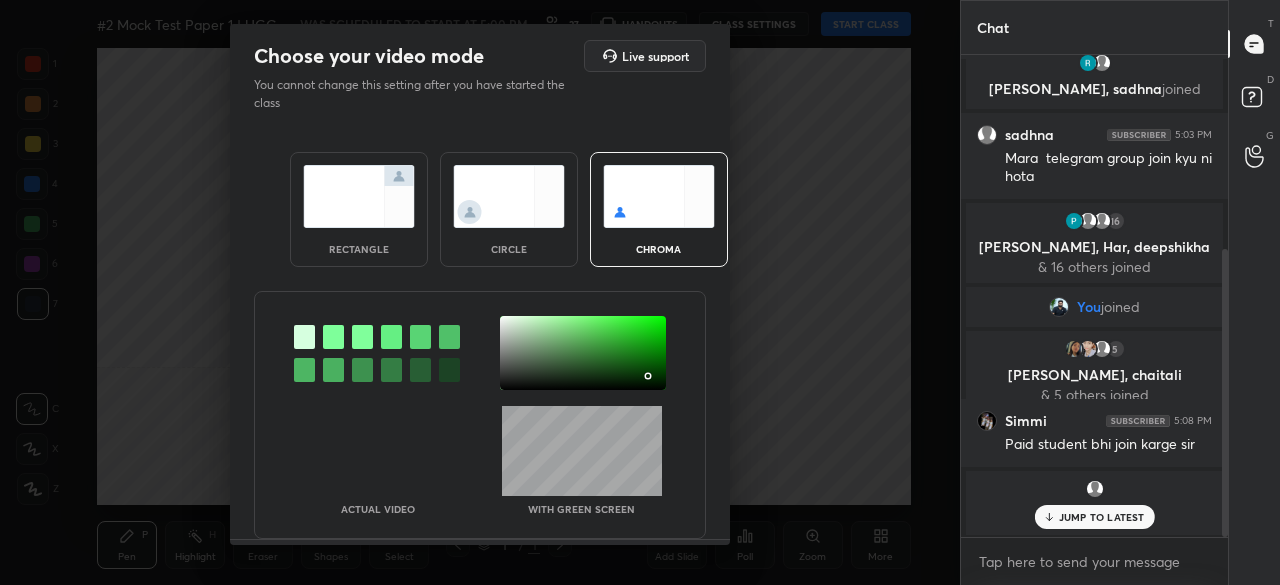 click at bounding box center [583, 353] 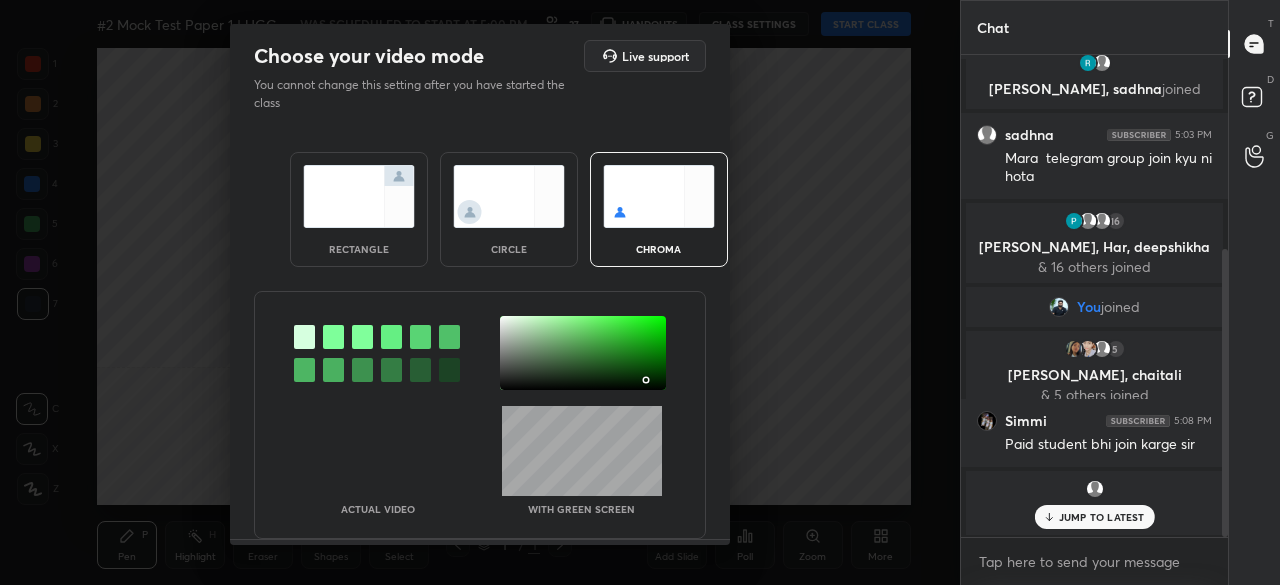 click at bounding box center [646, 380] 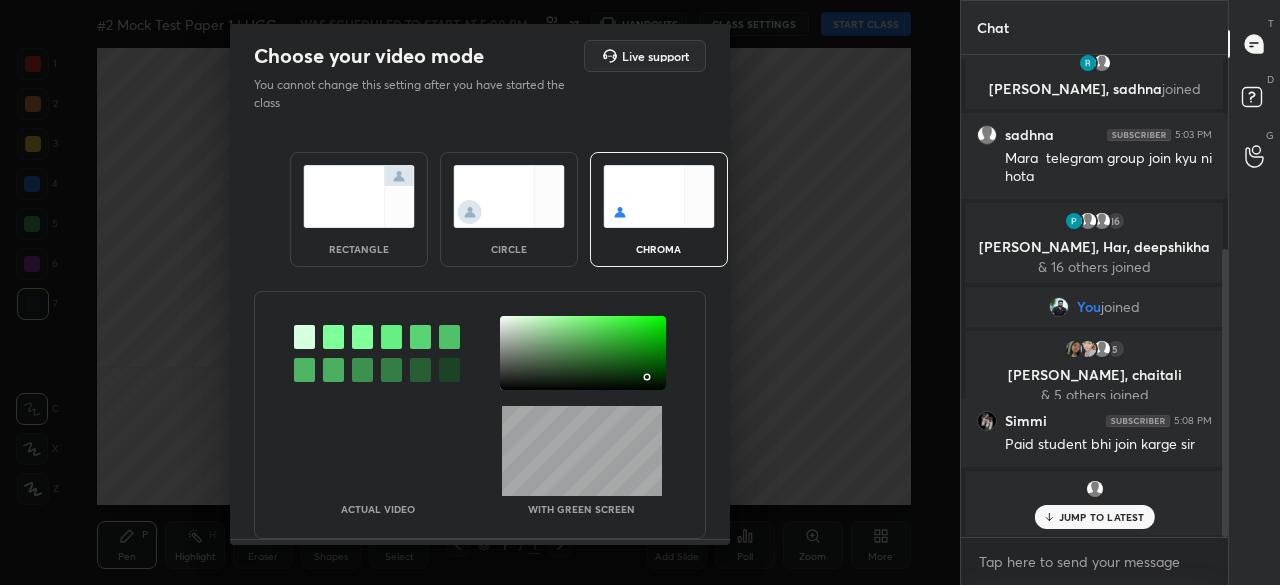 click at bounding box center [647, 377] 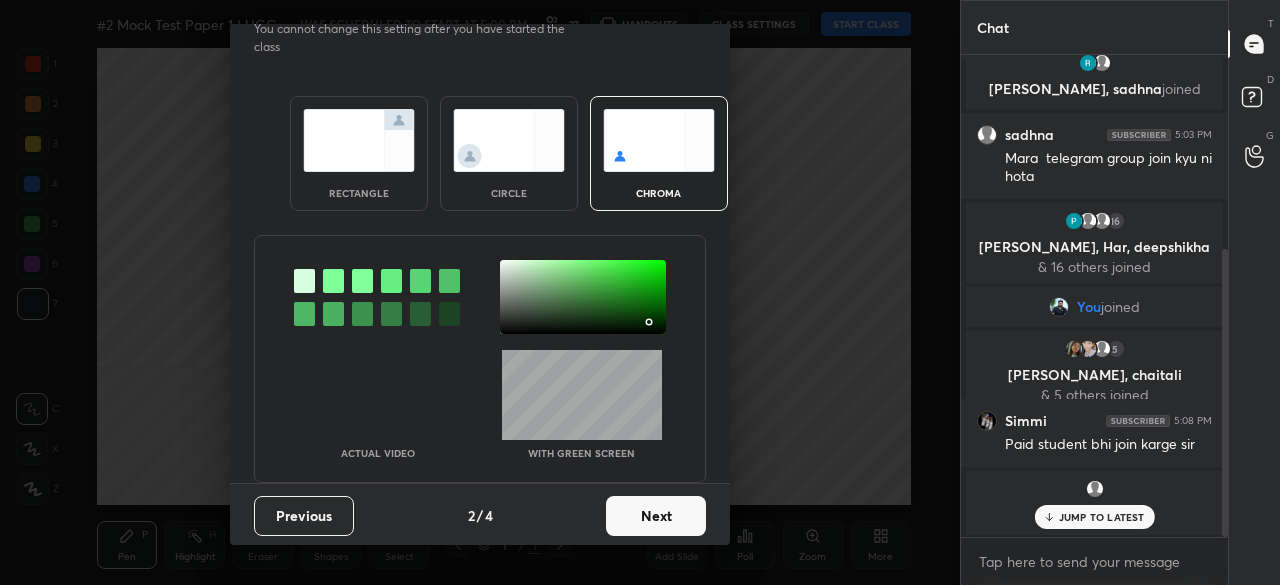 click on "Next" at bounding box center [656, 516] 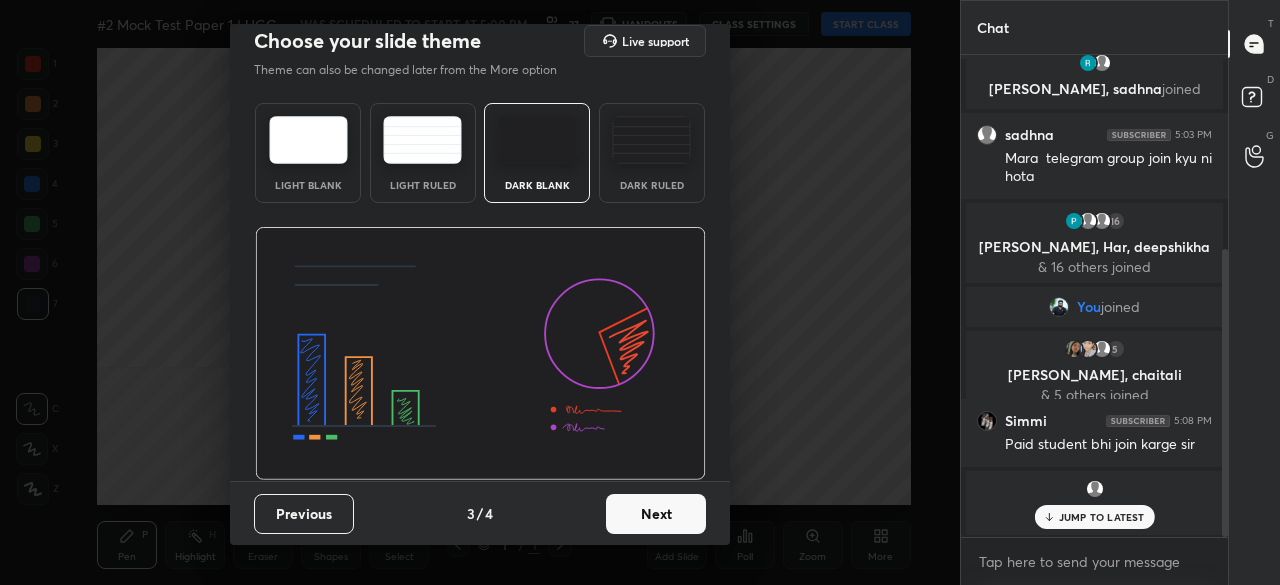 scroll, scrollTop: 14, scrollLeft: 0, axis: vertical 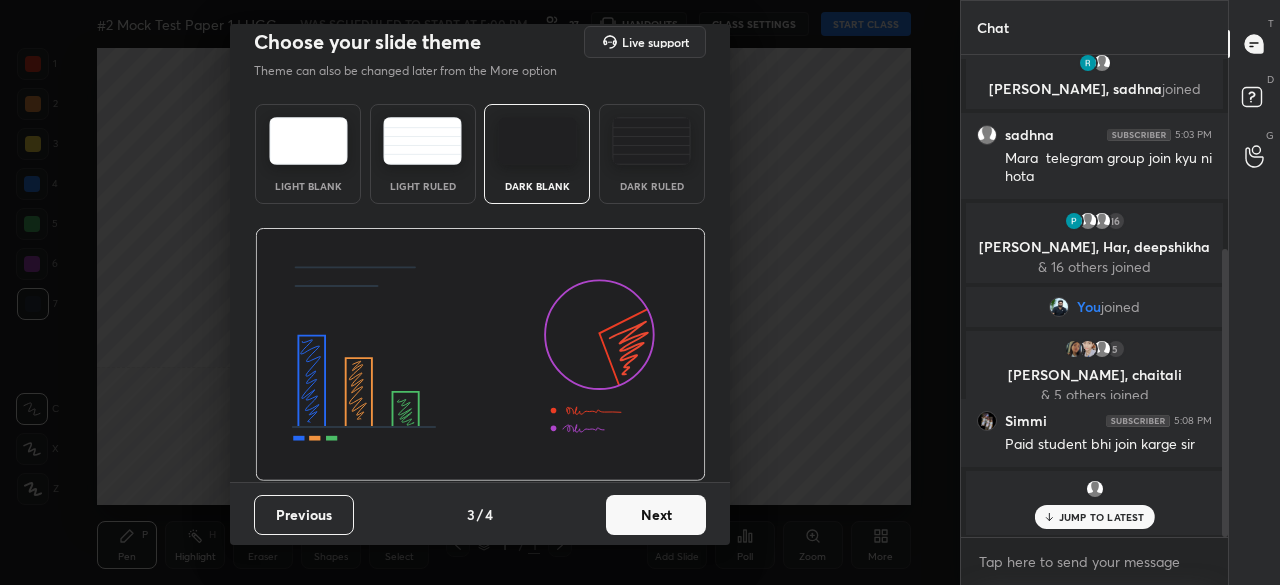 click on "Next" at bounding box center (656, 515) 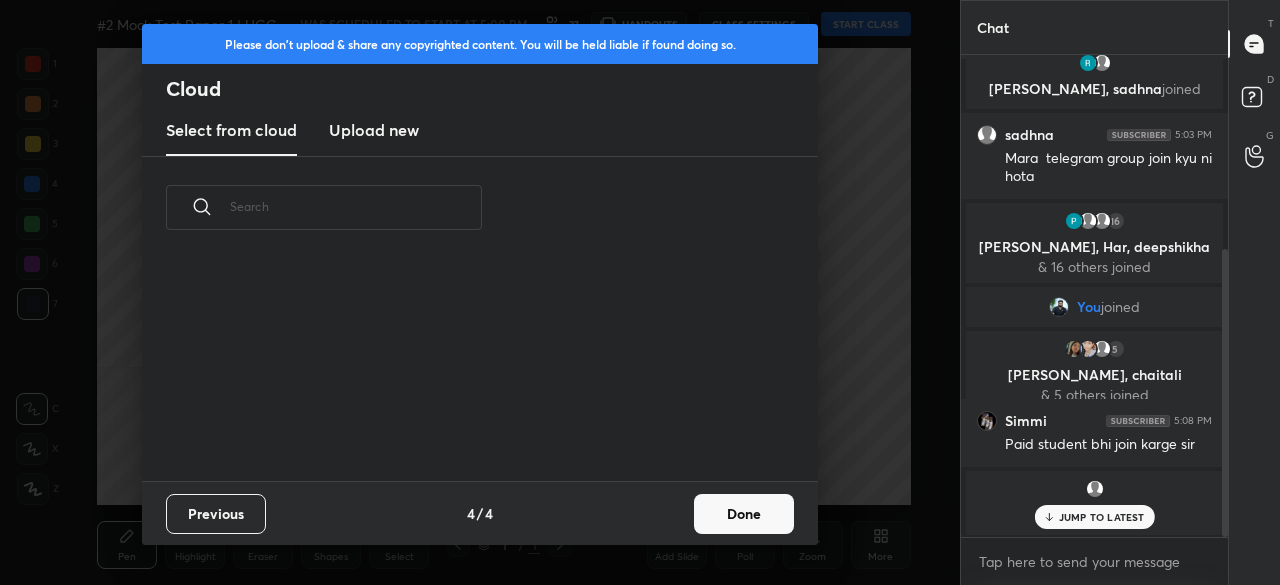 click on "Previous 4 / 4 Done" at bounding box center [480, 513] 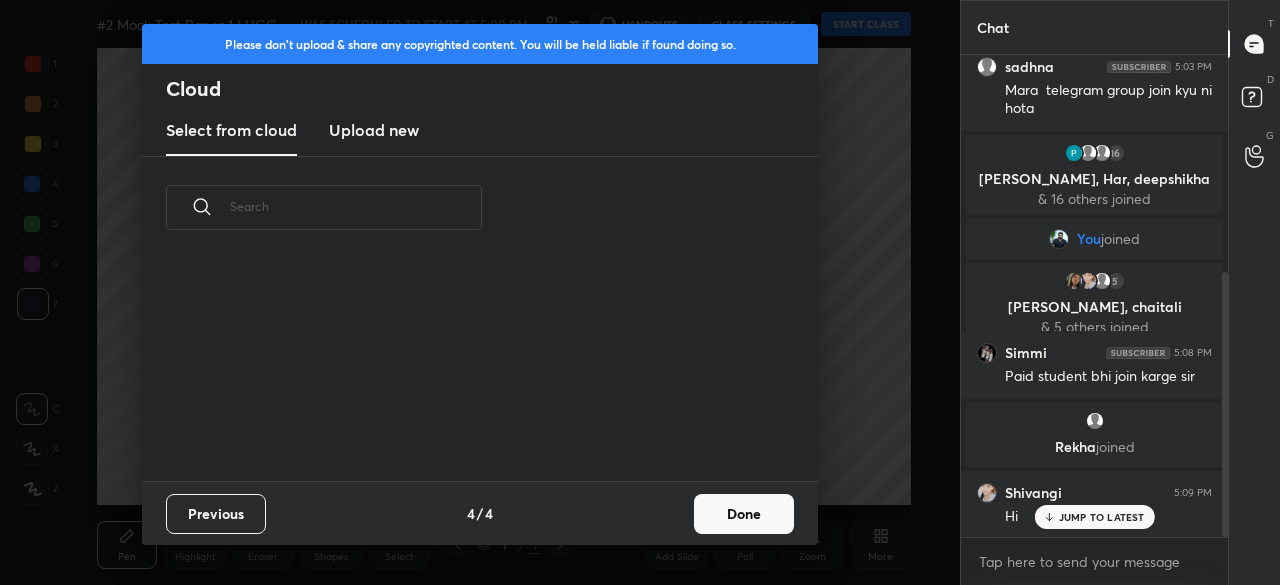 click on "Done" at bounding box center (744, 514) 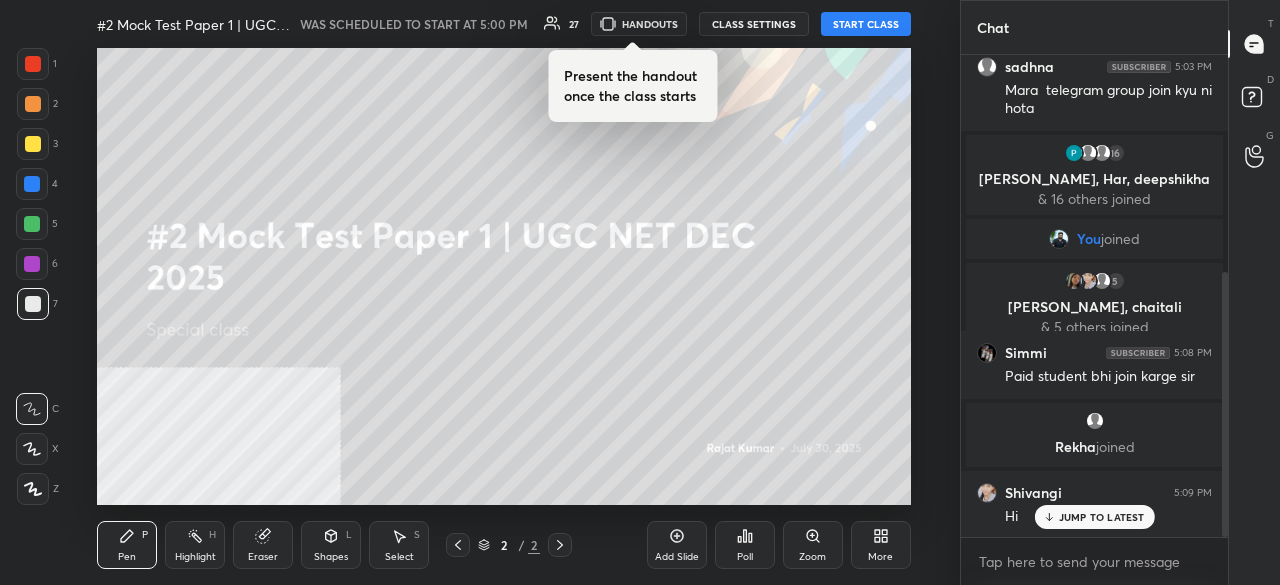 click on "START CLASS" at bounding box center [866, 24] 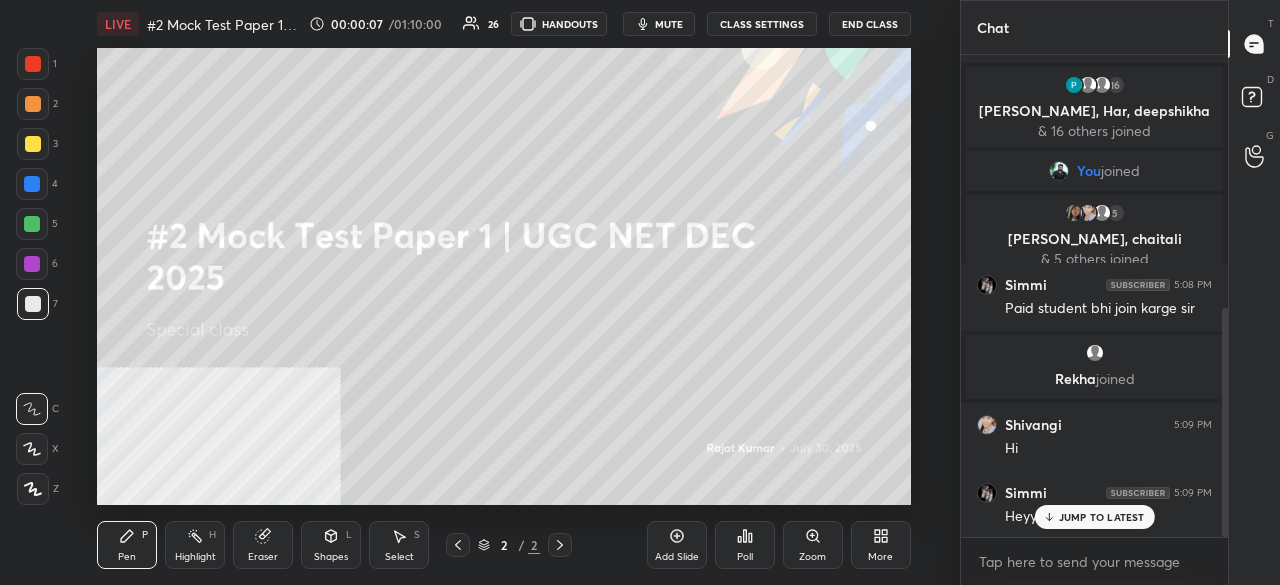 scroll, scrollTop: 534, scrollLeft: 0, axis: vertical 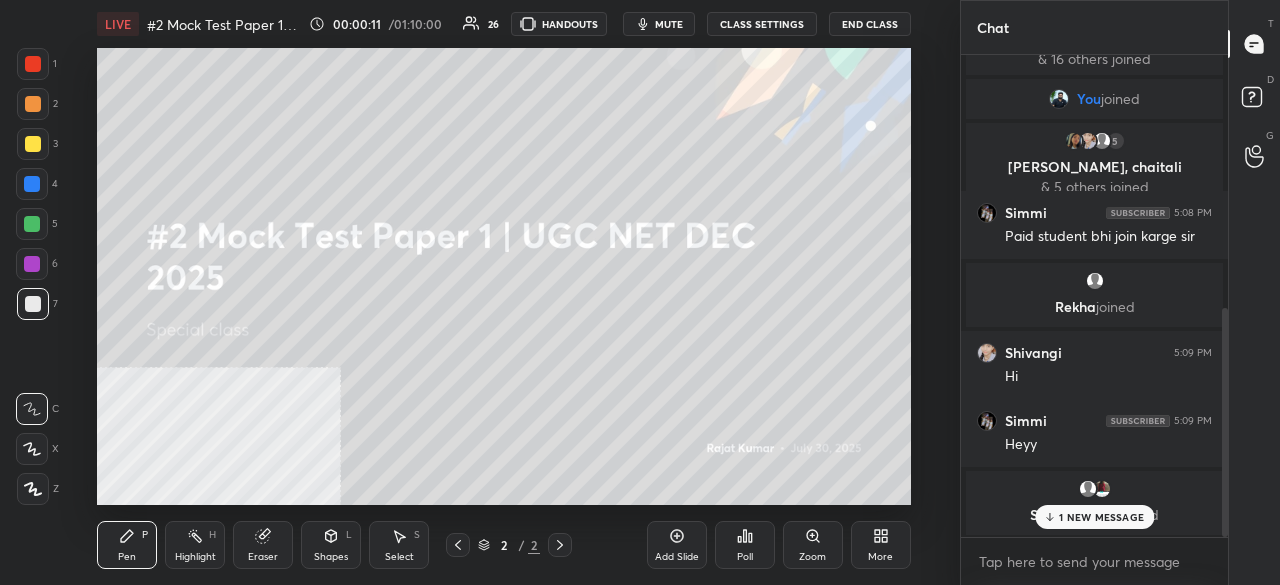 click on "1 NEW MESSAGE" at bounding box center [1101, 517] 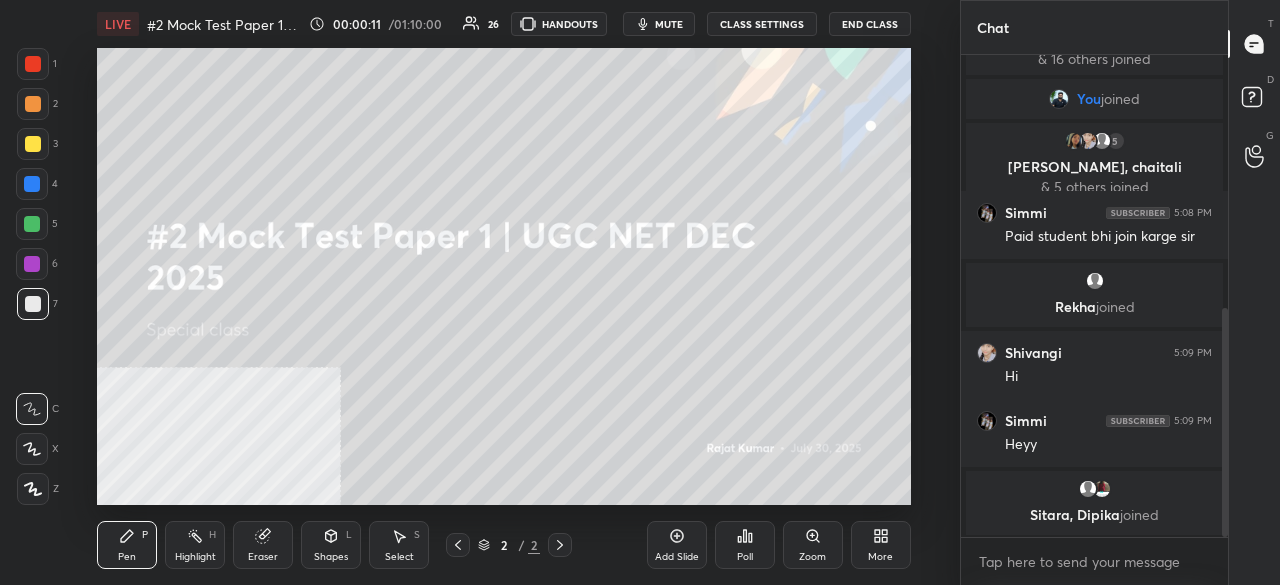 scroll, scrollTop: 602, scrollLeft: 0, axis: vertical 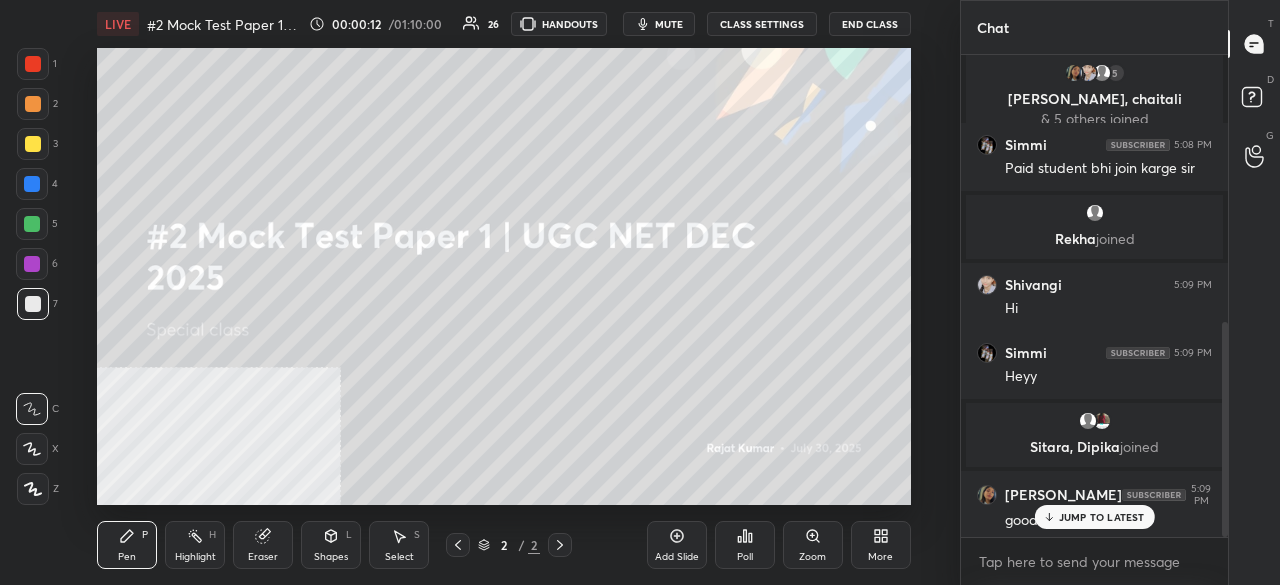 click 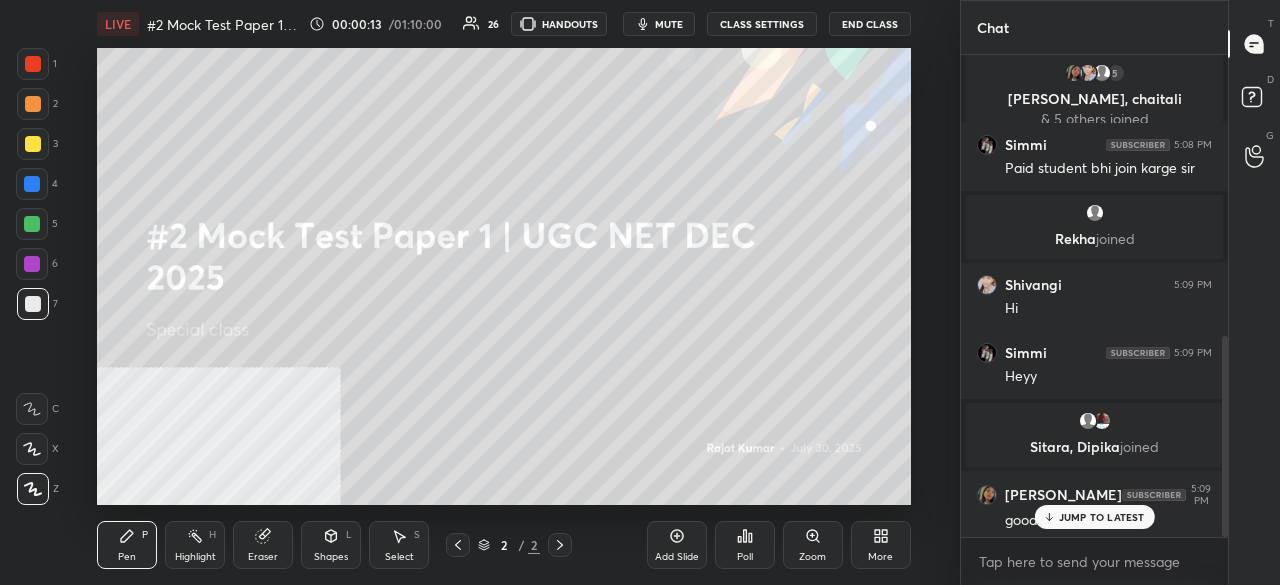 scroll, scrollTop: 674, scrollLeft: 0, axis: vertical 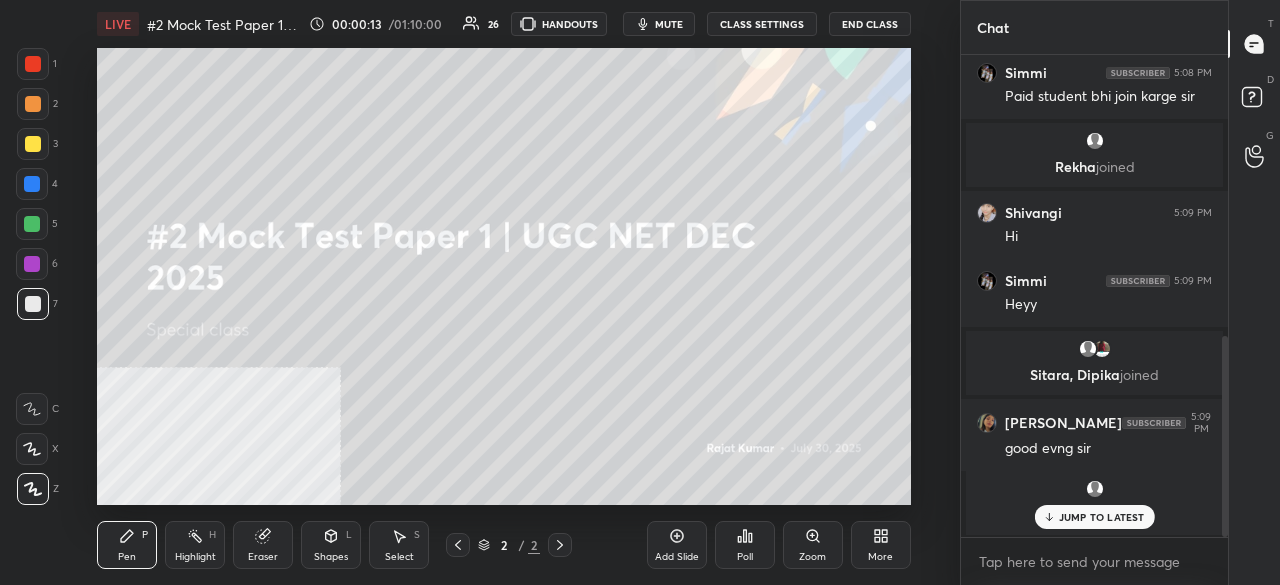 click on "More" at bounding box center [881, 545] 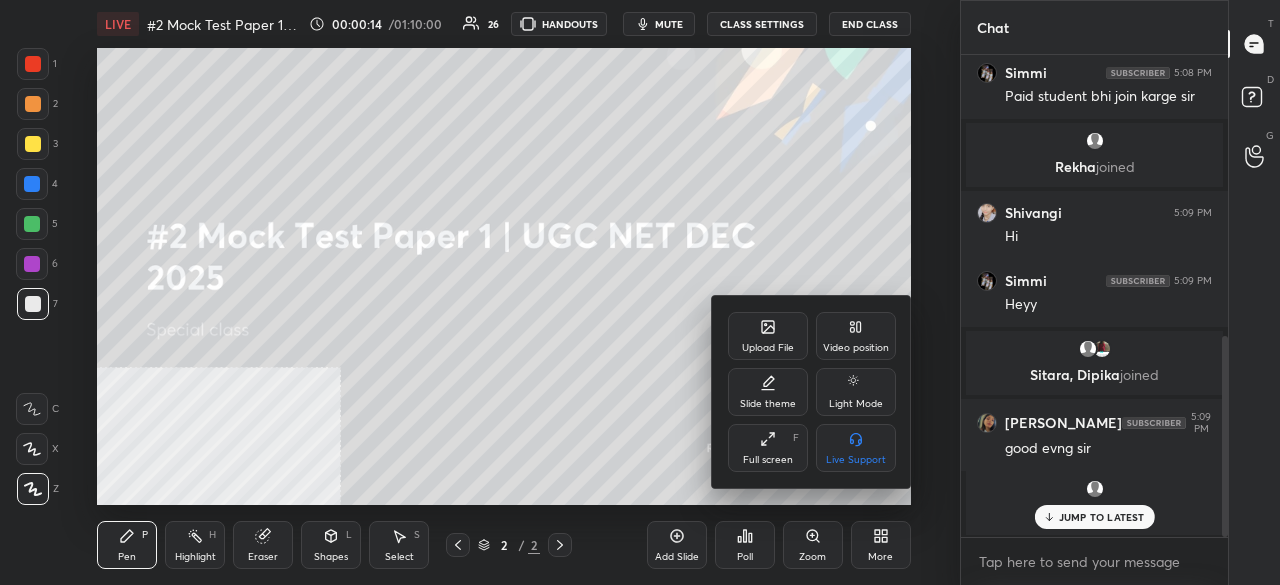 drag, startPoint x: 874, startPoint y: 323, endPoint x: 876, endPoint y: 365, distance: 42.047592 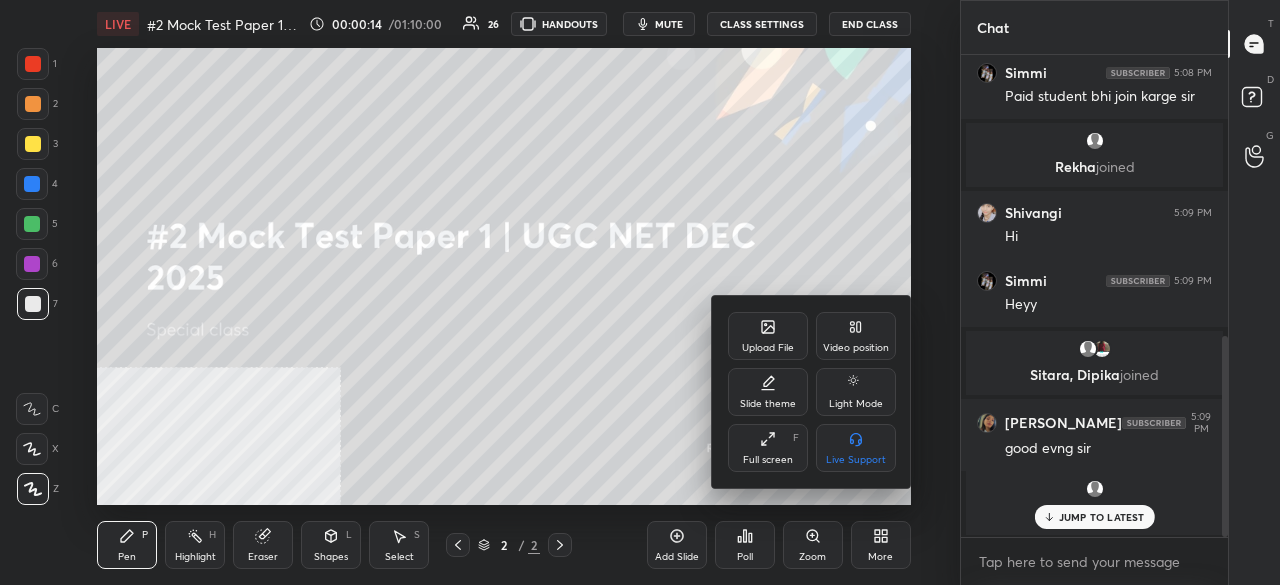 click on "Video position" at bounding box center [856, 336] 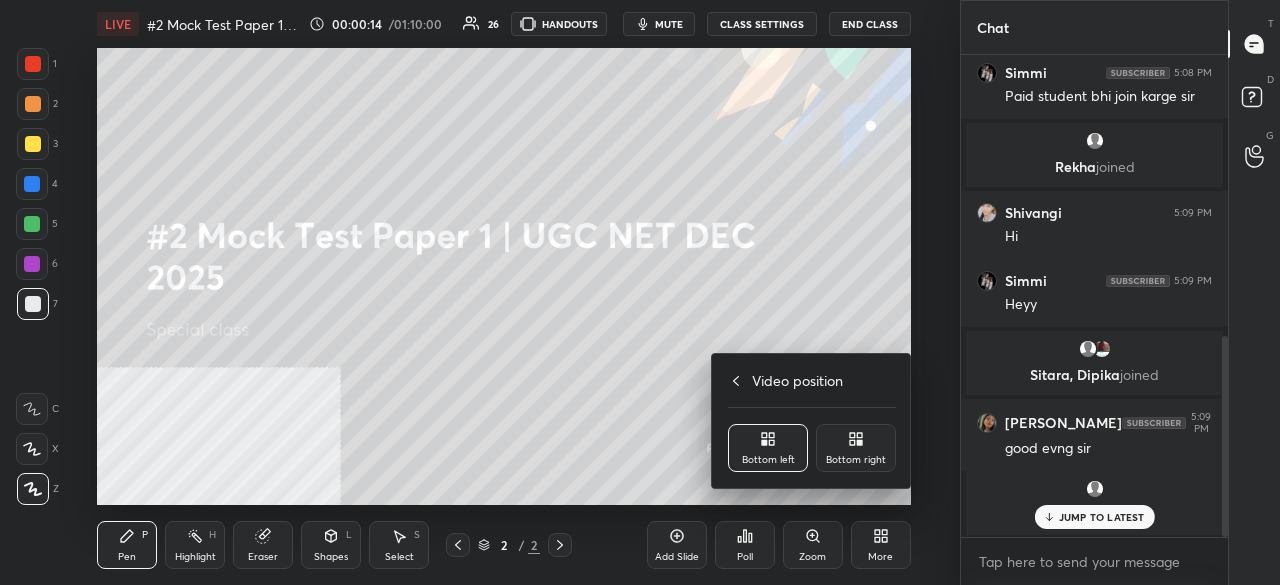 click on "Bottom right" at bounding box center (856, 460) 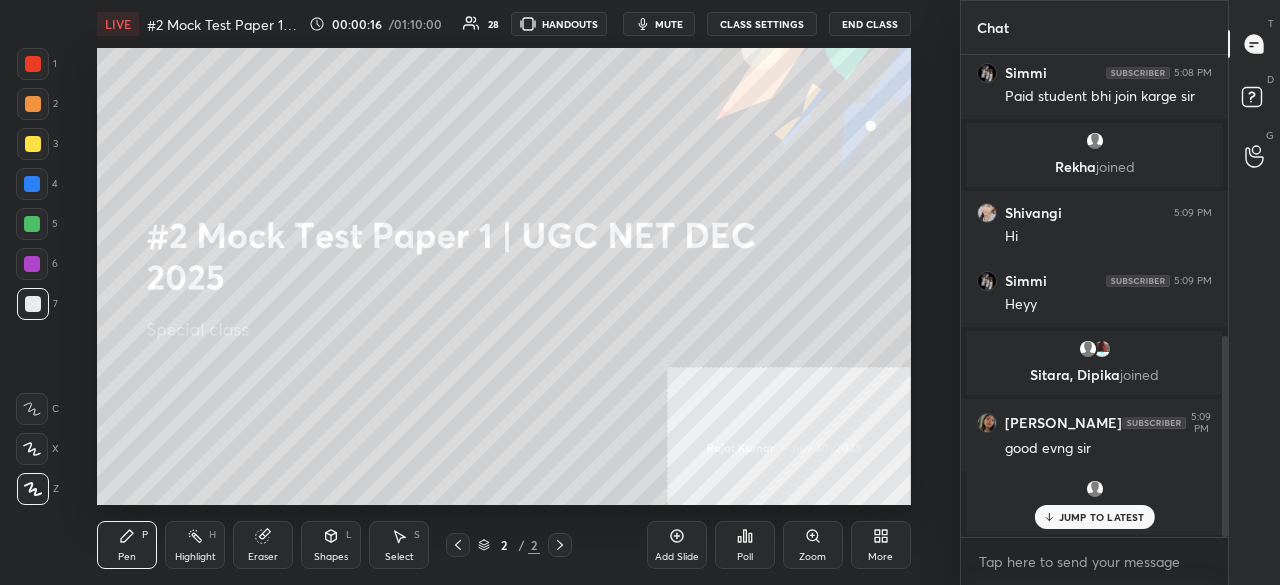 click at bounding box center [33, 64] 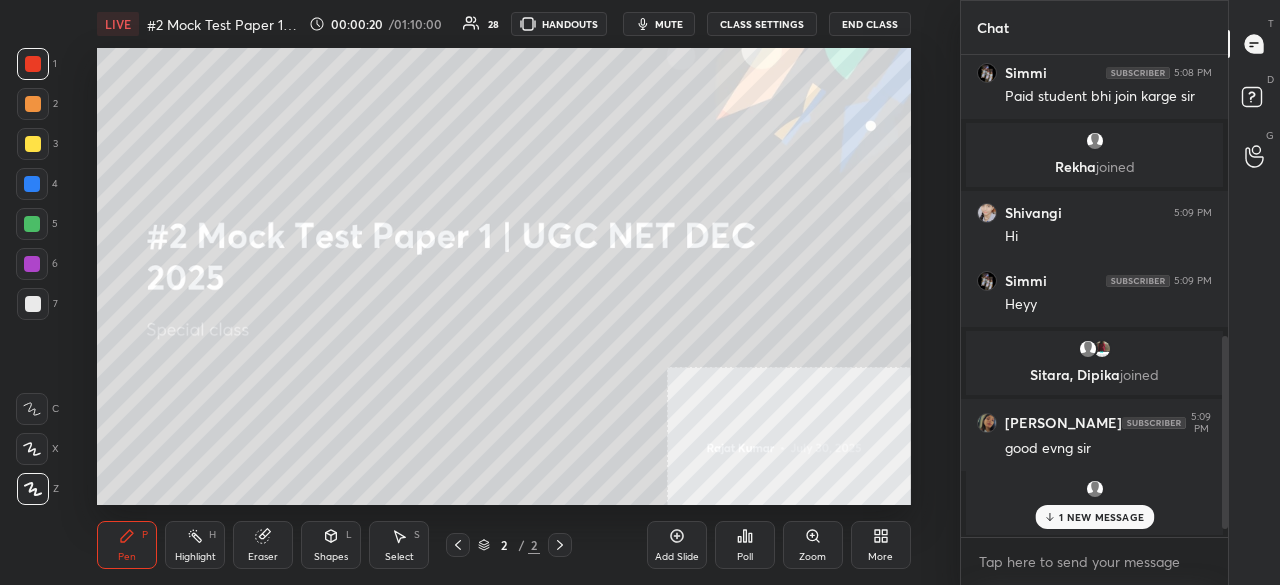 scroll, scrollTop: 742, scrollLeft: 0, axis: vertical 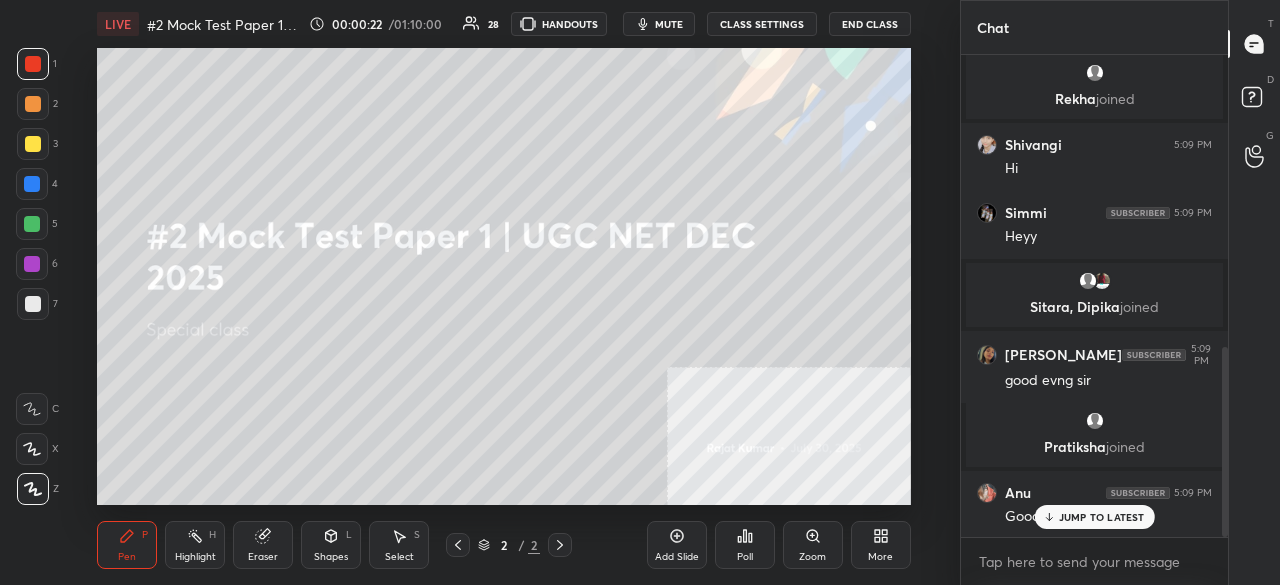 click on "More" at bounding box center [881, 545] 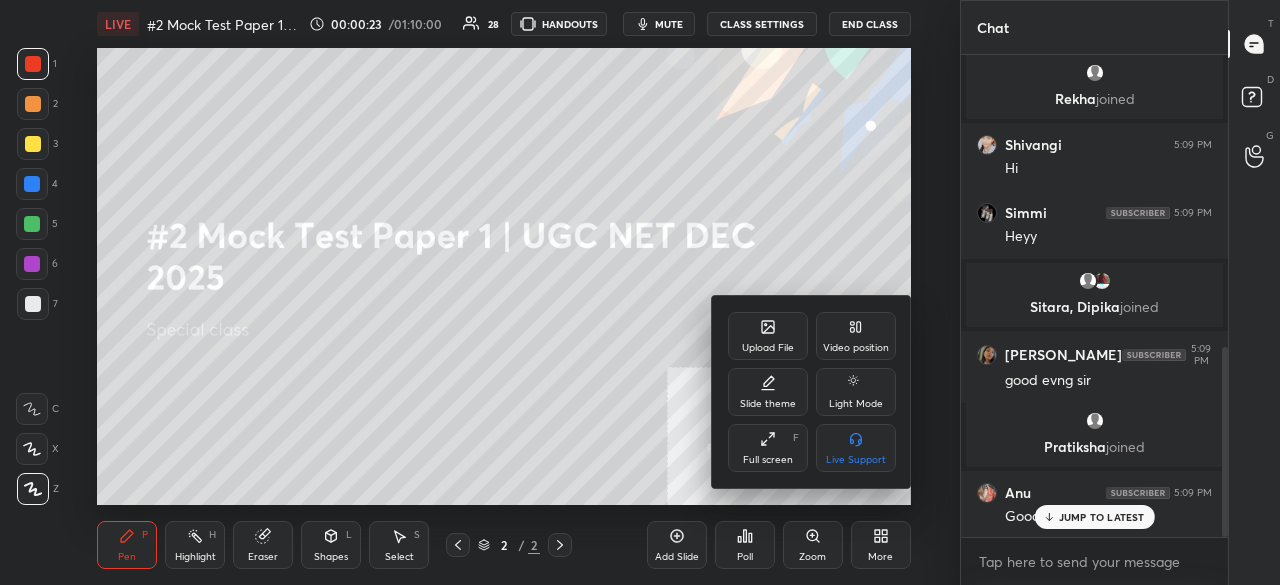 click on "Upload File" at bounding box center (768, 336) 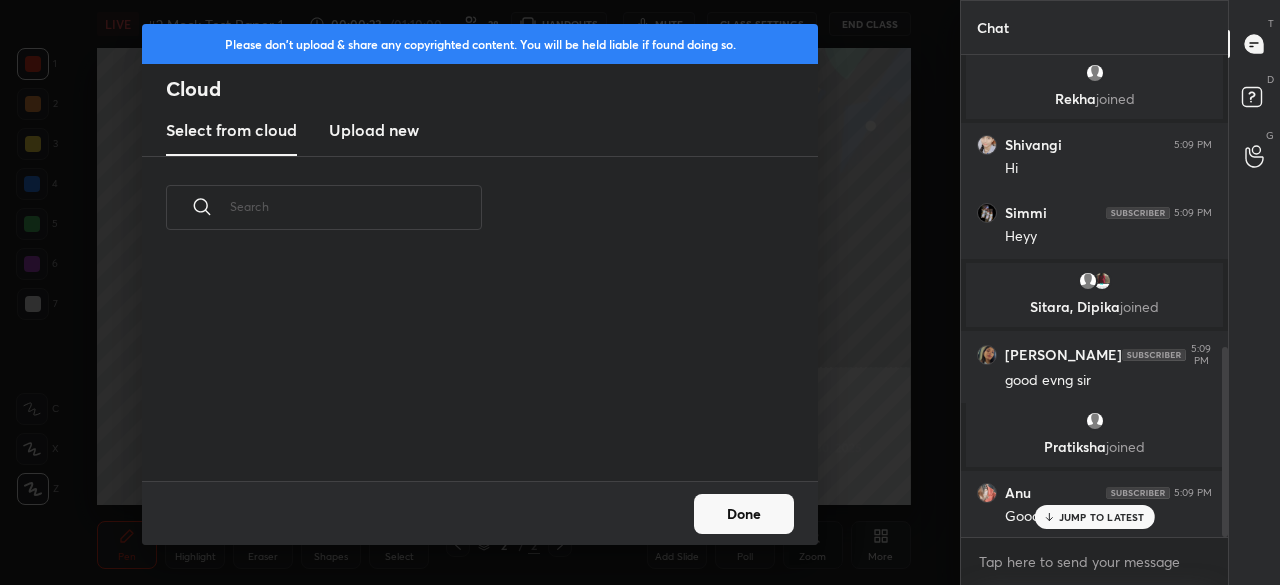 scroll, scrollTop: 6, scrollLeft: 11, axis: both 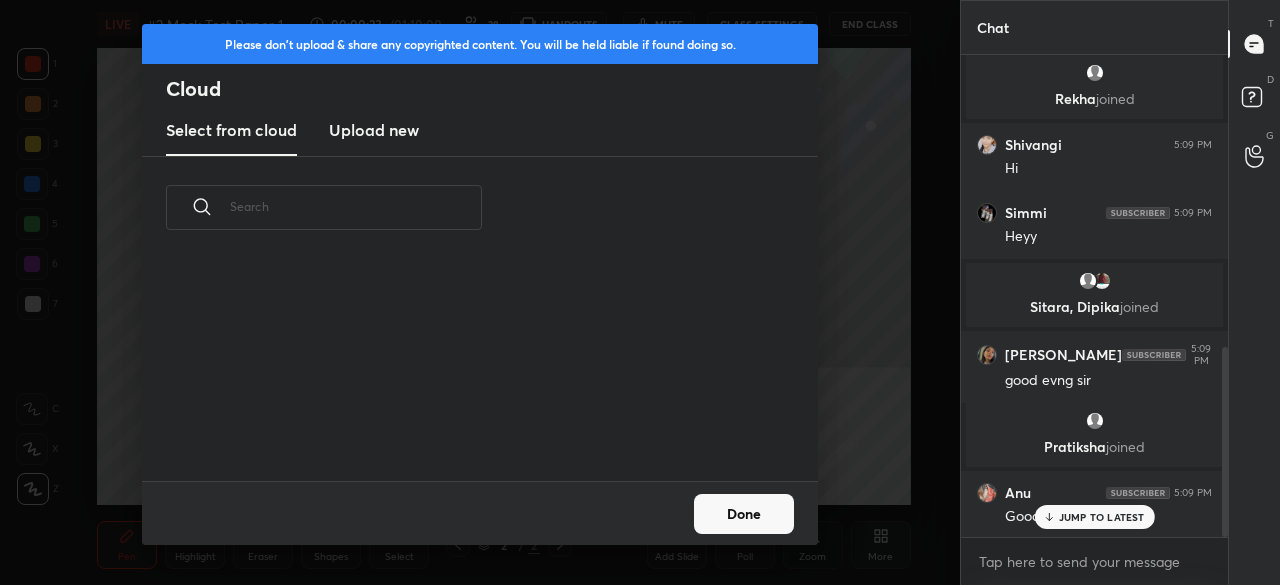 click on "Upload new" at bounding box center (374, 130) 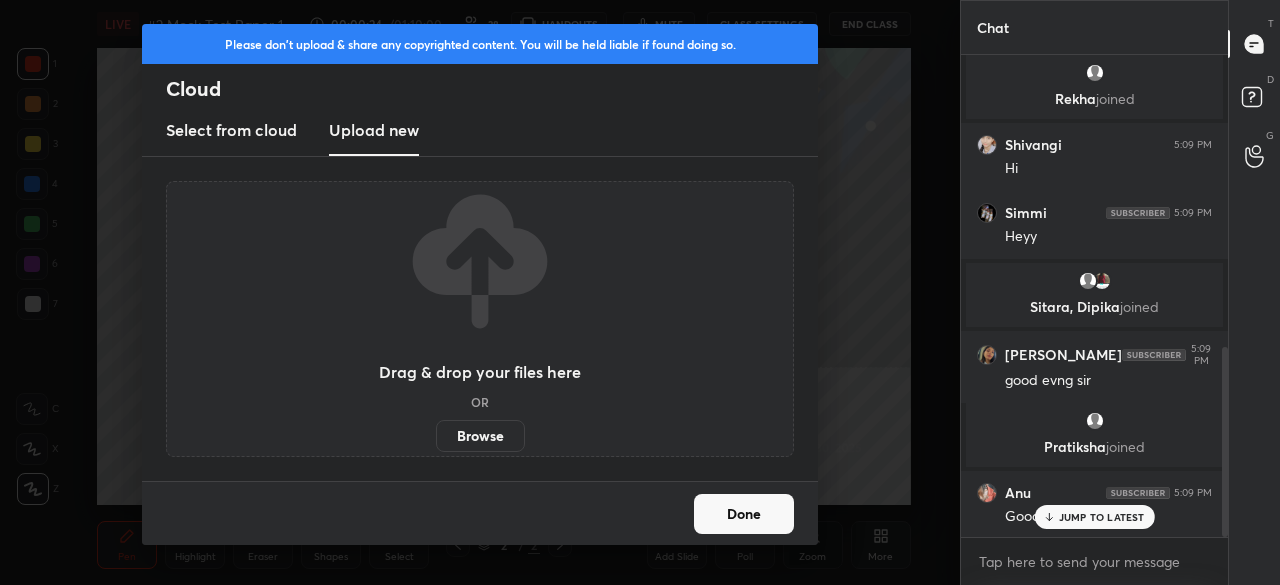 click on "Browse" at bounding box center (480, 436) 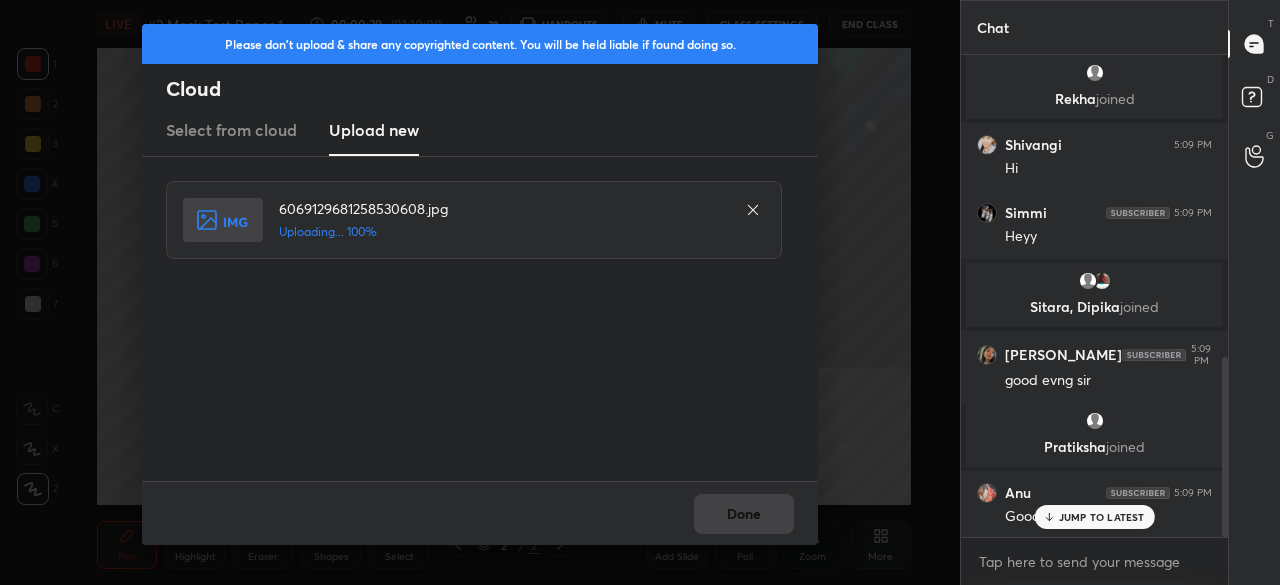 scroll, scrollTop: 810, scrollLeft: 0, axis: vertical 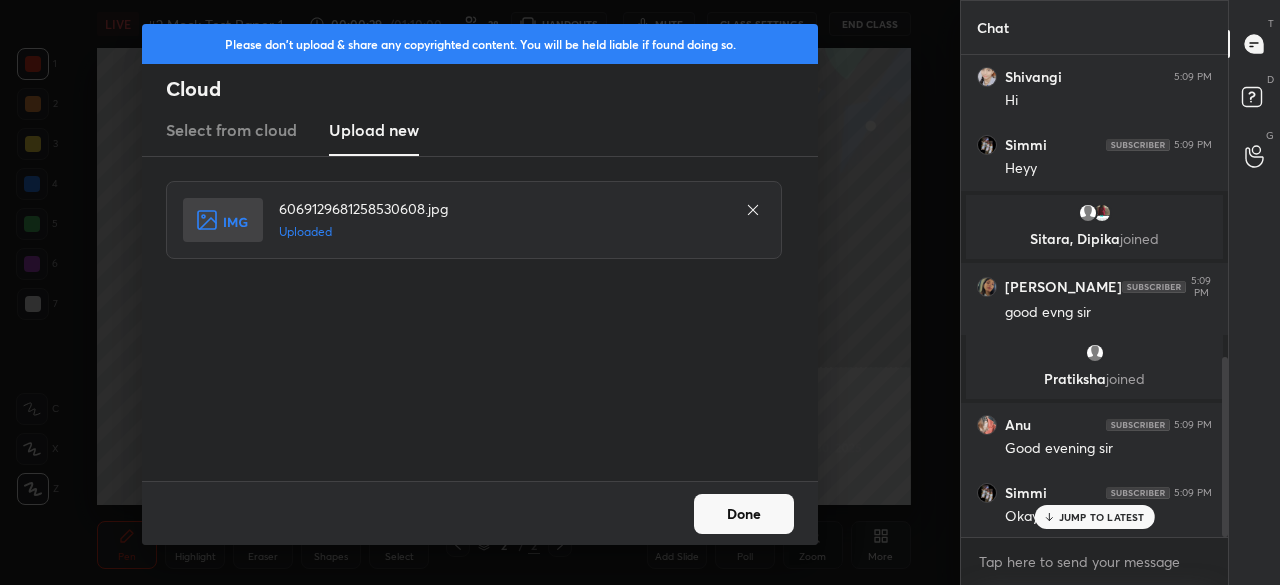 click on "Done" at bounding box center (744, 514) 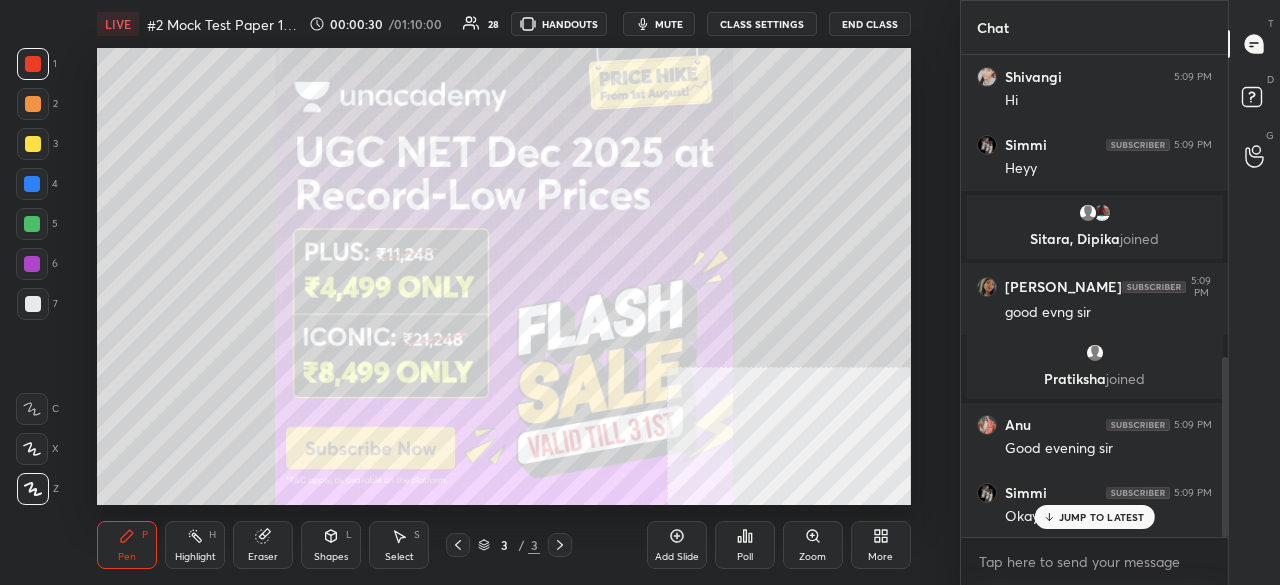 click on "Irungbam 5:00 PM Good evening everyone 4 g, [PERSON_NAME], [PERSON_NAME] &  4 others  joined Shikha 5:02 PM Gud evening [PERSON_NAME], [PERSON_NAME]  joined sadhna 5:03 PM Mara  telegram group join kyu ni hota 16 [PERSON_NAME], [PERSON_NAME], [PERSON_NAME] &  16 others  joined You  joined 5 [PERSON_NAME], [PERSON_NAME] &  5 others  joined Simmi 5:08 PM Paid student bhi join karge [PERSON_NAME]  joined Shivangi 5:09 PM Hi Simmi 5:09 PM [PERSON_NAME], [PERSON_NAME]  joined [PERSON_NAME] 5:09 PM good evng [PERSON_NAME]  joined Anu 5:09 PM Good evening [PERSON_NAME] 5:09 PM Okay sir JUMP TO LATEST" at bounding box center [1094, 296] 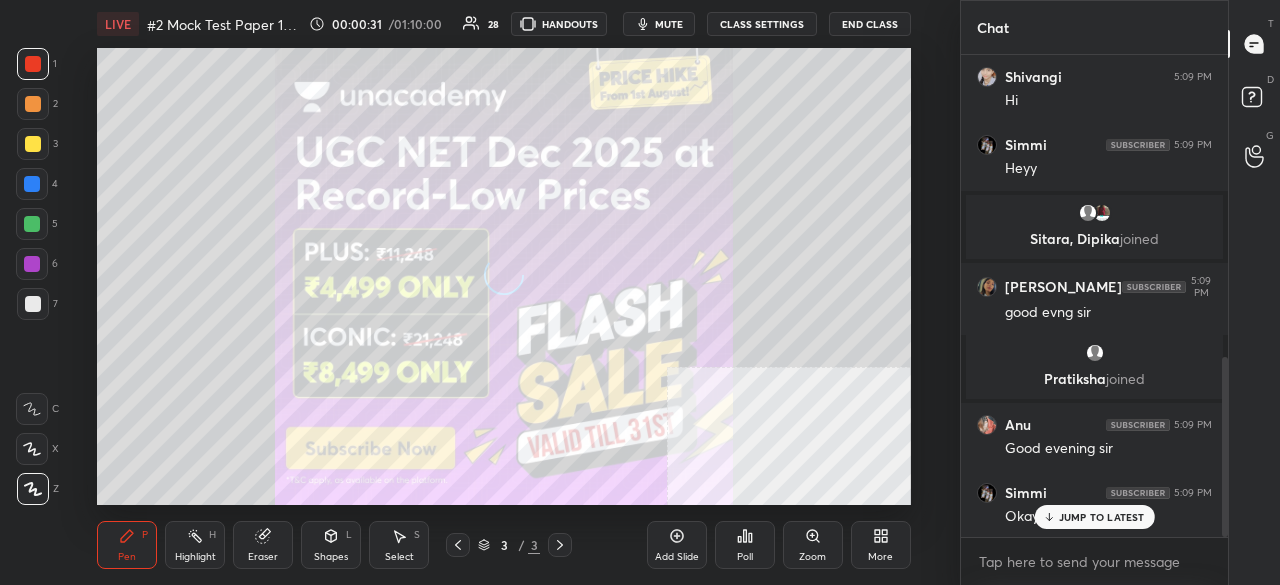 click 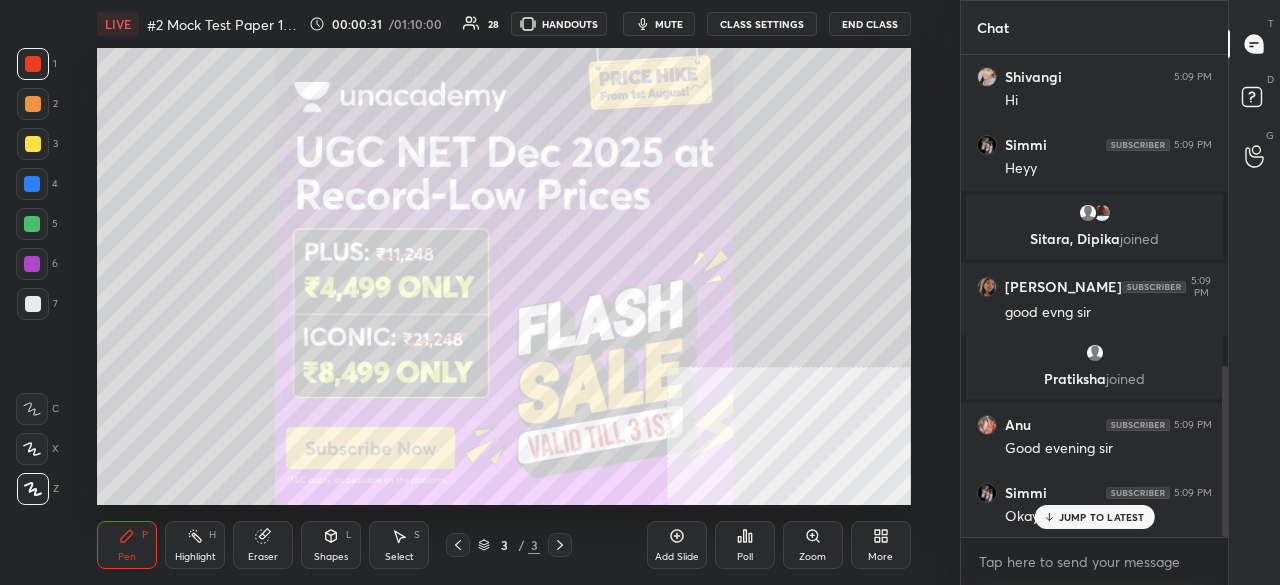 scroll, scrollTop: 878, scrollLeft: 0, axis: vertical 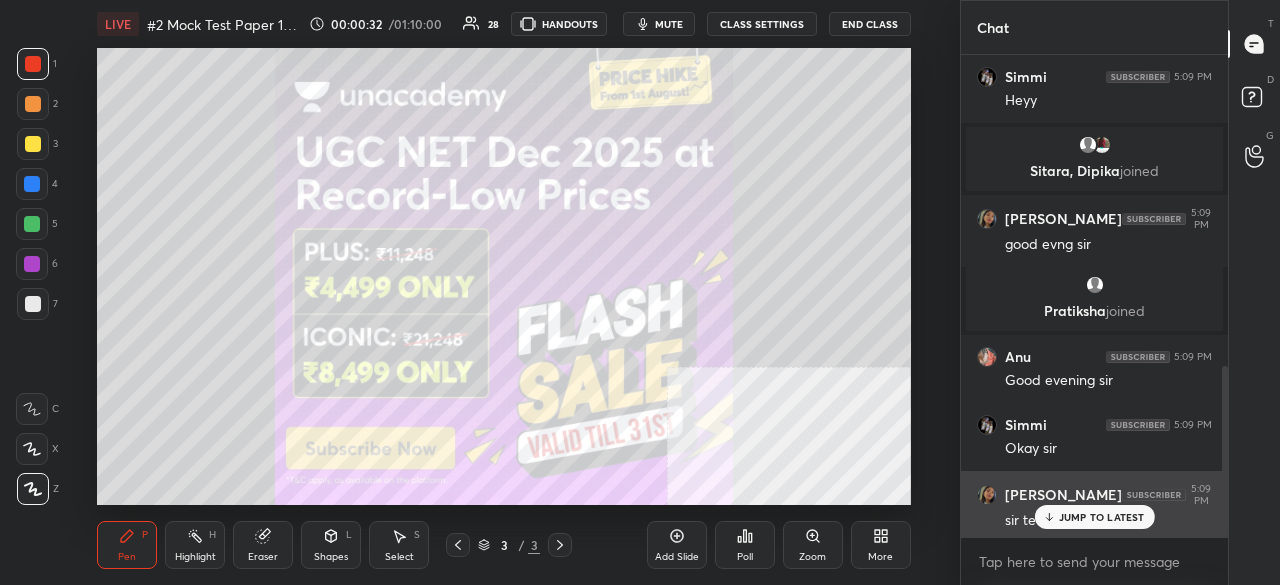 click on "JUMP TO LATEST" at bounding box center (1102, 517) 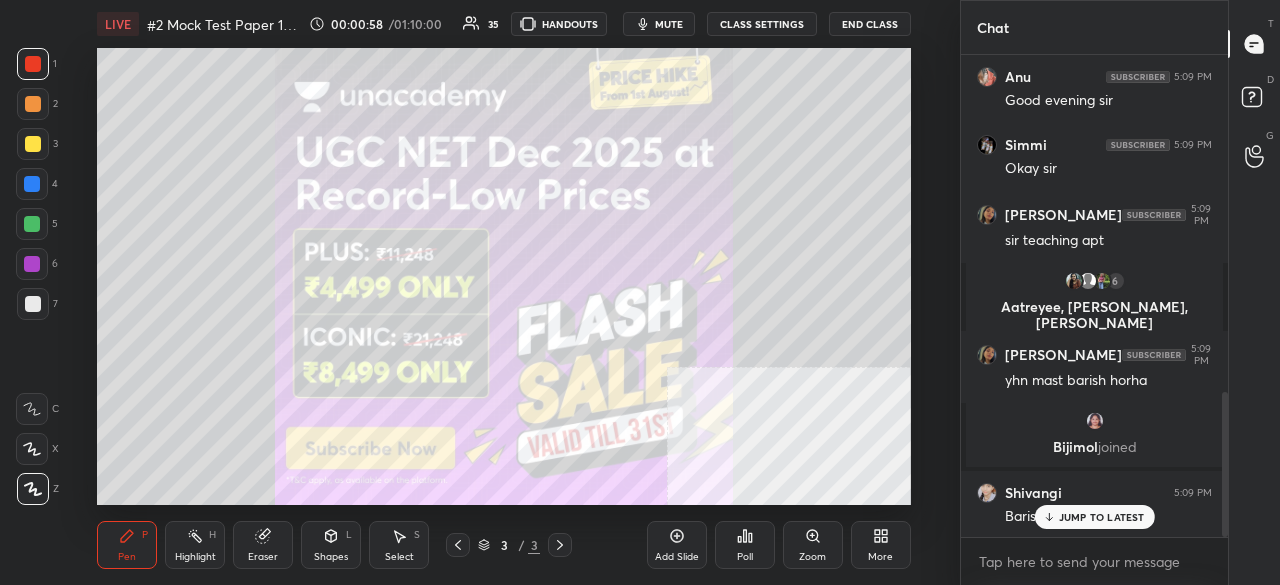 scroll, scrollTop: 1190, scrollLeft: 0, axis: vertical 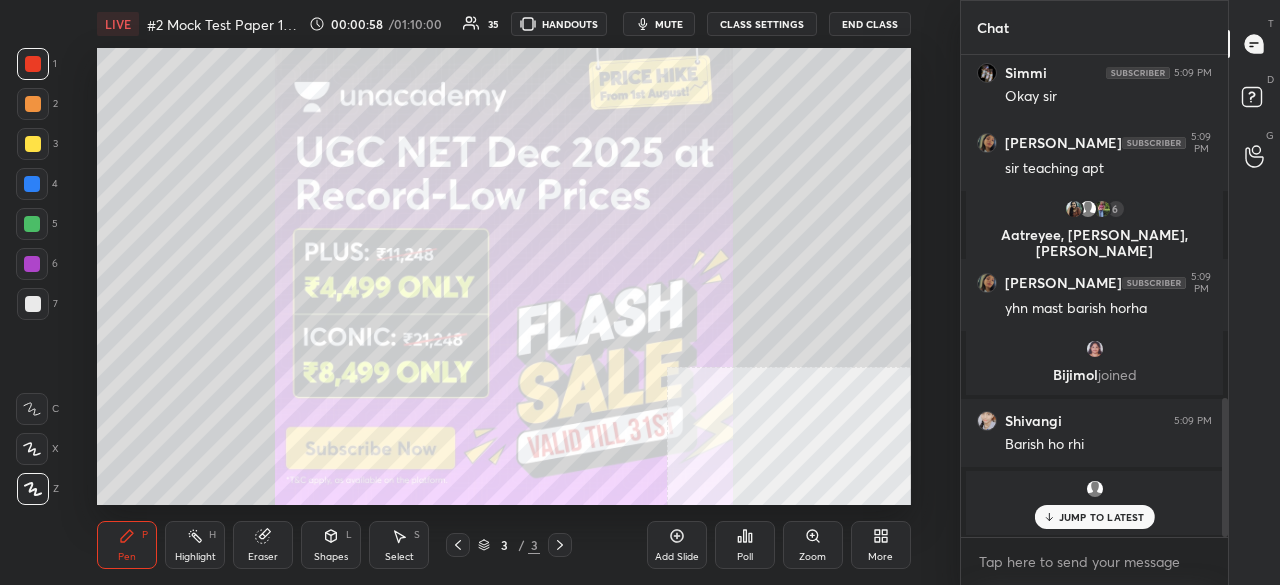 drag, startPoint x: 1109, startPoint y: 519, endPoint x: 1090, endPoint y: 502, distance: 25.495098 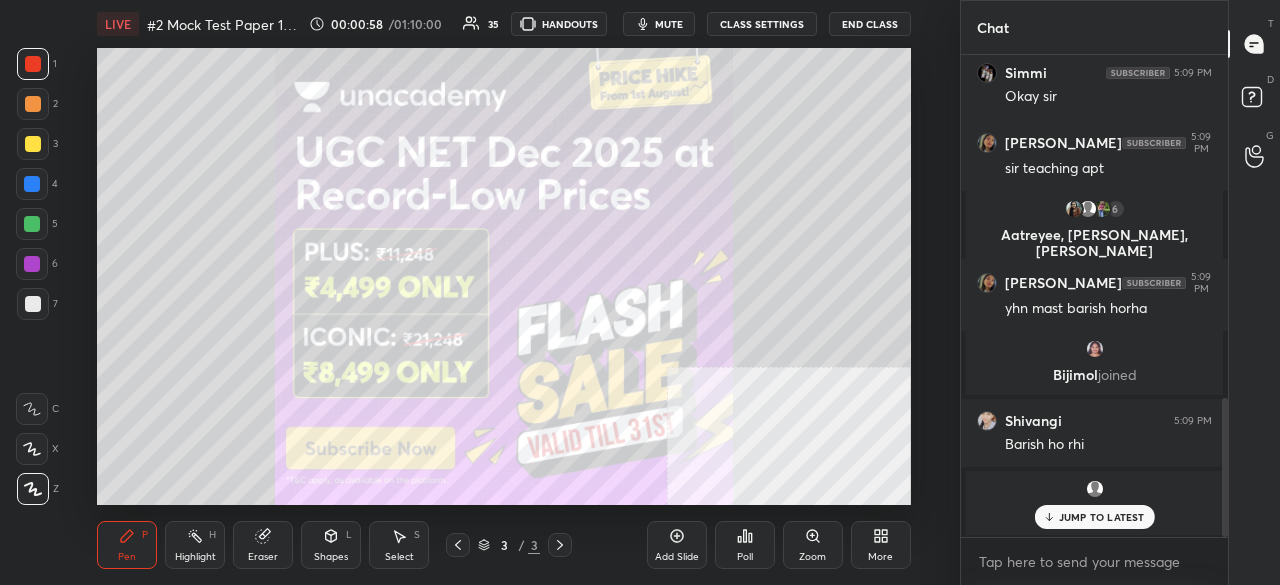 click on "JUMP TO LATEST" at bounding box center (1102, 517) 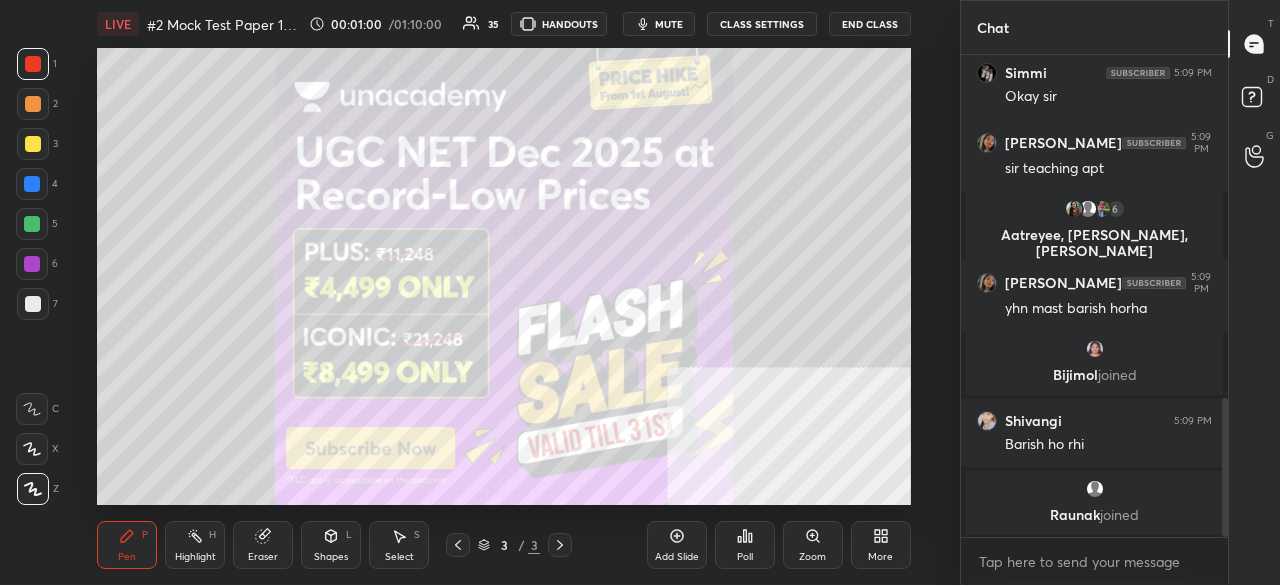 click 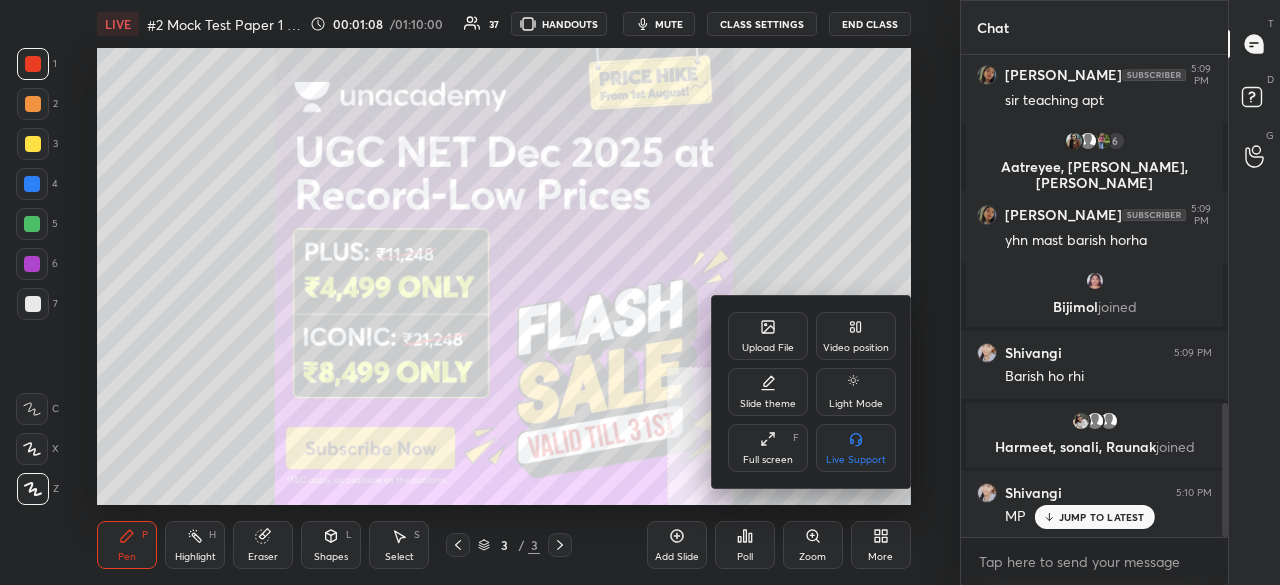 scroll, scrollTop: 1330, scrollLeft: 0, axis: vertical 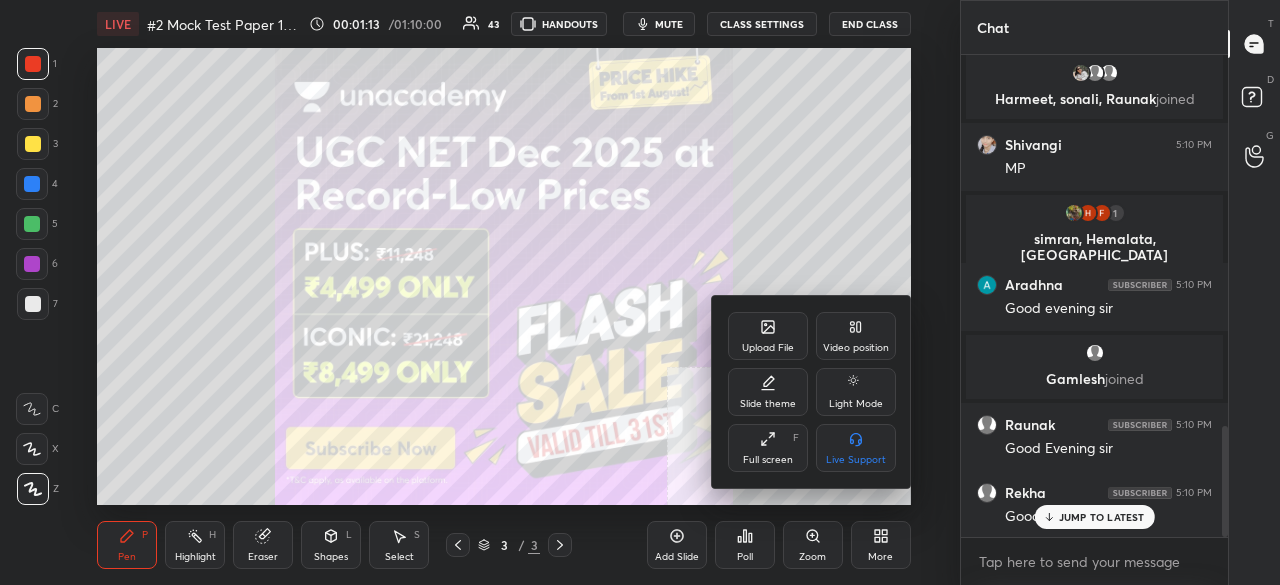 click on "Full screen" at bounding box center (768, 460) 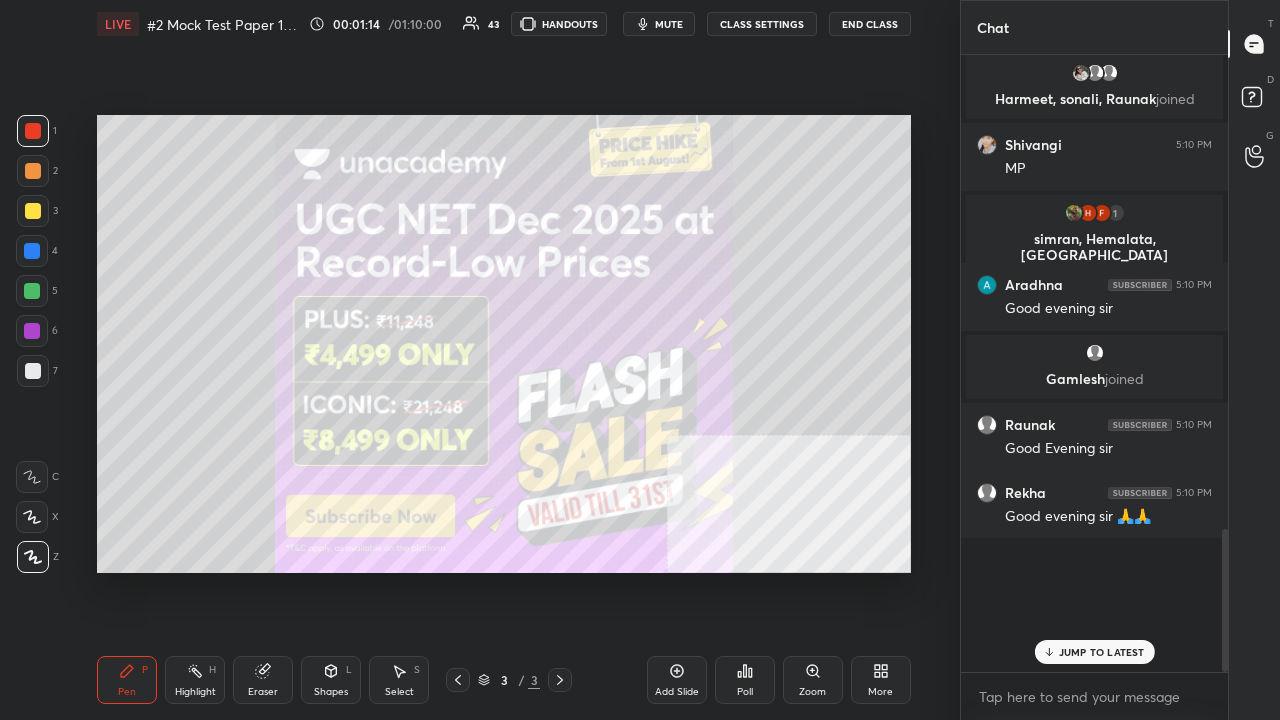 scroll, scrollTop: 99408, scrollLeft: 99120, axis: both 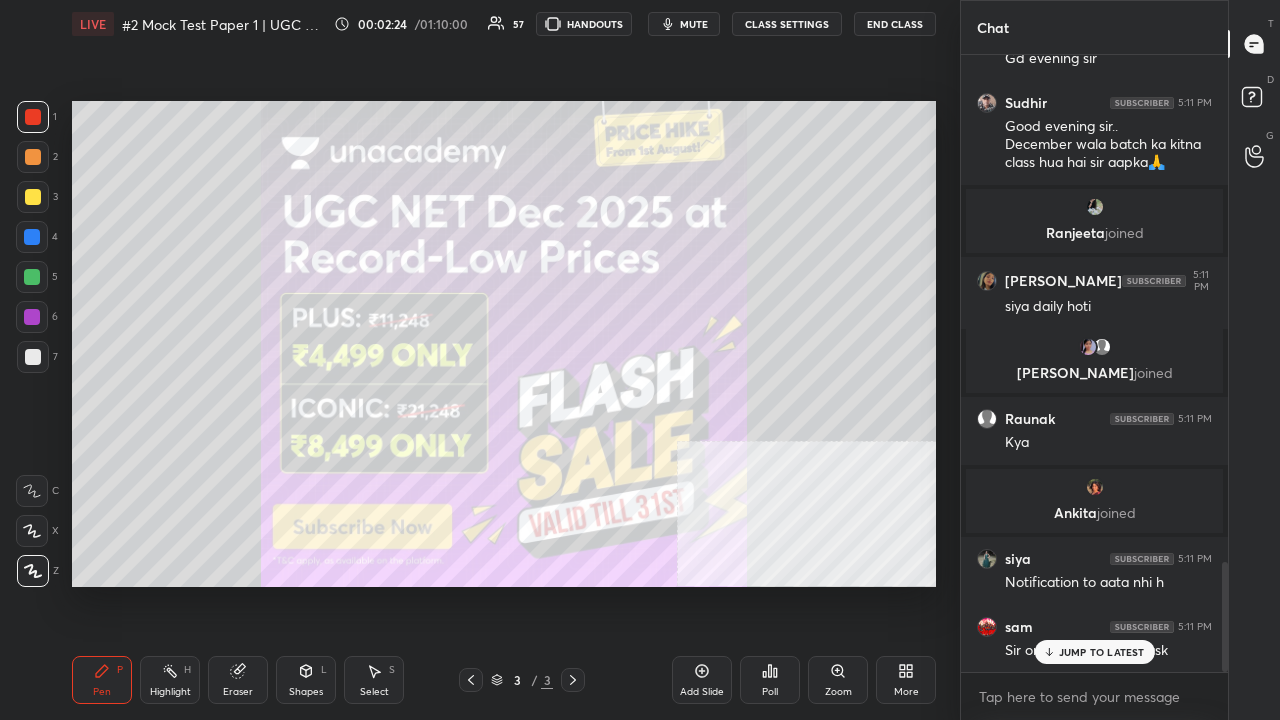 click at bounding box center [33, 357] 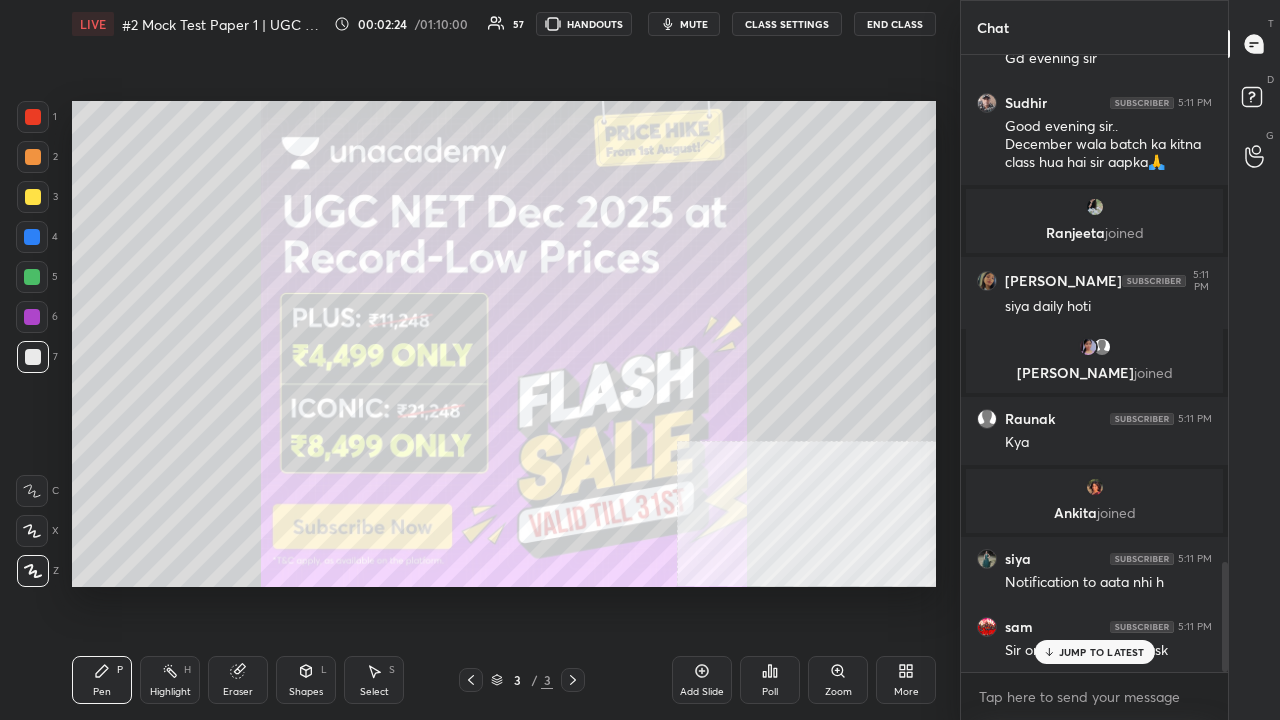 drag, startPoint x: 34, startPoint y: 354, endPoint x: 66, endPoint y: 349, distance: 32.38827 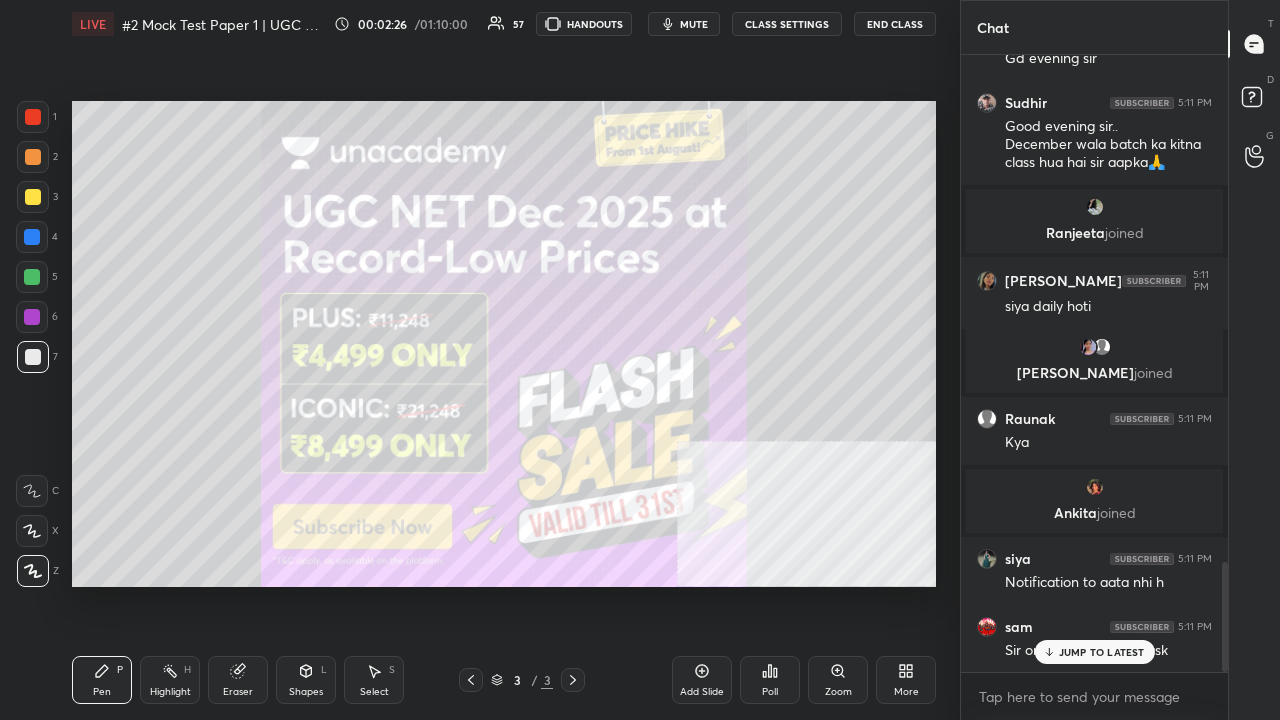 click on "JUMP TO LATEST" at bounding box center [1102, 652] 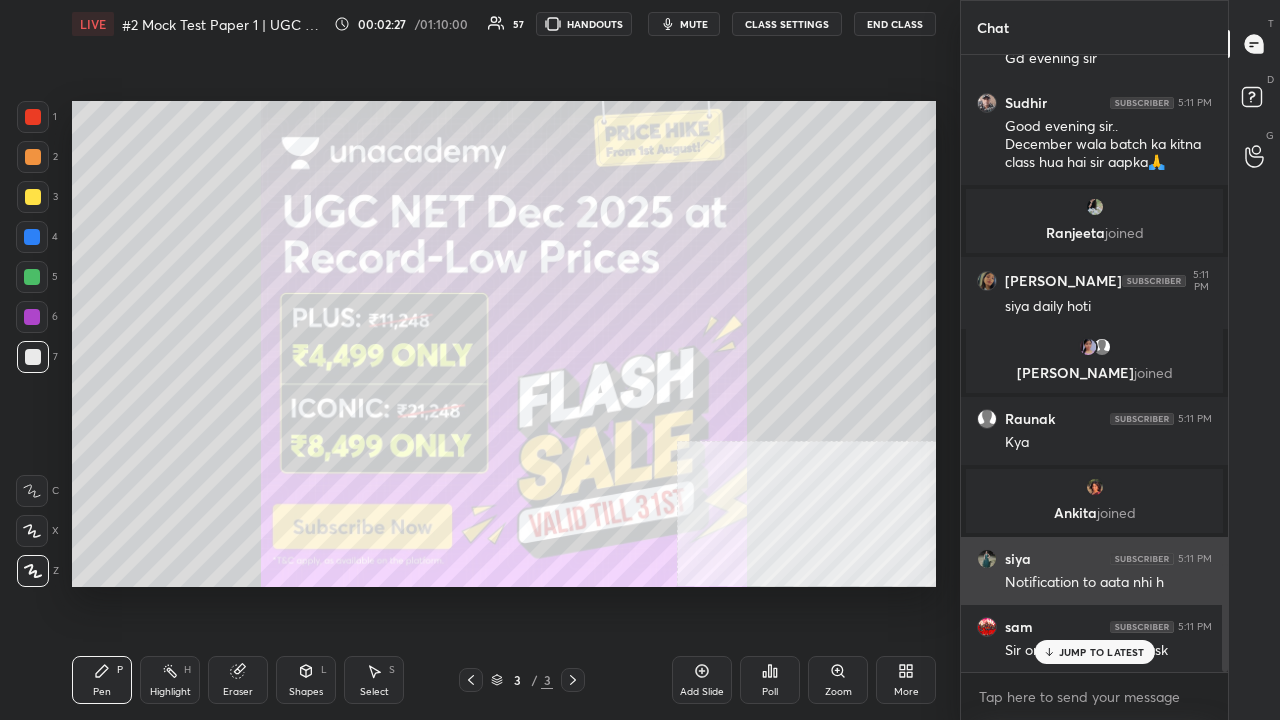 scroll, scrollTop: 2918, scrollLeft: 0, axis: vertical 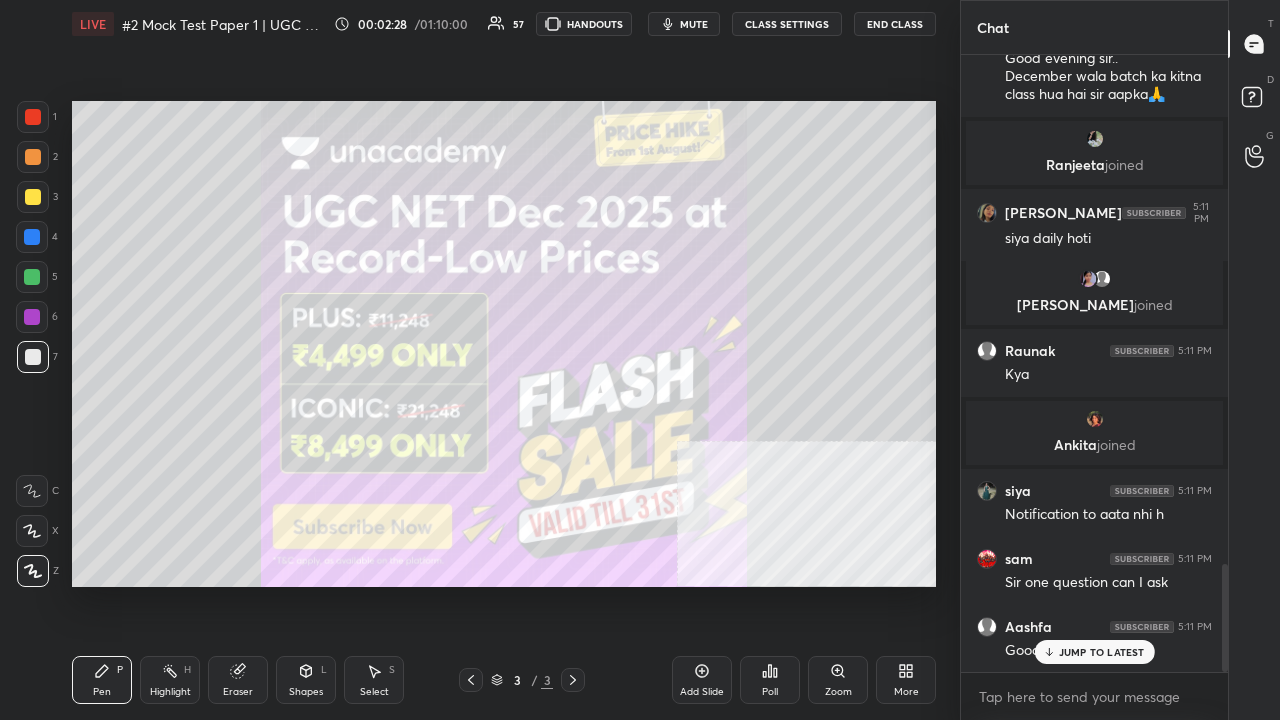 click at bounding box center (33, 117) 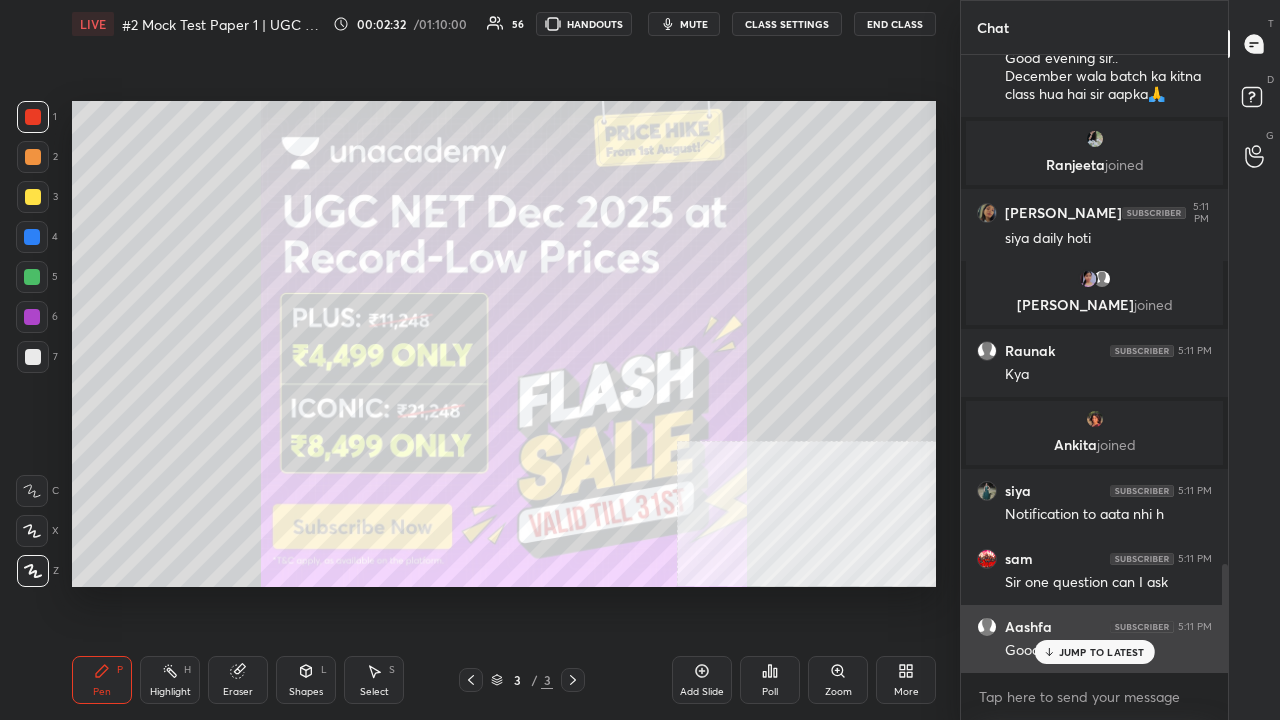 click on "JUMP TO LATEST" at bounding box center (1094, 652) 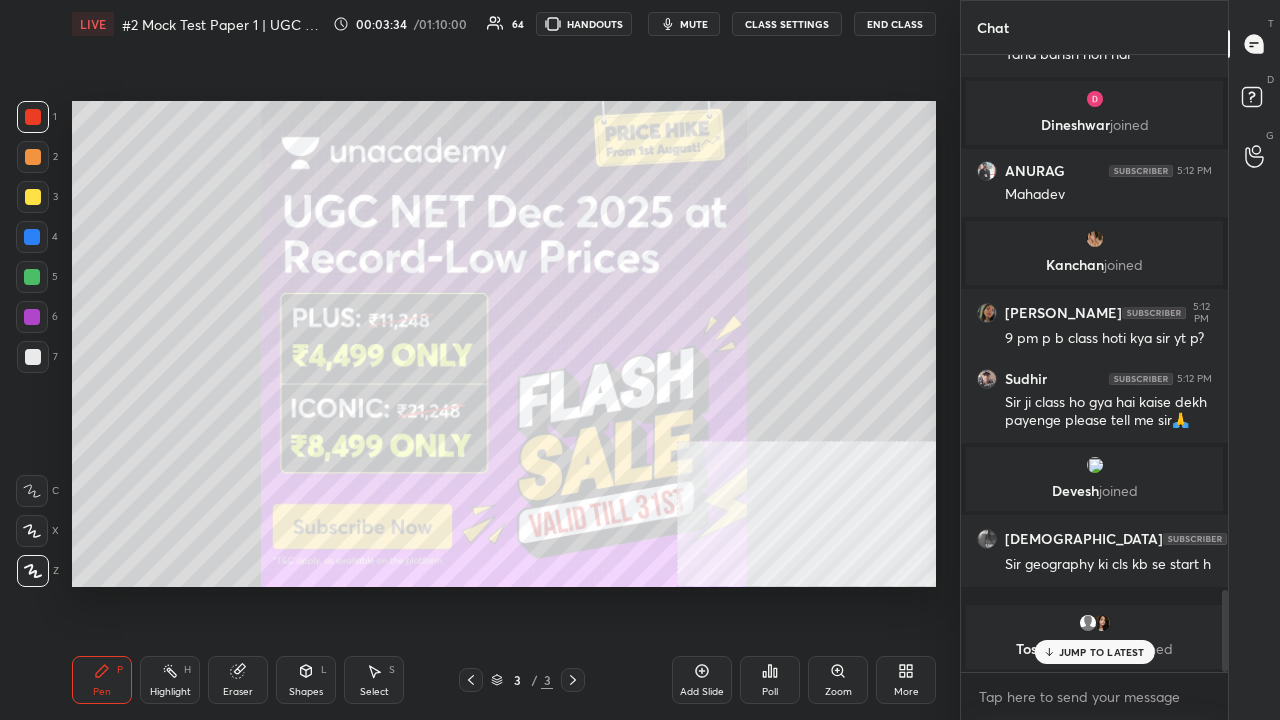 scroll, scrollTop: 4050, scrollLeft: 0, axis: vertical 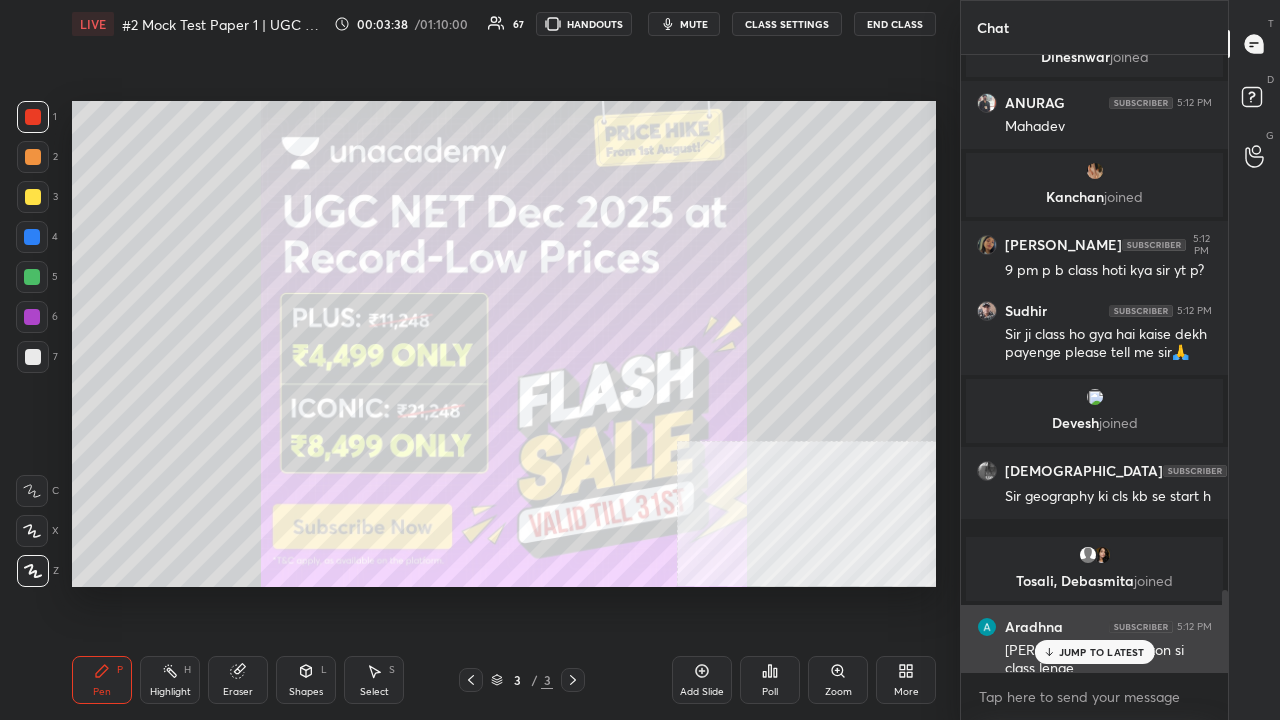 drag, startPoint x: 1101, startPoint y: 658, endPoint x: 1077, endPoint y: 641, distance: 29.410883 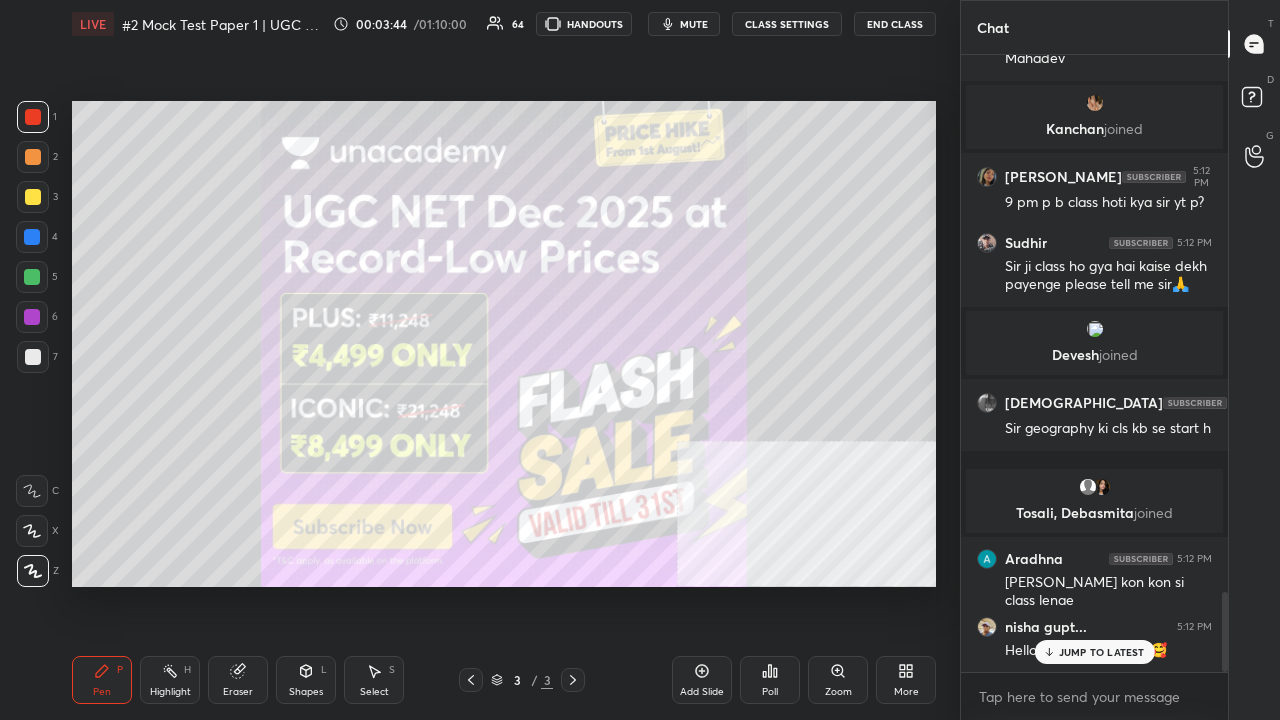 scroll, scrollTop: 4186, scrollLeft: 0, axis: vertical 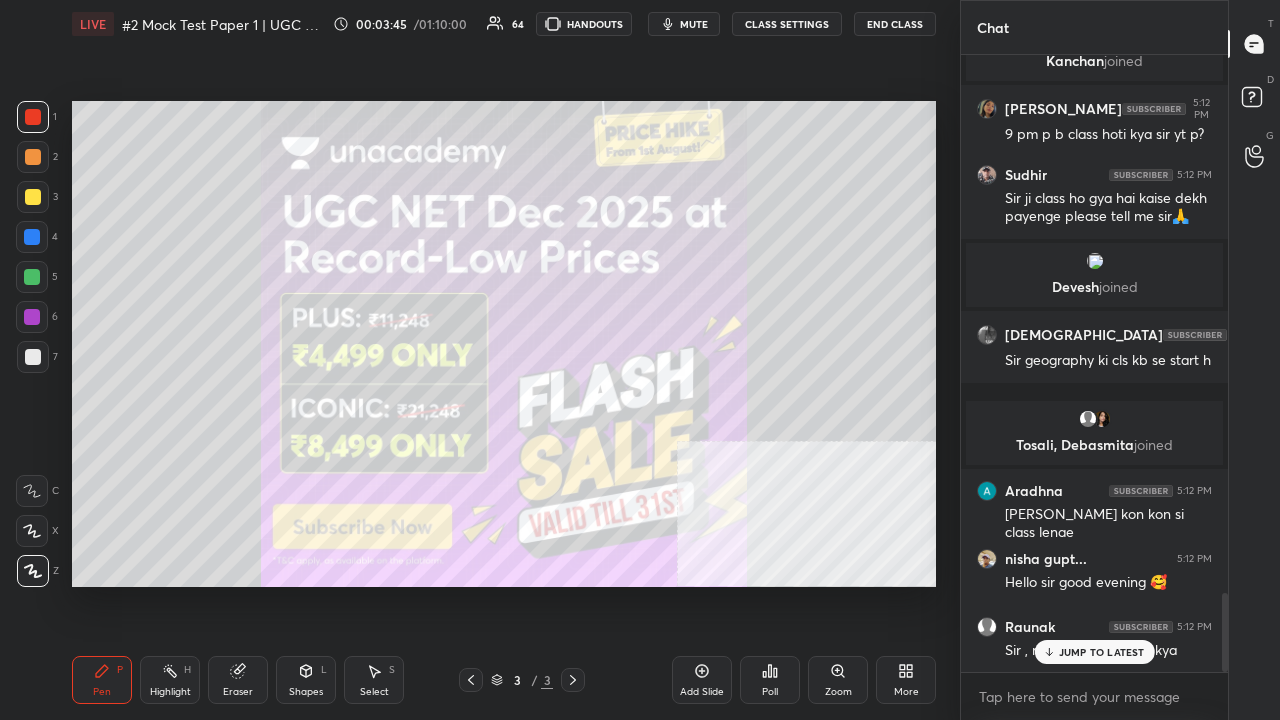 click 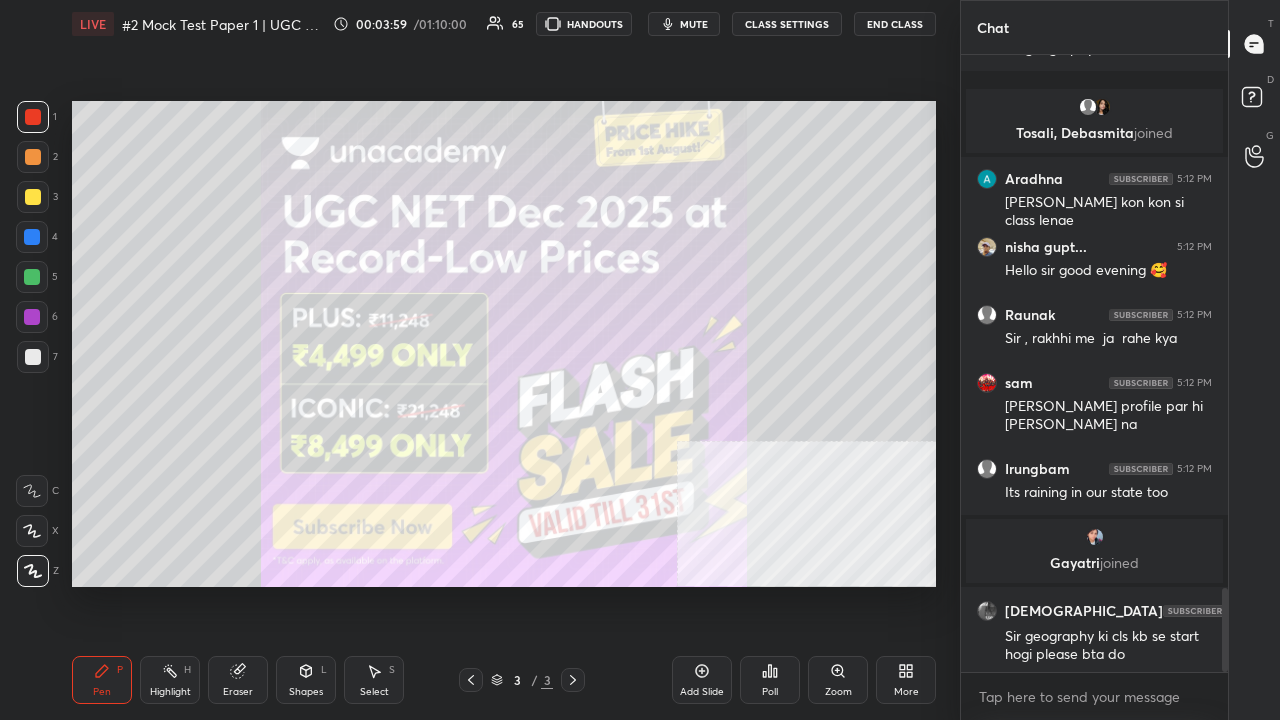scroll, scrollTop: 3892, scrollLeft: 0, axis: vertical 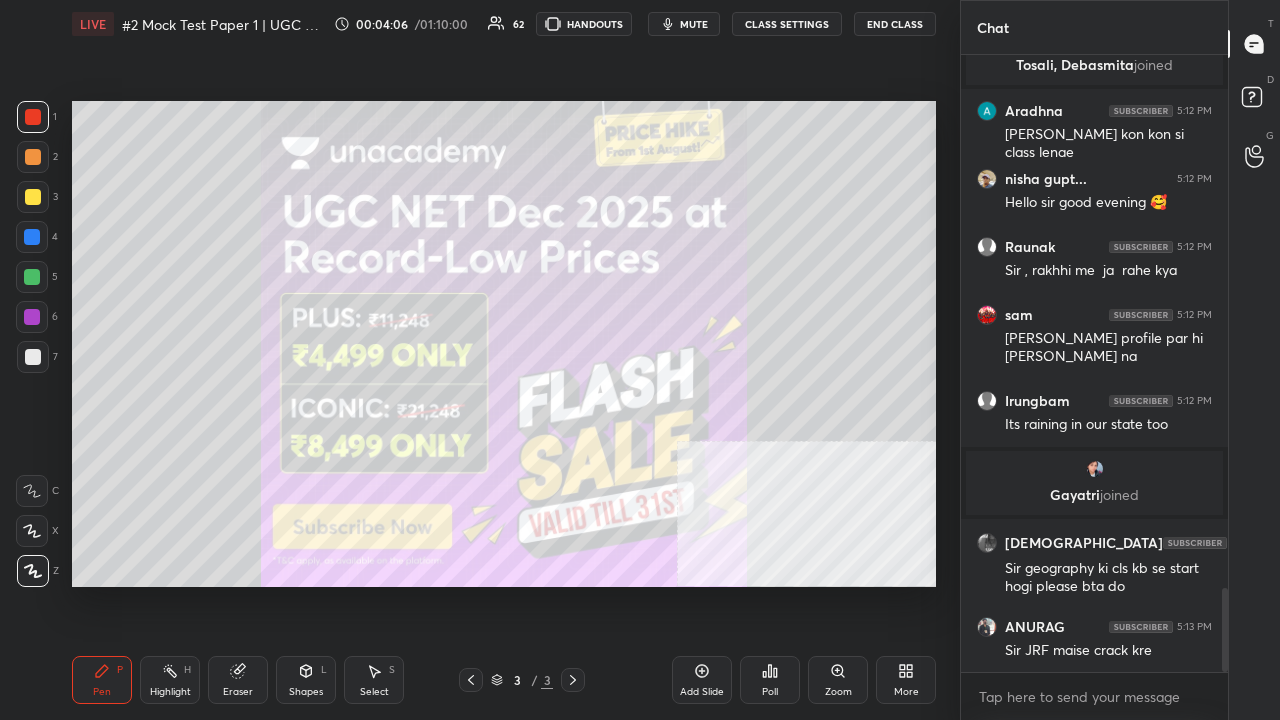 click at bounding box center [33, 357] 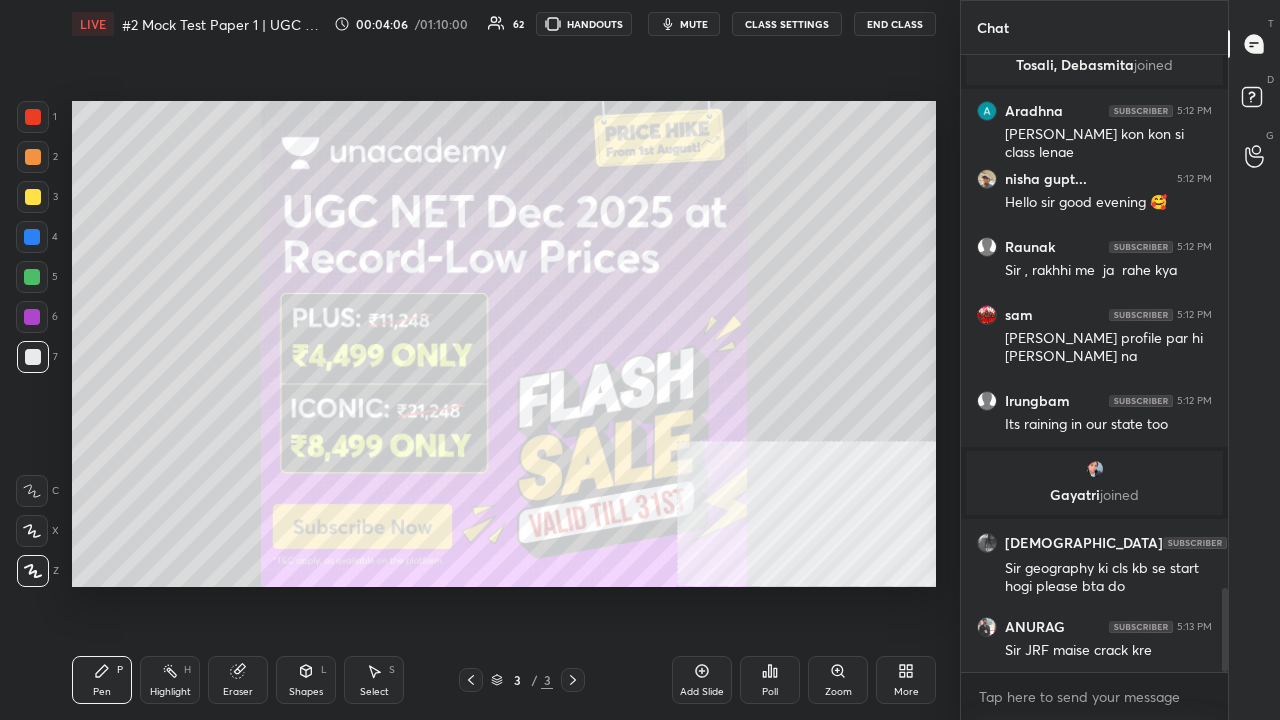 click at bounding box center (33, 357) 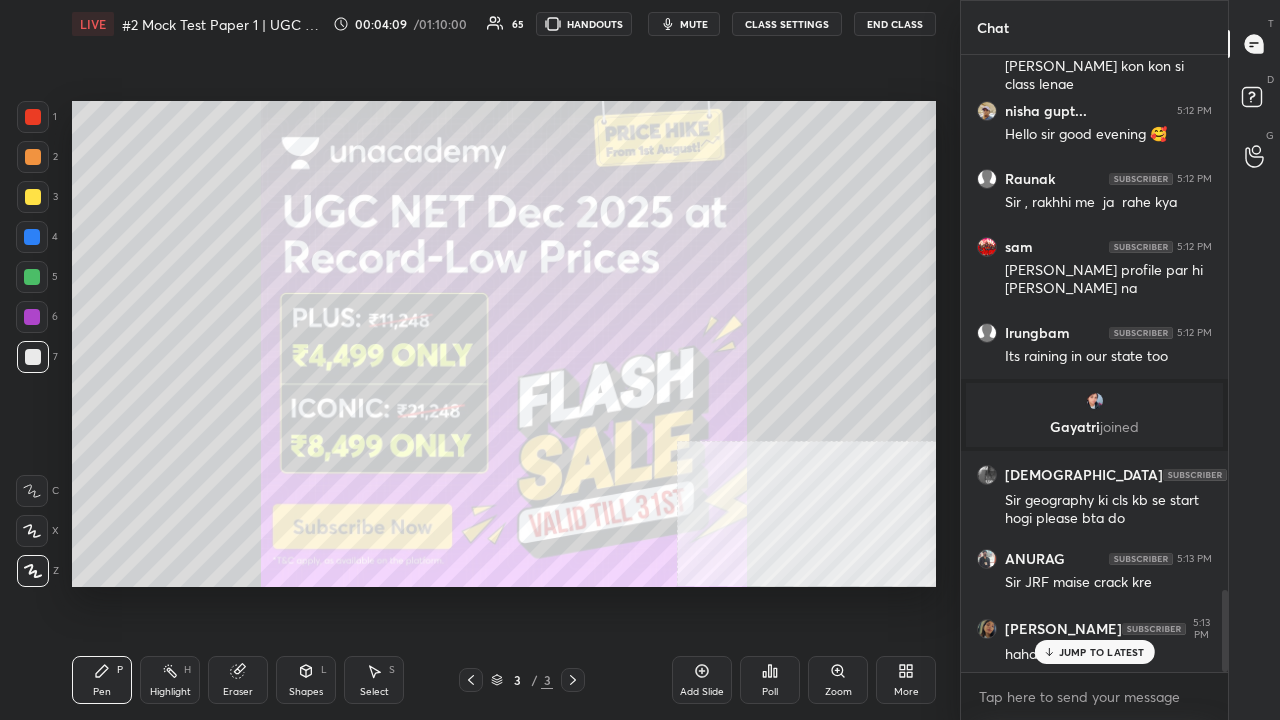 scroll, scrollTop: 4028, scrollLeft: 0, axis: vertical 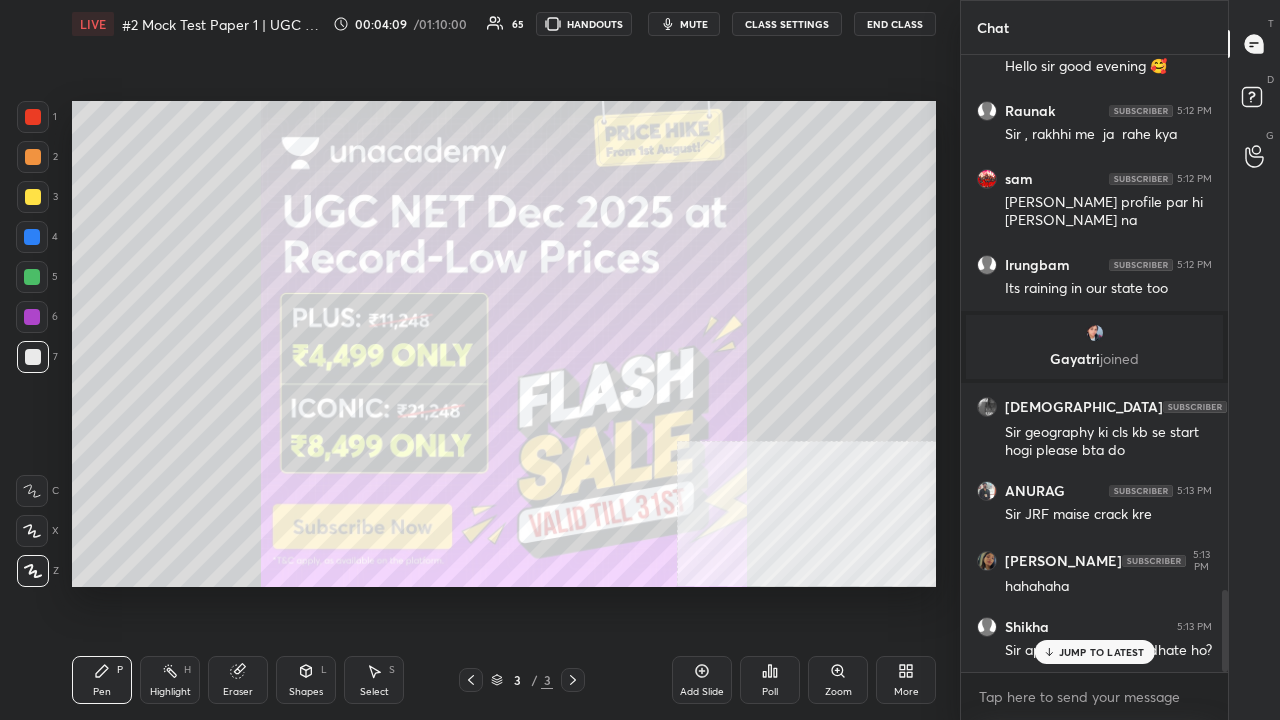click on "JUMP TO LATEST" at bounding box center [1102, 652] 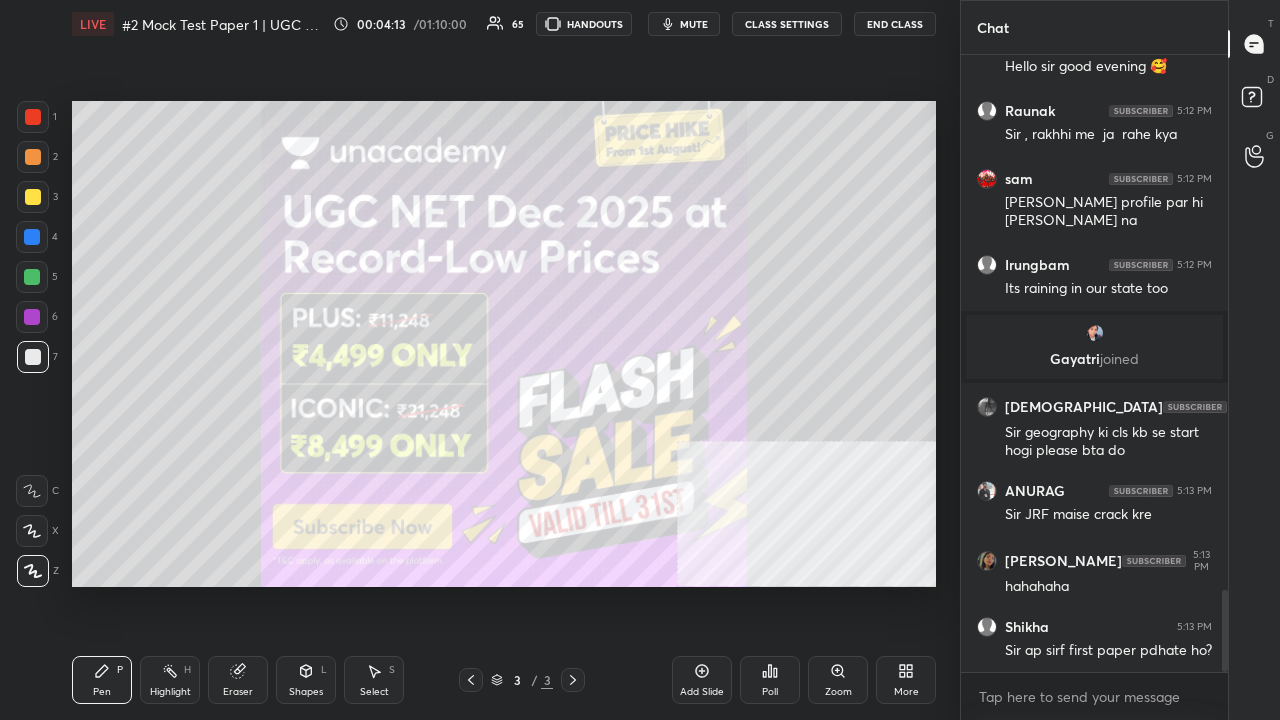 click 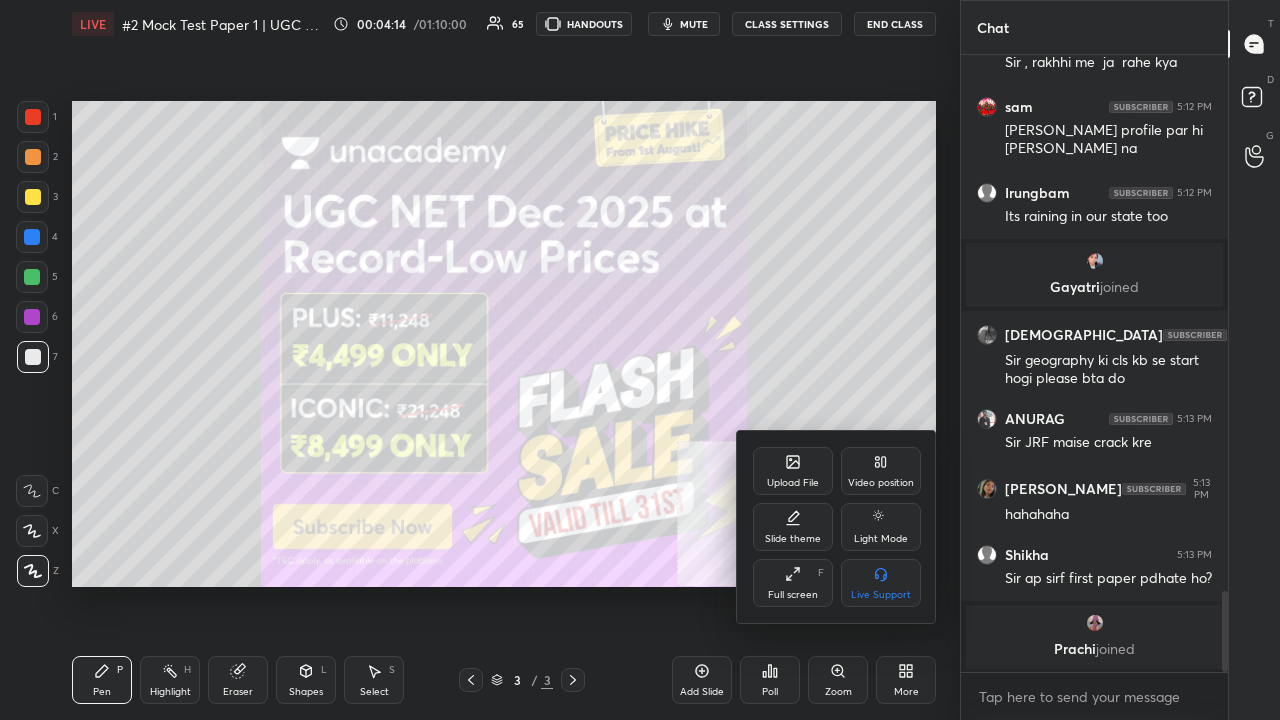 click 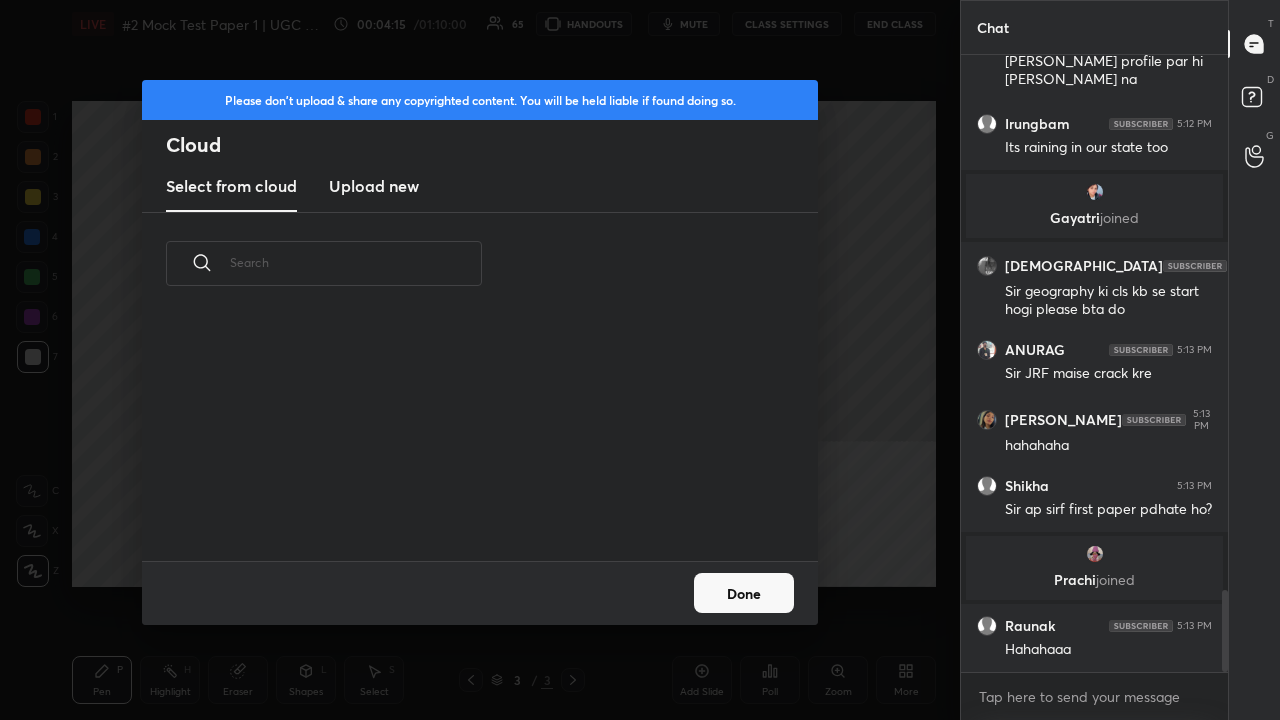 scroll, scrollTop: 4038, scrollLeft: 0, axis: vertical 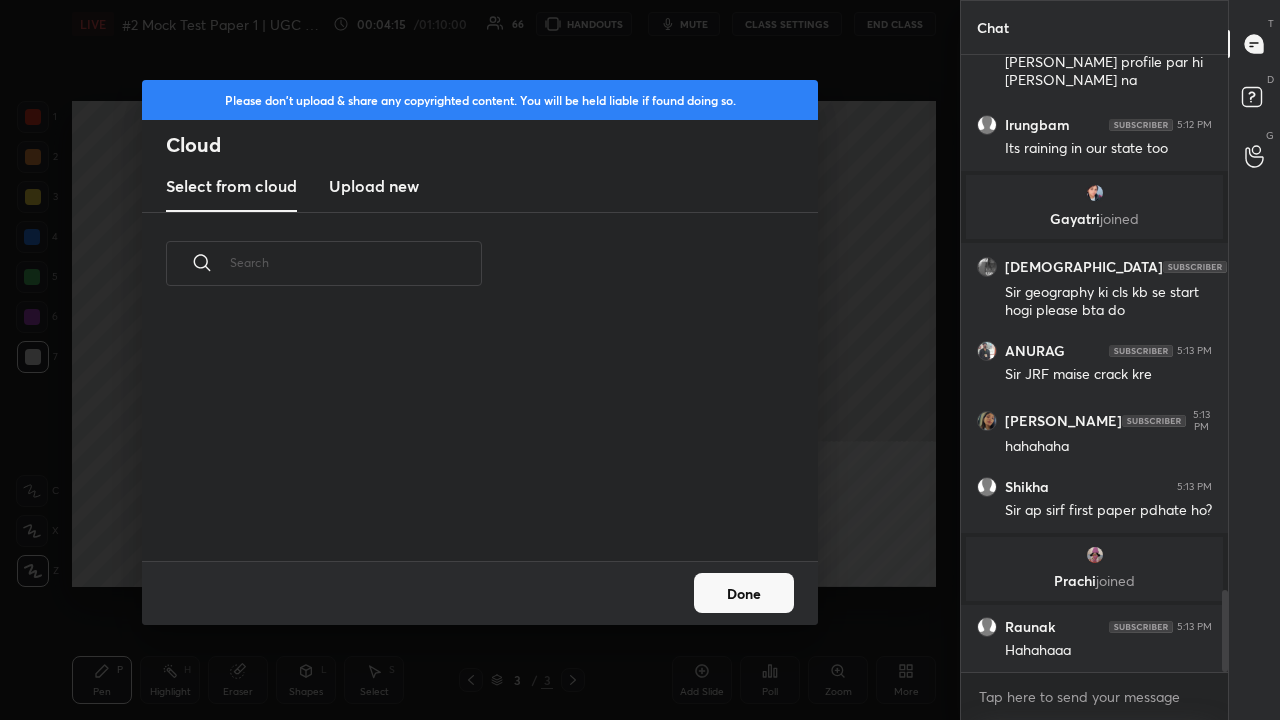 click on "Upload new" at bounding box center [374, 186] 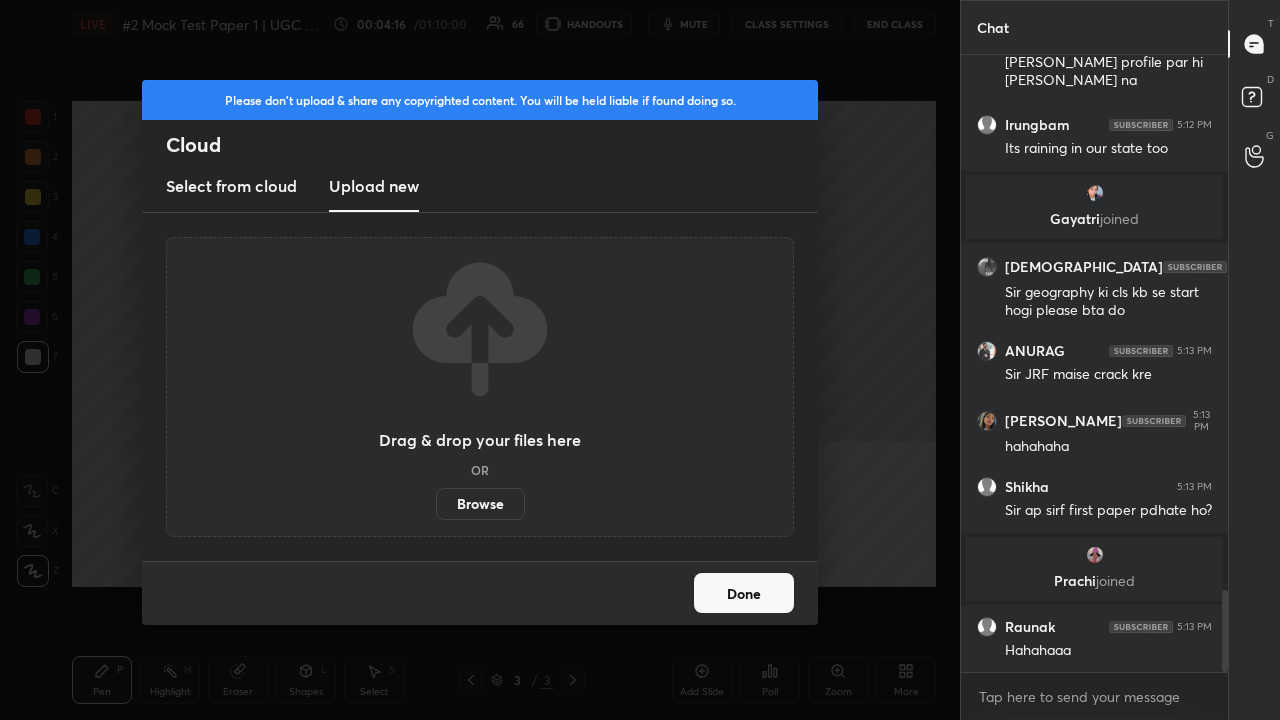 click on "Browse" at bounding box center (480, 504) 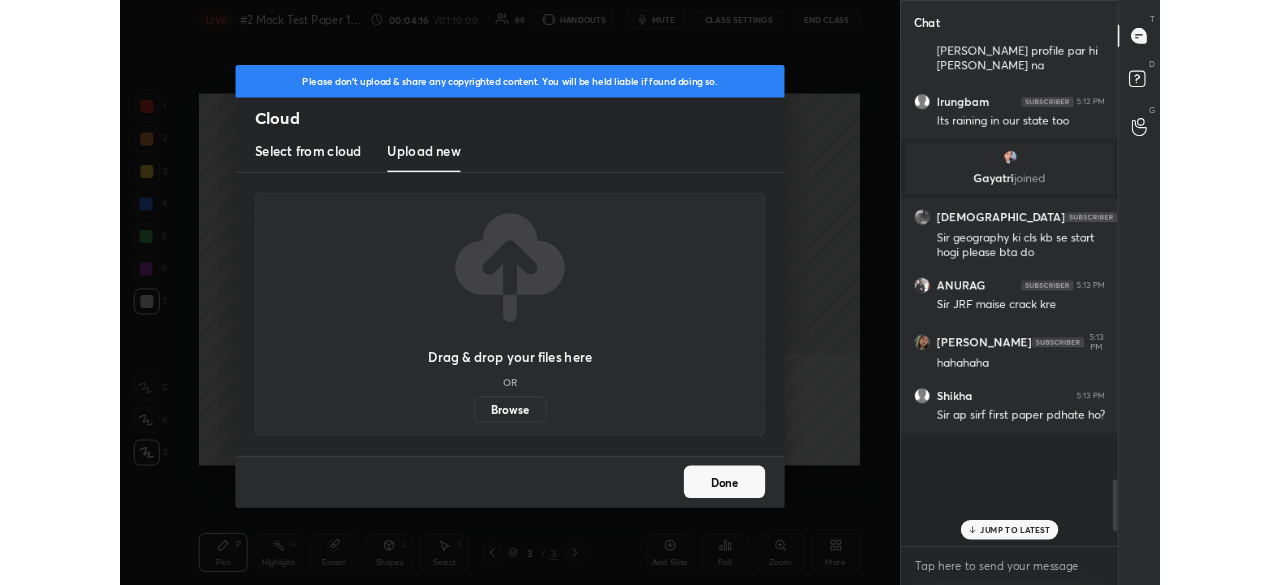 scroll, scrollTop: 457, scrollLeft: 880, axis: both 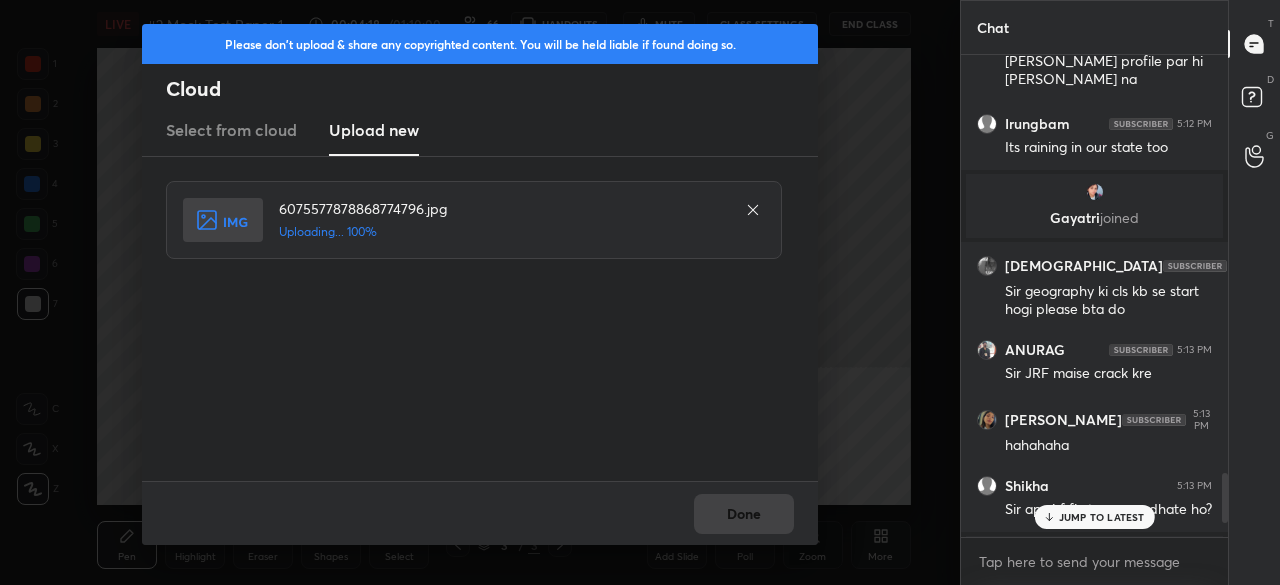 drag, startPoint x: 1036, startPoint y: 519, endPoint x: 982, endPoint y: 521, distance: 54.037025 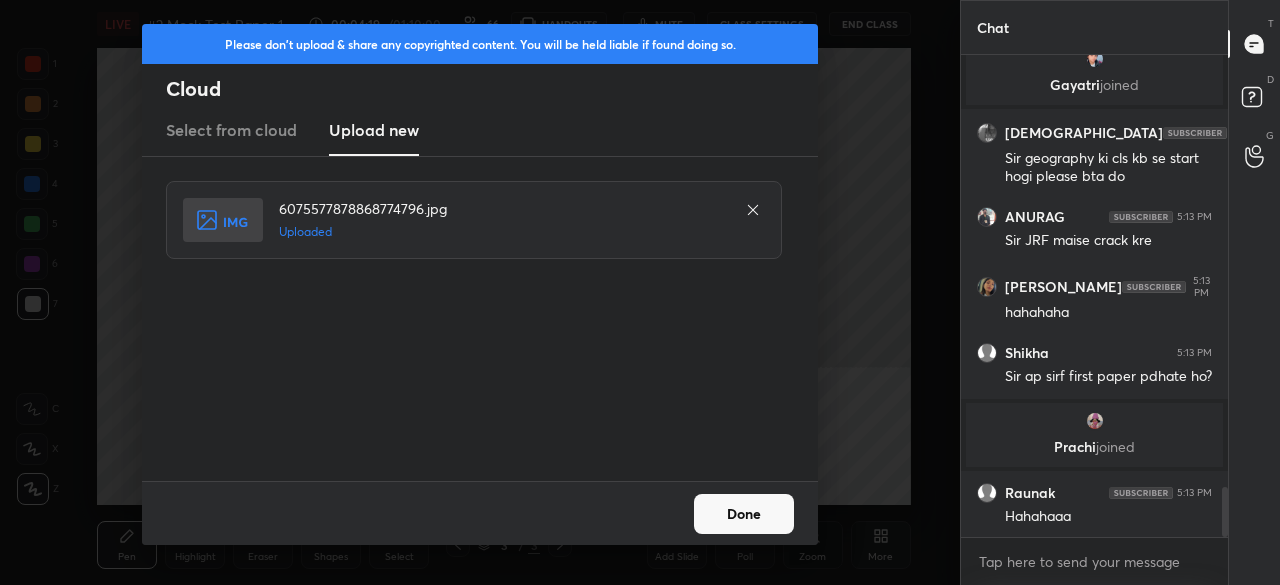 click on "Done" at bounding box center (744, 514) 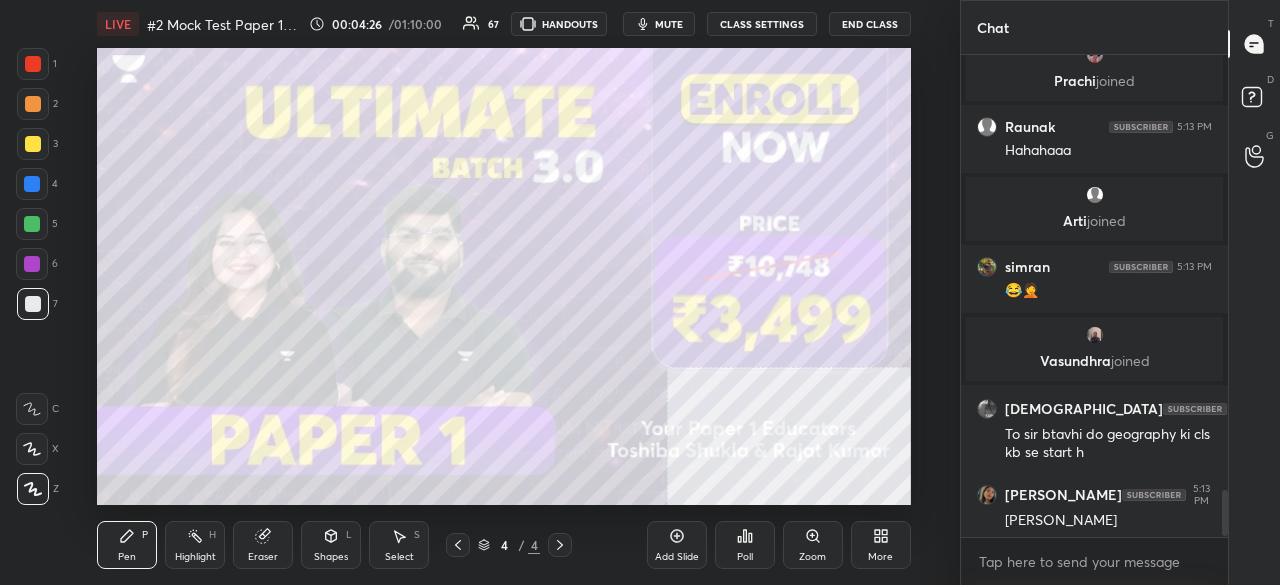 scroll, scrollTop: 4544, scrollLeft: 0, axis: vertical 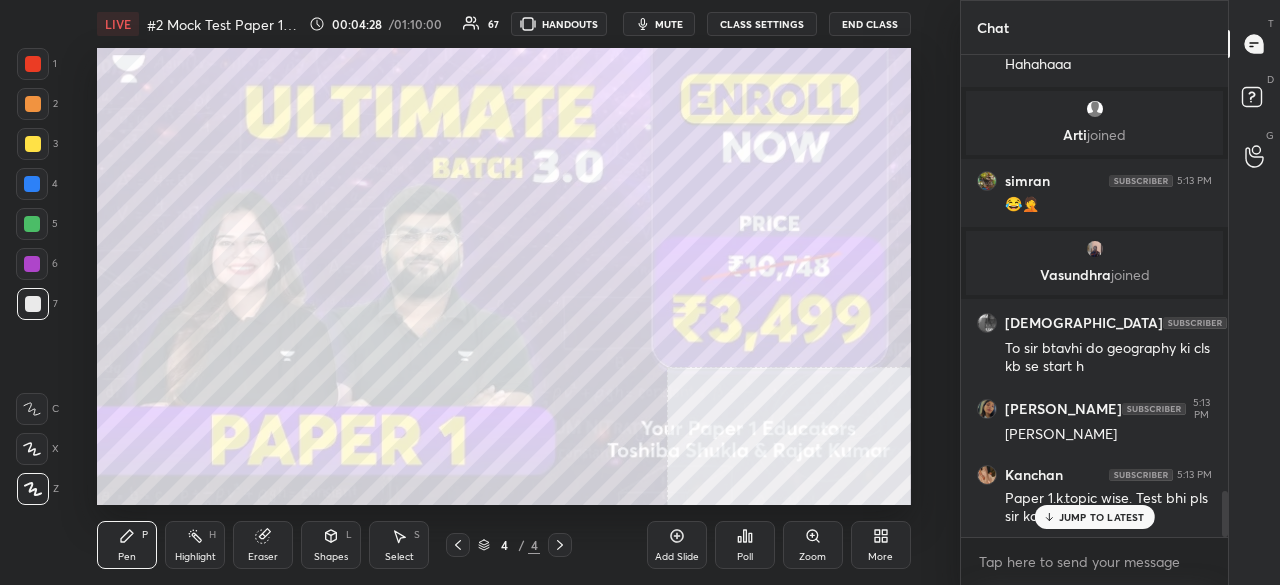 click on "JUMP TO LATEST" at bounding box center [1102, 517] 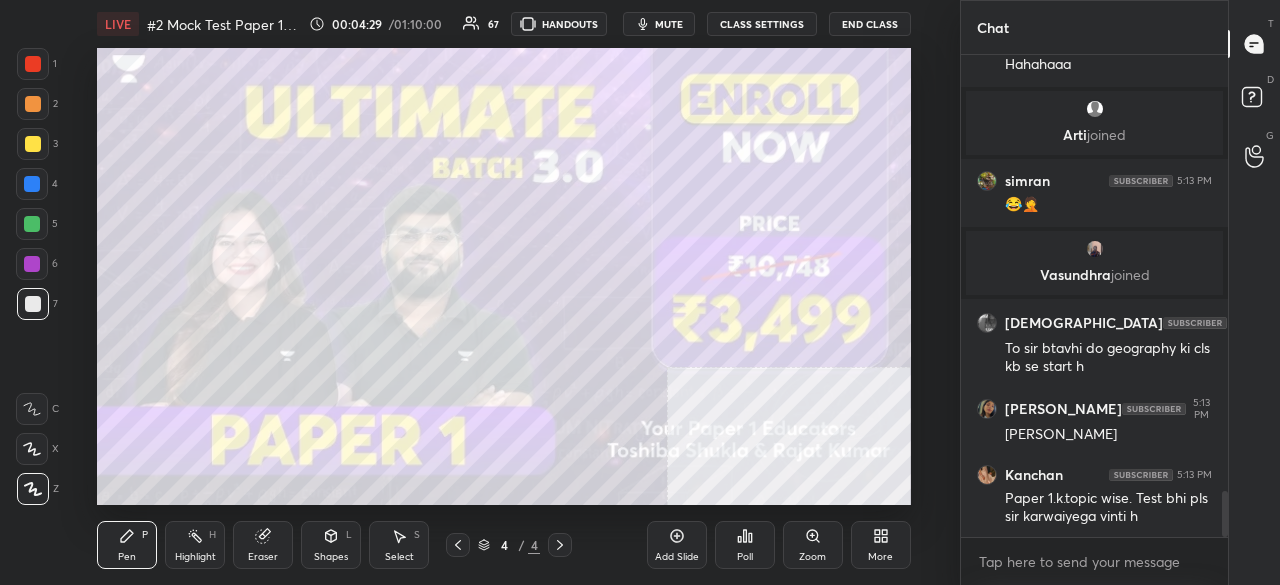 click at bounding box center [33, 64] 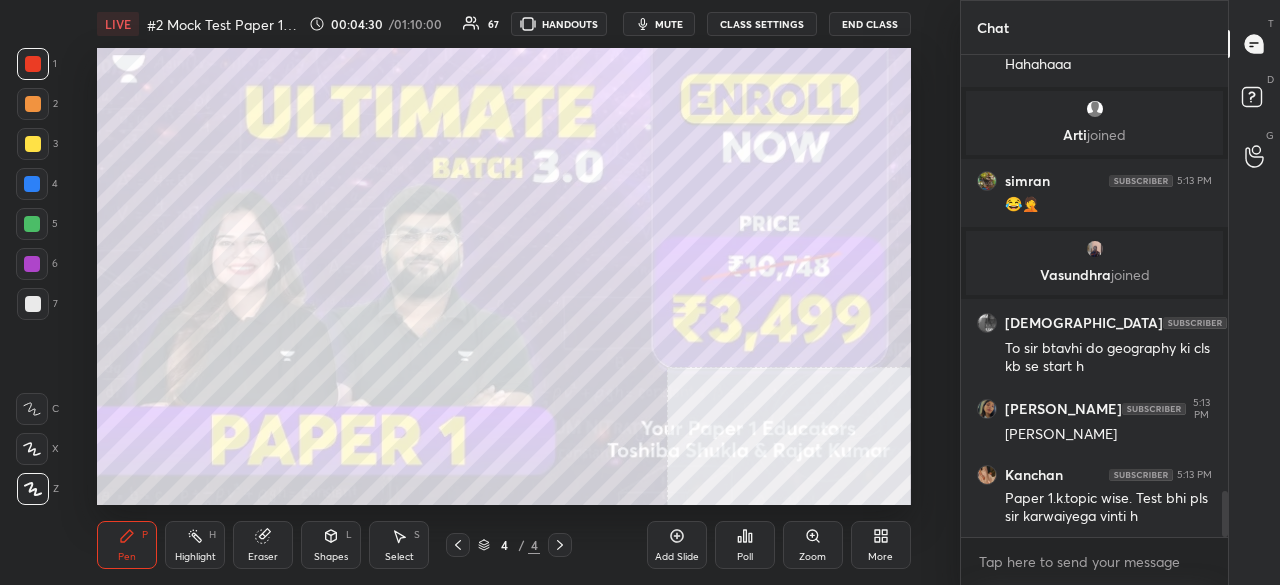 click on "More" at bounding box center (881, 545) 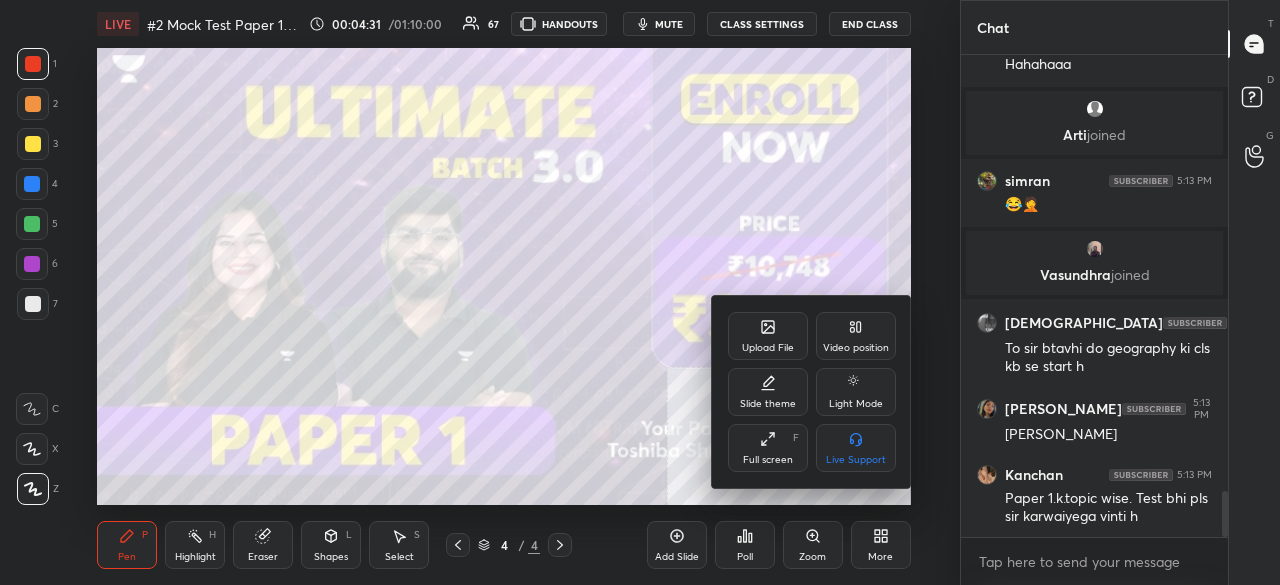 click on "Full screen" at bounding box center (768, 460) 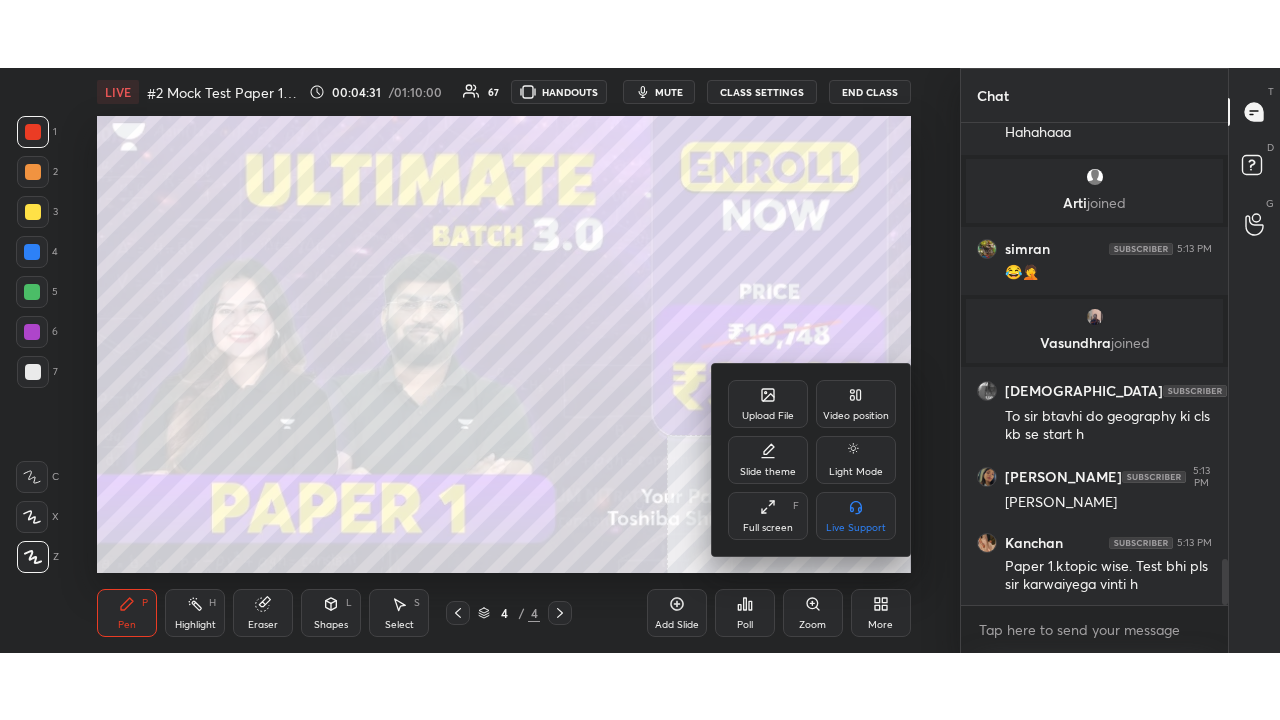 scroll, scrollTop: 4612, scrollLeft: 0, axis: vertical 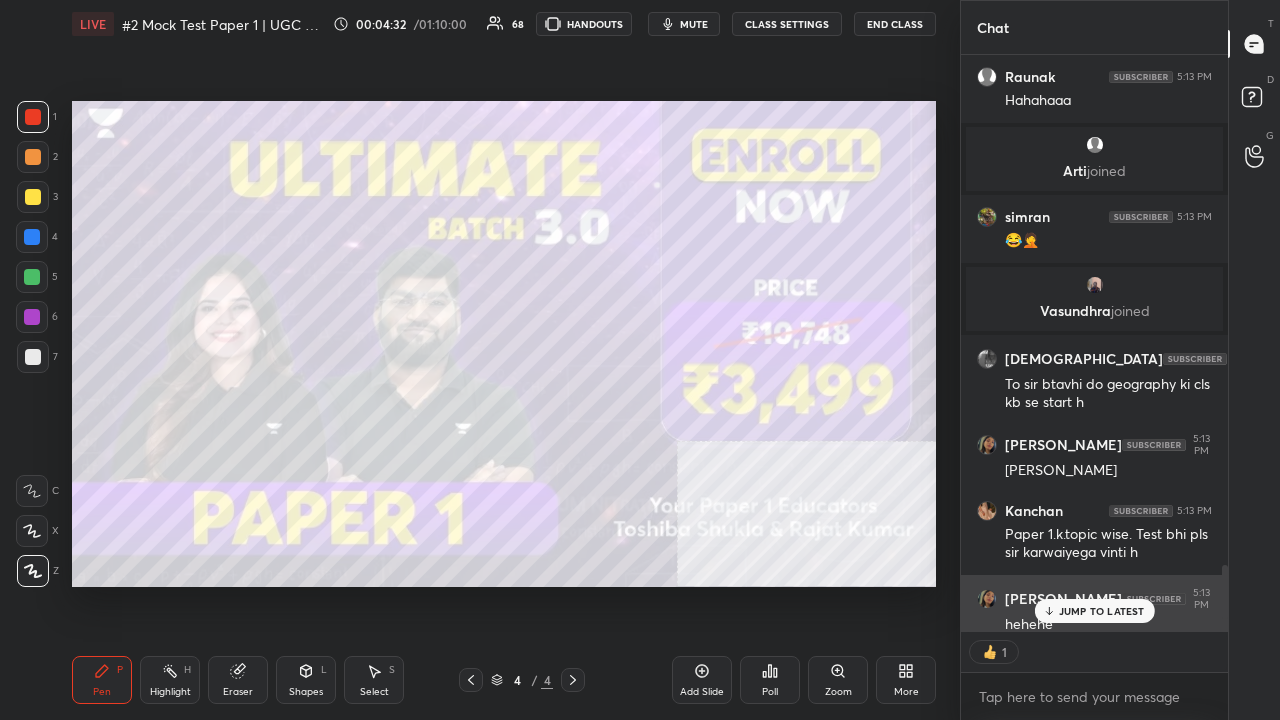 click on "JUMP TO LATEST" at bounding box center [1102, 611] 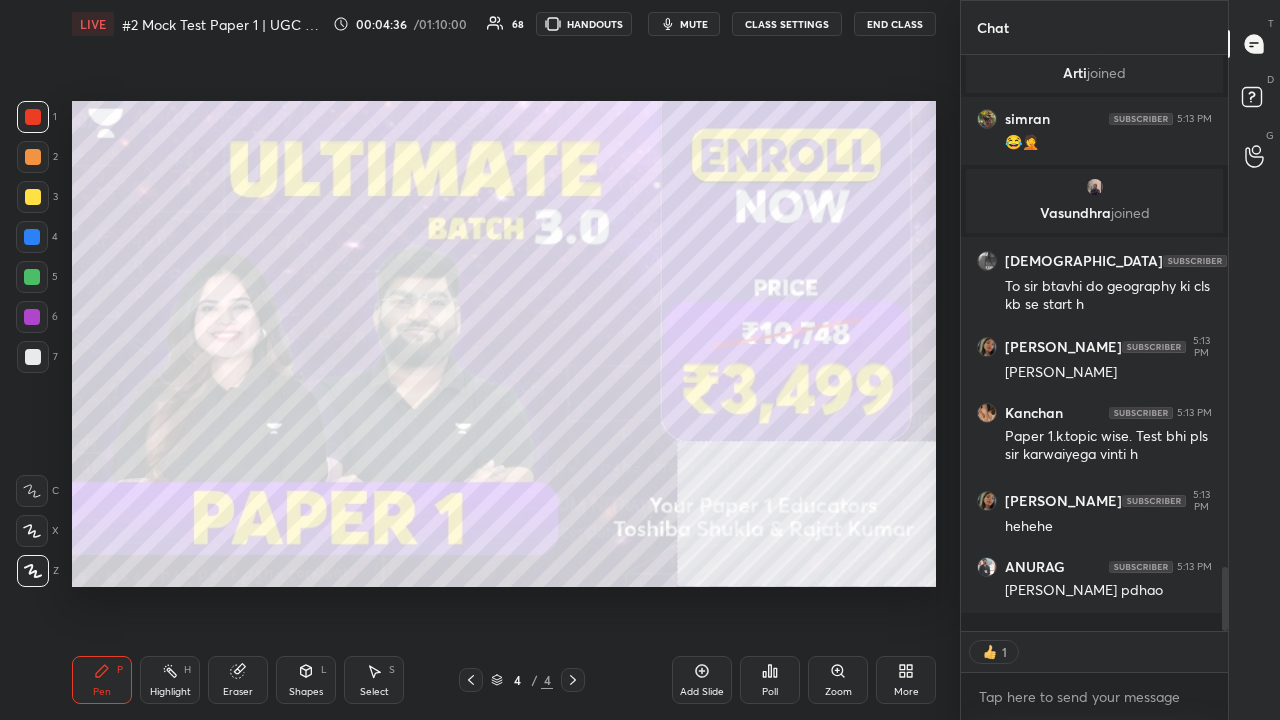 click 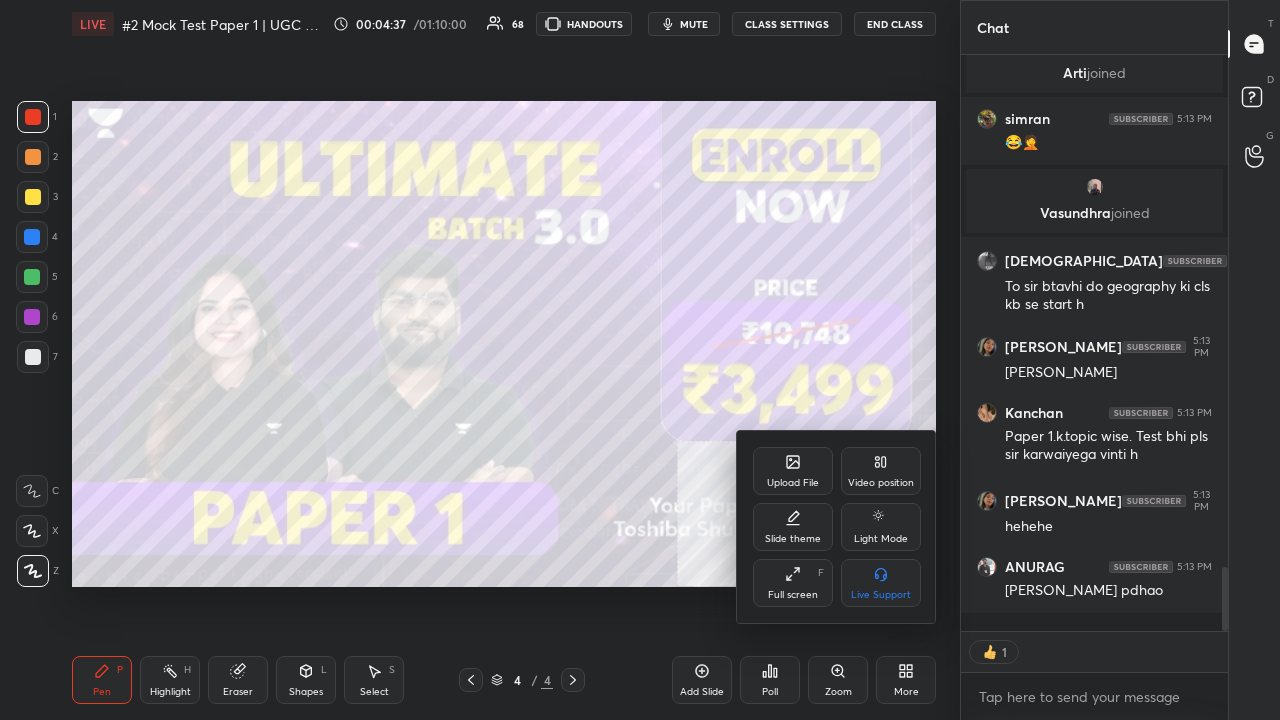 click on "Upload File" at bounding box center (793, 471) 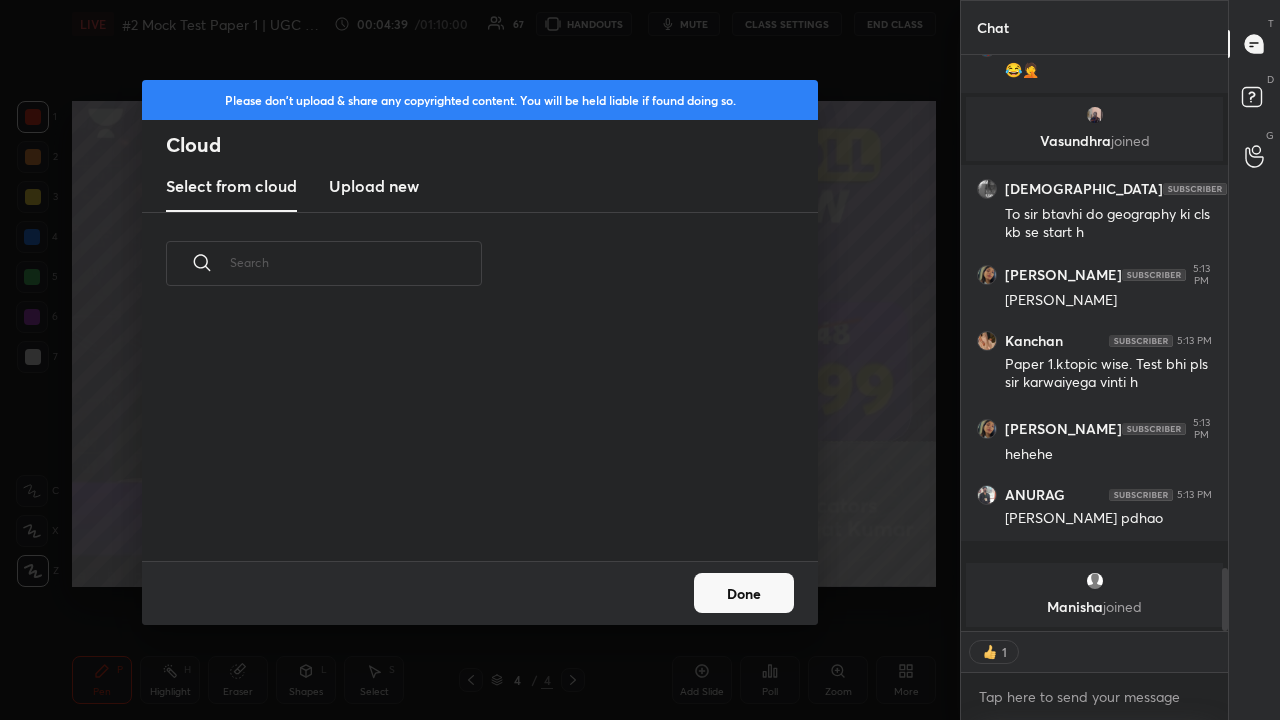 click on "Done" at bounding box center [744, 593] 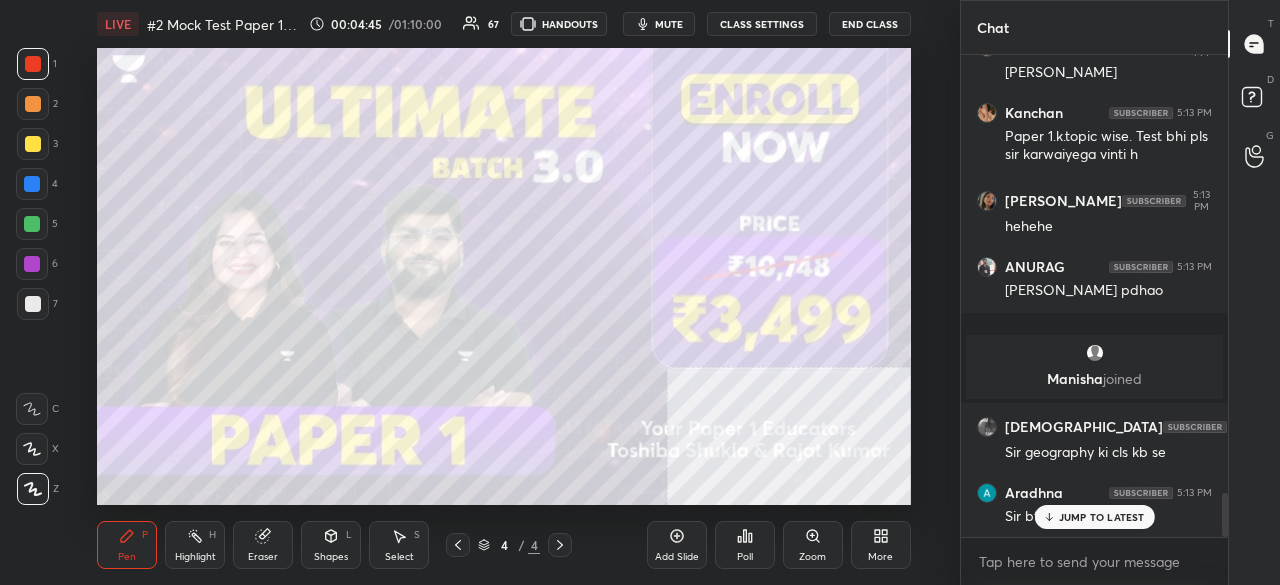click on "JUMP TO LATEST" at bounding box center [1102, 517] 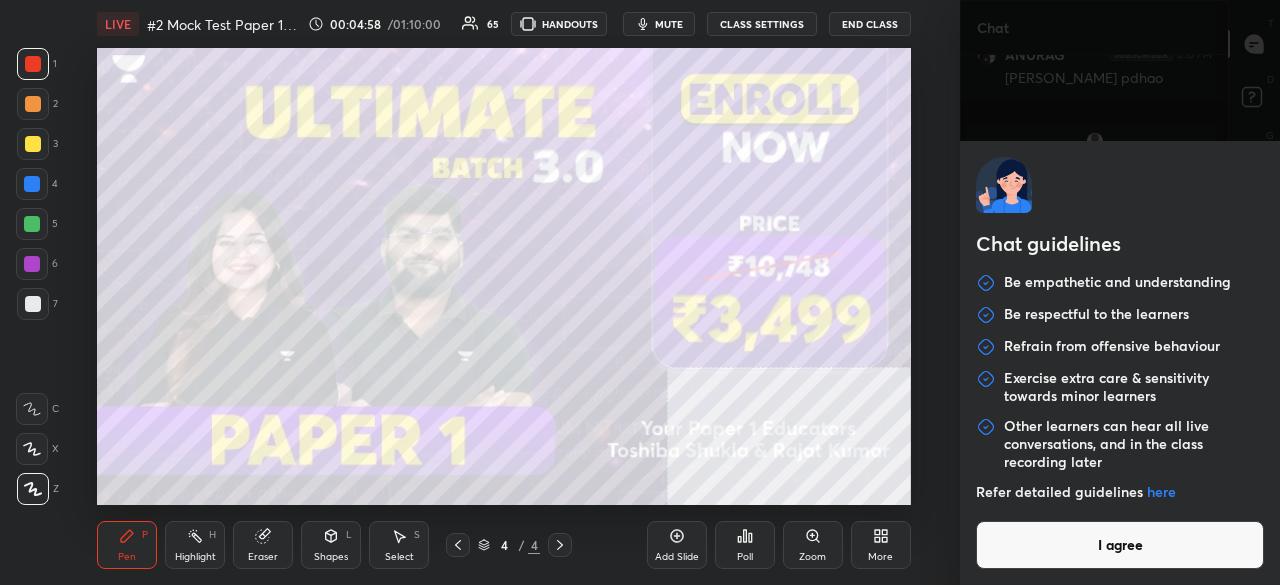 click on "1 2 3 4 5 6 7 C X Z C X Z E E Erase all   H H LIVE #2 Mock Test Paper 1 | UGC NET [DATE] 00:04:58 /  01:10:00 65 HANDOUTS mute CLASS SETTINGS End Class Setting up your live class Poll for   secs No correct answer Start poll Back #2 Mock Test Paper 1 | UGC NET [DATE] [PERSON_NAME] Pen P Highlight H Eraser Shapes L Select S 4 / 4 Add Slide Poll Zoom More Chat [PERSON_NAME] 5:13 PM hehehe ANURAG 5:13 PM [PERSON_NAME] pdhao [PERSON_NAME]  joined Maharishi 5:13 PM Sir geography ki cls kb se Aradhna 5:13 PM Sir btaya nhi aapne JRF  joined Raunak 5:13 PM Sir ki sari class  aaj miss ho [DEMOGRAPHIC_DATA] mranali  joined JUMP TO LATEST Enable hand raising Enable raise hand to speak to learners. Once enabled, chat will be turned off temporarily. Enable x   Doubts asked by learners will show up here NEW DOUBTS ASKED No one has raised a hand yet Can't raise hand Looks like educator just invited you to speak. Please wait before you can raise your hand again. Got it T Messages (T) D Doubts (D) G Raise Hand (G) Report an issue Reason for reporting ​" at bounding box center (640, 292) 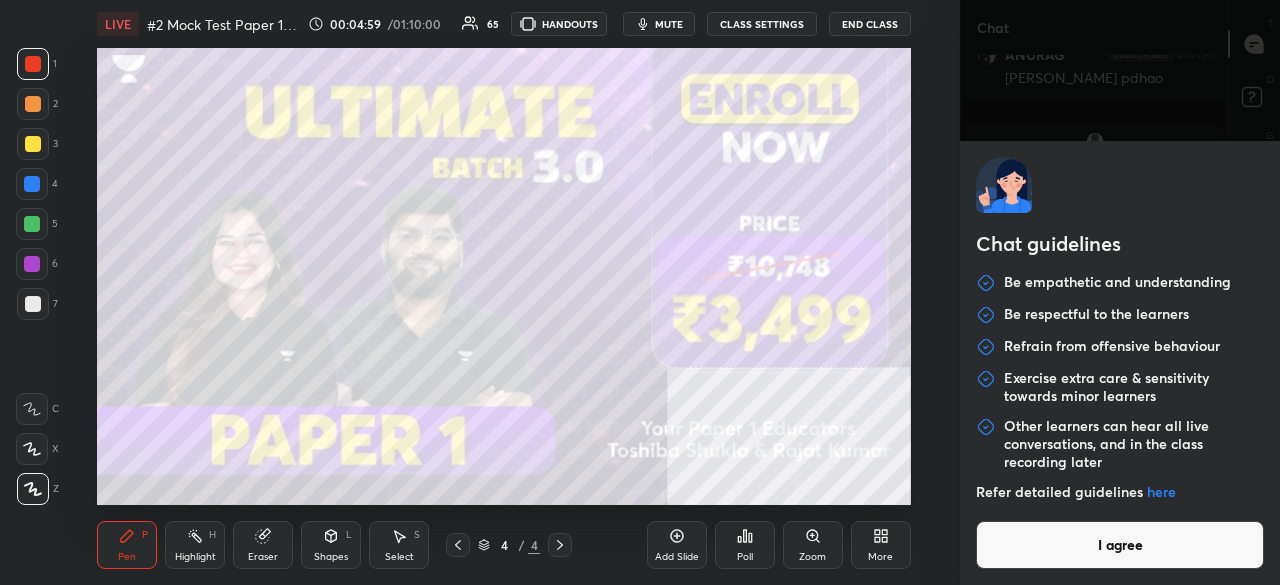 click on "I agree" at bounding box center (1120, 545) 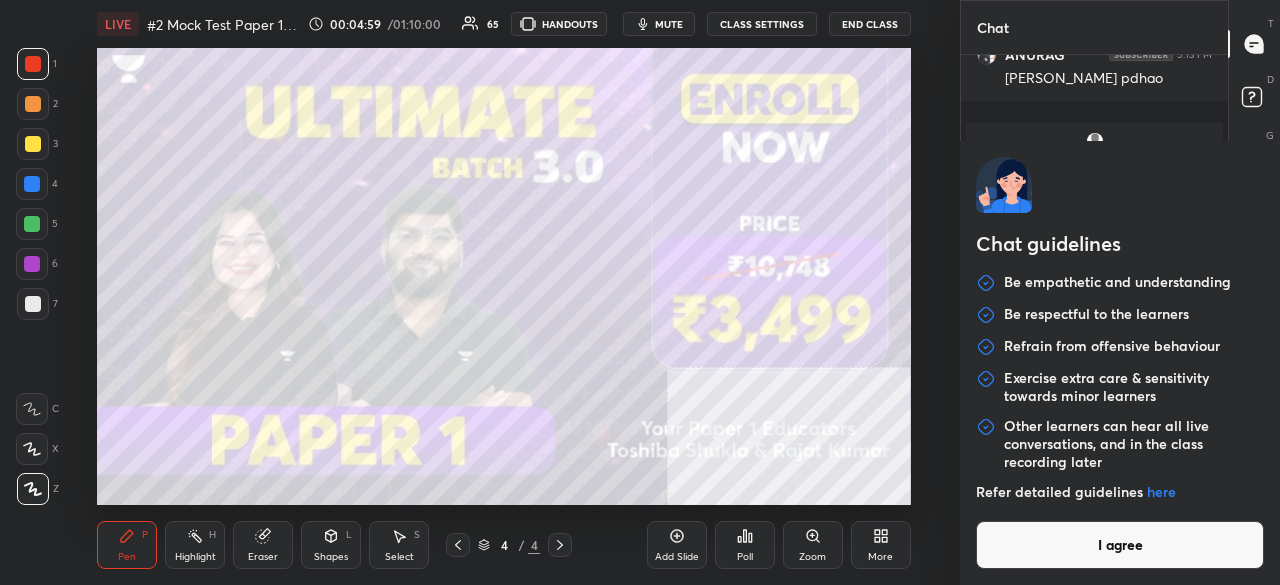 type on "x" 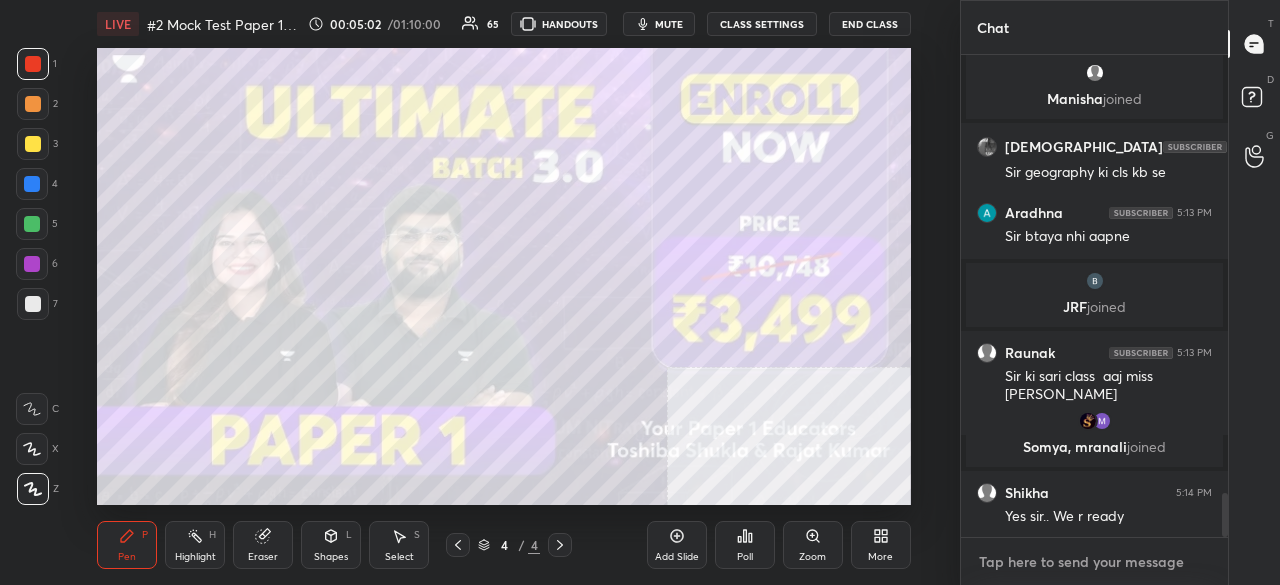 type on "[URL][DOMAIN_NAME]" 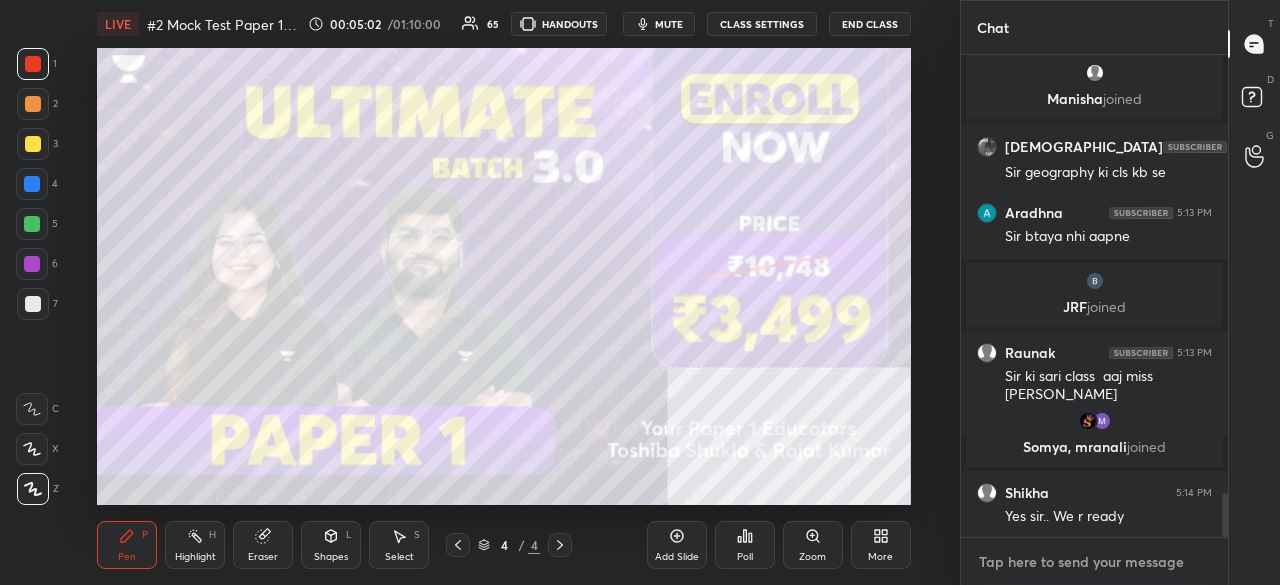 type on "x" 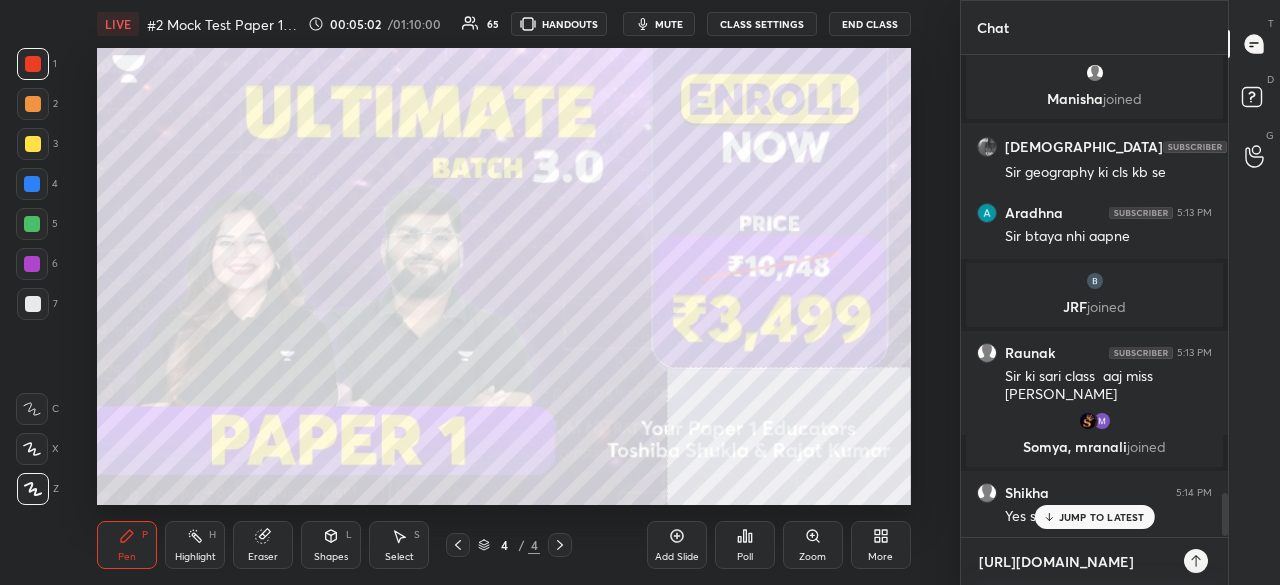 type on "[URL][DOMAIN_NAME]" 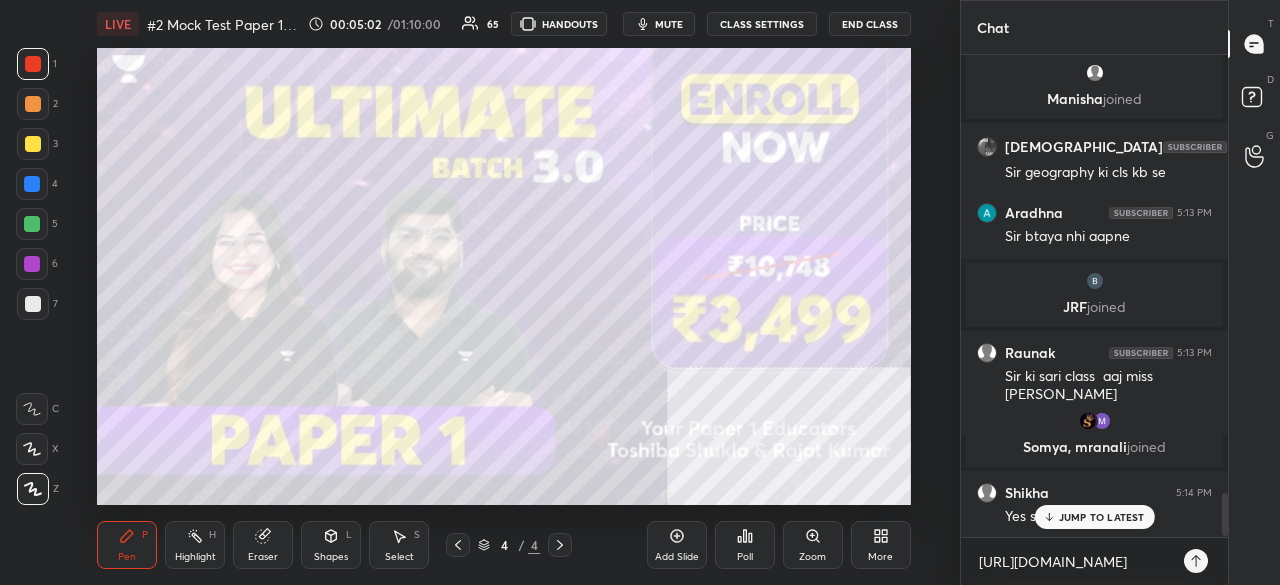 type on "x" 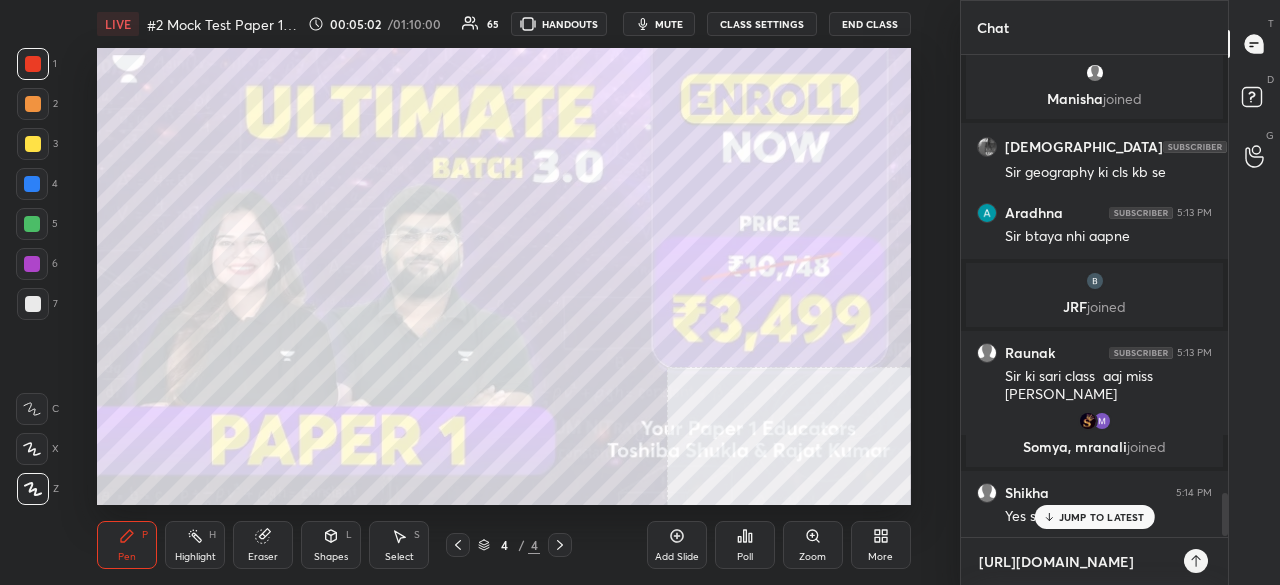 type 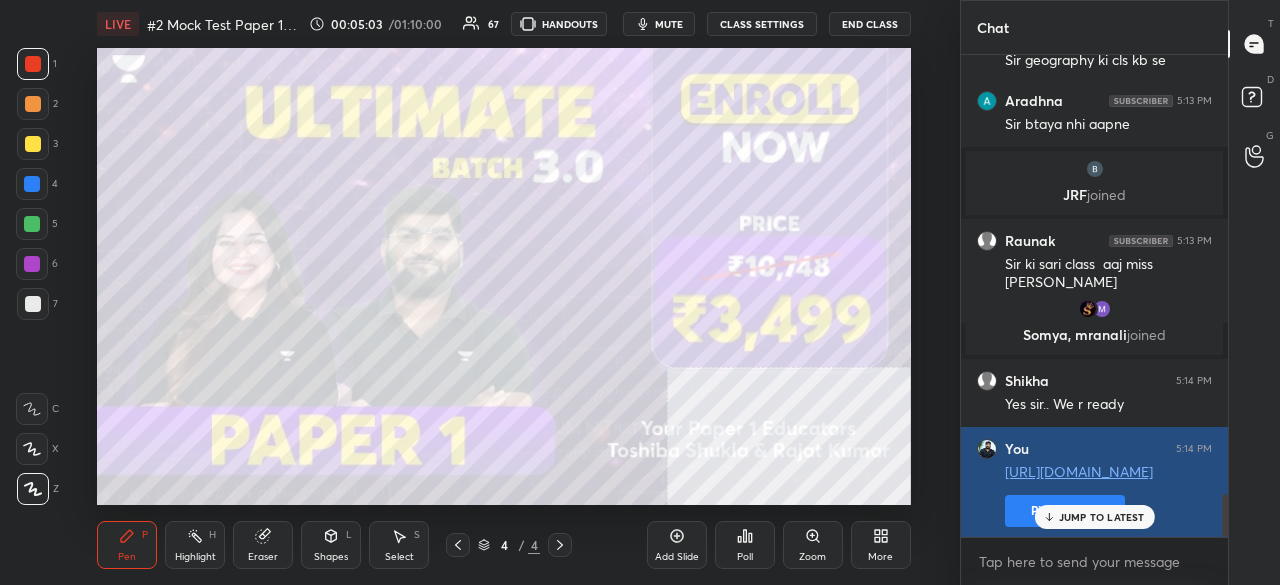 click on "Pin message" at bounding box center (1065, 511) 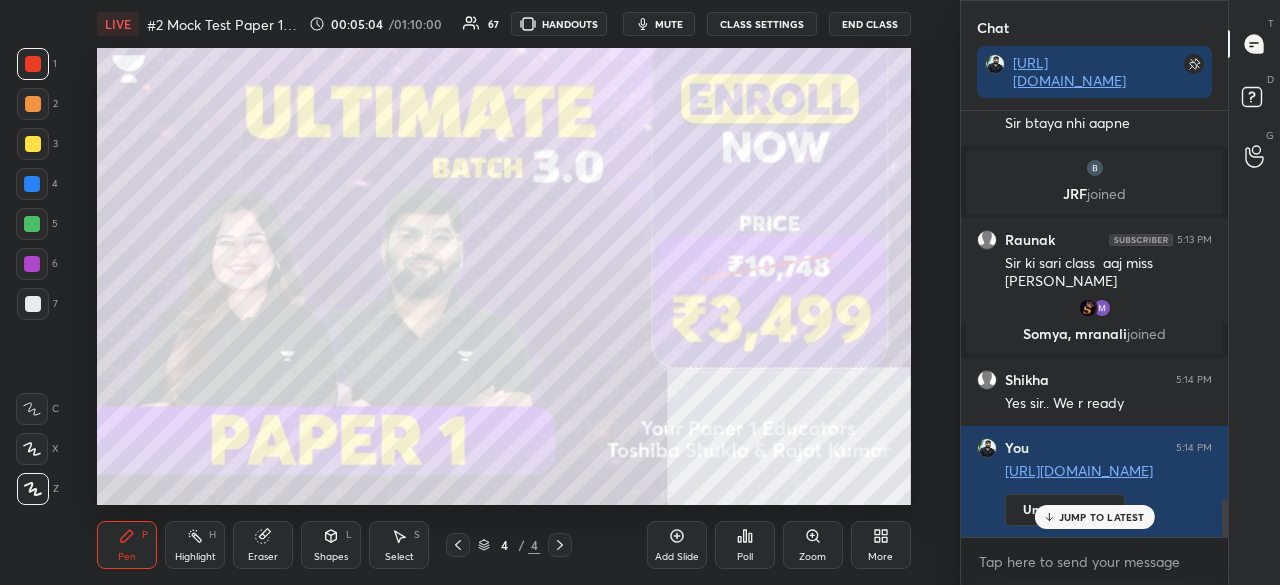 click on "More" at bounding box center [881, 545] 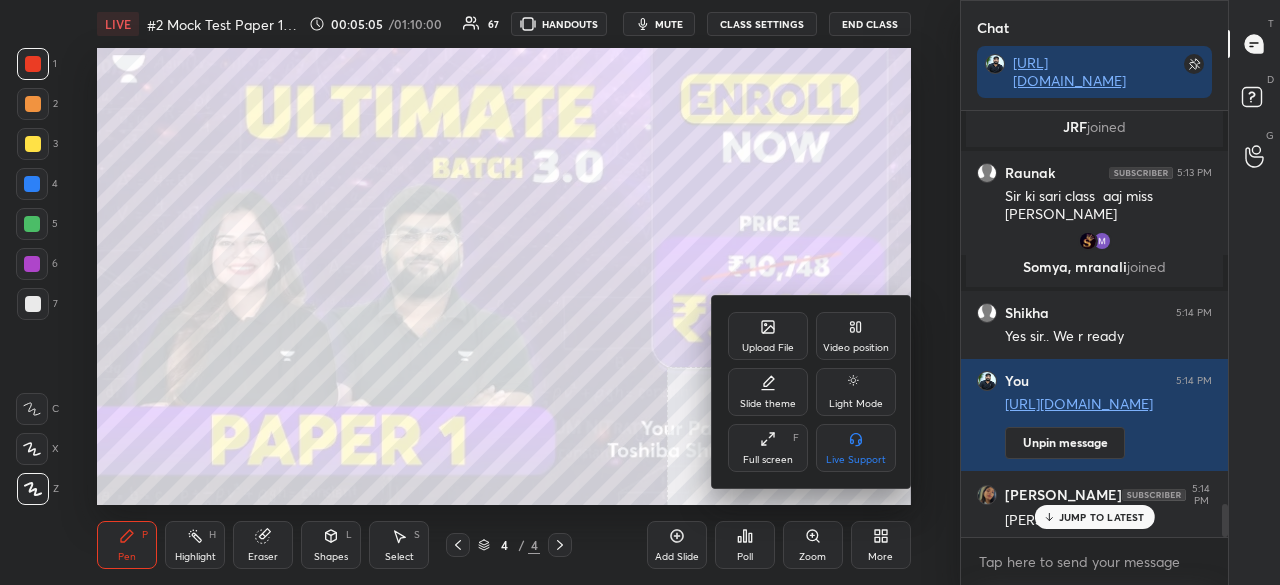 click on "Full screen" at bounding box center [768, 460] 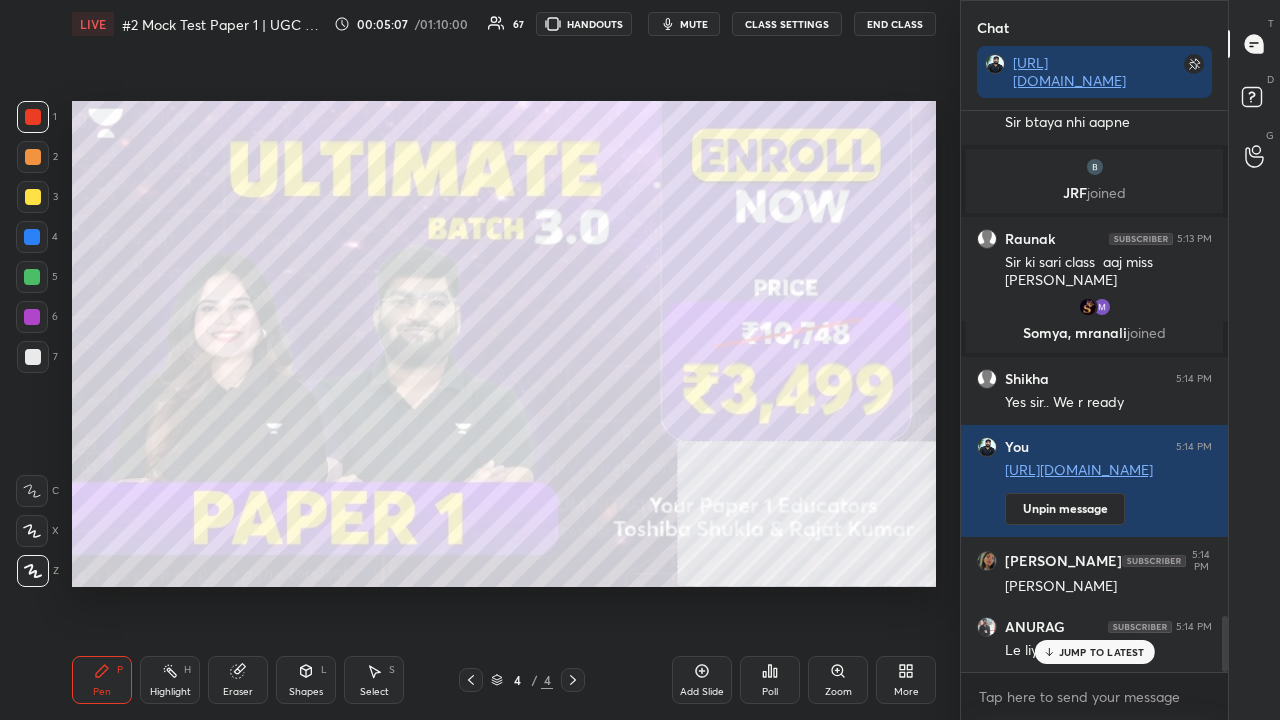 click 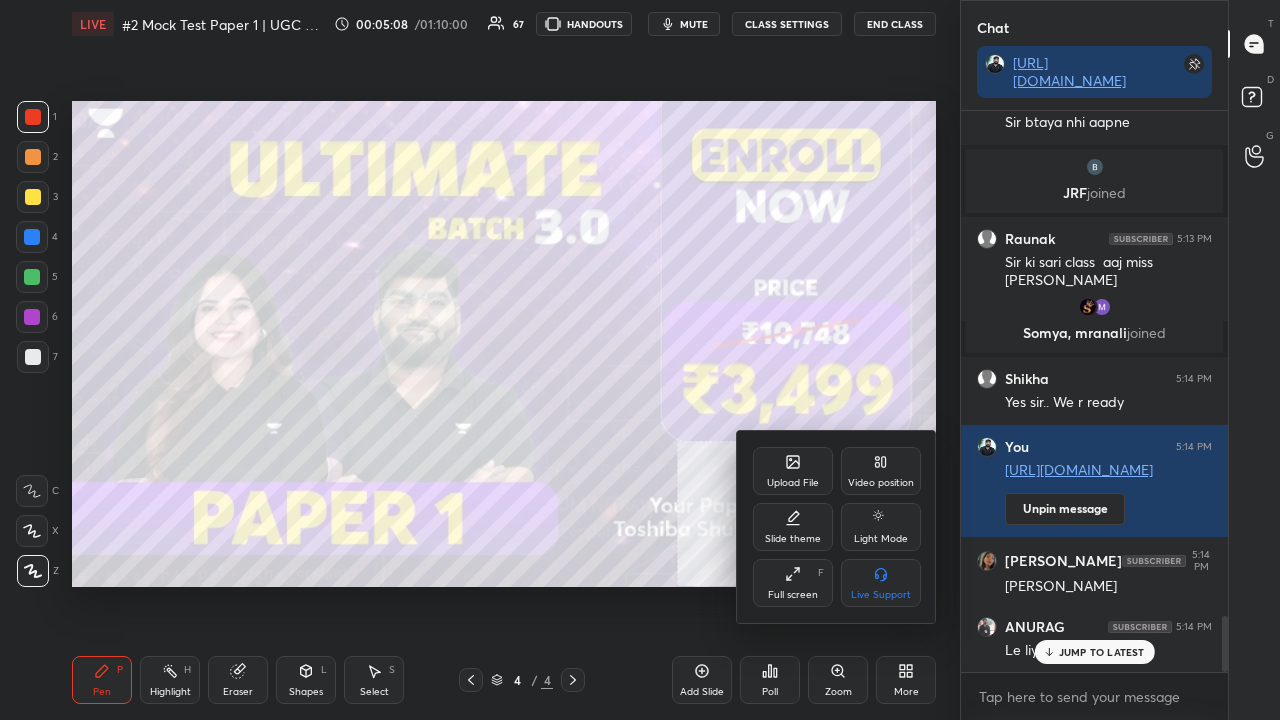 click on "Upload File" at bounding box center [793, 471] 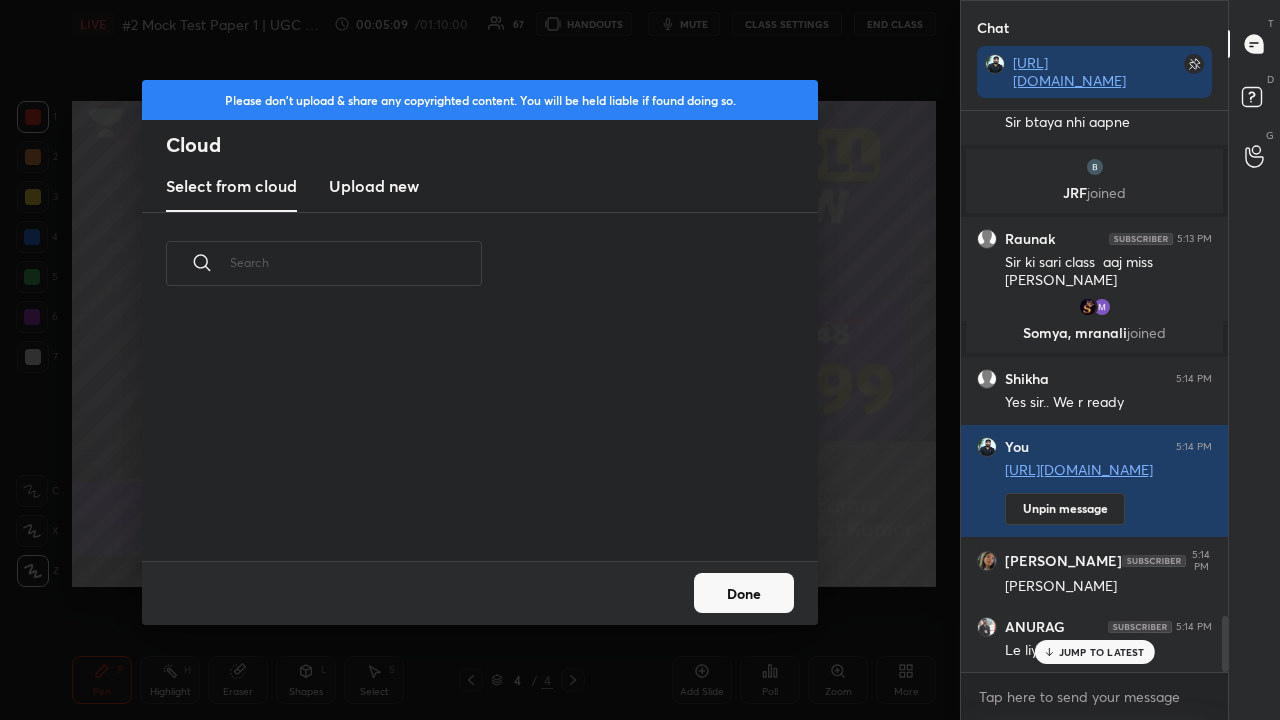 drag, startPoint x: 374, startPoint y: 182, endPoint x: 398, endPoint y: 193, distance: 26.400757 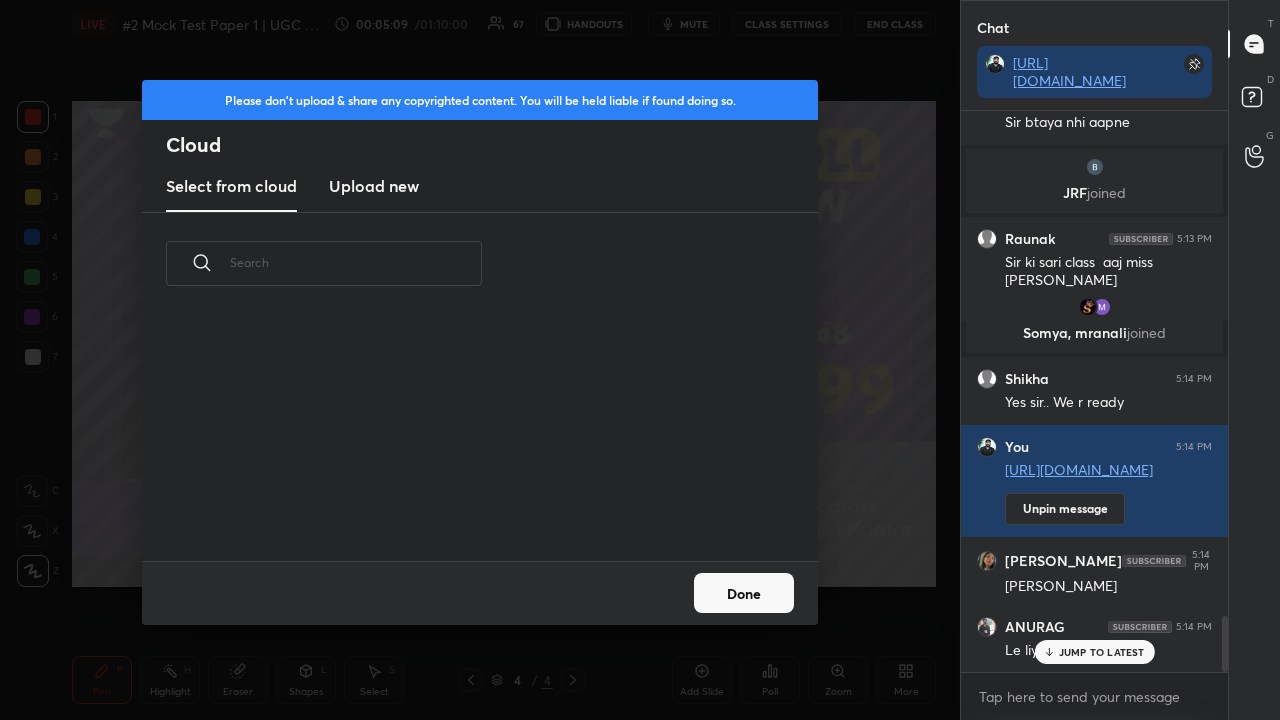 click on "Upload new" at bounding box center (374, 186) 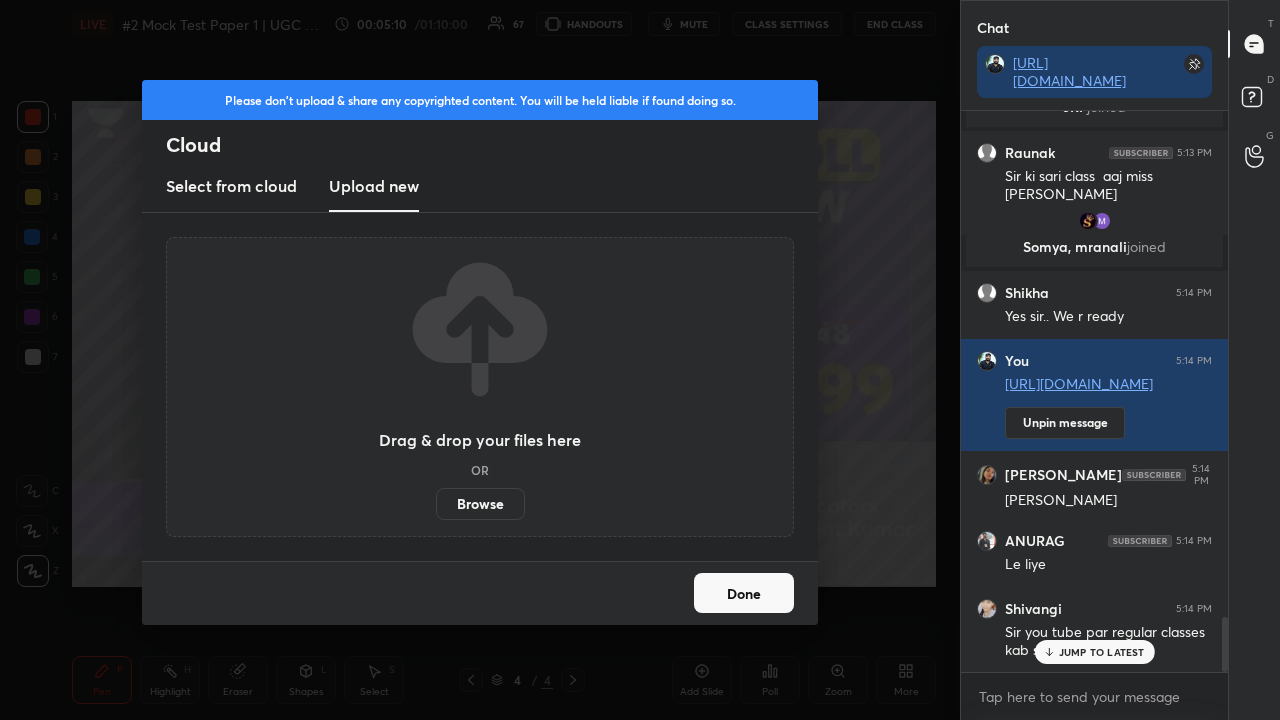 click on "Browse" at bounding box center (480, 504) 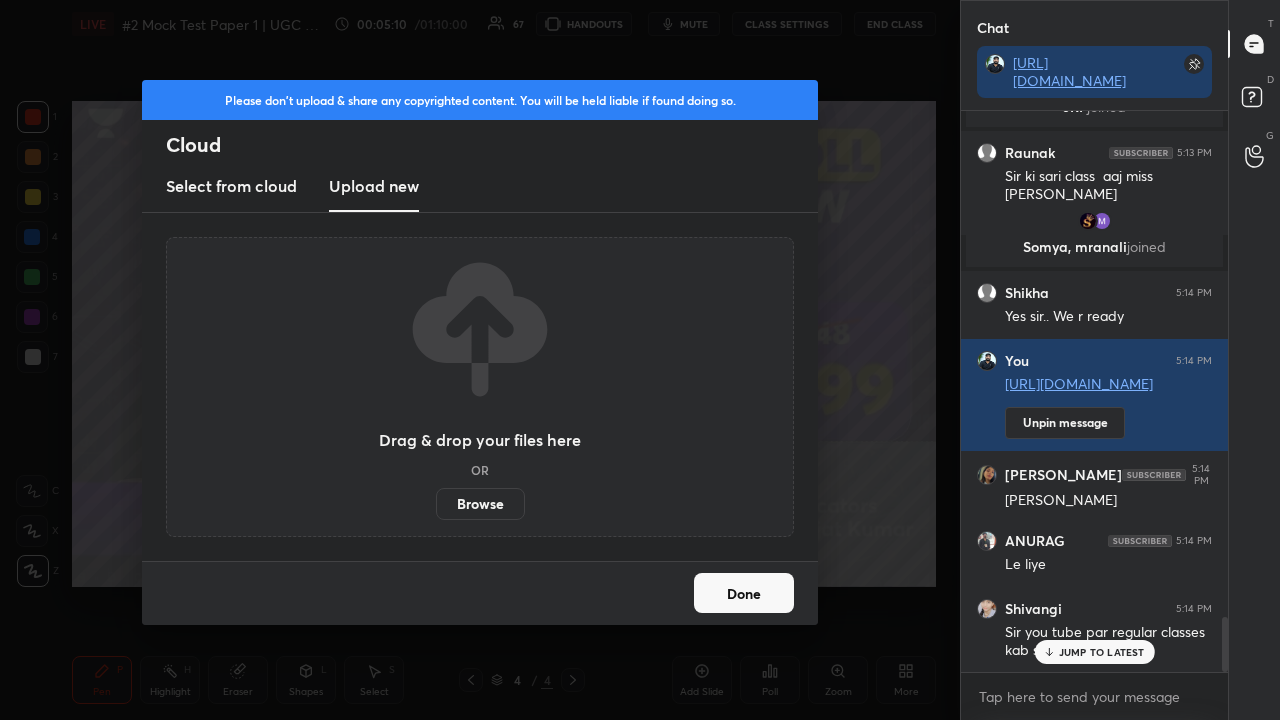 click on "Browse" at bounding box center (436, 504) 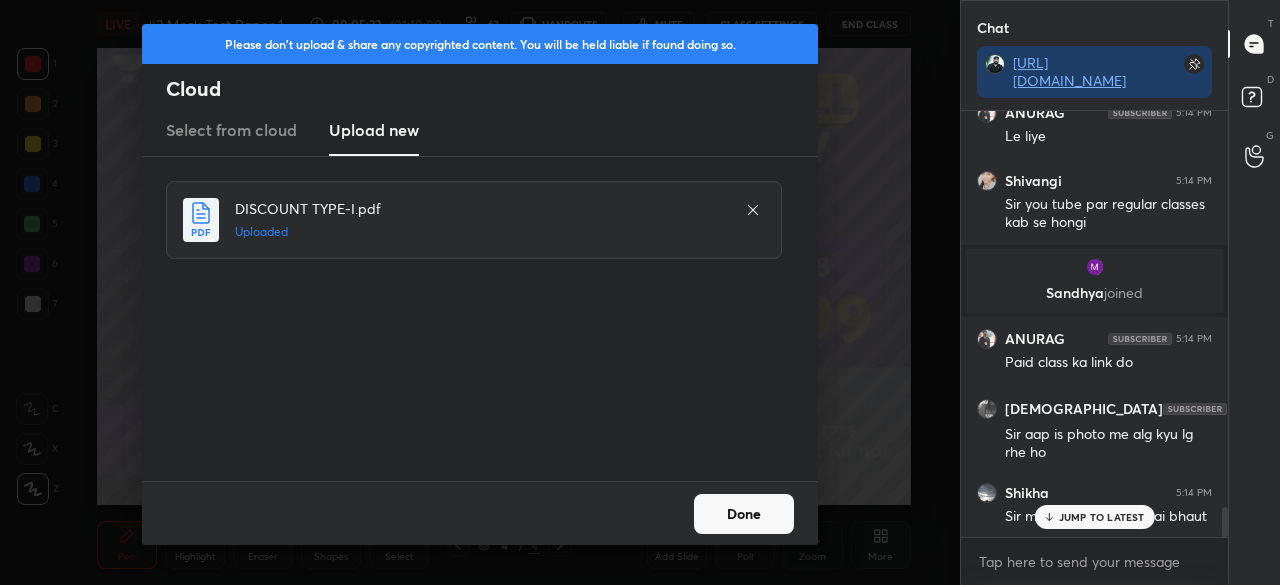 click on "JUMP TO LATEST" at bounding box center (1102, 517) 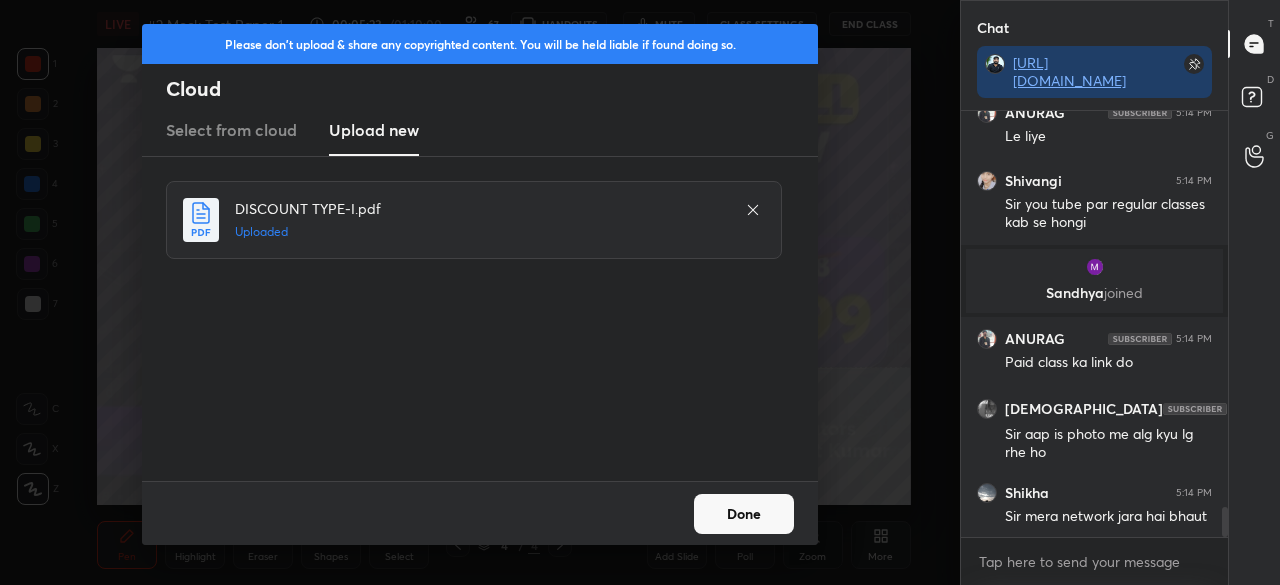 click on "Done" at bounding box center (744, 514) 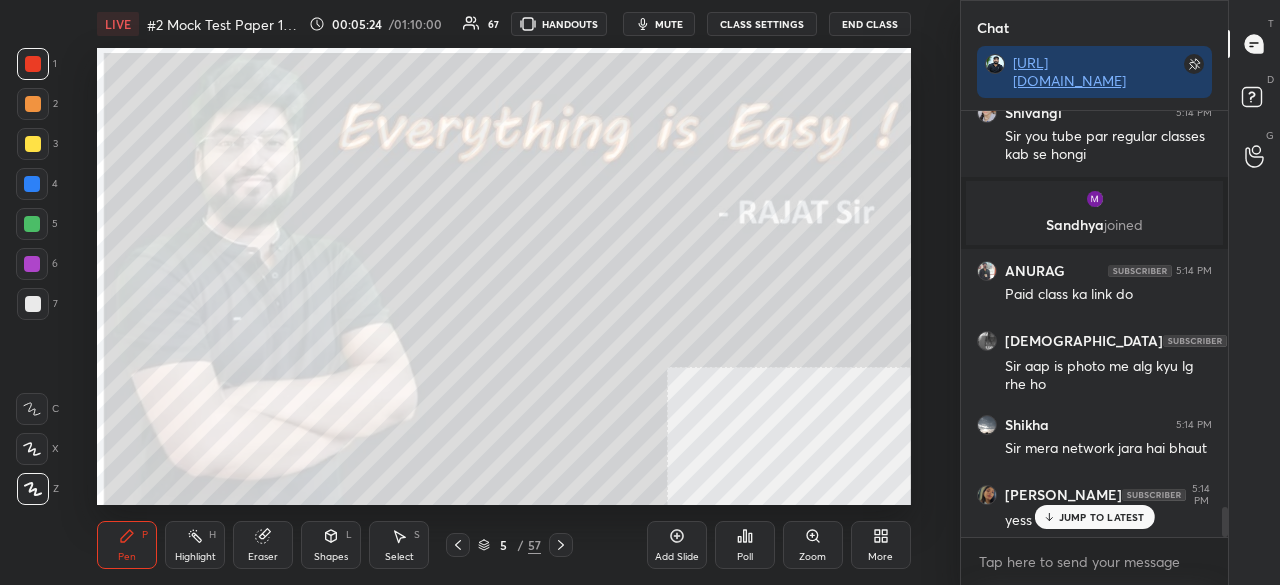 click 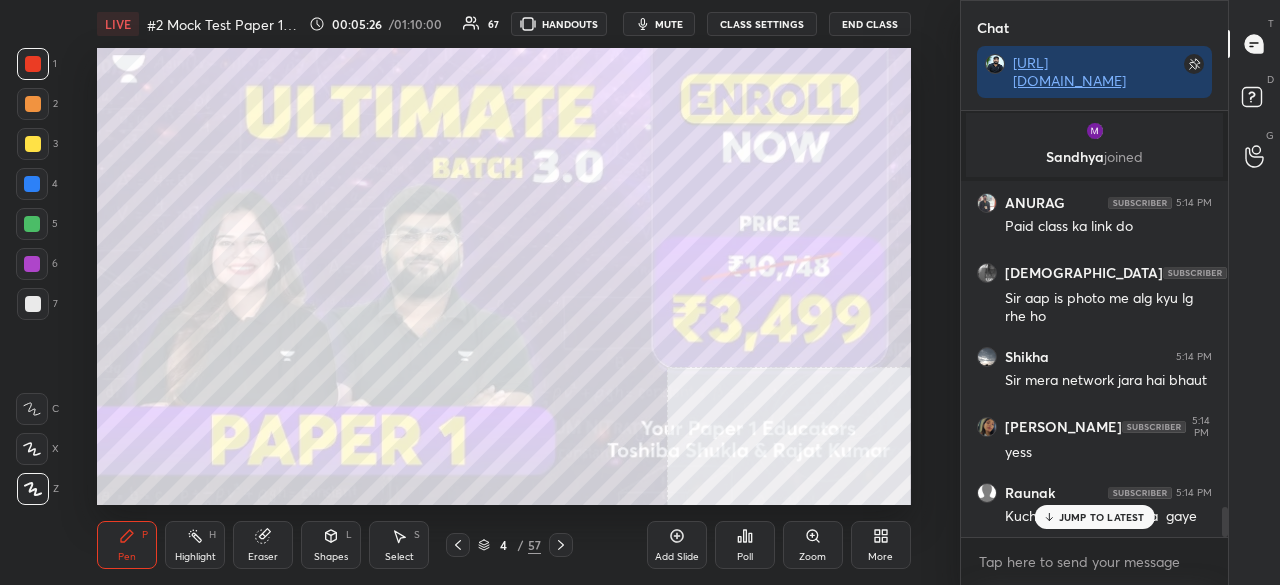 click 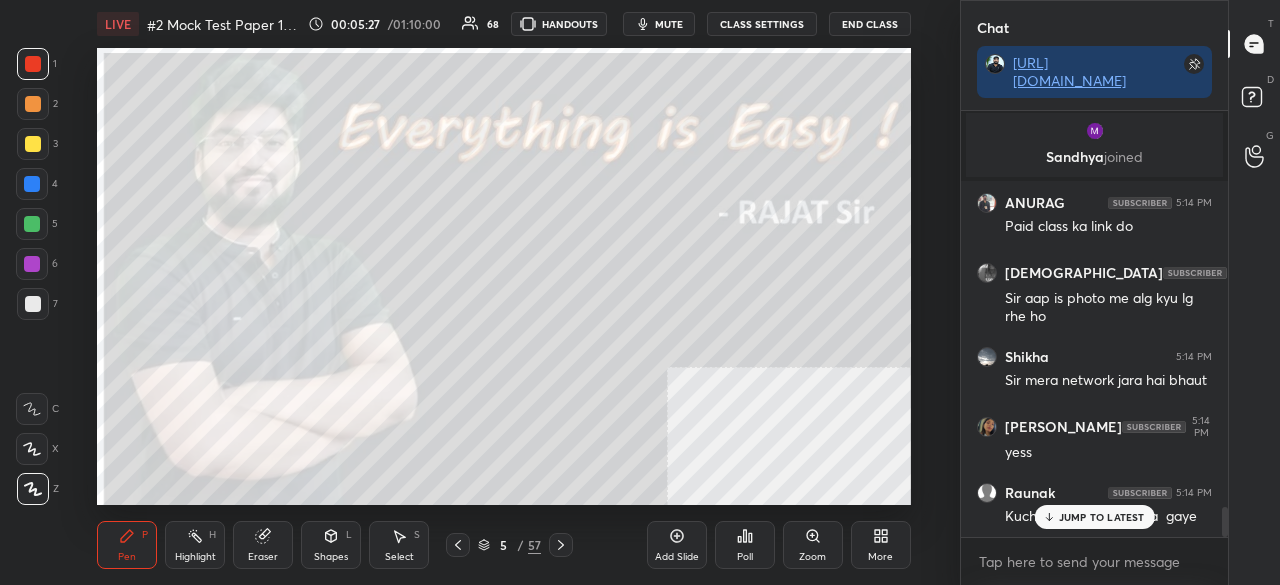 click on "More" at bounding box center [881, 545] 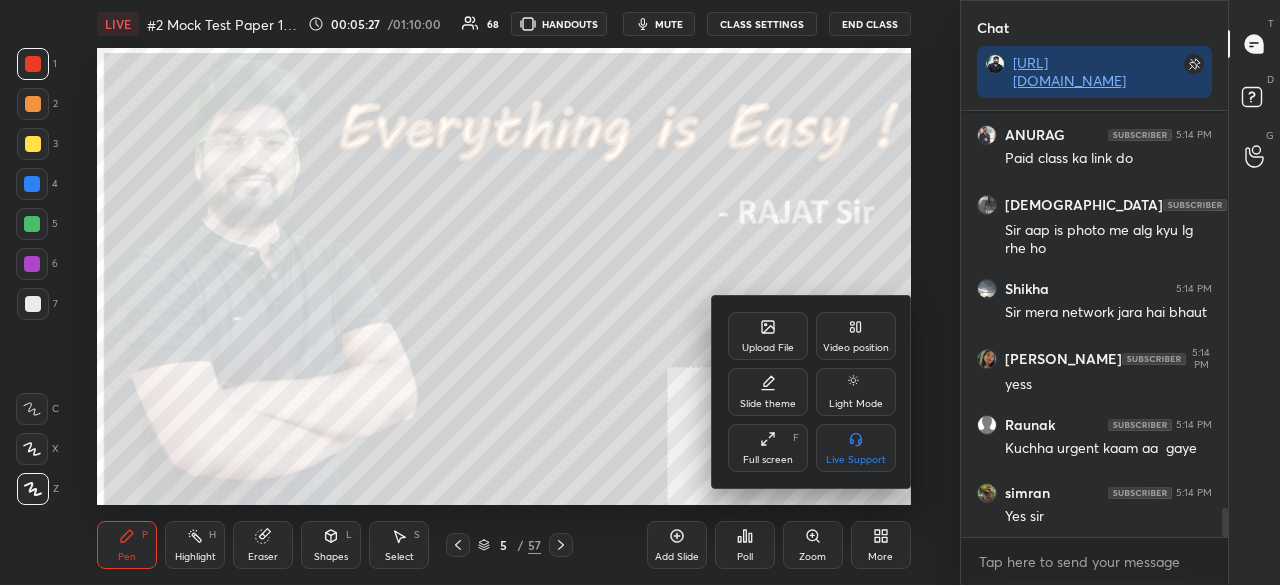 click on "Full screen" at bounding box center [768, 460] 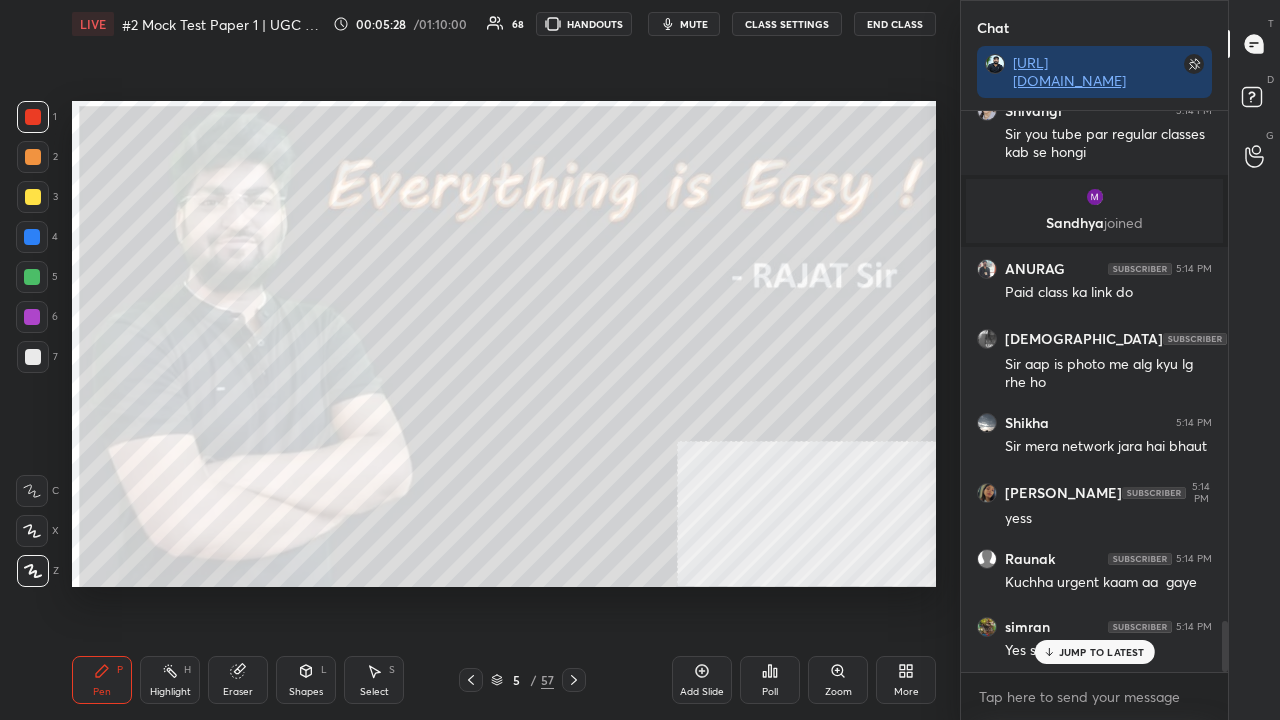 type on "x" 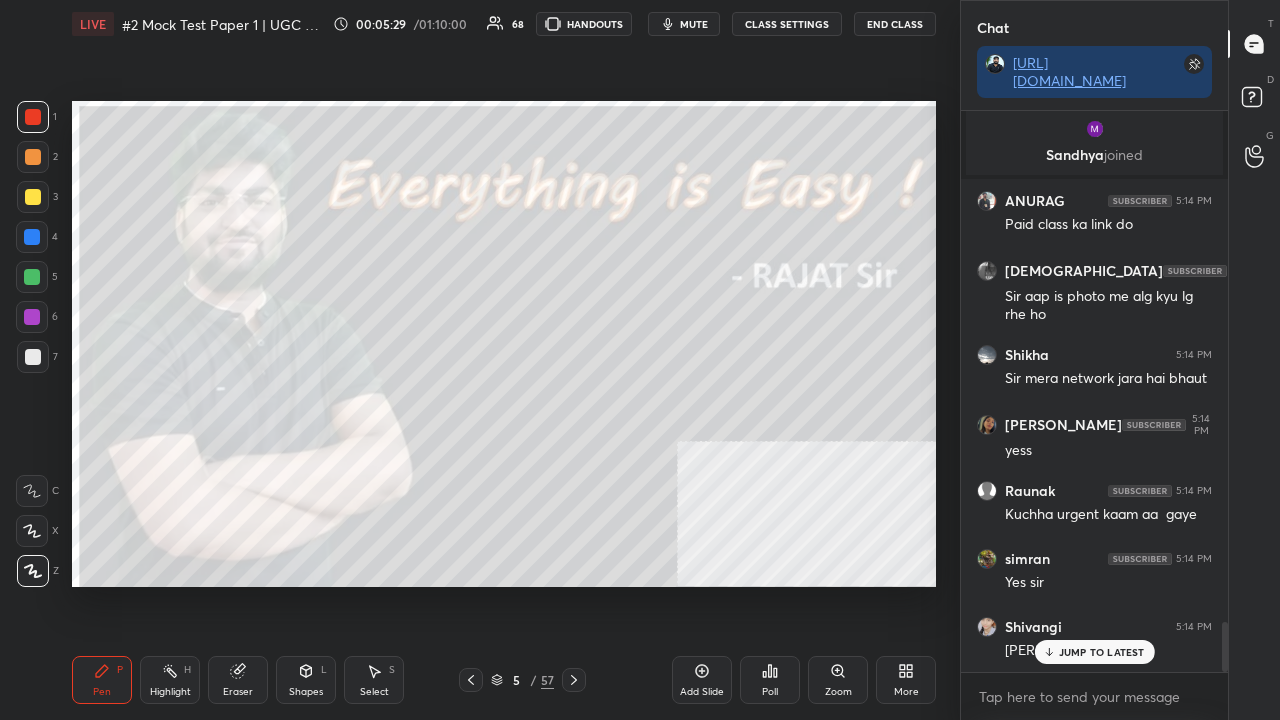 click on "5" at bounding box center [517, 680] 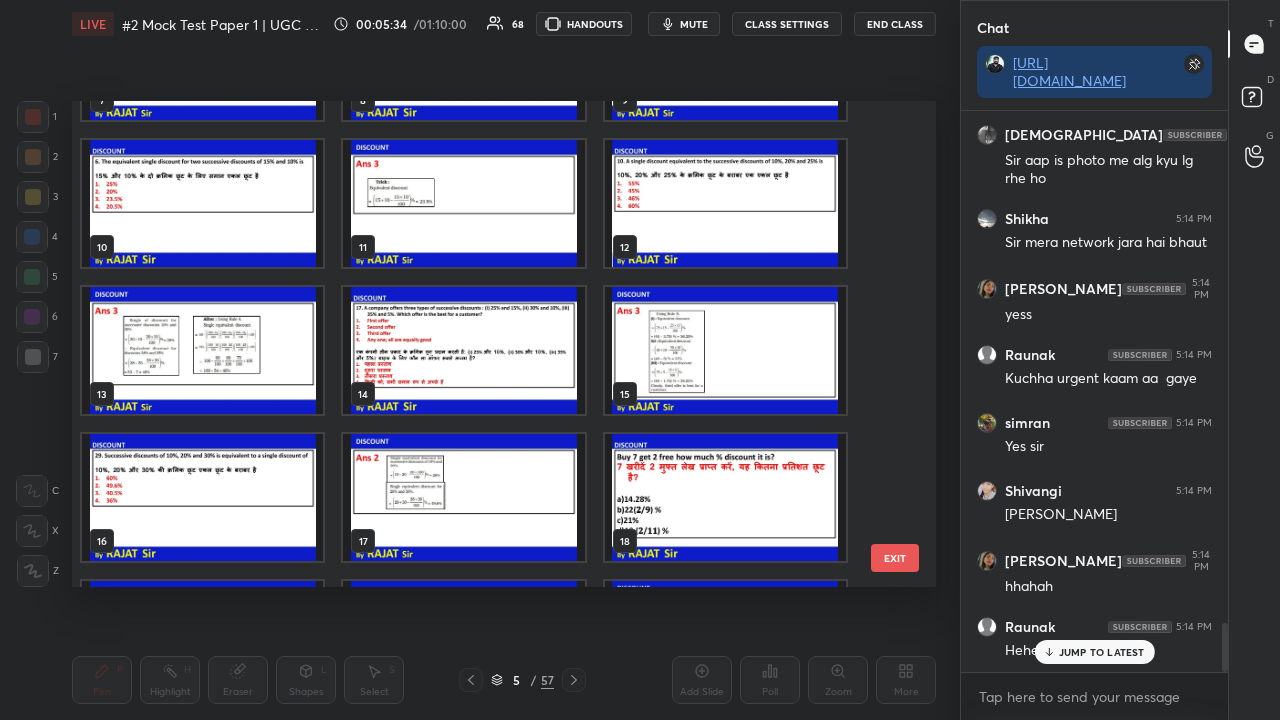click at bounding box center [725, 203] 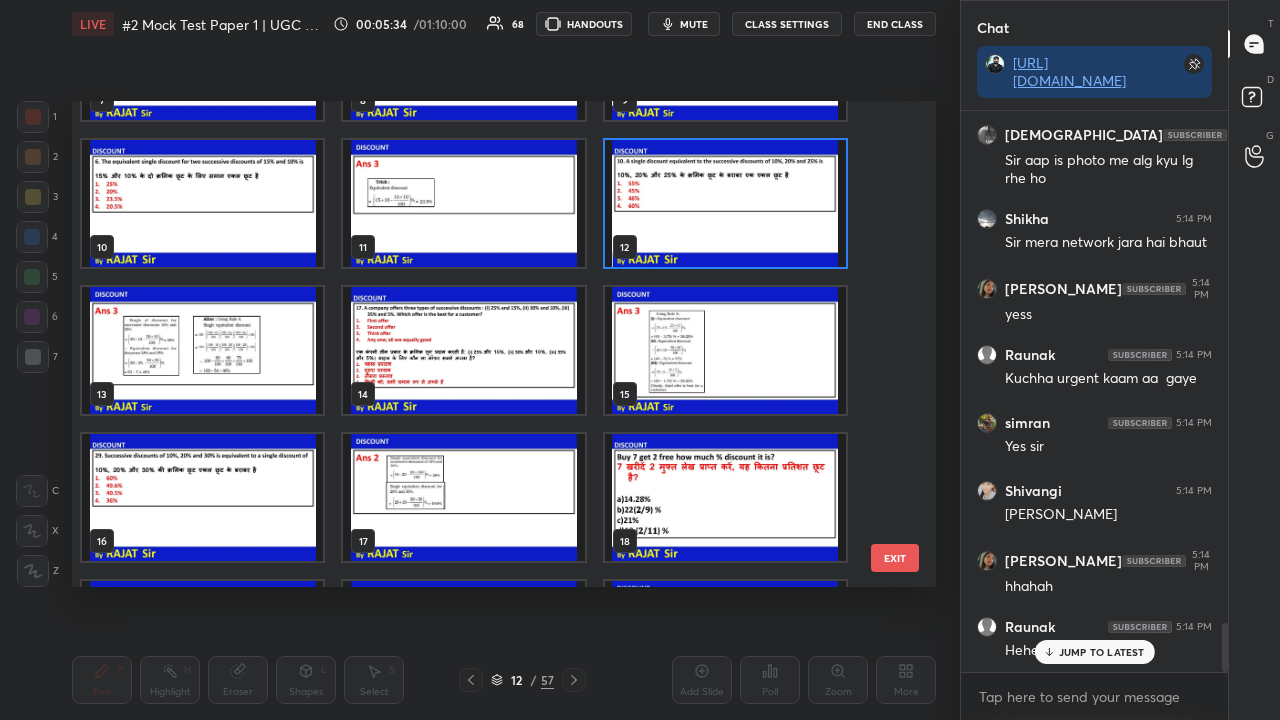 click at bounding box center [725, 203] 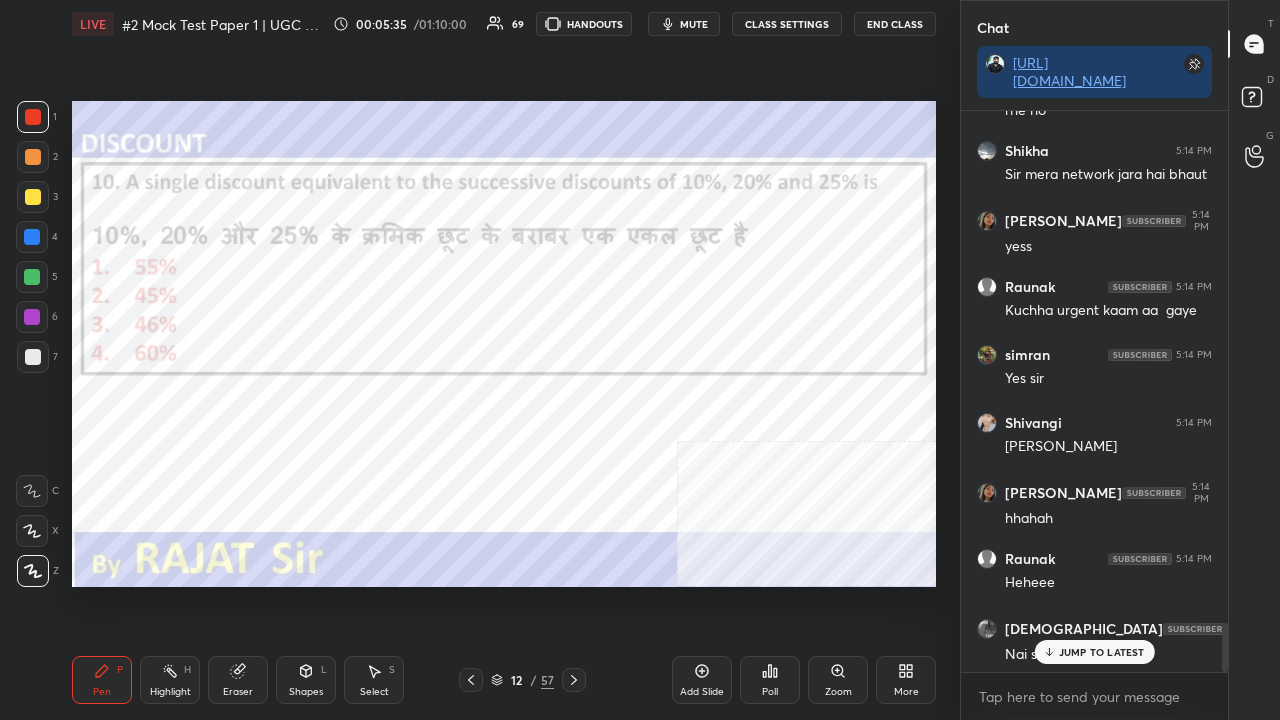 click on "mute" at bounding box center (694, 24) 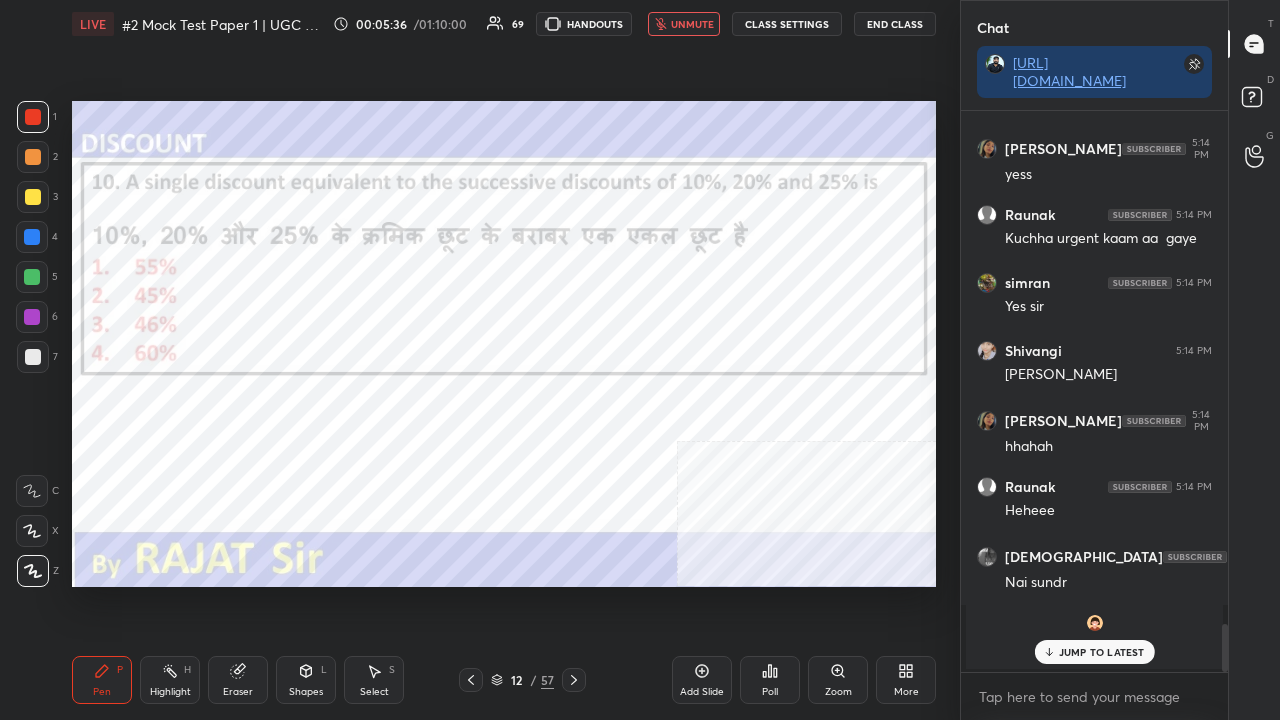 click on "12" at bounding box center (517, 680) 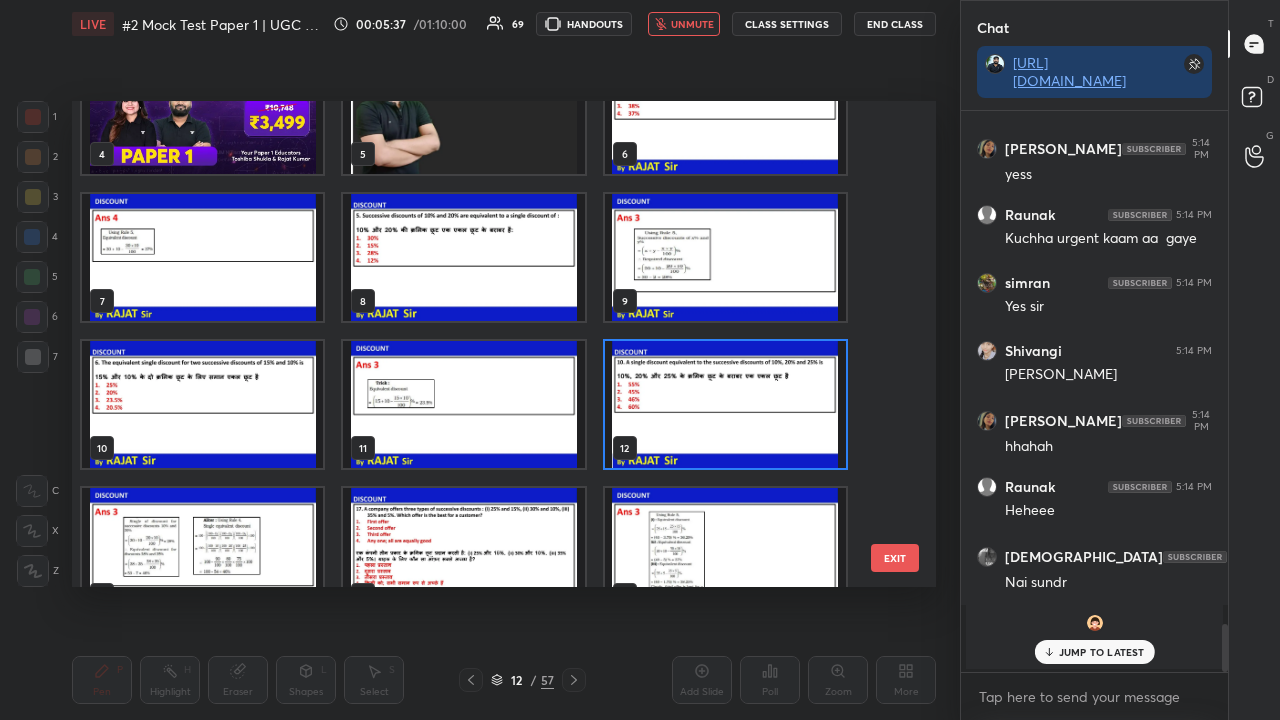 click at bounding box center (725, 404) 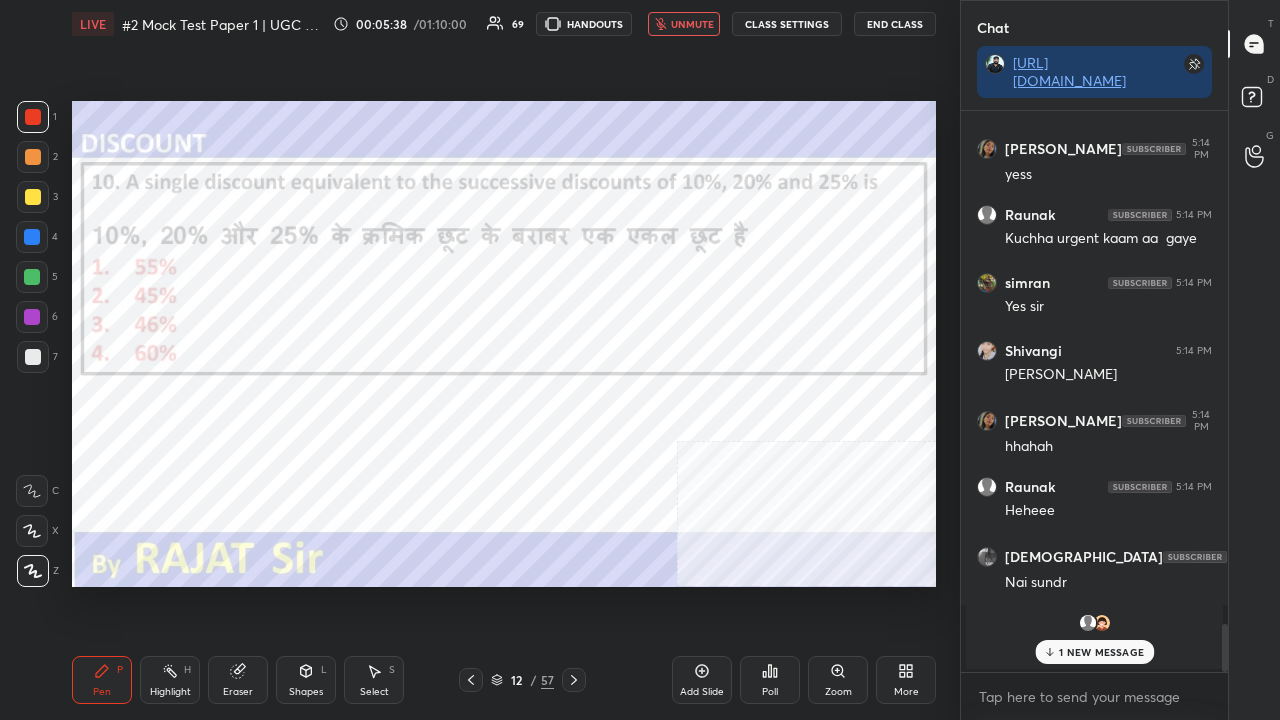 click at bounding box center [725, 404] 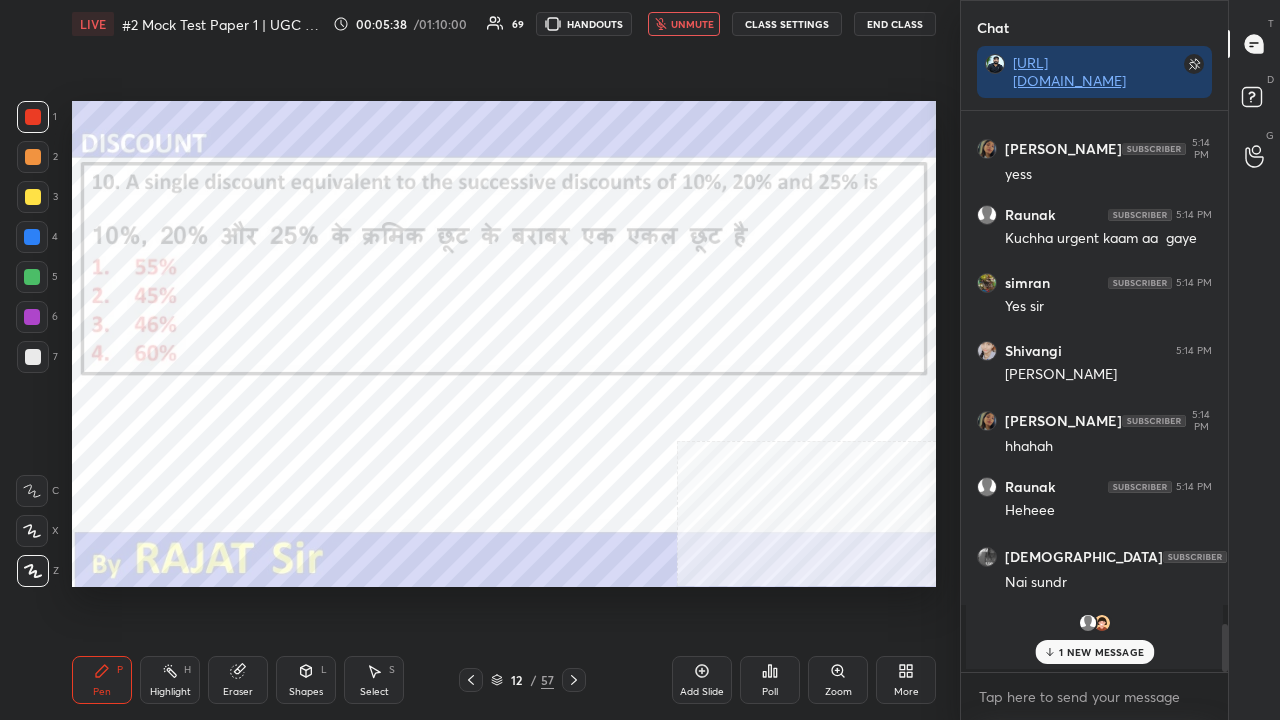 click on "Poll" at bounding box center [770, 680] 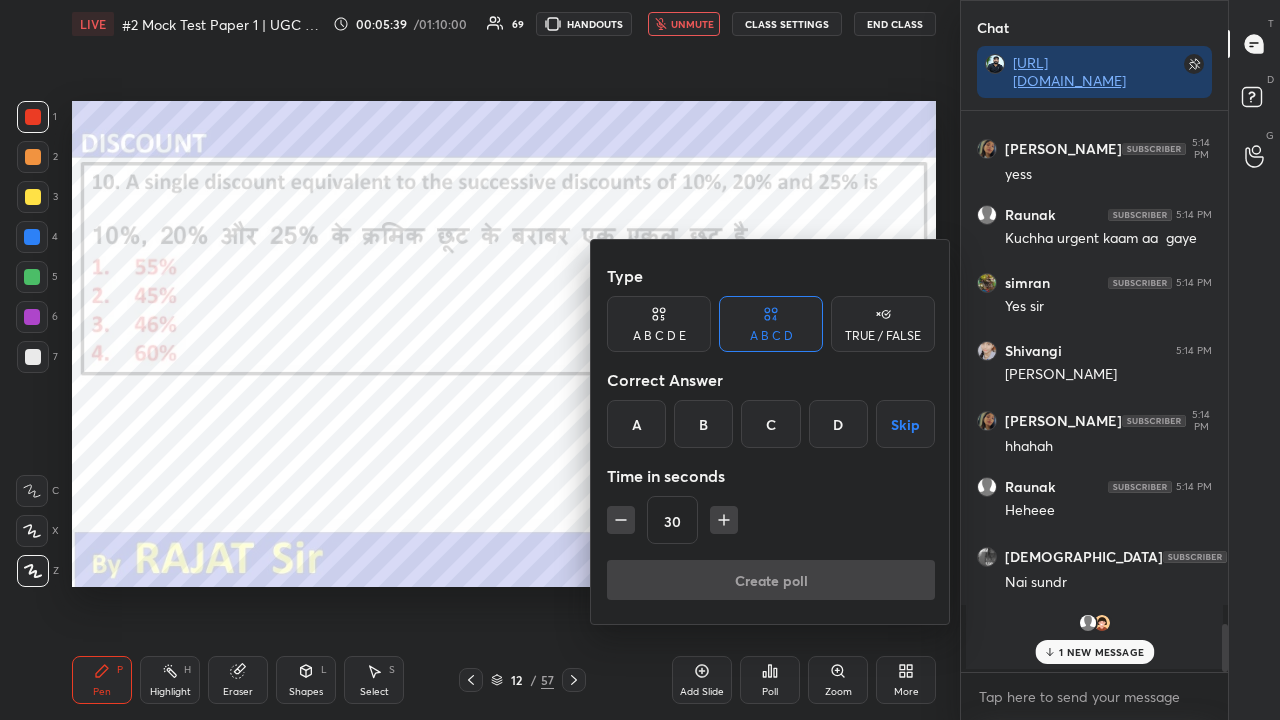click on "C" at bounding box center (770, 424) 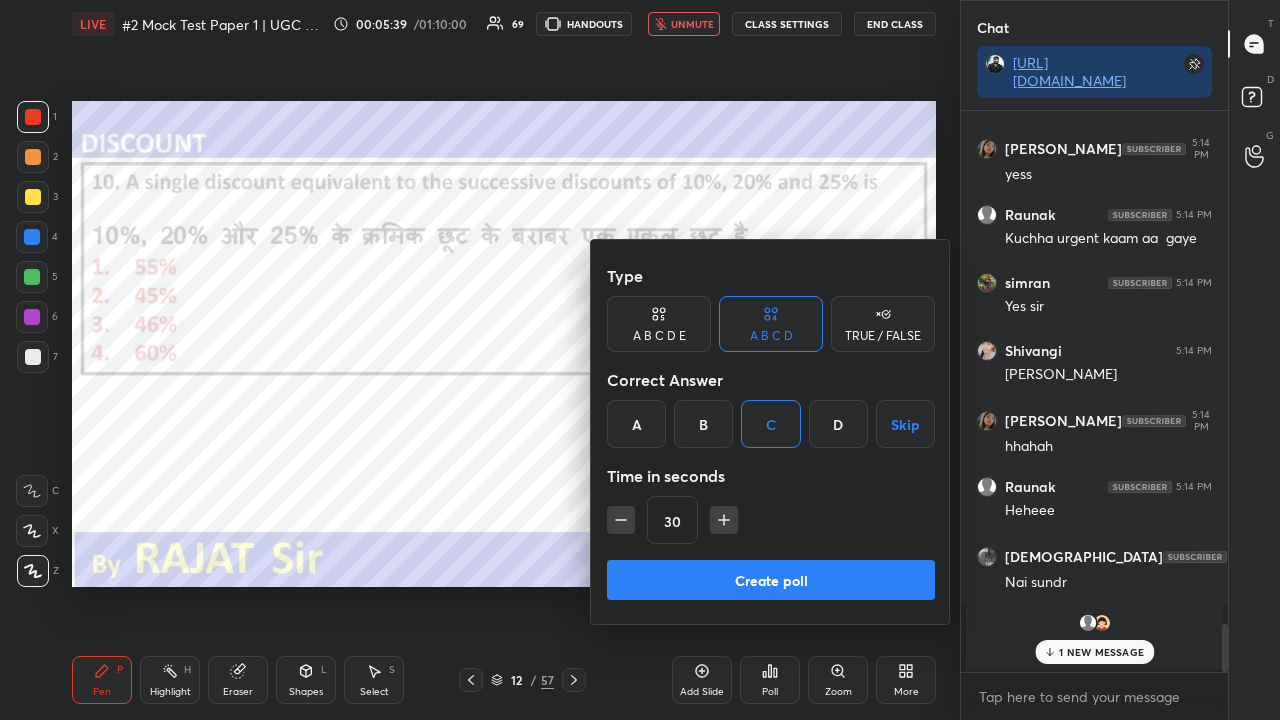 click 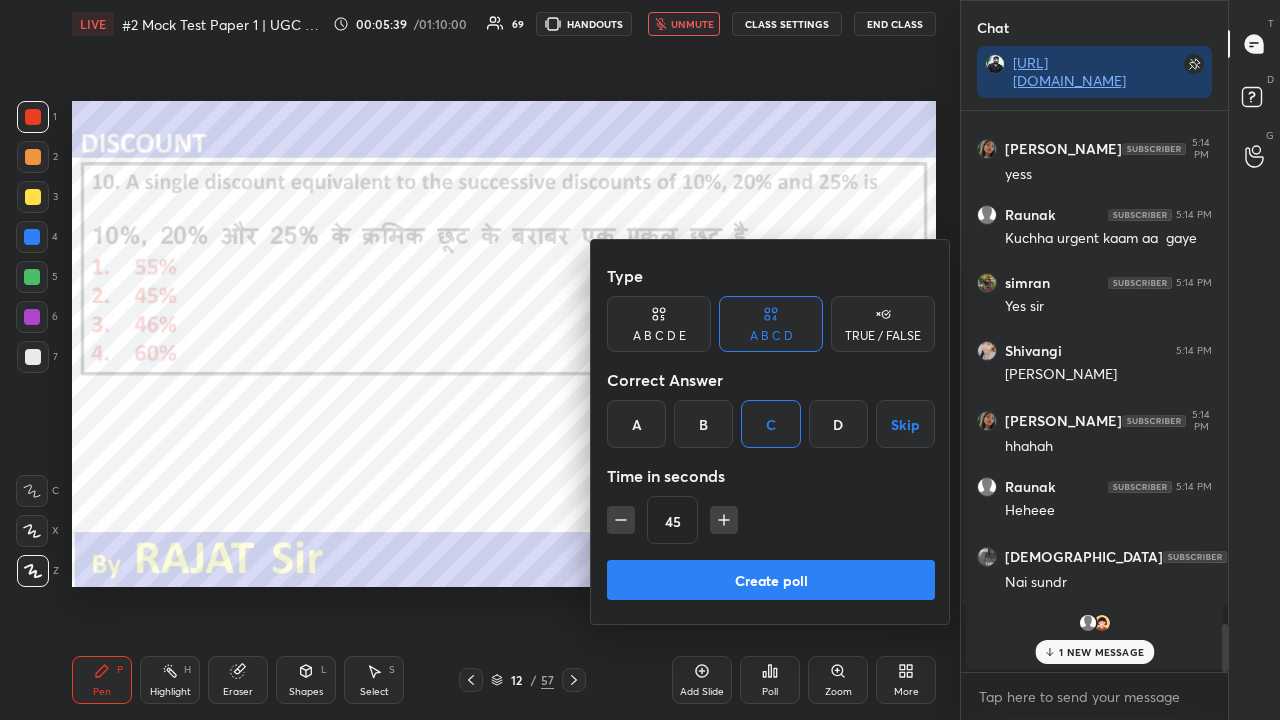 click 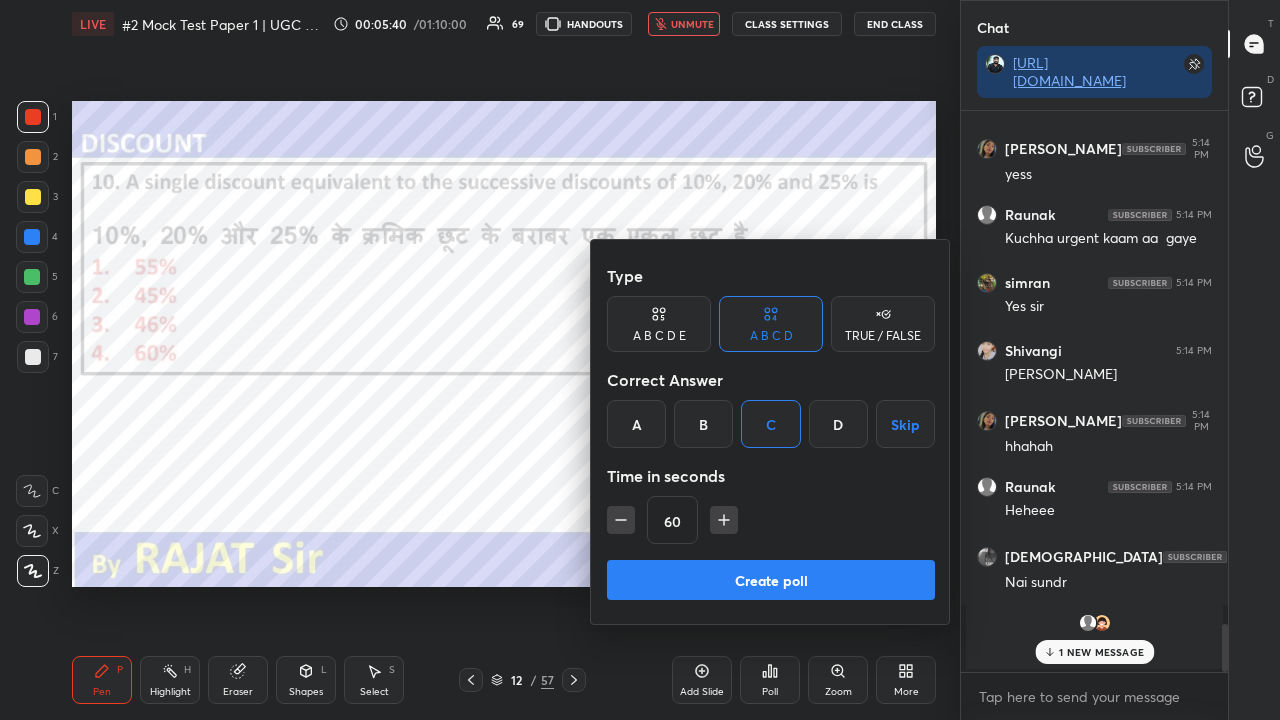 click on "Create poll" at bounding box center [771, 580] 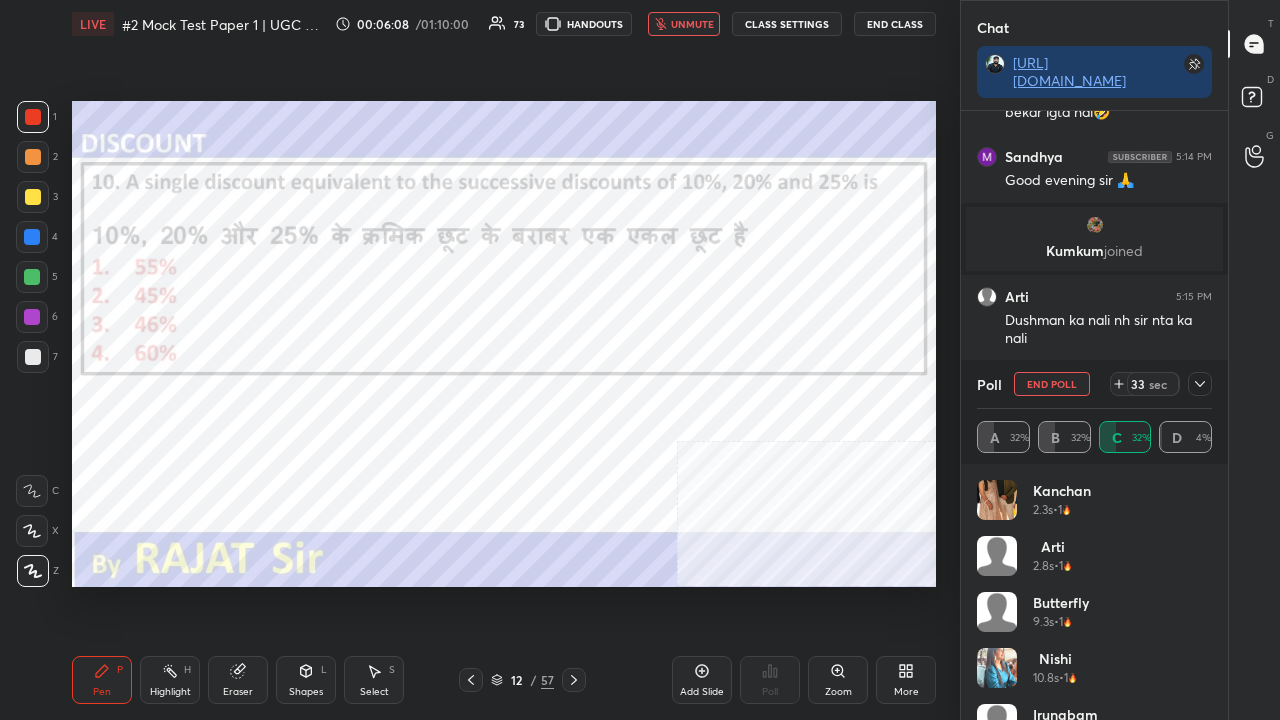 click on "unmute" at bounding box center (684, 24) 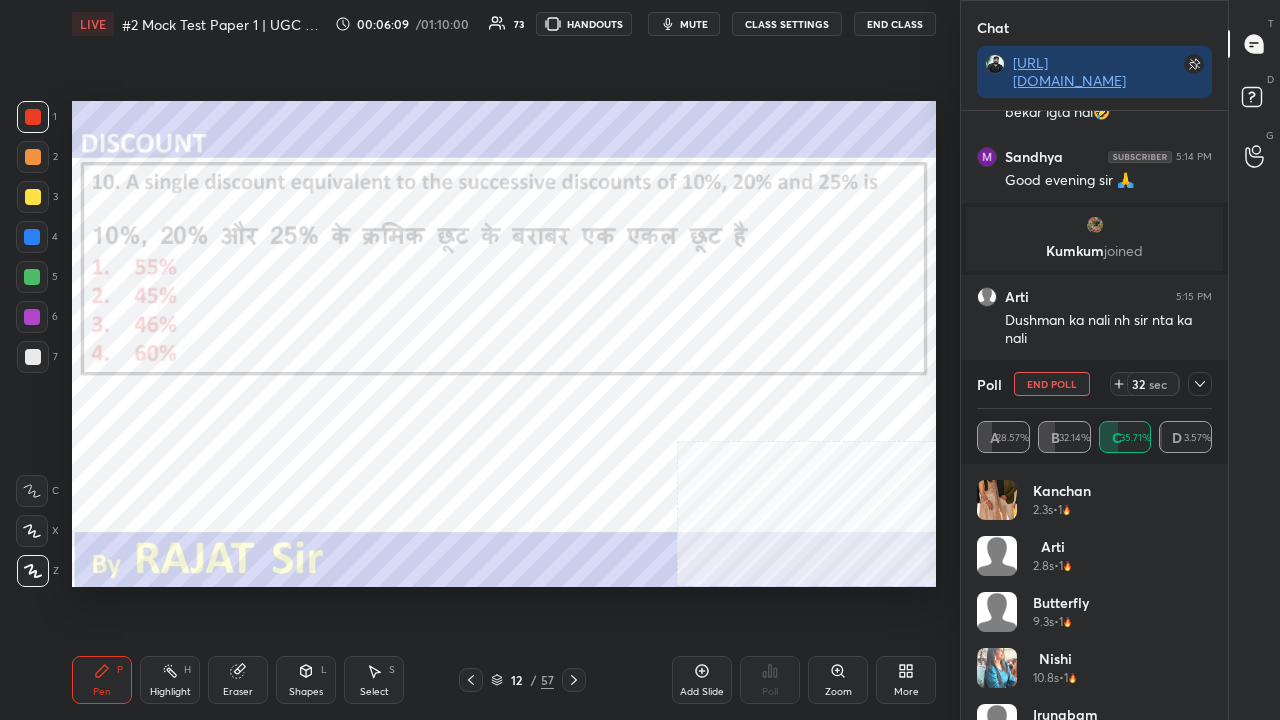 click 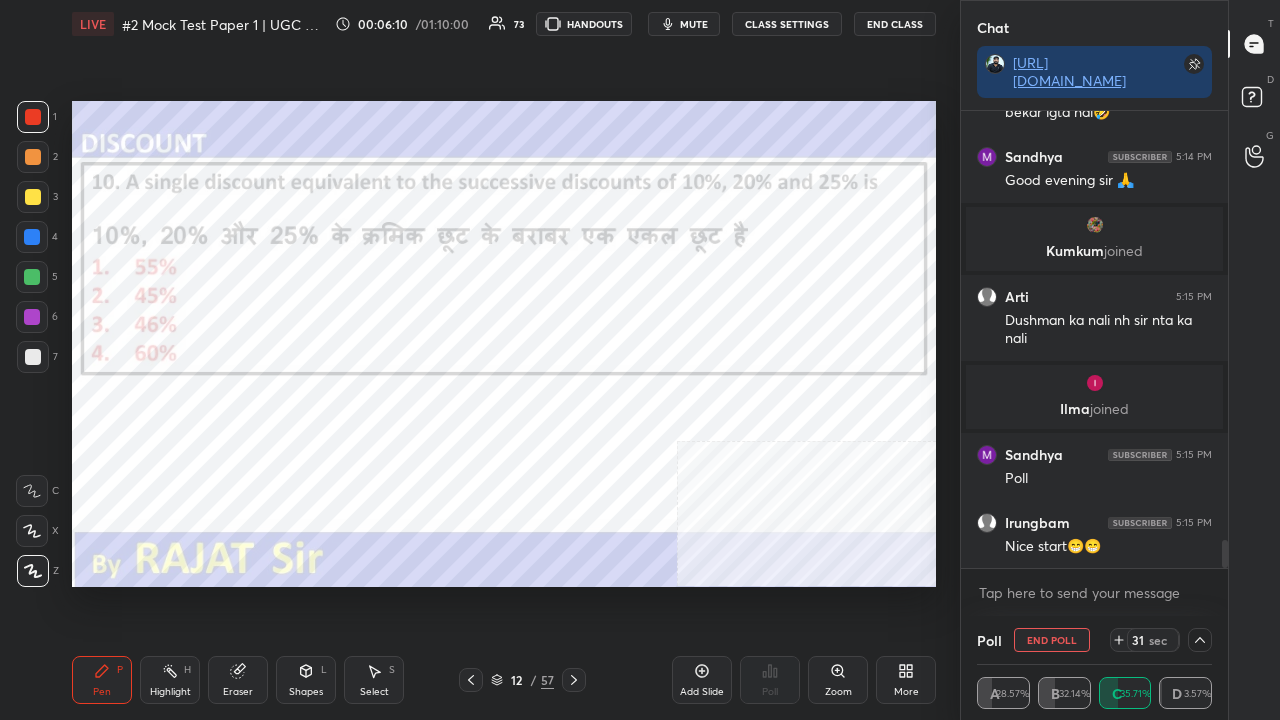 click on "ANURAG 5:14 PM TOAHIBA MAAM ke saamne sb bekar lgta hai🤣 Sandhya 5:14 PM Good evening sir 🙏 Kumkum  joined Arti 5:15 PM Dushman ka nali nh sir nta ka nali Ilma  joined Sandhya 5:15 PM Poll Irungbam 5:15 PM Nice start😁😁 [PERSON_NAME]  joined JUMP TO LATEST" at bounding box center (1094, 339) 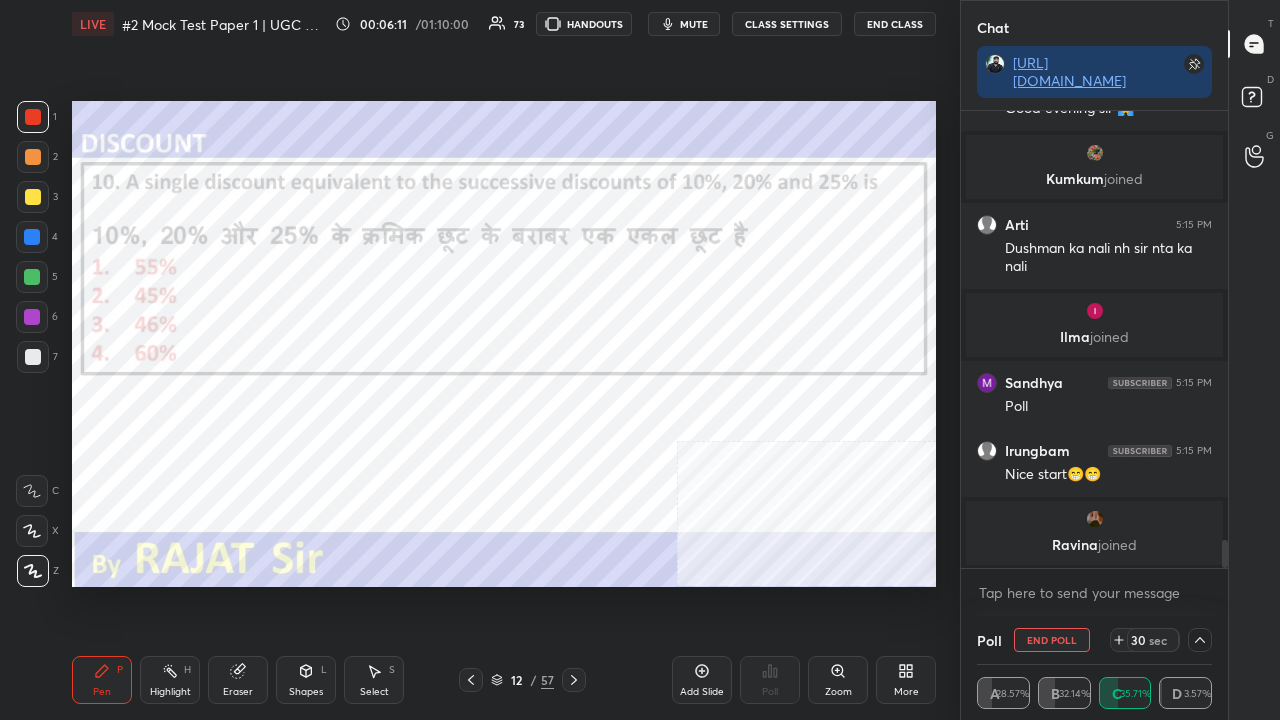 click at bounding box center (32, 237) 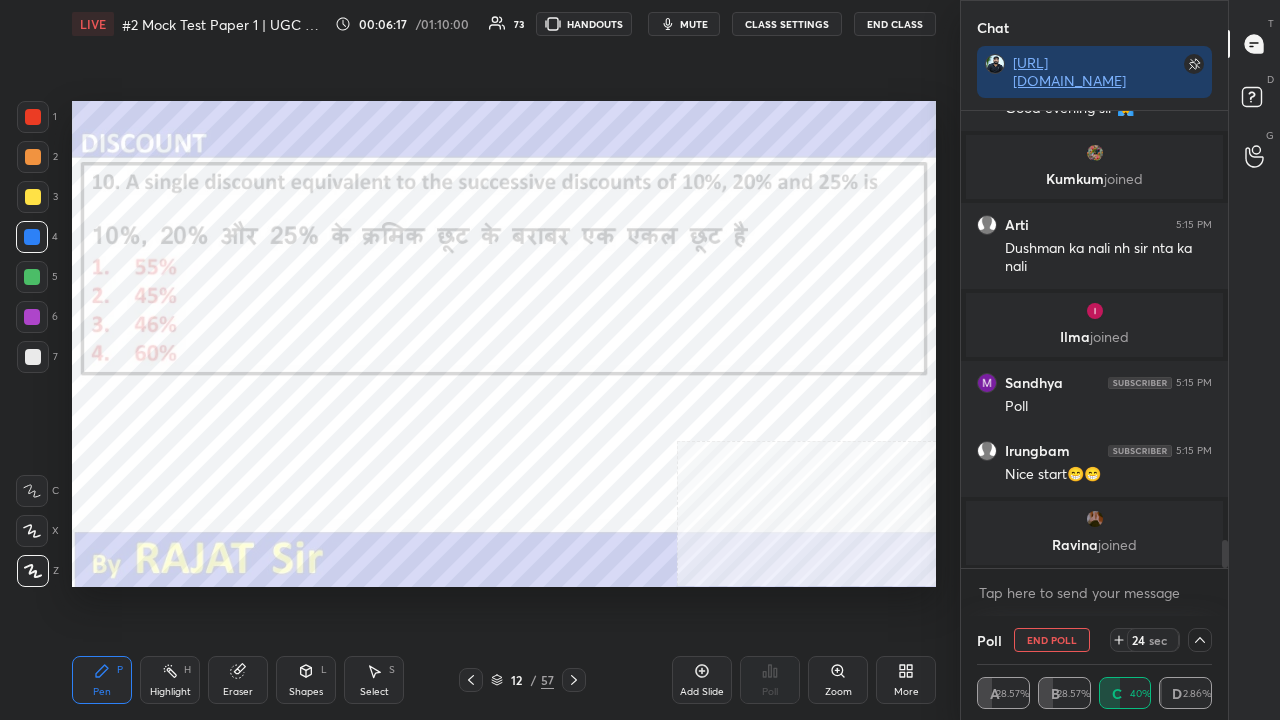 click at bounding box center (32, 237) 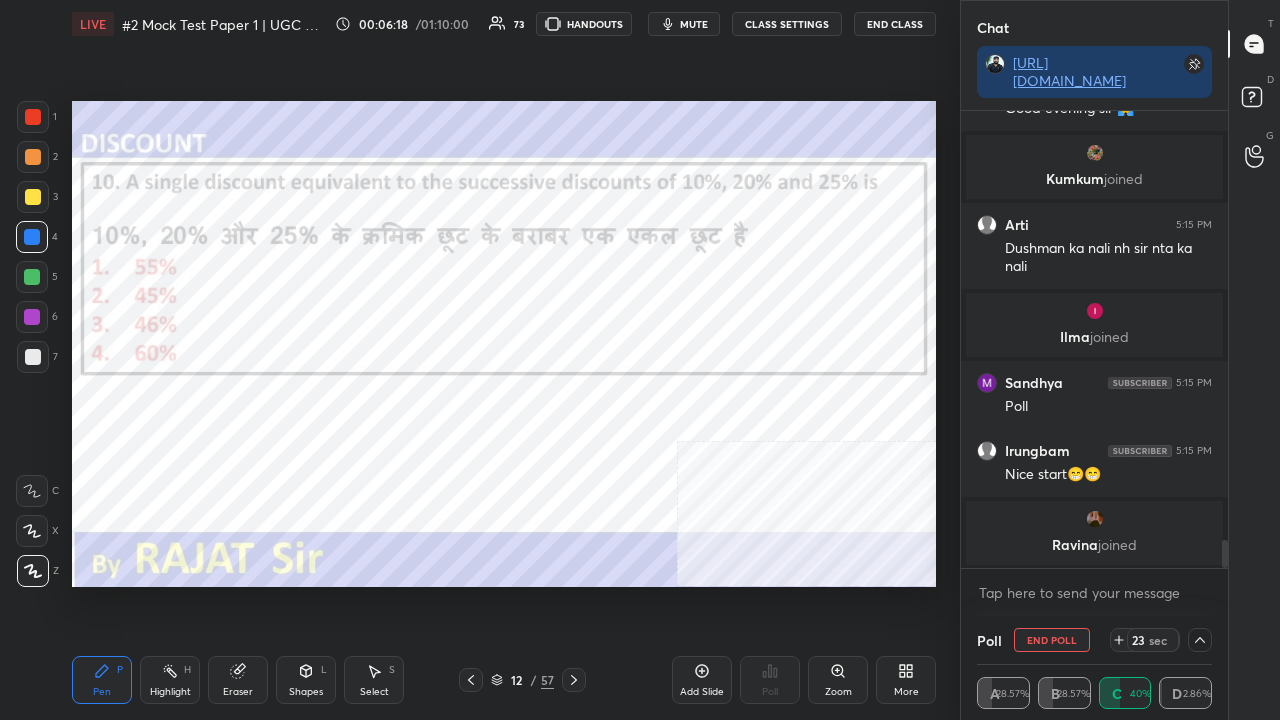 click at bounding box center [32, 317] 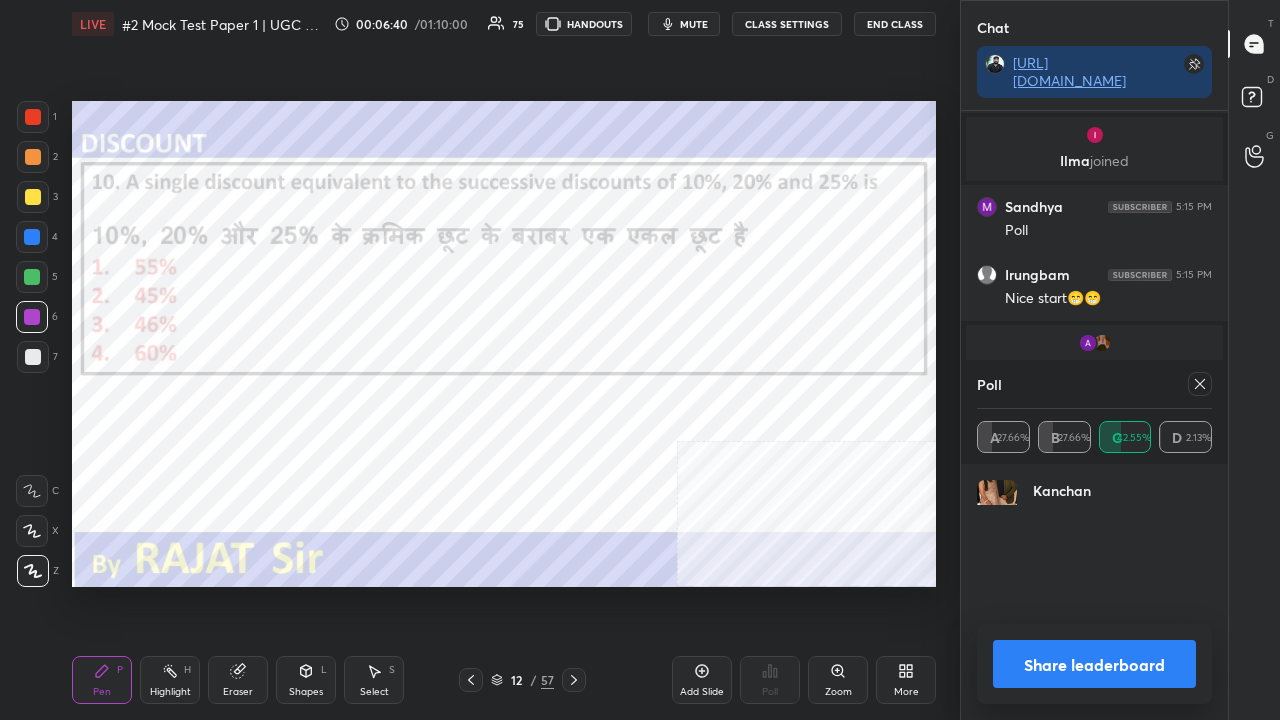scroll, scrollTop: 7, scrollLeft: 6, axis: both 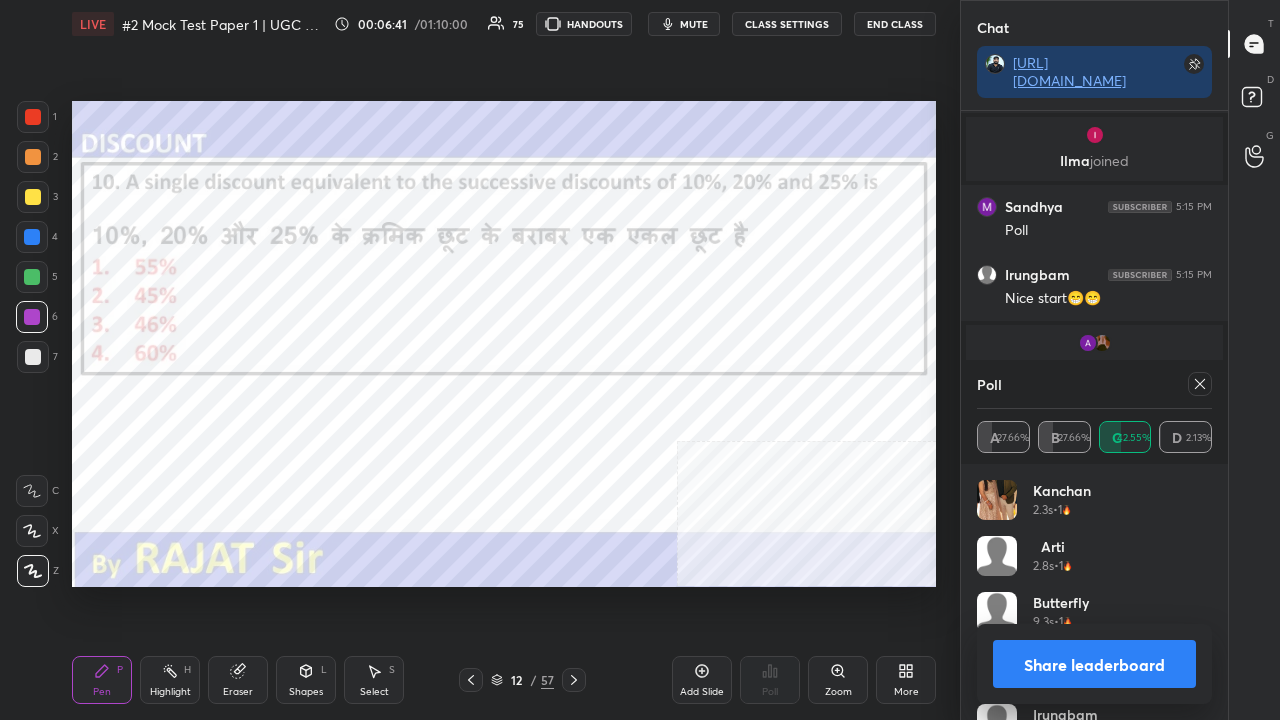 drag, startPoint x: 1206, startPoint y: 378, endPoint x: 1175, endPoint y: 380, distance: 31.06445 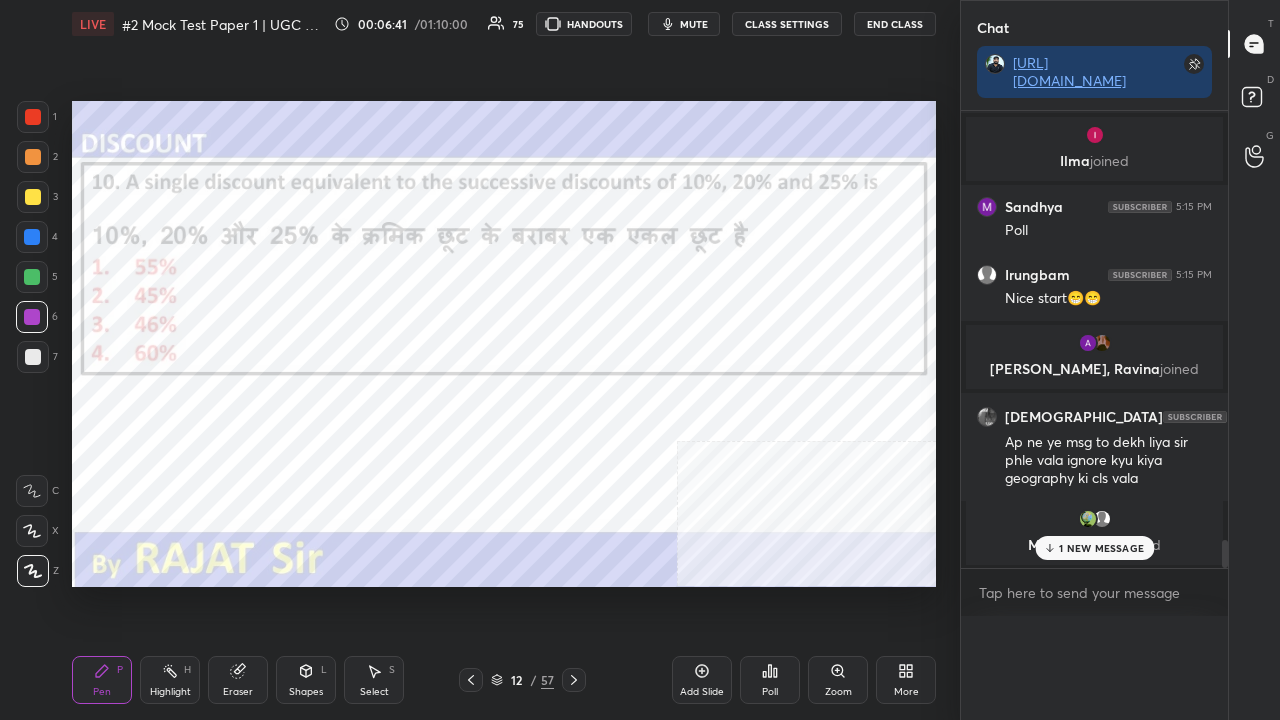 scroll, scrollTop: 0, scrollLeft: 0, axis: both 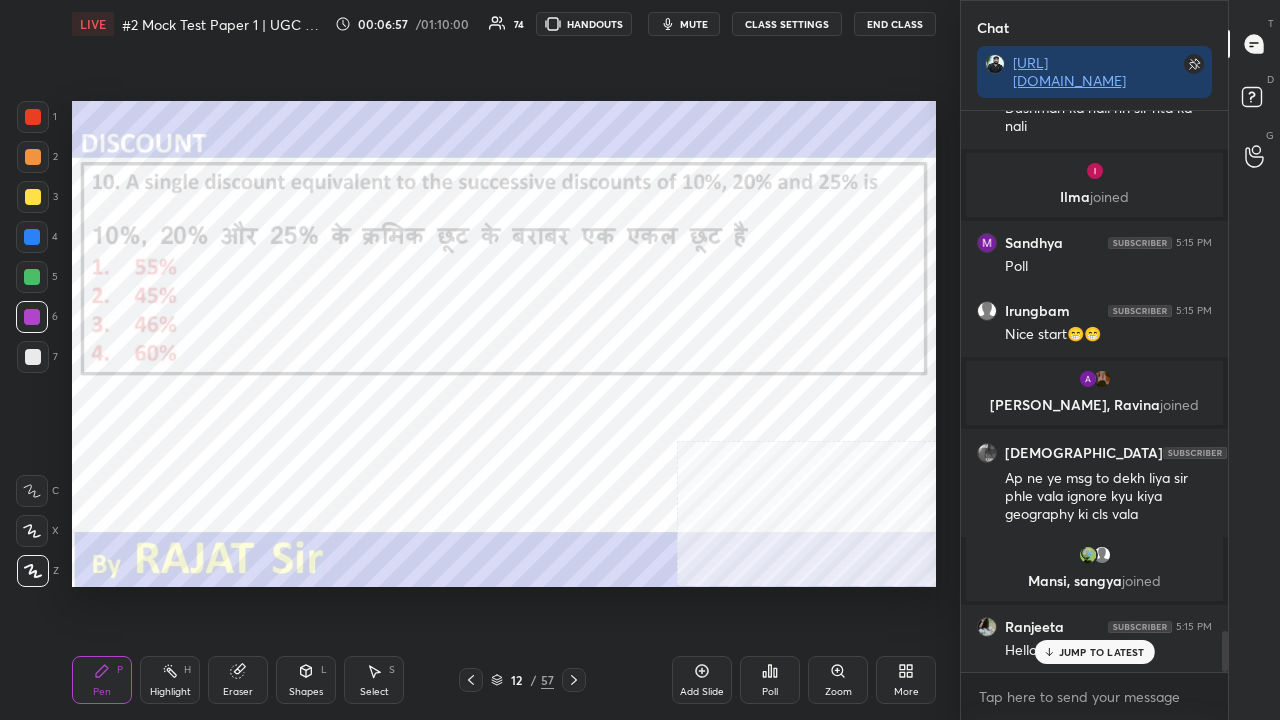 click at bounding box center [32, 237] 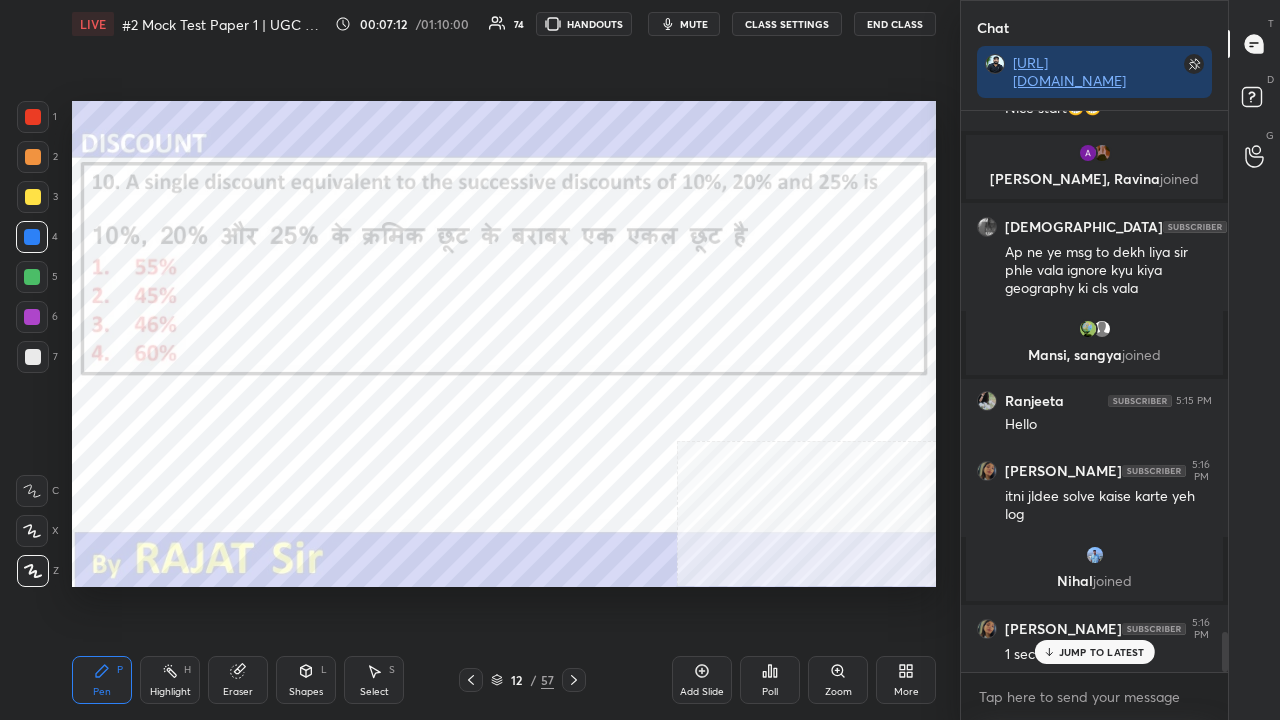 drag, startPoint x: 244, startPoint y: 680, endPoint x: 334, endPoint y: 604, distance: 117.79643 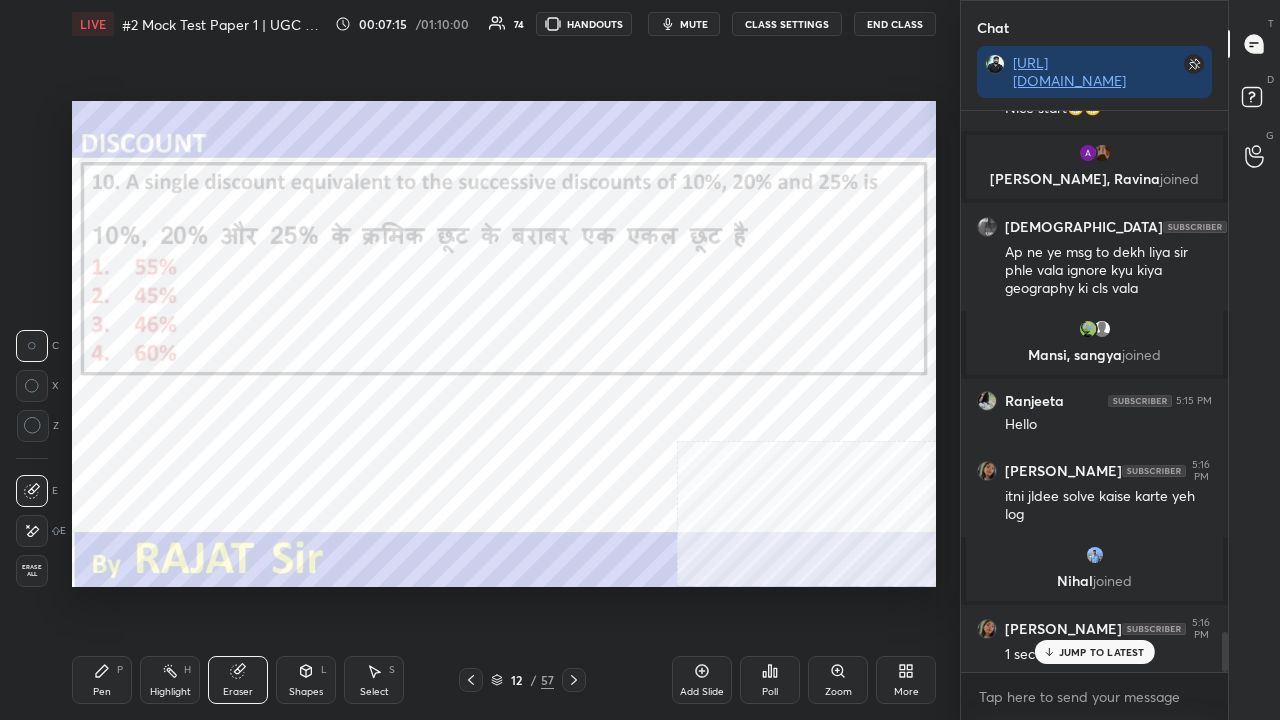 scroll, scrollTop: 7376, scrollLeft: 0, axis: vertical 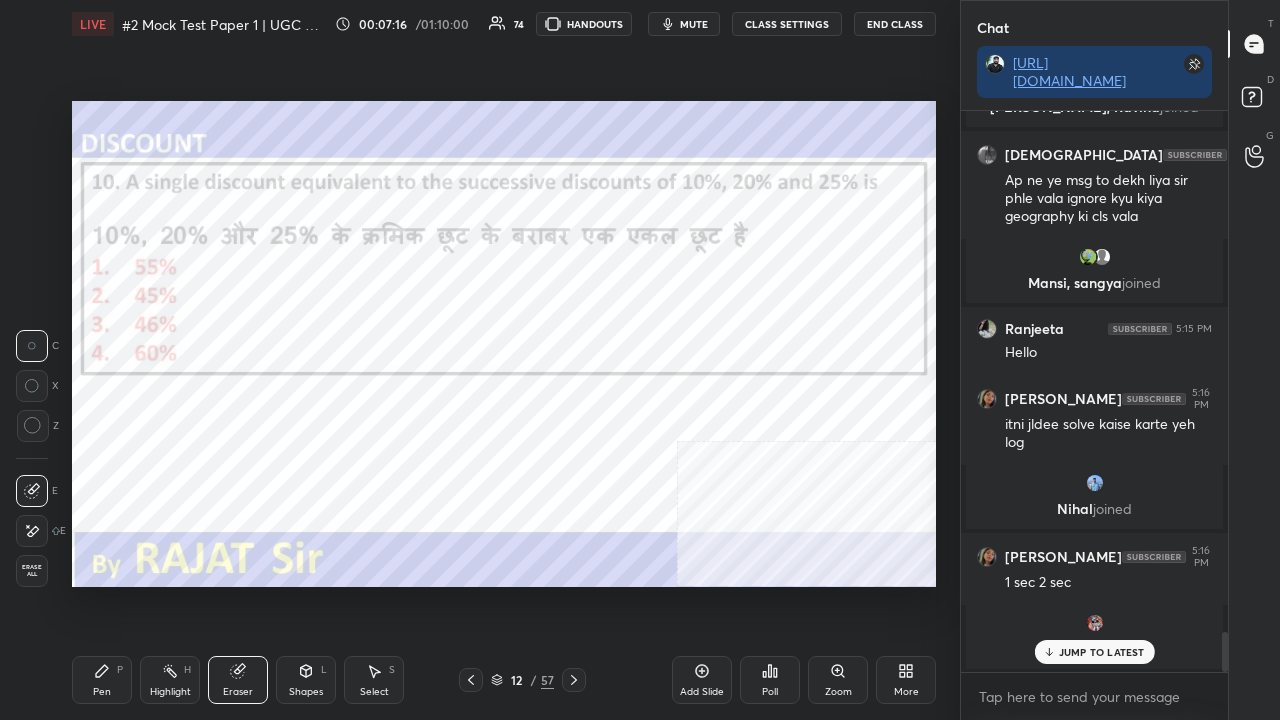 click 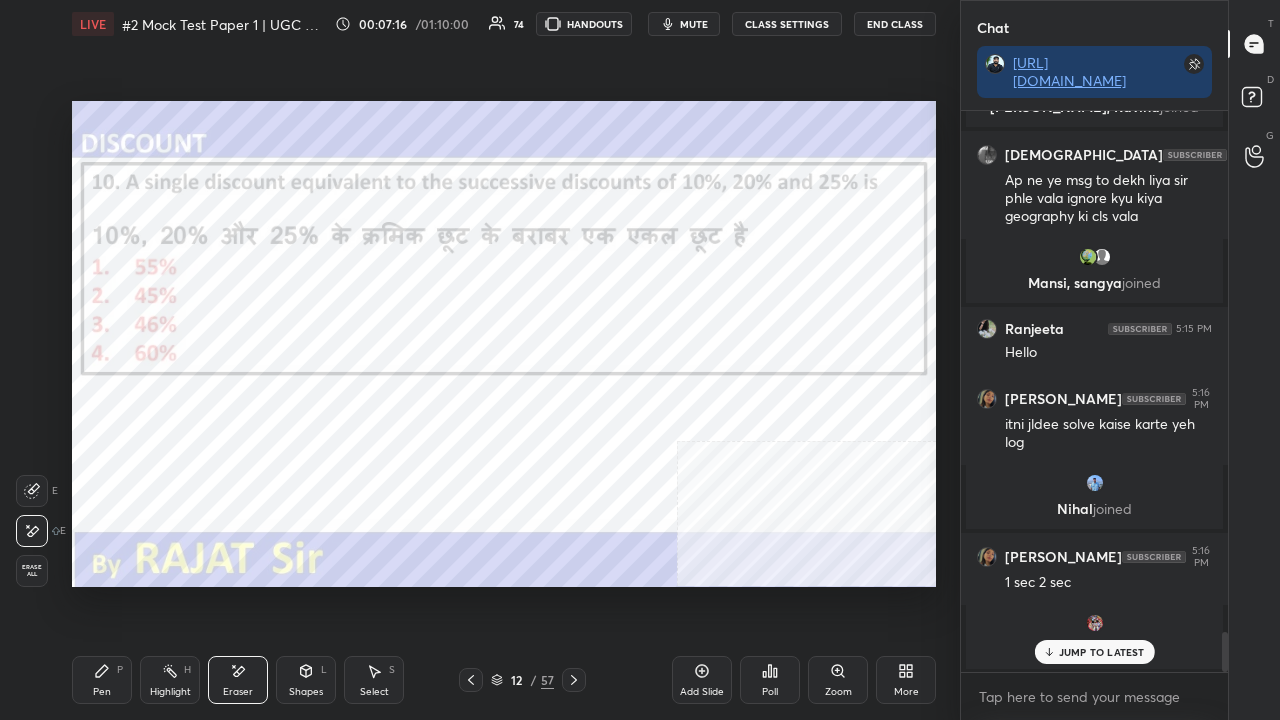 drag, startPoint x: 108, startPoint y: 680, endPoint x: 200, endPoint y: 609, distance: 116.21101 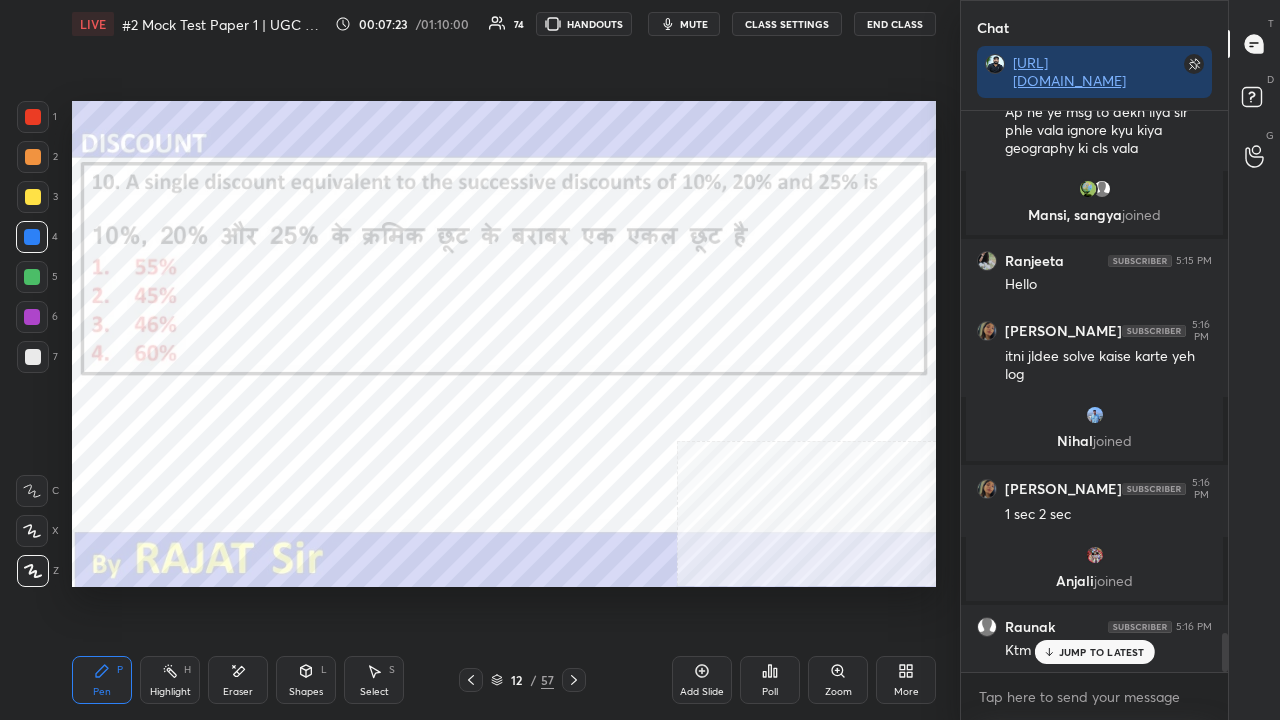 scroll, scrollTop: 7512, scrollLeft: 0, axis: vertical 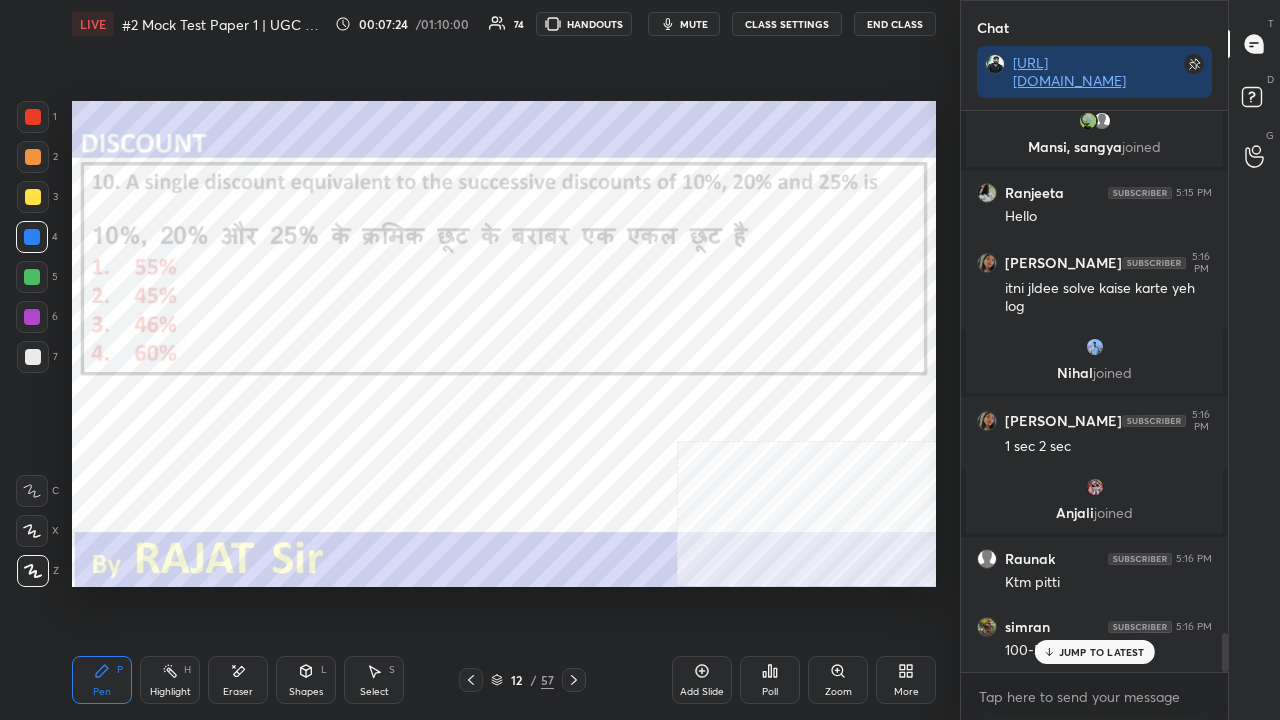 drag, startPoint x: 546, startPoint y: 679, endPoint x: 545, endPoint y: 668, distance: 11.045361 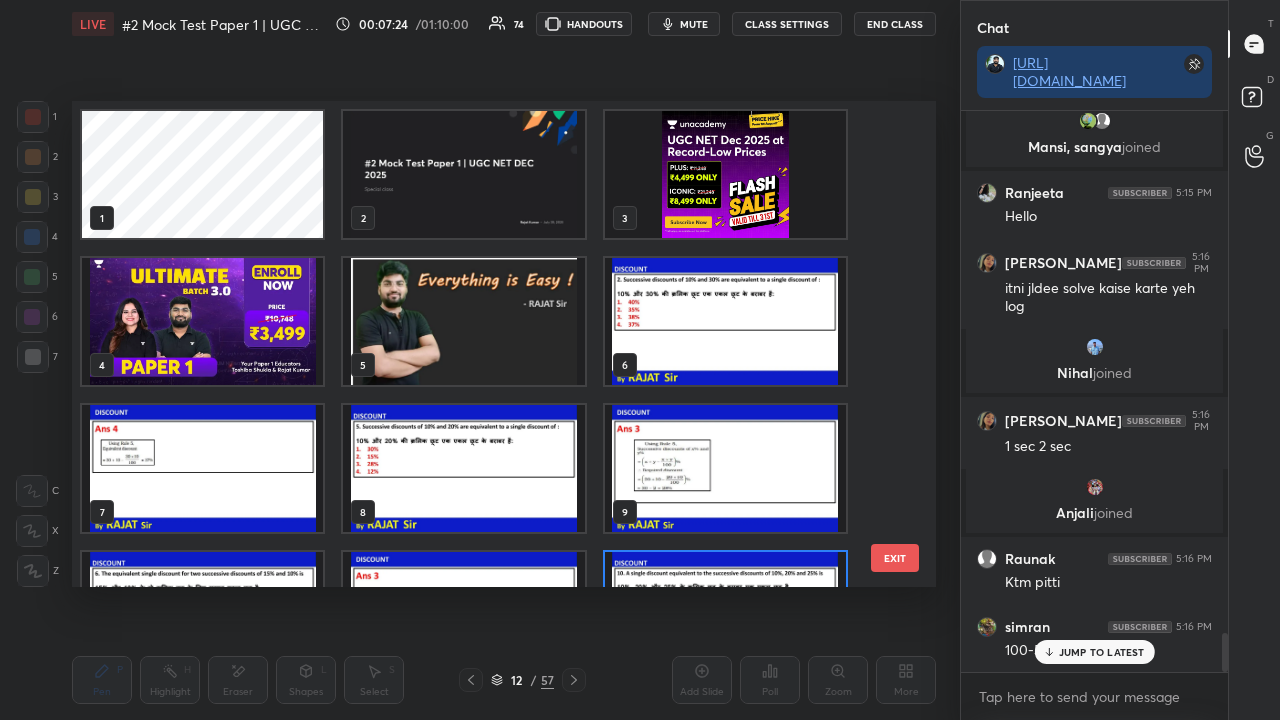 scroll, scrollTop: 102, scrollLeft: 0, axis: vertical 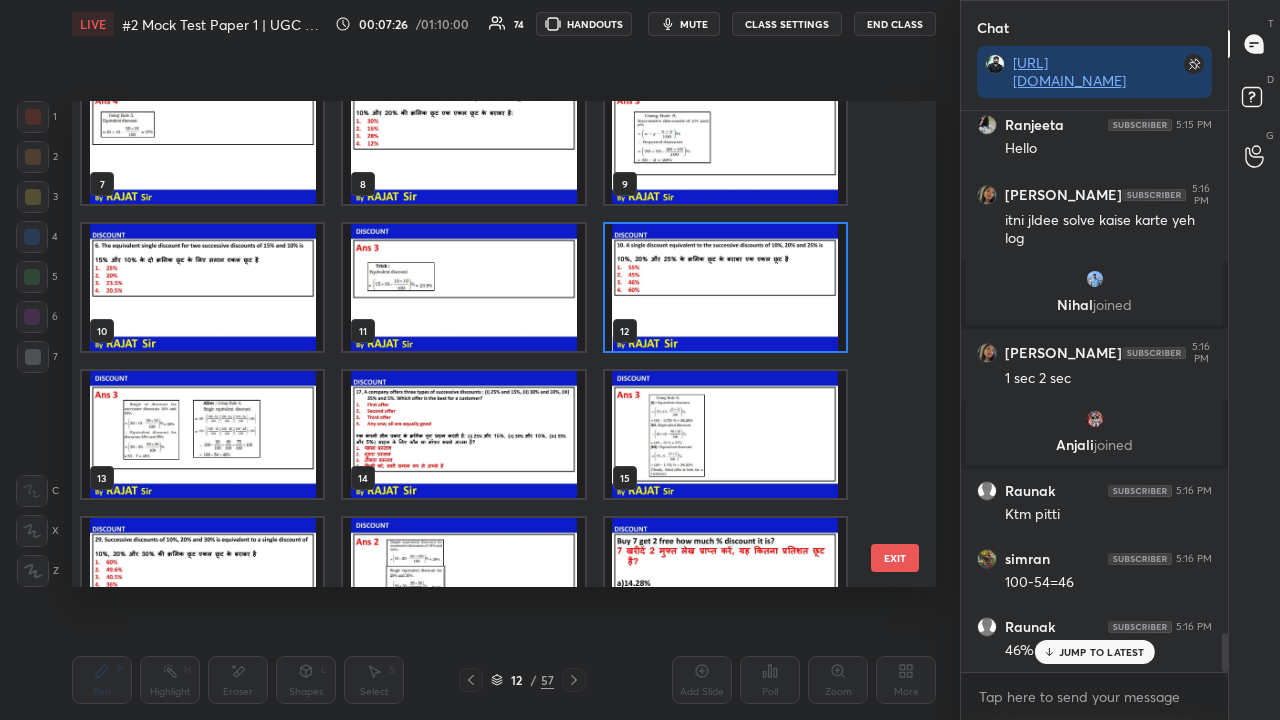 click at bounding box center (463, 434) 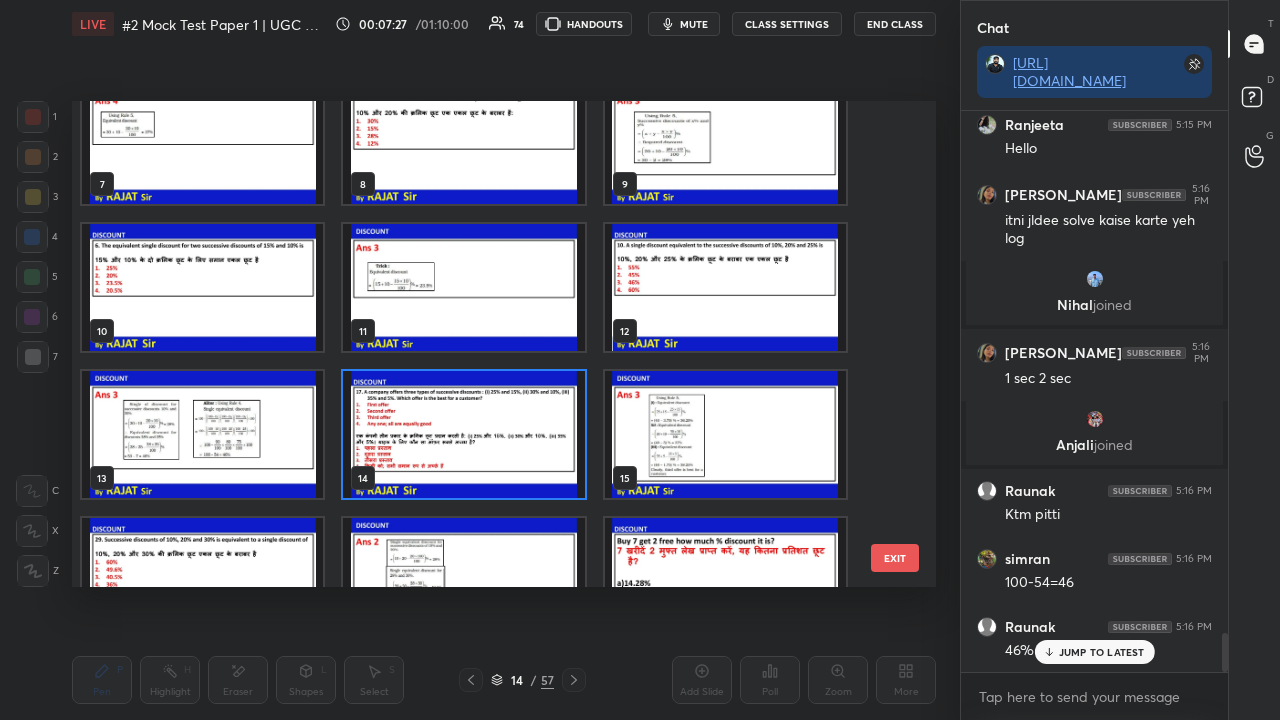 click at bounding box center [463, 434] 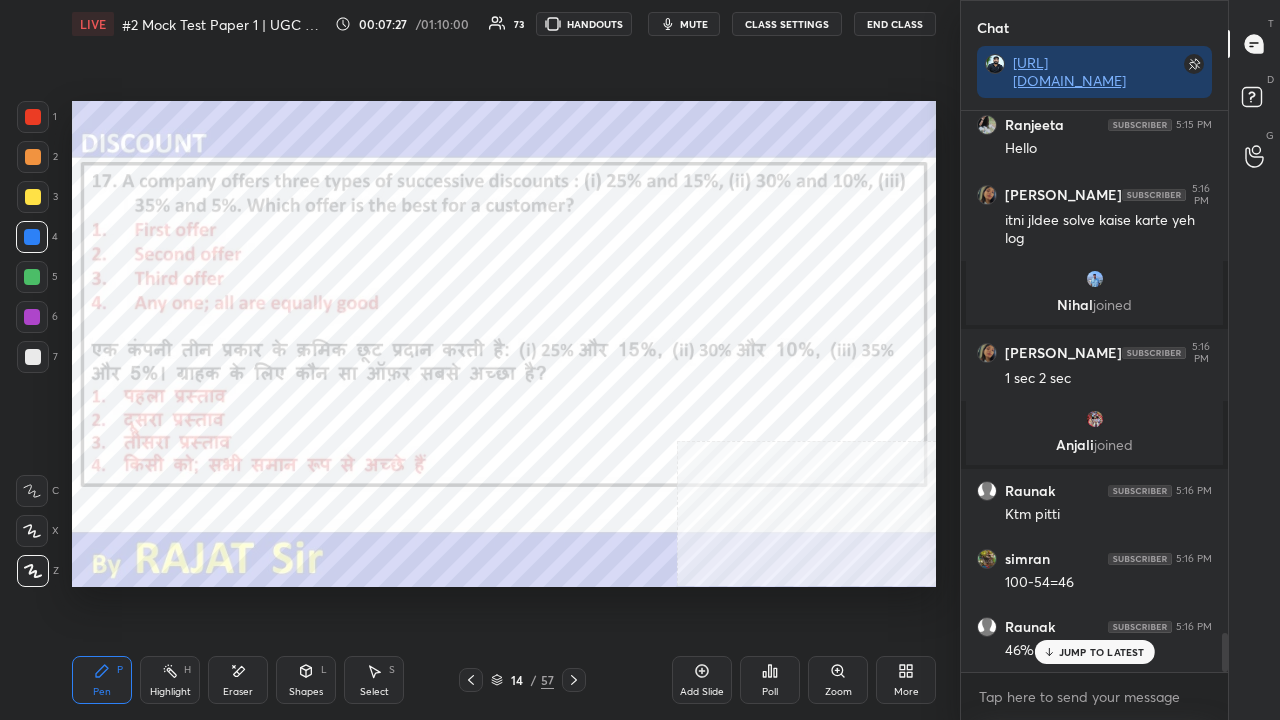 click 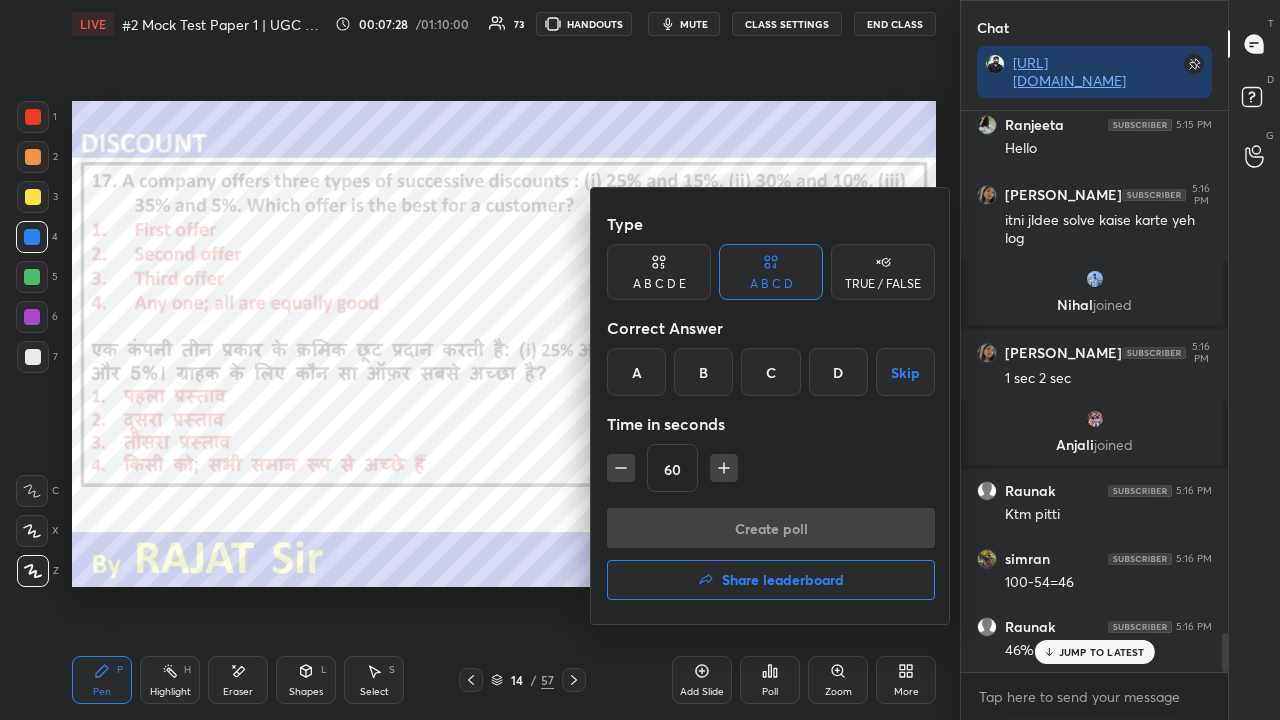 drag, startPoint x: 772, startPoint y: 372, endPoint x: 714, endPoint y: 464, distance: 108.75661 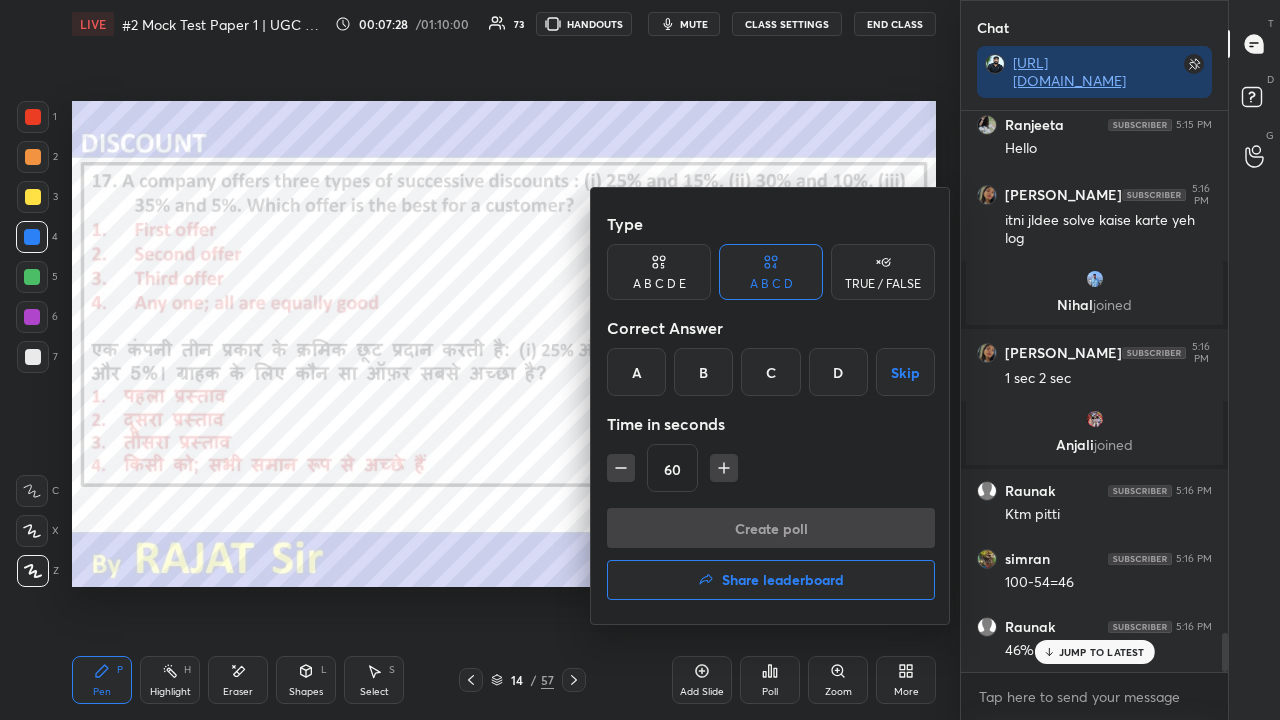 click on "C" at bounding box center [770, 372] 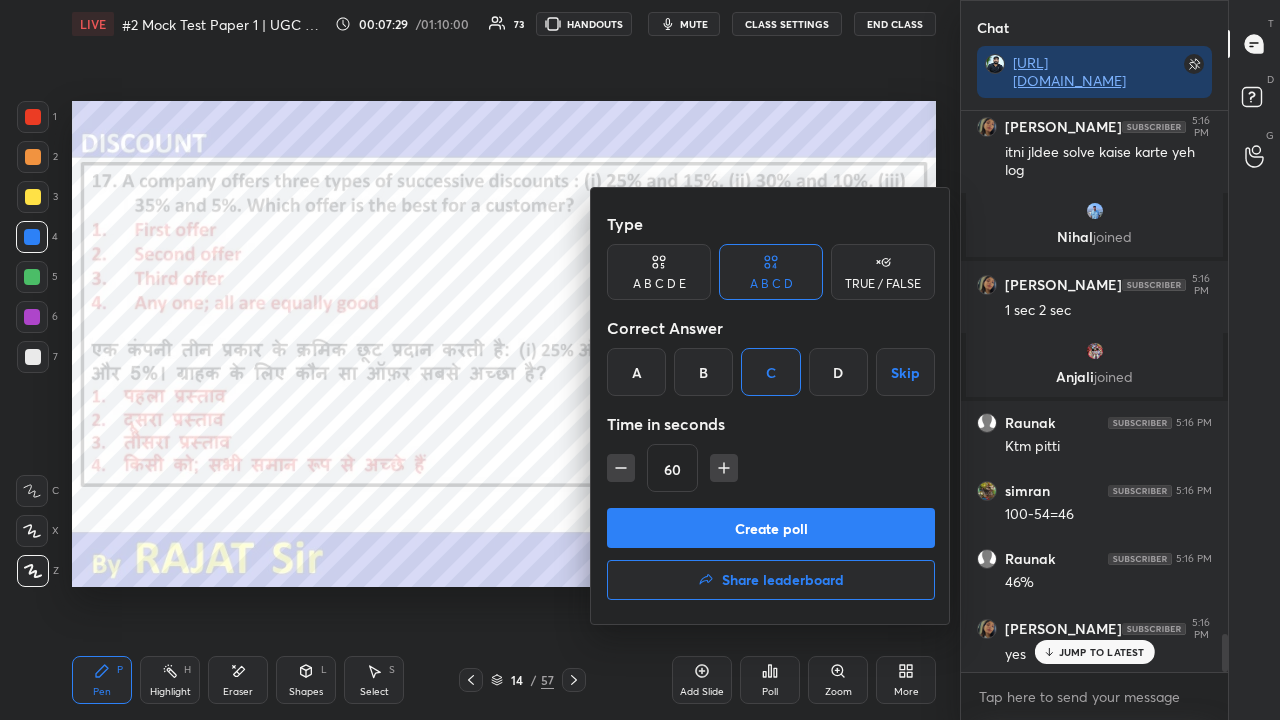 click 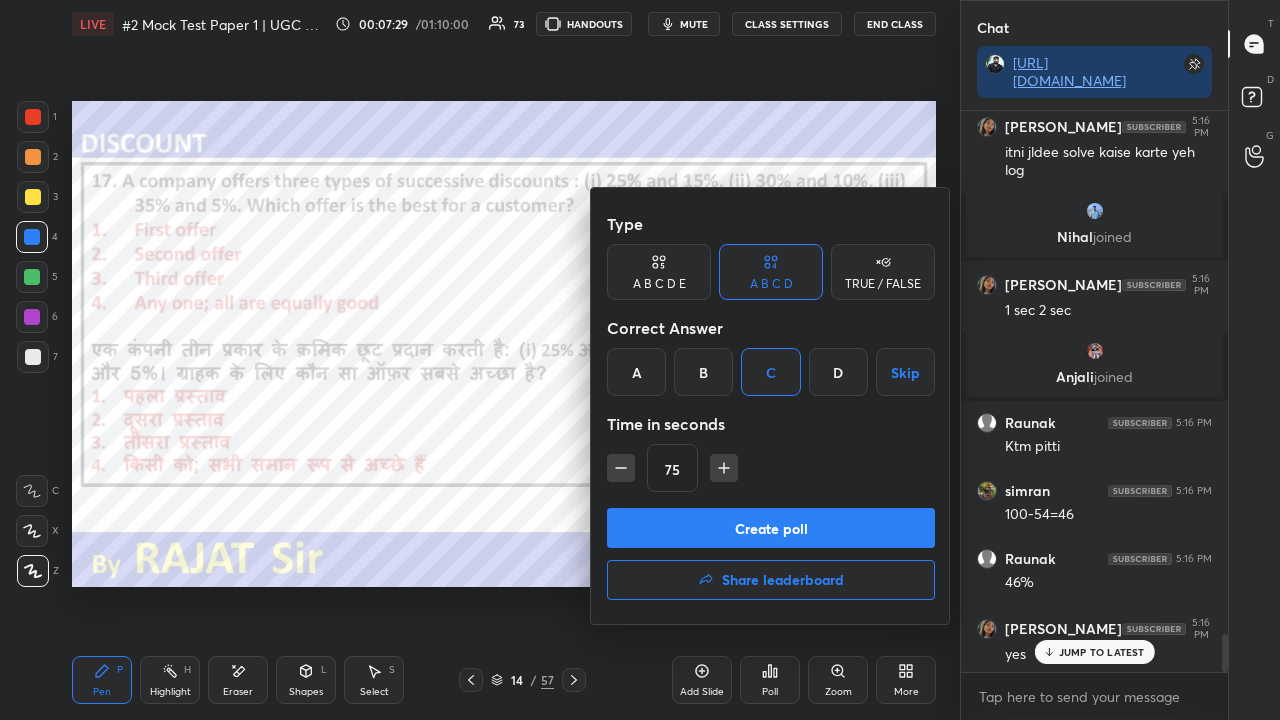 click 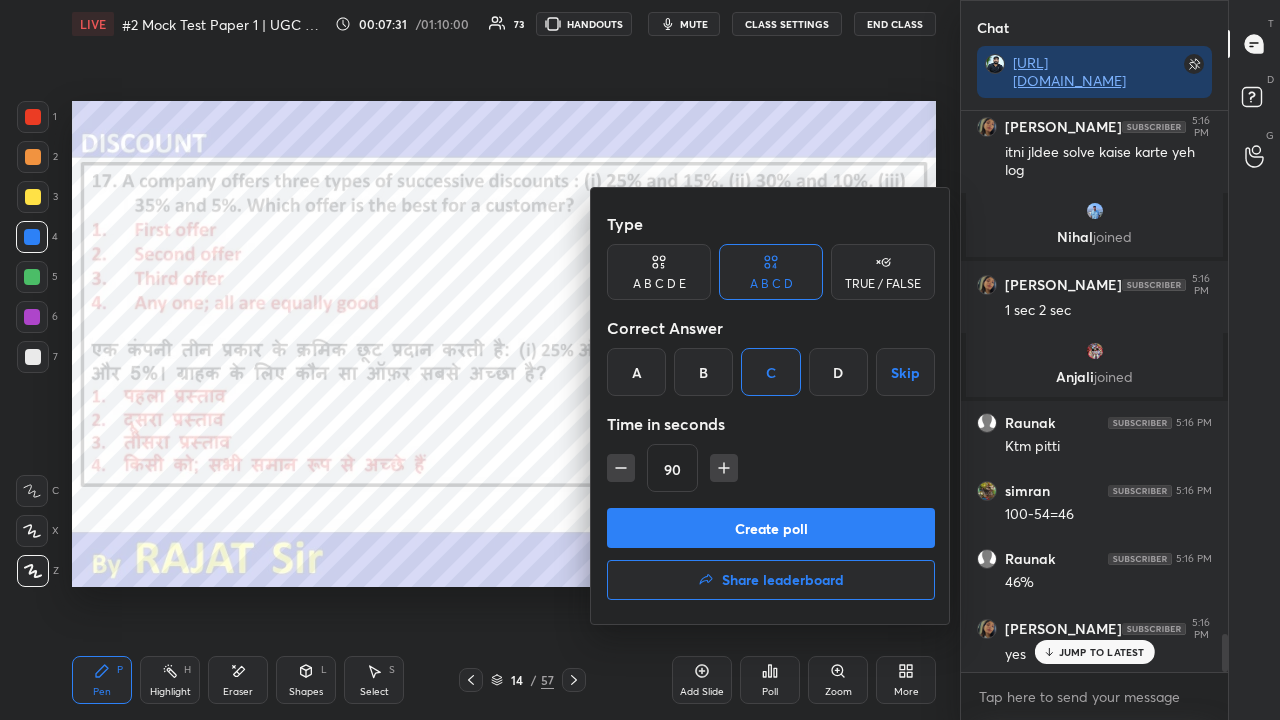 click on "Create poll" at bounding box center (771, 528) 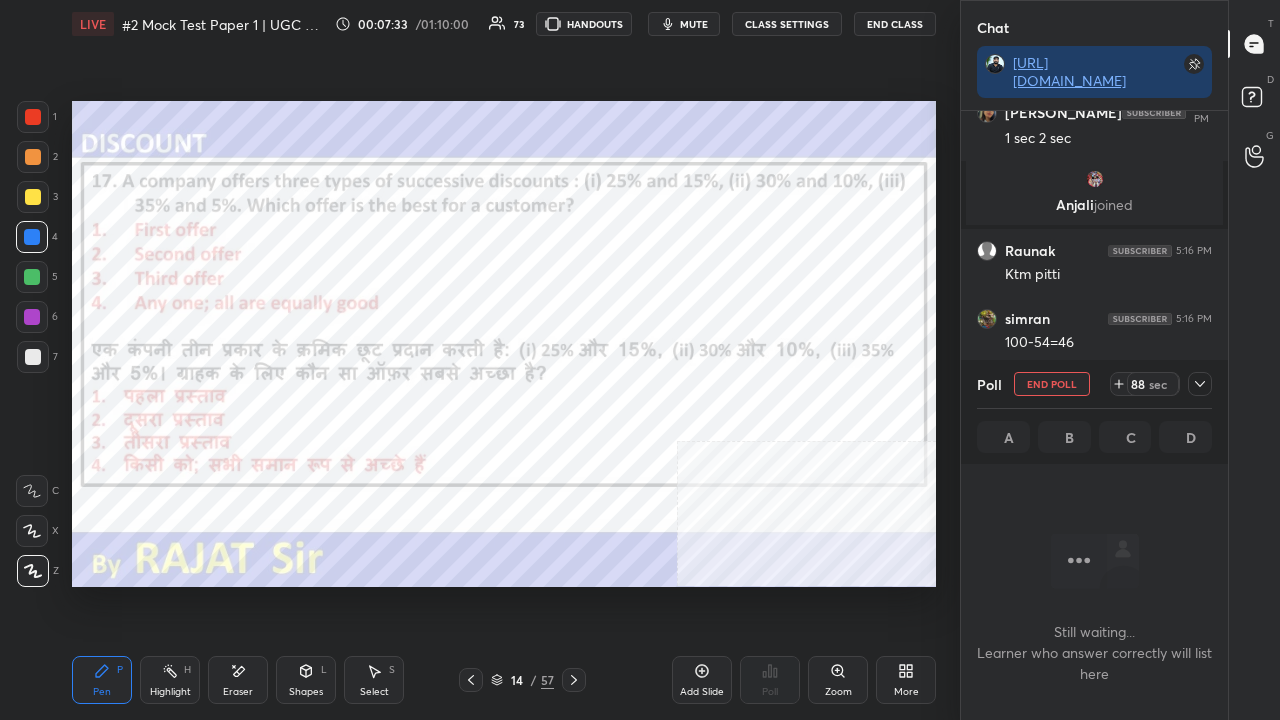 click 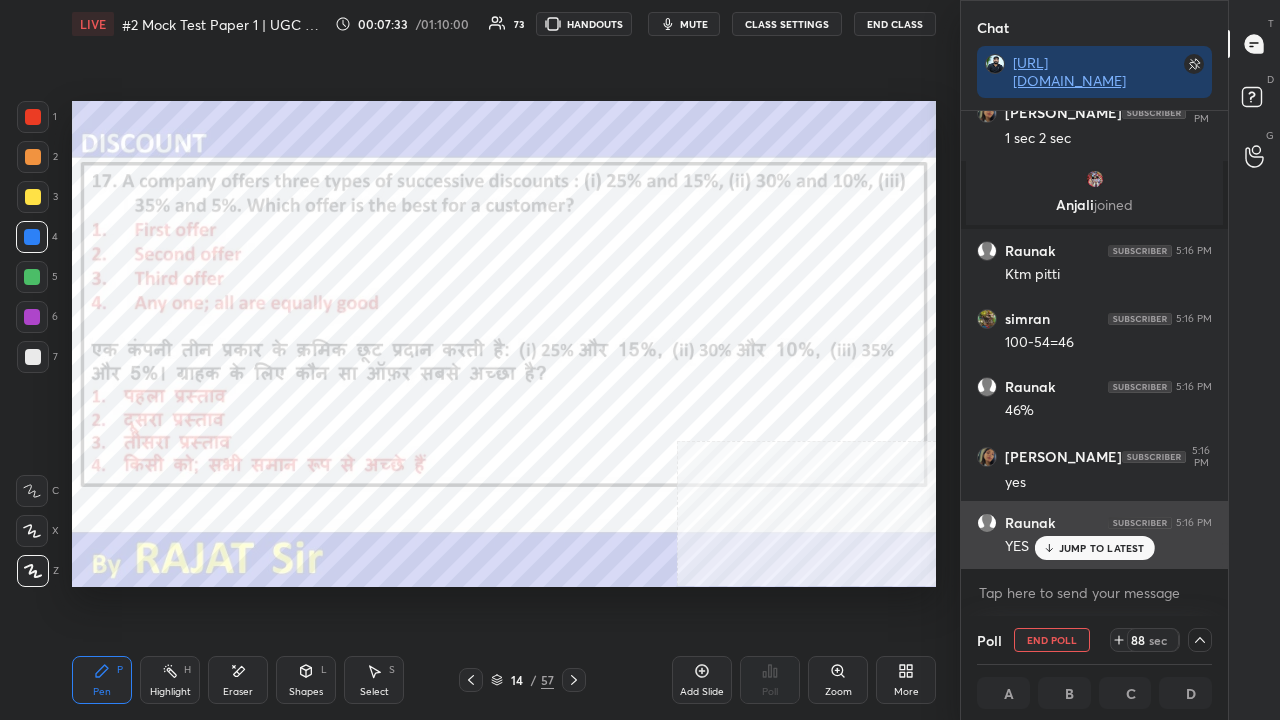click on "Raunak 5:16 PM YES" at bounding box center (1094, 535) 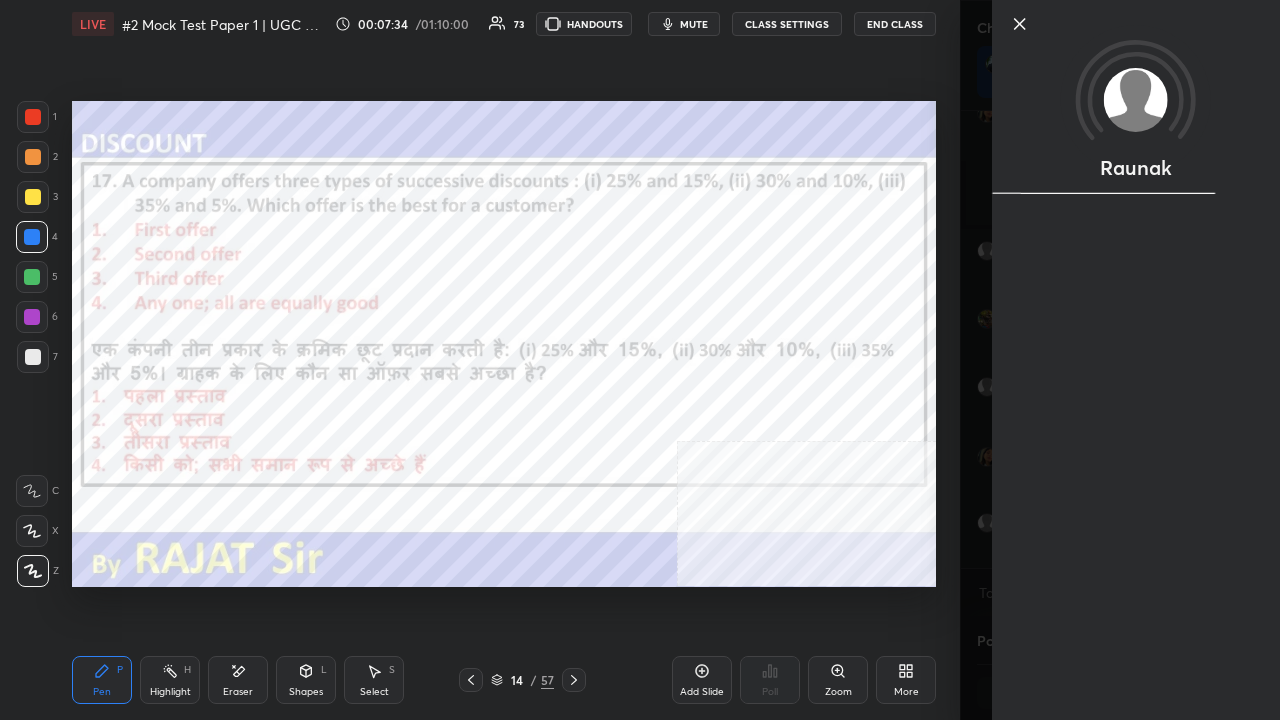 click on "Raunak" at bounding box center [1136, 360] 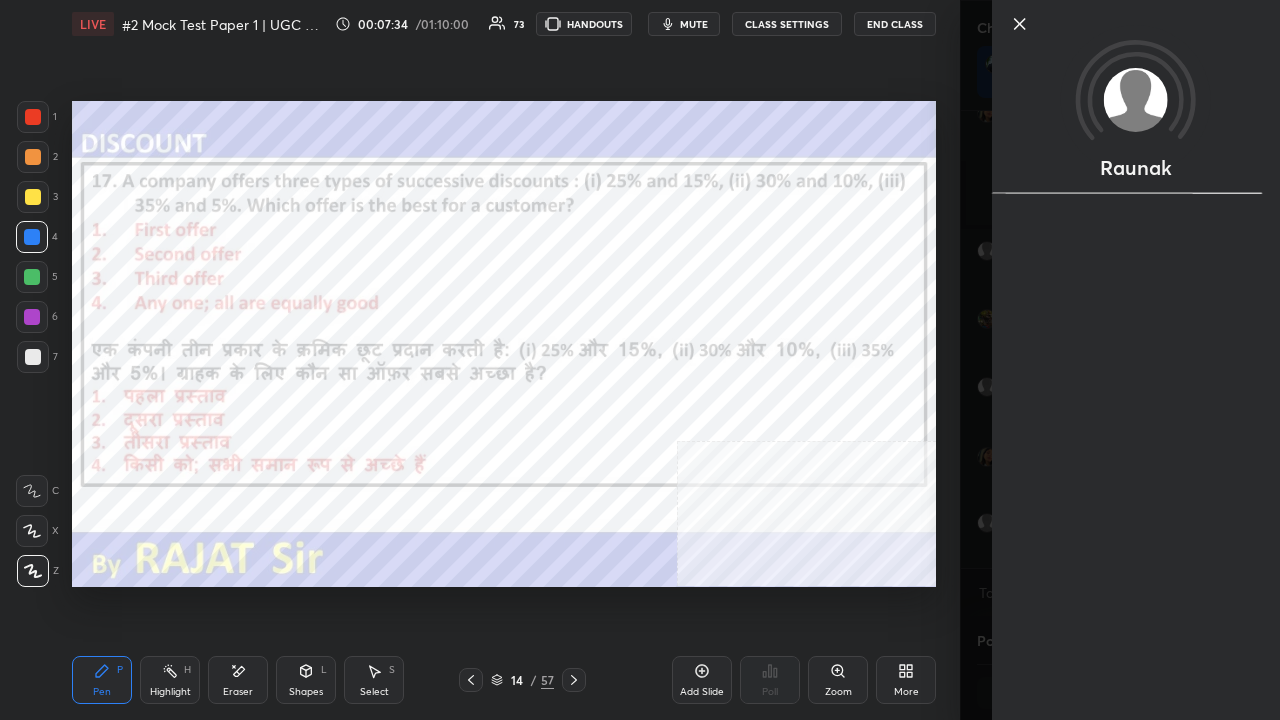 click on "1 2 3 4 5 6 7 C X Z E E Erase all   H H LIVE #2 Mock Test Paper 1 | UGC NET [DATE] 00:07:34 /  01:10:00 73 HANDOUTS mute CLASS SETTINGS End Class Setting up your live class Poll for   secs No correct answer Start poll Back #2 Mock Test Paper 1 | UGC NET [DATE] [PERSON_NAME] Pen P Highlight H Eraser Shapes L Select S 14 / 57 Add Slide Poll Zoom More" at bounding box center [480, 360] 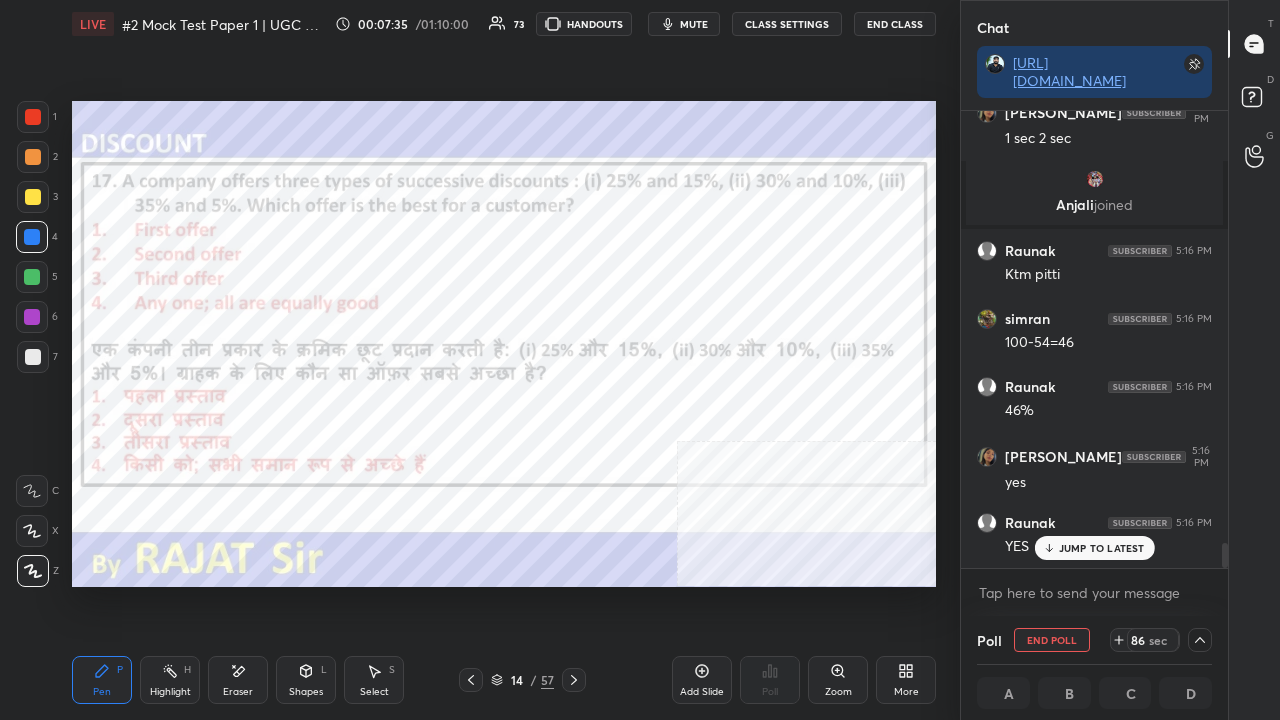 drag, startPoint x: 710, startPoint y: 24, endPoint x: 704, endPoint y: 33, distance: 10.816654 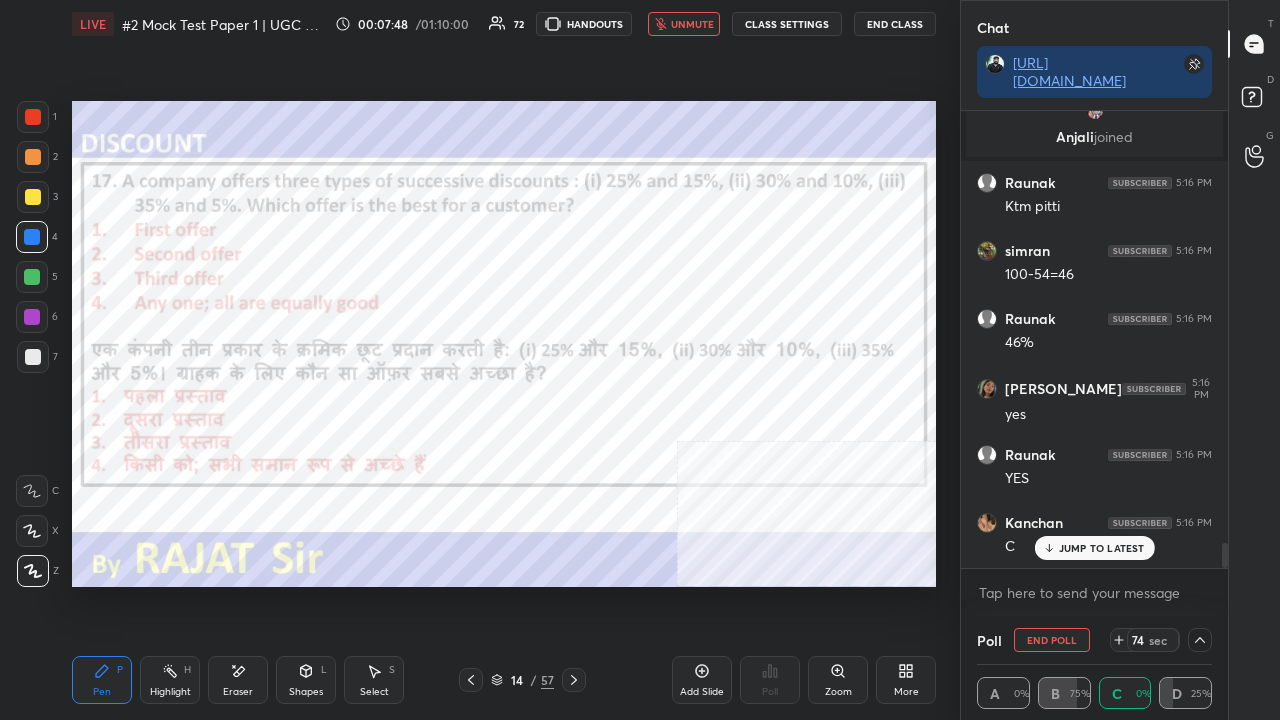 scroll, scrollTop: 7956, scrollLeft: 0, axis: vertical 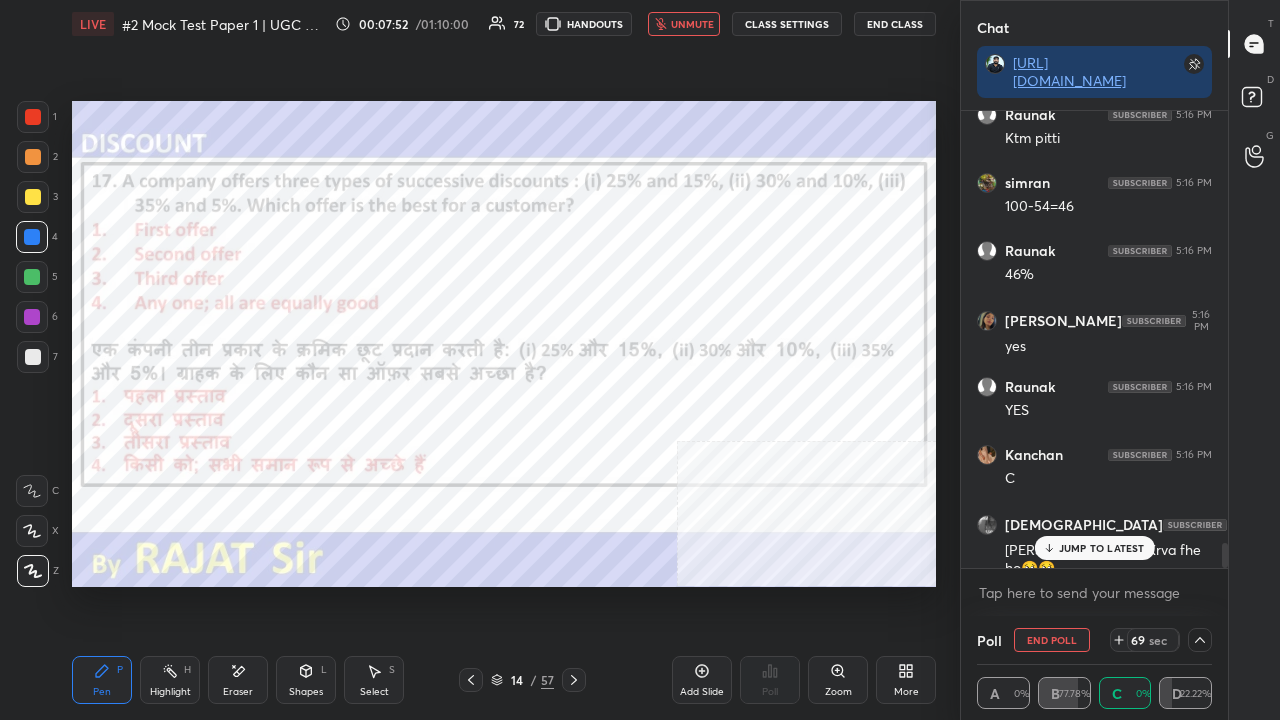 click on "JUMP TO LATEST" at bounding box center [1102, 548] 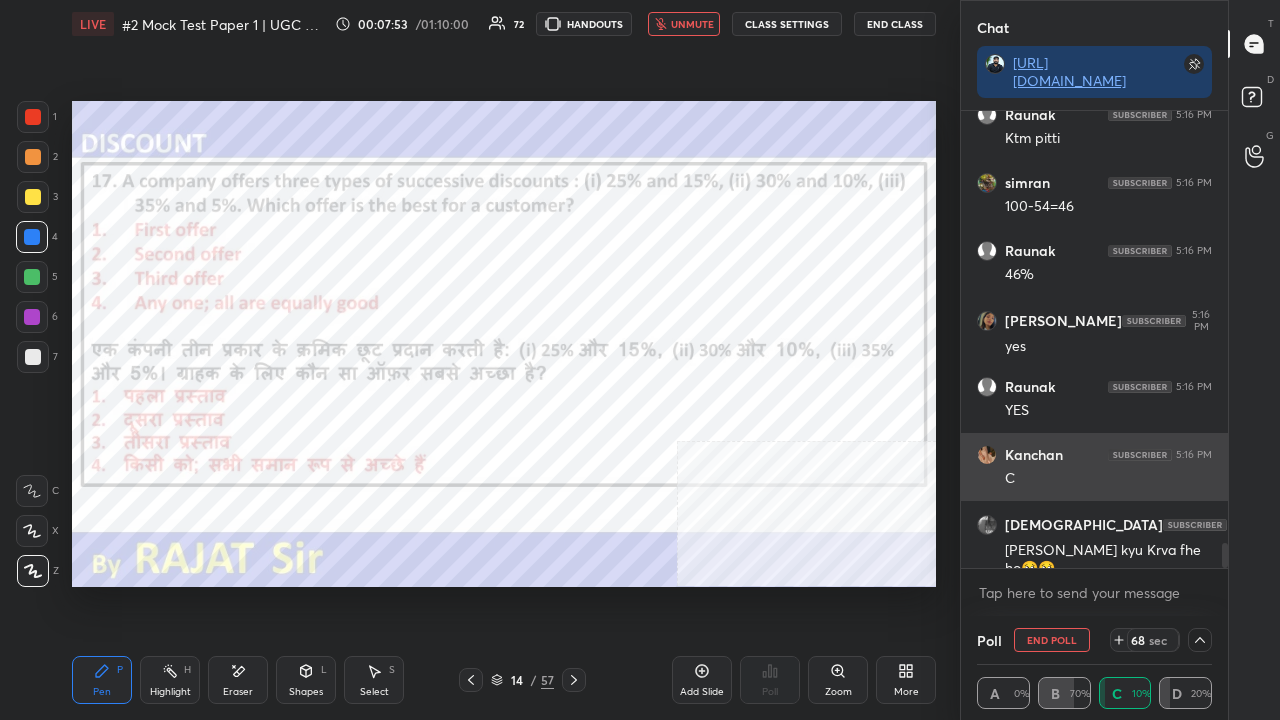 scroll, scrollTop: 8028, scrollLeft: 0, axis: vertical 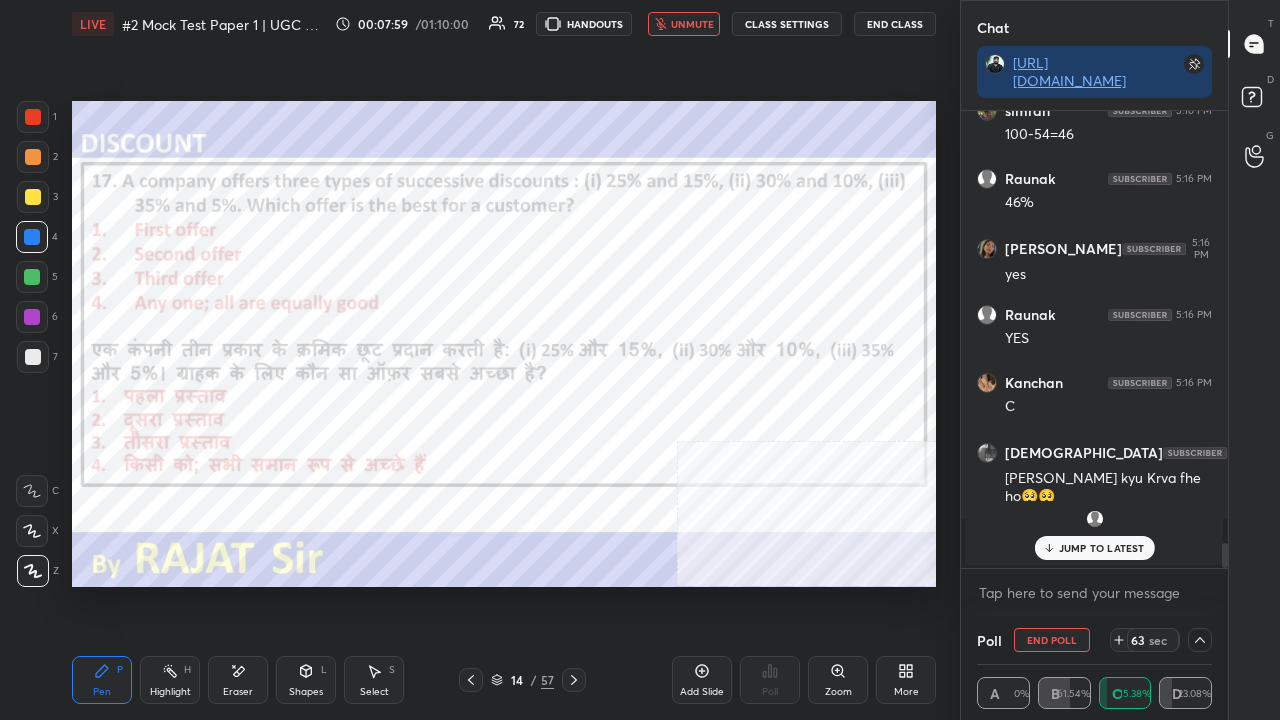 click on "unmute" at bounding box center [692, 24] 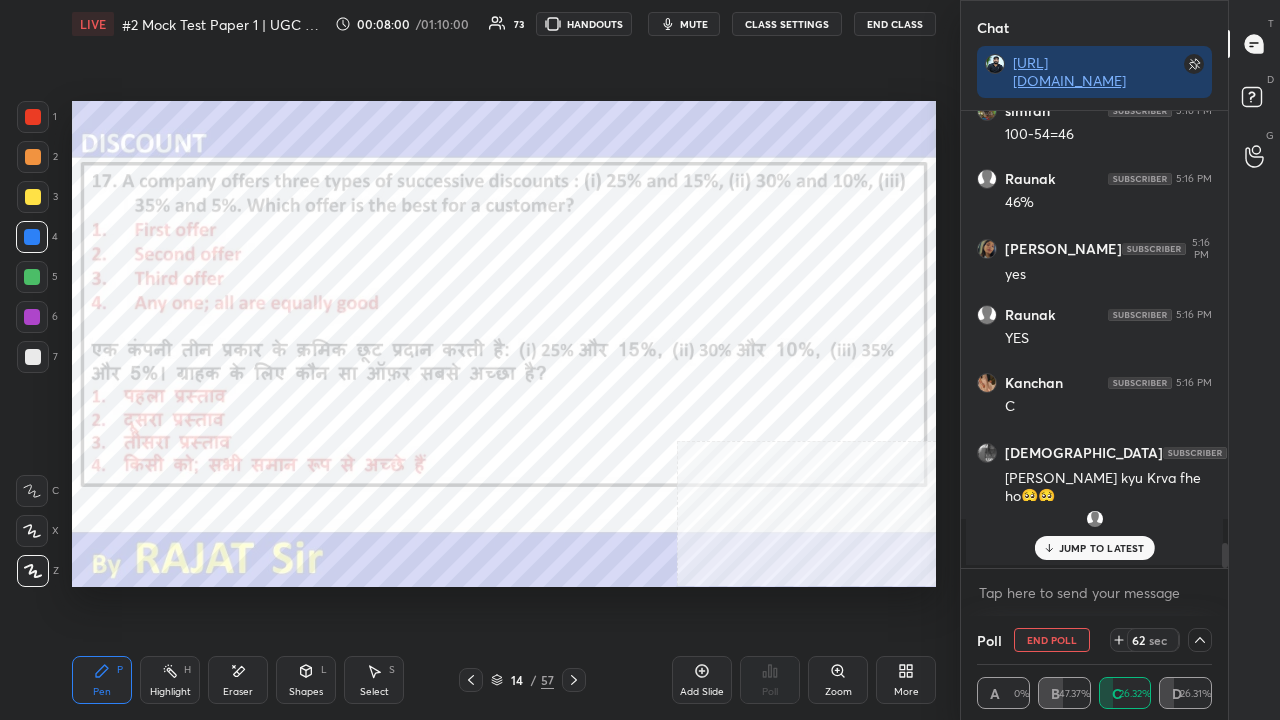 click on "JUMP TO LATEST" at bounding box center (1102, 548) 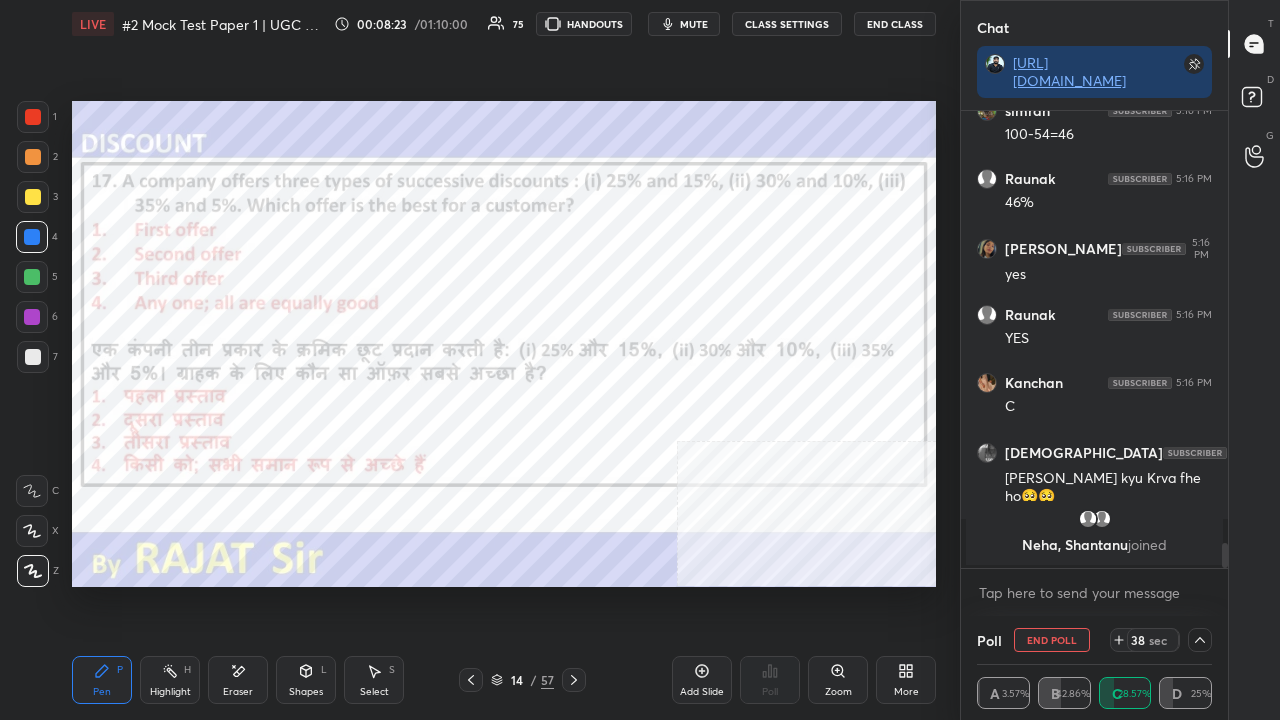 click at bounding box center [33, 117] 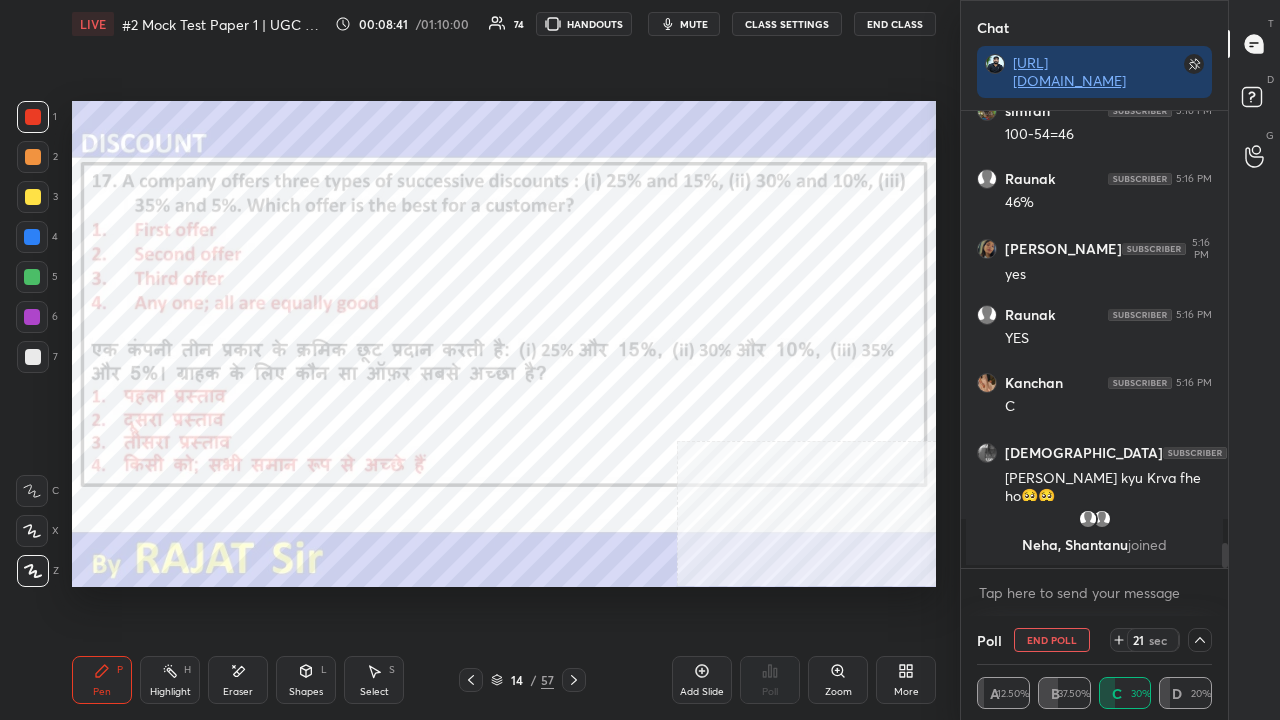 drag, startPoint x: 39, startPoint y: 236, endPoint x: 42, endPoint y: 249, distance: 13.341664 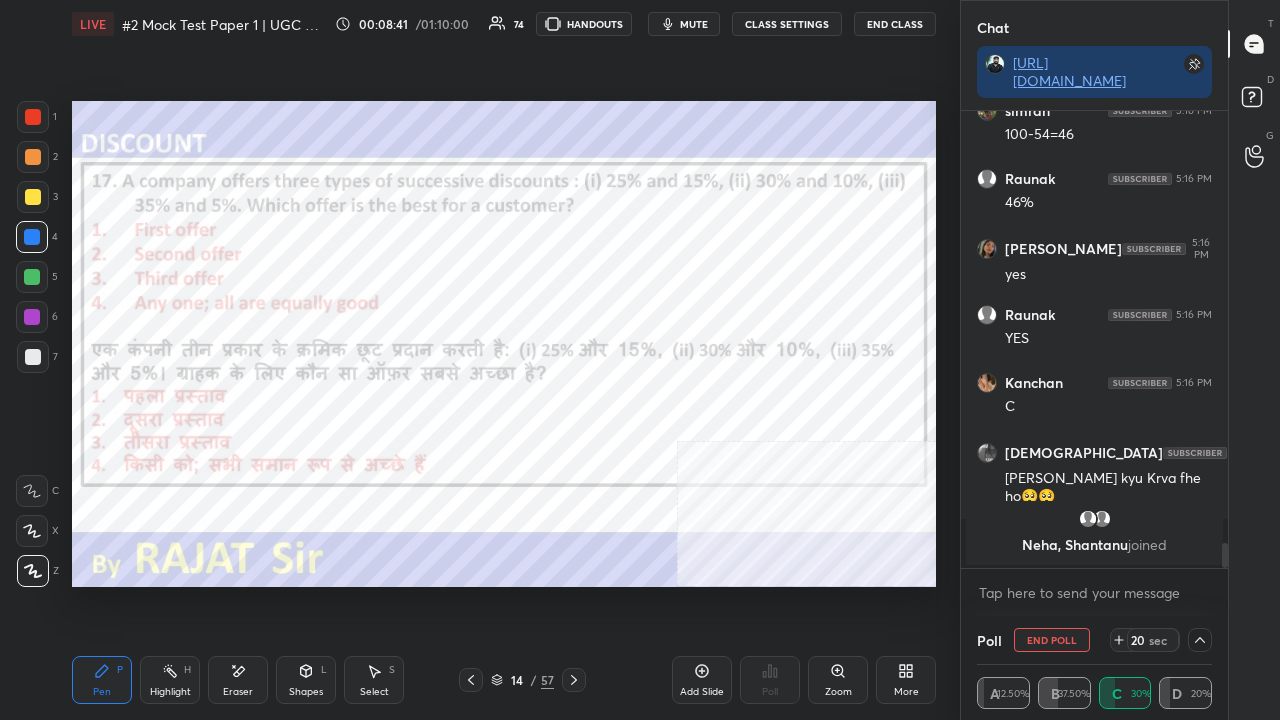 click at bounding box center (32, 317) 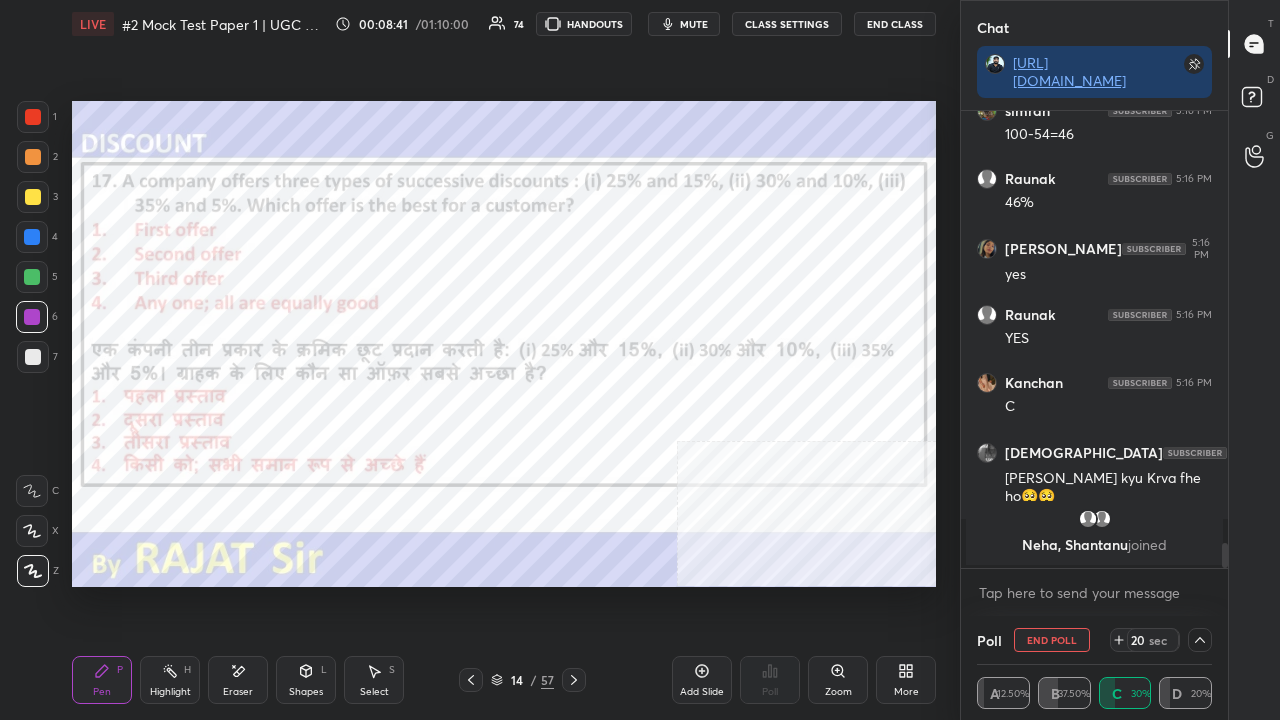 click at bounding box center (32, 317) 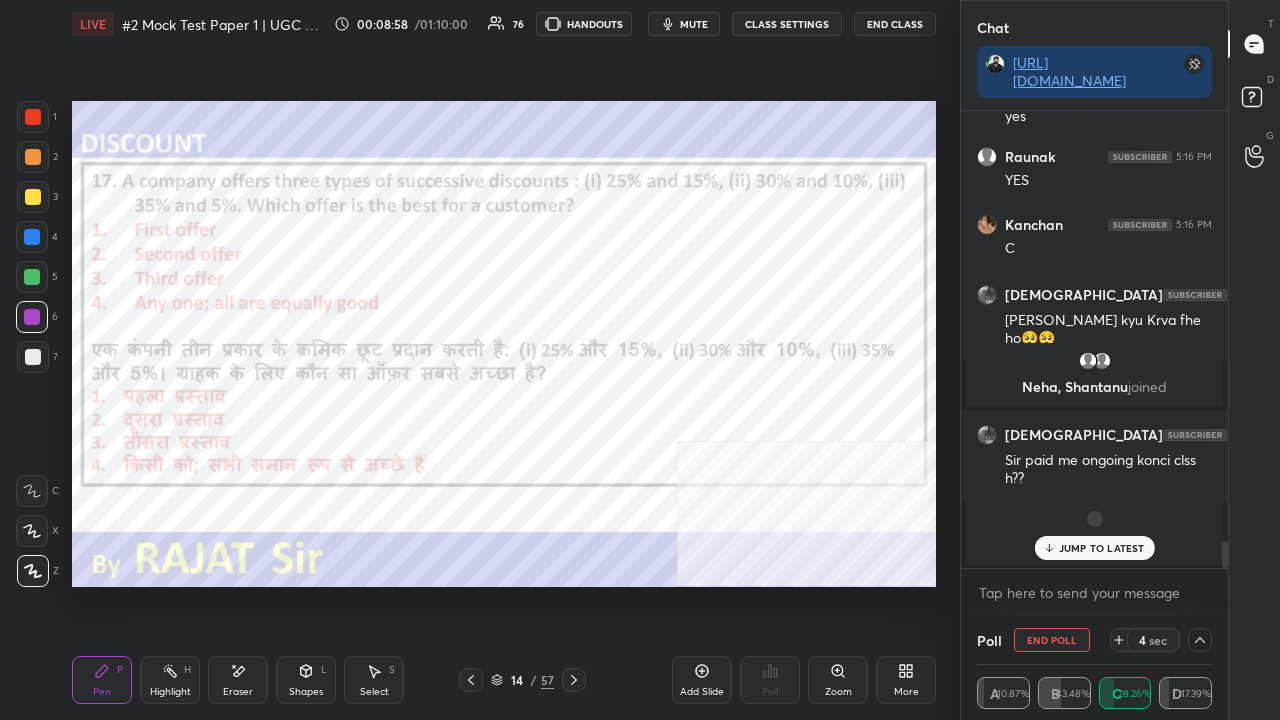 scroll, scrollTop: 7208, scrollLeft: 0, axis: vertical 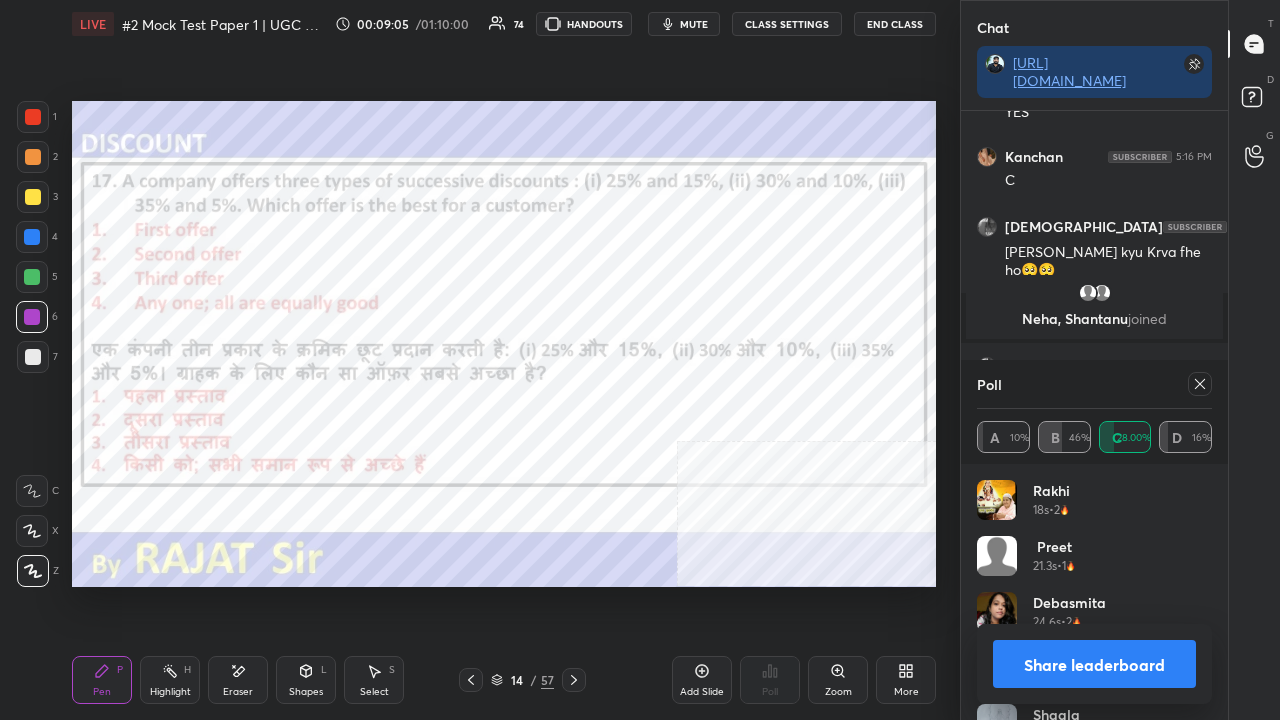 click on "mute" at bounding box center (694, 24) 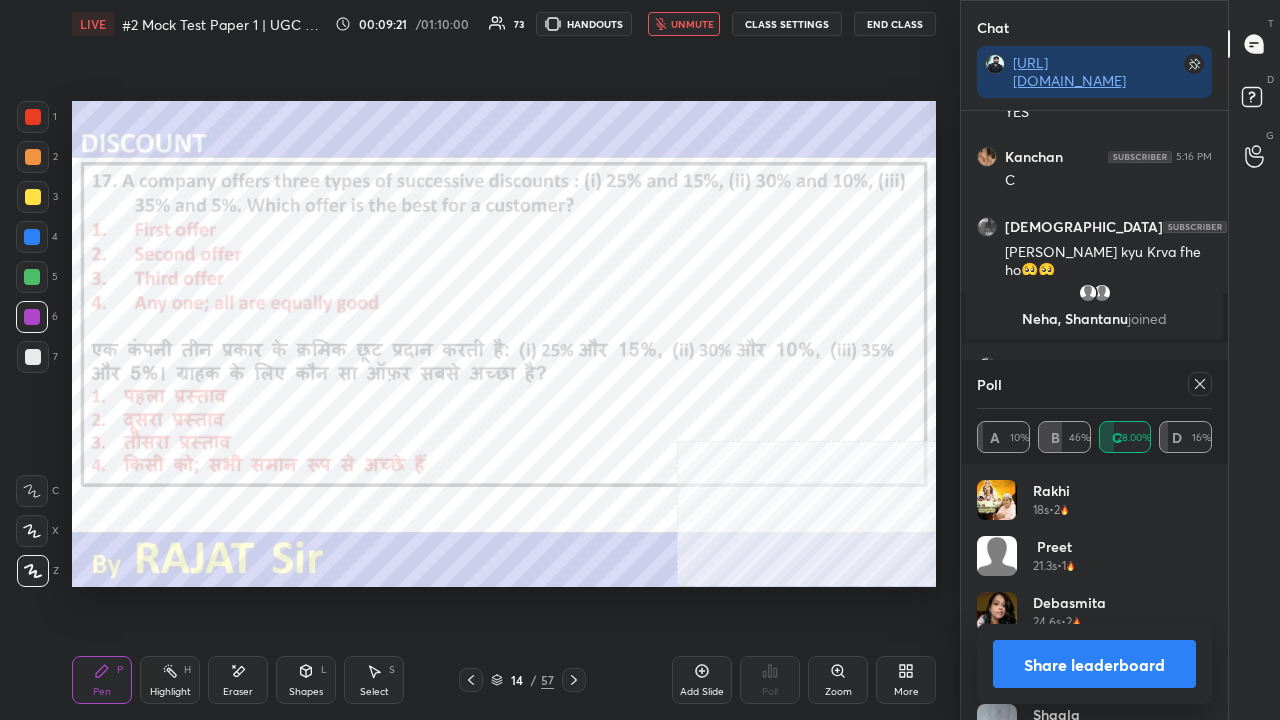 click on "LIVE #2 Mock Test Paper 1 | UGC NET [DATE] 00:09:21 /  01:10:00 73 HANDOUTS unmute CLASS SETTINGS End Class" at bounding box center [504, 24] 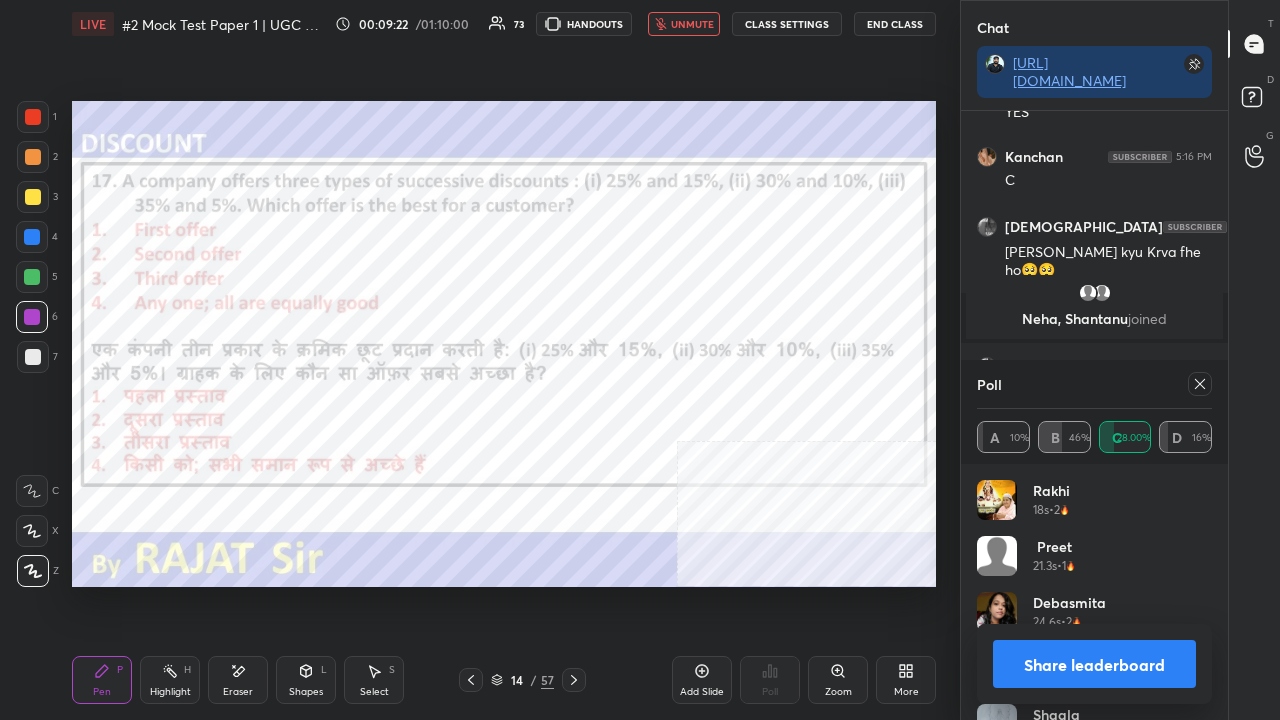 click on "unmute" at bounding box center (692, 24) 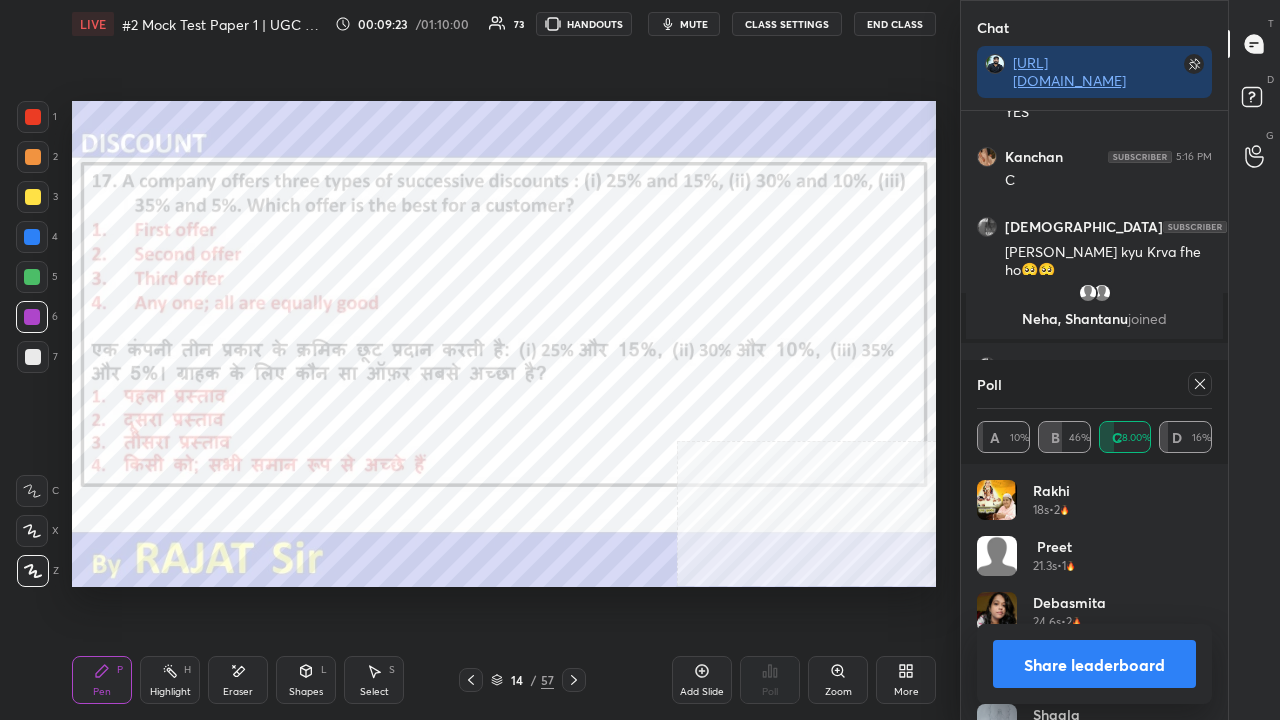scroll, scrollTop: 7276, scrollLeft: 0, axis: vertical 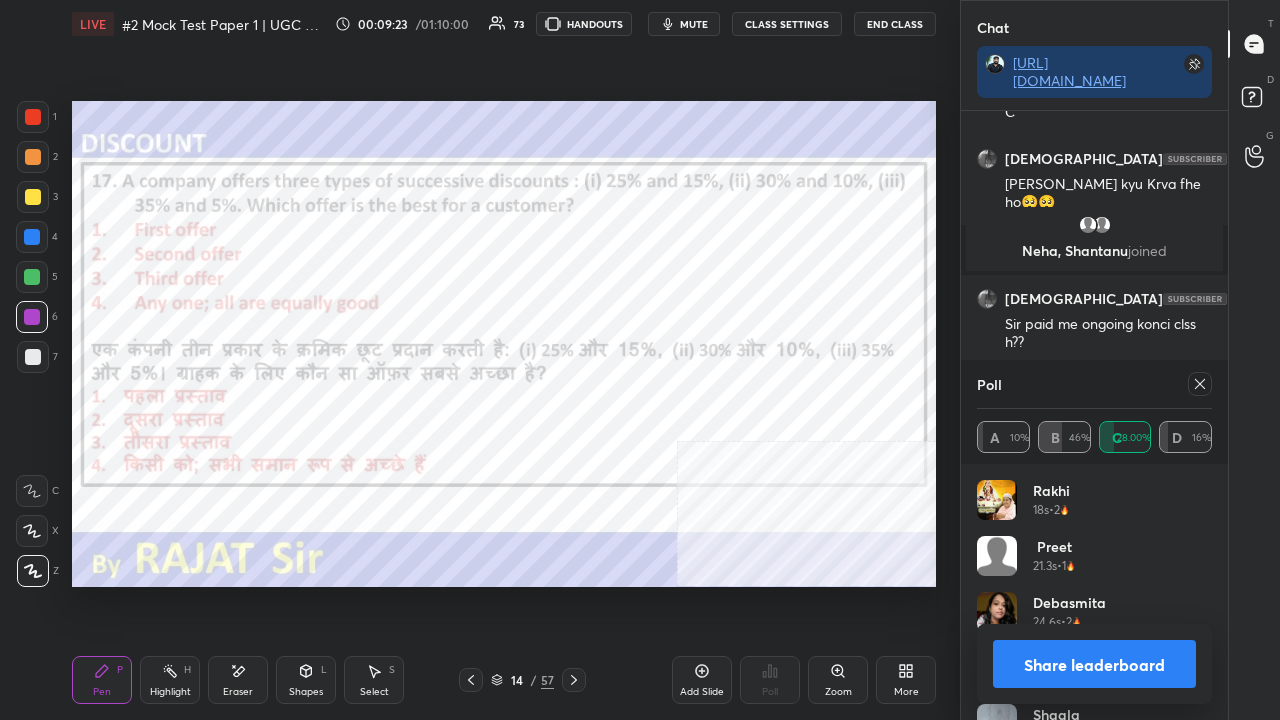click 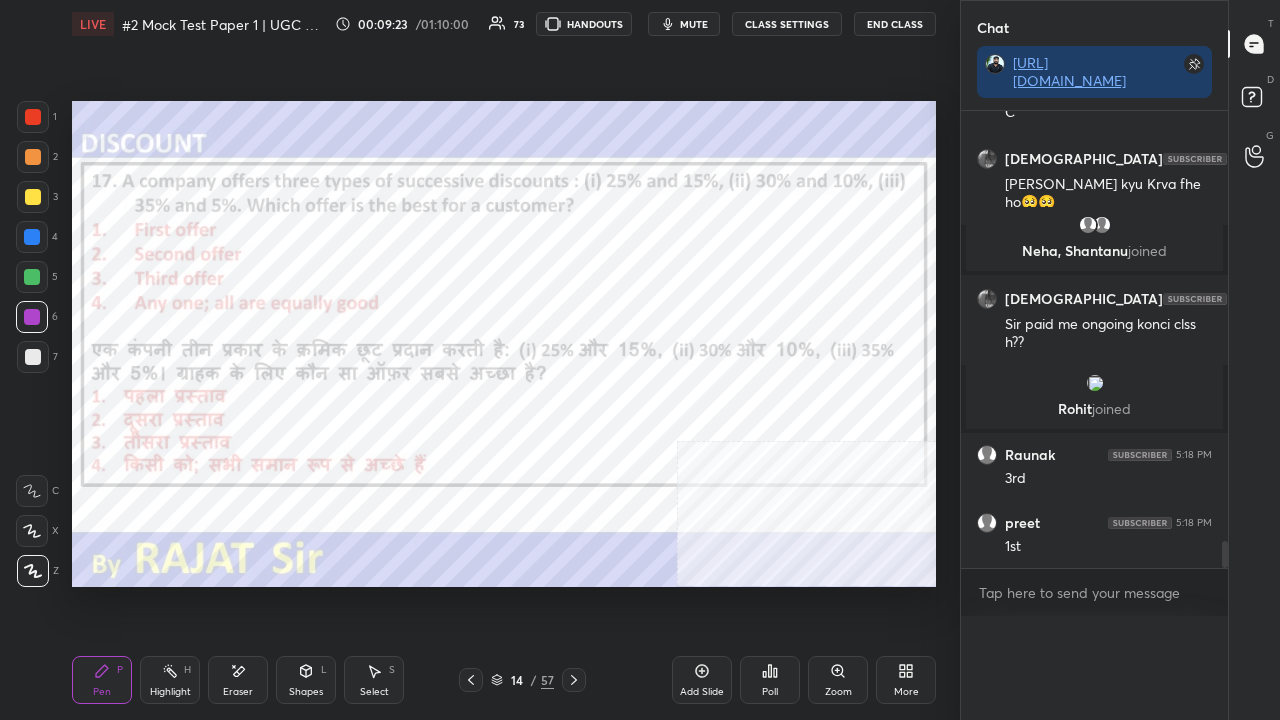 scroll, scrollTop: 0, scrollLeft: 0, axis: both 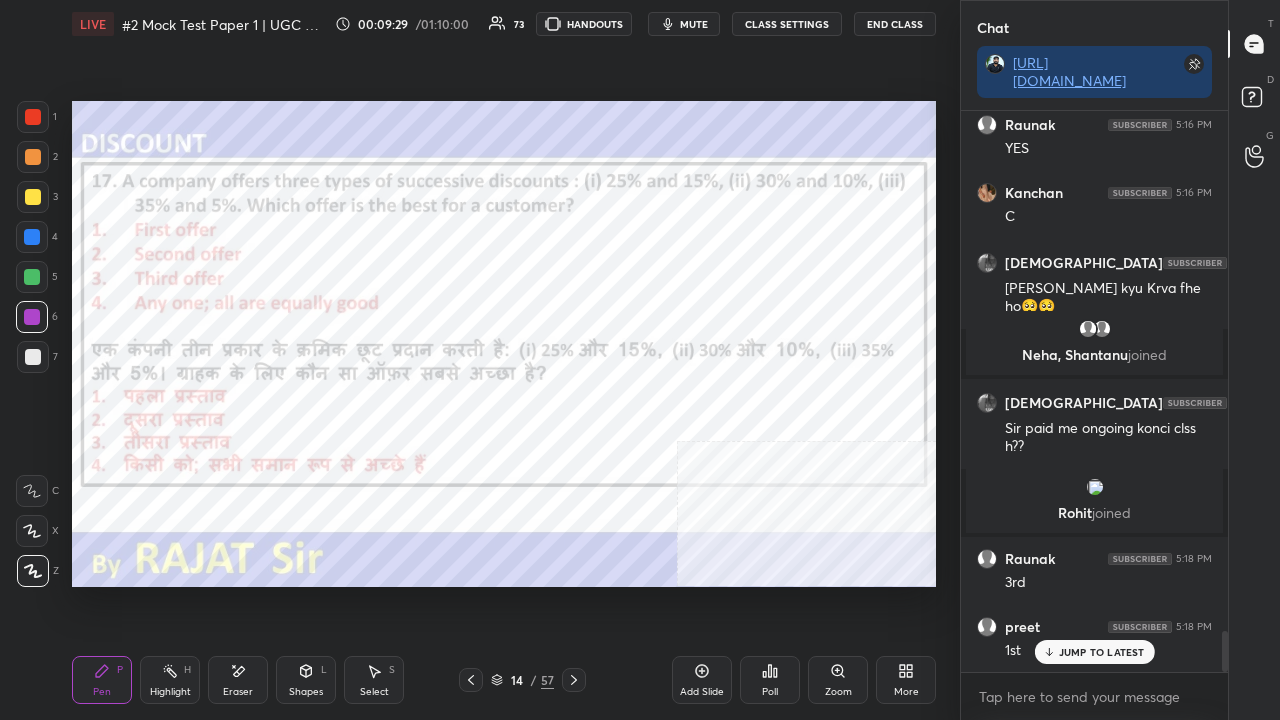 click at bounding box center [32, 237] 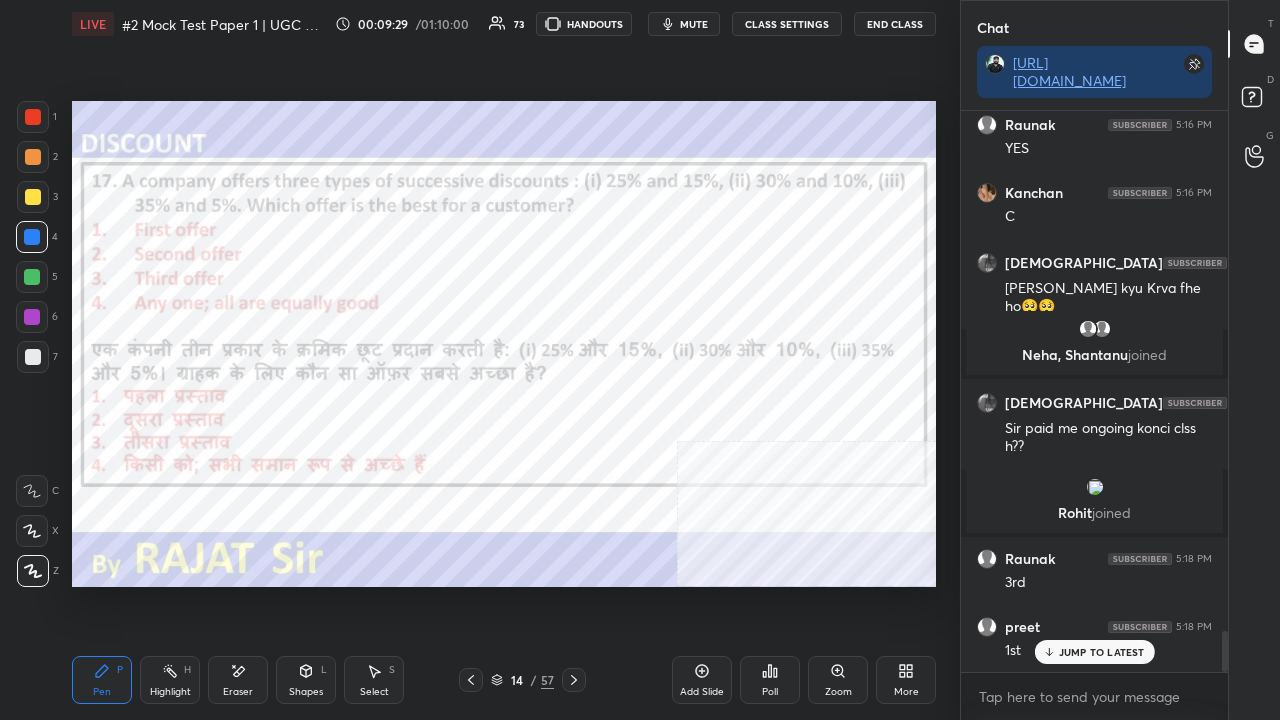 drag, startPoint x: 34, startPoint y: 232, endPoint x: 61, endPoint y: 230, distance: 27.073973 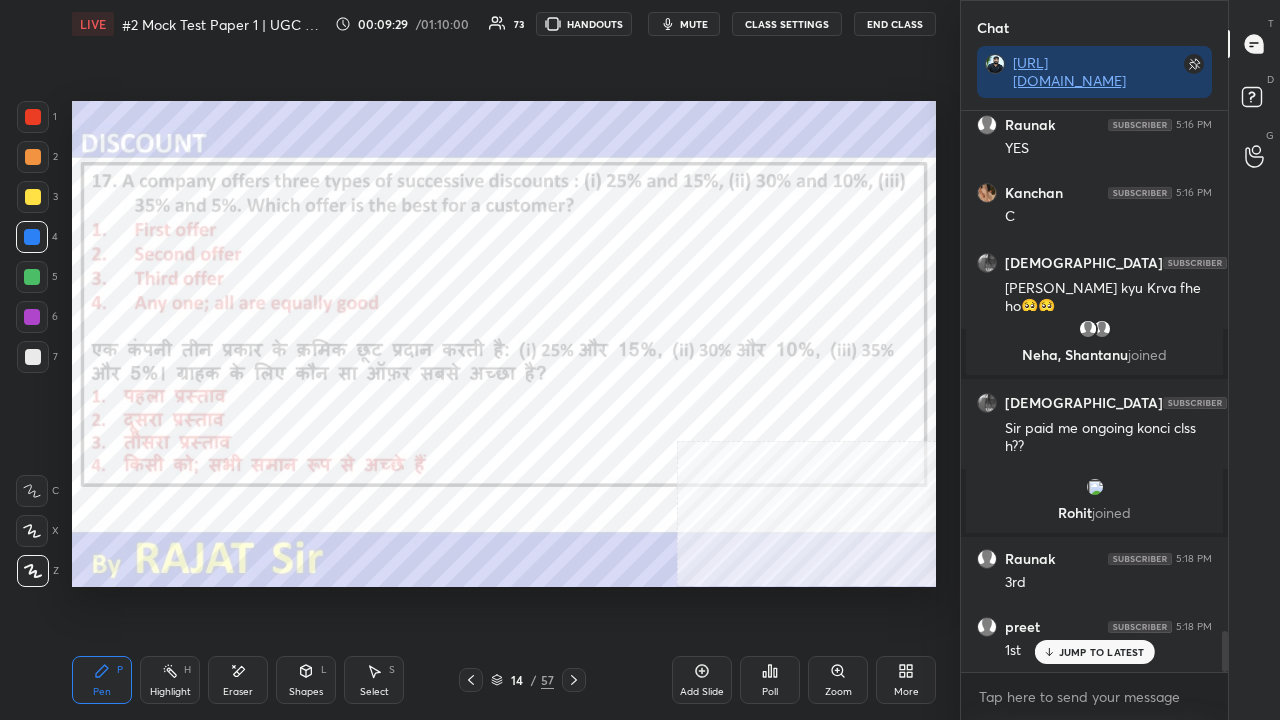 click at bounding box center (32, 237) 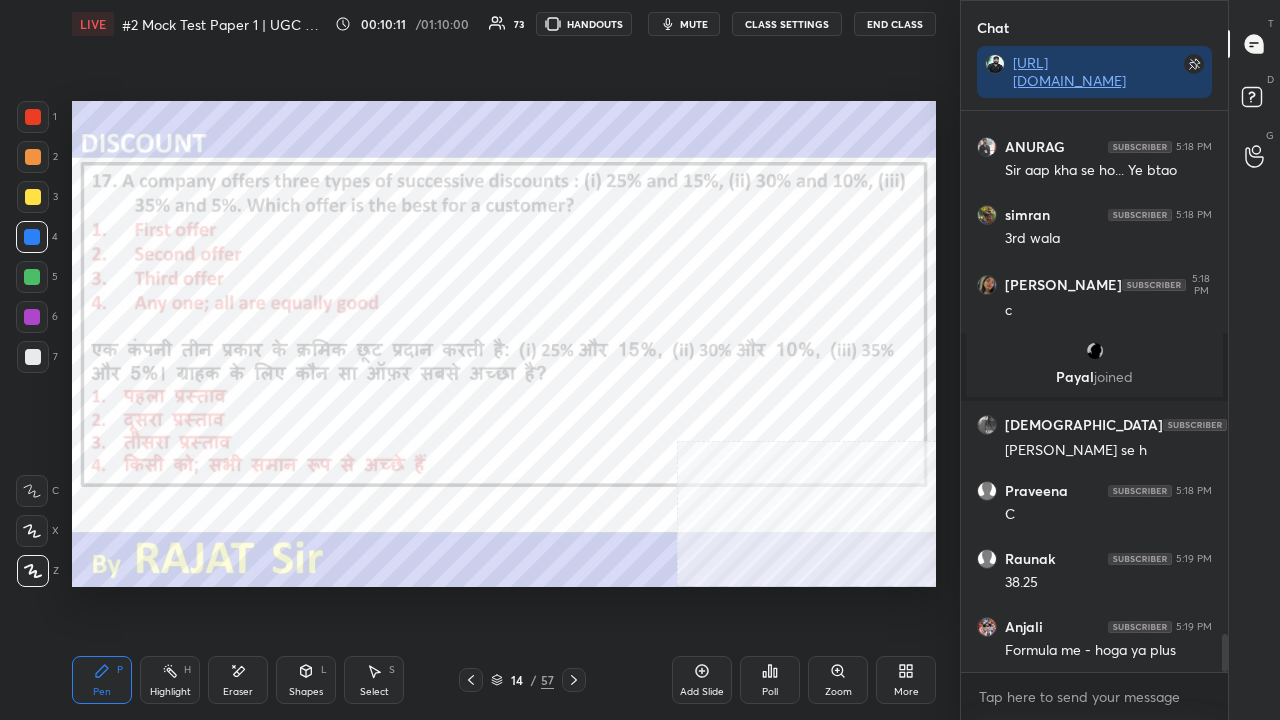 scroll, scrollTop: 7788, scrollLeft: 0, axis: vertical 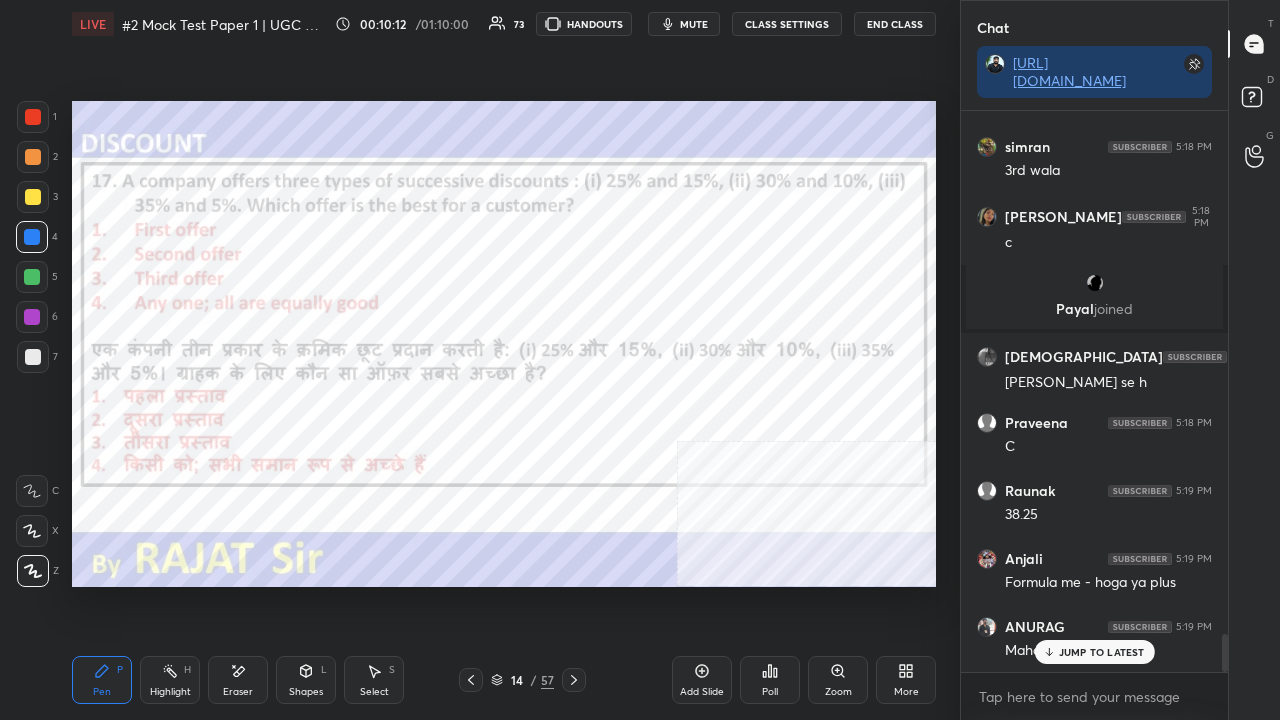 drag, startPoint x: 512, startPoint y: 681, endPoint x: 518, endPoint y: 636, distance: 45.39824 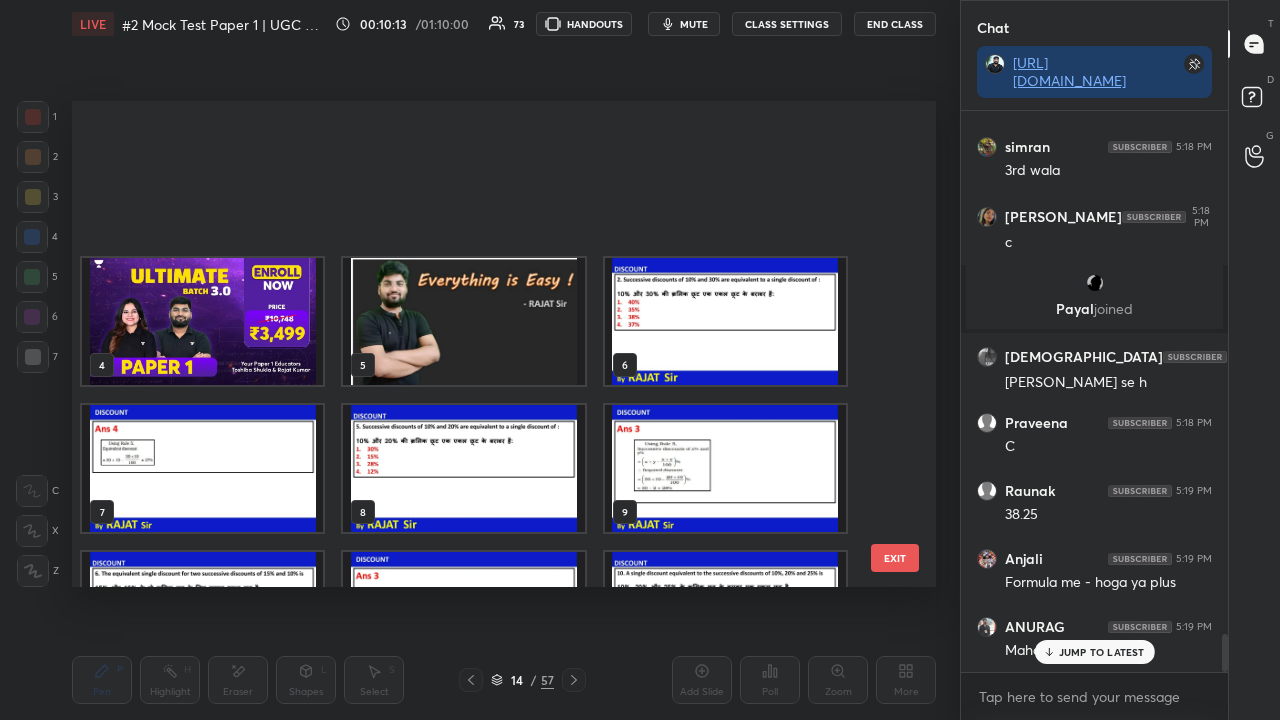 scroll, scrollTop: 249, scrollLeft: 0, axis: vertical 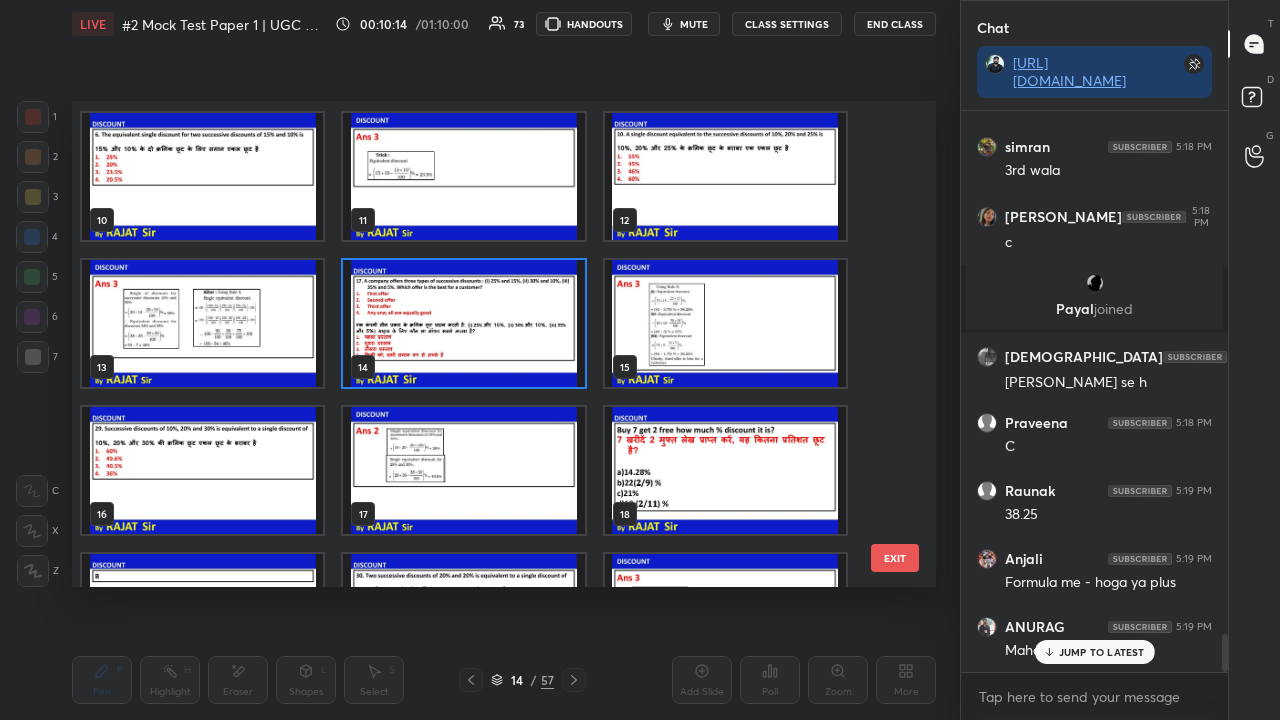click at bounding box center [463, 323] 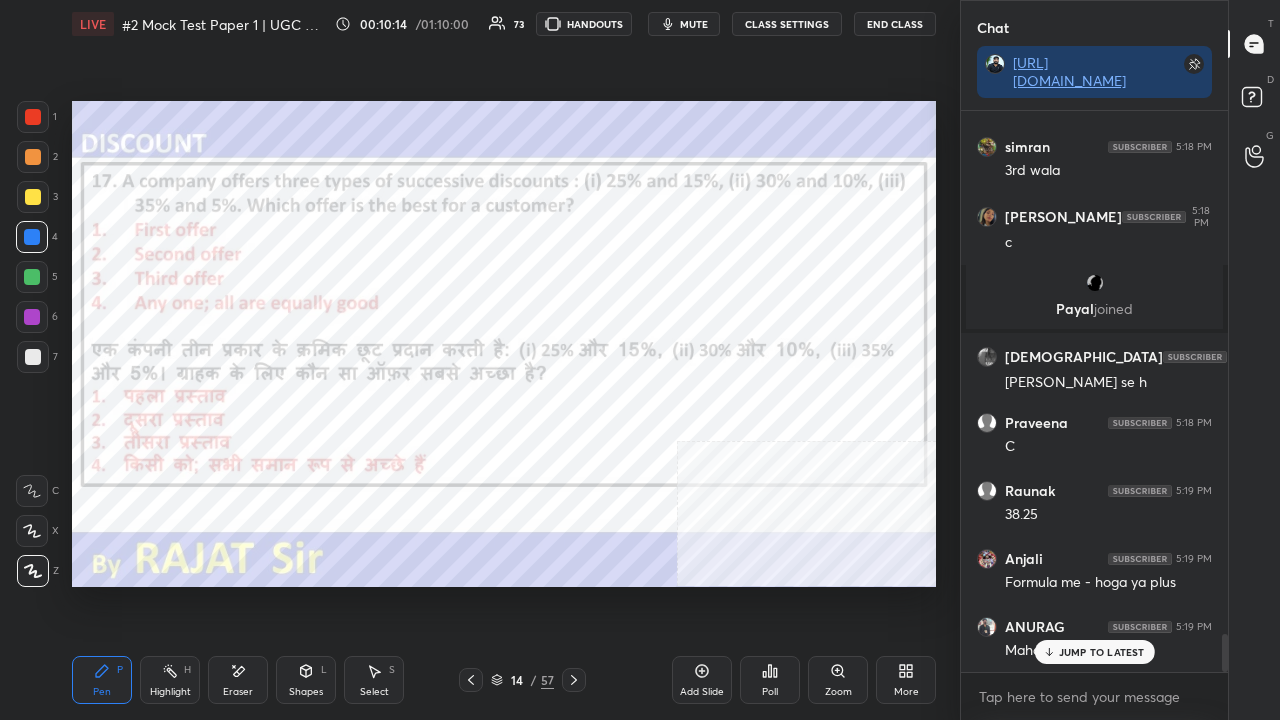 click at bounding box center [463, 323] 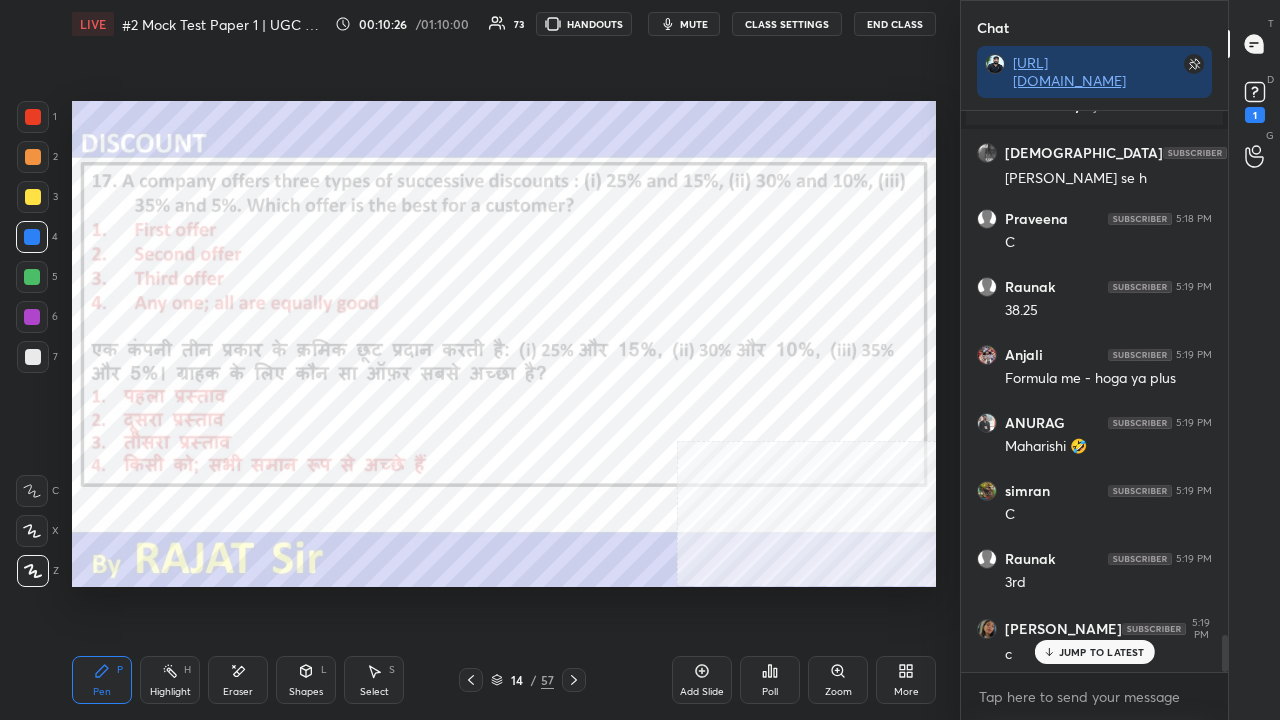 scroll, scrollTop: 8060, scrollLeft: 0, axis: vertical 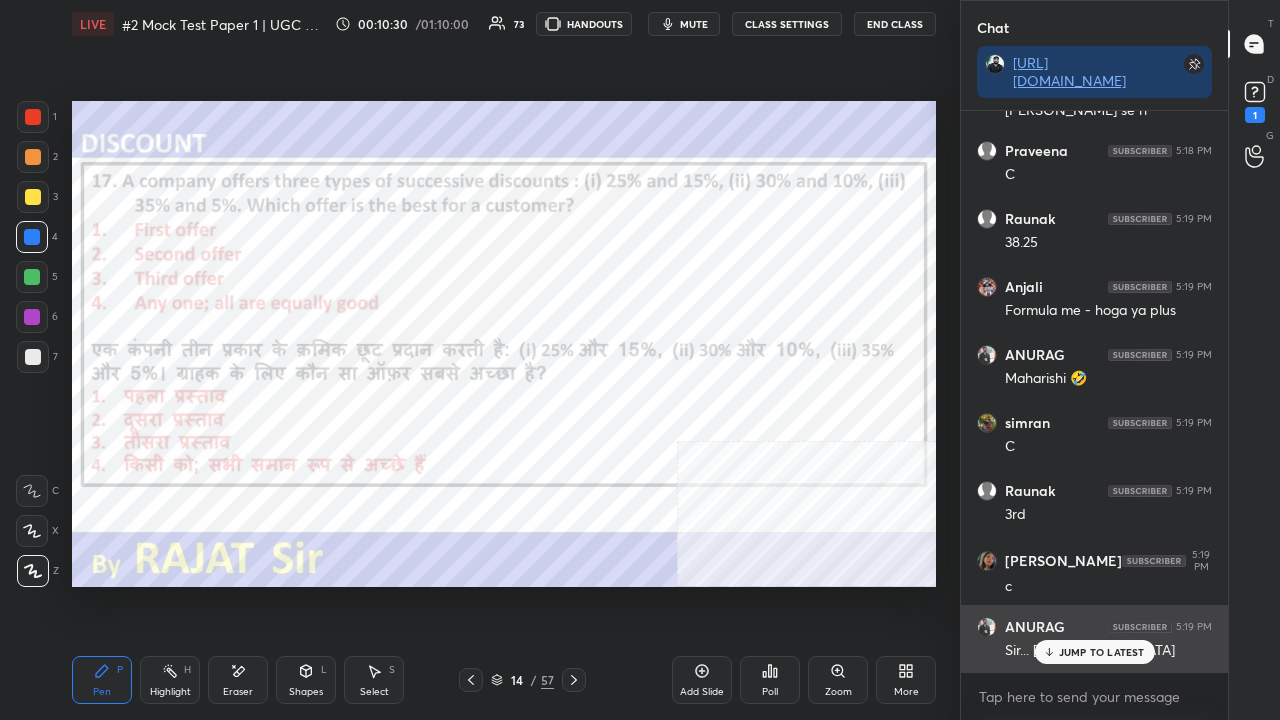 click on "JUMP TO LATEST" at bounding box center [1102, 652] 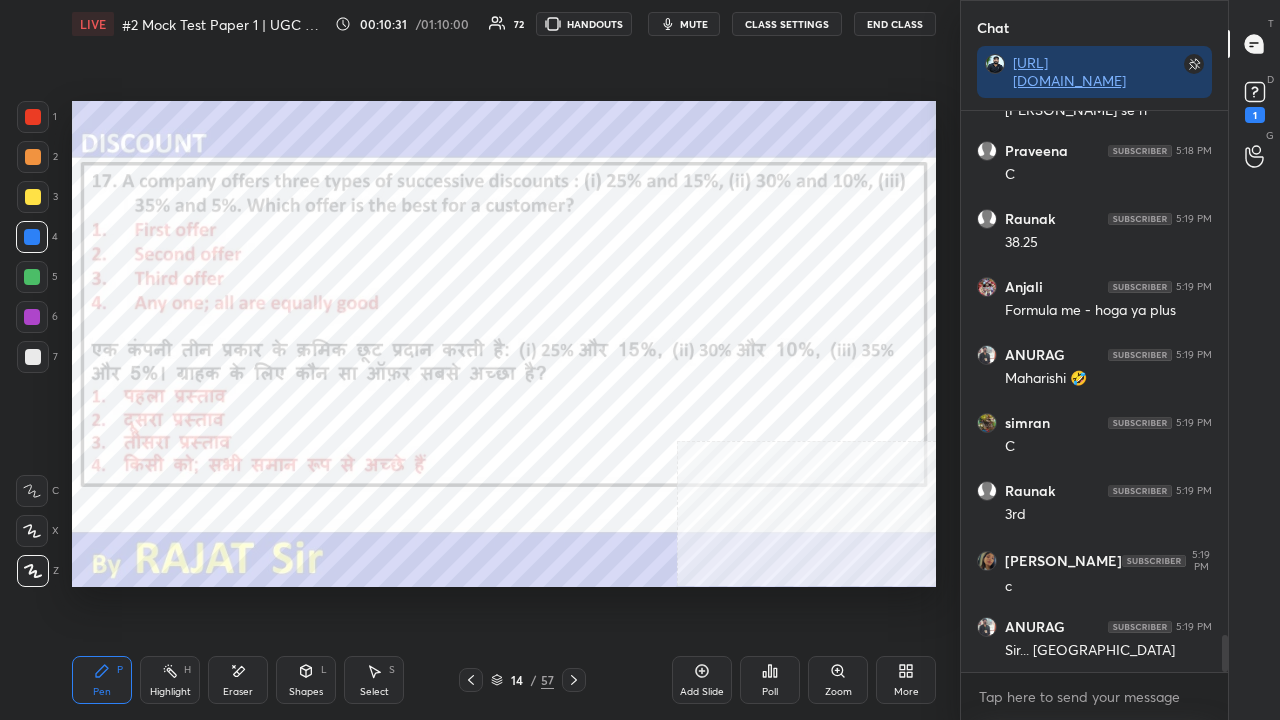 drag, startPoint x: 521, startPoint y: 682, endPoint x: 560, endPoint y: 600, distance: 90.80198 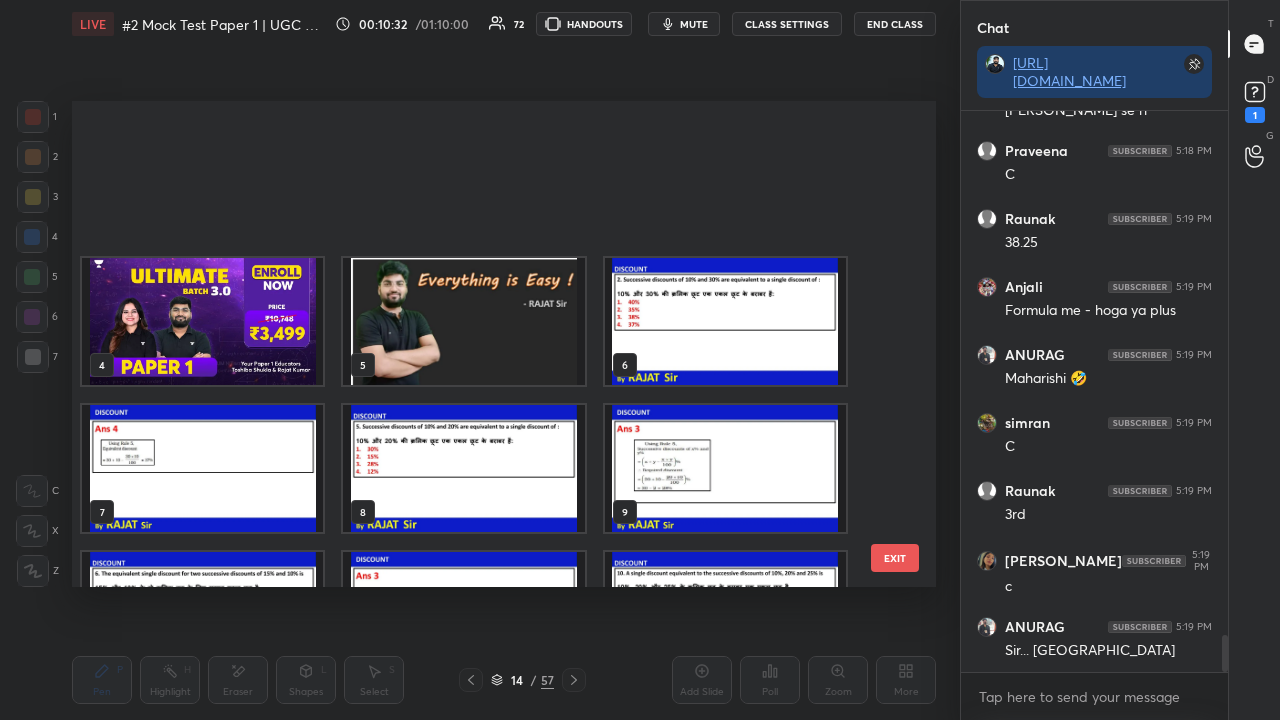 scroll, scrollTop: 249, scrollLeft: 0, axis: vertical 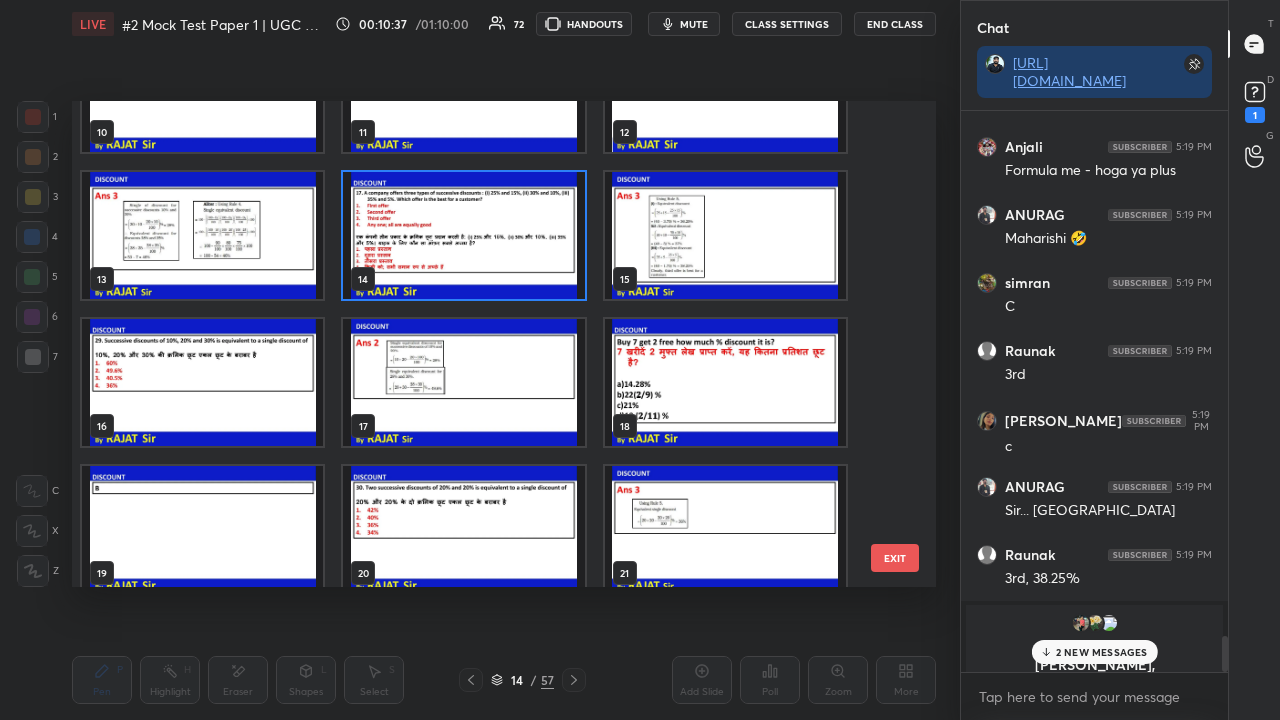 click on "10 11 12 13 14 15 16 17 18 19 20 21 22 23 24" at bounding box center (486, 344) 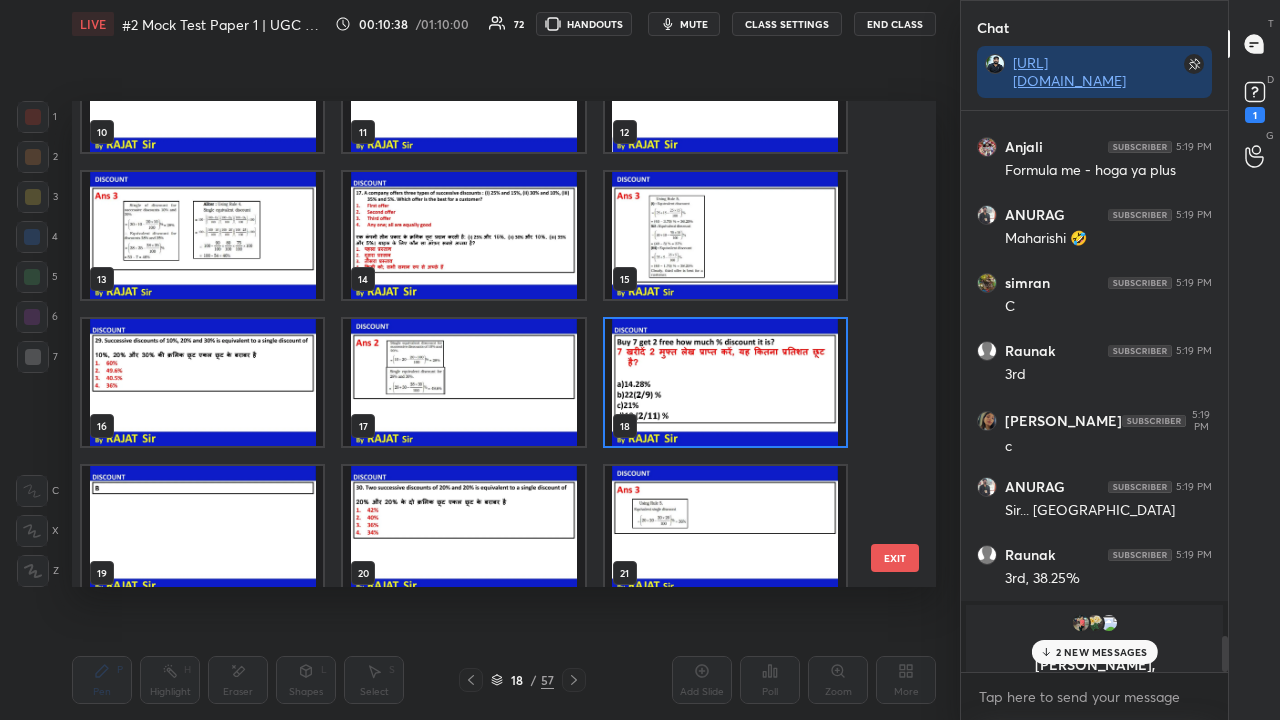 scroll, scrollTop: 8268, scrollLeft: 0, axis: vertical 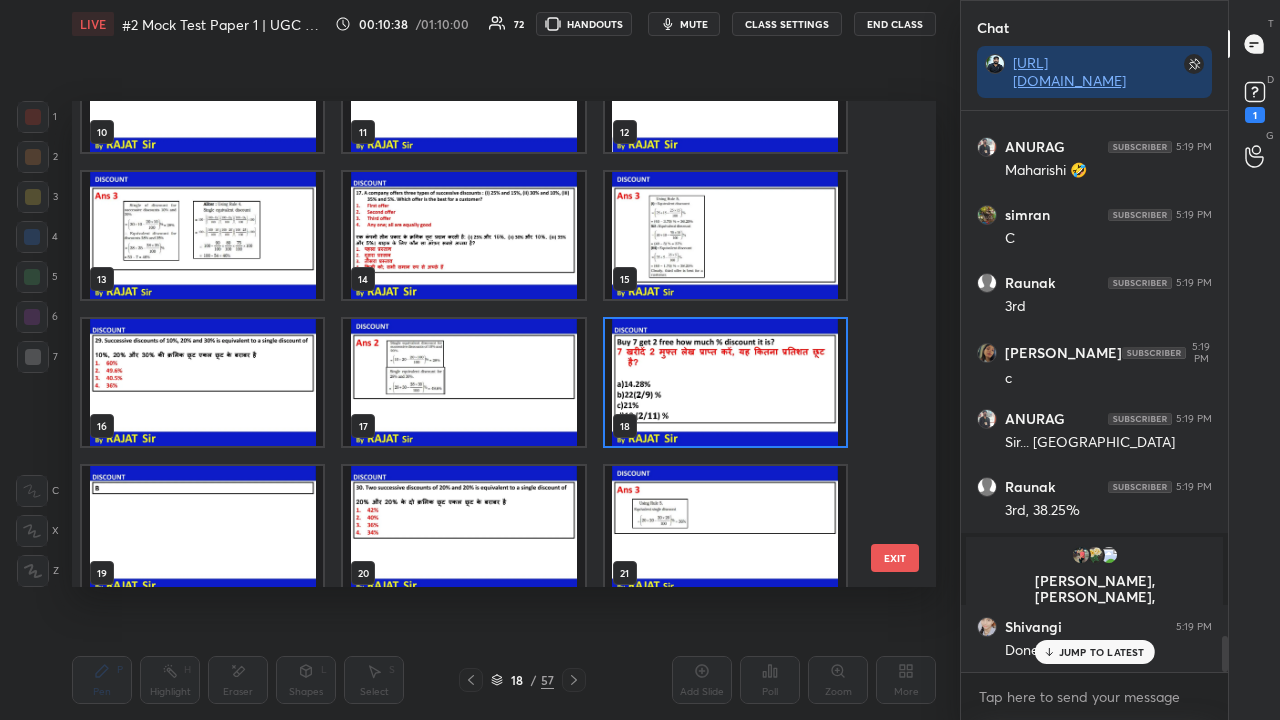 click at bounding box center (725, 382) 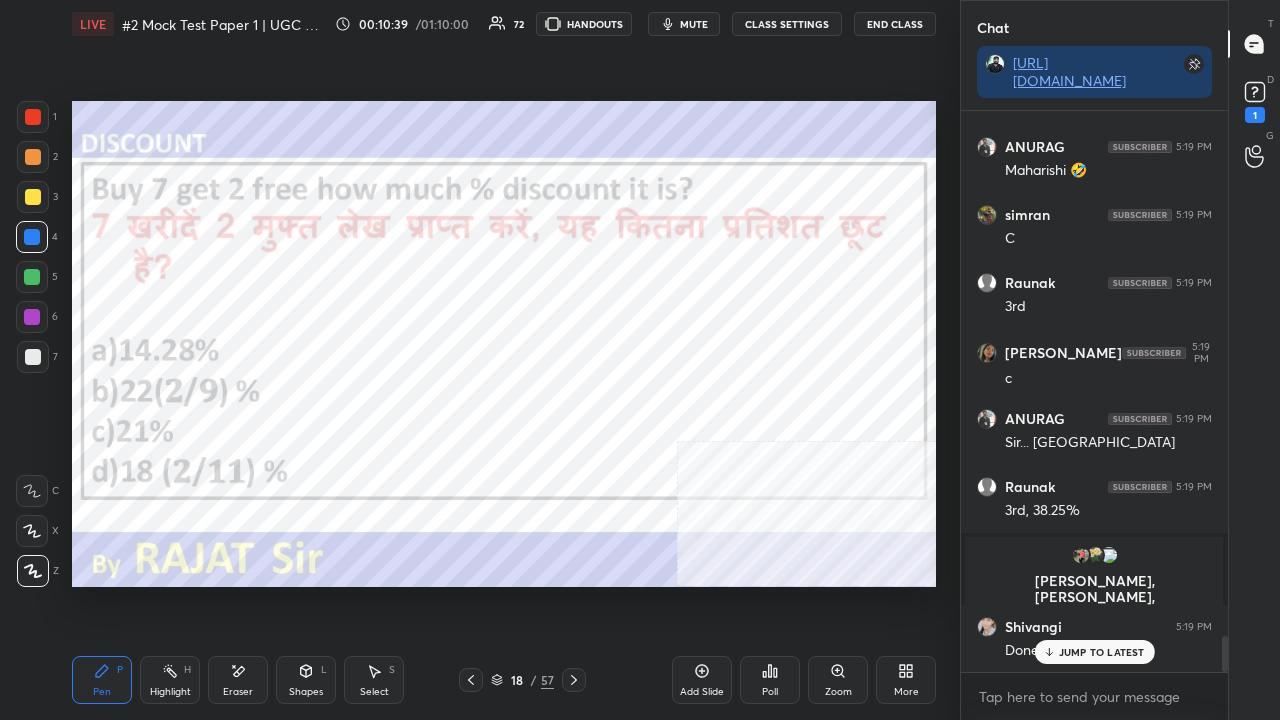 click 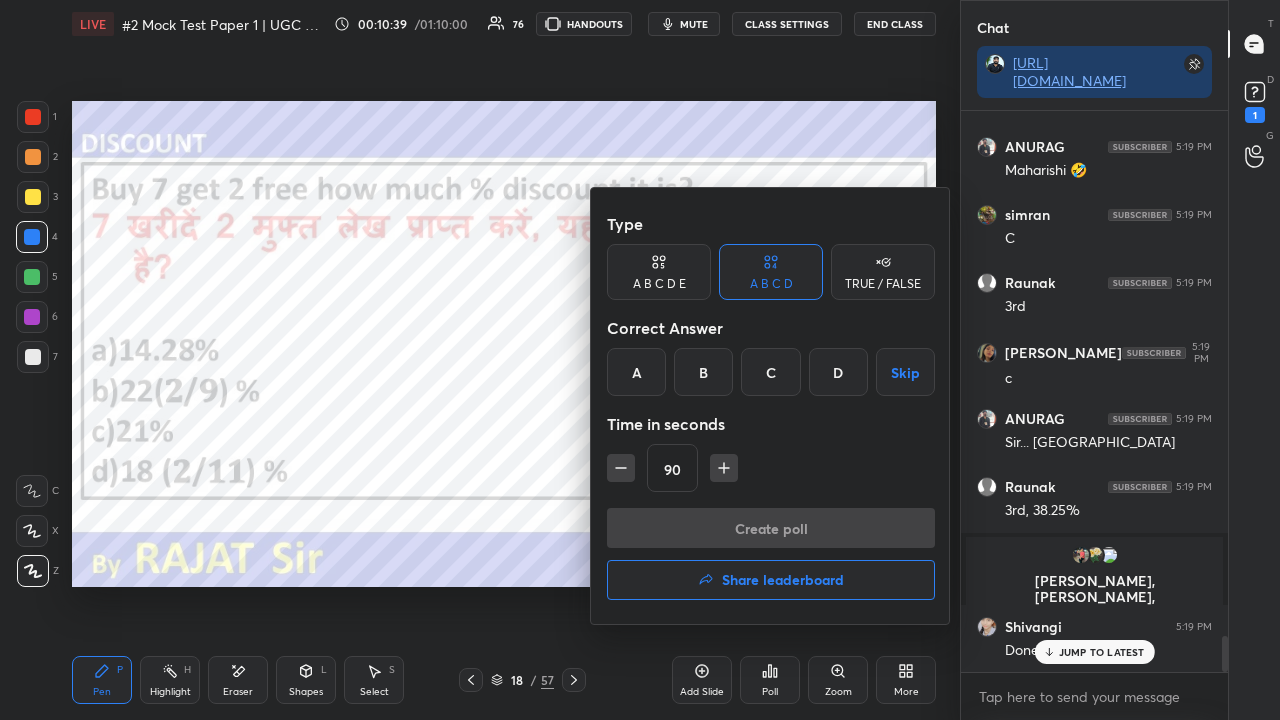 drag, startPoint x: 696, startPoint y: 374, endPoint x: 662, endPoint y: 474, distance: 105.62197 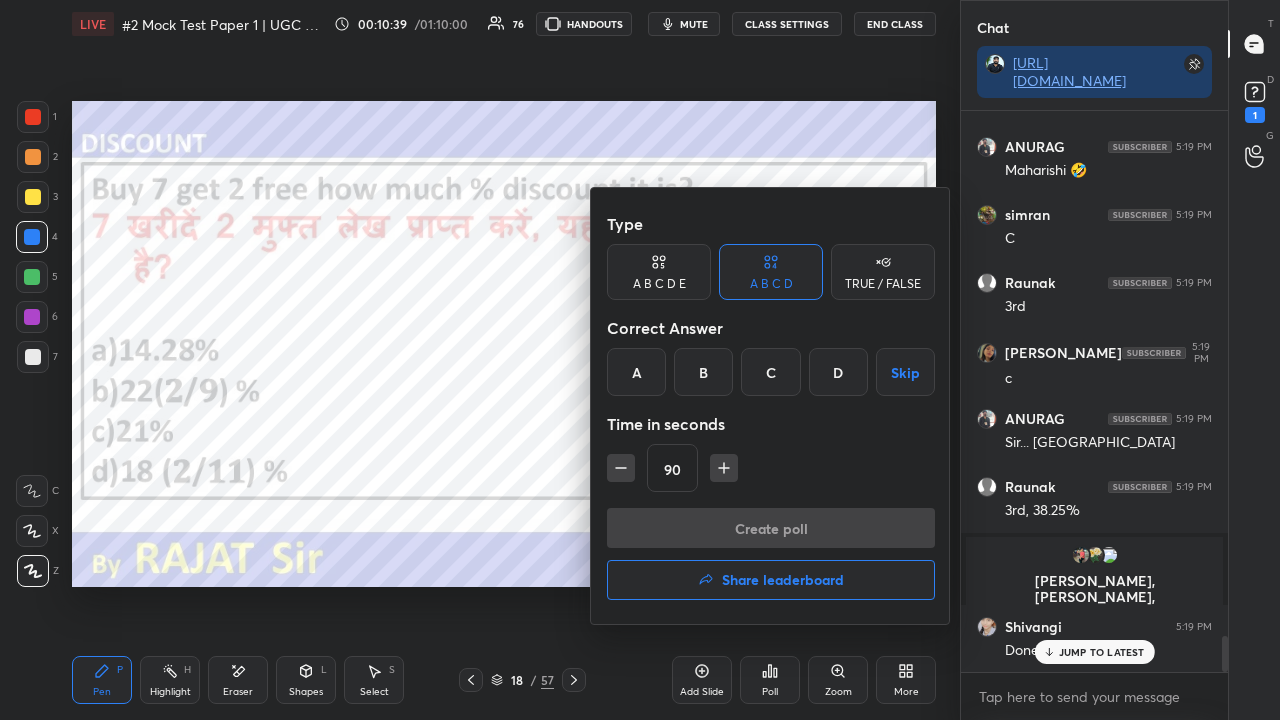 click on "B" at bounding box center (703, 372) 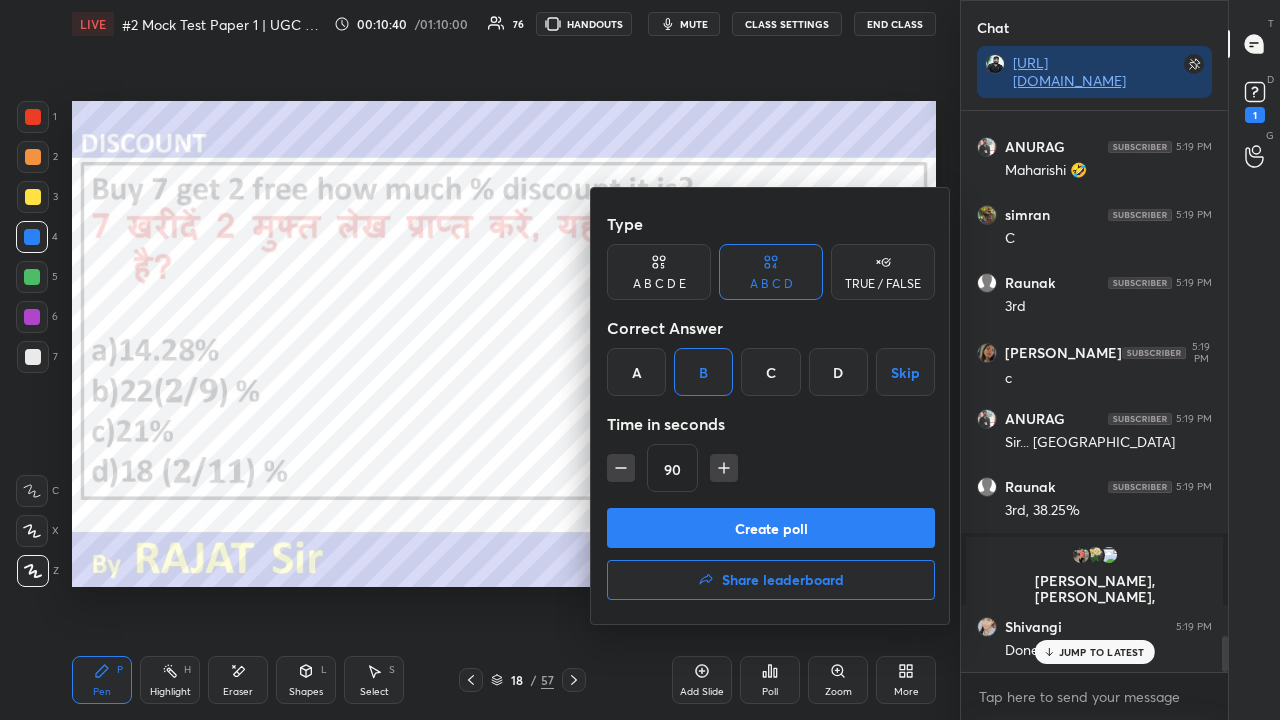 click 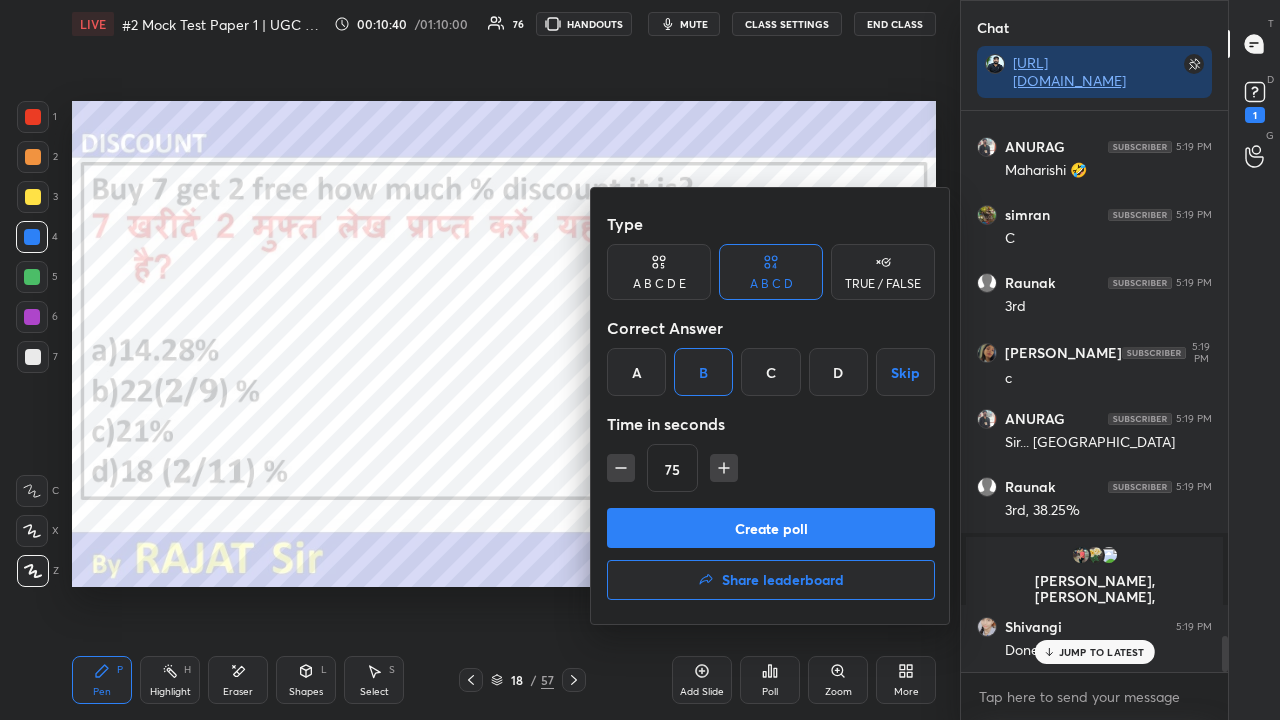 click 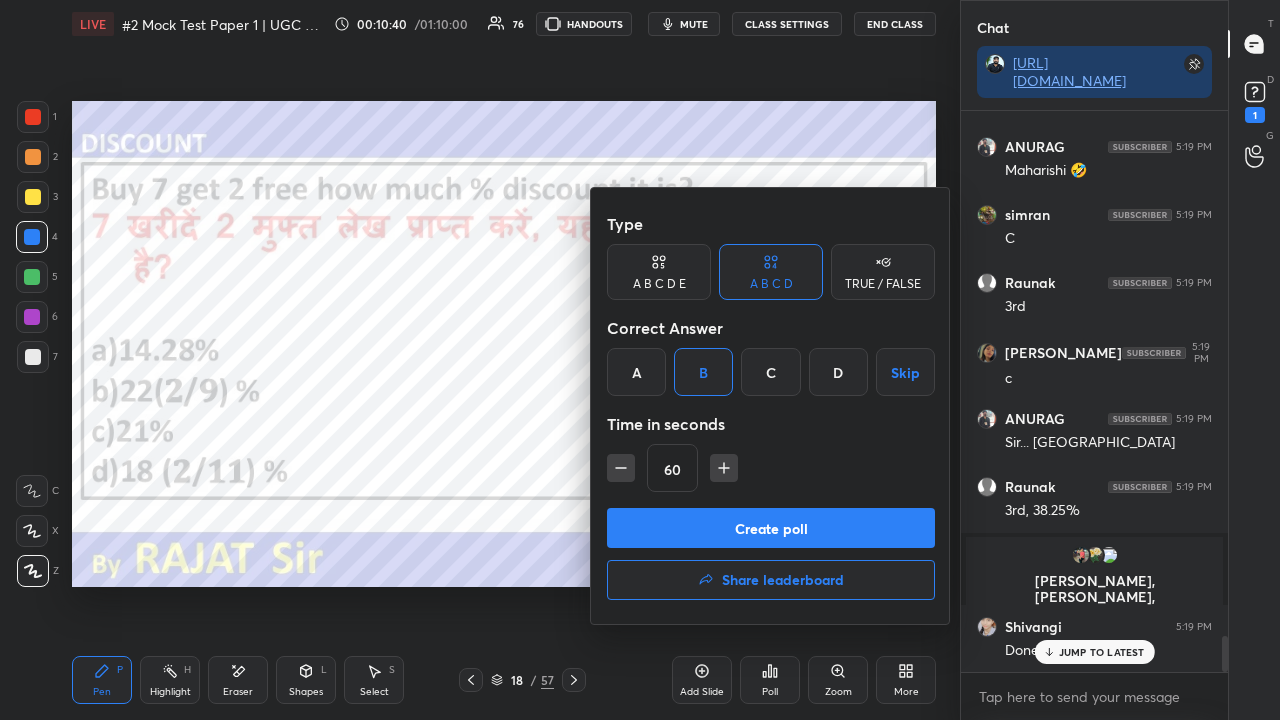 scroll, scrollTop: 8336, scrollLeft: 0, axis: vertical 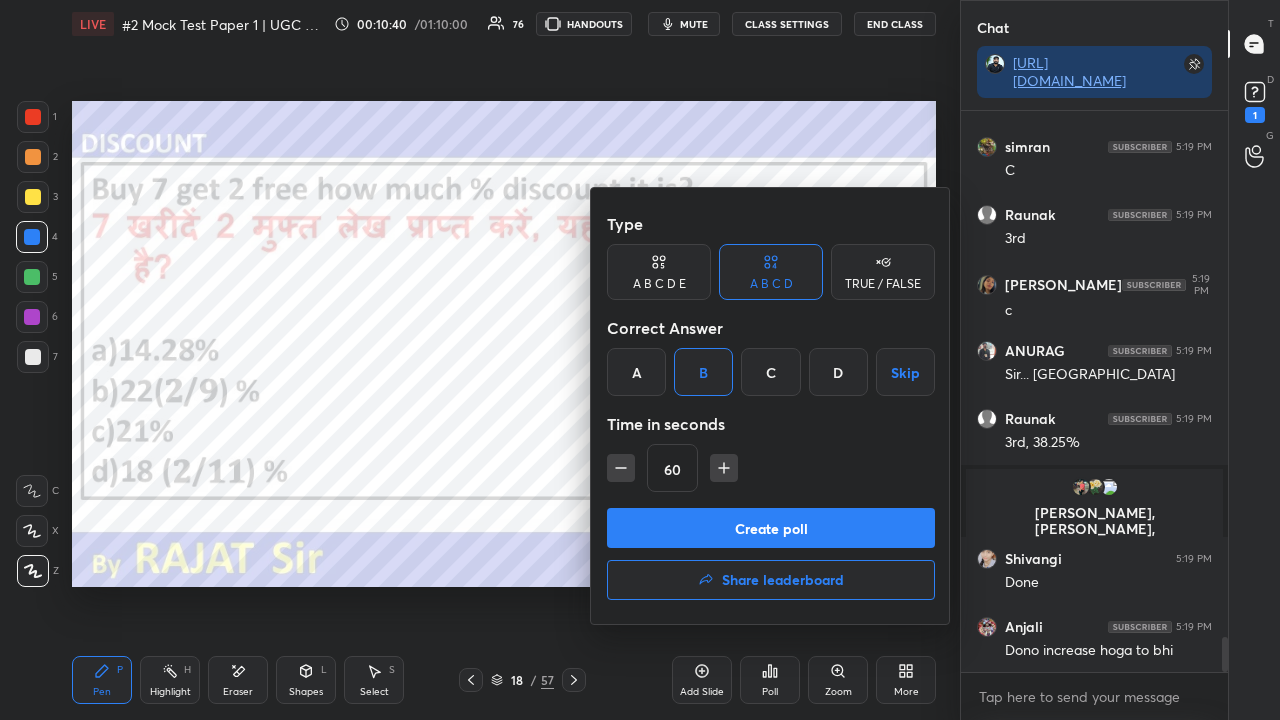 click on "Create poll" at bounding box center [771, 528] 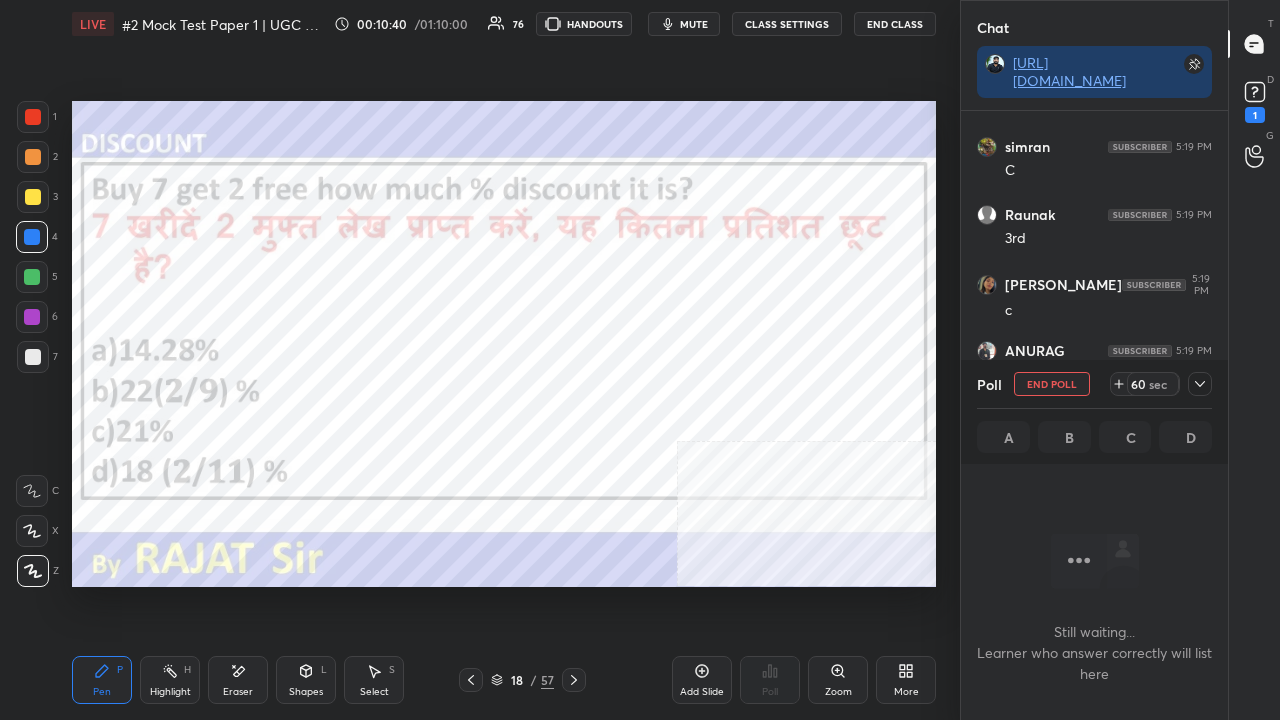 scroll, scrollTop: 456, scrollLeft: 261, axis: both 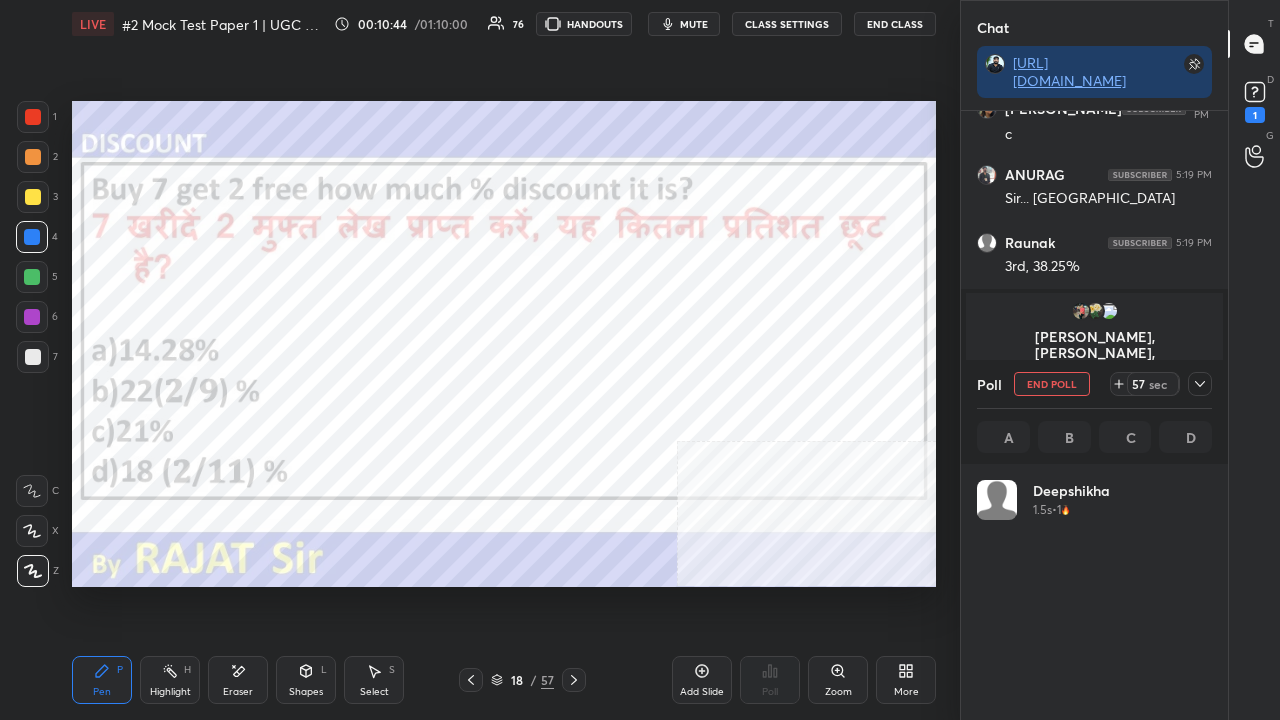 click 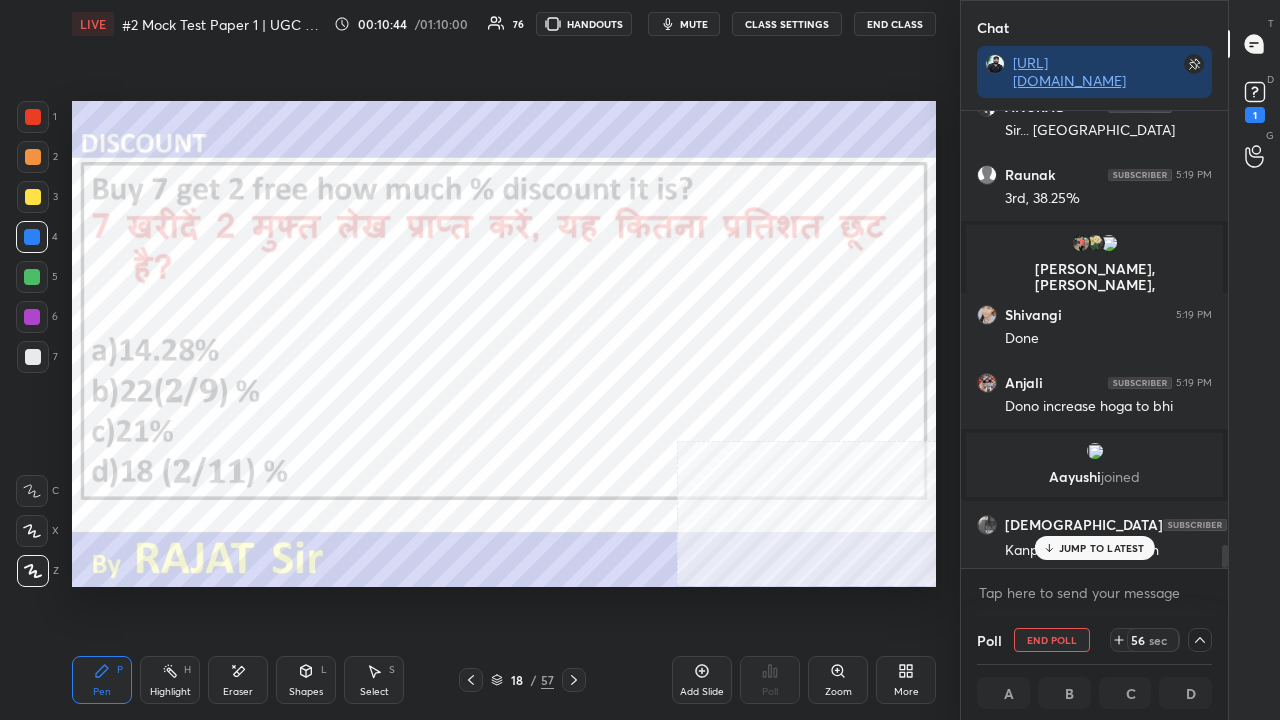 click on "JUMP TO LATEST" at bounding box center (1094, 548) 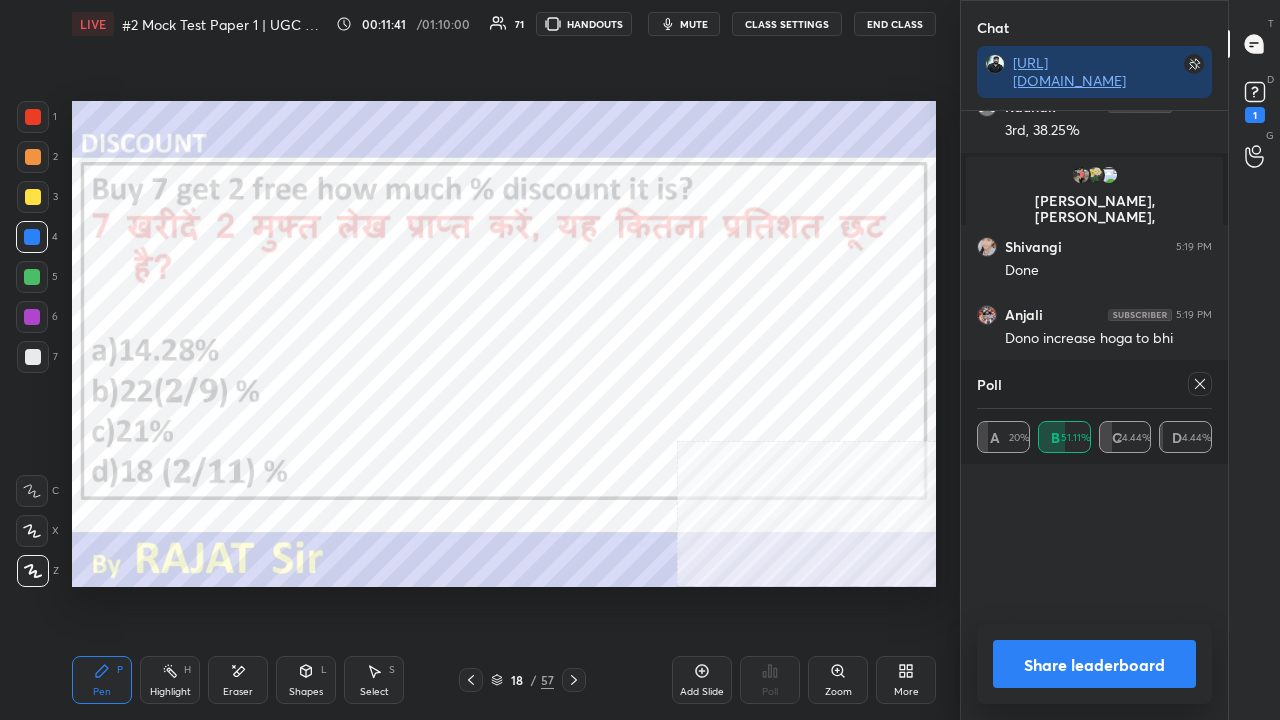 scroll, scrollTop: 7, scrollLeft: 6, axis: both 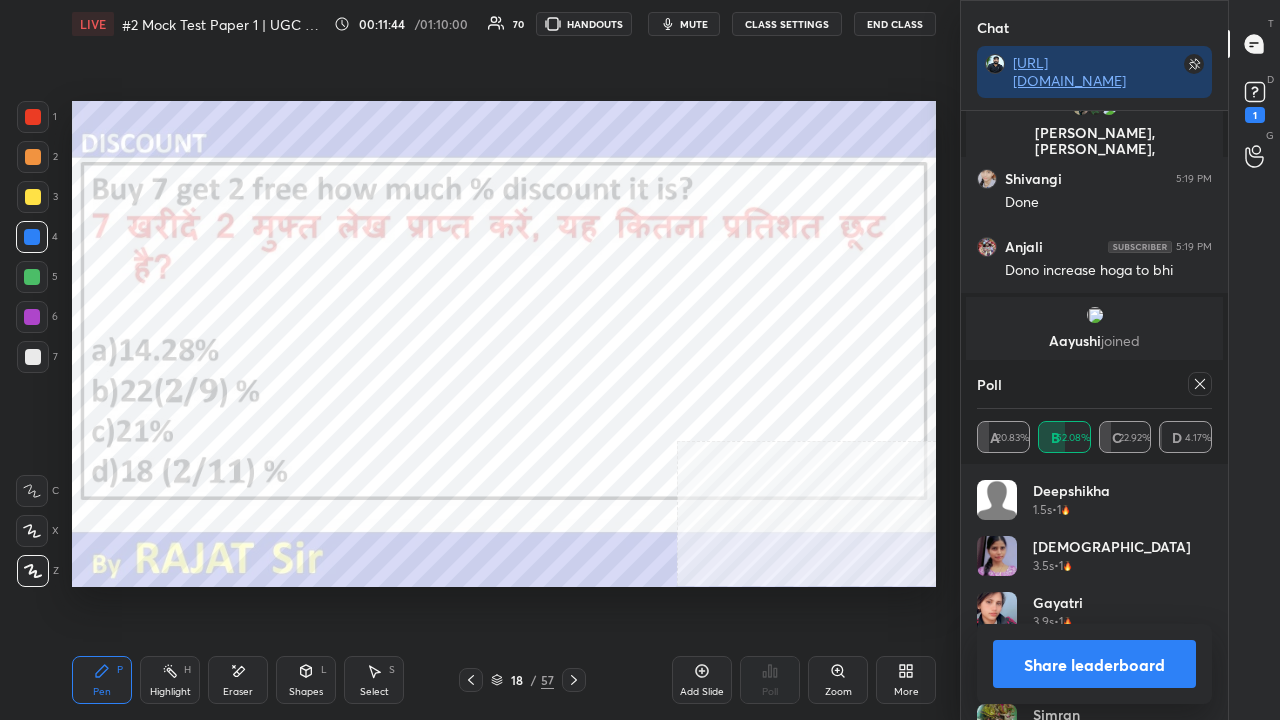 drag, startPoint x: 1212, startPoint y: 384, endPoint x: 1200, endPoint y: 389, distance: 13 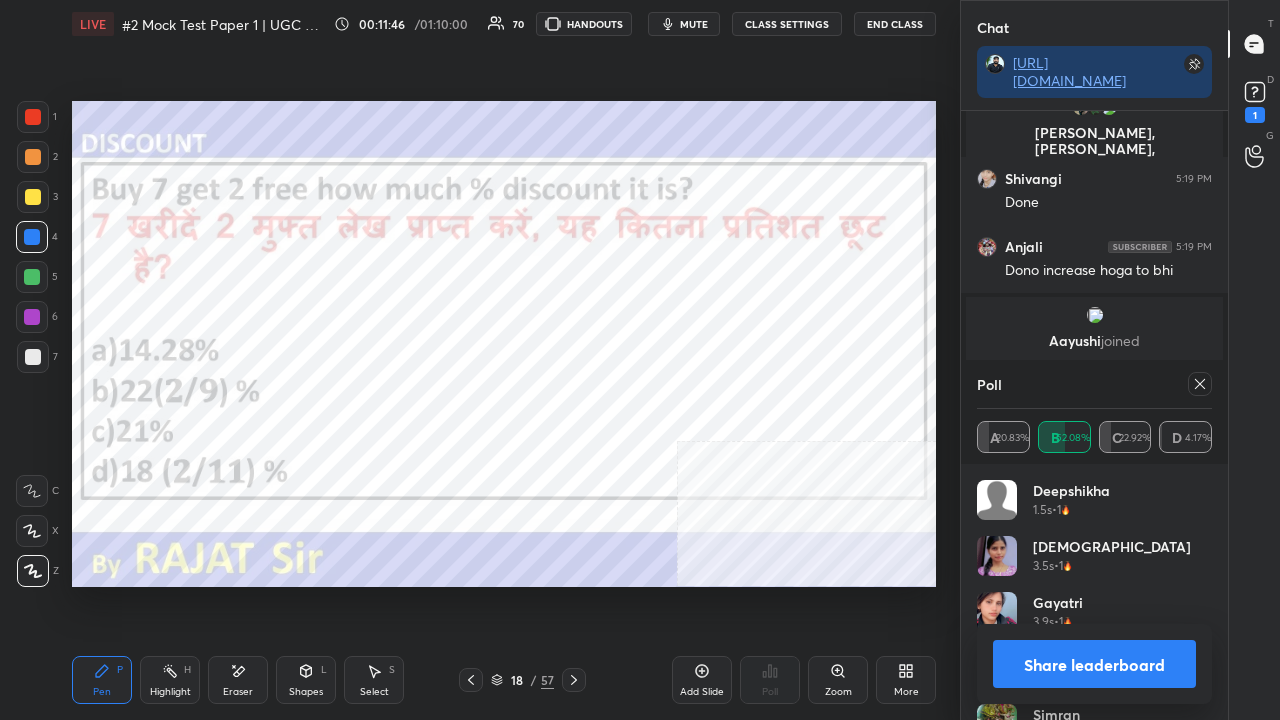 click 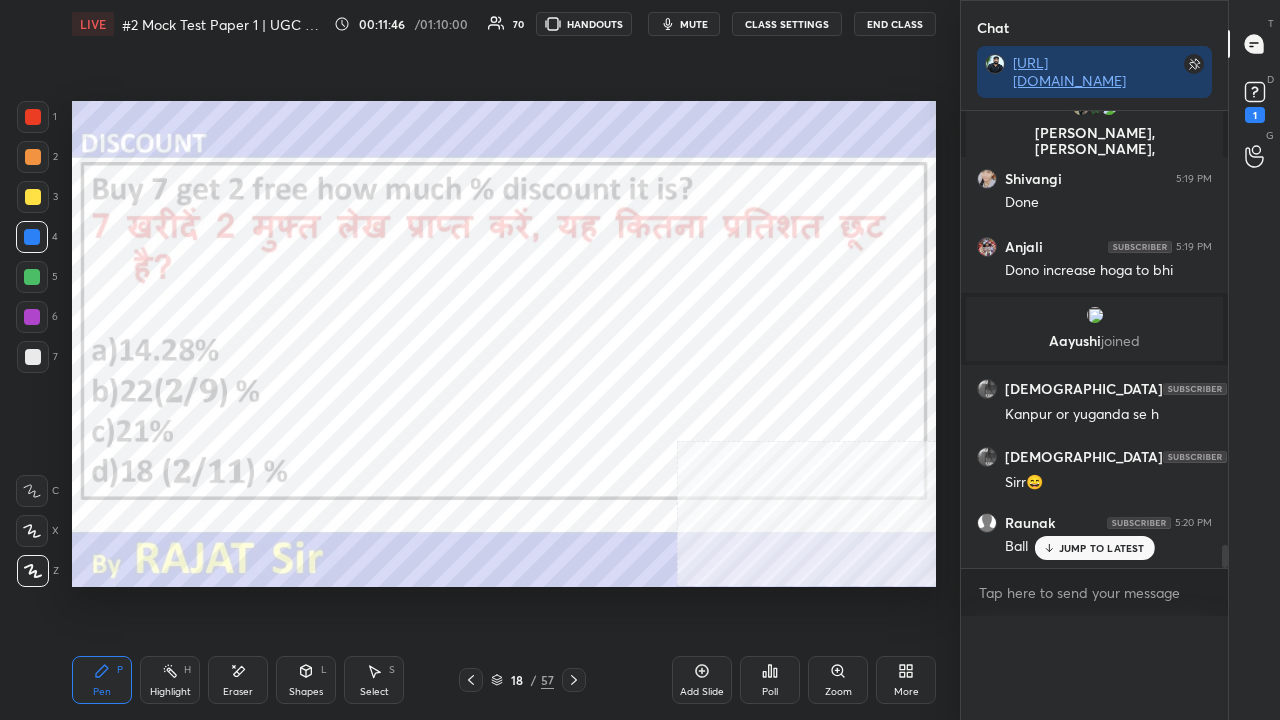 scroll, scrollTop: 0, scrollLeft: 0, axis: both 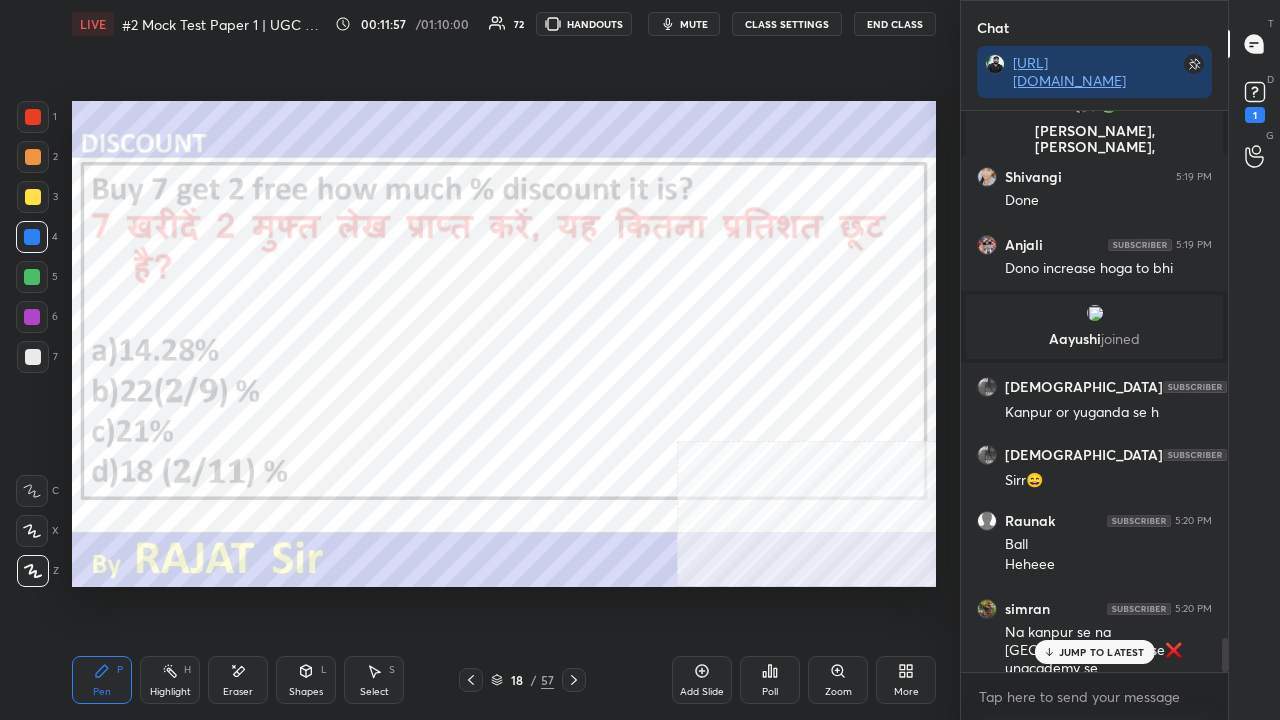 click on "JUMP TO LATEST" at bounding box center [1102, 652] 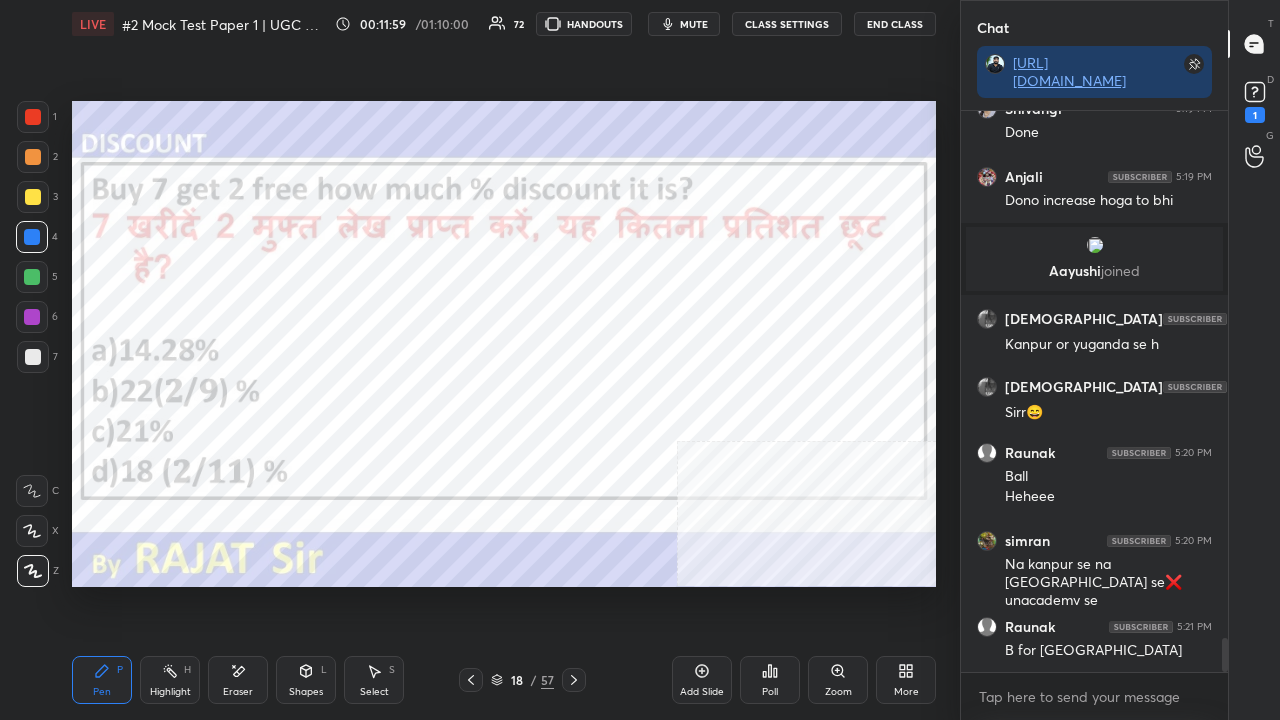 click on "18 / 57" at bounding box center (522, 680) 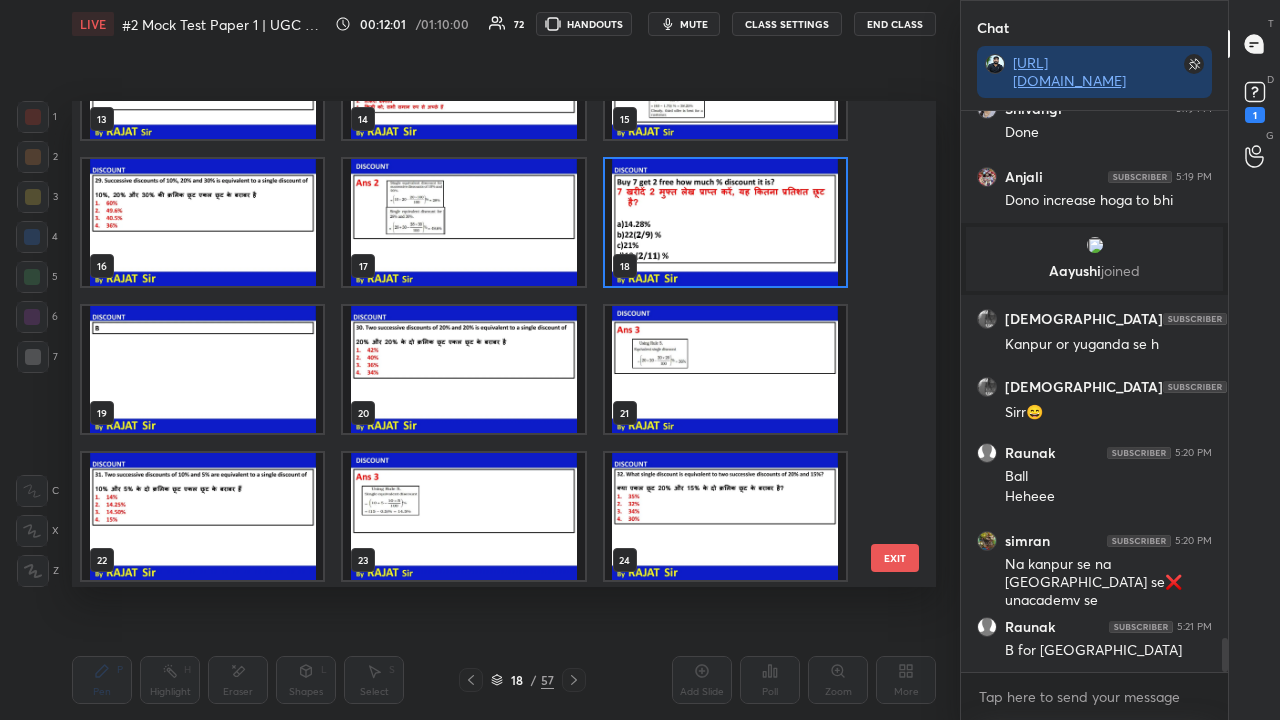 click at bounding box center [463, 369] 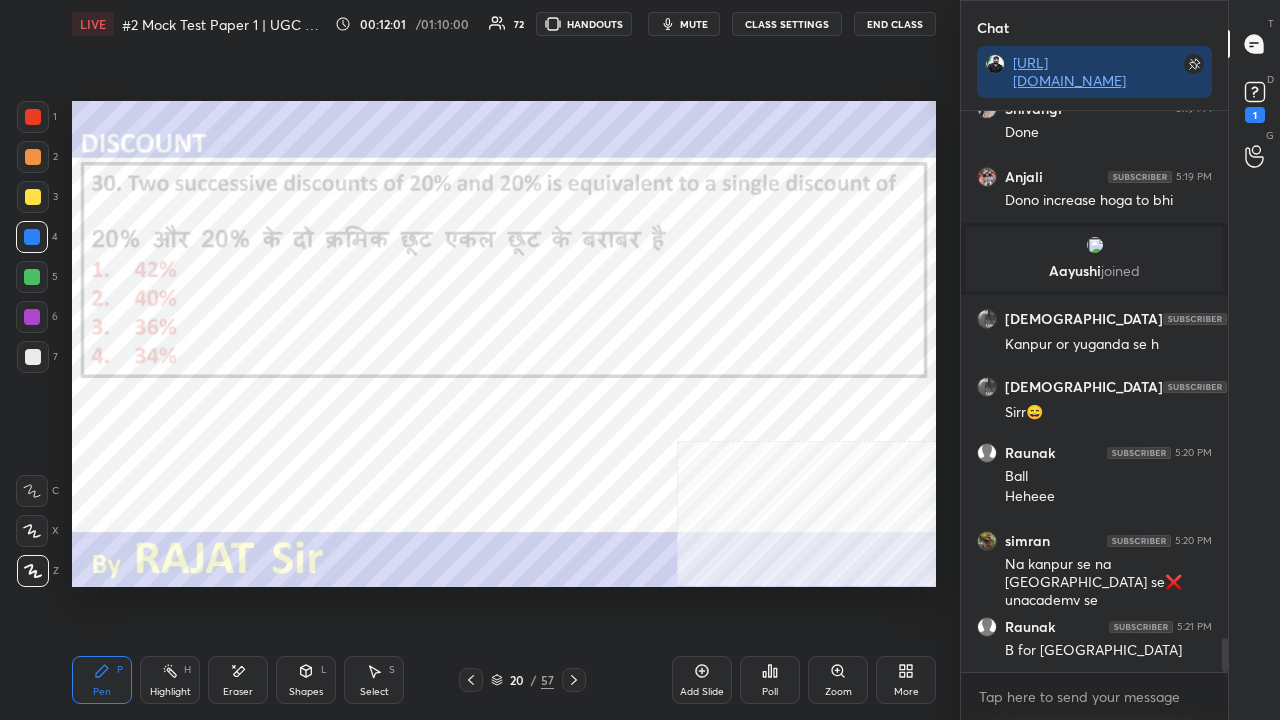 click at bounding box center (463, 369) 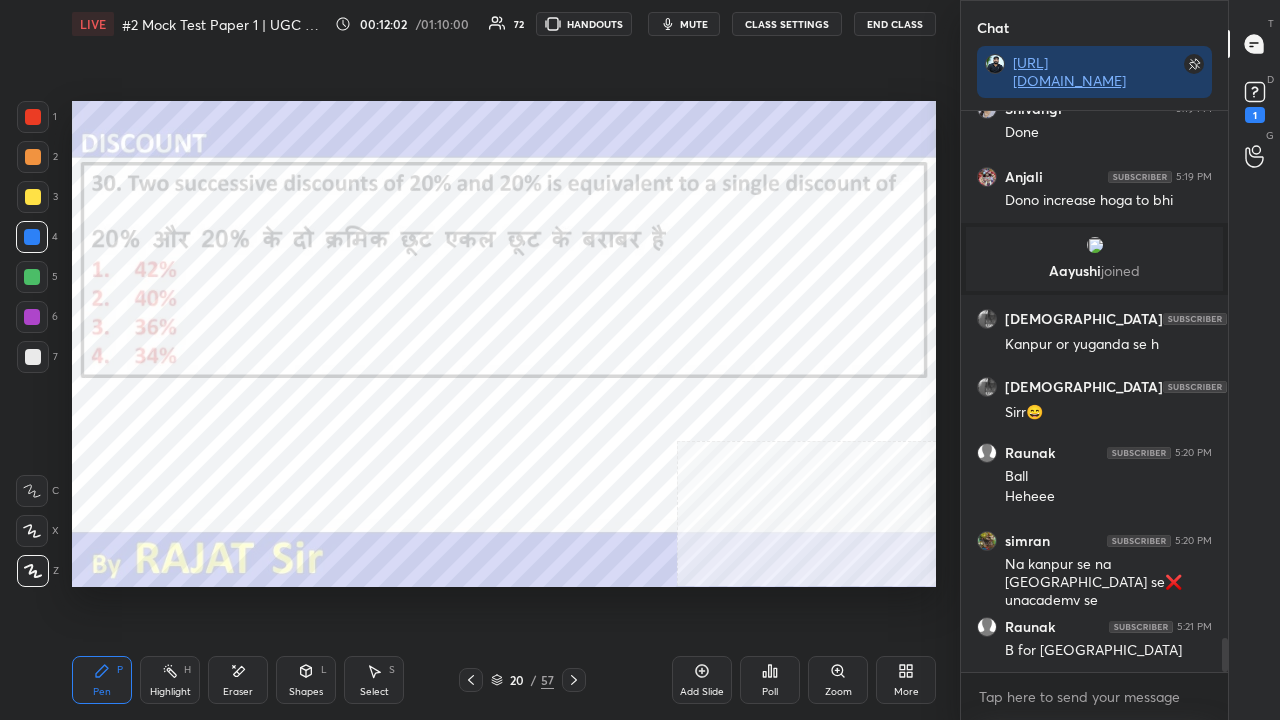click 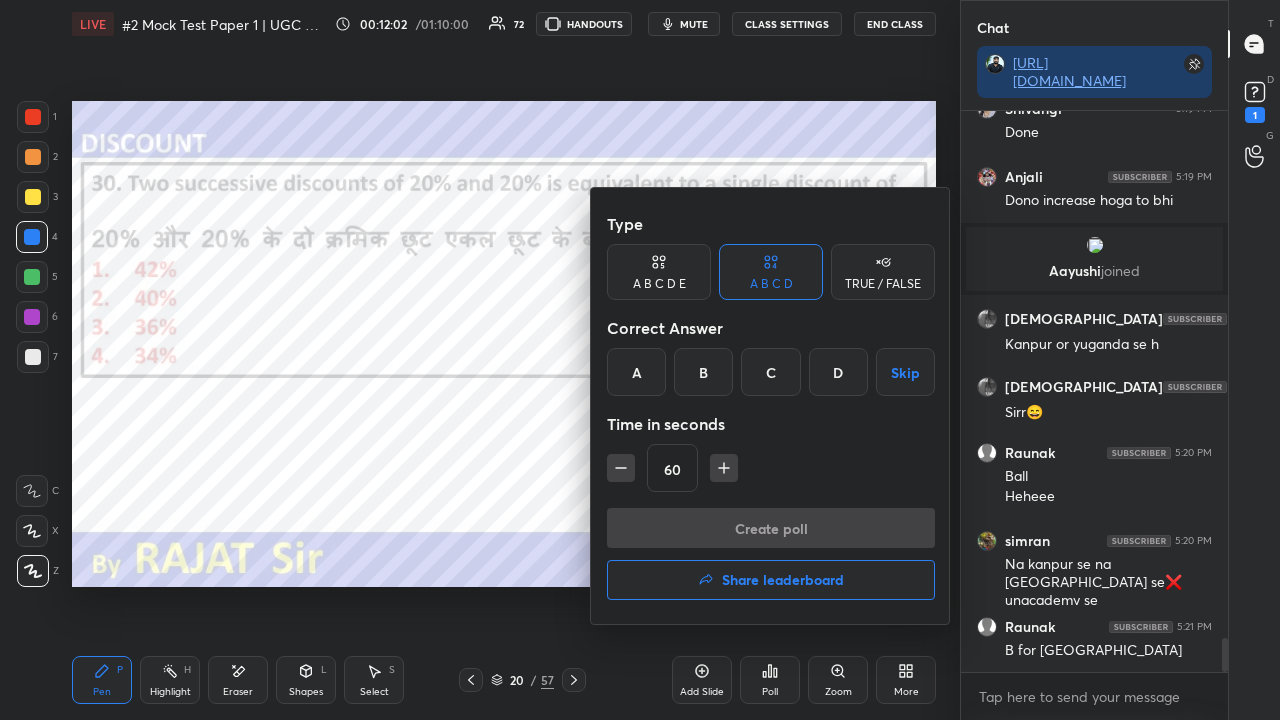 click on "C" at bounding box center (770, 372) 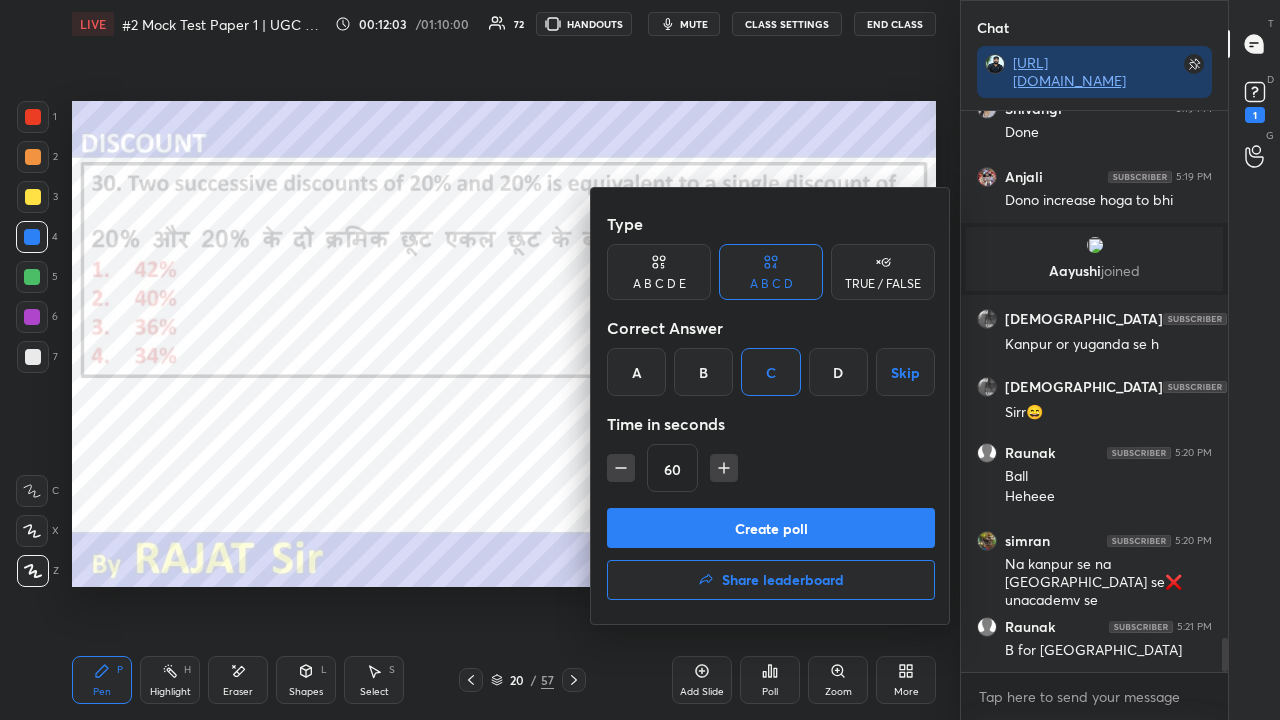 click 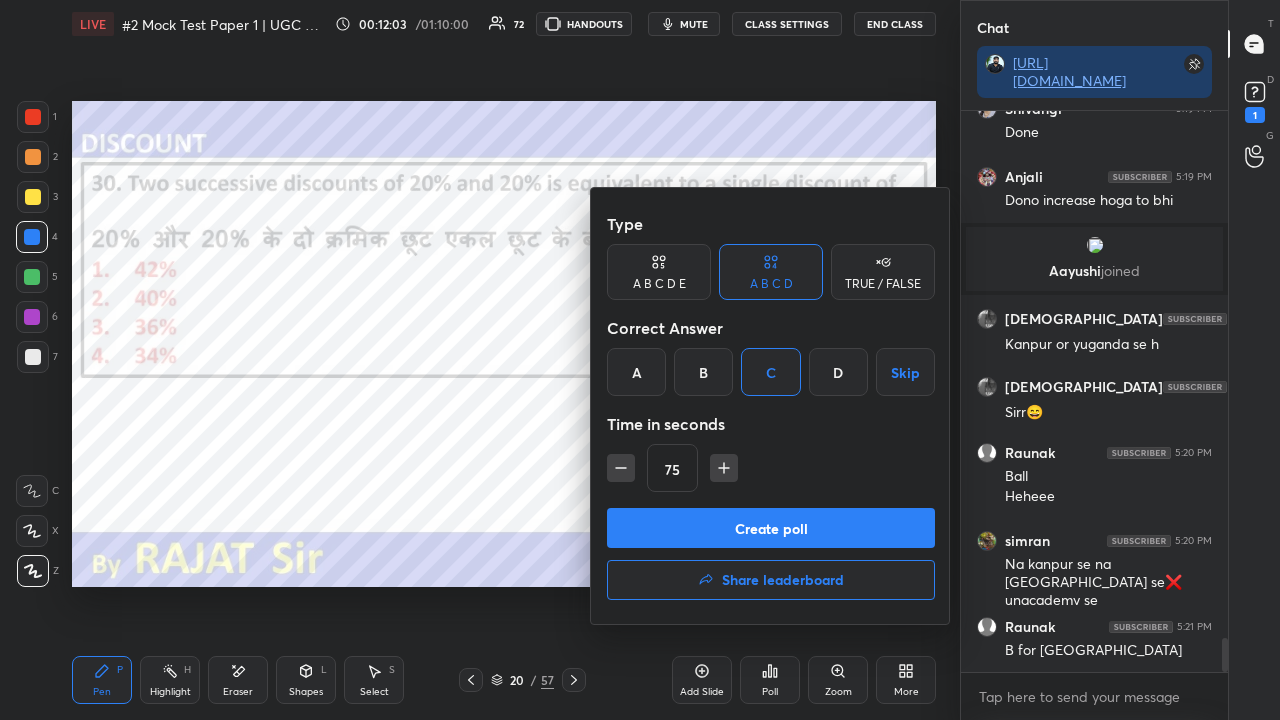 click on "Create poll" at bounding box center [771, 528] 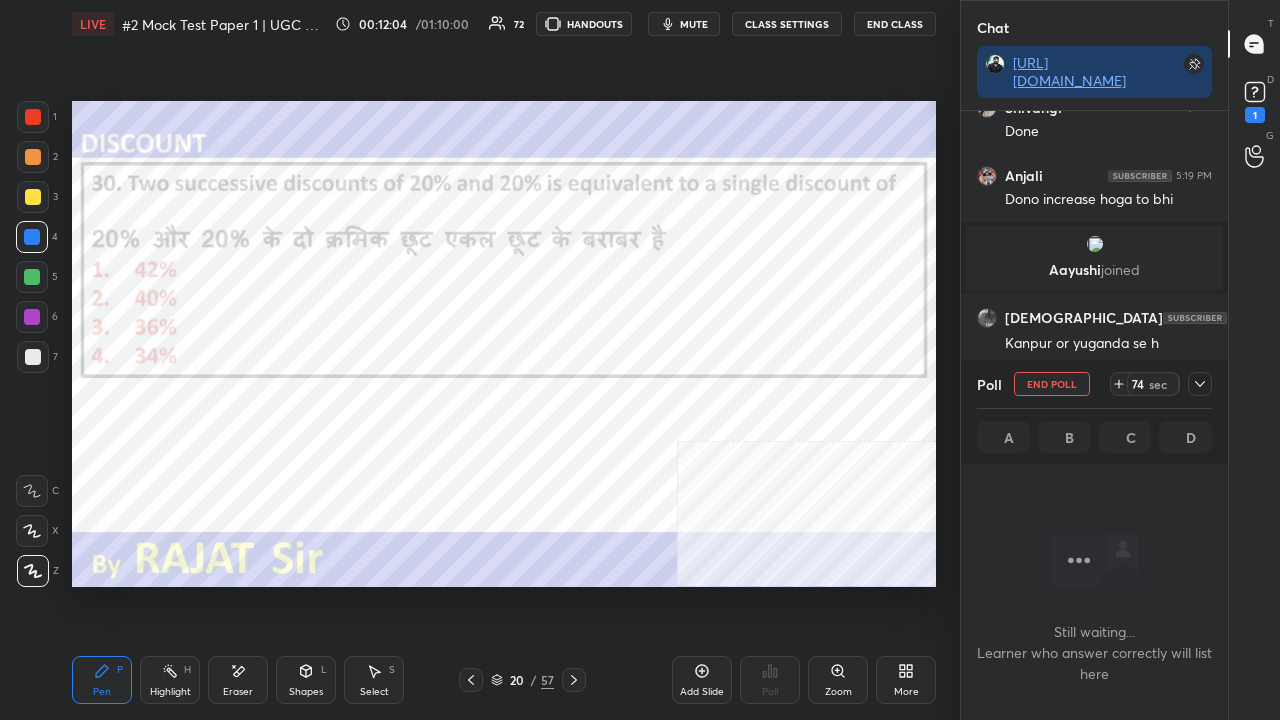 drag, startPoint x: 706, startPoint y: 20, endPoint x: 715, endPoint y: 80, distance: 60.671246 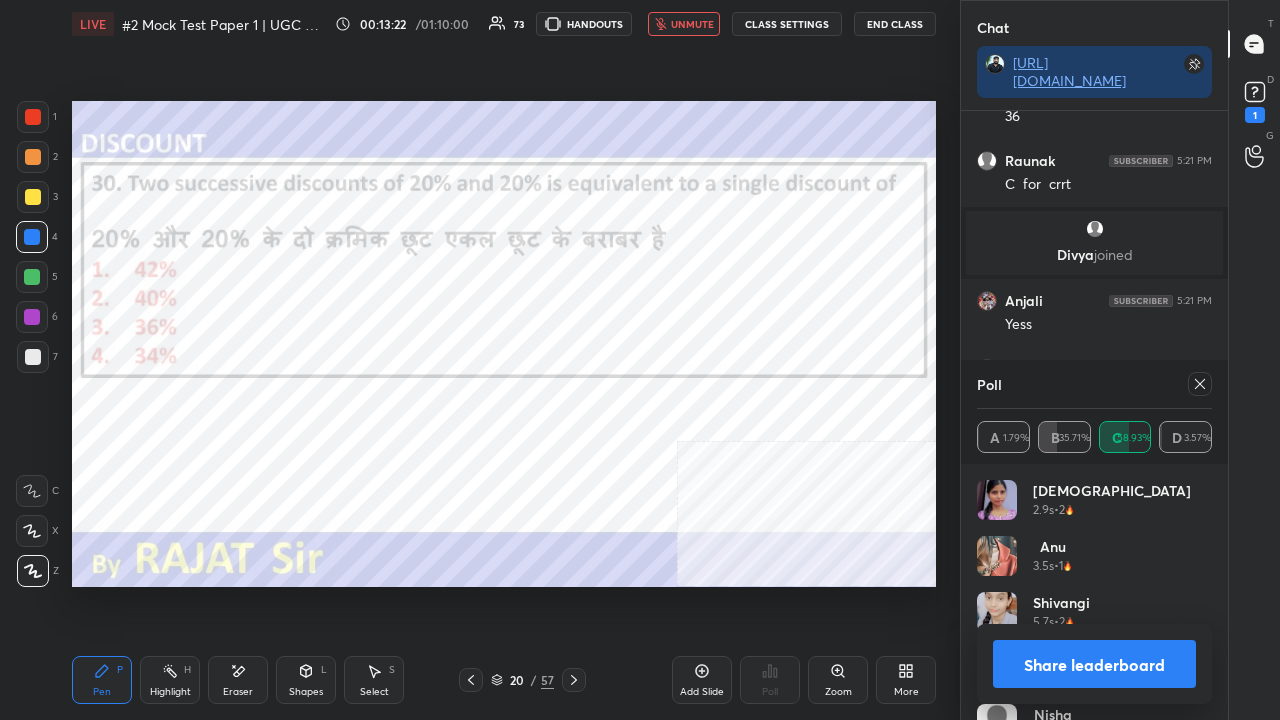 scroll, scrollTop: 9614, scrollLeft: 0, axis: vertical 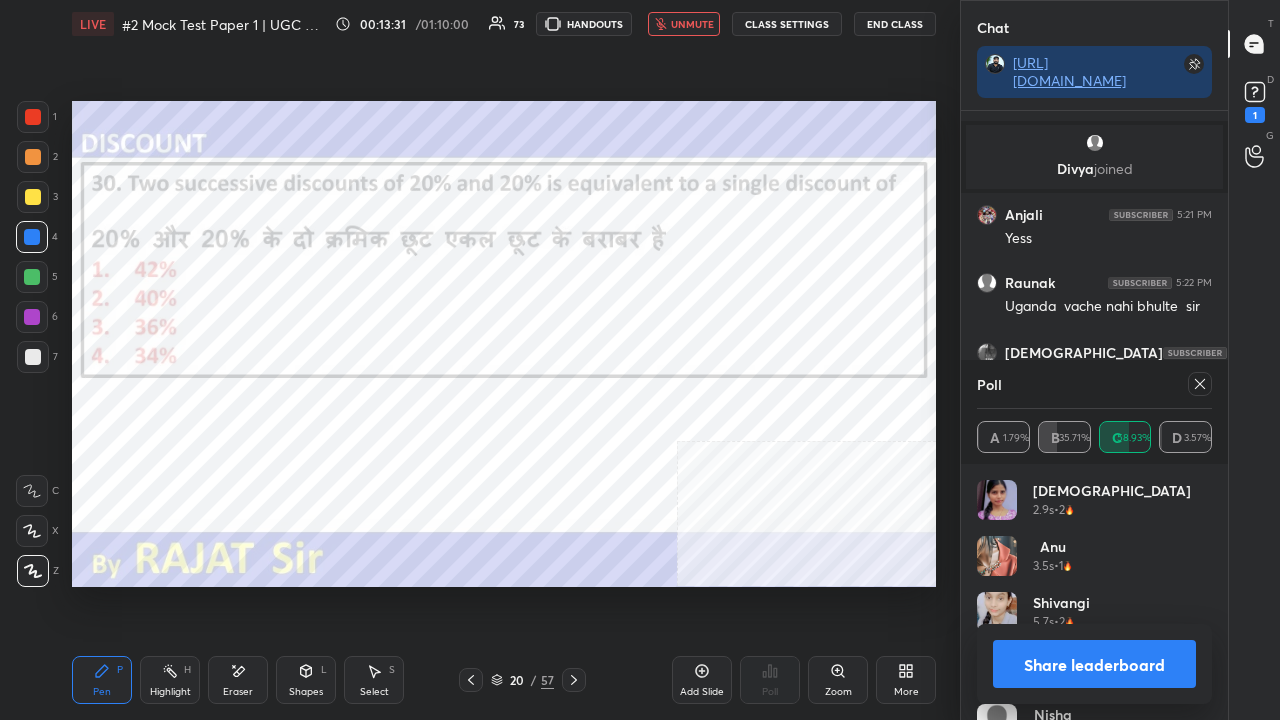 click on "unmute" at bounding box center (692, 24) 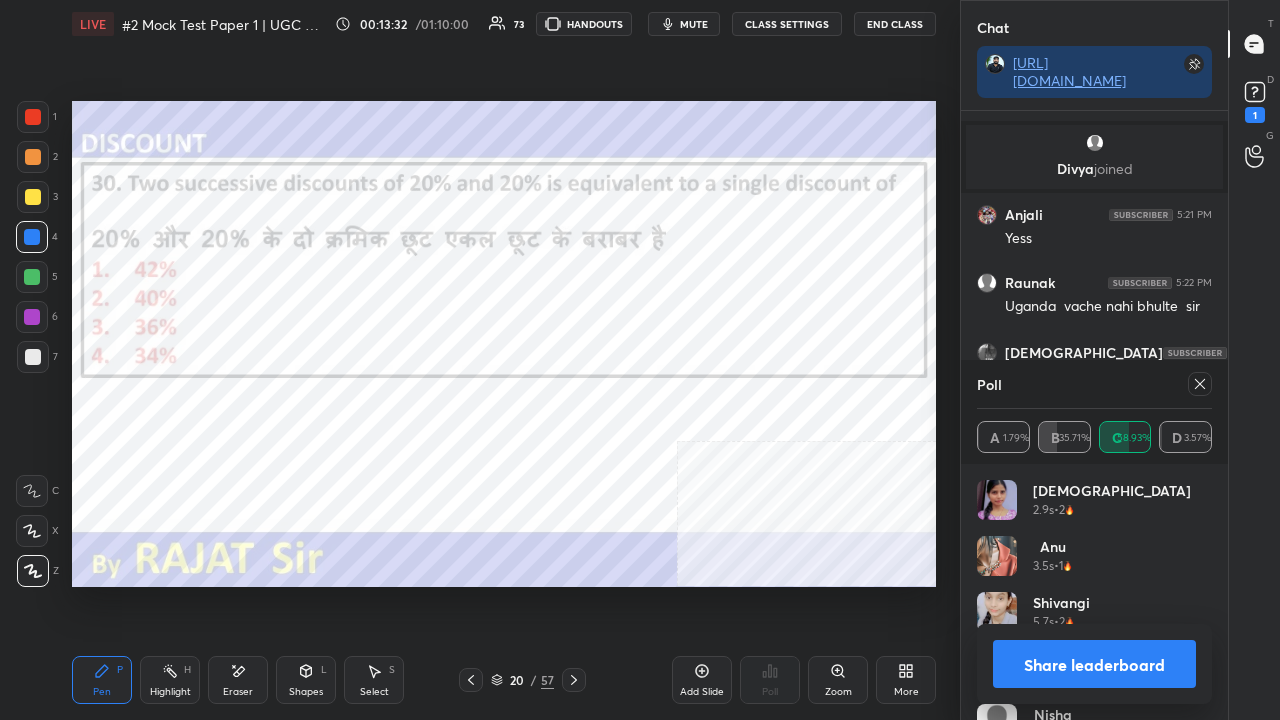 click 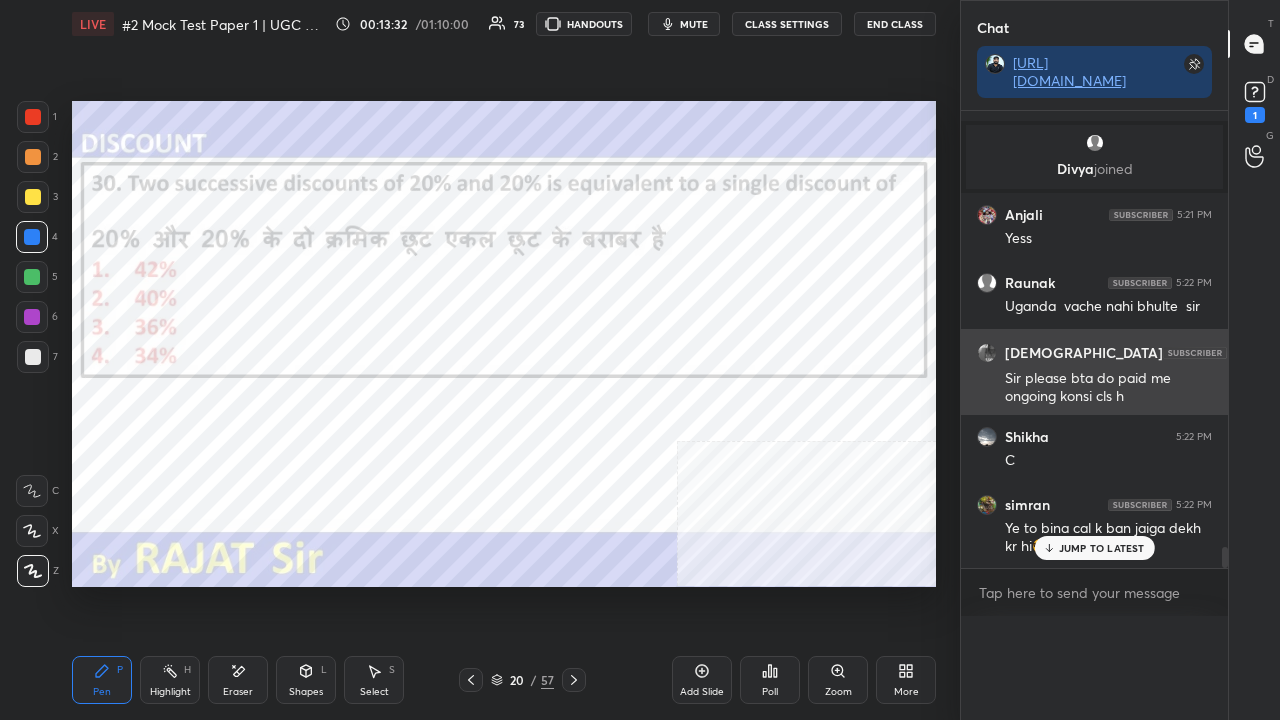 scroll, scrollTop: 88, scrollLeft: 229, axis: both 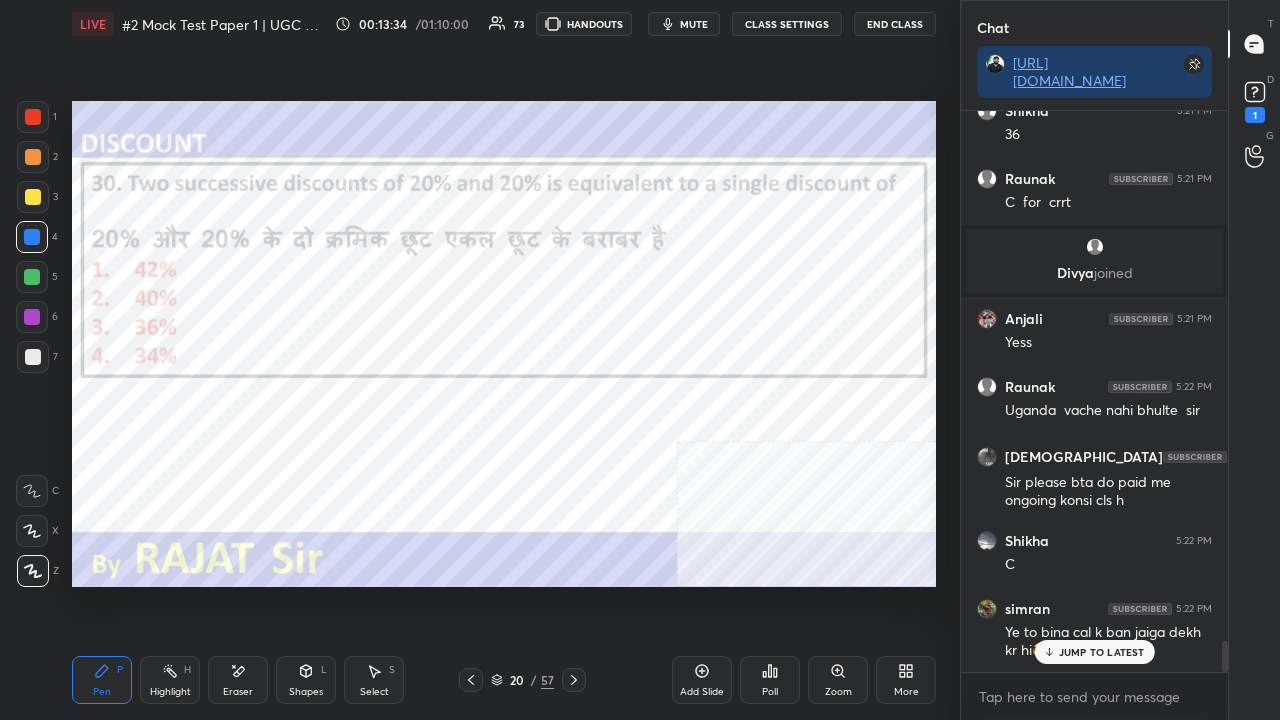 click on "JUMP TO LATEST" at bounding box center (1102, 652) 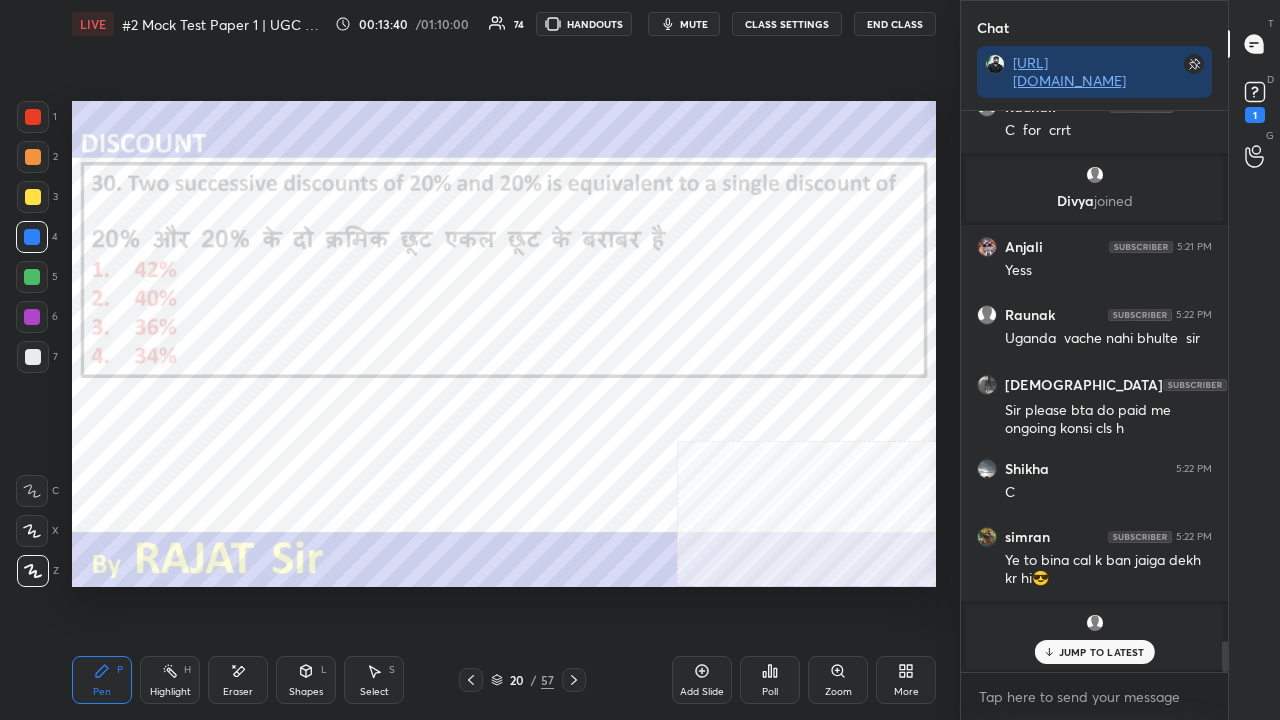 scroll, scrollTop: 8970, scrollLeft: 0, axis: vertical 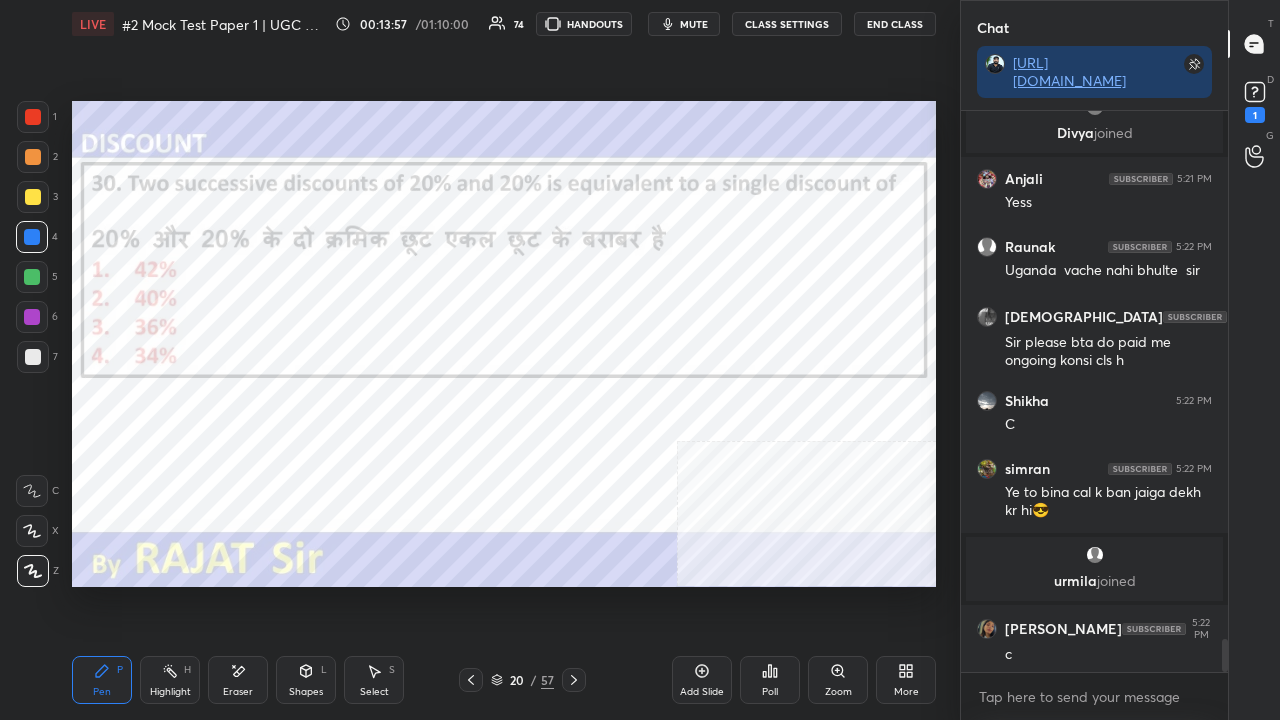 drag, startPoint x: 522, startPoint y: 682, endPoint x: 525, endPoint y: 651, distance: 31.144823 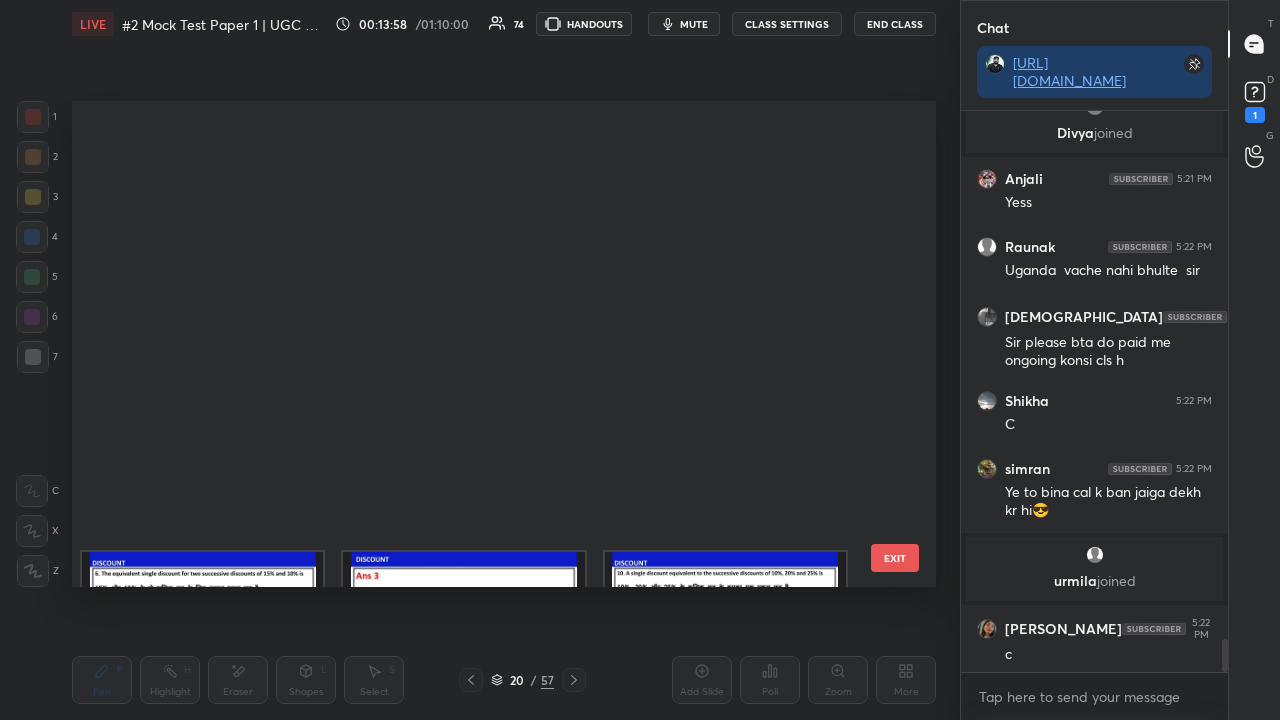 scroll, scrollTop: 760, scrollLeft: 0, axis: vertical 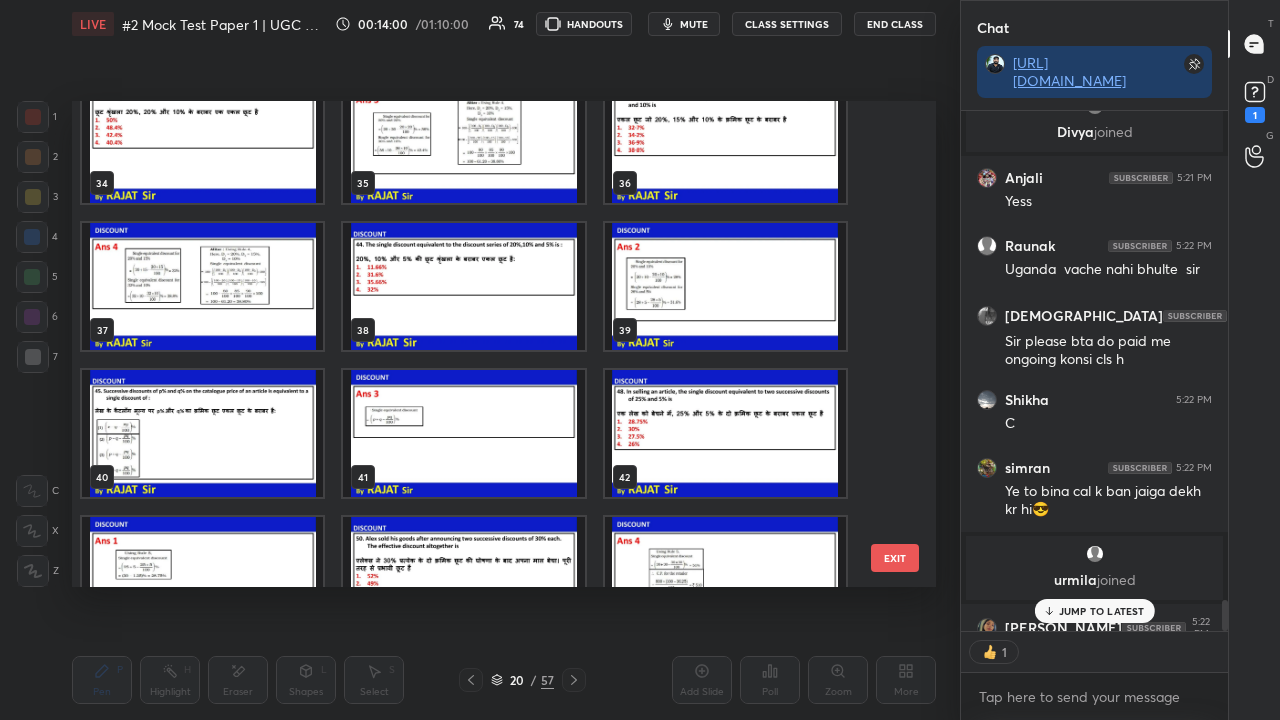 click at bounding box center (463, 286) 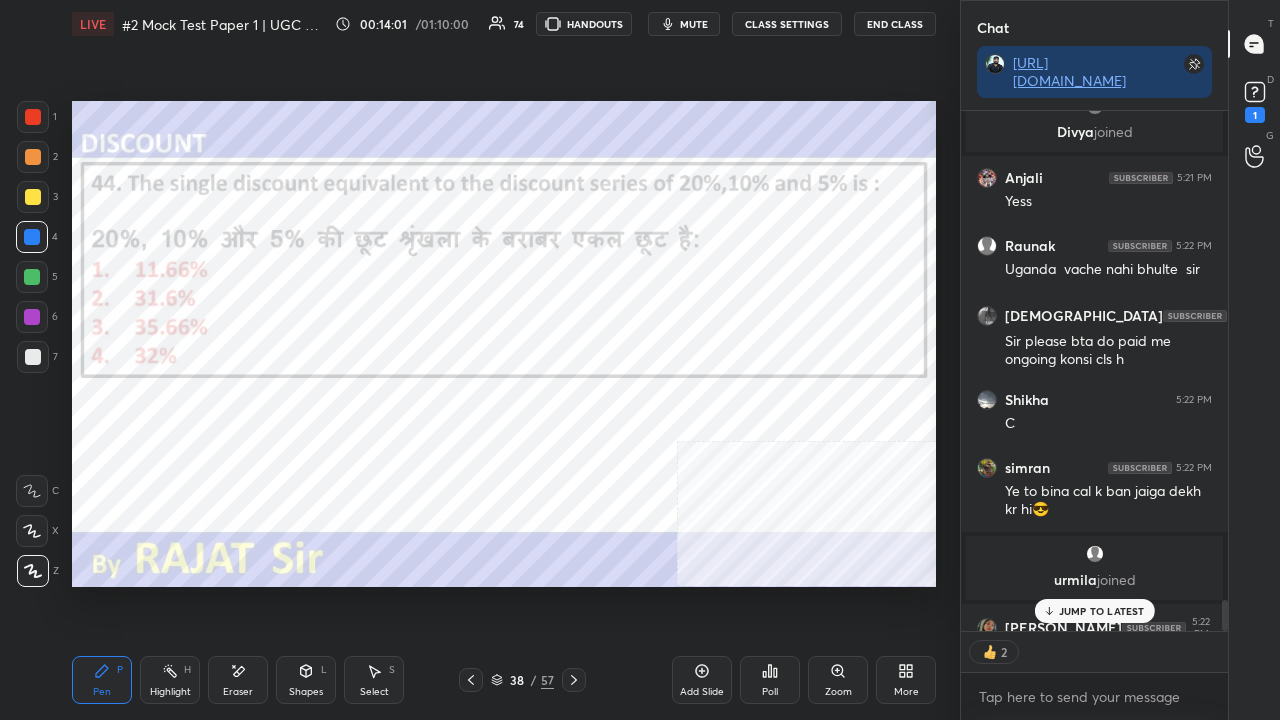 click at bounding box center [463, 286] 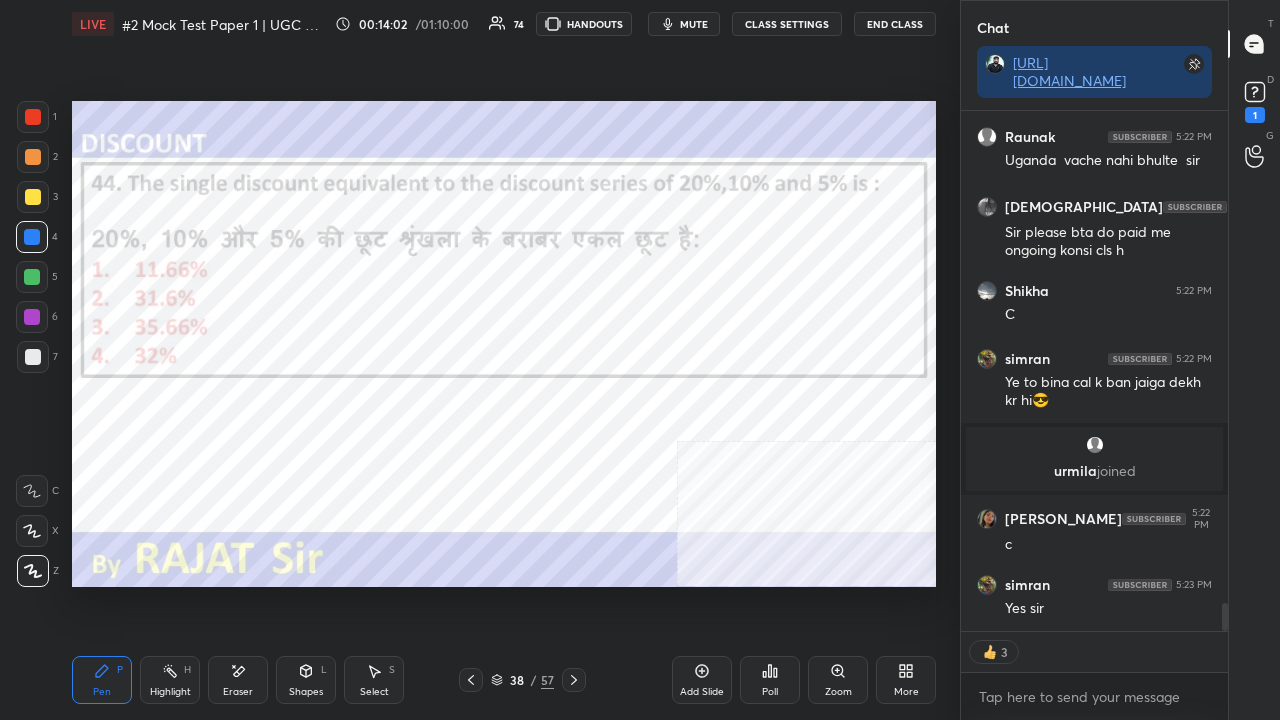 click on "Poll" at bounding box center (770, 680) 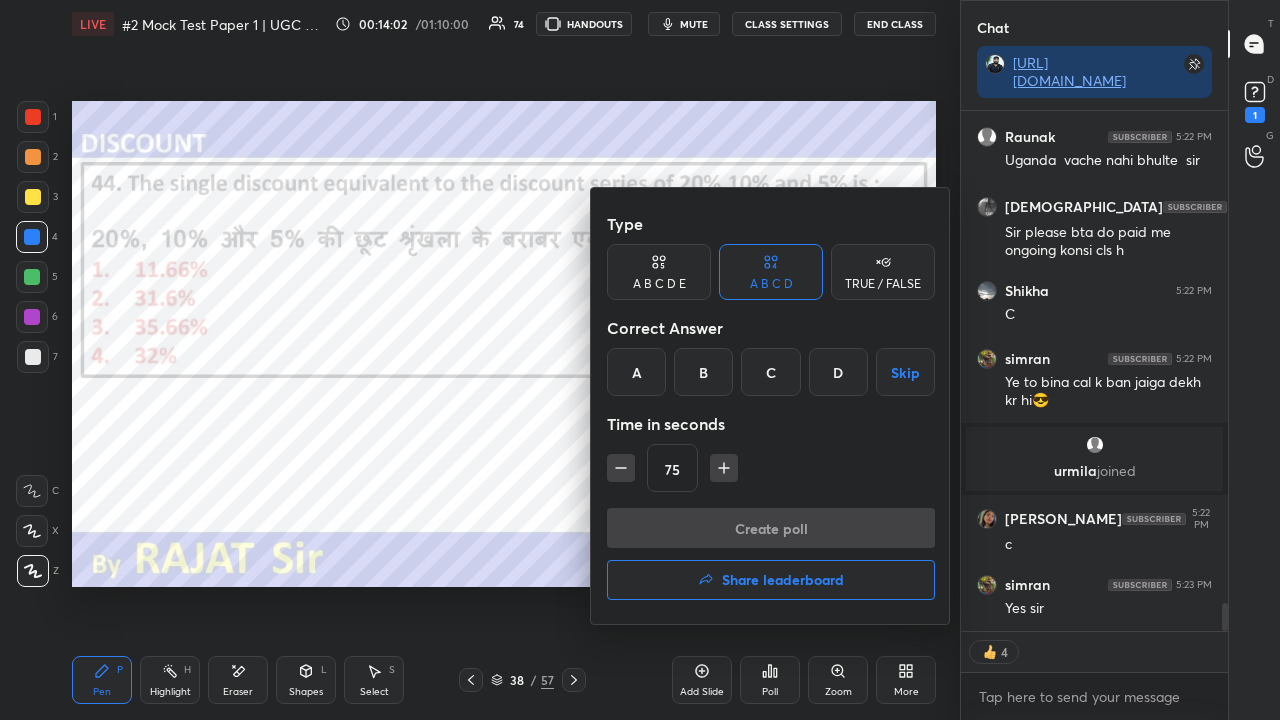 click on "B" at bounding box center (703, 372) 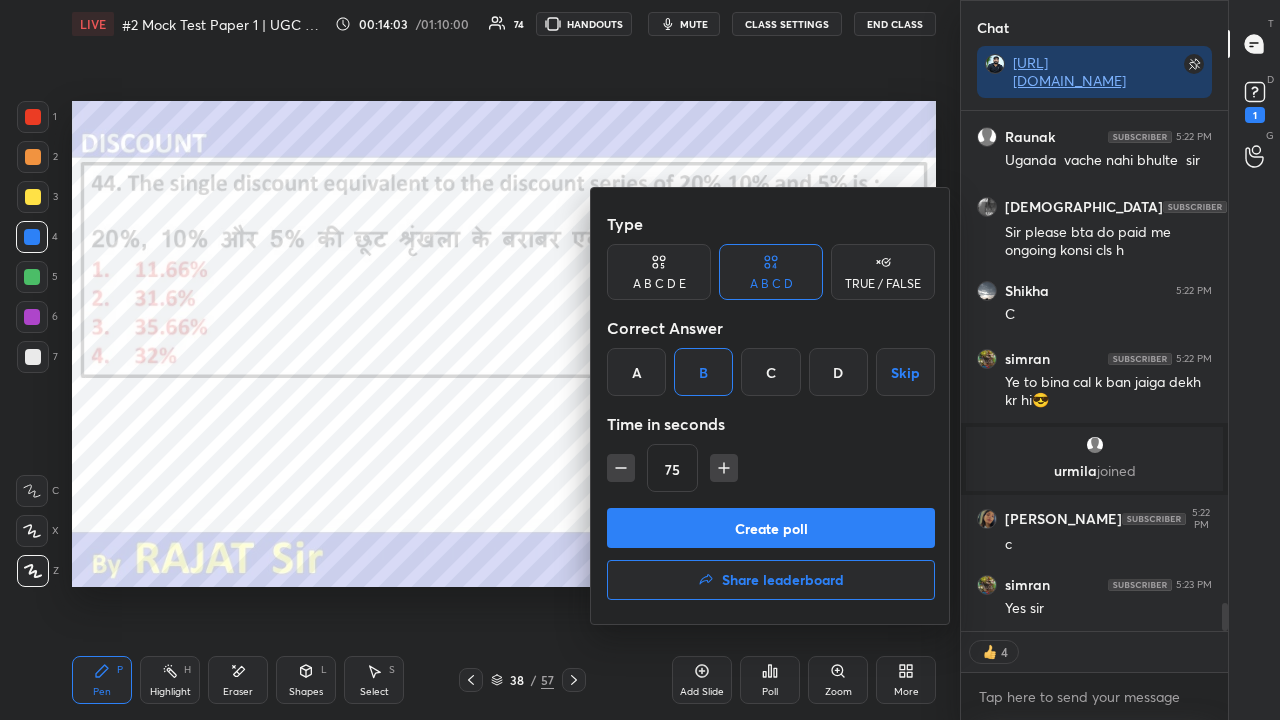 click 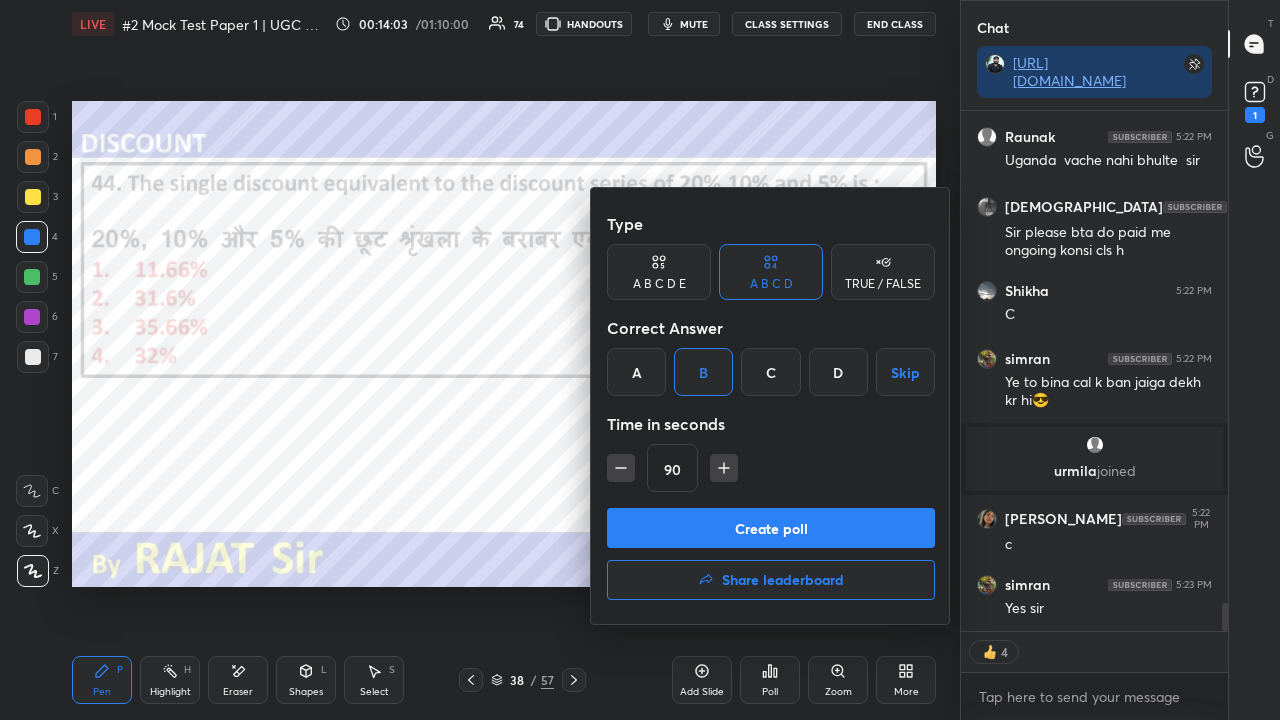 click on "Create poll" at bounding box center (771, 528) 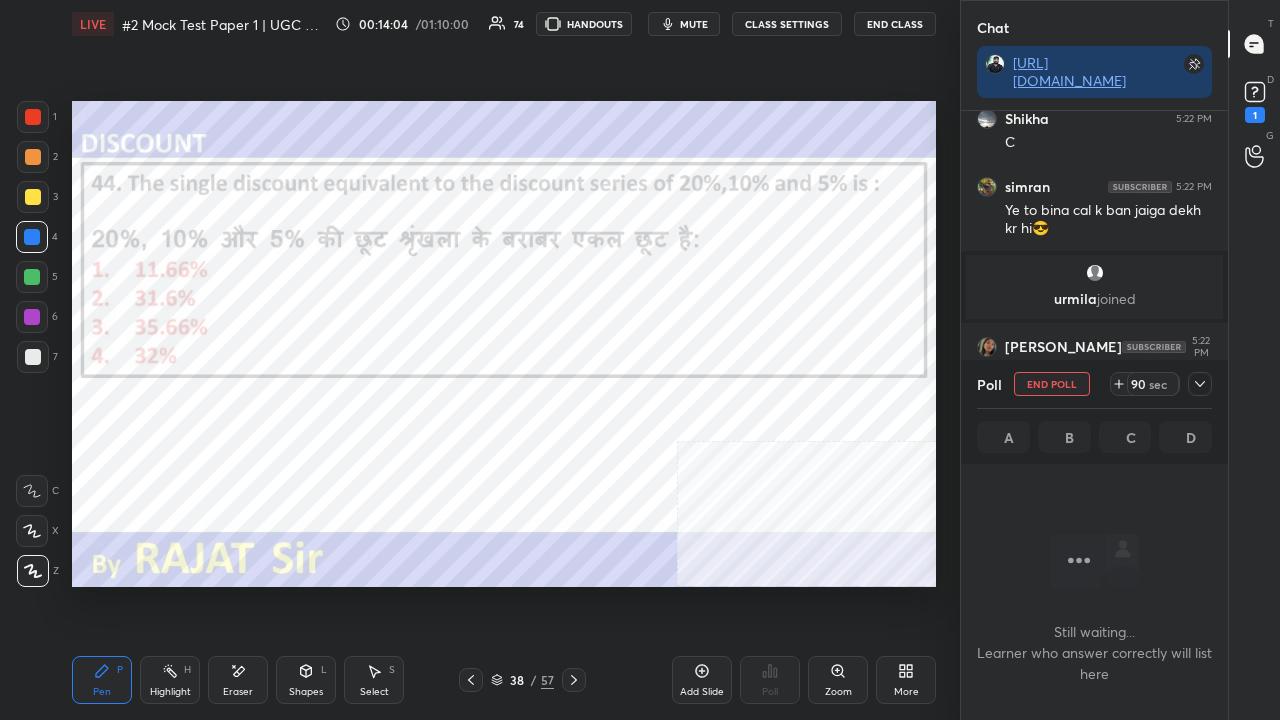 click on "mute" at bounding box center [694, 24] 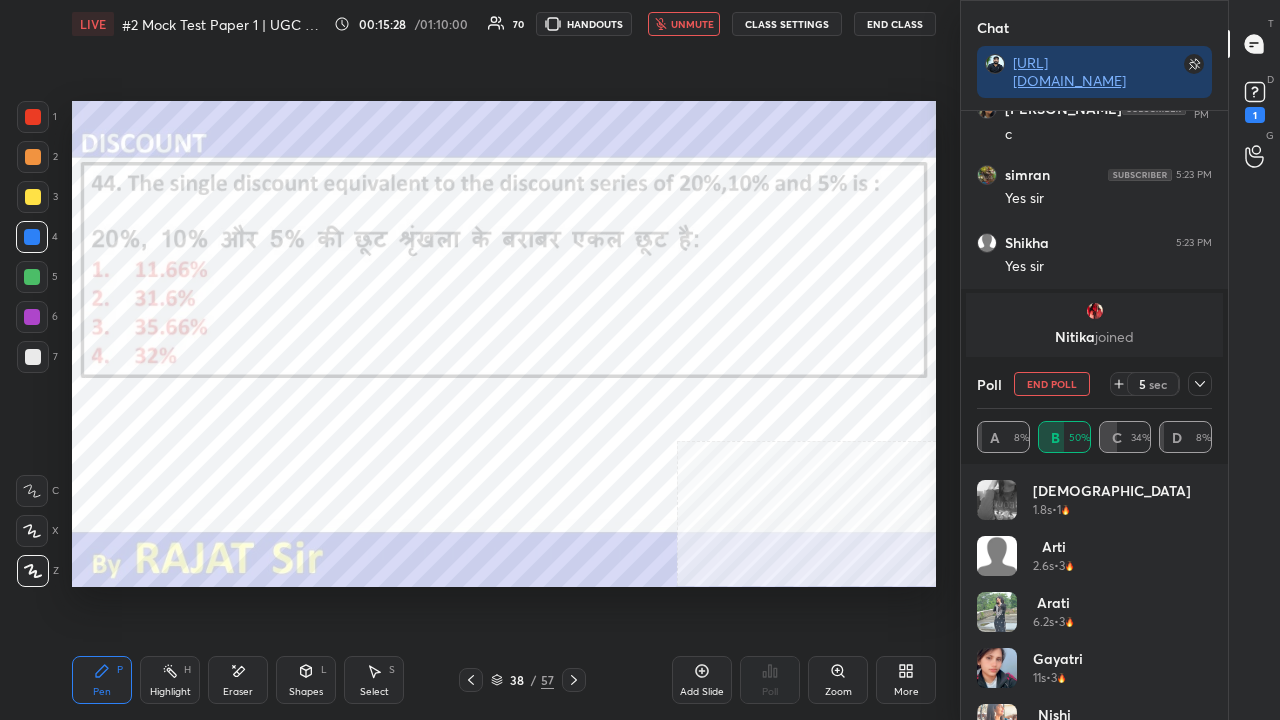 scroll, scrollTop: 9558, scrollLeft: 0, axis: vertical 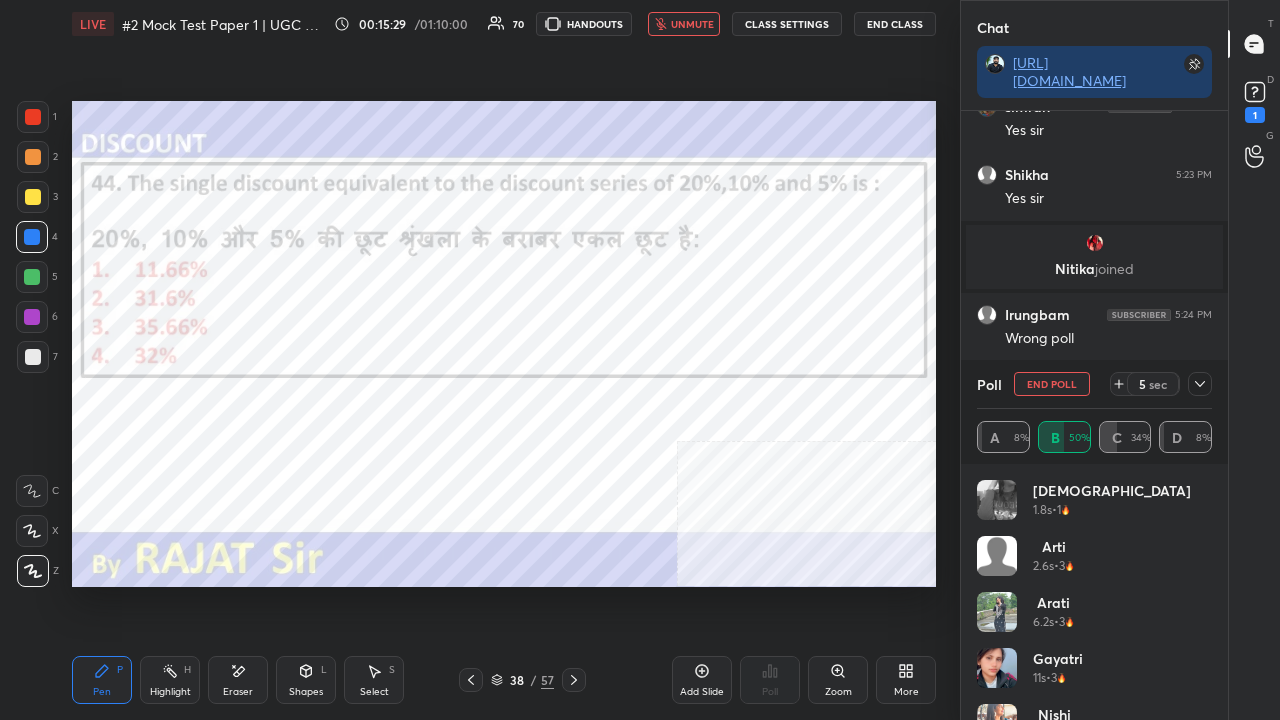 click on "unmute" at bounding box center (692, 24) 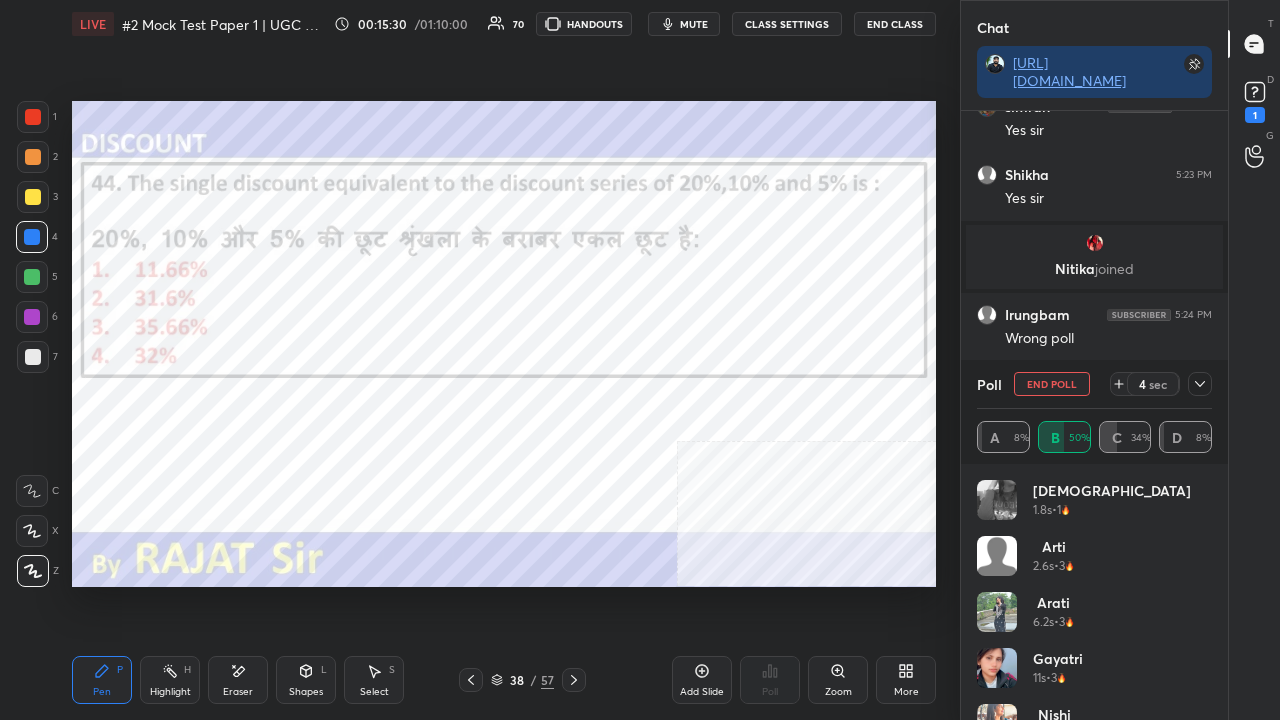 click 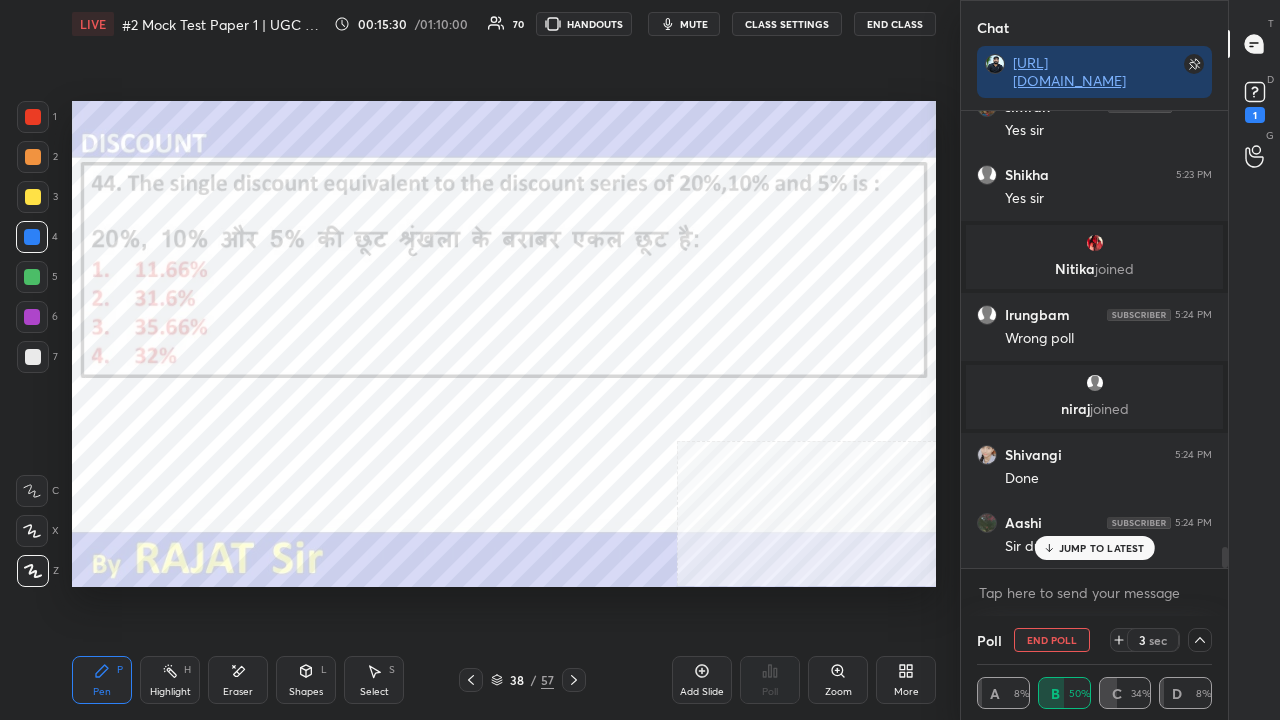 scroll, scrollTop: 130, scrollLeft: 229, axis: both 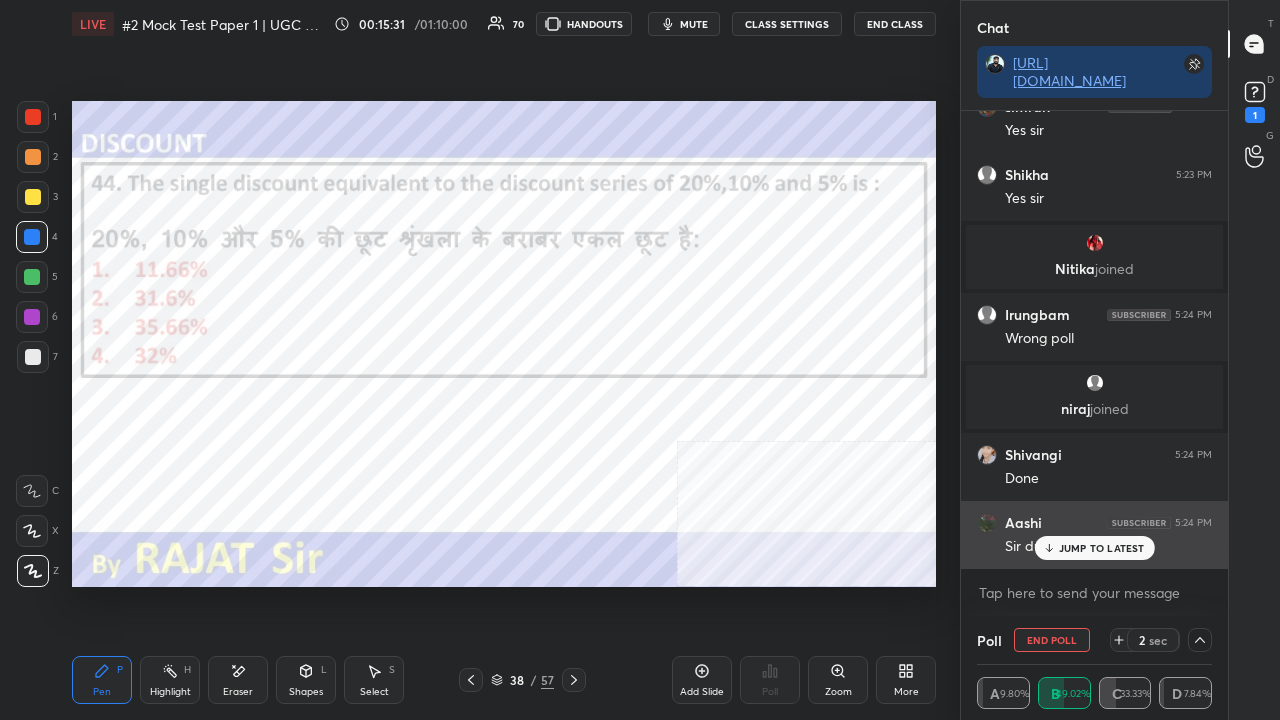 drag, startPoint x: 1074, startPoint y: 552, endPoint x: 970, endPoint y: 538, distance: 104.93808 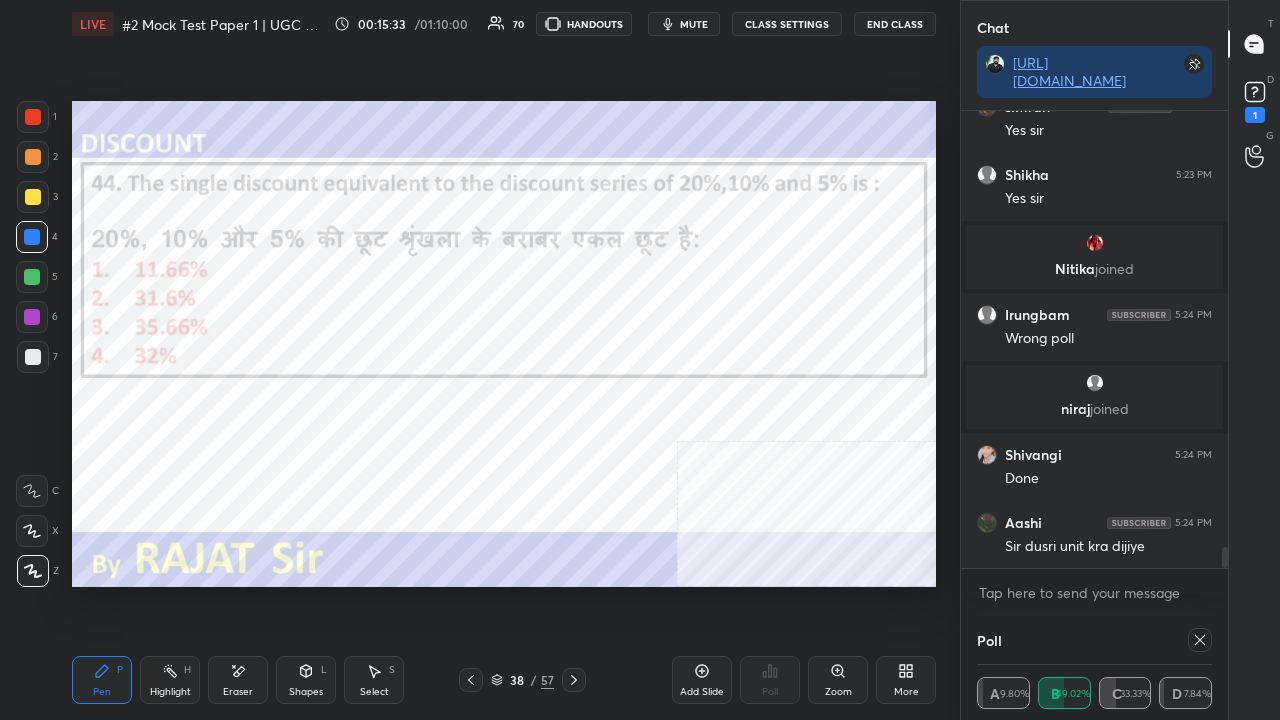 scroll, scrollTop: 6, scrollLeft: 6, axis: both 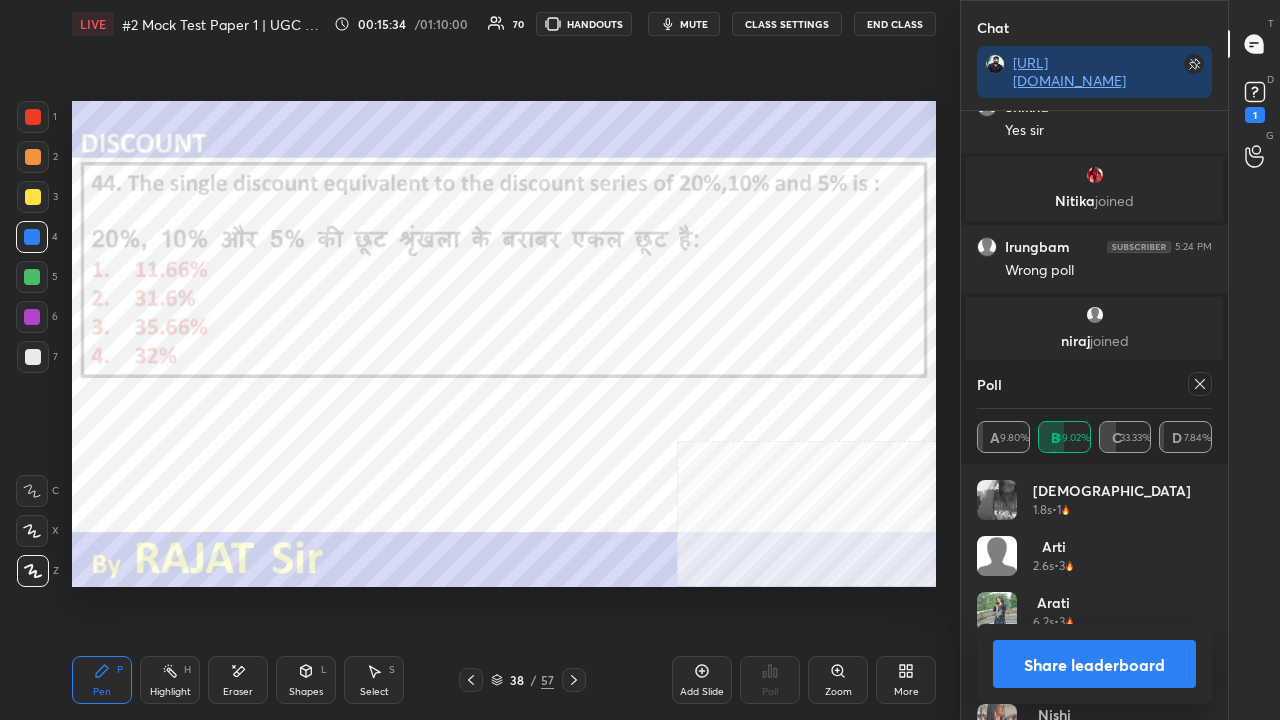 click at bounding box center [1200, 384] 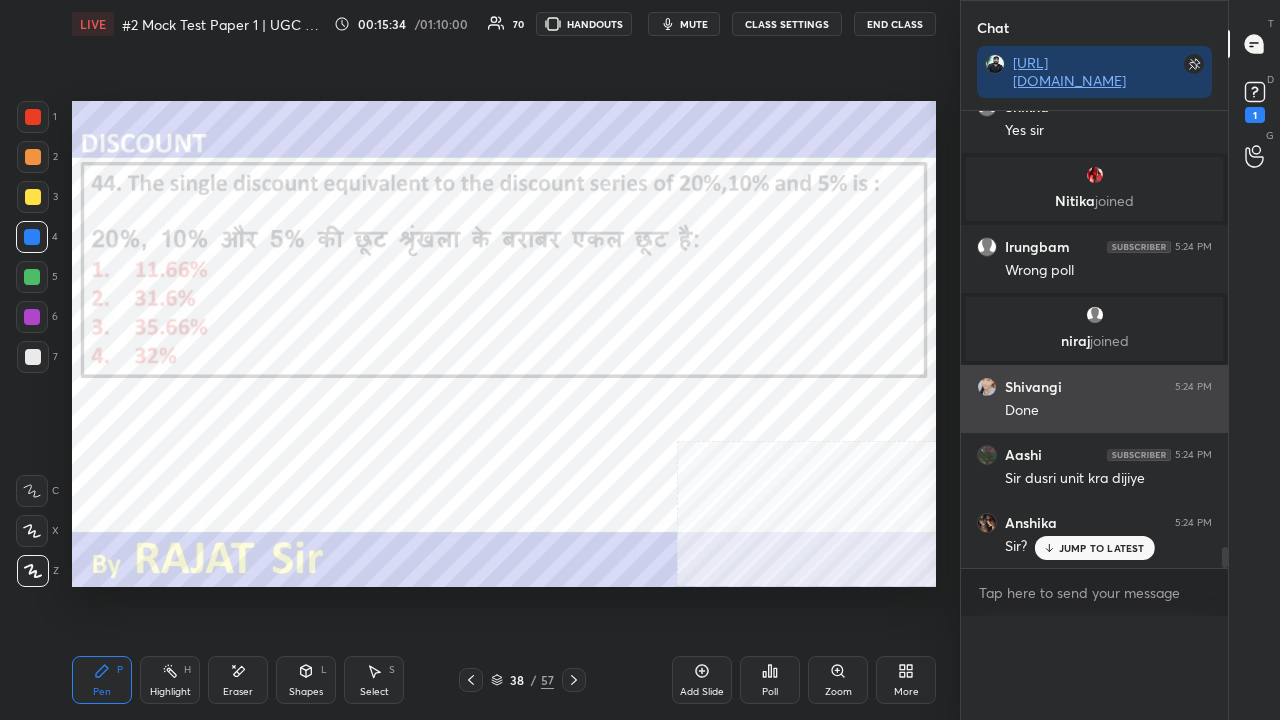 scroll, scrollTop: 88, scrollLeft: 229, axis: both 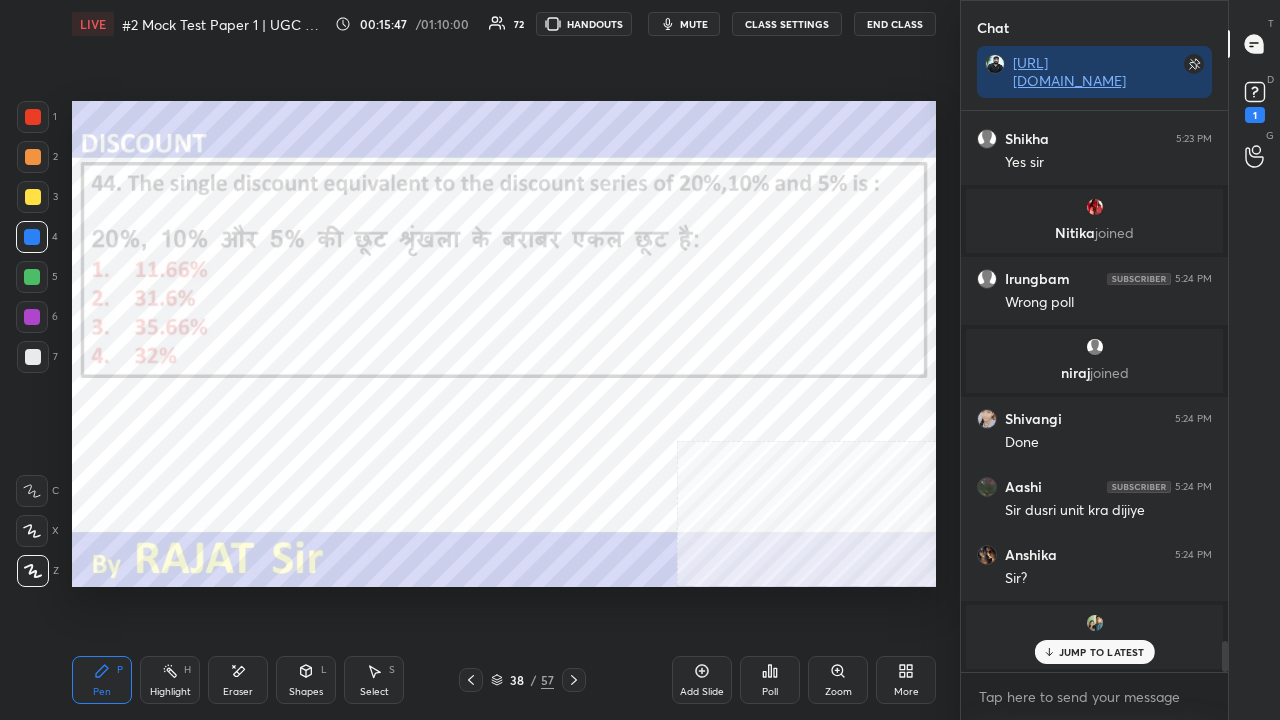drag, startPoint x: 28, startPoint y: 106, endPoint x: 47, endPoint y: 128, distance: 29.068884 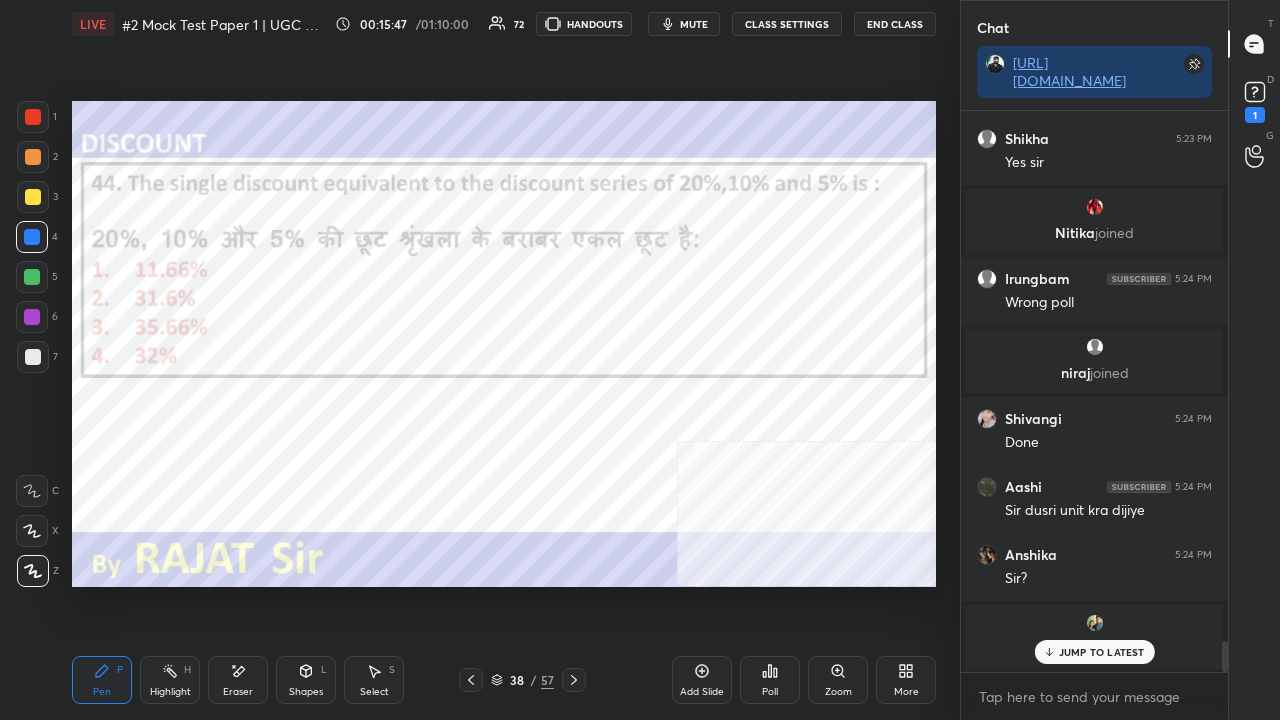 click at bounding box center [33, 117] 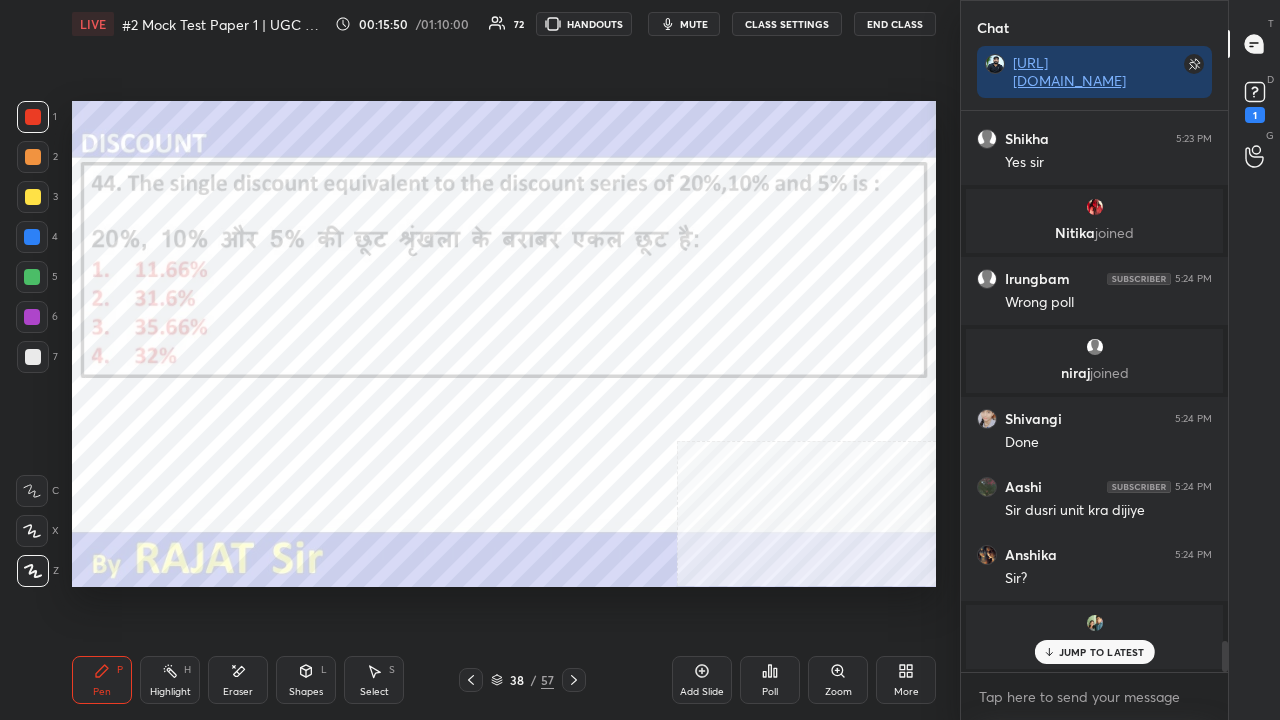scroll, scrollTop: 9662, scrollLeft: 0, axis: vertical 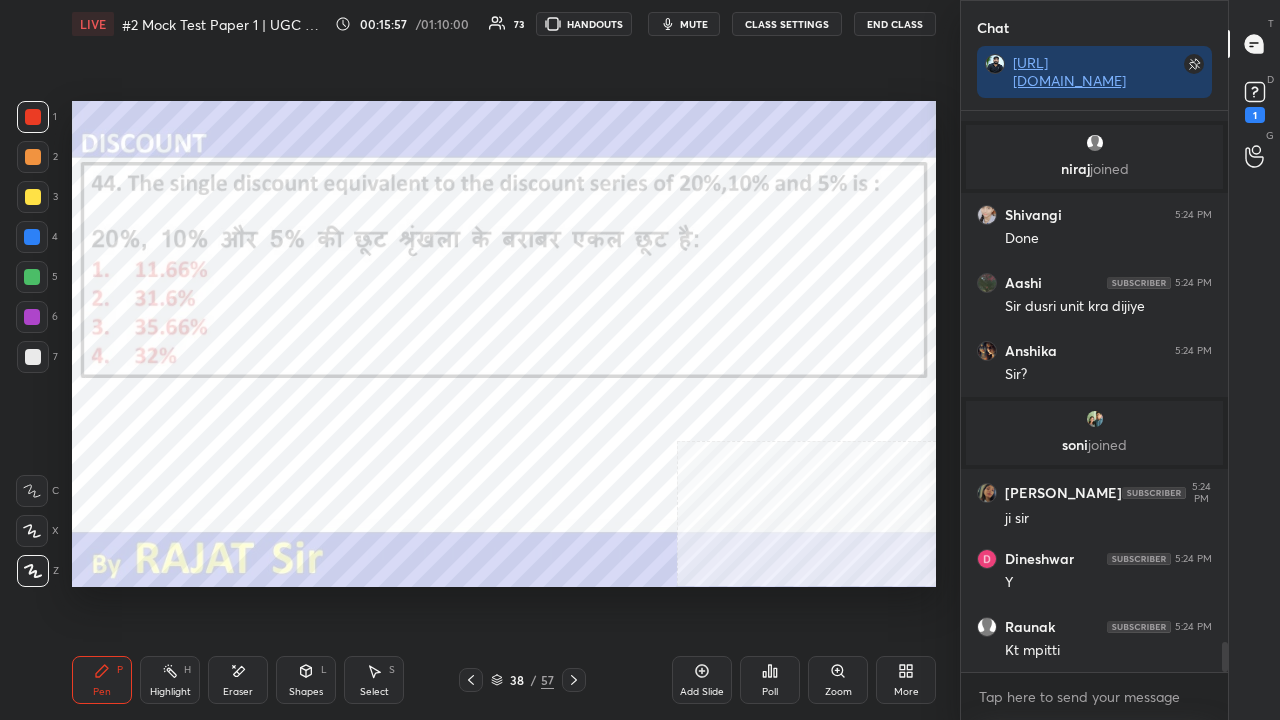 click on "More" at bounding box center [906, 680] 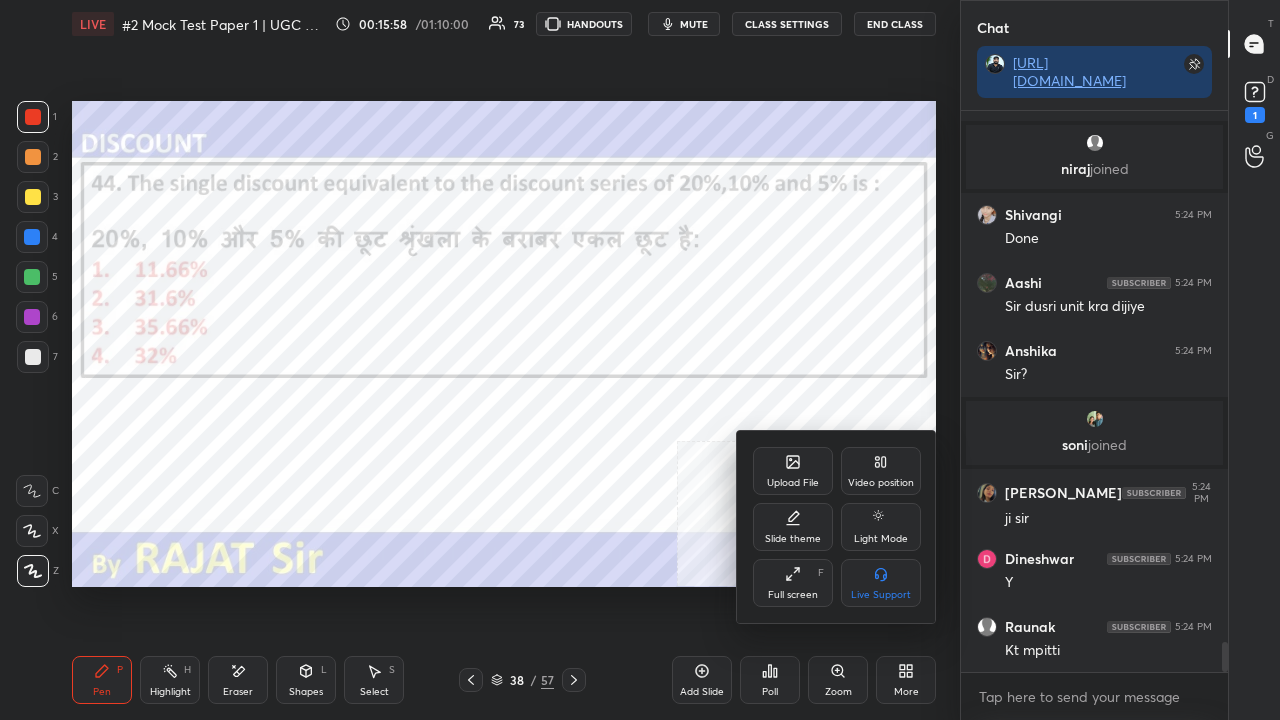 click on "Upload File" at bounding box center [793, 471] 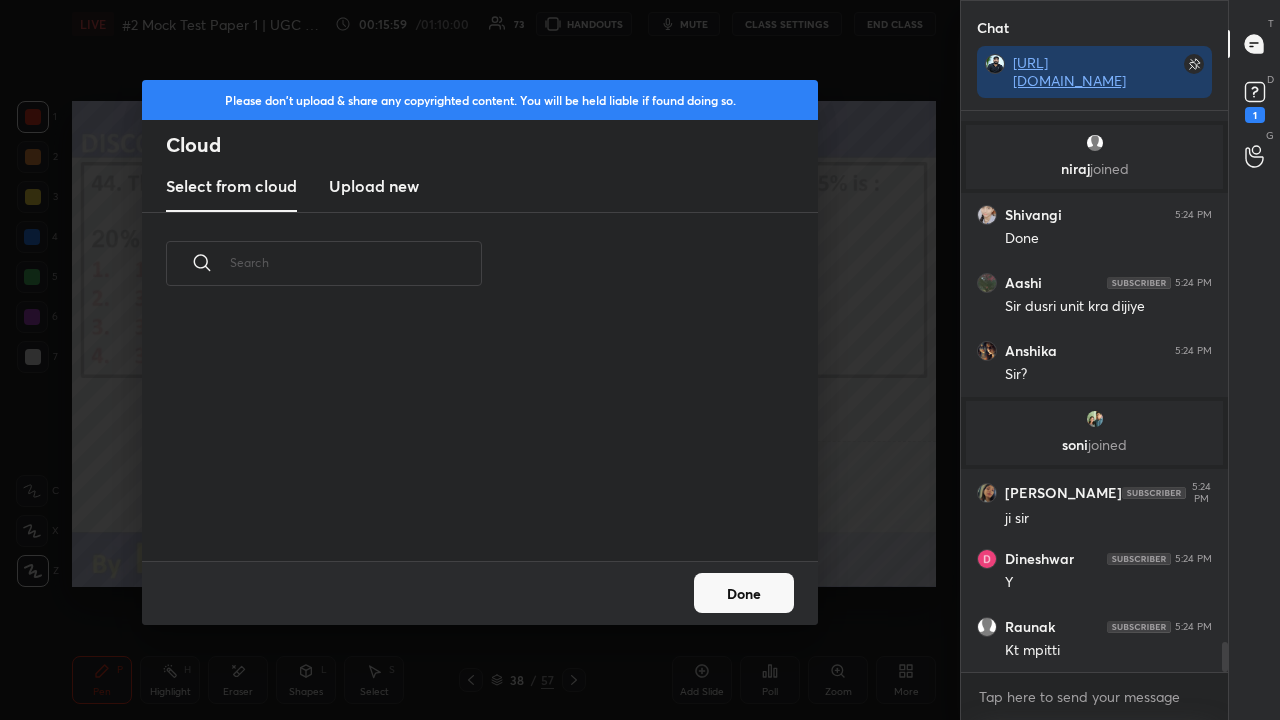 click on "Upload new" at bounding box center (374, 186) 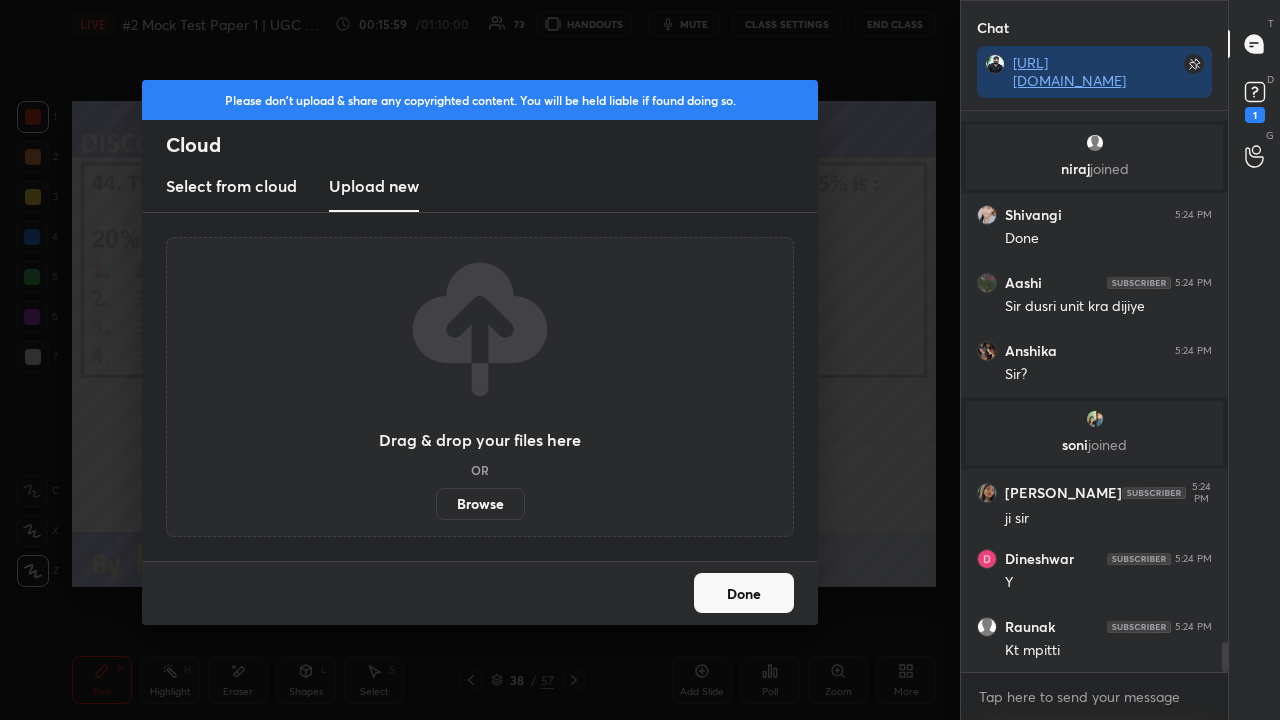 click on "Browse" at bounding box center [480, 504] 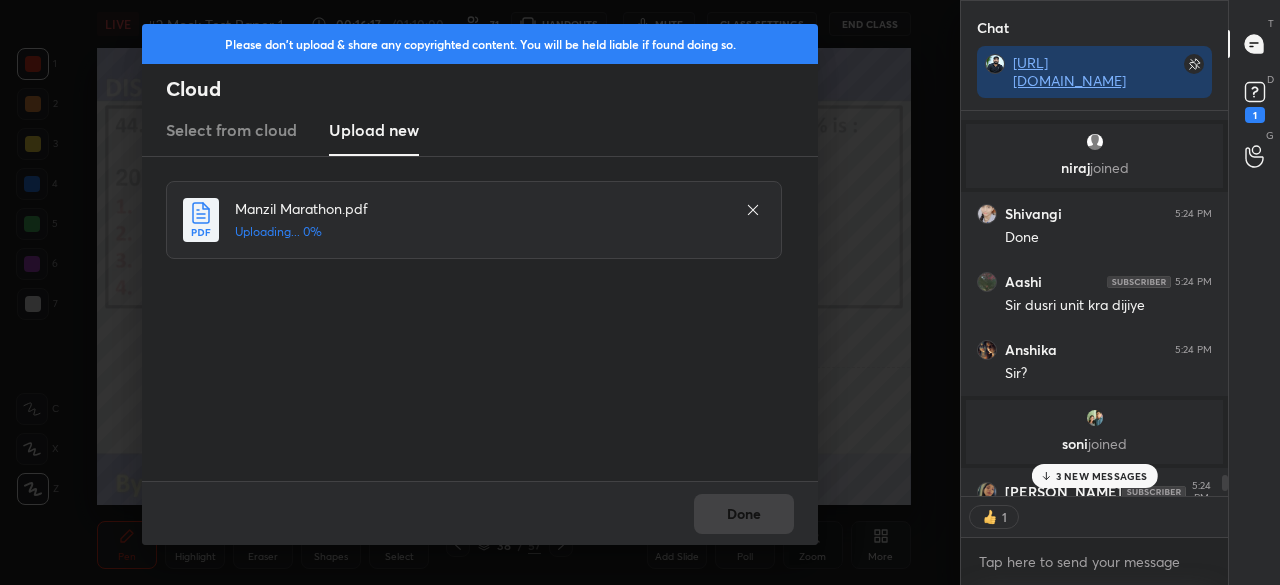 click on "Manzil Marathon.pdf" at bounding box center (480, 208) 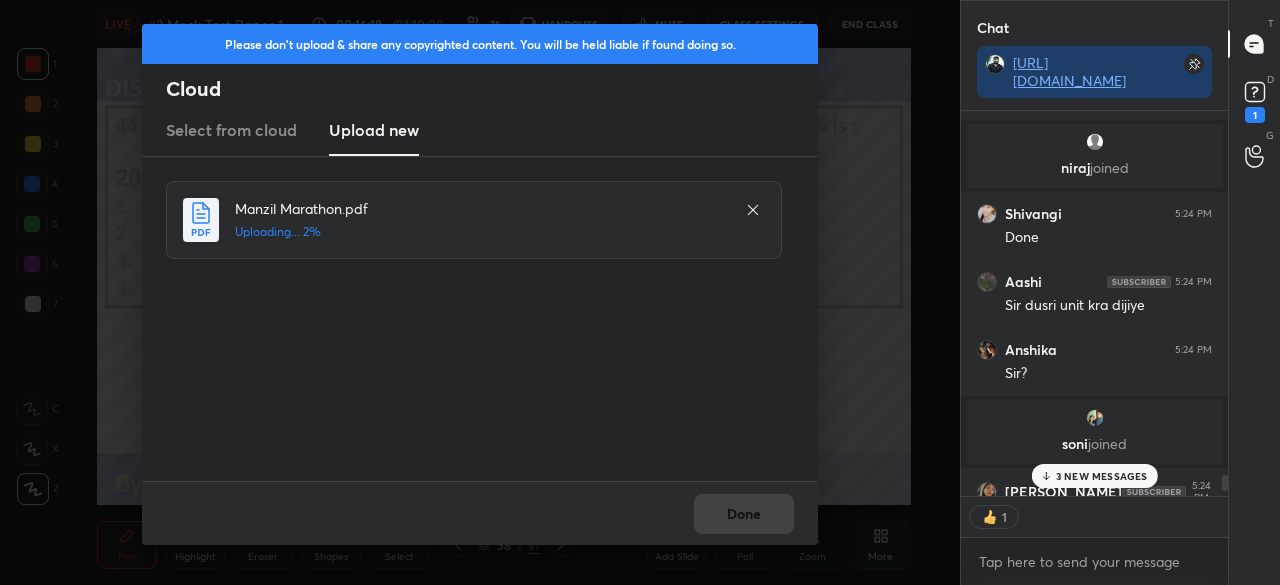 click on "3 NEW MESSAGES" at bounding box center (1102, 476) 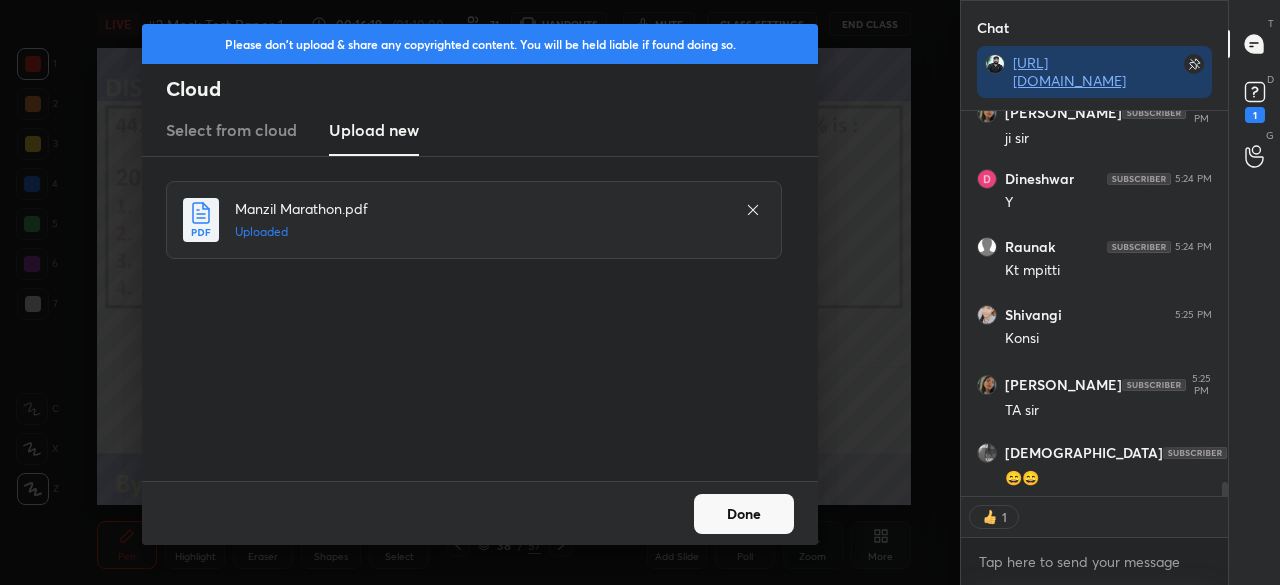 click on "Done" at bounding box center (480, 513) 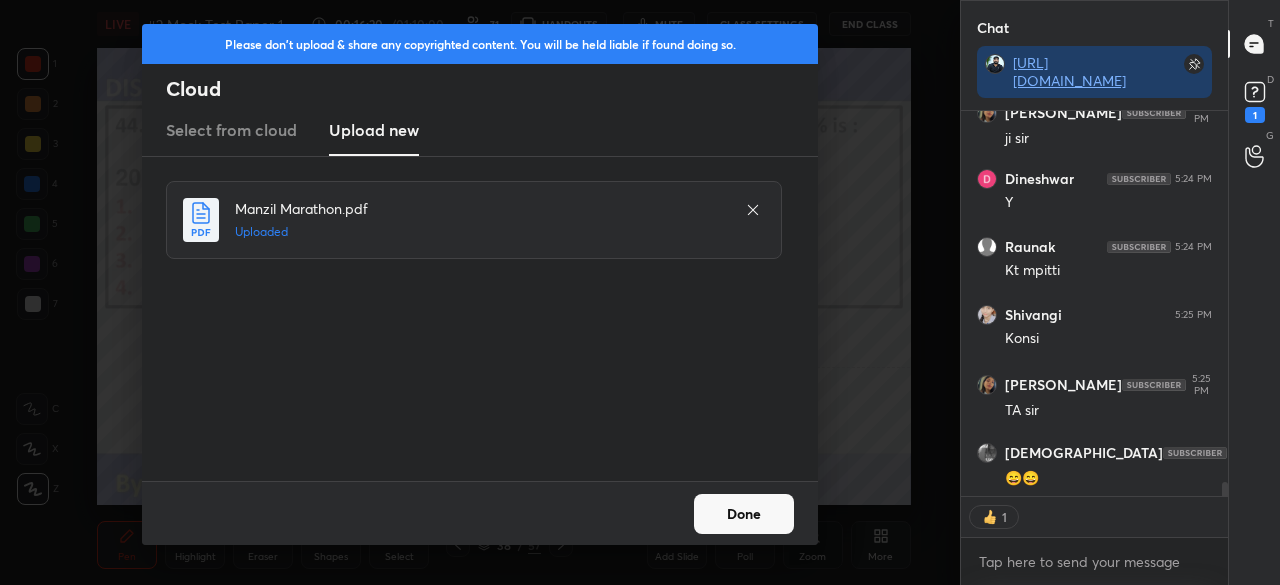 drag, startPoint x: 758, startPoint y: 519, endPoint x: 536, endPoint y: 547, distance: 223.7588 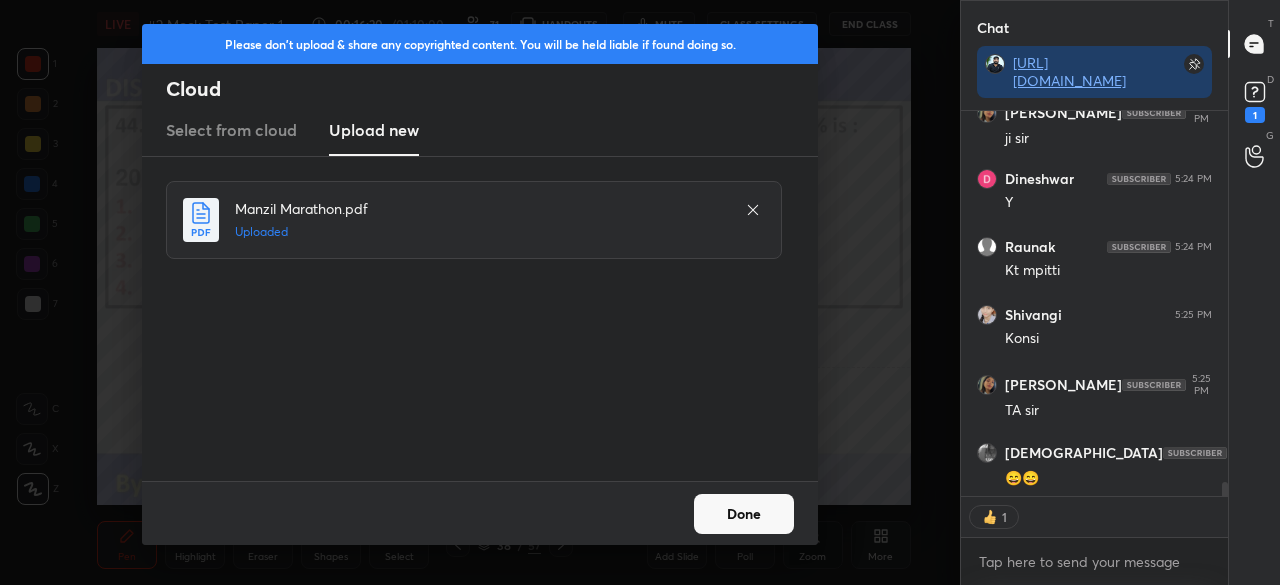 click on "Done" at bounding box center [744, 514] 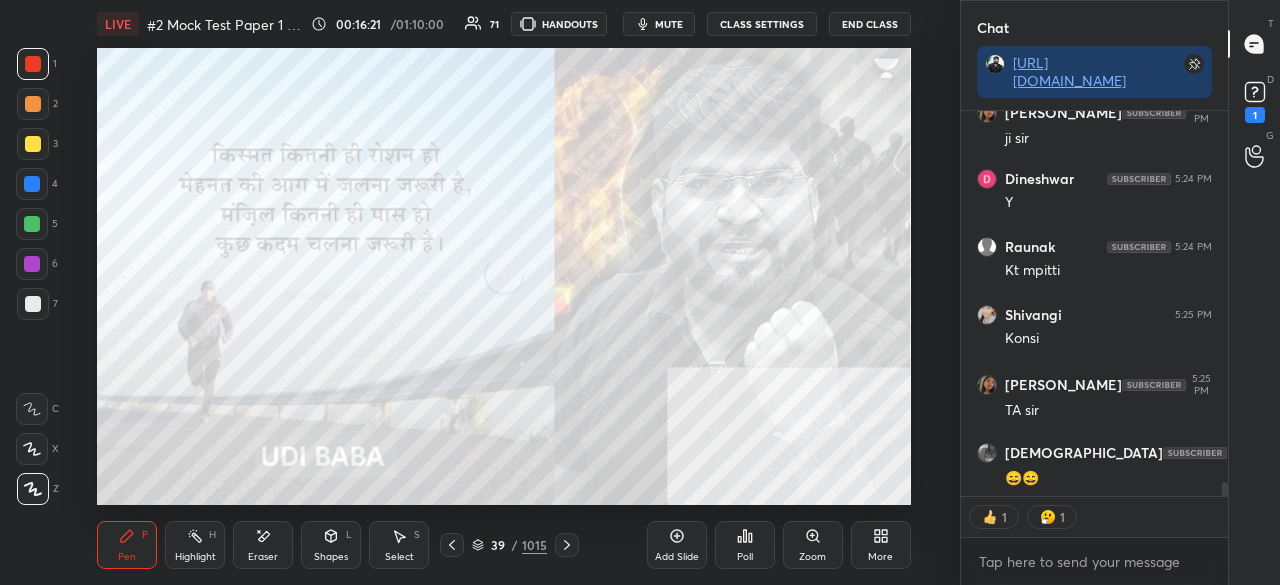 click 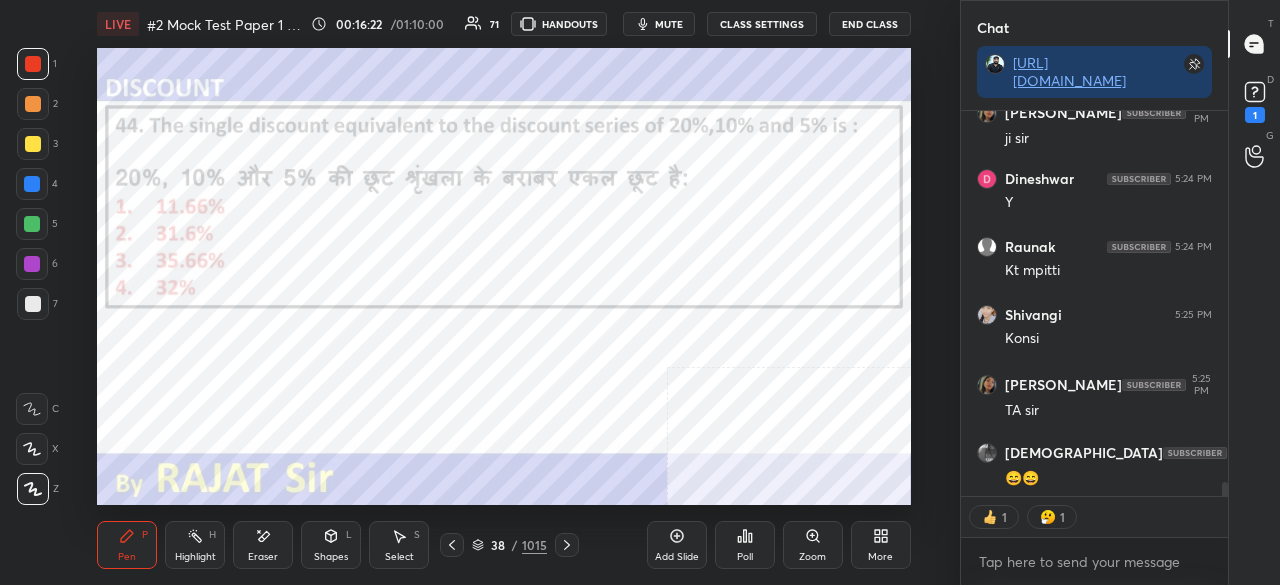 click on "38 / 1015" at bounding box center (509, 545) 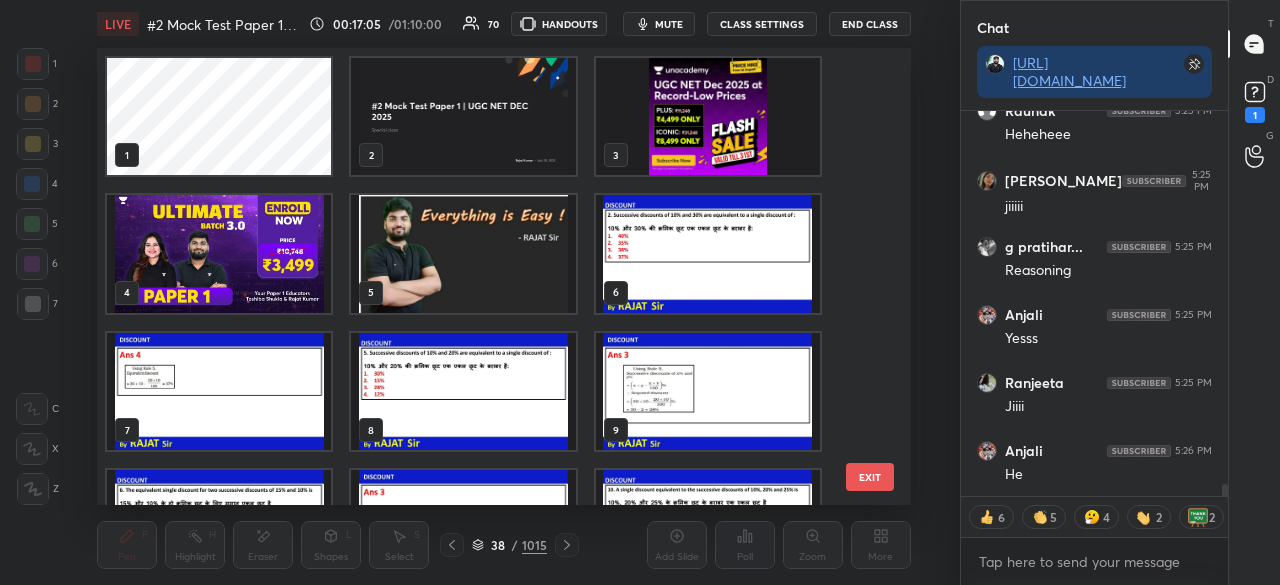 click at bounding box center (464, 253) 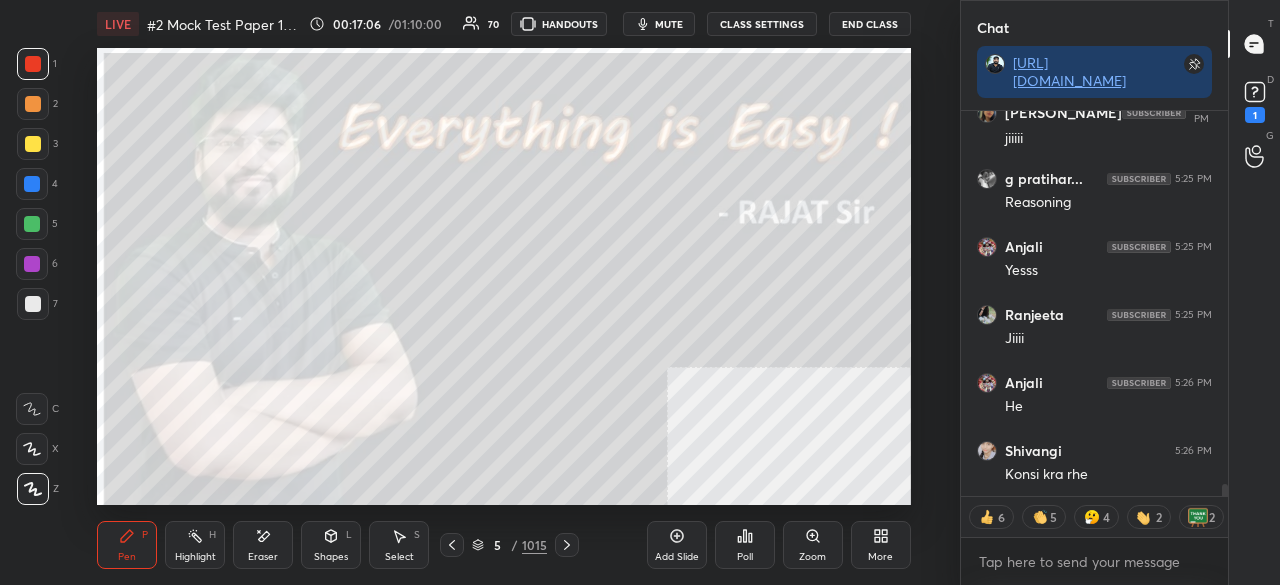 click on "More" at bounding box center [881, 545] 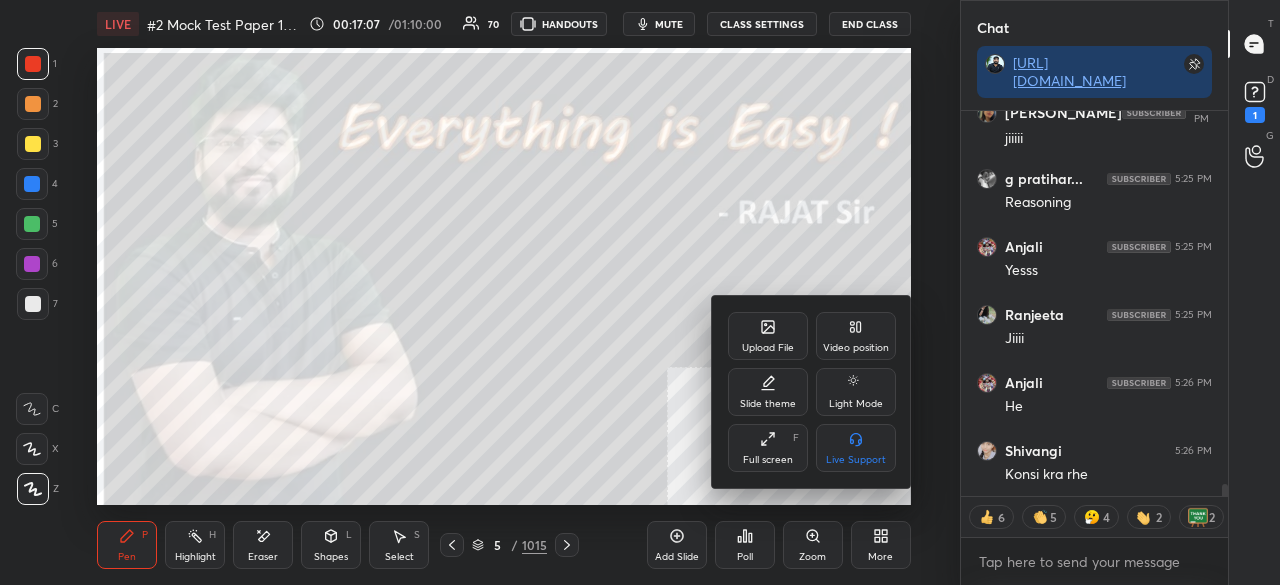 click on "Upload File" at bounding box center [768, 348] 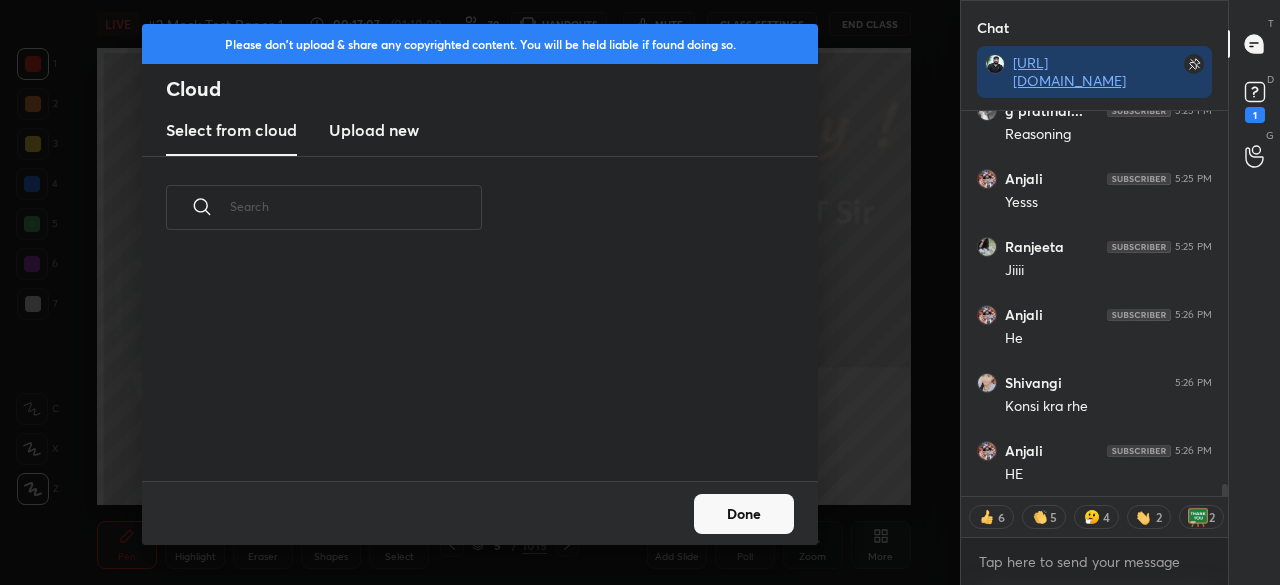 drag, startPoint x: 392, startPoint y: 124, endPoint x: 394, endPoint y: 148, distance: 24.083189 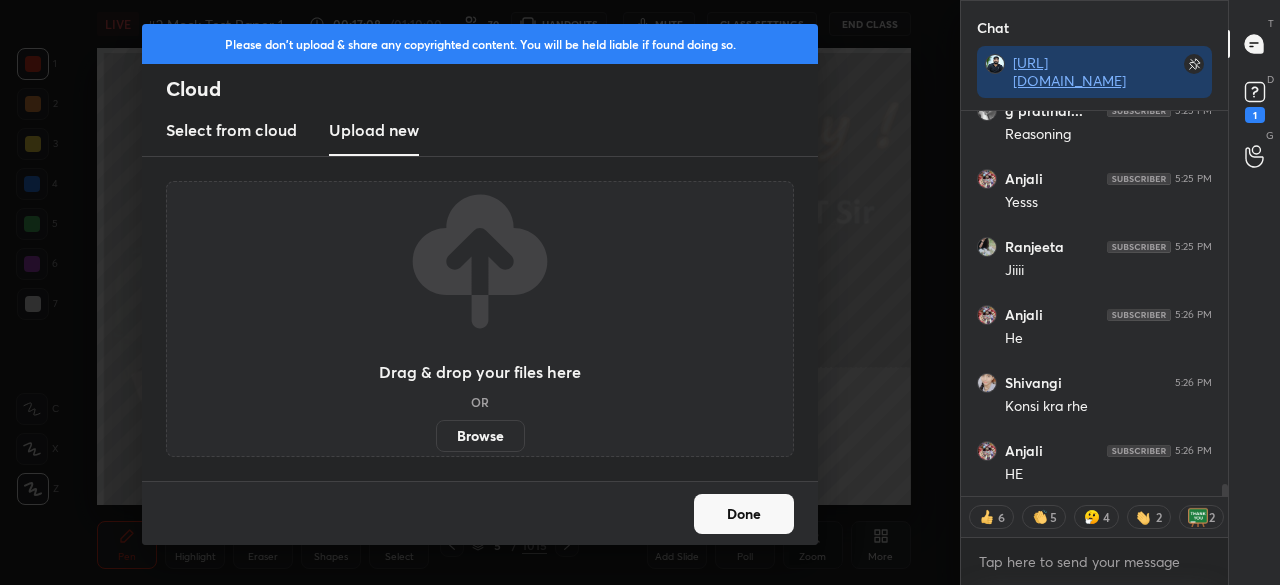 click on "Browse" at bounding box center [480, 436] 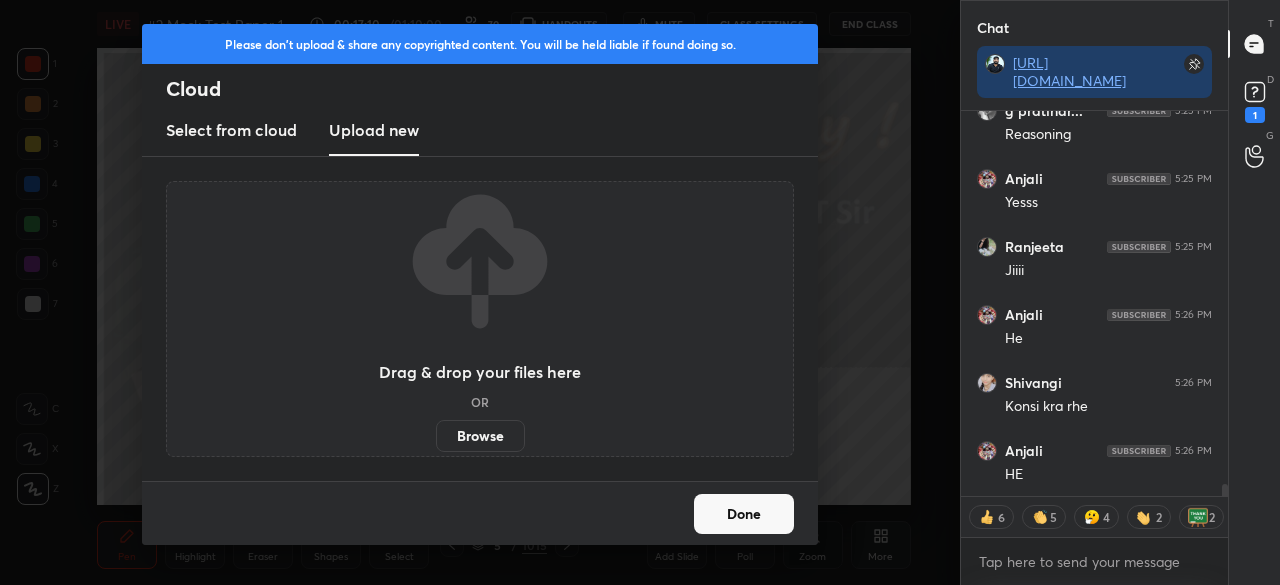 type on "x" 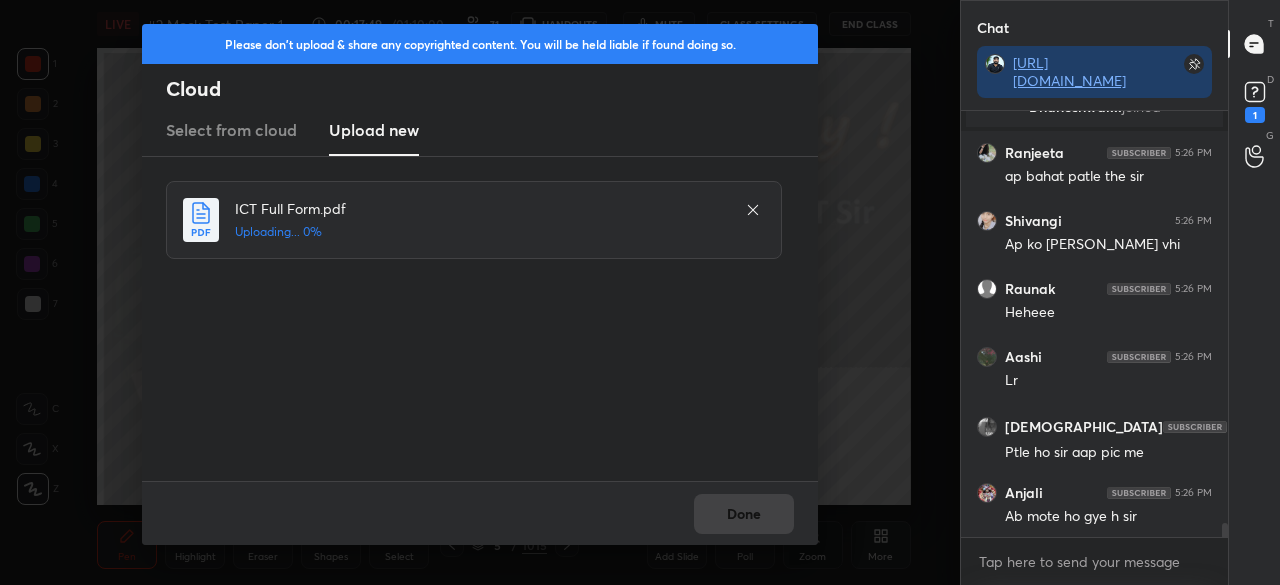 scroll, scrollTop: 12578, scrollLeft: 0, axis: vertical 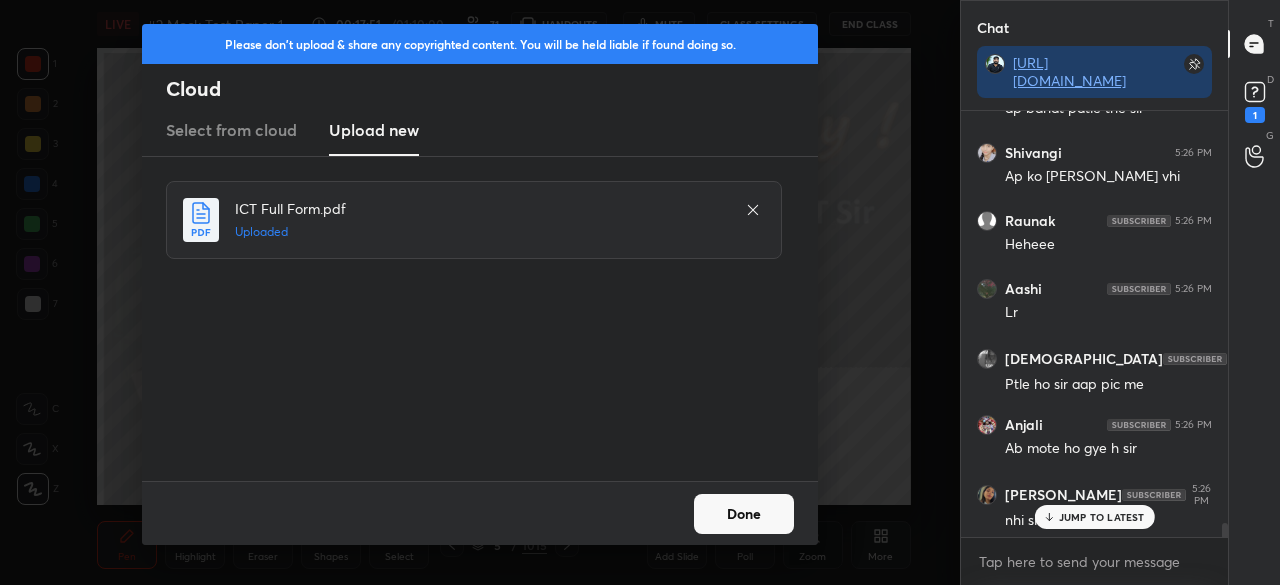 click 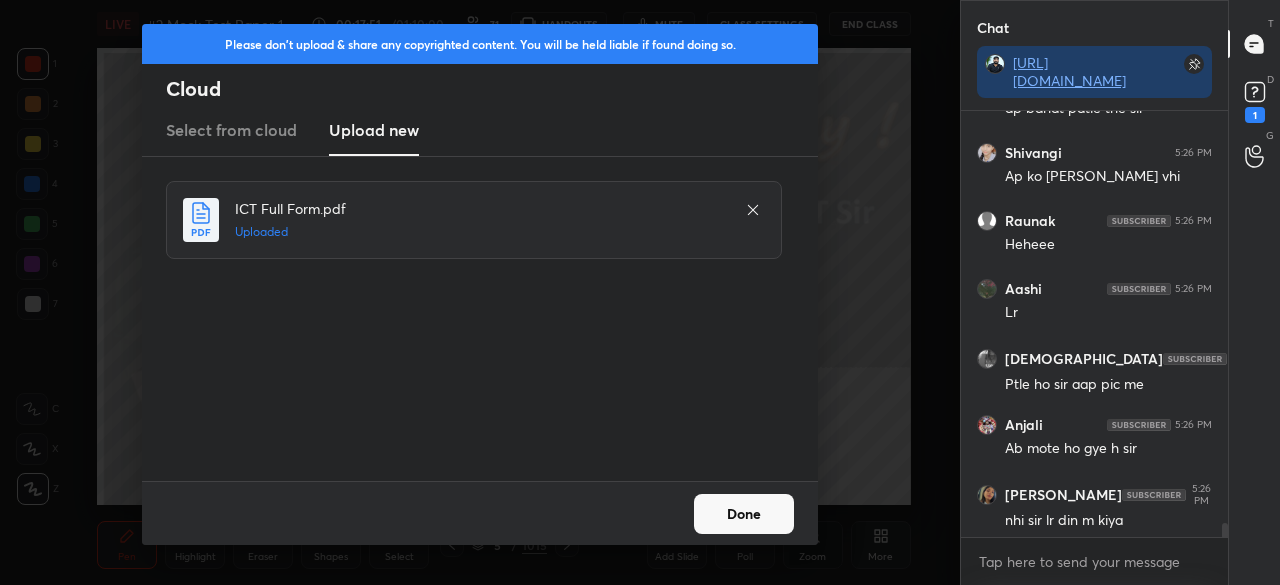 click on "Done" at bounding box center (744, 514) 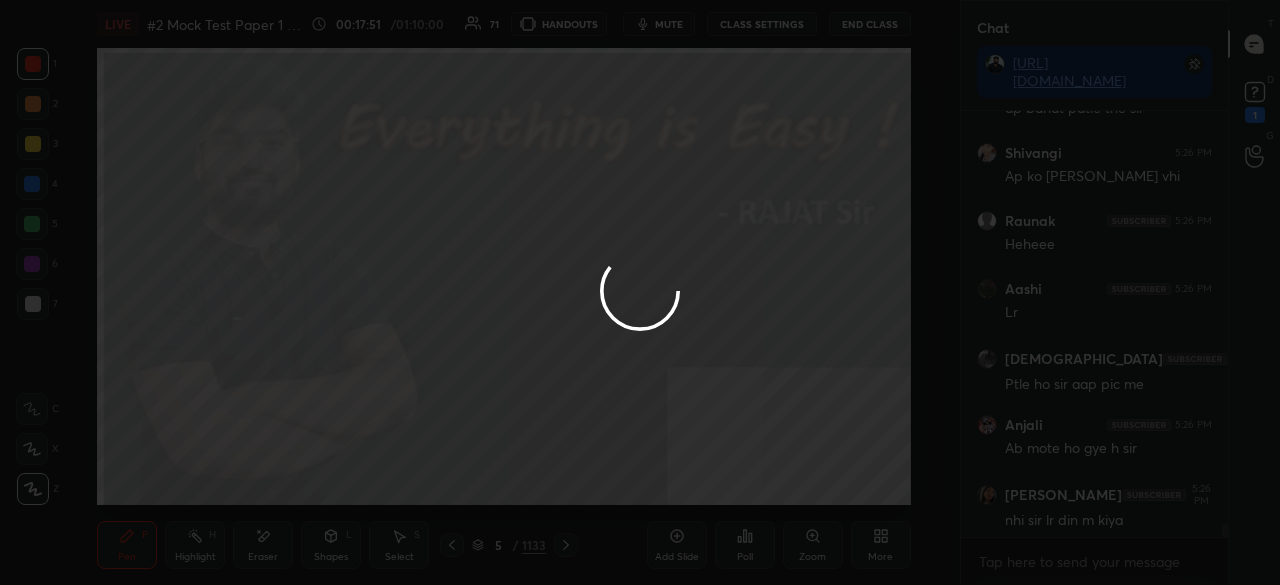scroll, scrollTop: 12646, scrollLeft: 0, axis: vertical 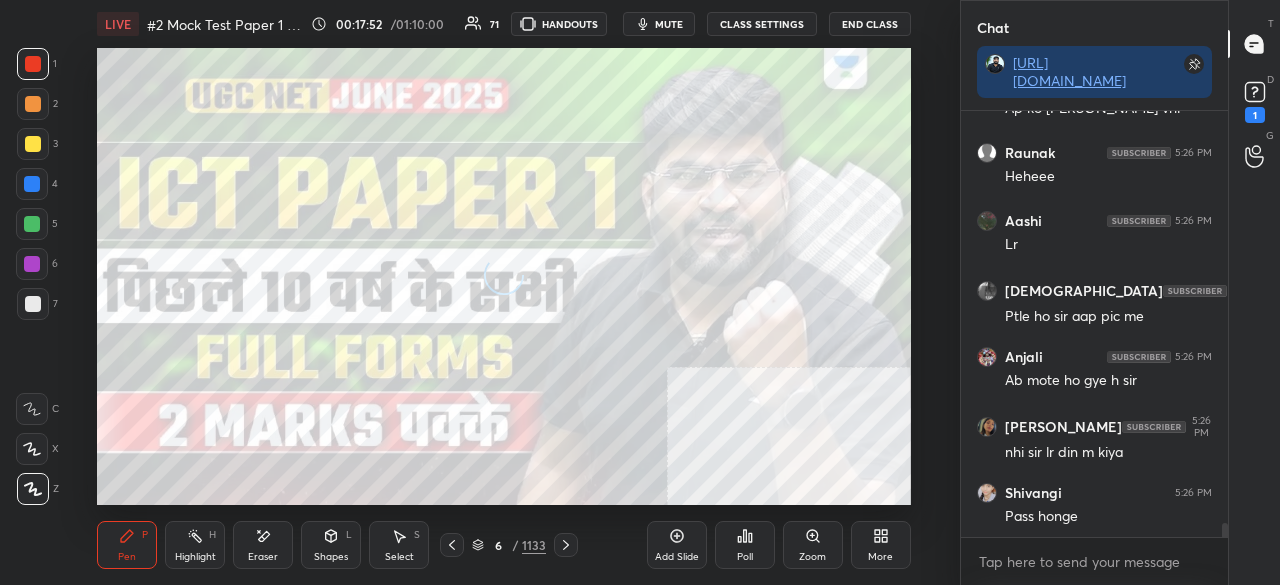 click 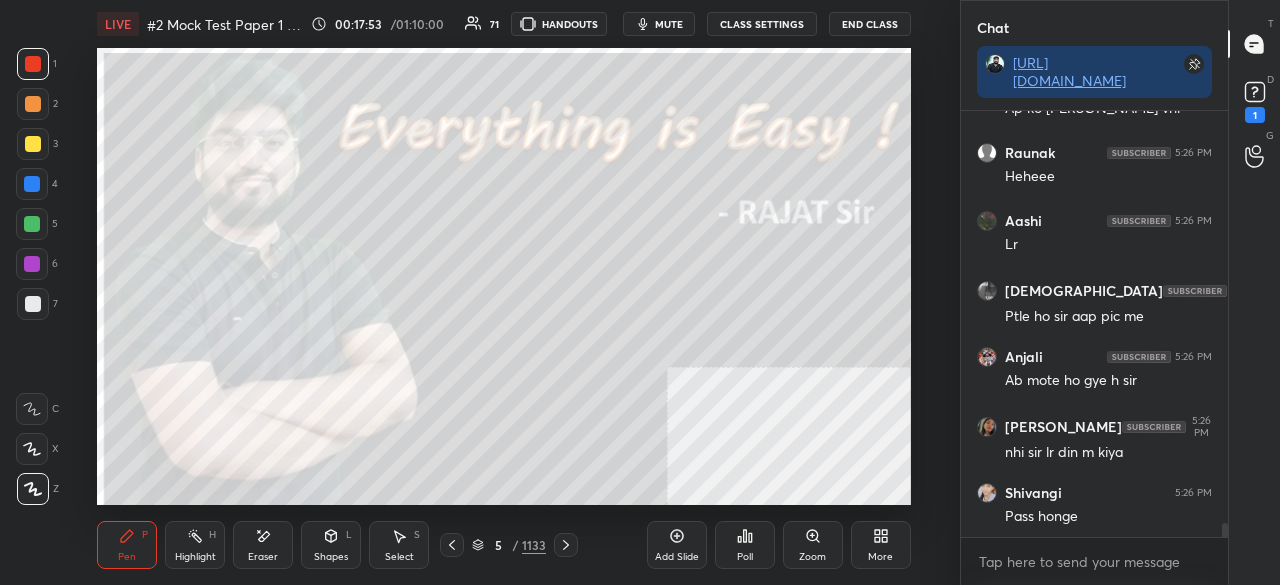 drag, startPoint x: 504, startPoint y: 544, endPoint x: 512, endPoint y: 510, distance: 34.928497 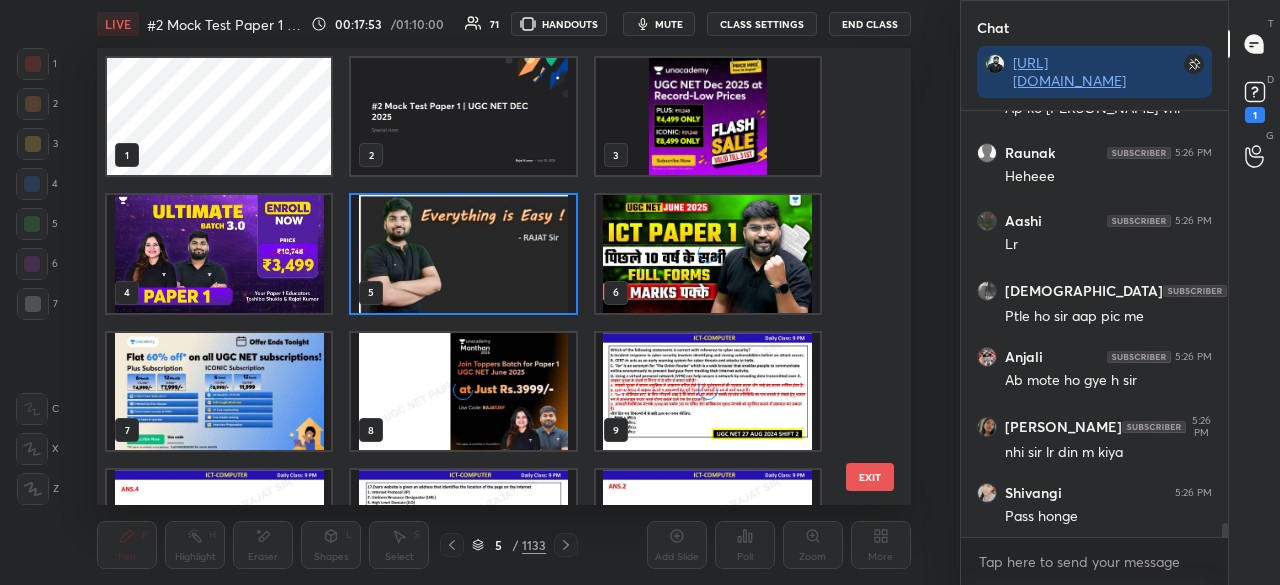 scroll, scrollTop: 6, scrollLeft: 10, axis: both 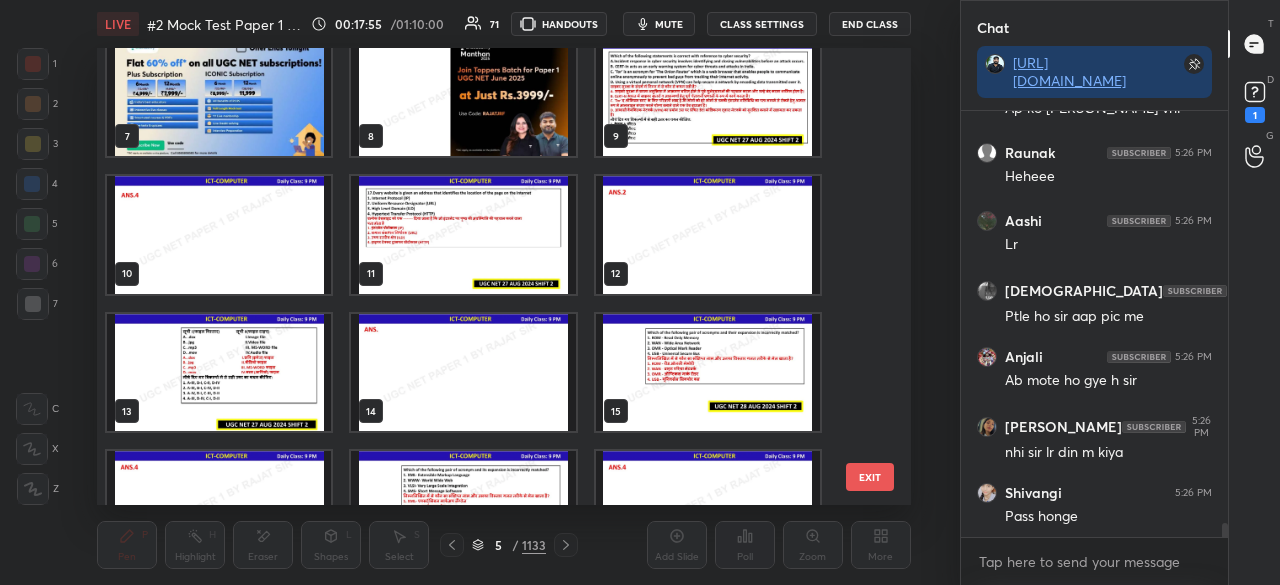 click at bounding box center [464, 234] 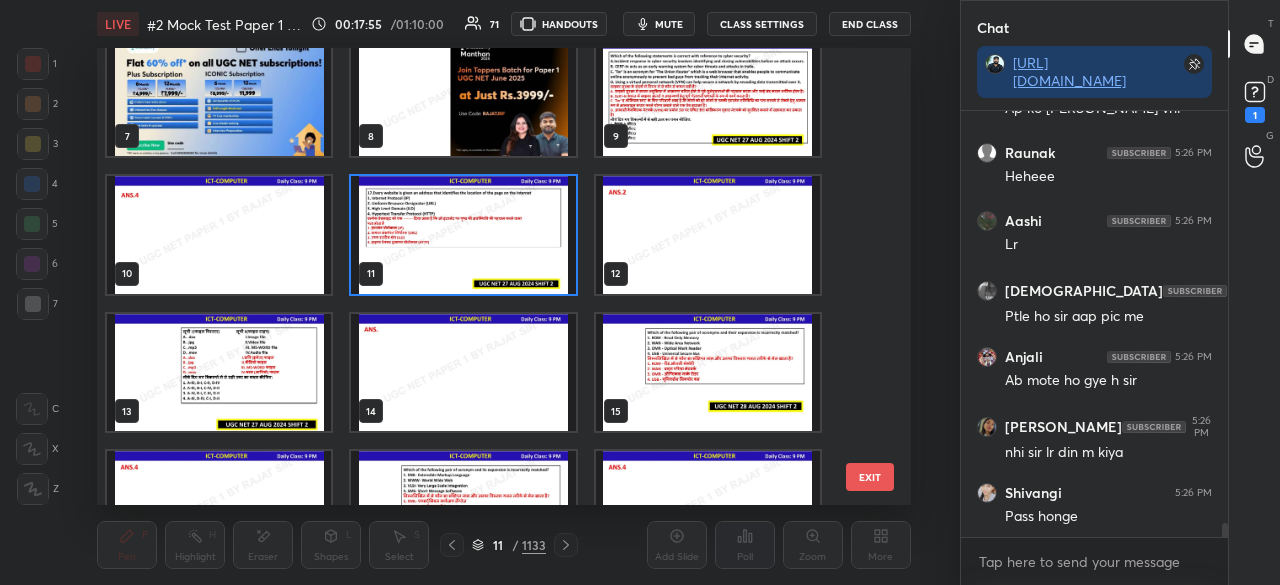 click at bounding box center [464, 234] 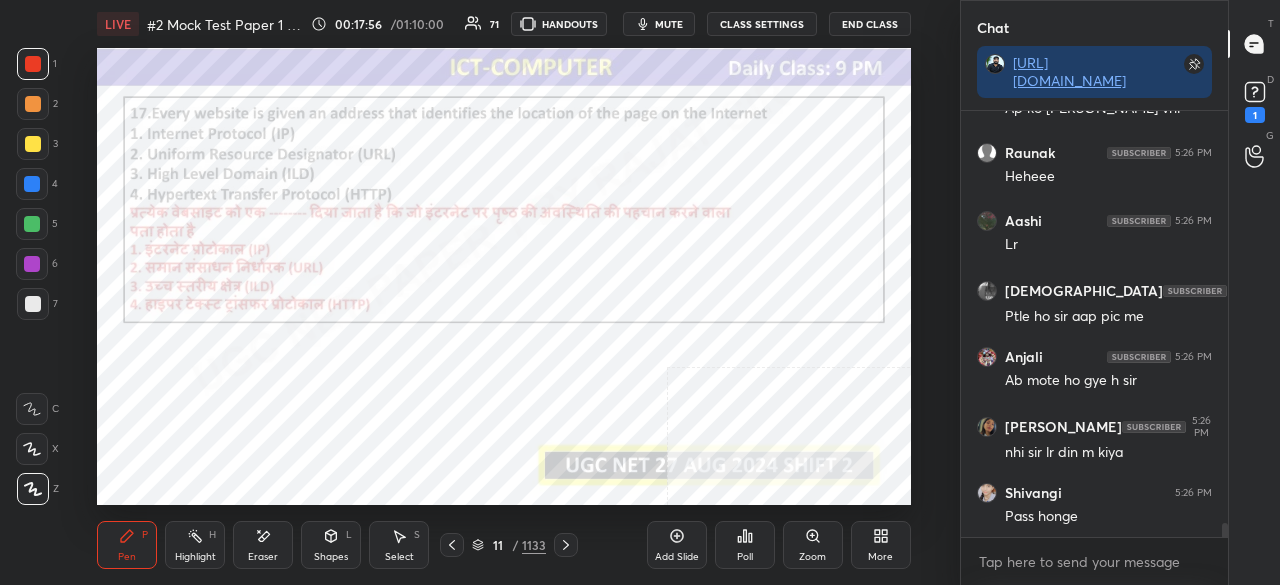 click on "11 / 1133" at bounding box center (509, 545) 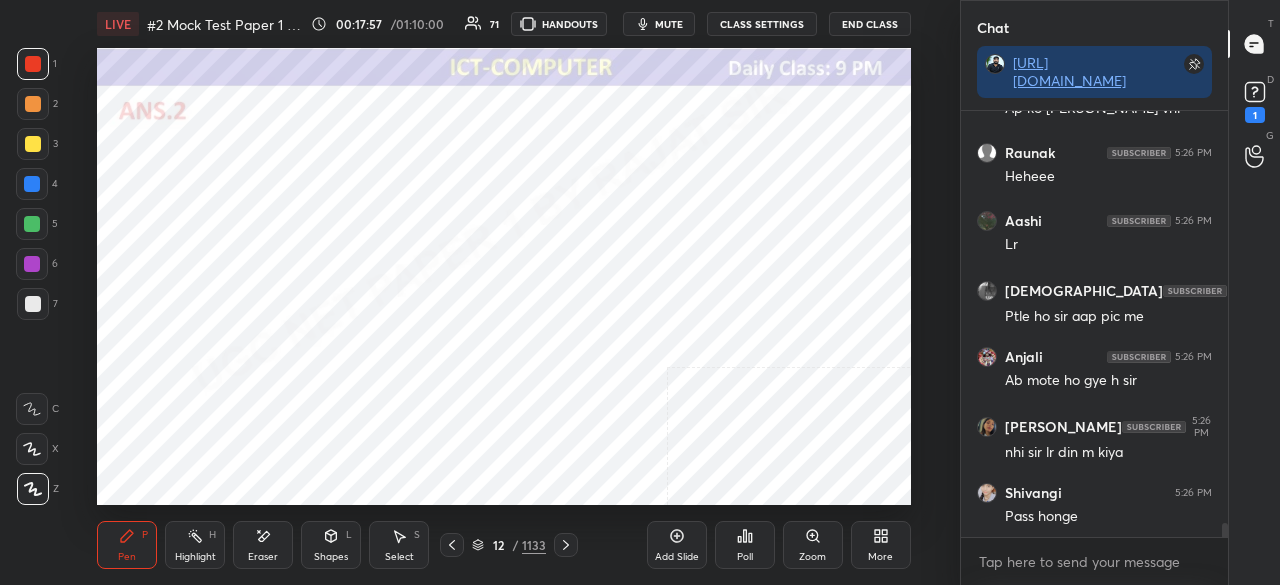 click 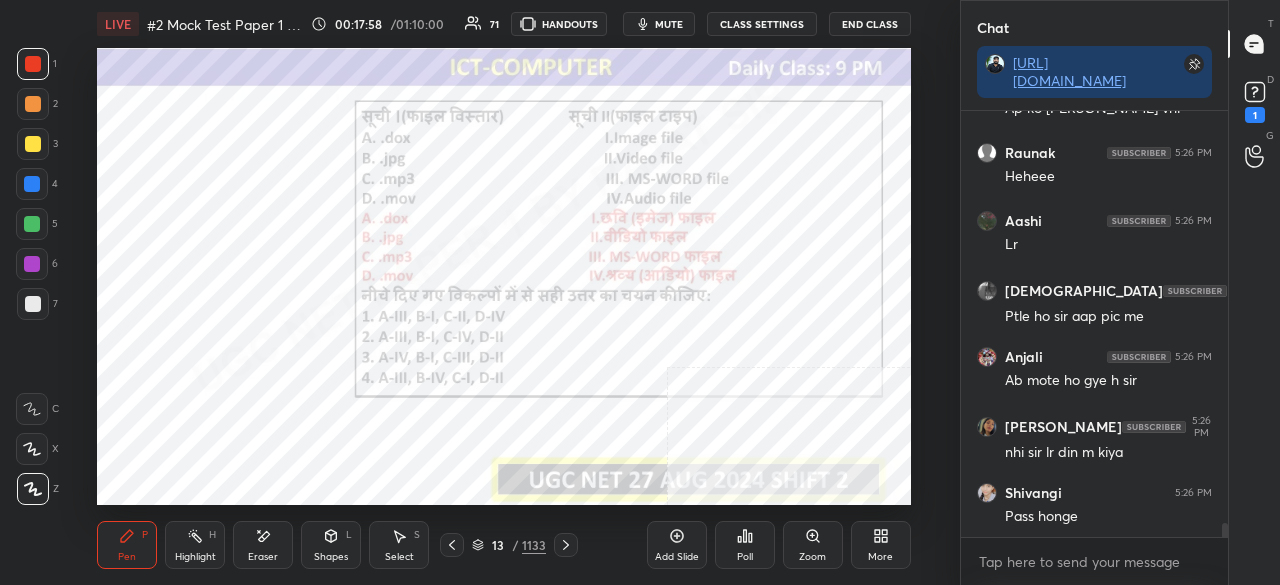 click 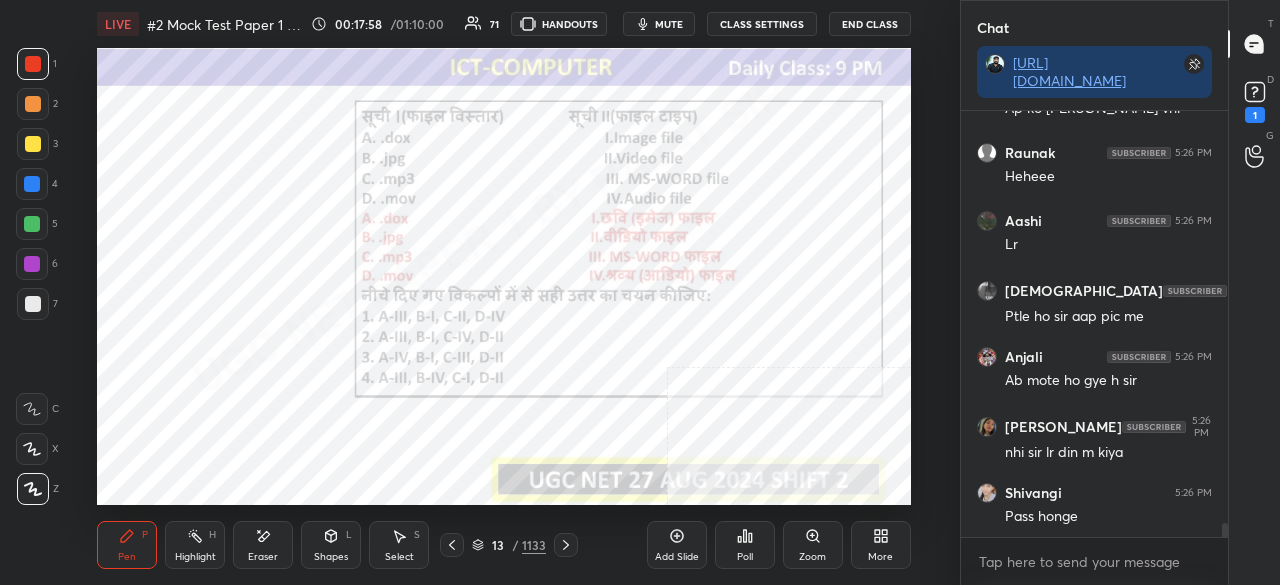 click 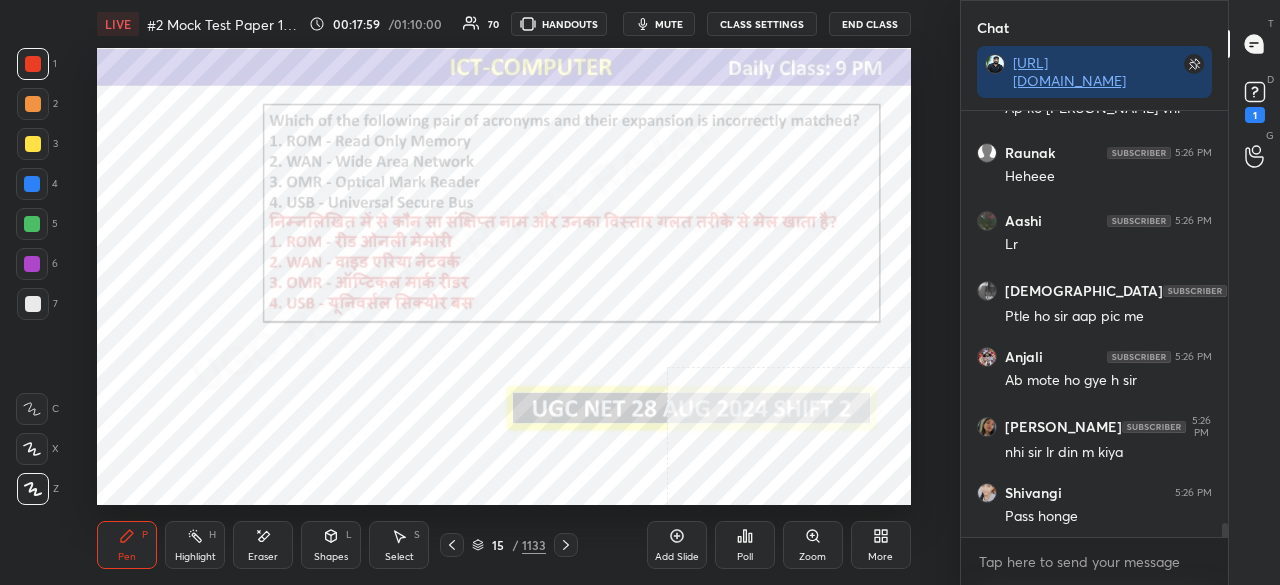 click on "15 / 1133" at bounding box center [509, 545] 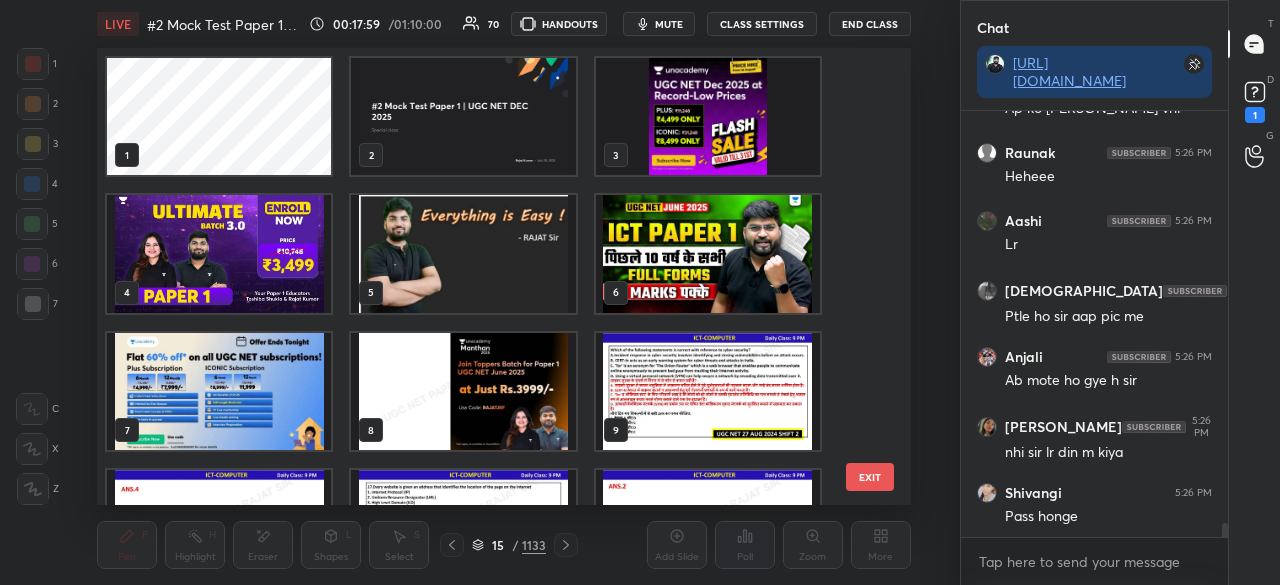 scroll, scrollTop: 301, scrollLeft: 0, axis: vertical 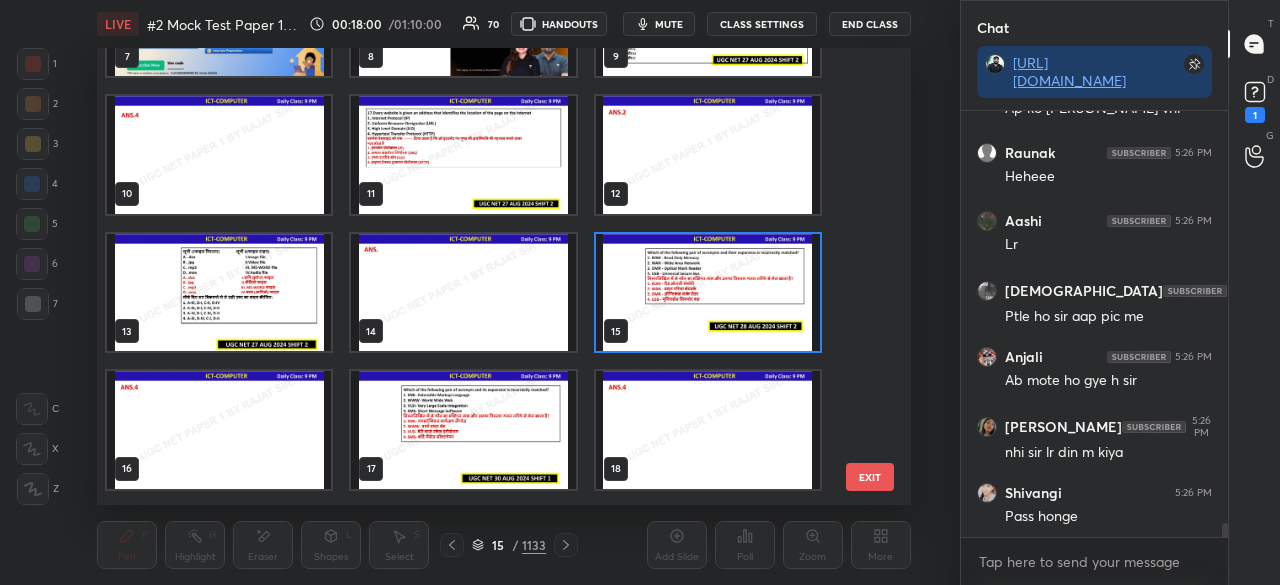 click at bounding box center [708, 292] 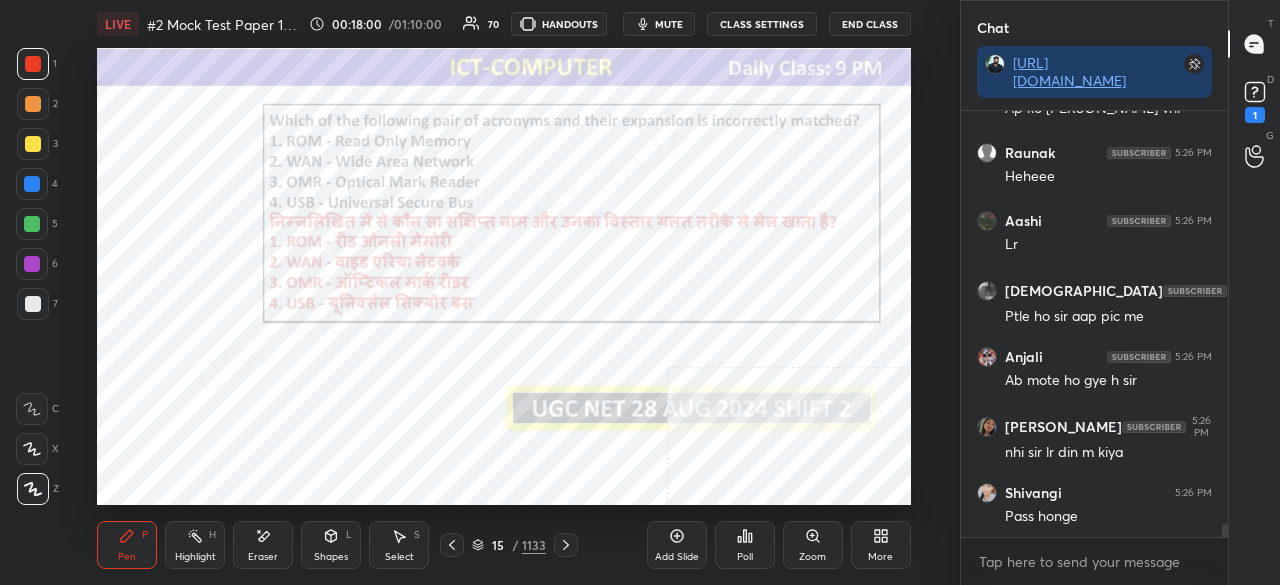 click at bounding box center [708, 292] 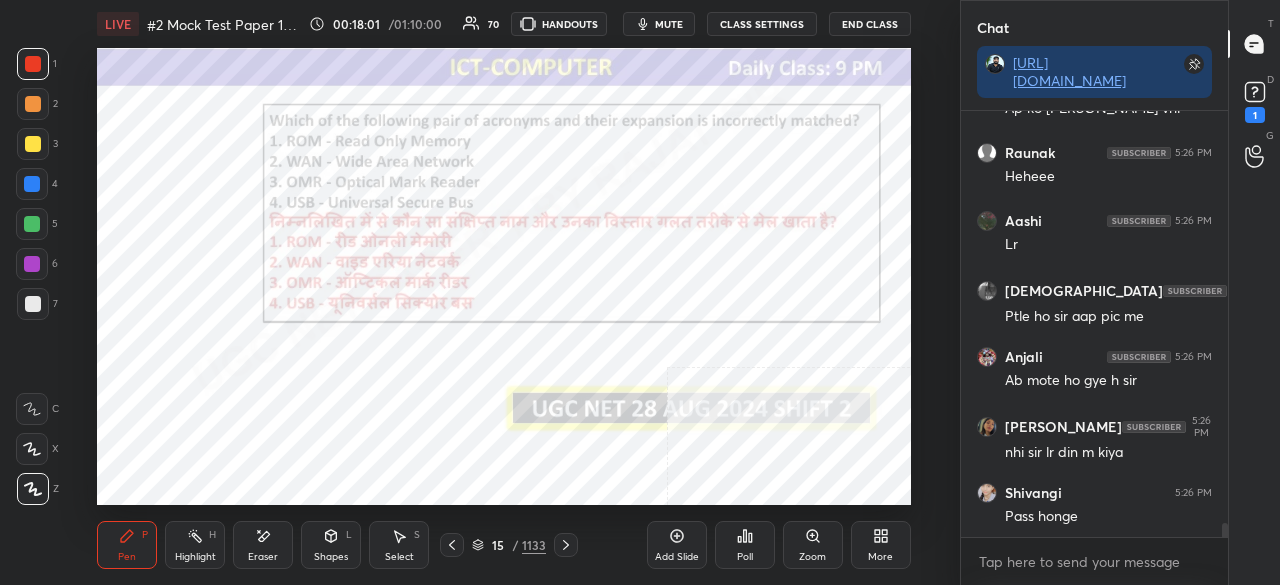 click on "Poll" at bounding box center (745, 545) 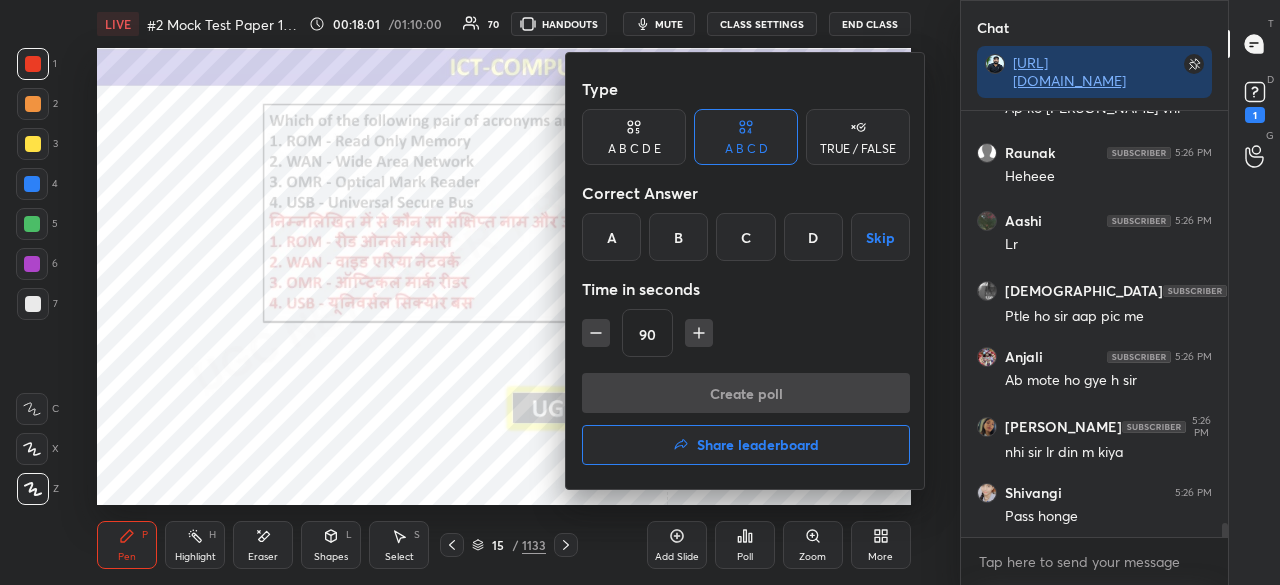 drag, startPoint x: 808, startPoint y: 239, endPoint x: 716, endPoint y: 309, distance: 115.60277 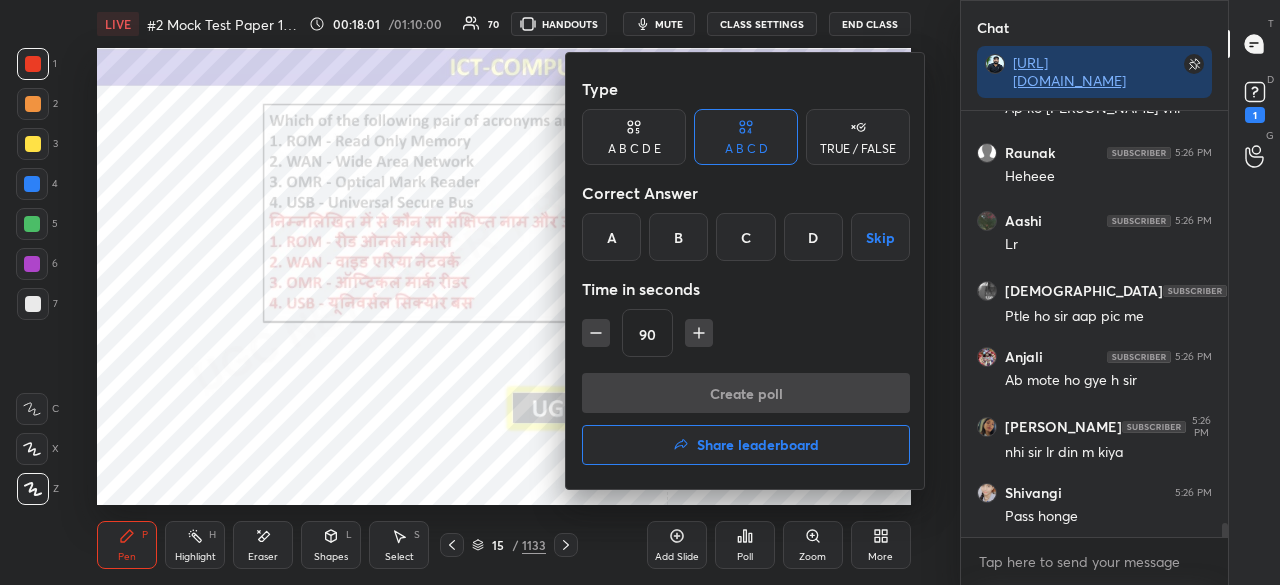 click on "D" at bounding box center (813, 237) 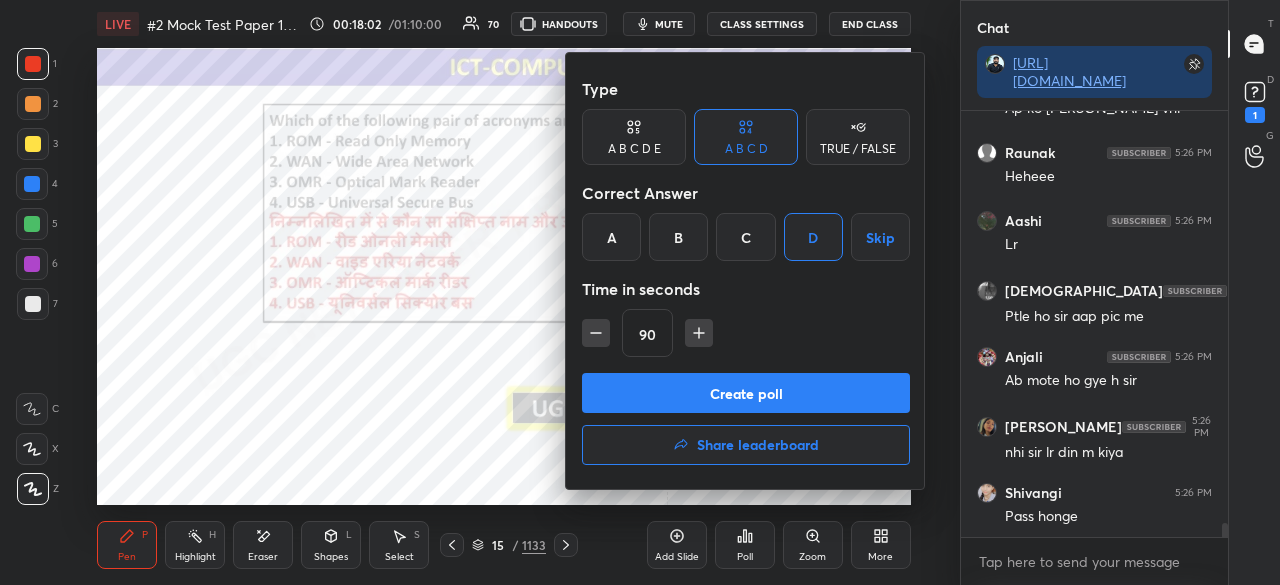 click 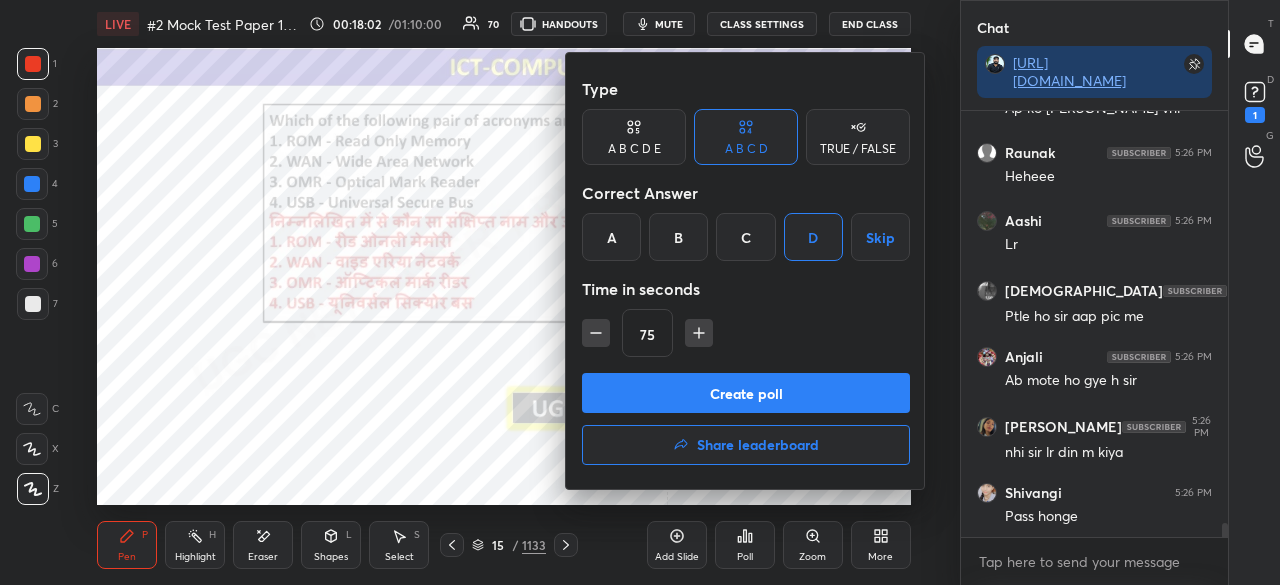 click 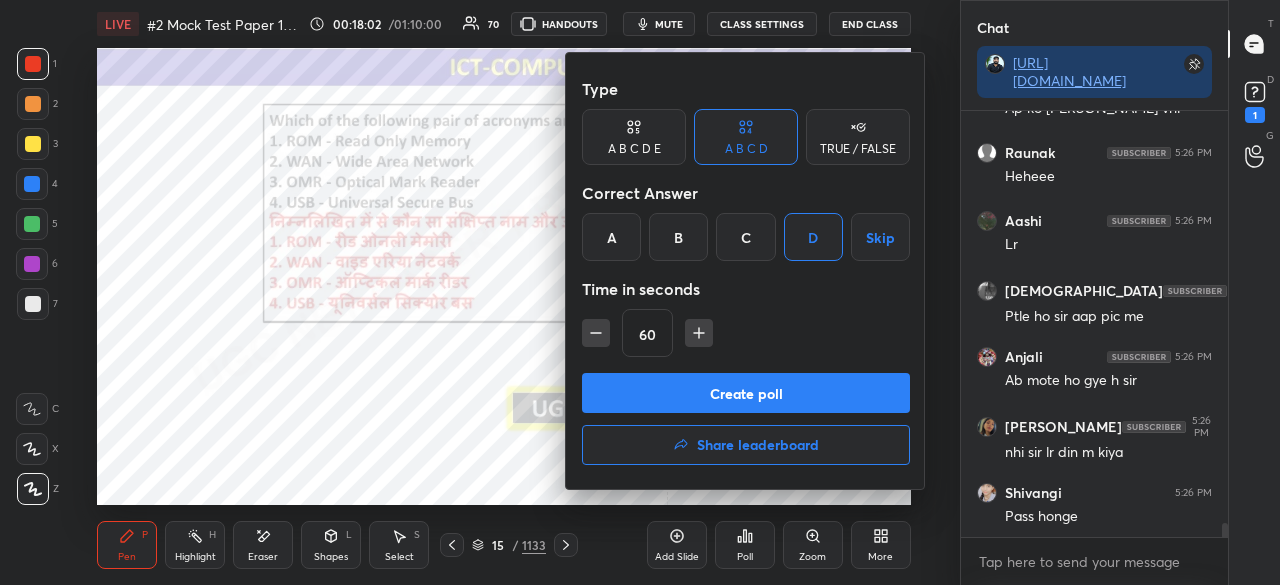 click 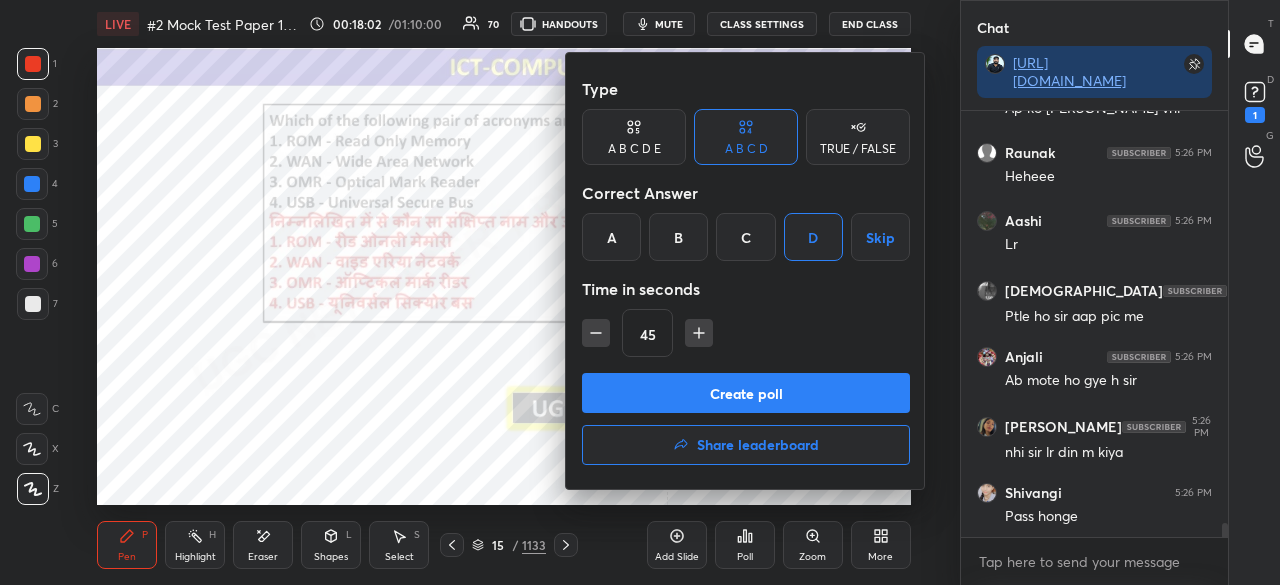 click on "Create poll" at bounding box center [746, 393] 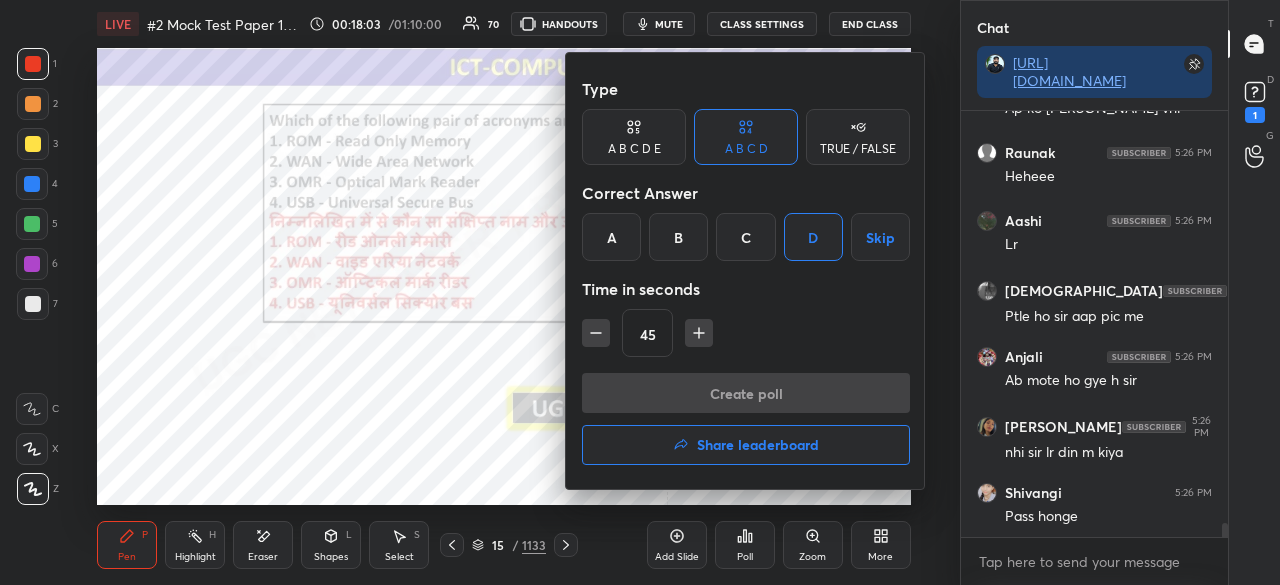 scroll, scrollTop: 378, scrollLeft: 261, axis: both 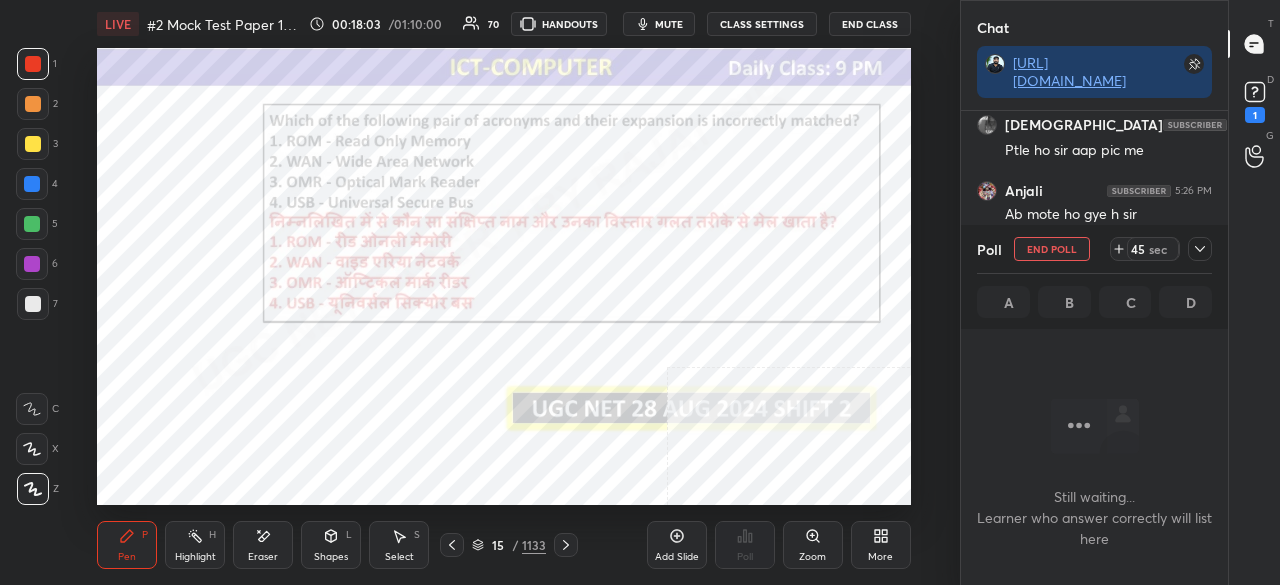 click 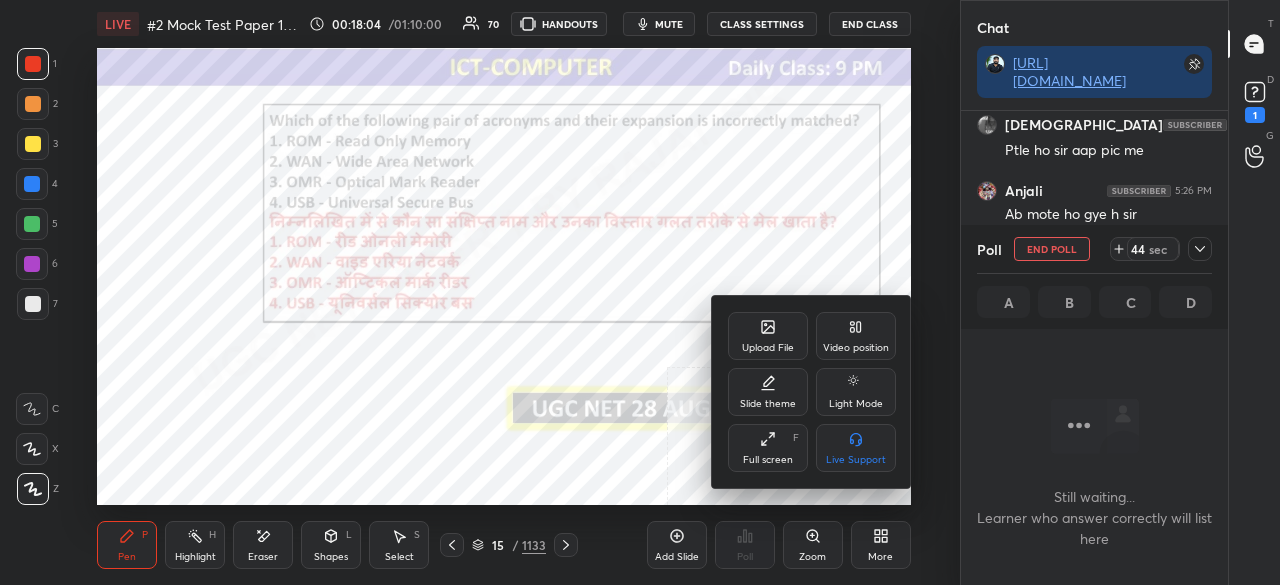 click on "Full screen" at bounding box center [768, 460] 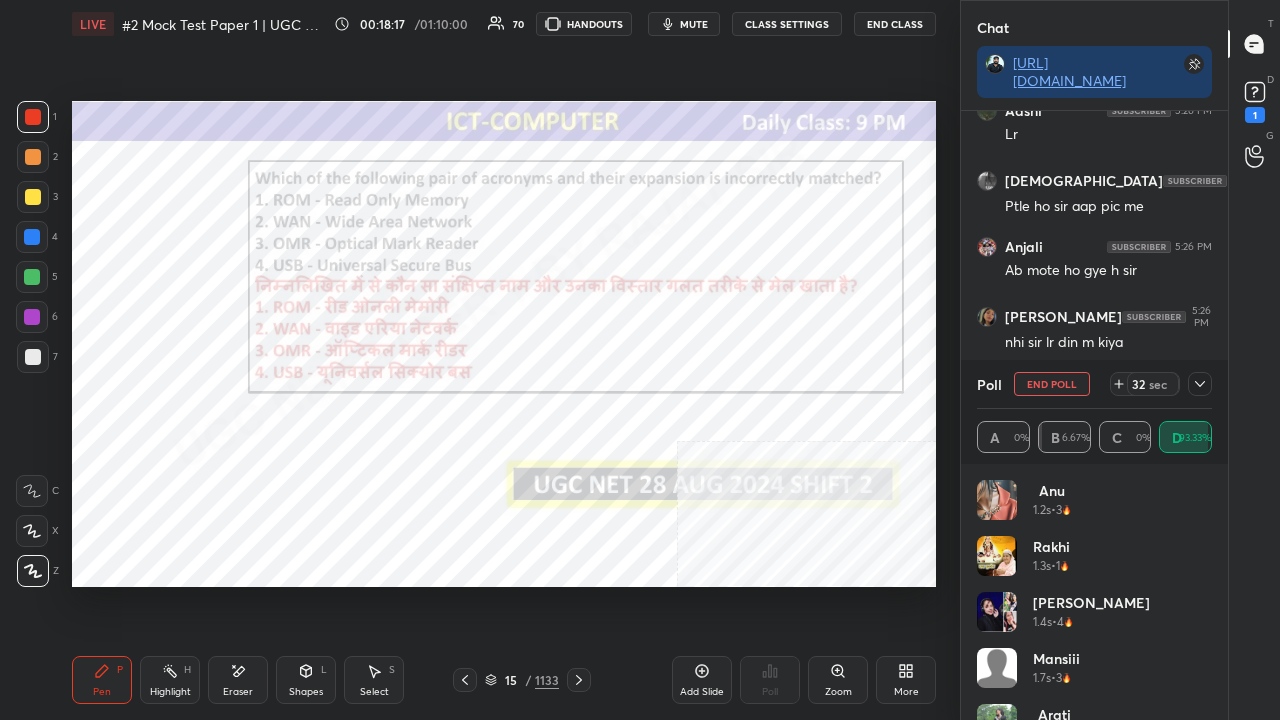 click 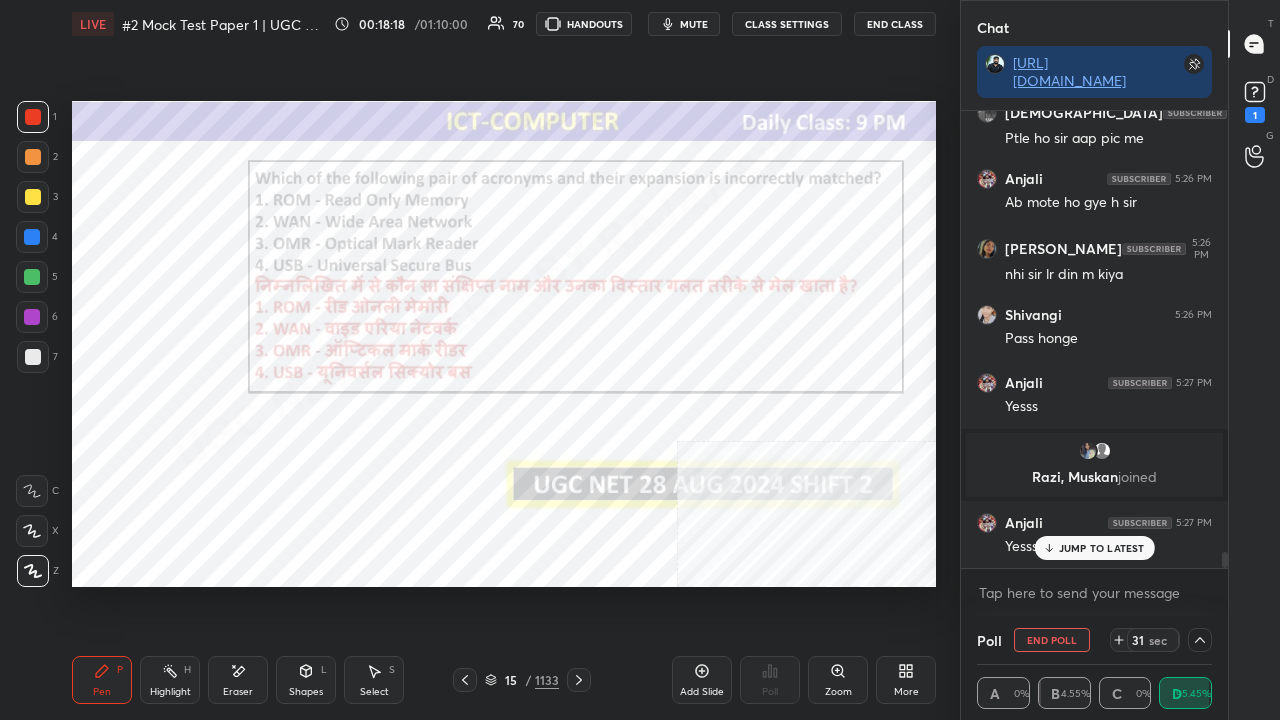 click on "JUMP TO LATEST" at bounding box center (1102, 548) 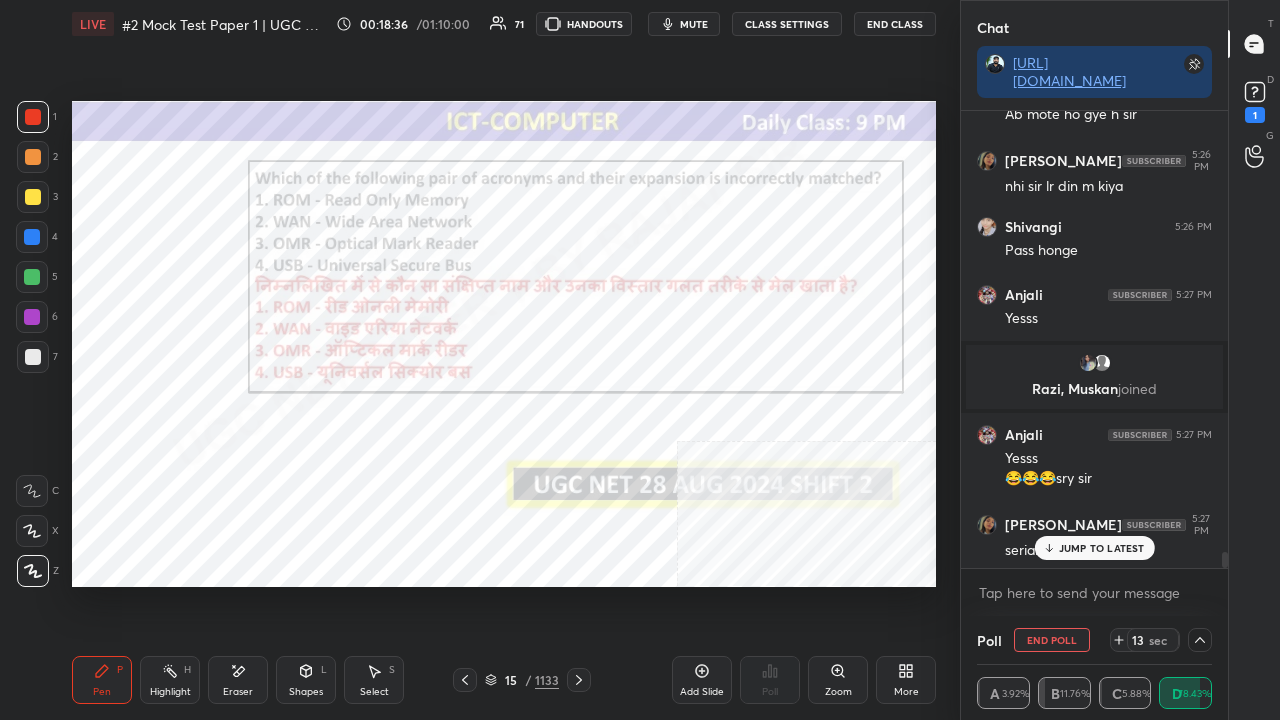 click on "JUMP TO LATEST" at bounding box center (1102, 548) 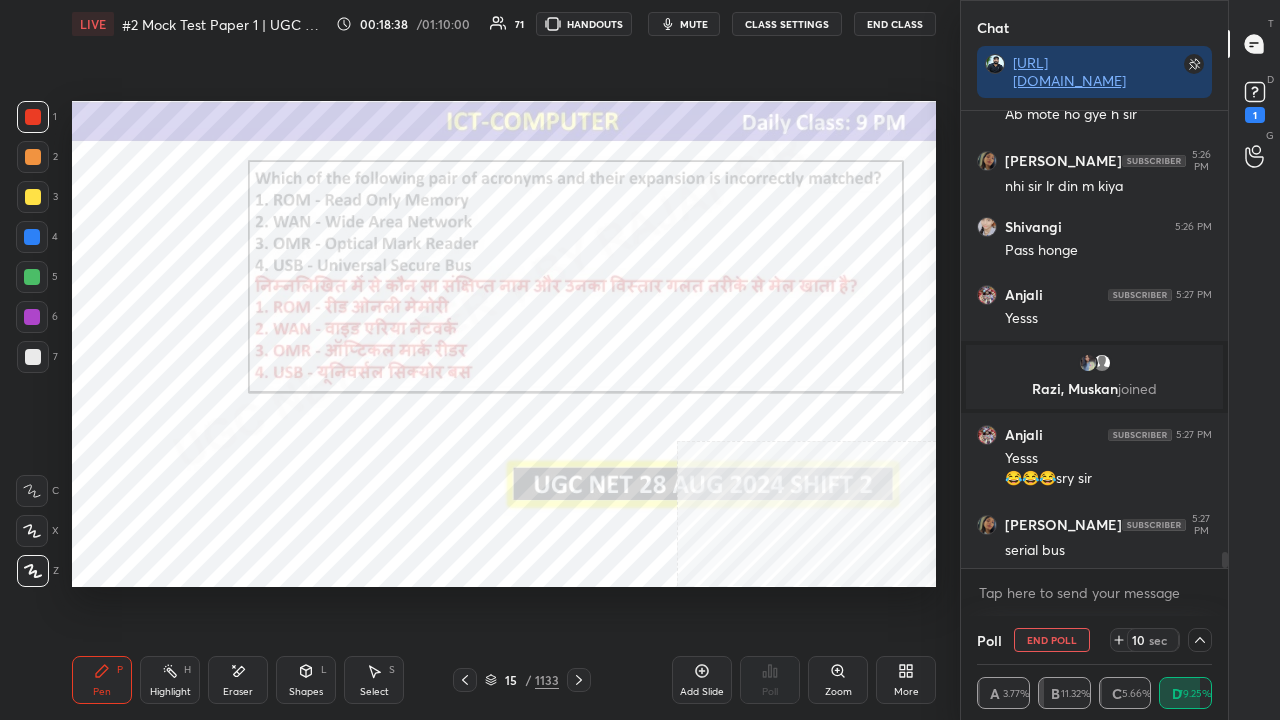 click at bounding box center (32, 317) 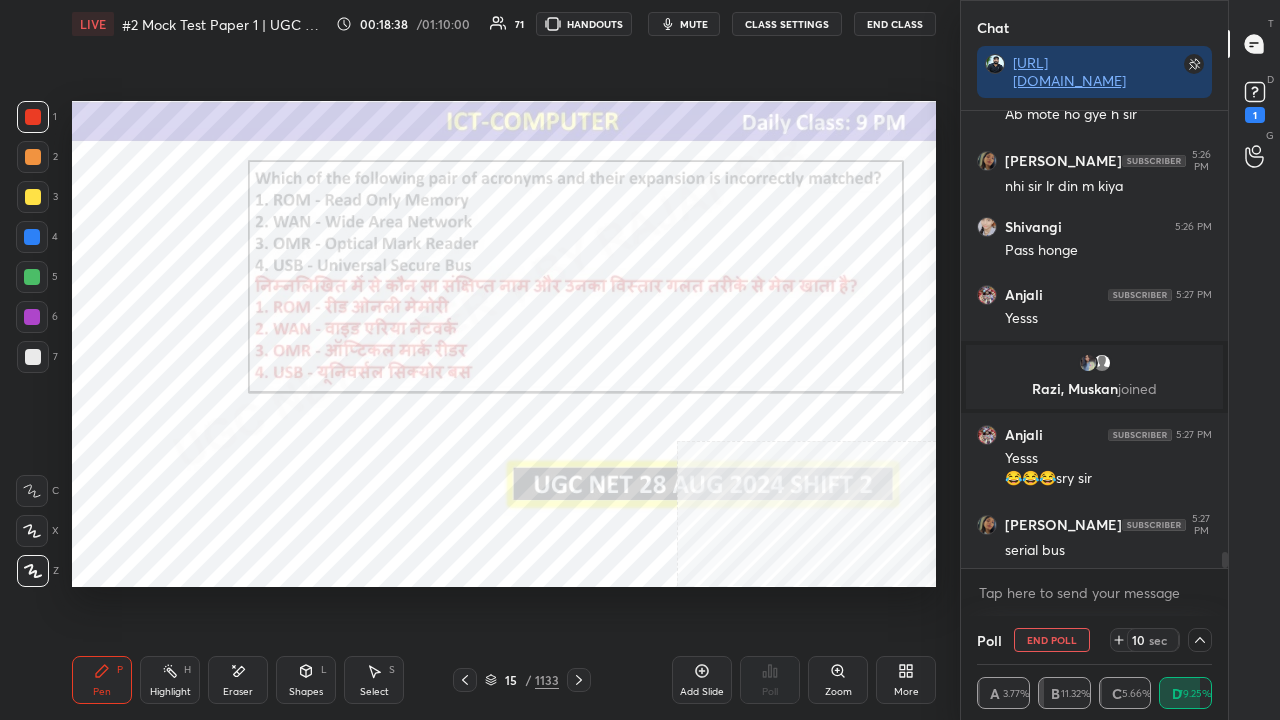 click at bounding box center (32, 317) 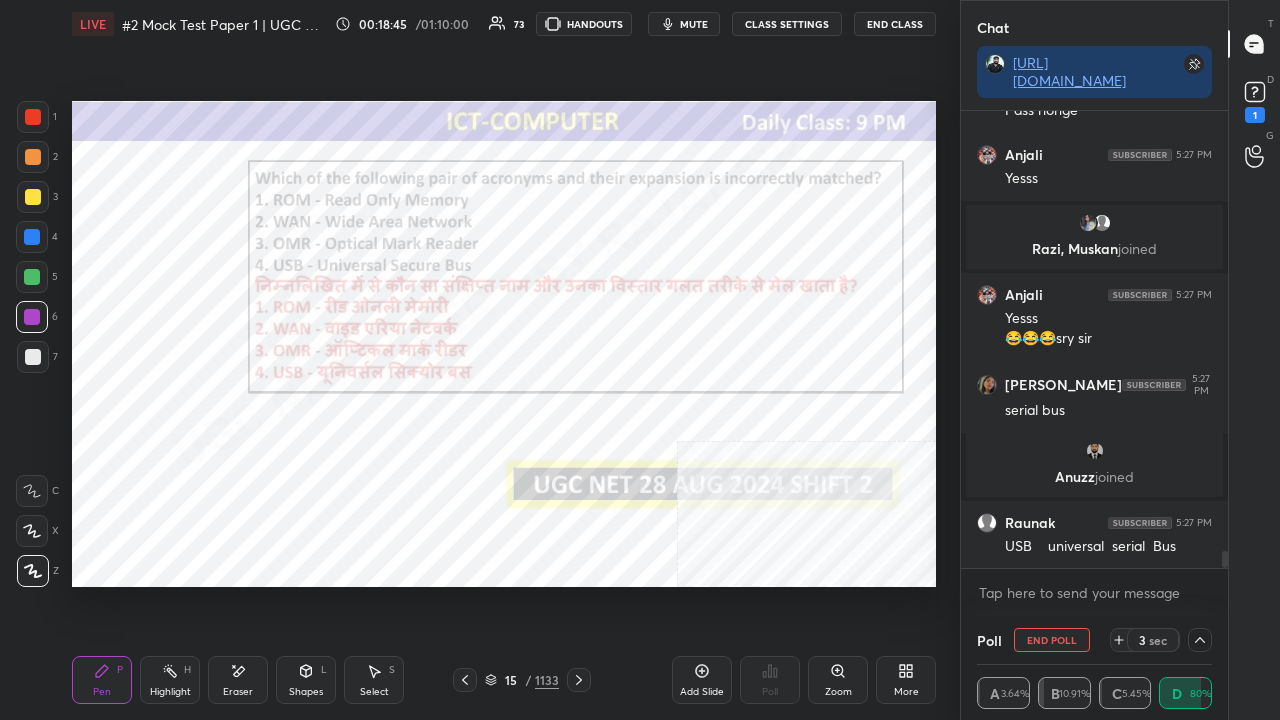 drag, startPoint x: 494, startPoint y: 679, endPoint x: 559, endPoint y: 587, distance: 112.64546 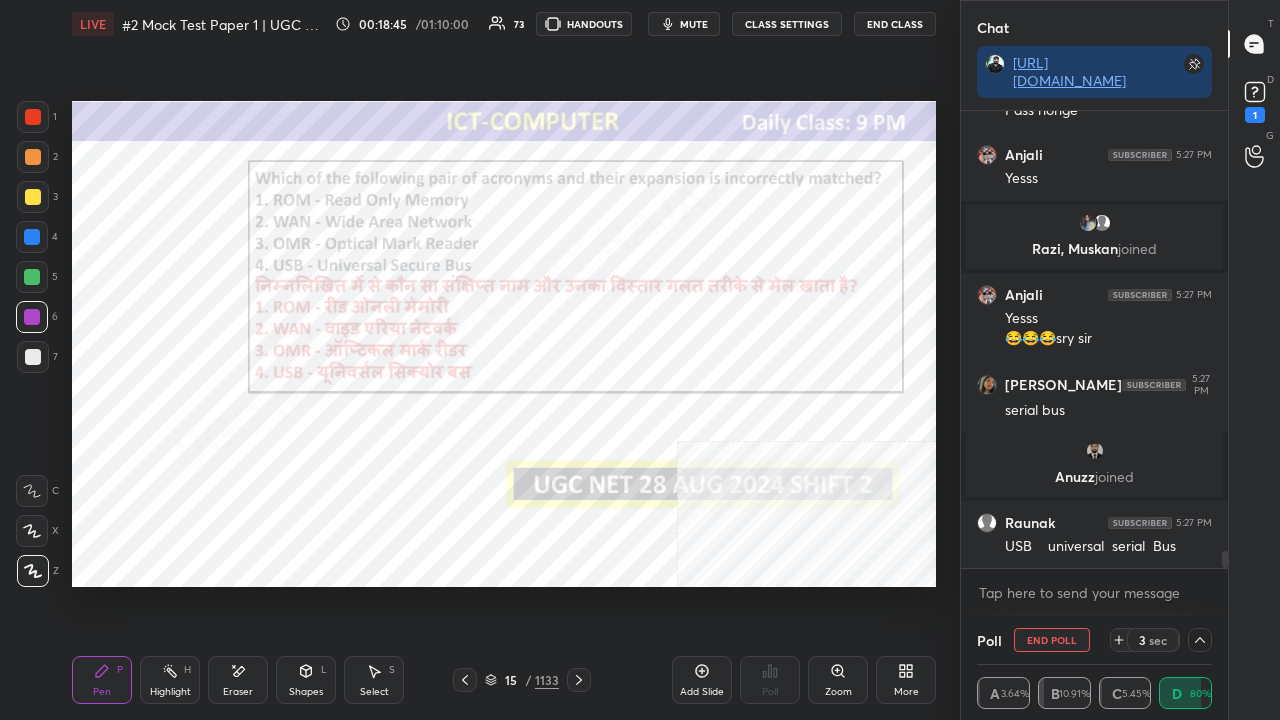 click 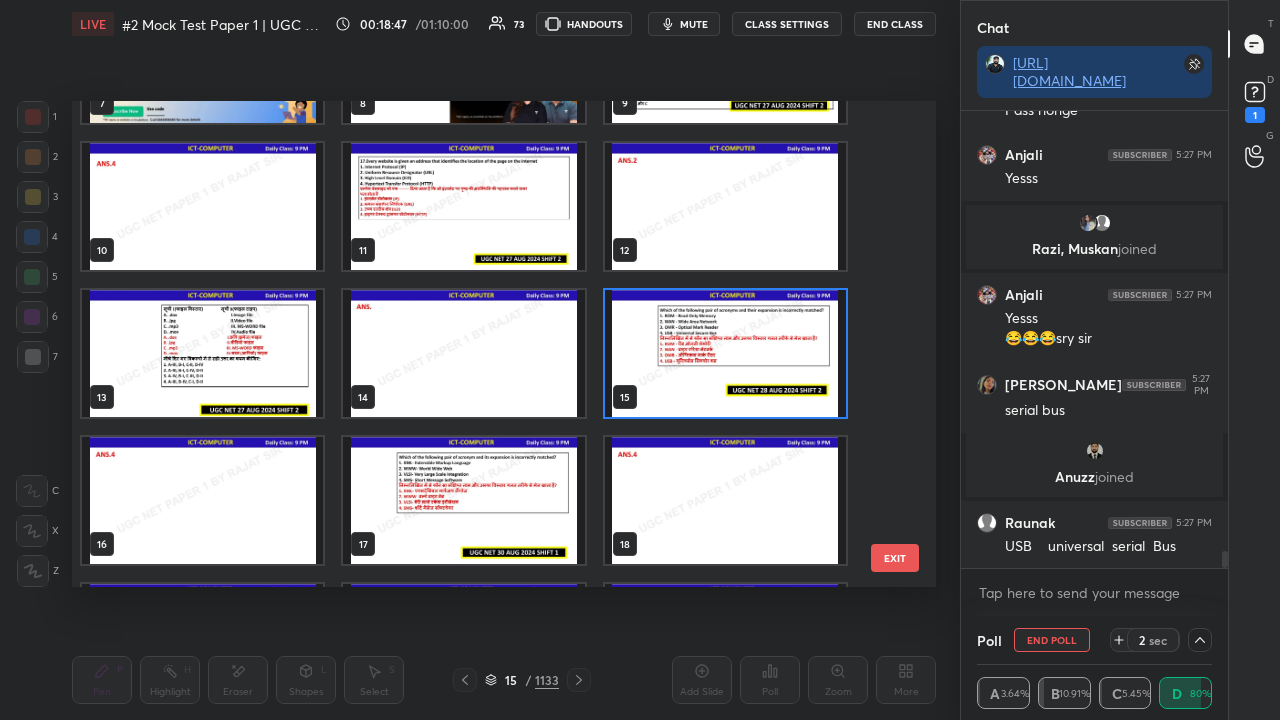 click at bounding box center (463, 500) 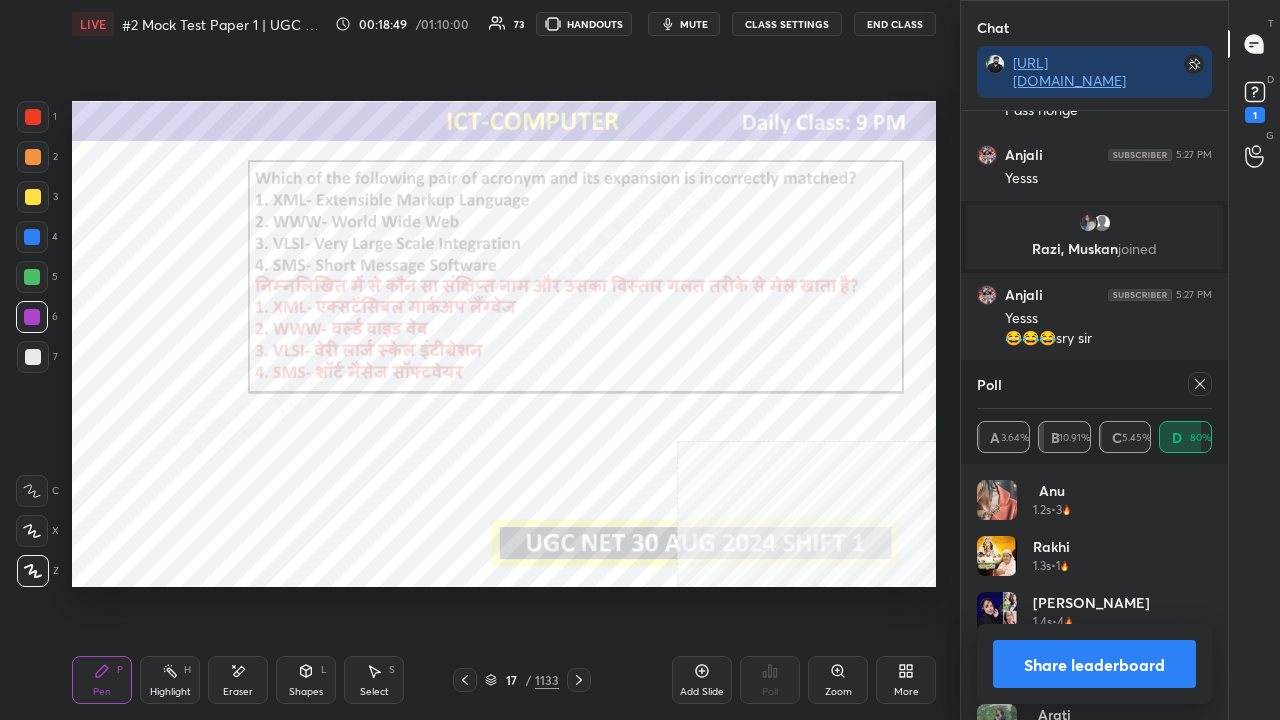 drag, startPoint x: 1204, startPoint y: 388, endPoint x: 1062, endPoint y: 476, distance: 167.05687 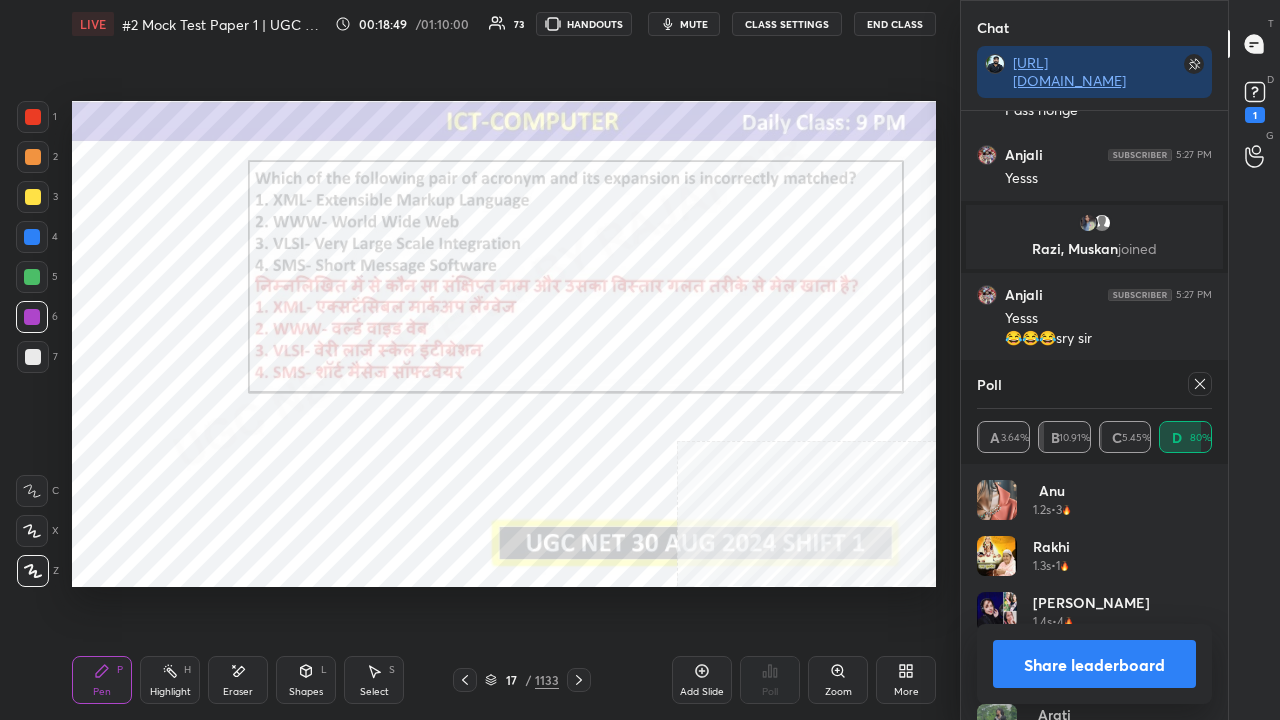 click 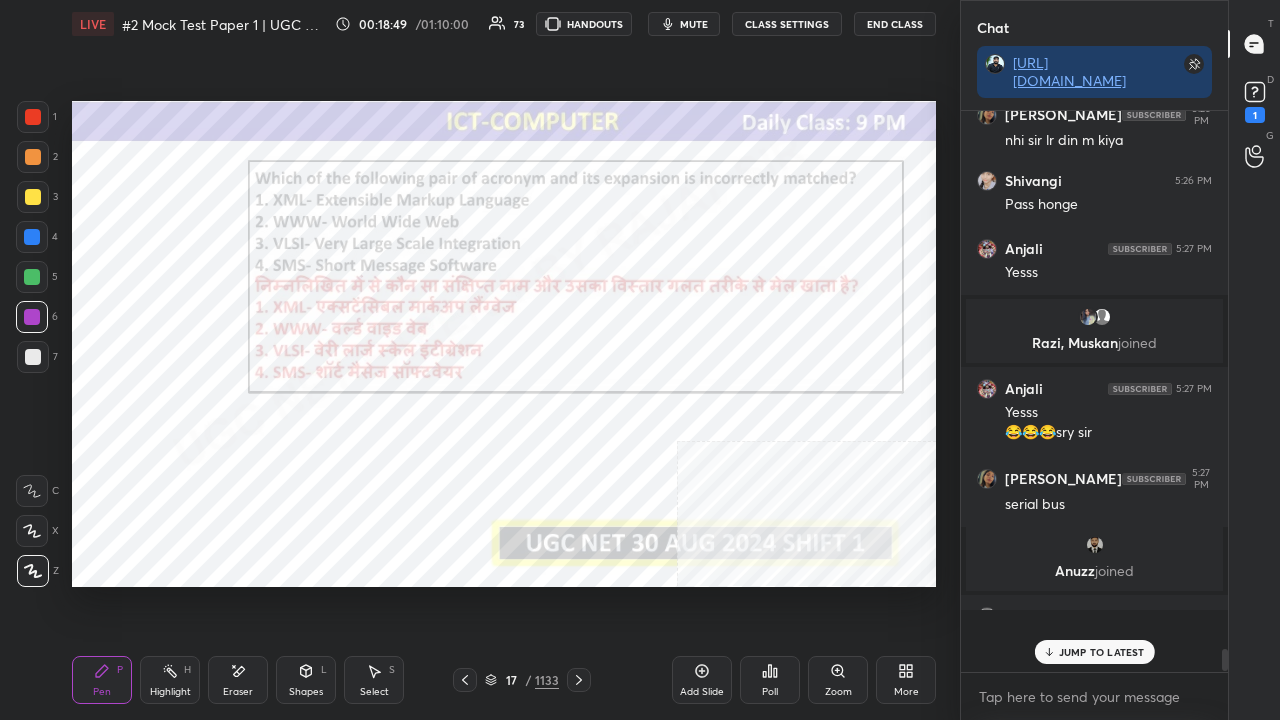 click on "17 / 1133" at bounding box center [522, 680] 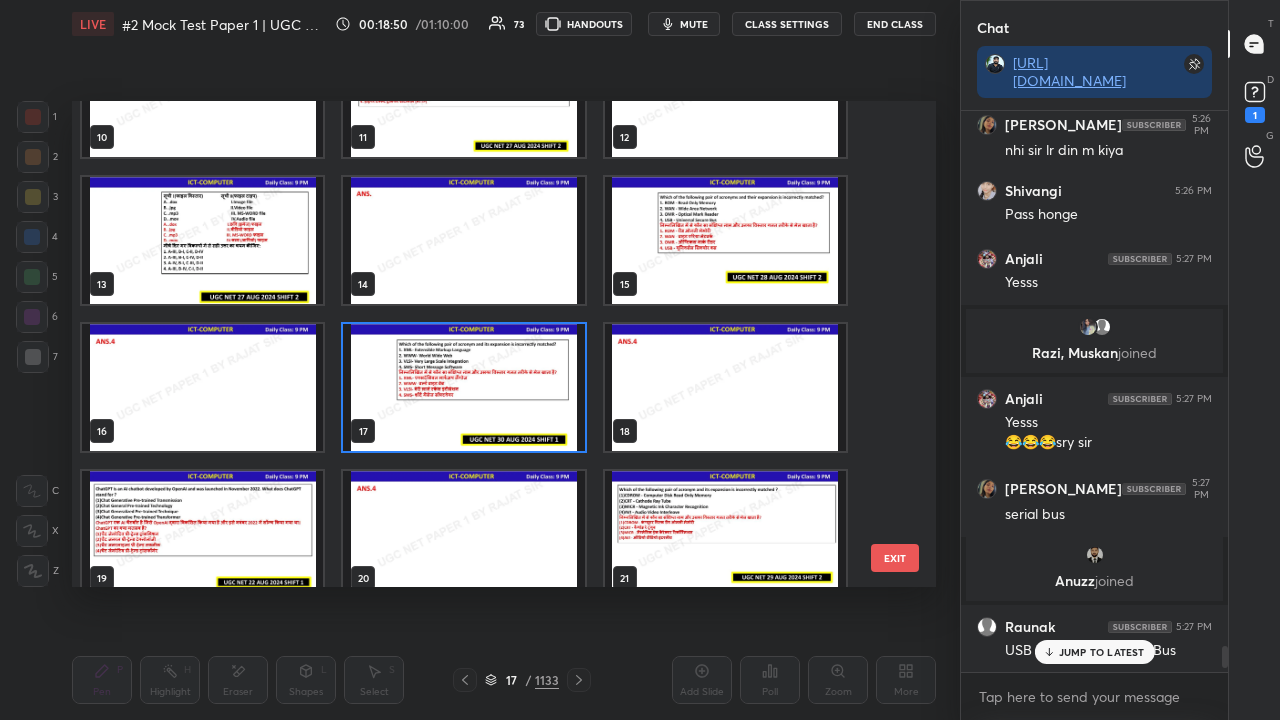 click at bounding box center (463, 387) 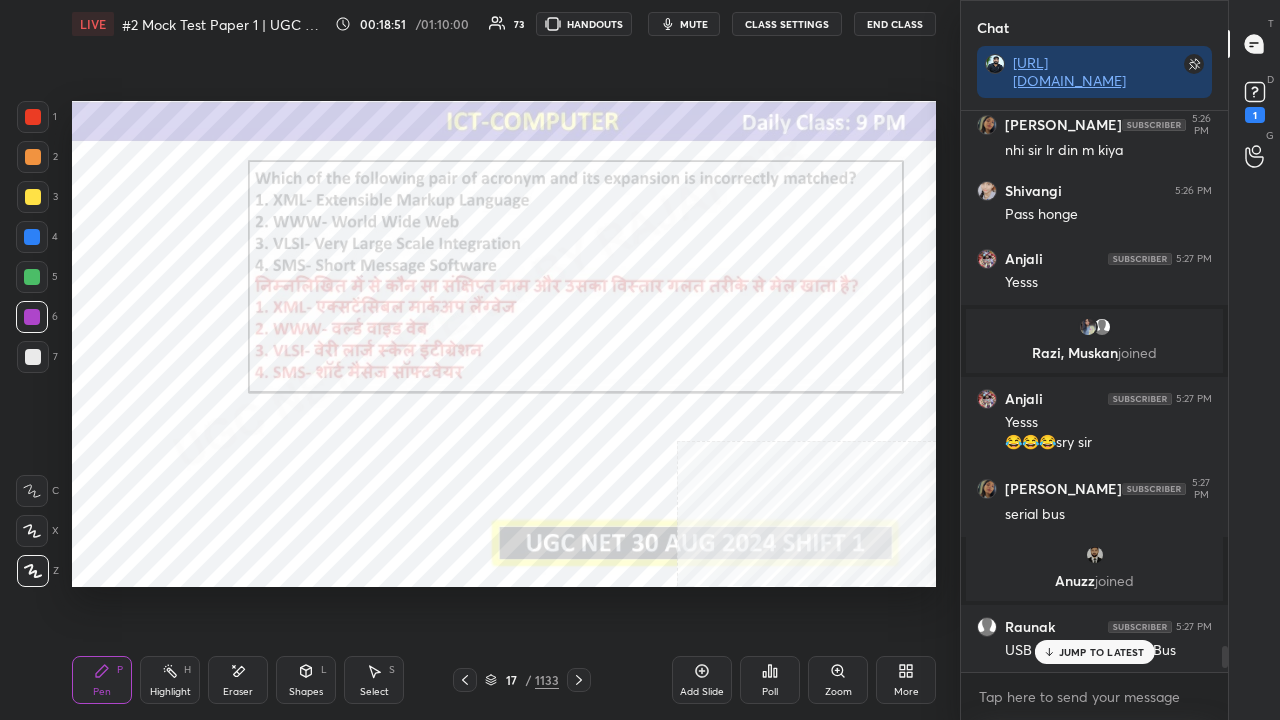 click 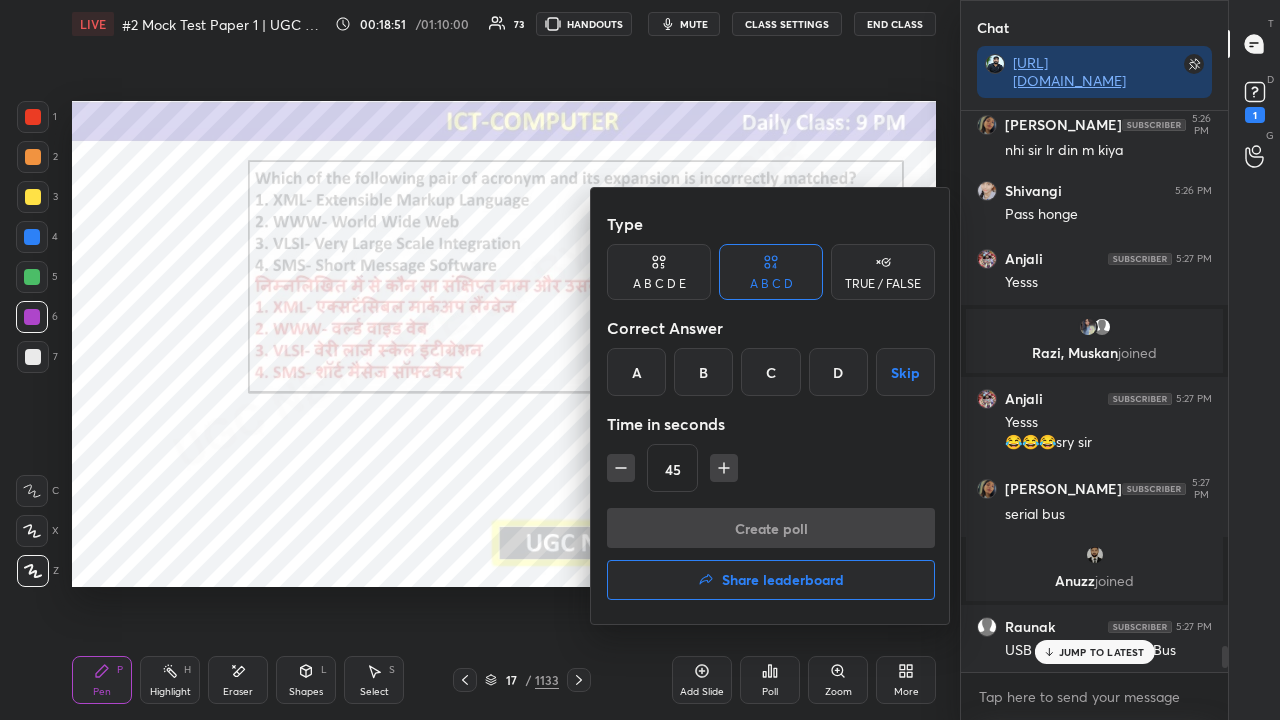 click on "D" at bounding box center (838, 372) 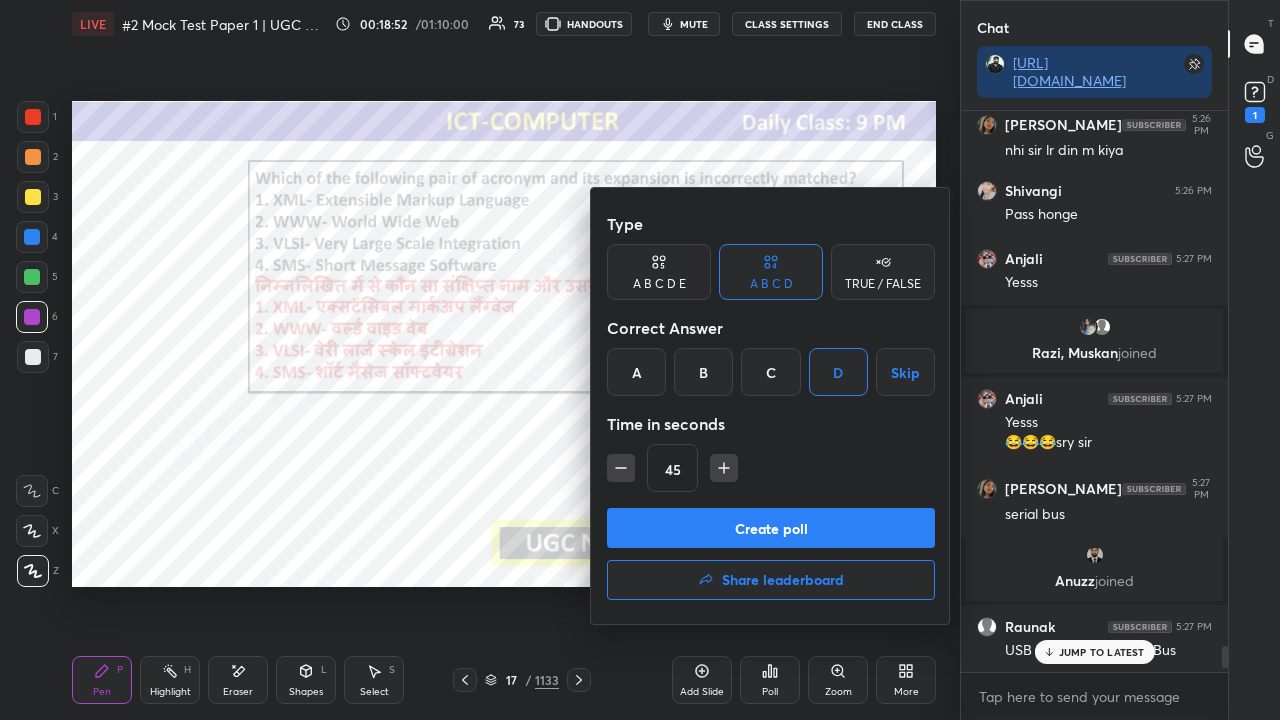 click 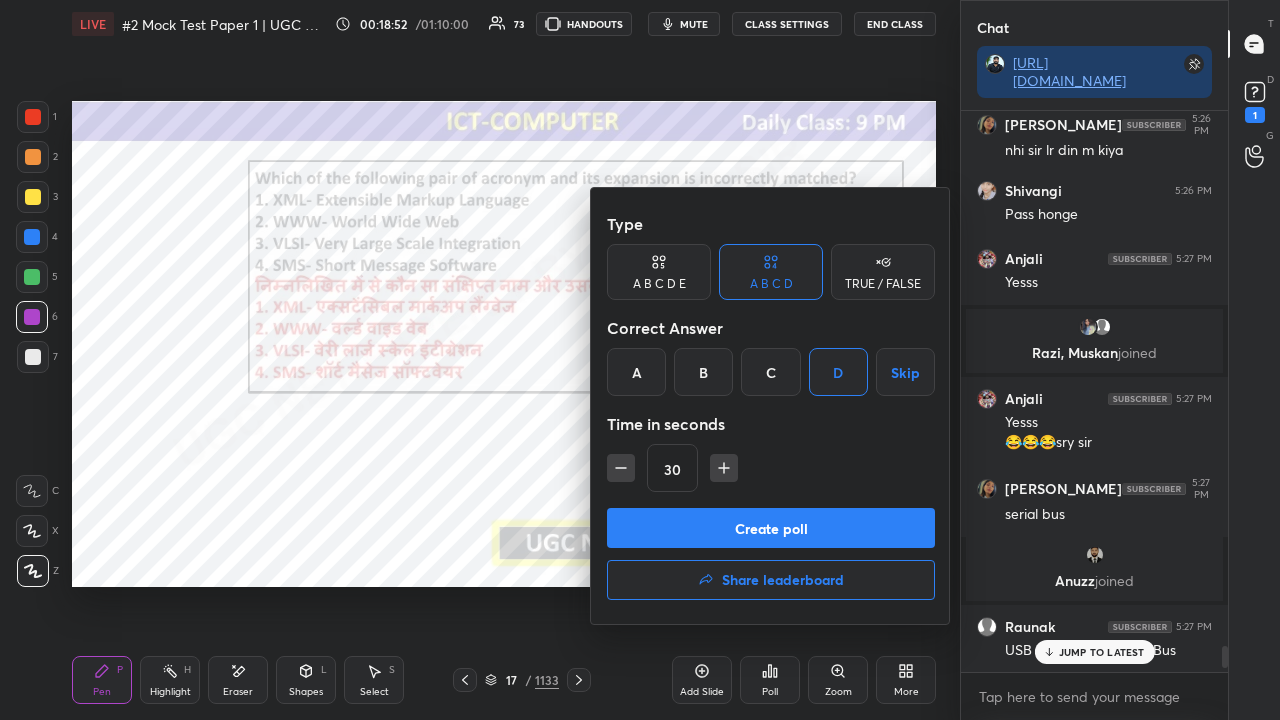 click on "Create poll" at bounding box center [771, 528] 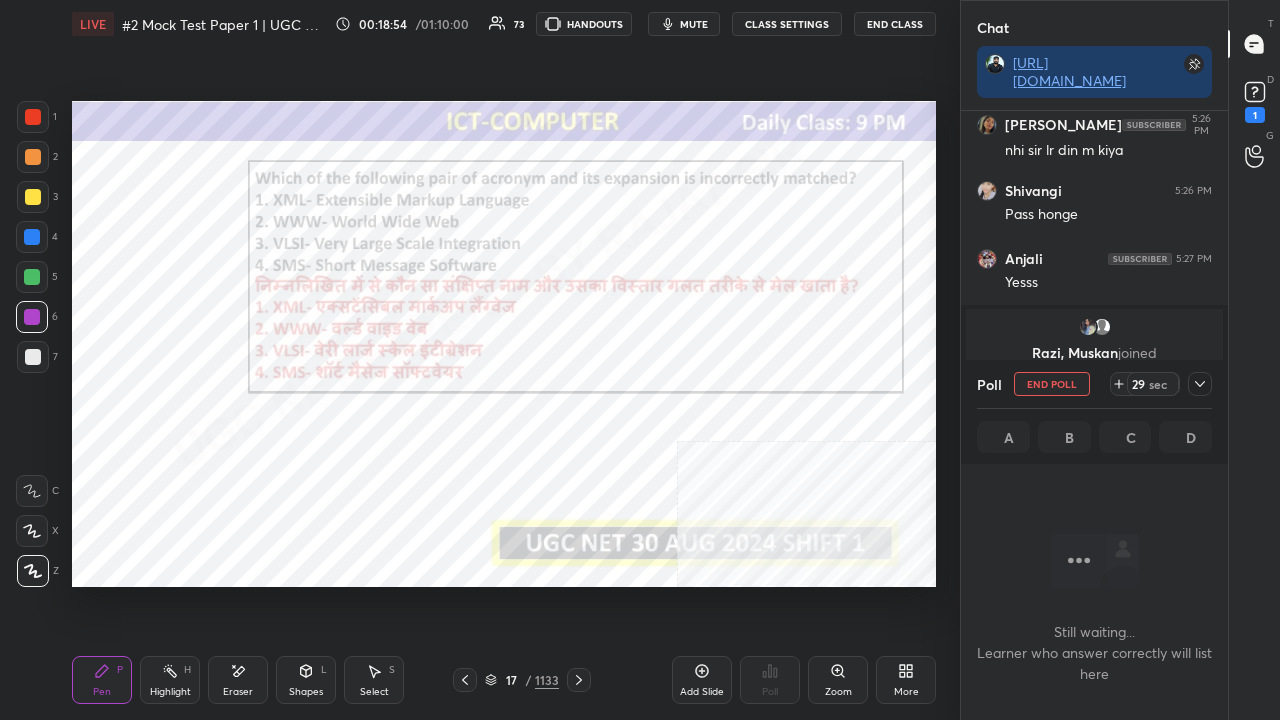 click 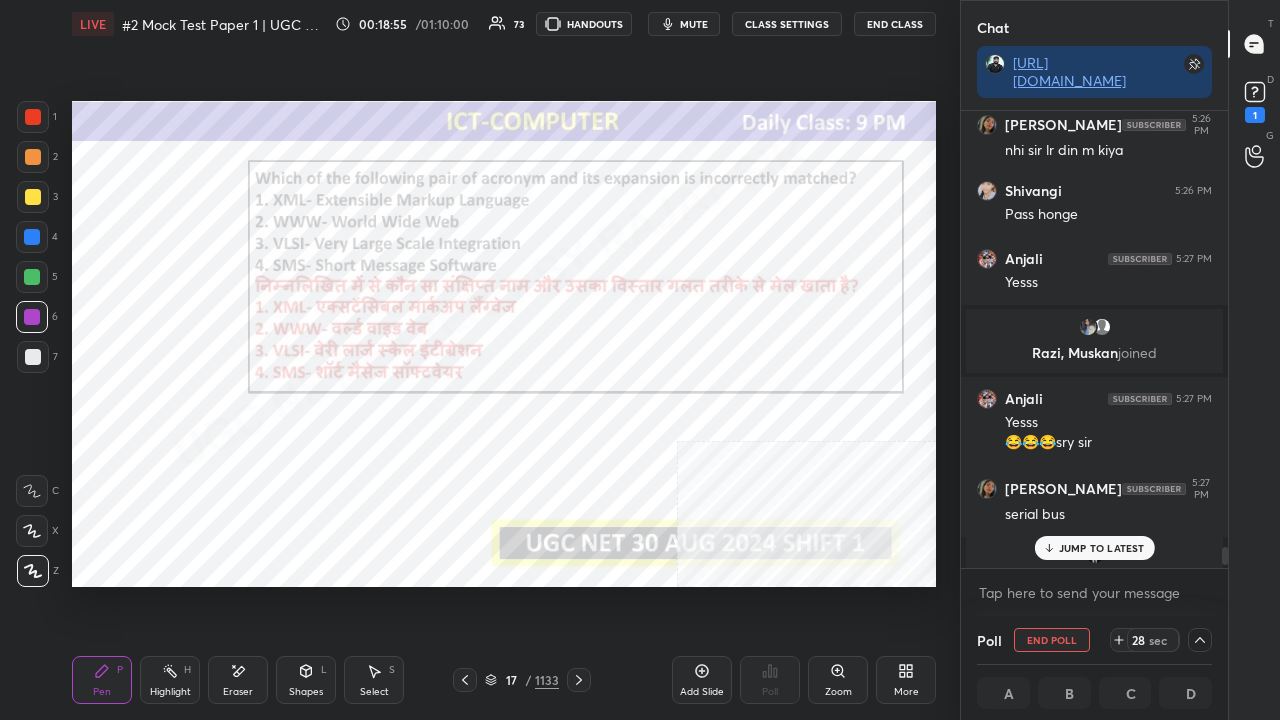 click on "JUMP TO LATEST" at bounding box center [1102, 548] 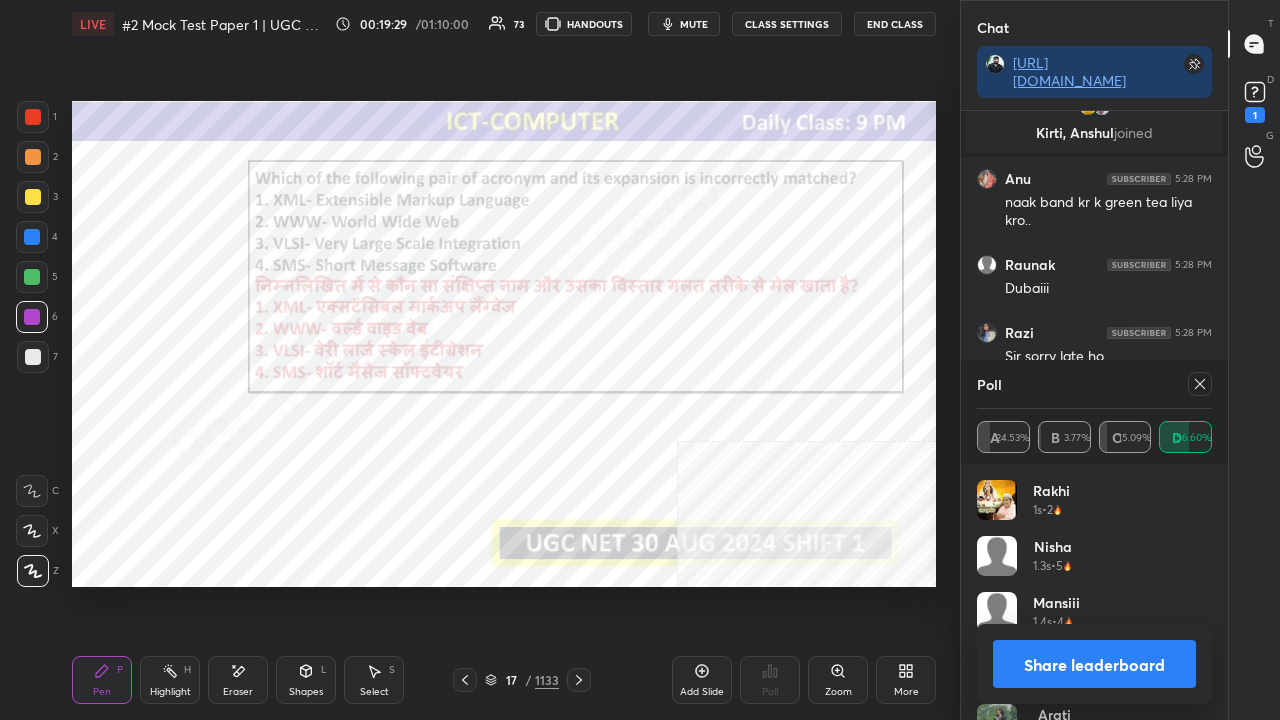 click 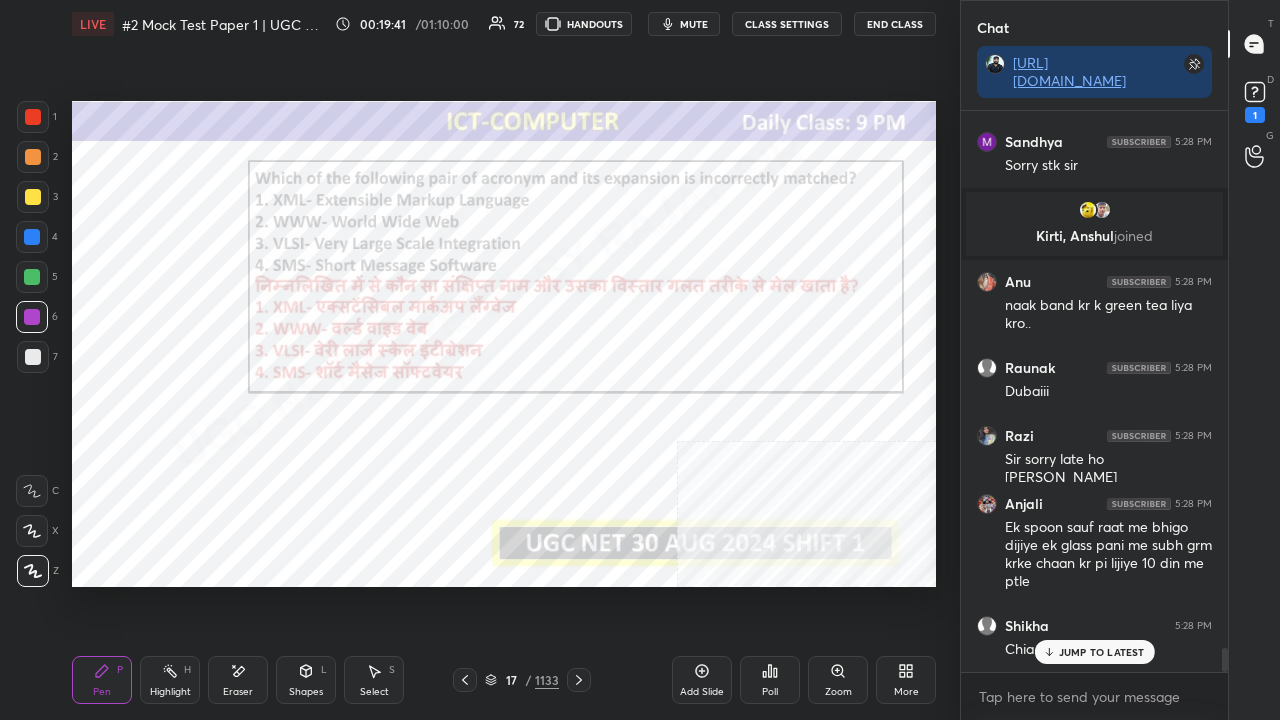 click on "JUMP TO LATEST" at bounding box center (1102, 652) 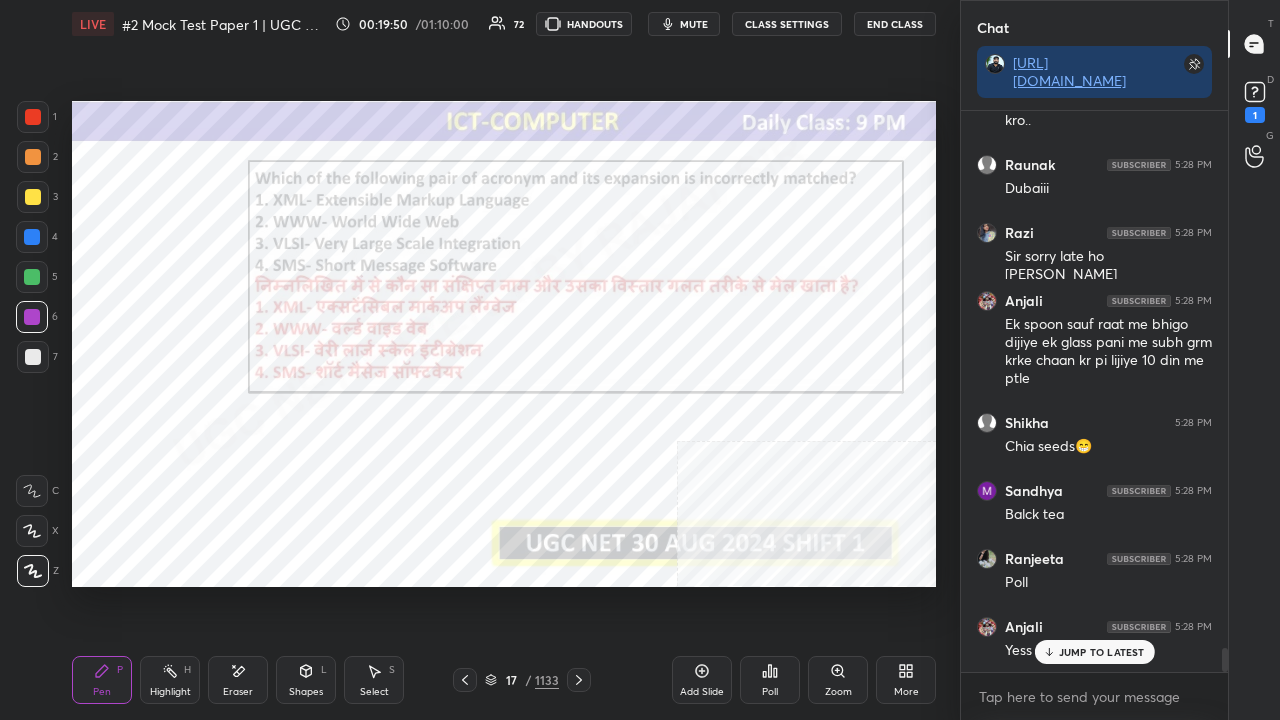 click on "/" at bounding box center (528, 680) 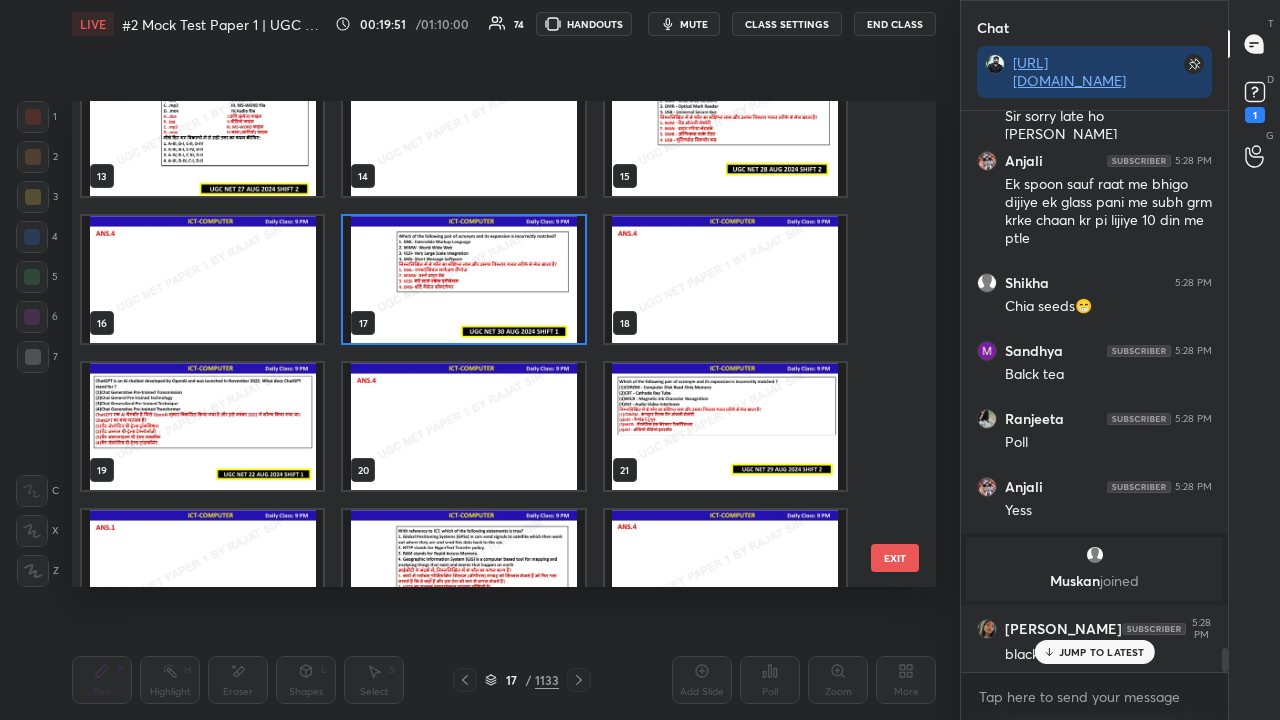 click at bounding box center (202, 426) 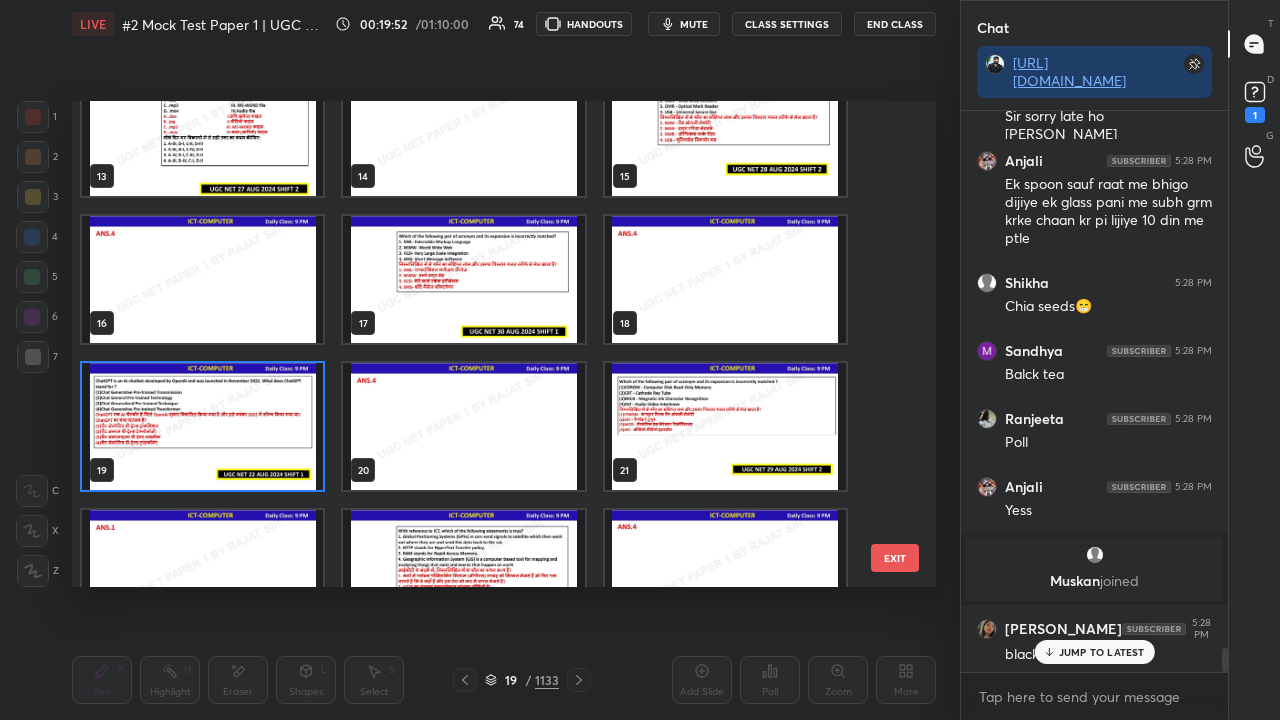 click at bounding box center (202, 426) 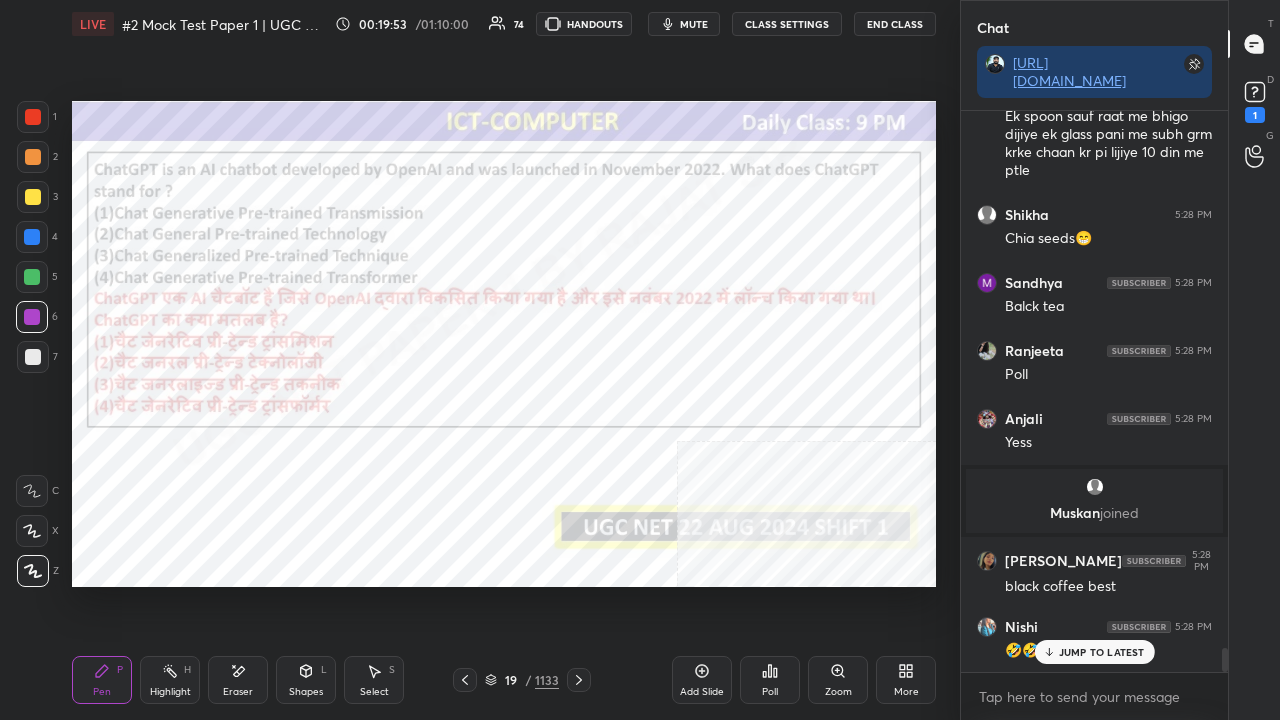 click 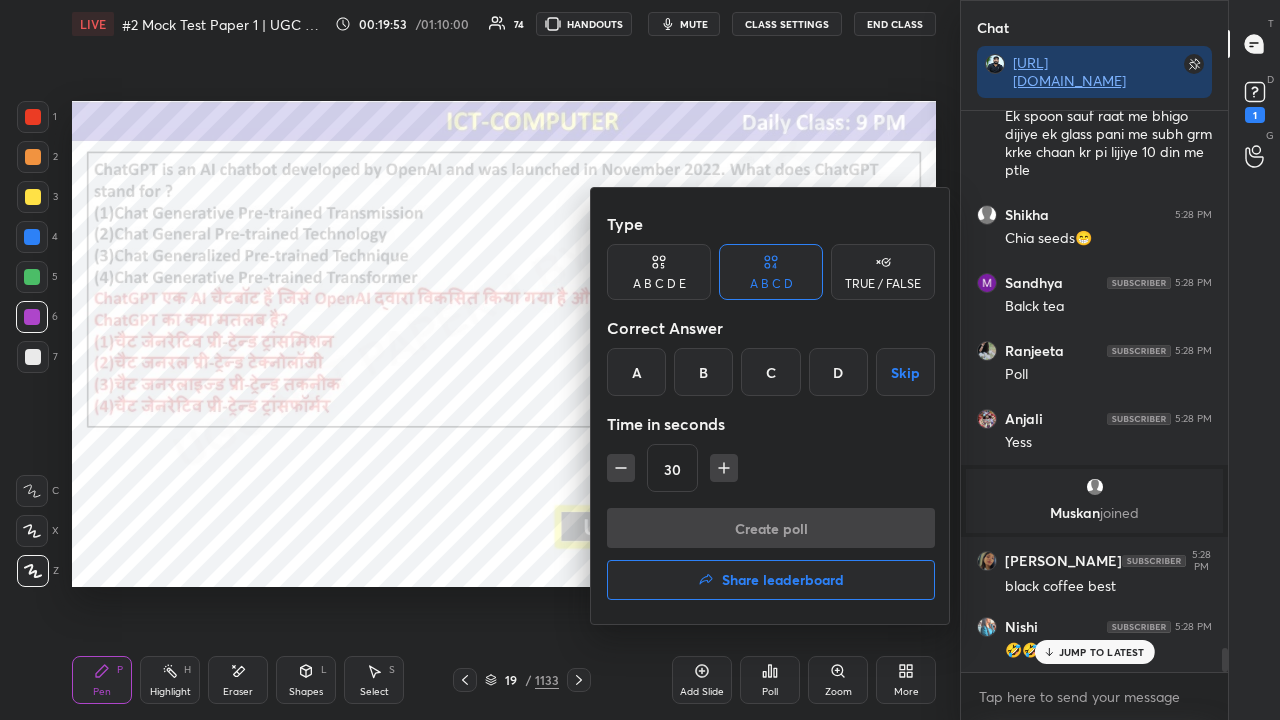 click on "D" at bounding box center (838, 372) 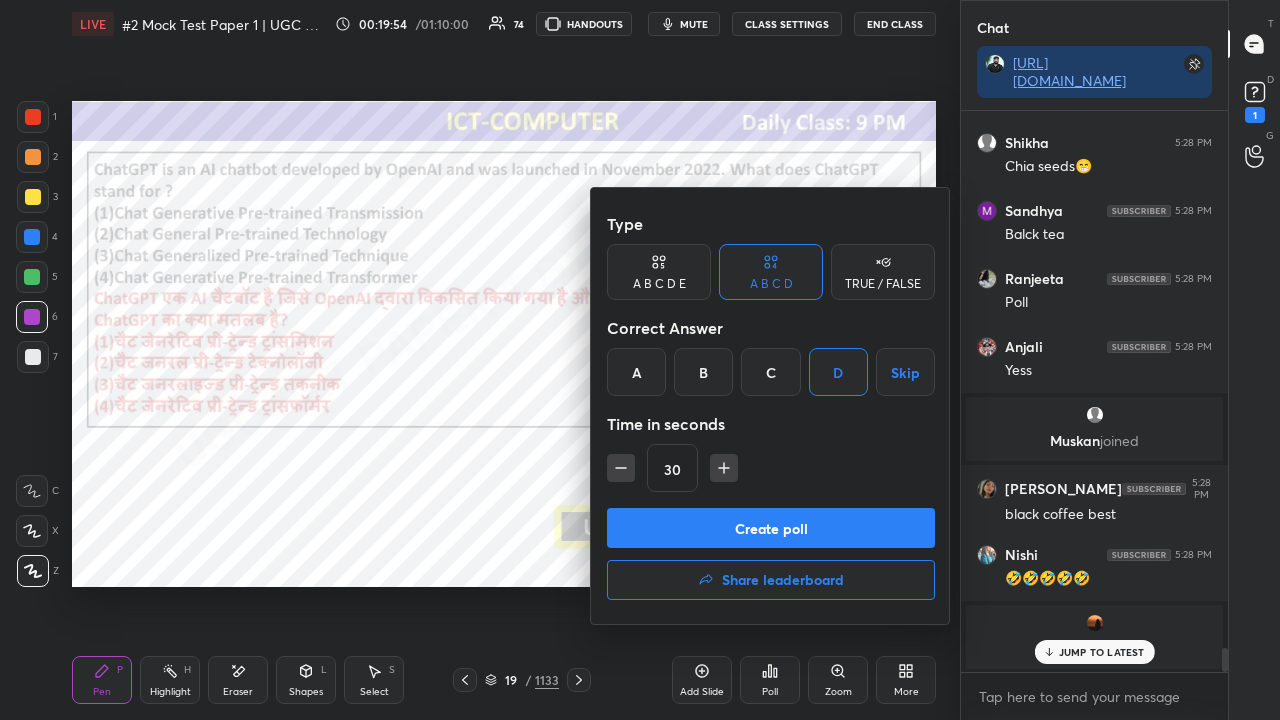 click on "Create poll" at bounding box center [771, 528] 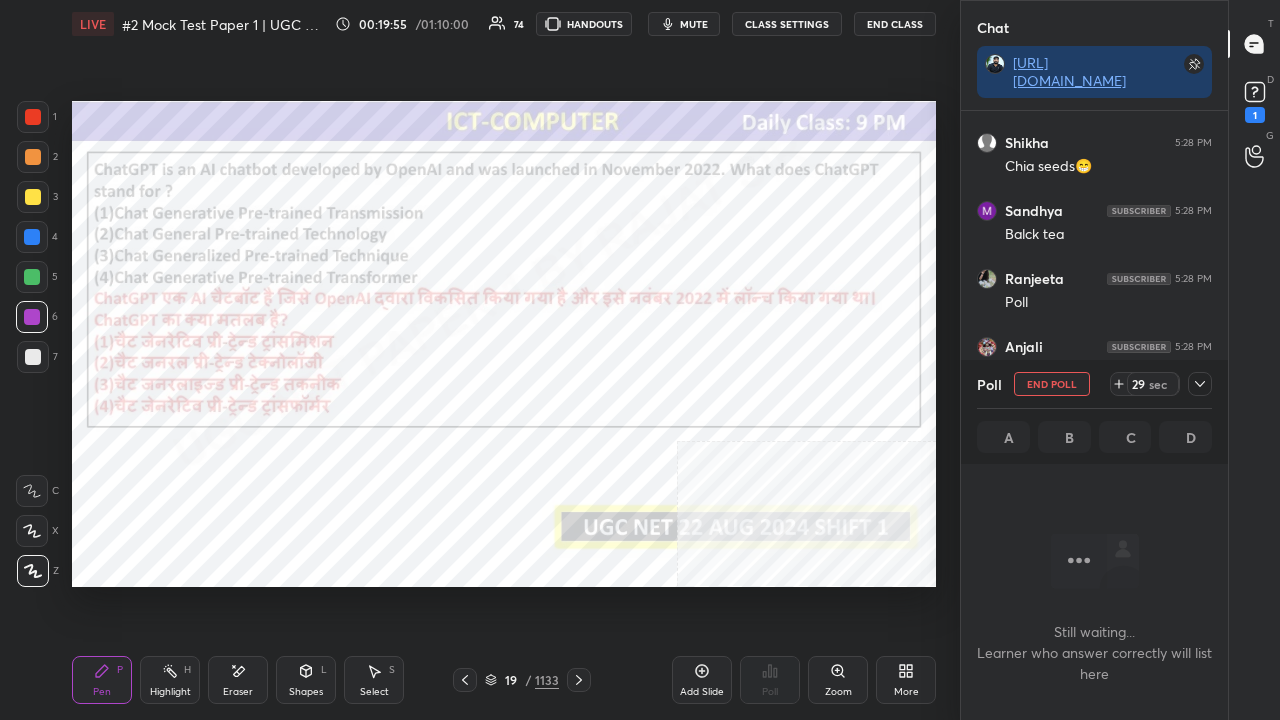 click 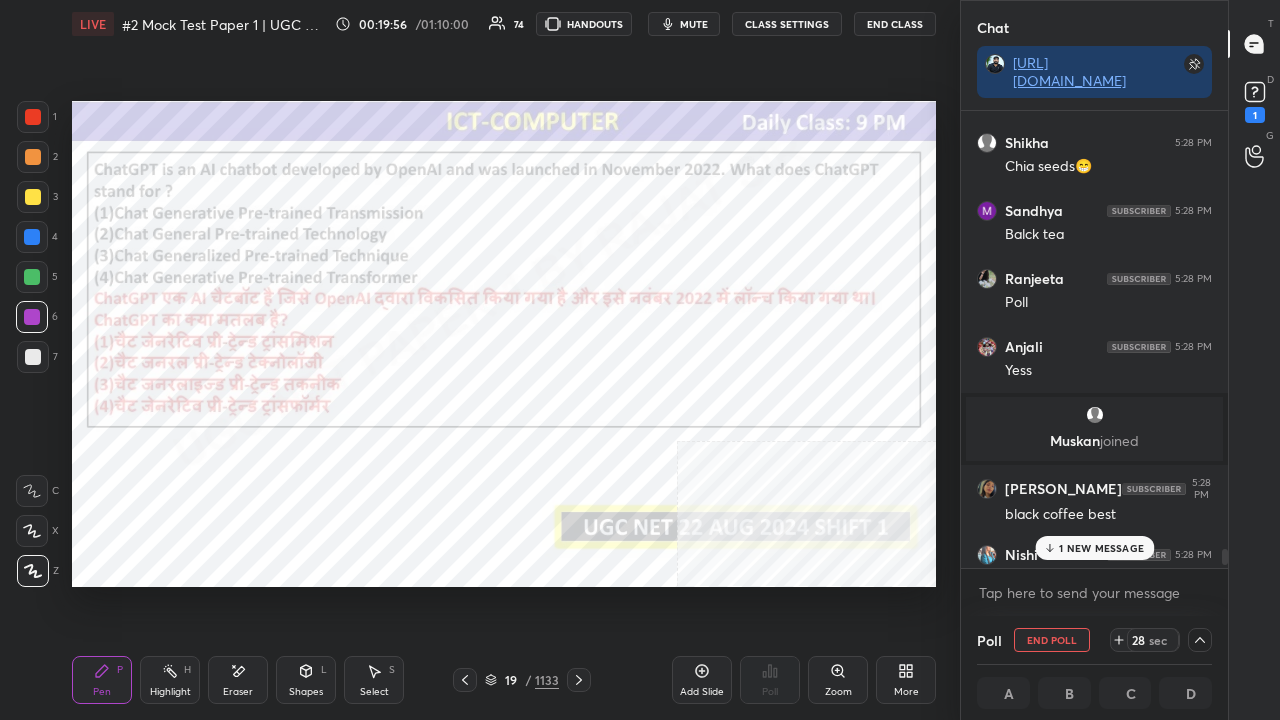 click on "1 NEW MESSAGE" at bounding box center (1101, 548) 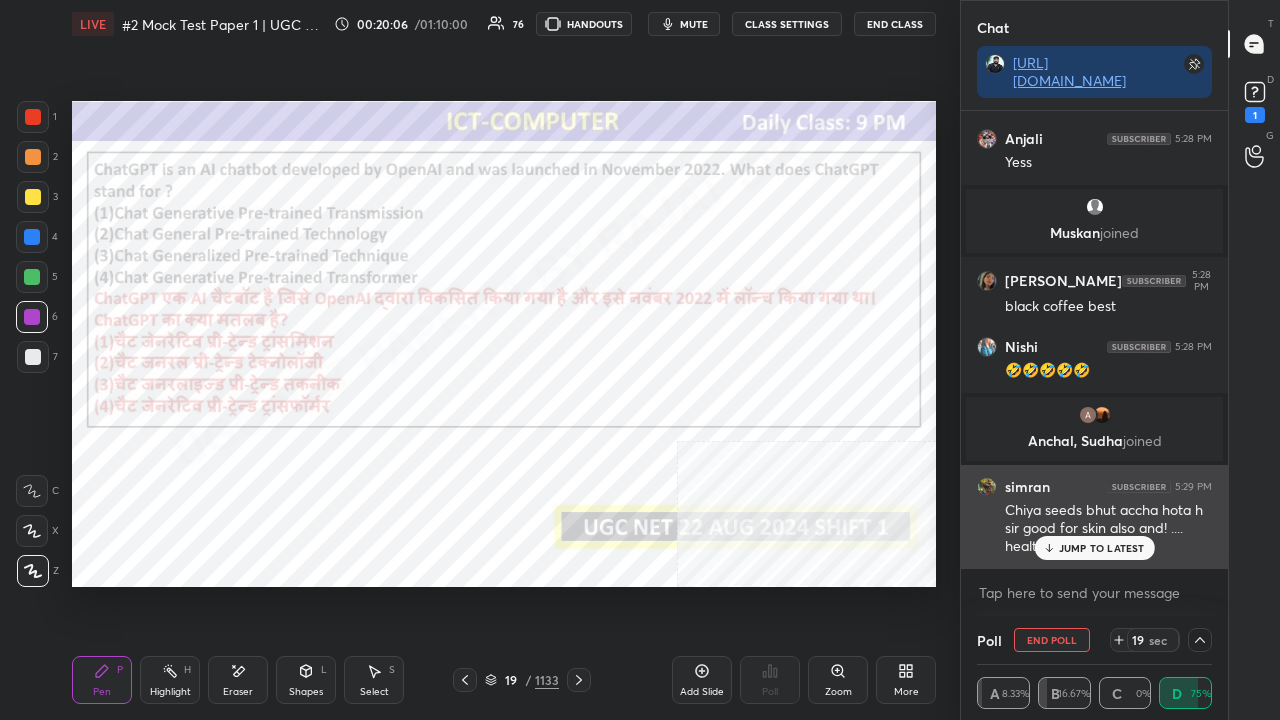 click on "JUMP TO LATEST" at bounding box center [1094, 548] 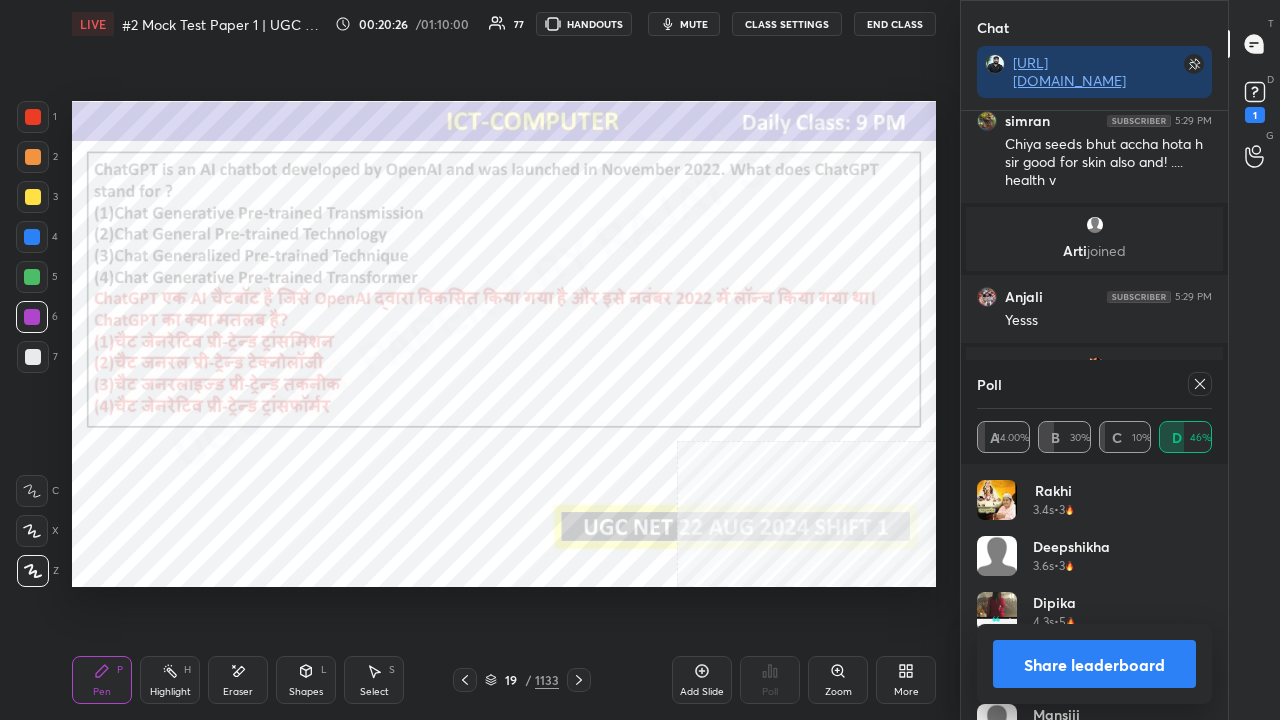 click 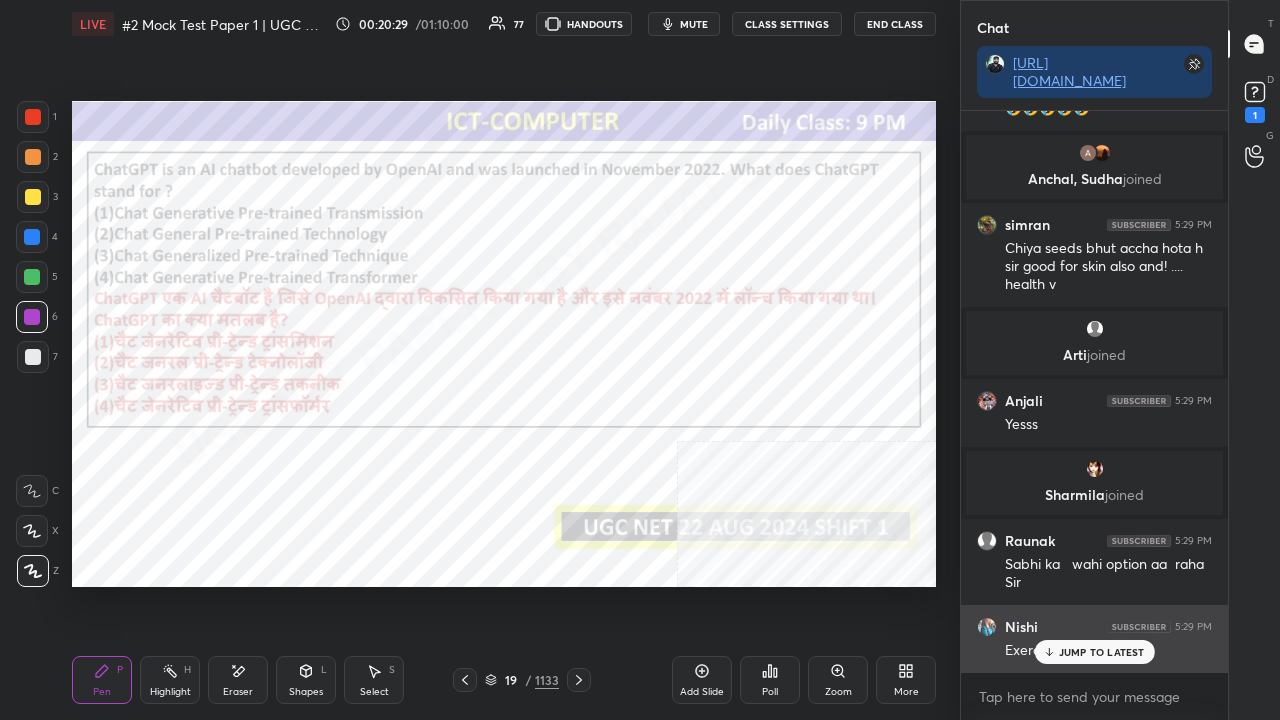 click on "JUMP TO LATEST" at bounding box center (1102, 652) 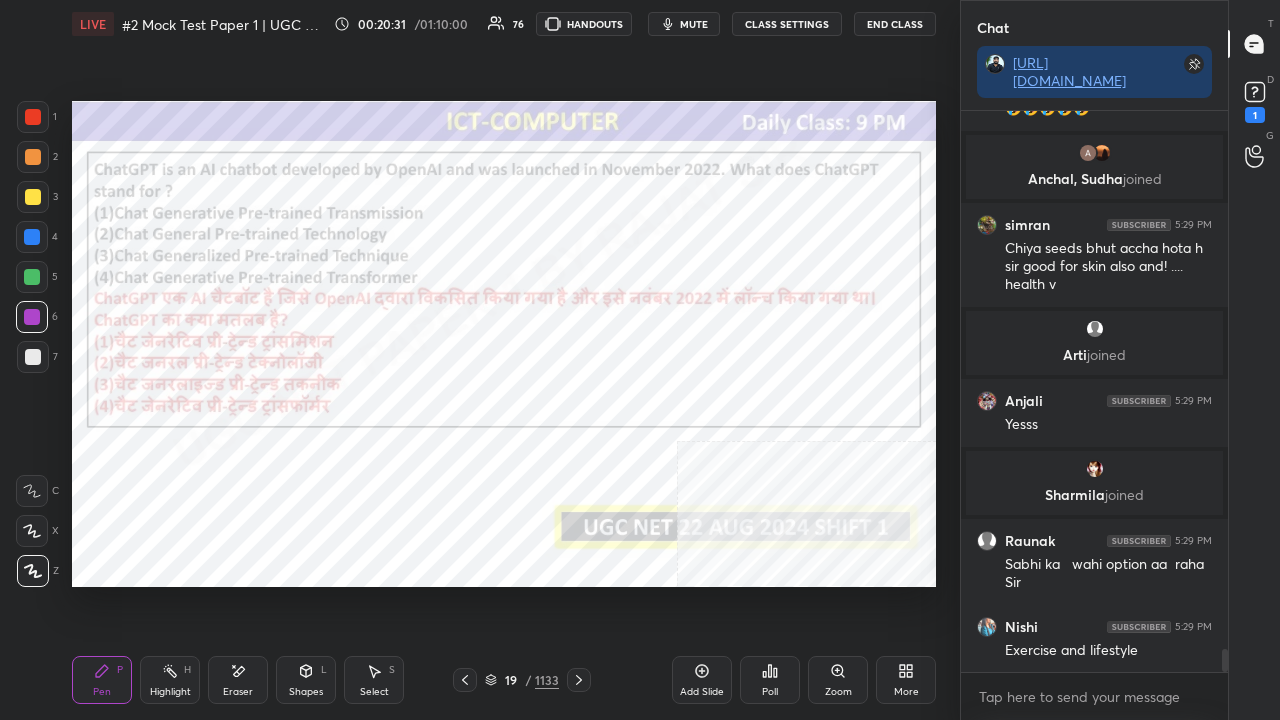 click 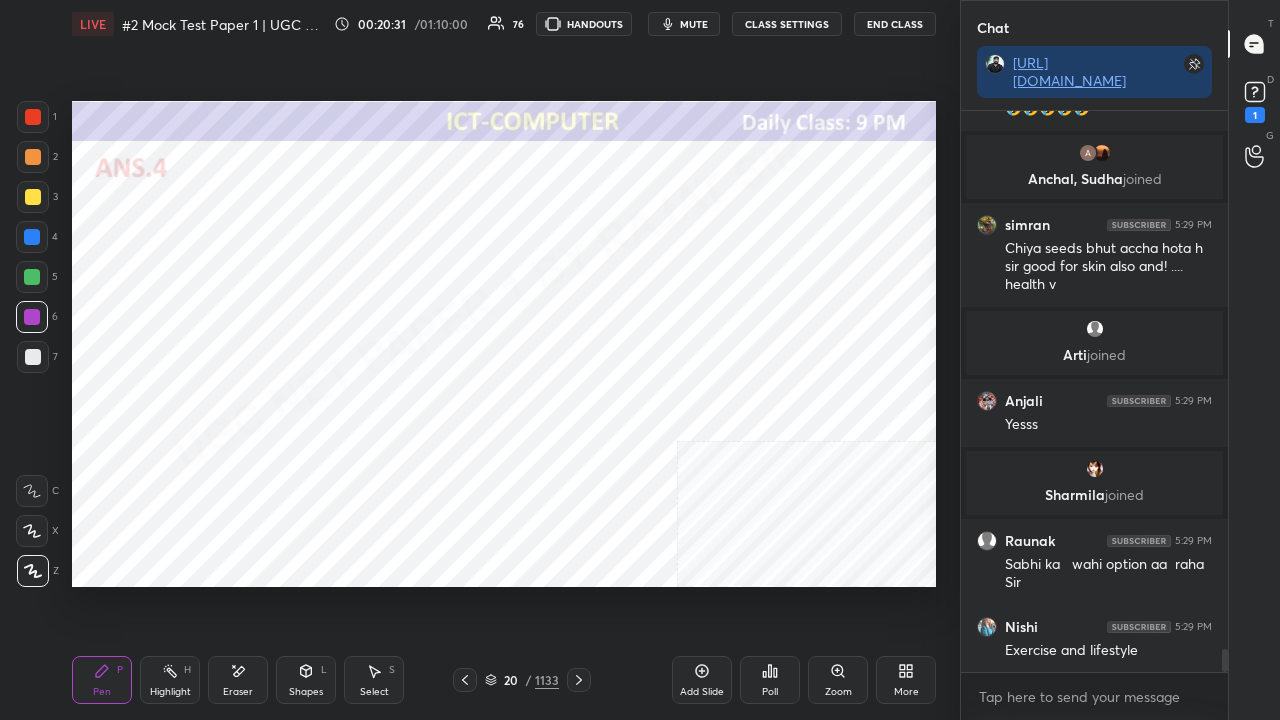 click 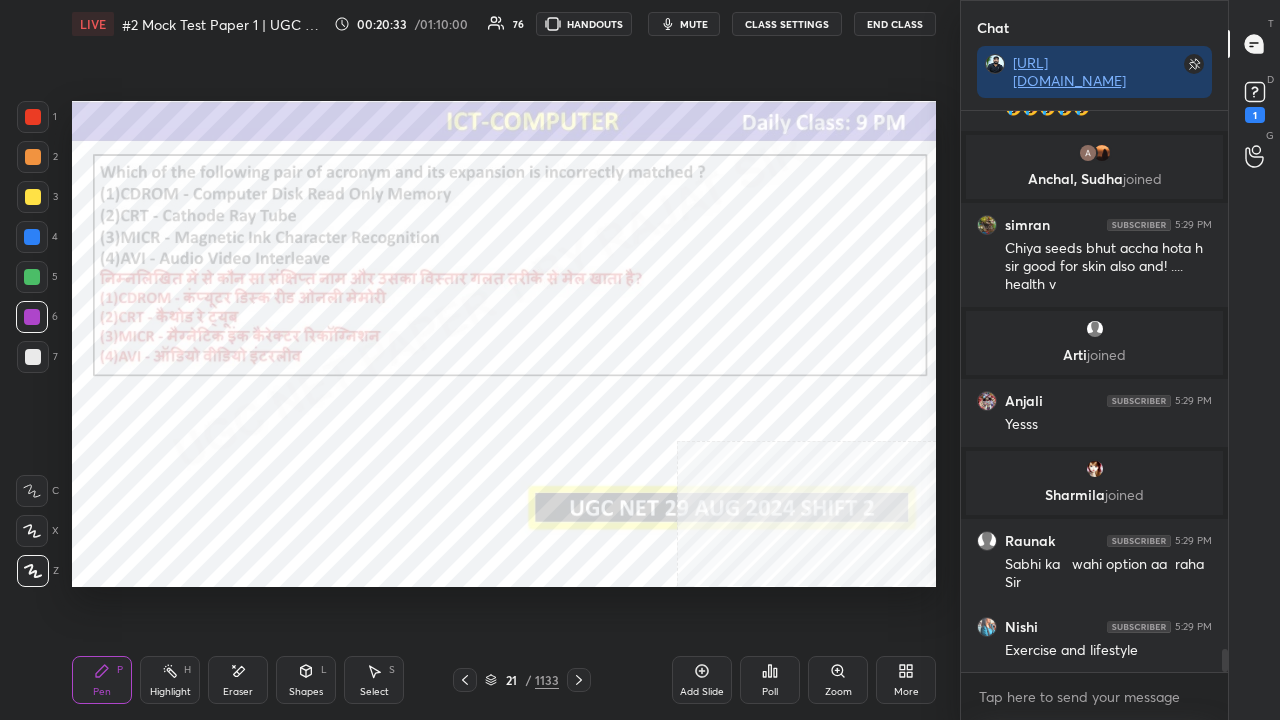 click on "21 / 1133" at bounding box center (522, 680) 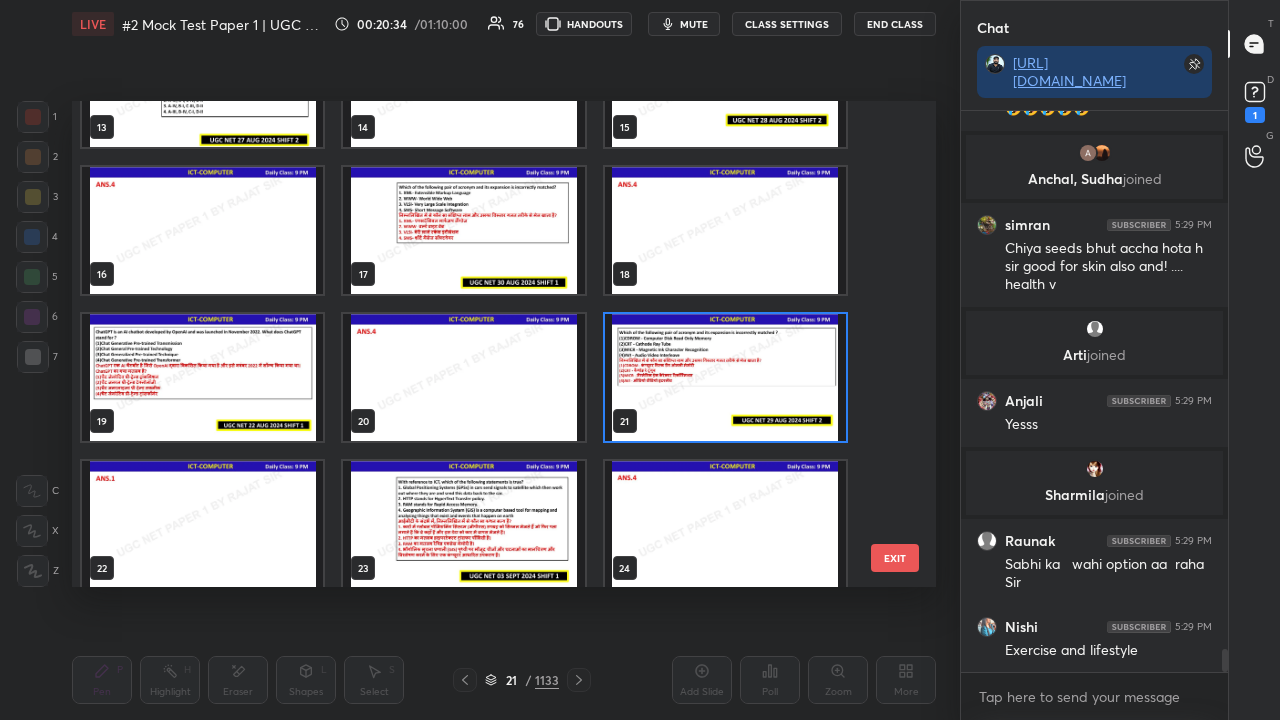 click at bounding box center (463, 524) 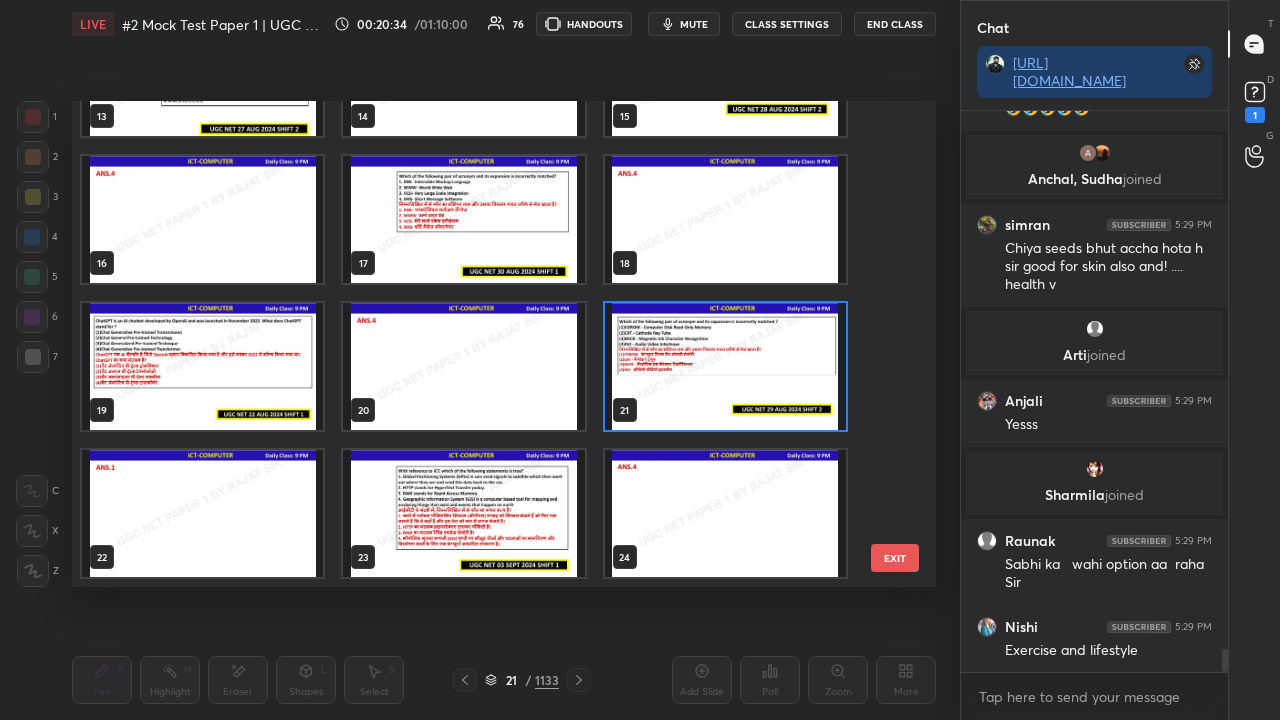 click at bounding box center [463, 513] 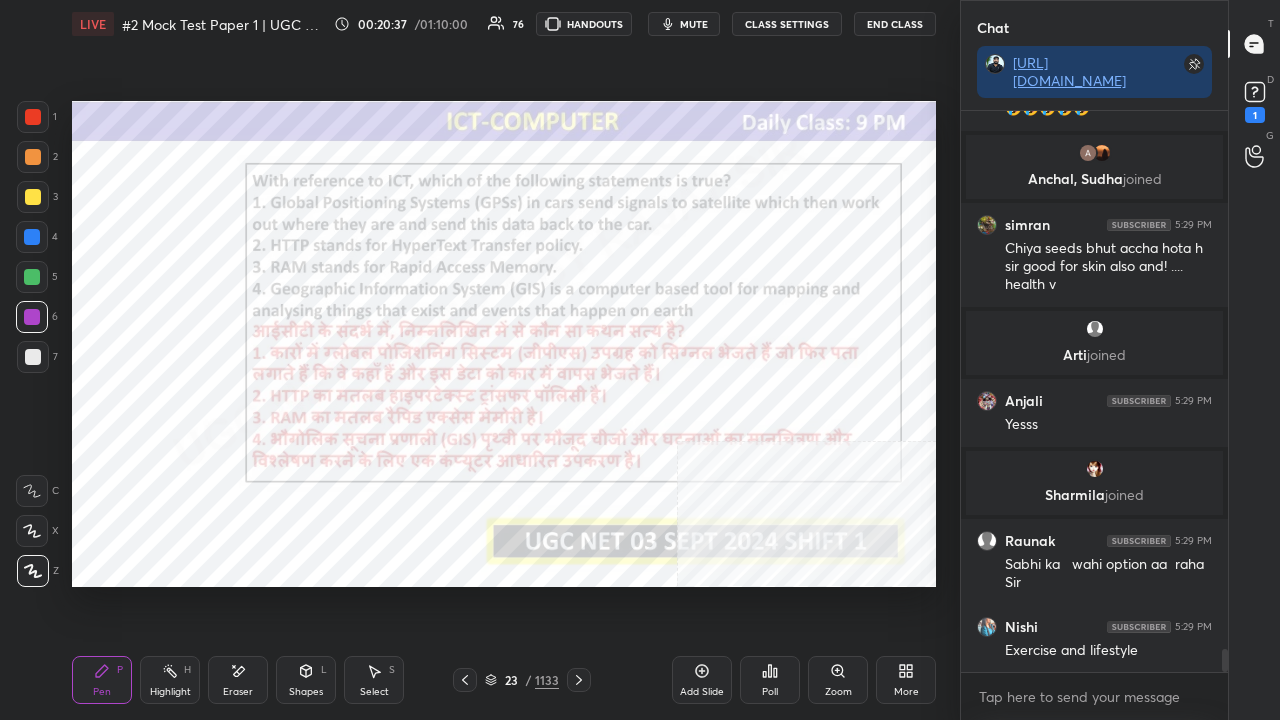 click 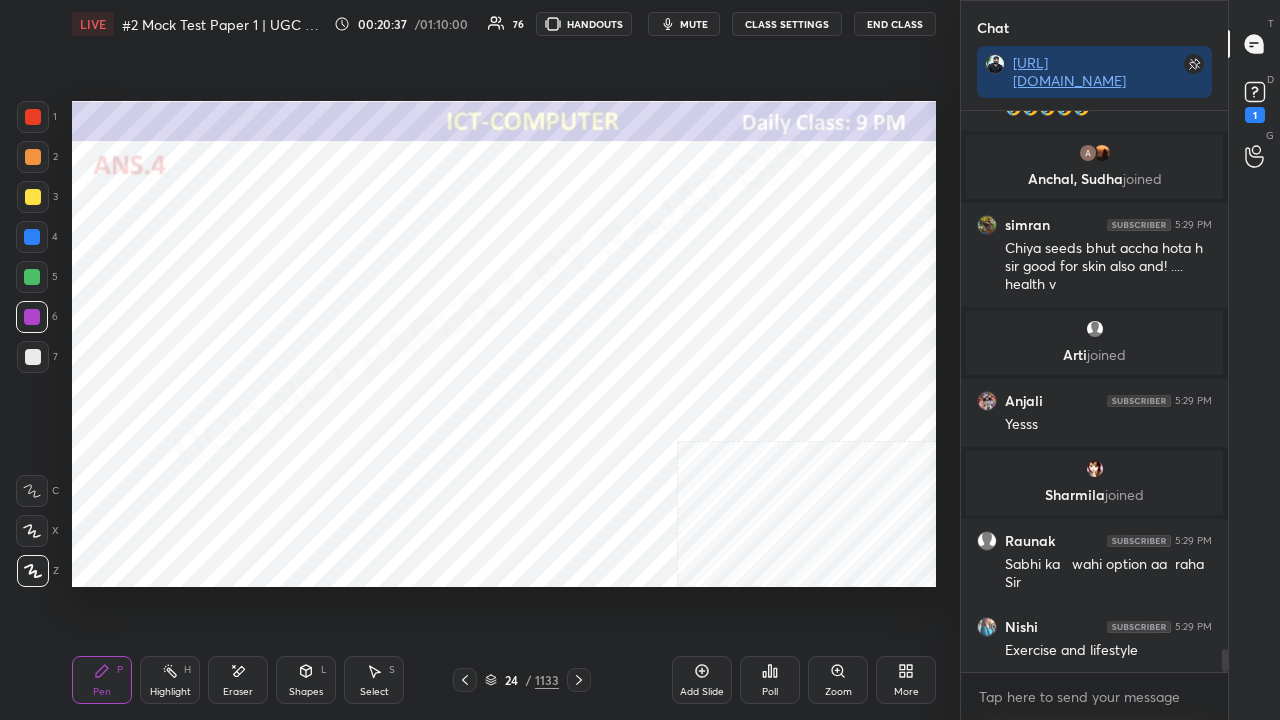click 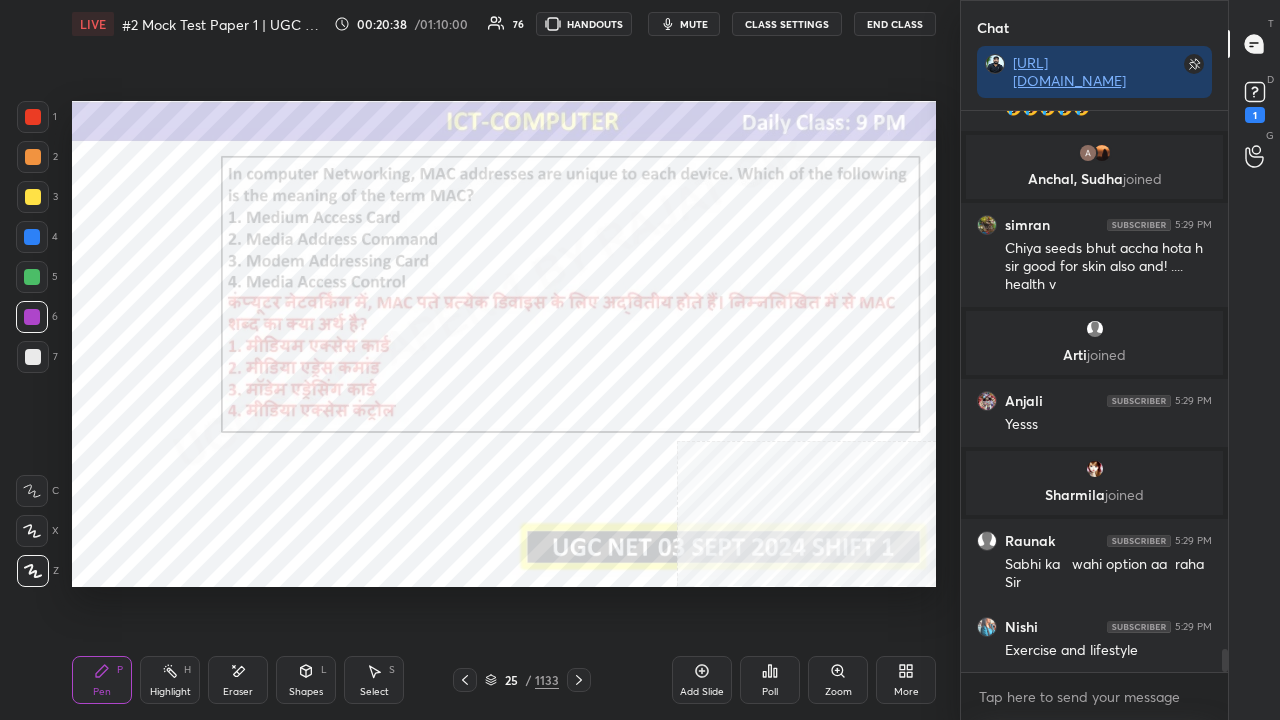 click on "1133" at bounding box center [547, 680] 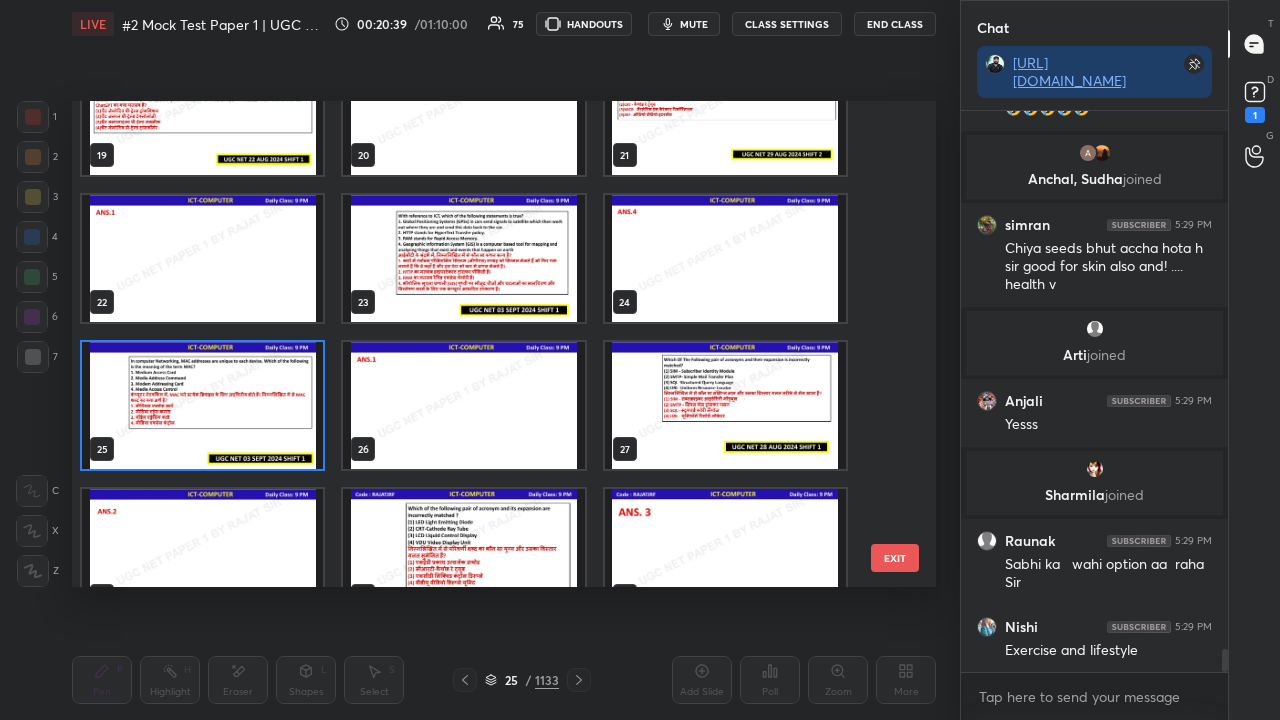 click at bounding box center (202, 405) 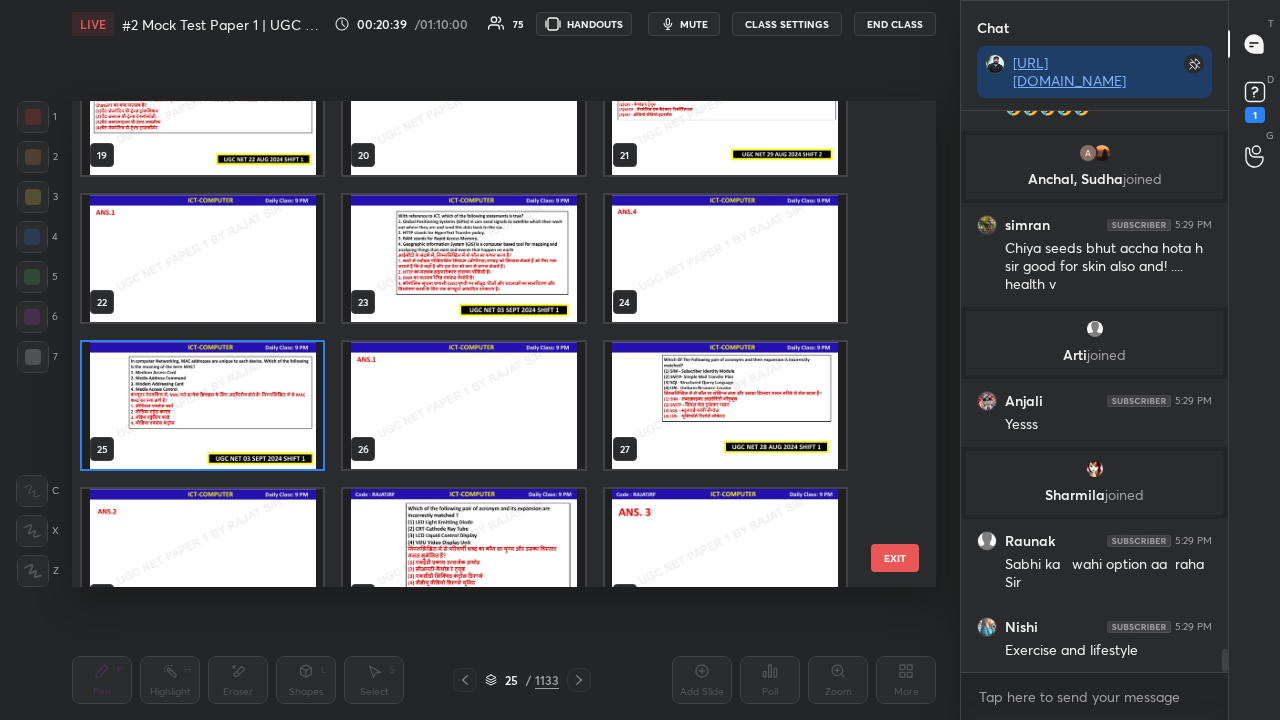 drag, startPoint x: 268, startPoint y: 420, endPoint x: 356, endPoint y: 442, distance: 90.70832 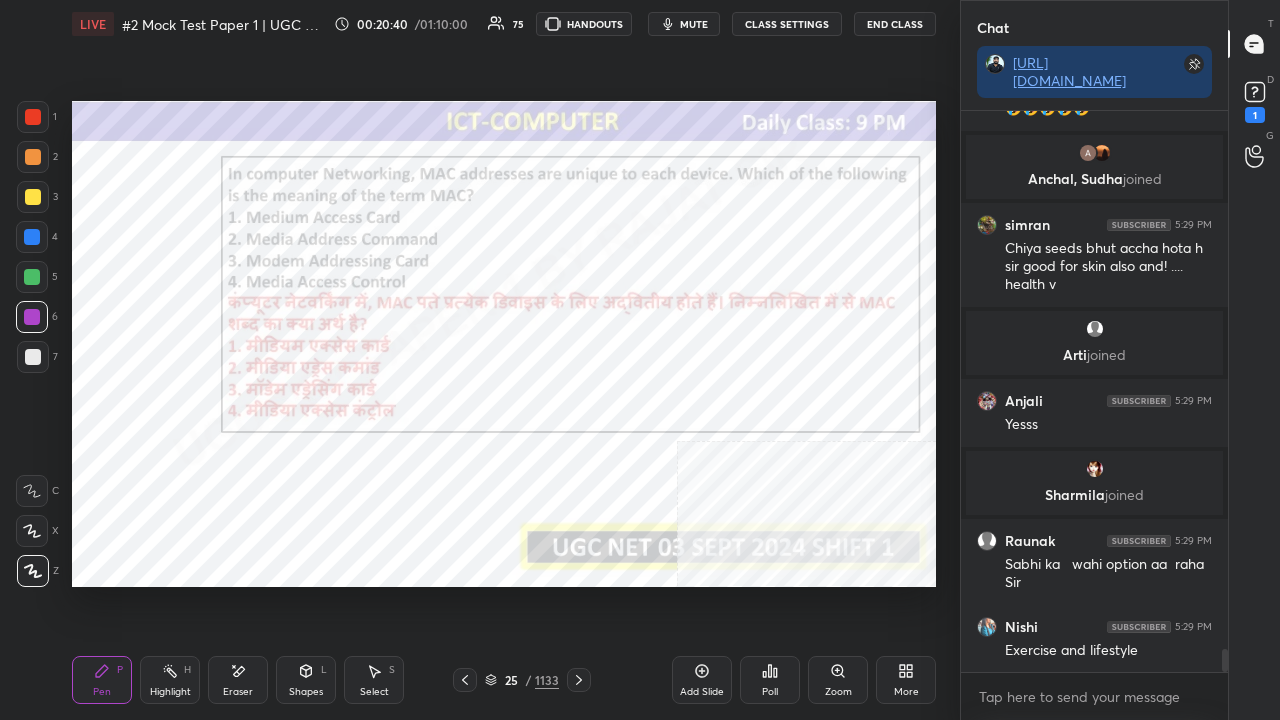 click on "Poll" at bounding box center [770, 680] 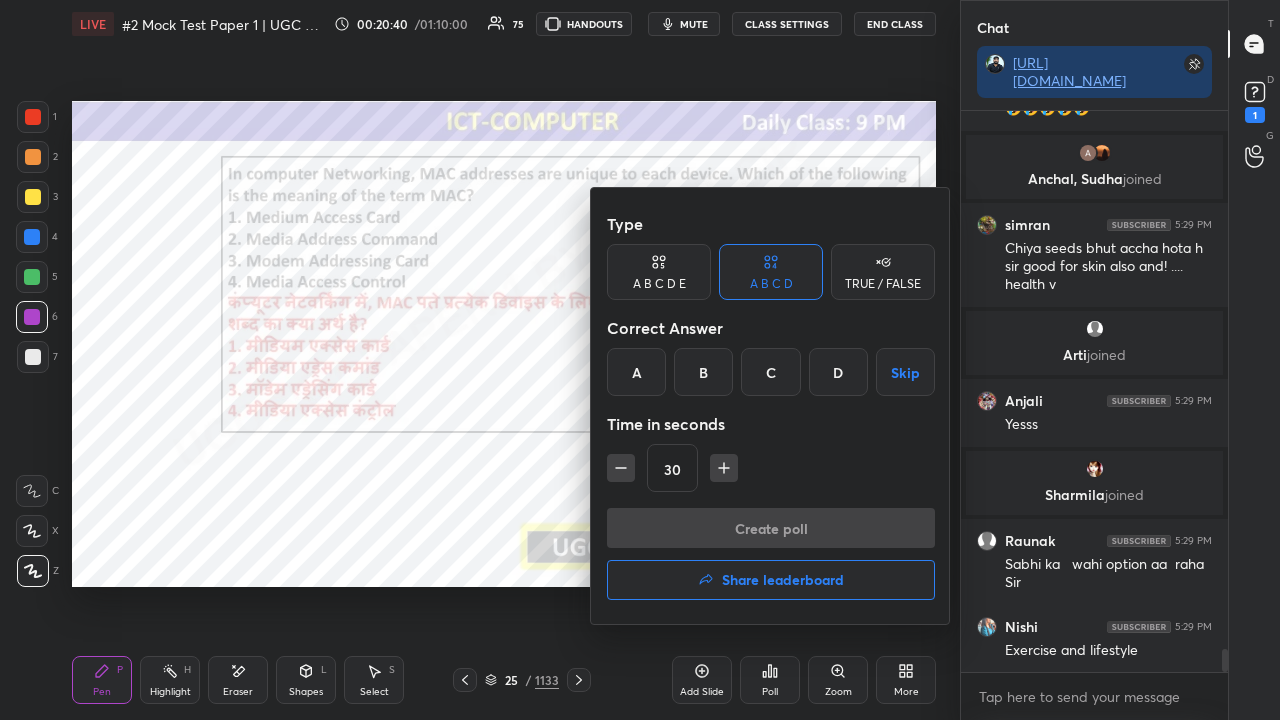 drag, startPoint x: 643, startPoint y: 378, endPoint x: 656, endPoint y: 413, distance: 37.336308 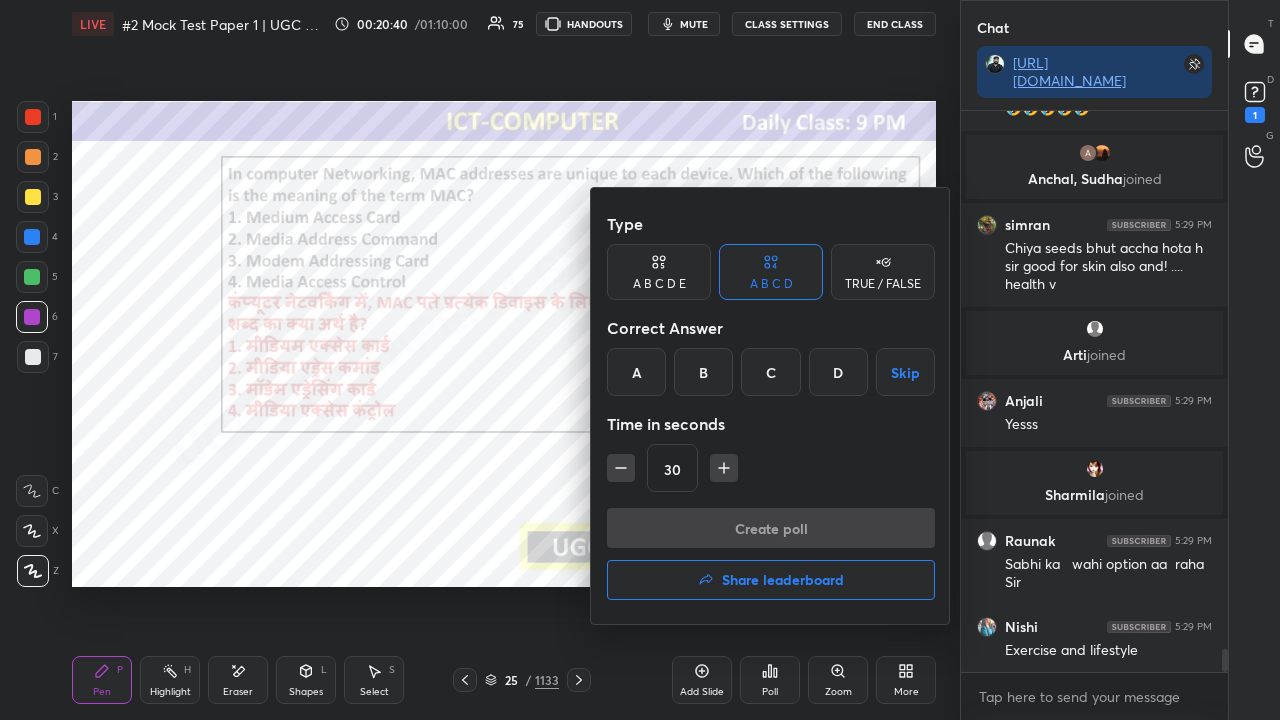 click on "A" at bounding box center [636, 372] 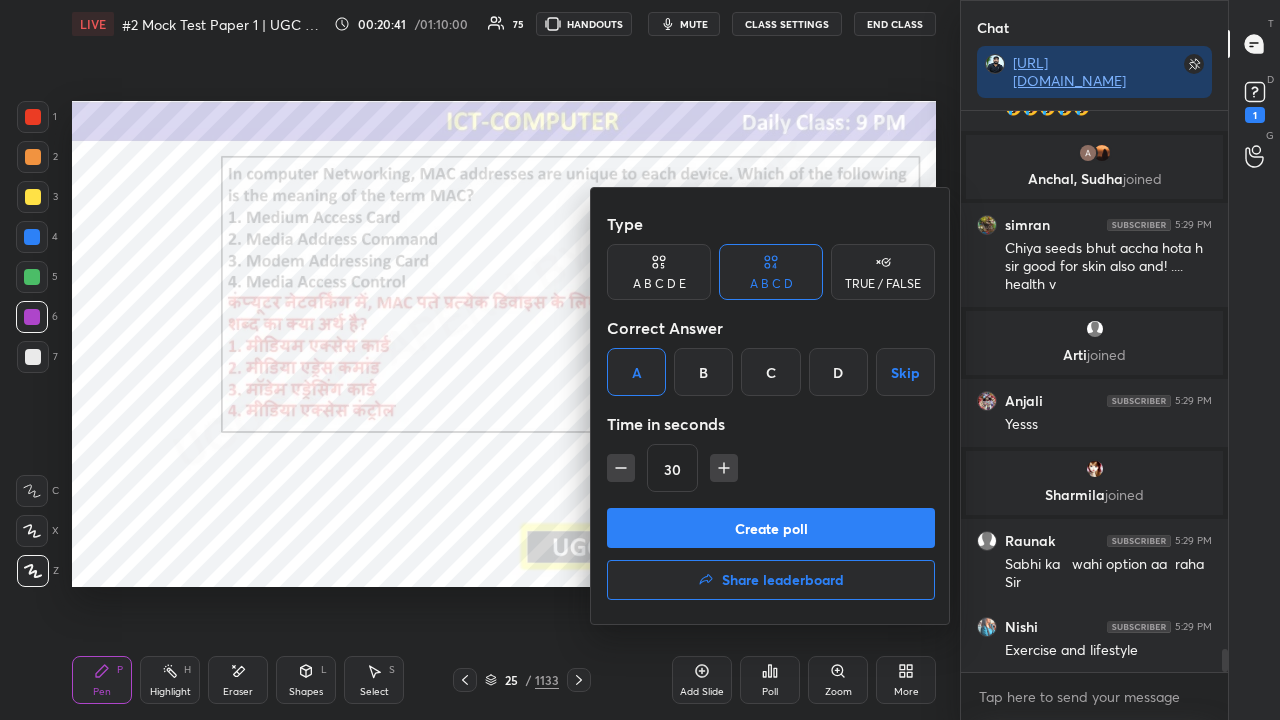 click on "Create poll" at bounding box center [771, 528] 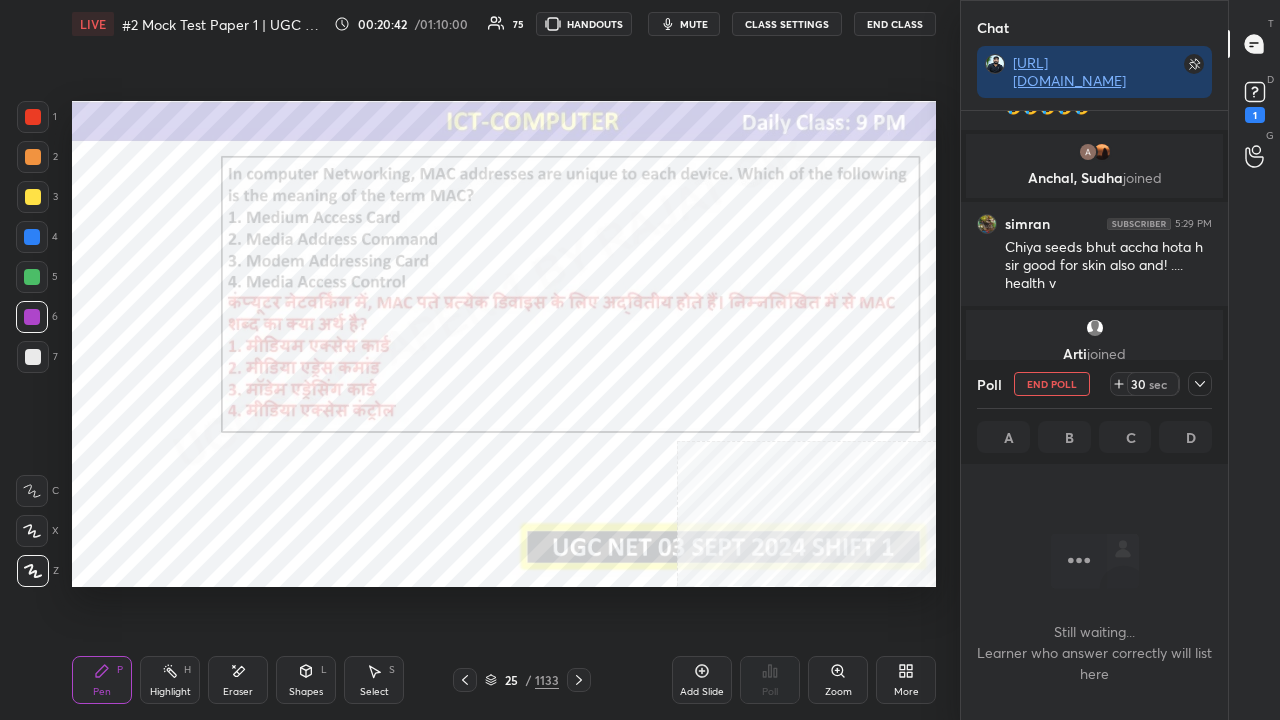 click 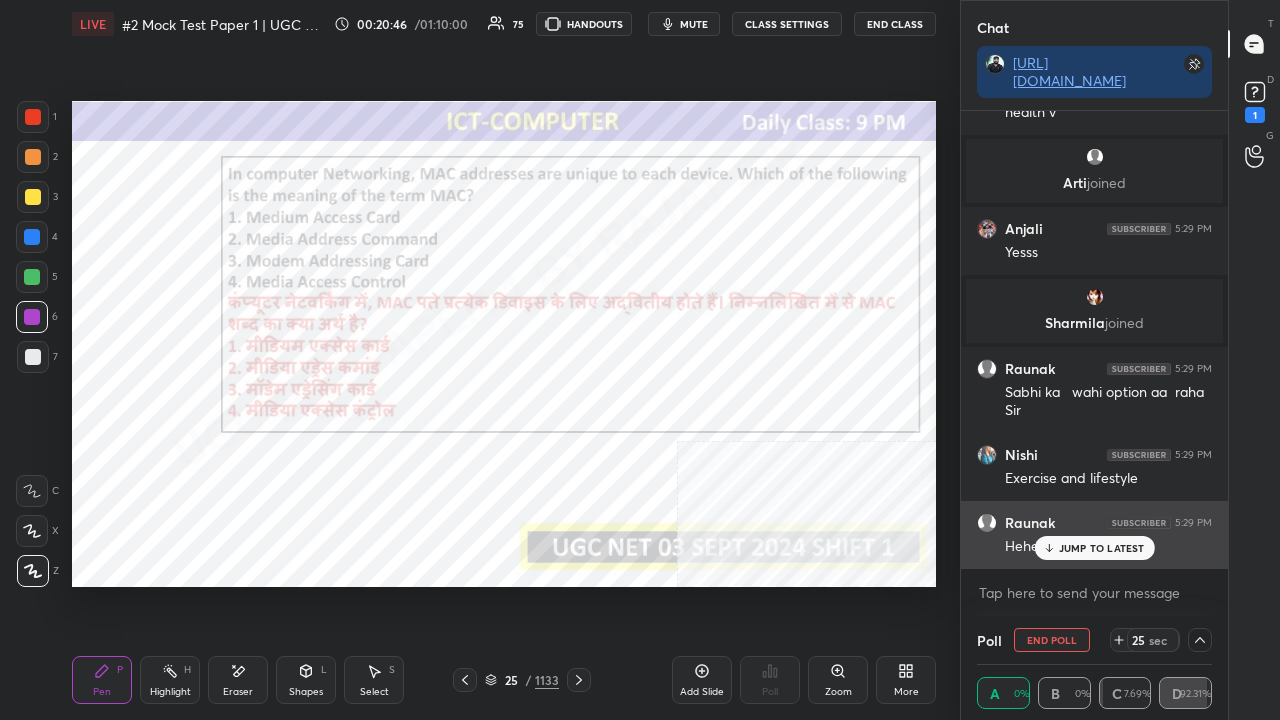 drag, startPoint x: 1084, startPoint y: 544, endPoint x: 1059, endPoint y: 529, distance: 29.15476 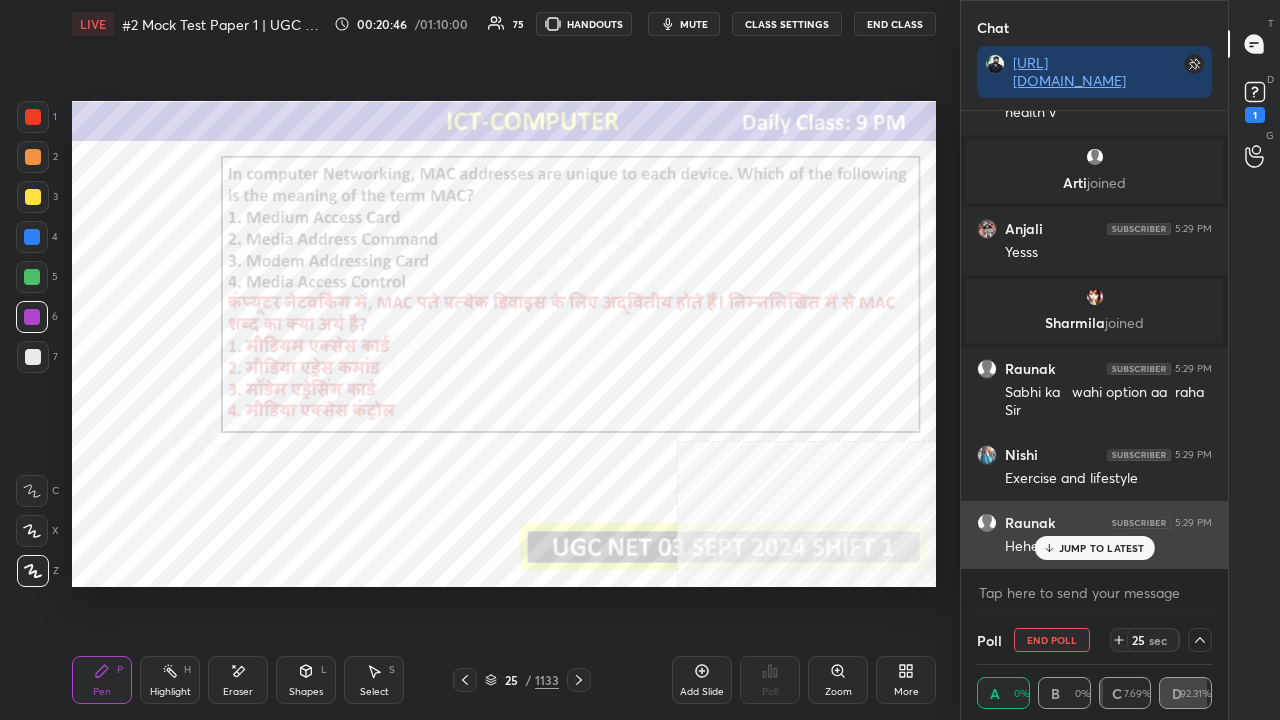 click on "JUMP TO LATEST" at bounding box center (1102, 548) 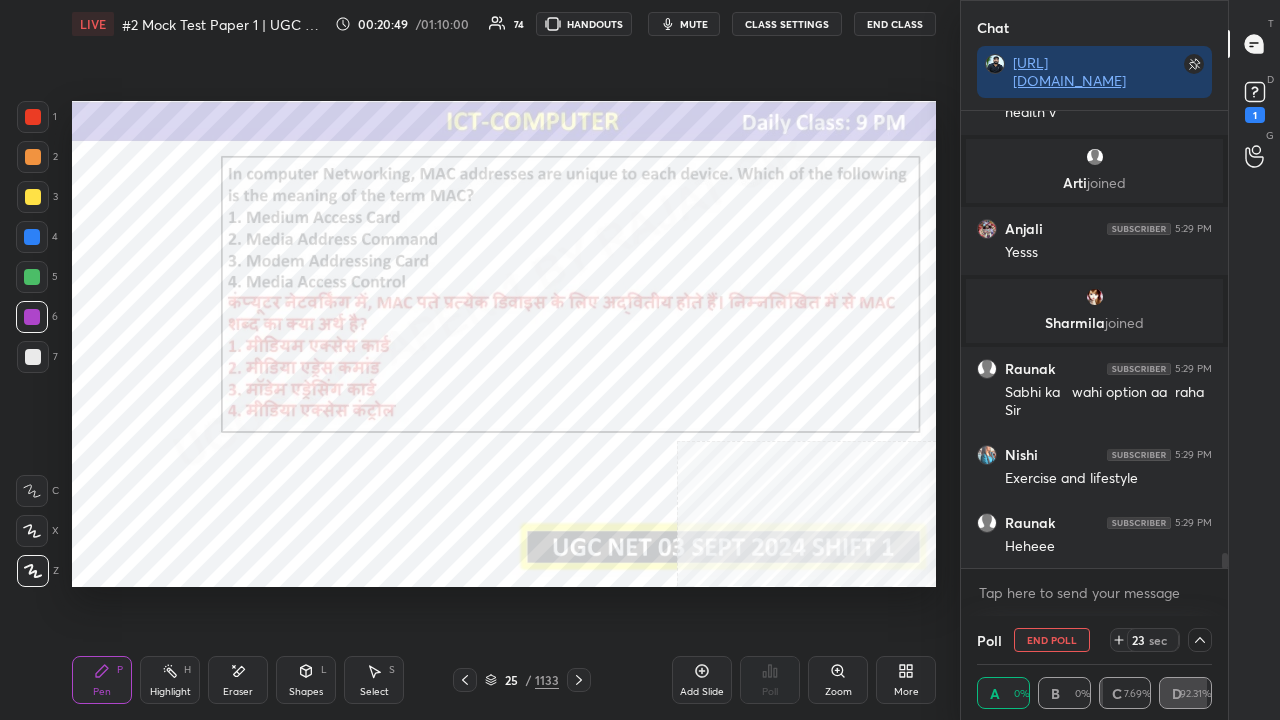 click at bounding box center [32, 237] 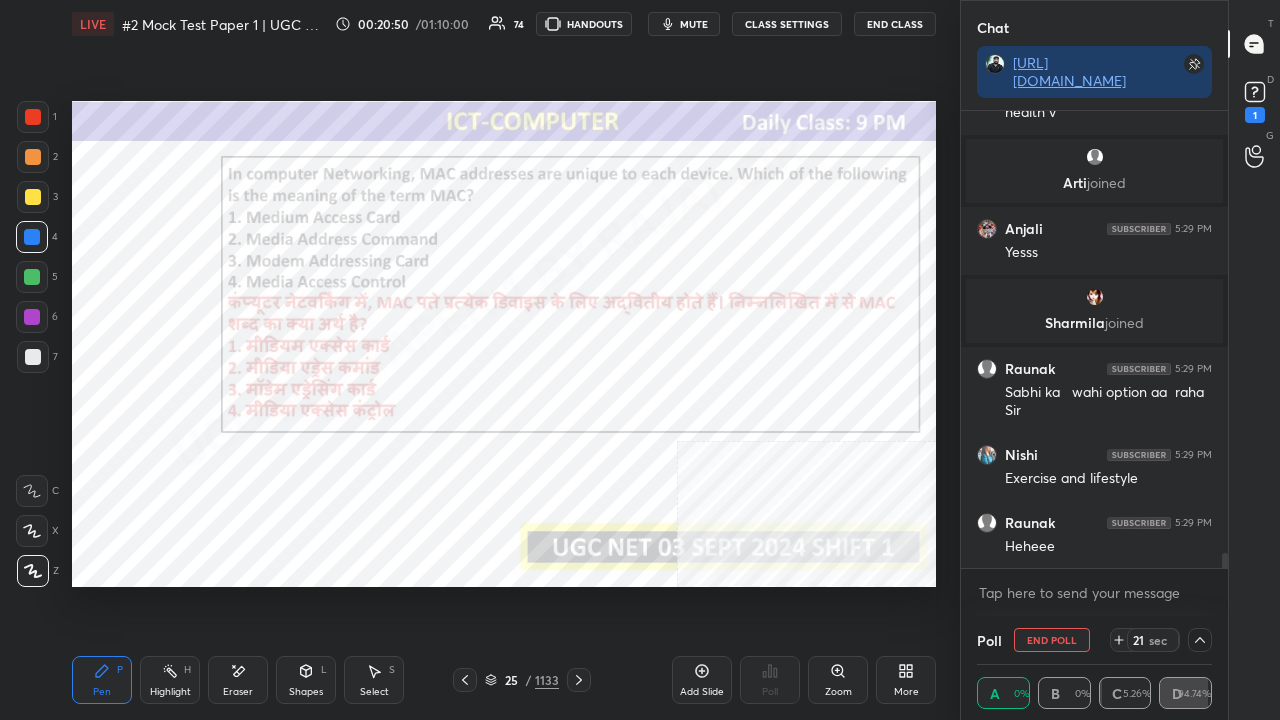 click at bounding box center [33, 117] 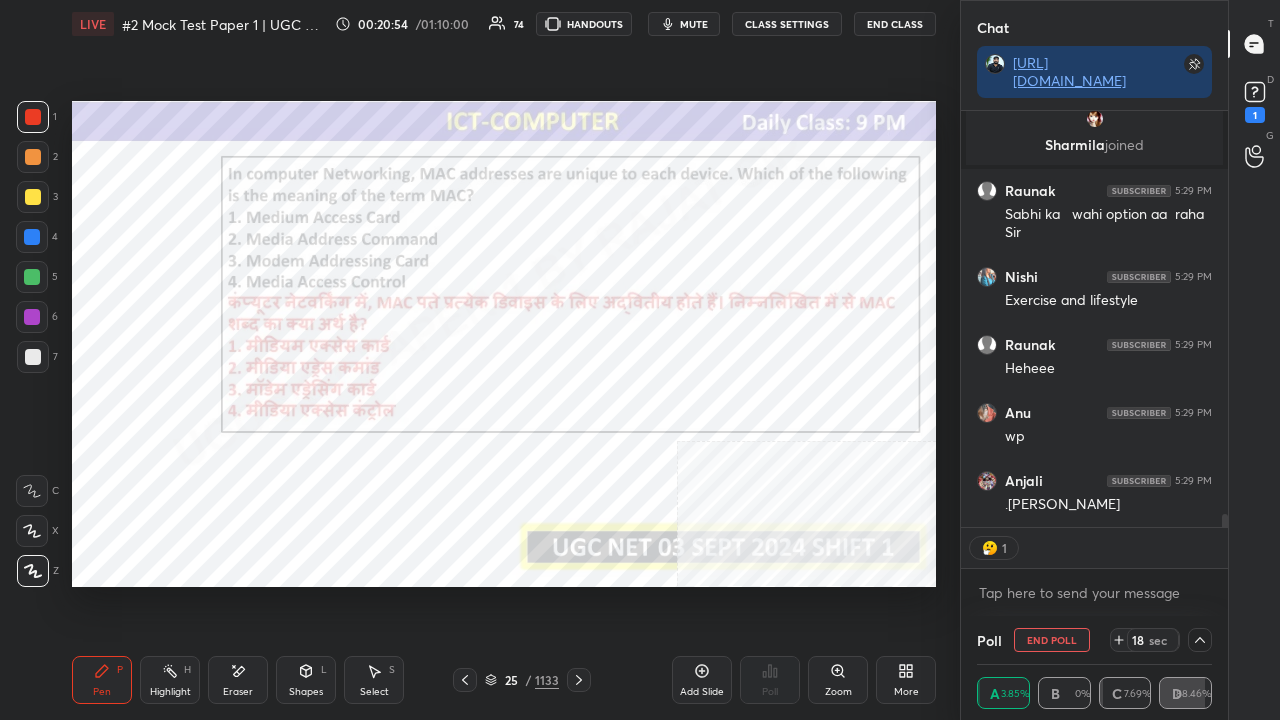 drag, startPoint x: 1052, startPoint y: 640, endPoint x: 1024, endPoint y: 635, distance: 28.442924 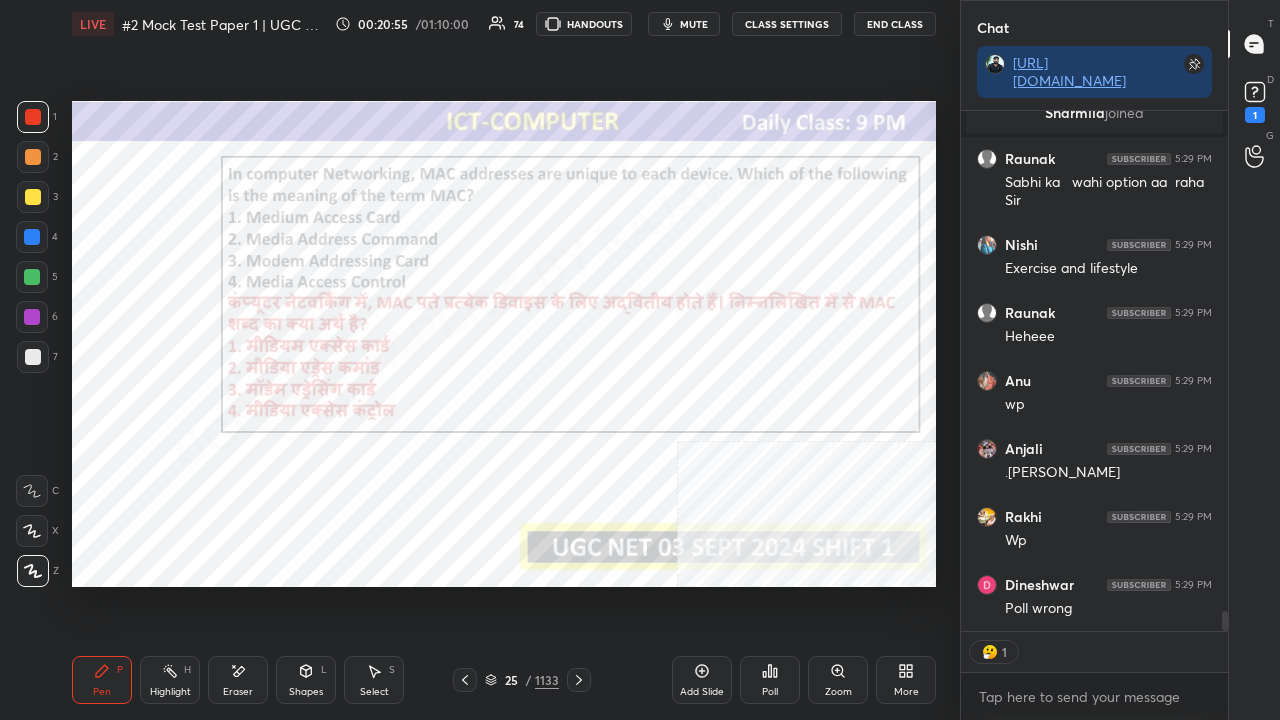 click 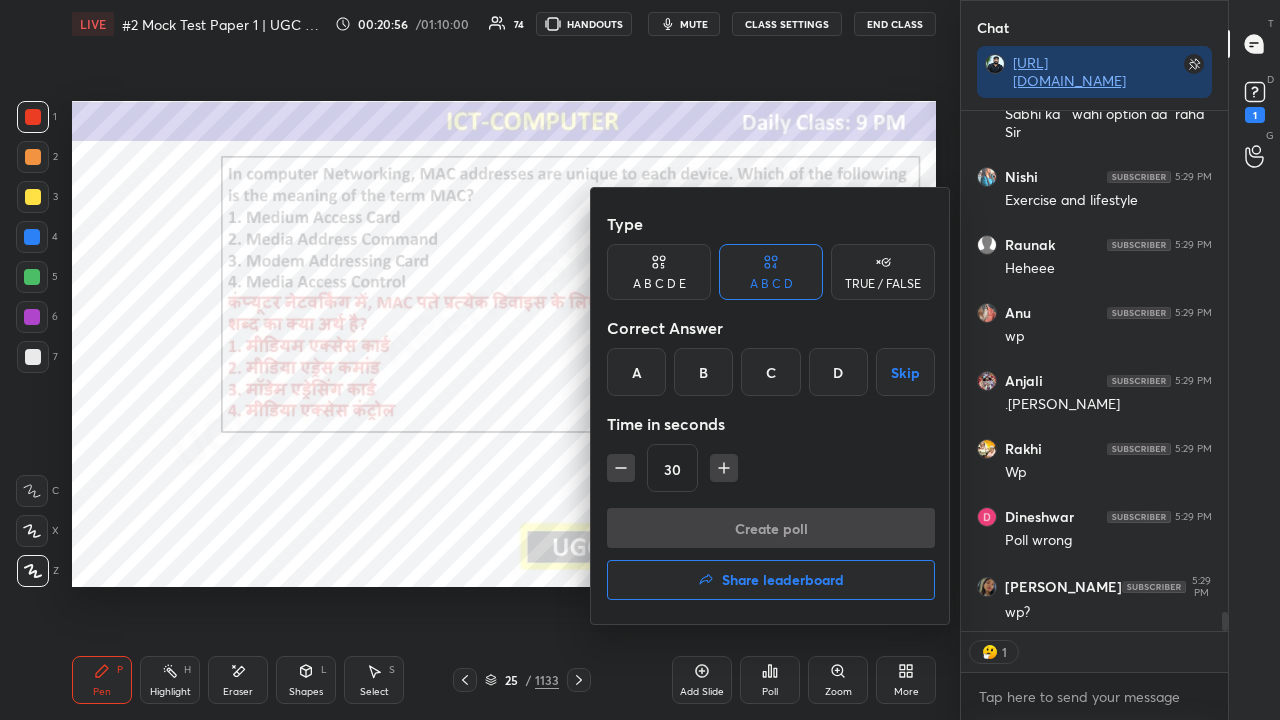 drag, startPoint x: 841, startPoint y: 376, endPoint x: 810, endPoint y: 411, distance: 46.75468 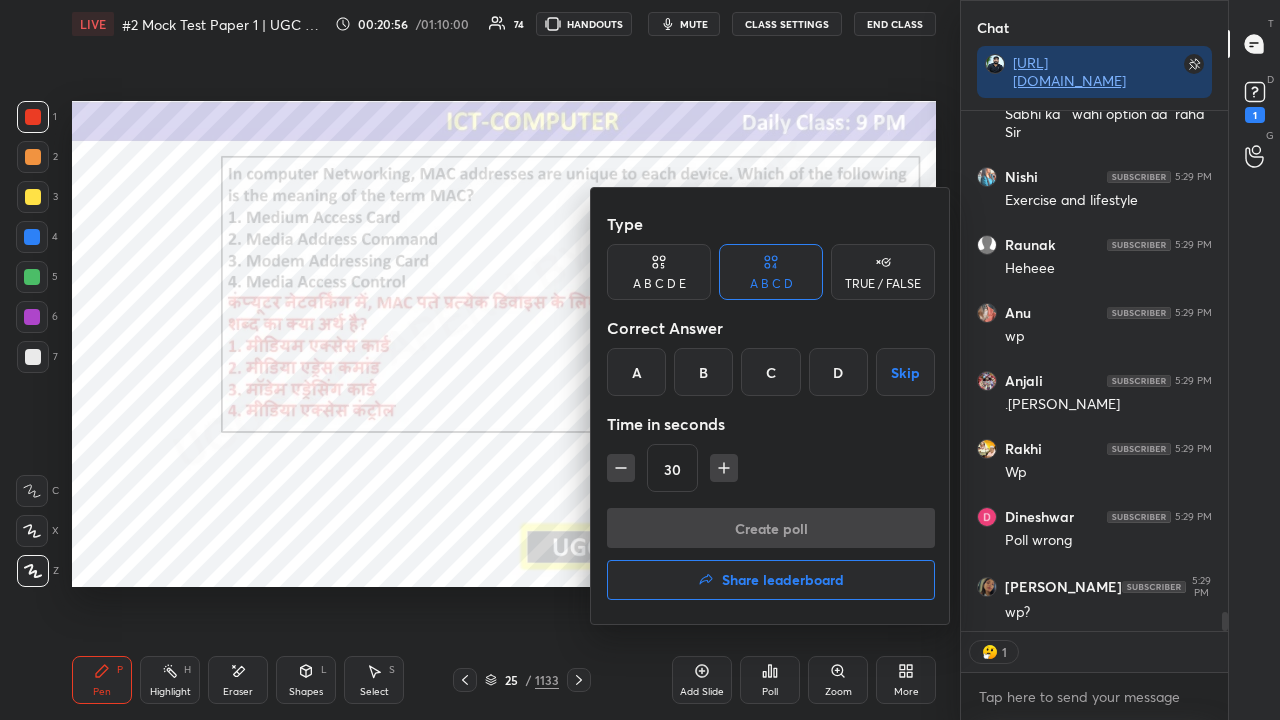 click on "D" at bounding box center (838, 372) 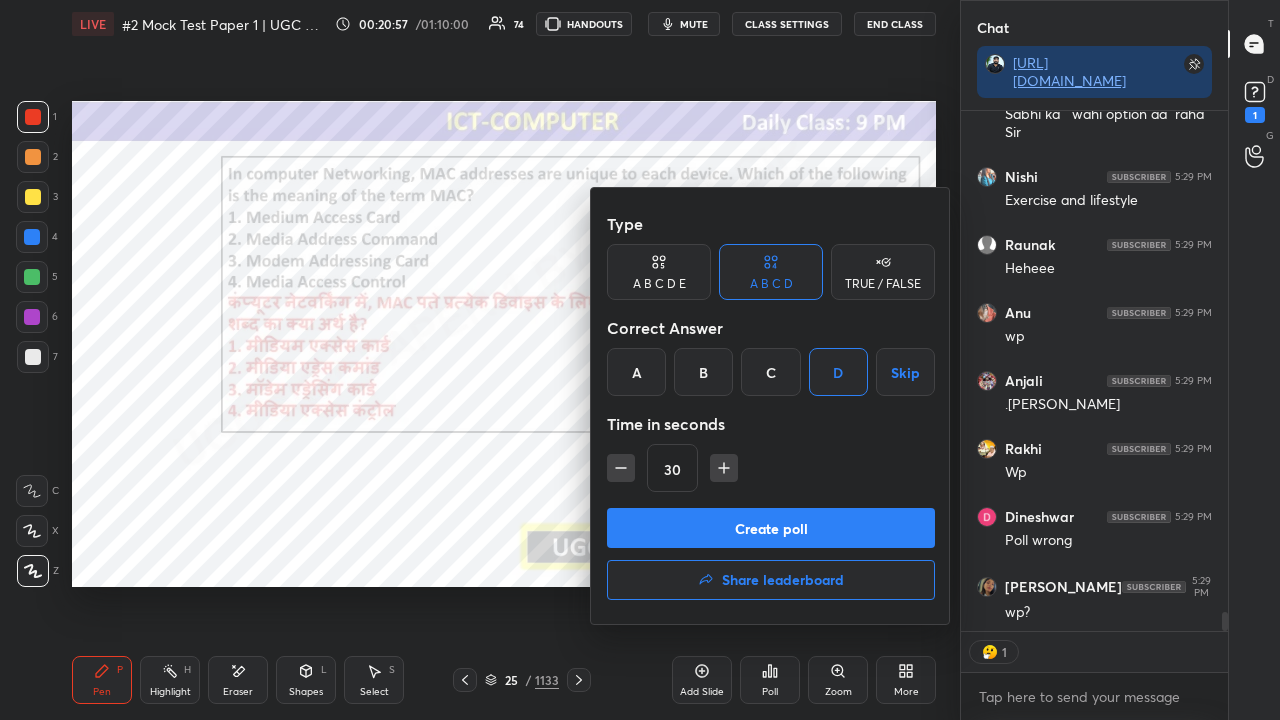 click 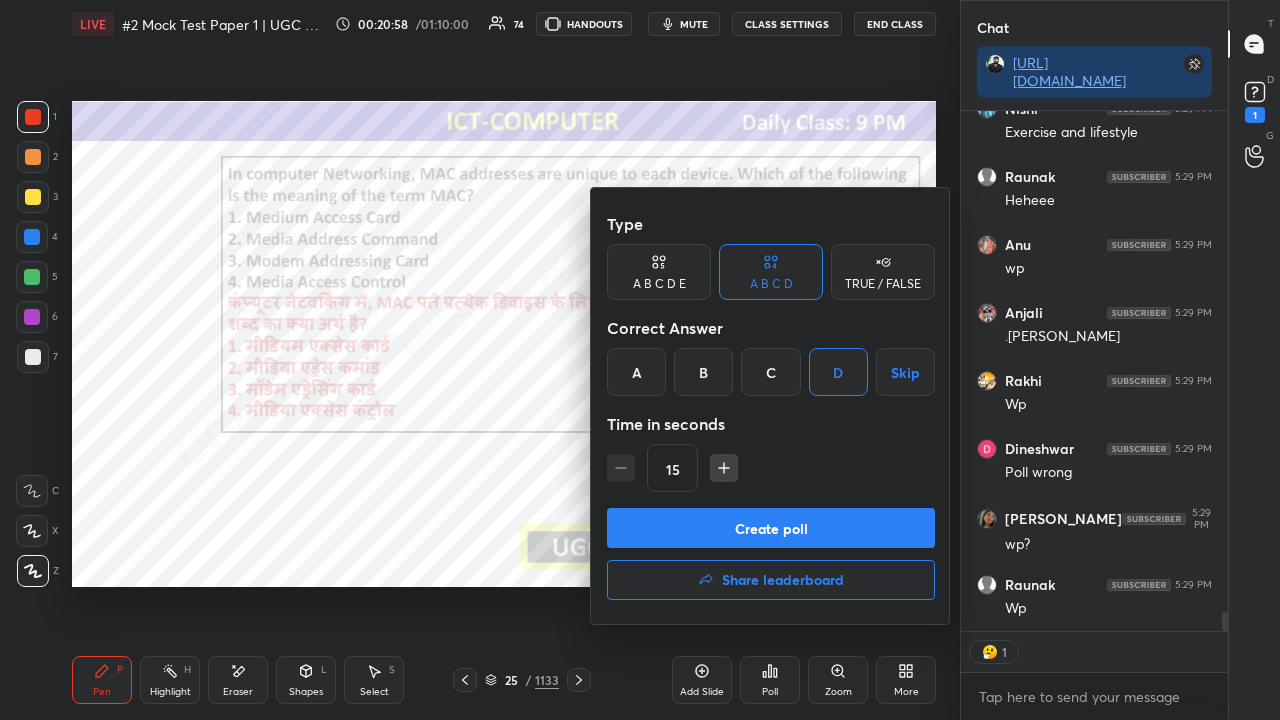 click on "Create poll" at bounding box center [771, 528] 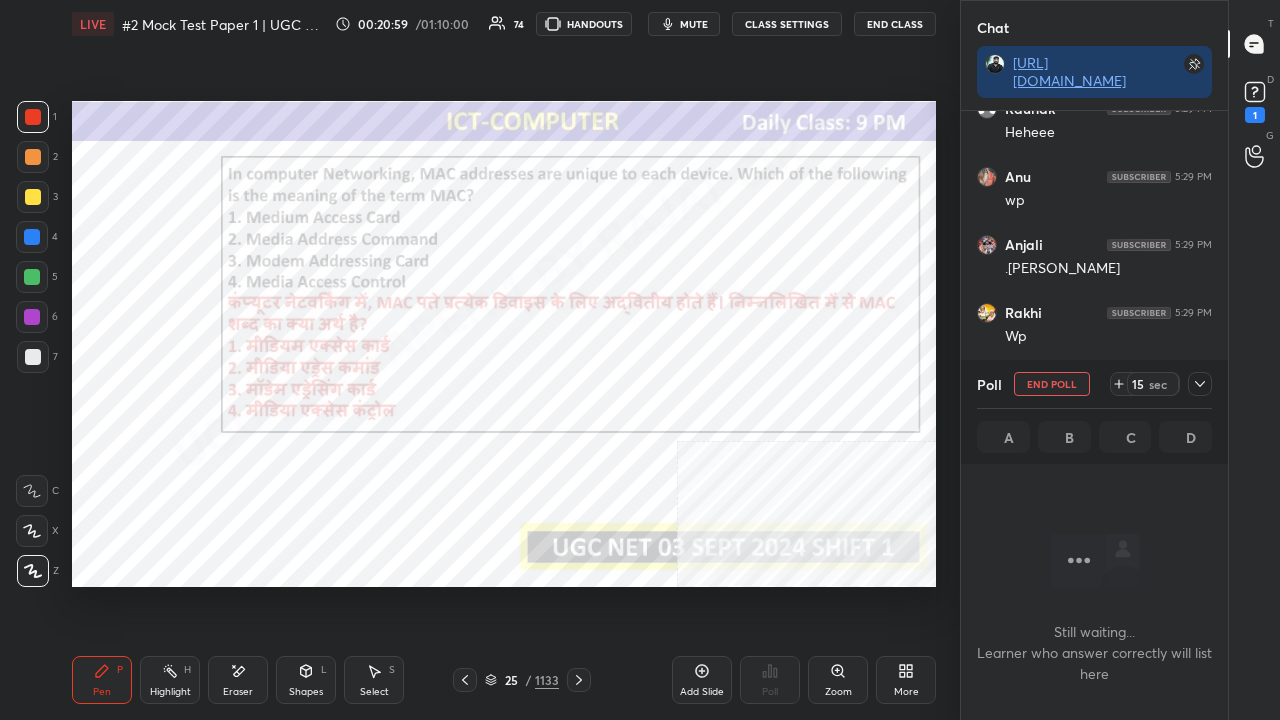 click 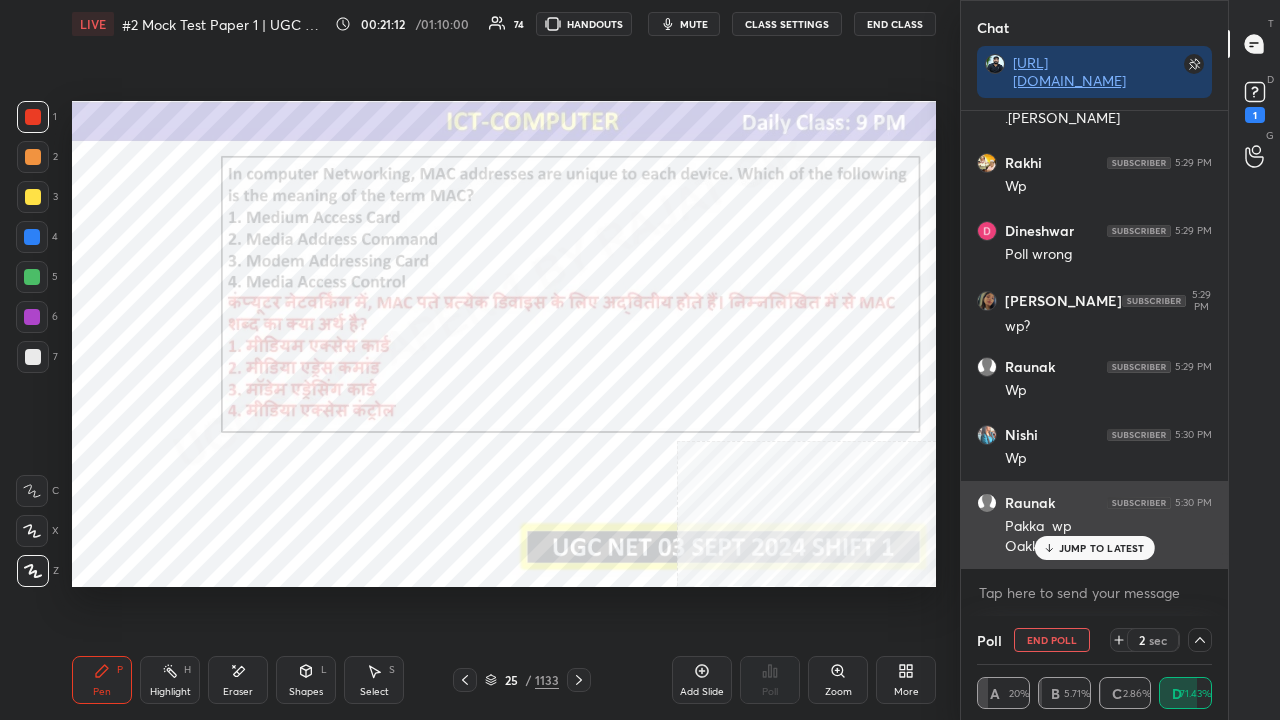 click on "JUMP TO LATEST" at bounding box center (1094, 548) 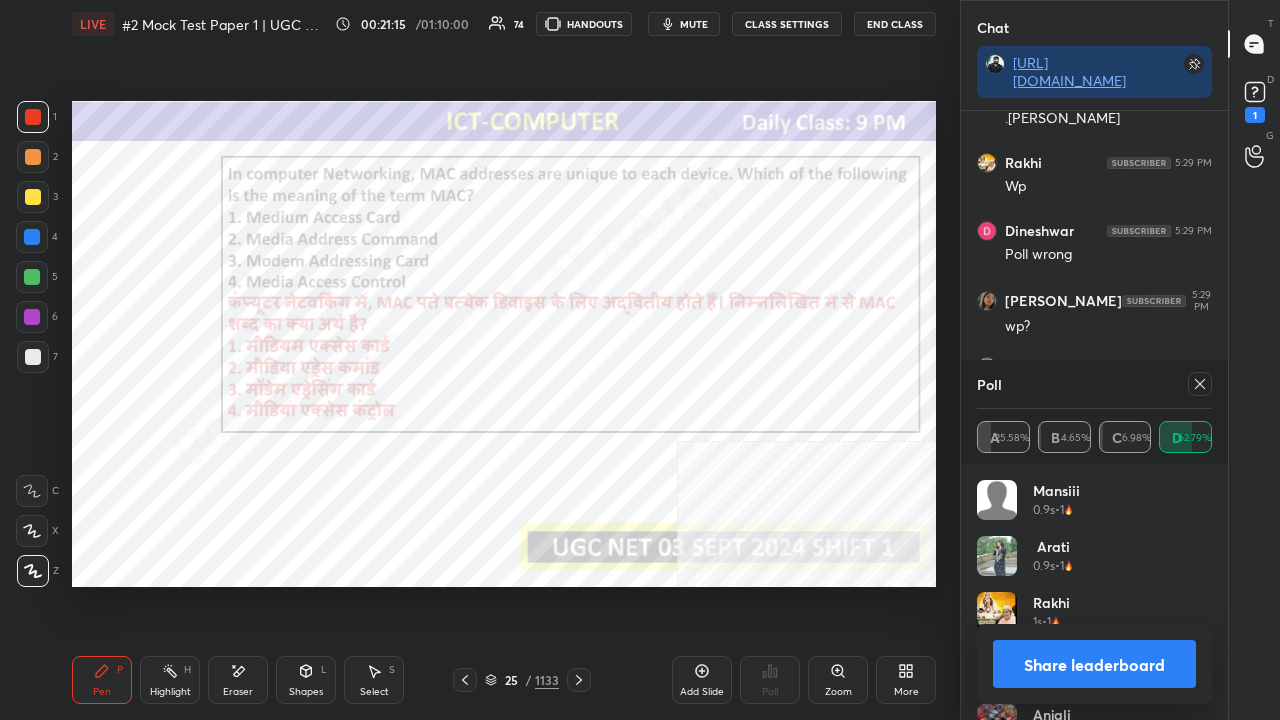 click 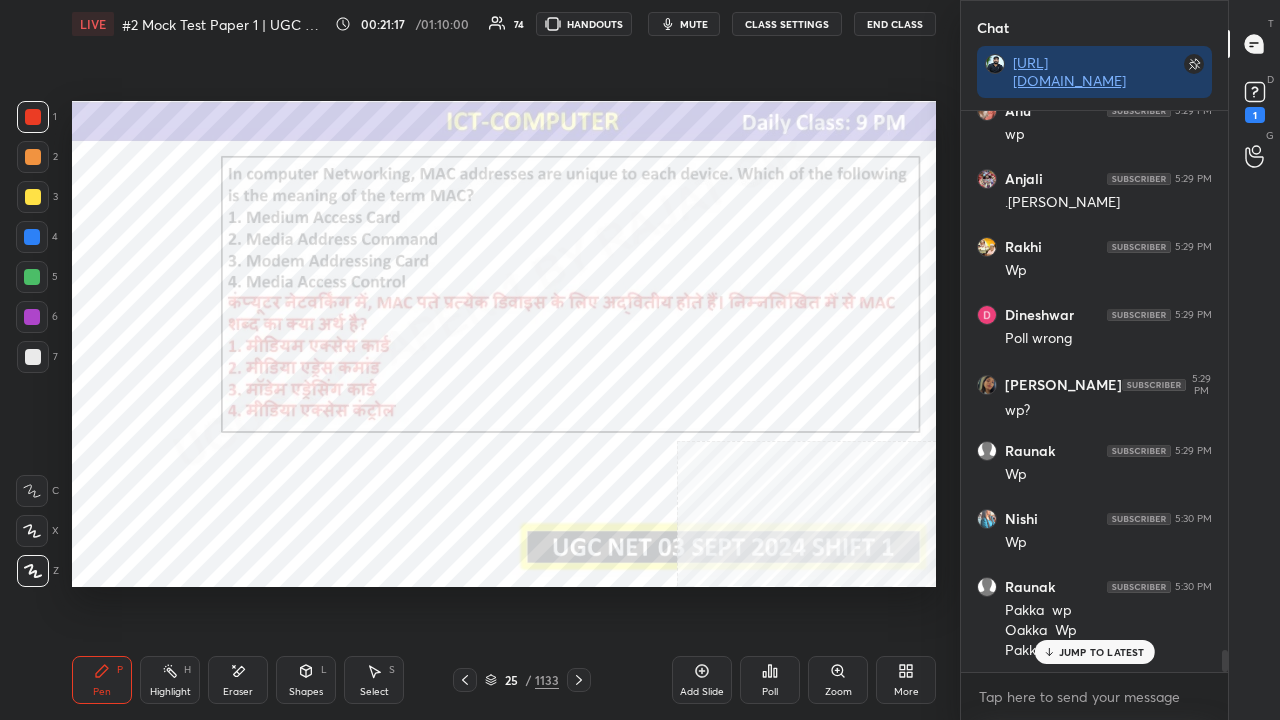 click on "/" at bounding box center [528, 680] 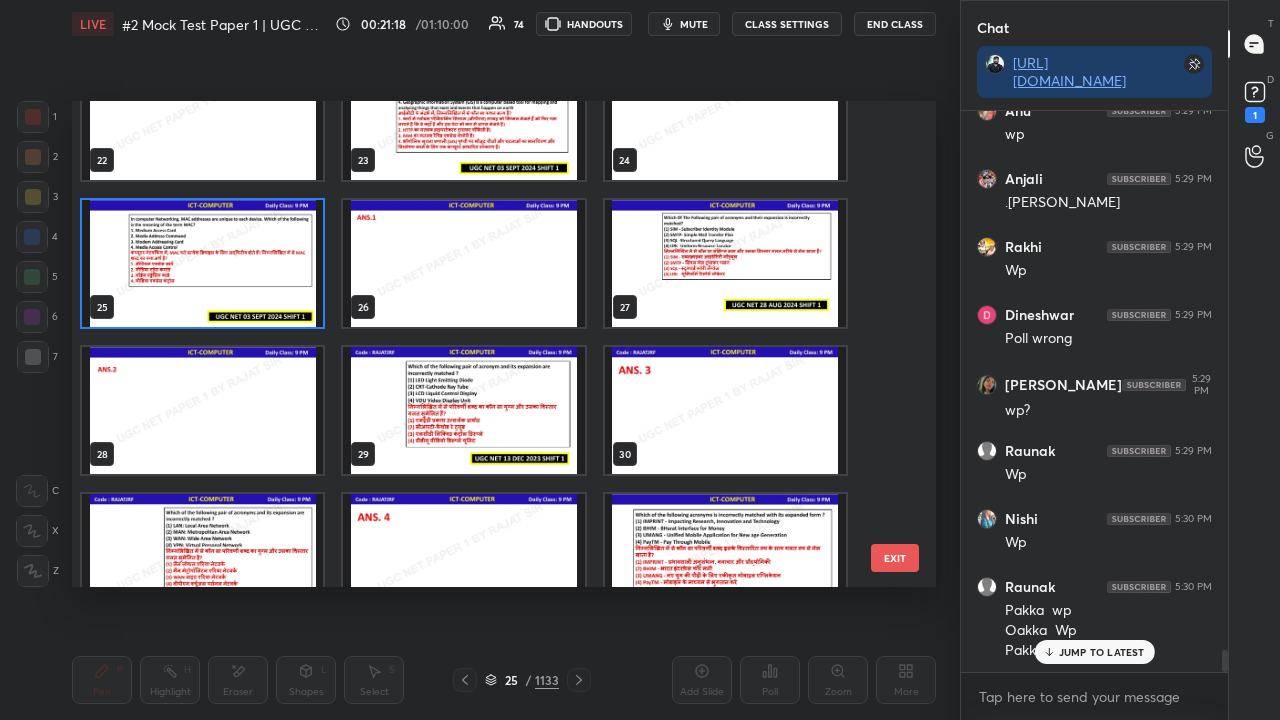 click at bounding box center (725, 263) 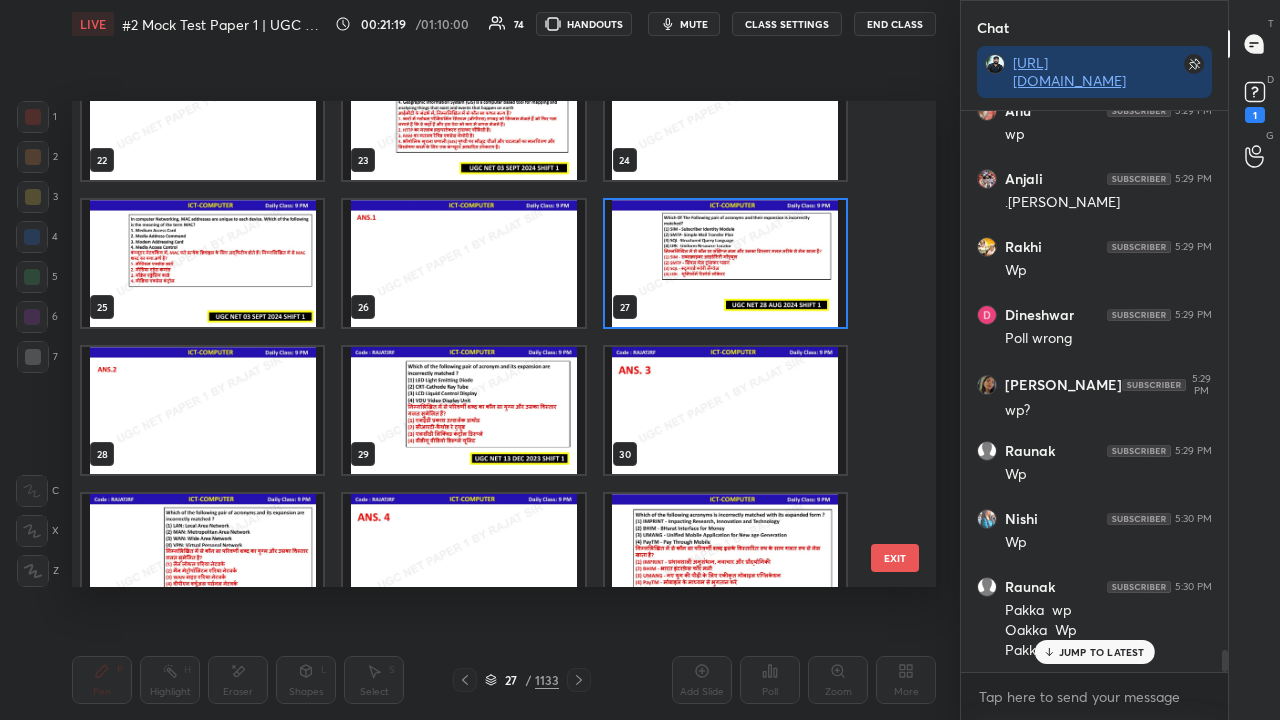 click at bounding box center [725, 263] 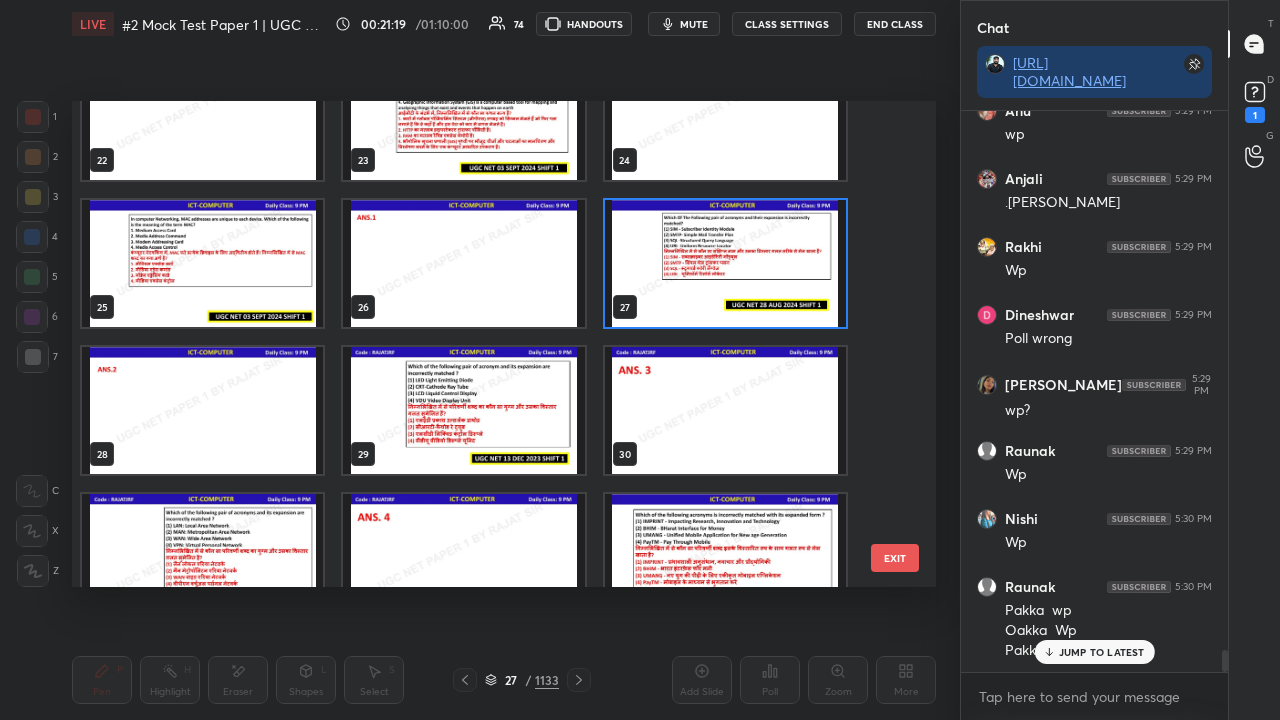 click at bounding box center [725, 263] 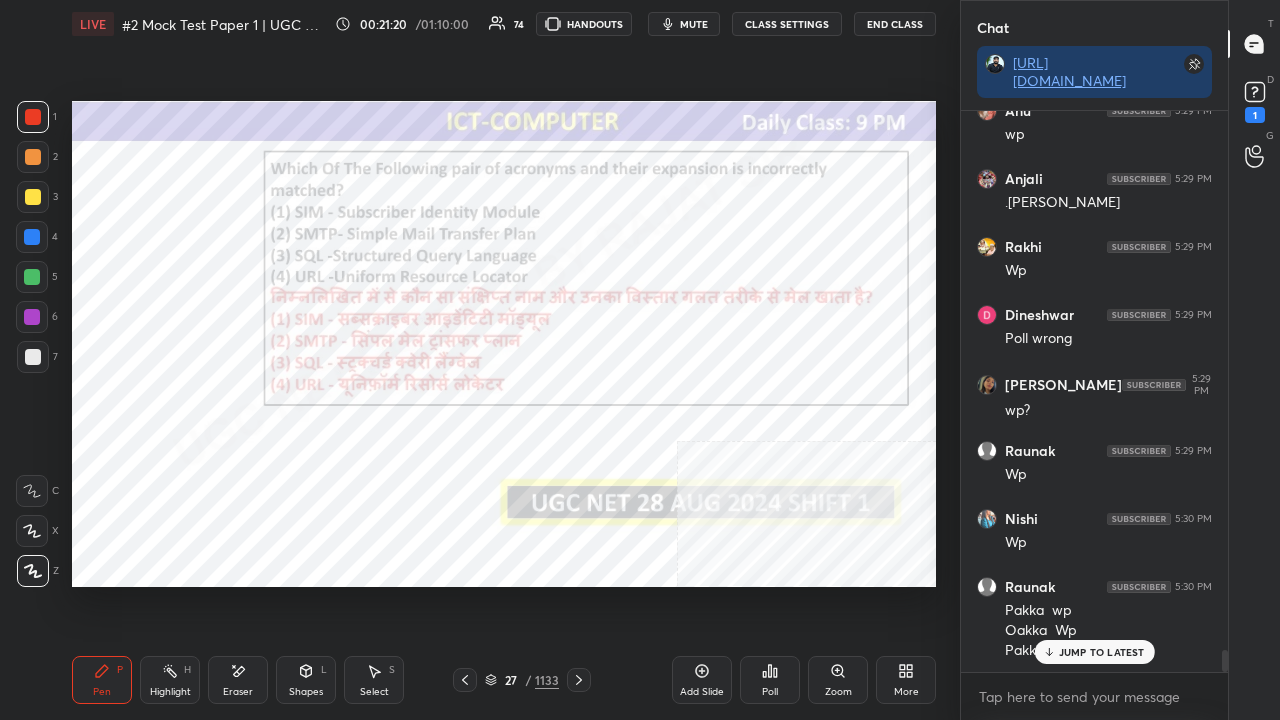 click on "Poll" at bounding box center [770, 680] 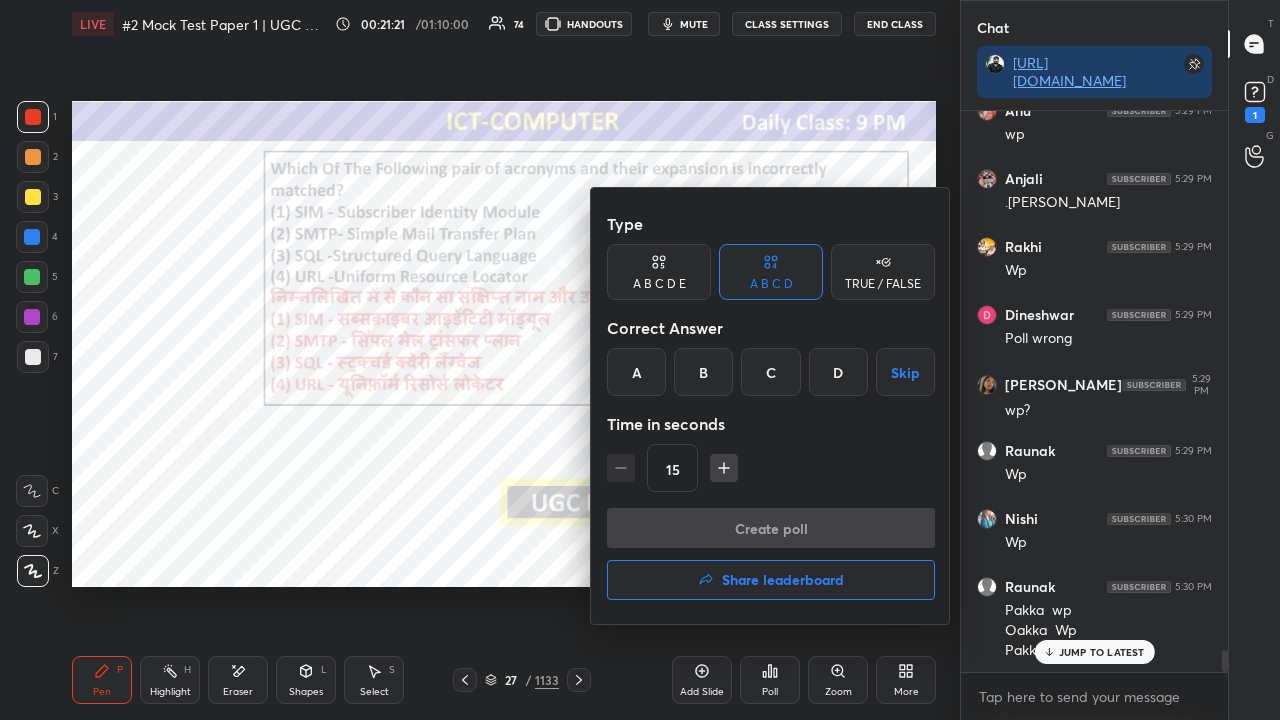 click on "B" at bounding box center [703, 372] 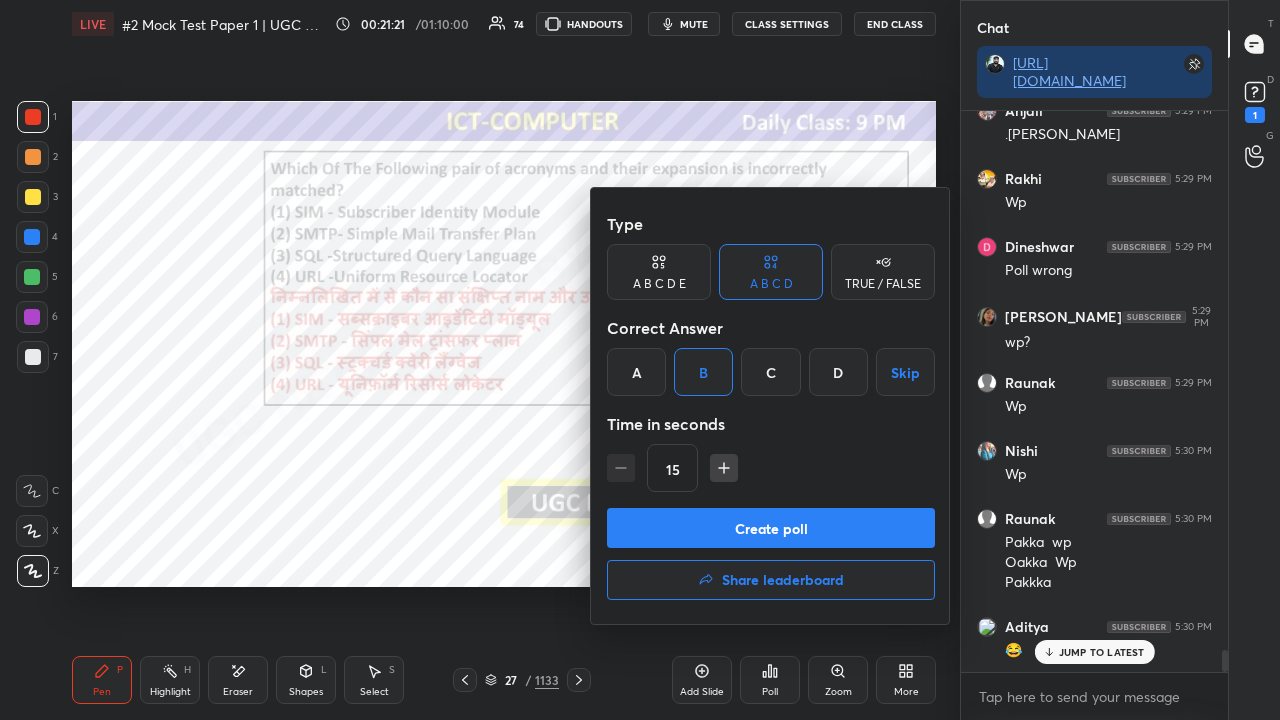 click on "Create poll" at bounding box center [771, 528] 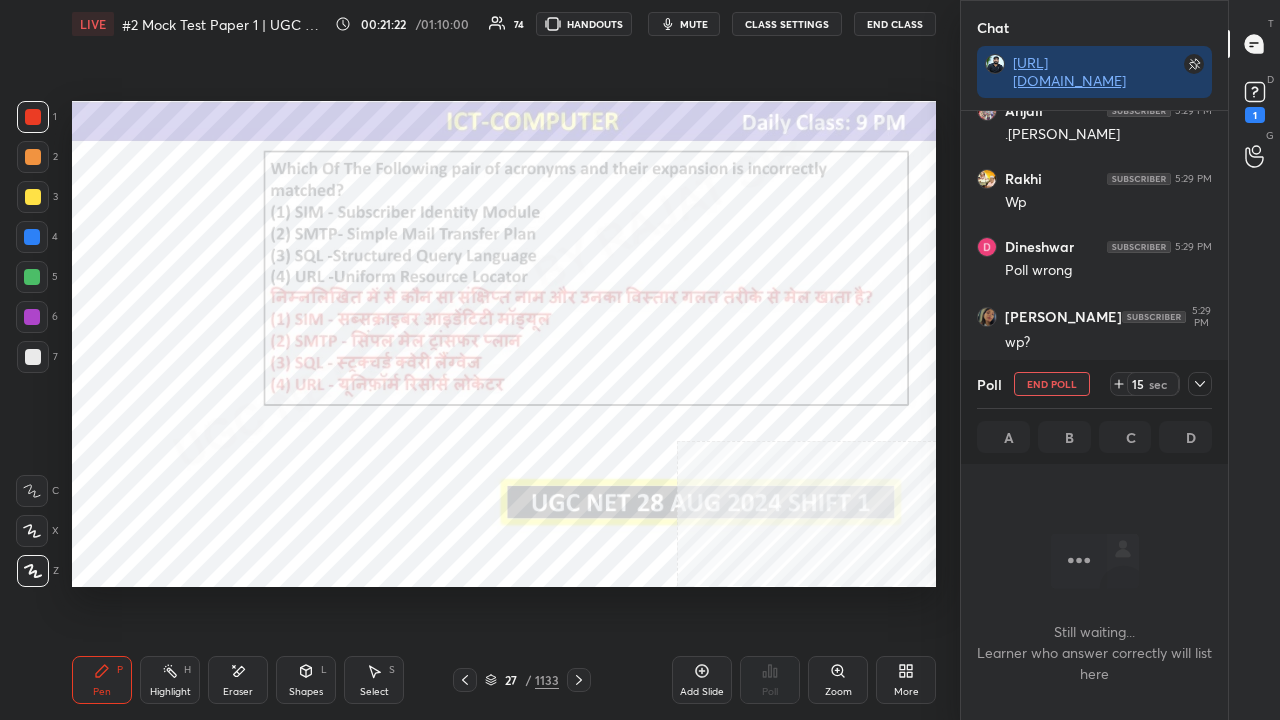 click on "15  sec" at bounding box center (1153, 384) 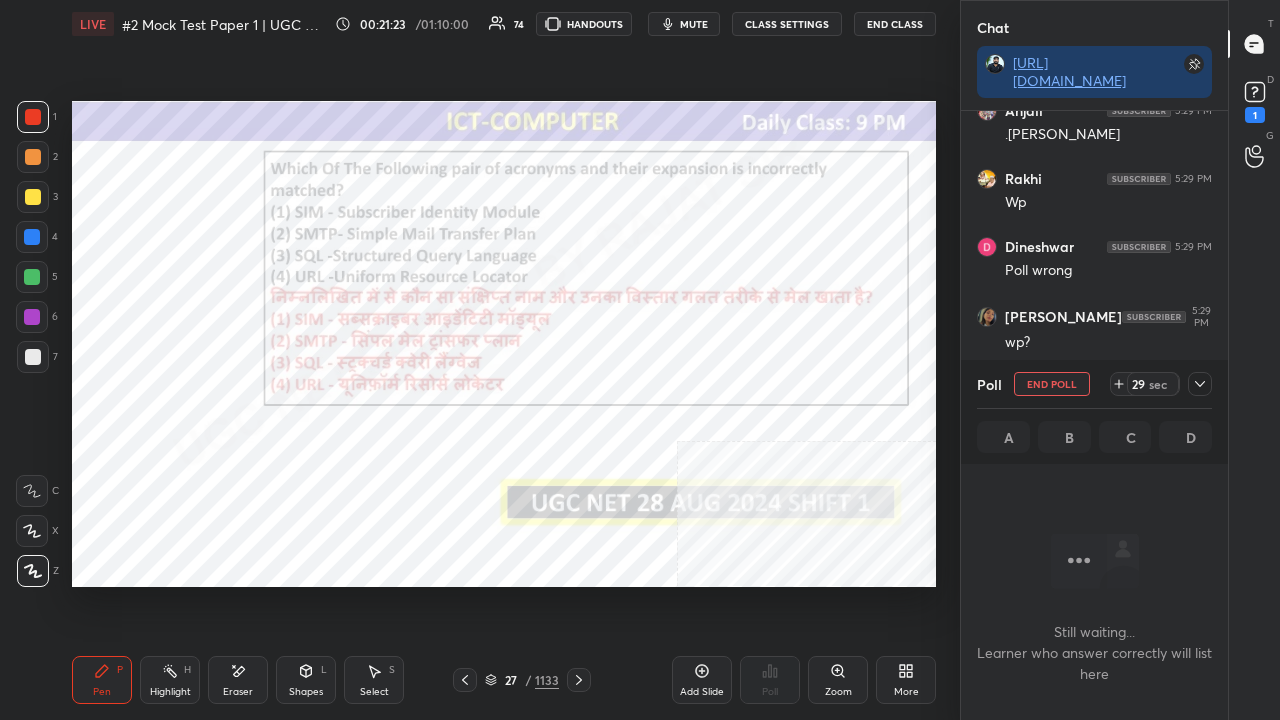 click 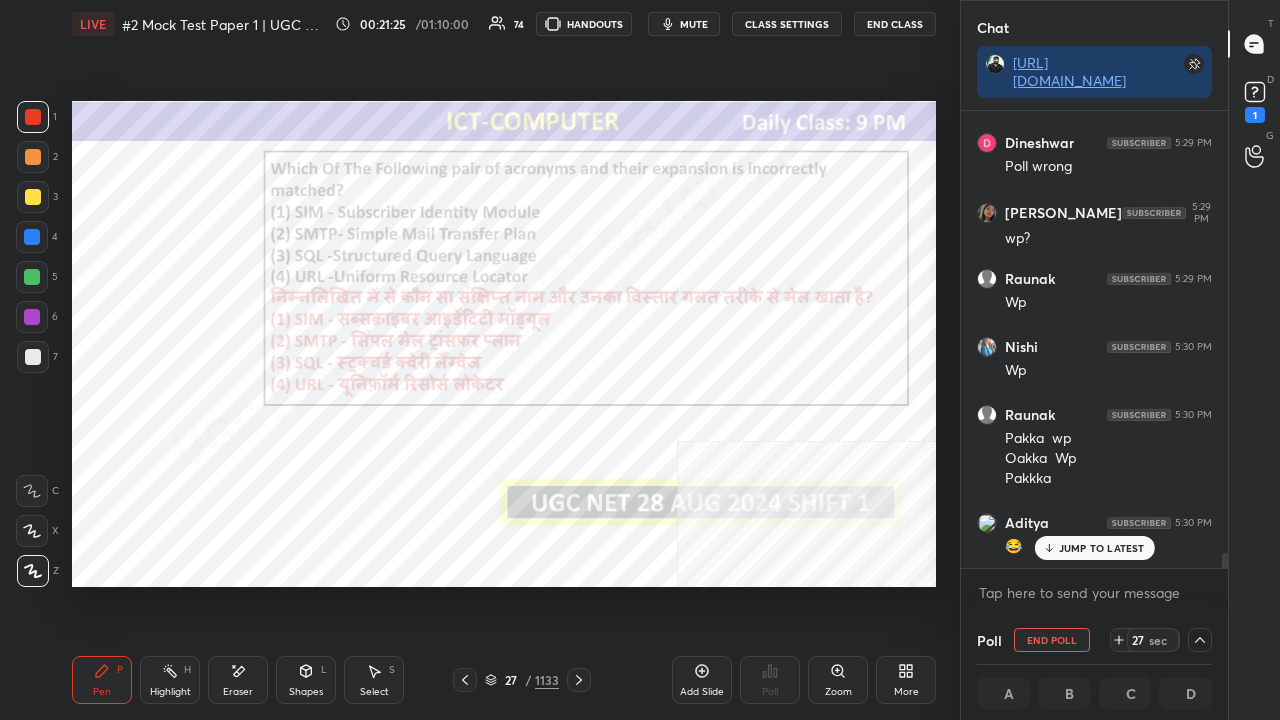 click on "JUMP TO LATEST" at bounding box center [1102, 548] 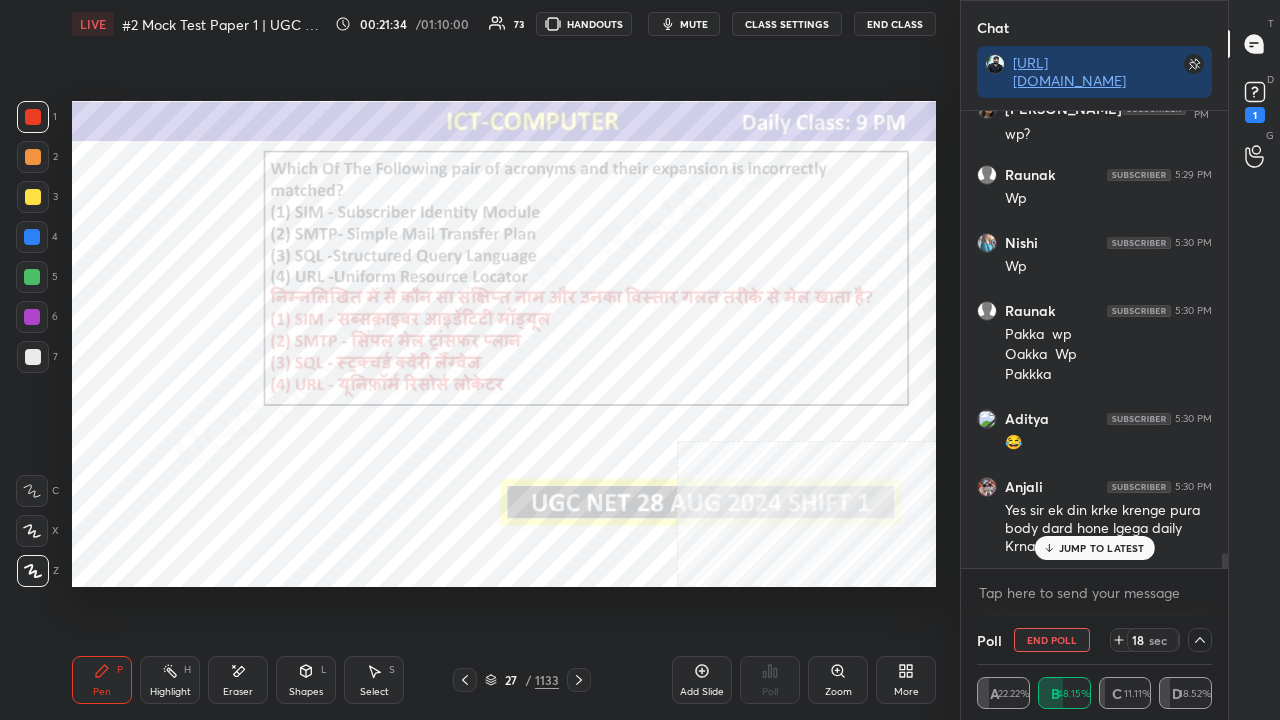 click on "JUMP TO LATEST" at bounding box center (1102, 548) 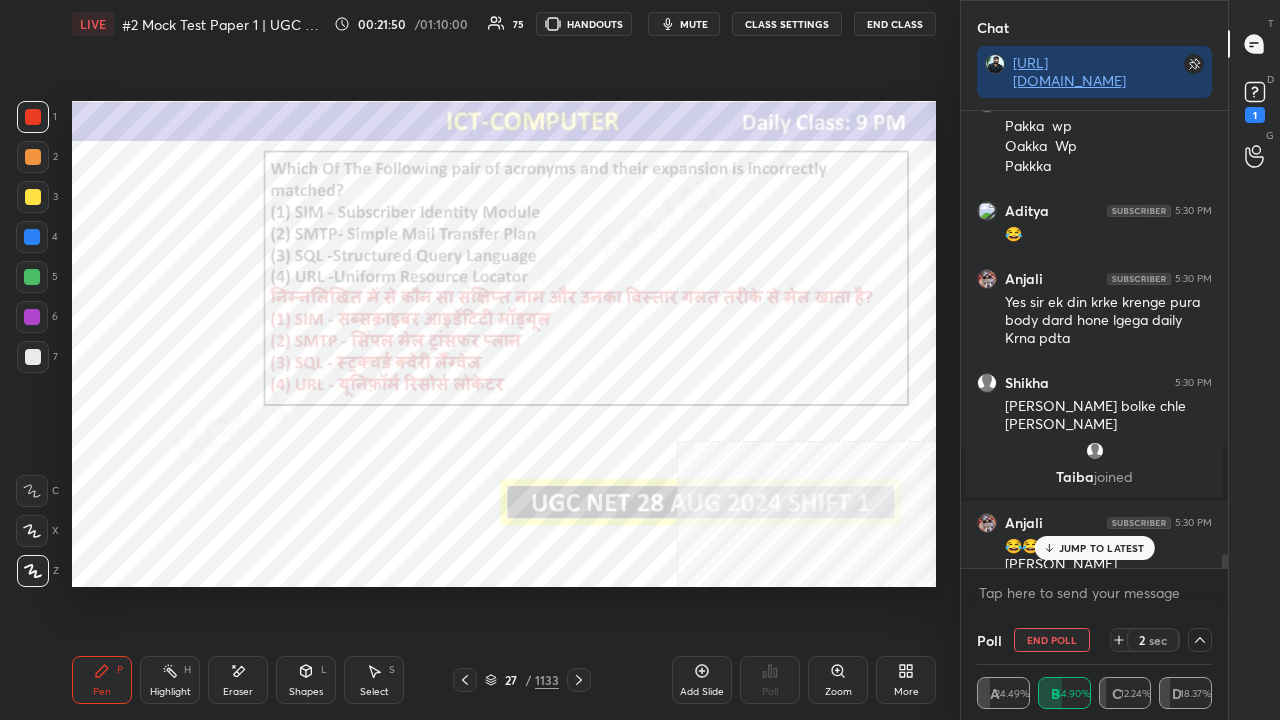 click on "JUMP TO LATEST" at bounding box center (1102, 548) 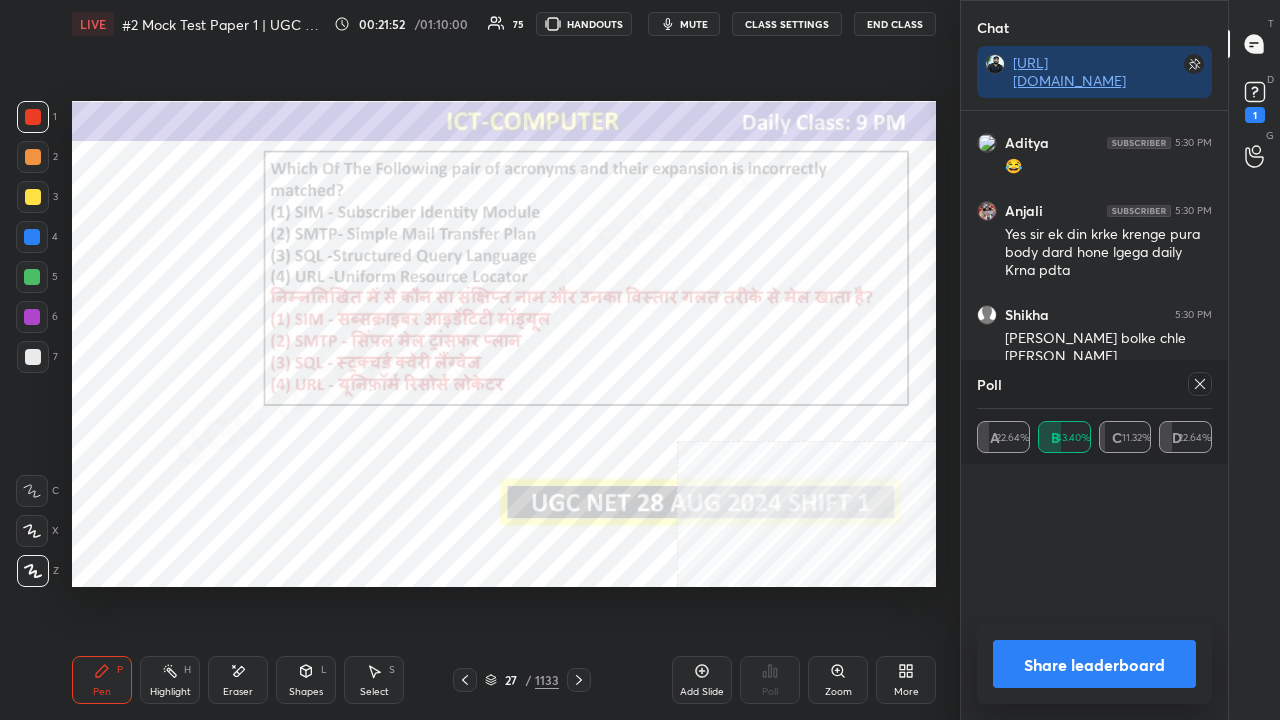 click on "Chat [URL][DOMAIN_NAME] Raunak 5:29 PM Sabhi ka   wahi option aa  raha  Sir Nishi 5:29 PM Exercise and lifestyle Raunak 5:29 PM [PERSON_NAME] 5:29 PM wp Anjali 5:29 PM .[PERSON_NAME] 5:29 PM Wp Dineshwar 5:29 PM Poll wrong [PERSON_NAME] 5:29 PM wp? Raunak 5:29 PM Wp Nishi 5:30 PM Wp Raunak 5:30 PM Pakka  wp Oakka  Wp Pakkka Aditya 5:30 PM 😂 Anjali 5:30 PM Yes sir ek din krke krenge pura body dard hone lgega daily Krna pdta Shikha 5:30 PM Sir udi baba bolke chle [PERSON_NAME]  joined [PERSON_NAME] 5:30 PM 😂😂ek din ka [PERSON_NAME] 5:30 PM hahahha JUMP TO LATEST Enable hand raising Enable raise hand to speak to learners. Once enabled, chat will be turned off temporarily. Enable x   [PERSON_NAME] Asked a doubt 1 Sir ap maths kb start kroge??? Pick this doubt NEW DOUBTS ASKED No one has raised a hand yet Can't raise hand Looks like educator just invited you to speak. Please wait before you can raise your hand again. Got it Poll A 22.64% B 43.40% C 11.32% D 22.64% Share leaderboard" at bounding box center (1094, 360) 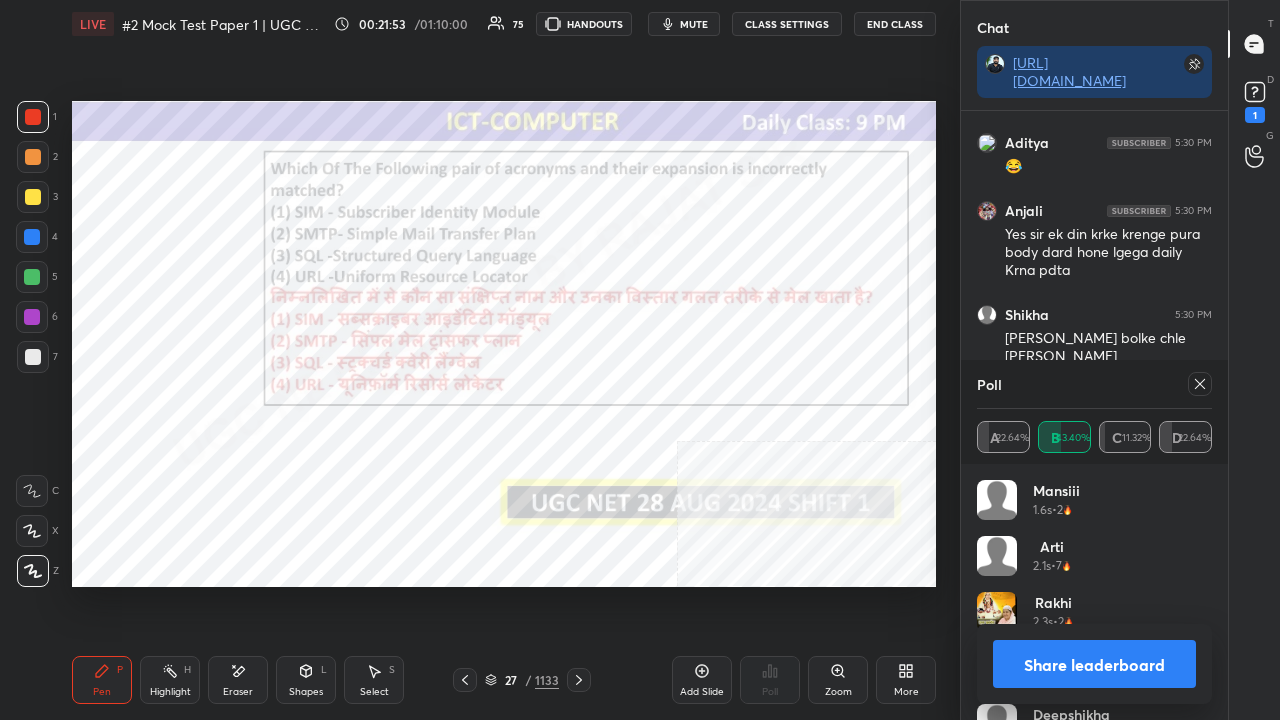 click 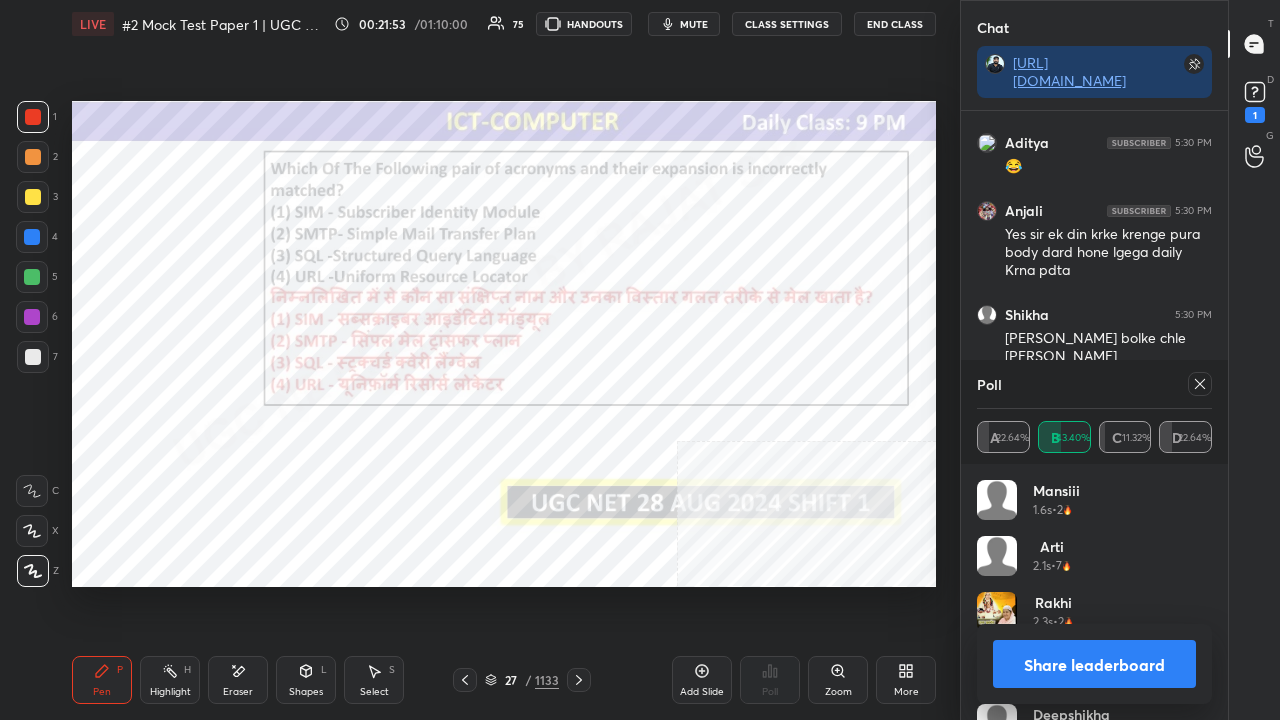 type on "x" 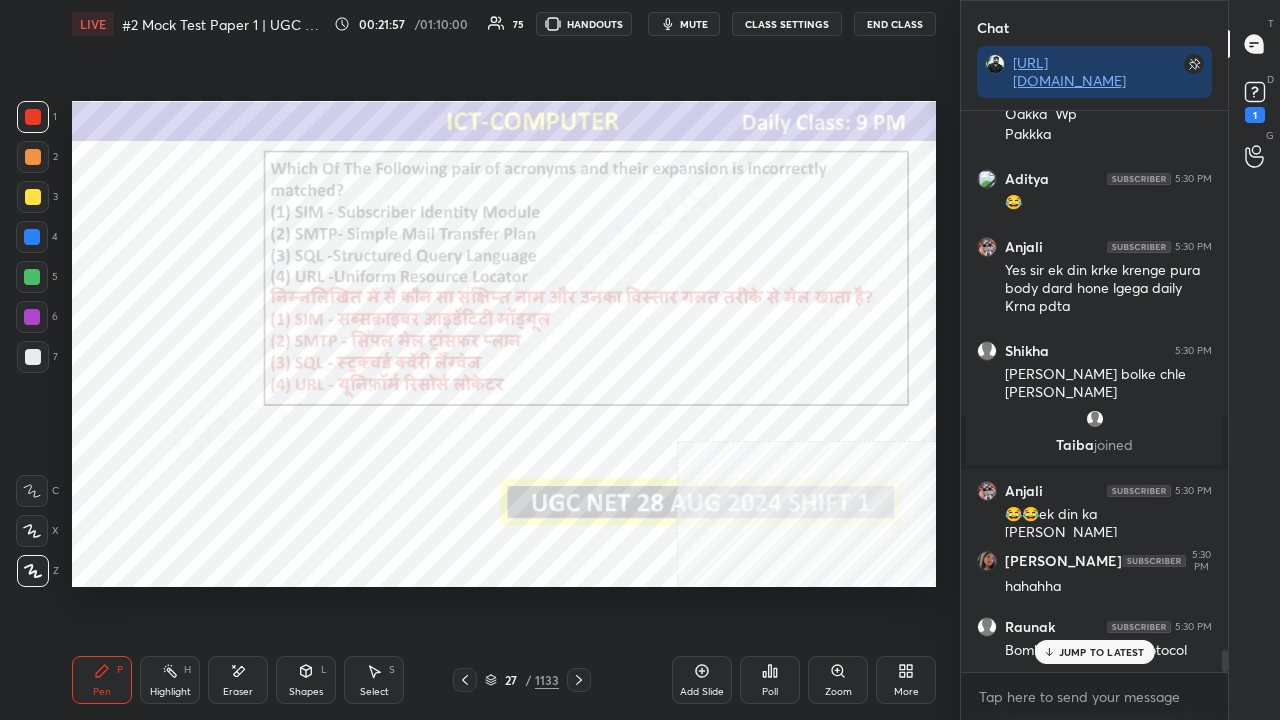 click 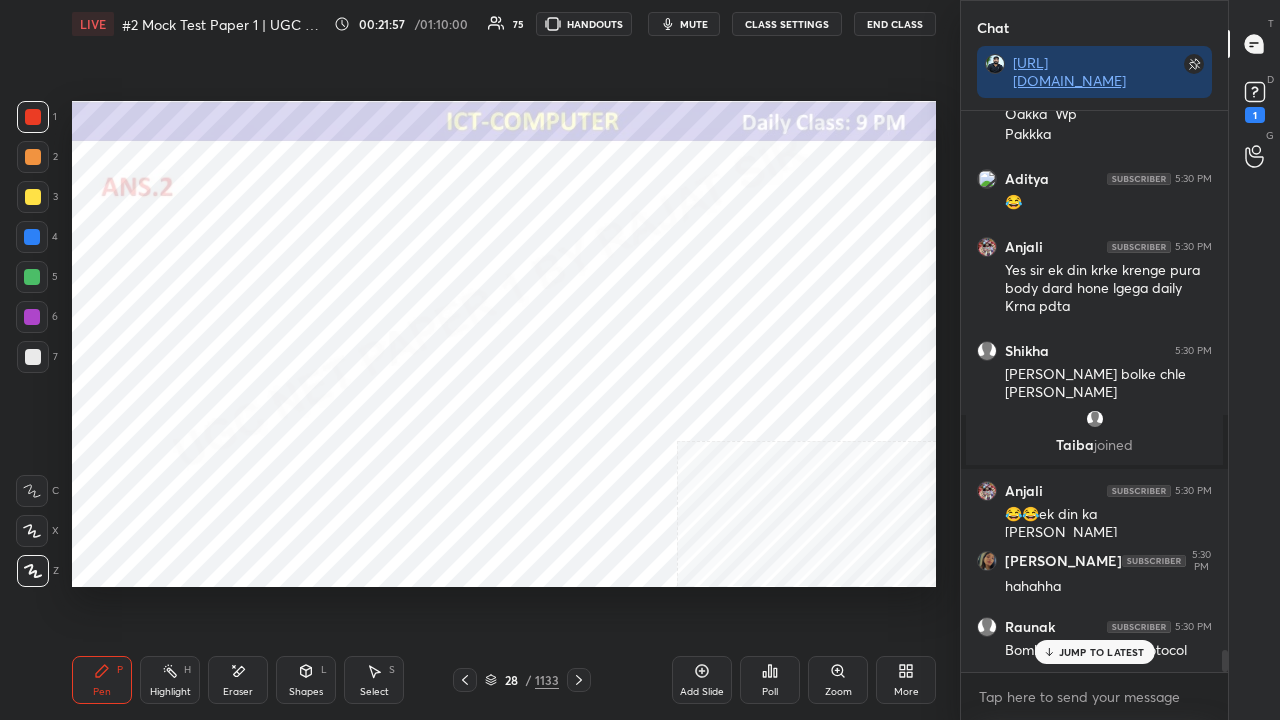 click 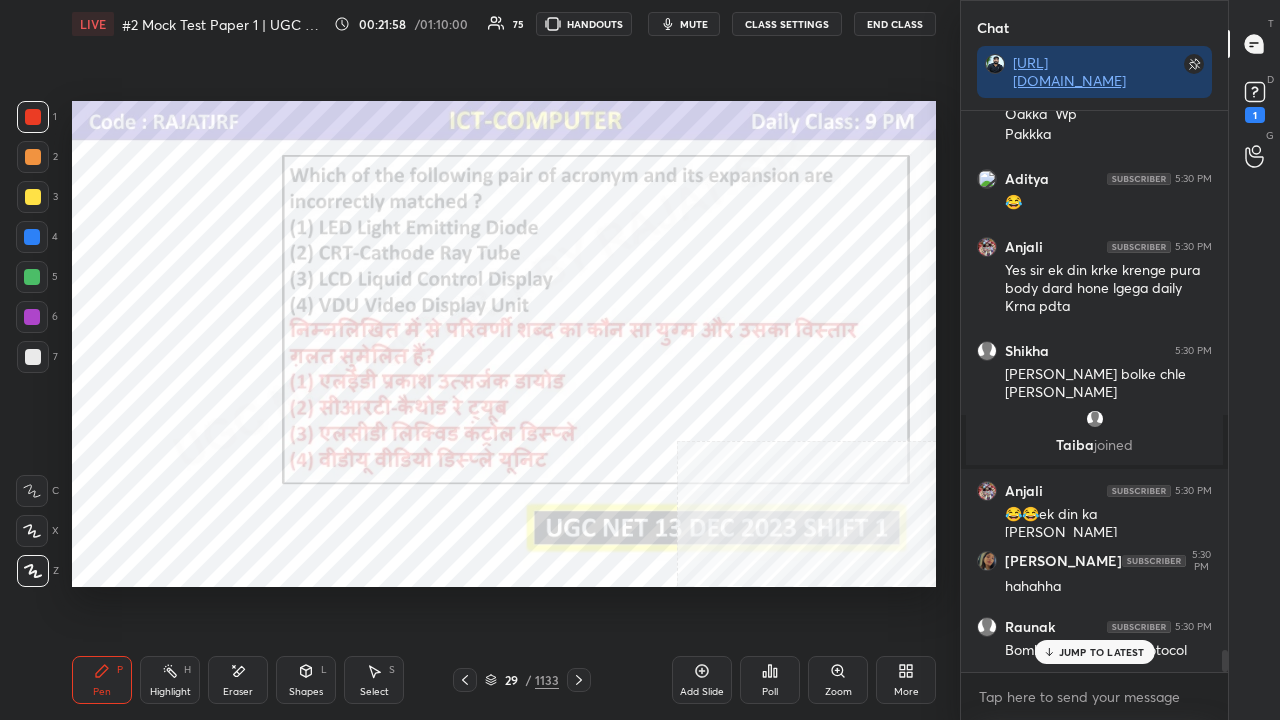 drag, startPoint x: 538, startPoint y: 687, endPoint x: 543, endPoint y: 675, distance: 13 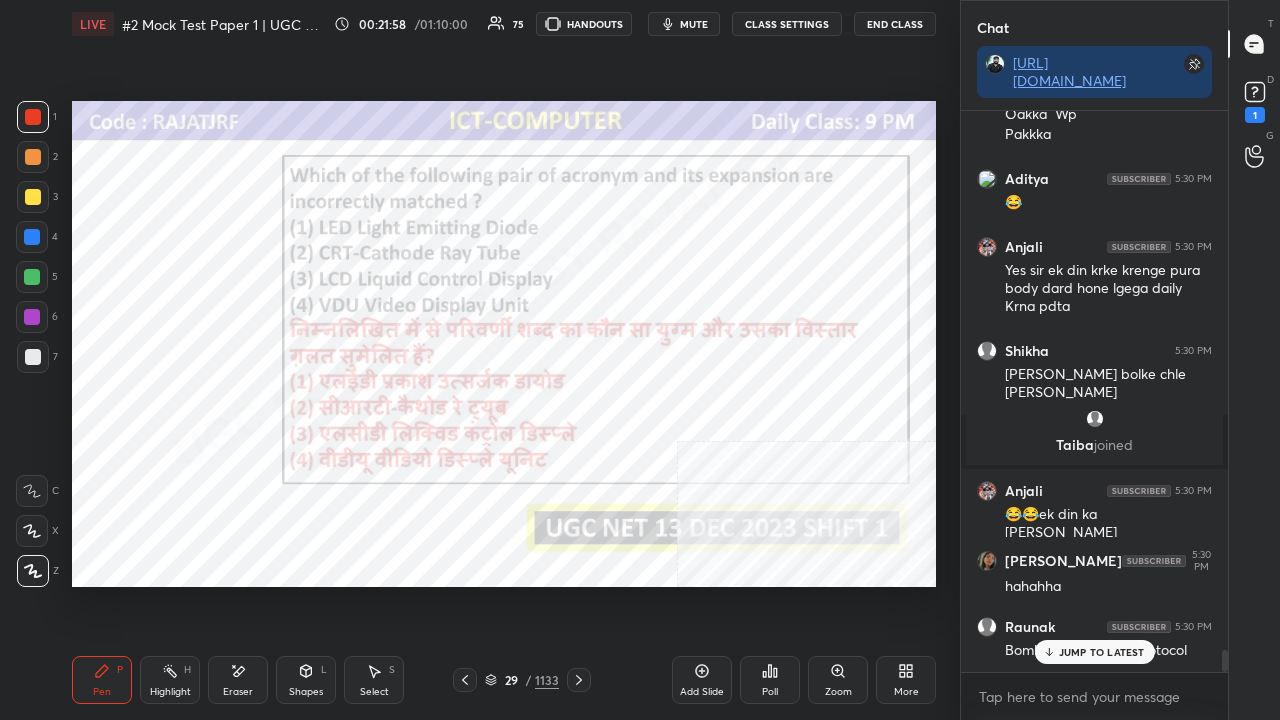click on "1133" at bounding box center [547, 680] 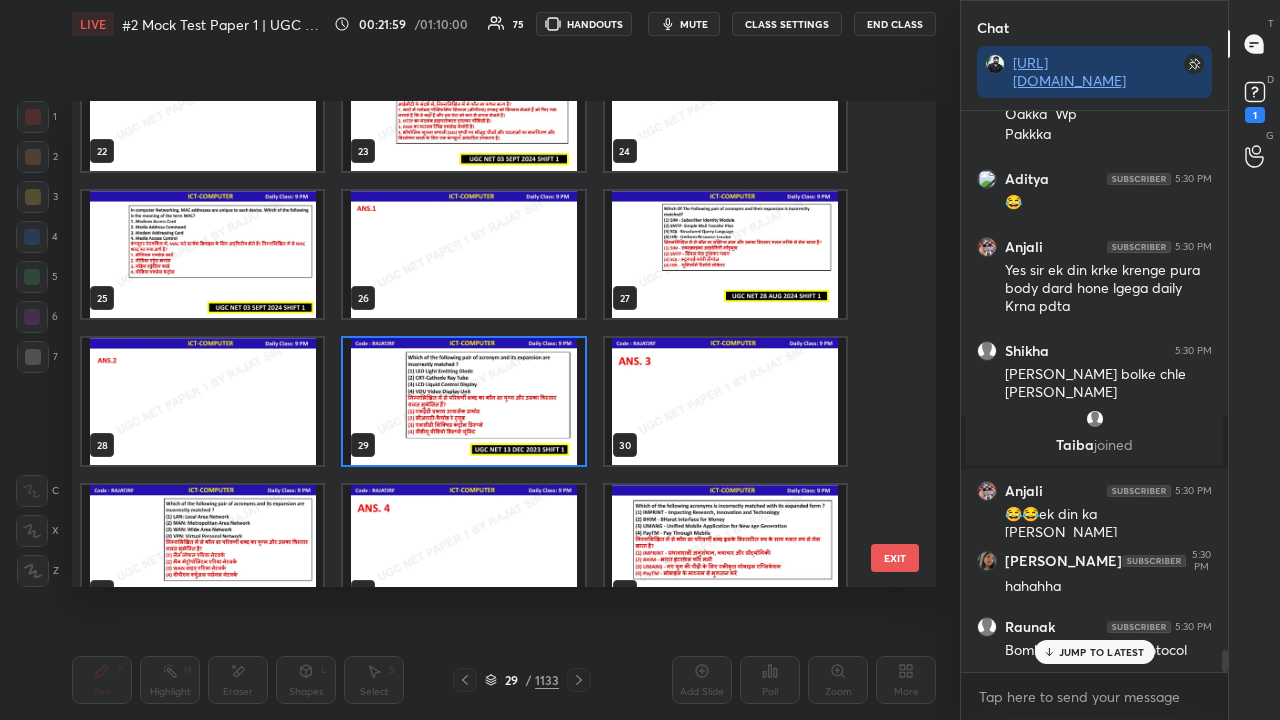 click at bounding box center (463, 401) 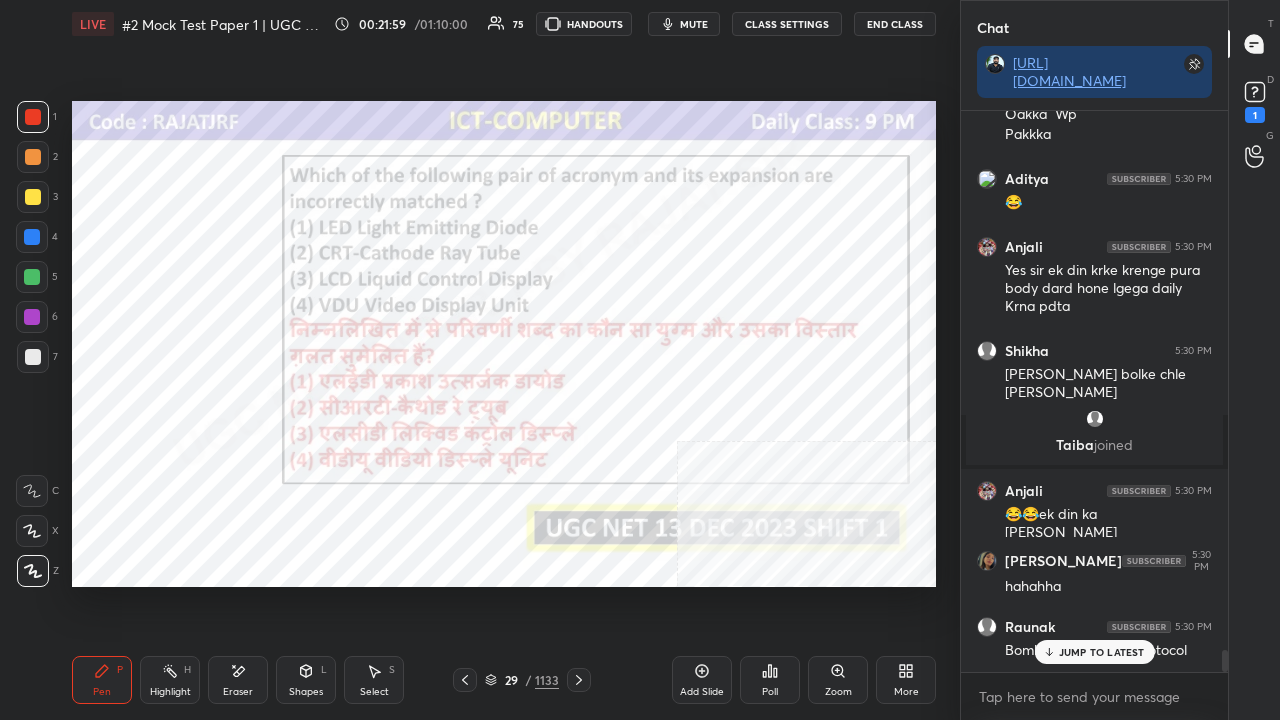 click at bounding box center (463, 401) 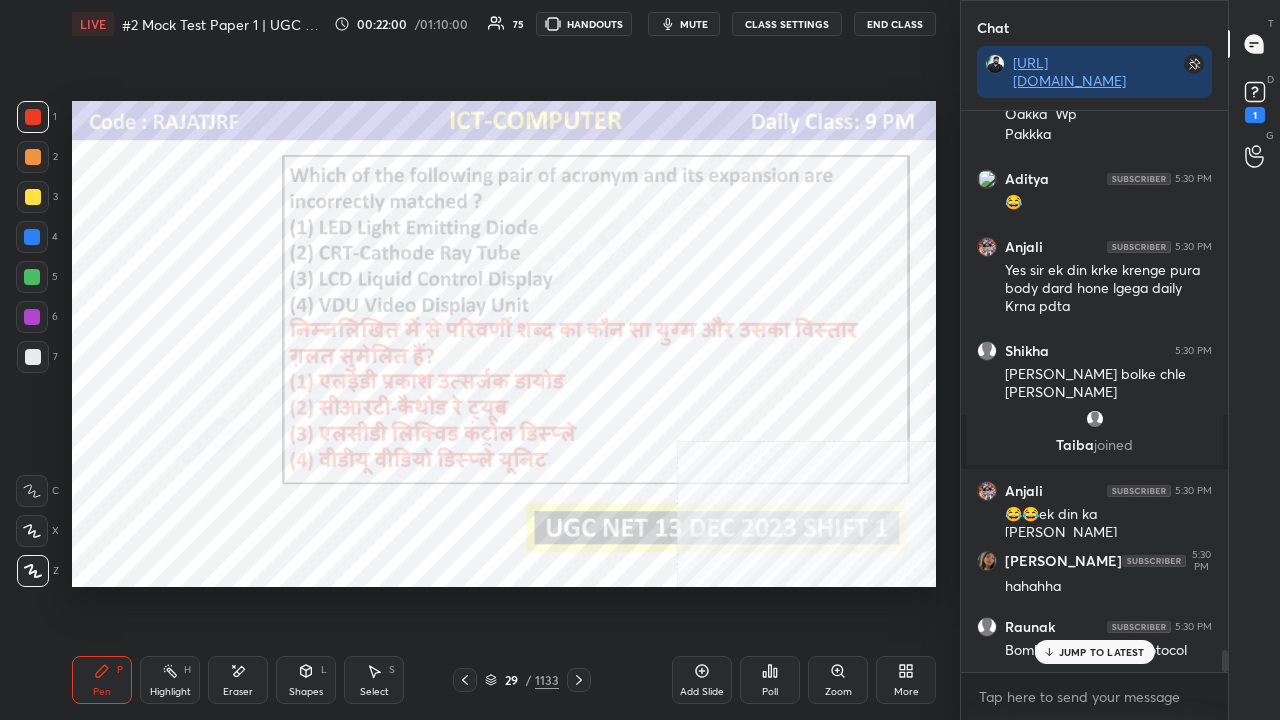 click on "Poll" at bounding box center [770, 680] 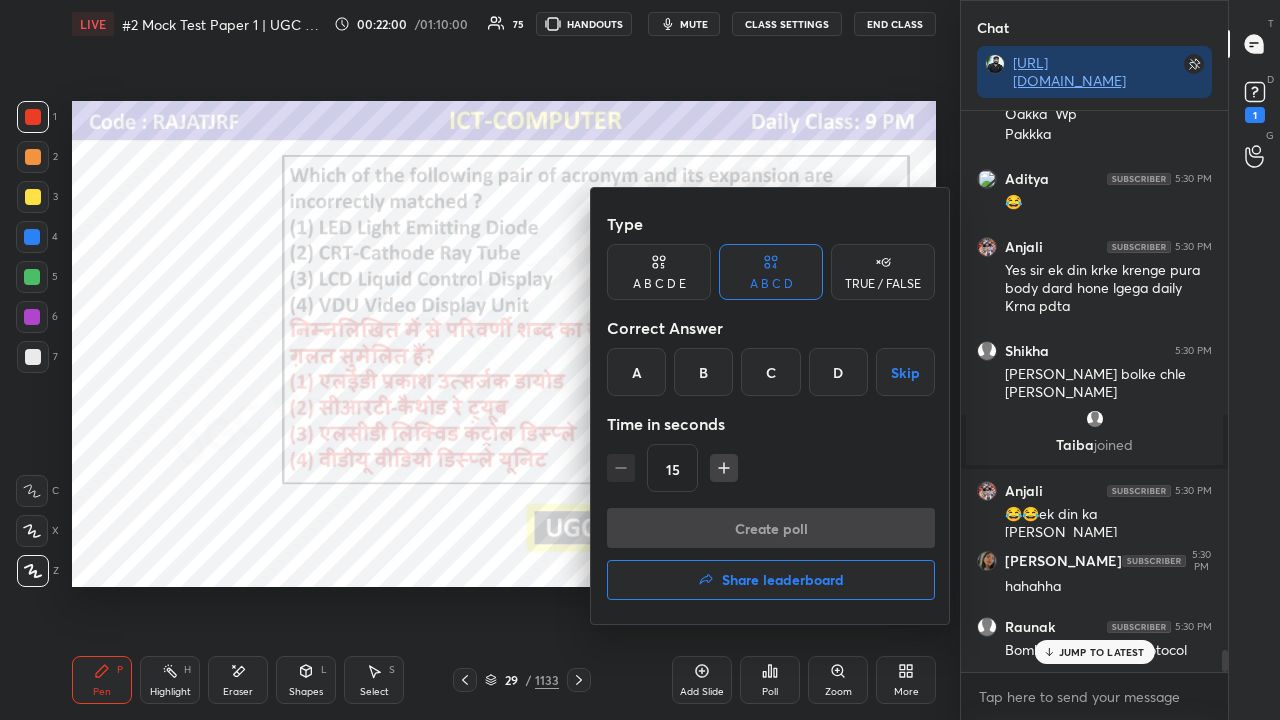 drag, startPoint x: 768, startPoint y: 366, endPoint x: 758, endPoint y: 396, distance: 31.622776 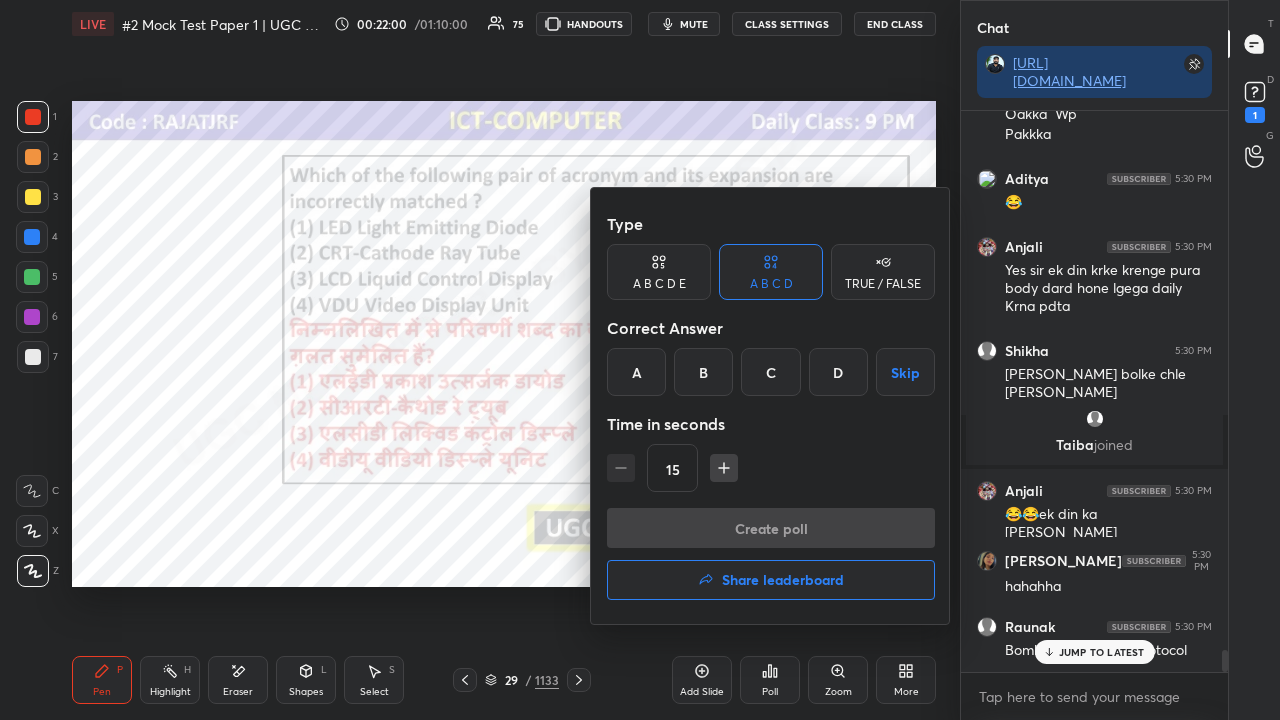click on "C" at bounding box center [770, 372] 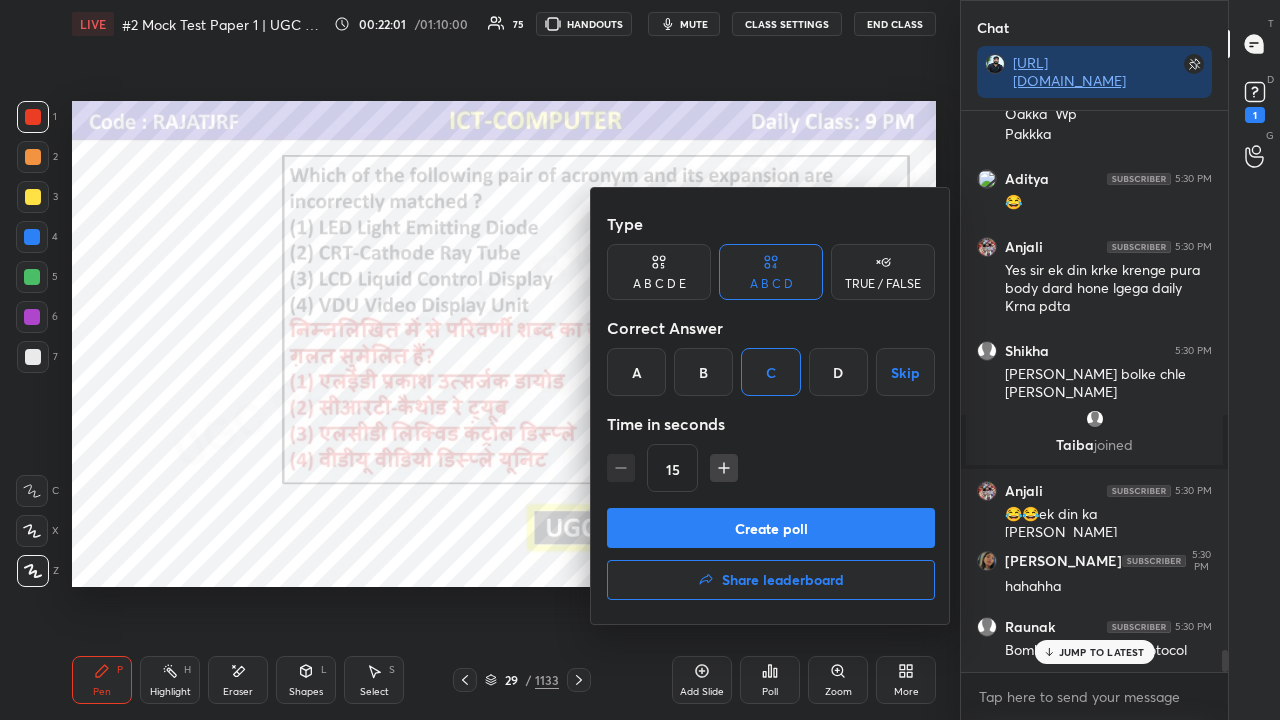 drag, startPoint x: 718, startPoint y: 475, endPoint x: 724, endPoint y: 498, distance: 23.769728 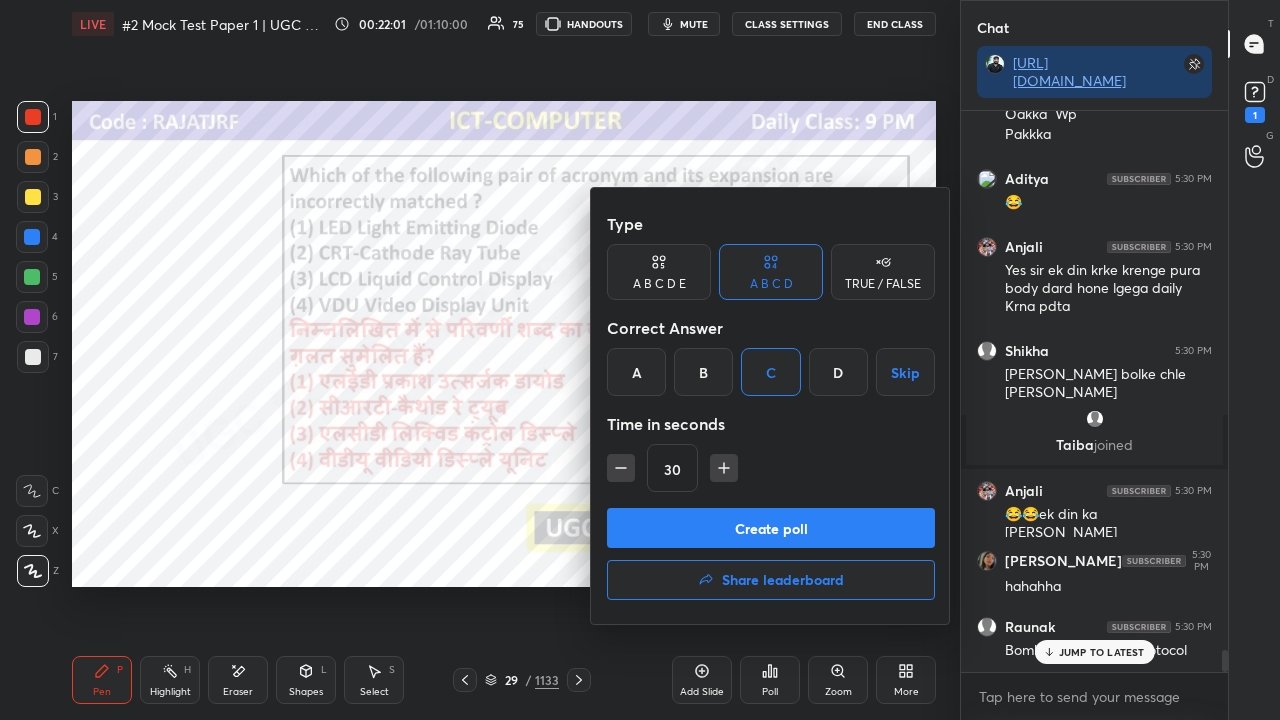 drag, startPoint x: 728, startPoint y: 514, endPoint x: 747, endPoint y: 512, distance: 19.104973 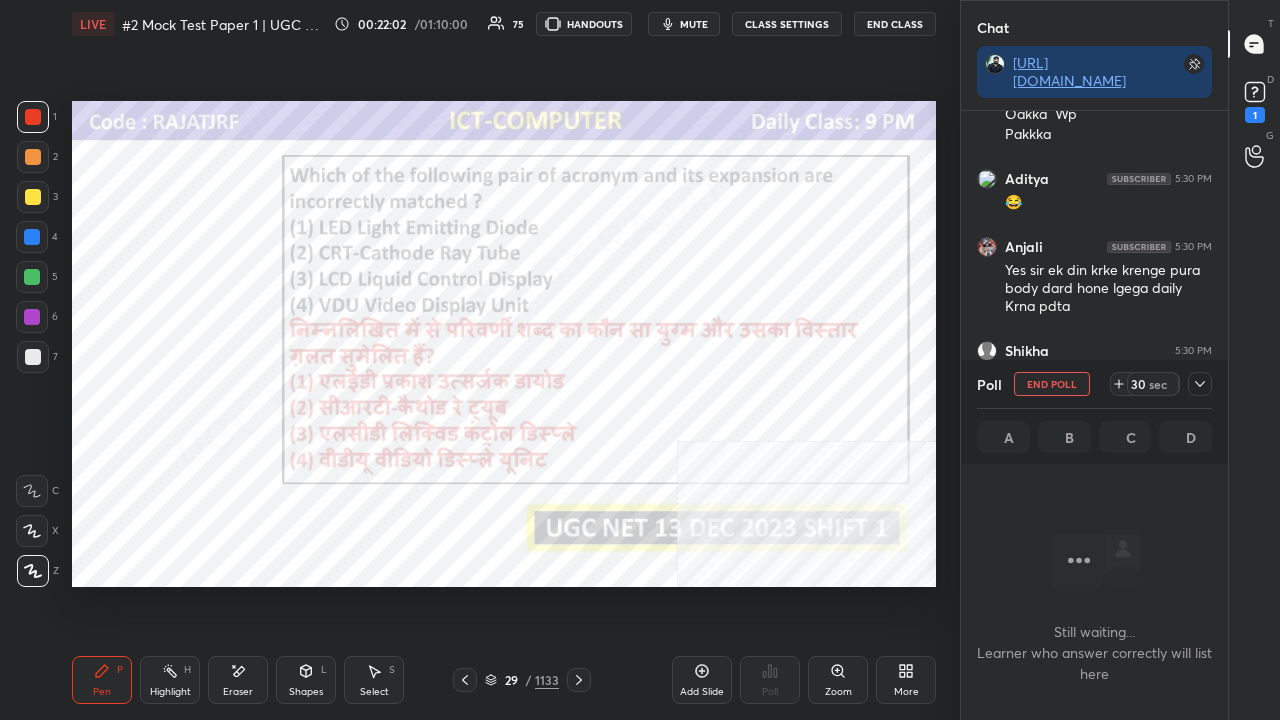 click 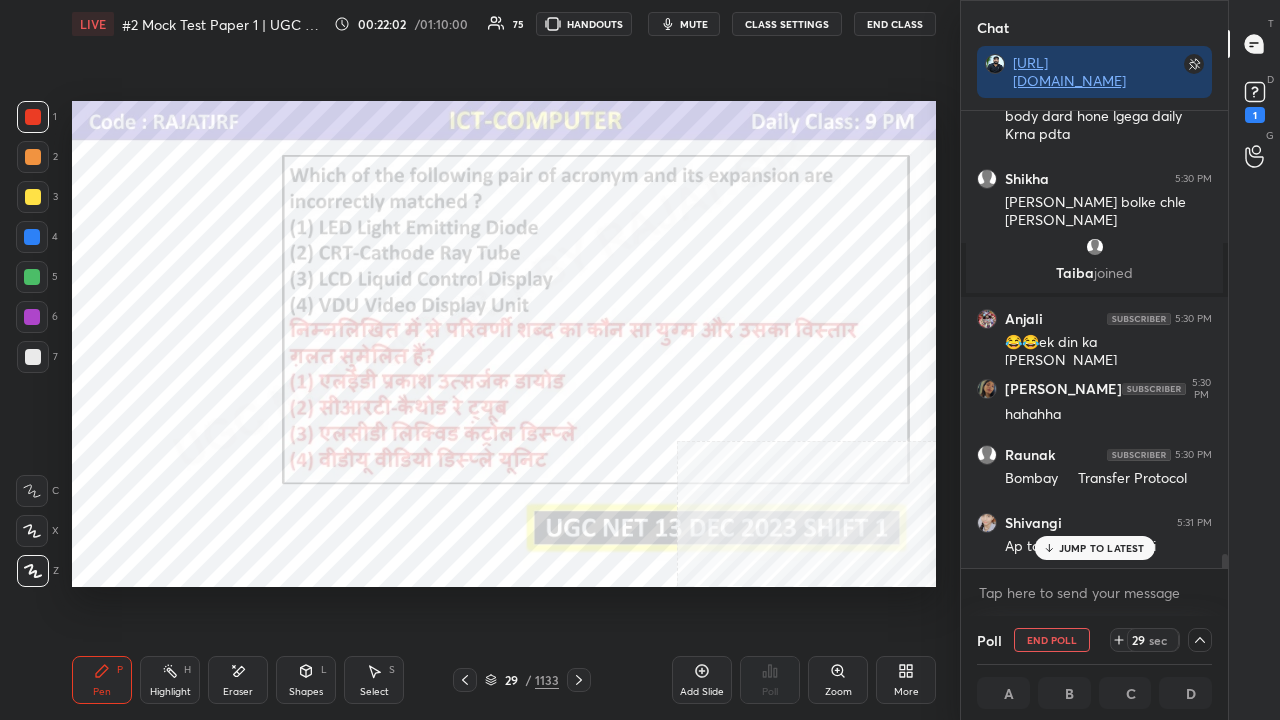 click on "Raunak 5:29 PM [PERSON_NAME] 5:29 PM wp Anjali 5:29 PM .[PERSON_NAME] 5:29 PM Wp Dineshwar 5:29 PM Poll wrong [PERSON_NAME] 5:29 PM wp? Raunak 5:29 PM Wp Nishi 5:30 PM Wp Raunak 5:30 PM Pakka  wp Oakka  Wp Pakkka Aditya 5:30 PM 😂 Anjali 5:30 PM Yes sir ek din krke krenge pura body dard hone lgega daily Krna pdta Shikha 5:30 PM Sir udi baba bolke chle [PERSON_NAME]  joined Anjali 5:30 PM 😂😂ek din ka [PERSON_NAME] 5:30 PM [PERSON_NAME] 5:30 PM Bombay     Transfer Protocol Shivangi 5:31 PM Ap to itne bade h fr bhi" at bounding box center (1094, 339) 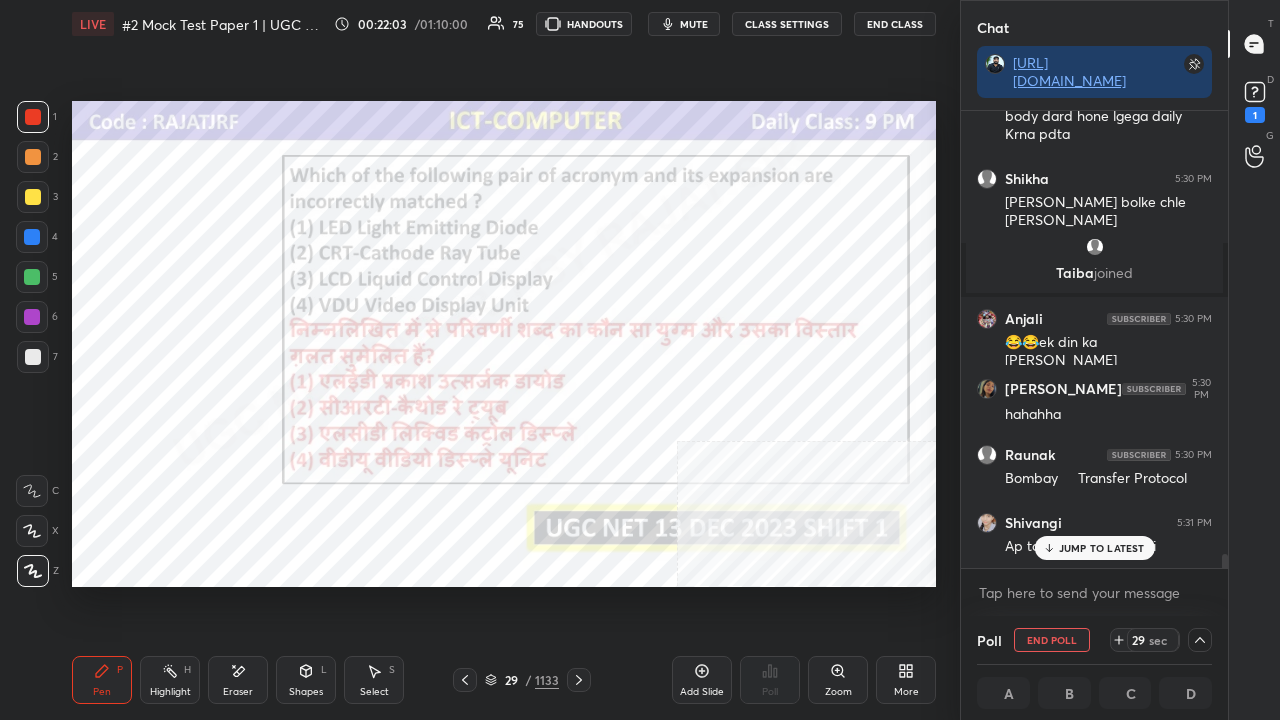 click on "JUMP TO LATEST" at bounding box center (1094, 548) 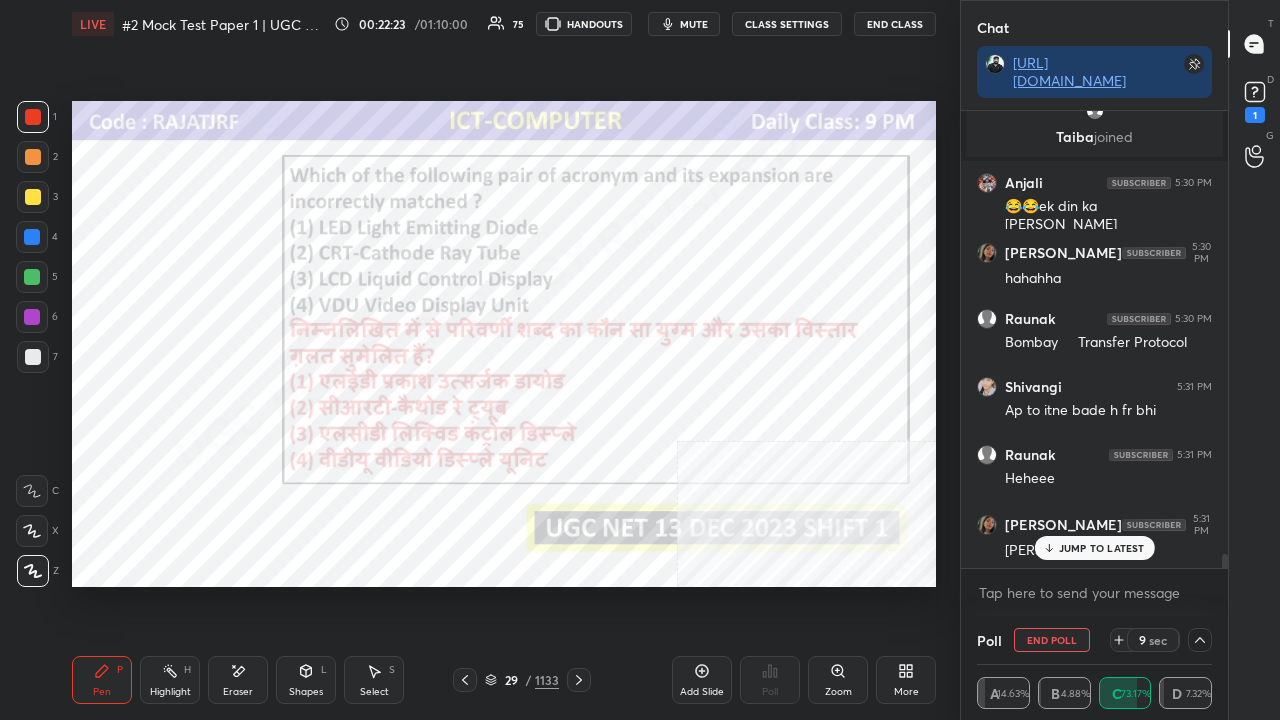 click on "JUMP TO LATEST" at bounding box center (1102, 548) 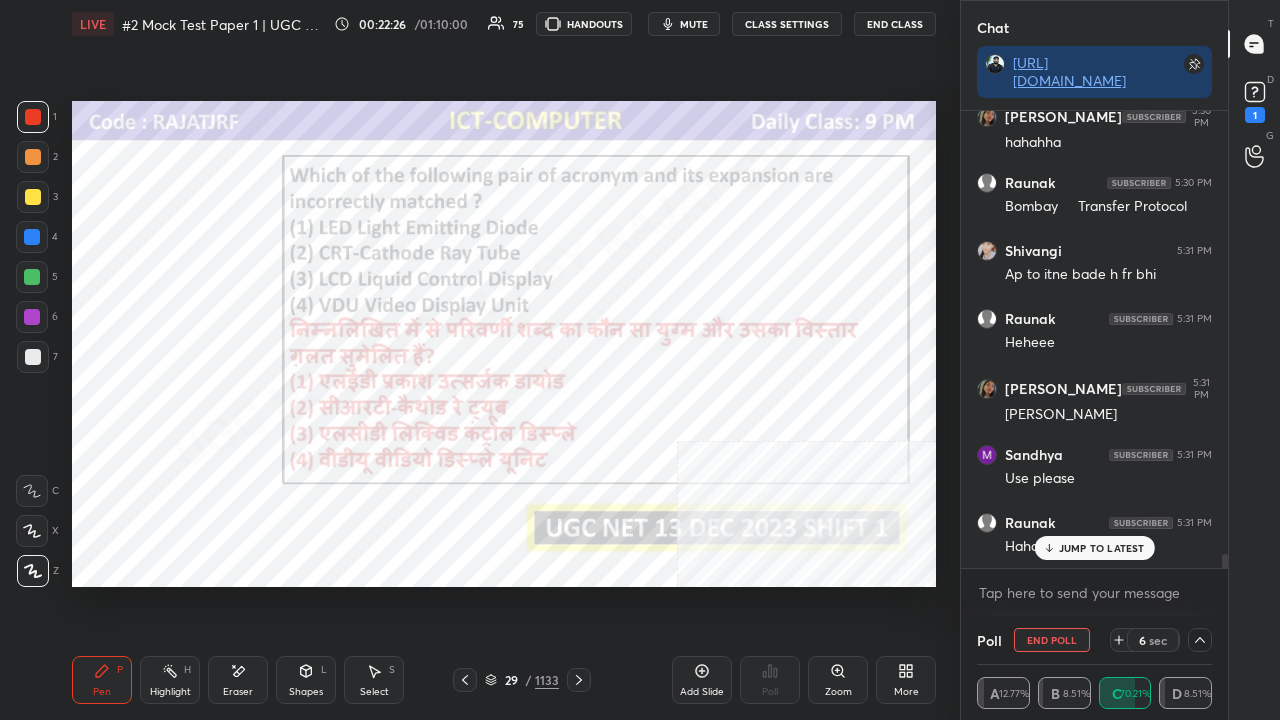 click at bounding box center (32, 317) 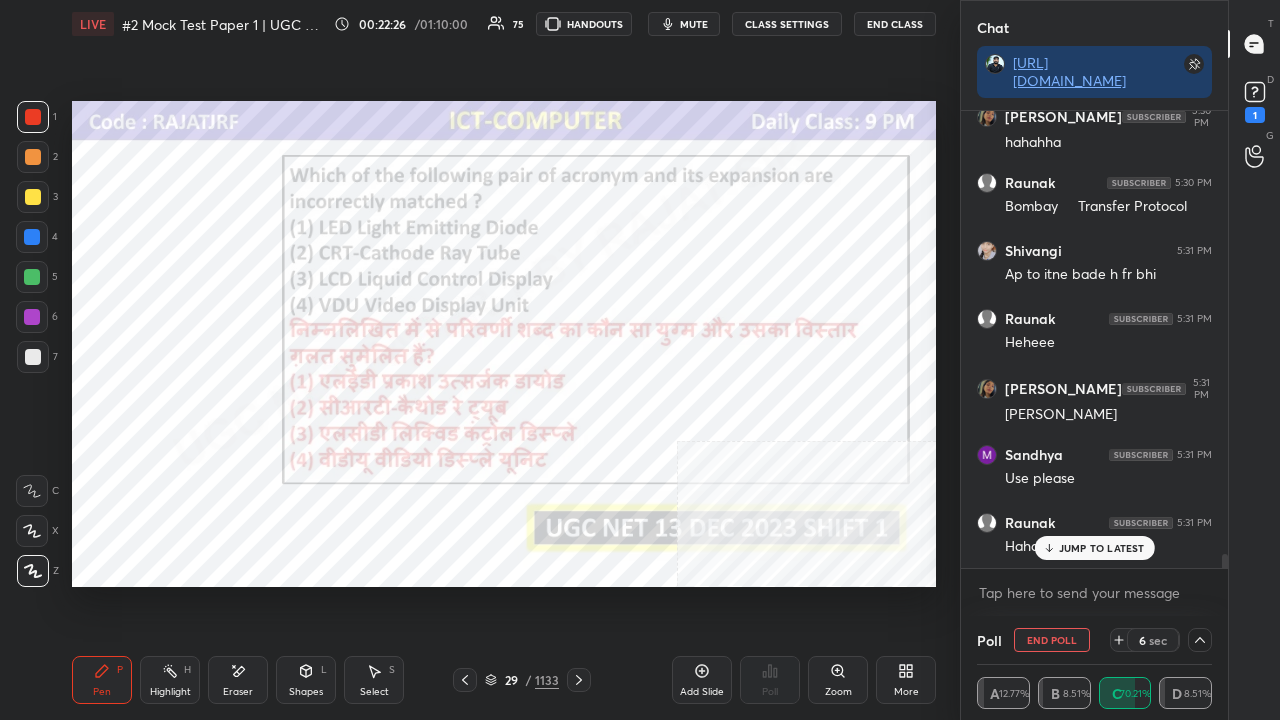 click at bounding box center [32, 317] 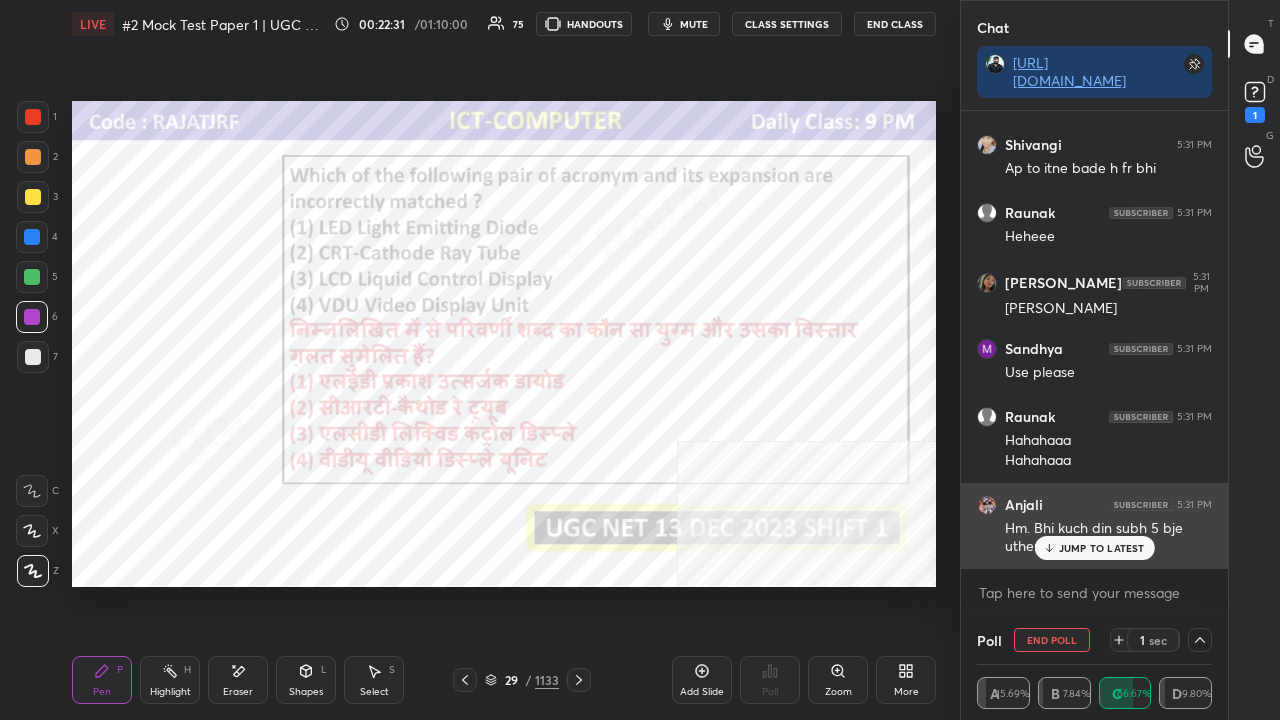 drag, startPoint x: 1056, startPoint y: 547, endPoint x: 983, endPoint y: 523, distance: 76.843994 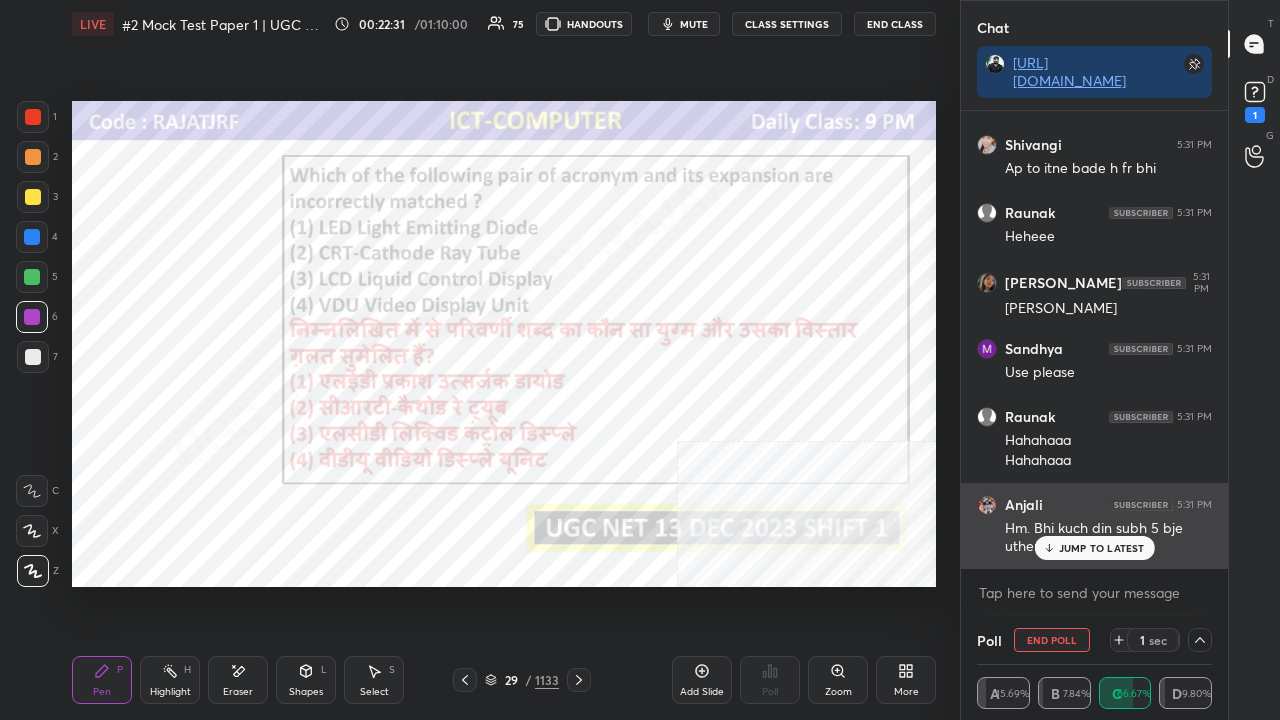 click on "JUMP TO LATEST" at bounding box center [1094, 548] 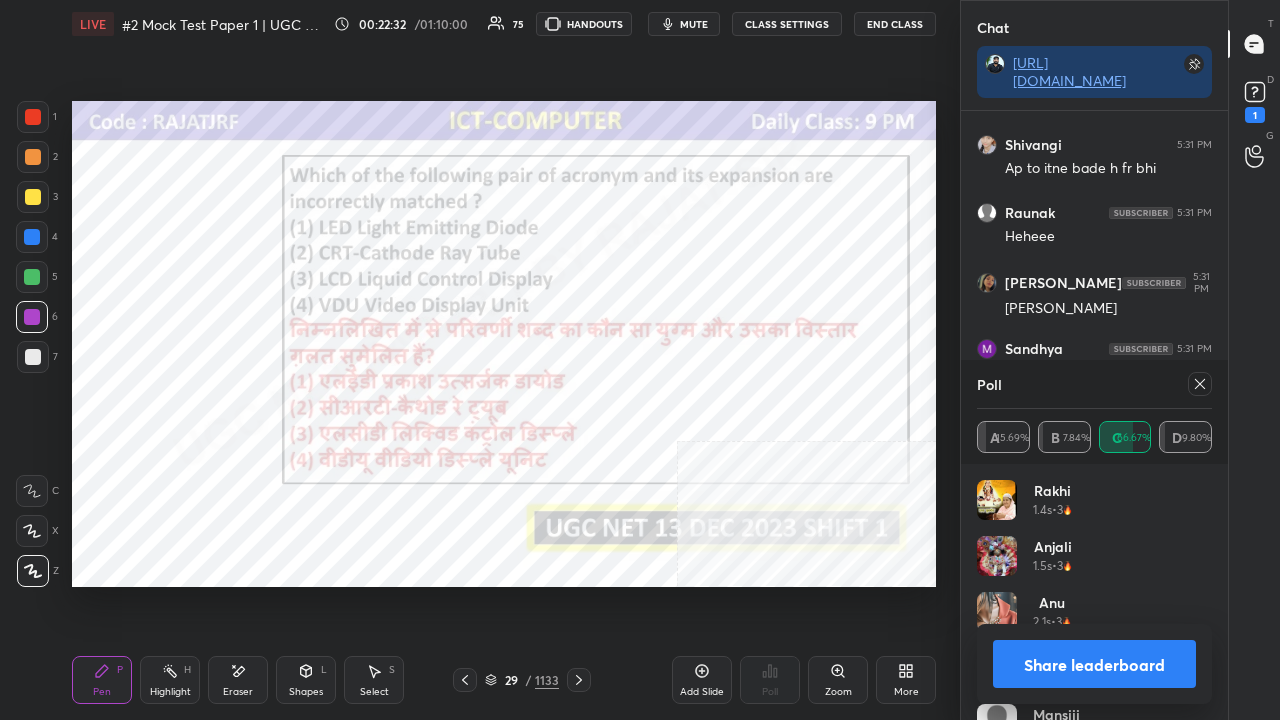 click 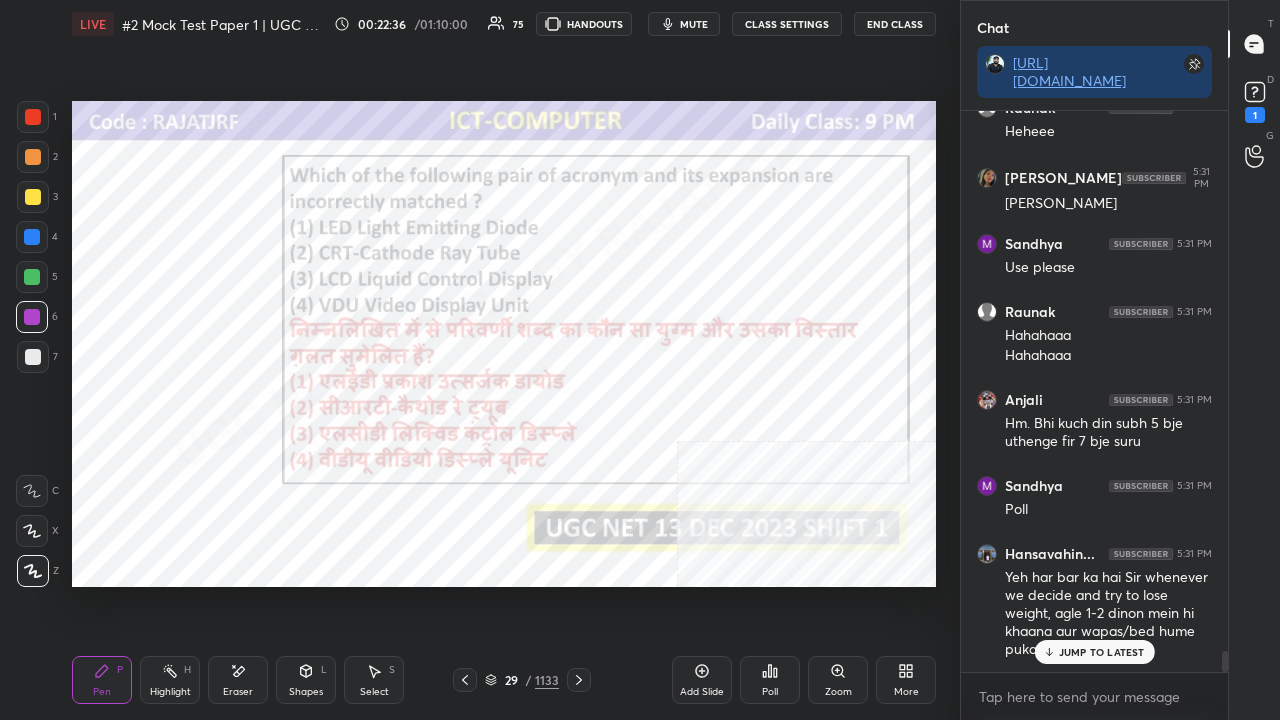 click on "JUMP TO LATEST" at bounding box center (1102, 652) 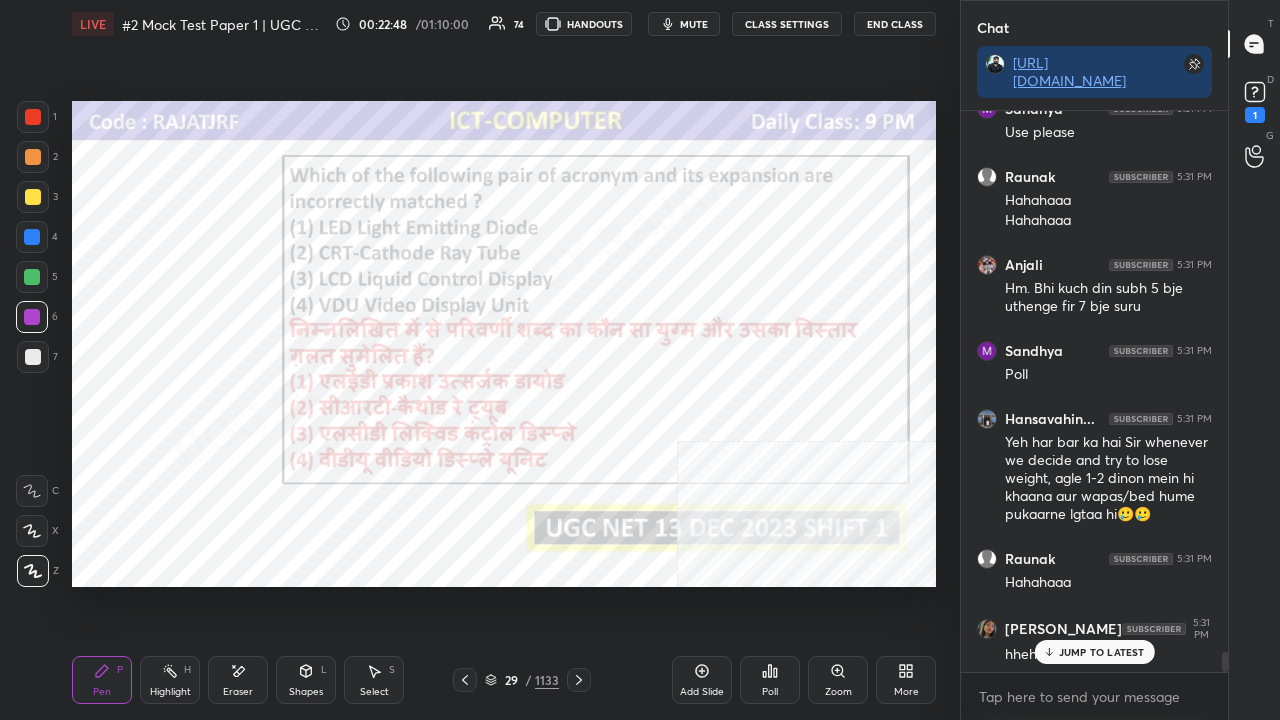 click on "29" at bounding box center (511, 680) 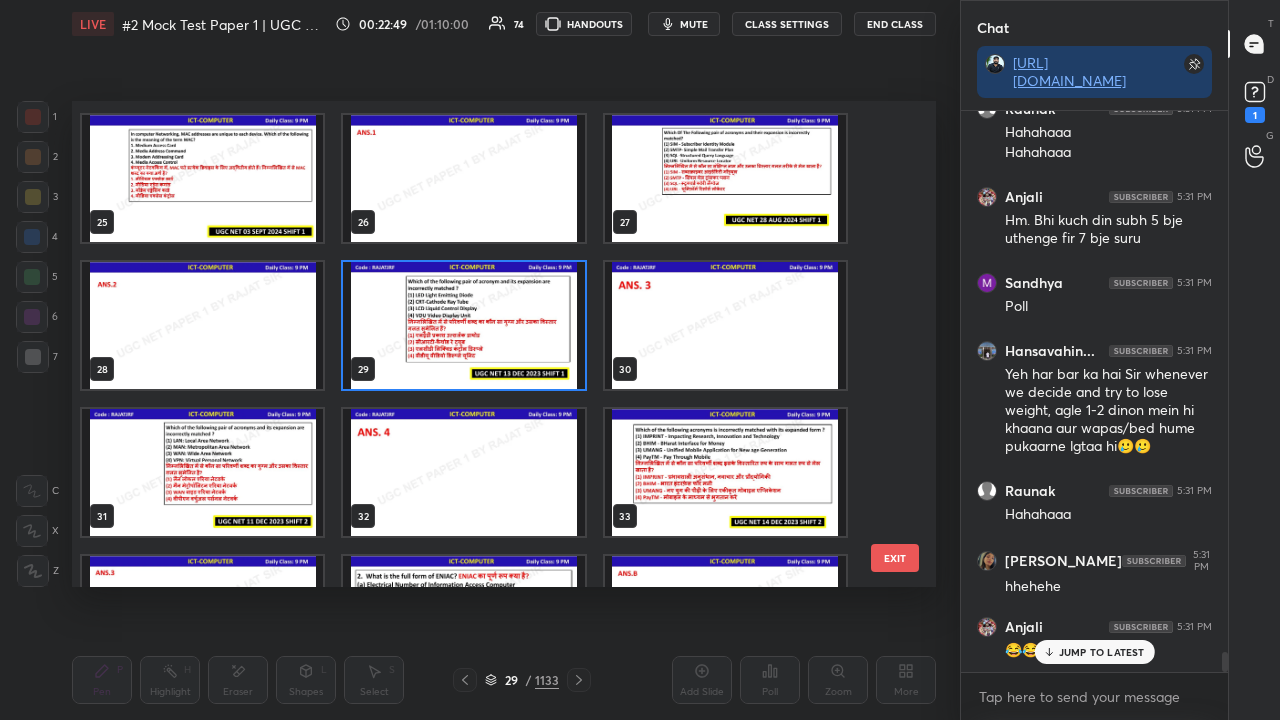 click at bounding box center (202, 472) 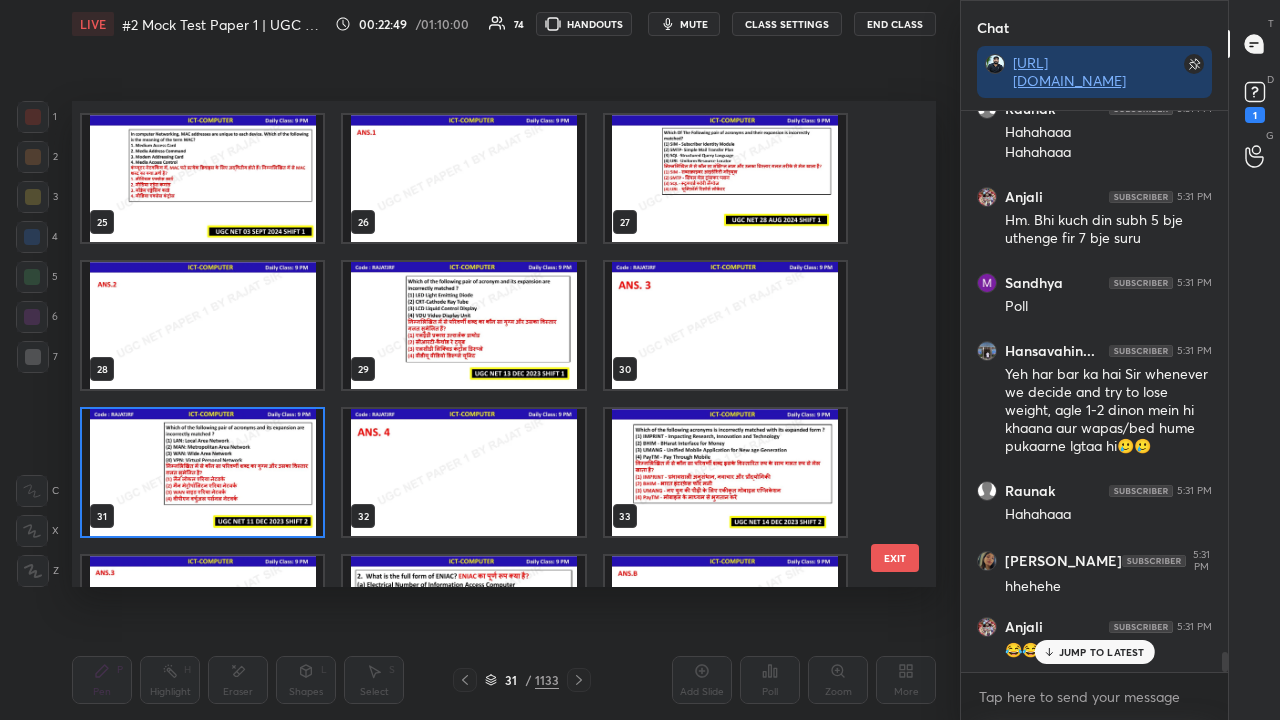 click at bounding box center (202, 472) 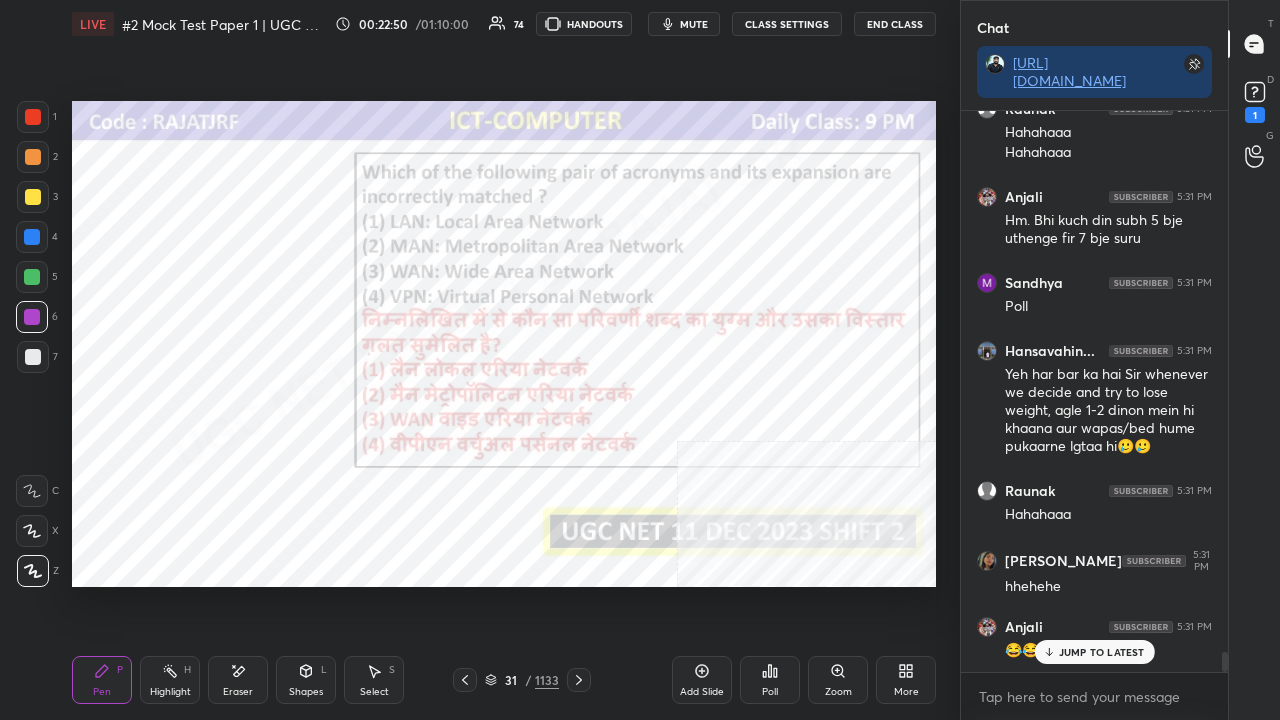 click on "Zoom" at bounding box center (838, 680) 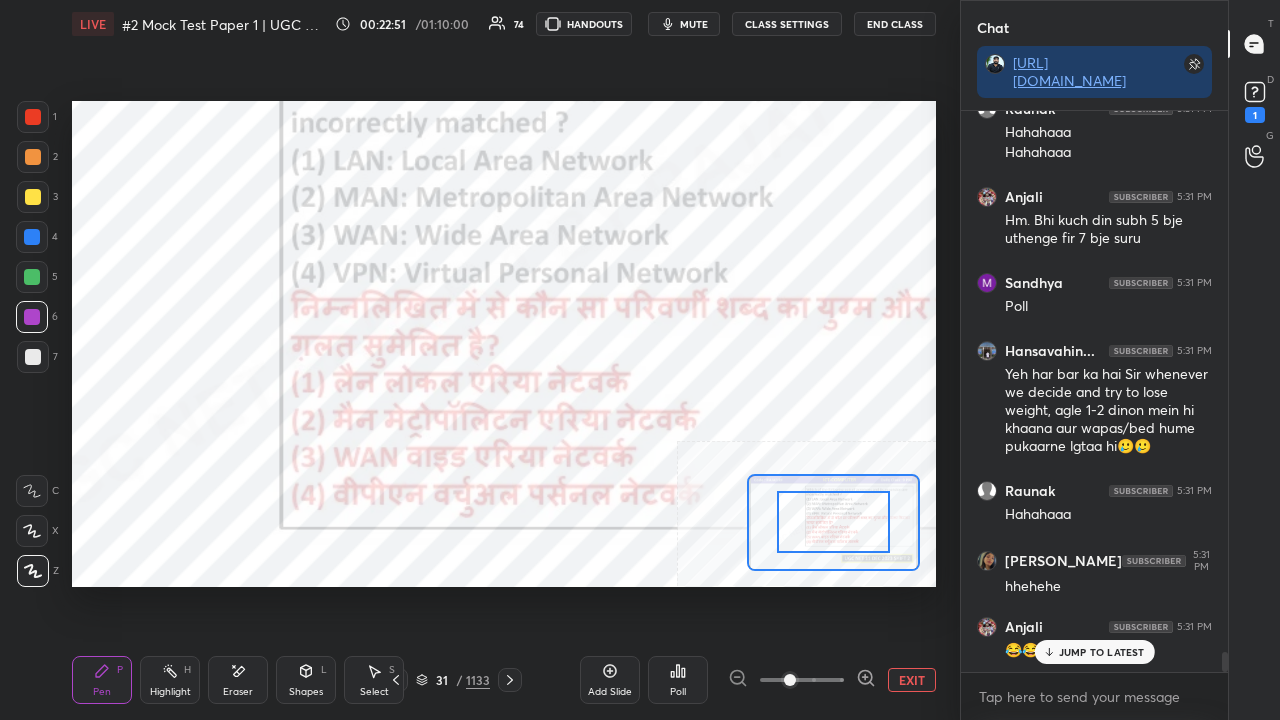 click on "EXIT" at bounding box center (912, 680) 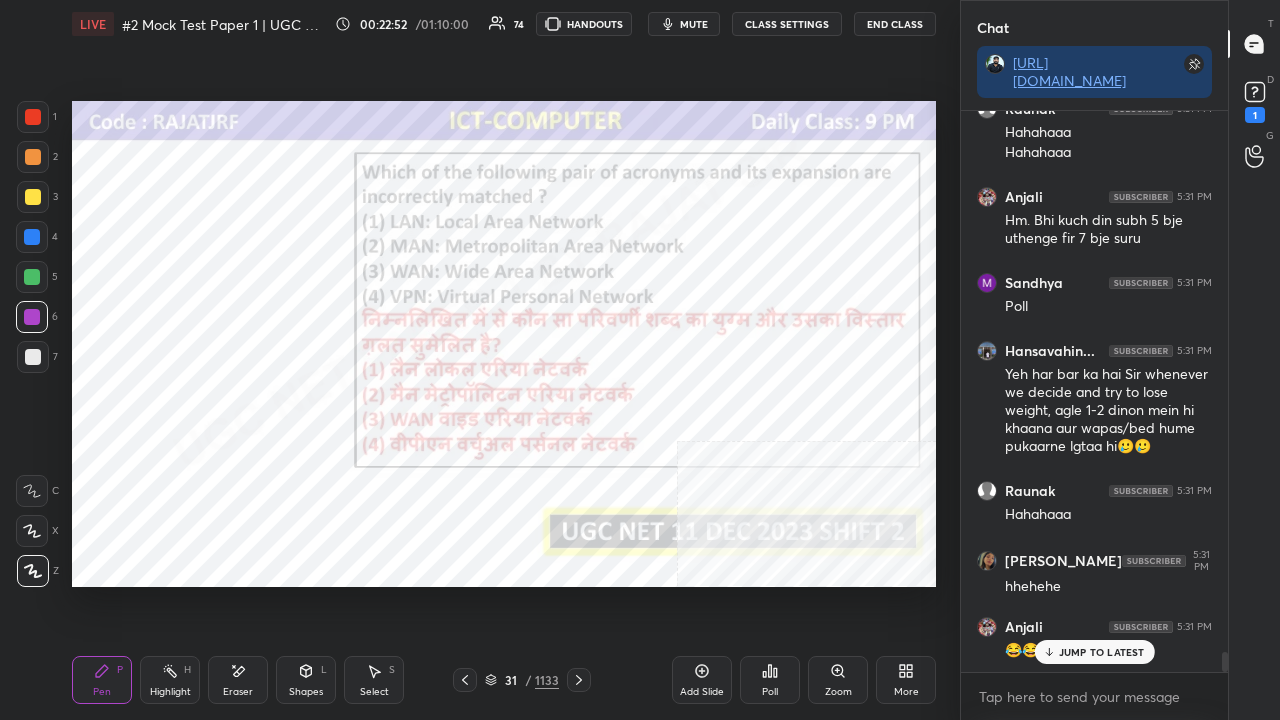 click on "31 / 1133" at bounding box center [522, 680] 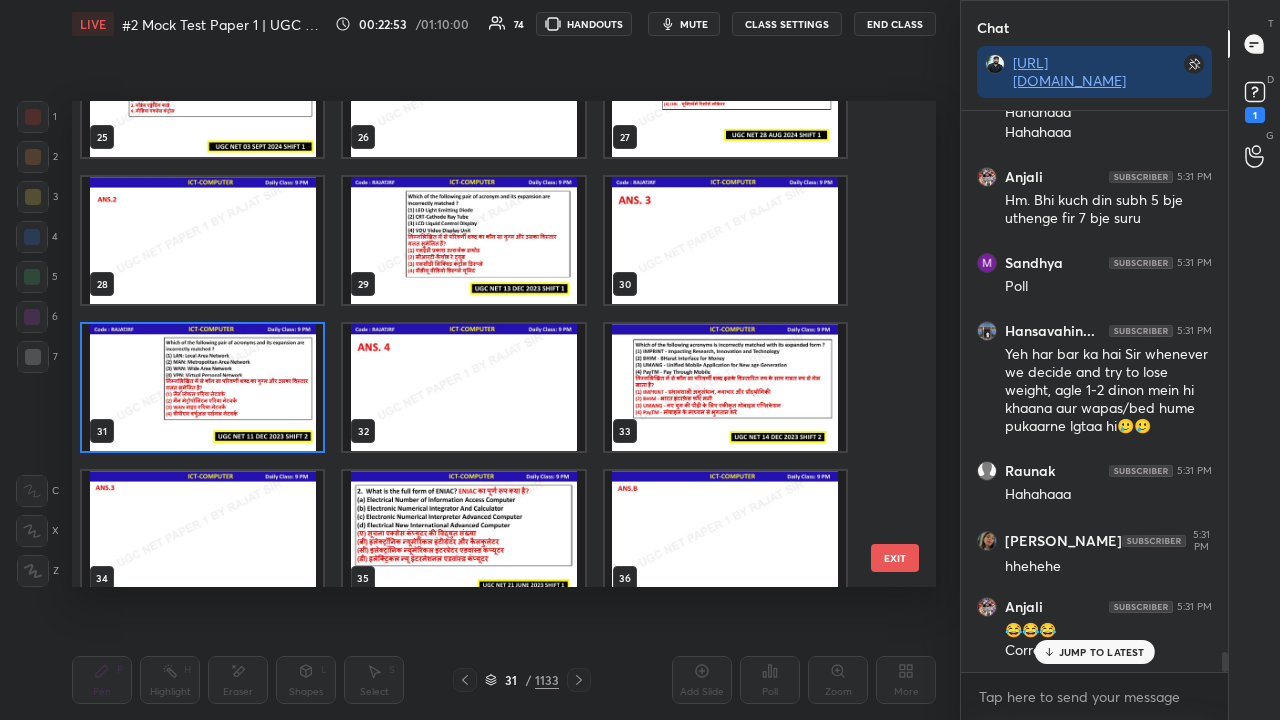 click at bounding box center [202, 387] 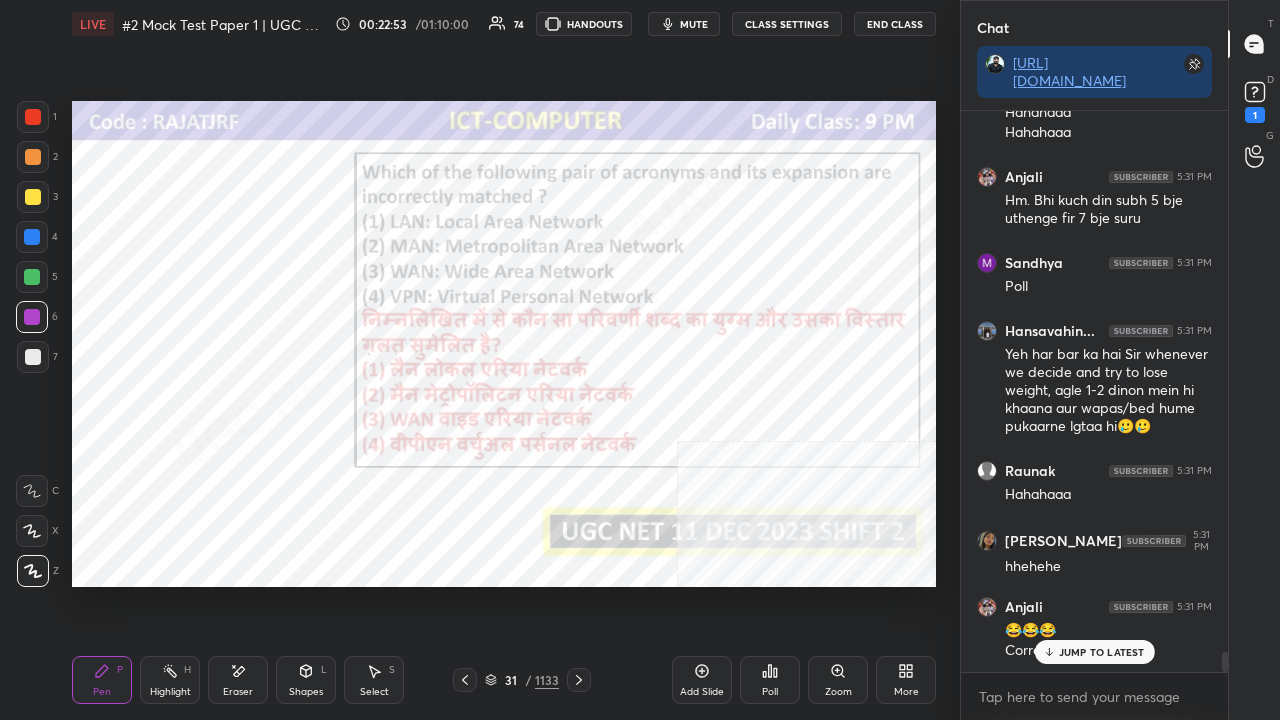 drag, startPoint x: 241, startPoint y: 386, endPoint x: 251, endPoint y: 387, distance: 10.049875 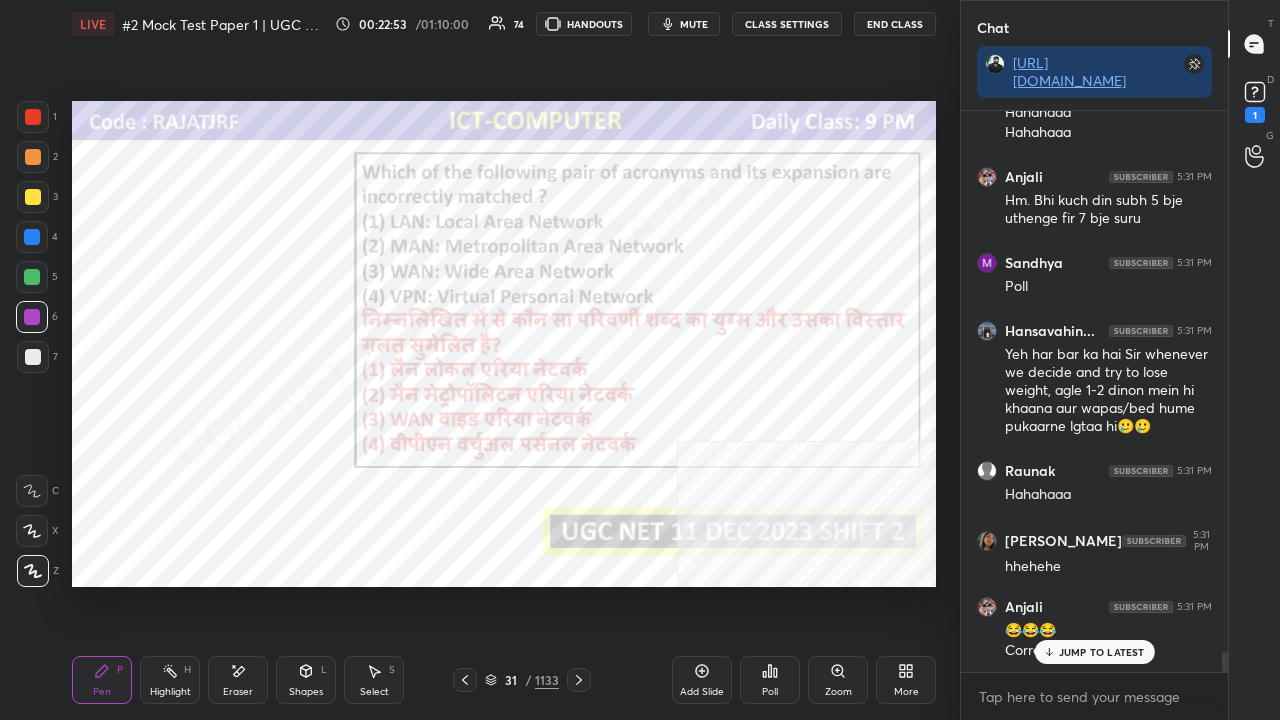 click at bounding box center (202, 387) 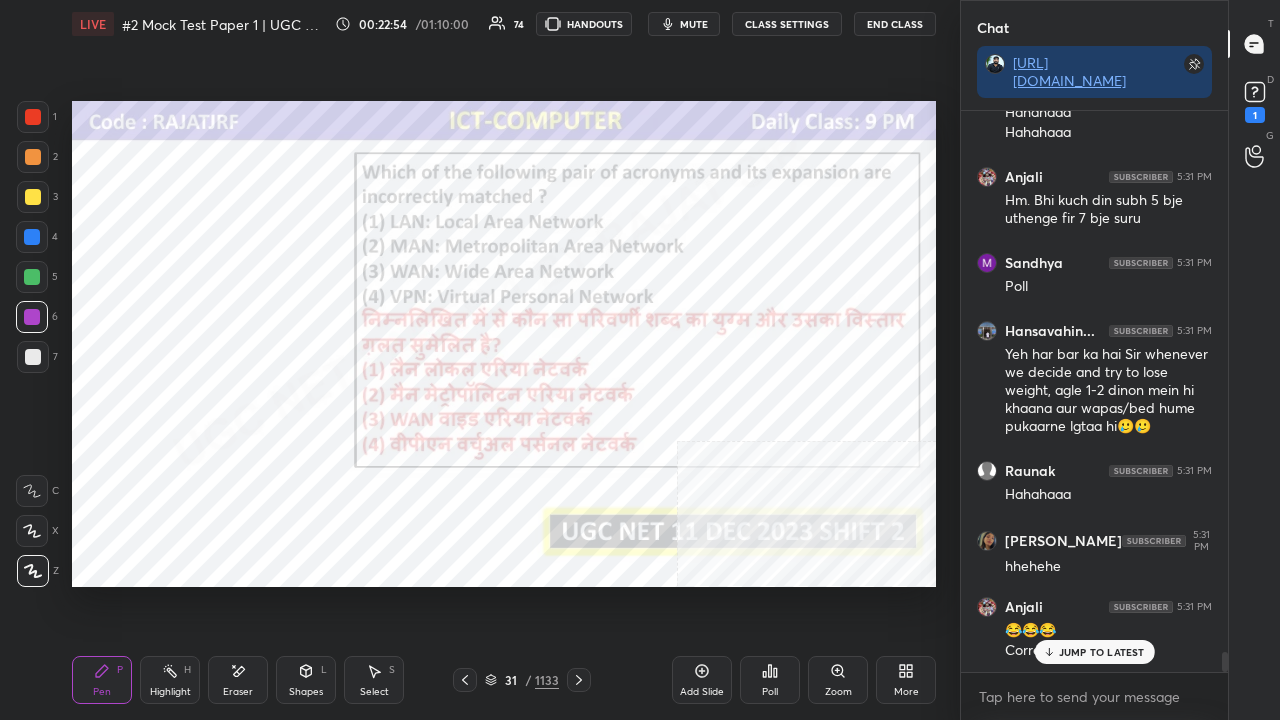 click on "Poll" at bounding box center (770, 680) 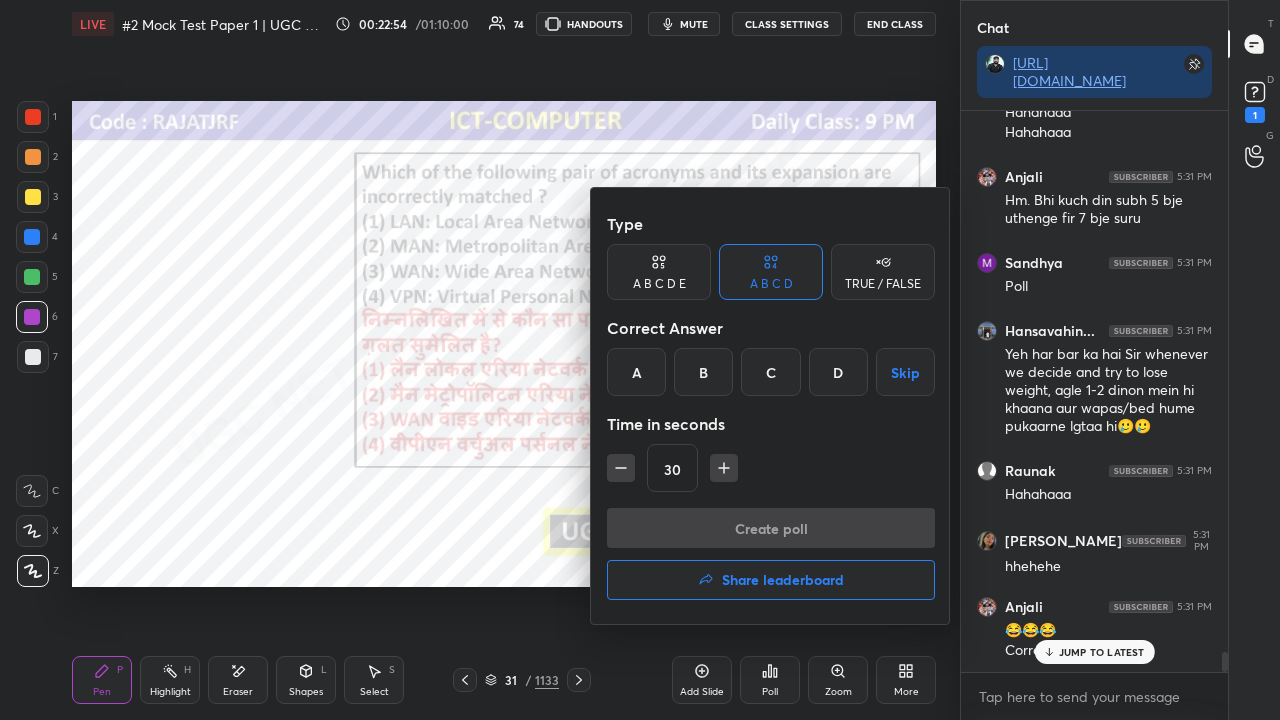 click on "D" at bounding box center (838, 372) 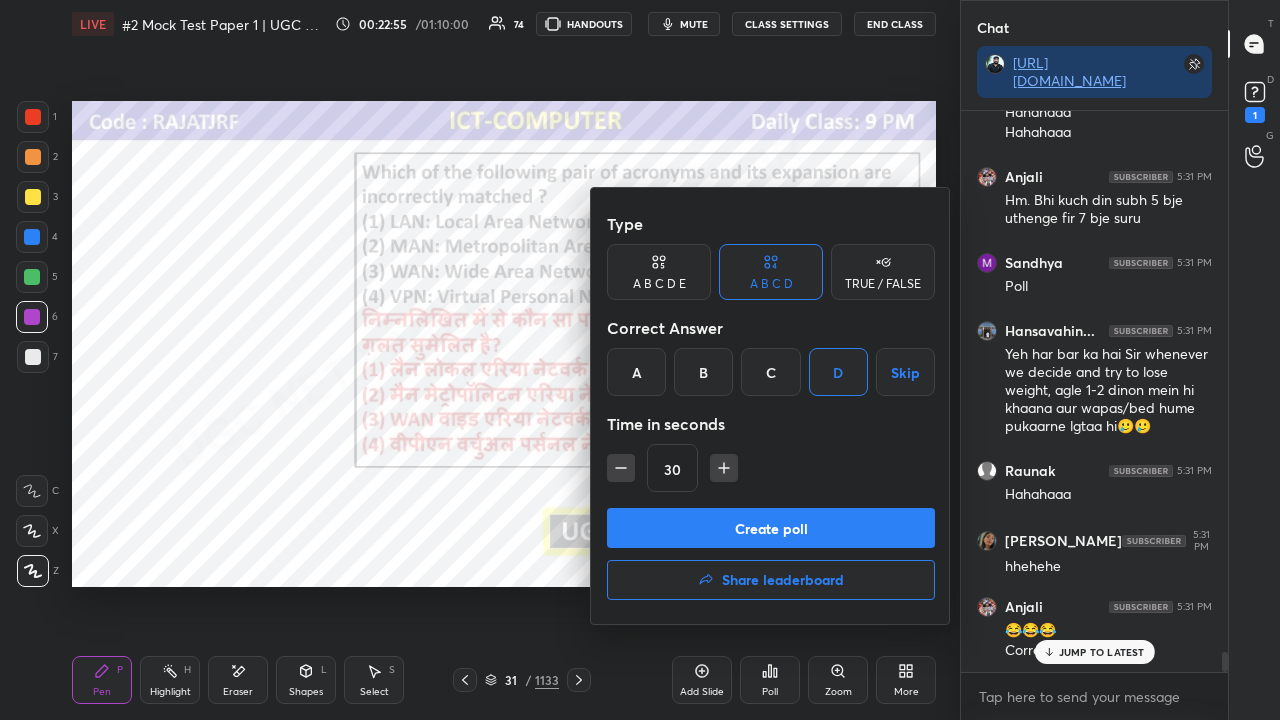 click on "Create poll" at bounding box center [771, 528] 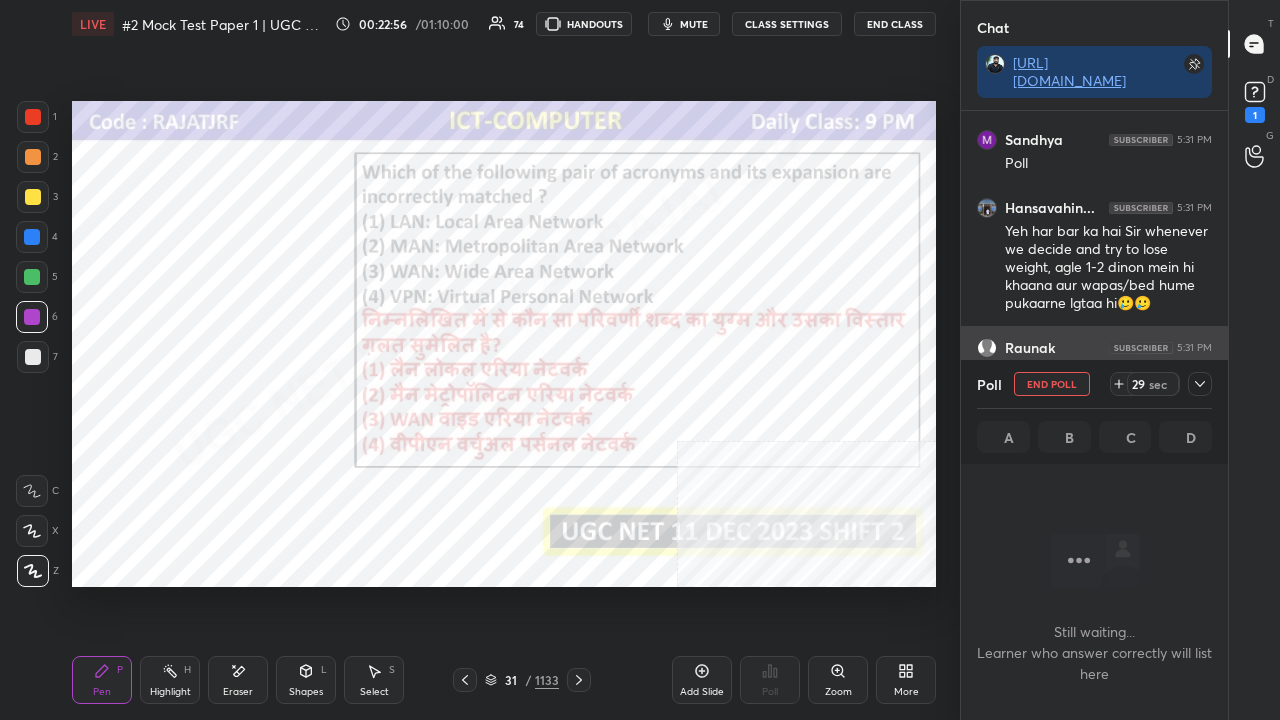 click 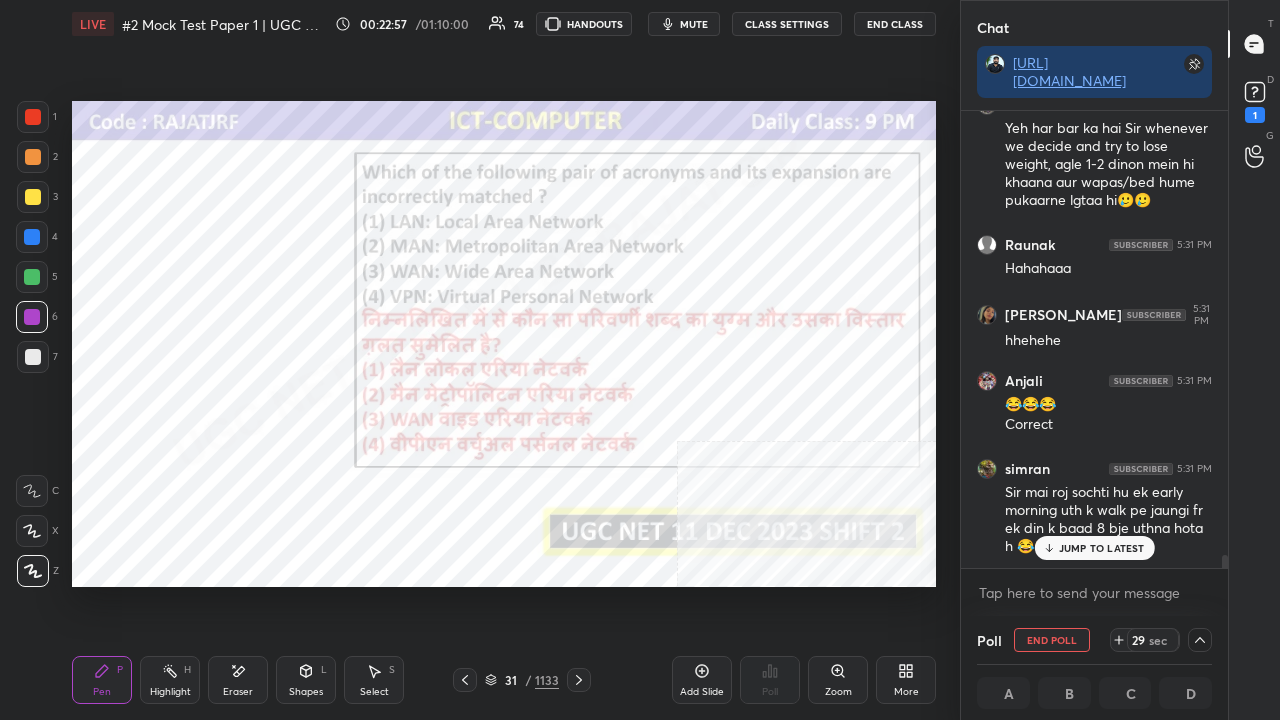 click 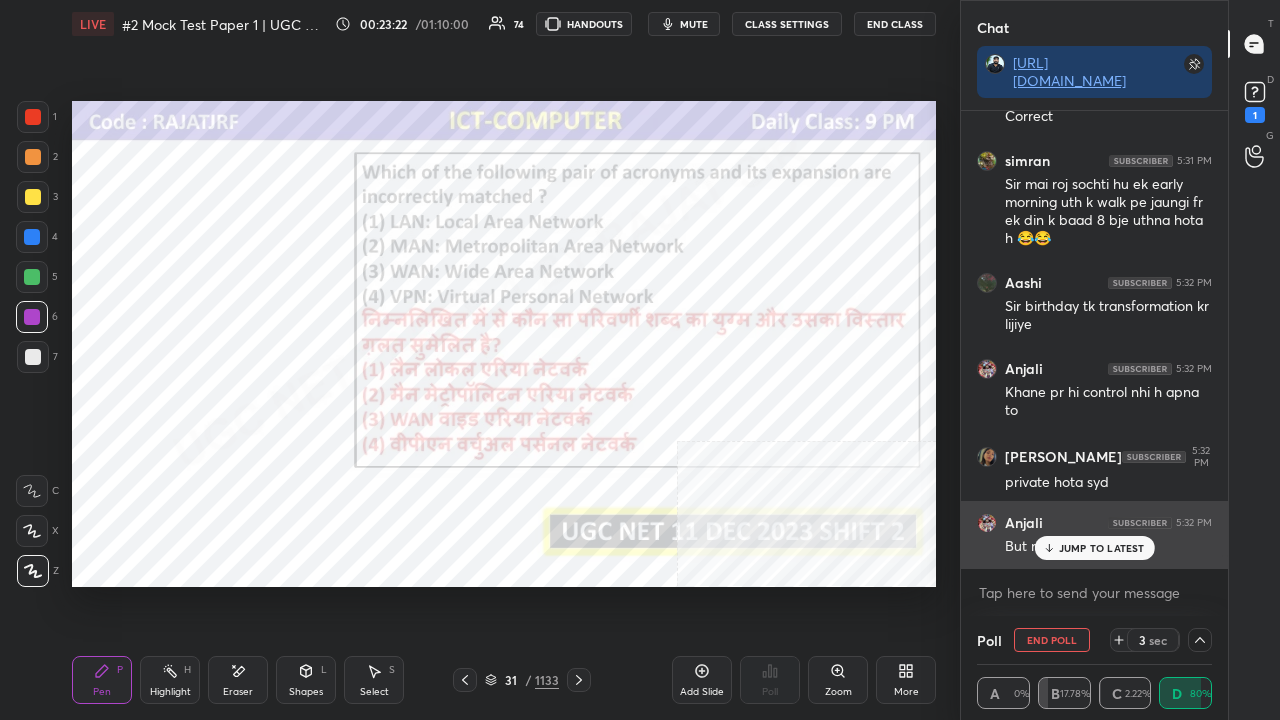 click on "JUMP TO LATEST" at bounding box center (1102, 548) 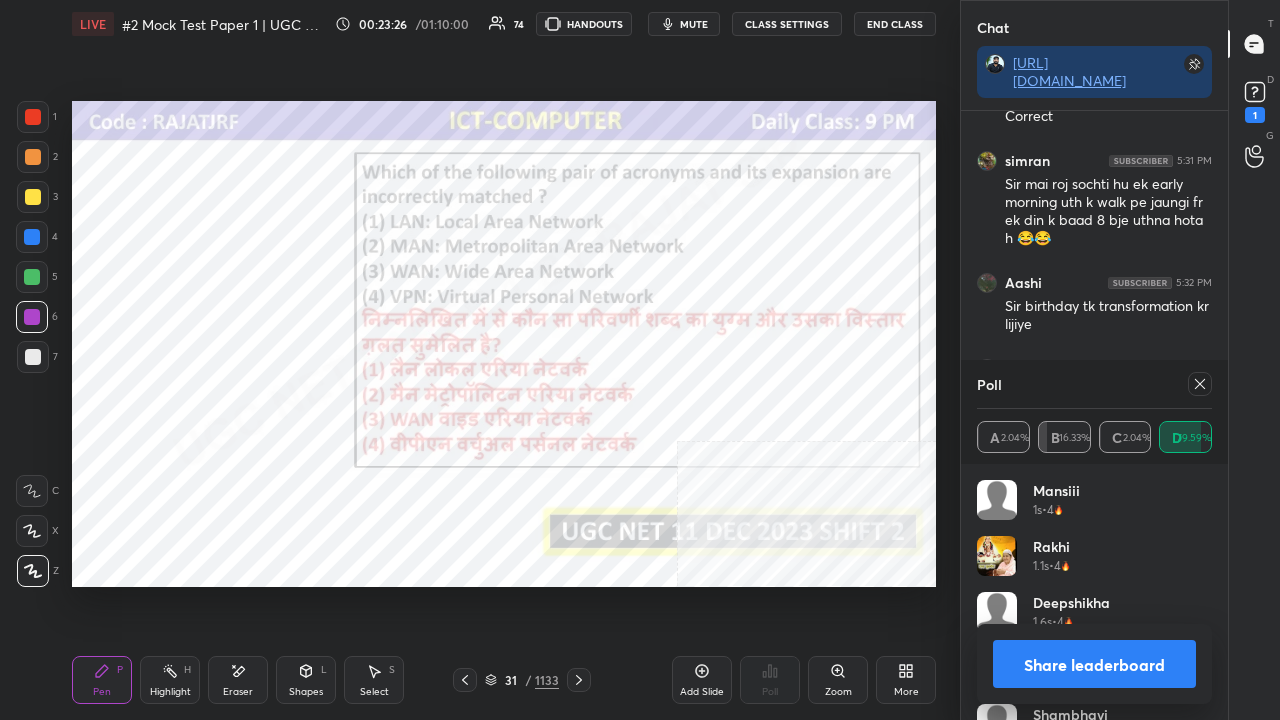 click 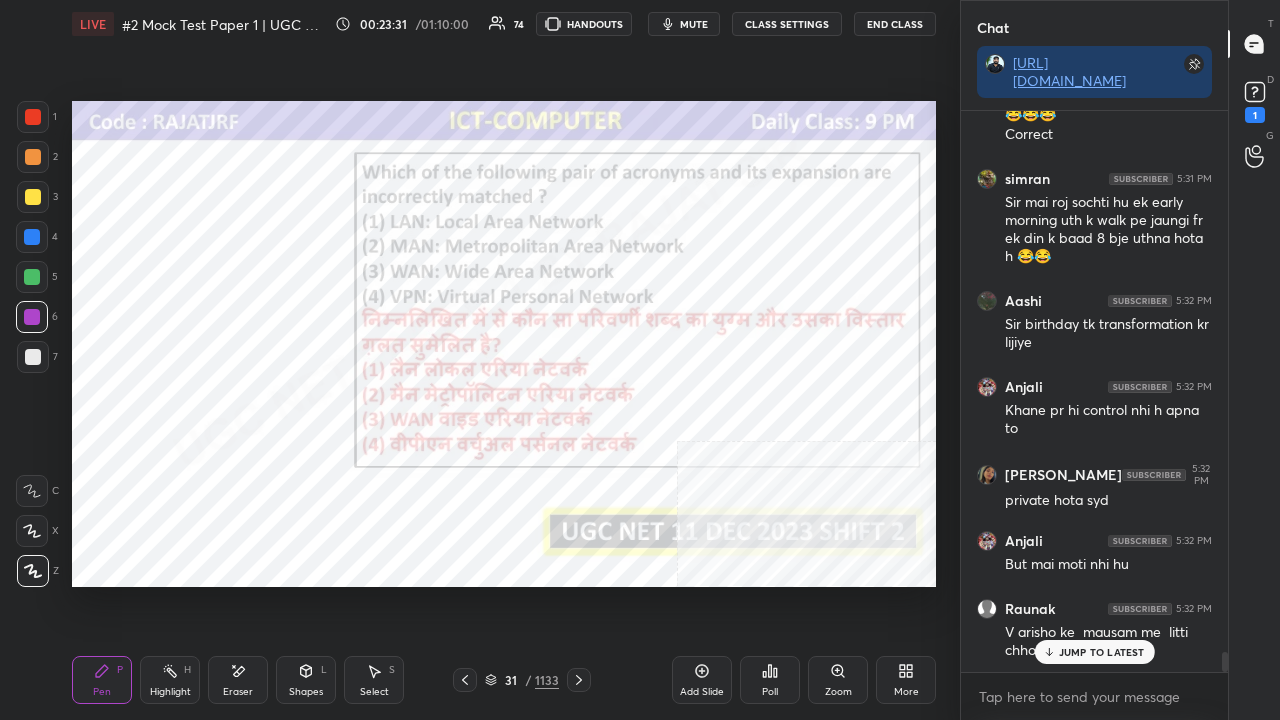 click on "JUMP TO LATEST" at bounding box center [1102, 652] 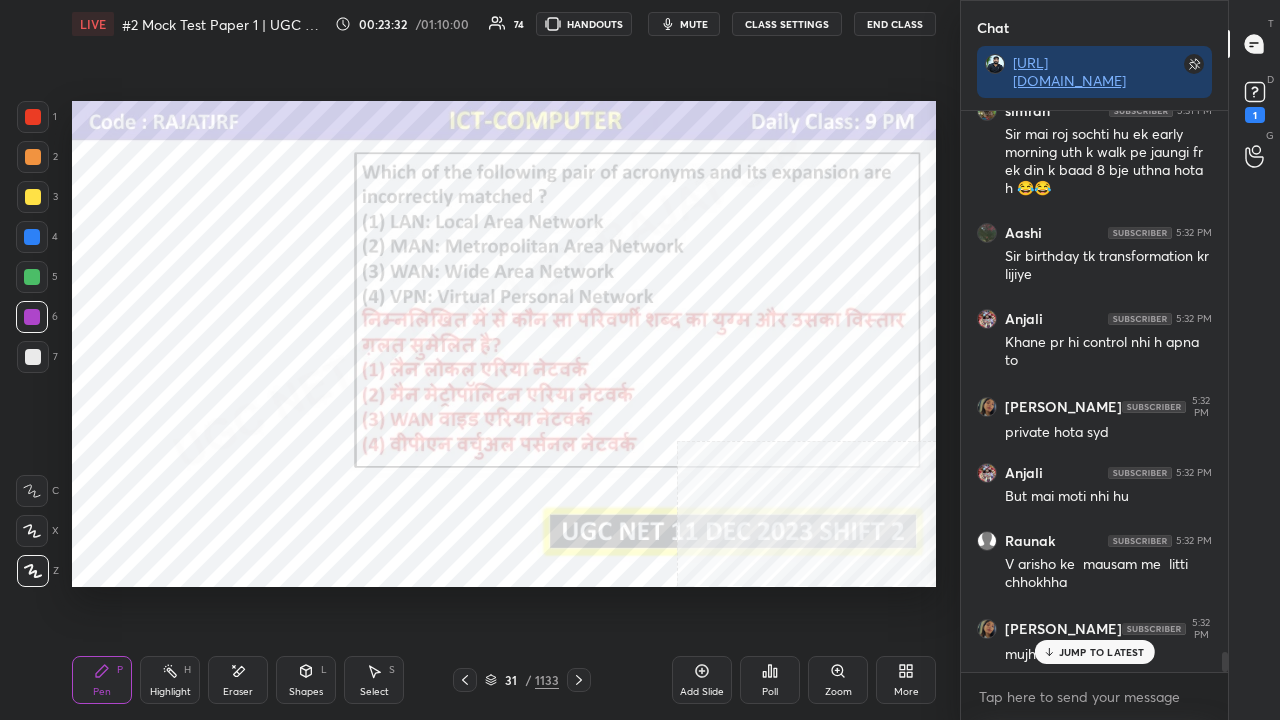 click 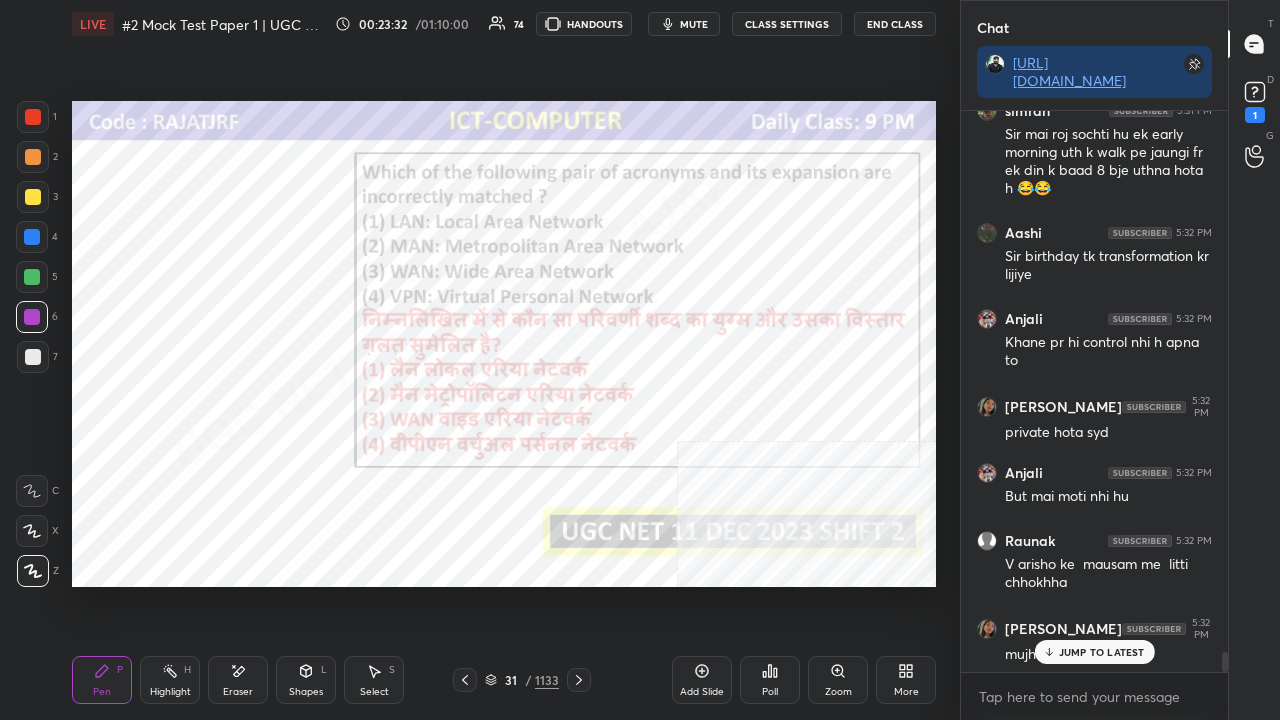 click 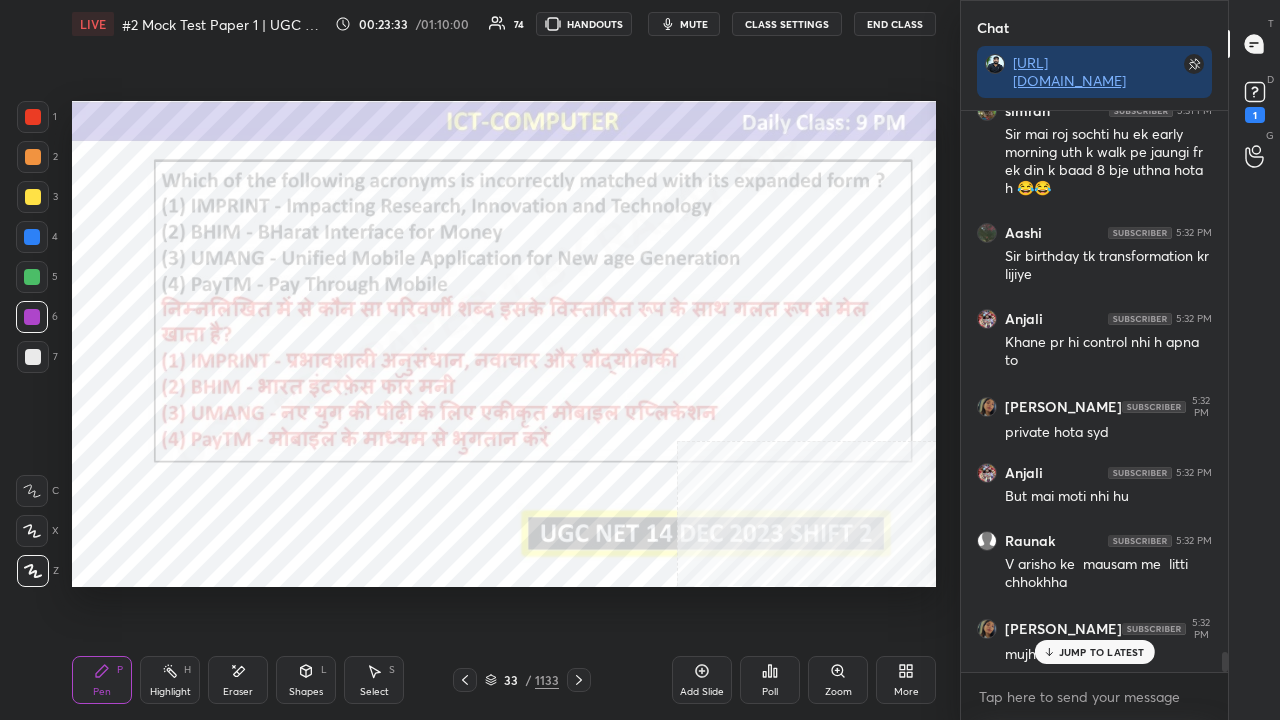 click on "33" at bounding box center (511, 680) 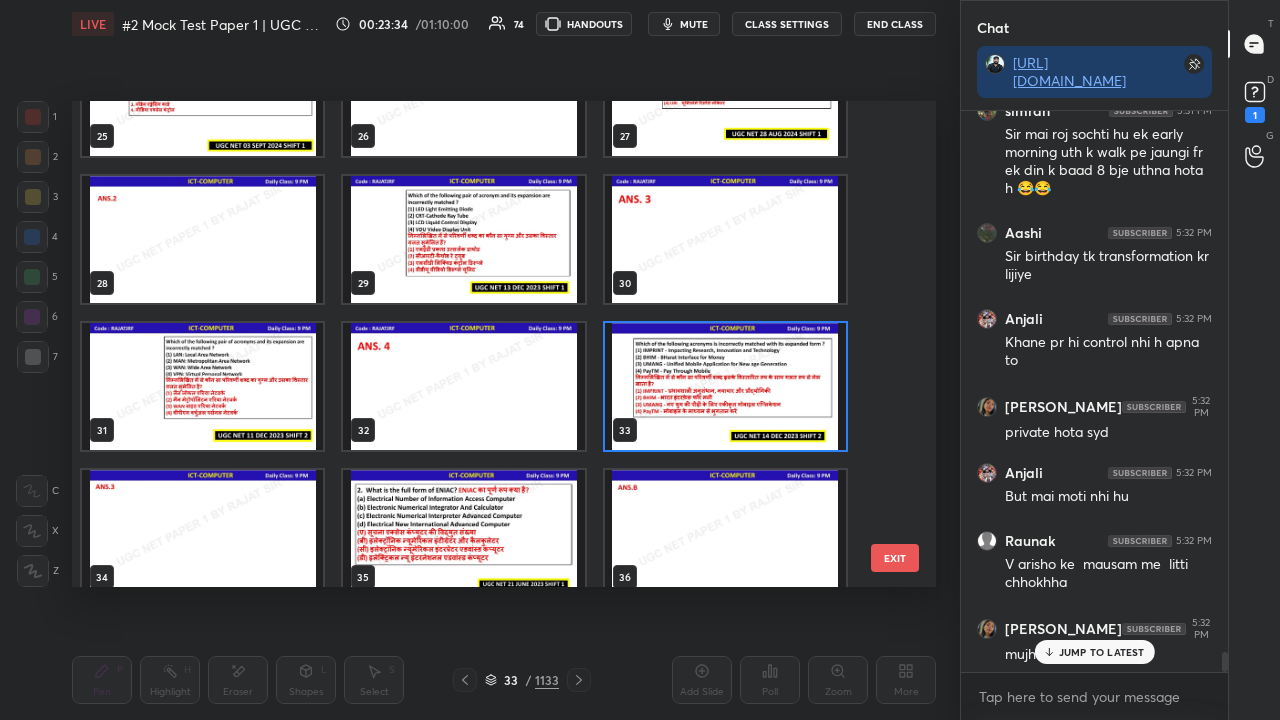 click at bounding box center (725, 386) 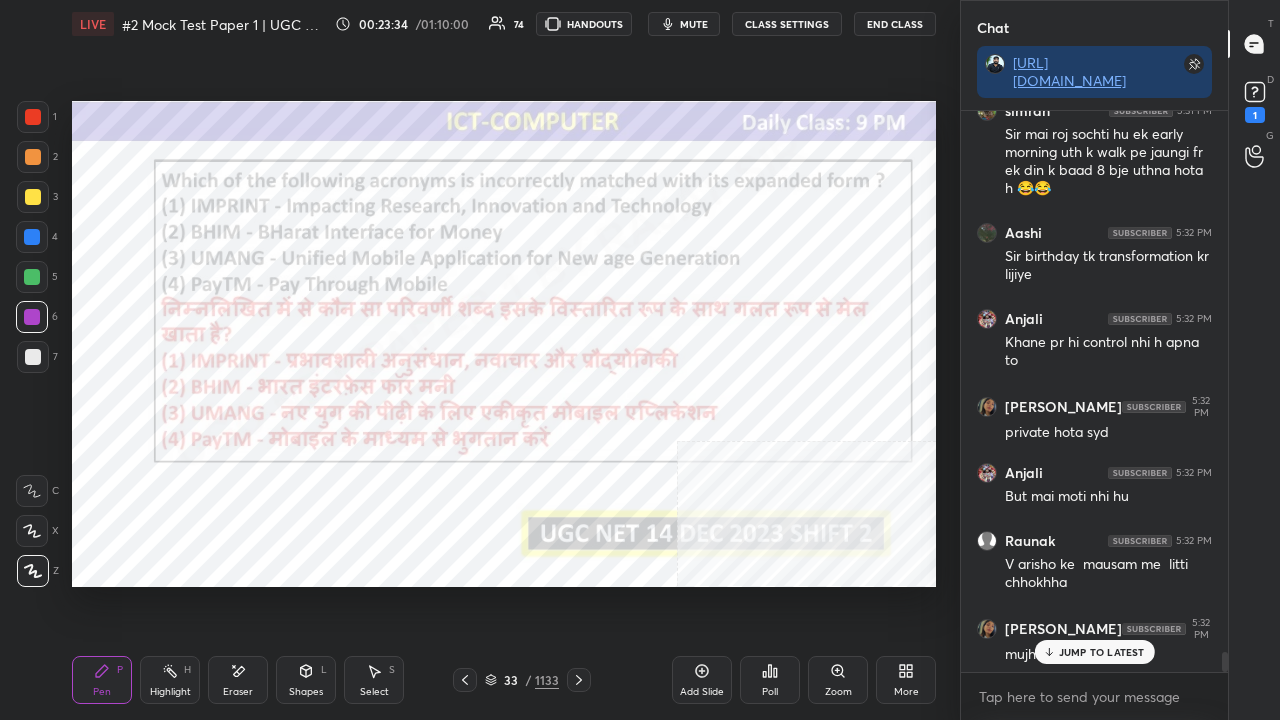 click at bounding box center (725, 386) 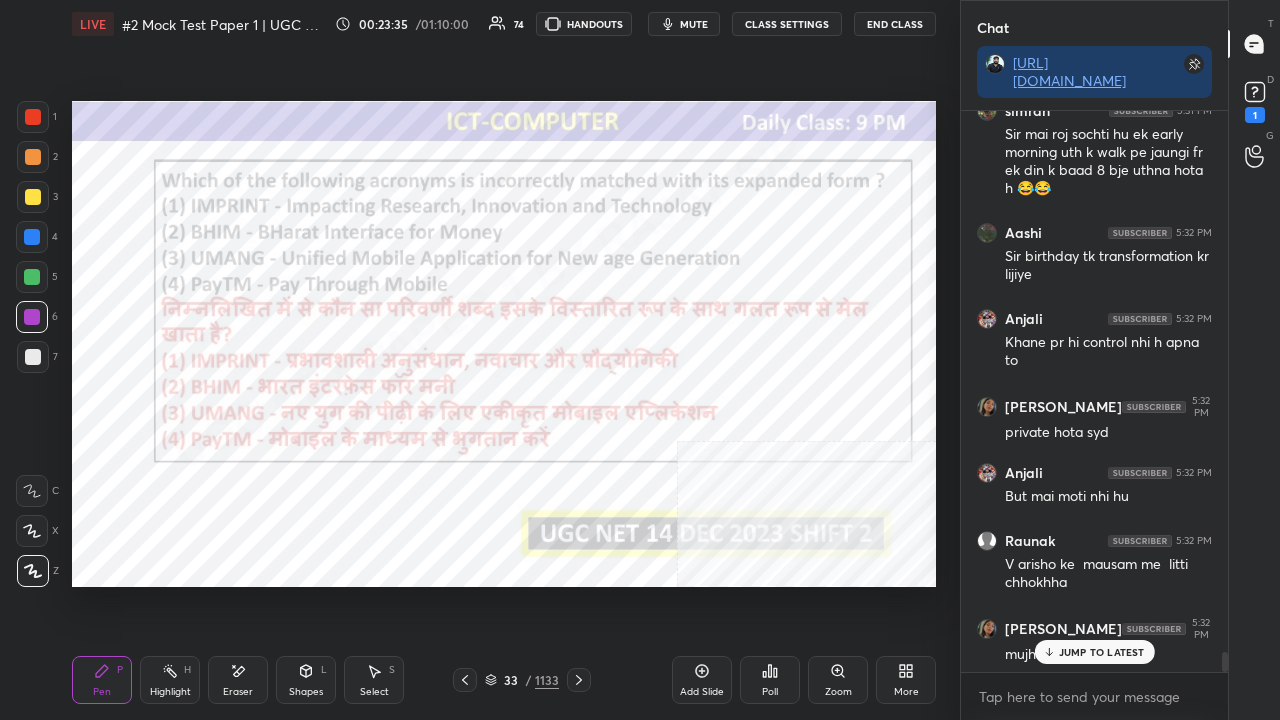 click on "Poll" at bounding box center (770, 680) 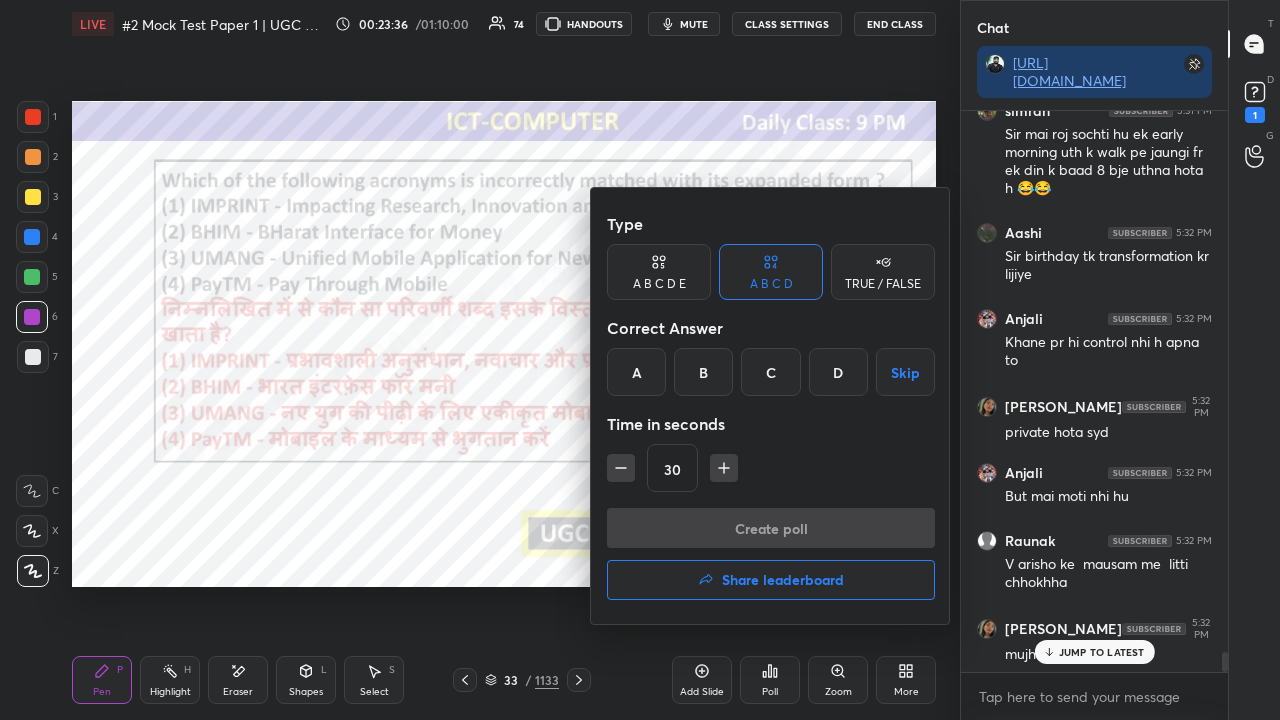drag, startPoint x: 779, startPoint y: 364, endPoint x: 754, endPoint y: 500, distance: 138.2787 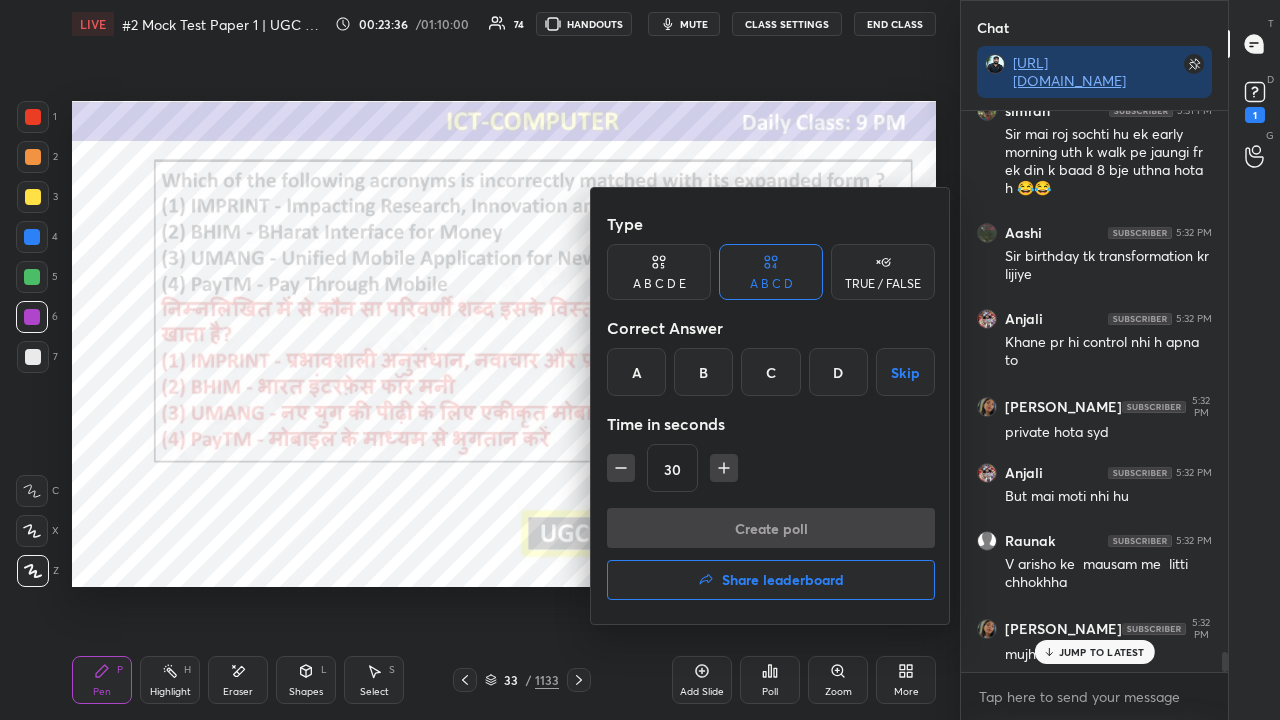 click on "C" at bounding box center (770, 372) 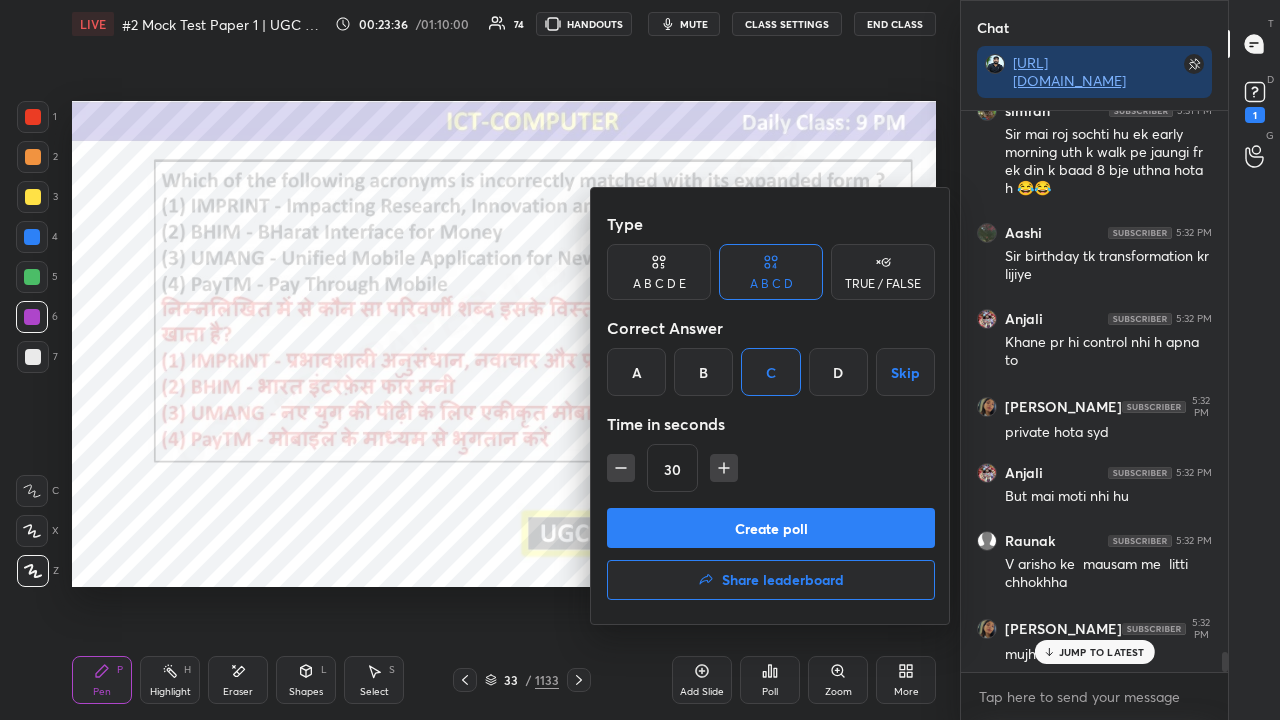click on "Create poll" at bounding box center [771, 528] 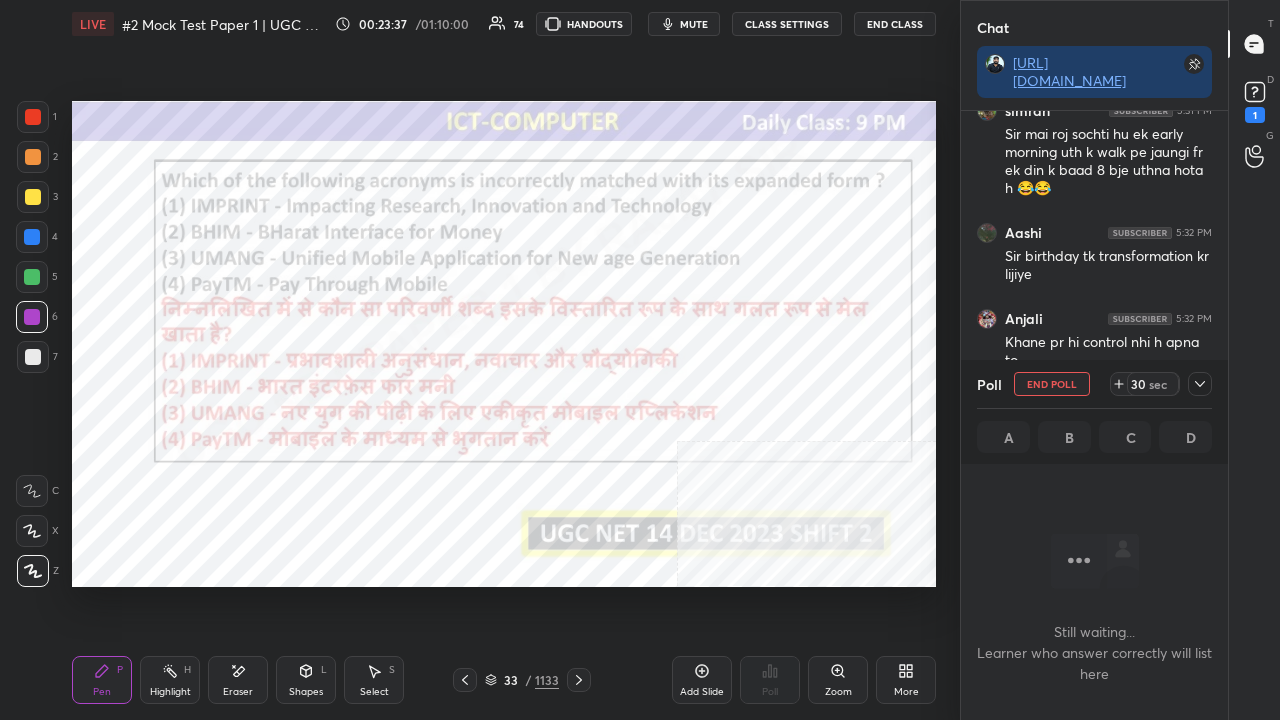 click 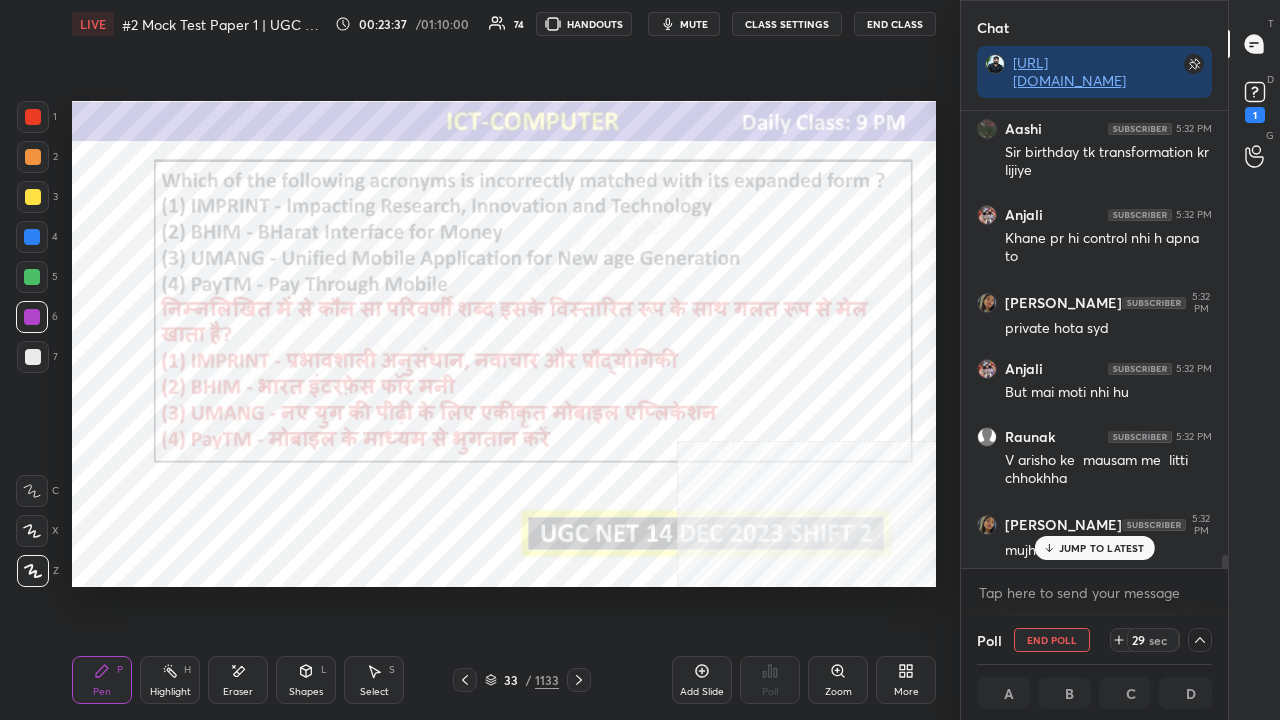 click on "JUMP TO LATEST" at bounding box center (1102, 548) 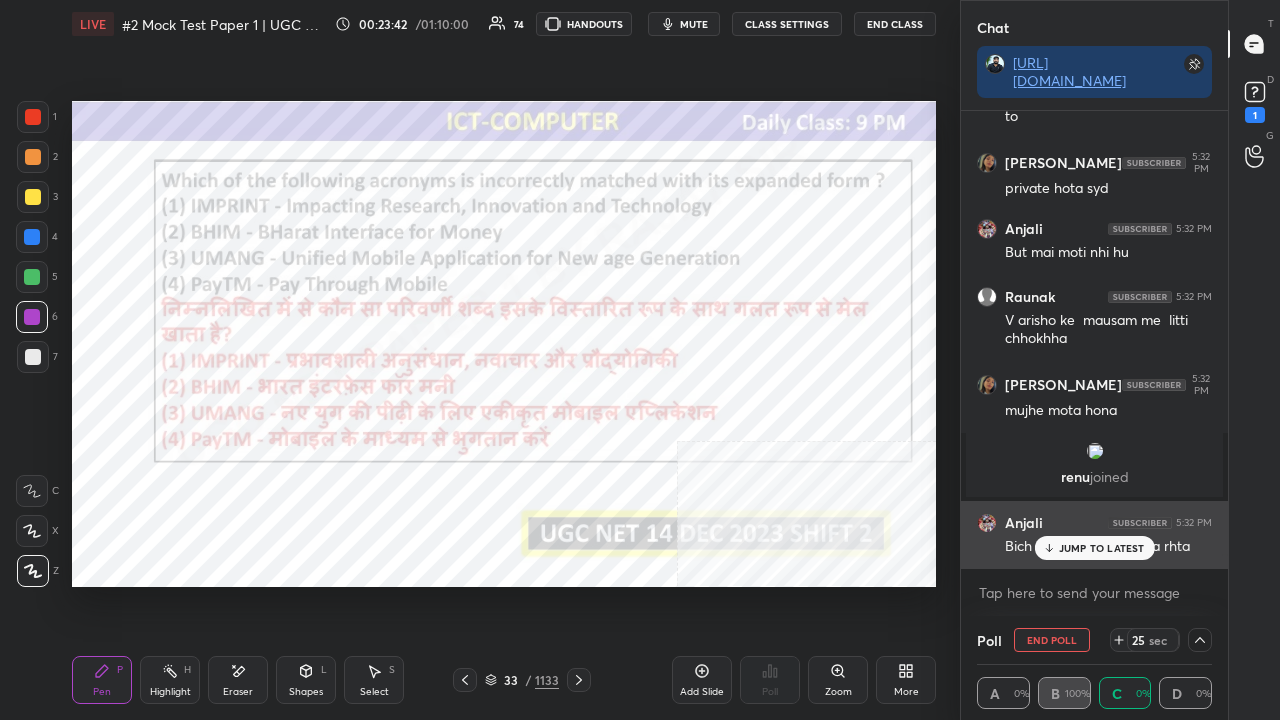 drag, startPoint x: 1110, startPoint y: 546, endPoint x: 1076, endPoint y: 520, distance: 42.80187 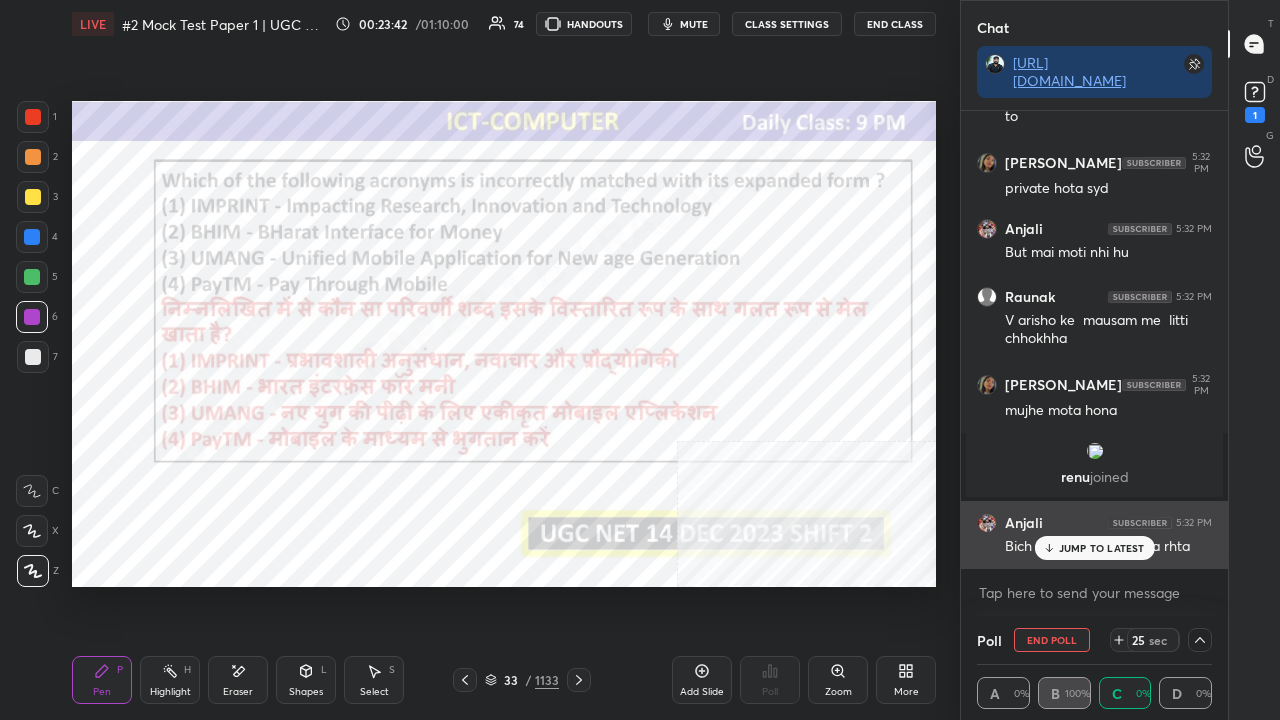click on "JUMP TO LATEST" at bounding box center (1102, 548) 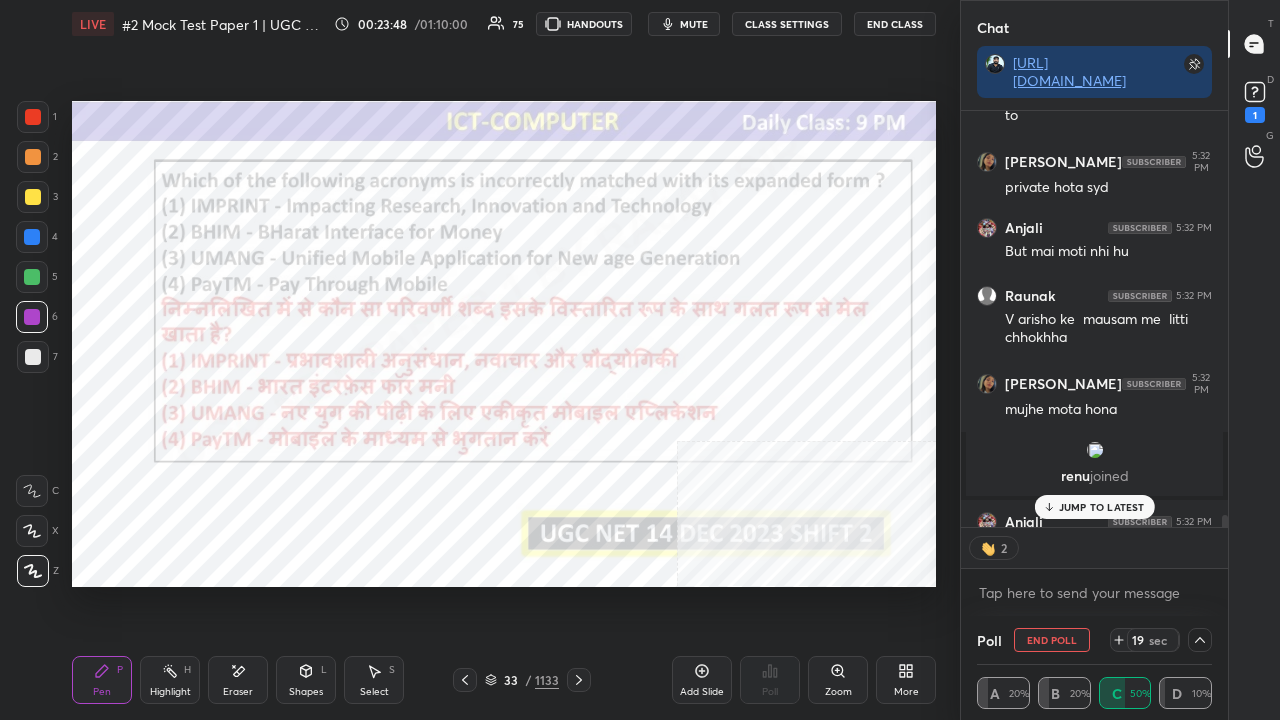 click on "JUMP TO LATEST" at bounding box center (1102, 507) 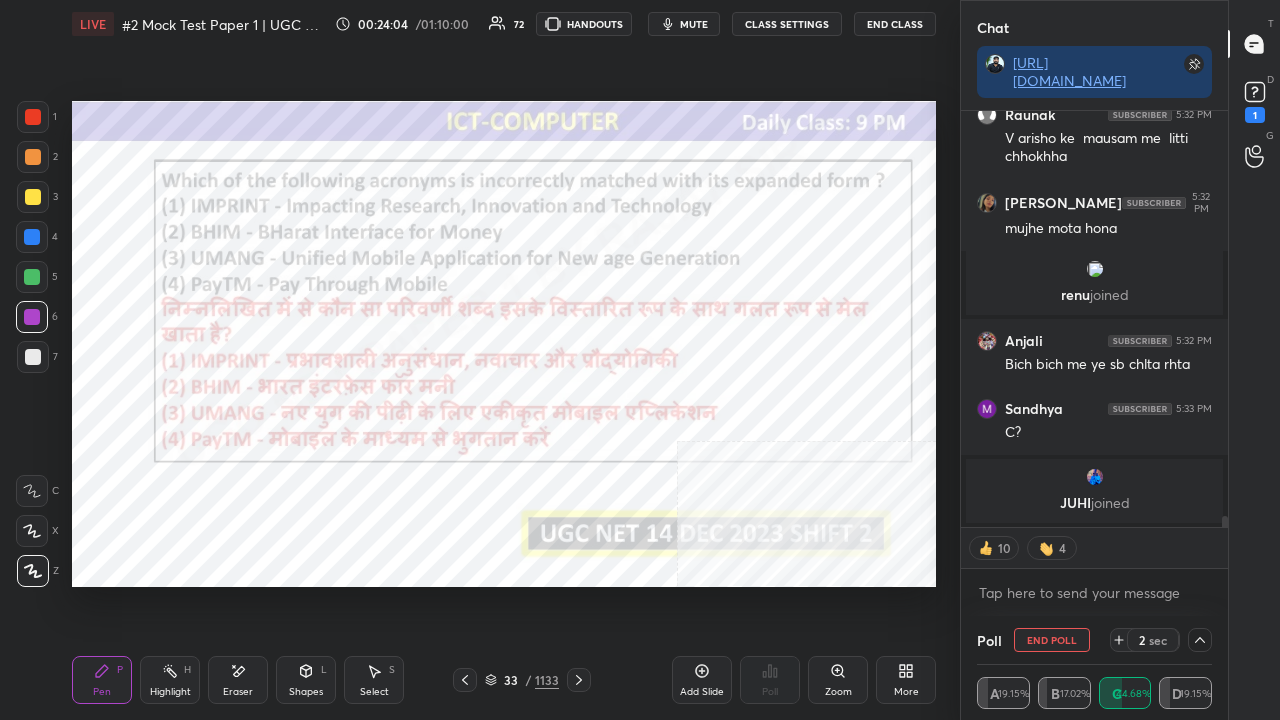 click 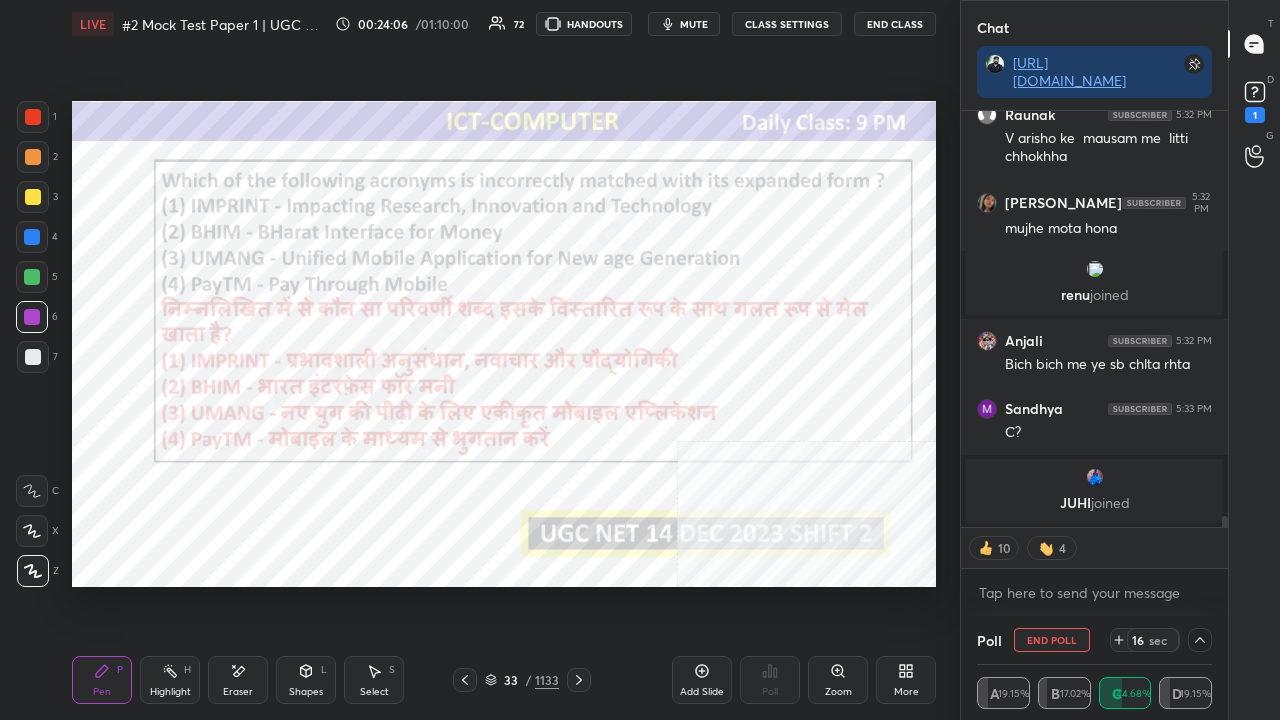 click at bounding box center [33, 117] 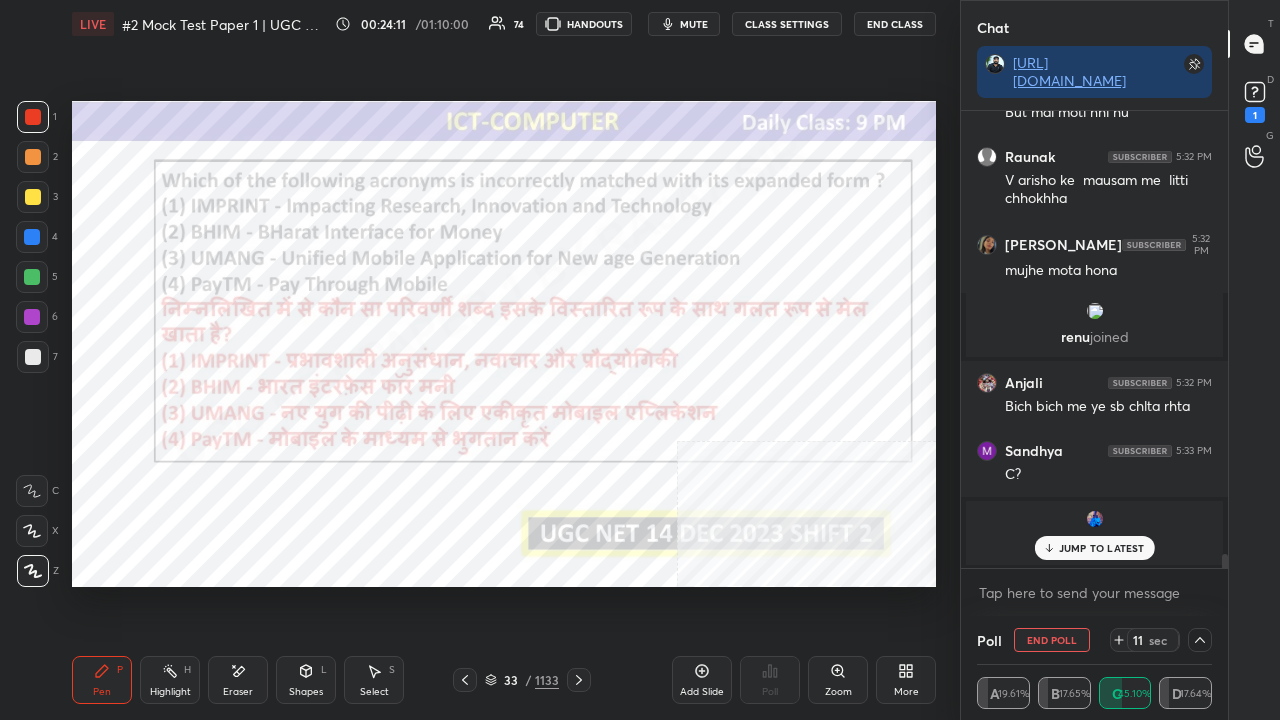 click on "JUMP TO LATEST" at bounding box center (1094, 548) 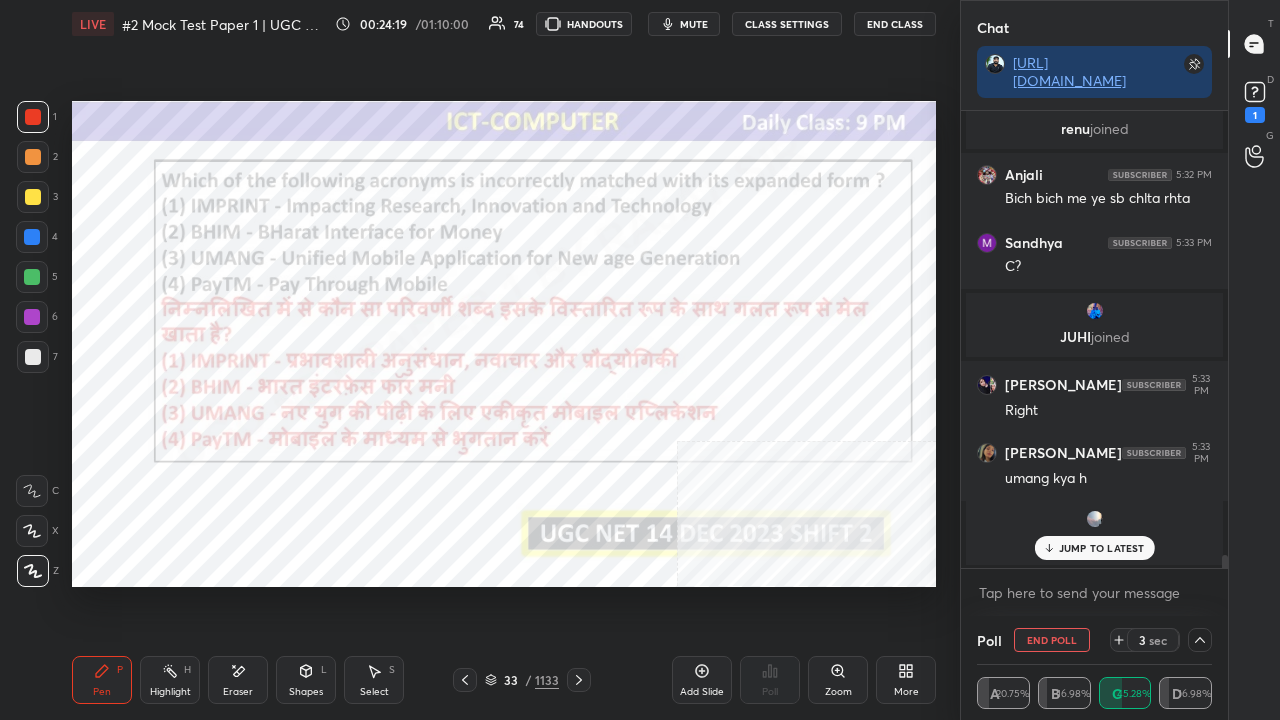 click on "JUMP TO LATEST" at bounding box center [1102, 548] 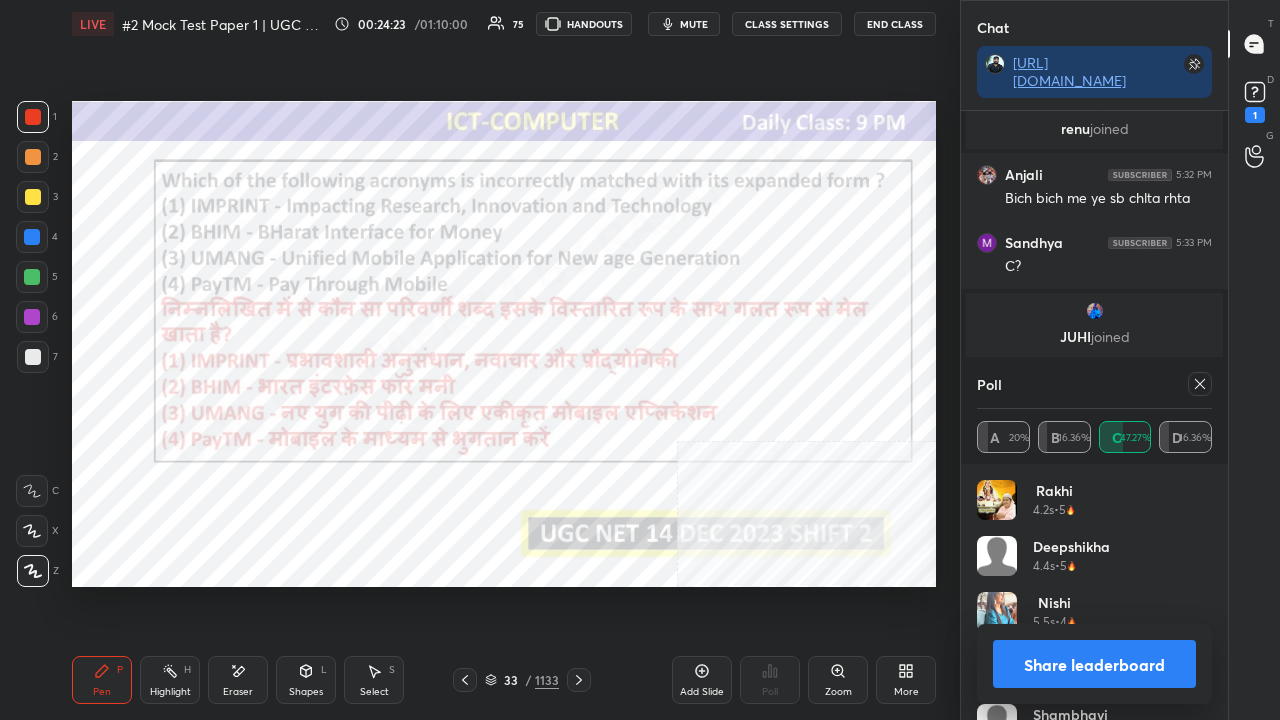 click 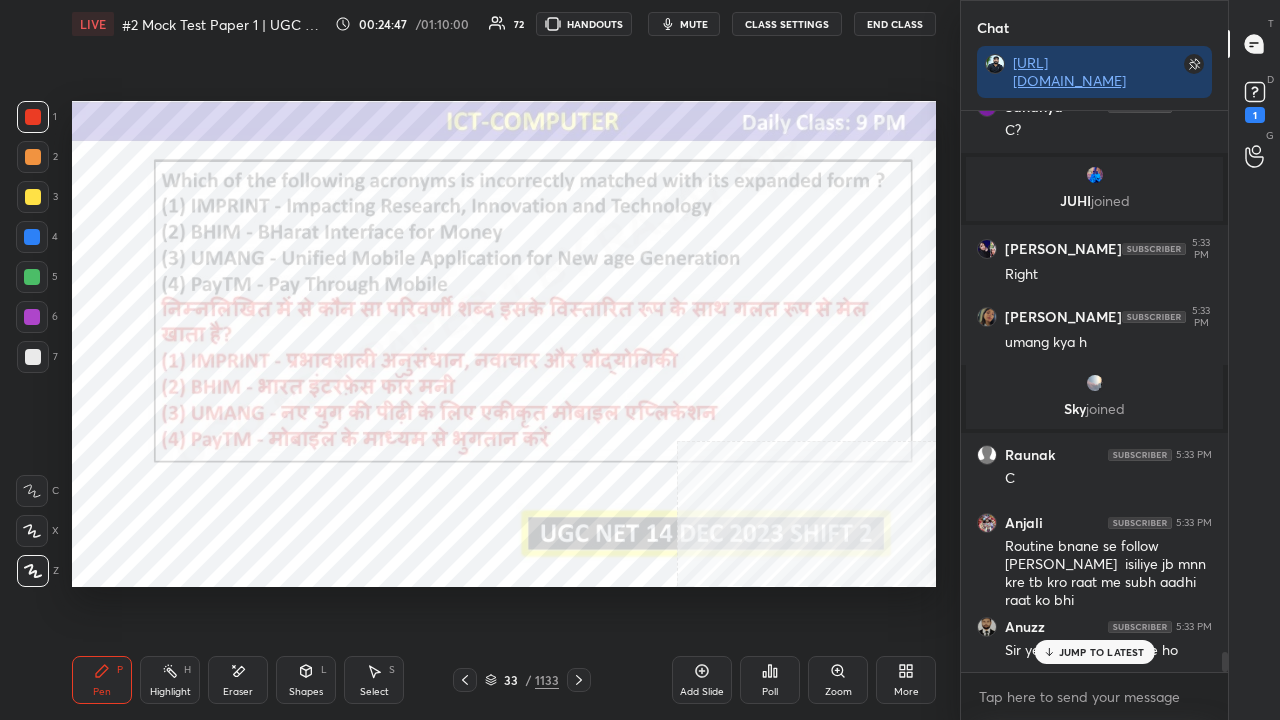 click 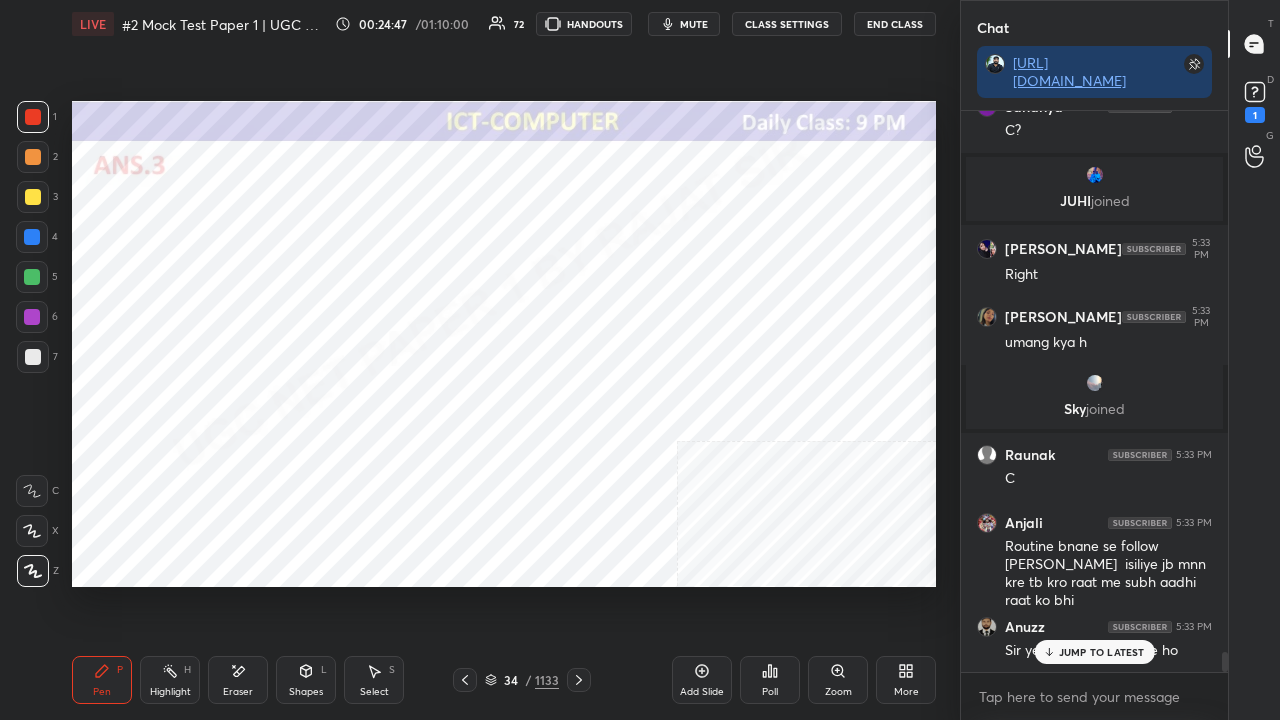 click 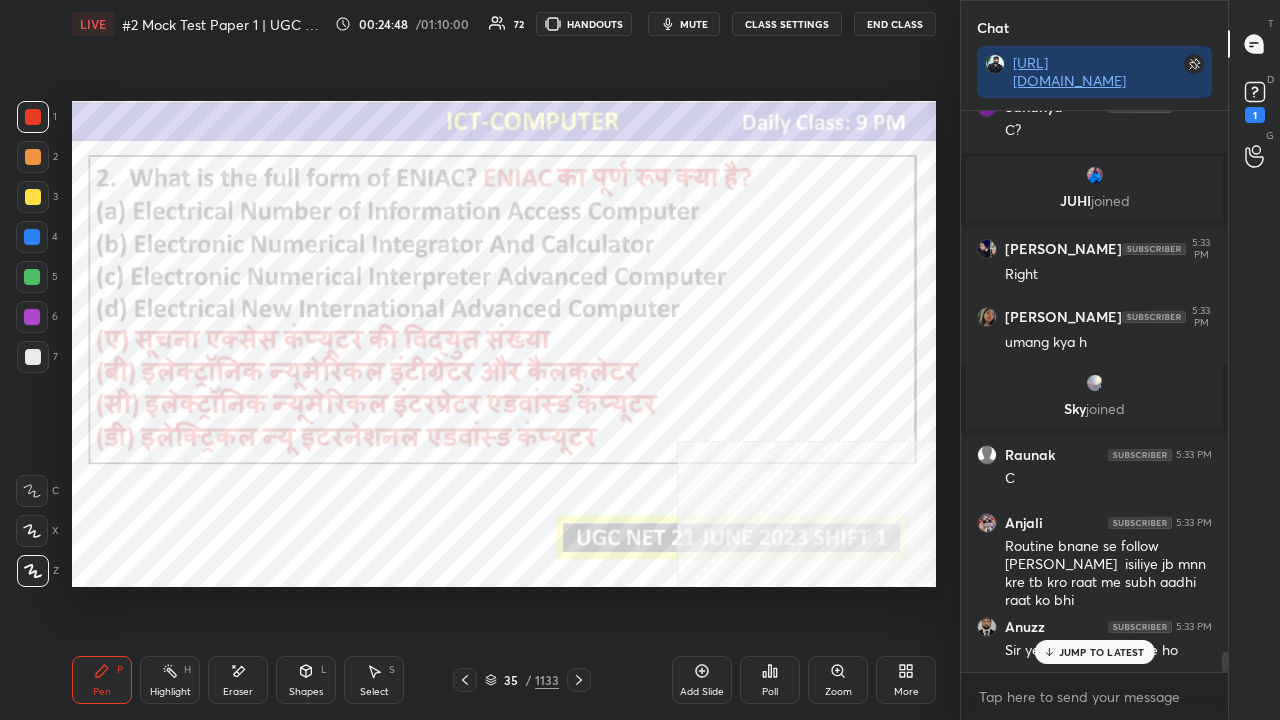 drag, startPoint x: 1077, startPoint y: 660, endPoint x: 1064, endPoint y: 653, distance: 14.764823 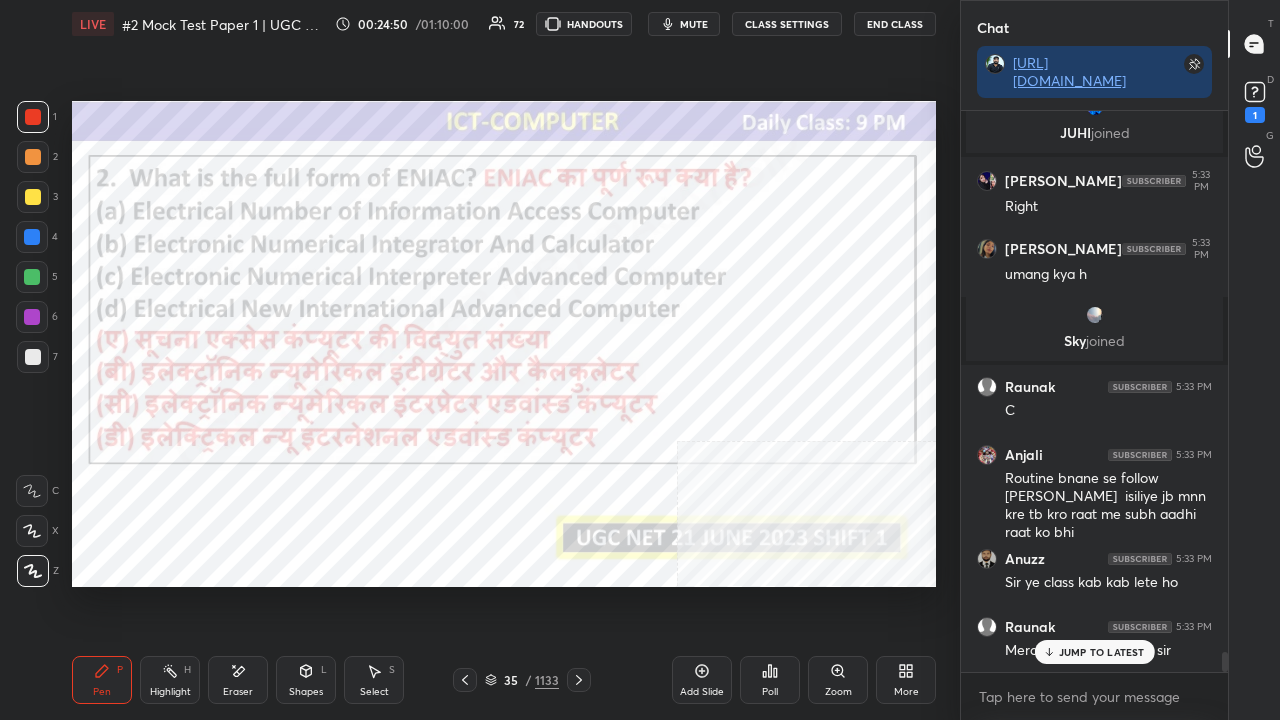 click on "35 / 1133" at bounding box center [522, 680] 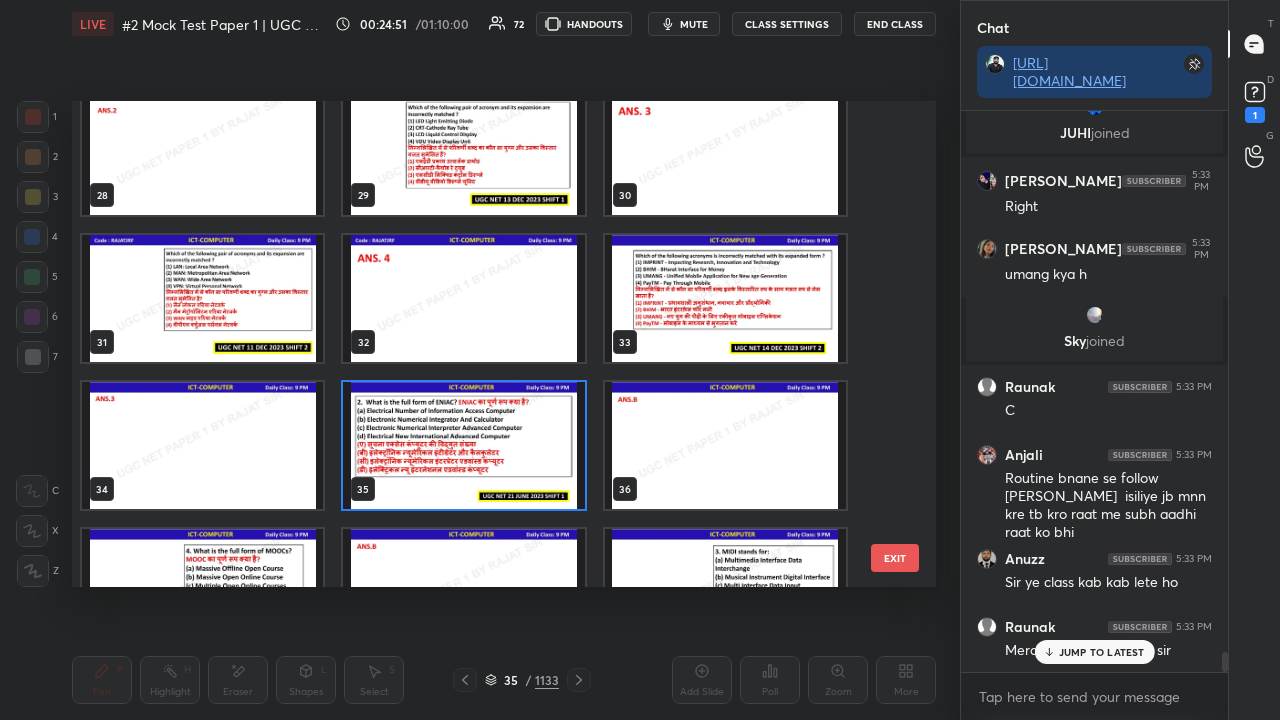 click at bounding box center (463, 445) 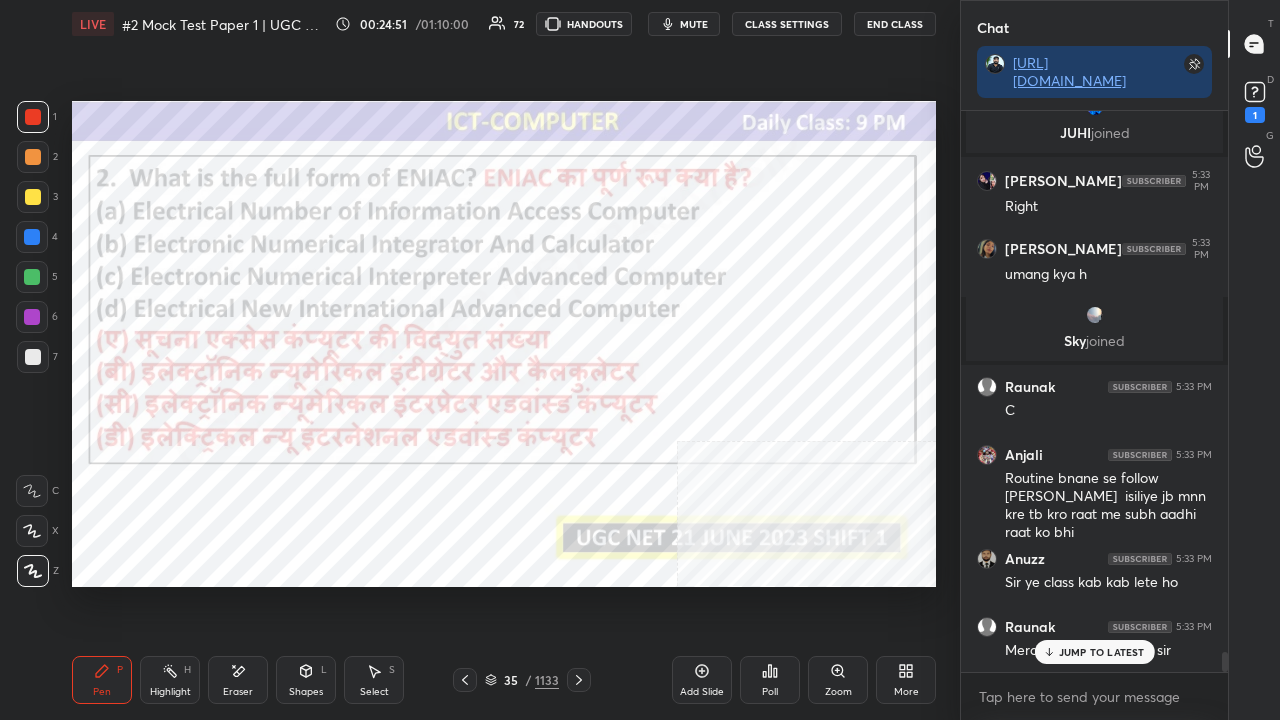click at bounding box center [463, 445] 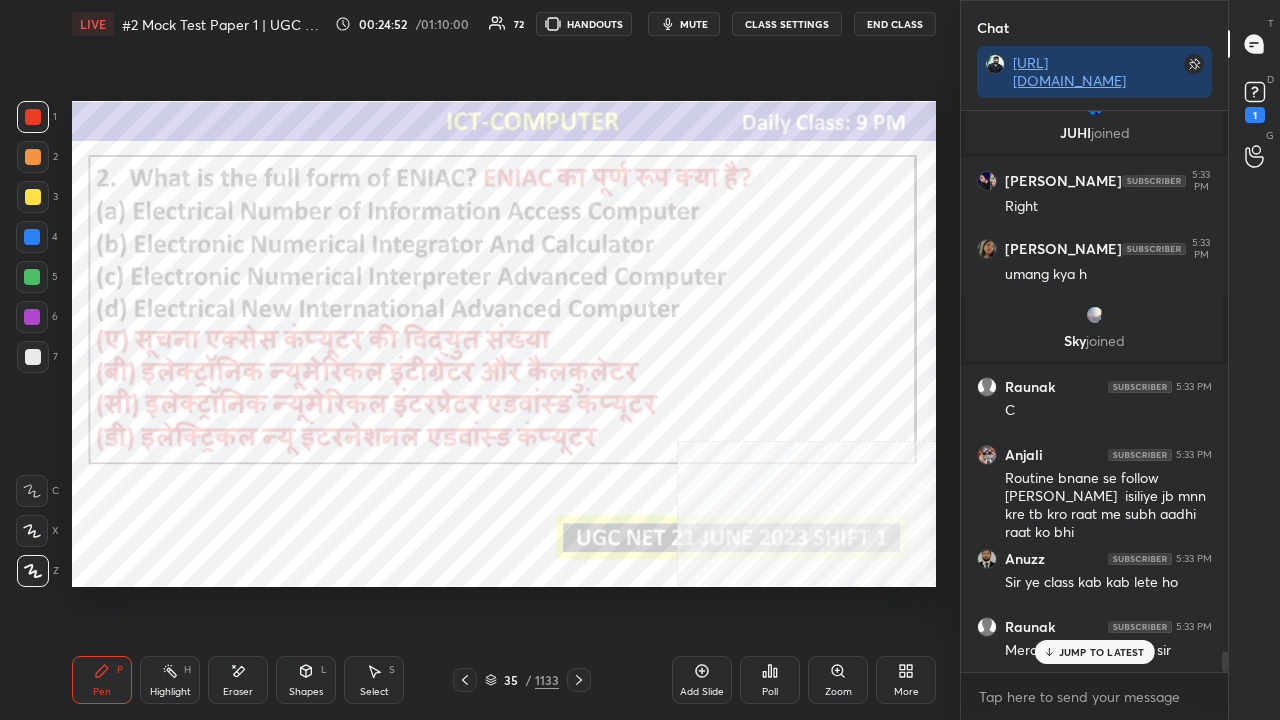 click 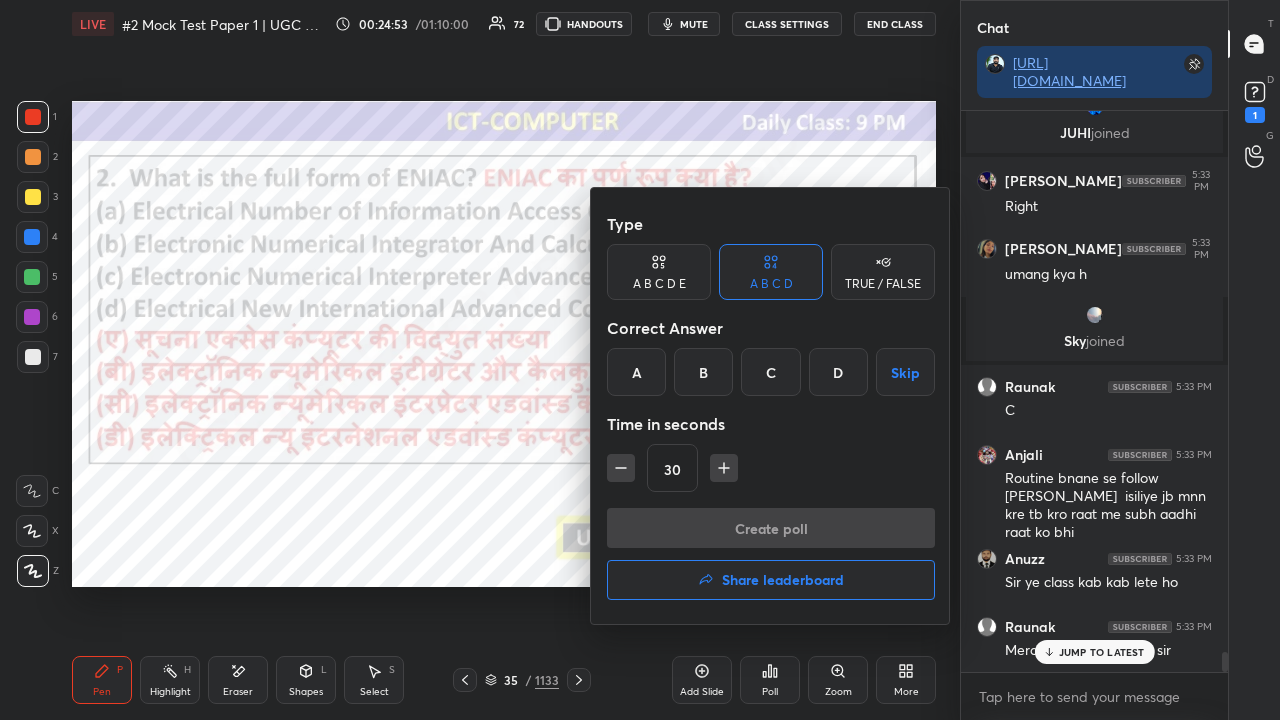 click on "B" at bounding box center (703, 372) 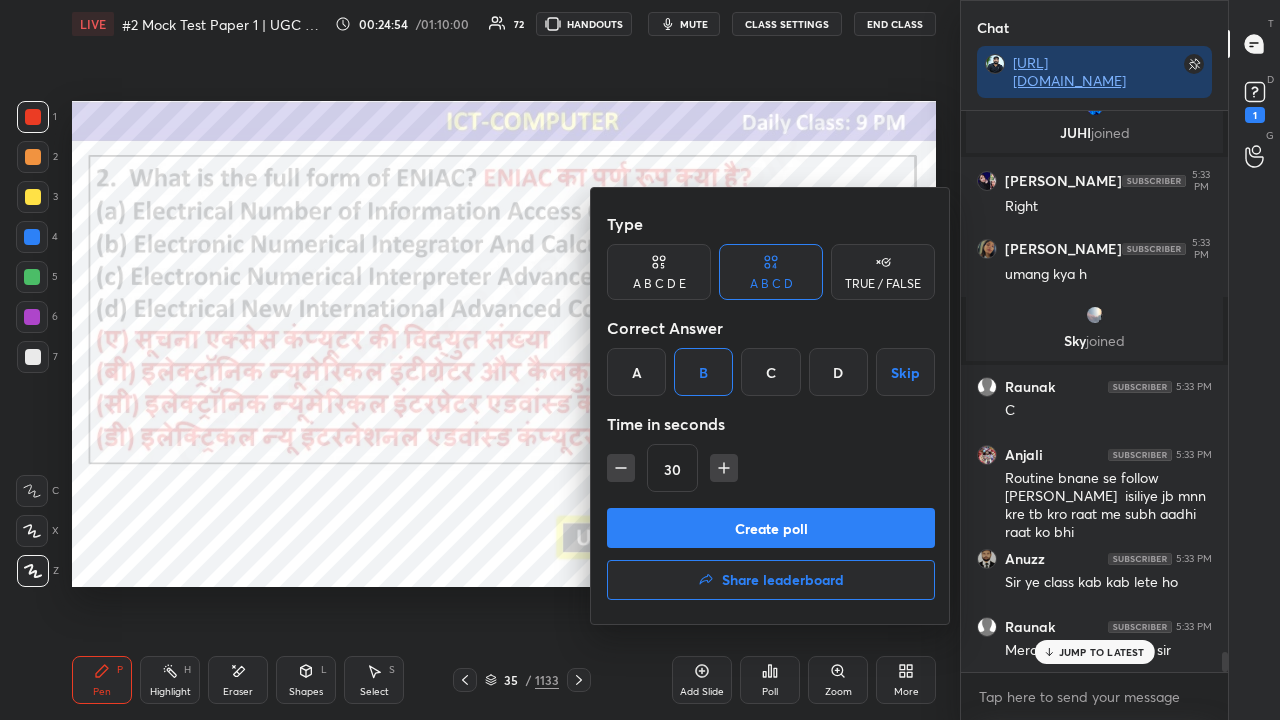 click on "Create poll" at bounding box center (771, 528) 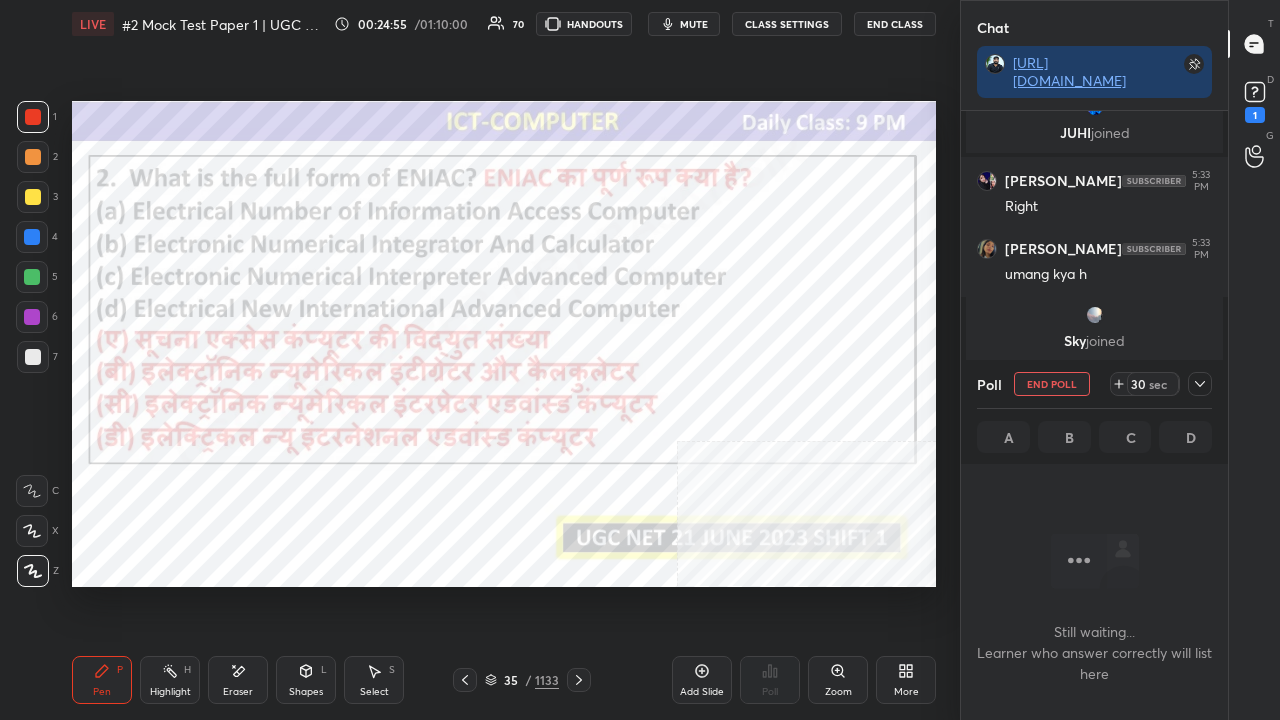 click 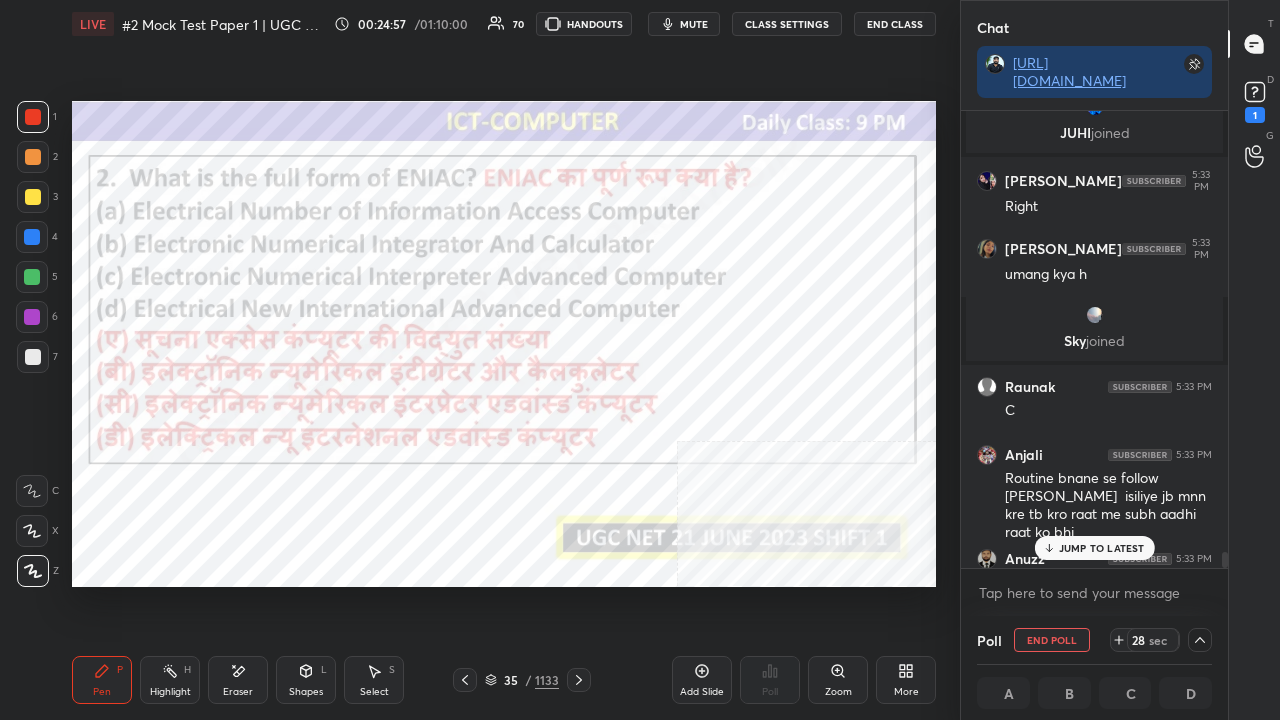 click on "JUMP TO LATEST" at bounding box center [1102, 548] 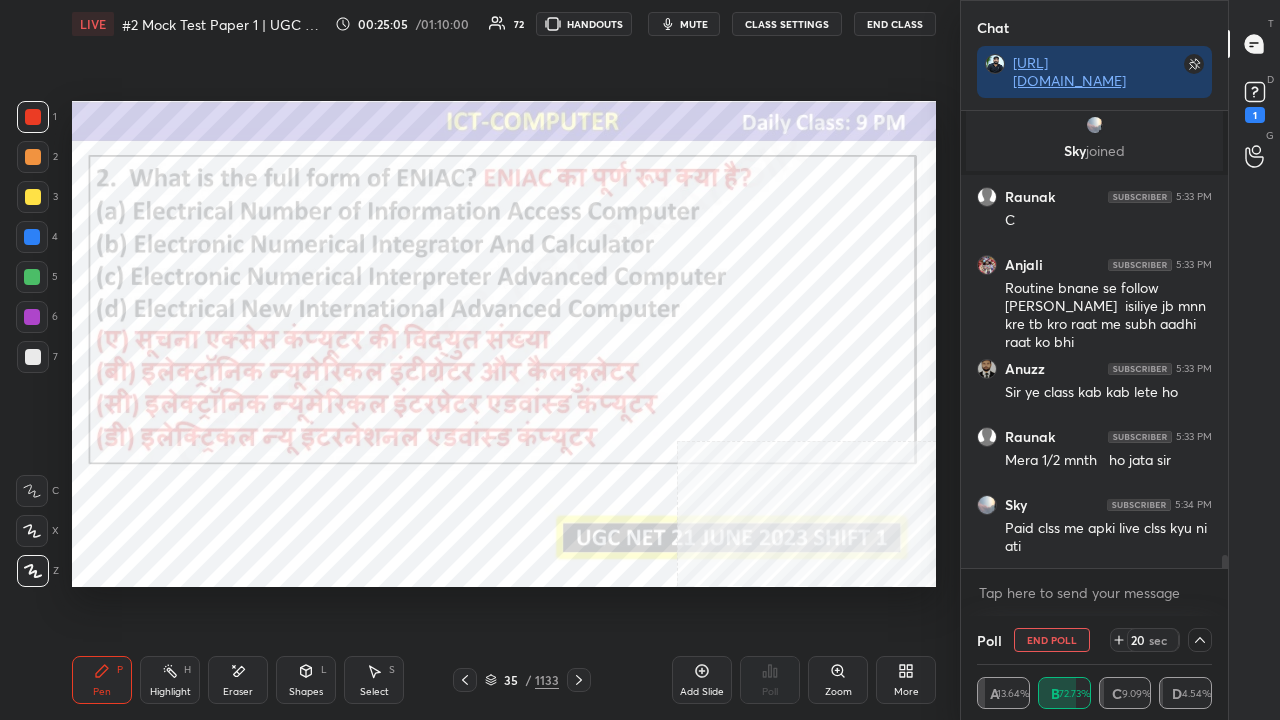 click at bounding box center (32, 237) 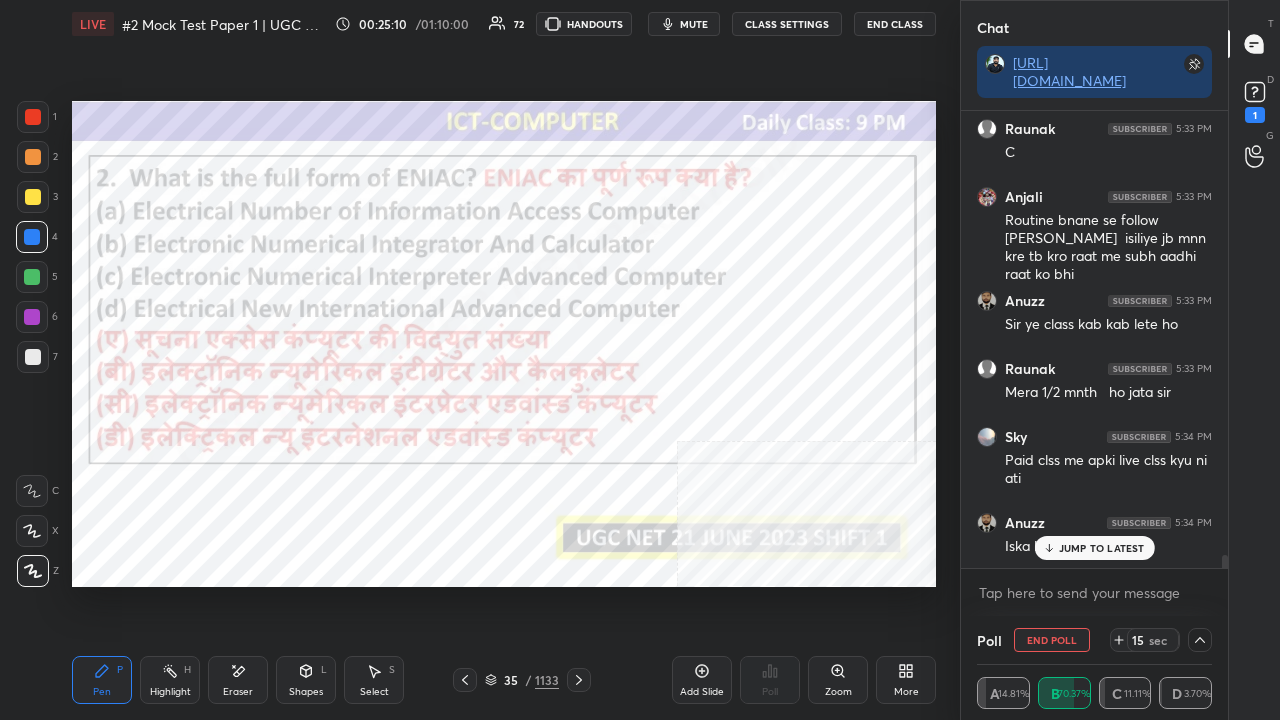 click on "JUMP TO LATEST" at bounding box center (1102, 548) 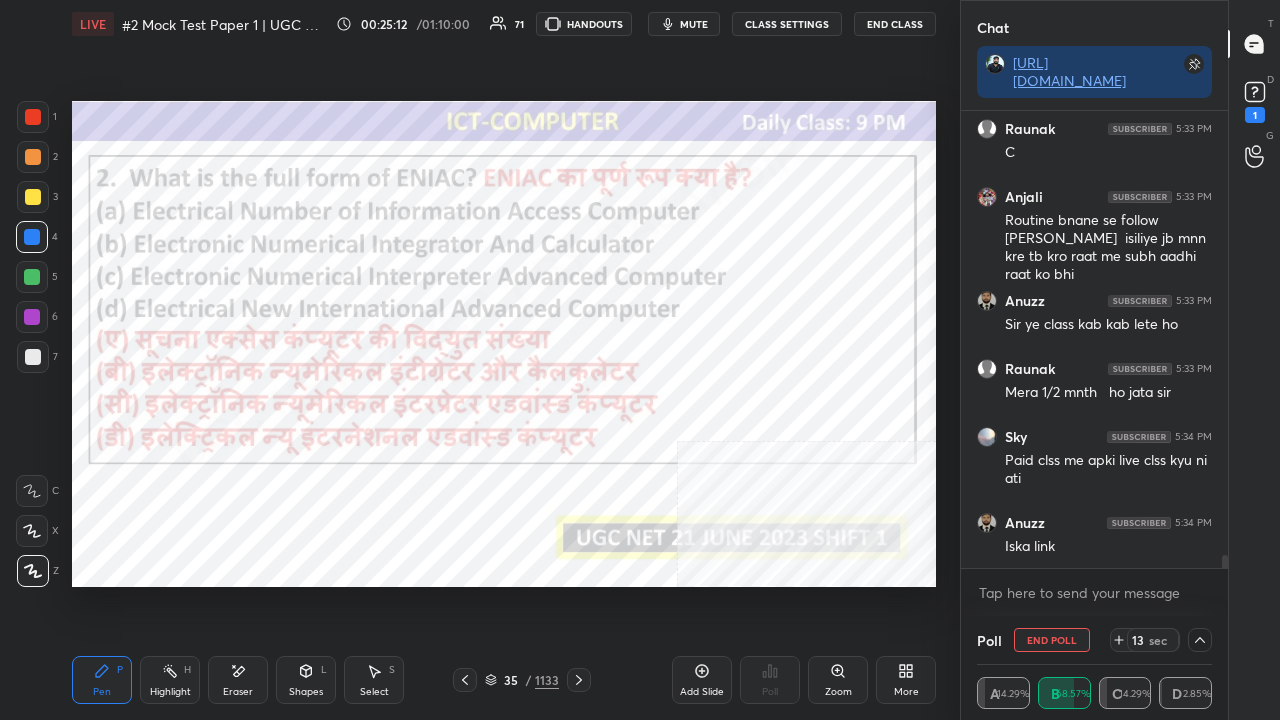 click at bounding box center (33, 117) 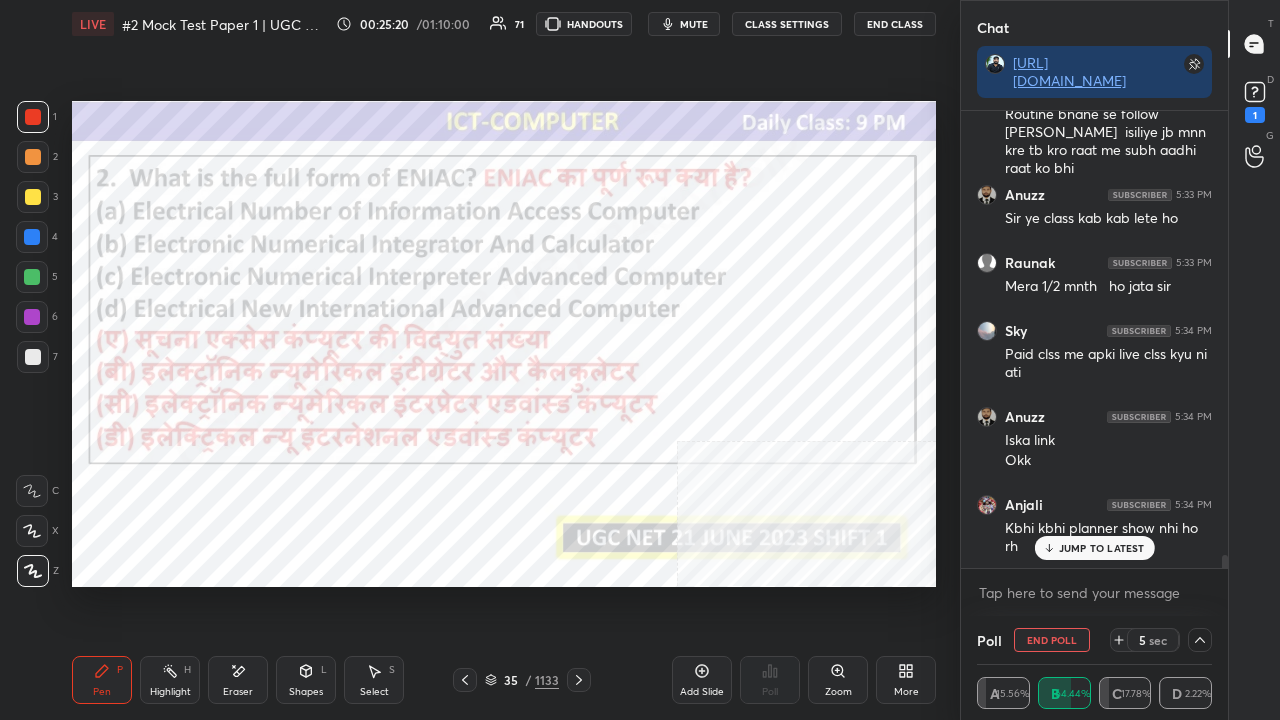click on "JUMP TO LATEST" at bounding box center [1102, 548] 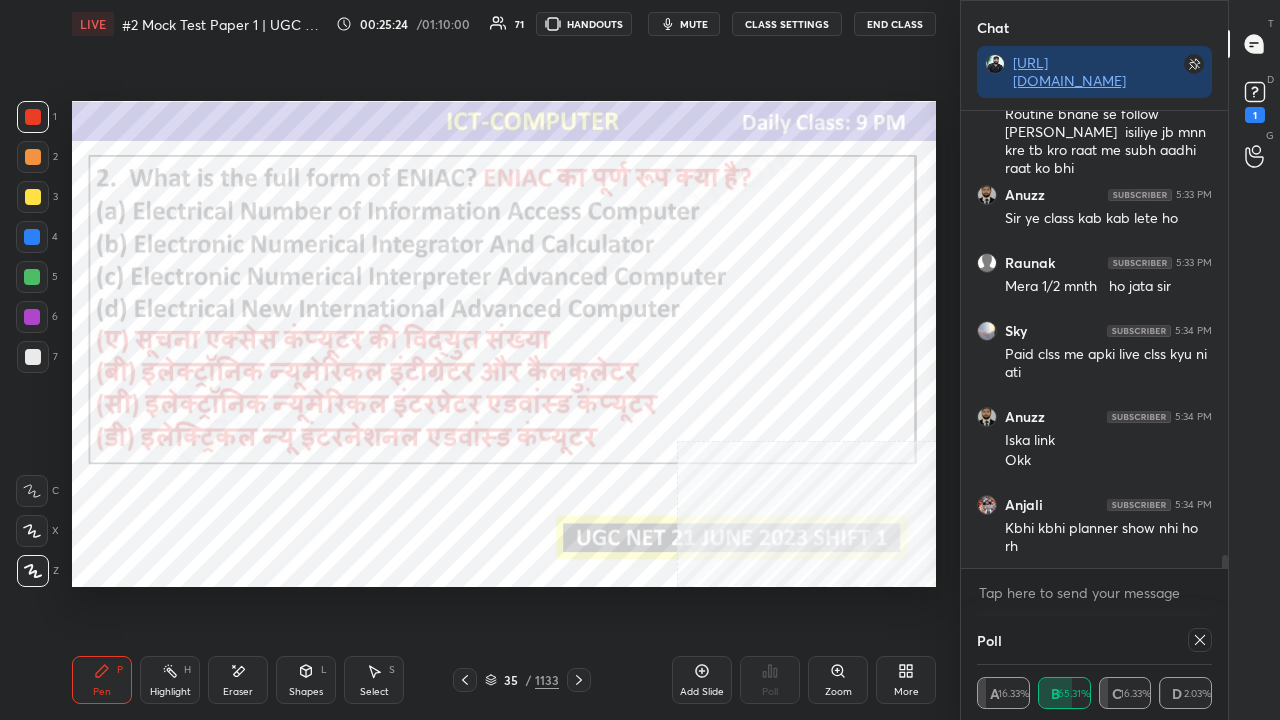 scroll, scrollTop: 6, scrollLeft: 6, axis: both 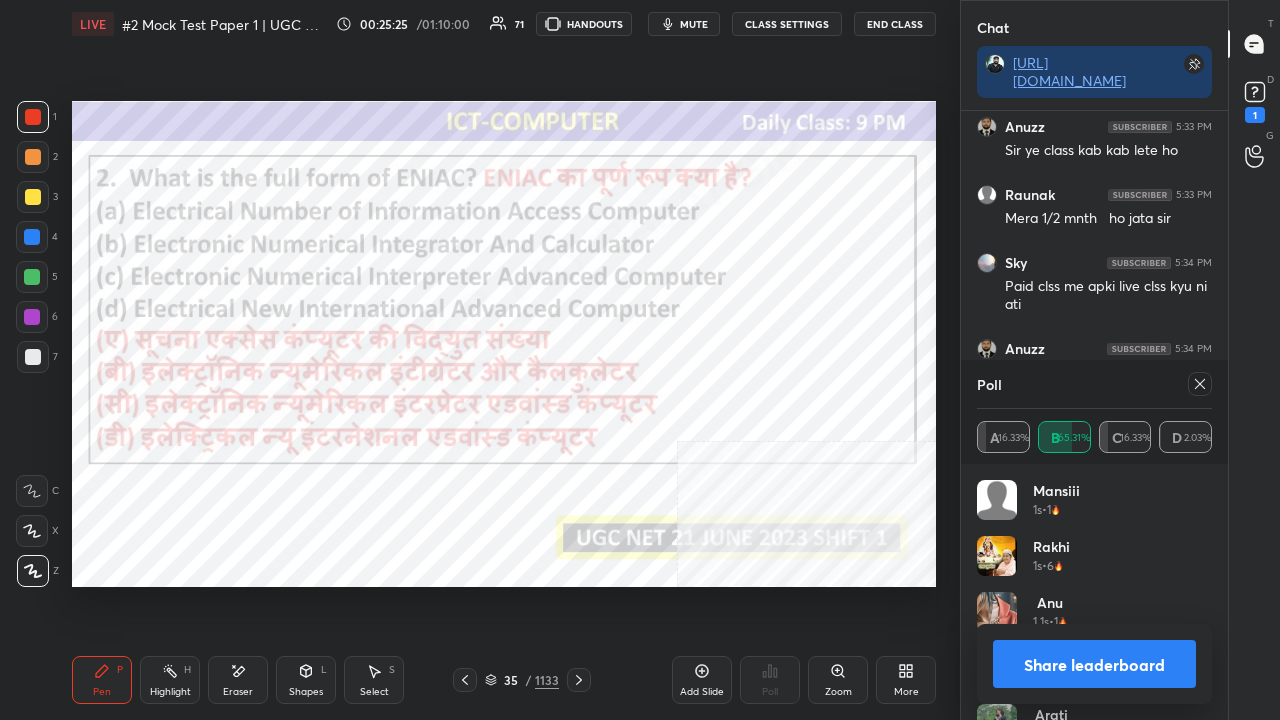click 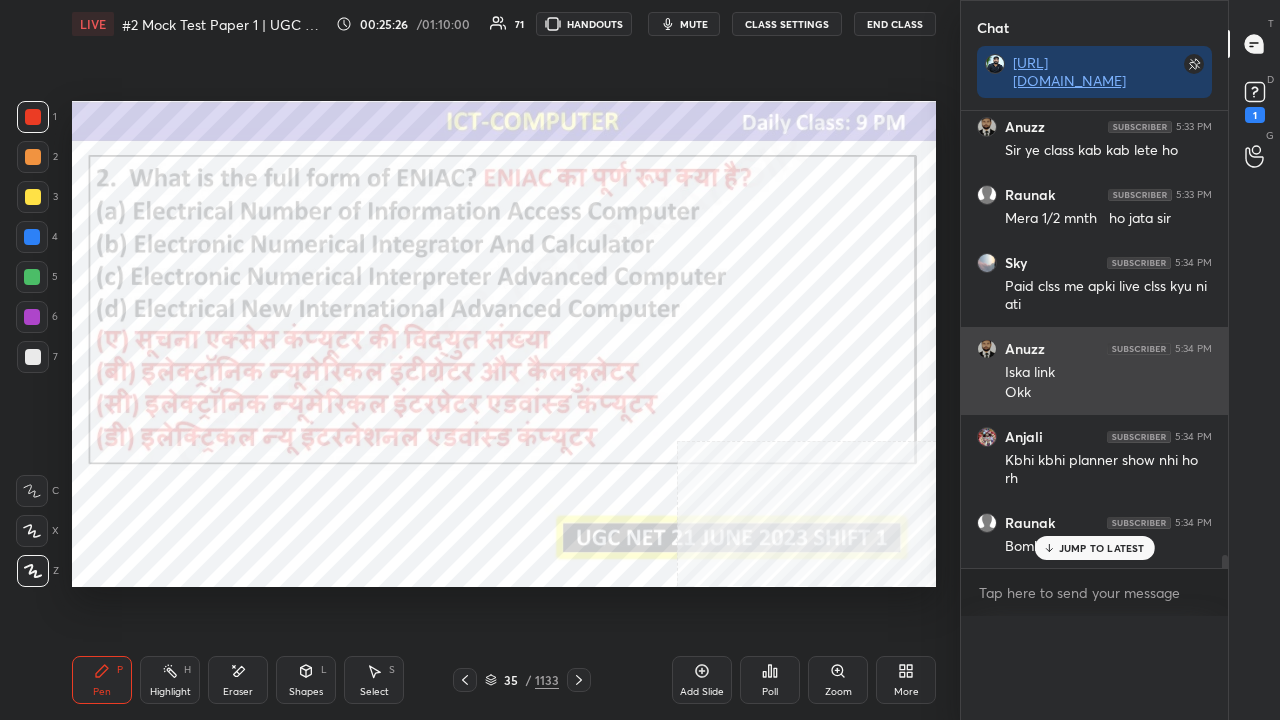 scroll, scrollTop: 88, scrollLeft: 229, axis: both 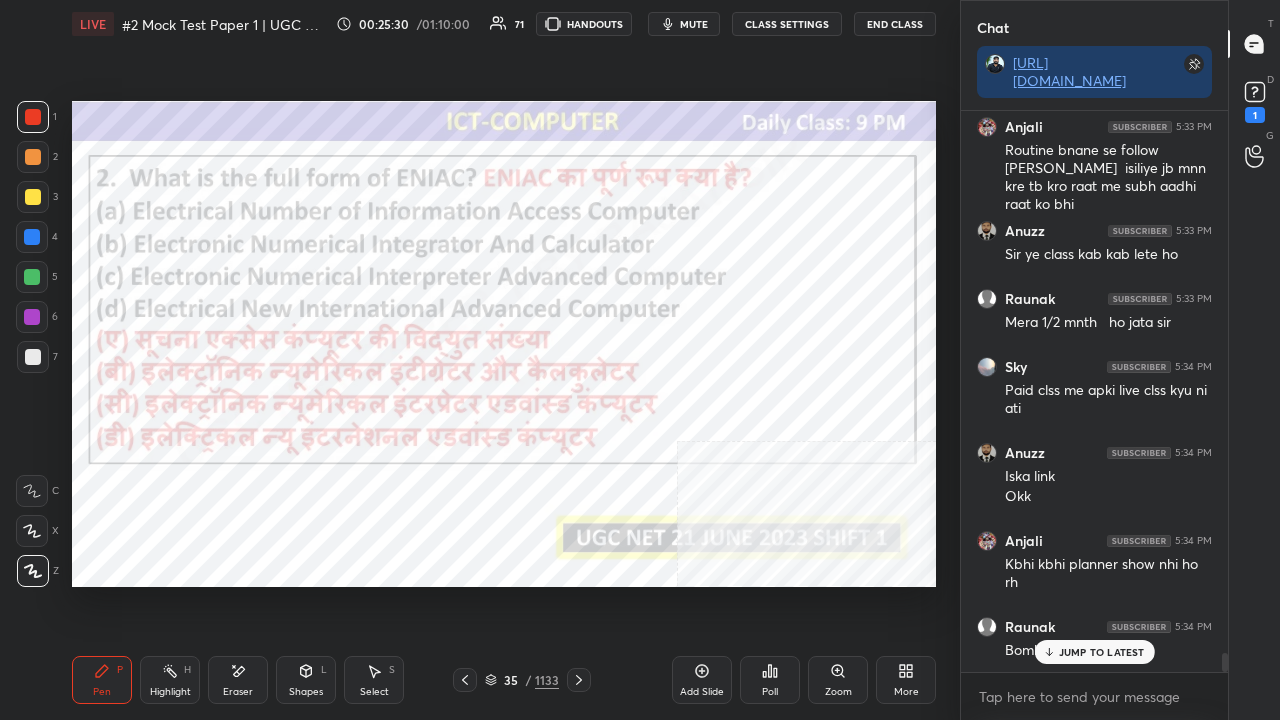 click 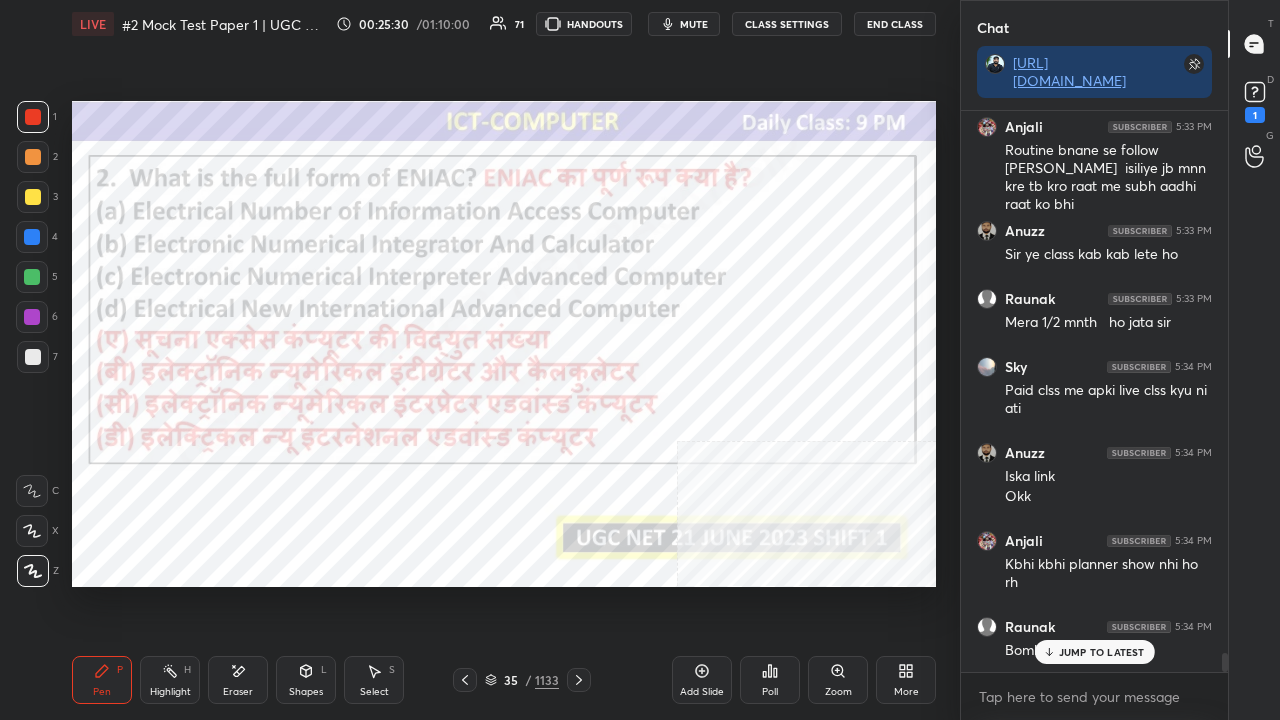 click 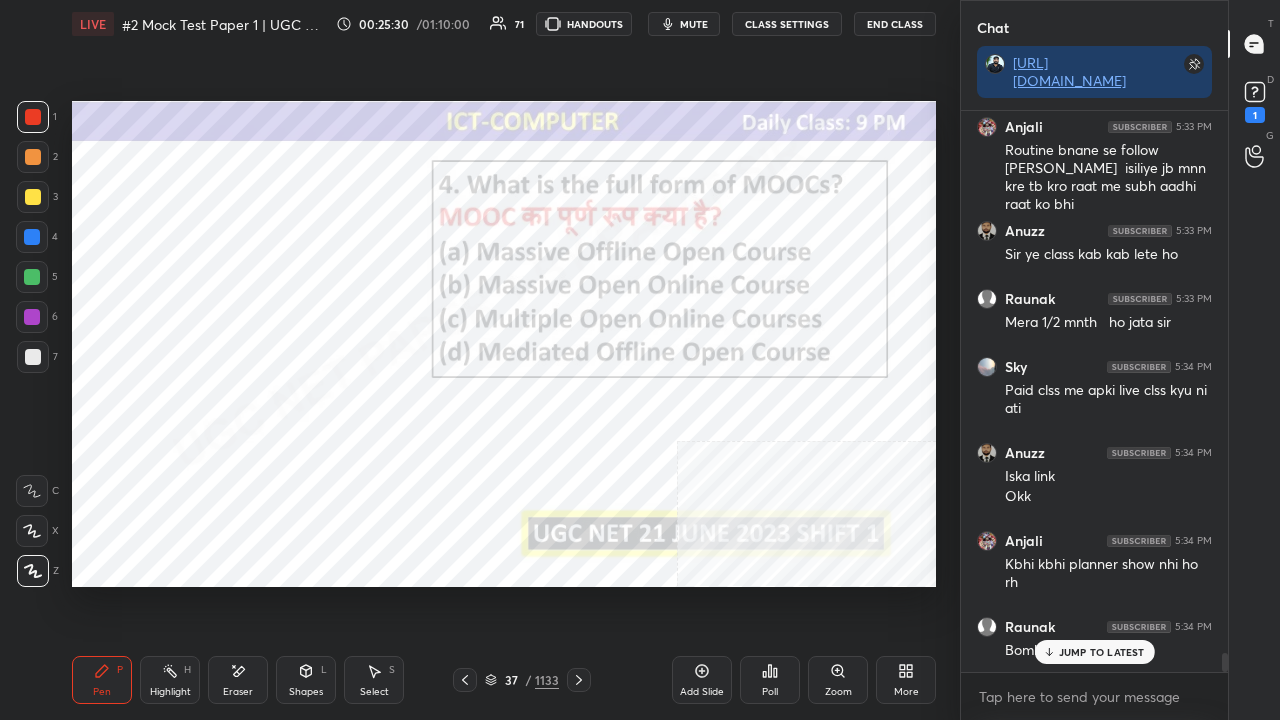 click on "/" at bounding box center [528, 680] 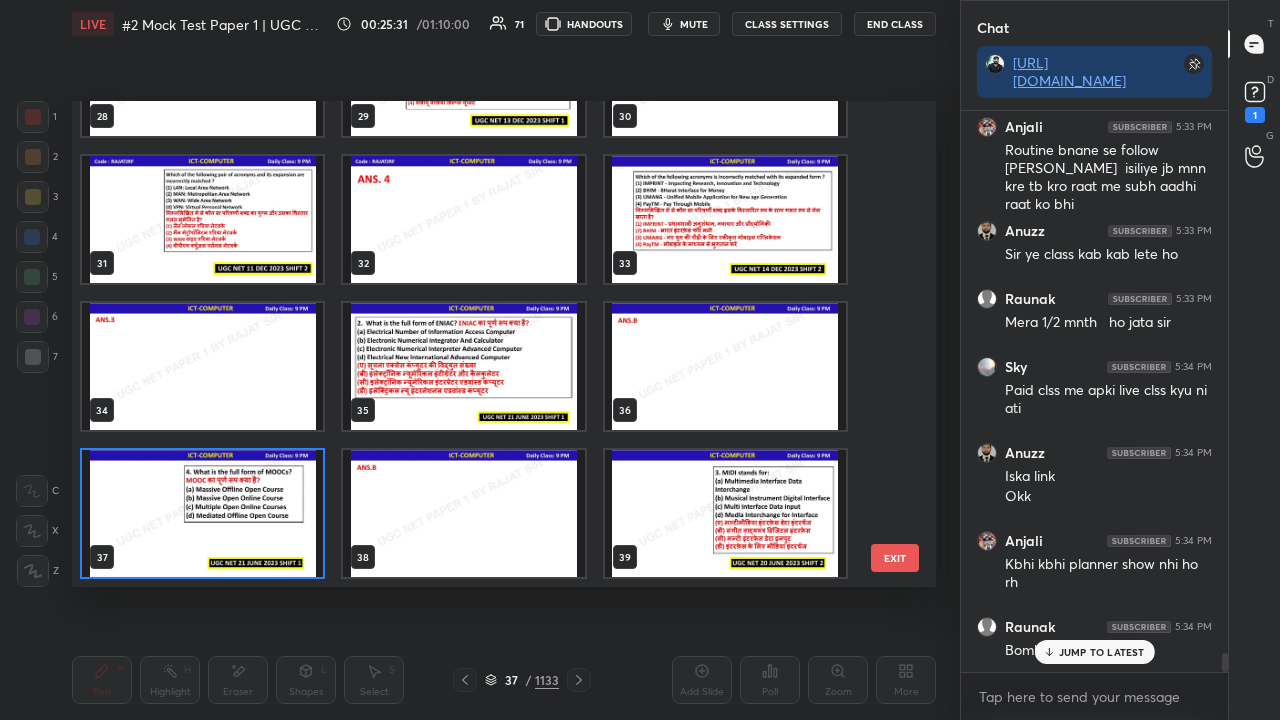 click at bounding box center [202, 513] 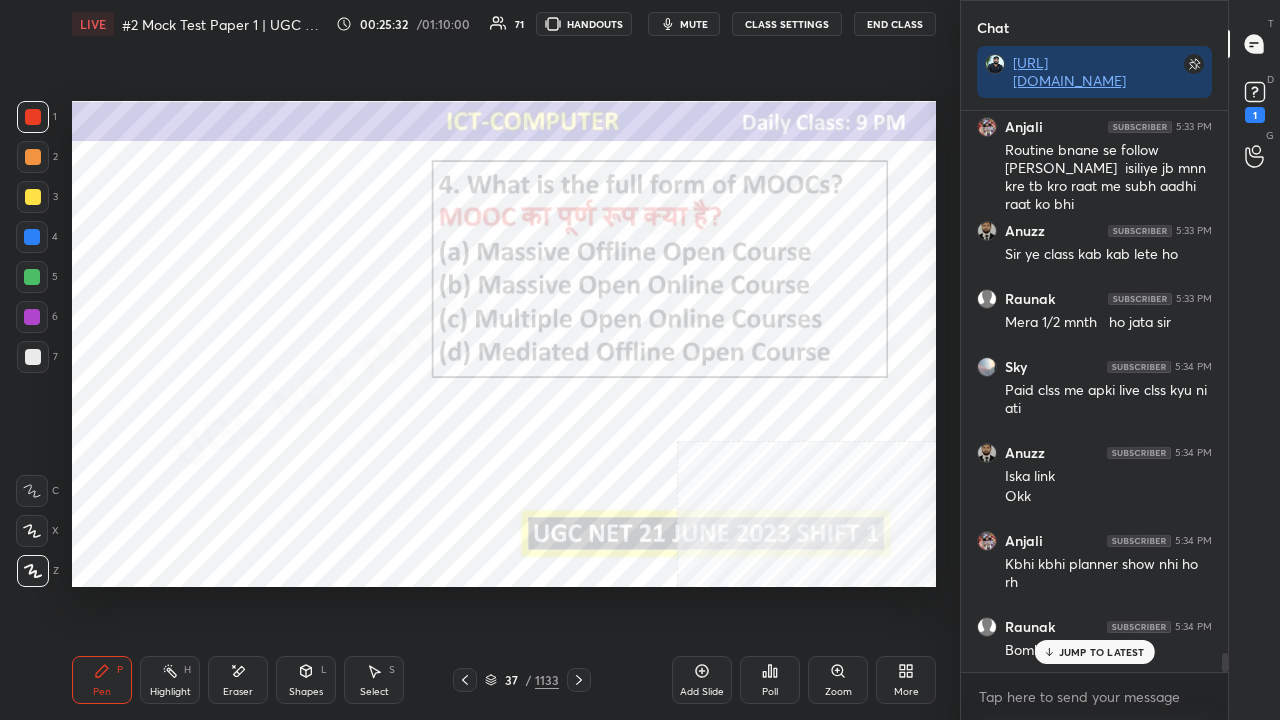 click 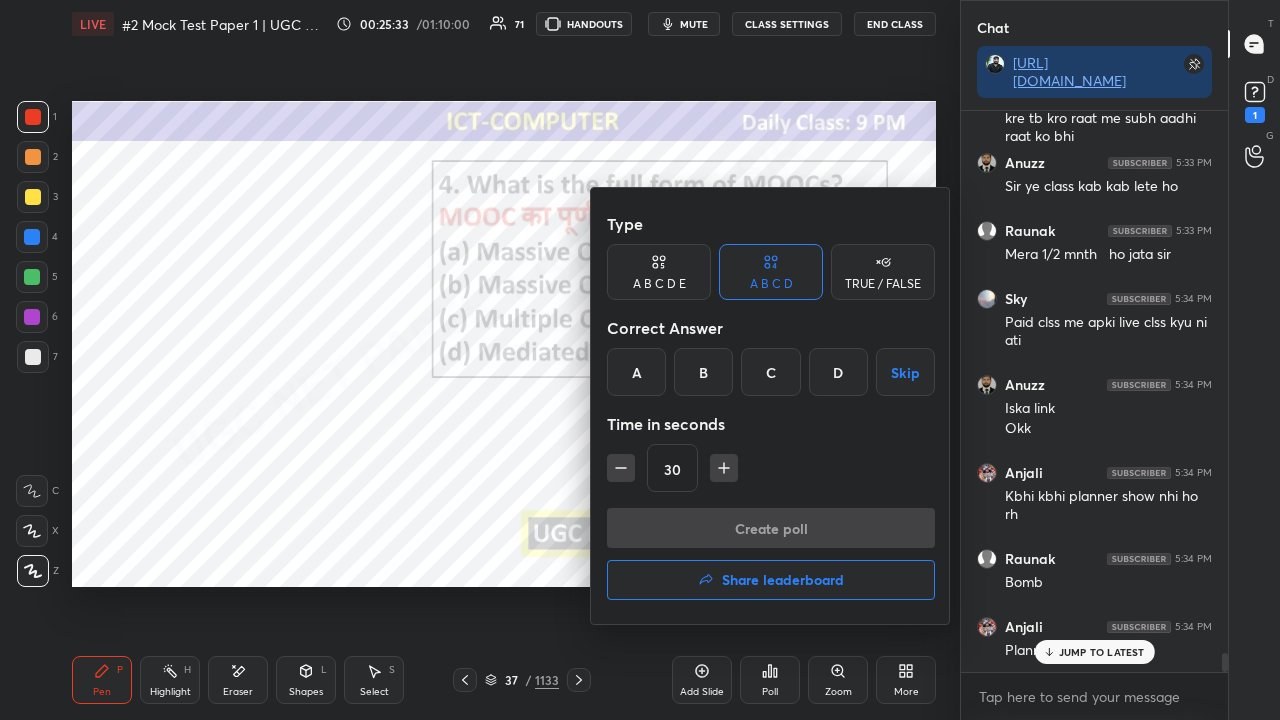 drag, startPoint x: 707, startPoint y: 382, endPoint x: 704, endPoint y: 476, distance: 94.04786 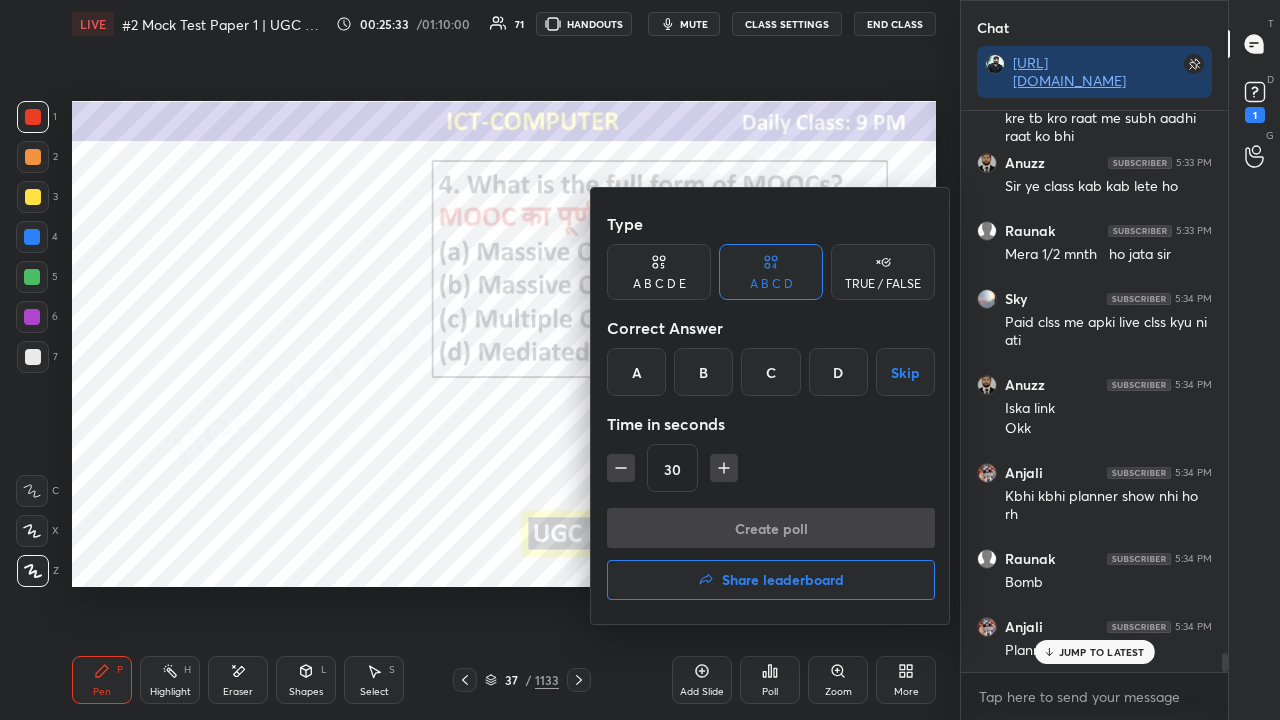 click on "B" at bounding box center [703, 372] 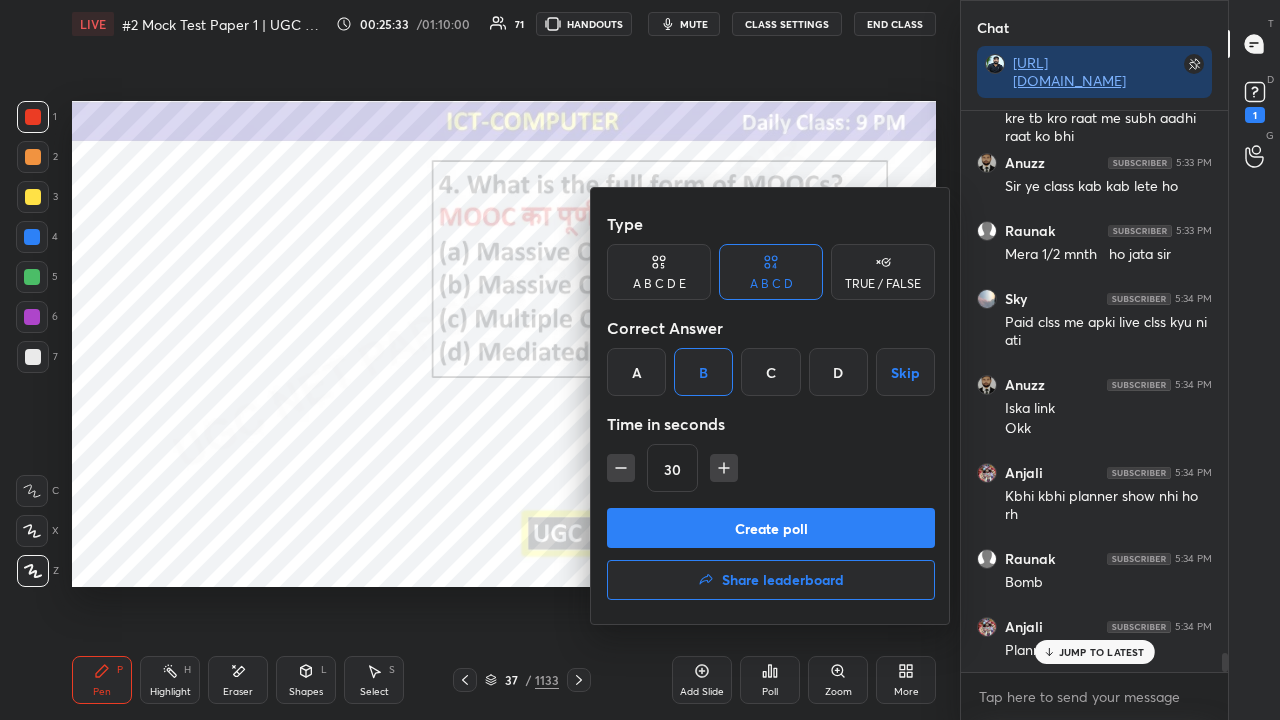 click on "Create poll" at bounding box center (771, 528) 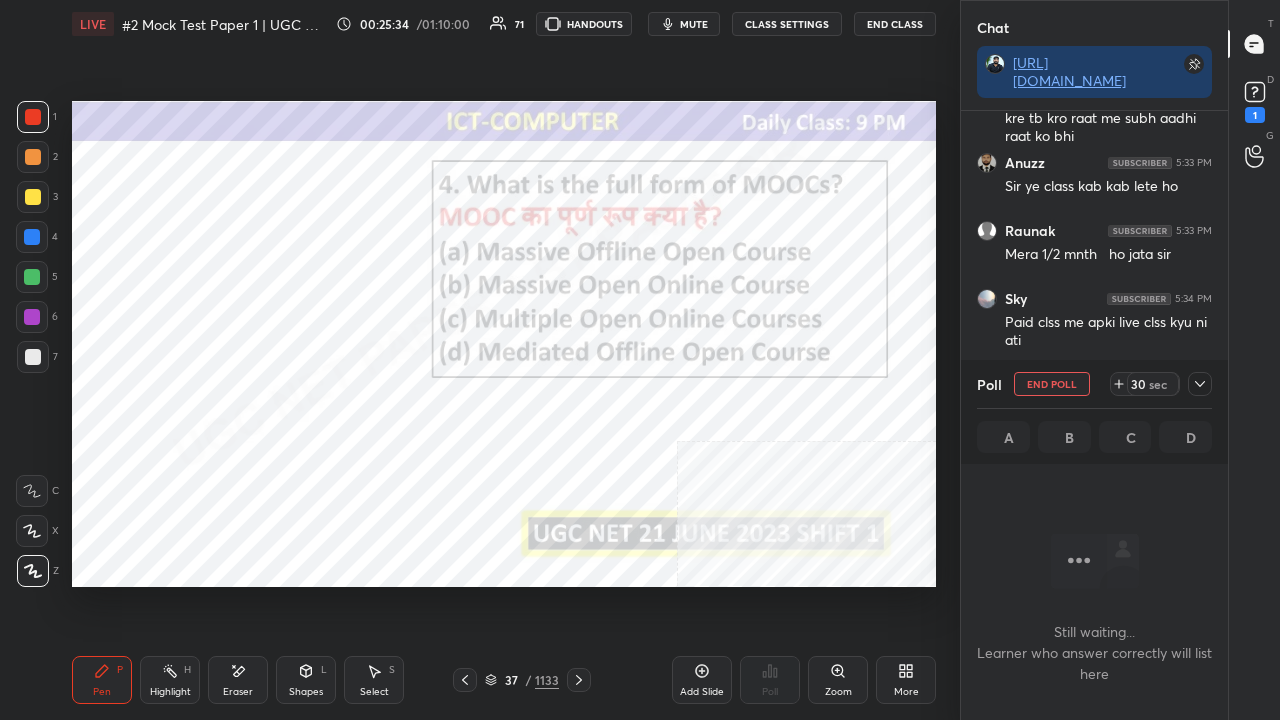 click 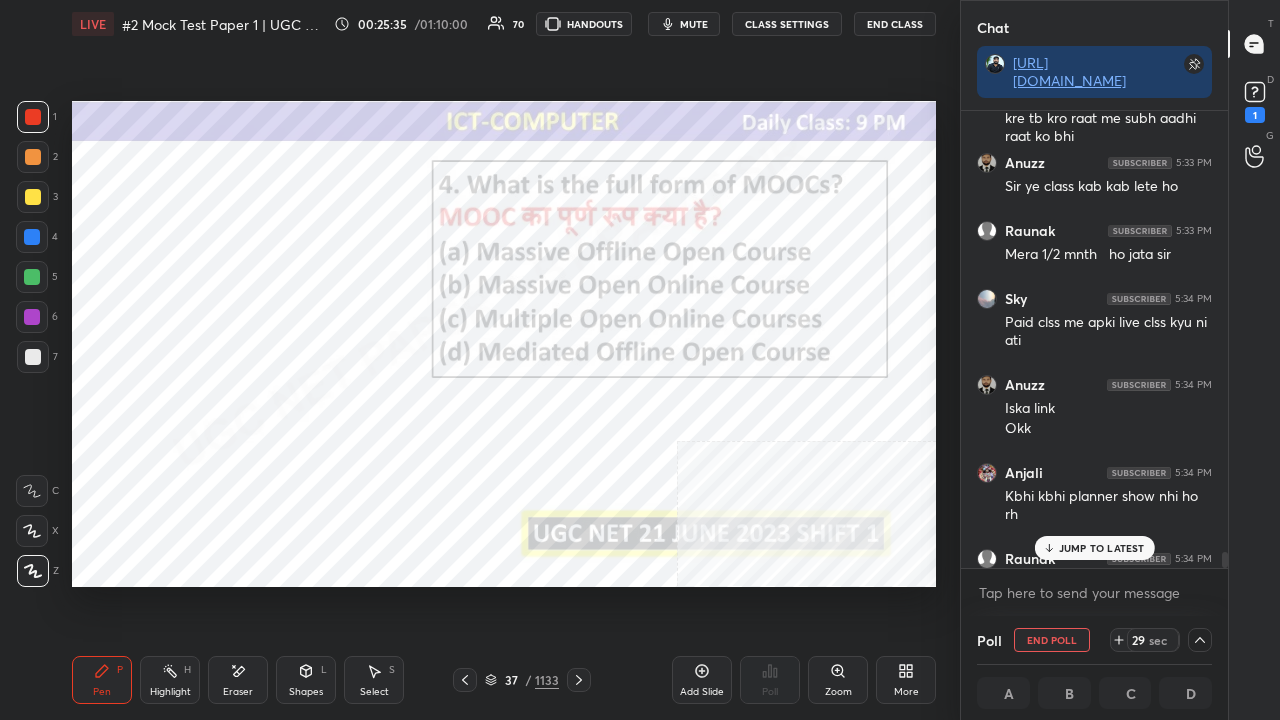 click on "JUMP TO LATEST" at bounding box center (1102, 548) 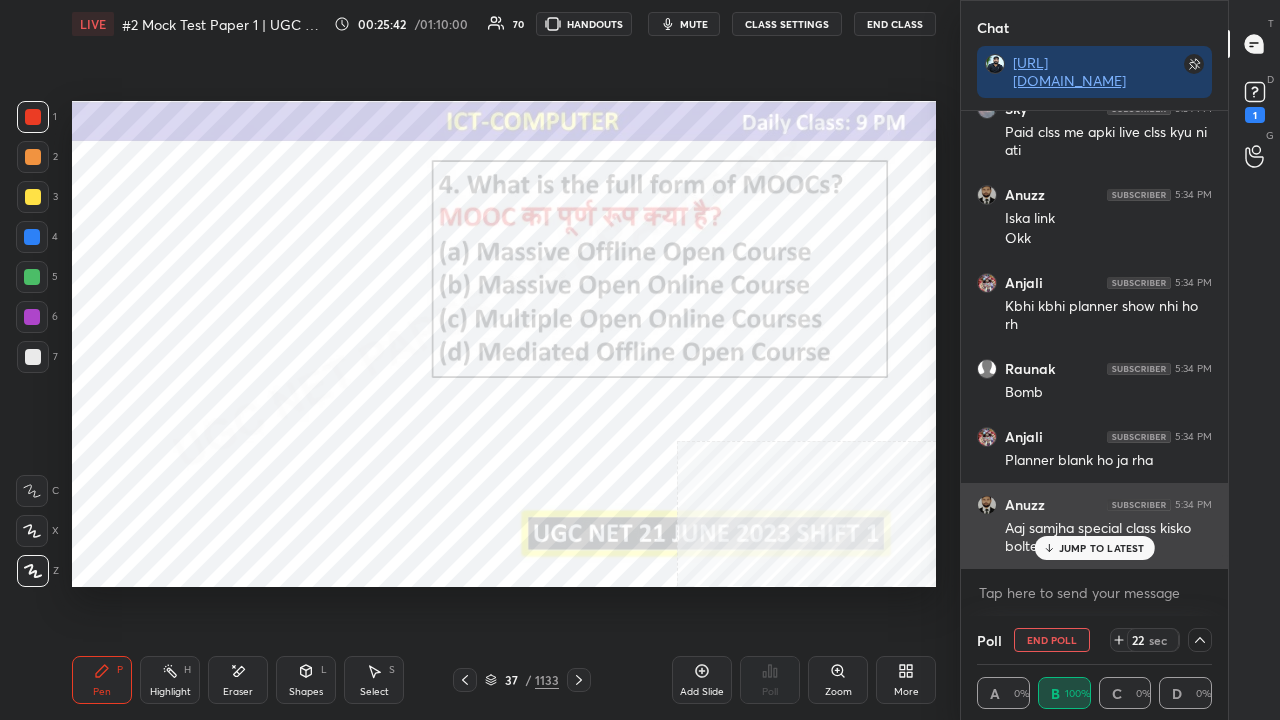 click on "JUMP TO LATEST" at bounding box center (1094, 548) 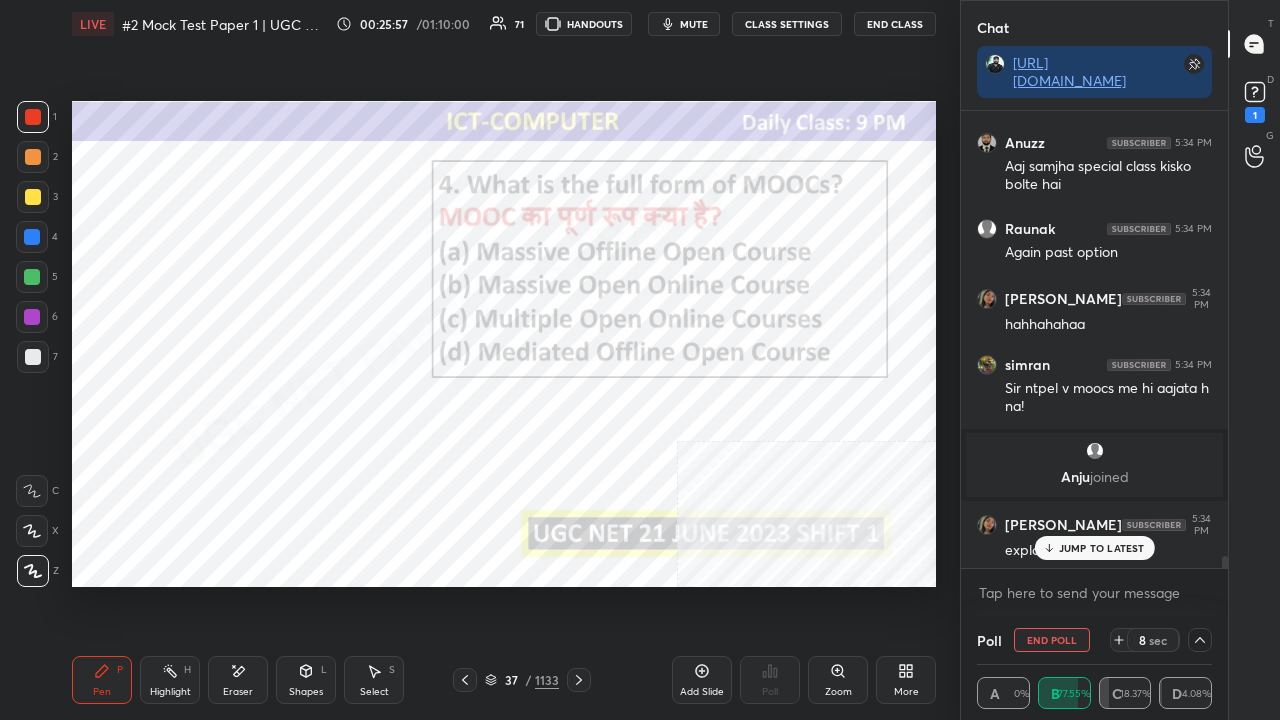 click on "JUMP TO LATEST" at bounding box center (1102, 548) 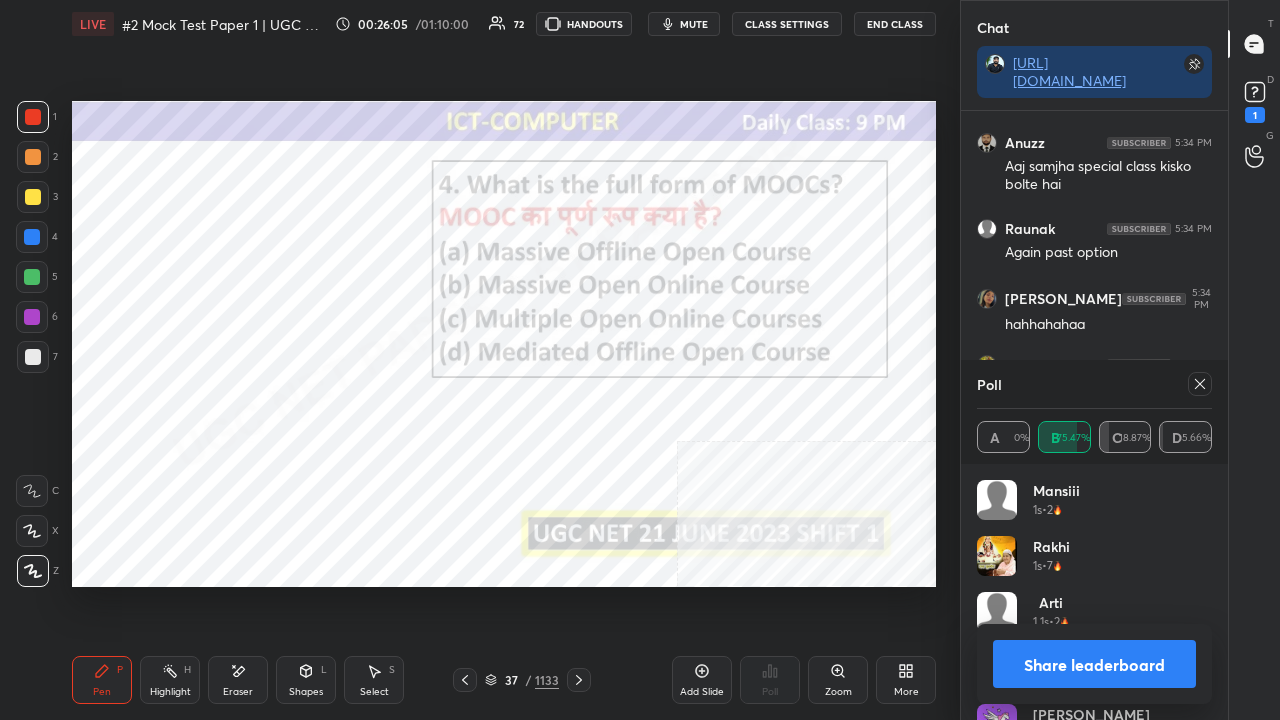 click 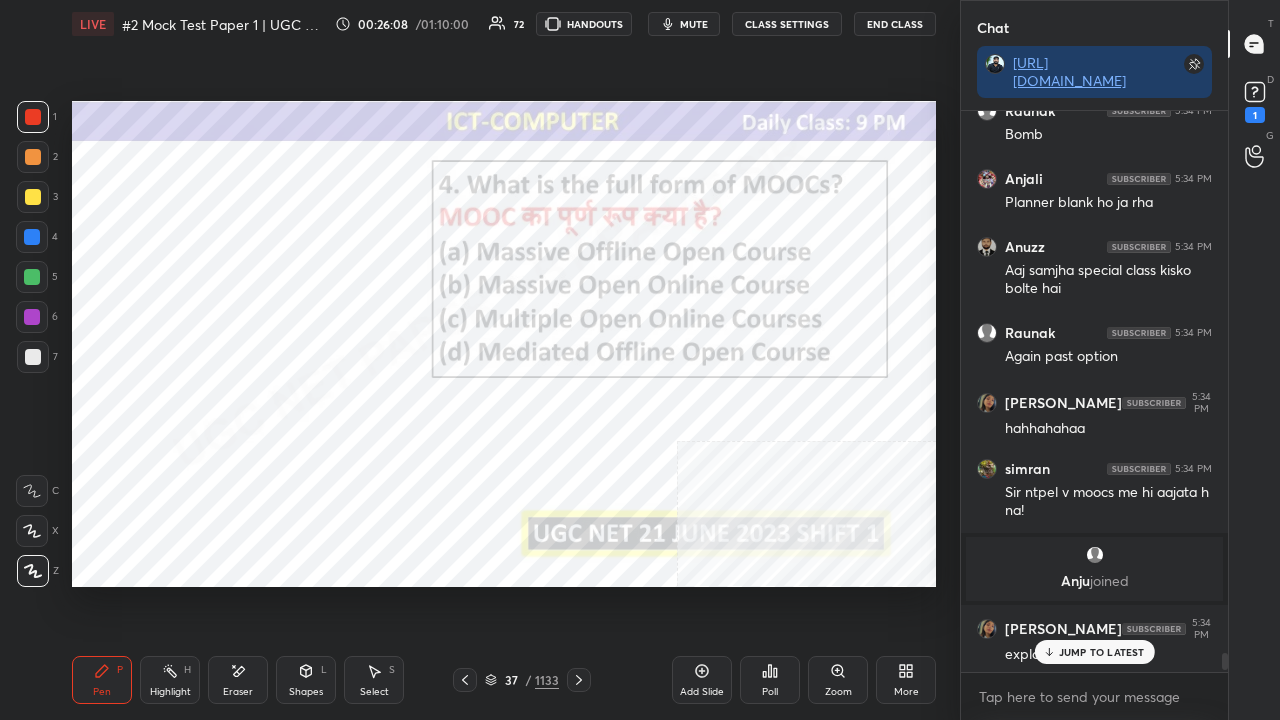drag, startPoint x: 508, startPoint y: 676, endPoint x: 531, endPoint y: 610, distance: 69.89278 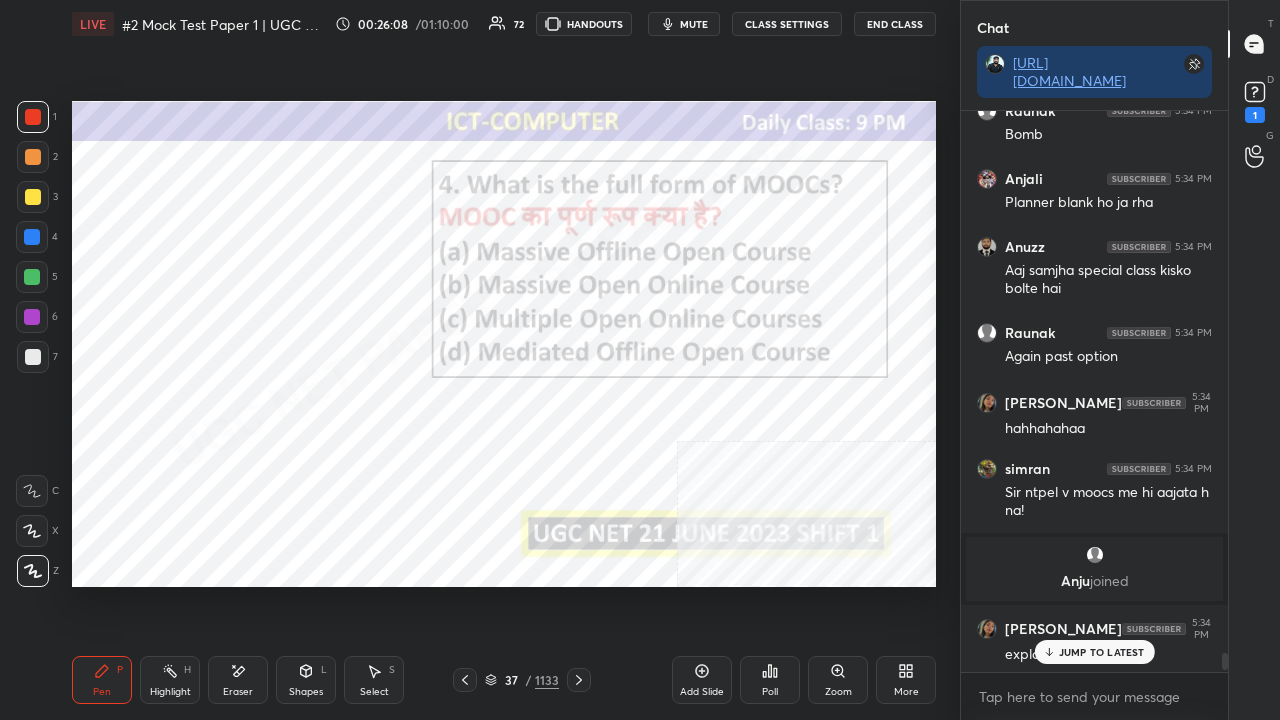 click on "37" at bounding box center [511, 680] 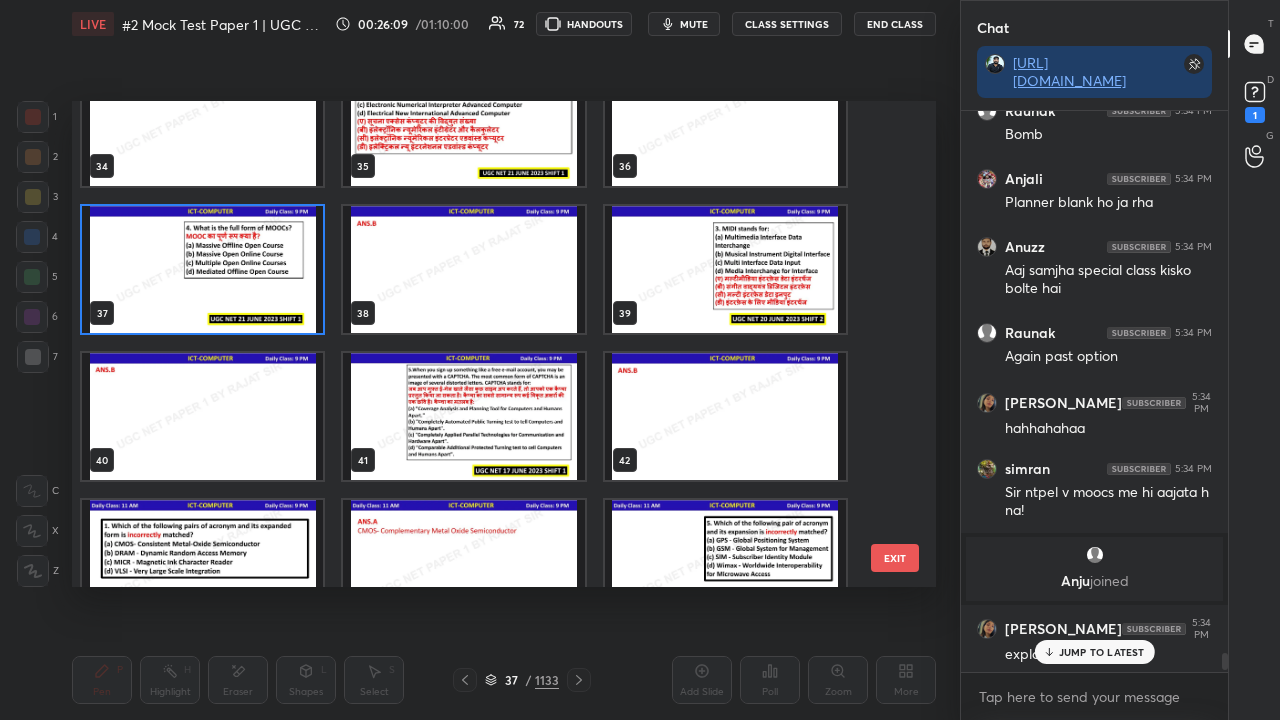 click at bounding box center (725, 269) 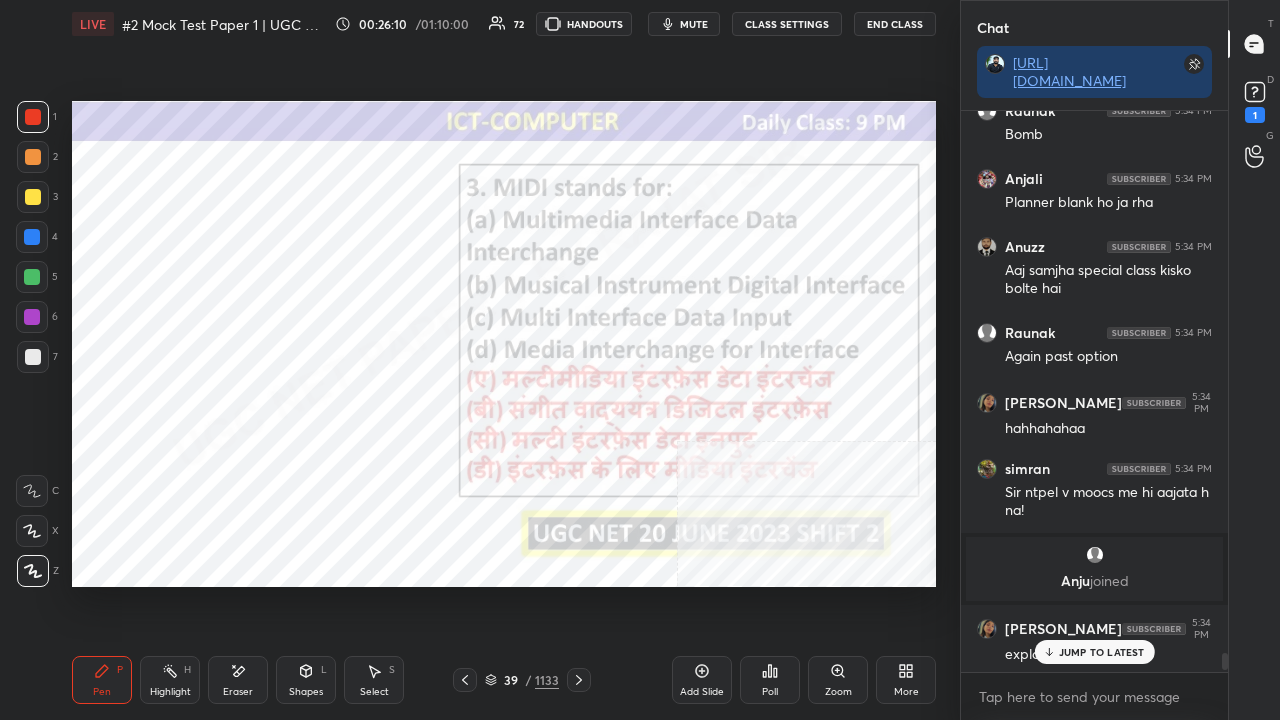 click on "Poll" at bounding box center [770, 680] 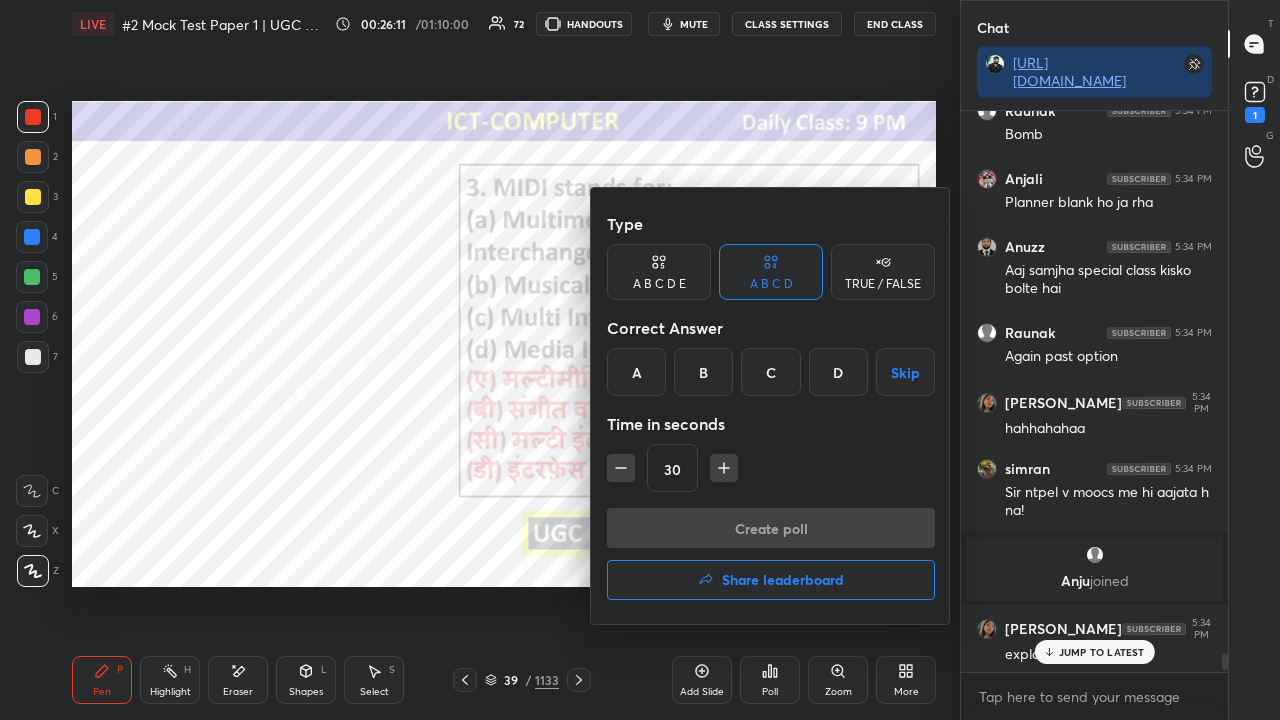 click on "B" at bounding box center [703, 372] 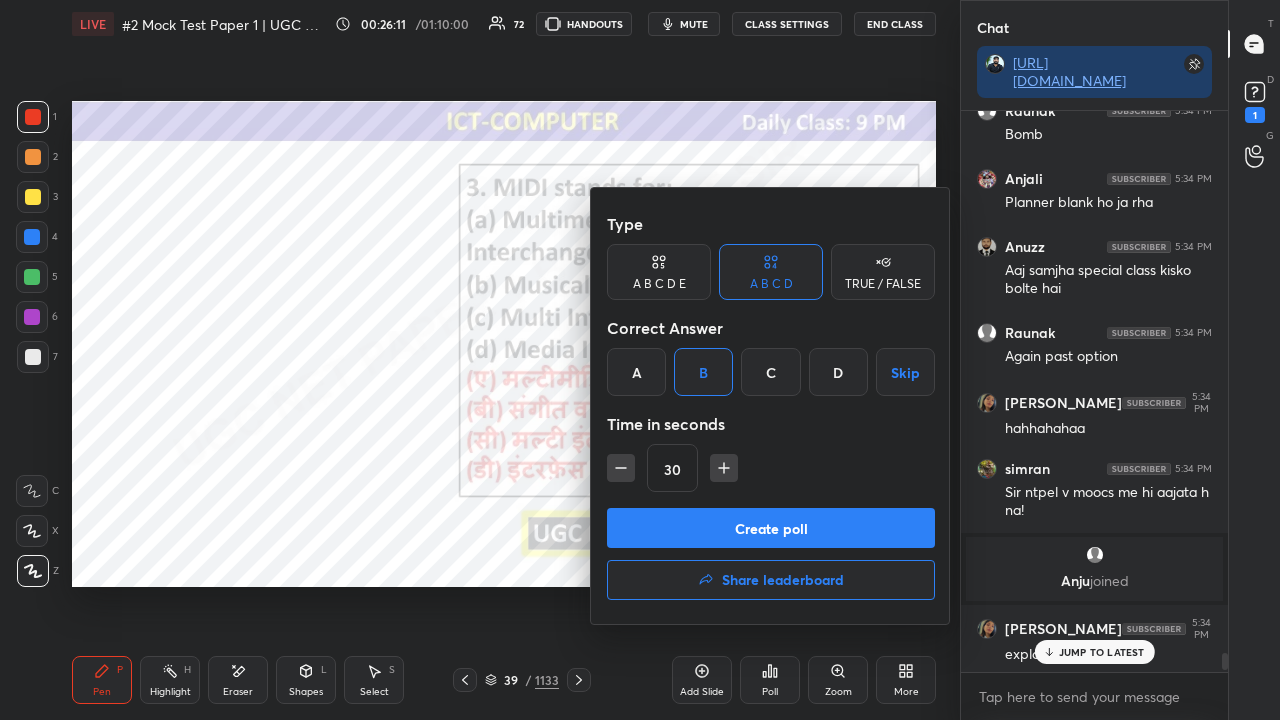 click on "Create poll" at bounding box center [771, 528] 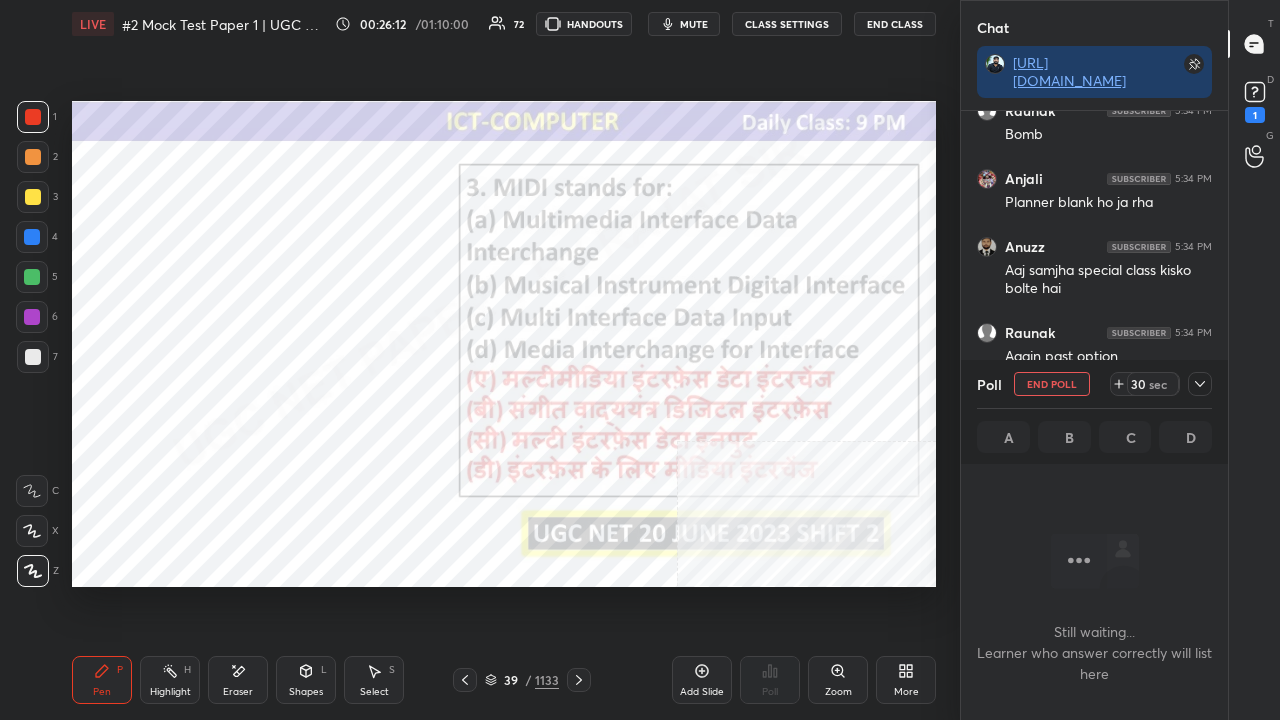 click 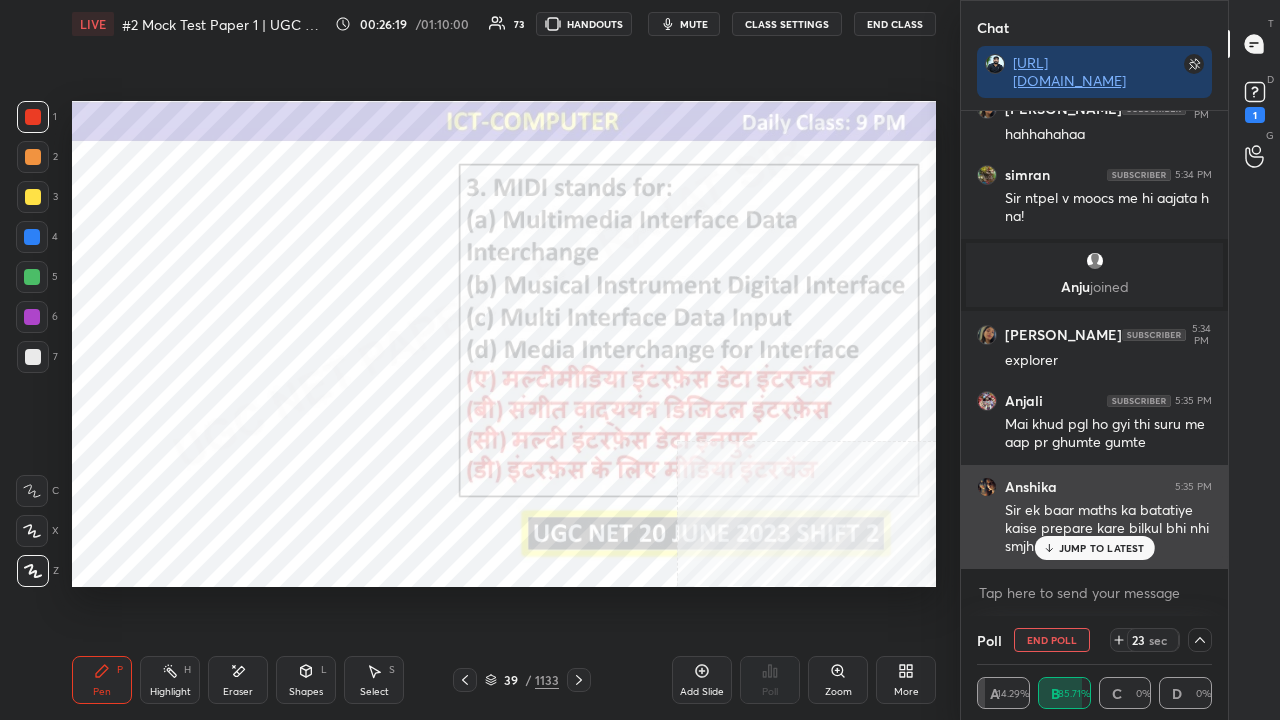 click on "JUMP TO LATEST" at bounding box center (1102, 548) 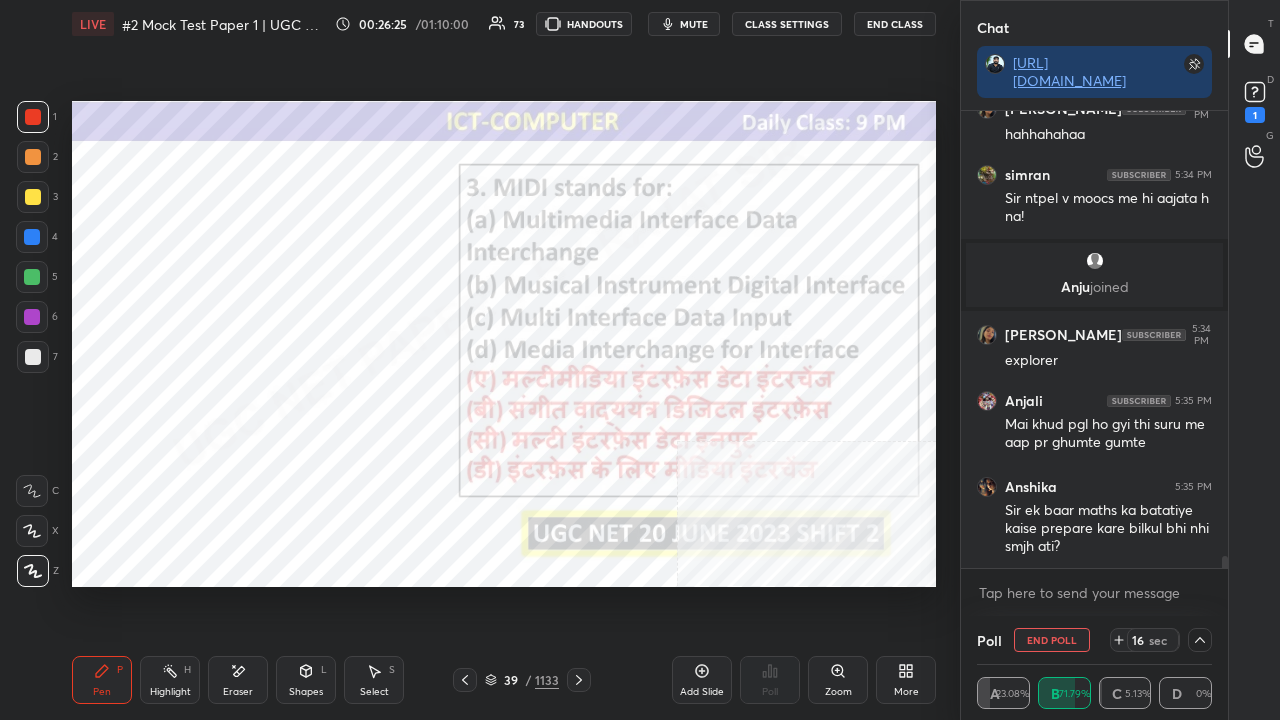click at bounding box center [32, 317] 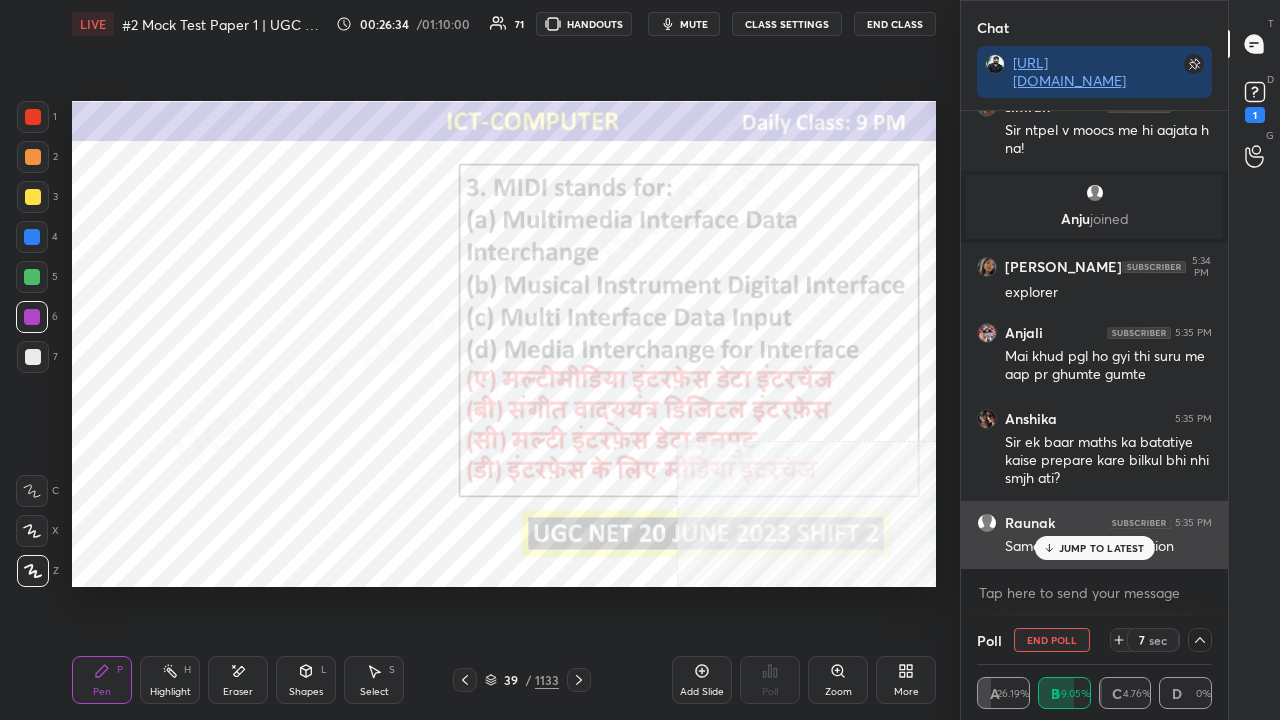 click on "JUMP TO LATEST" at bounding box center (1102, 548) 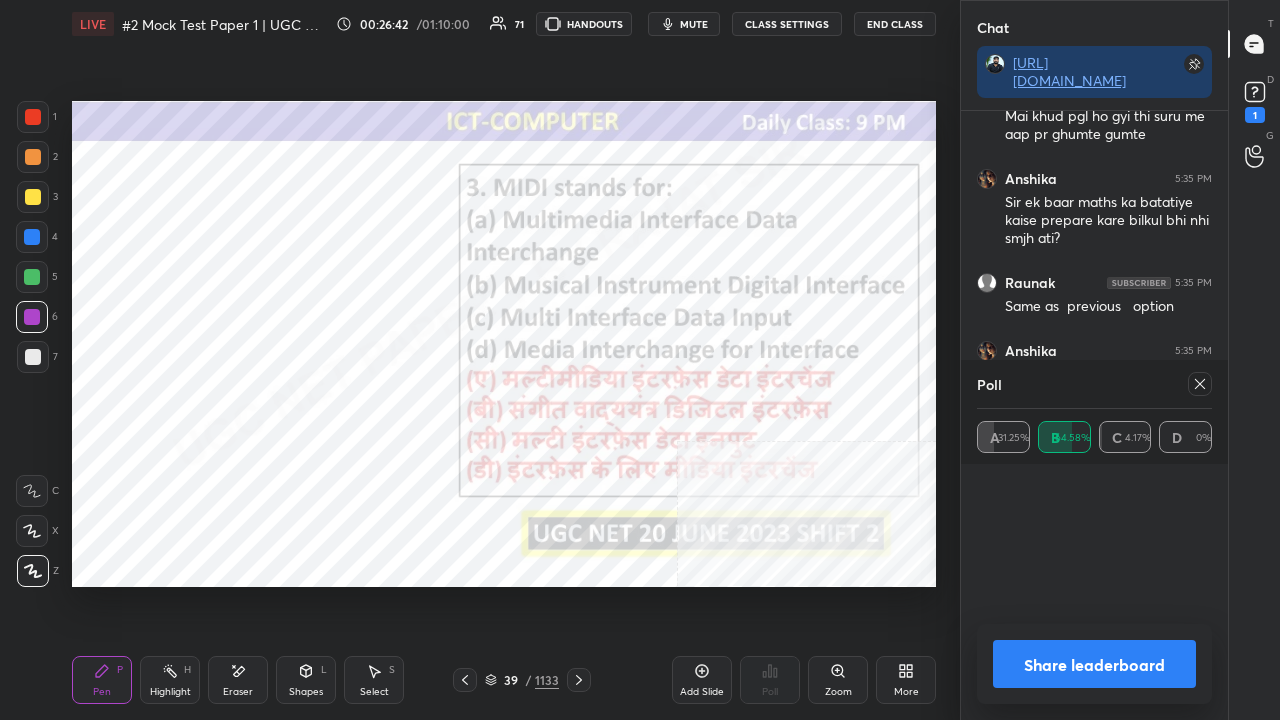 click on "RAJATJRF code le kr😁" at bounding box center (1108, 545) 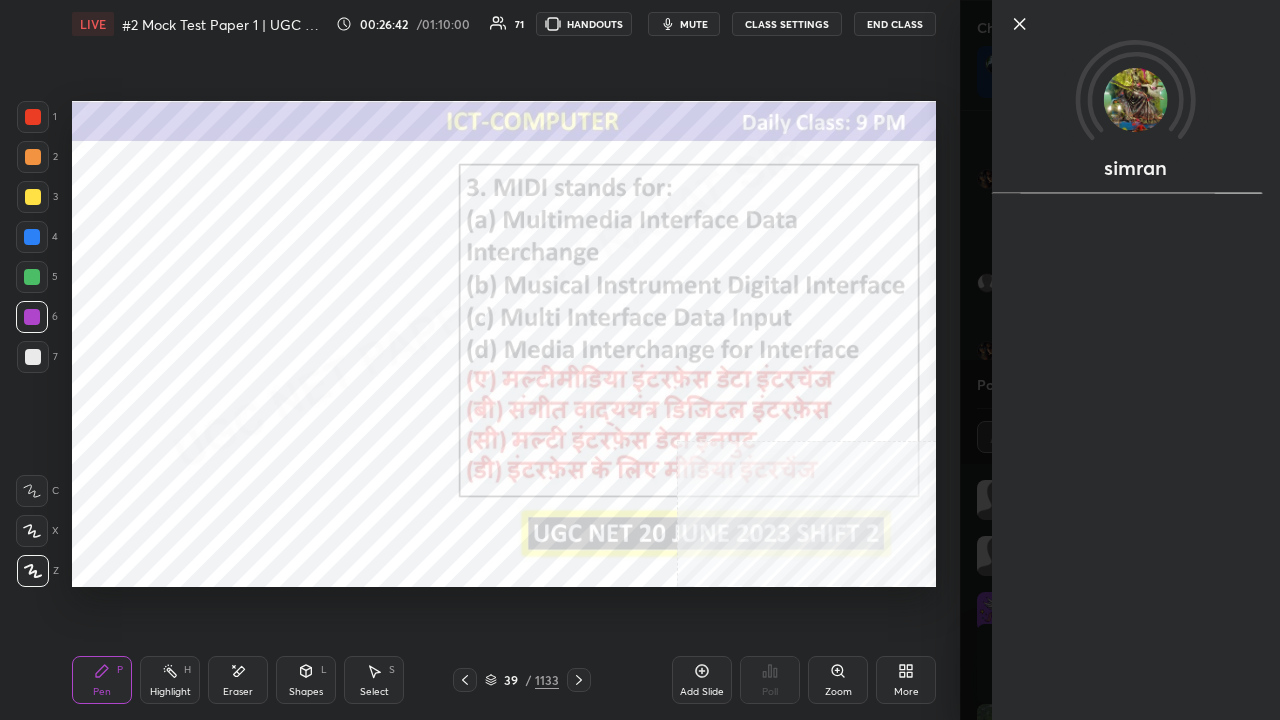 click on "simran" at bounding box center (1120, 360) 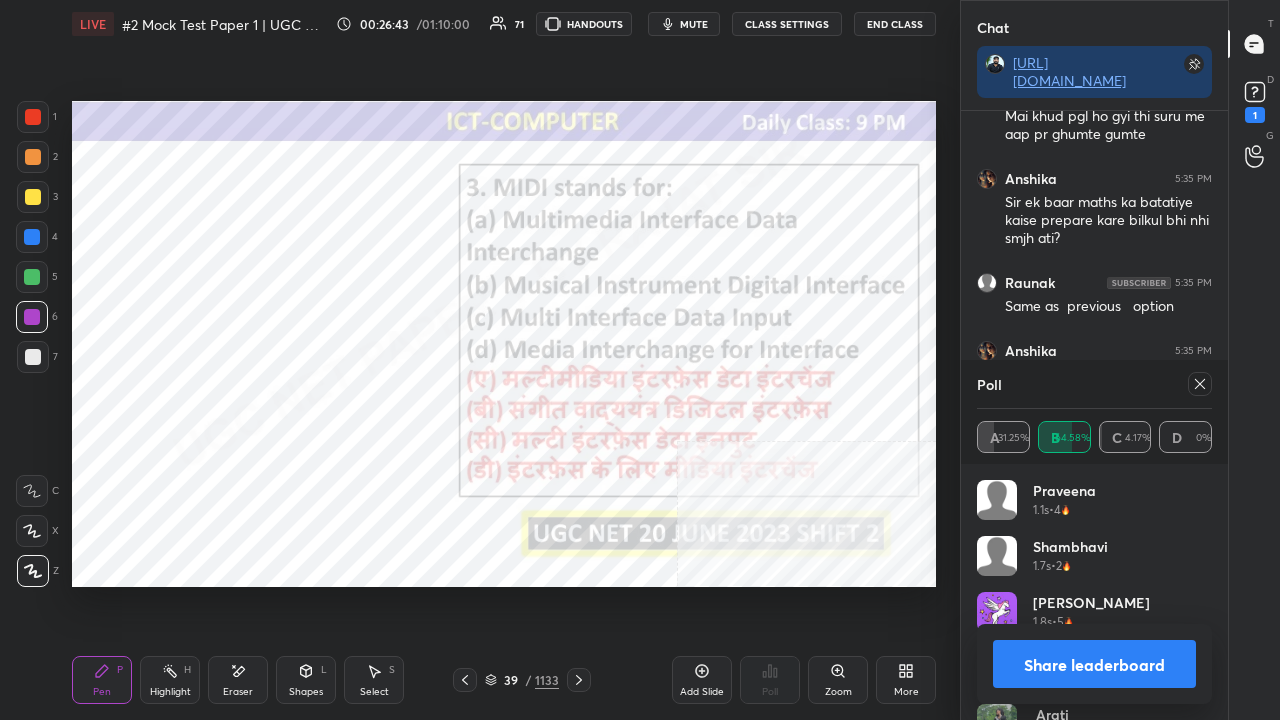 click 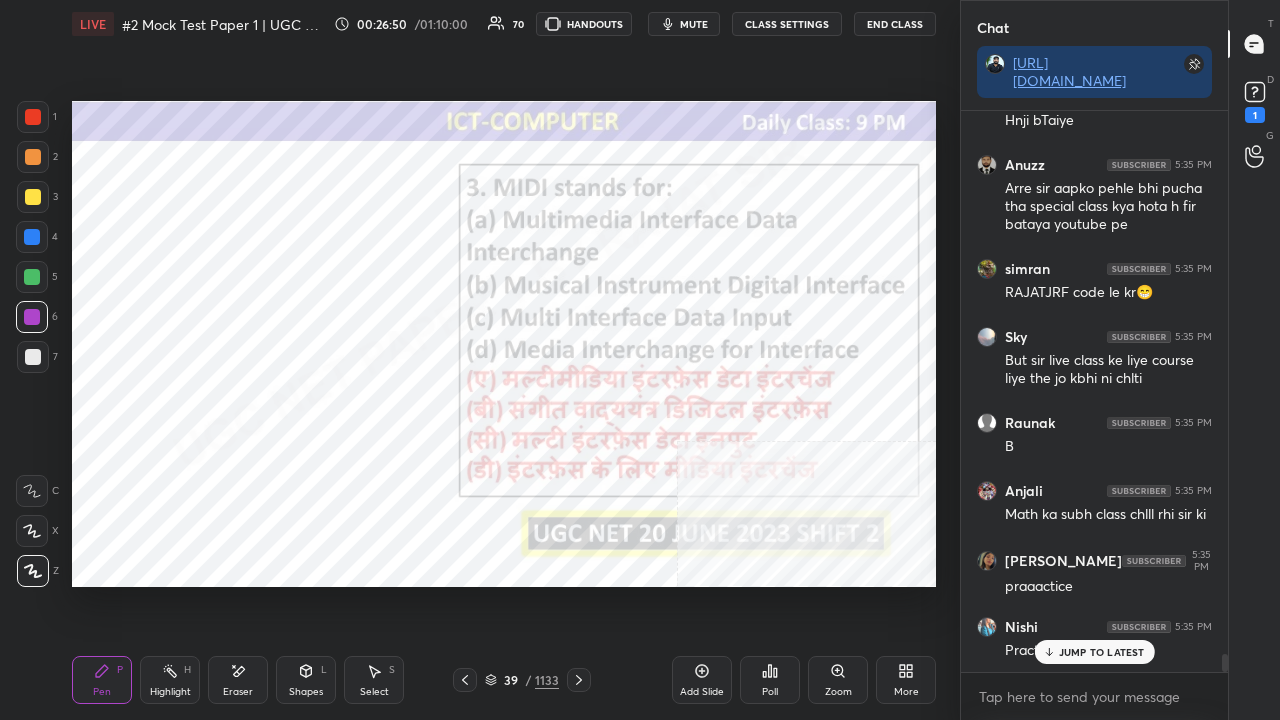click on "JUMP TO LATEST" at bounding box center [1094, 652] 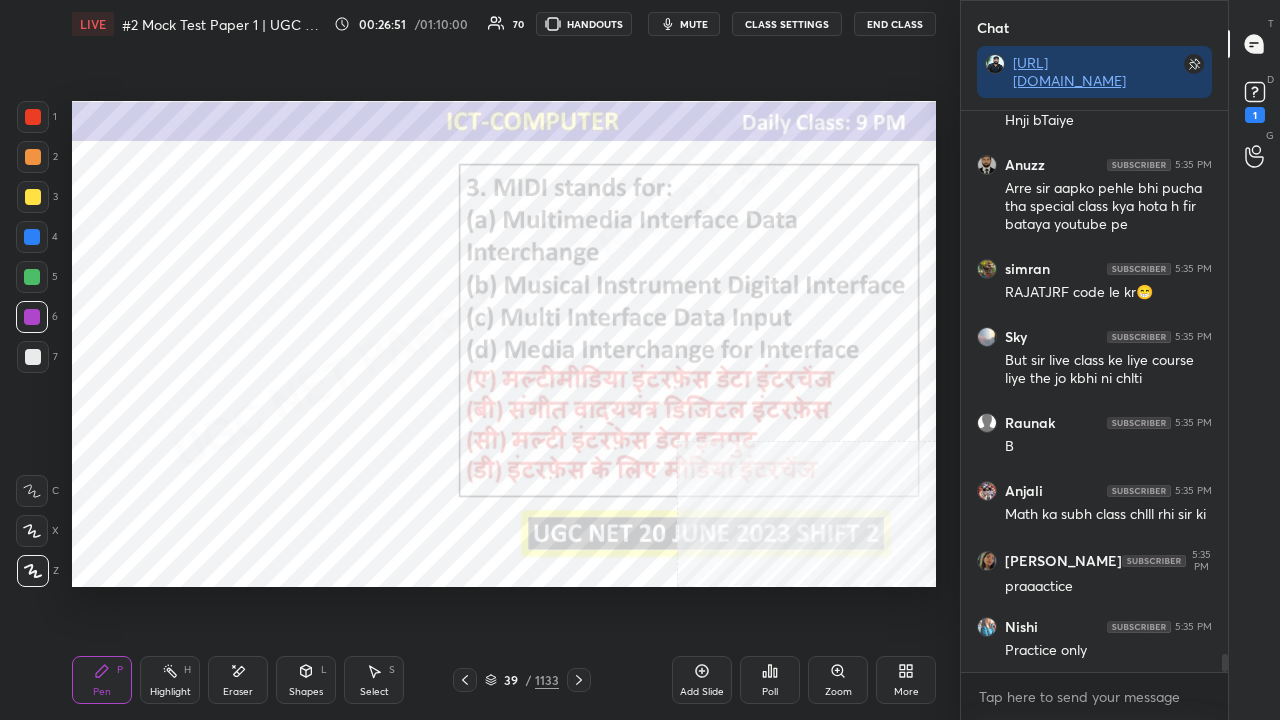 drag, startPoint x: 503, startPoint y: 686, endPoint x: 540, endPoint y: 612, distance: 82.73451 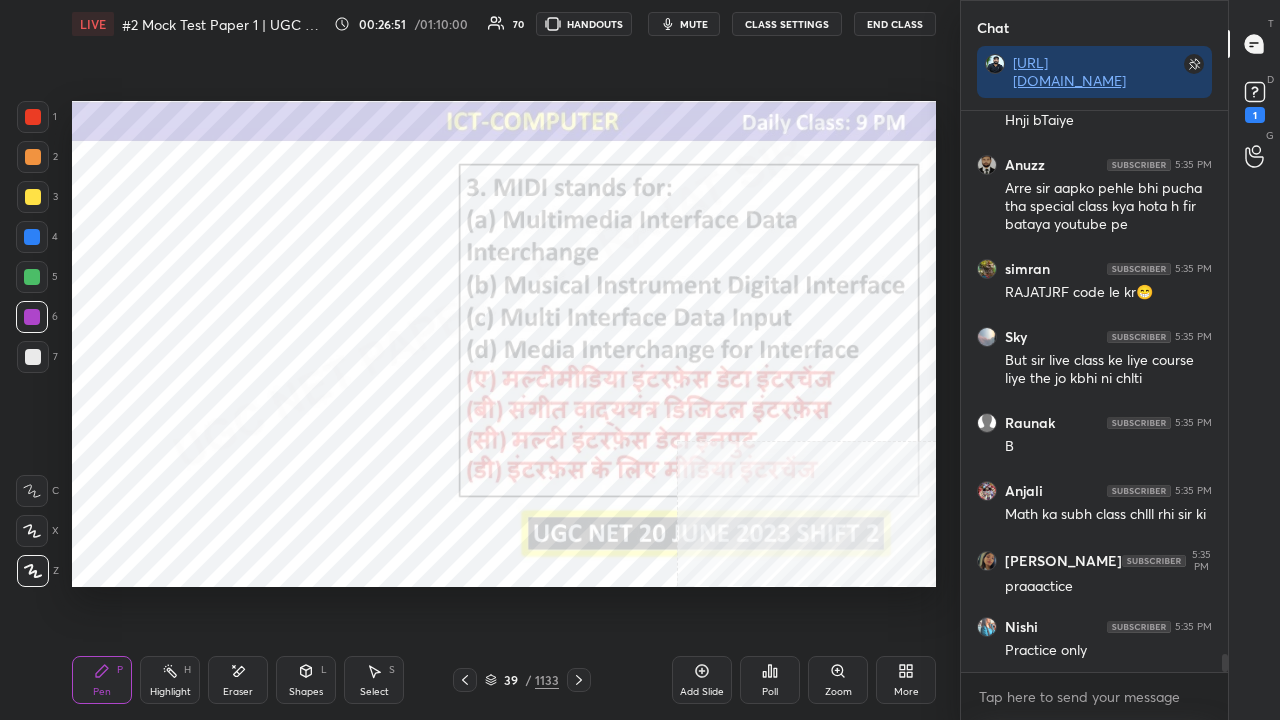 click on "39 / 1133" at bounding box center [522, 680] 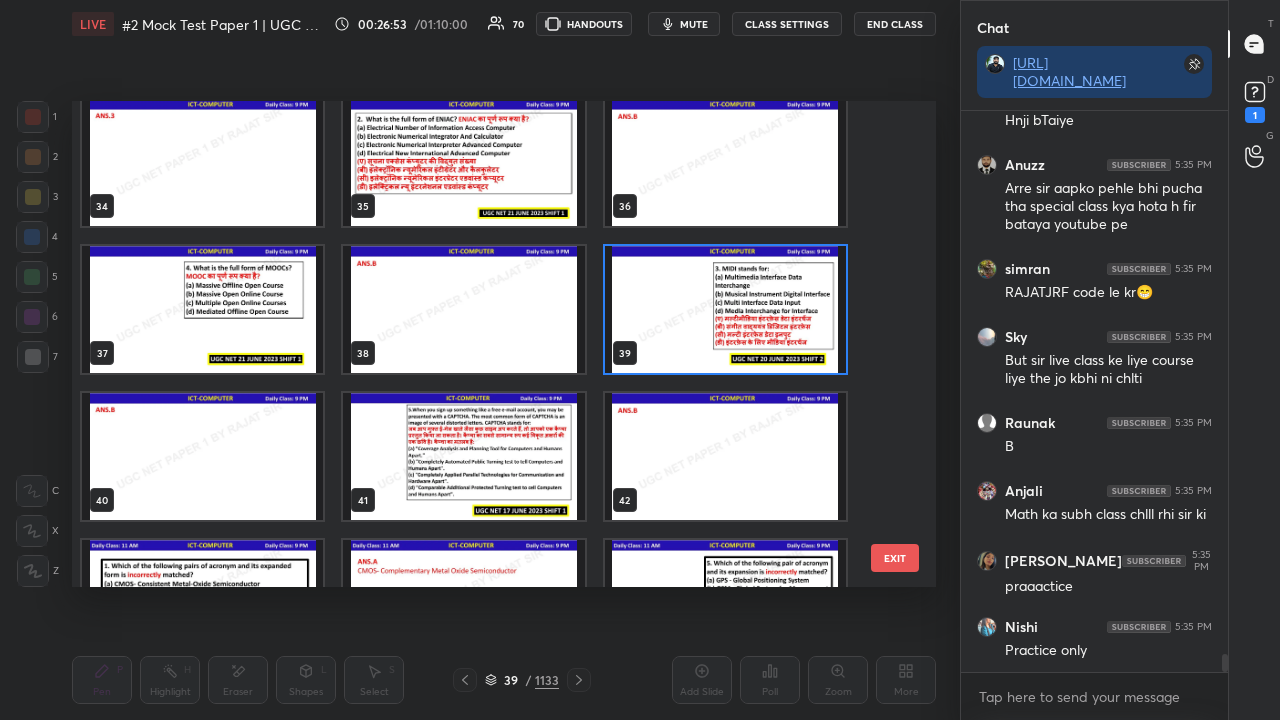 click at bounding box center [463, 456] 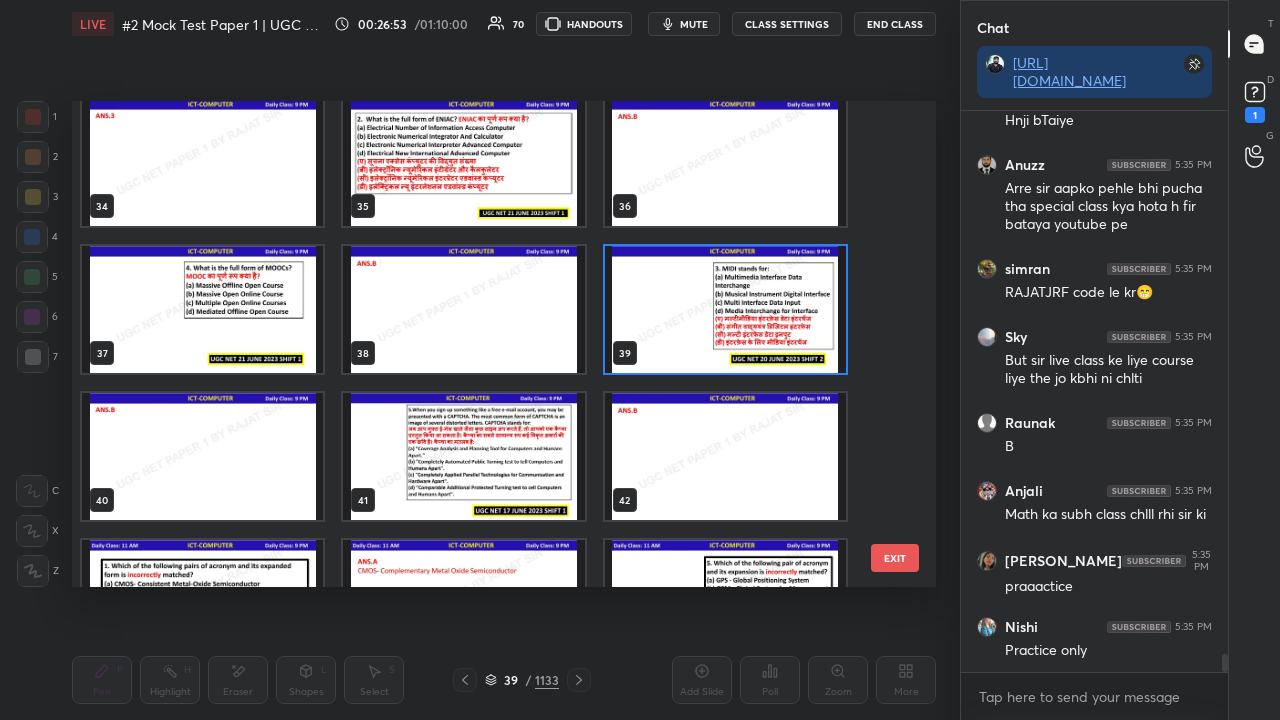 click at bounding box center [463, 456] 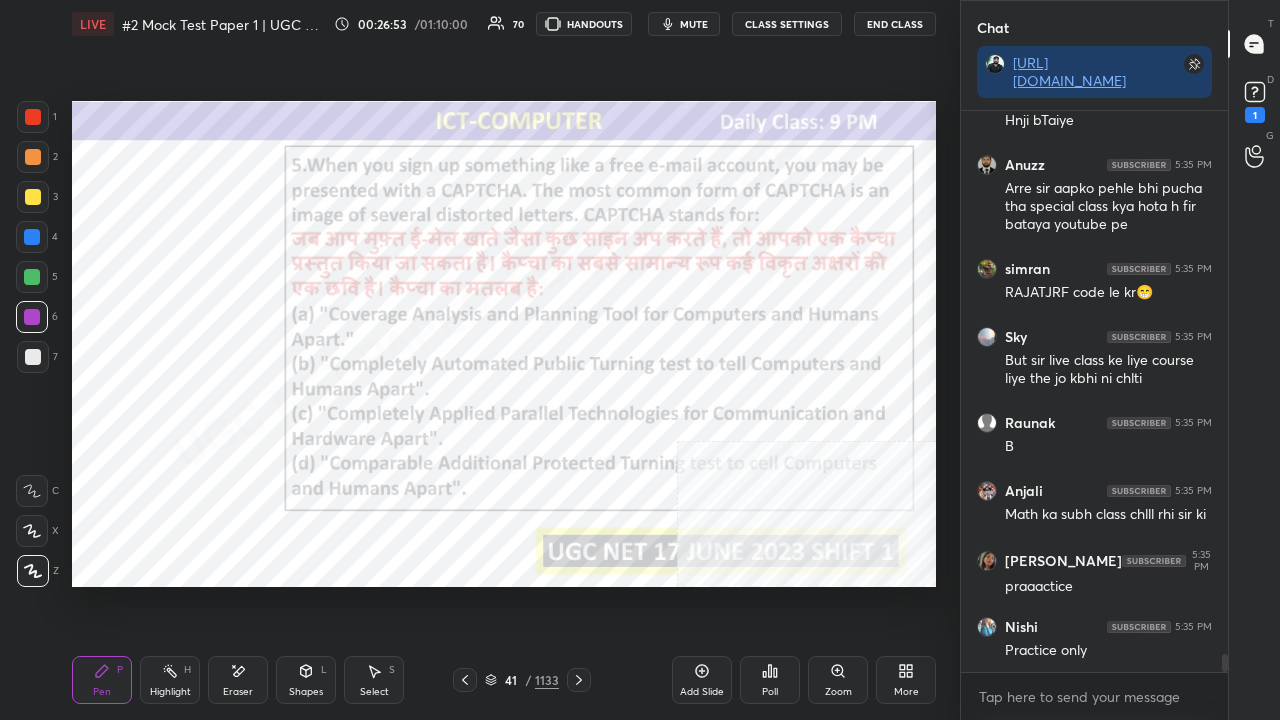 click at bounding box center (463, 456) 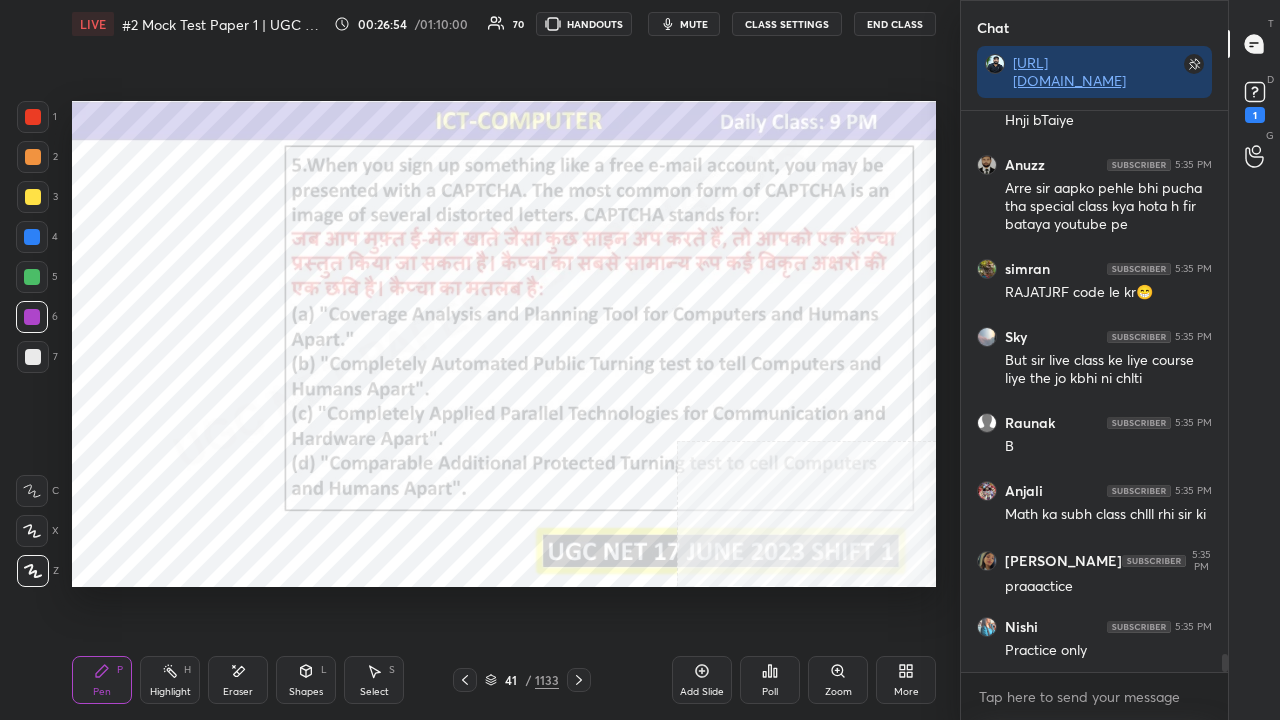 click 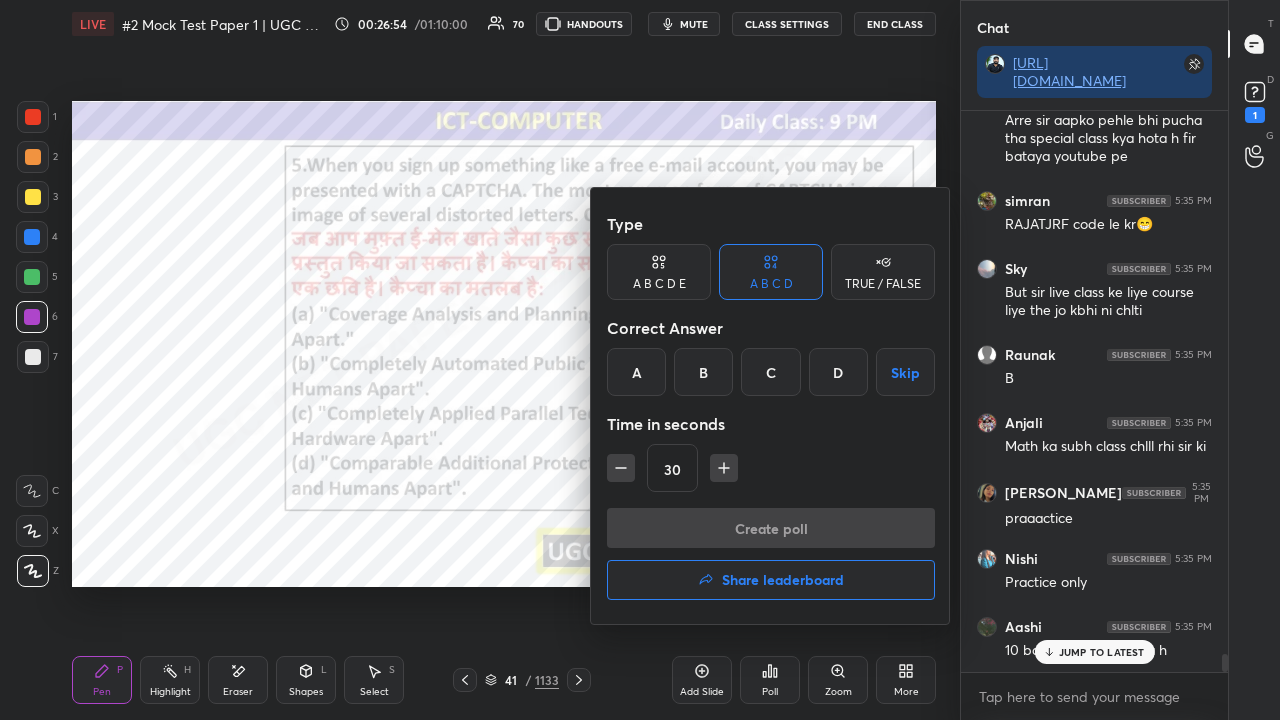 click on "B" at bounding box center (703, 372) 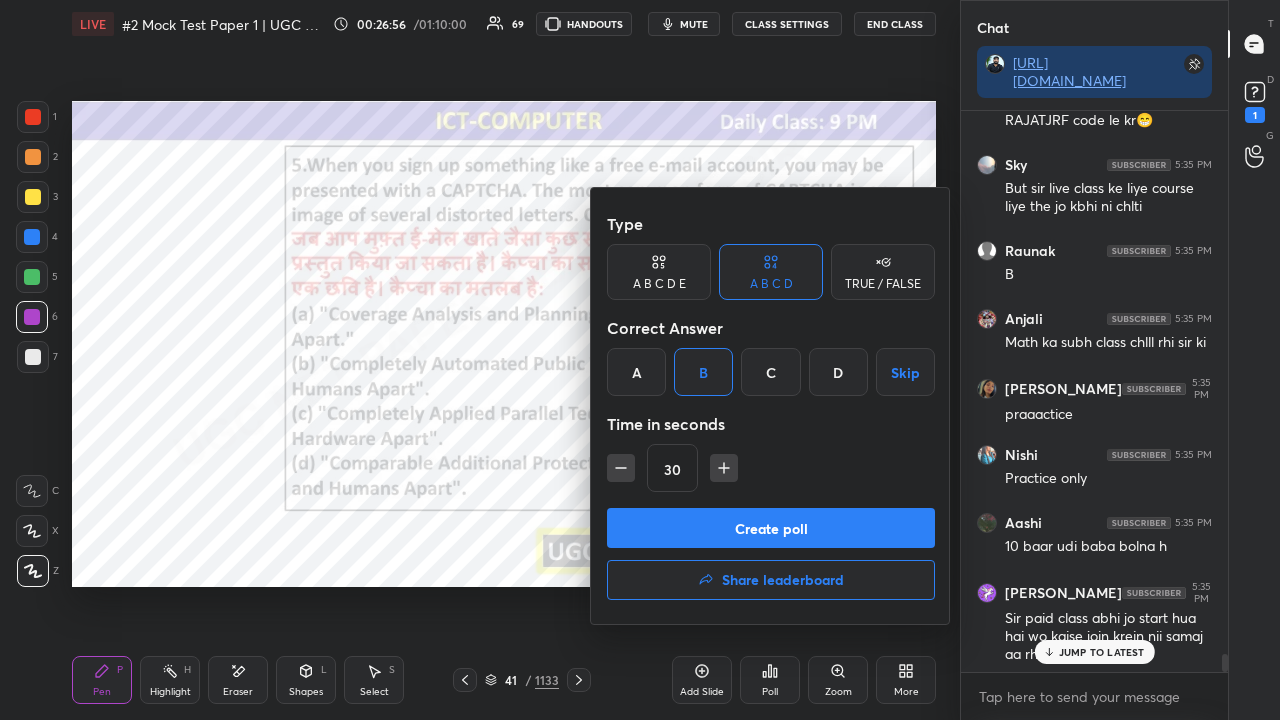 click on "Create poll" at bounding box center (771, 528) 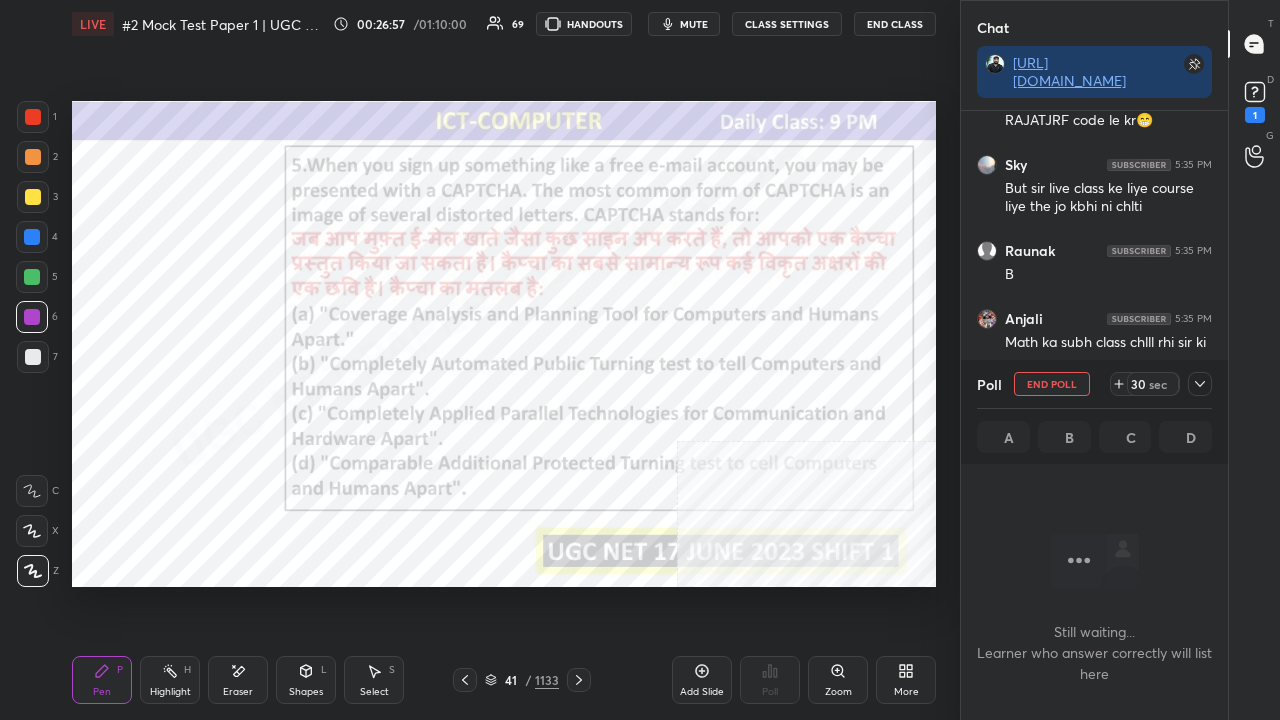 click 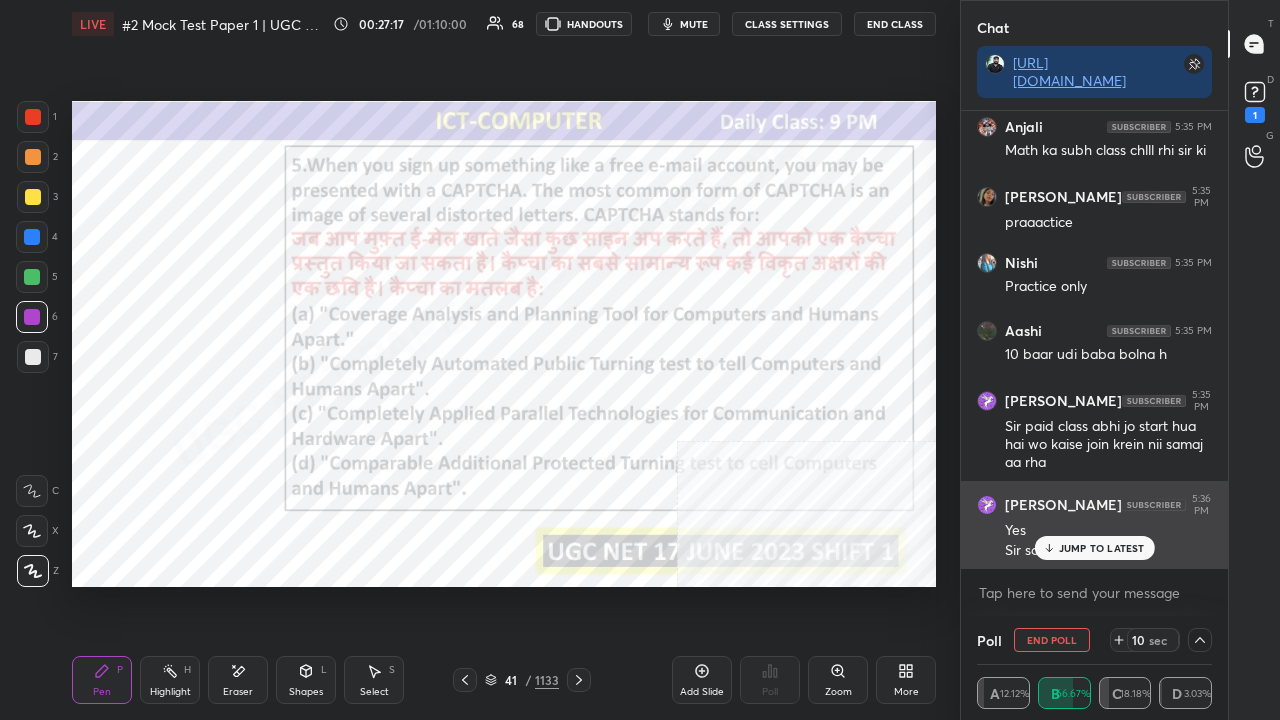 click on "JUMP TO LATEST" at bounding box center [1102, 548] 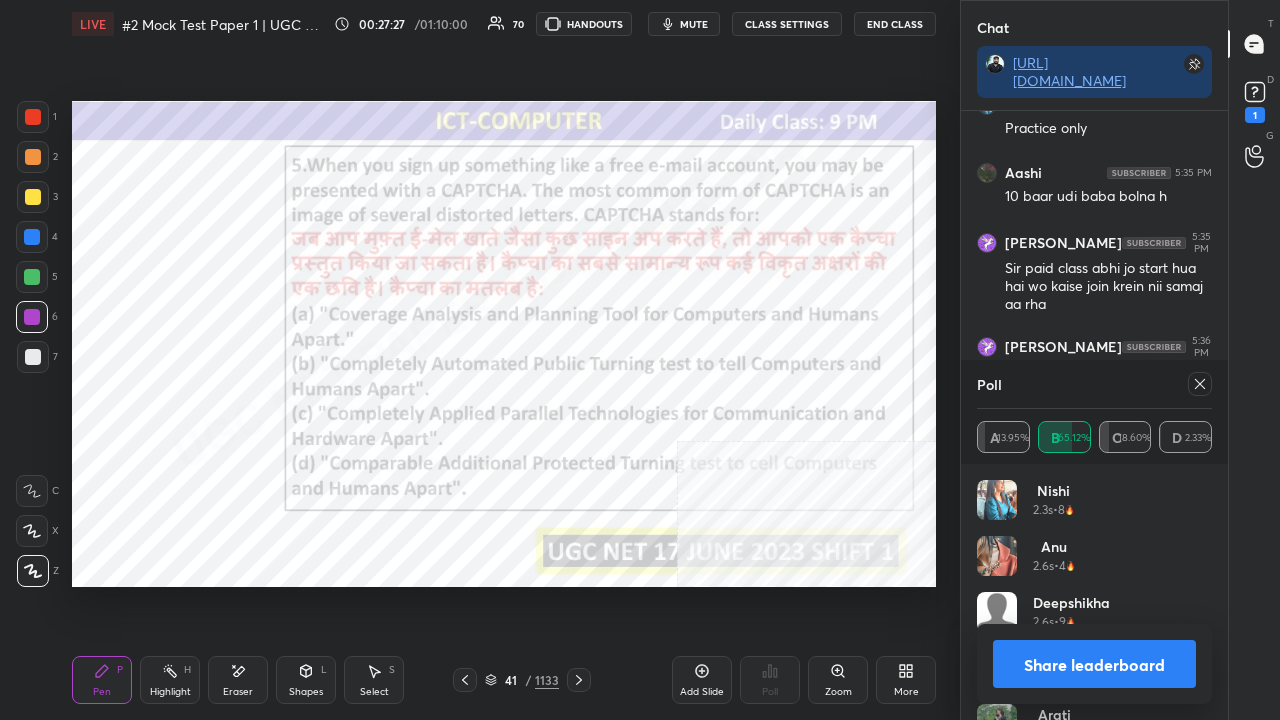 click 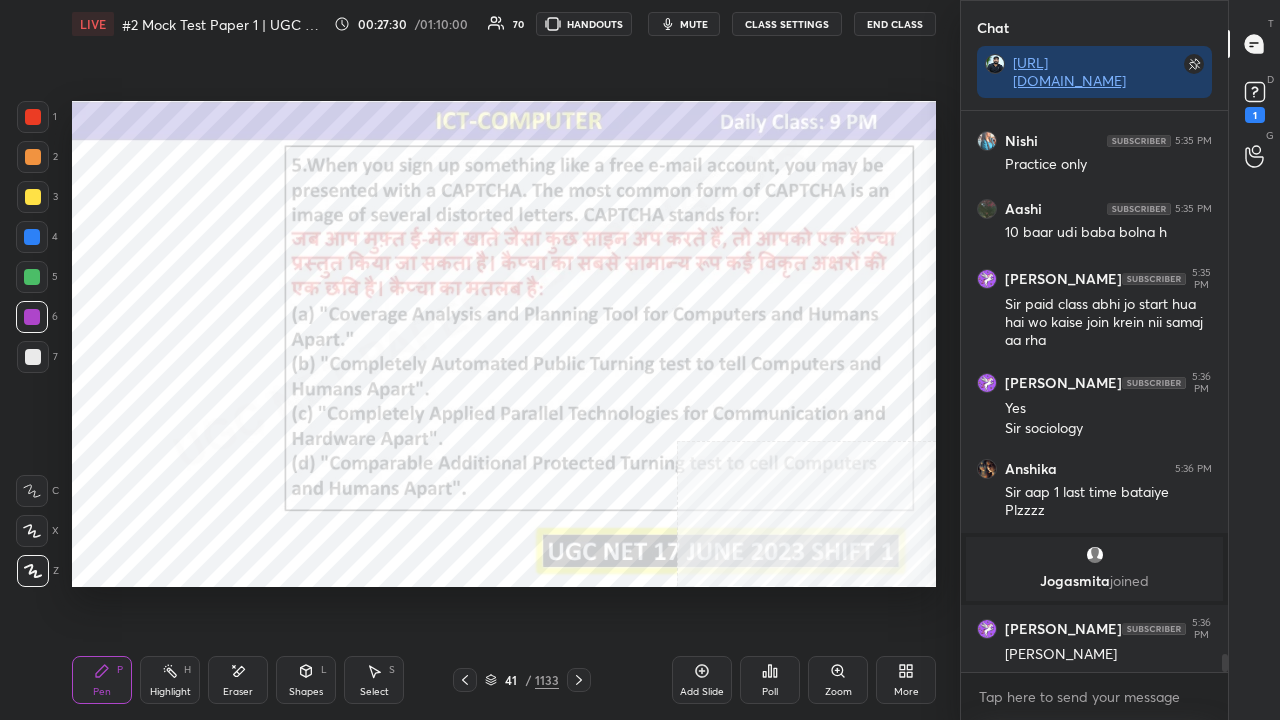 click on "1 2 3 4 5 6 7 C X Z E E Erase all   H H" at bounding box center [32, 344] 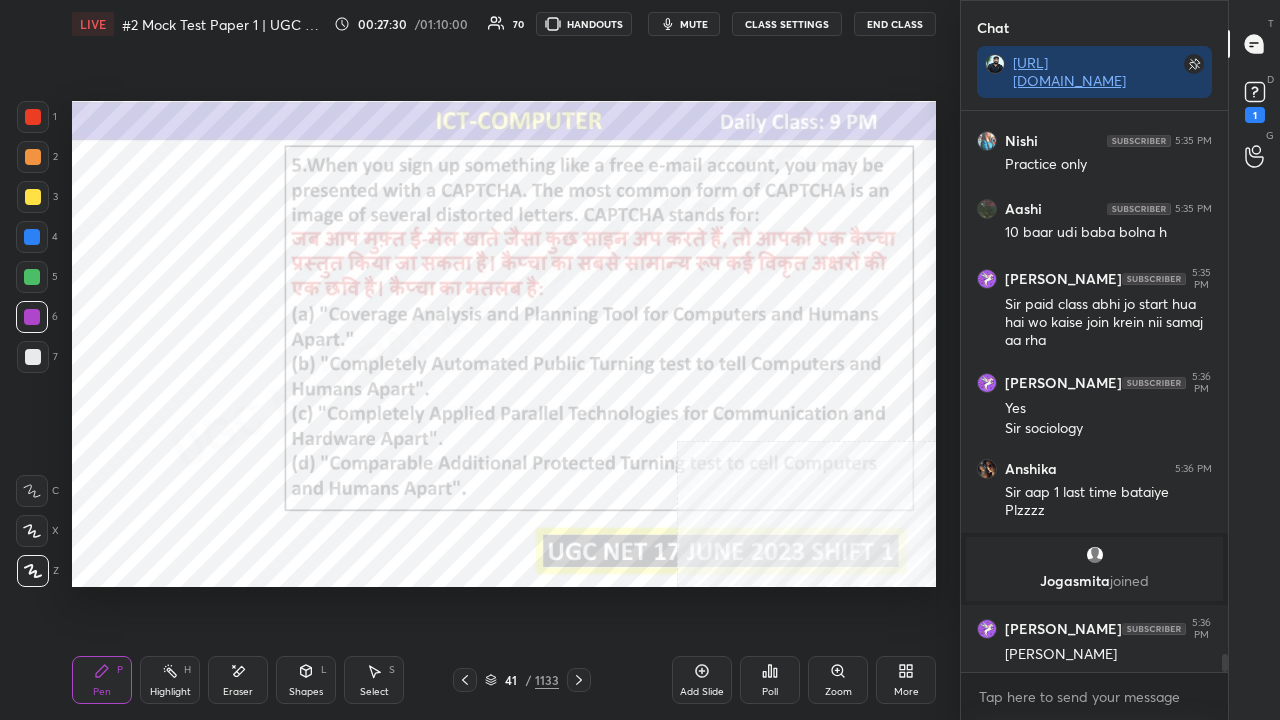 click on "1 2 3 4 5 6 7 C X Z E E Erase all   H H" at bounding box center (32, 344) 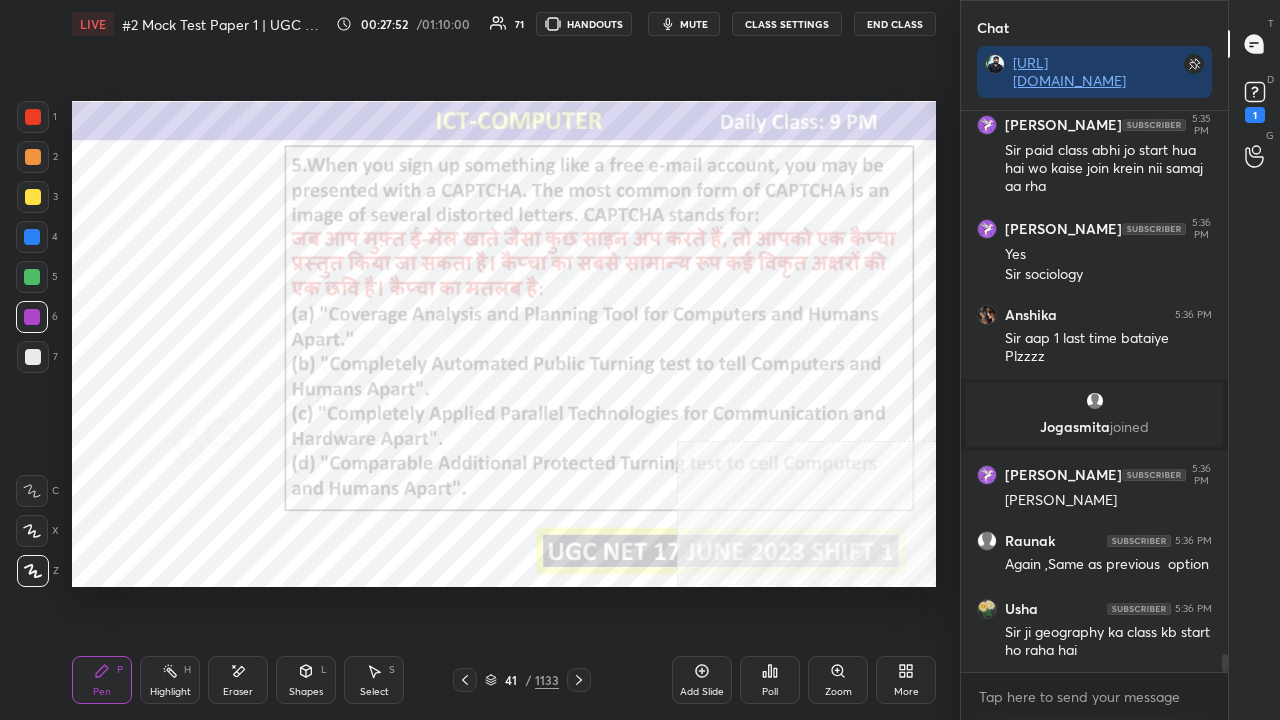 click on "/" at bounding box center [528, 680] 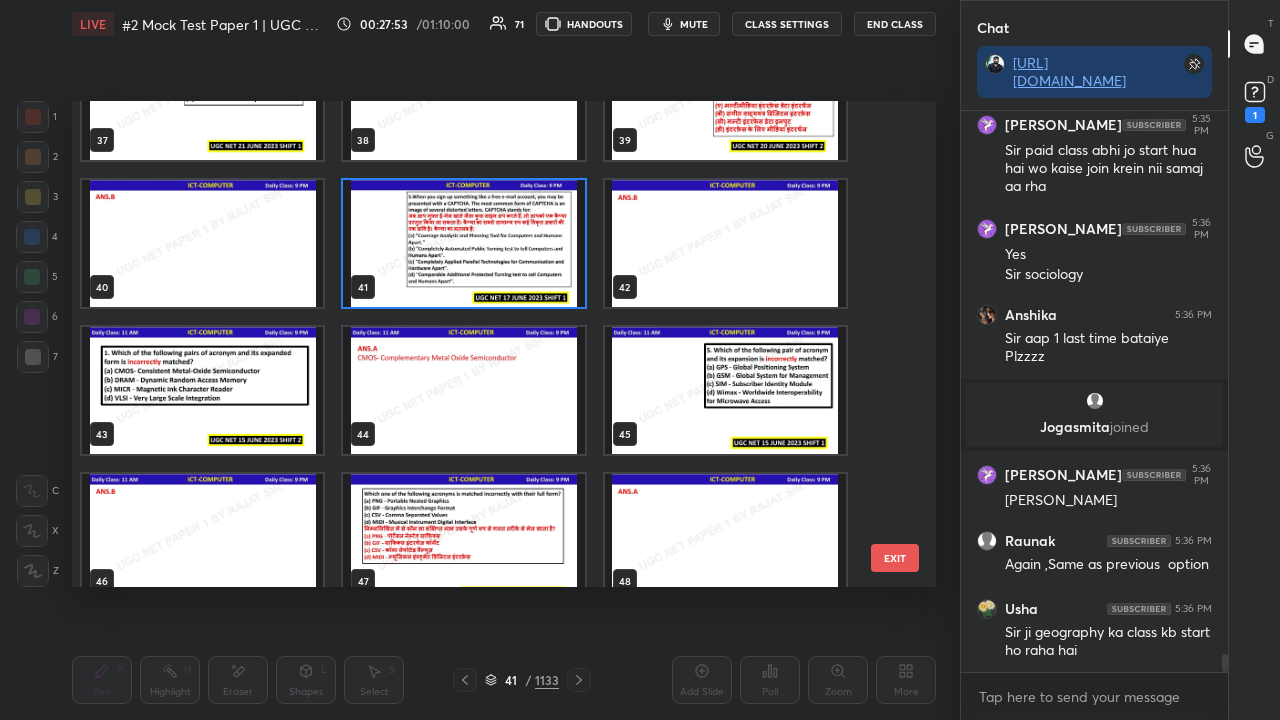 click at bounding box center (202, 390) 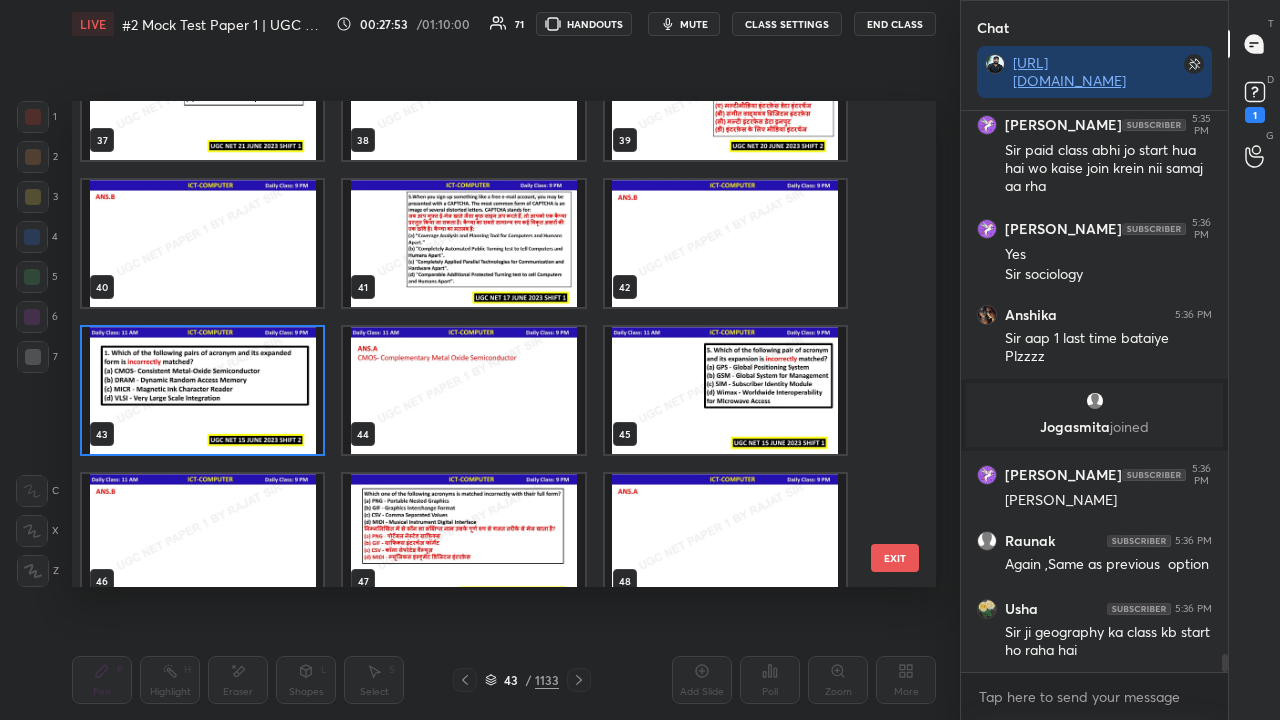 click at bounding box center (202, 390) 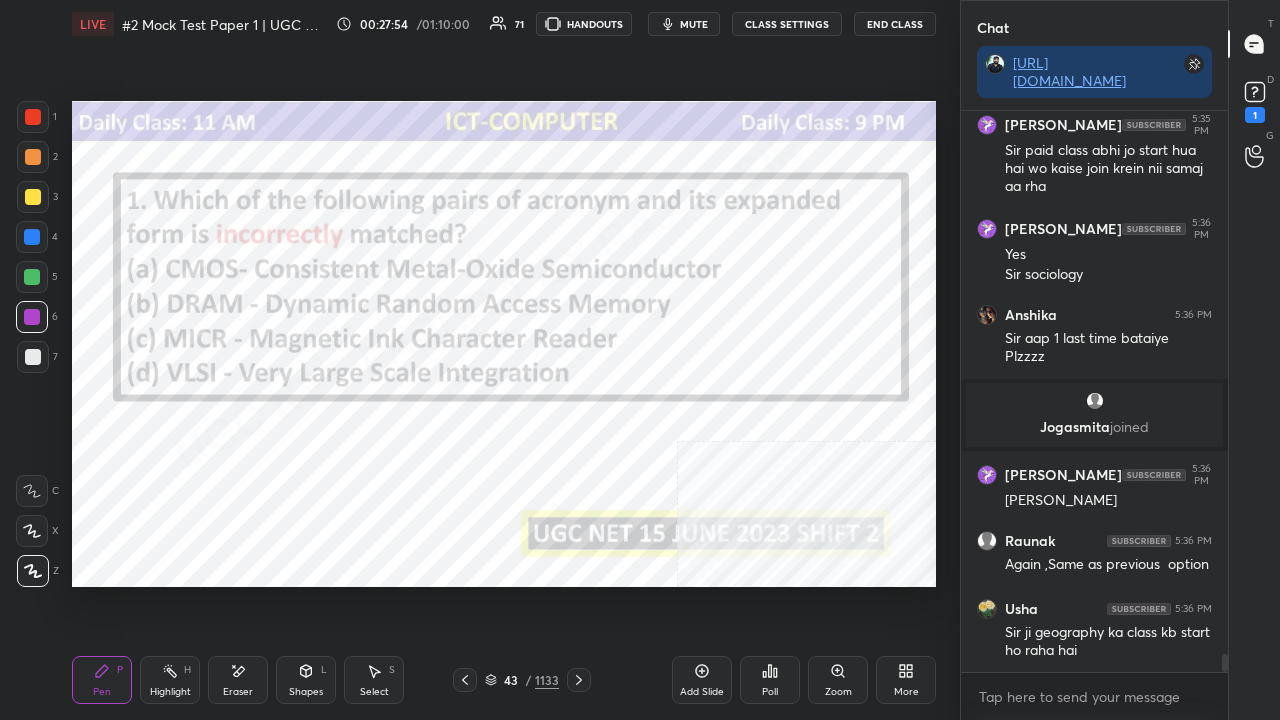 click 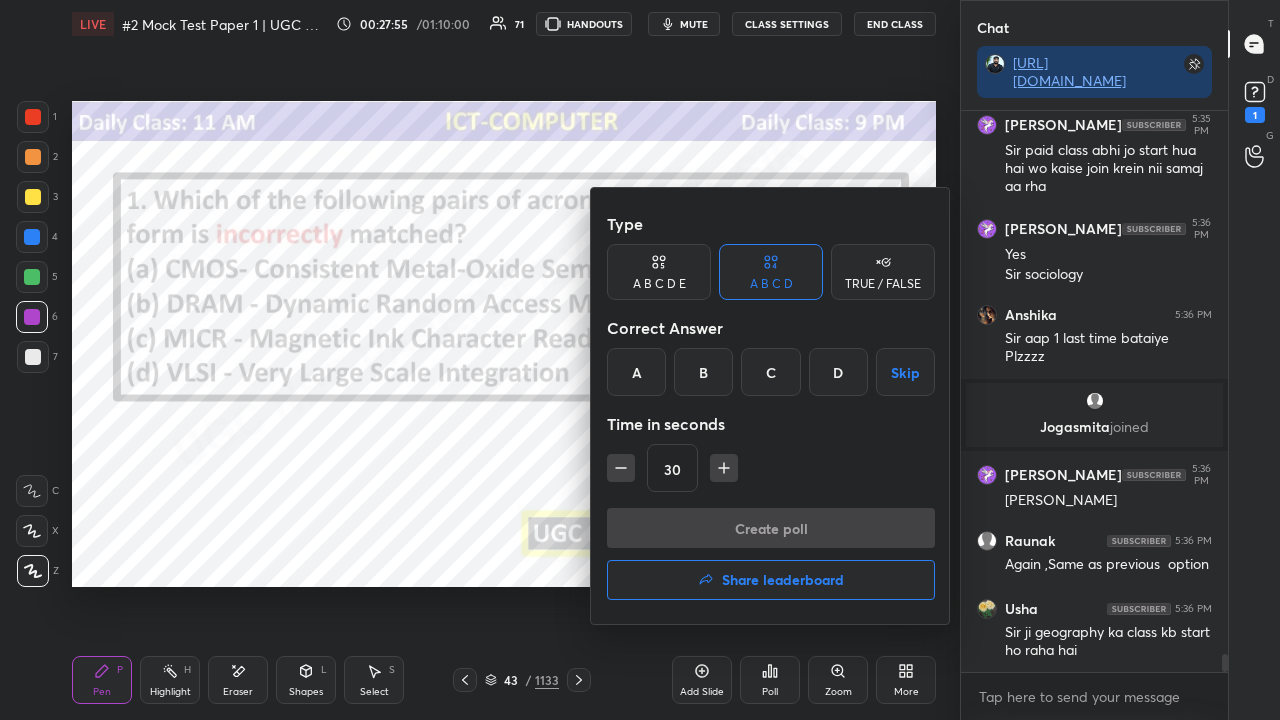 drag, startPoint x: 642, startPoint y: 382, endPoint x: 651, endPoint y: 464, distance: 82.492424 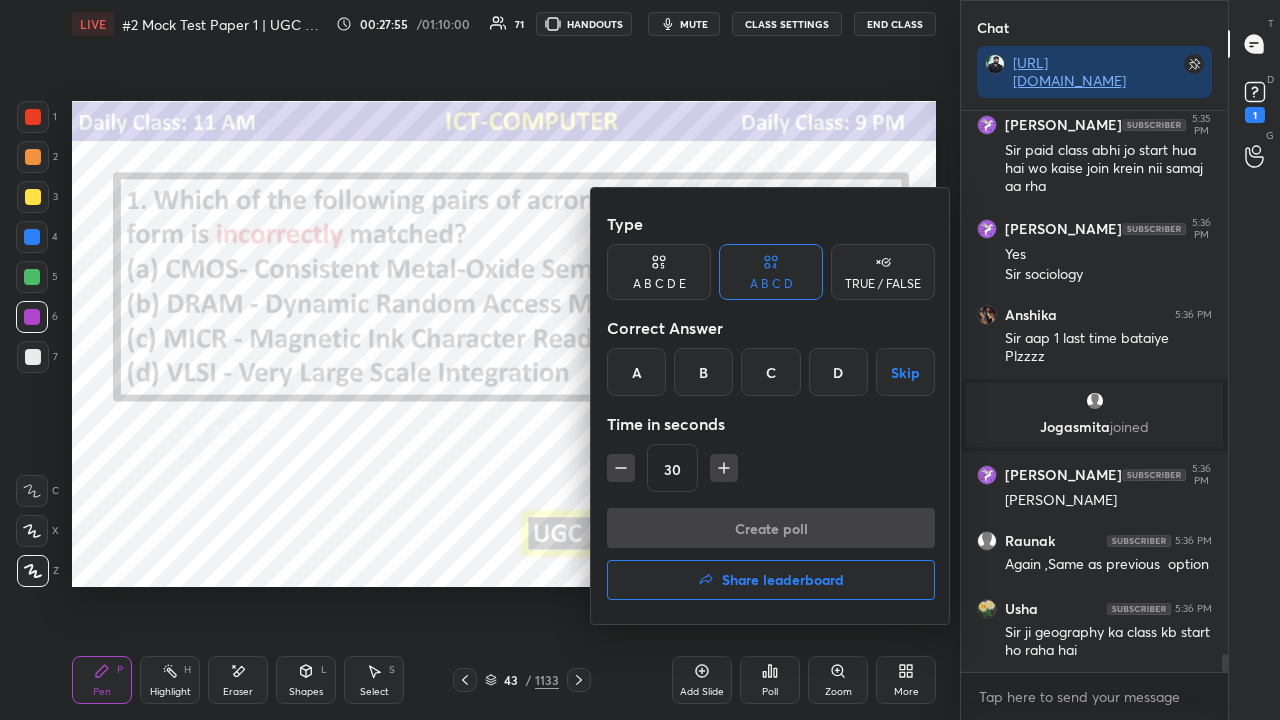 click on "A" at bounding box center [636, 372] 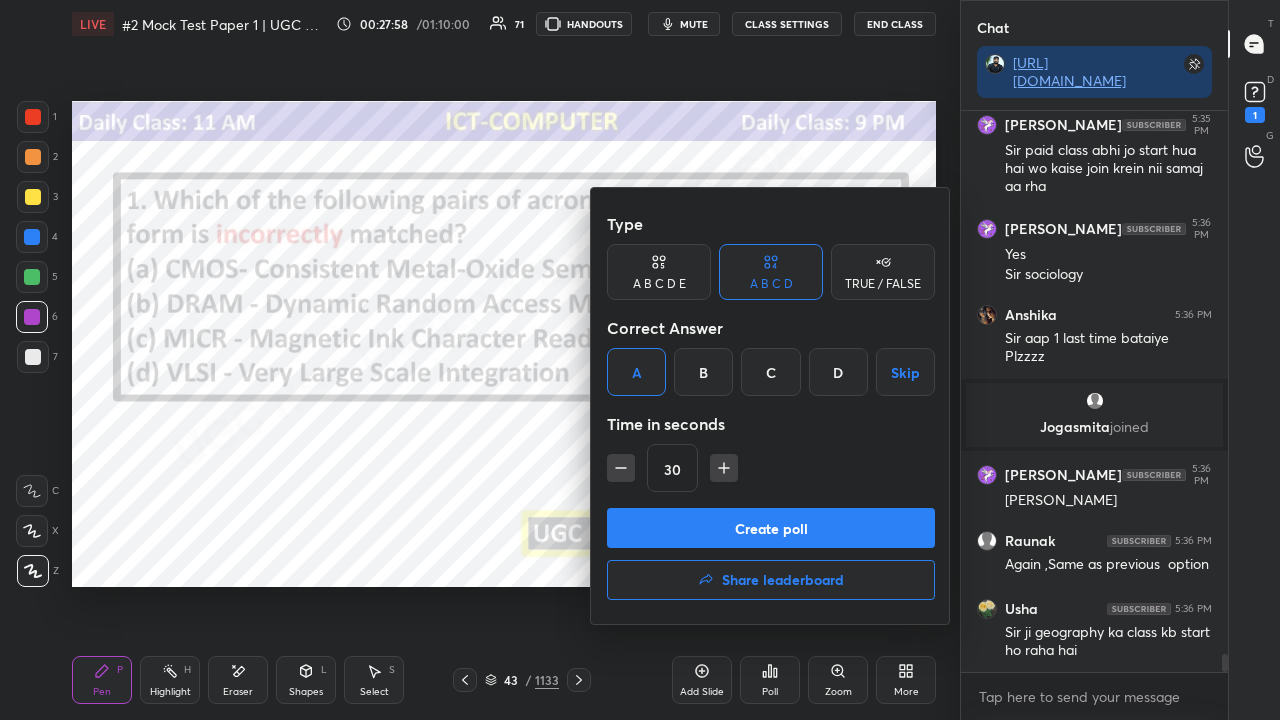 click on "Create poll" at bounding box center (771, 528) 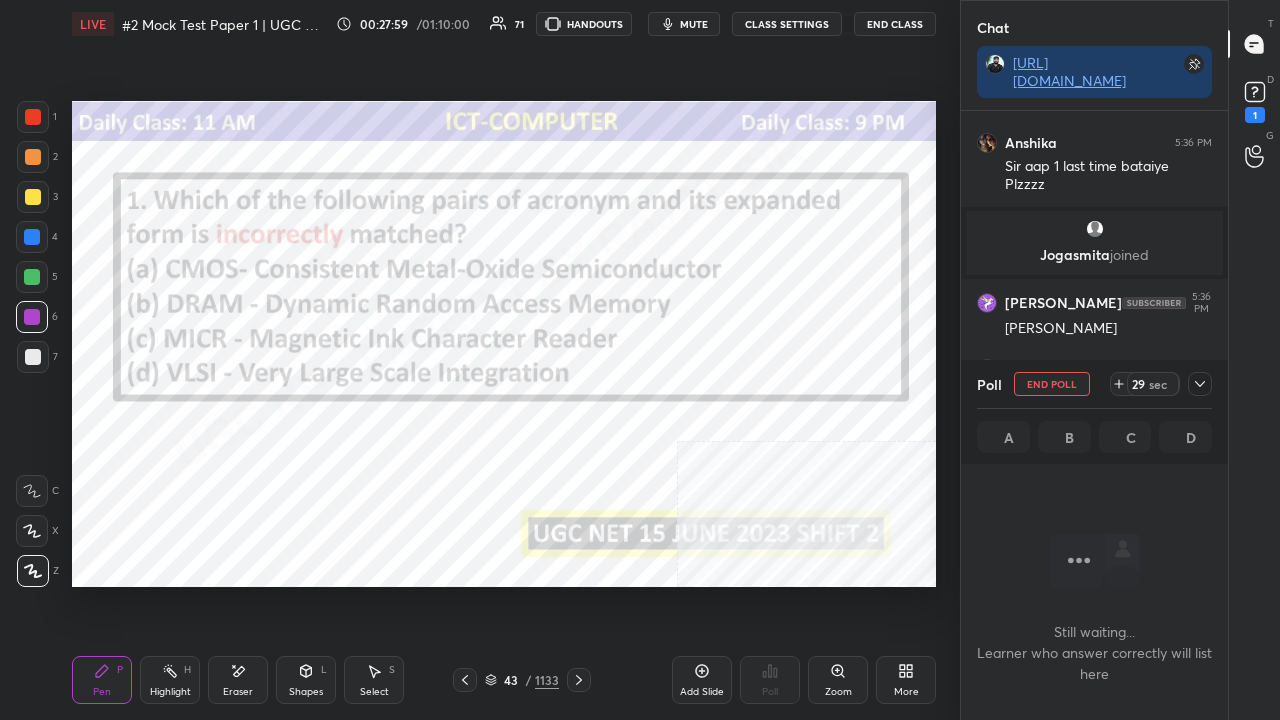 click 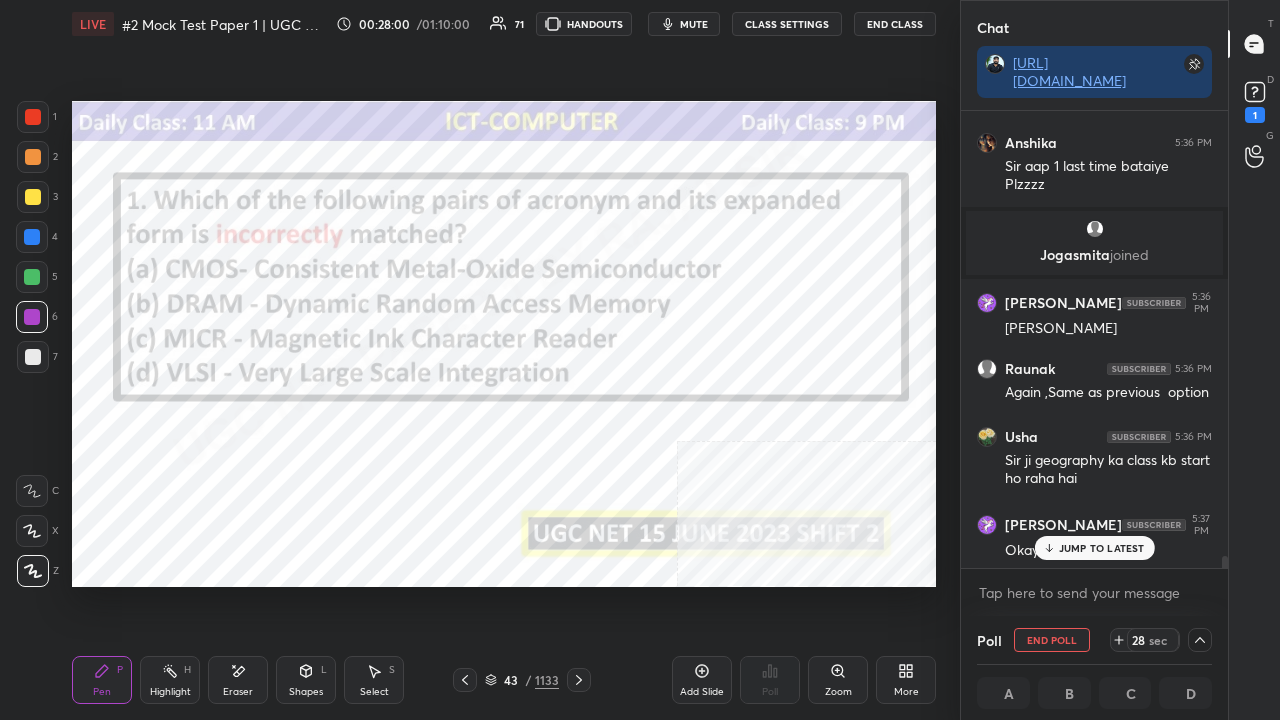 drag, startPoint x: 1059, startPoint y: 552, endPoint x: 942, endPoint y: 534, distance: 118.37652 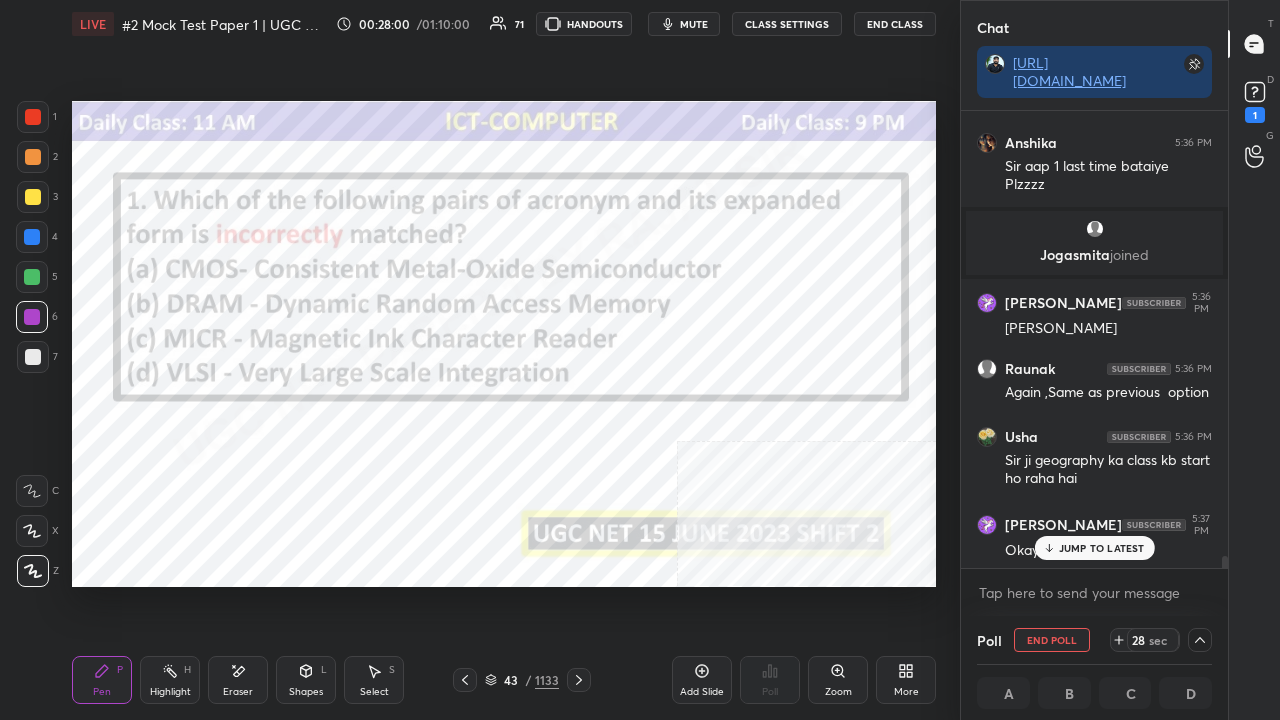 click on "JUMP TO LATEST" at bounding box center [1094, 548] 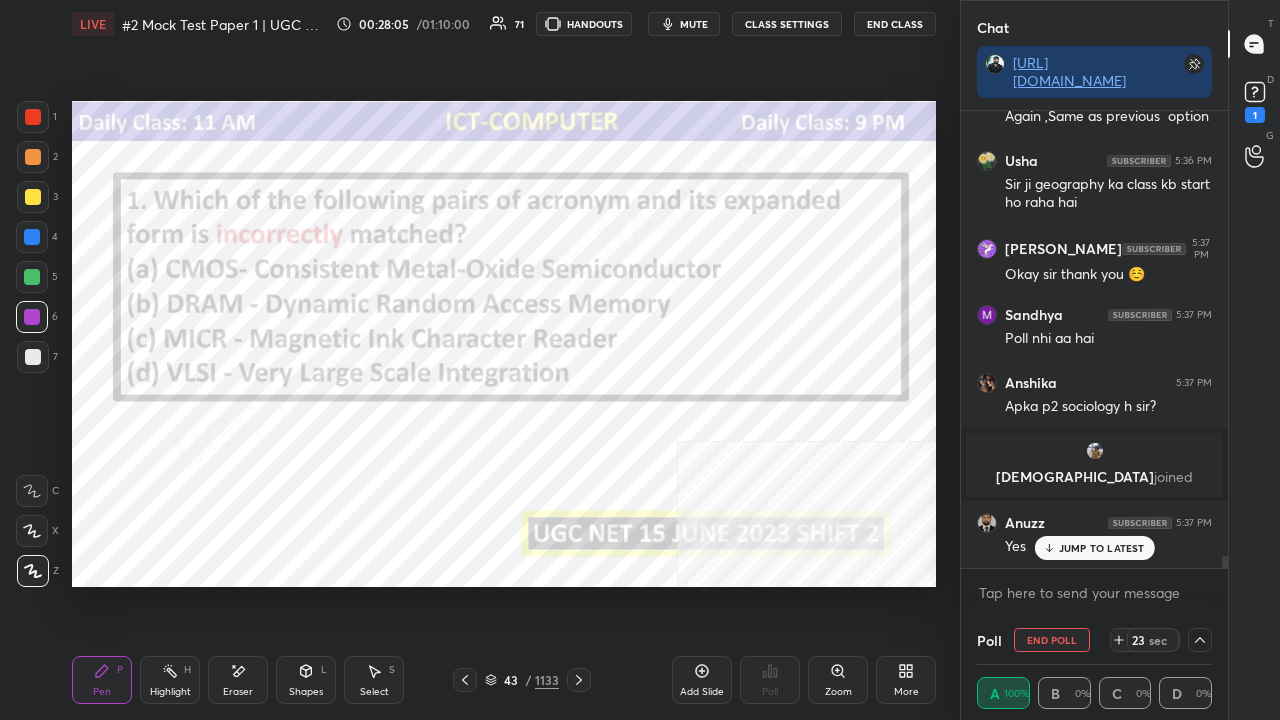 click on "JUMP TO LATEST" at bounding box center [1102, 548] 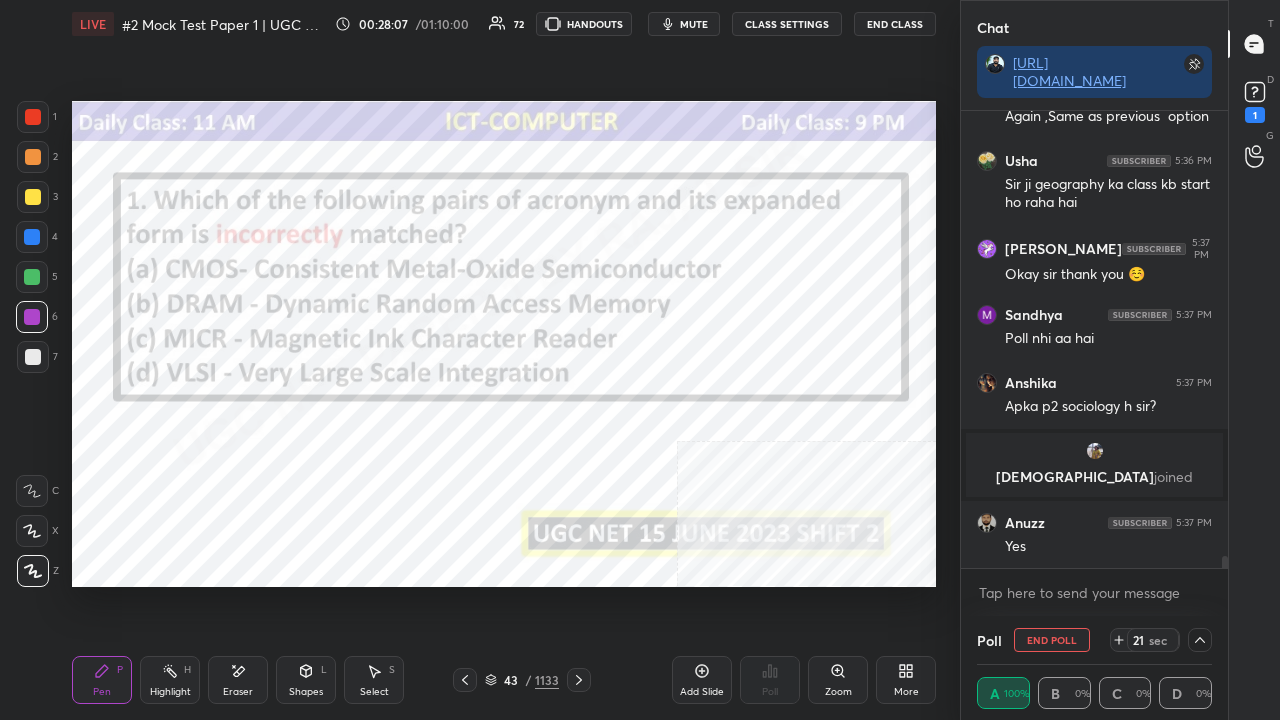 drag, startPoint x: 28, startPoint y: 116, endPoint x: 66, endPoint y: 142, distance: 46.043457 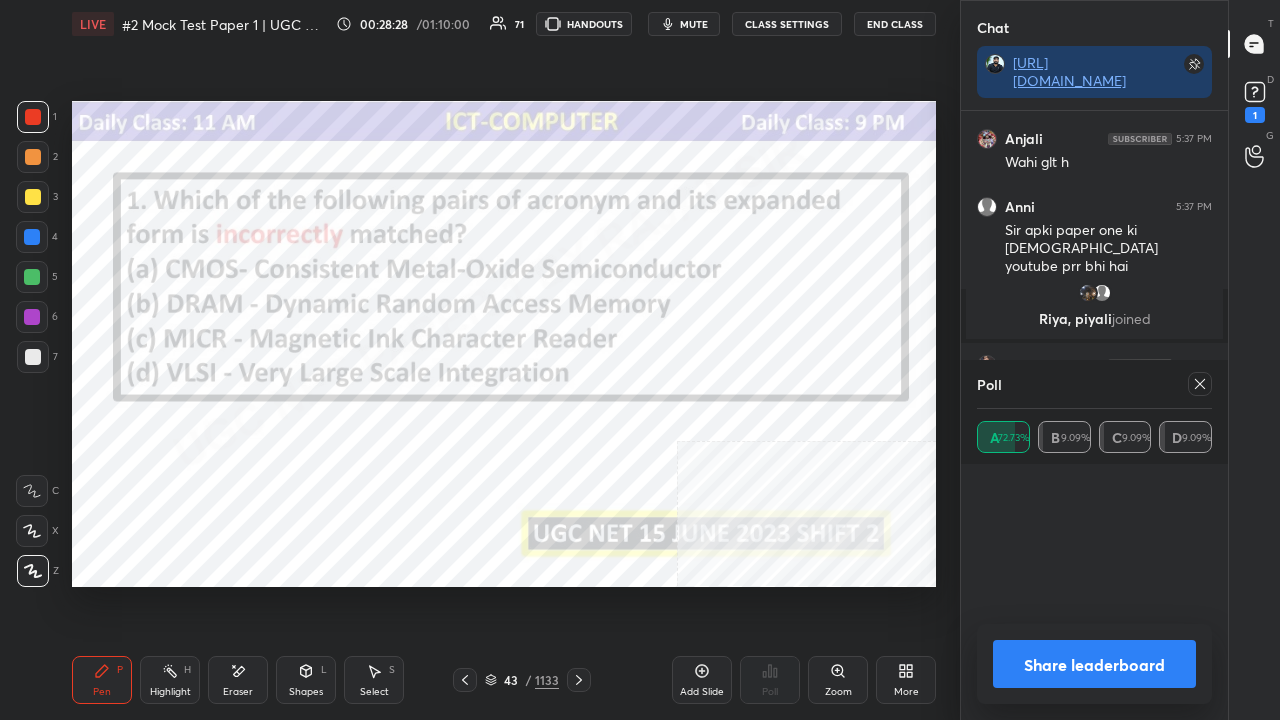 scroll, scrollTop: 7, scrollLeft: 6, axis: both 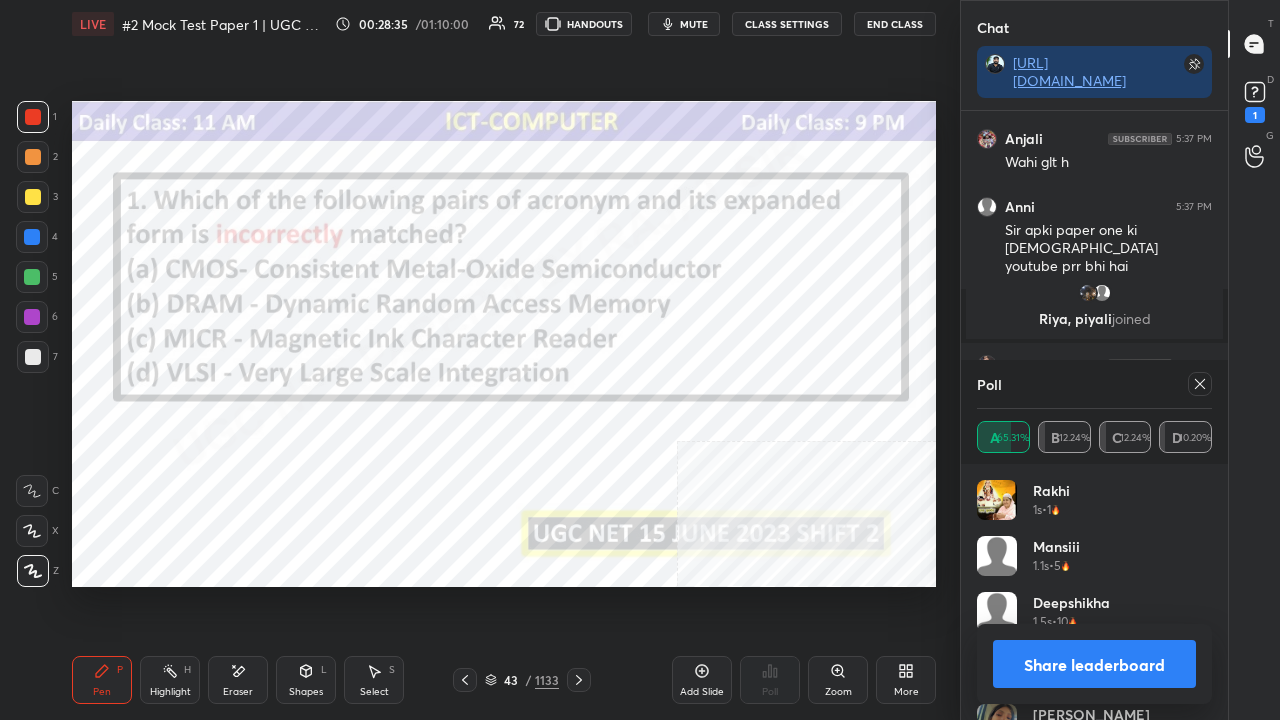 click 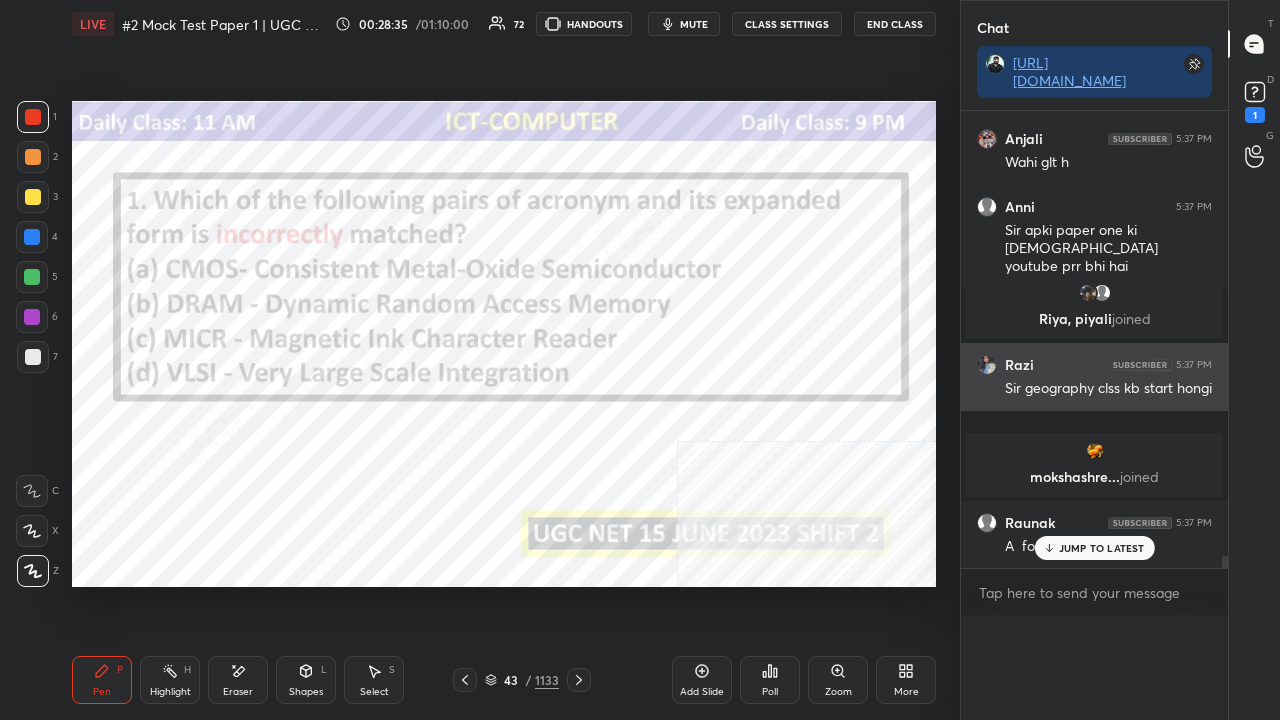 scroll, scrollTop: 87, scrollLeft: 229, axis: both 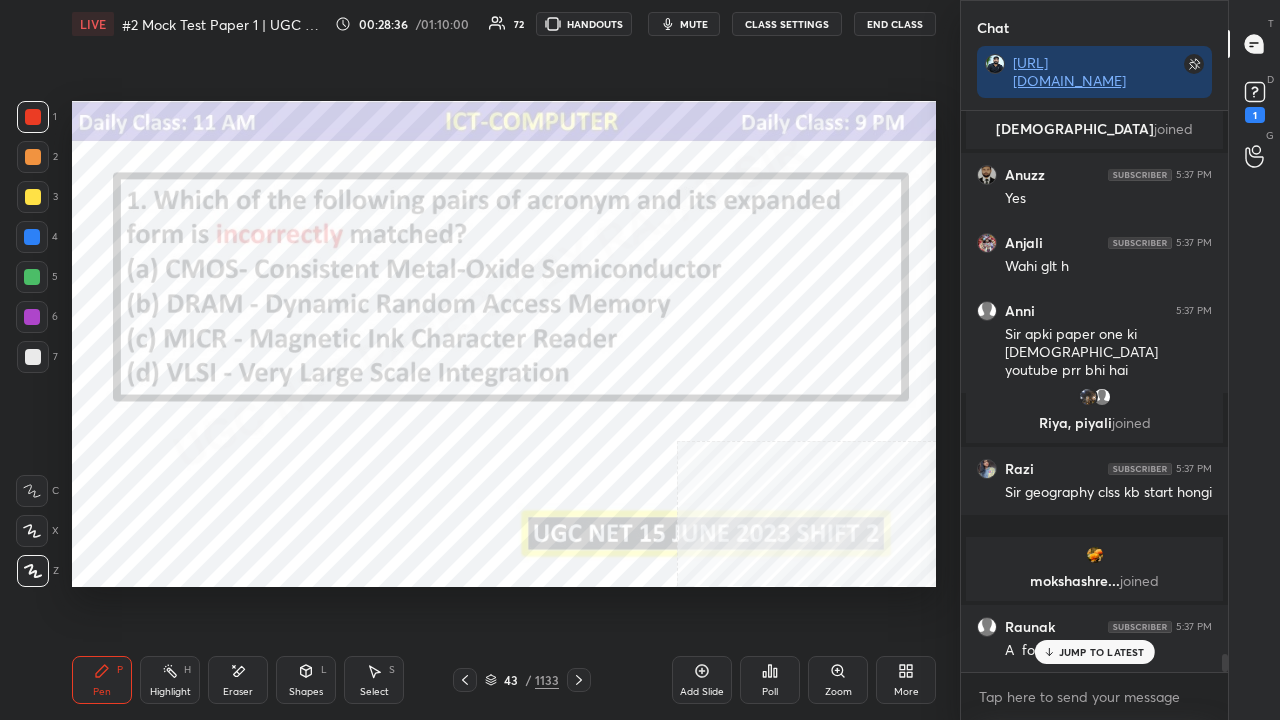 click 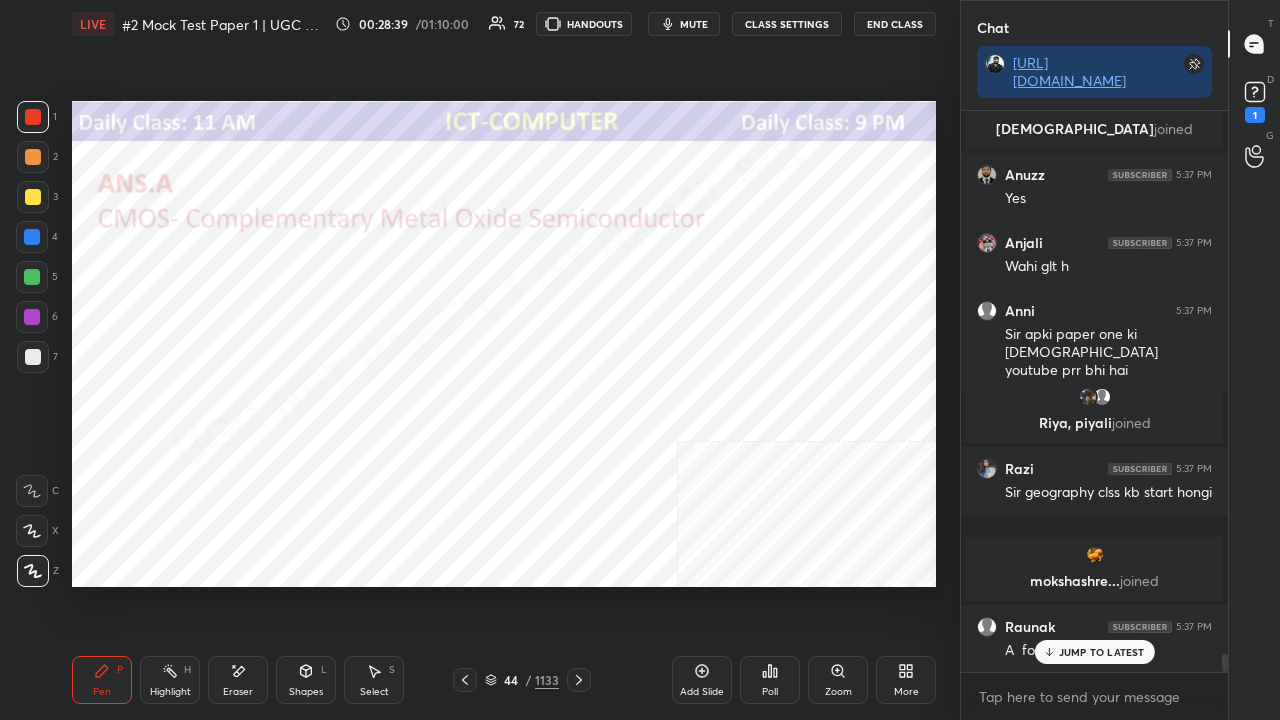 click on "/" at bounding box center (528, 680) 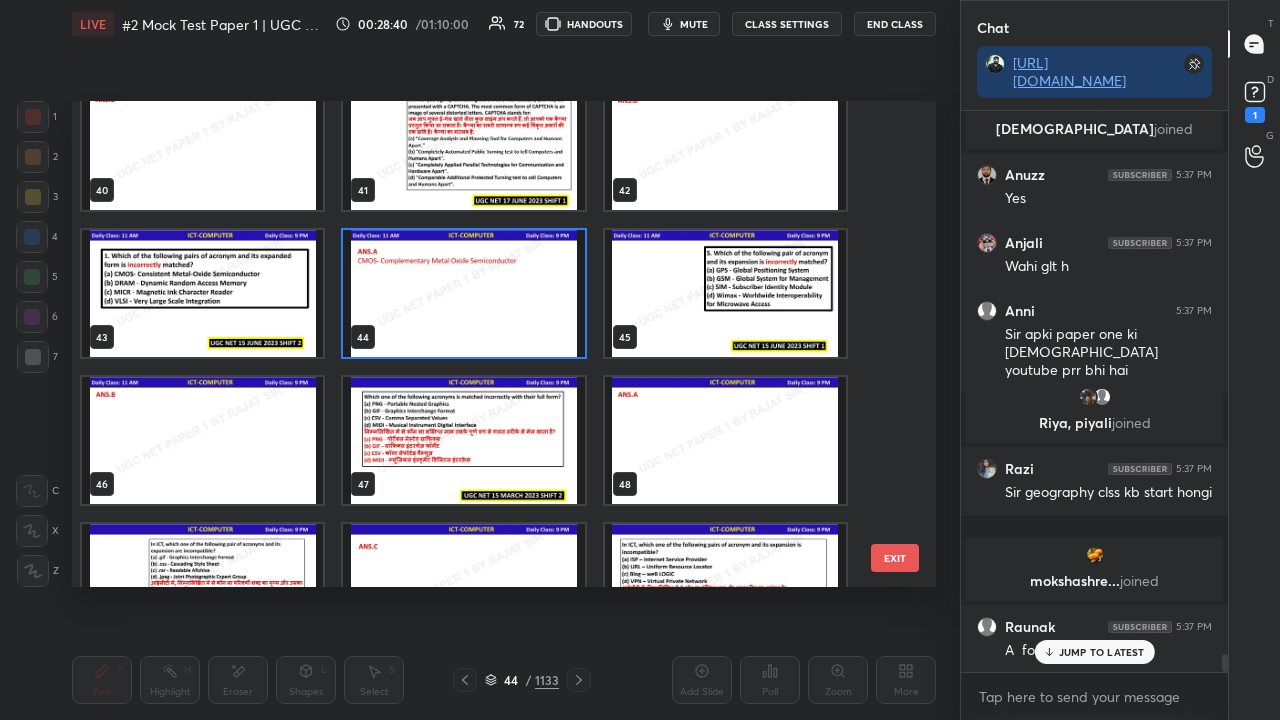 click at bounding box center (725, 293) 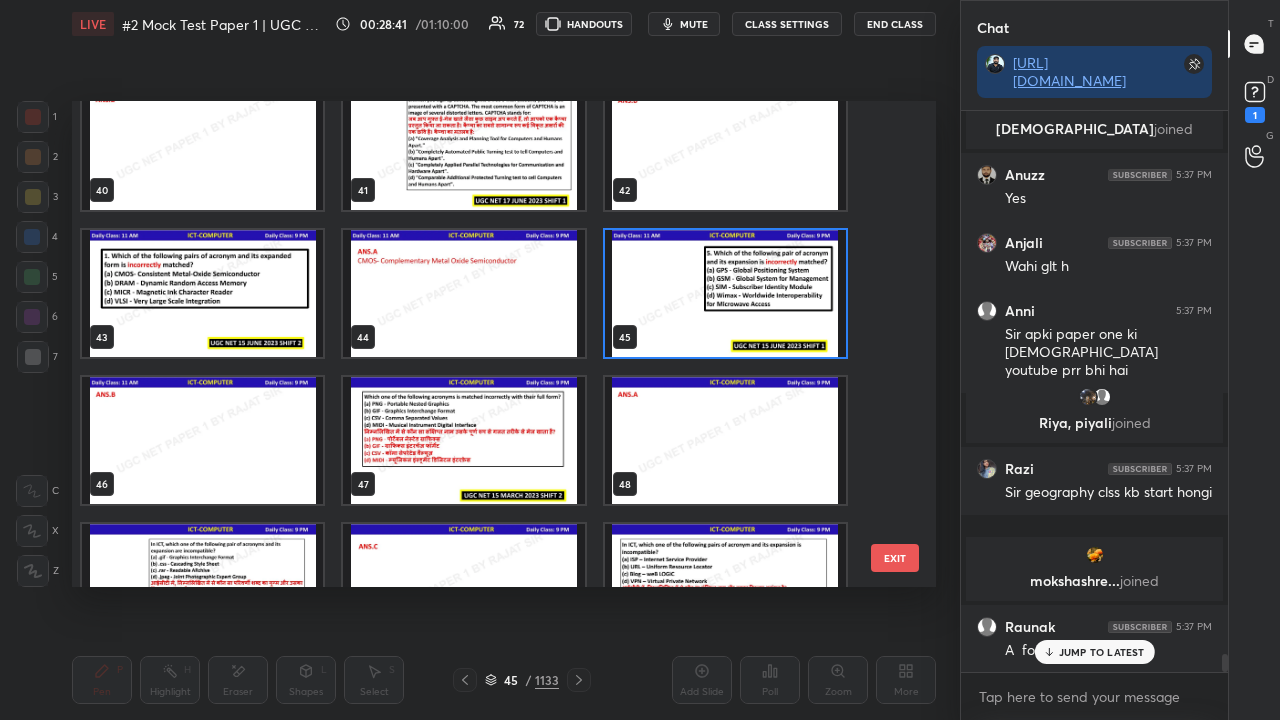 click at bounding box center [725, 293] 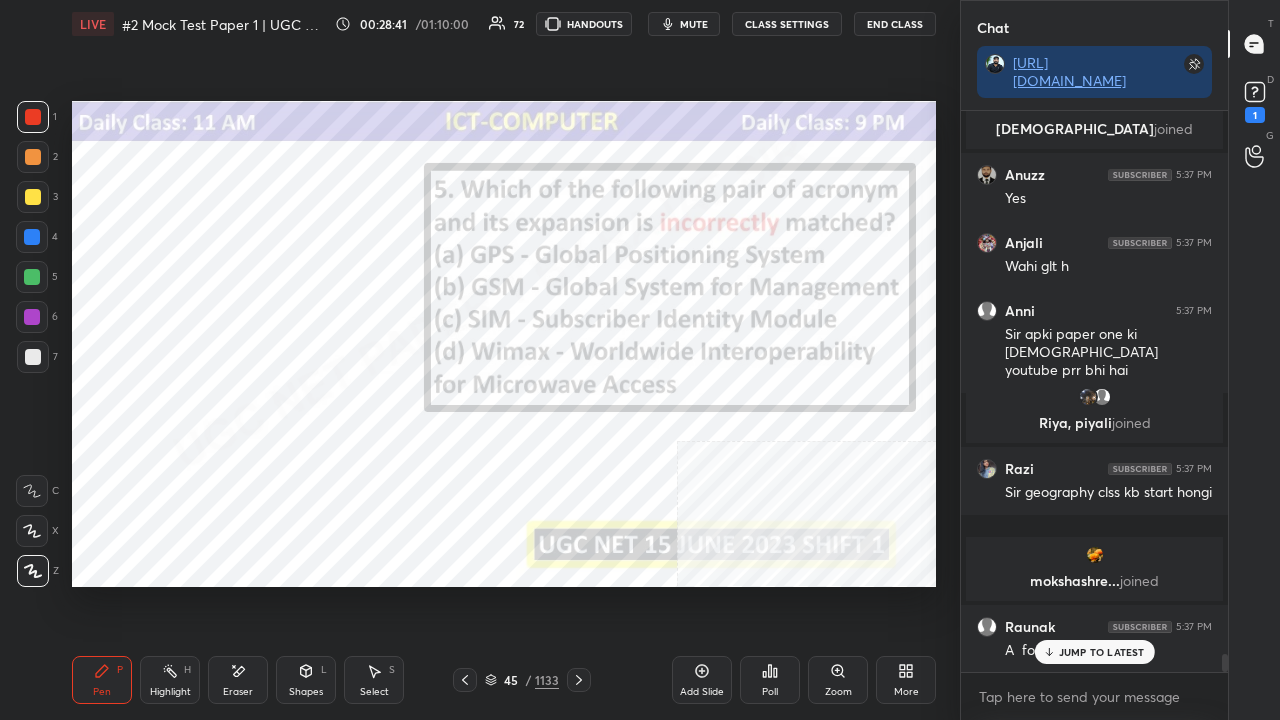 click 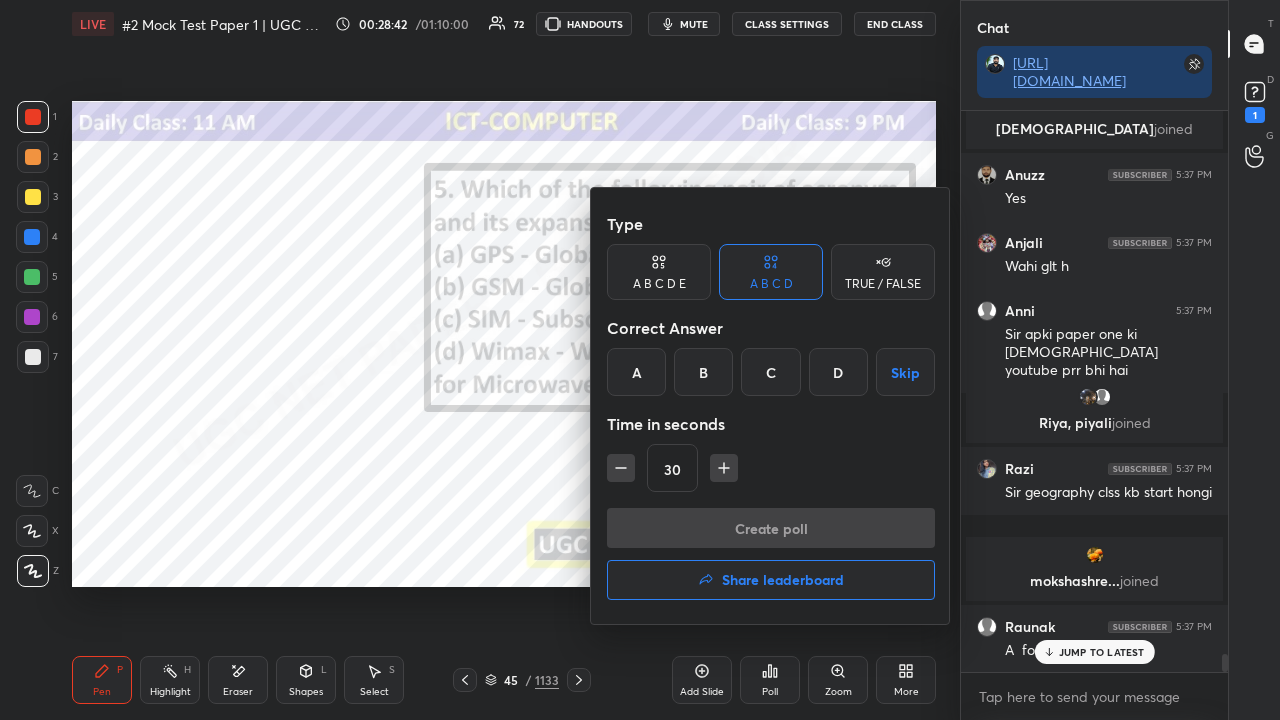 click on "B" at bounding box center (703, 372) 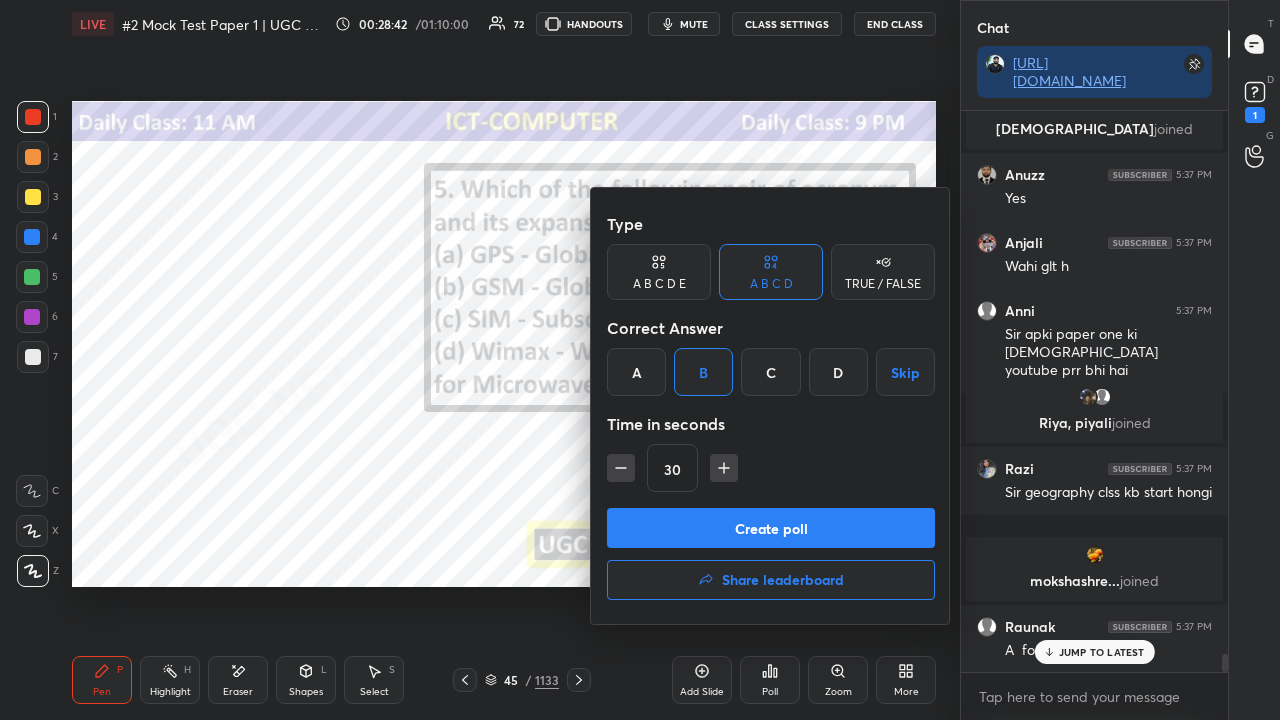 click on "Create poll" at bounding box center (771, 528) 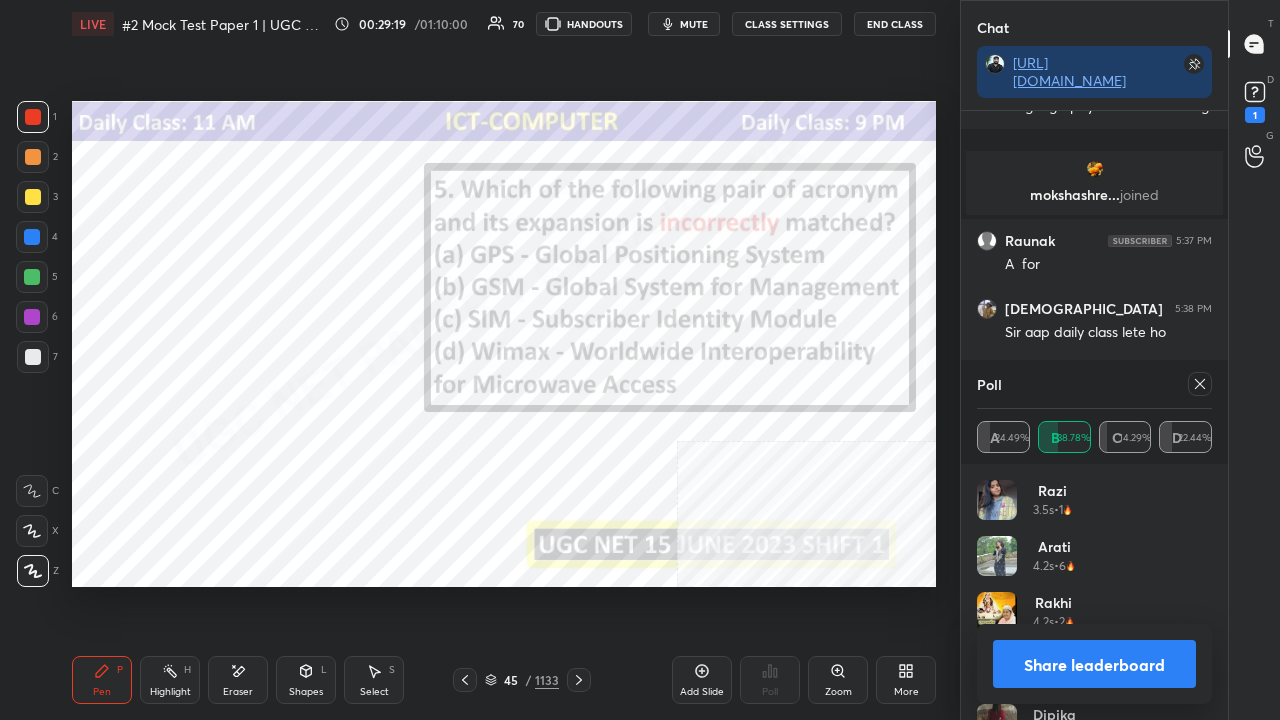 click 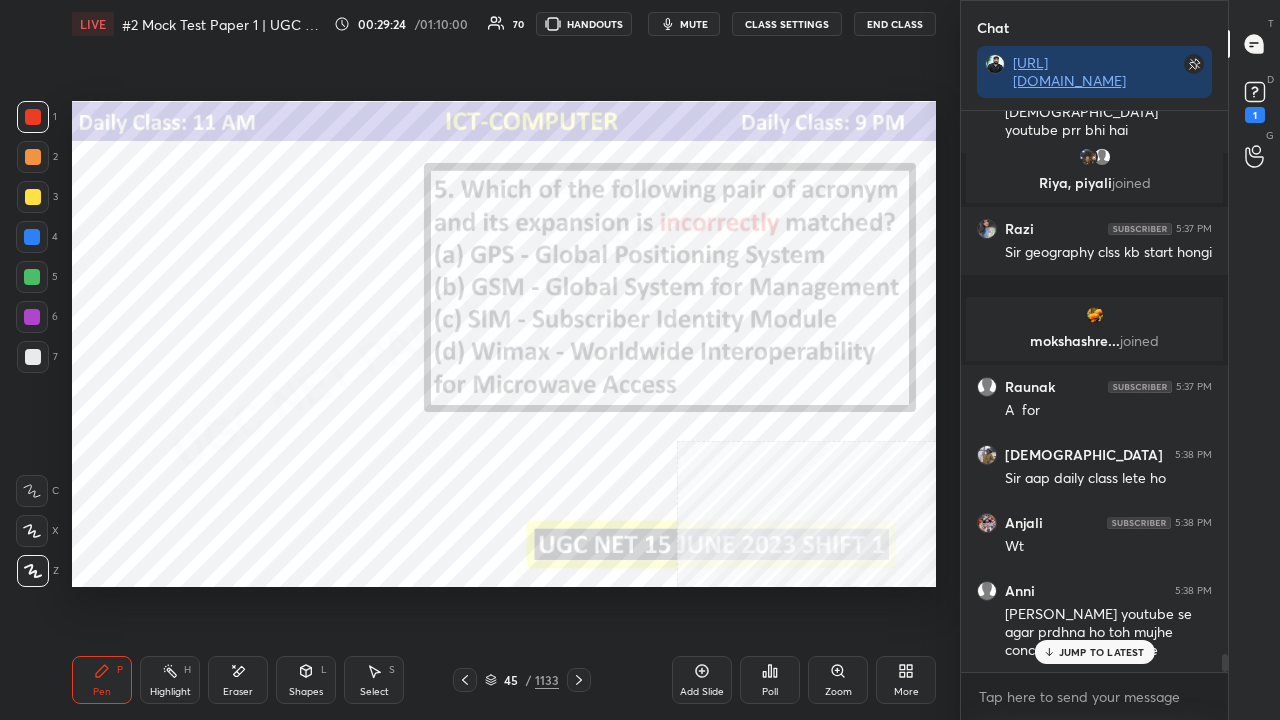 click on "JUMP TO LATEST" at bounding box center [1102, 652] 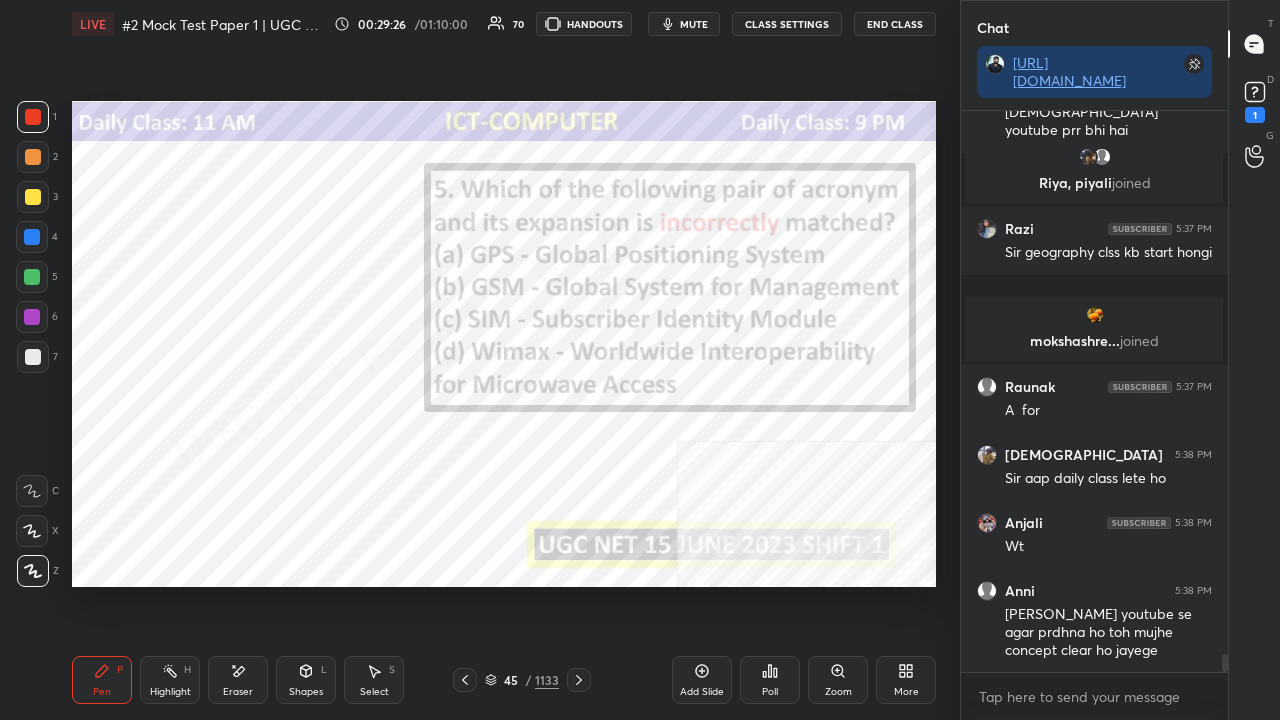 click on "45" at bounding box center [511, 680] 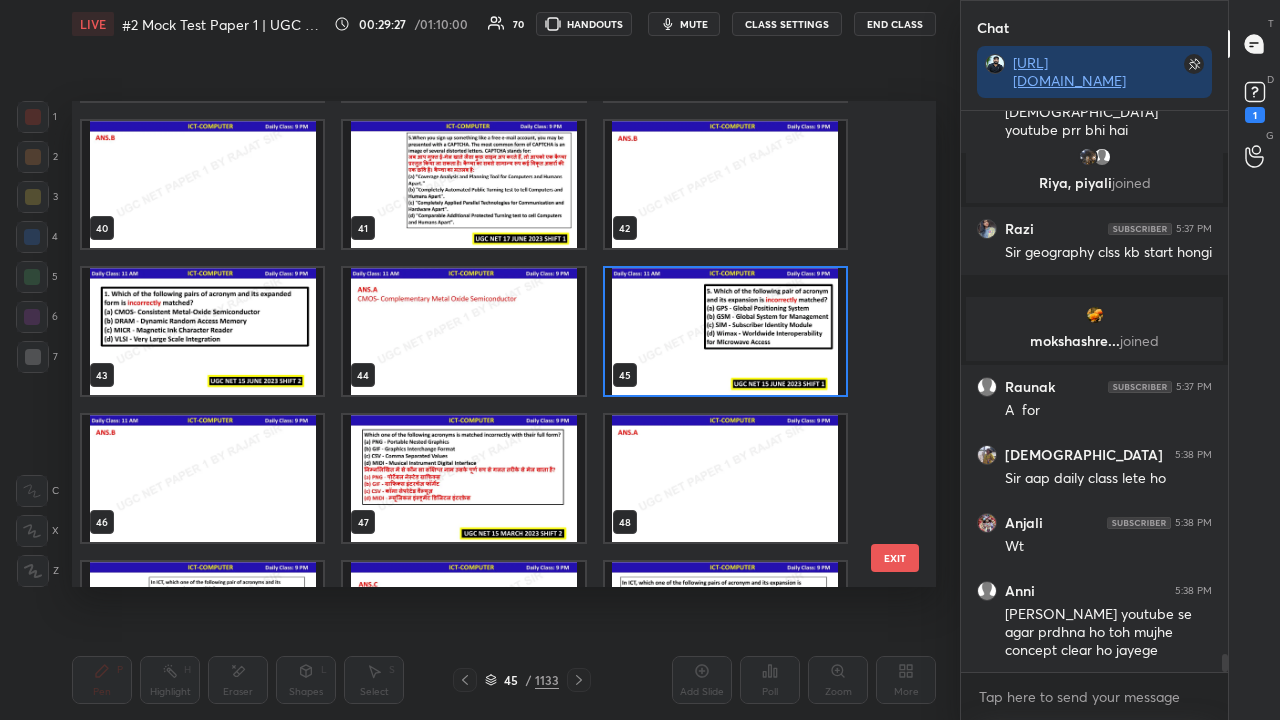 click at bounding box center (463, 478) 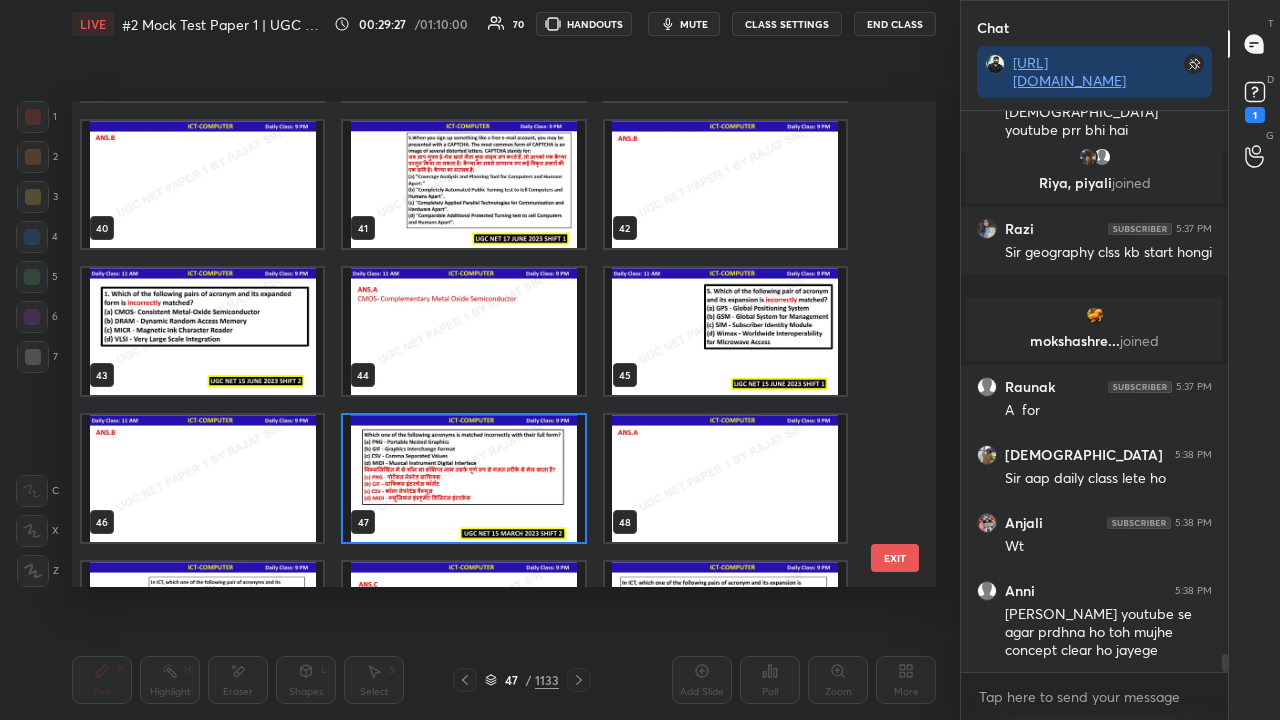 click at bounding box center (463, 478) 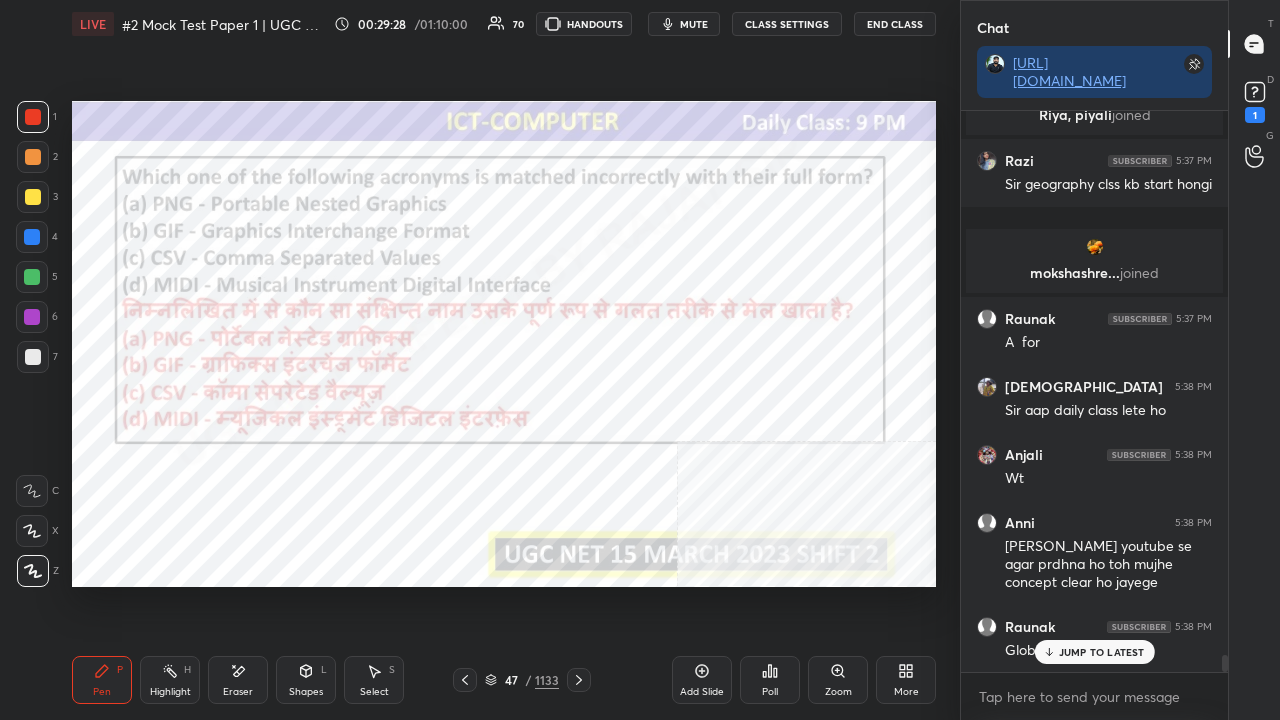 click 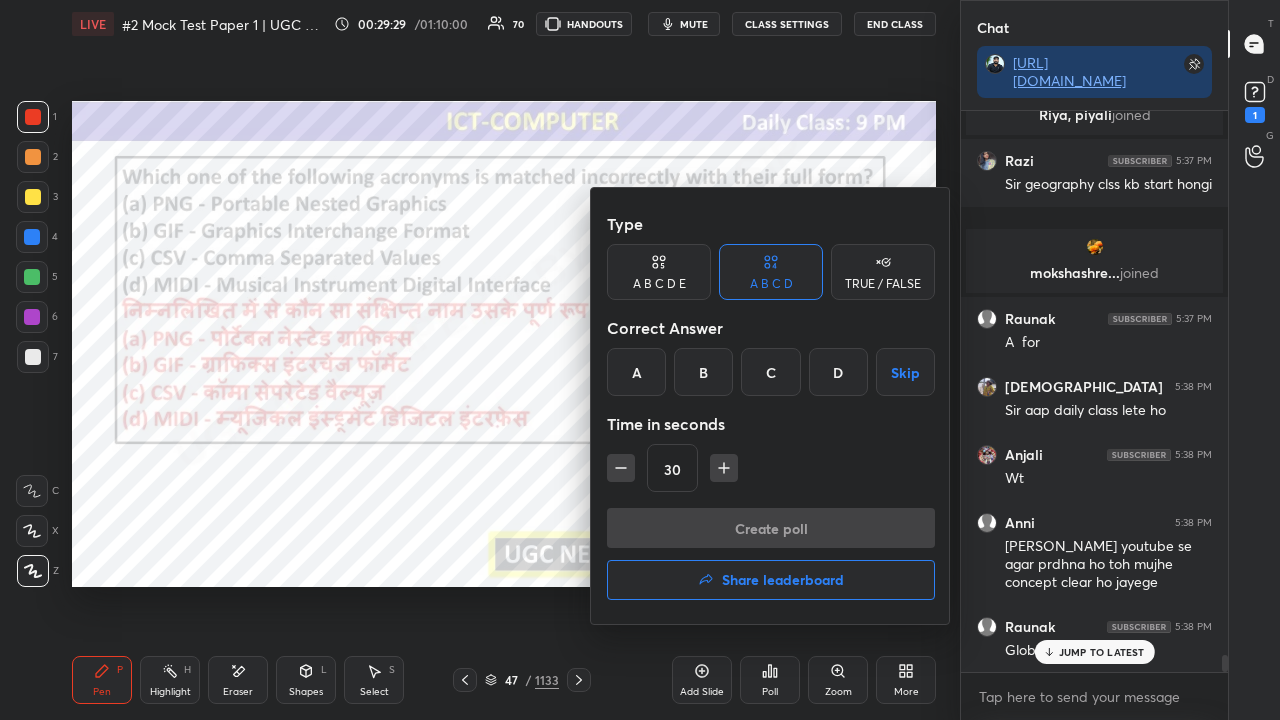 drag, startPoint x: 630, startPoint y: 371, endPoint x: 686, endPoint y: 491, distance: 132.42357 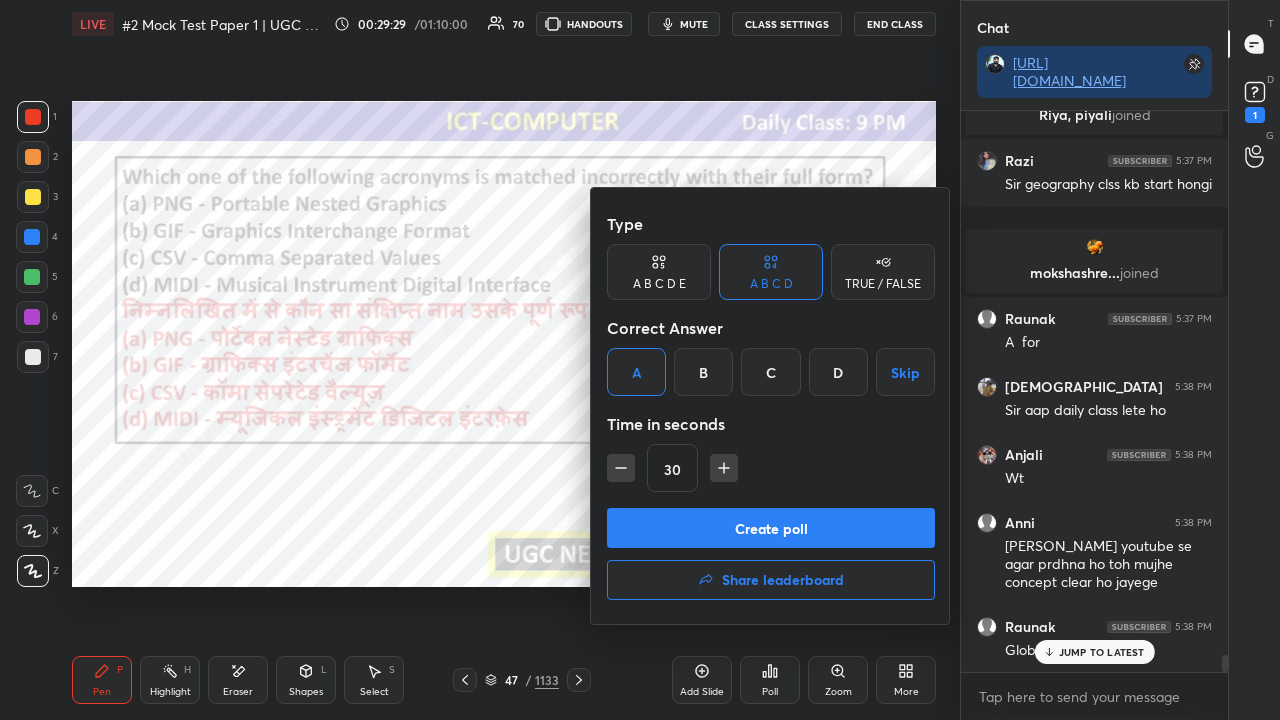 click on "Create poll" at bounding box center [771, 528] 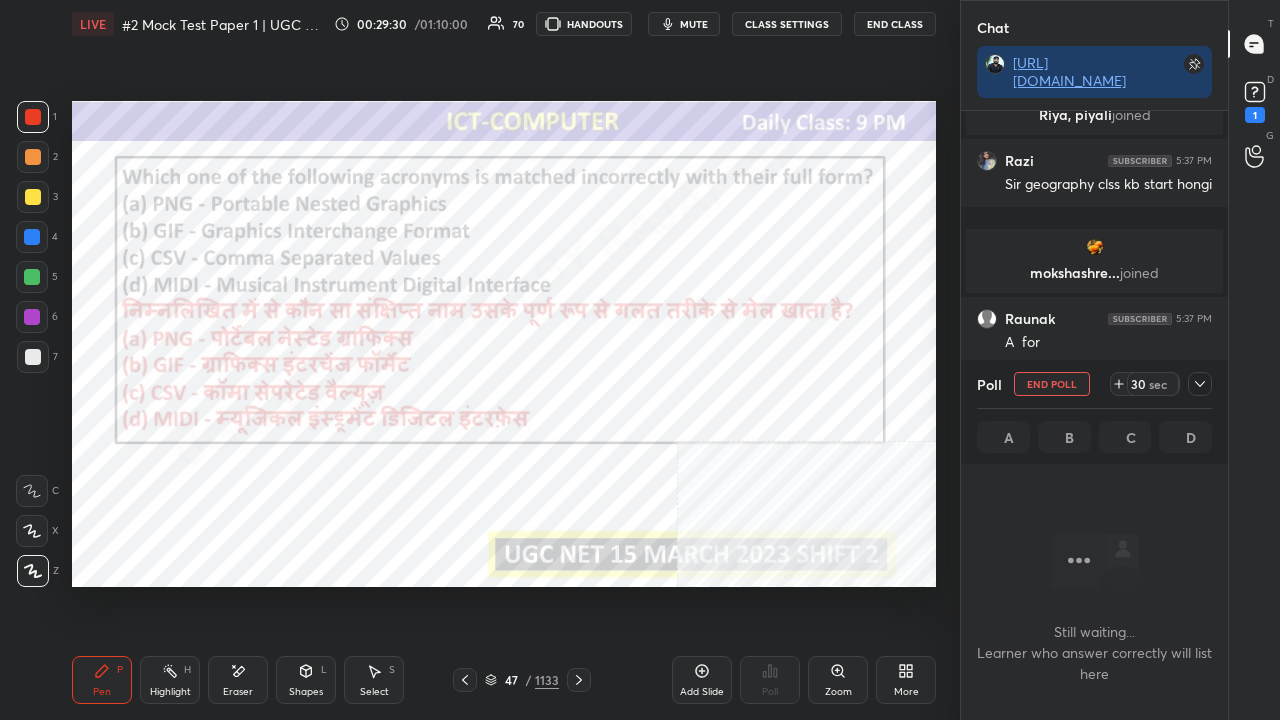 click 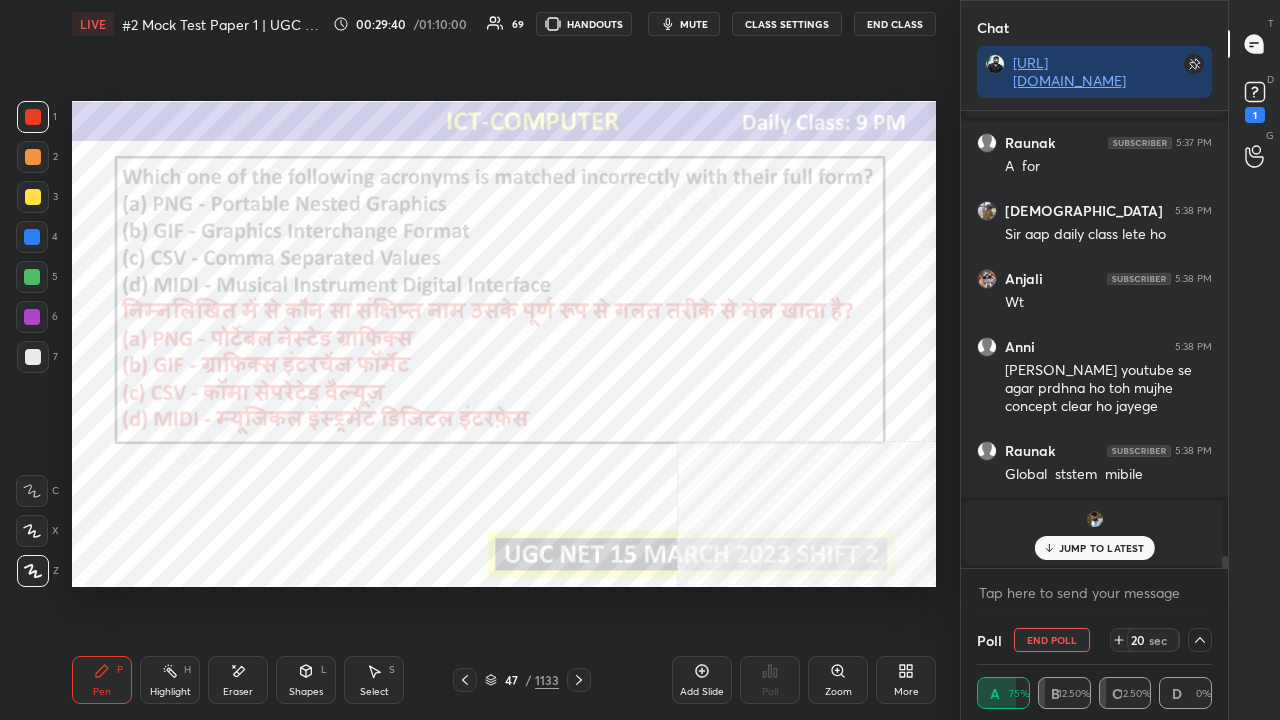 click on "JUMP TO LATEST" at bounding box center (1094, 548) 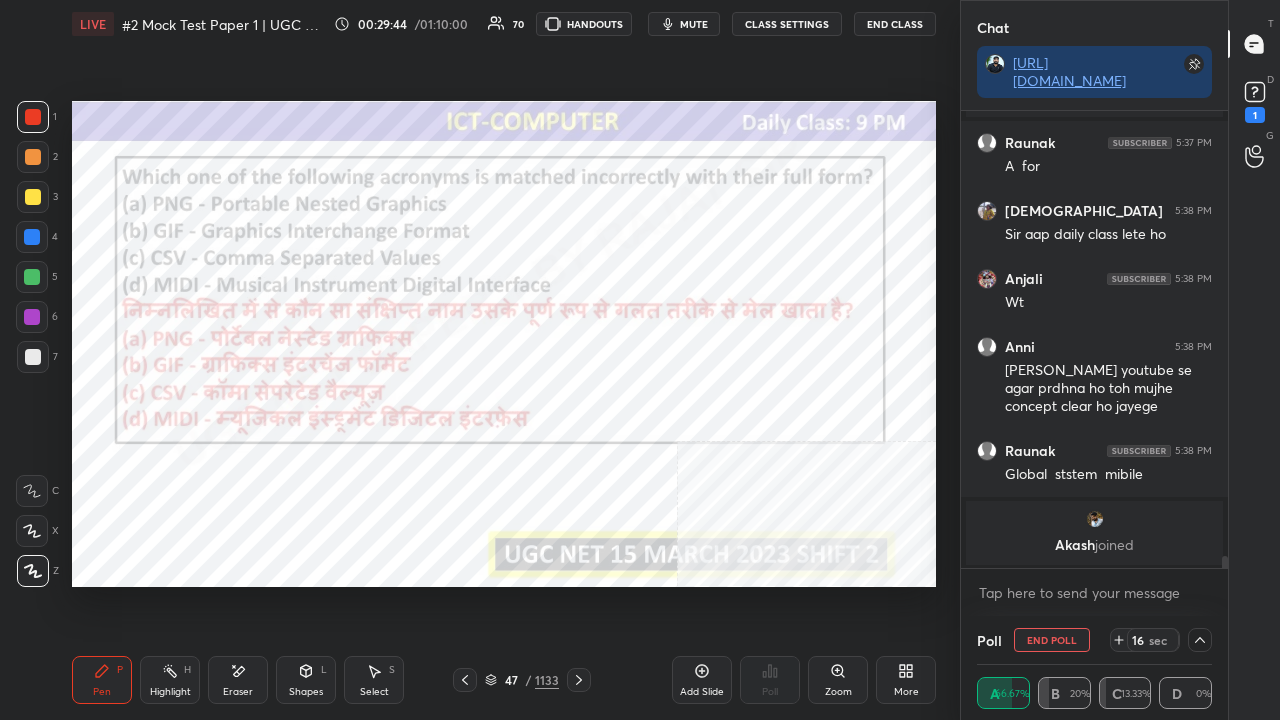 click at bounding box center (32, 317) 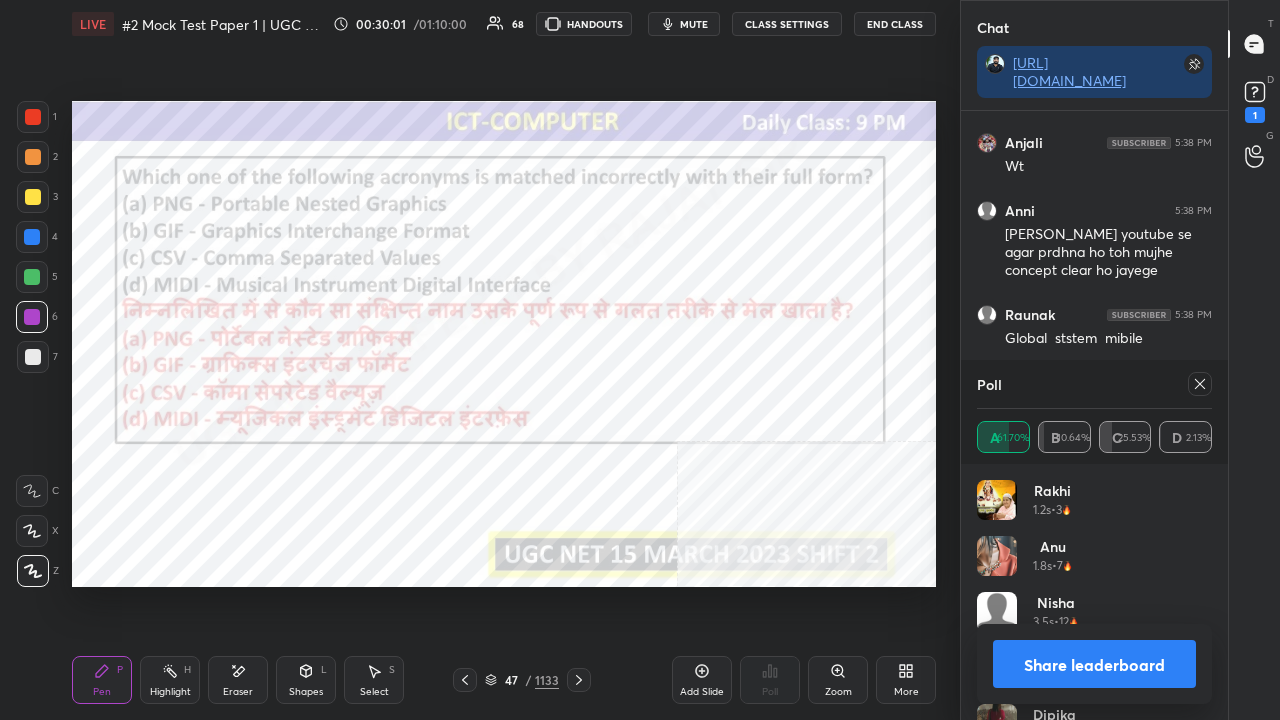 click at bounding box center (579, 680) 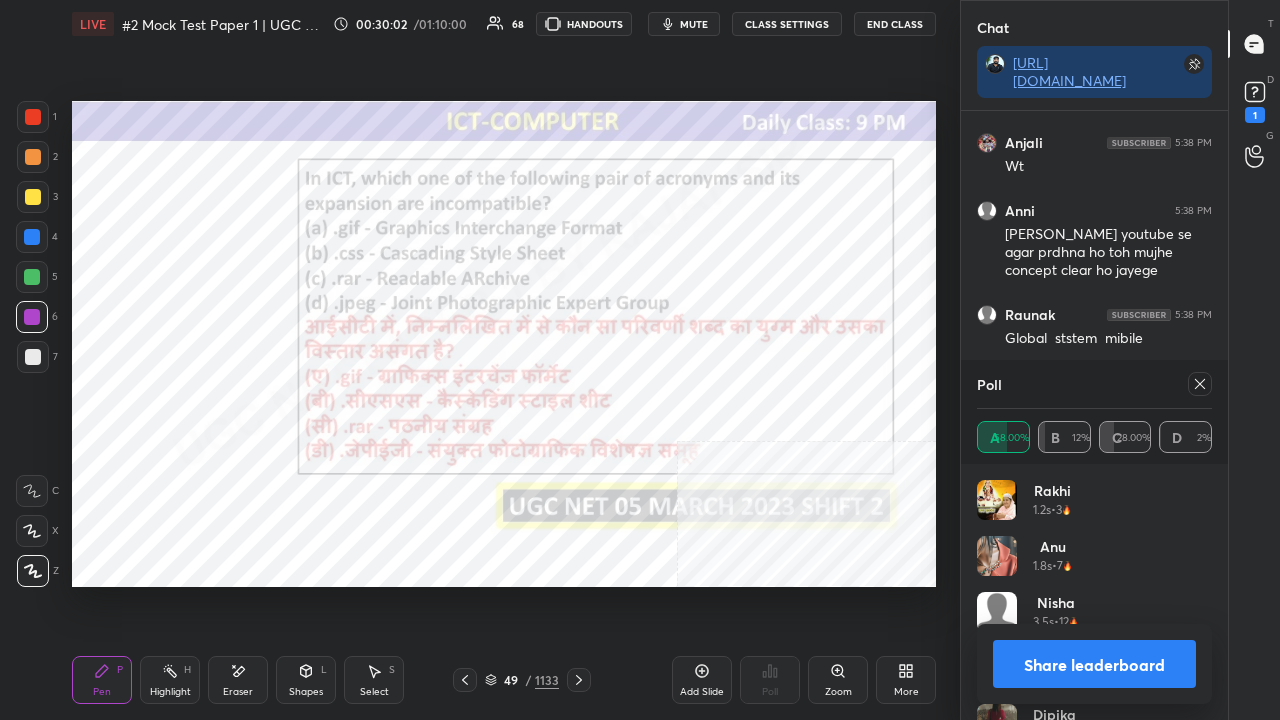 click 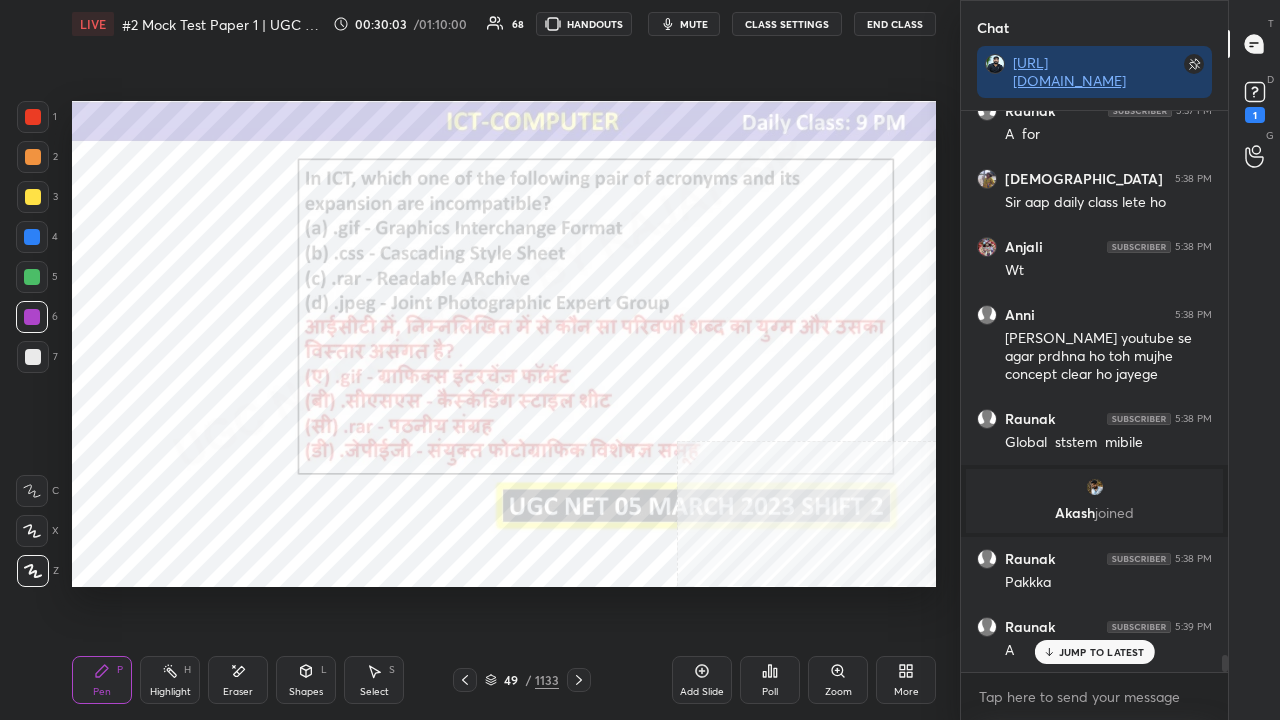click on "49 / 1133" at bounding box center (522, 680) 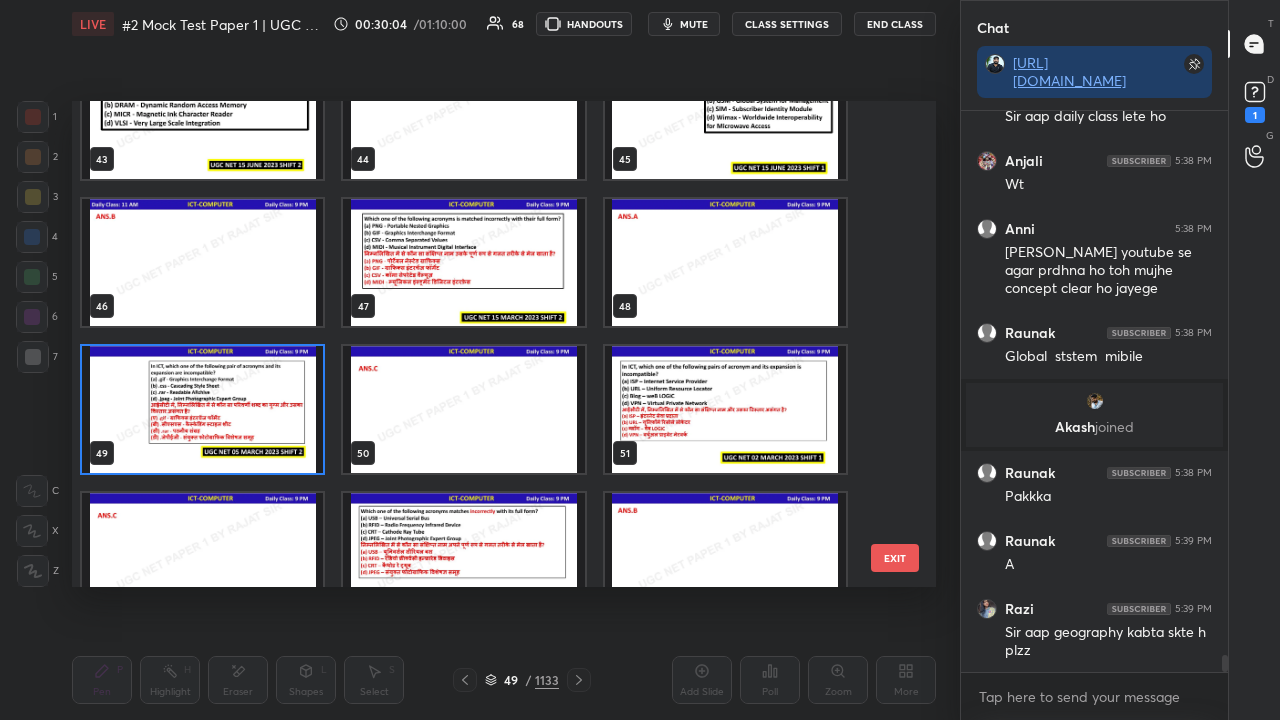 click at bounding box center (202, 409) 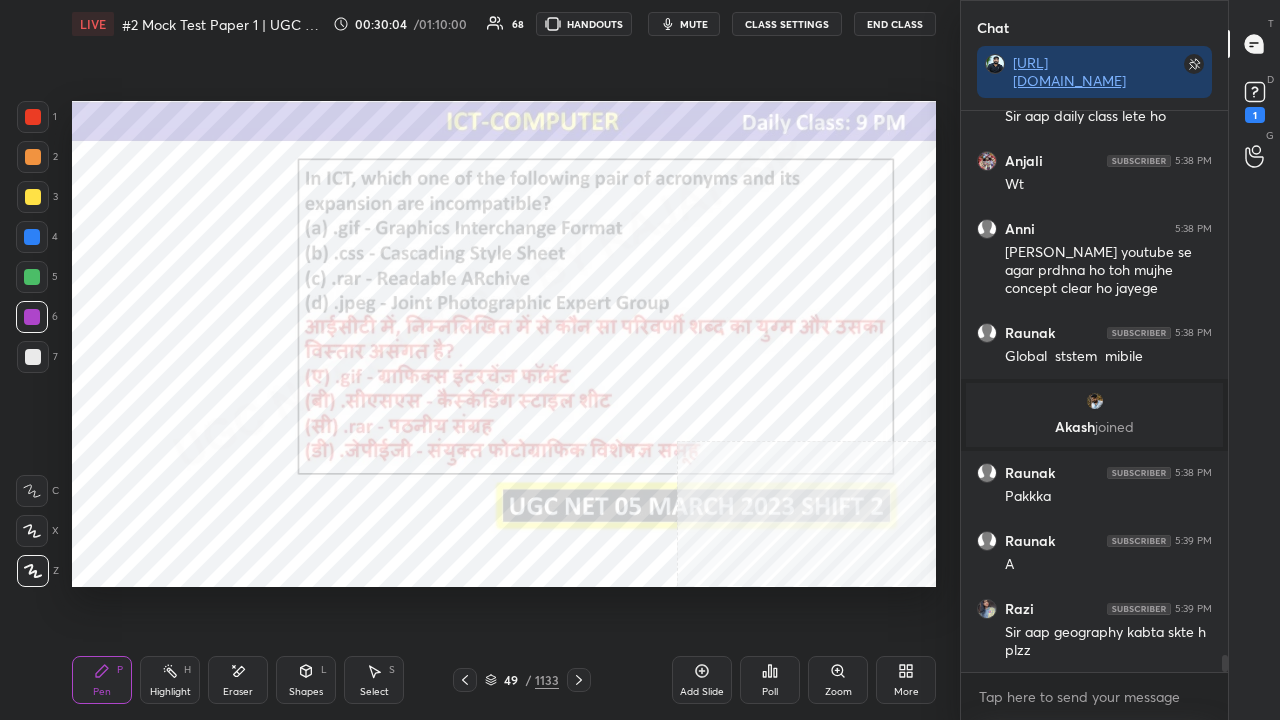 click at bounding box center [202, 409] 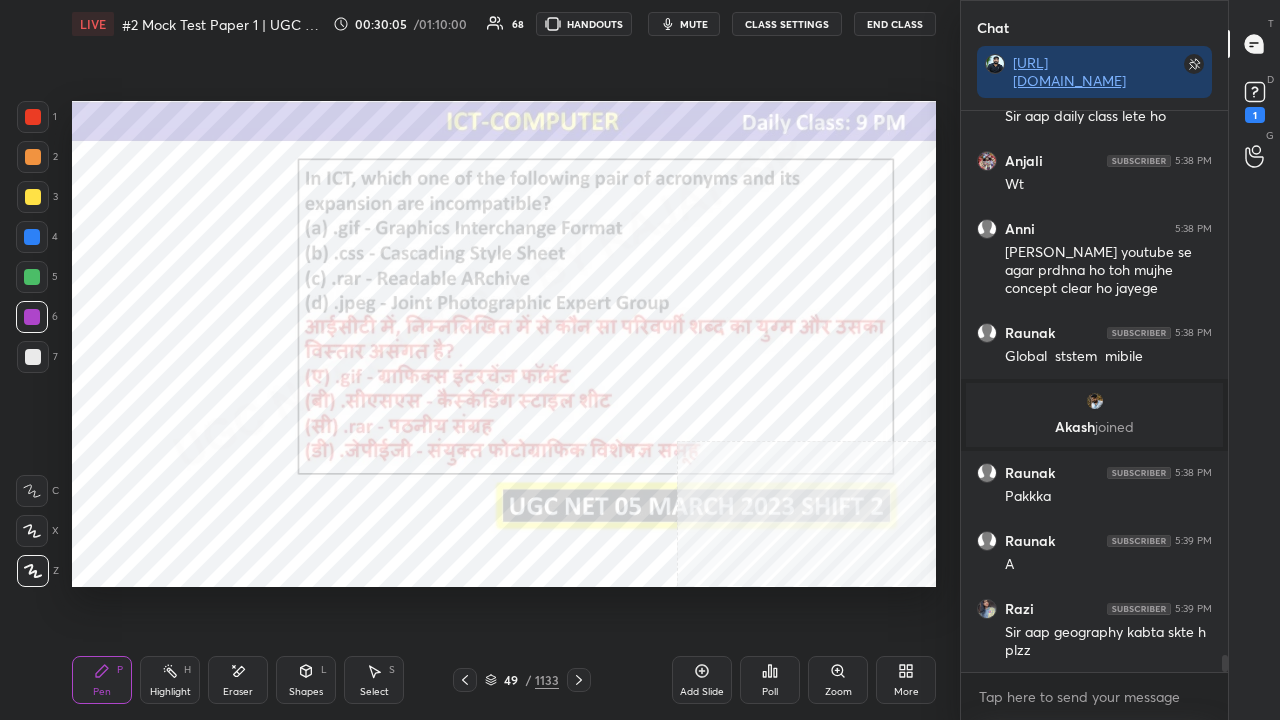 click 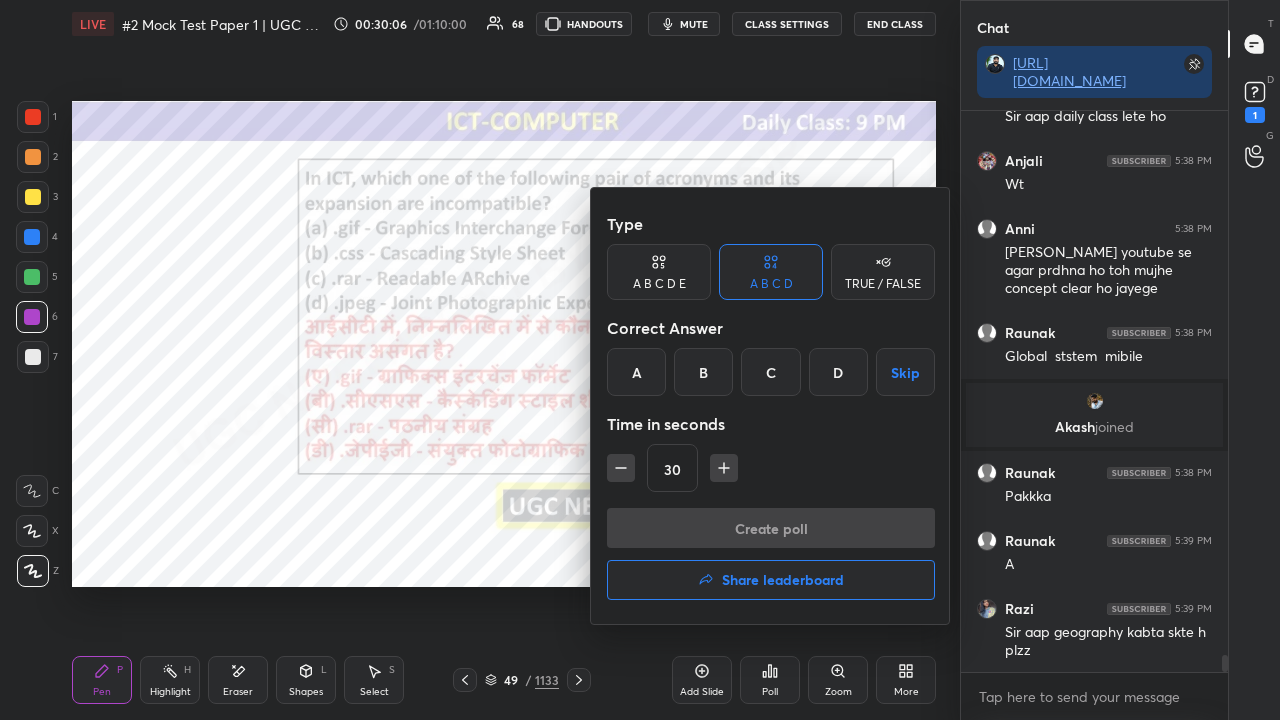 click on "C" at bounding box center [770, 372] 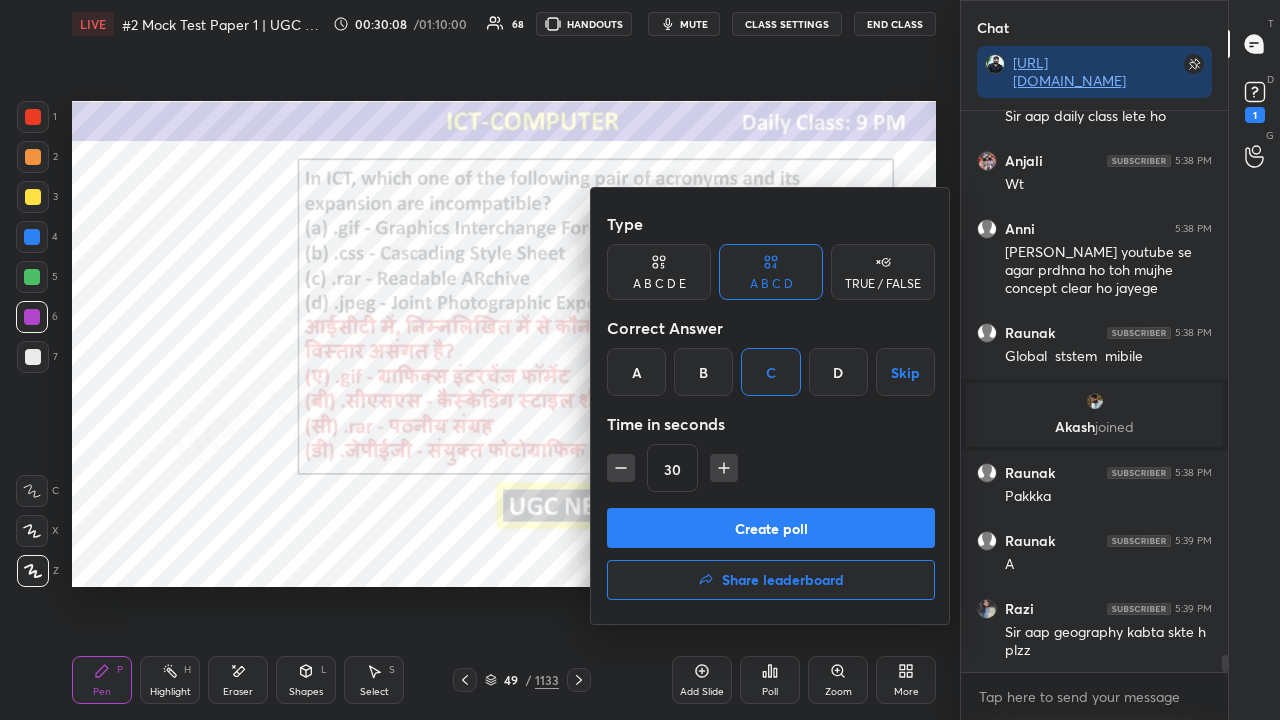 click on "Create poll" at bounding box center [771, 528] 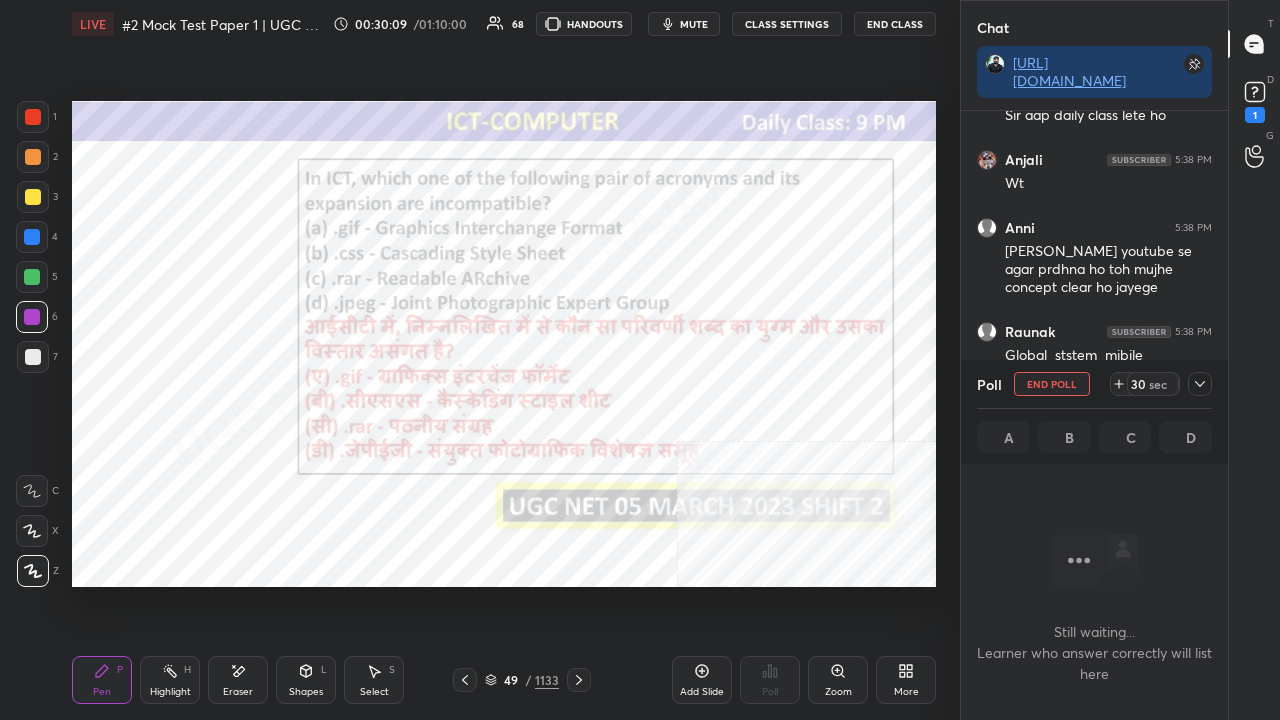 click 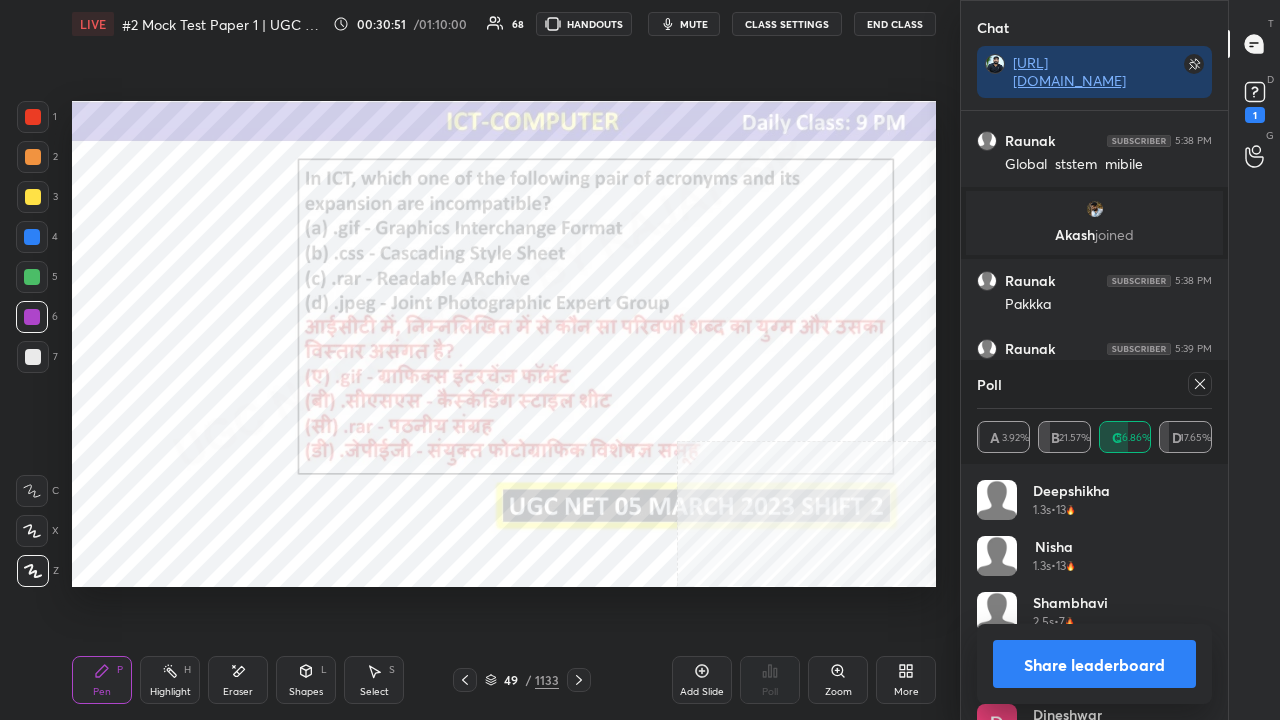 click 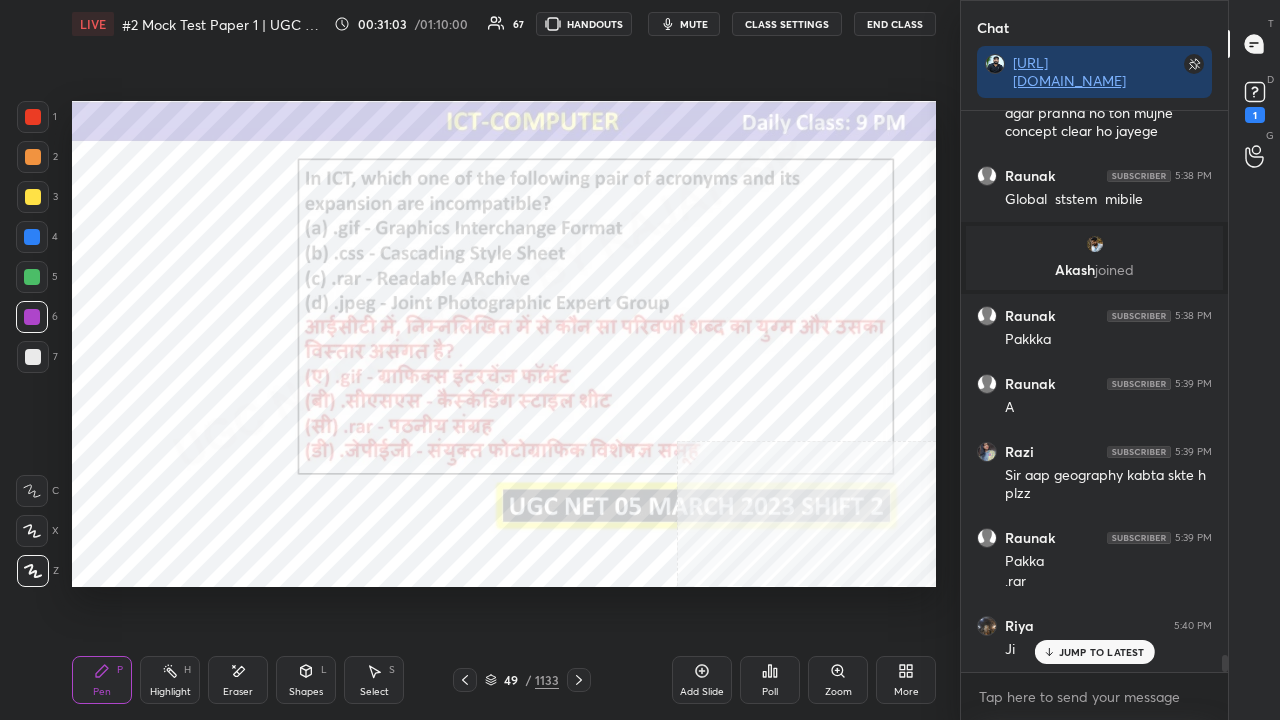 click on "JUMP TO LATEST" at bounding box center (1102, 652) 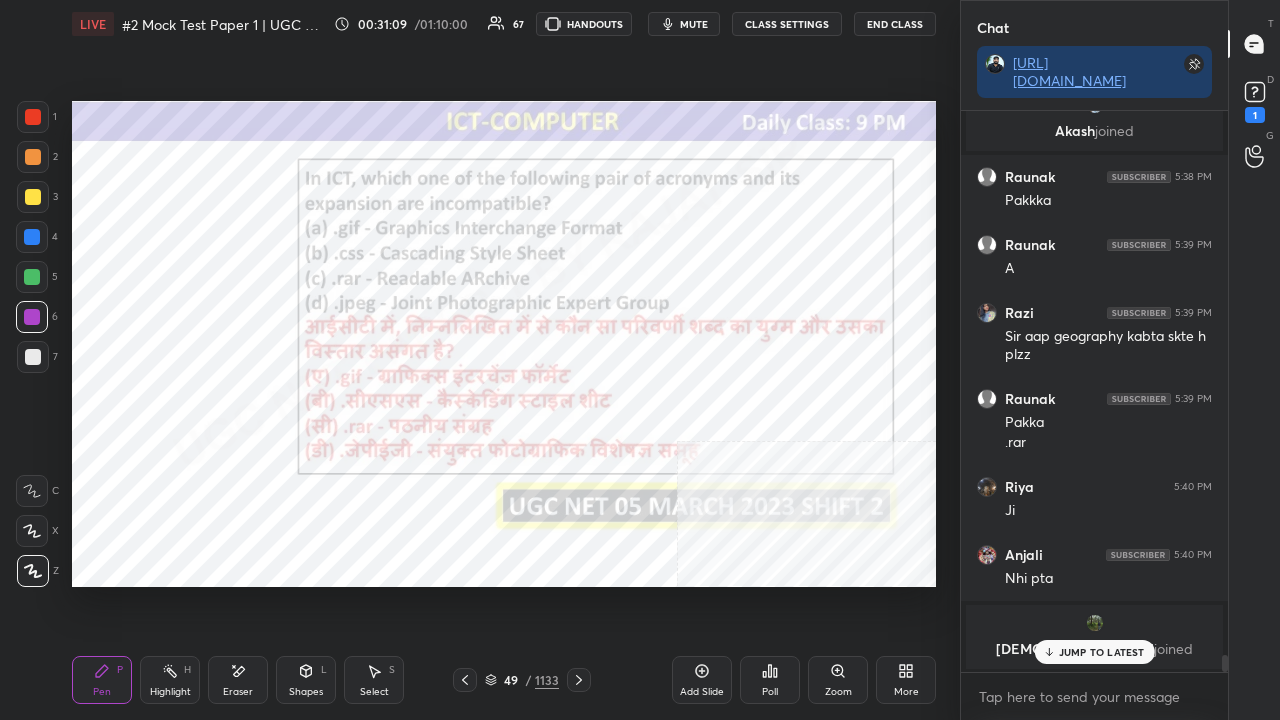 scroll, scrollTop: 17806, scrollLeft: 0, axis: vertical 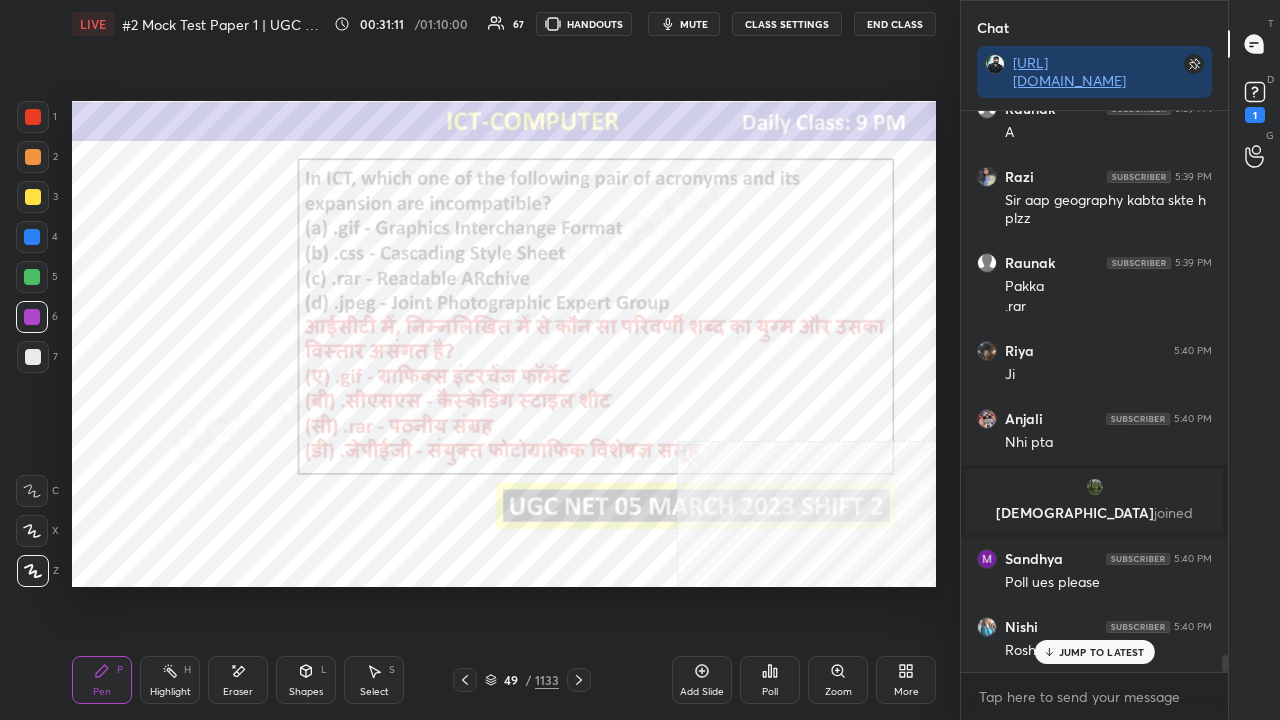 click on "JUMP TO LATEST" at bounding box center (1102, 652) 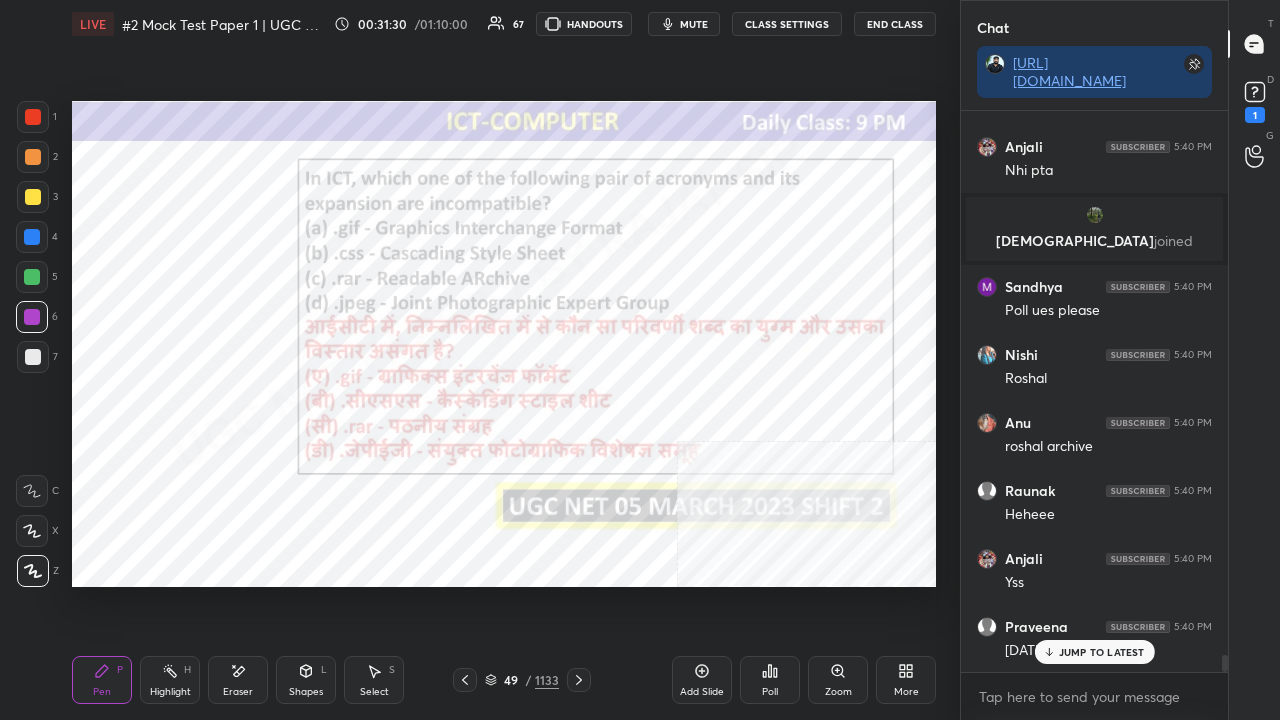click on "JUMP TO LATEST" at bounding box center (1102, 652) 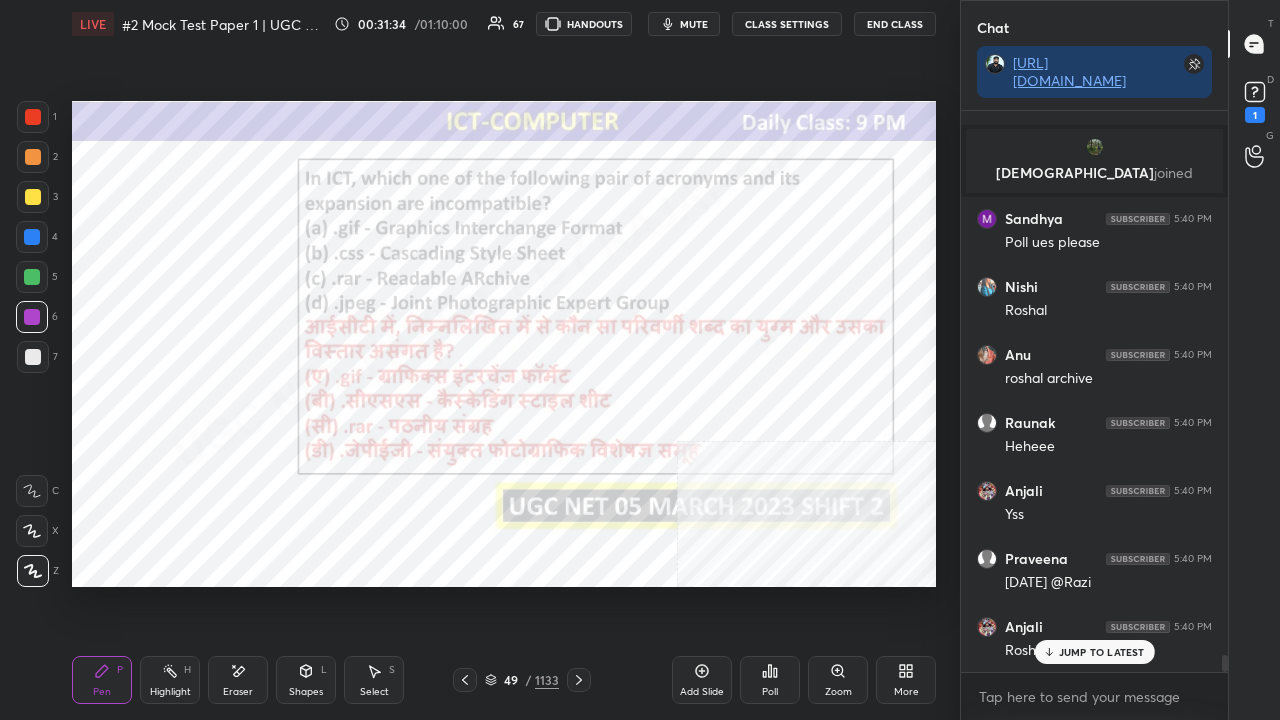 click on "JUMP TO LATEST" at bounding box center (1102, 652) 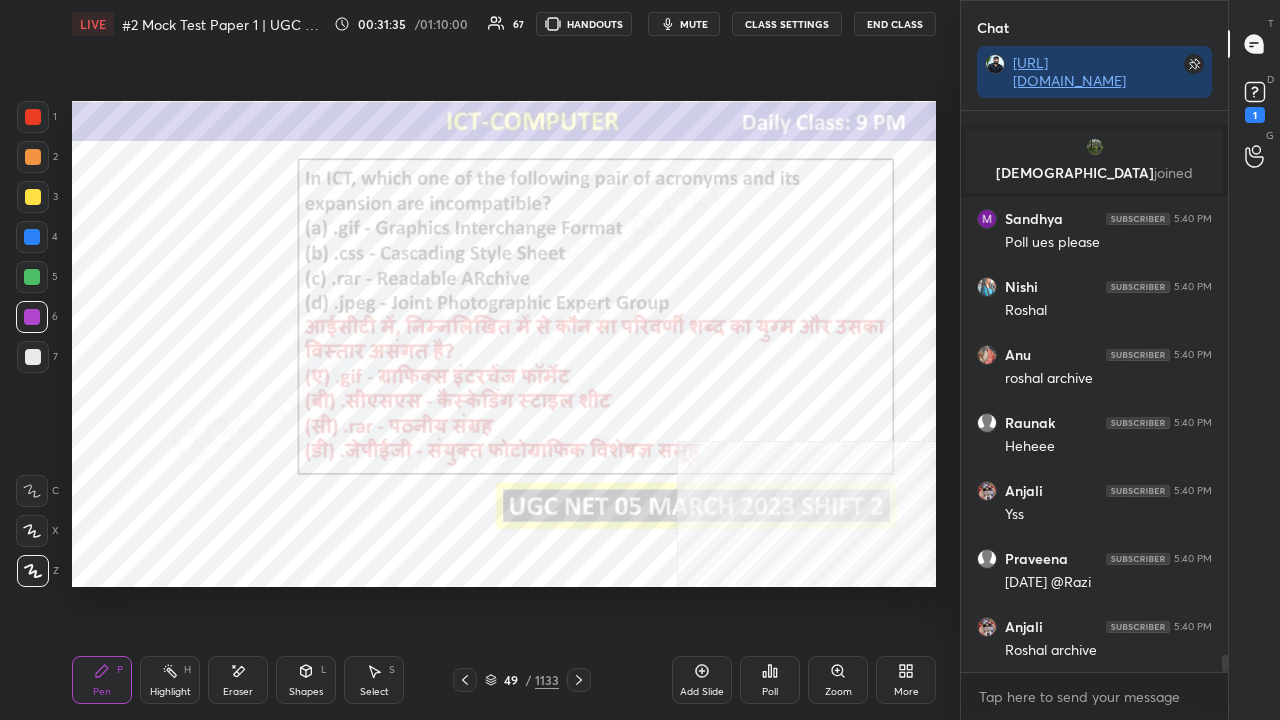 click on "49 / 1133" at bounding box center [522, 680] 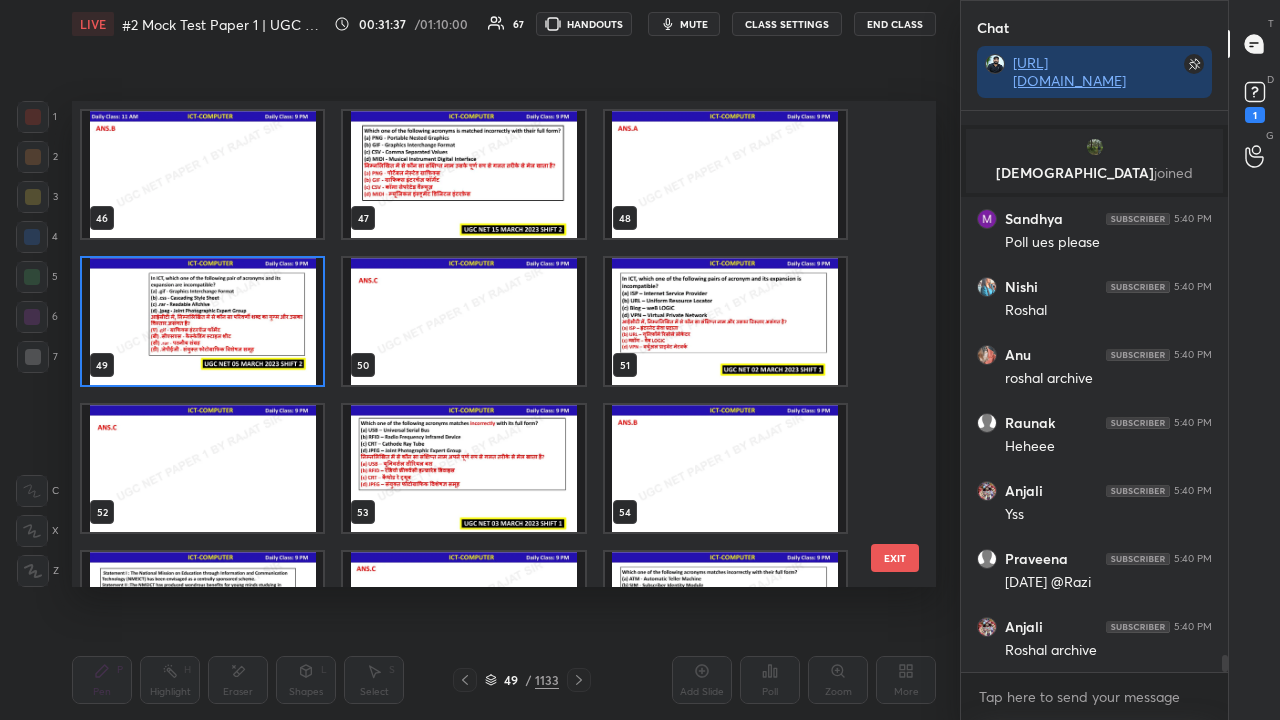 click at bounding box center (725, 321) 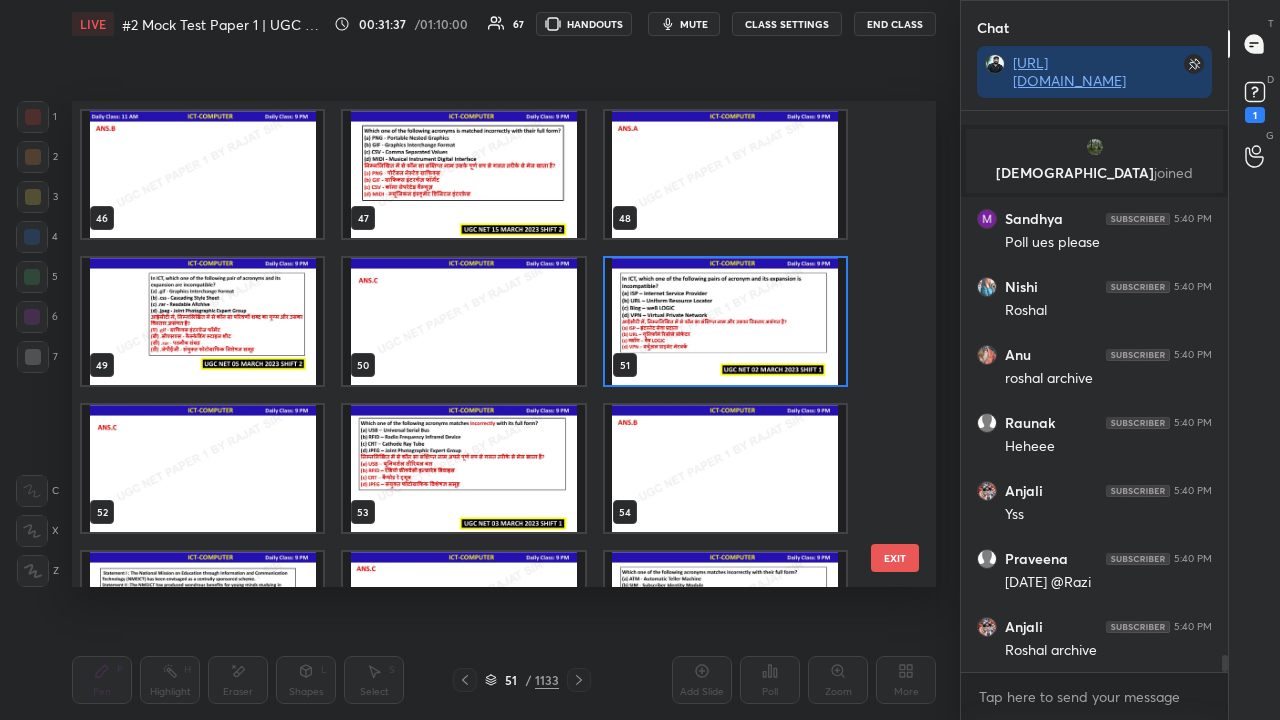 click at bounding box center (725, 321) 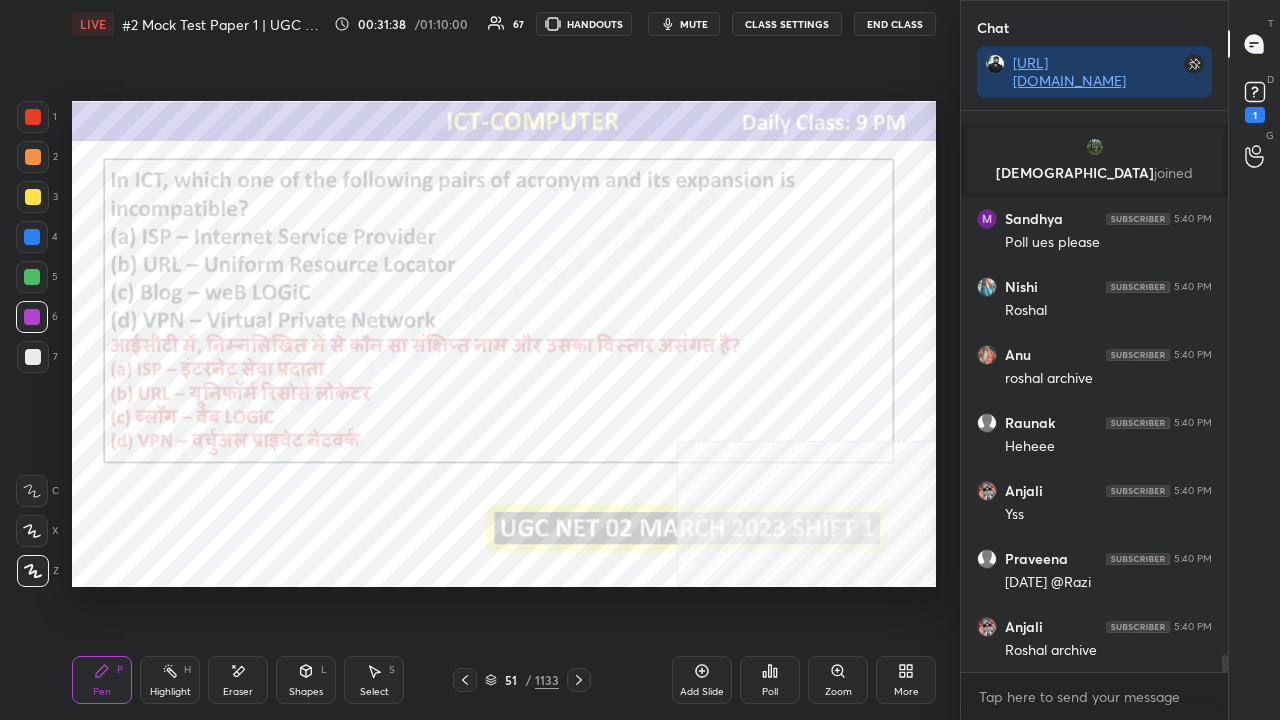 click 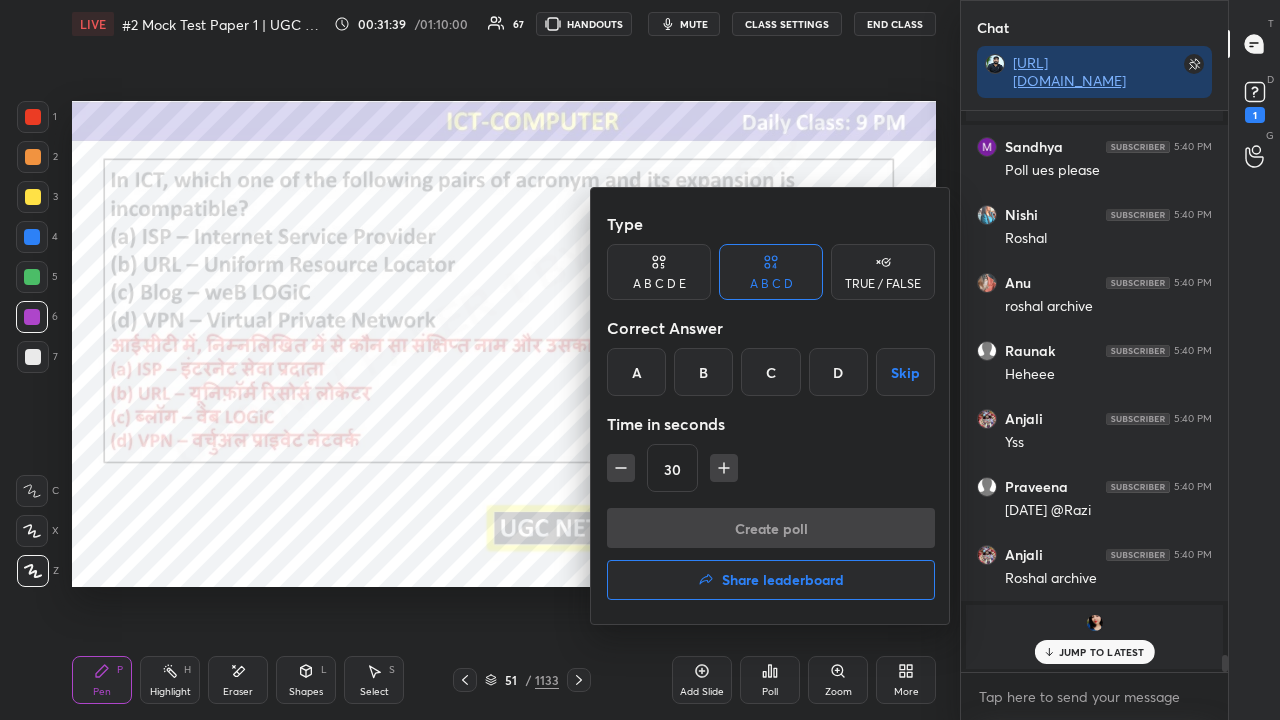 click on "C" at bounding box center (770, 372) 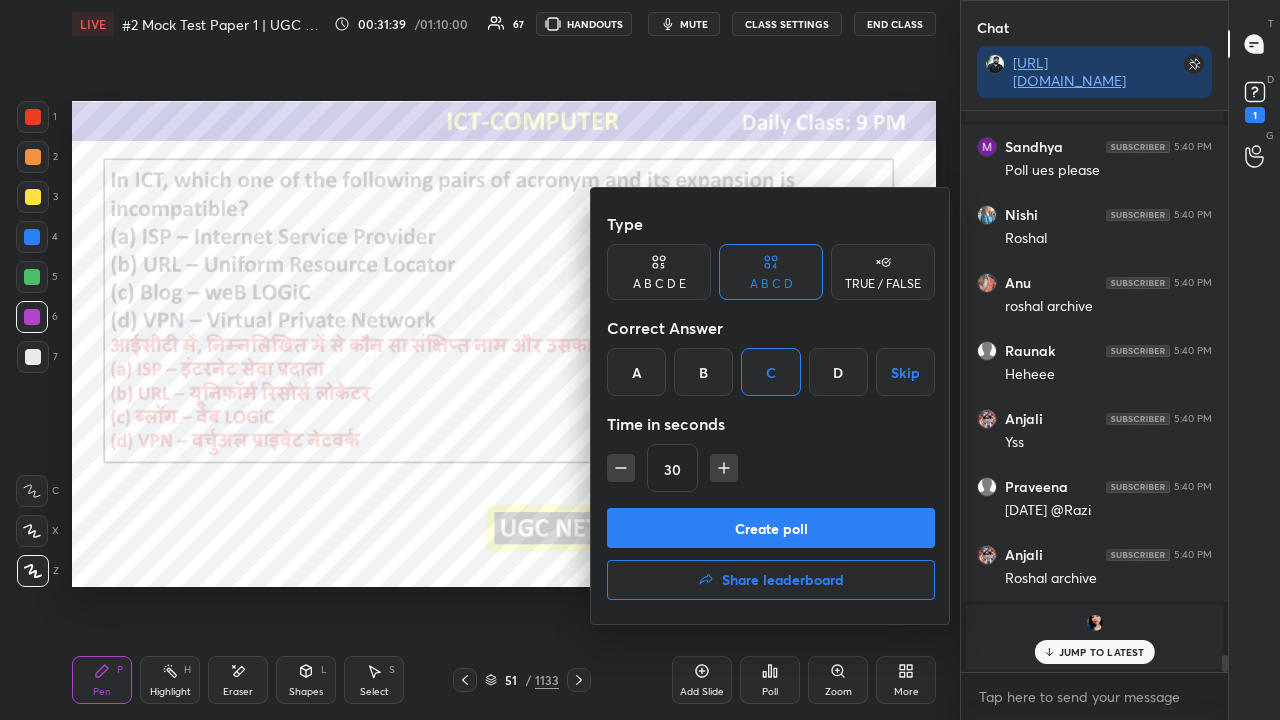 click on "Create poll" at bounding box center (771, 528) 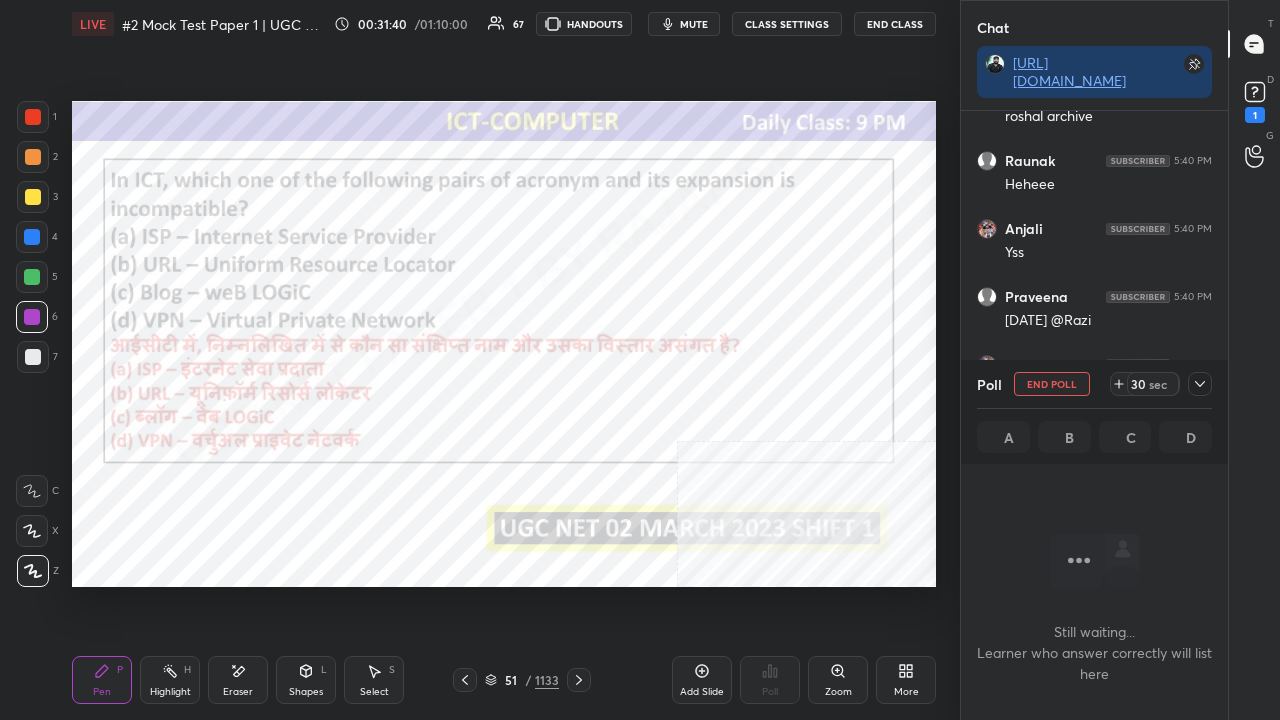 click 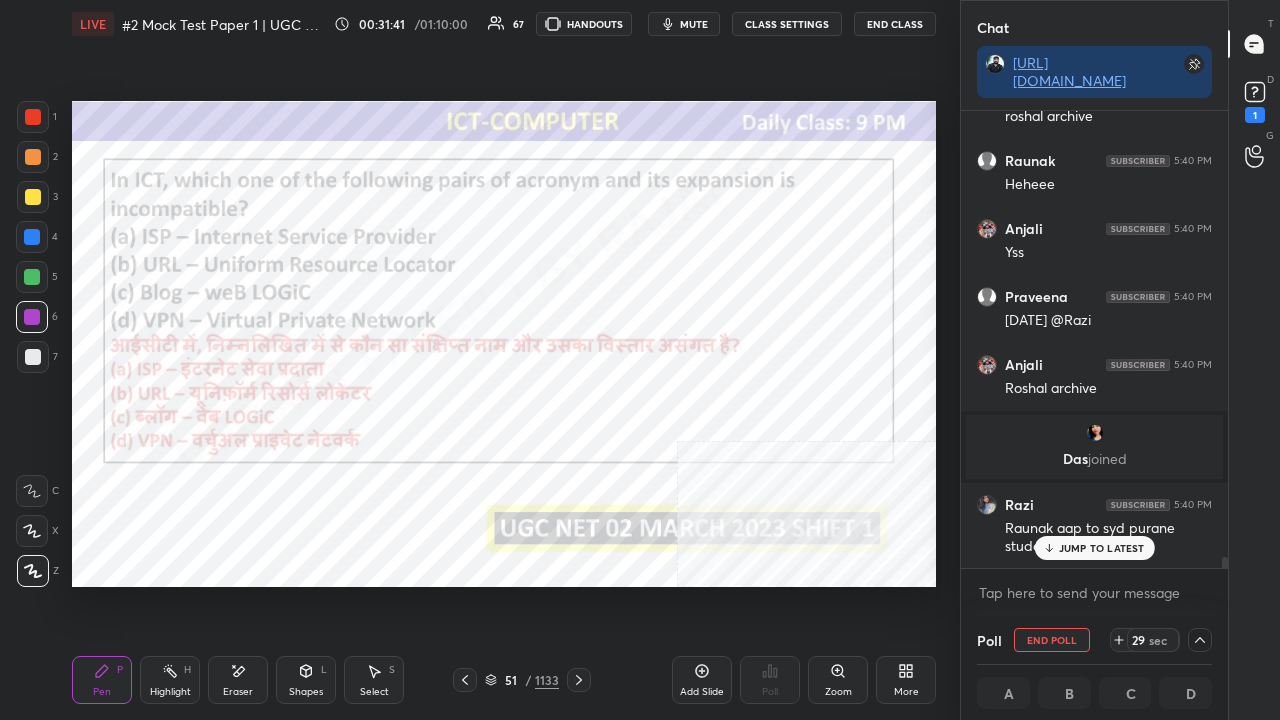 click on "JUMP TO LATEST" at bounding box center (1102, 548) 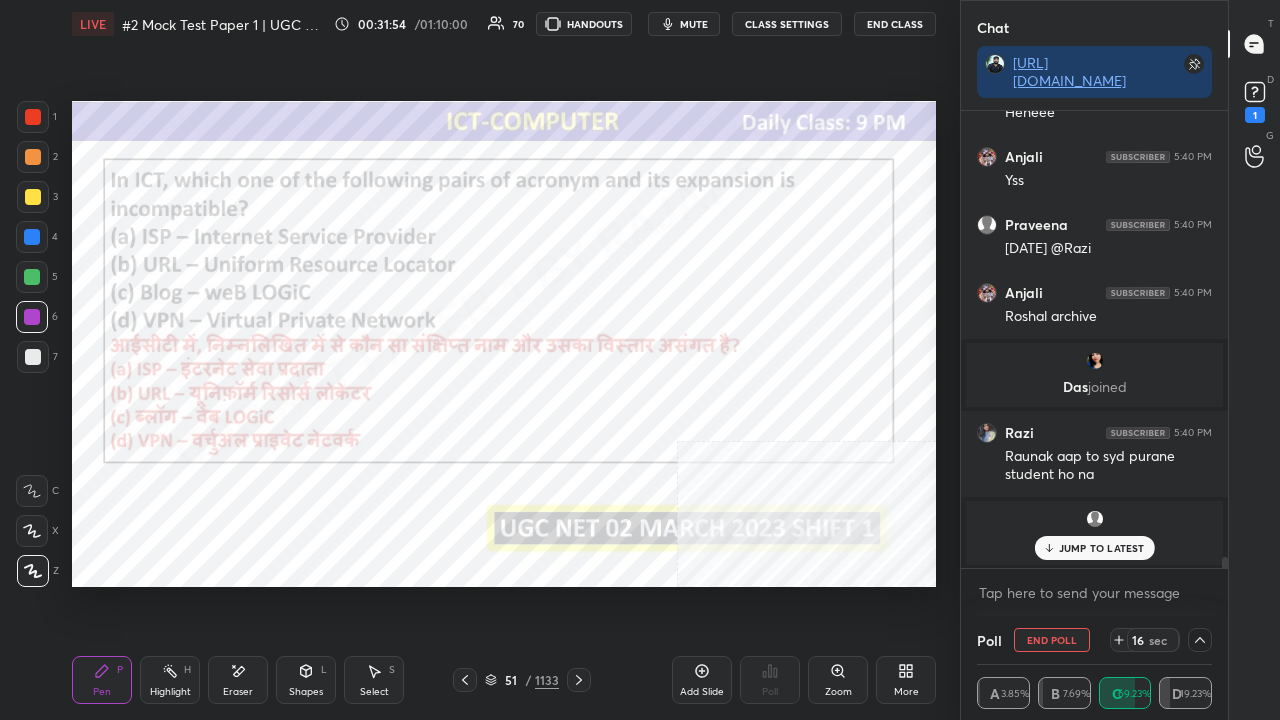 click on "JUMP TO LATEST" at bounding box center [1102, 548] 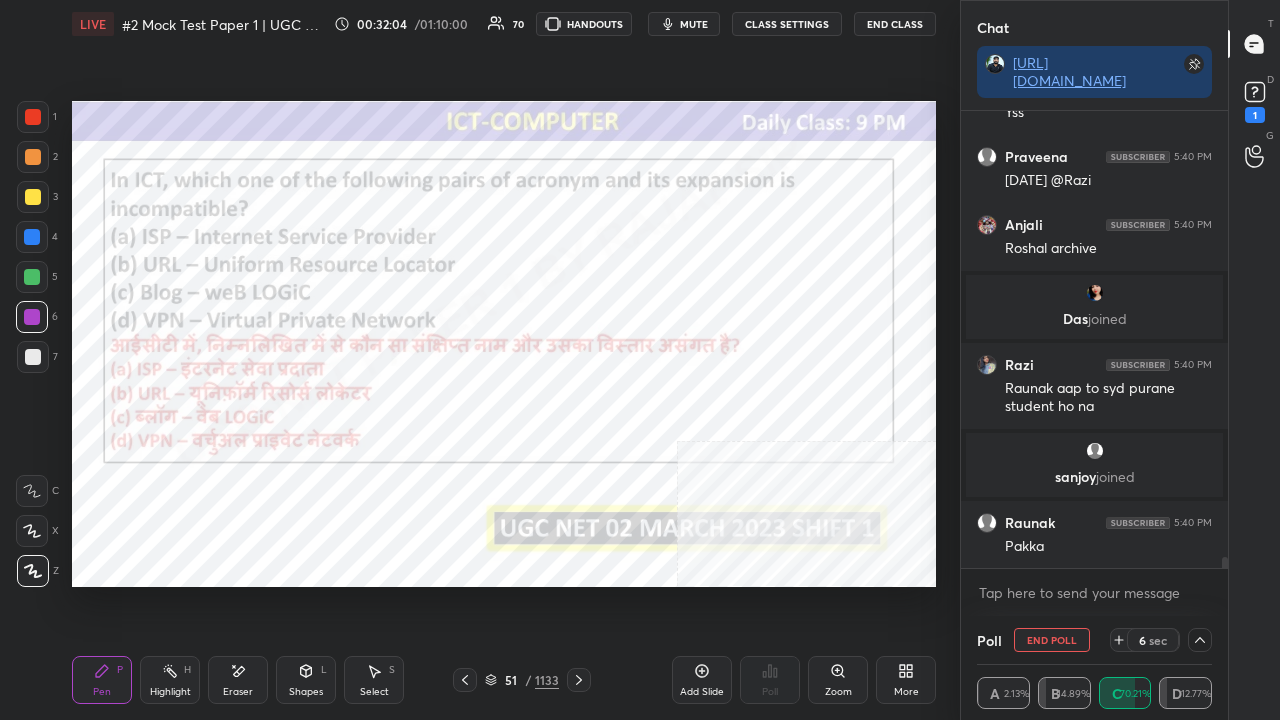 scroll, scrollTop: 18402, scrollLeft: 0, axis: vertical 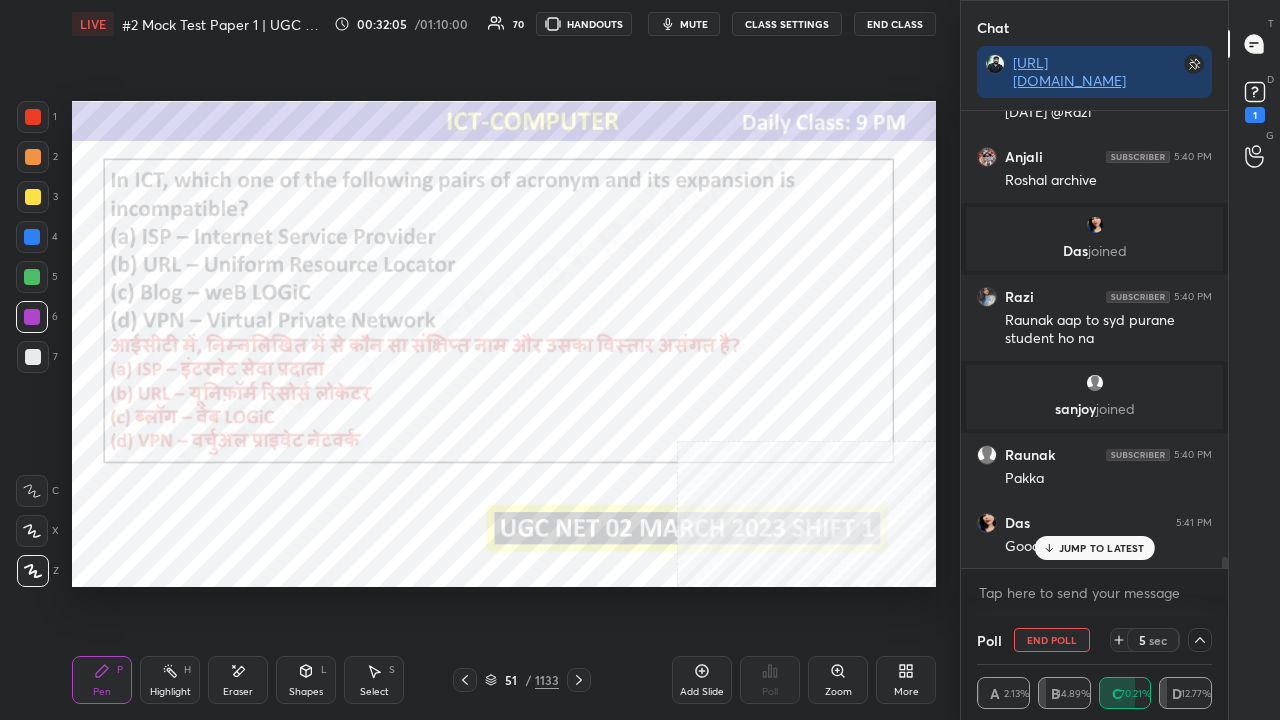 drag, startPoint x: 1094, startPoint y: 550, endPoint x: 1080, endPoint y: 533, distance: 22.022715 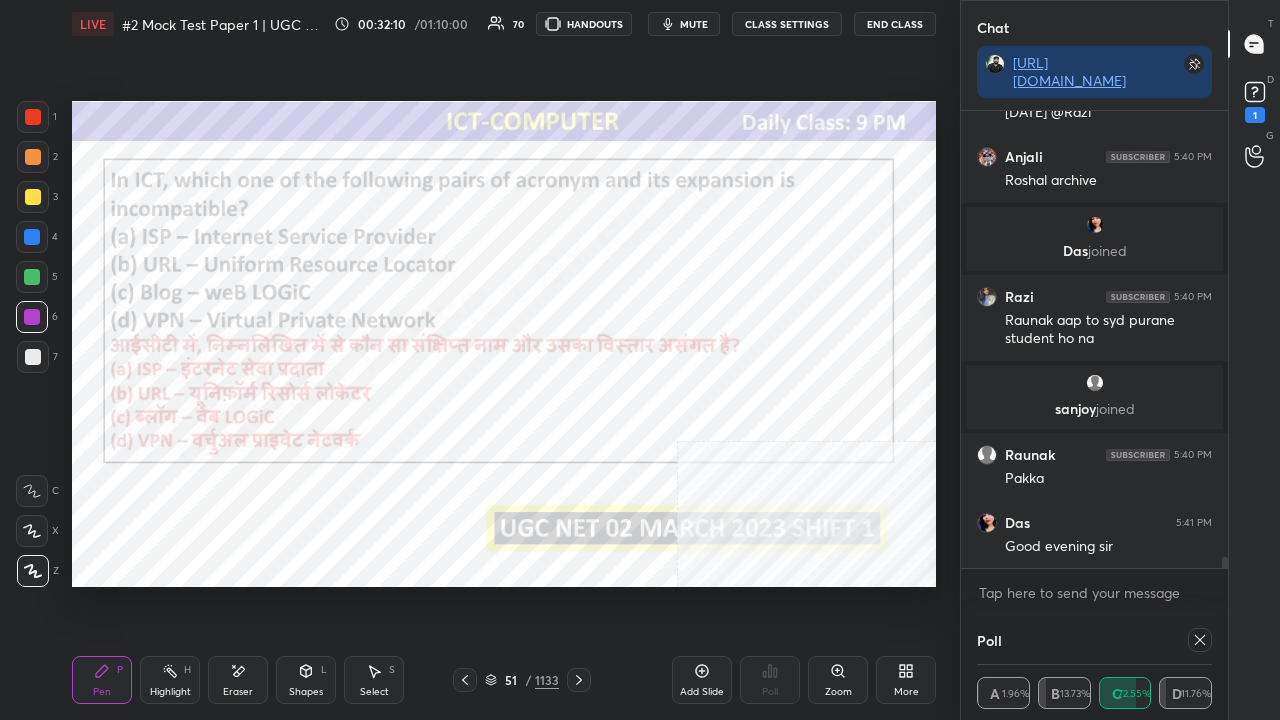scroll, scrollTop: 6, scrollLeft: 6, axis: both 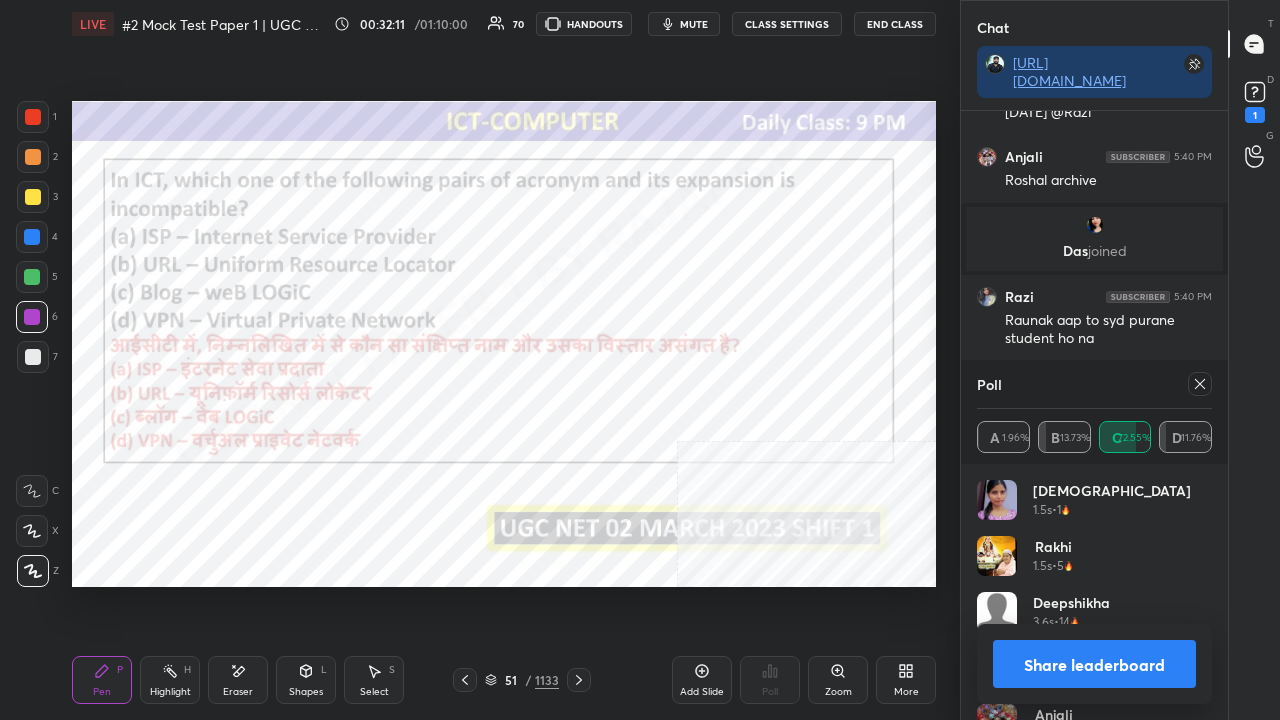 click on "/" at bounding box center [528, 680] 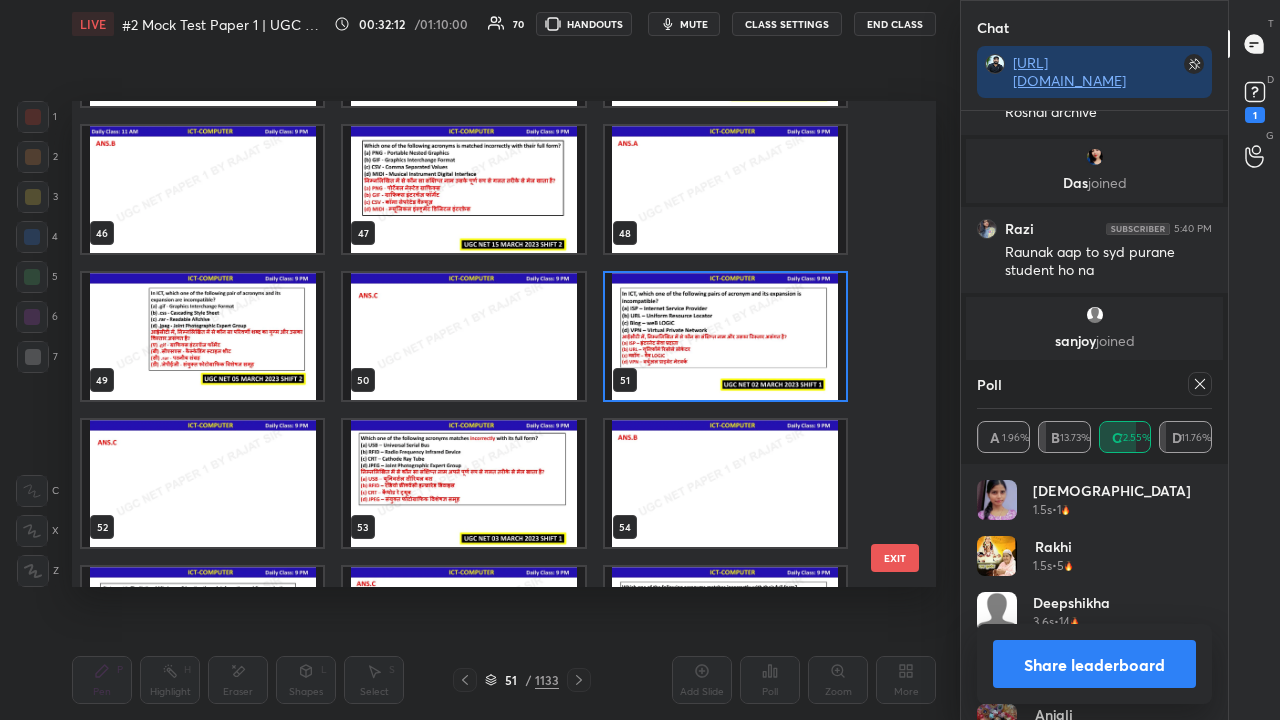 click at bounding box center [463, 483] 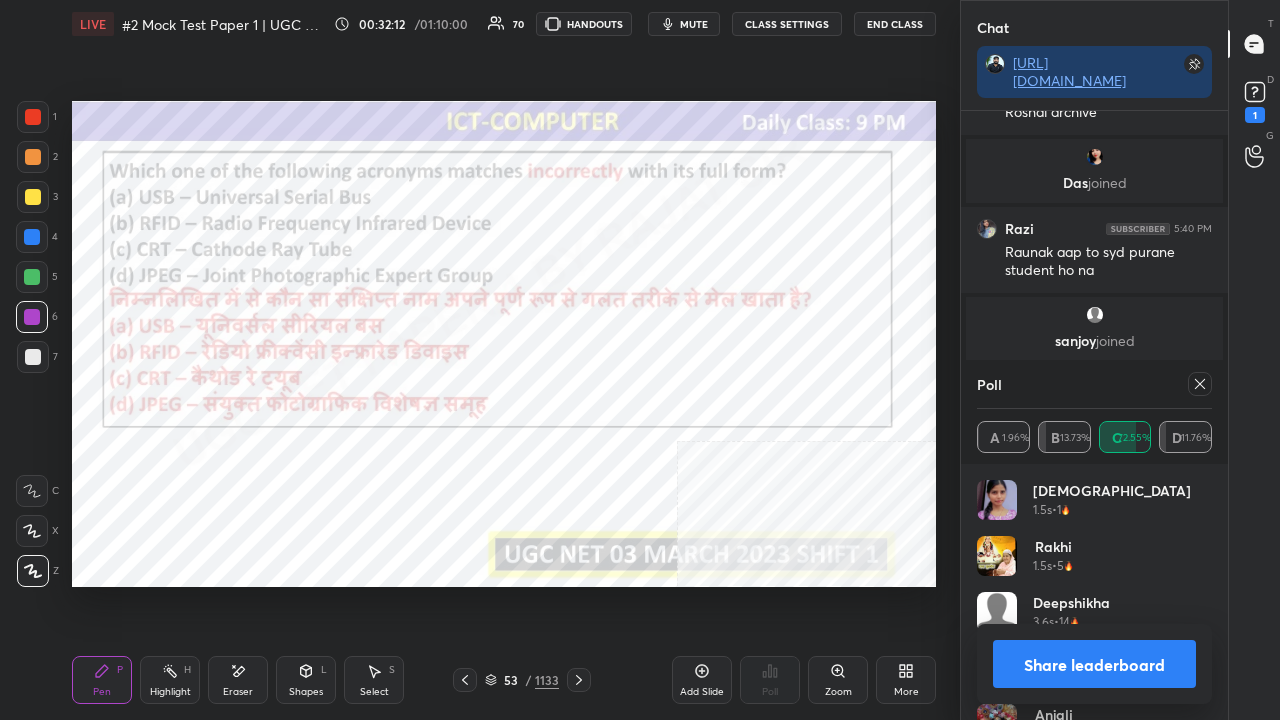 click at bounding box center [463, 483] 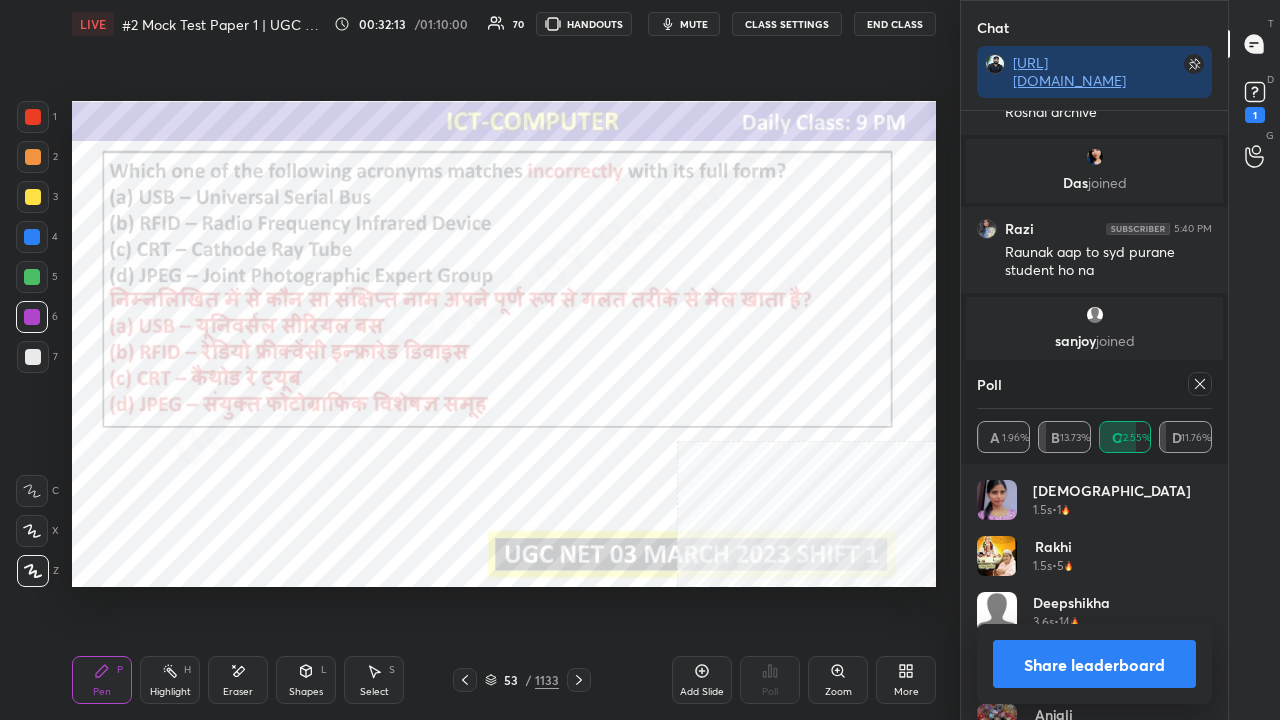 click 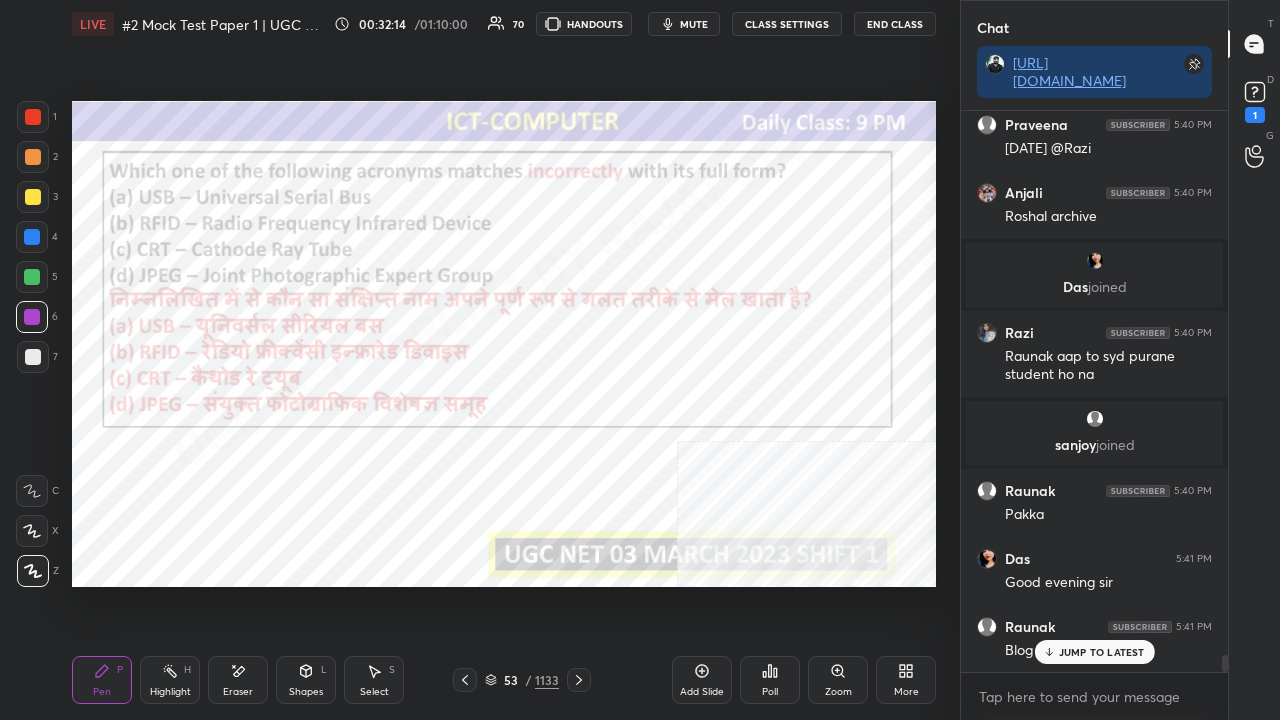 click on "Poll" at bounding box center [770, 680] 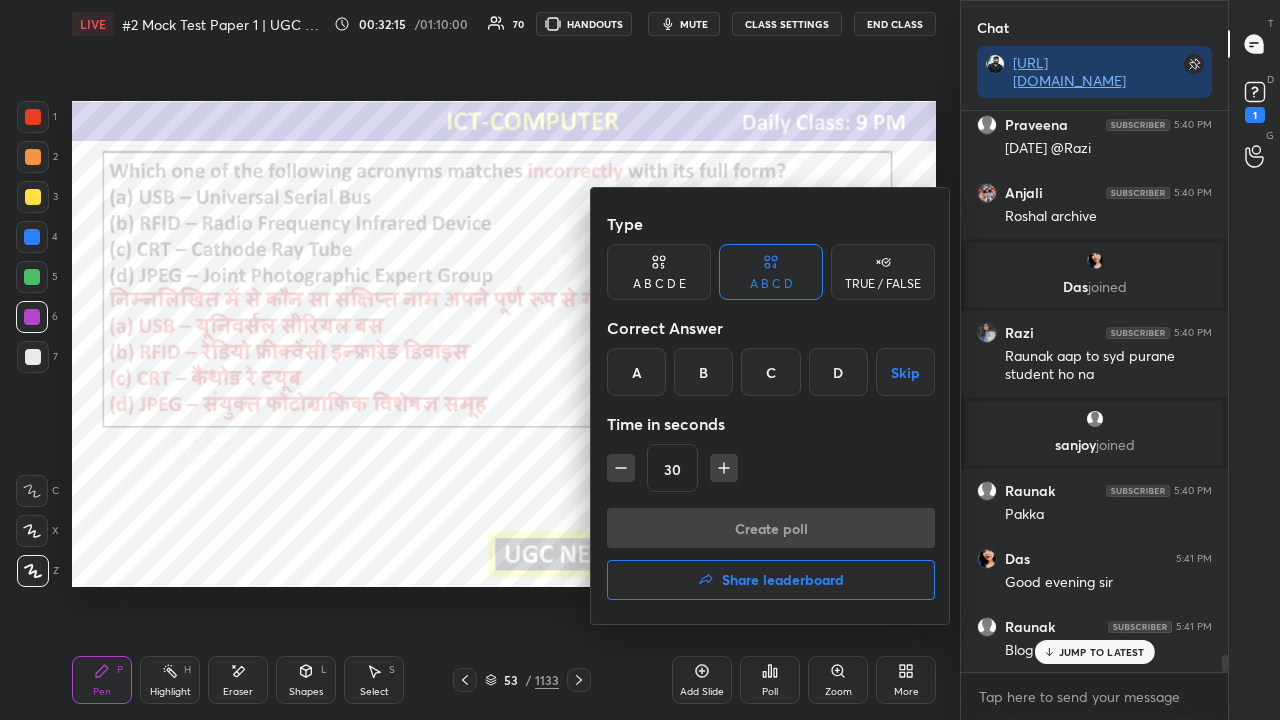 drag, startPoint x: 712, startPoint y: 370, endPoint x: 754, endPoint y: 508, distance: 144.24979 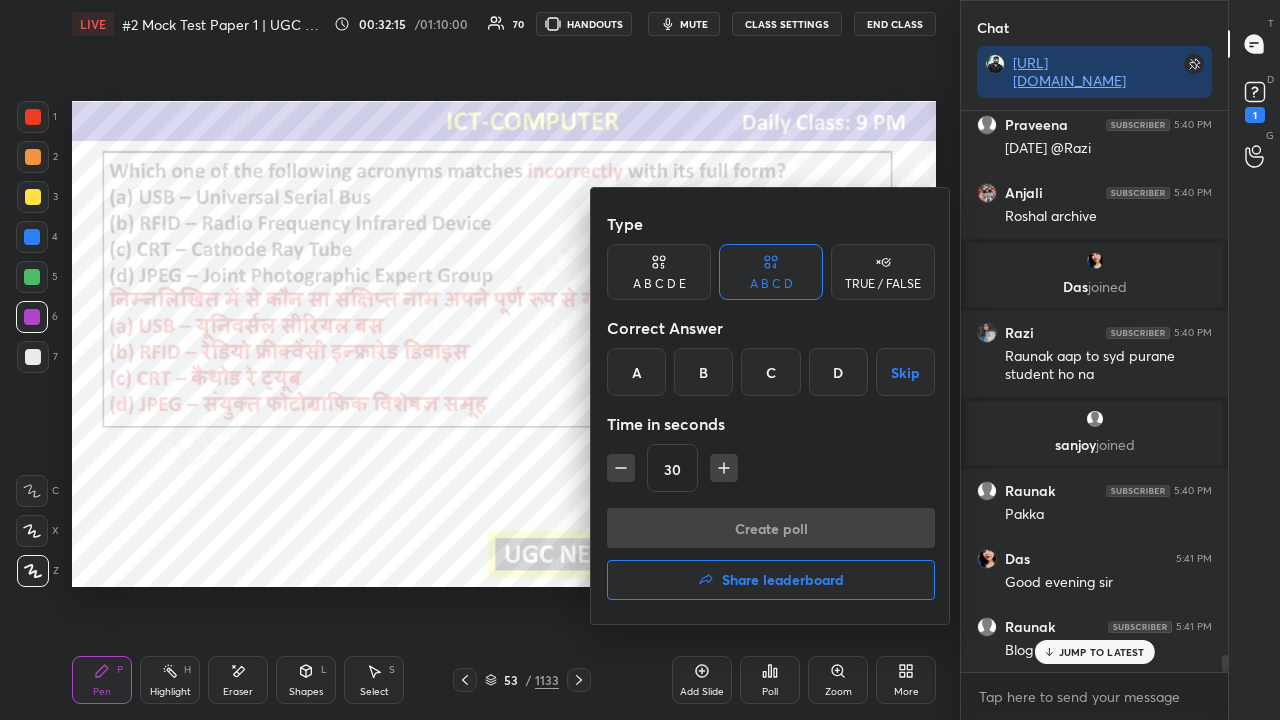click on "B" at bounding box center [703, 372] 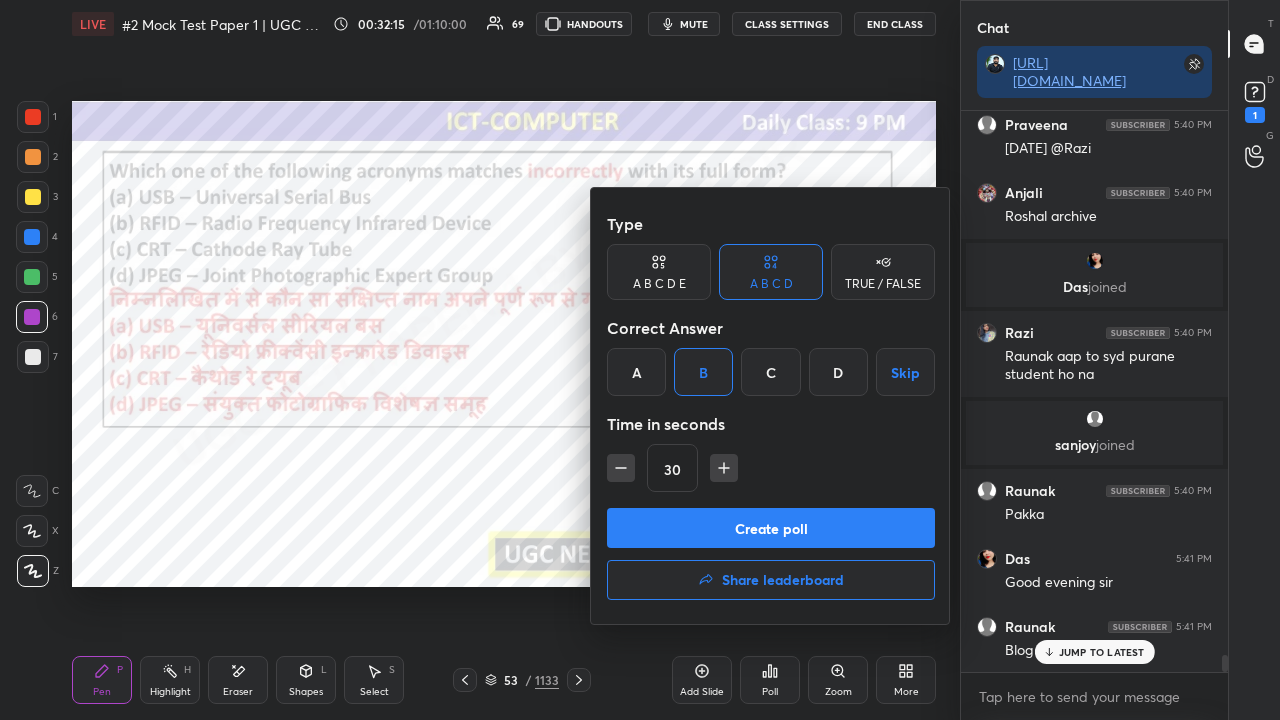 click on "Create poll" at bounding box center (771, 528) 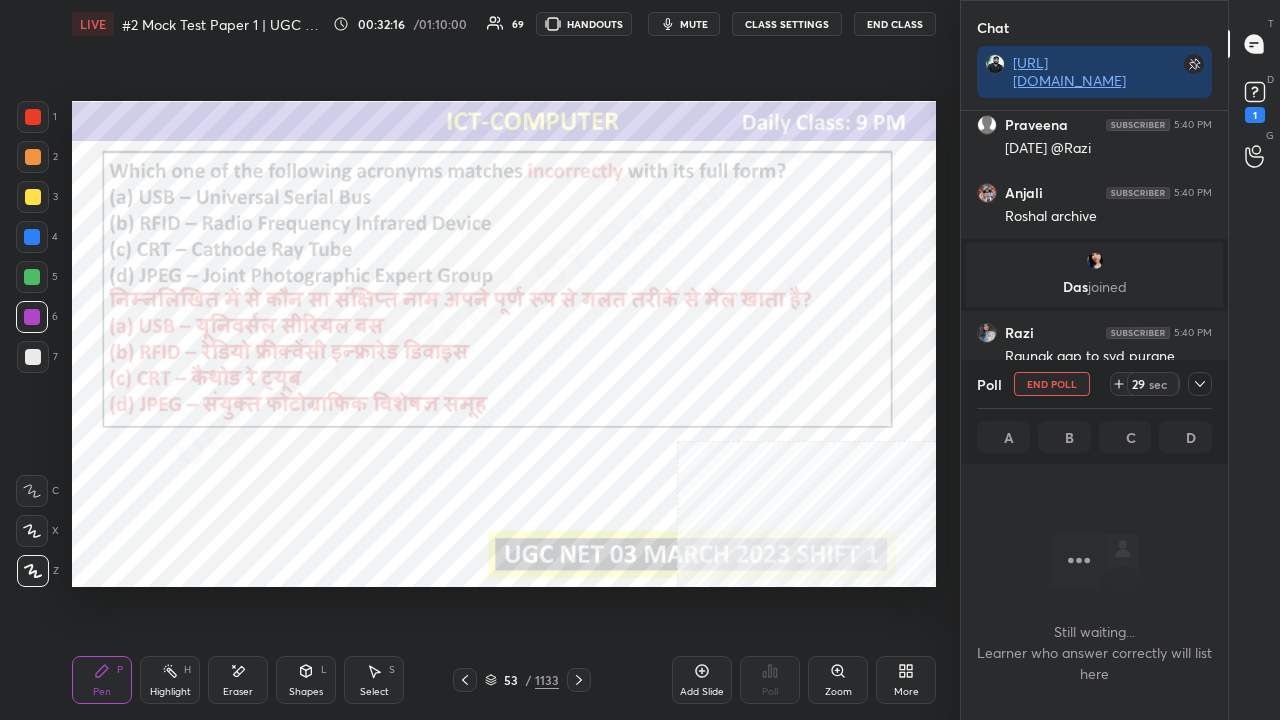 click 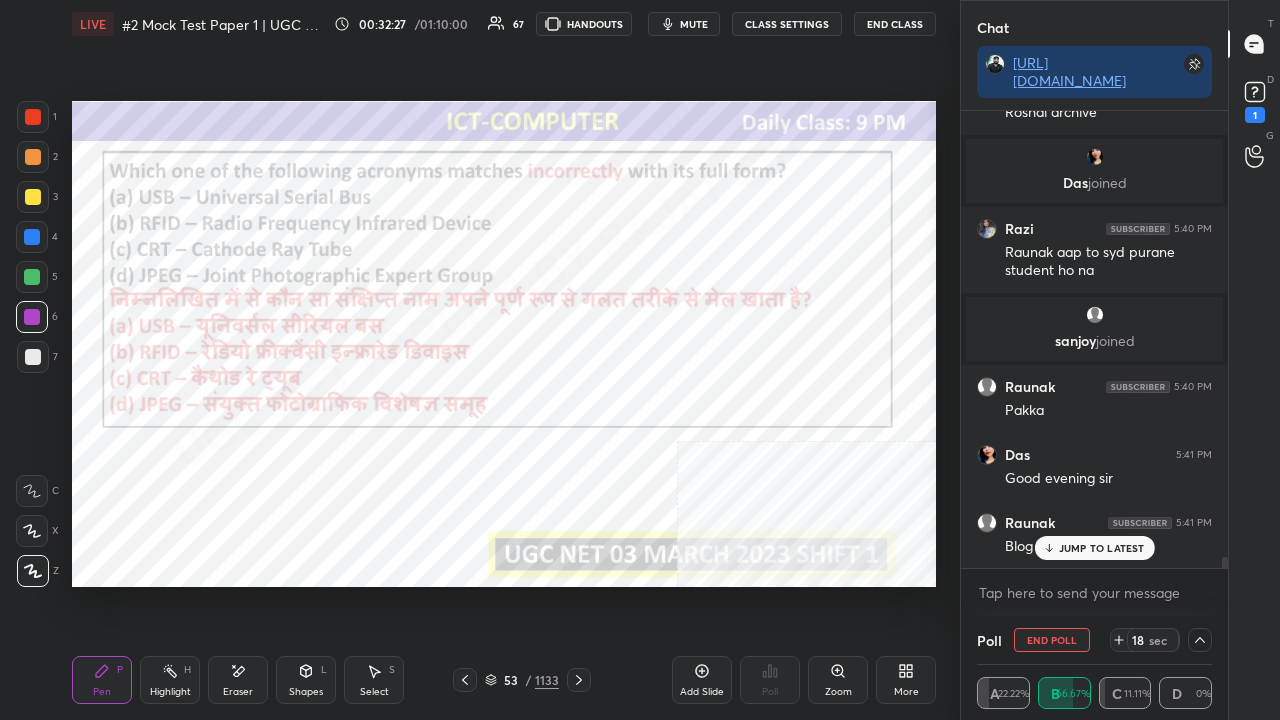 click on "JUMP TO LATEST" at bounding box center (1102, 548) 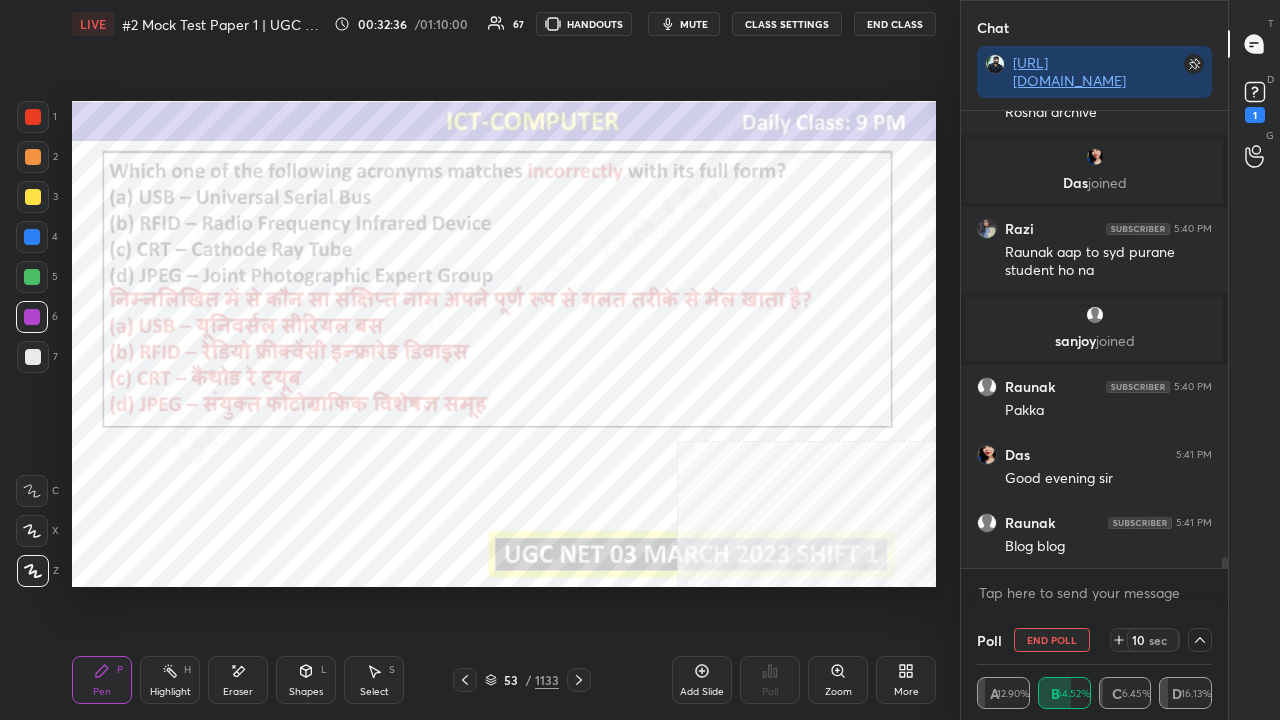 click 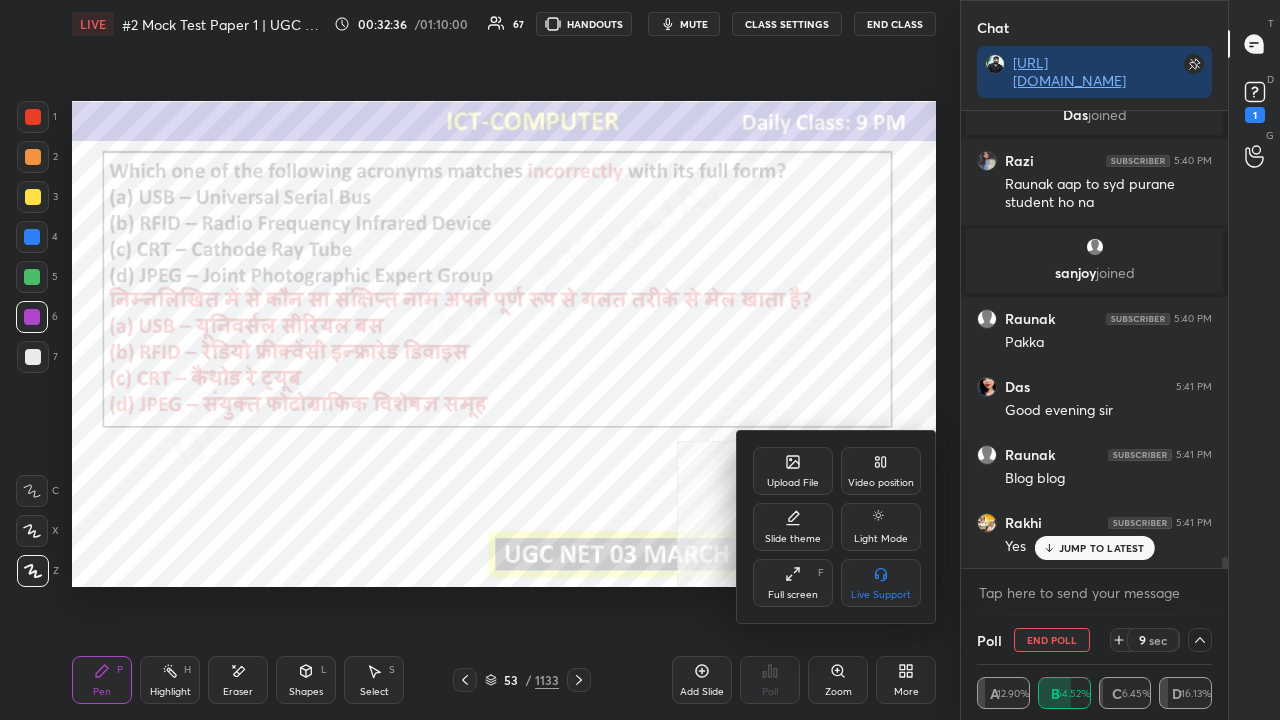 click on "Video position" at bounding box center (881, 471) 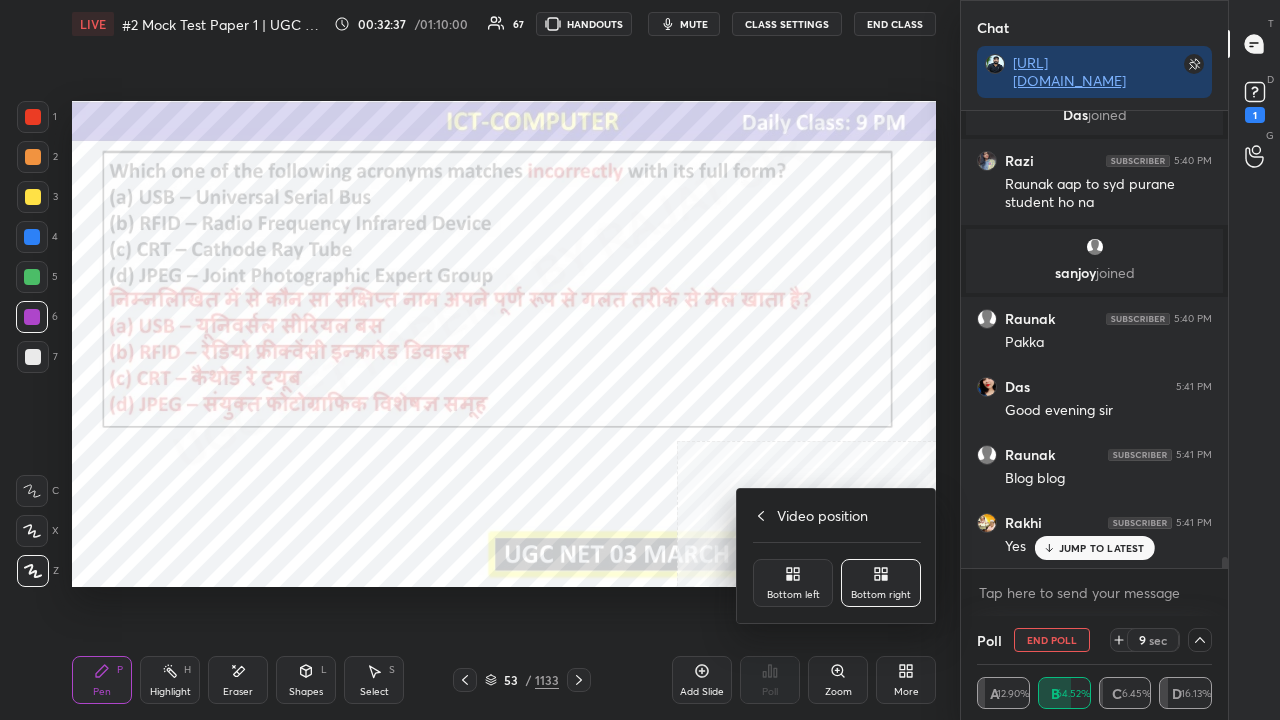 click on "Bottom left" at bounding box center [793, 583] 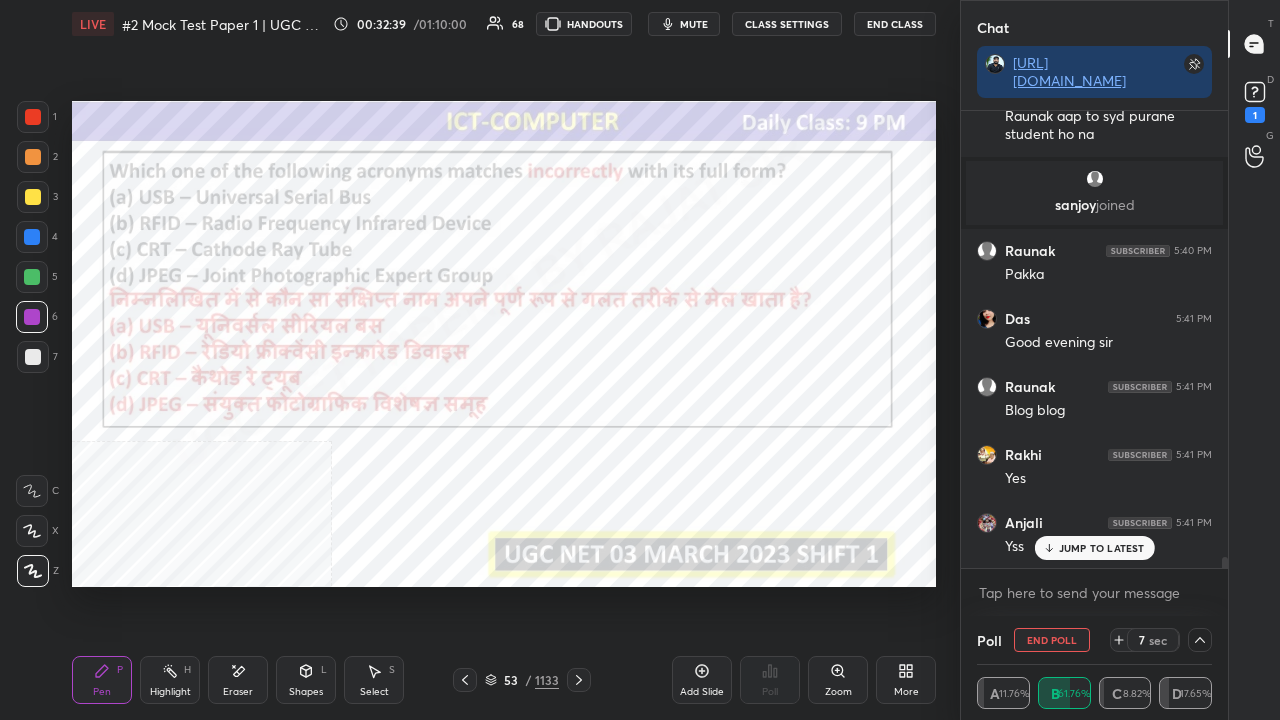 click on "More" at bounding box center (906, 680) 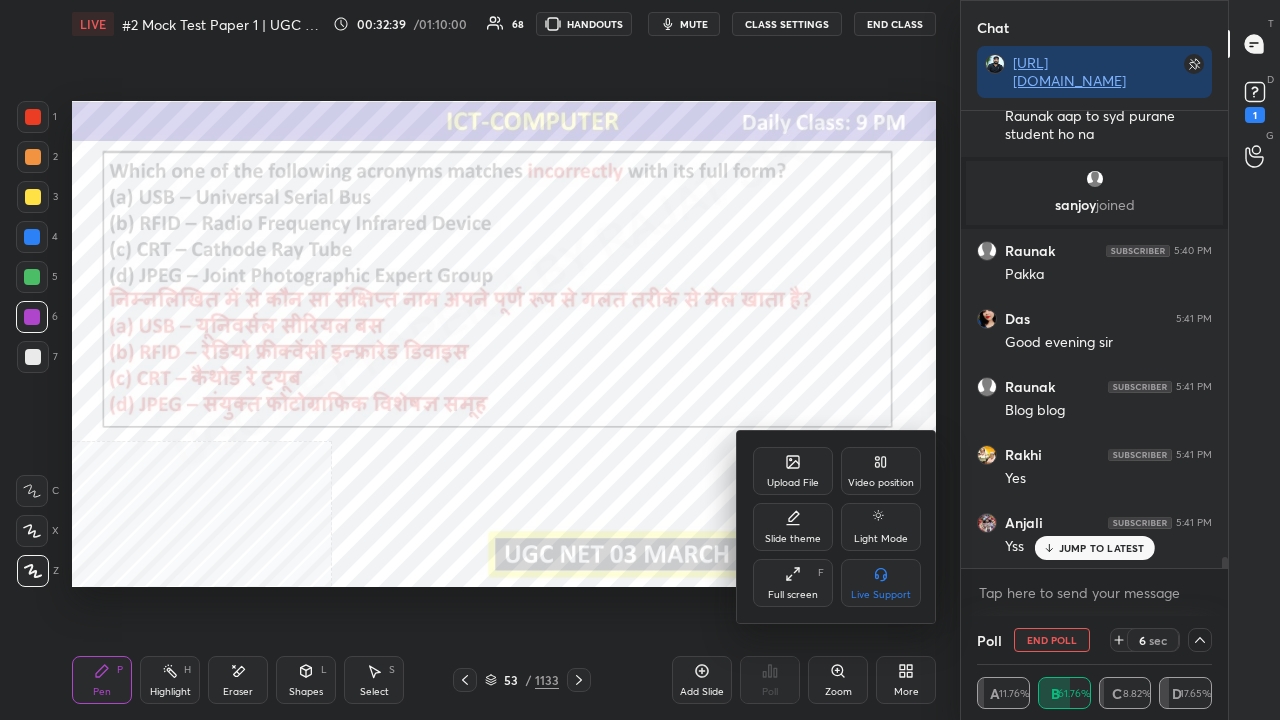 click 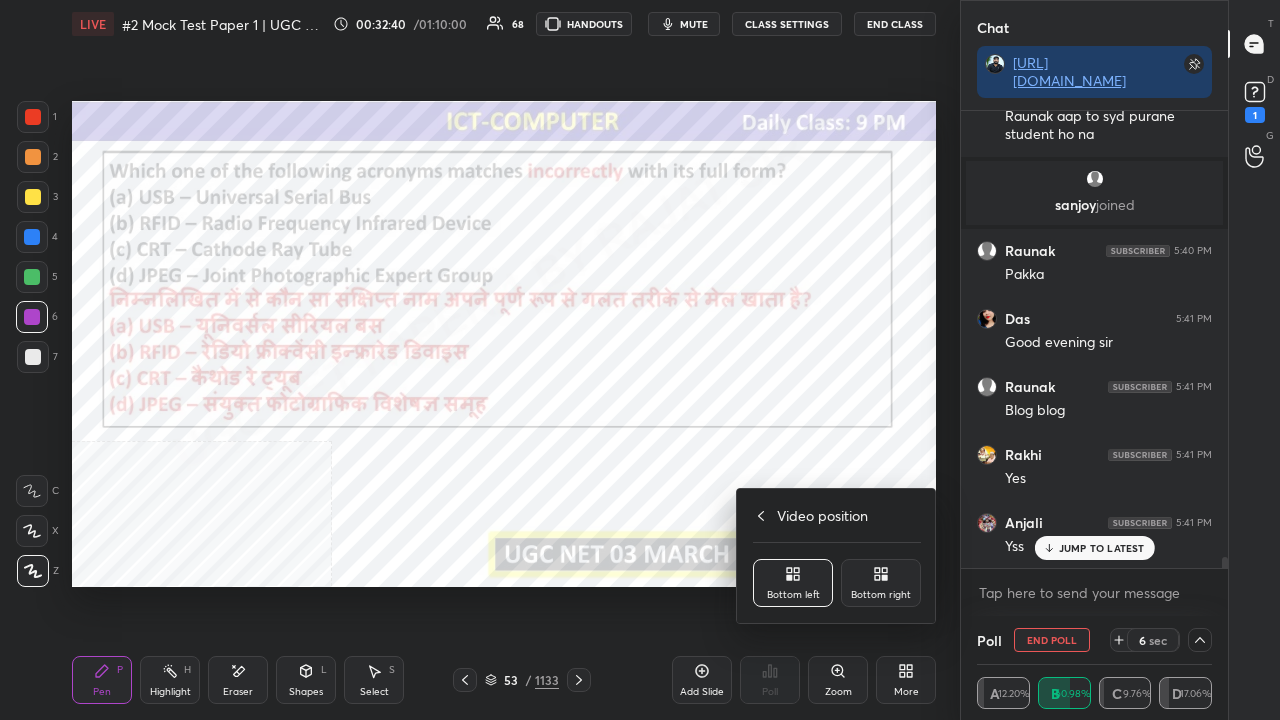 click on "Bottom right" at bounding box center (881, 583) 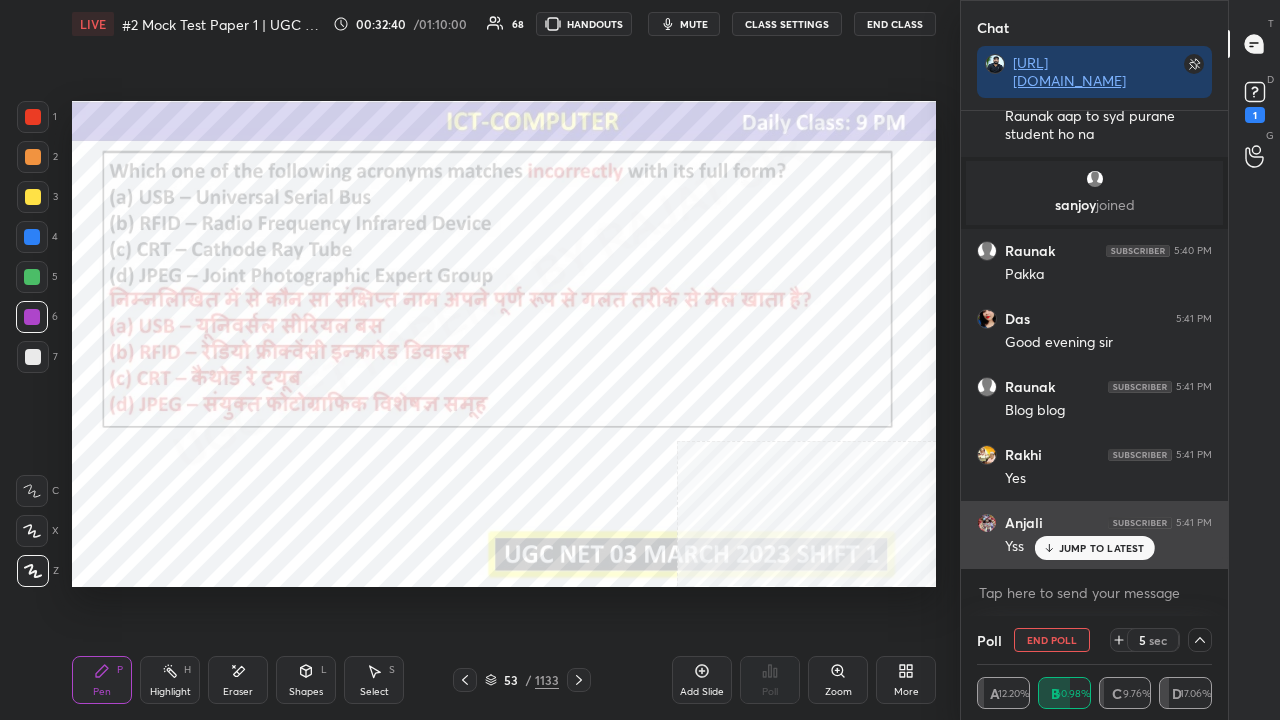 drag, startPoint x: 1079, startPoint y: 548, endPoint x: 985, endPoint y: 530, distance: 95.707886 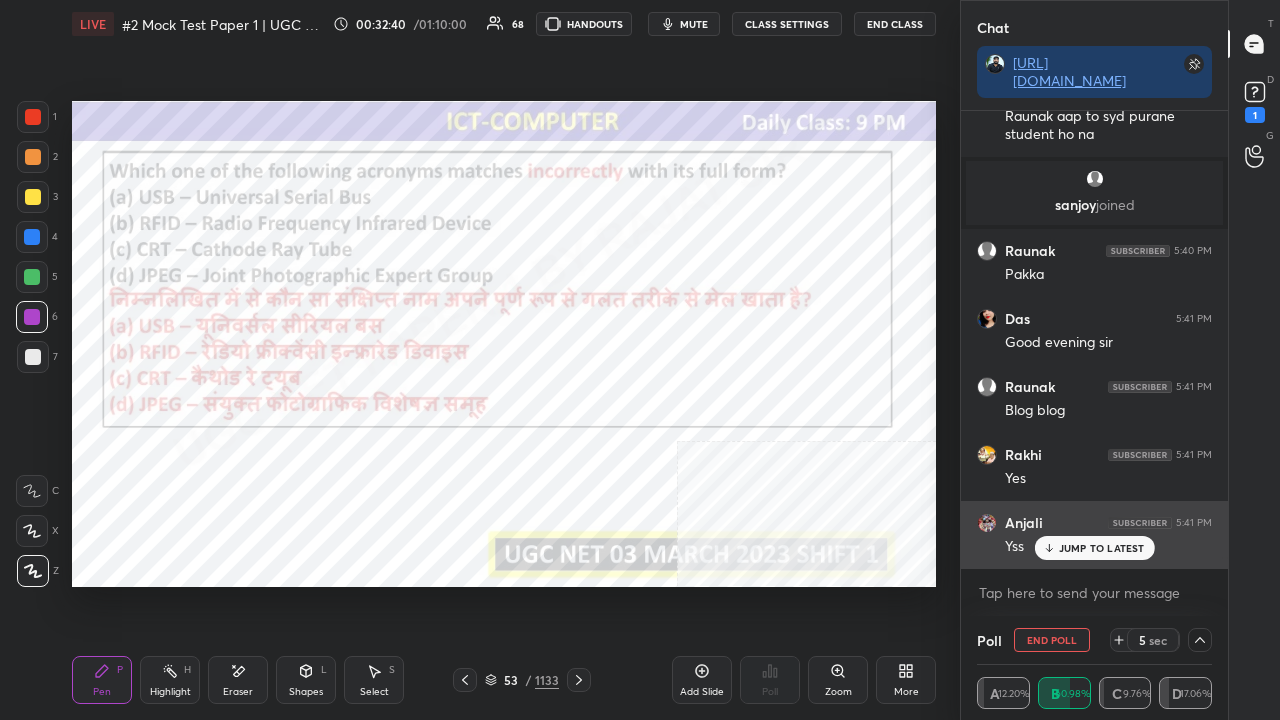 click on "JUMP TO LATEST" at bounding box center [1102, 548] 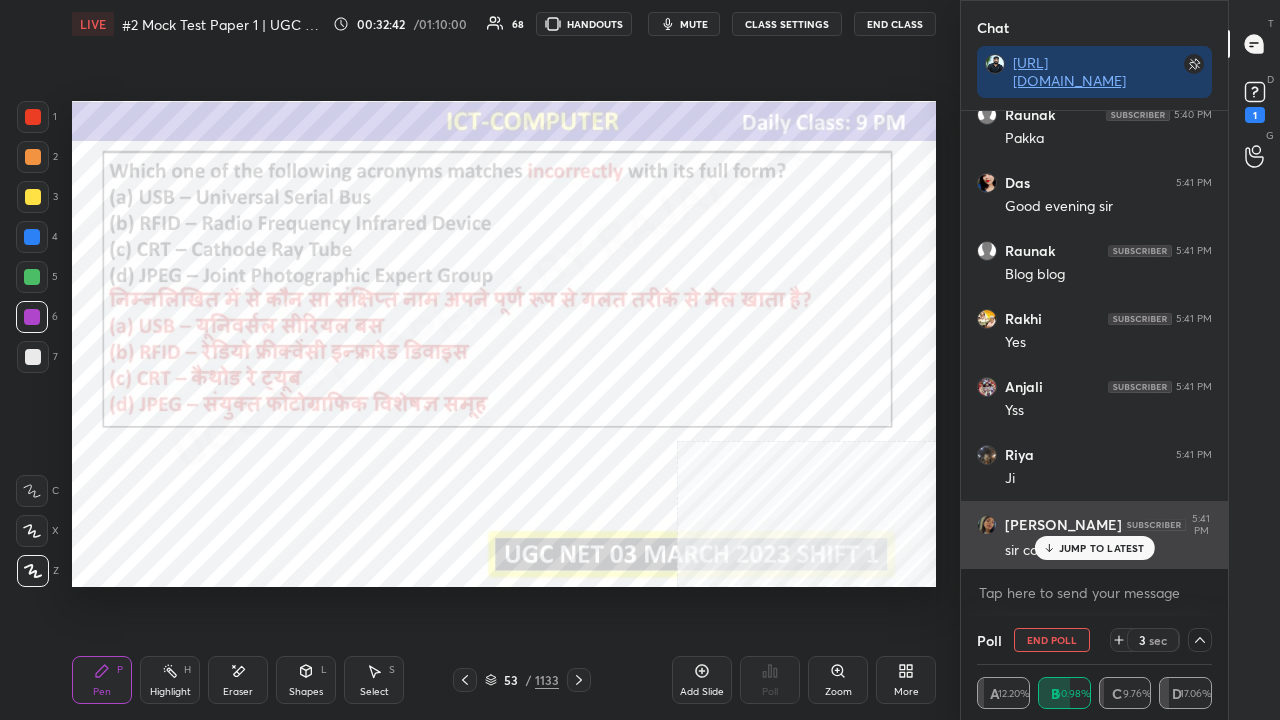 drag, startPoint x: 1099, startPoint y: 553, endPoint x: 1014, endPoint y: 516, distance: 92.70383 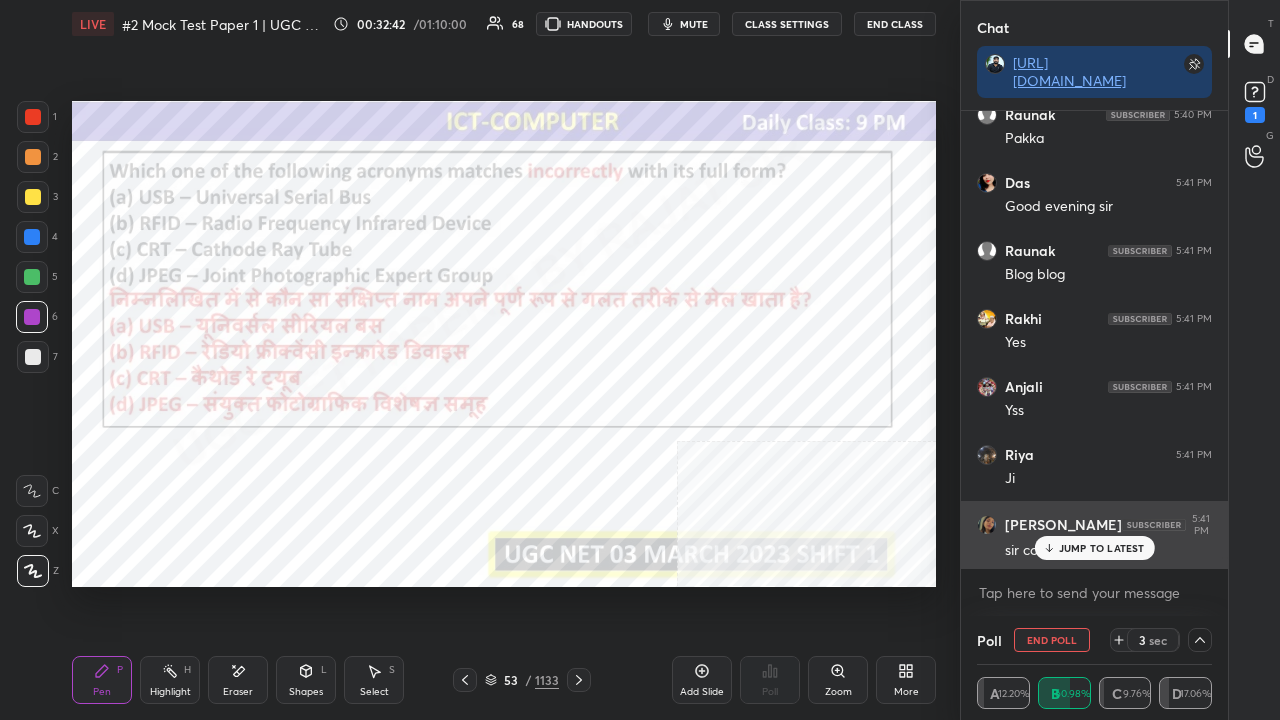 click on "JUMP TO LATEST" at bounding box center [1102, 548] 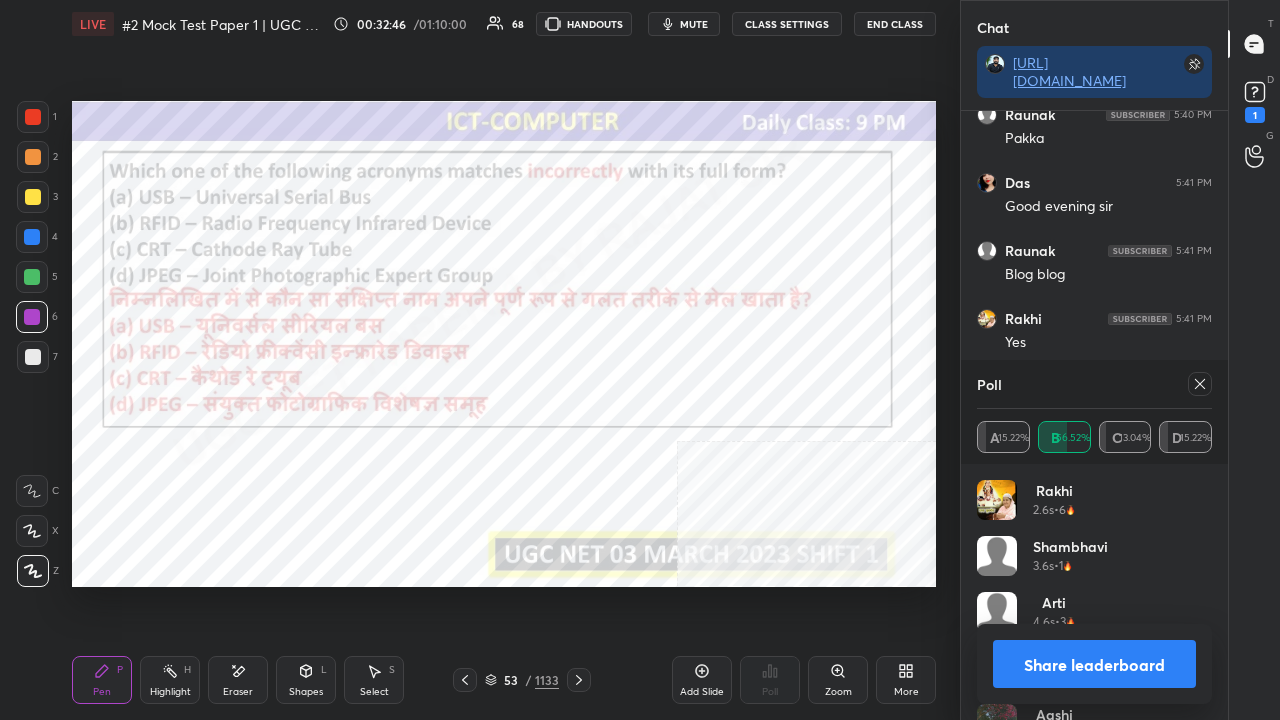 click 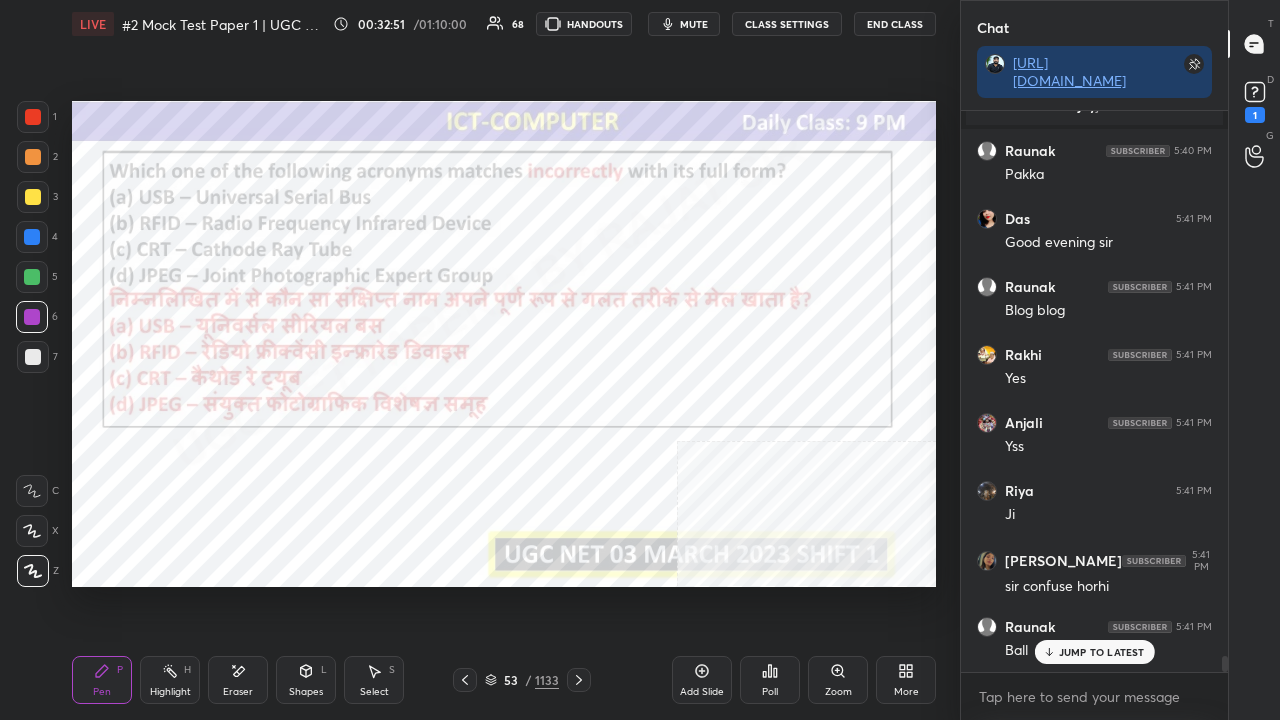 click 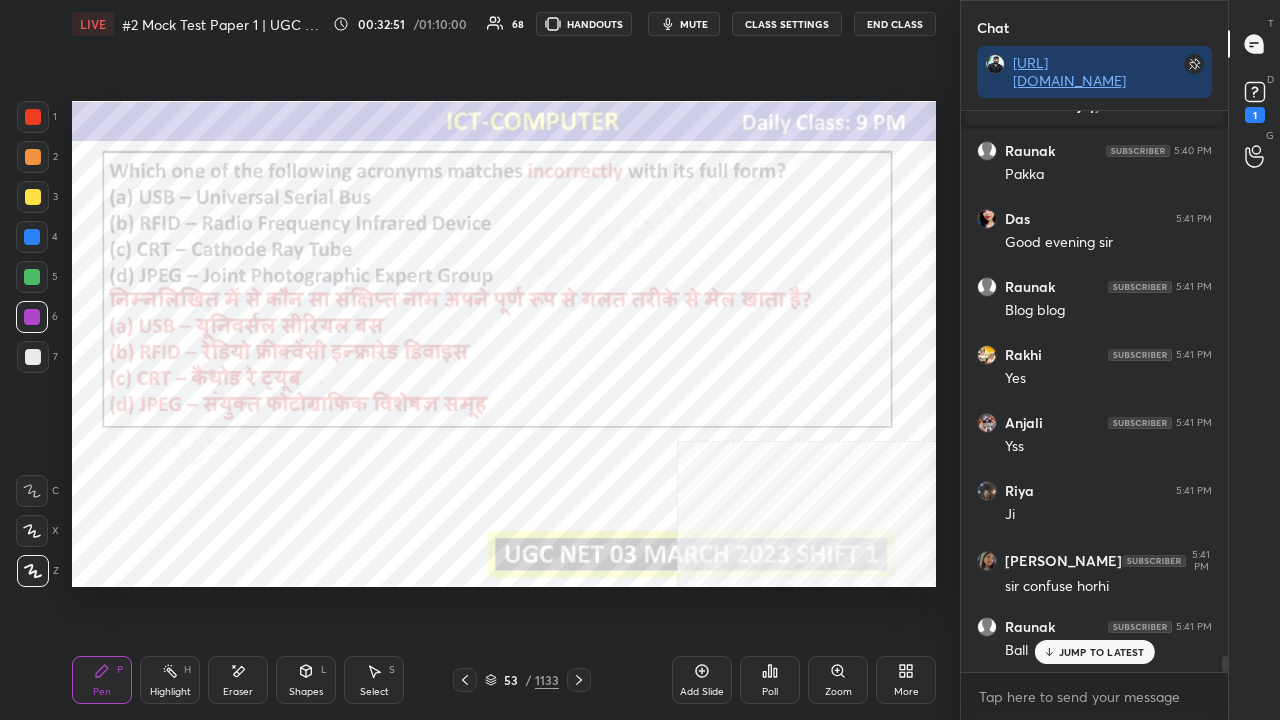 click 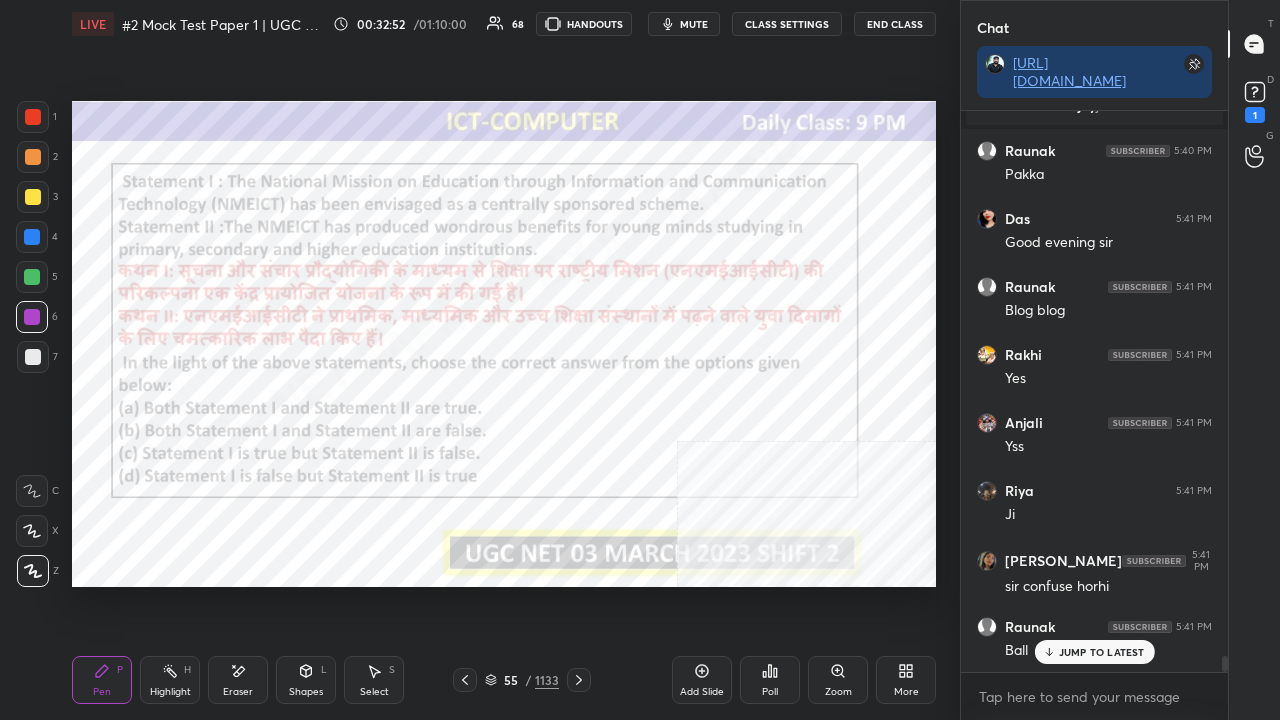 click on "/" at bounding box center (528, 680) 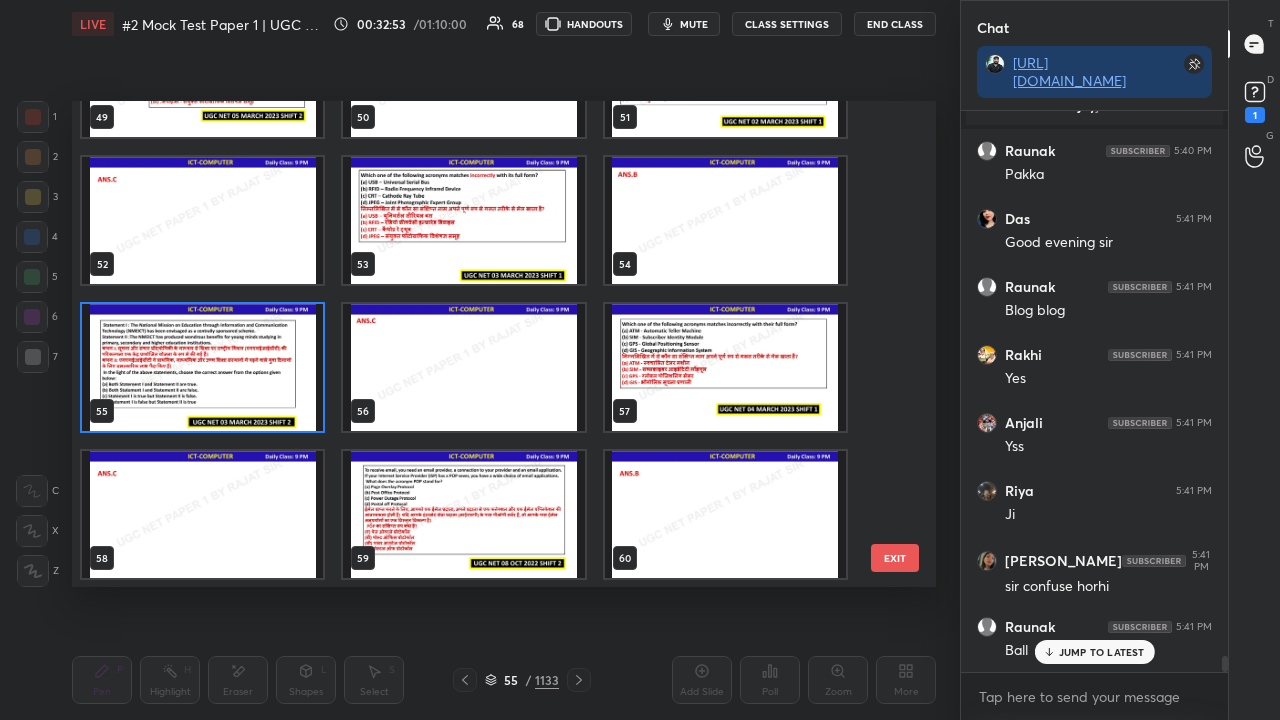 click at bounding box center [202, 367] 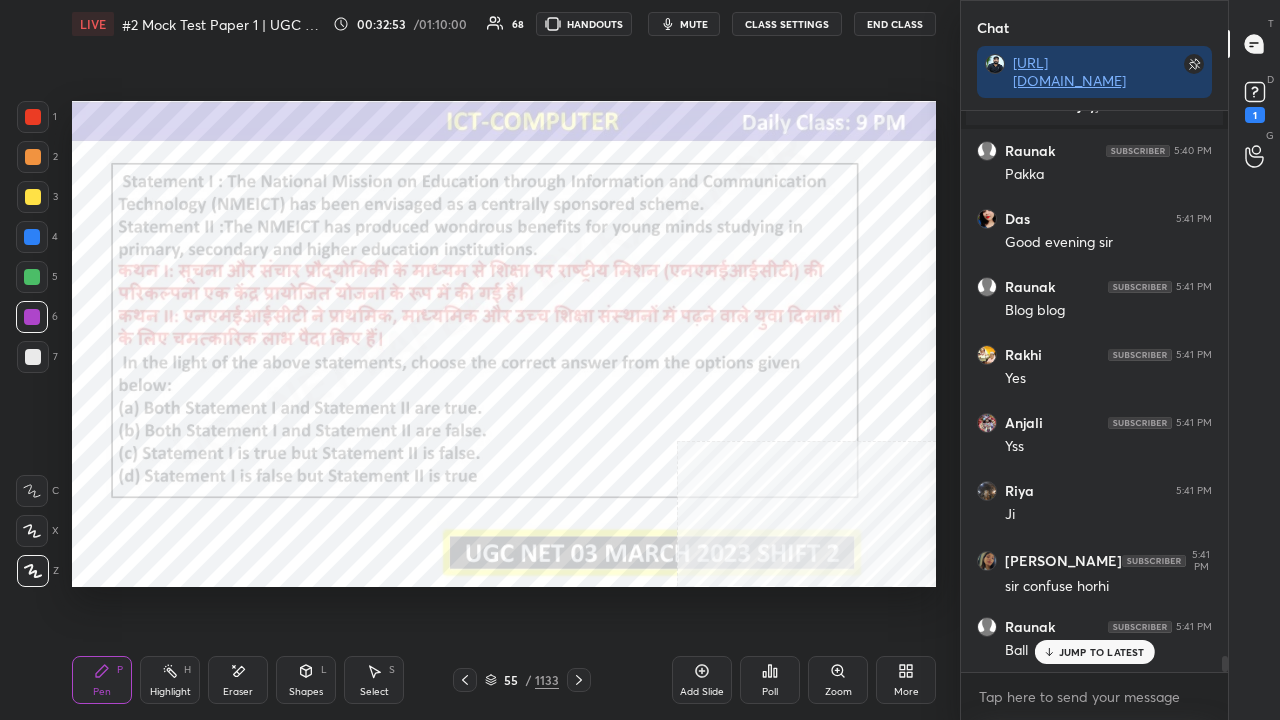 click at bounding box center (202, 367) 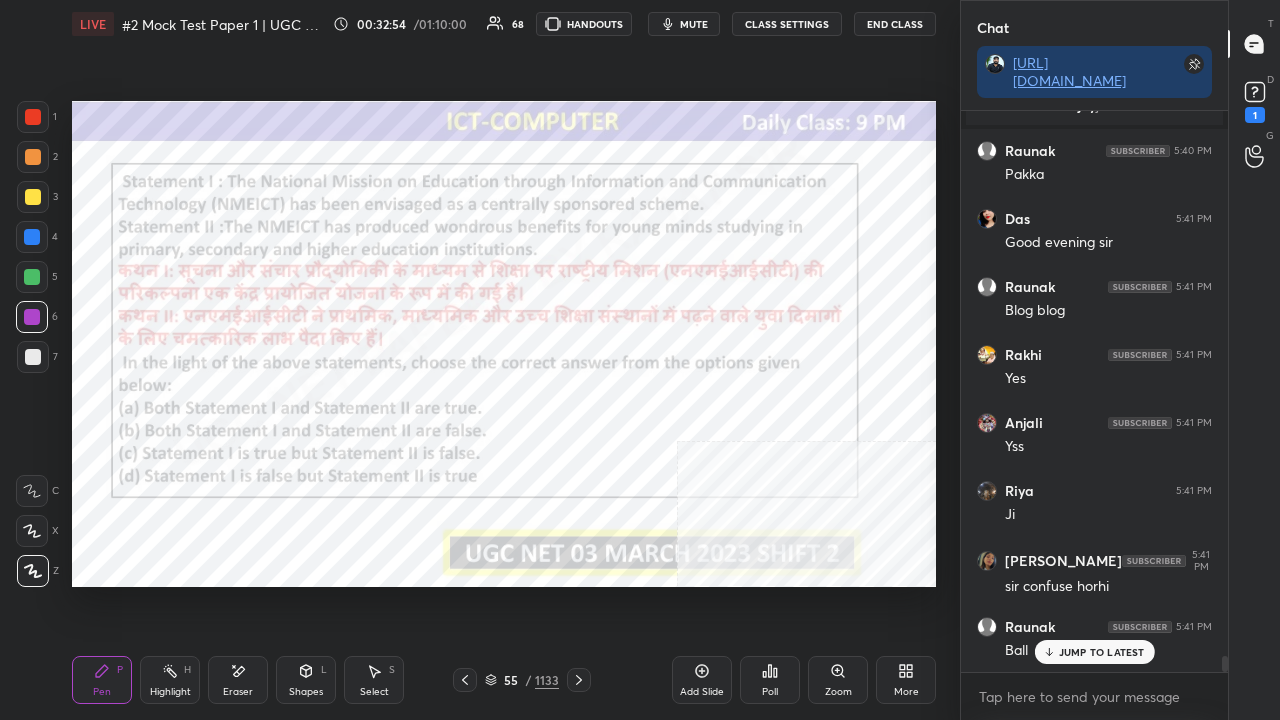 click 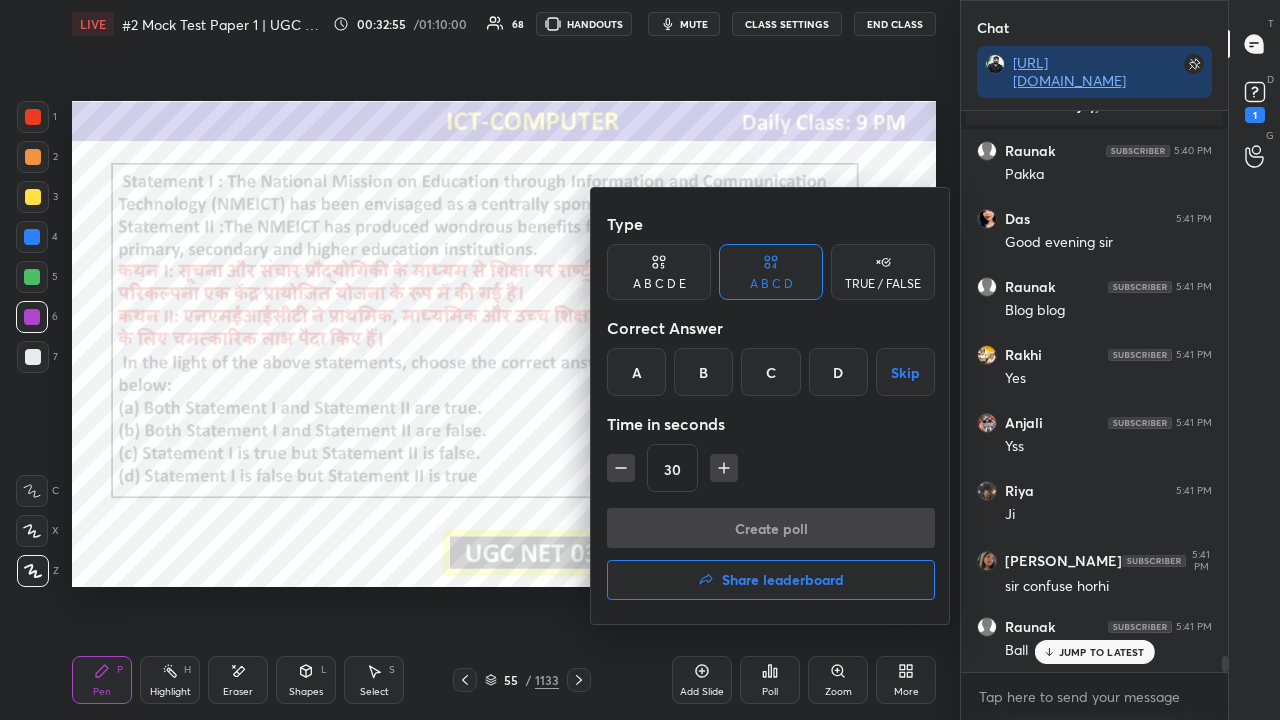 drag, startPoint x: 762, startPoint y: 372, endPoint x: 741, endPoint y: 474, distance: 104.13933 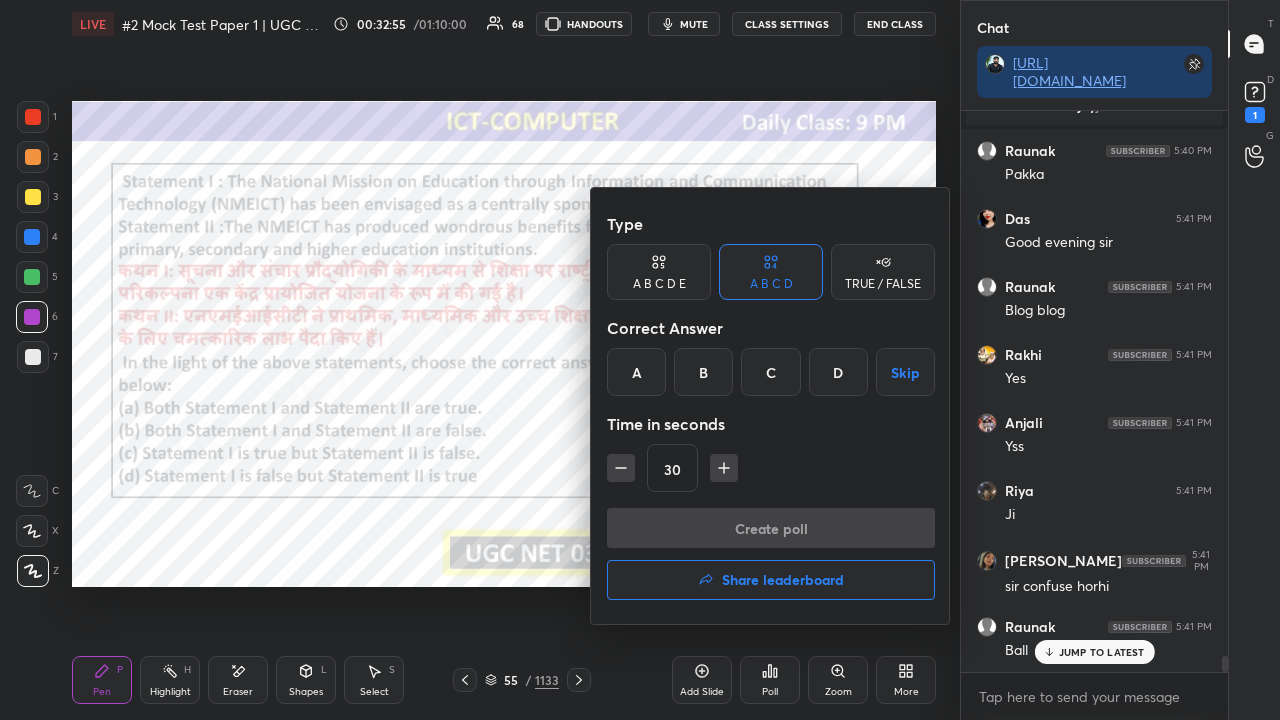 click on "C" at bounding box center (770, 372) 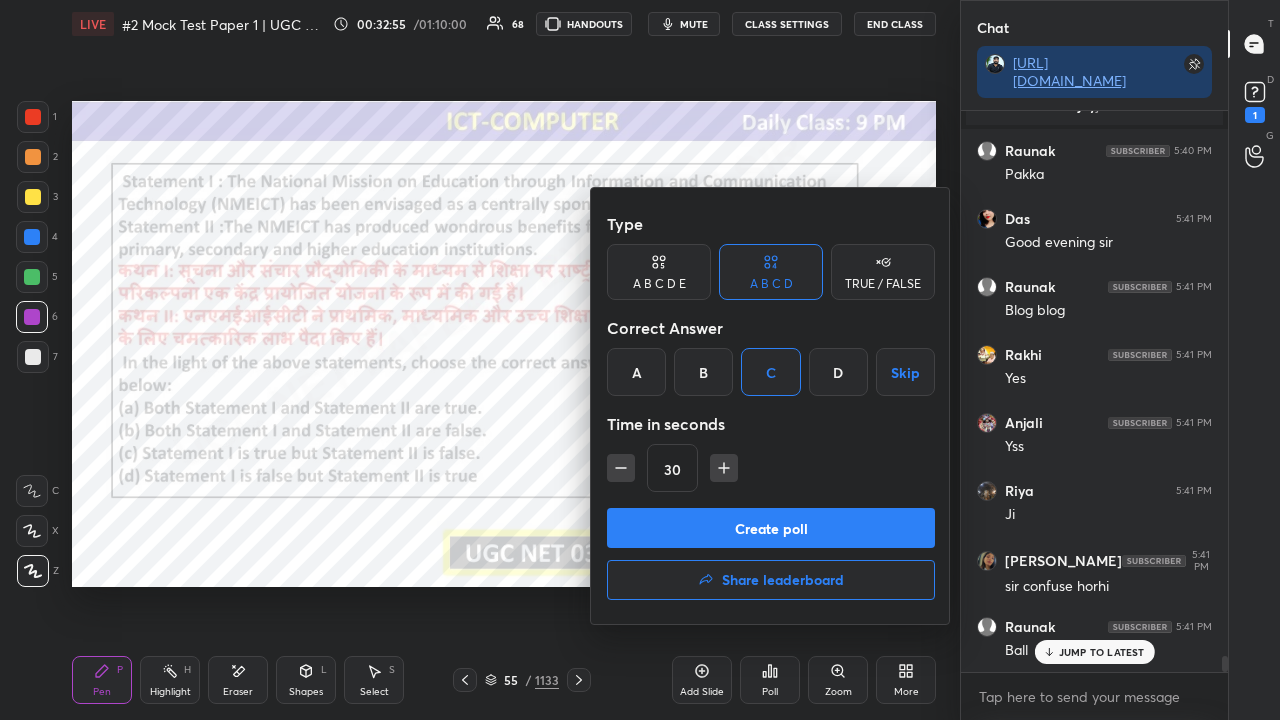 drag, startPoint x: 723, startPoint y: 531, endPoint x: 727, endPoint y: 514, distance: 17.464249 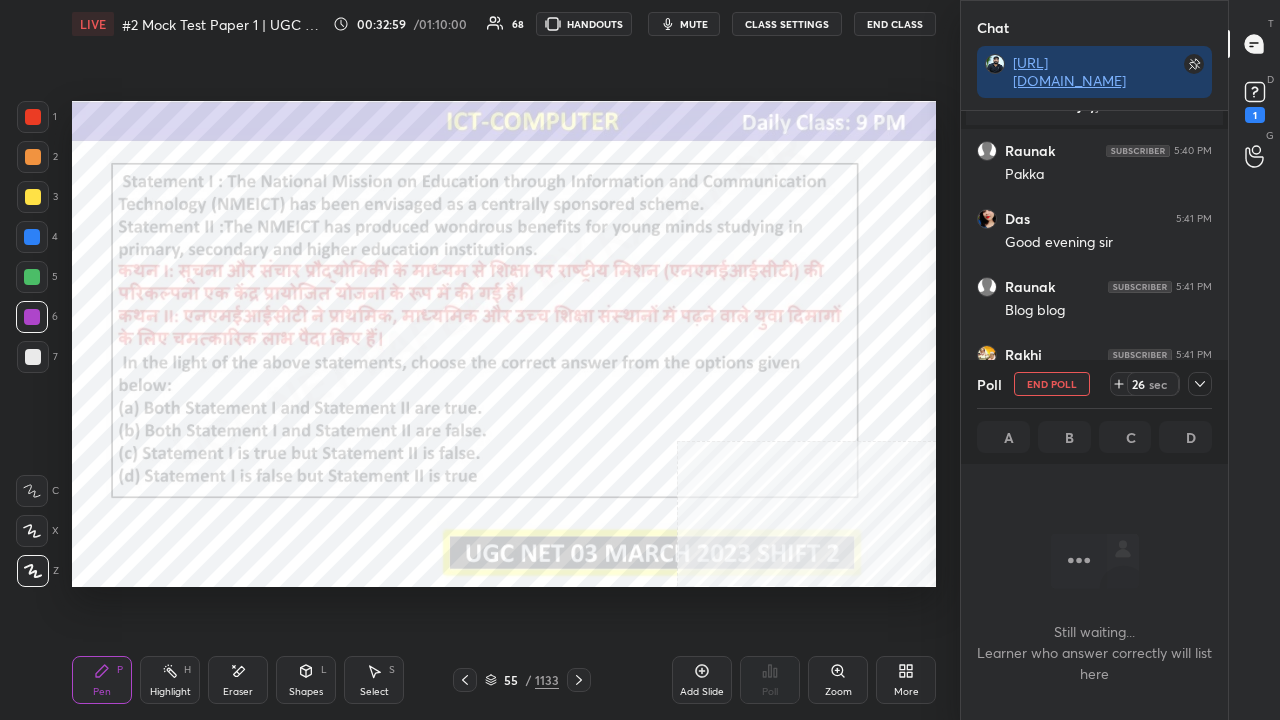click 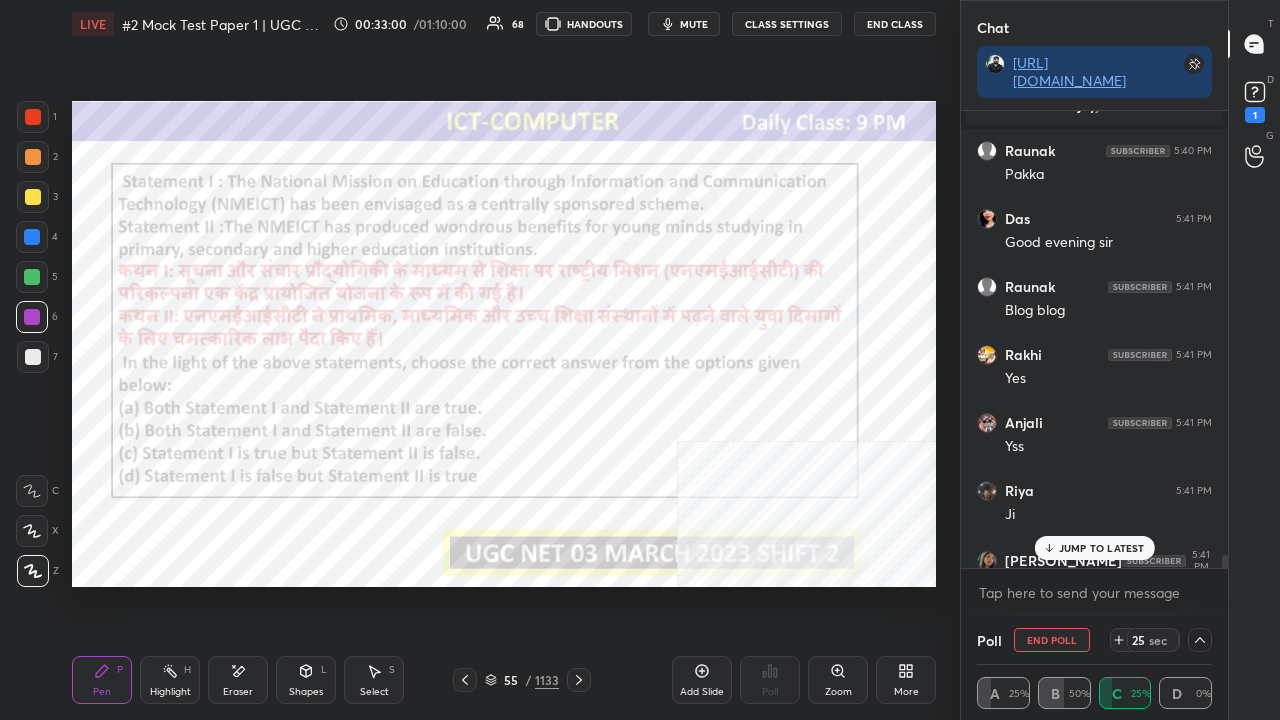 click on "JUMP TO LATEST" at bounding box center (1102, 548) 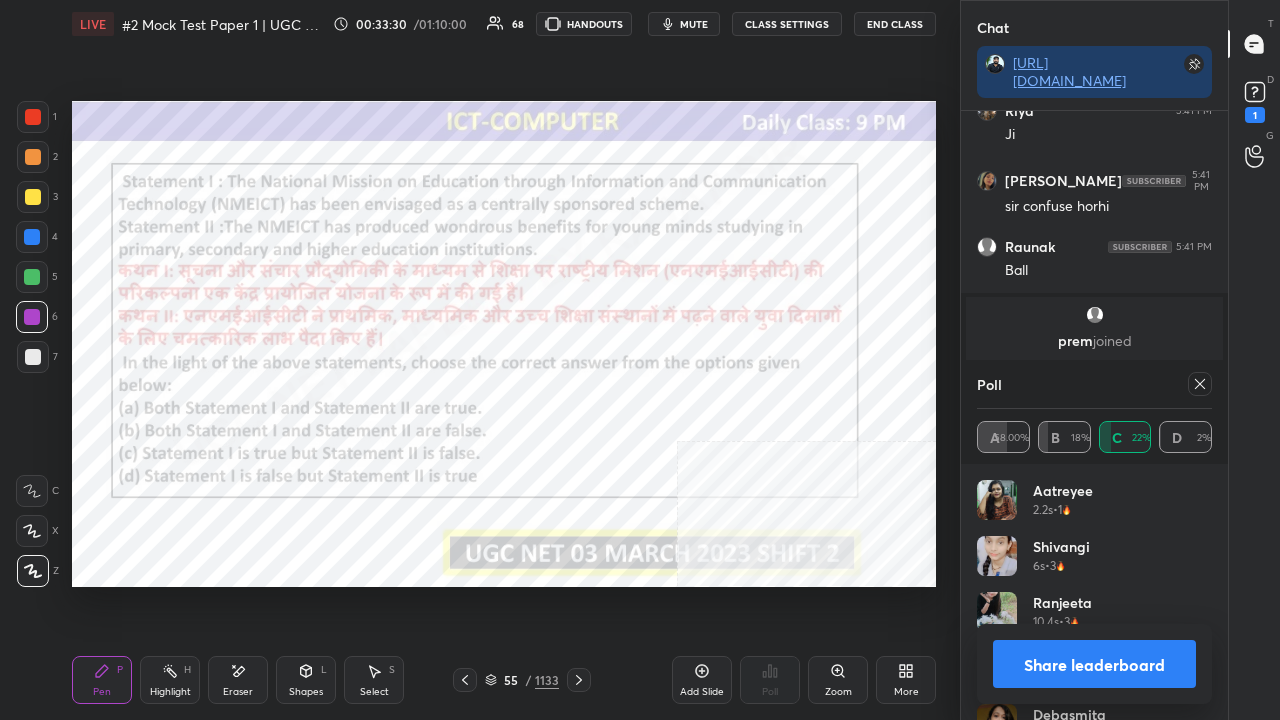 click 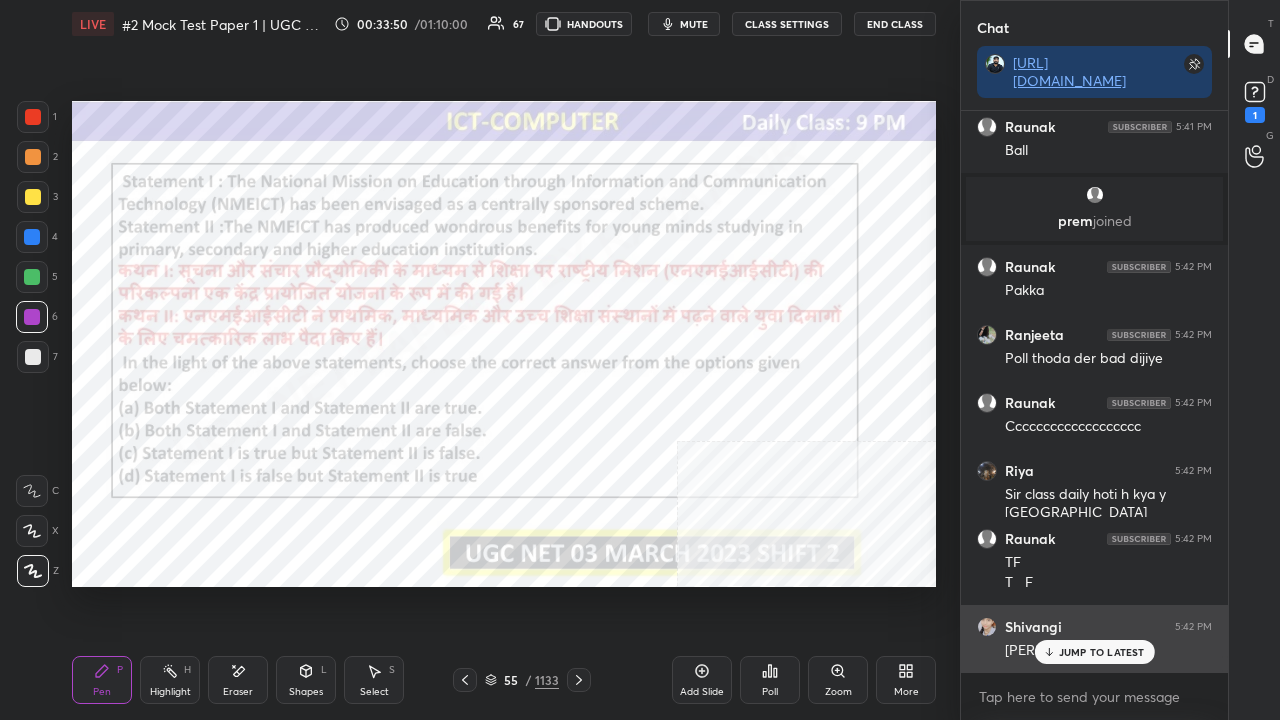 click on "JUMP TO LATEST" at bounding box center (1102, 652) 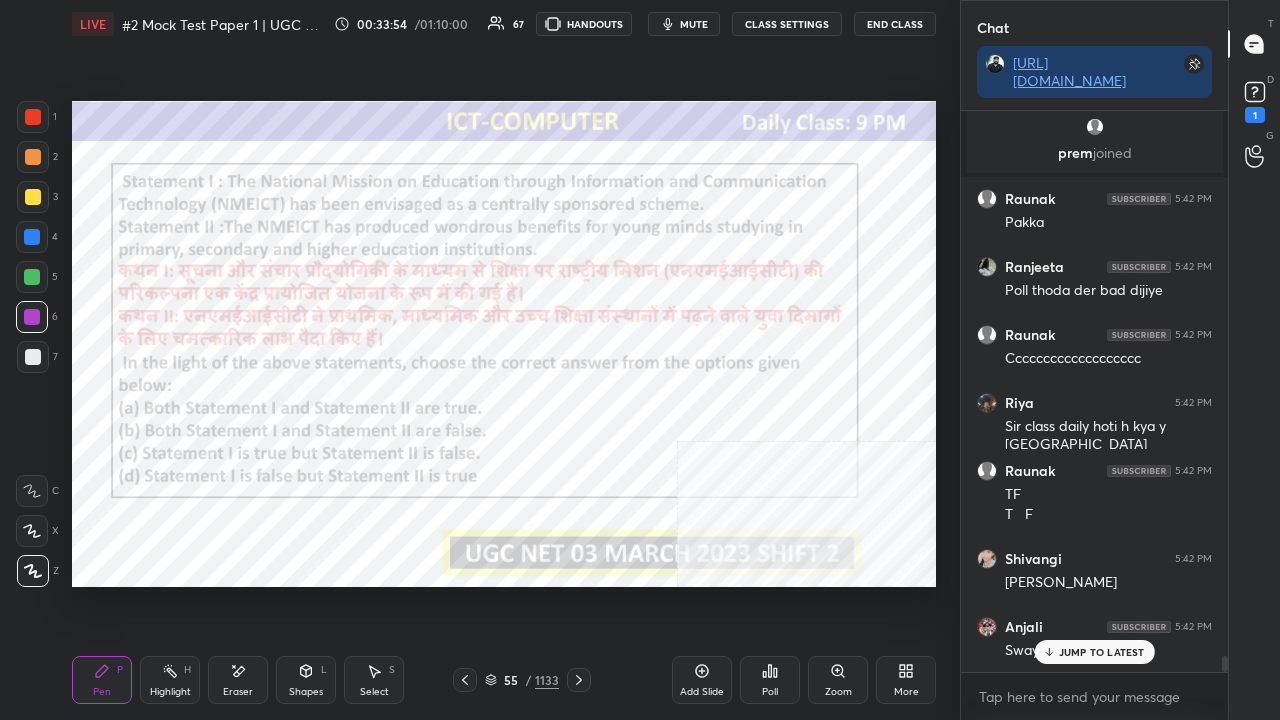 click on "55" at bounding box center (511, 680) 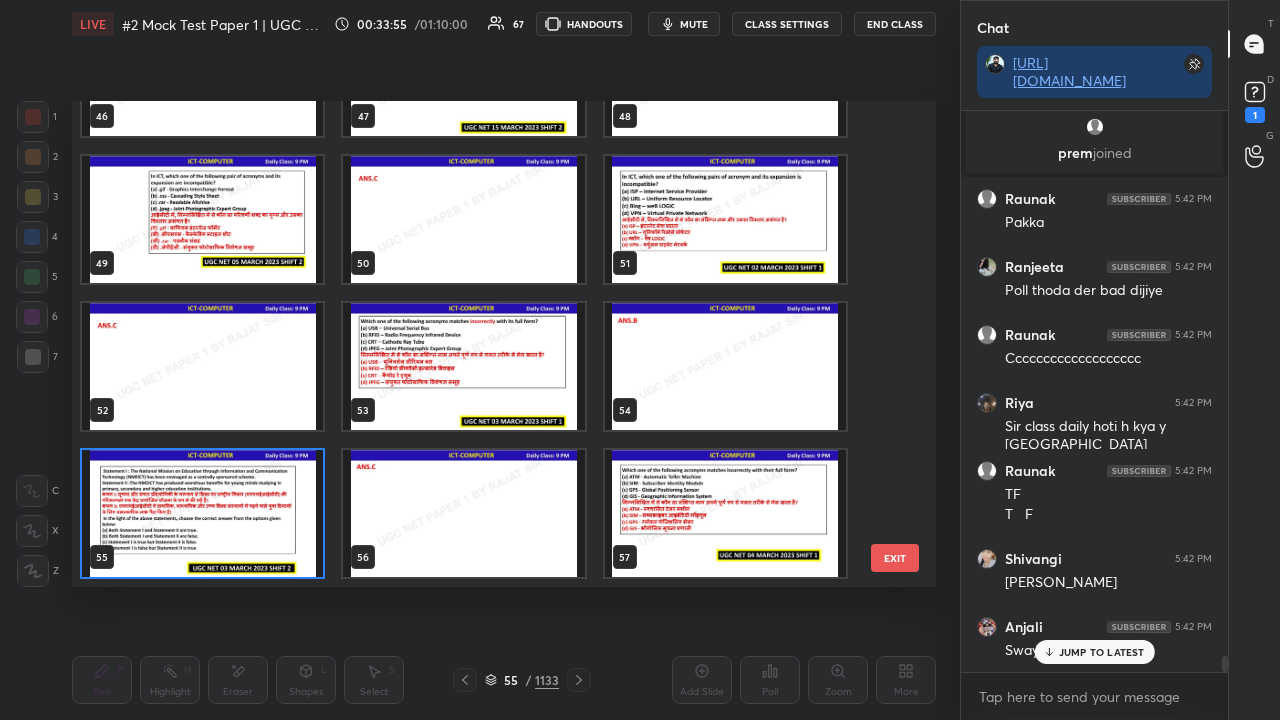 click on "JUMP TO LATEST" at bounding box center (1094, 652) 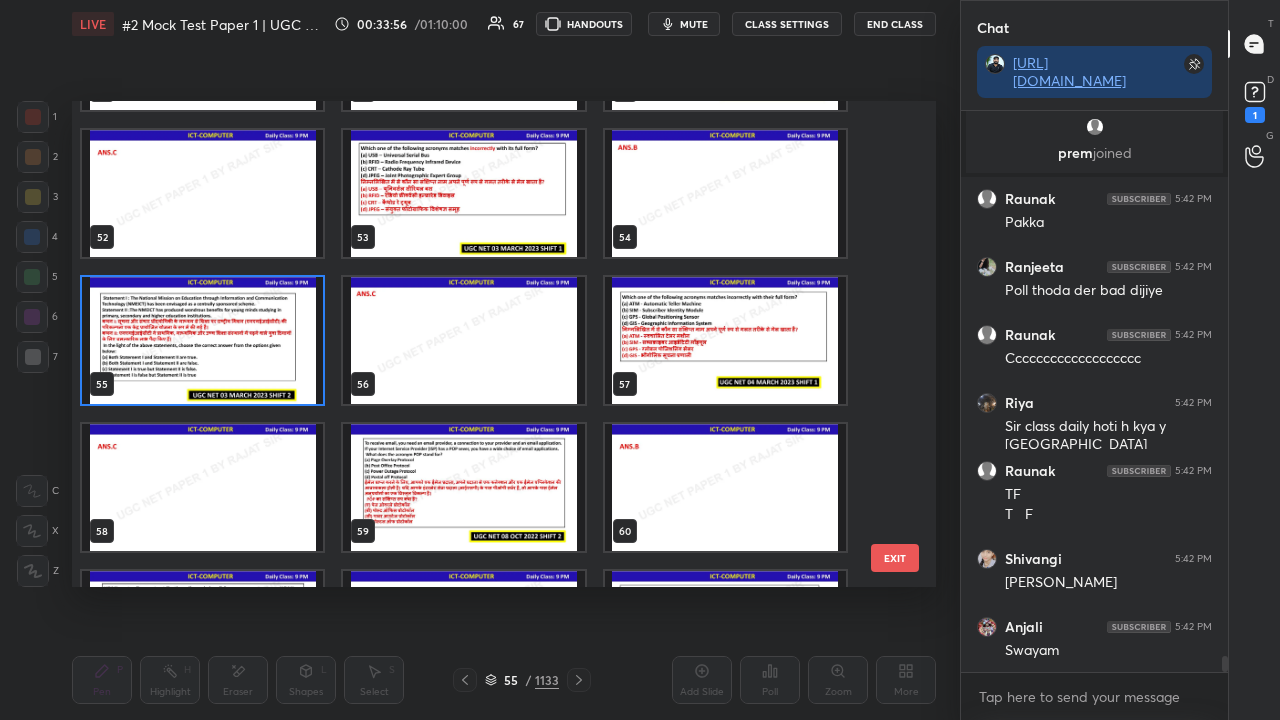 click at bounding box center [725, 340] 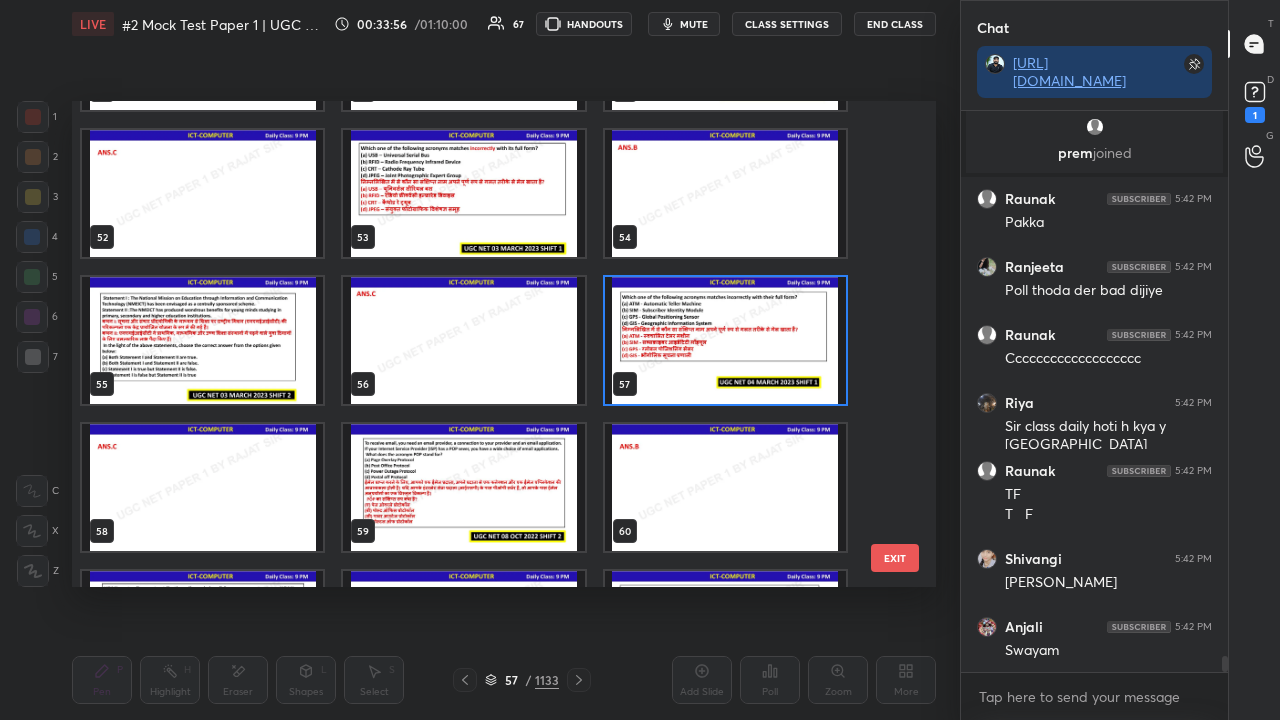 click at bounding box center [725, 340] 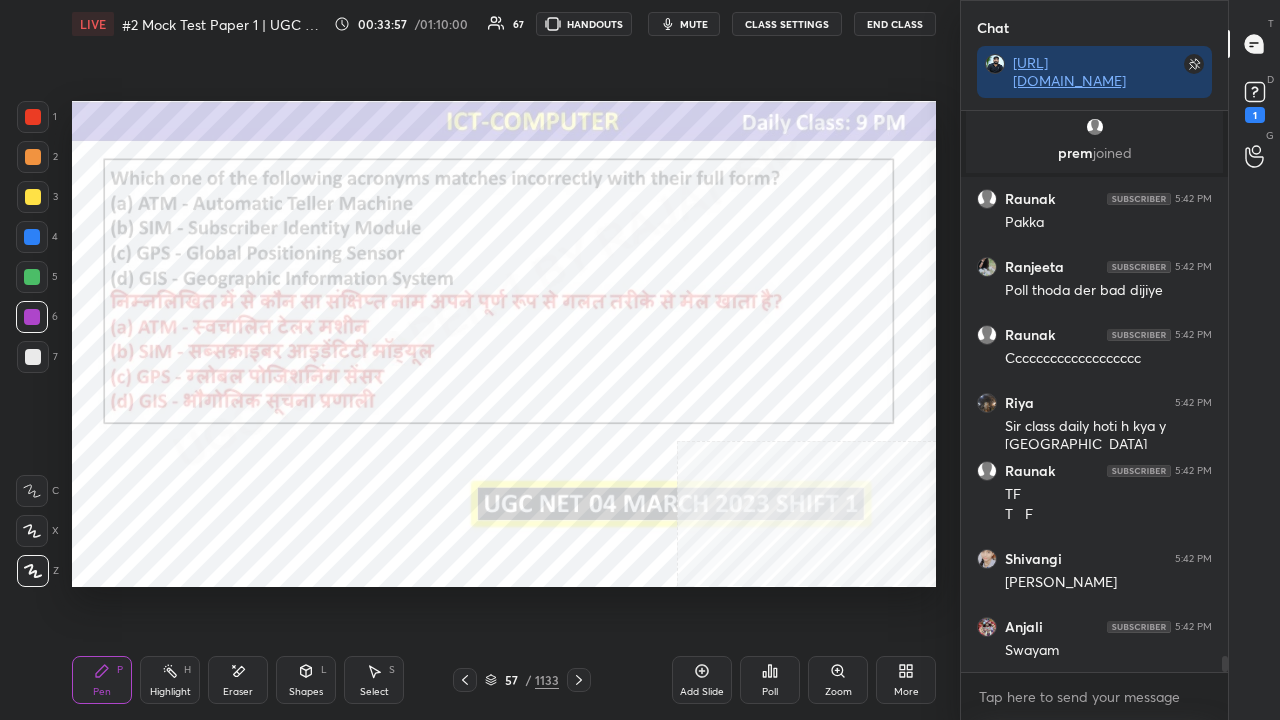 click on "Poll" at bounding box center (770, 680) 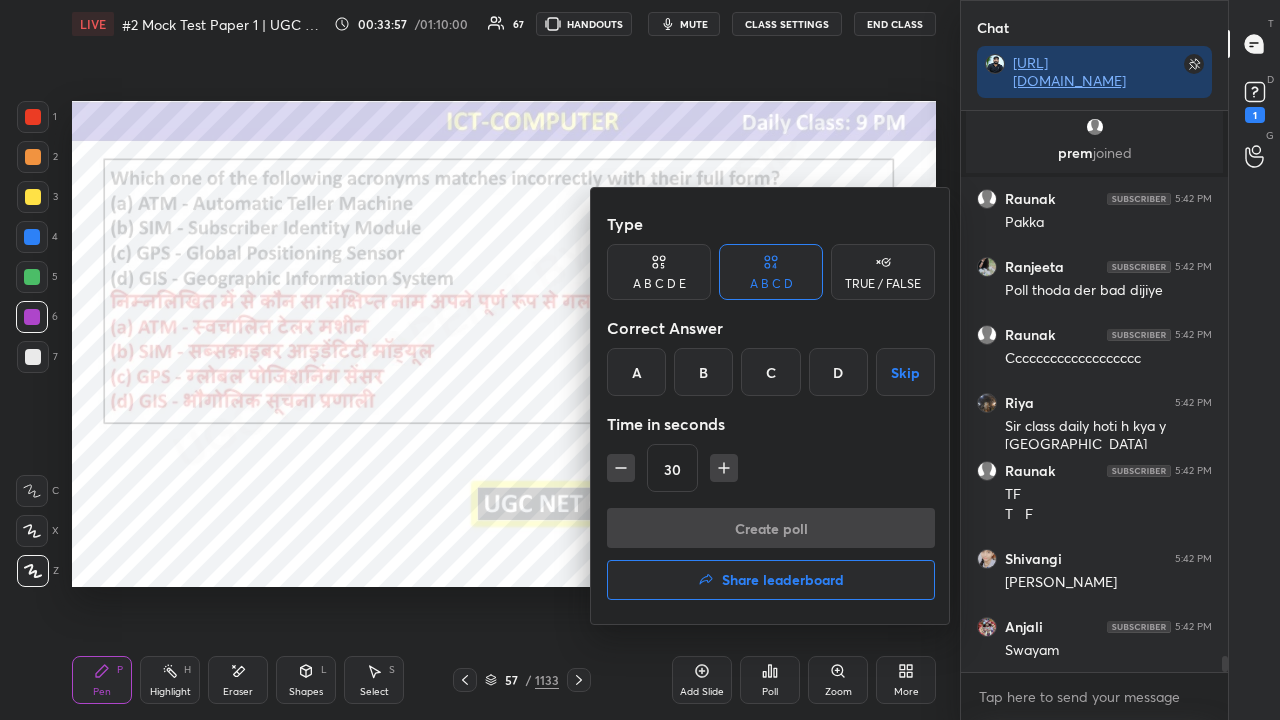 click on "C" at bounding box center [770, 372] 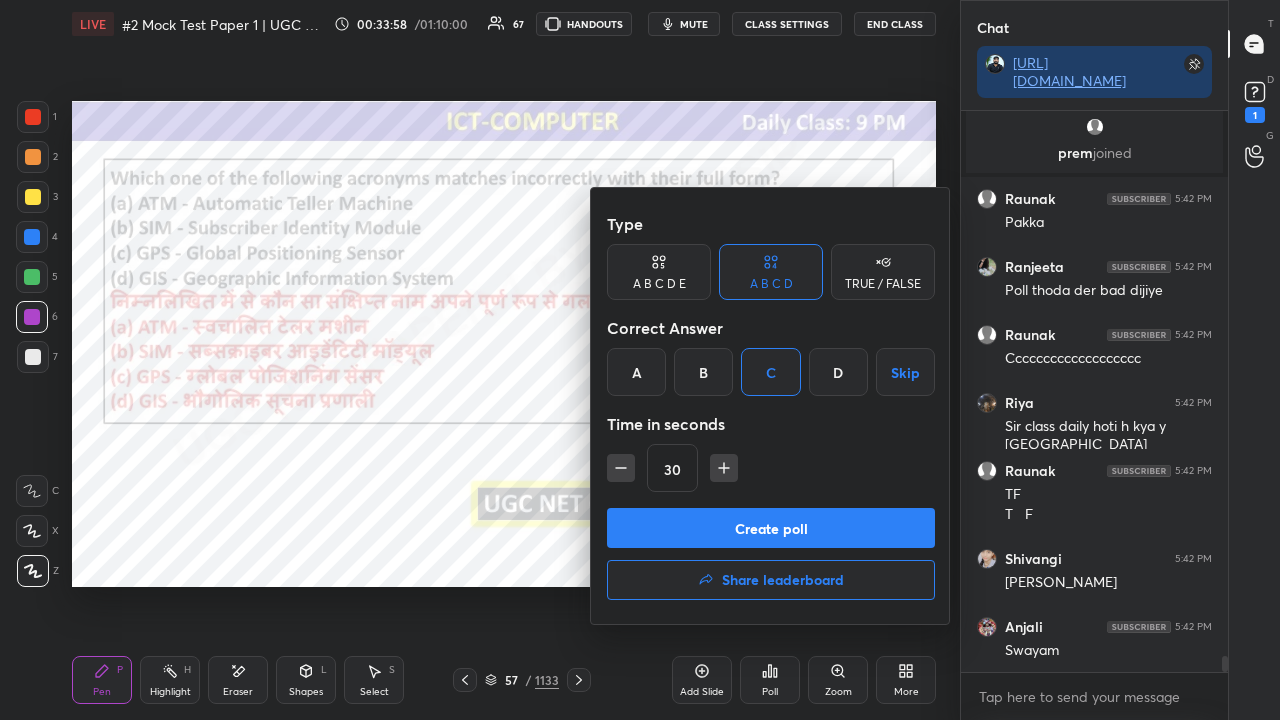 click on "Create poll" at bounding box center (771, 528) 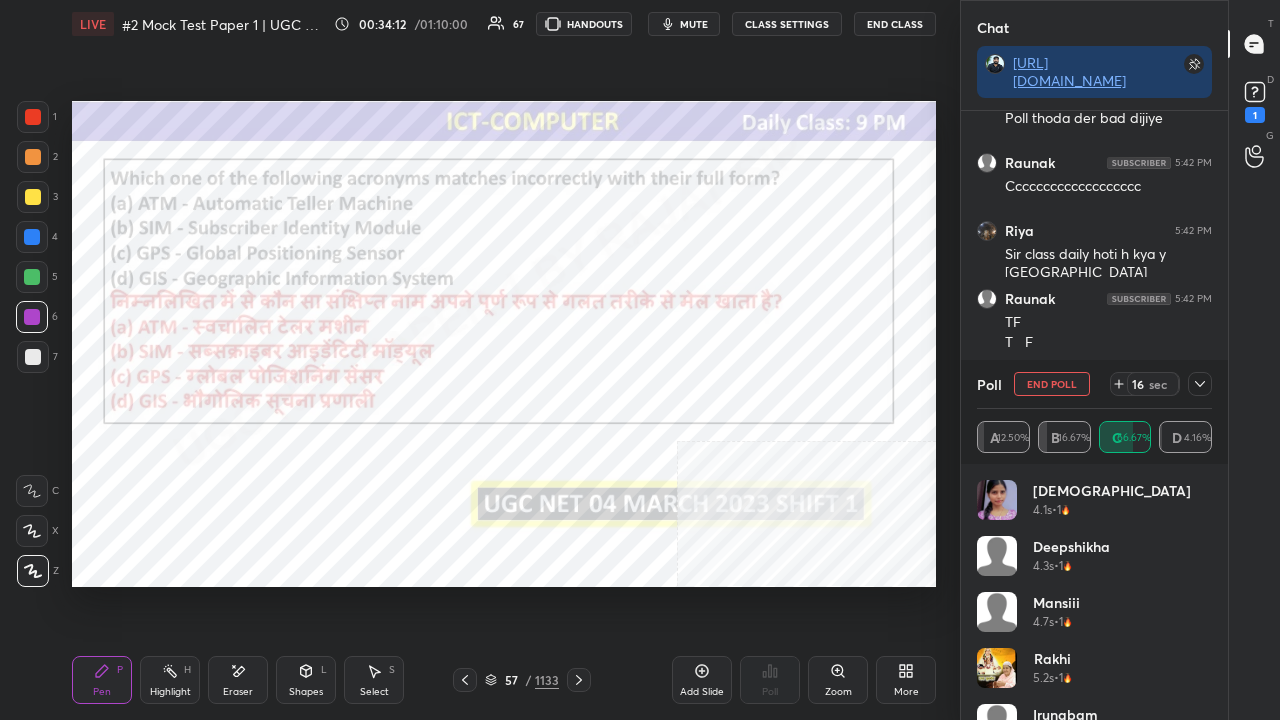 click 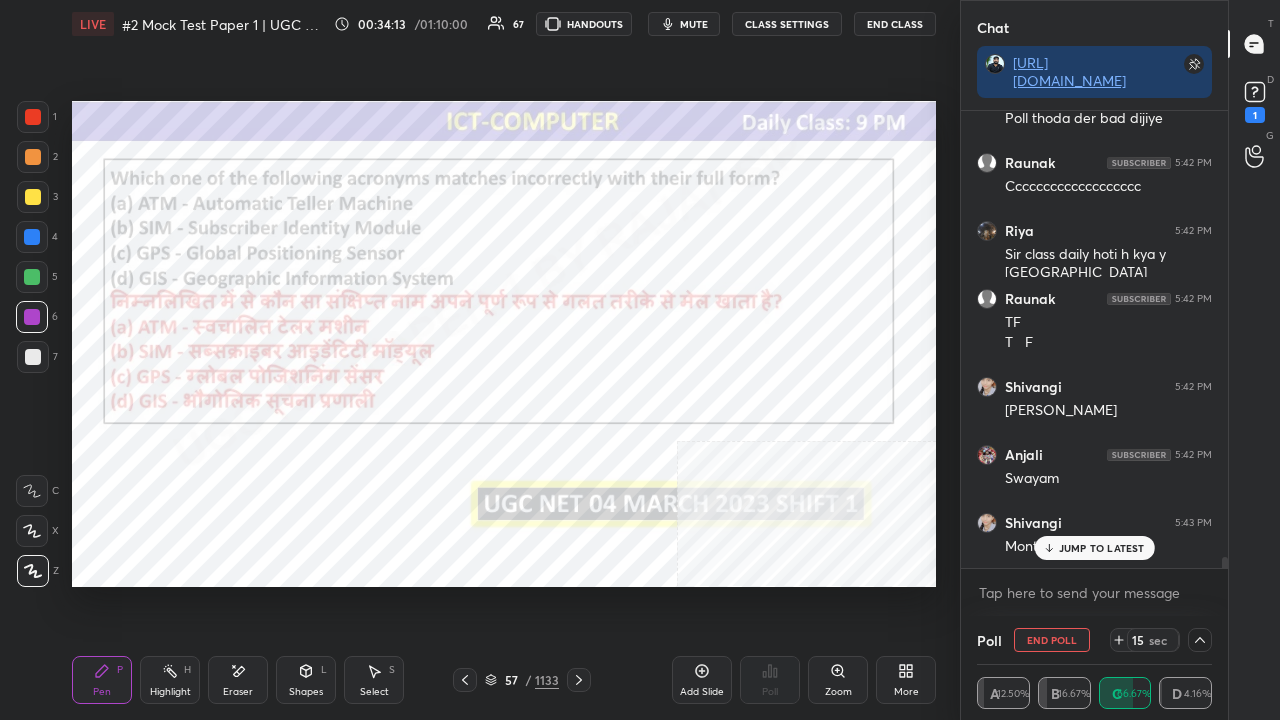 click on "JUMP TO LATEST" at bounding box center (1102, 548) 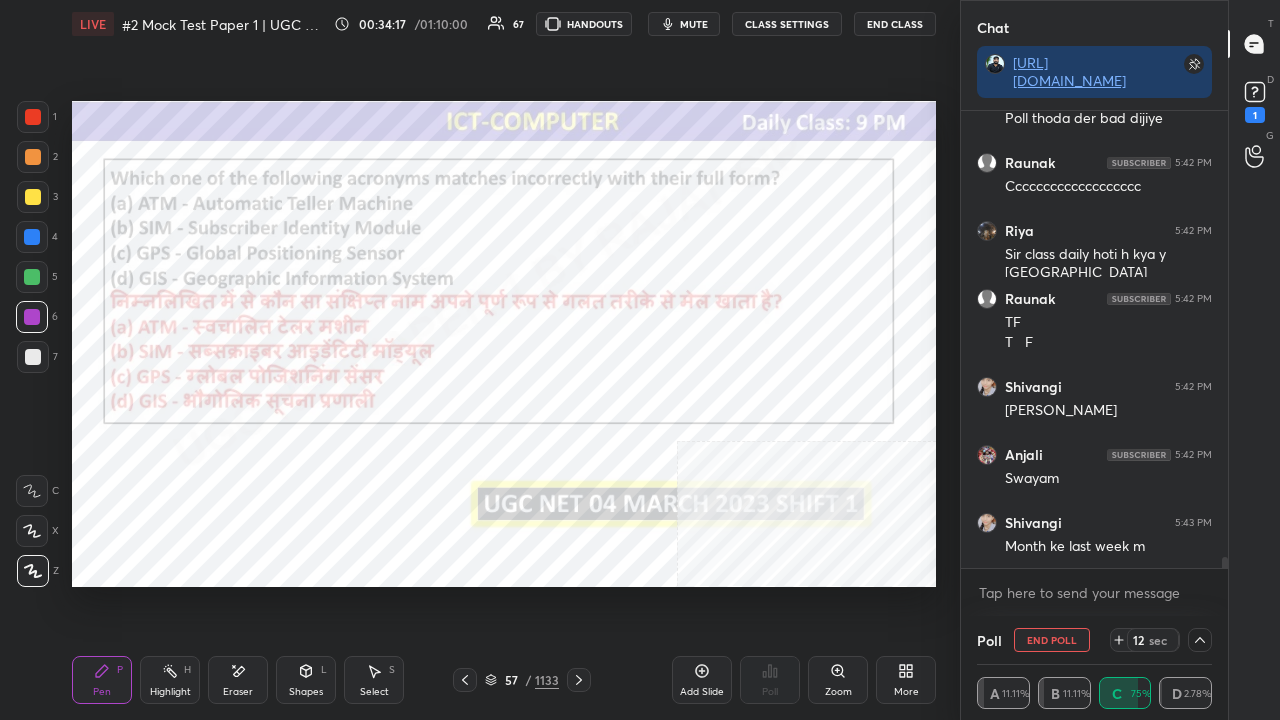 click at bounding box center (33, 117) 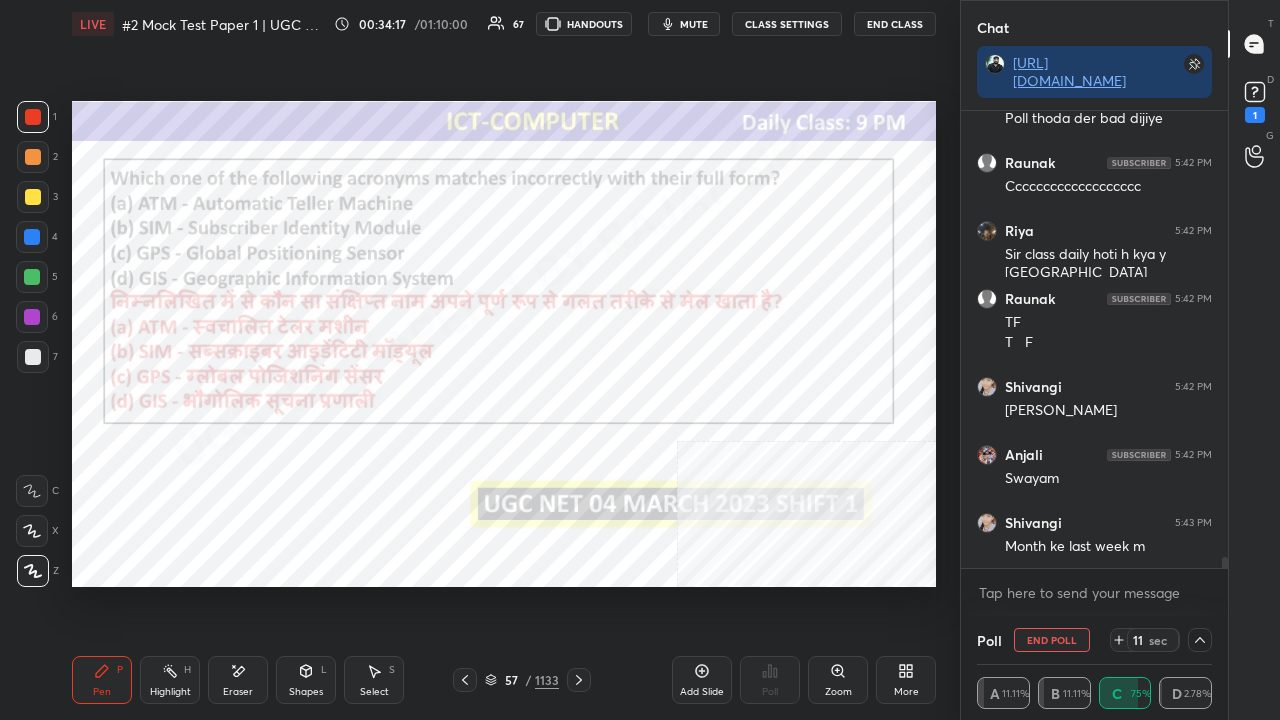 click at bounding box center (33, 117) 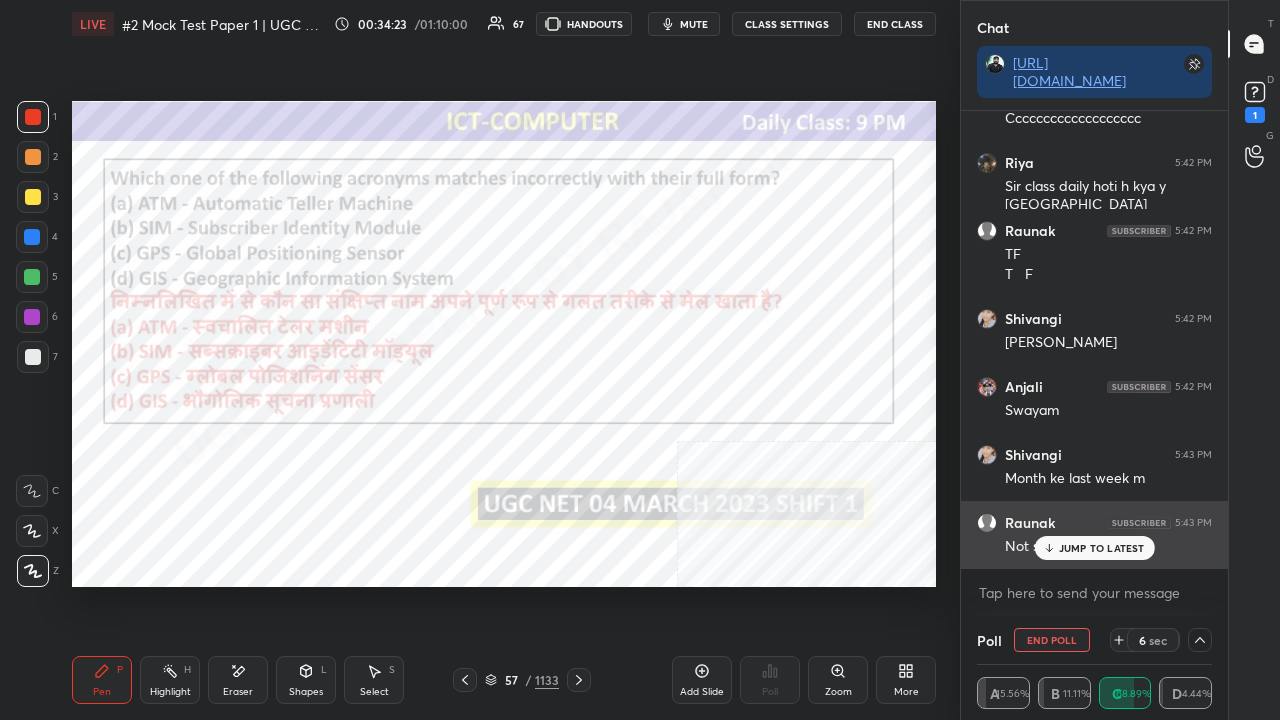 click on "JUMP TO LATEST" at bounding box center (1102, 548) 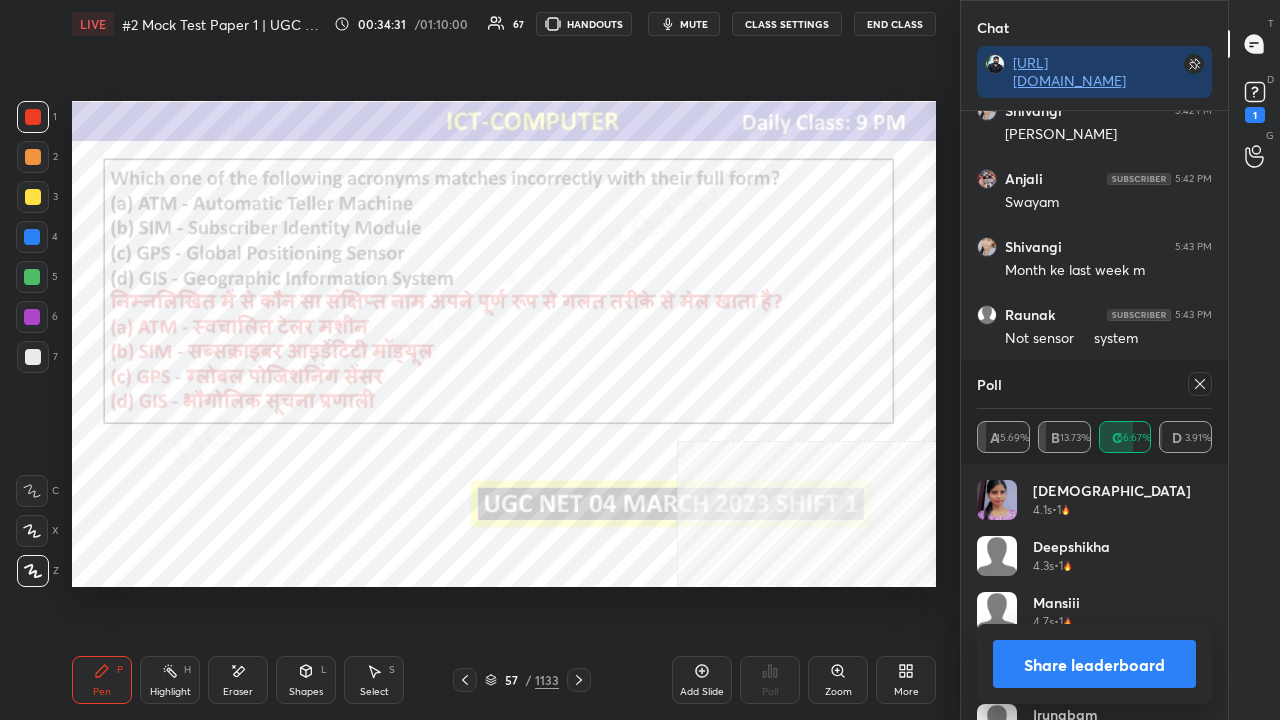 click 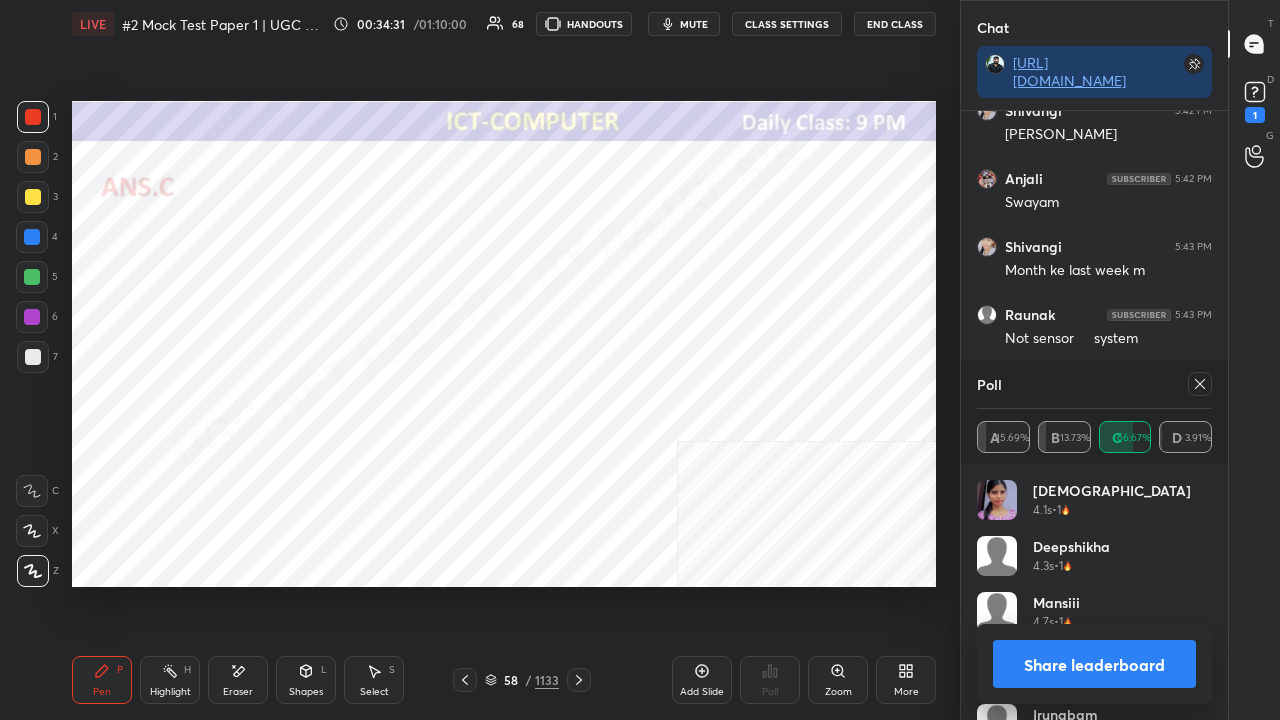 drag, startPoint x: 572, startPoint y: 678, endPoint x: 718, endPoint y: 607, distance: 162.34839 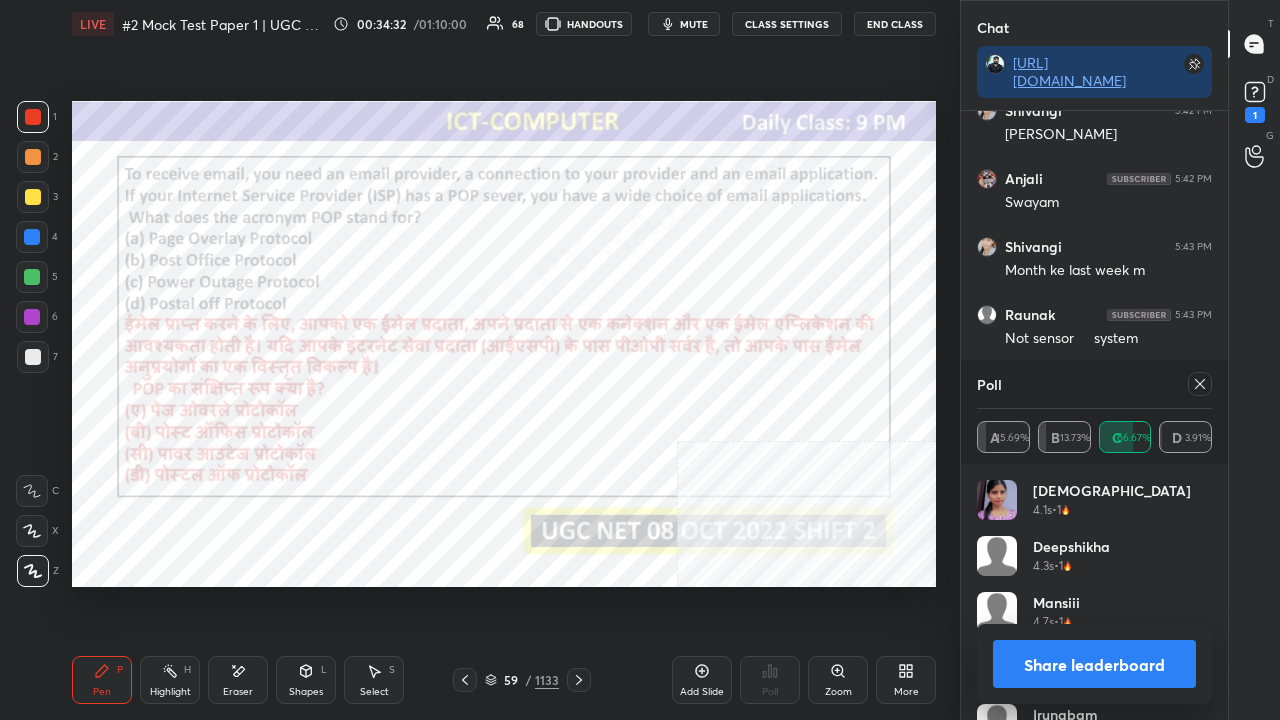 click 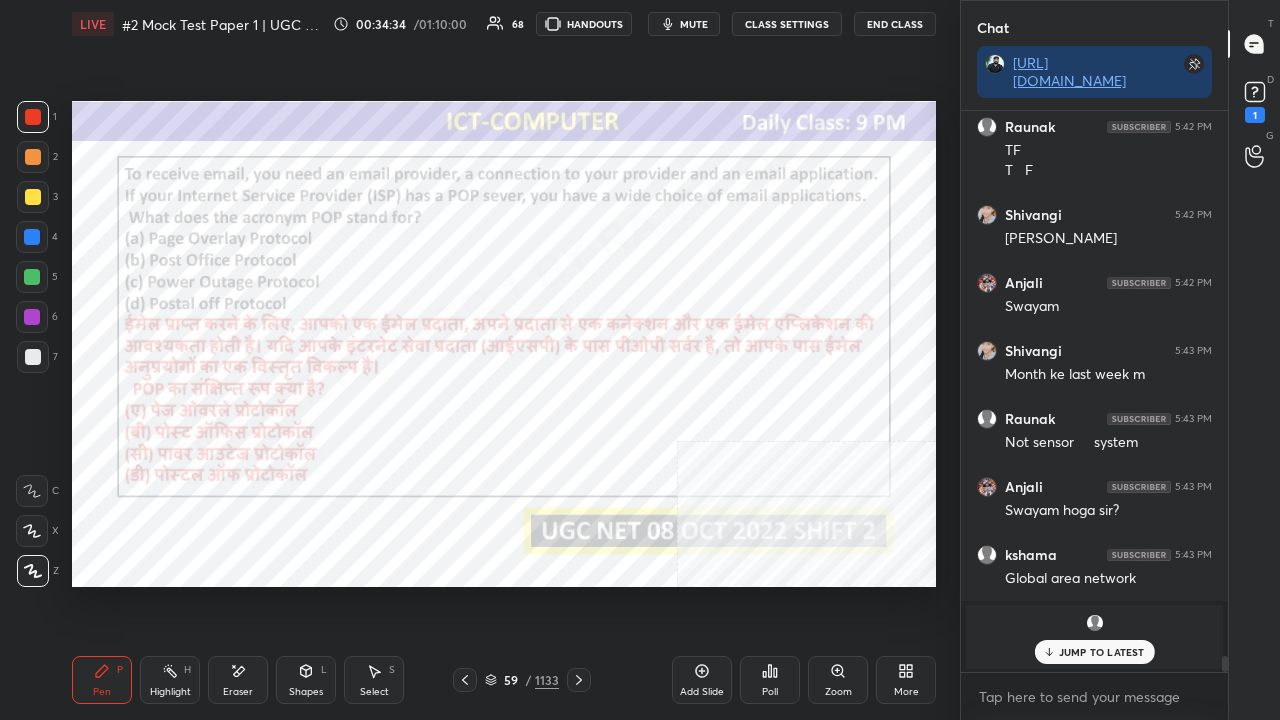 click on "Poll" at bounding box center (770, 680) 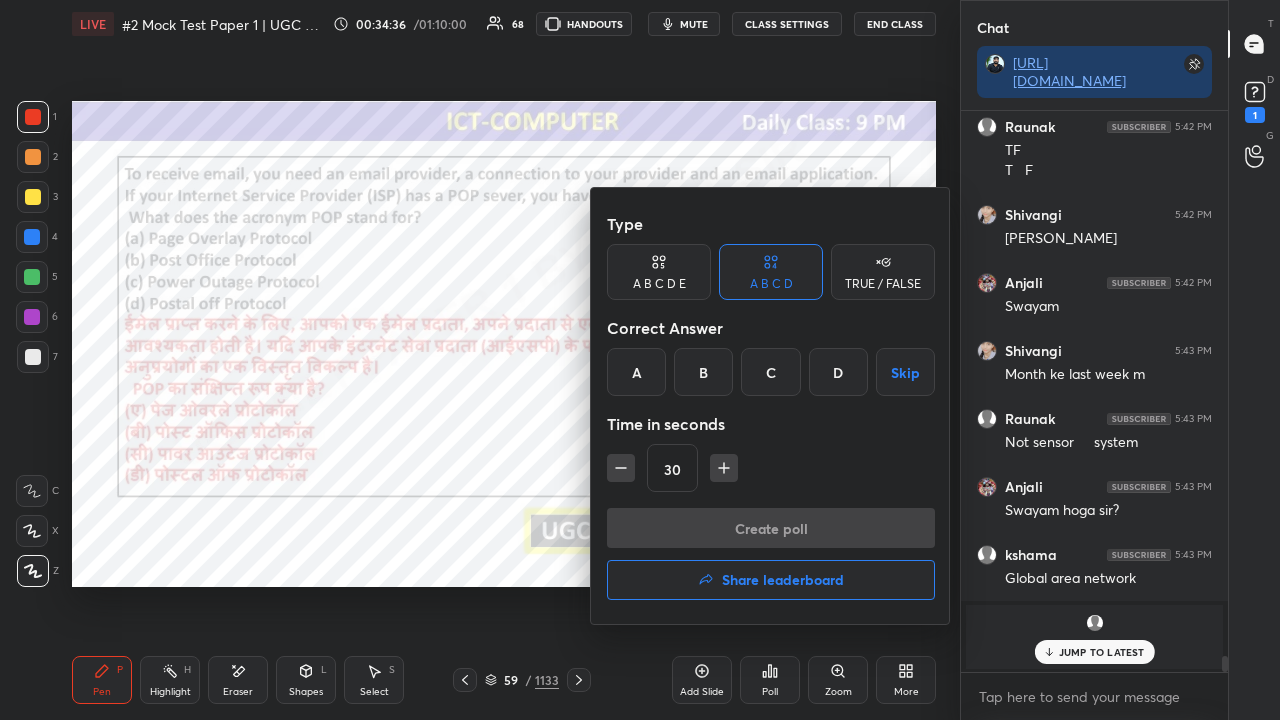 click on "B" at bounding box center [703, 372] 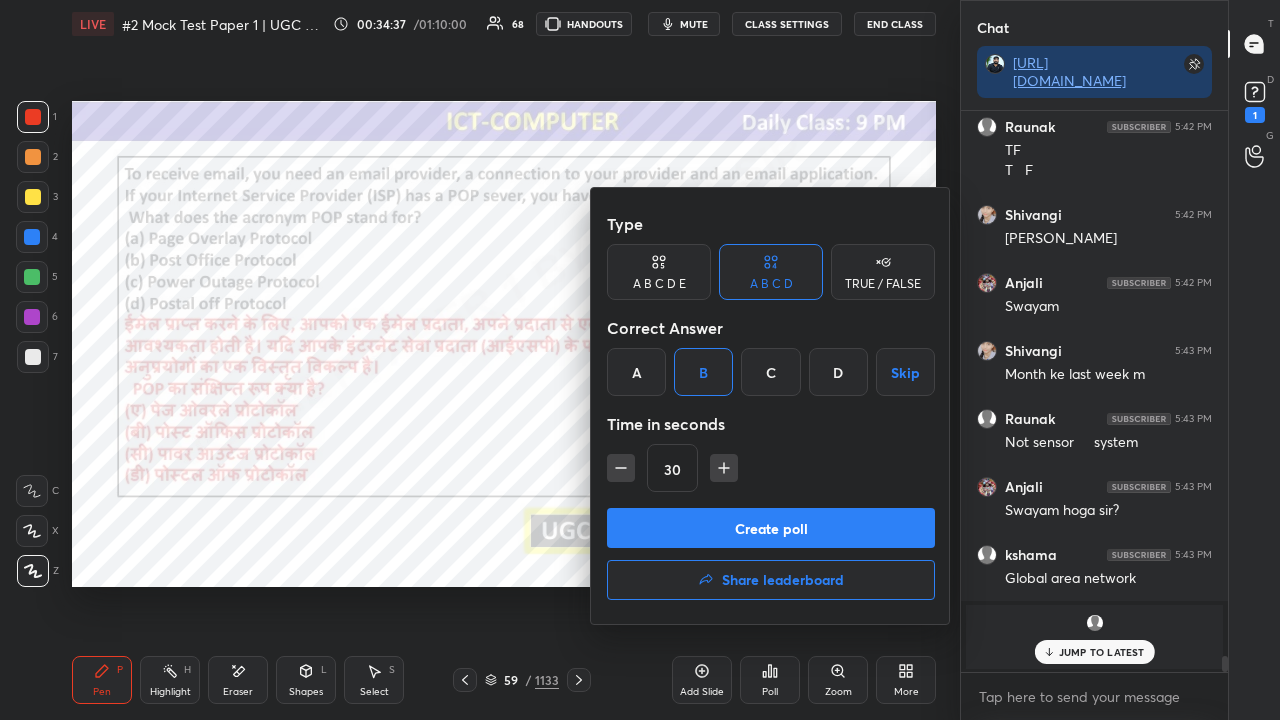 click on "Create poll" at bounding box center [771, 528] 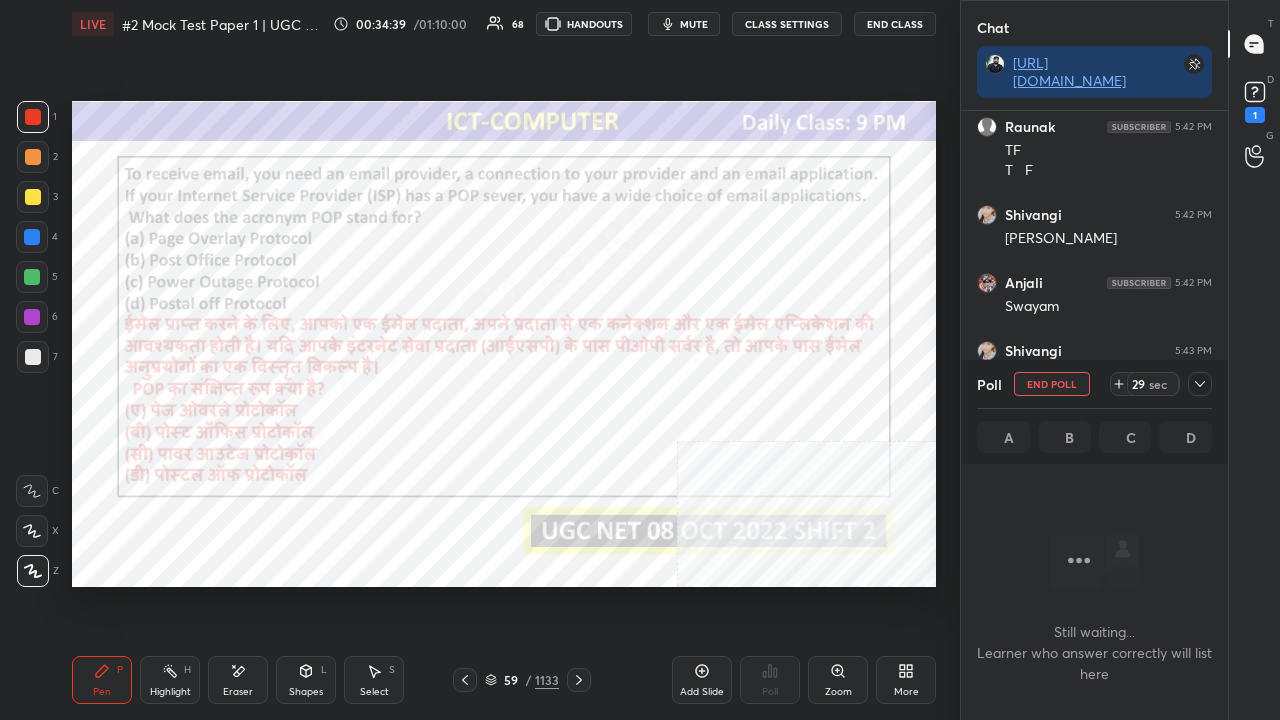 click 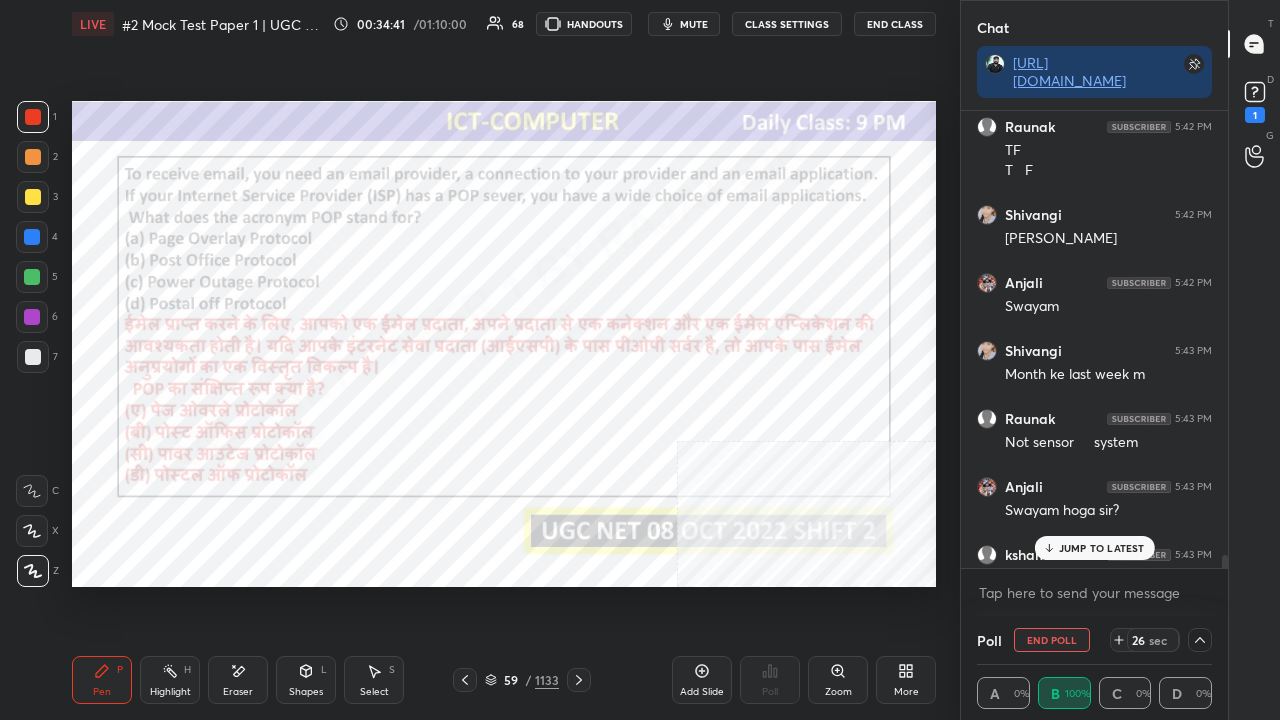 drag, startPoint x: 1094, startPoint y: 547, endPoint x: 1024, endPoint y: 526, distance: 73.082146 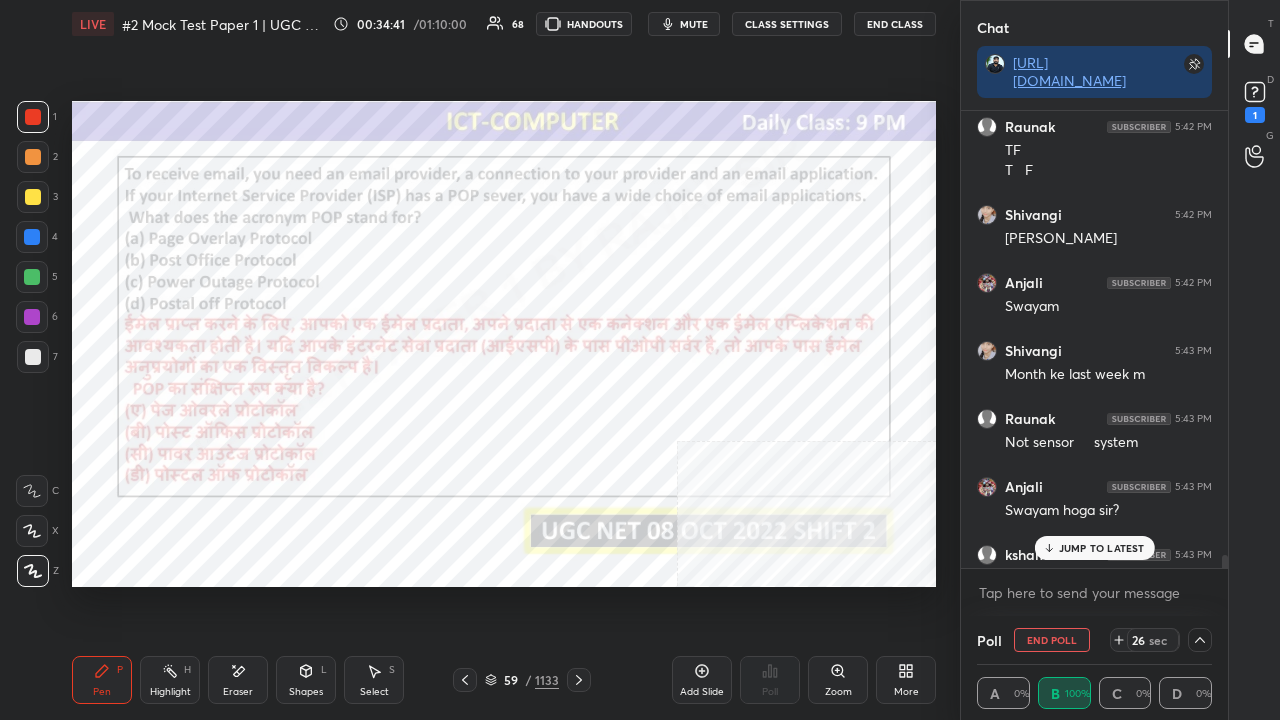click on "JUMP TO LATEST" at bounding box center [1102, 548] 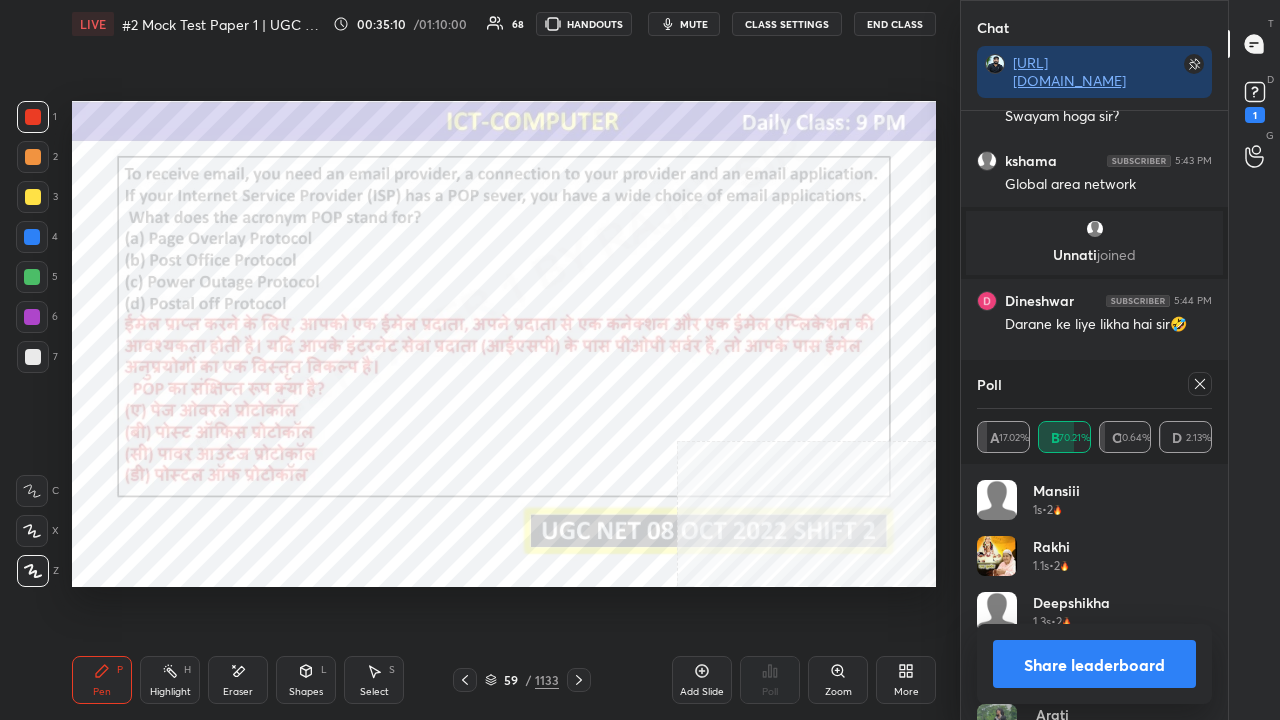click on "Poll A 17.02% B 70.21% C 10.64% D 2.13%" at bounding box center [1094, 412] 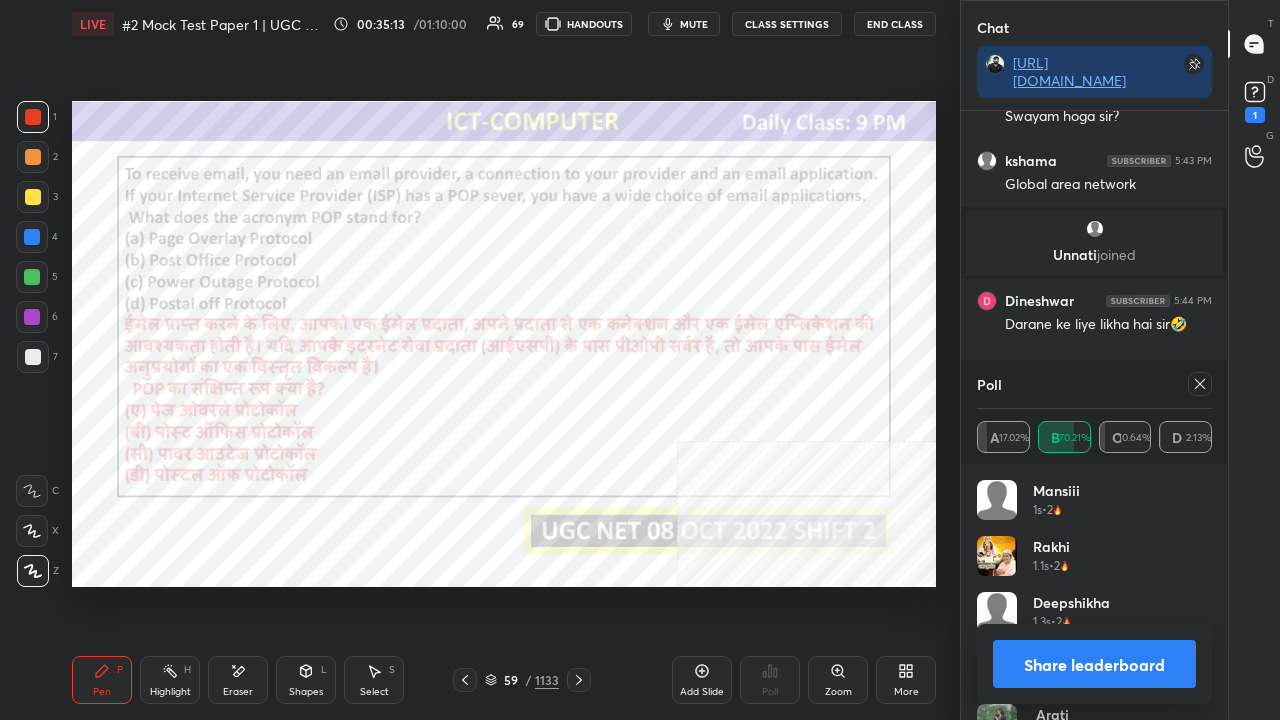 click 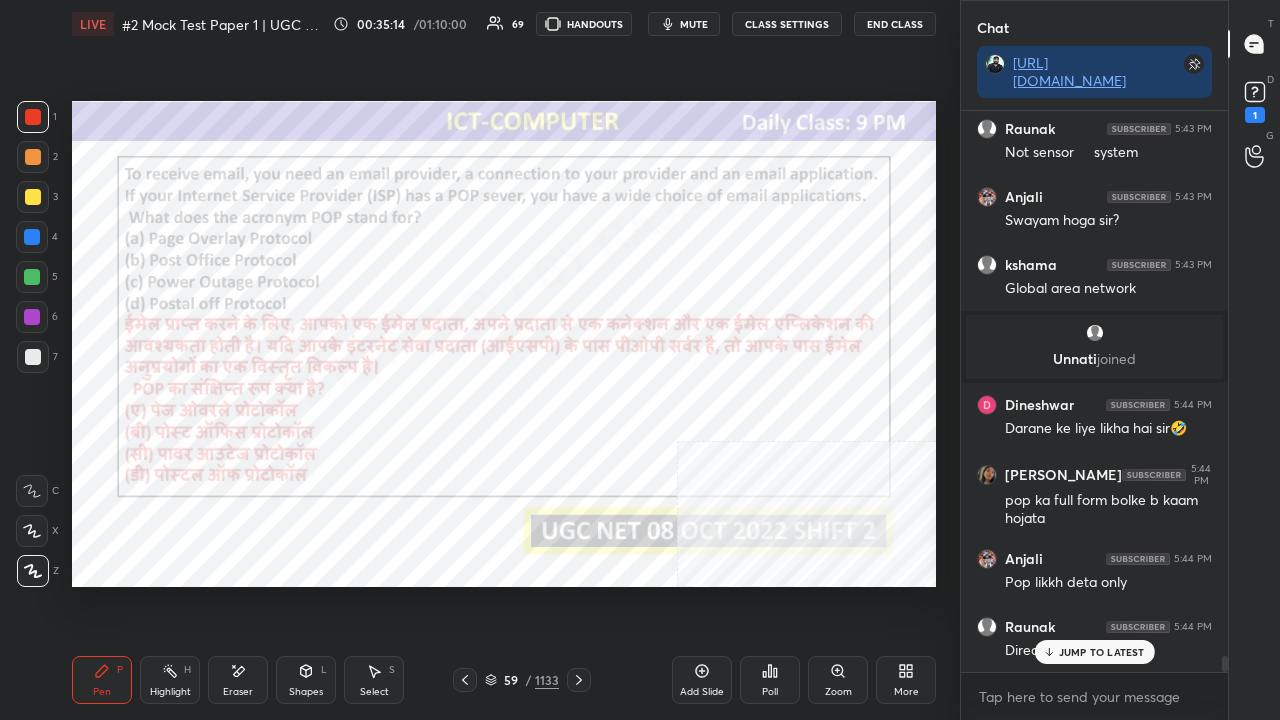 click on "JUMP TO LATEST" at bounding box center (1102, 652) 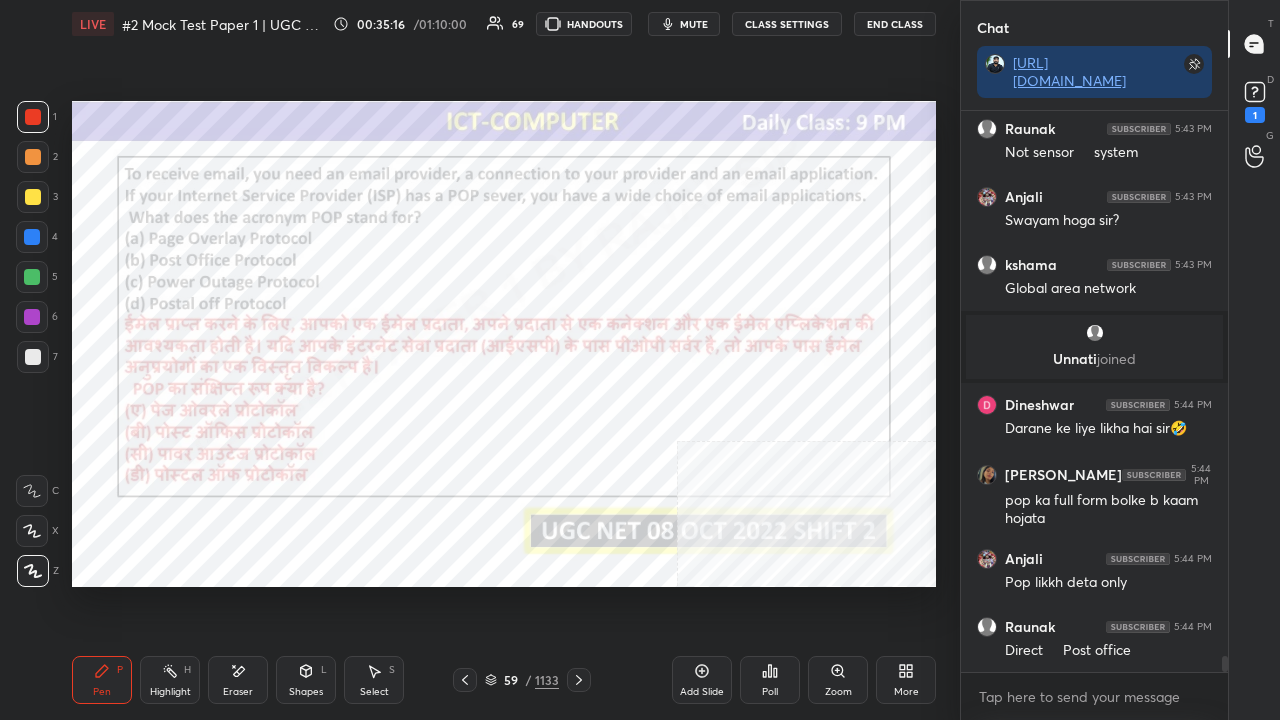 click 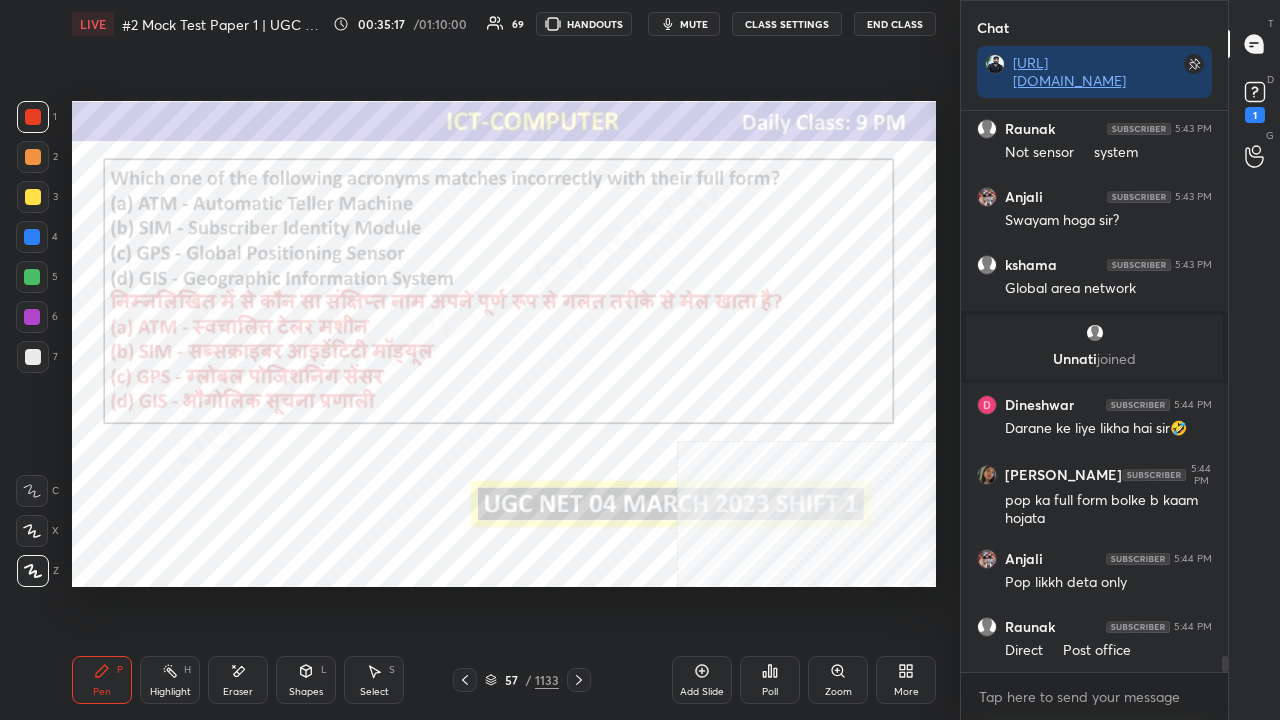 click 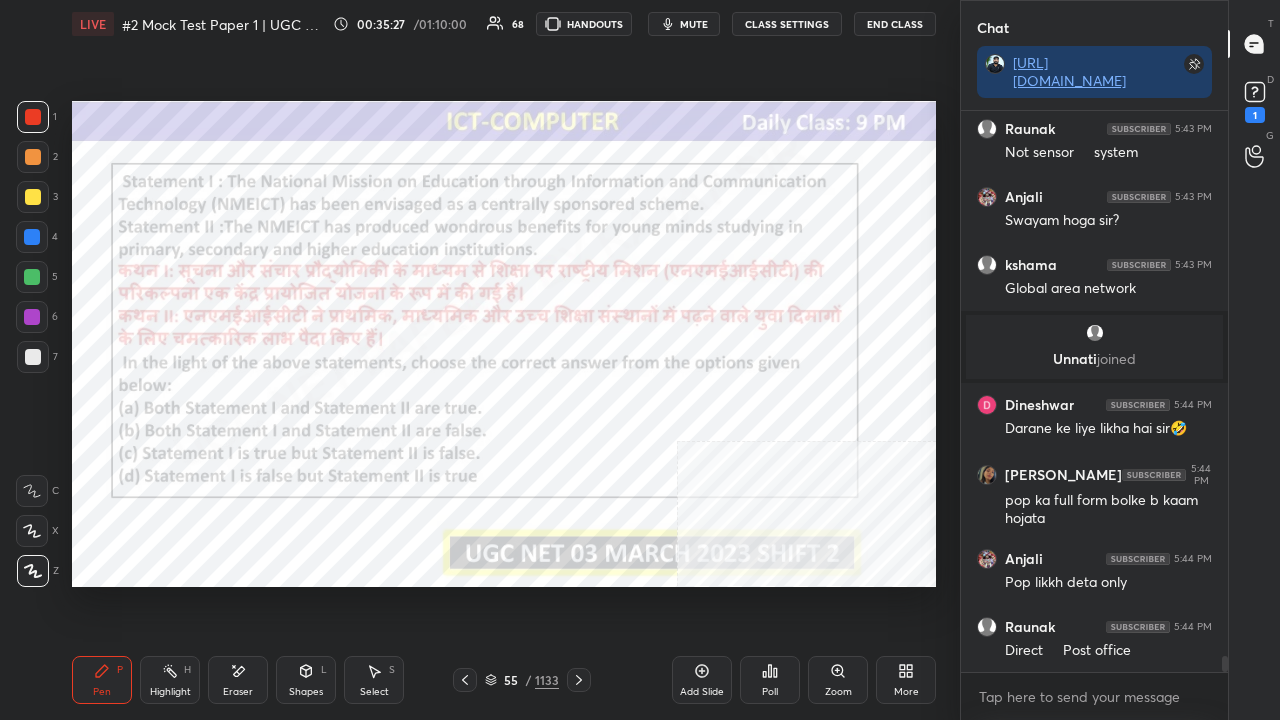 click on "/" at bounding box center (528, 680) 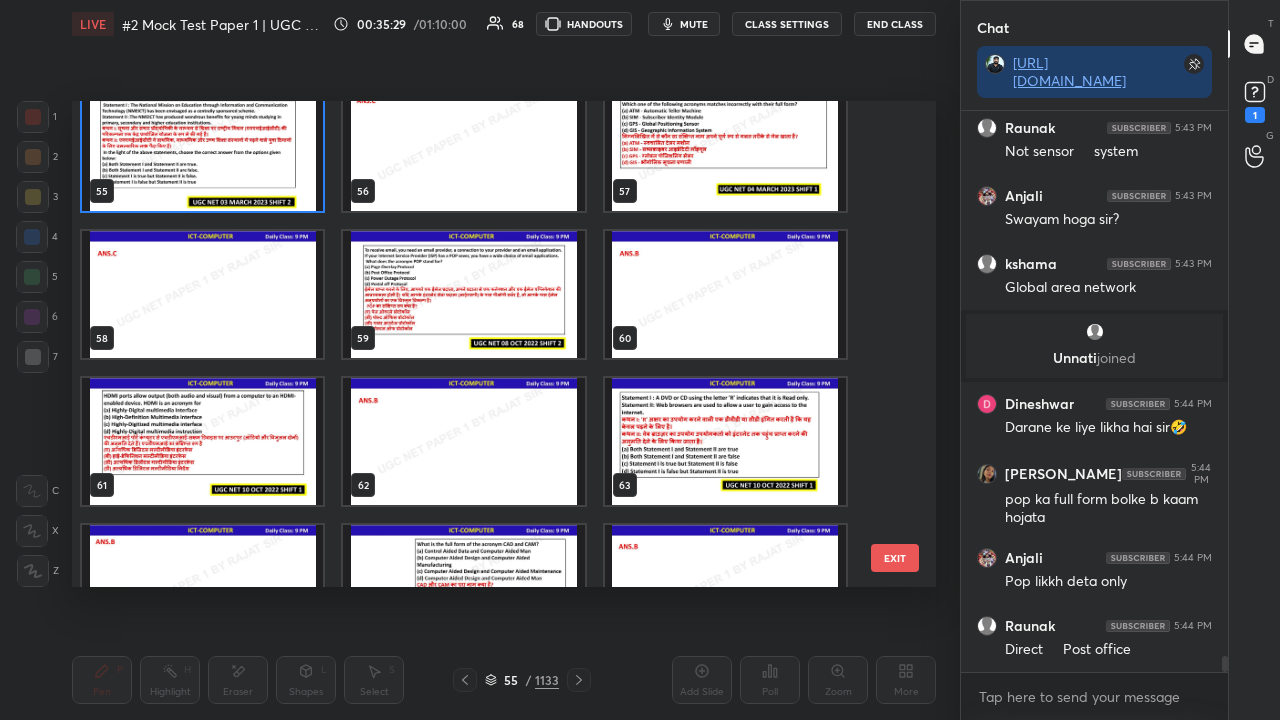 click at bounding box center [463, 294] 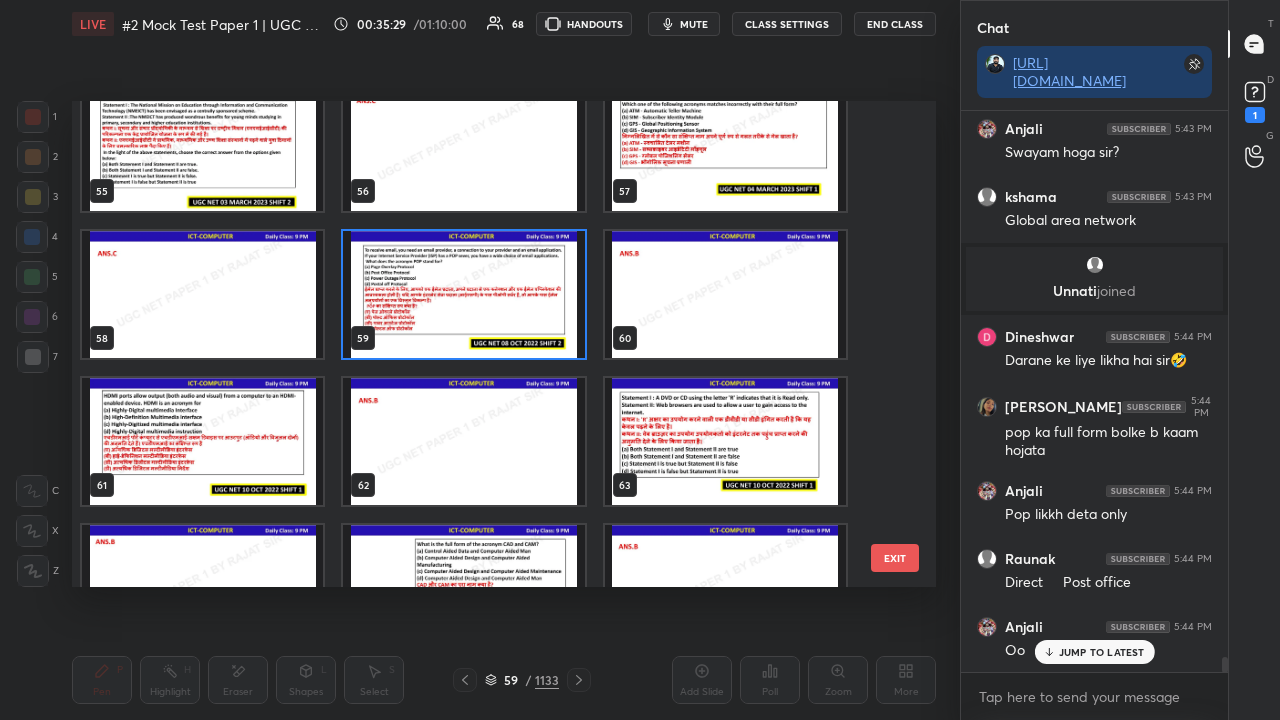 click at bounding box center [463, 294] 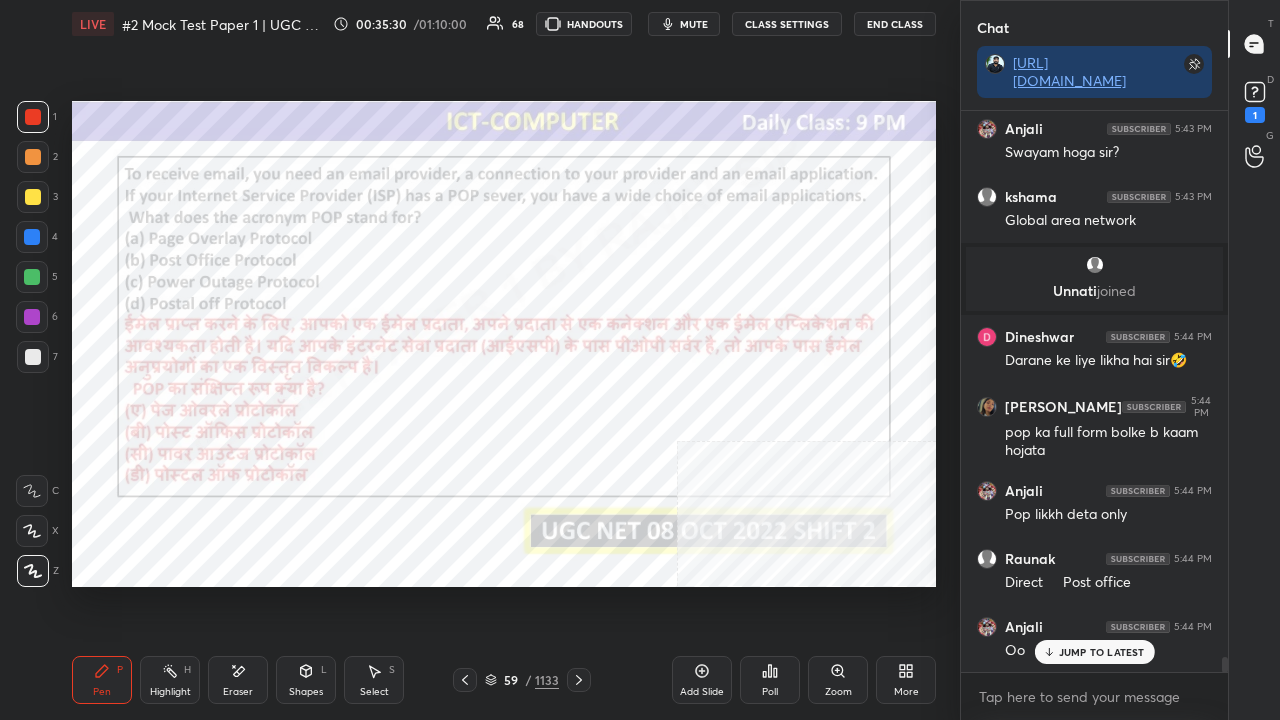 click 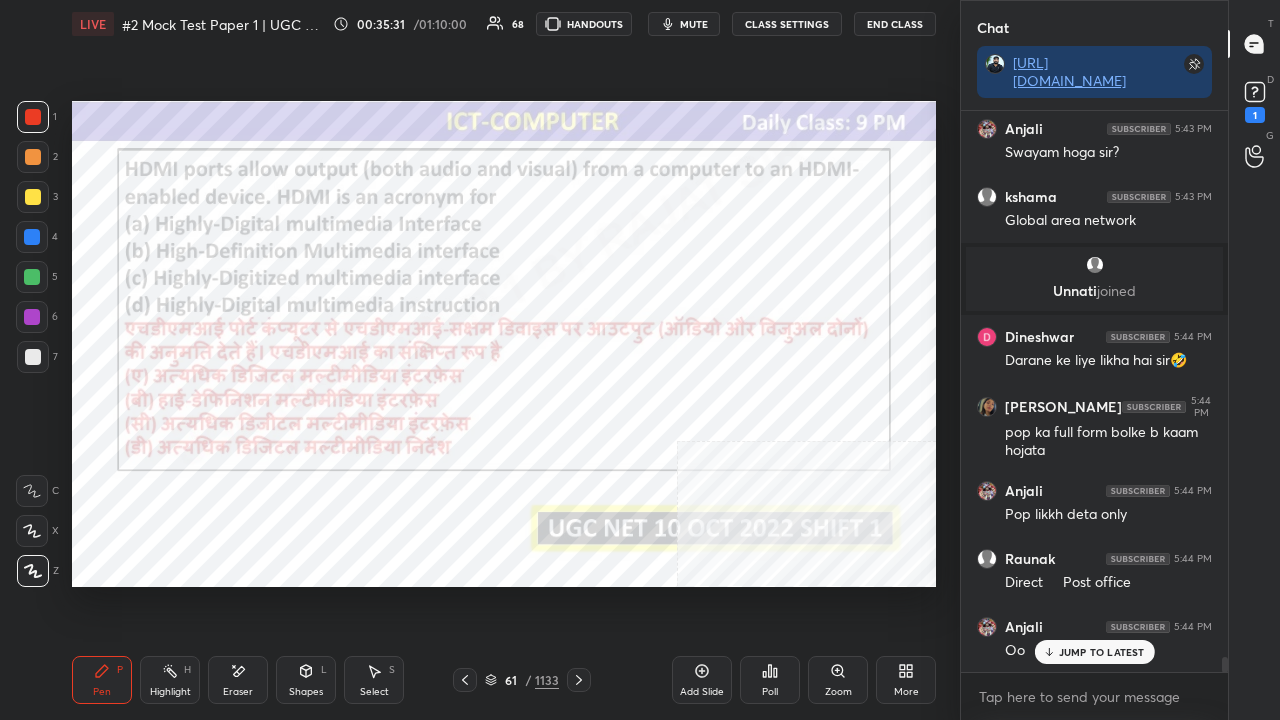 click on "61" at bounding box center (511, 680) 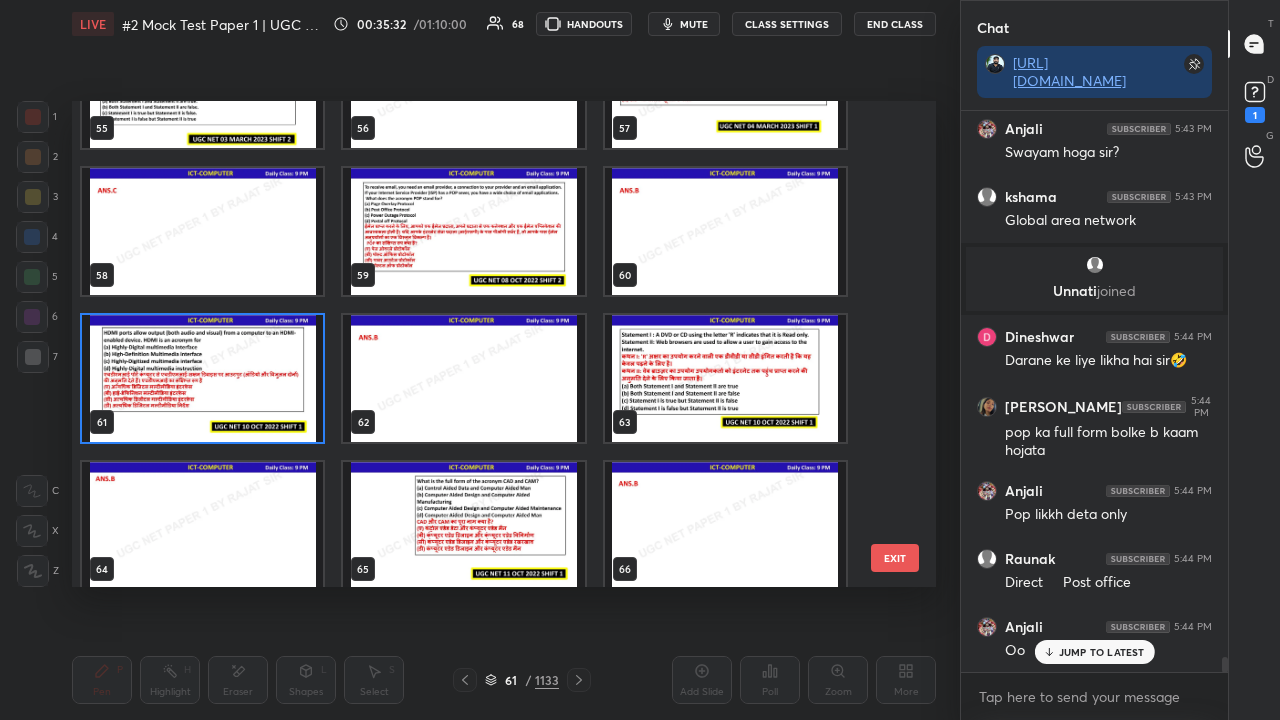 click at bounding box center (202, 378) 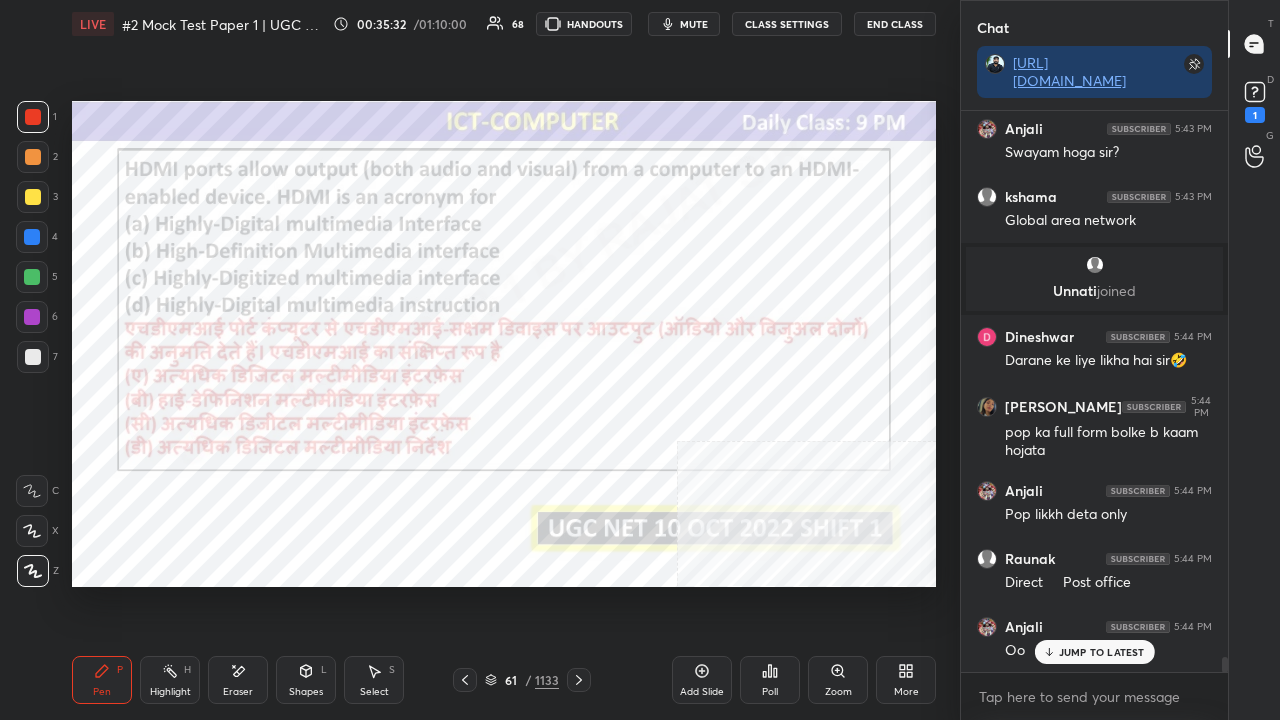 drag, startPoint x: 247, startPoint y: 368, endPoint x: 450, endPoint y: 423, distance: 210.3188 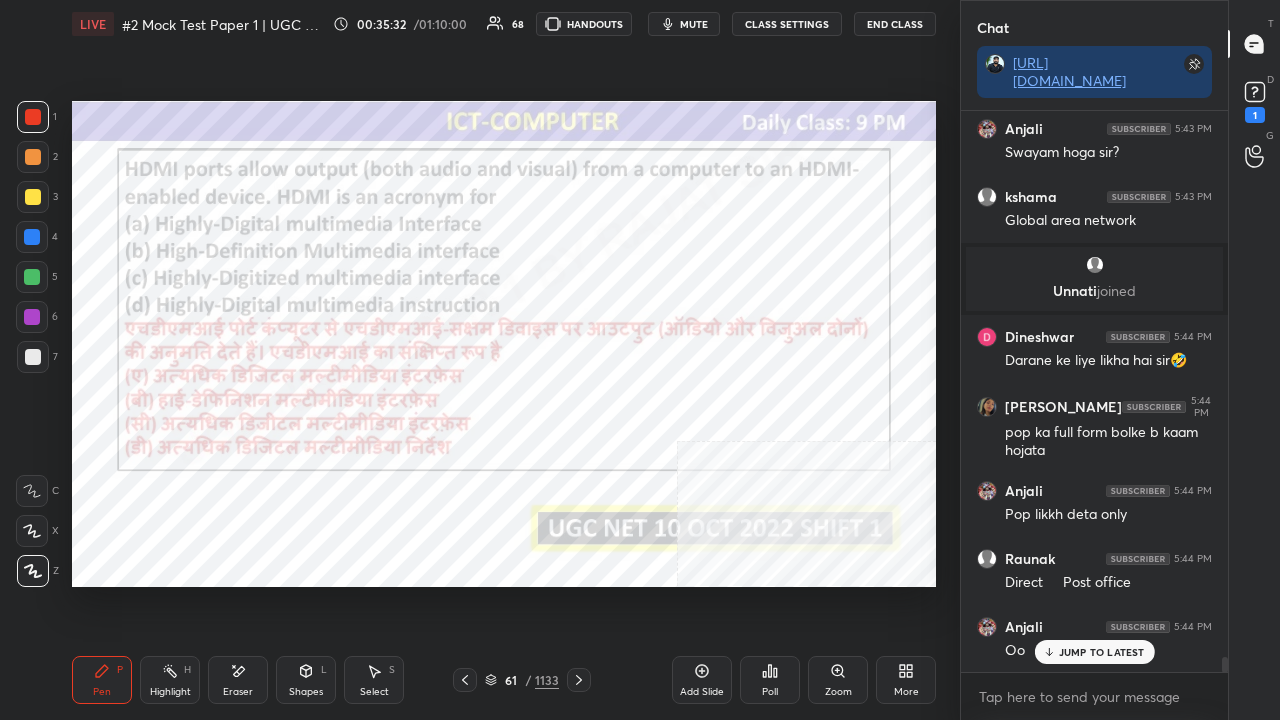 click at bounding box center [202, 378] 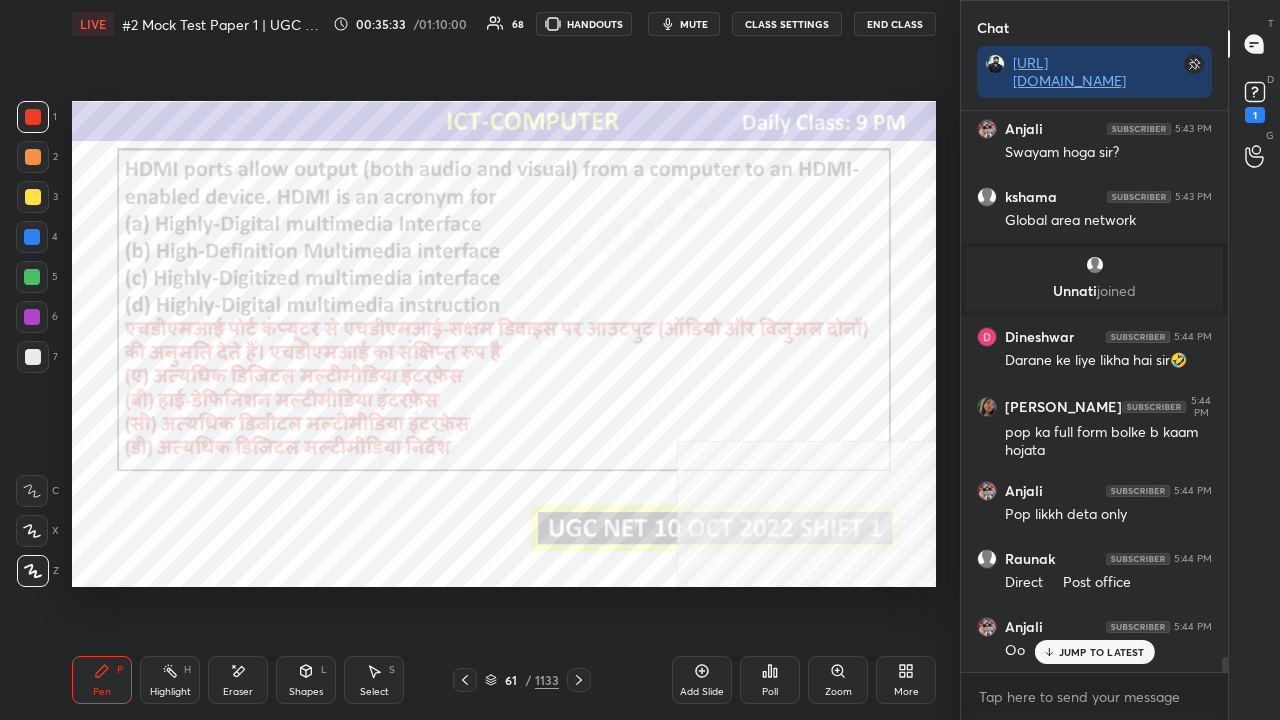 click on "Poll" at bounding box center [770, 680] 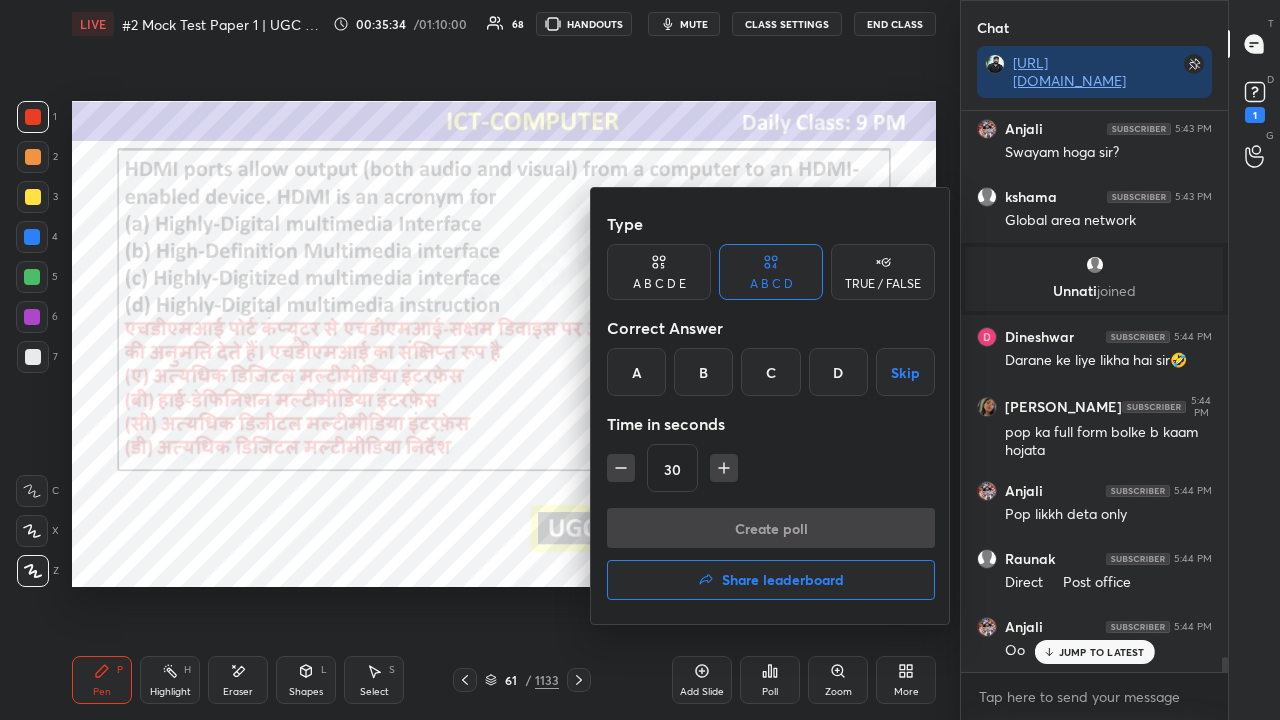 drag, startPoint x: 710, startPoint y: 368, endPoint x: 723, endPoint y: 466, distance: 98.85848 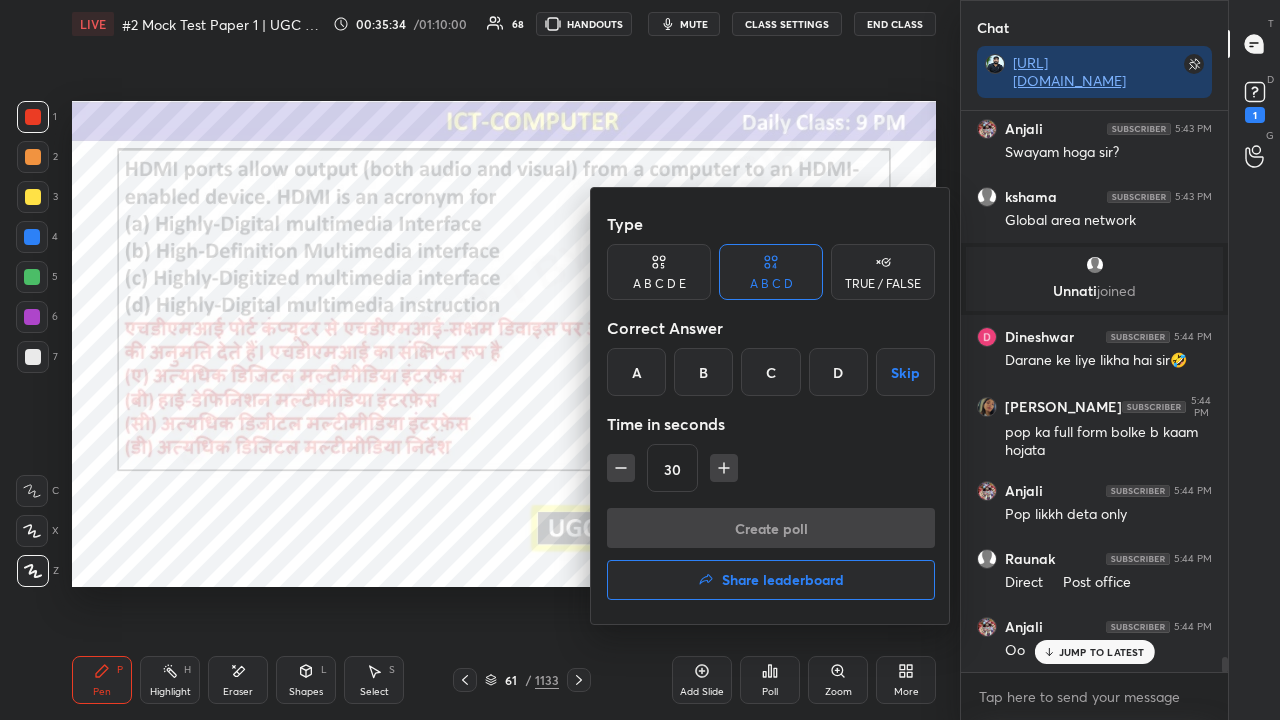 click on "B" at bounding box center [703, 372] 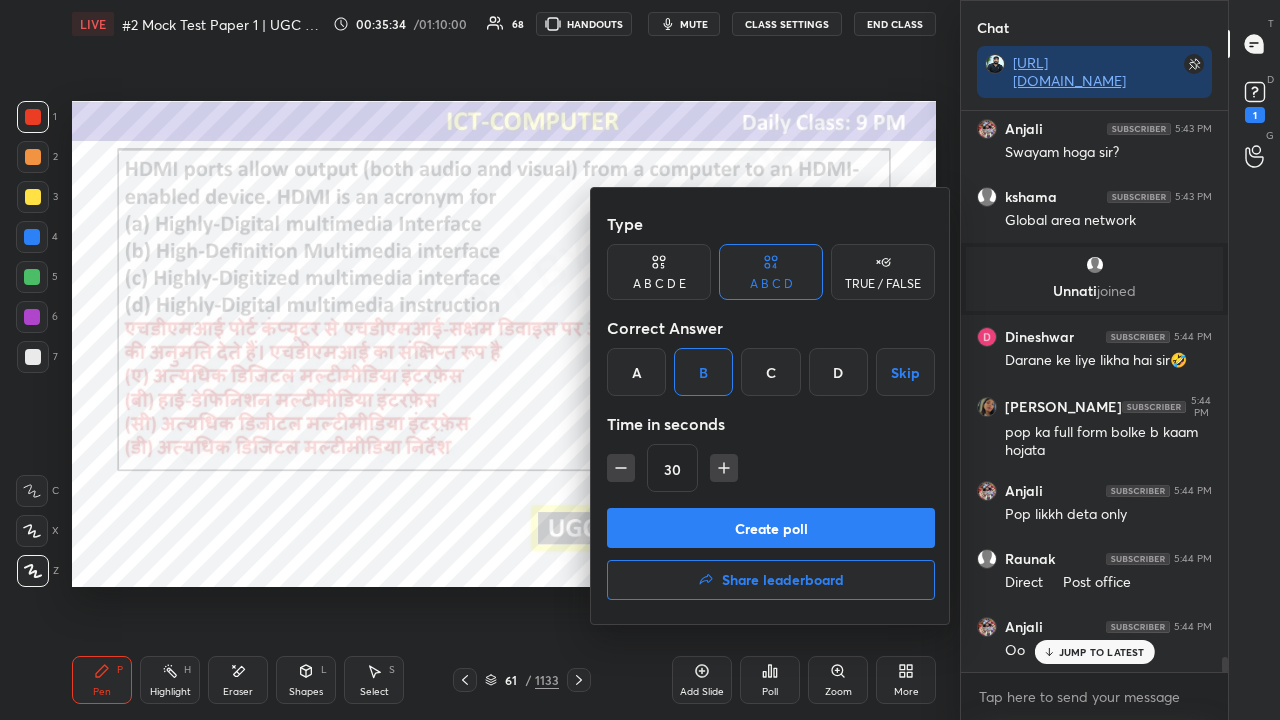 click on "Create poll" at bounding box center (771, 528) 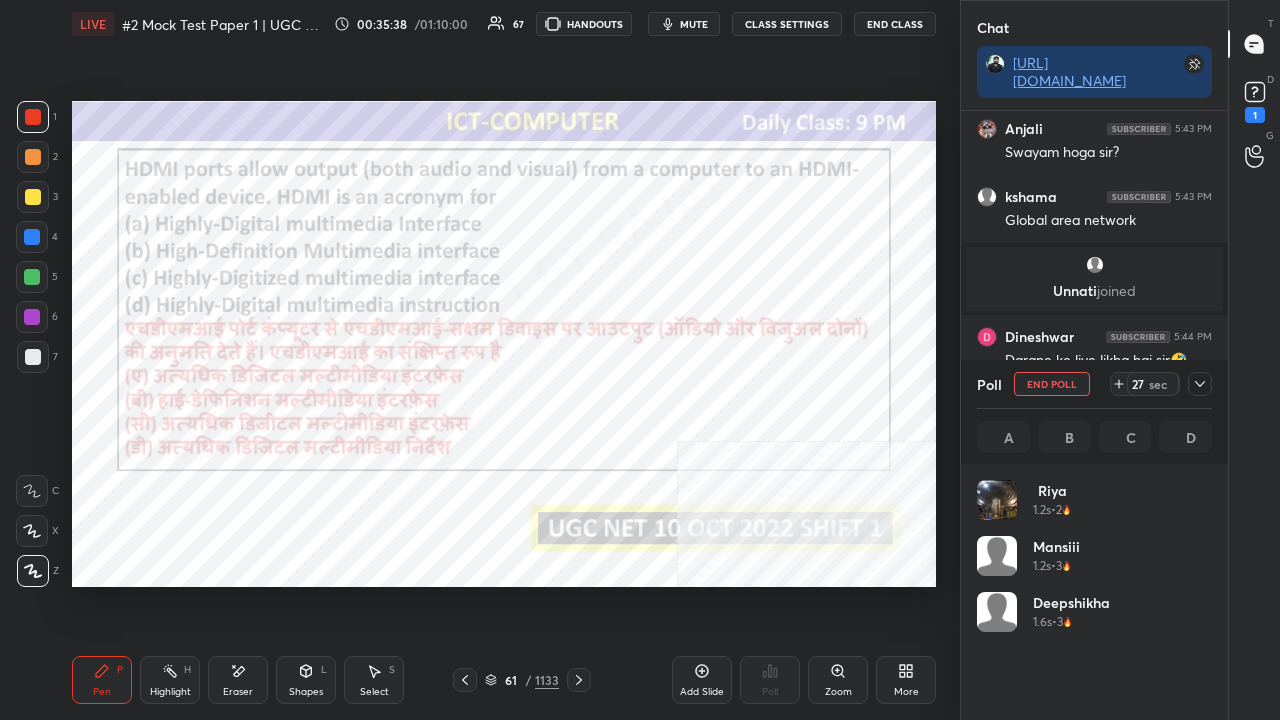 click 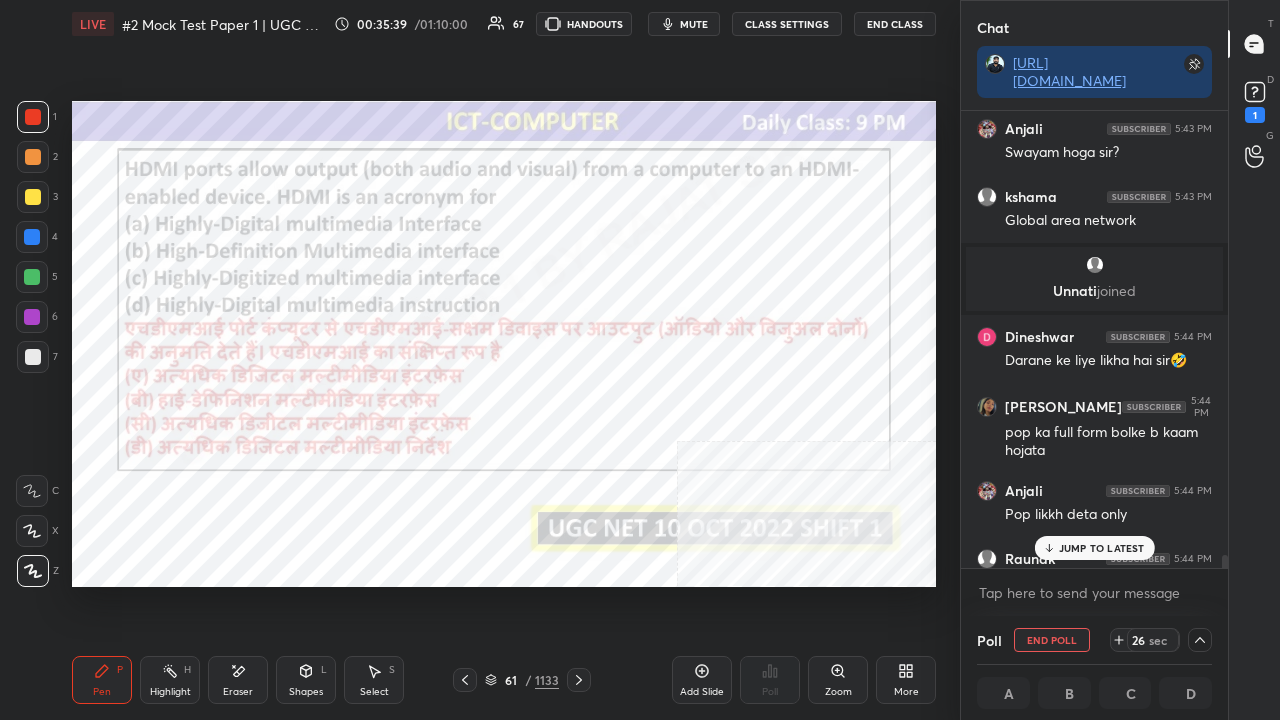 drag, startPoint x: 1082, startPoint y: 551, endPoint x: 1021, endPoint y: 535, distance: 63.06346 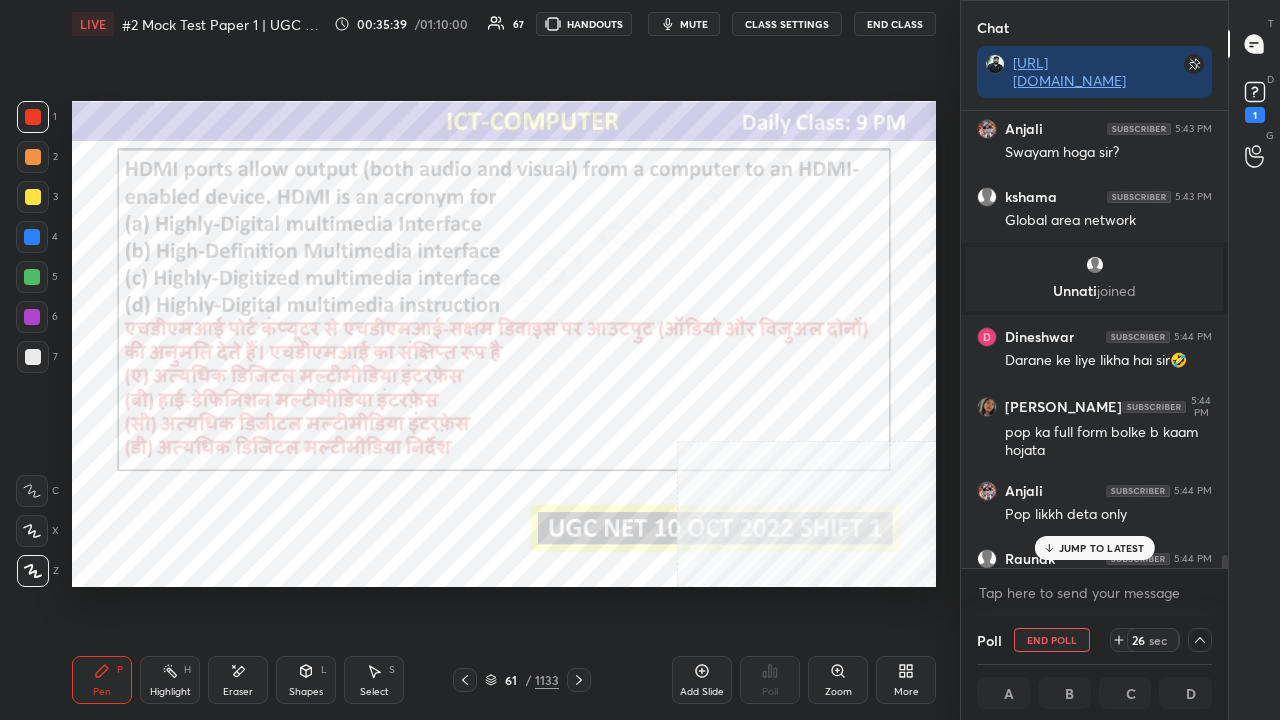 click on "JUMP TO LATEST" at bounding box center [1102, 548] 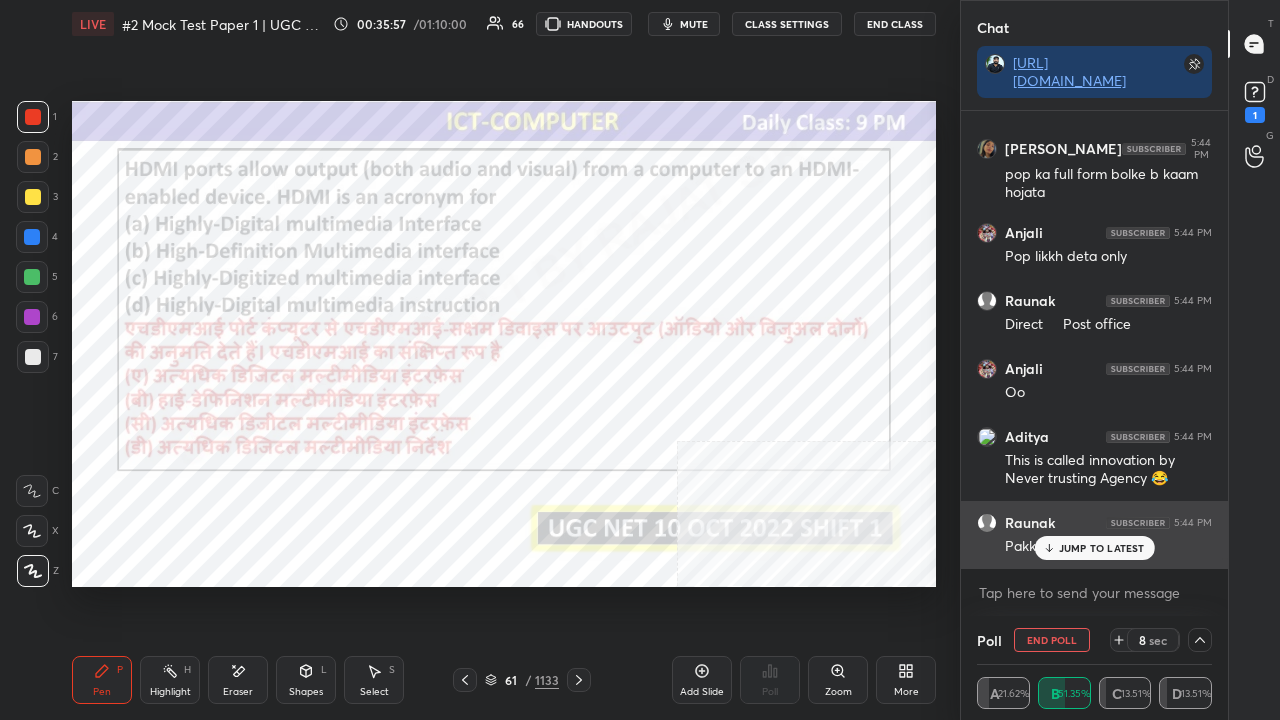 click on "JUMP TO LATEST" at bounding box center (1102, 548) 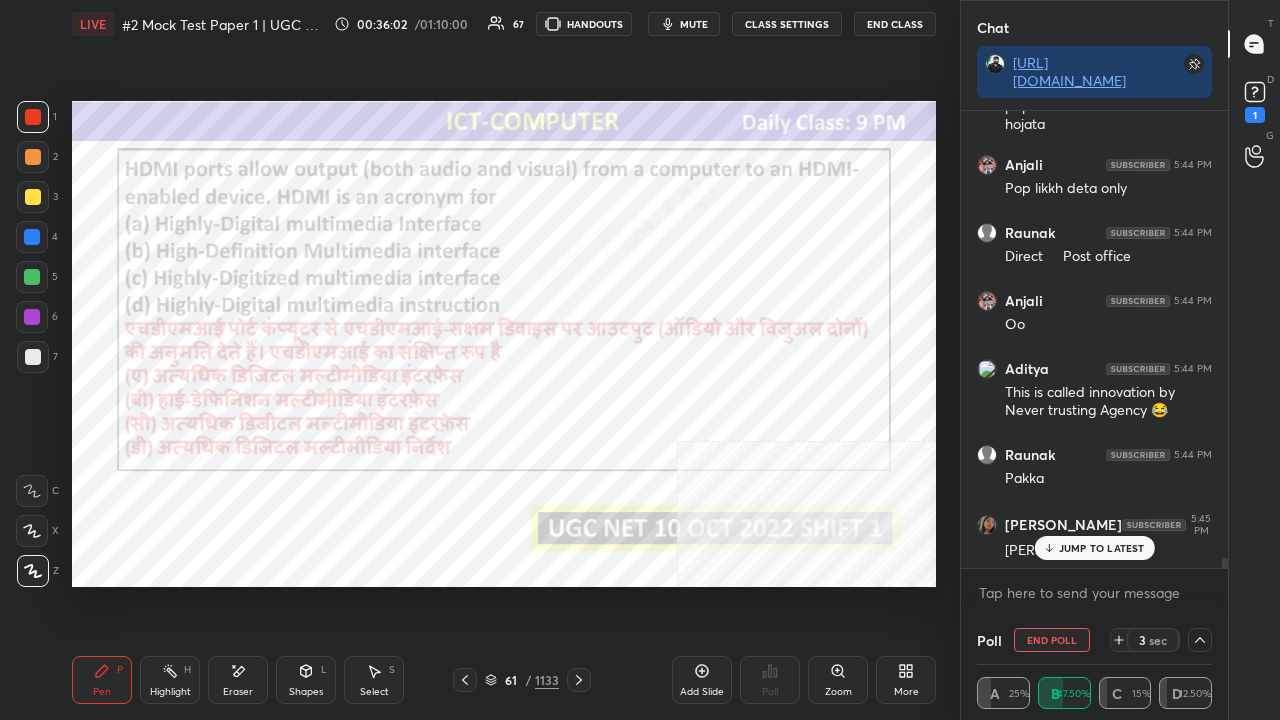 drag, startPoint x: 1088, startPoint y: 543, endPoint x: 1045, endPoint y: 527, distance: 45.88028 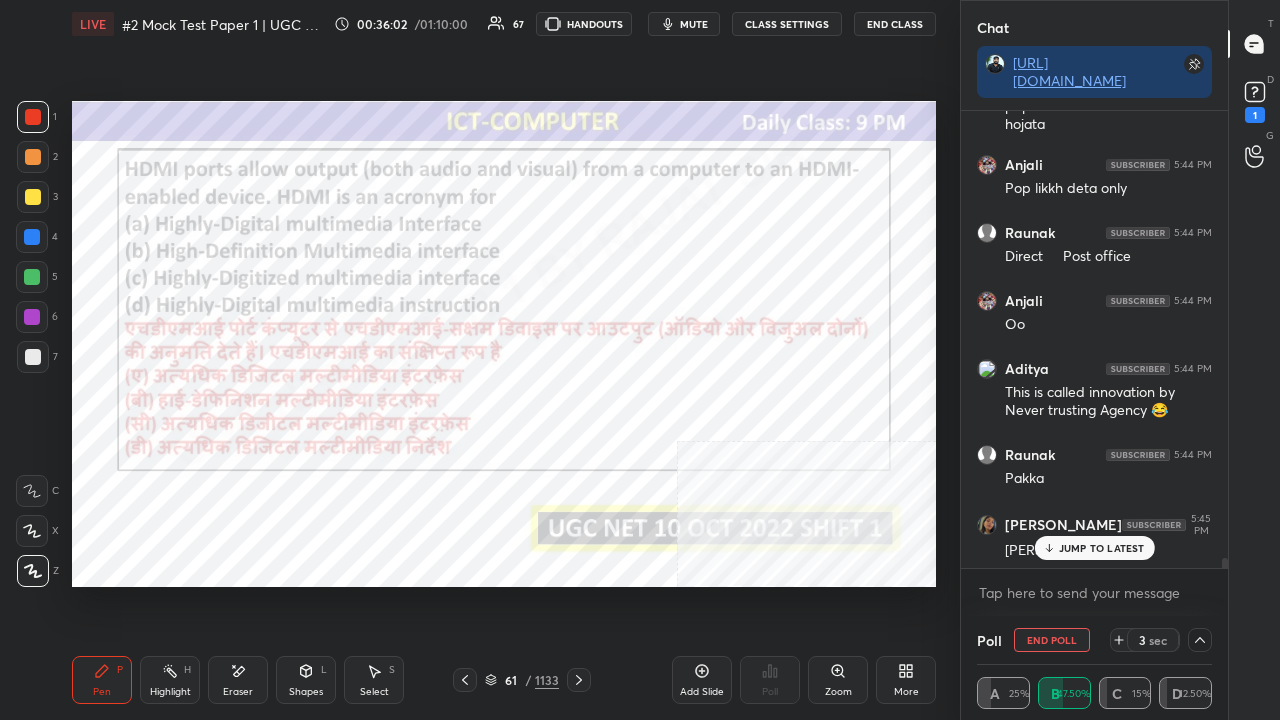 click on "JUMP TO LATEST" at bounding box center (1102, 548) 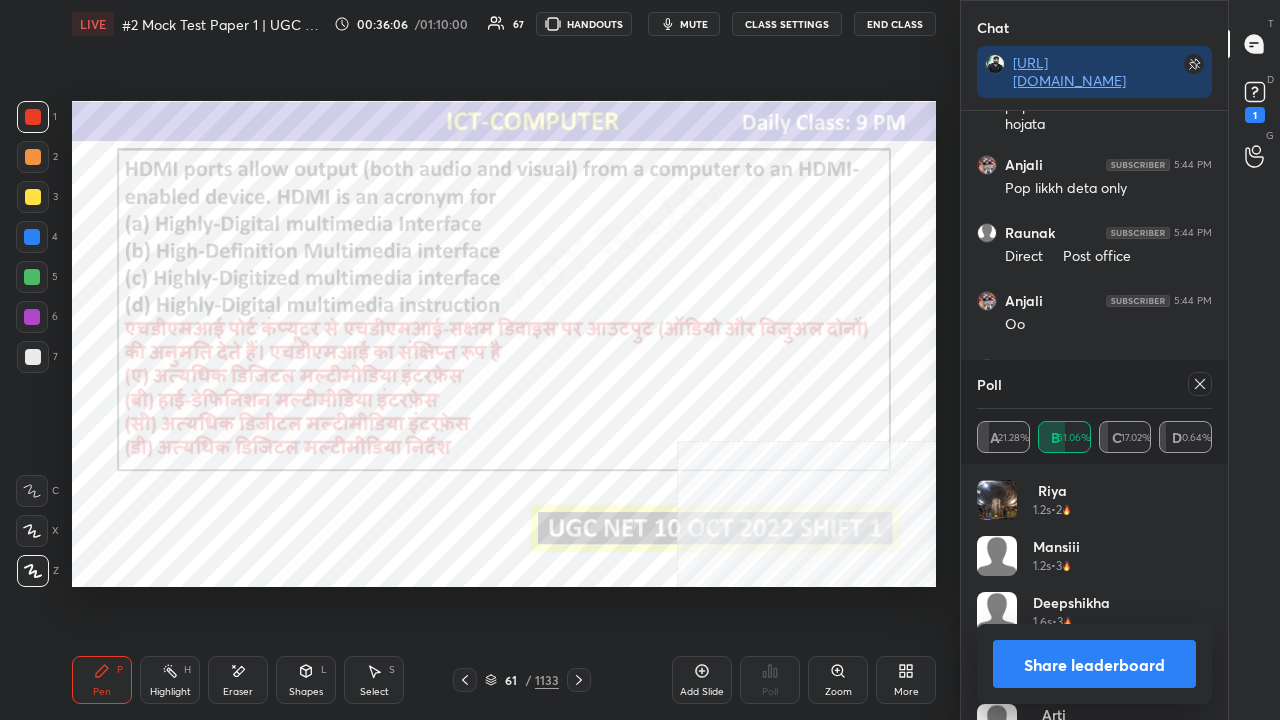click 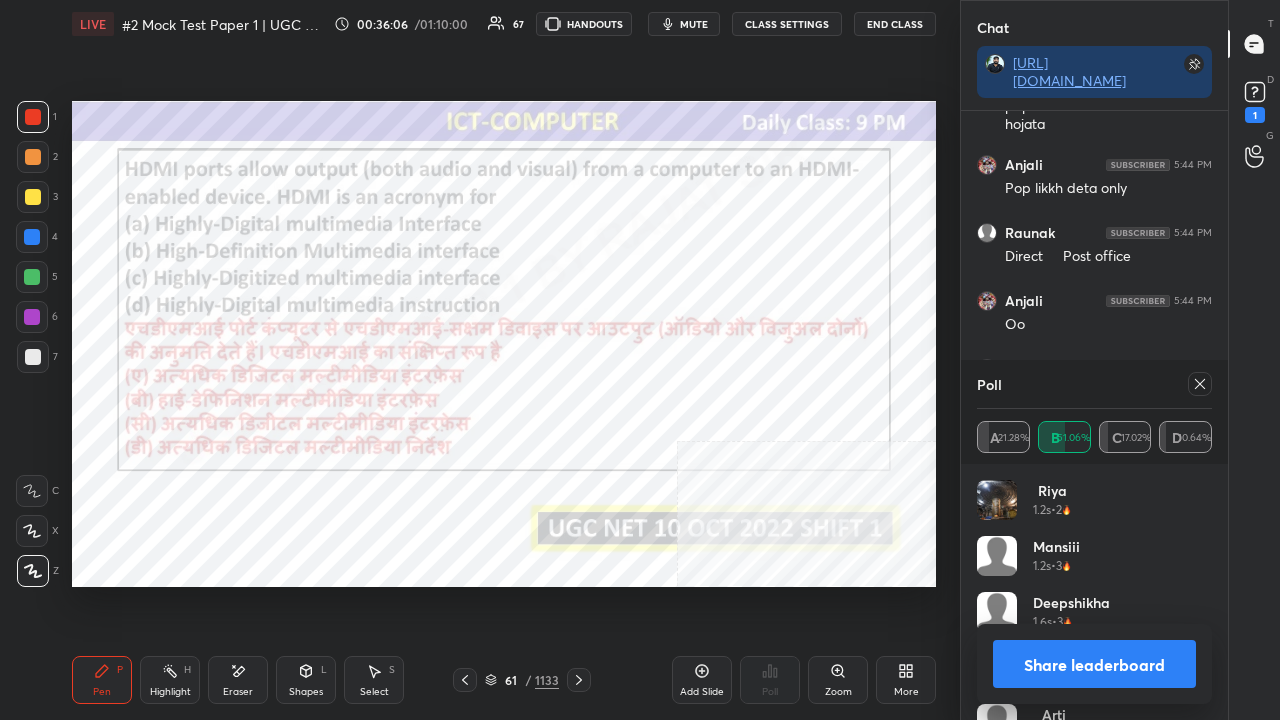 click 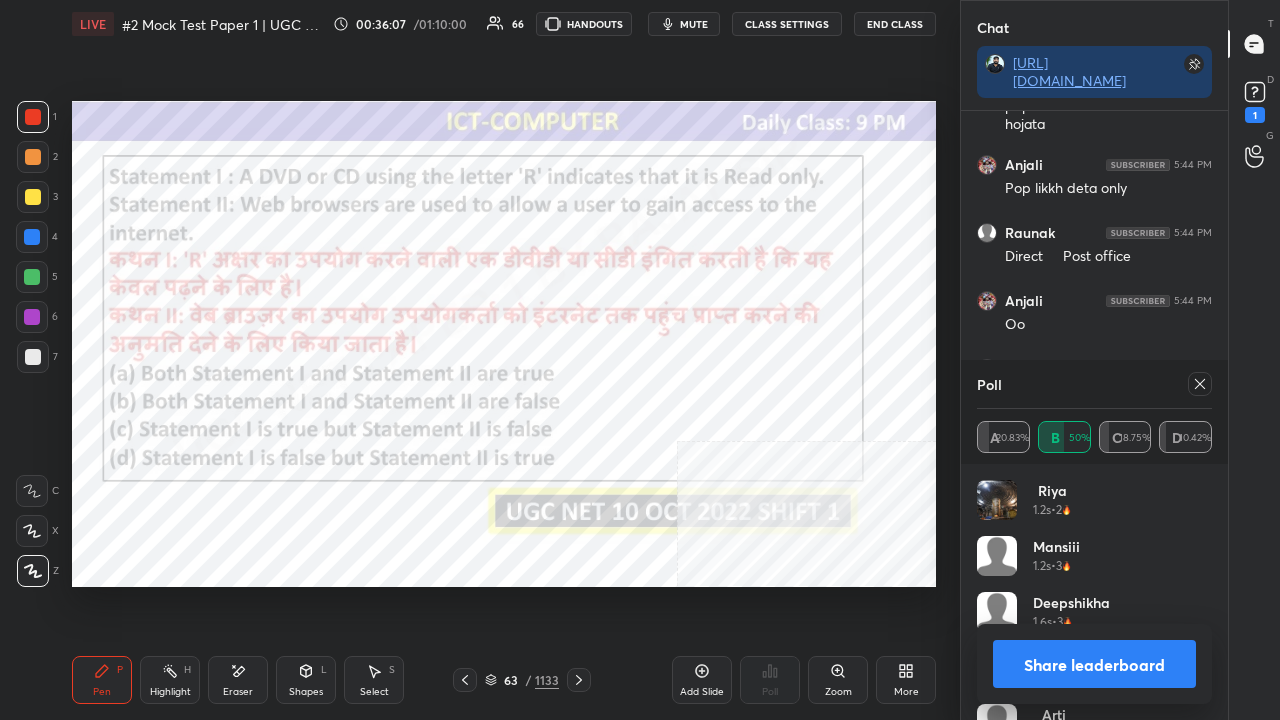 click 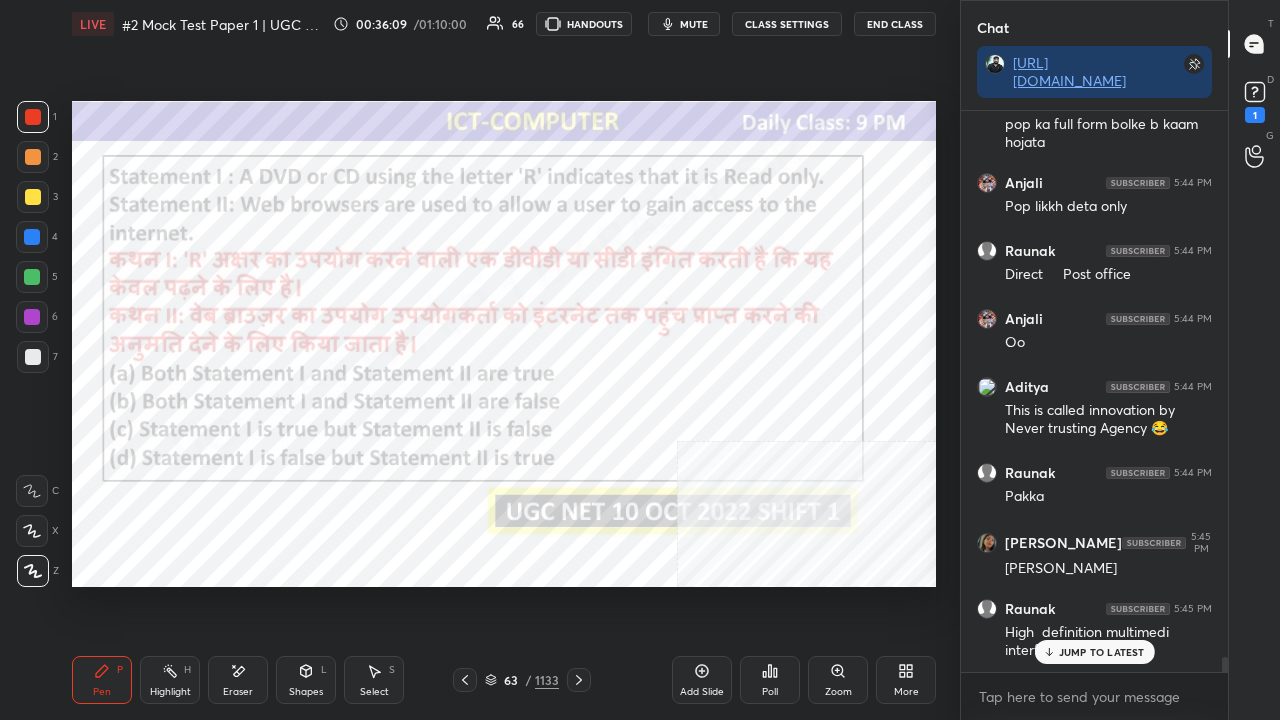click on "1133" at bounding box center (547, 680) 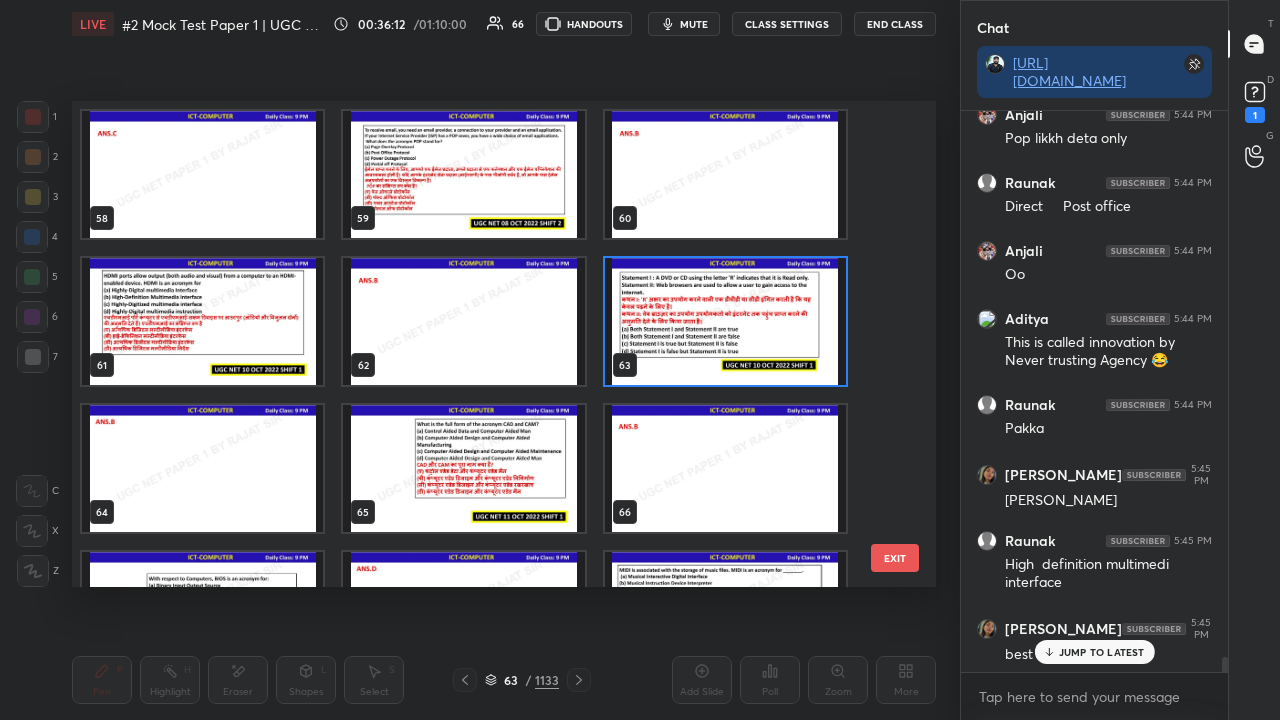 click at bounding box center (725, 321) 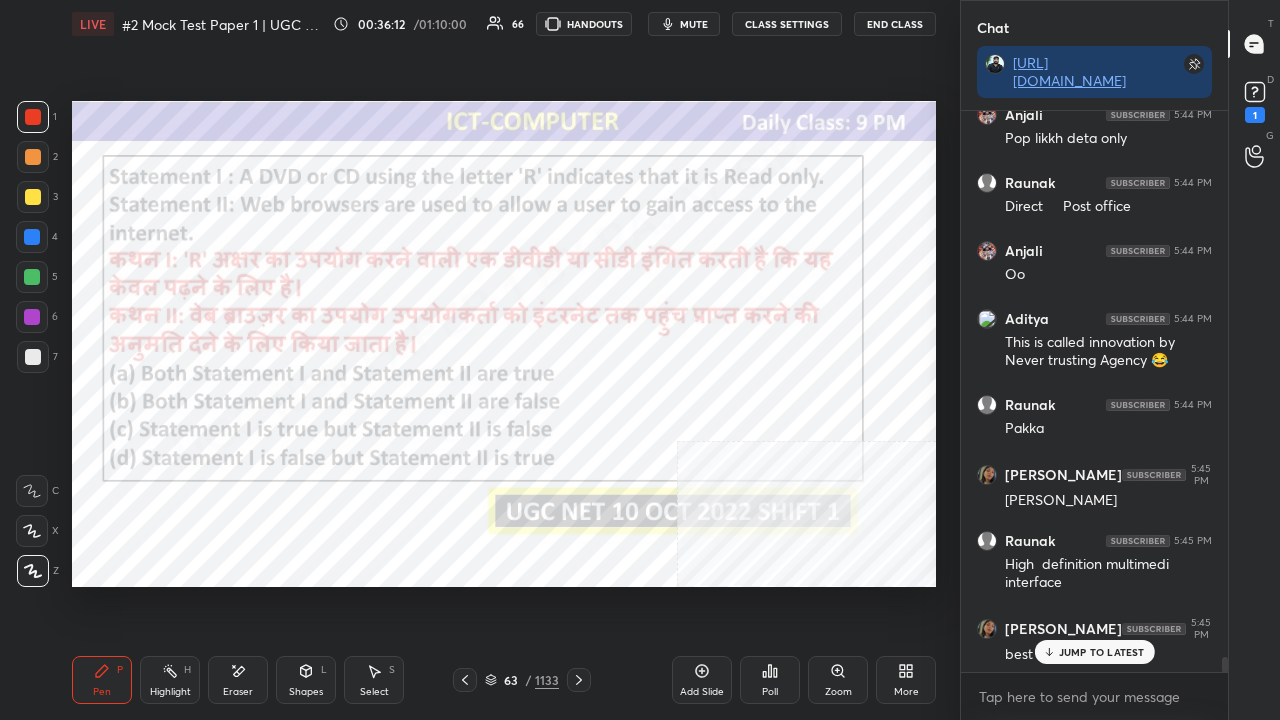 drag, startPoint x: 660, startPoint y: 287, endPoint x: 672, endPoint y: 304, distance: 20.808653 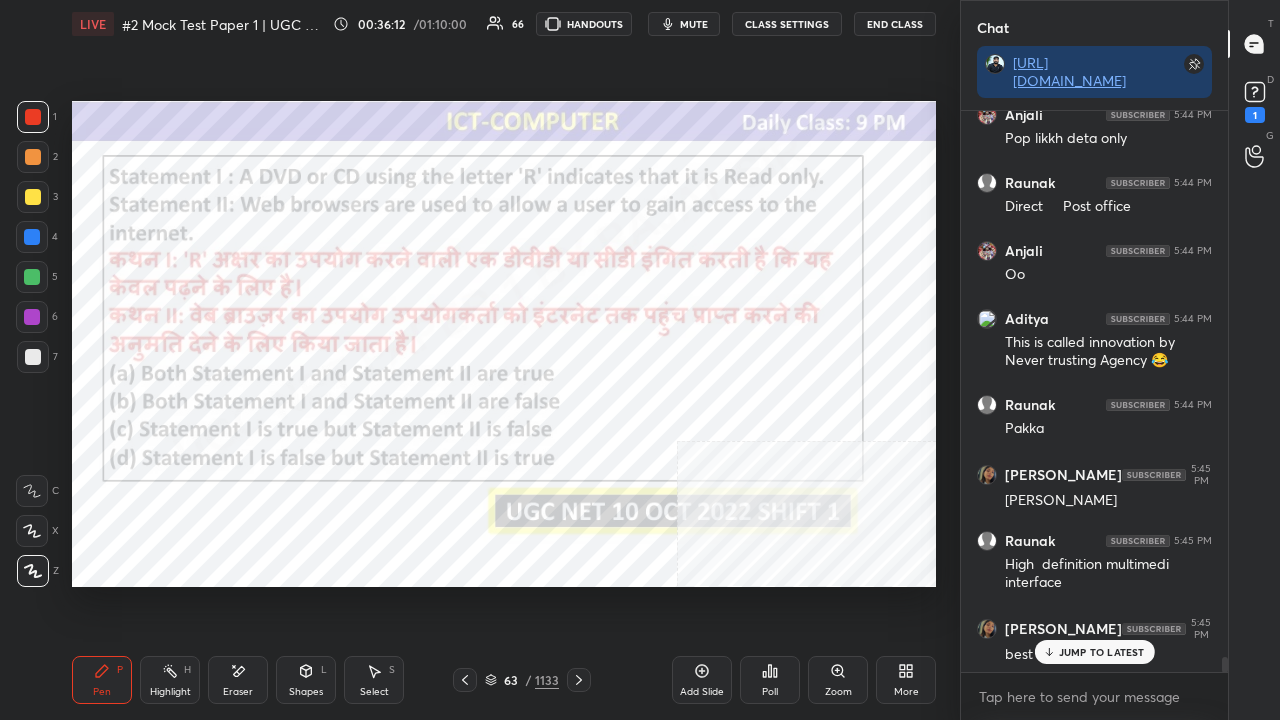 click at bounding box center (725, 321) 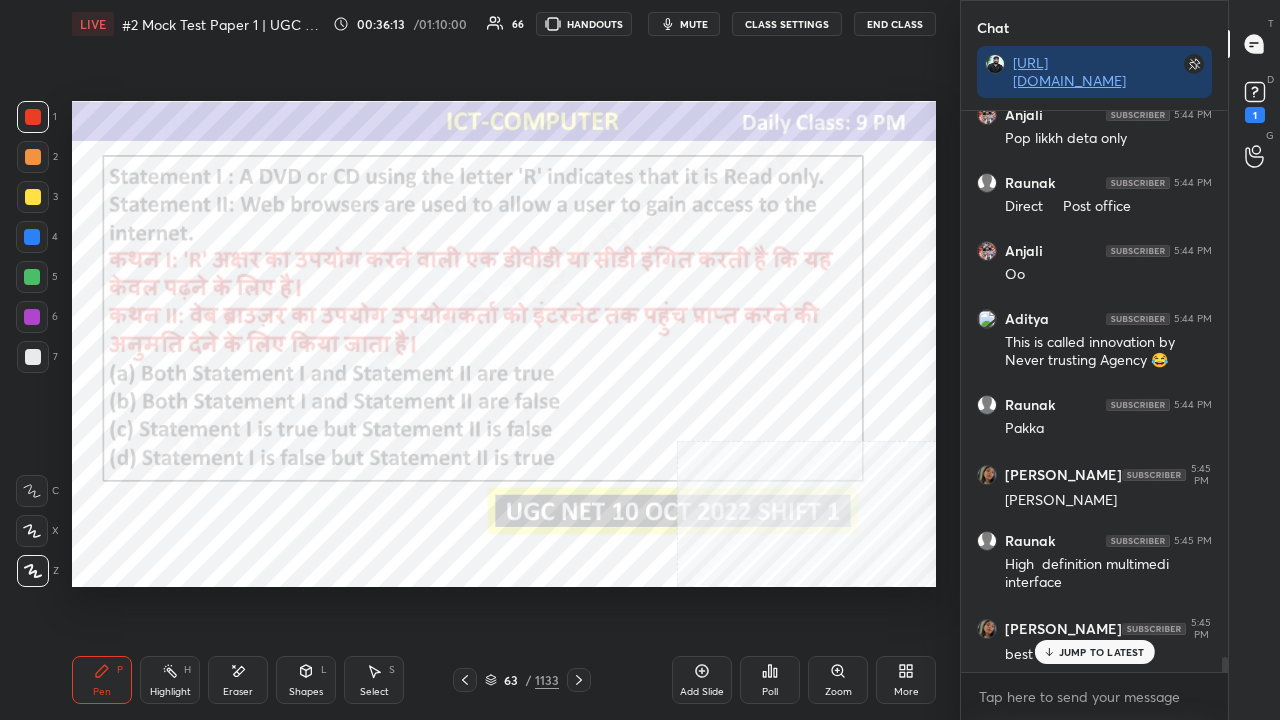 click on "Poll" at bounding box center (770, 680) 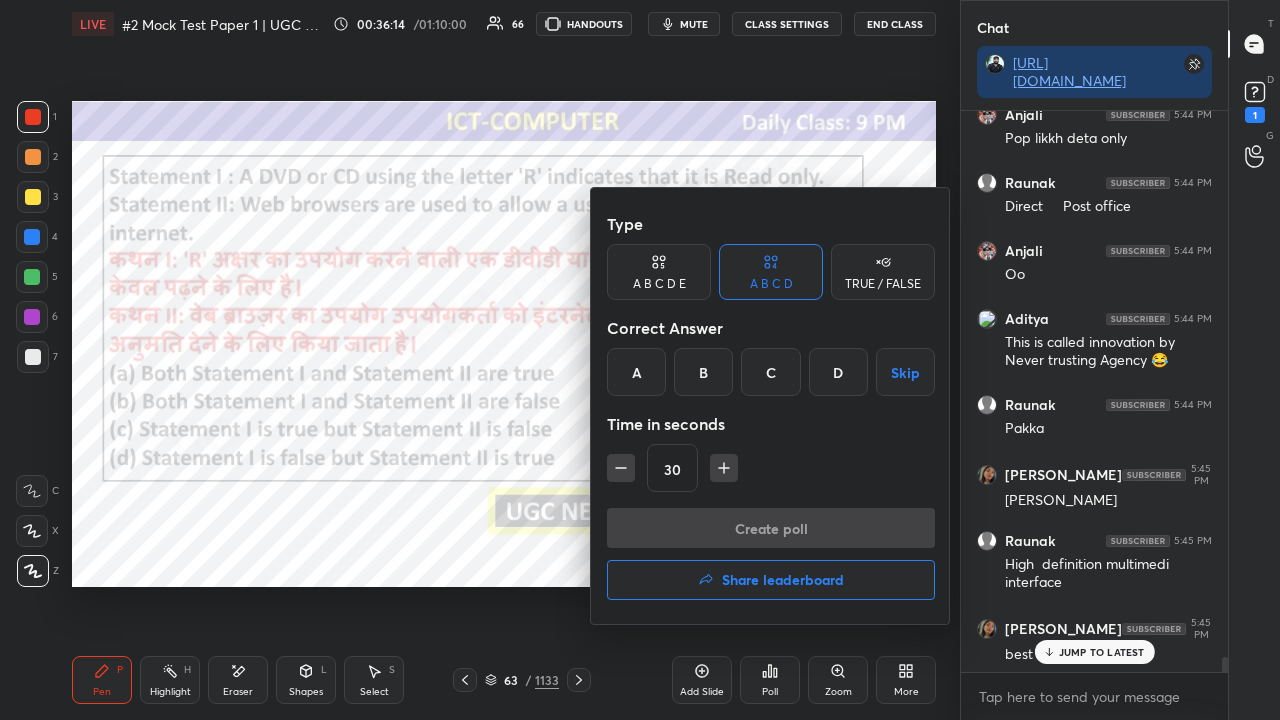 click on "B" at bounding box center (703, 372) 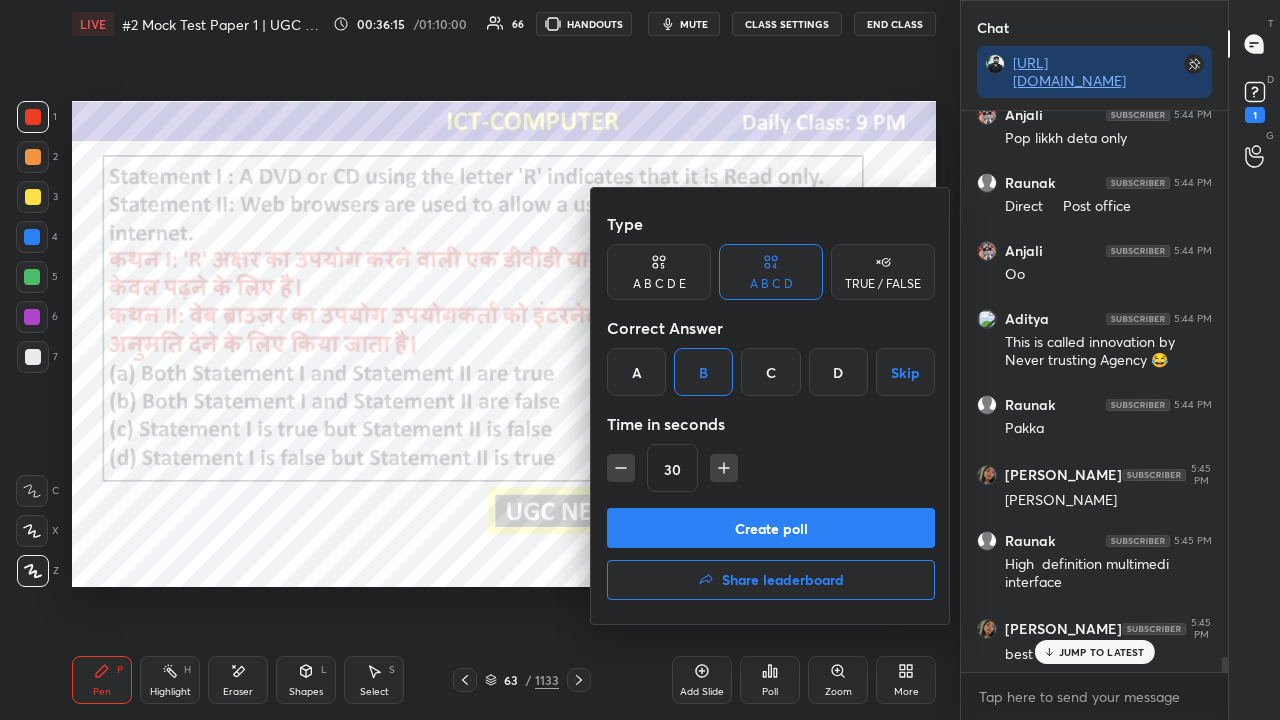 click on "Create poll" at bounding box center [771, 528] 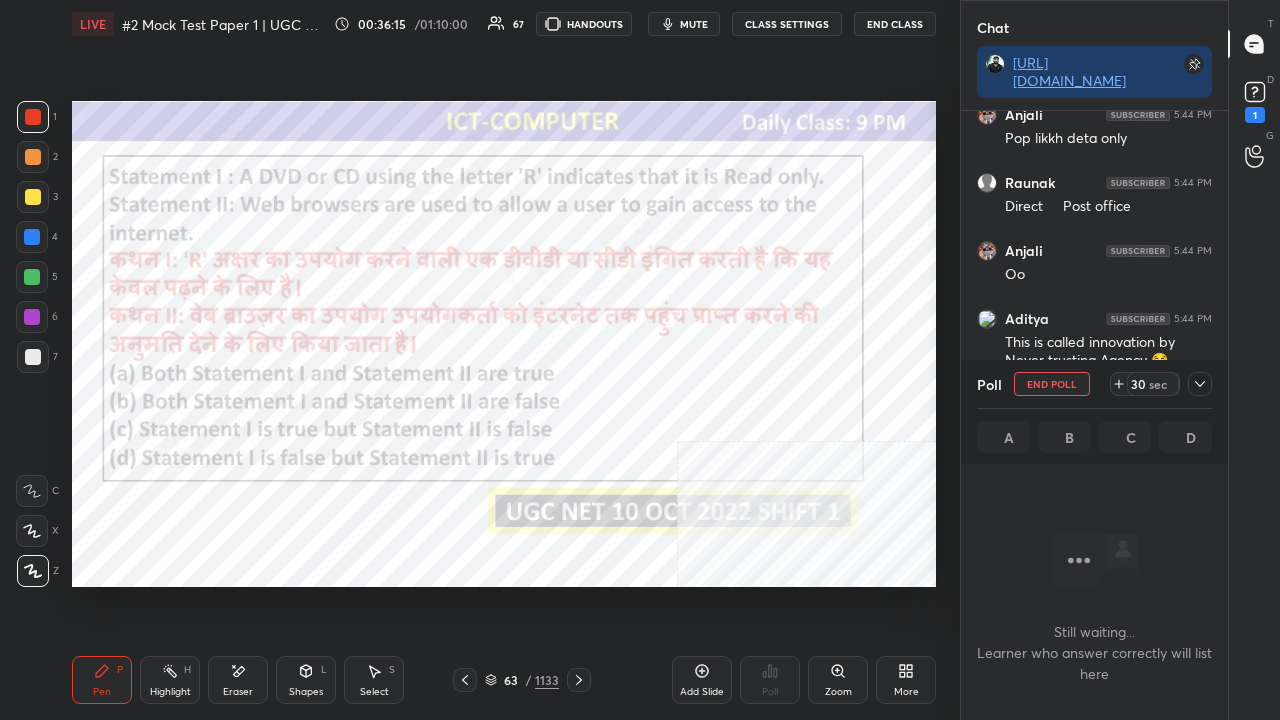 click 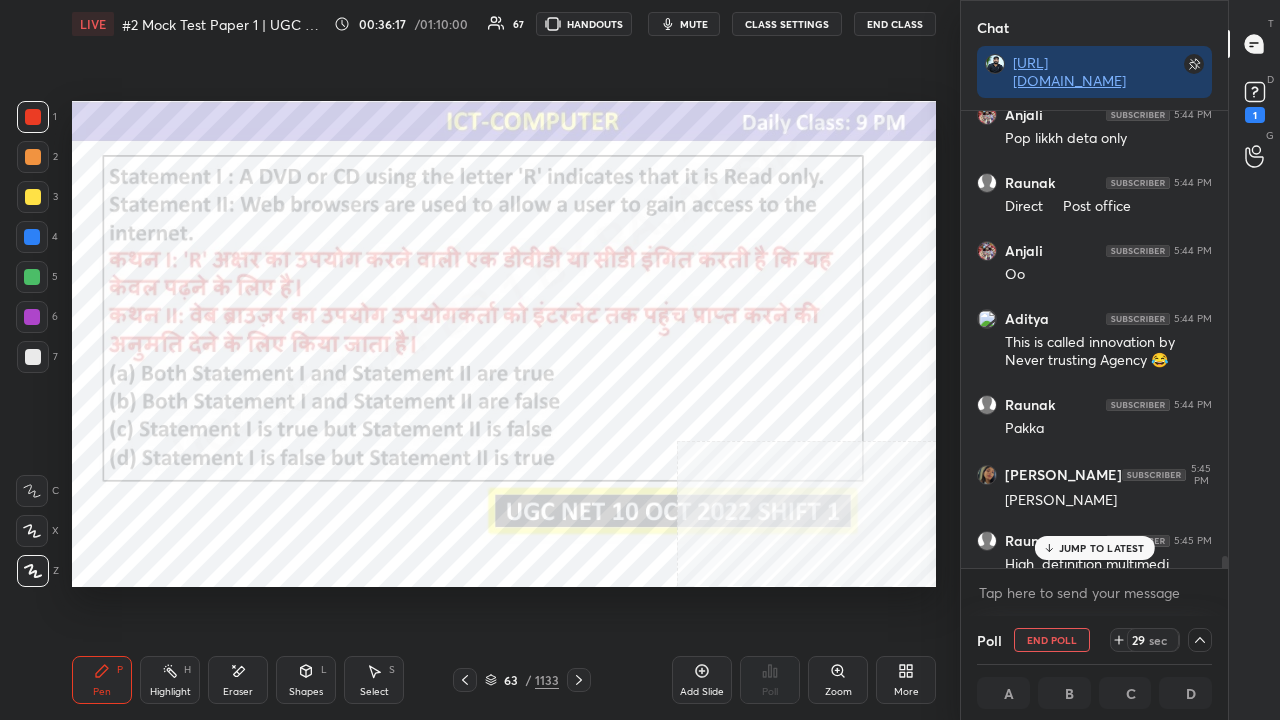 drag, startPoint x: 1098, startPoint y: 549, endPoint x: 1073, endPoint y: 544, distance: 25.495098 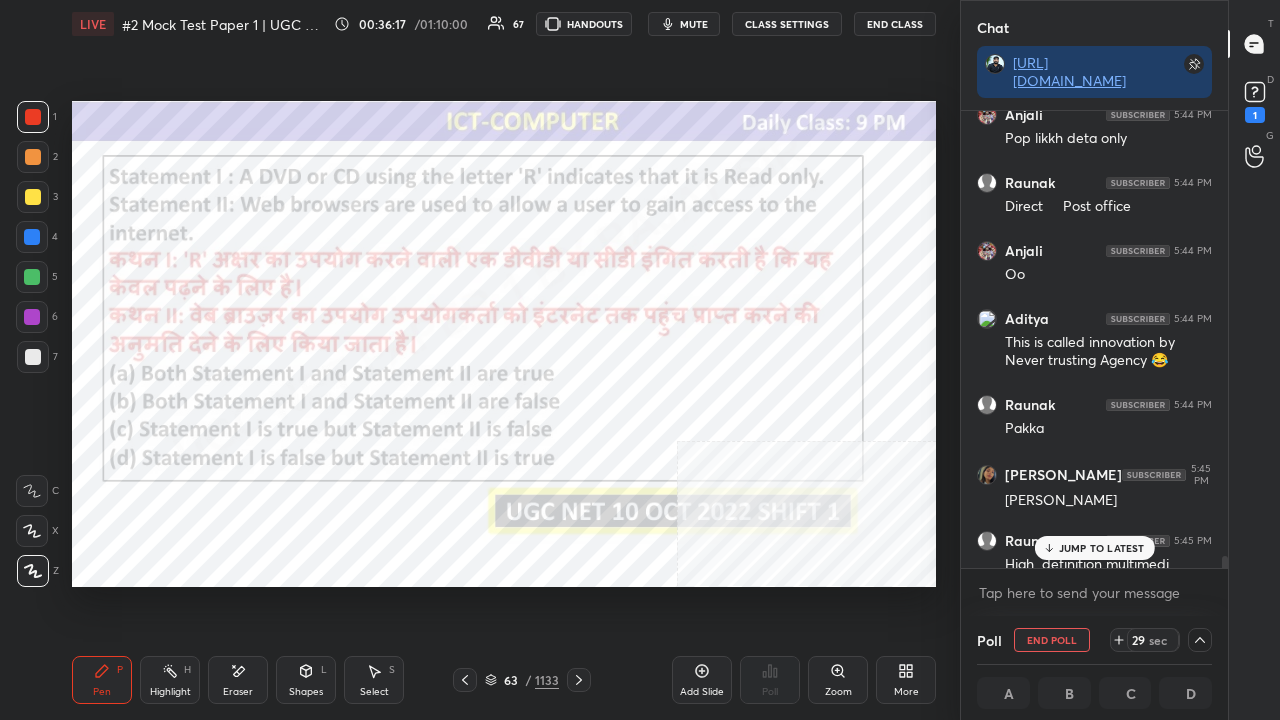 click on "JUMP TO LATEST" at bounding box center [1102, 548] 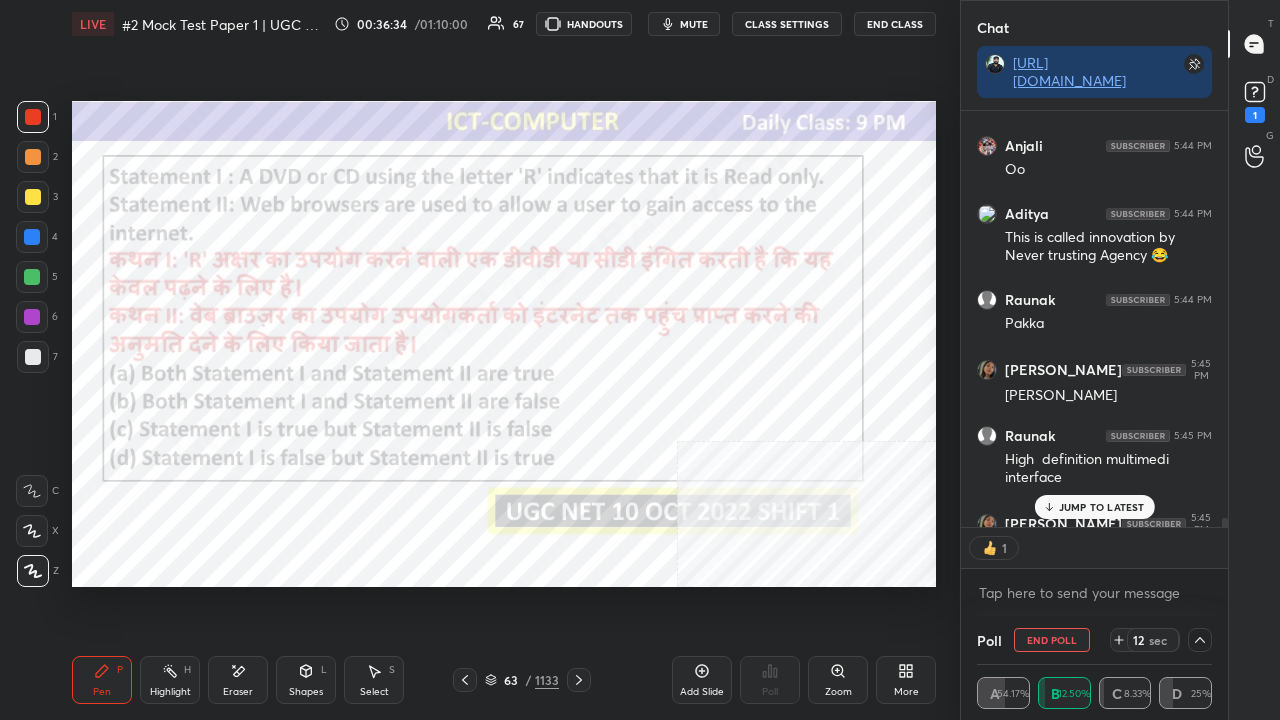 click on "63" at bounding box center [511, 680] 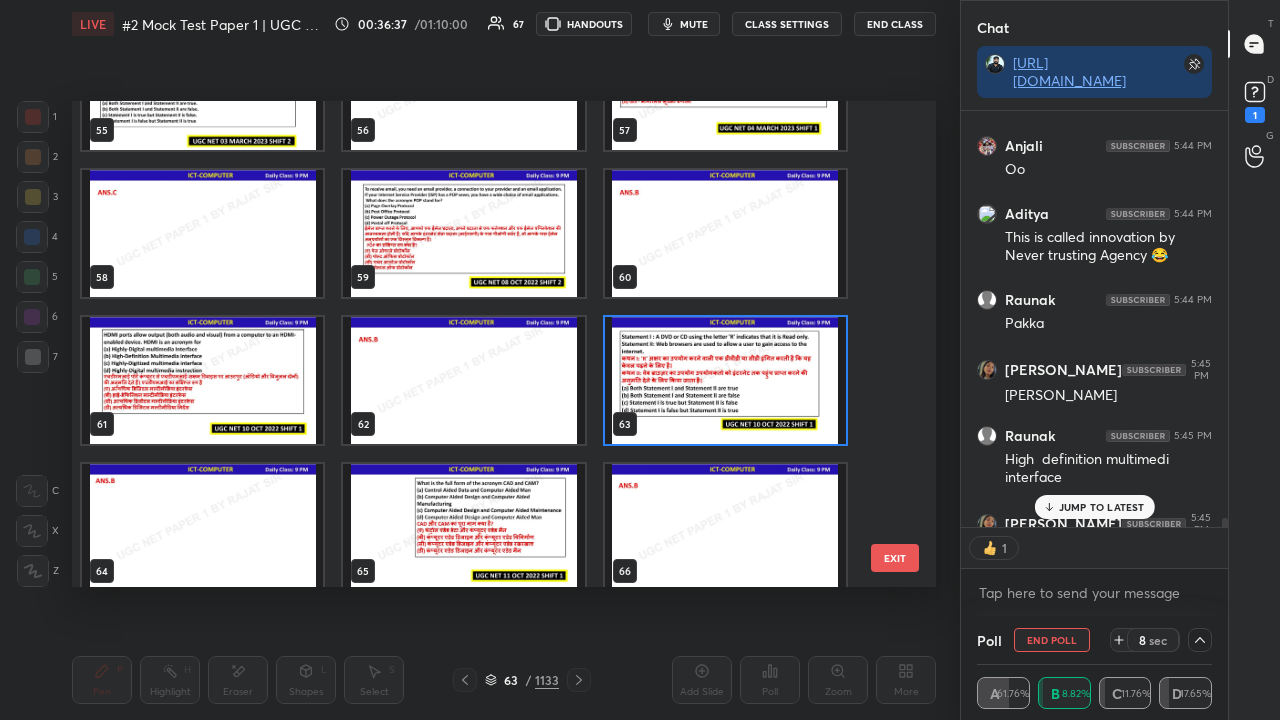 click at bounding box center [725, 380] 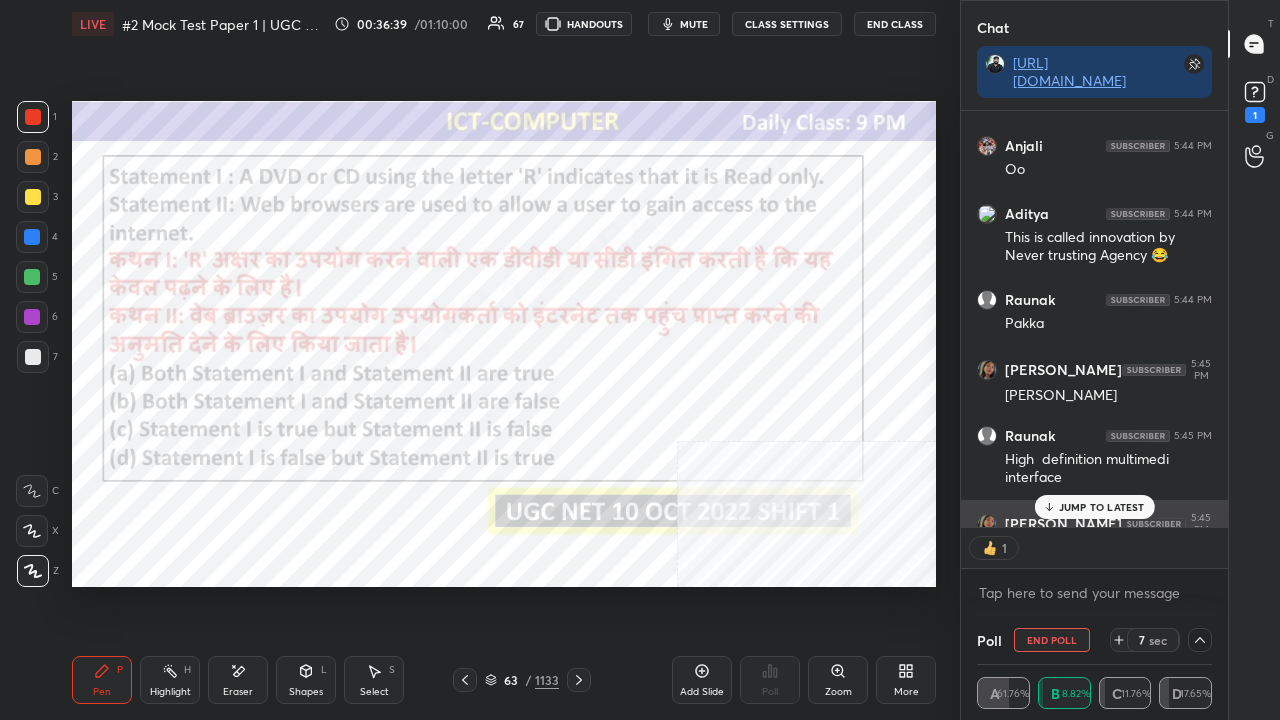 click on "JUMP TO LATEST" at bounding box center [1102, 507] 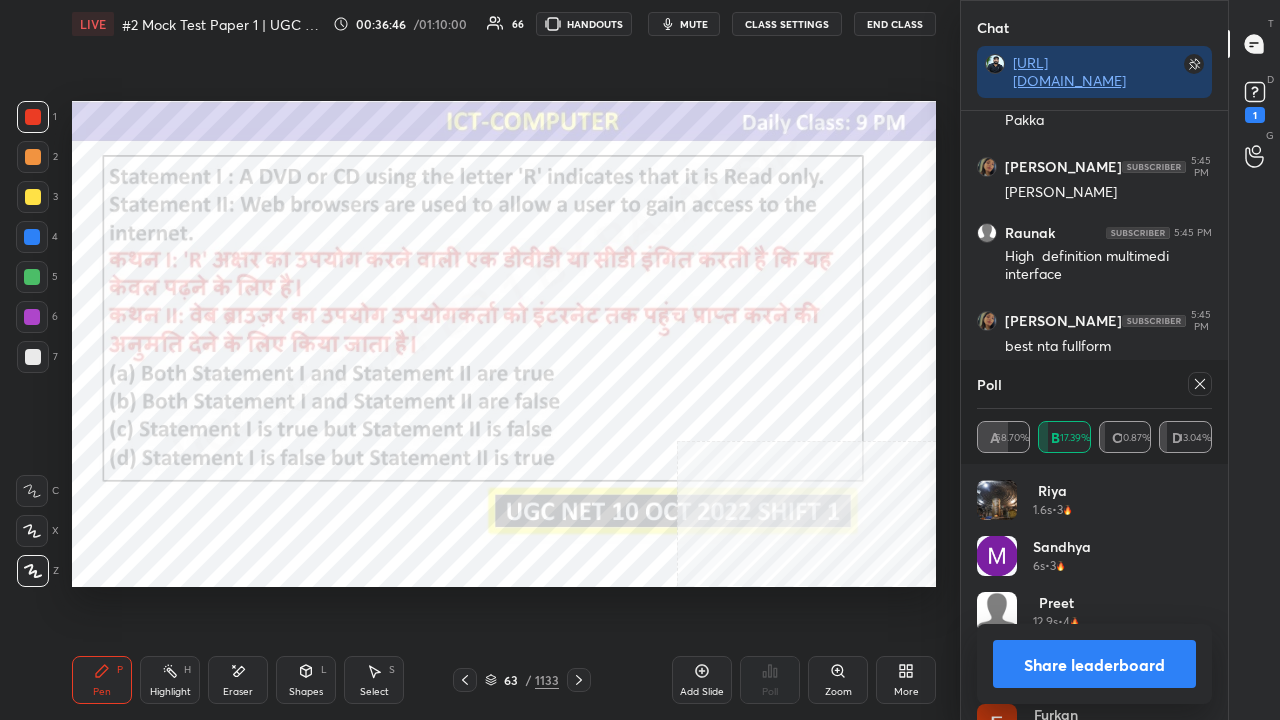 click 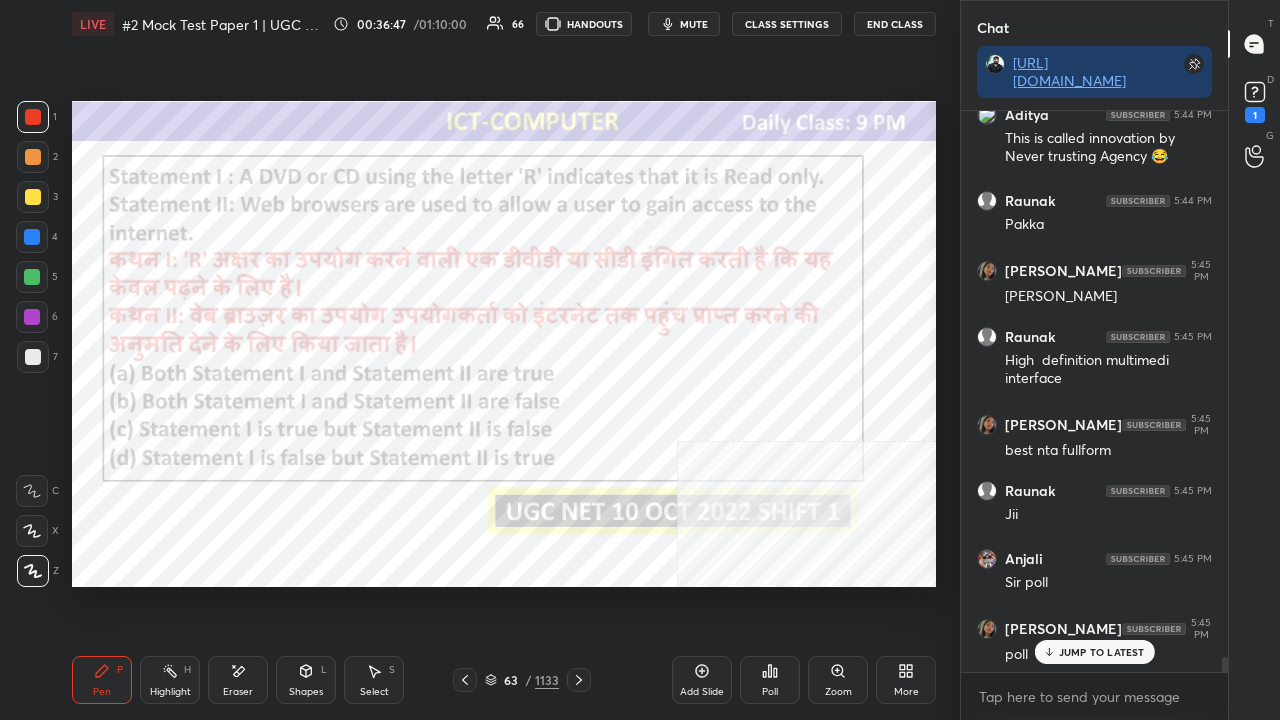 click on "JUMP TO LATEST" at bounding box center [1102, 652] 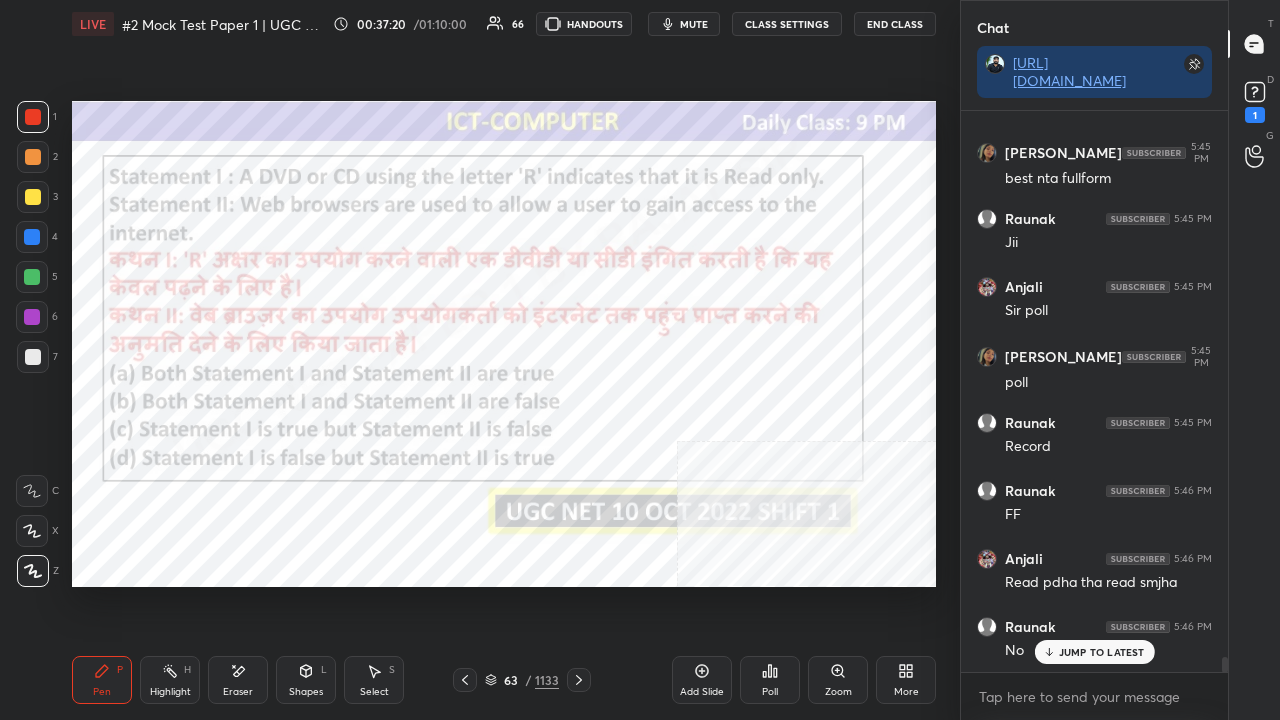 click on "63" at bounding box center (511, 680) 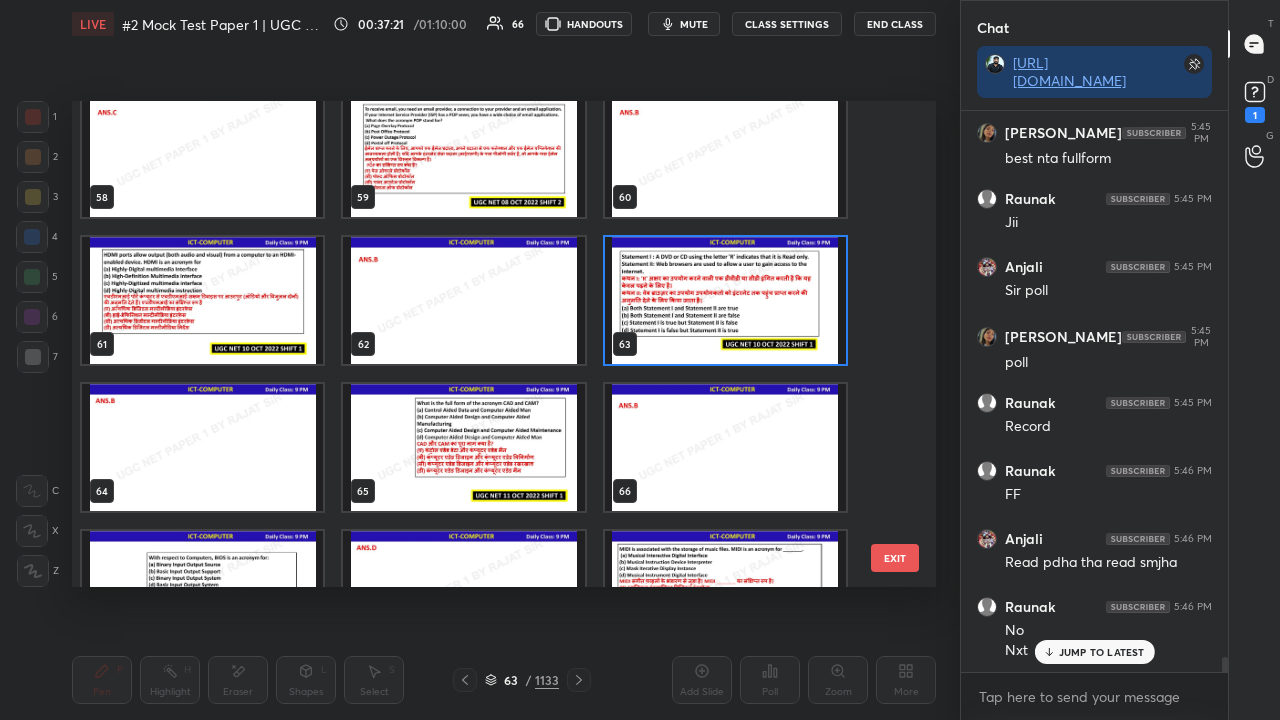 click at bounding box center (725, 300) 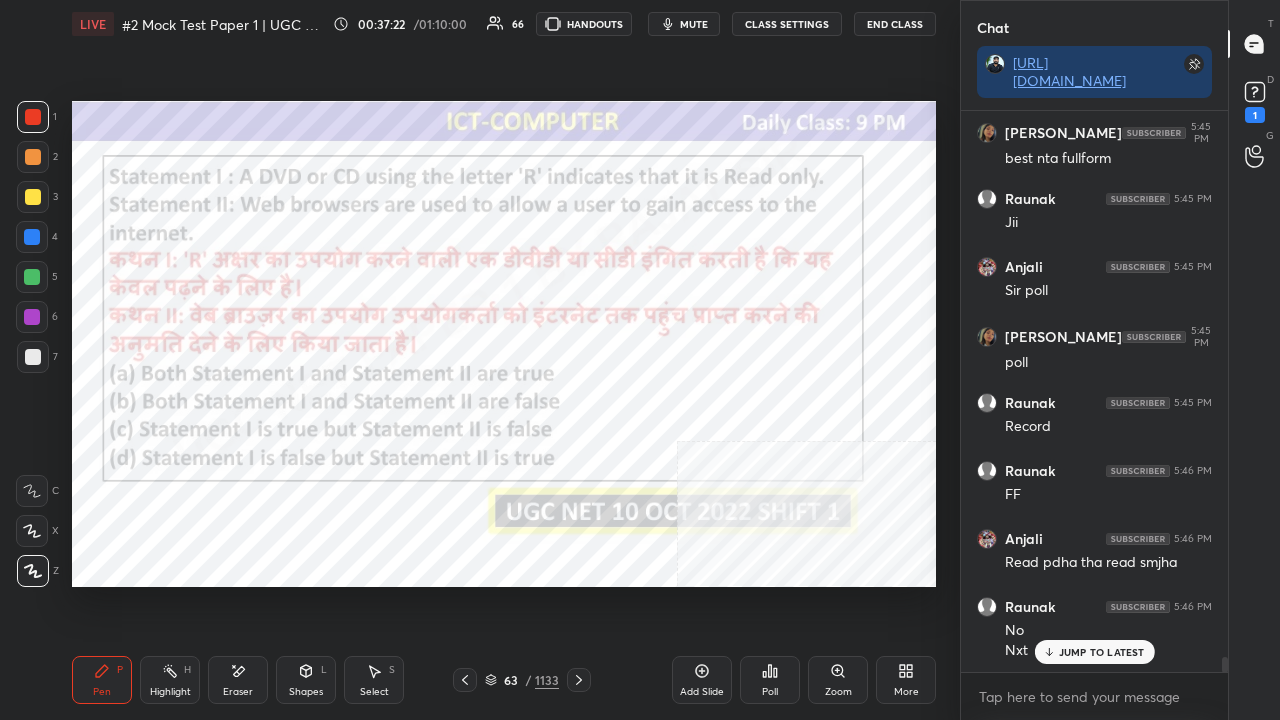 click at bounding box center [725, 300] 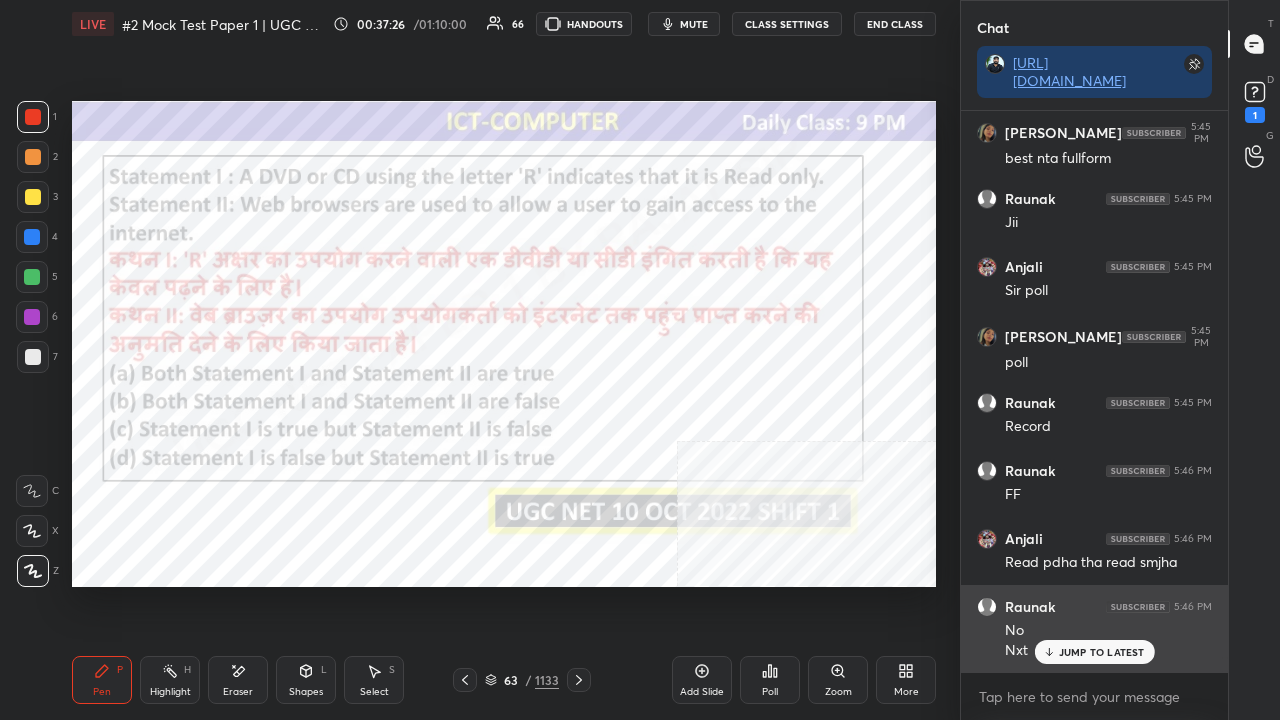 drag, startPoint x: 1052, startPoint y: 645, endPoint x: 996, endPoint y: 640, distance: 56.22277 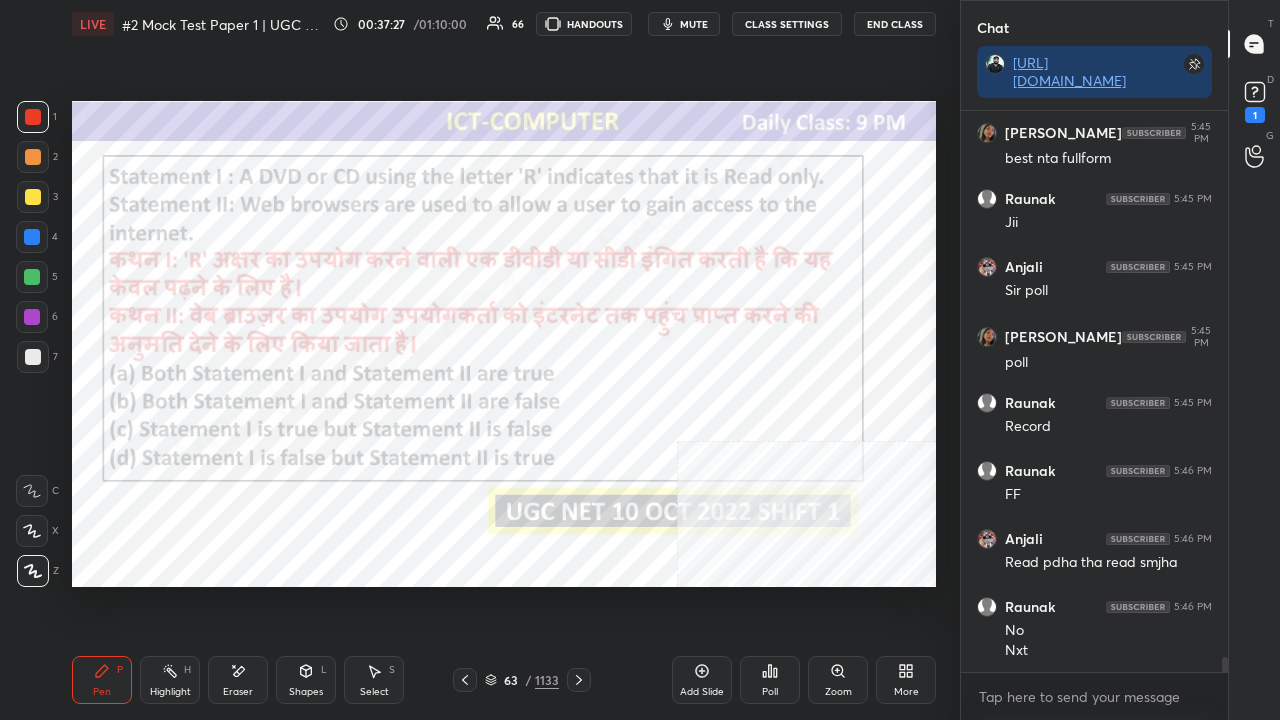 click on "63 / 1133" at bounding box center (522, 680) 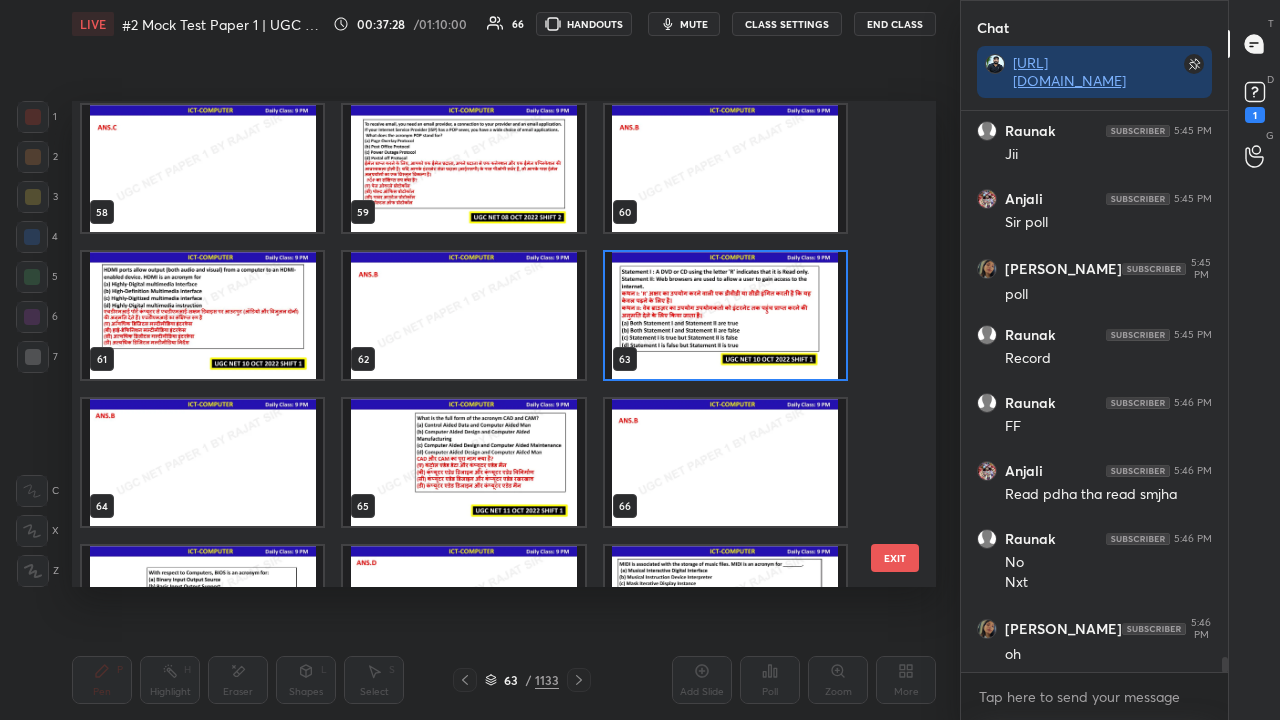 click at bounding box center (463, 462) 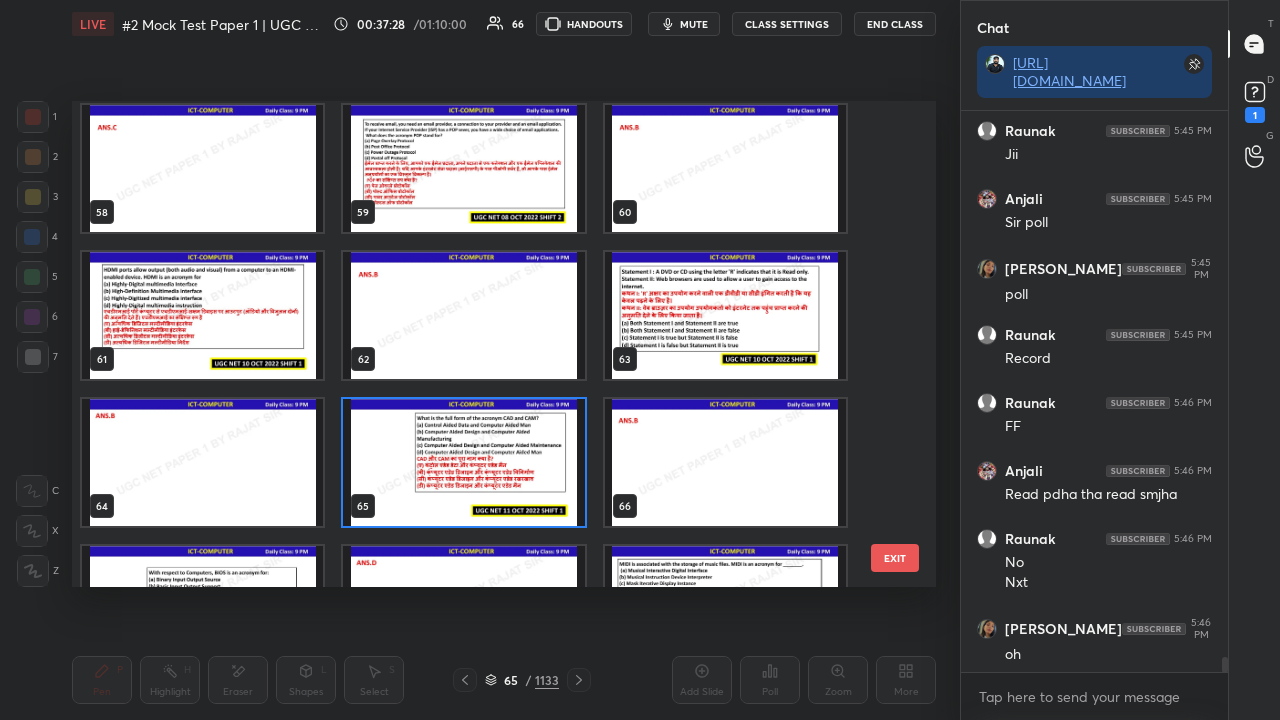 click at bounding box center [463, 462] 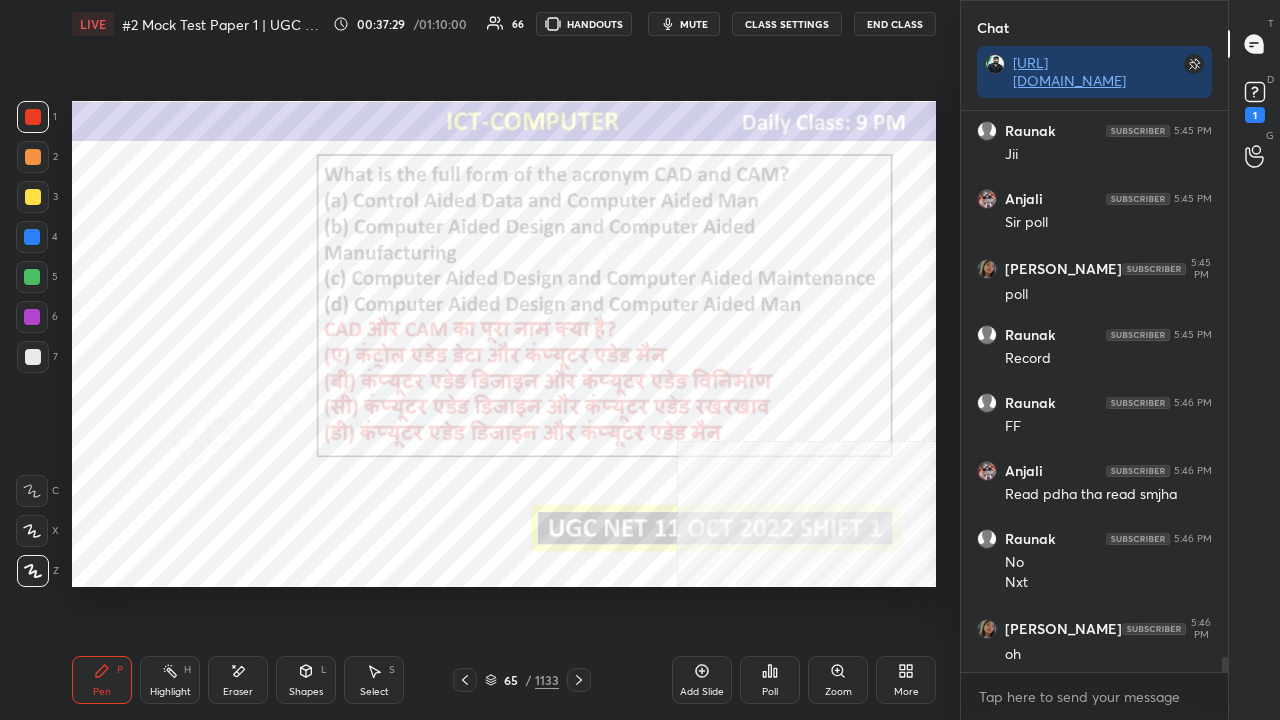 drag, startPoint x: 763, startPoint y: 661, endPoint x: 752, endPoint y: 596, distance: 65.9242 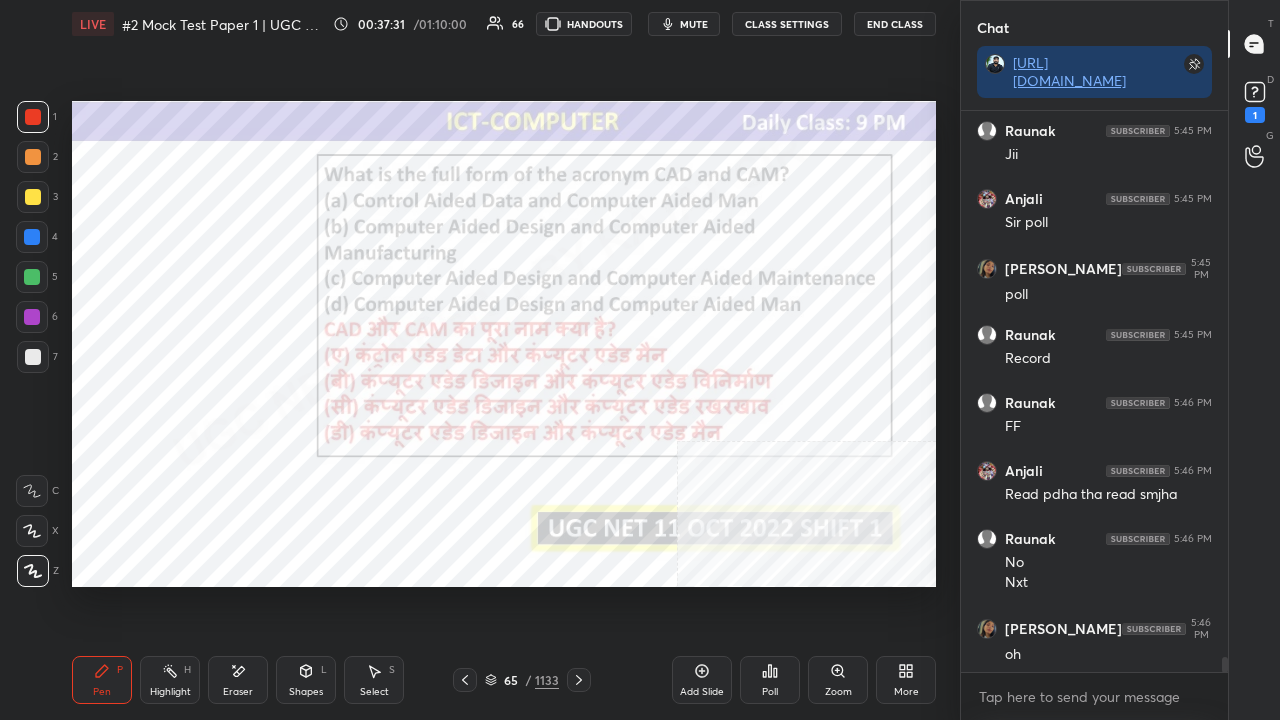 click on "Poll" at bounding box center [770, 680] 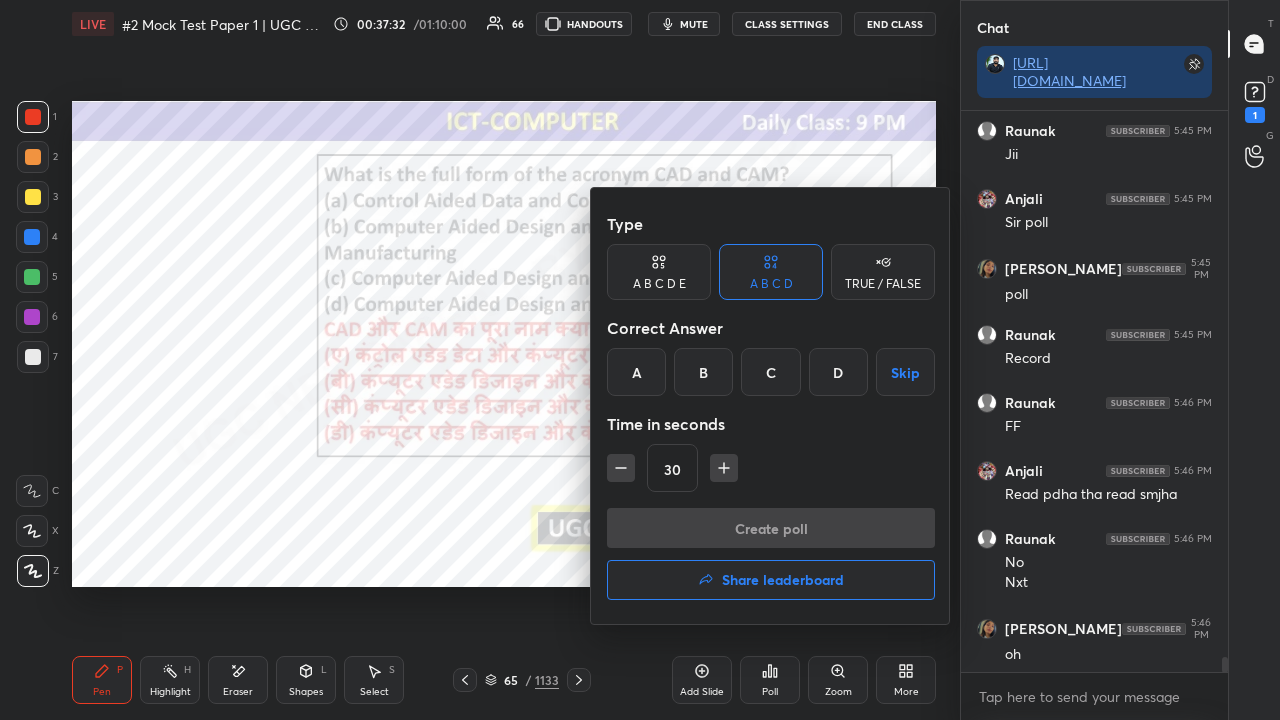 drag, startPoint x: 712, startPoint y: 377, endPoint x: 732, endPoint y: 455, distance: 80.523285 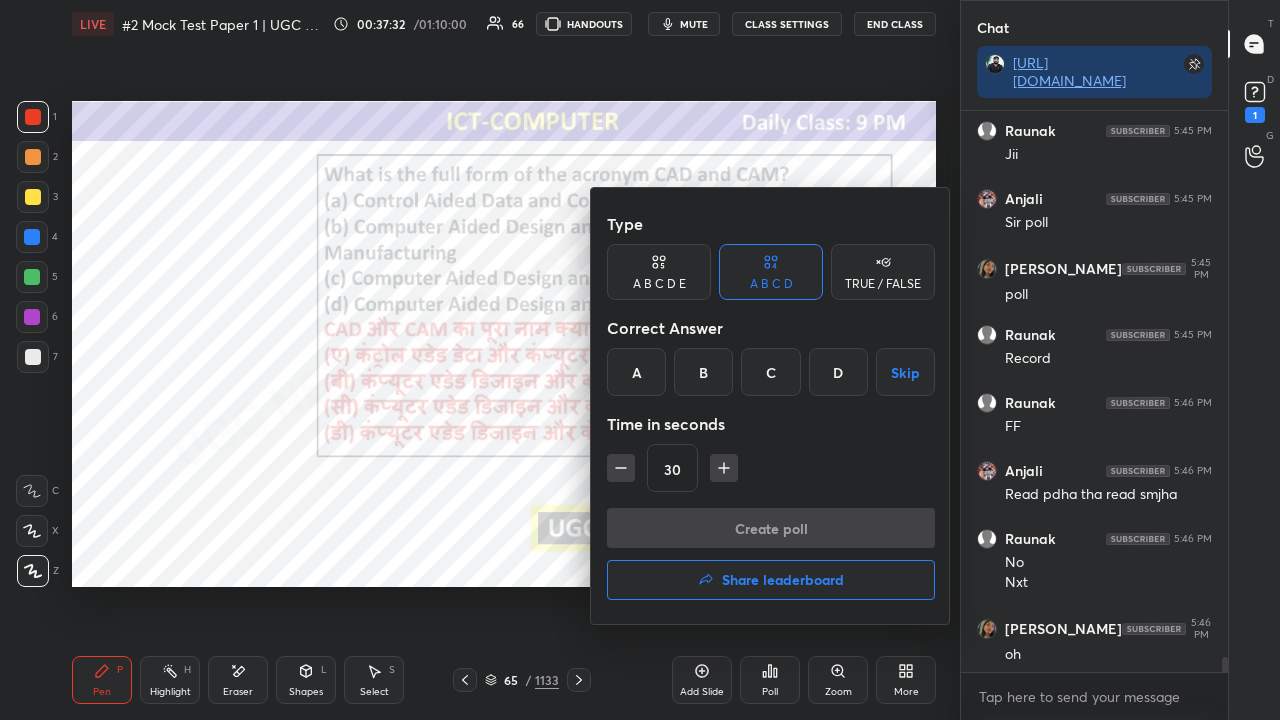 click on "B" at bounding box center [703, 372] 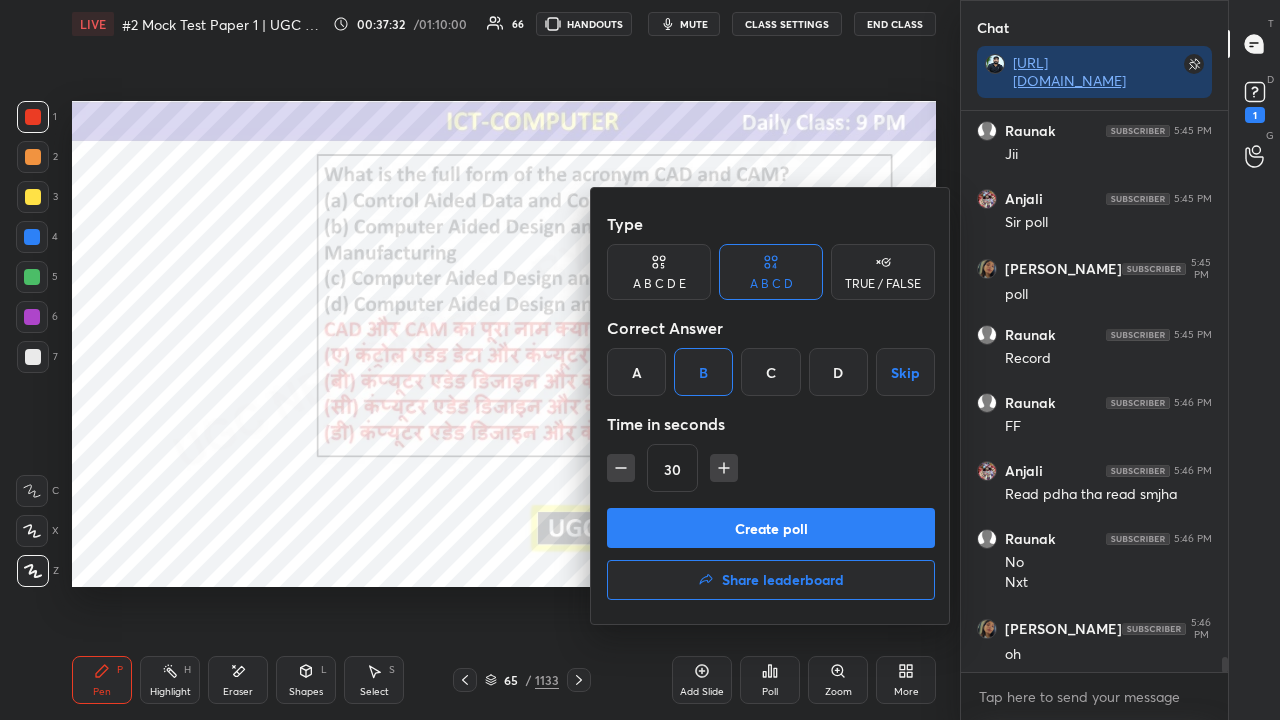 click on "Create poll" at bounding box center (771, 528) 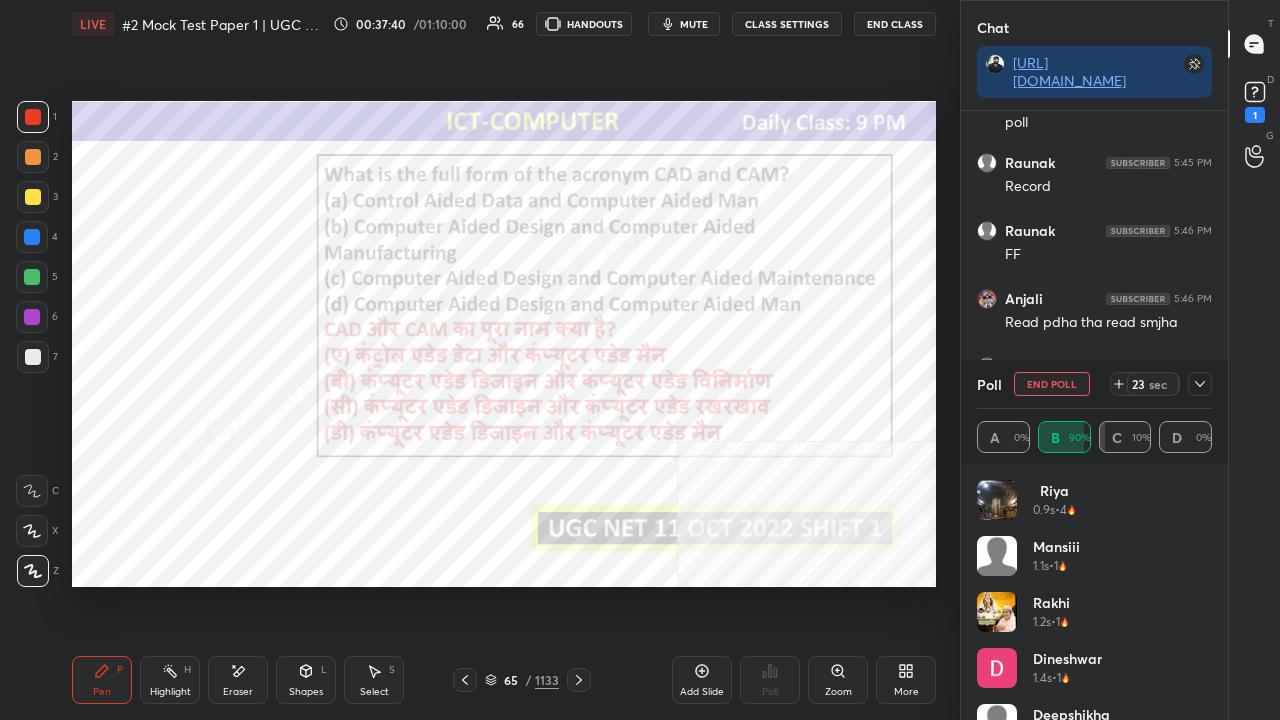 click 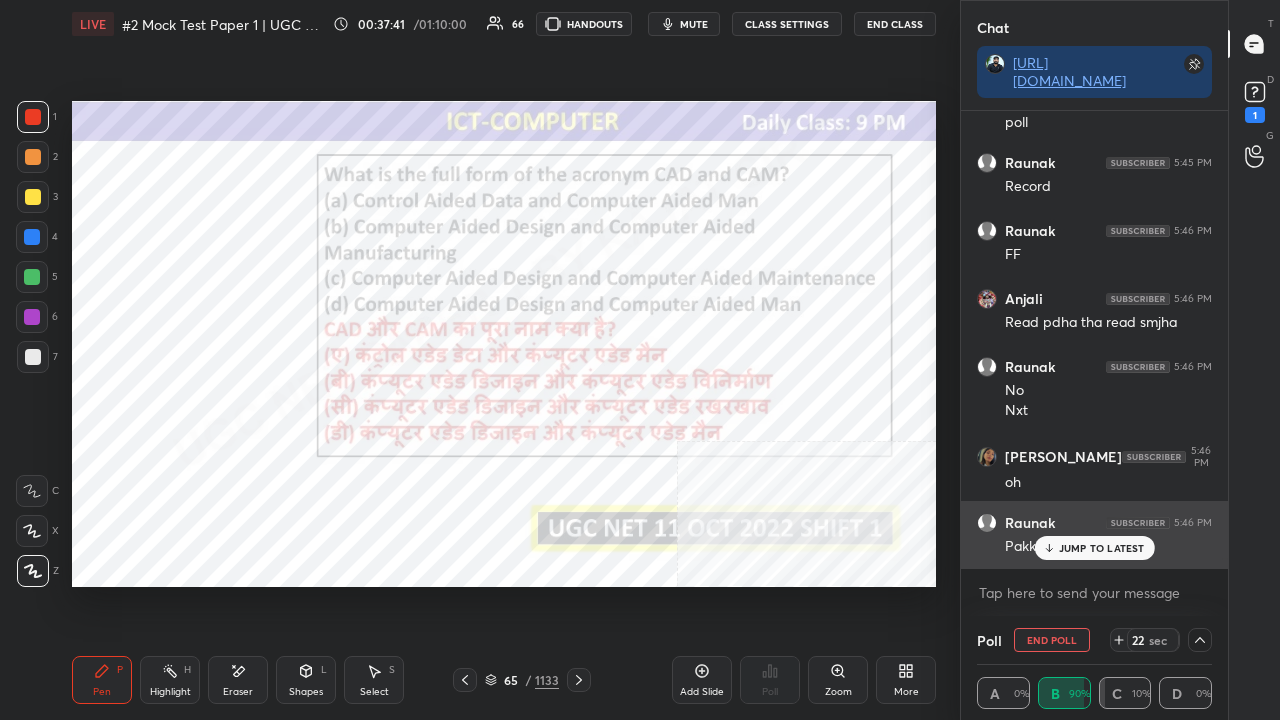 drag, startPoint x: 1102, startPoint y: 551, endPoint x: 1056, endPoint y: 538, distance: 47.801674 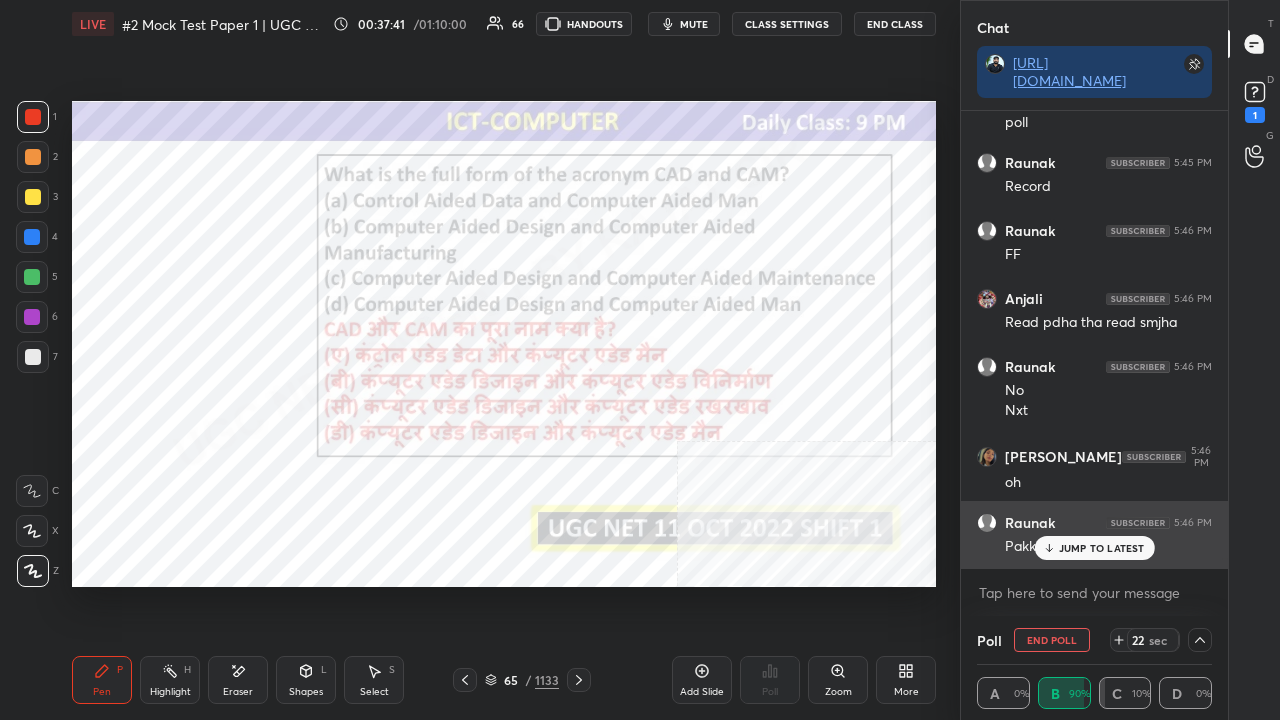 click on "JUMP TO LATEST" at bounding box center [1102, 548] 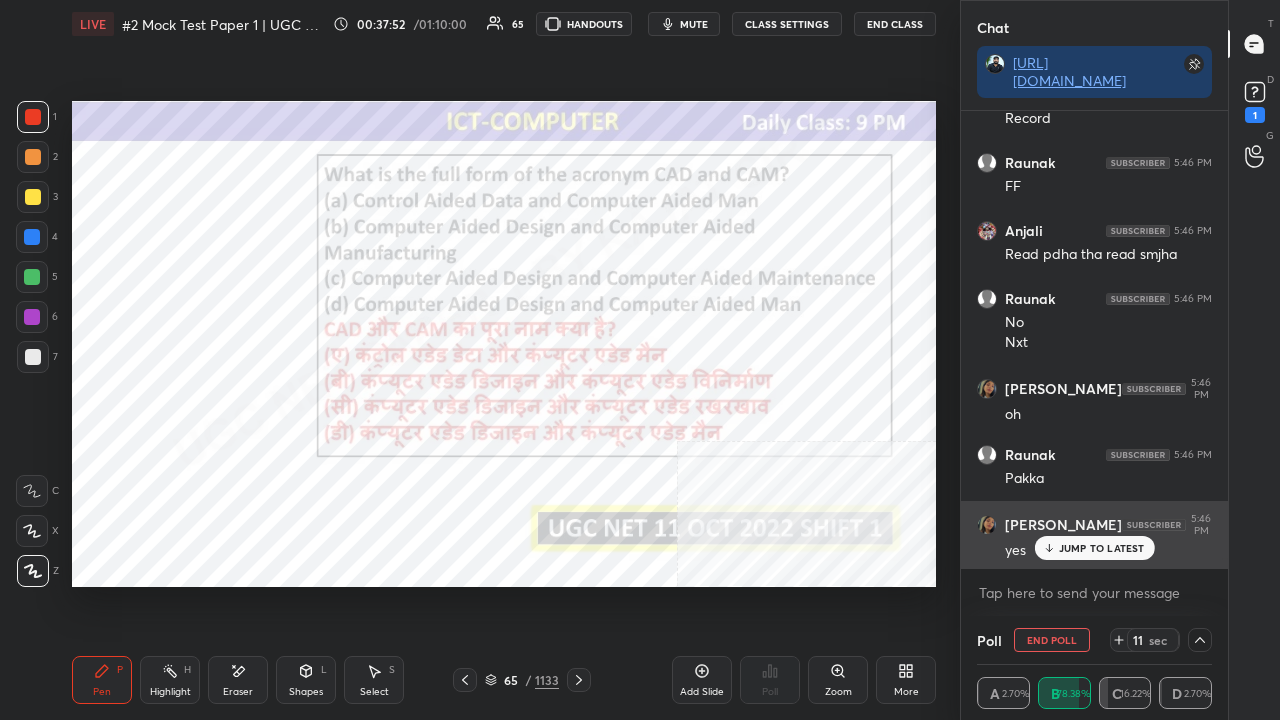 click on "JUMP TO LATEST" at bounding box center (1102, 548) 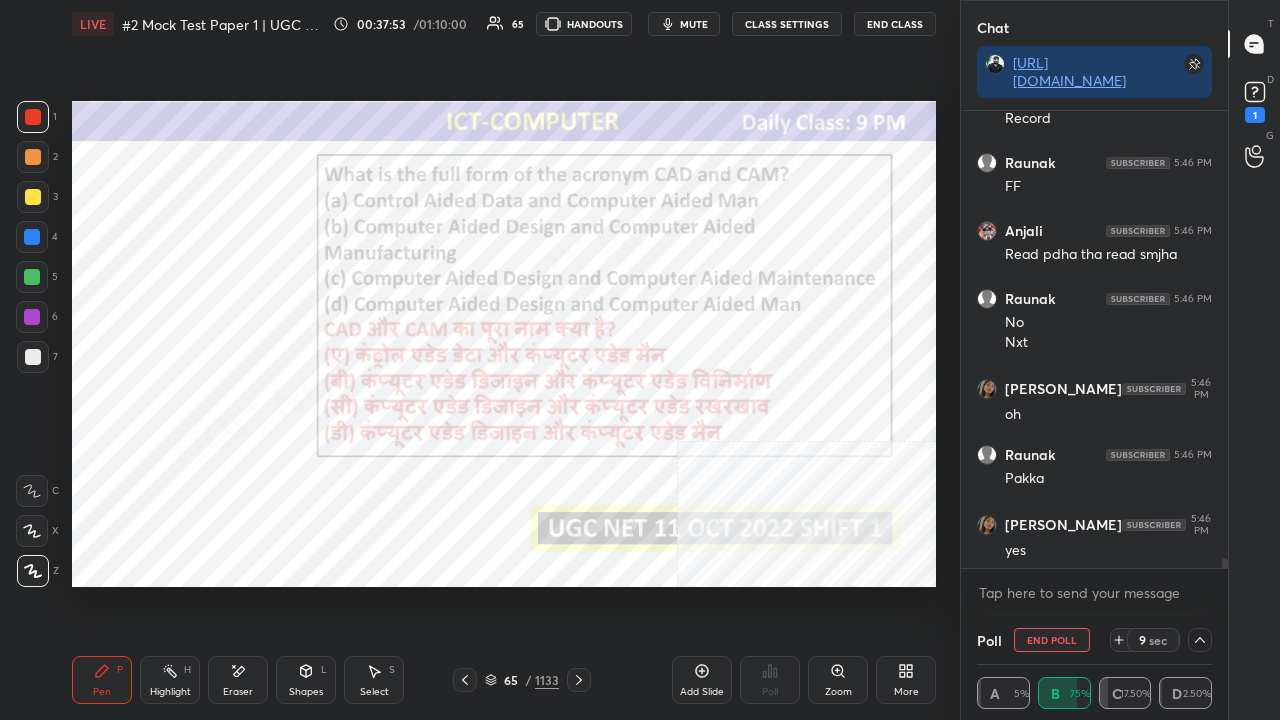 click at bounding box center (32, 237) 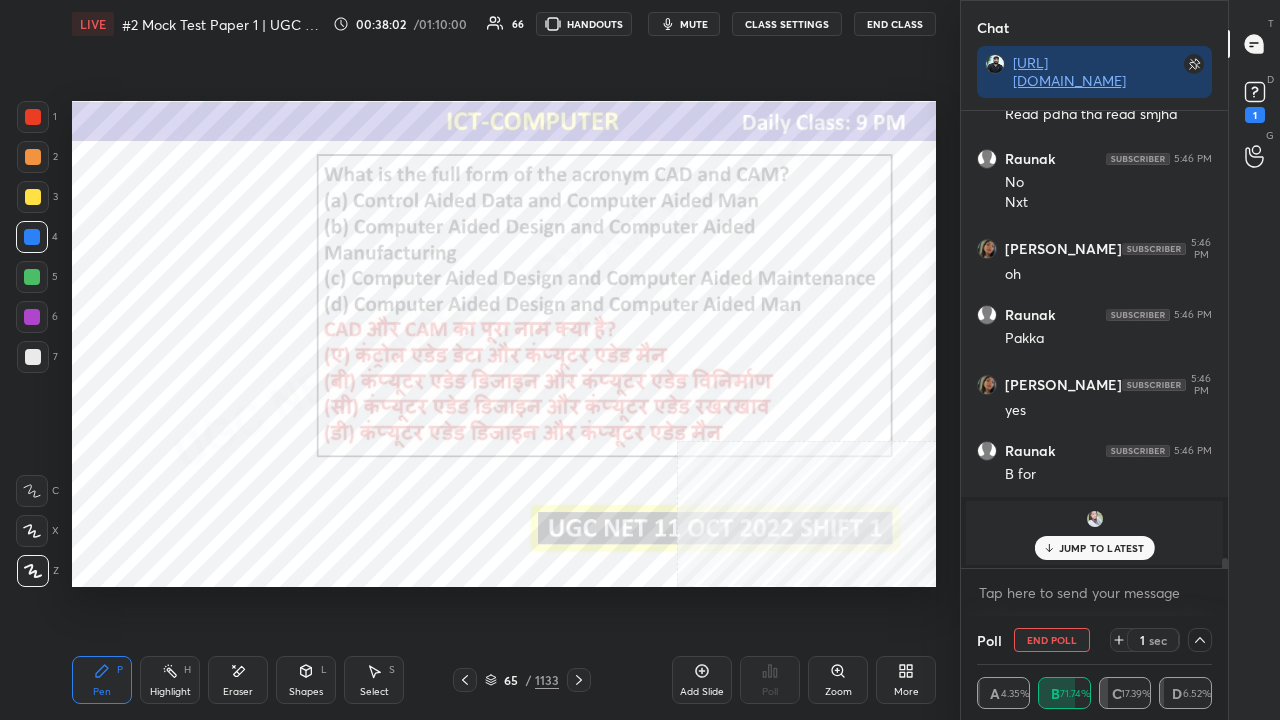 click 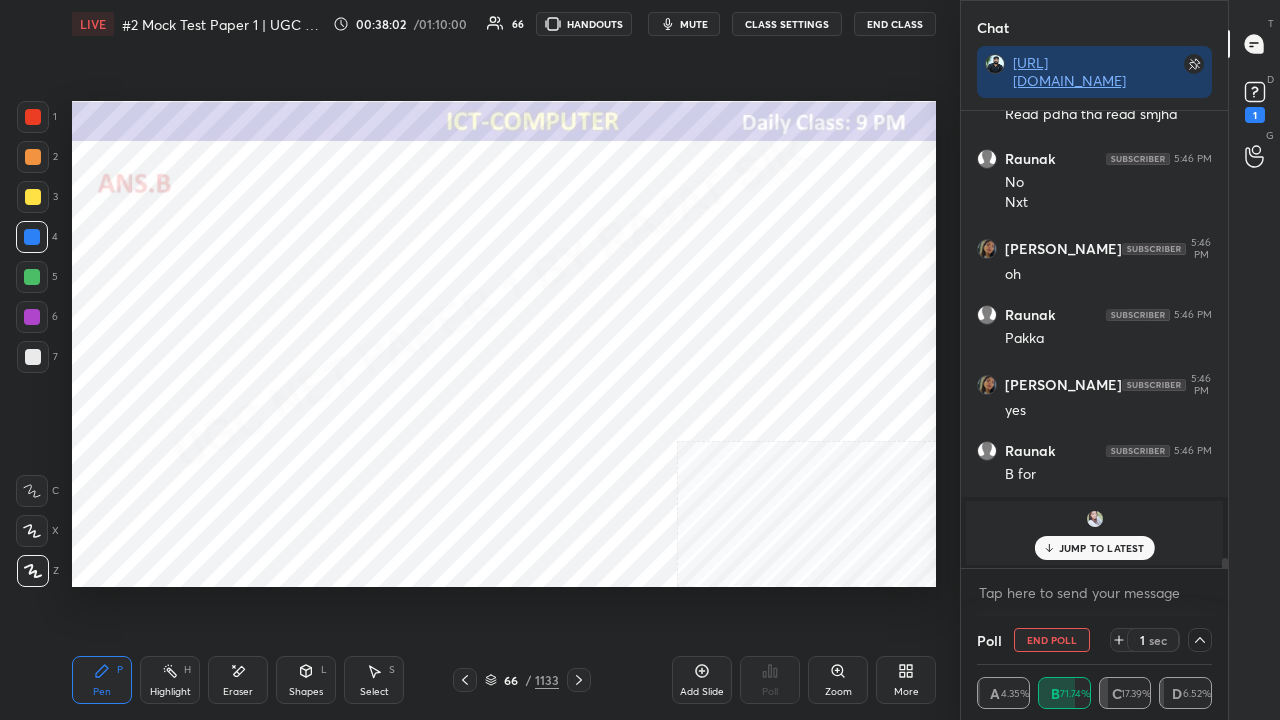 click 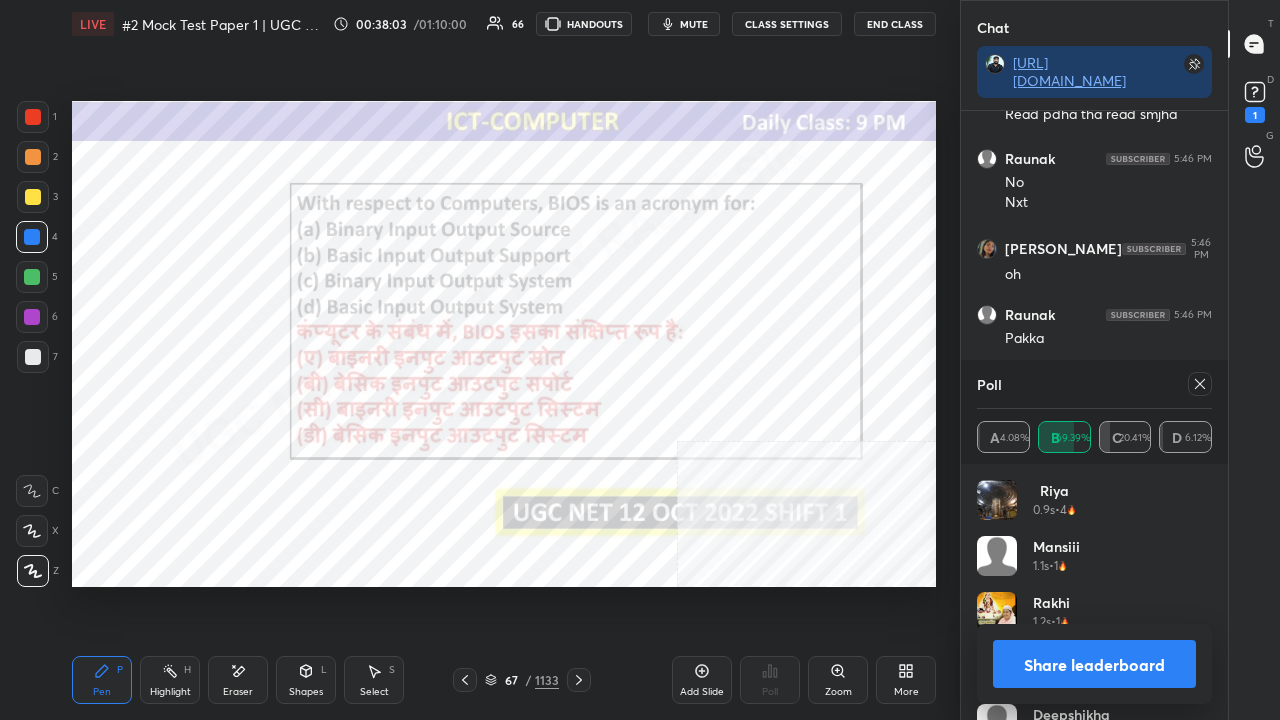 click 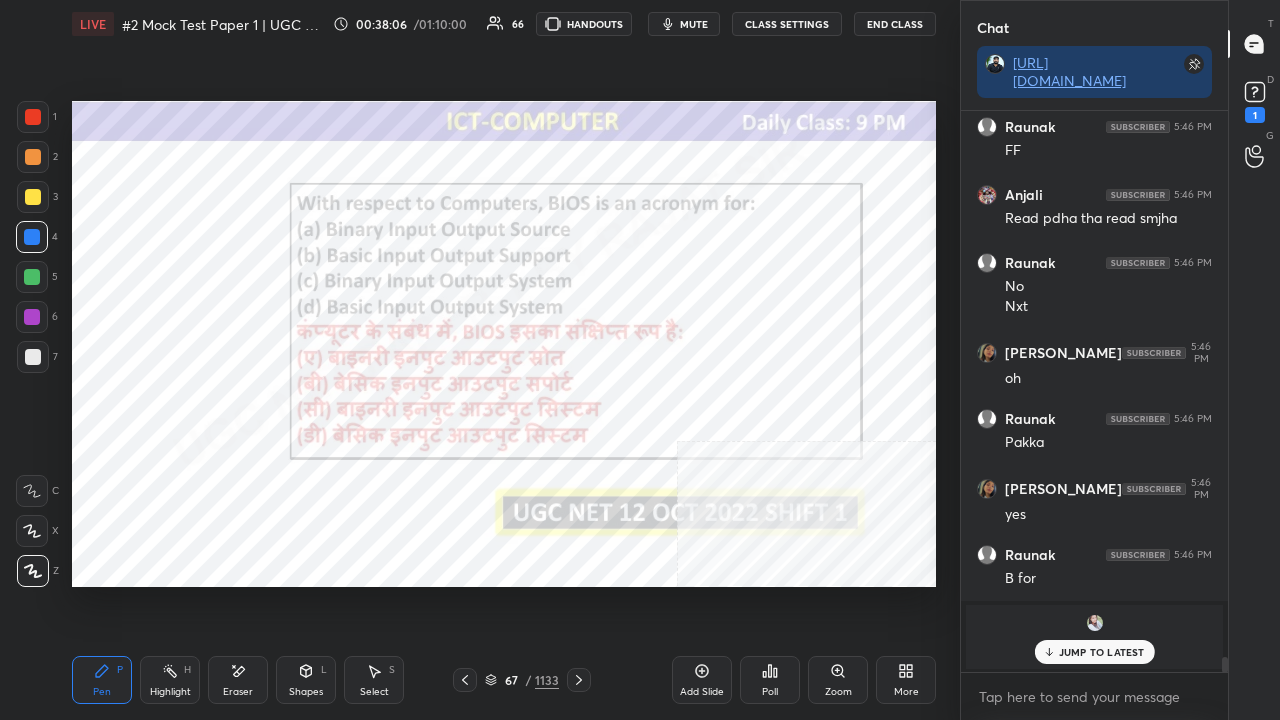 click on "Poll" at bounding box center (770, 680) 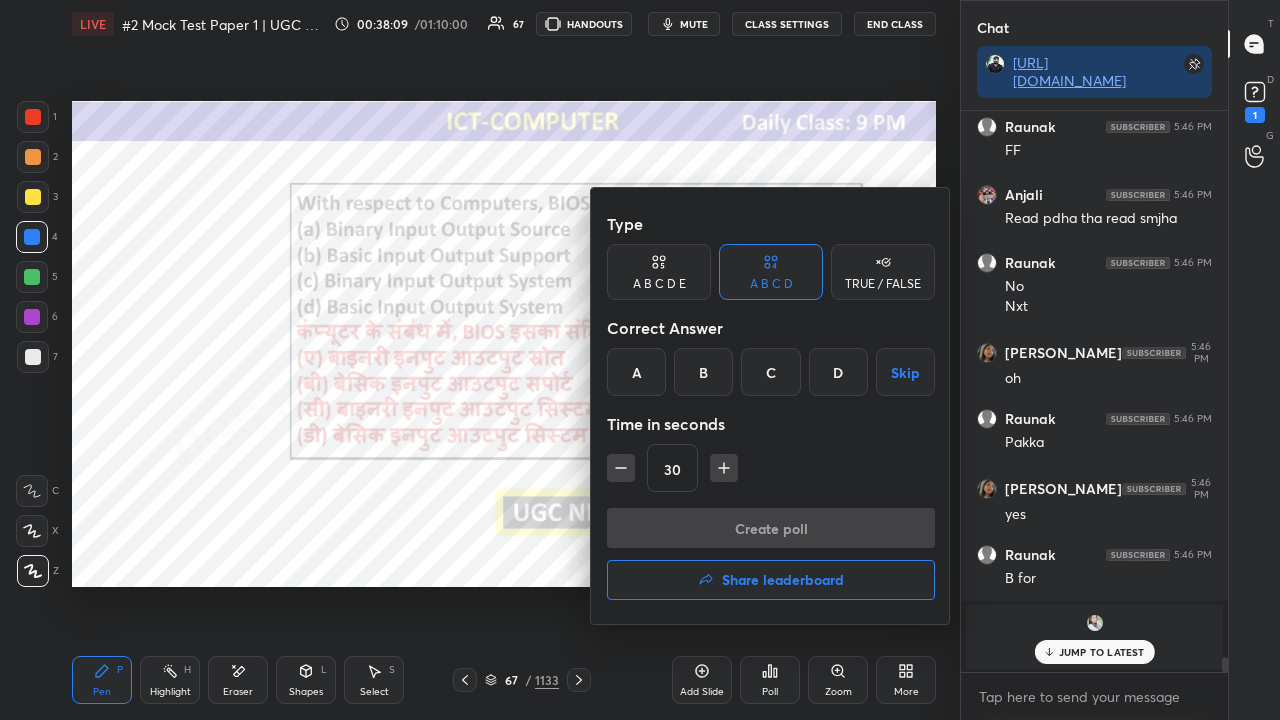 click on "D" at bounding box center [838, 372] 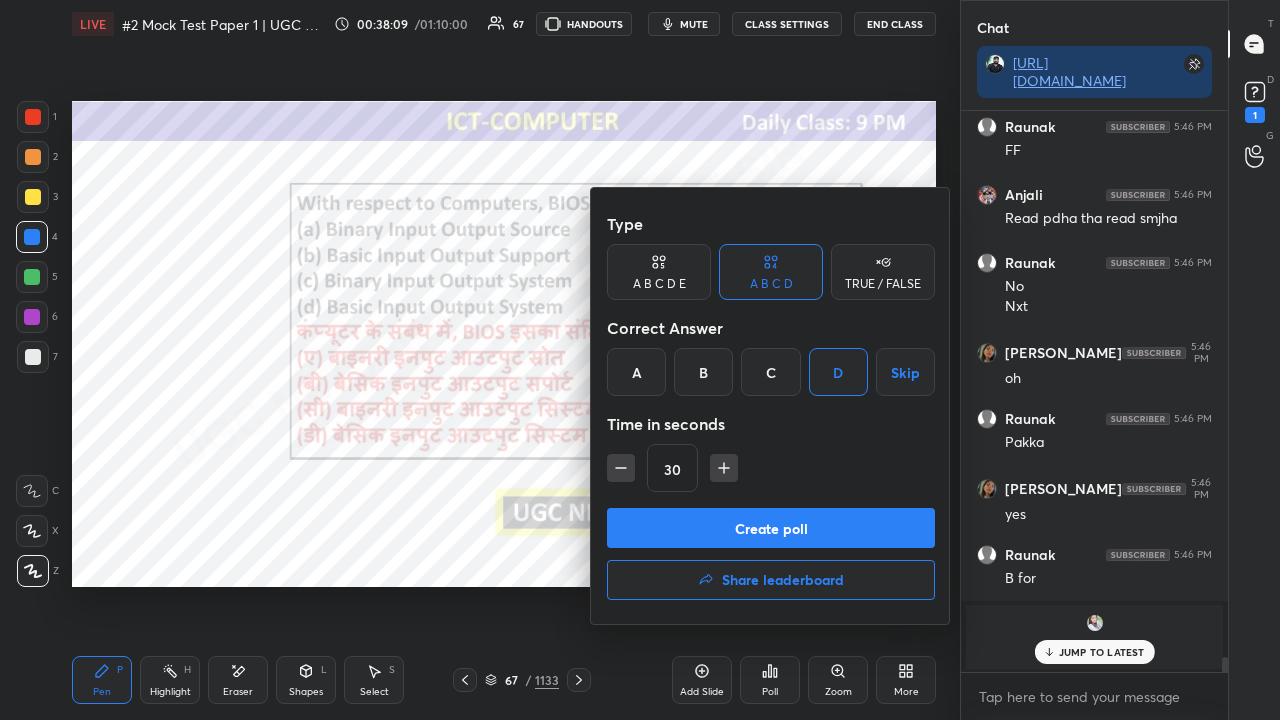 click on "Create poll" at bounding box center [771, 528] 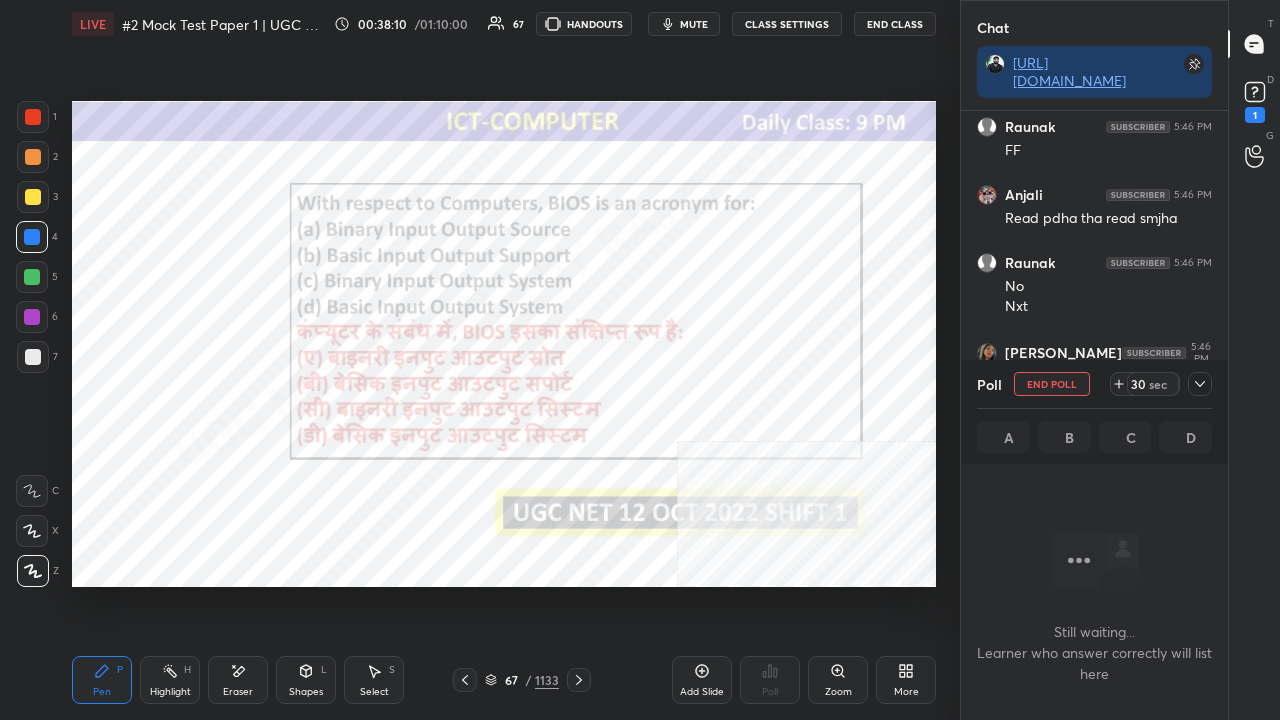 click 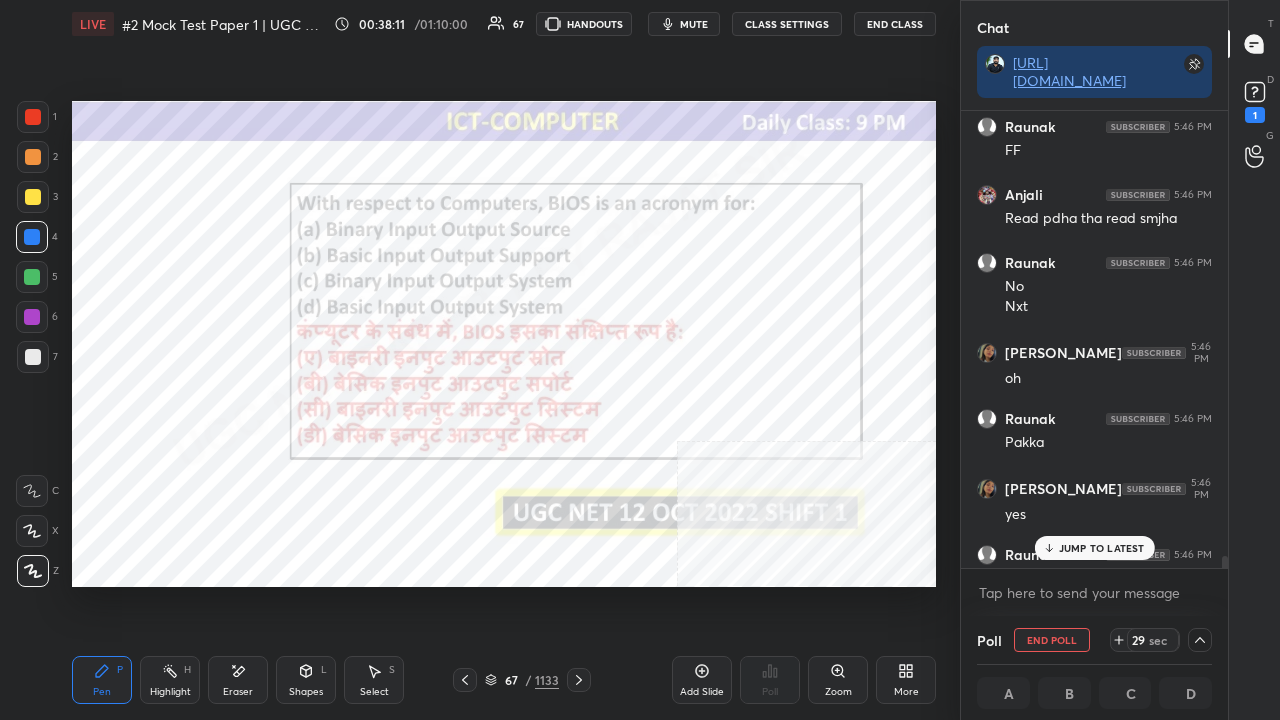 drag, startPoint x: 690, startPoint y: 22, endPoint x: 727, endPoint y: 58, distance: 51.62364 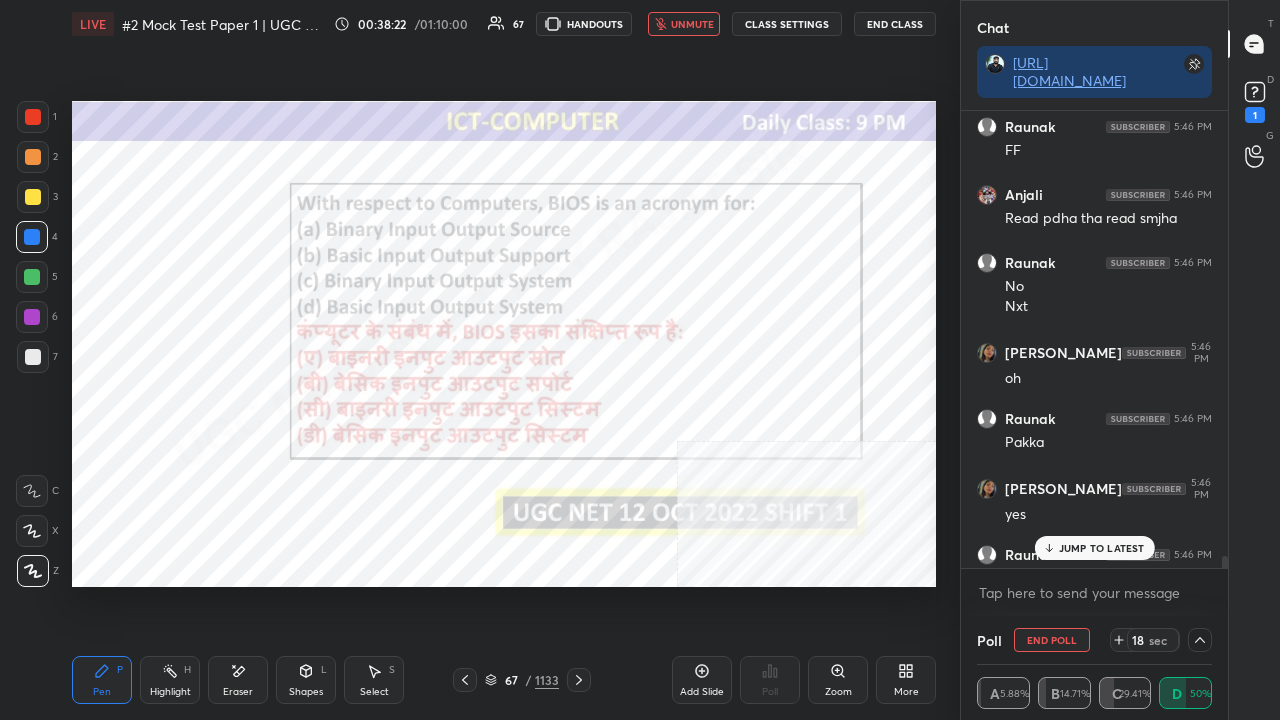click on "JUMP TO LATEST" at bounding box center [1102, 548] 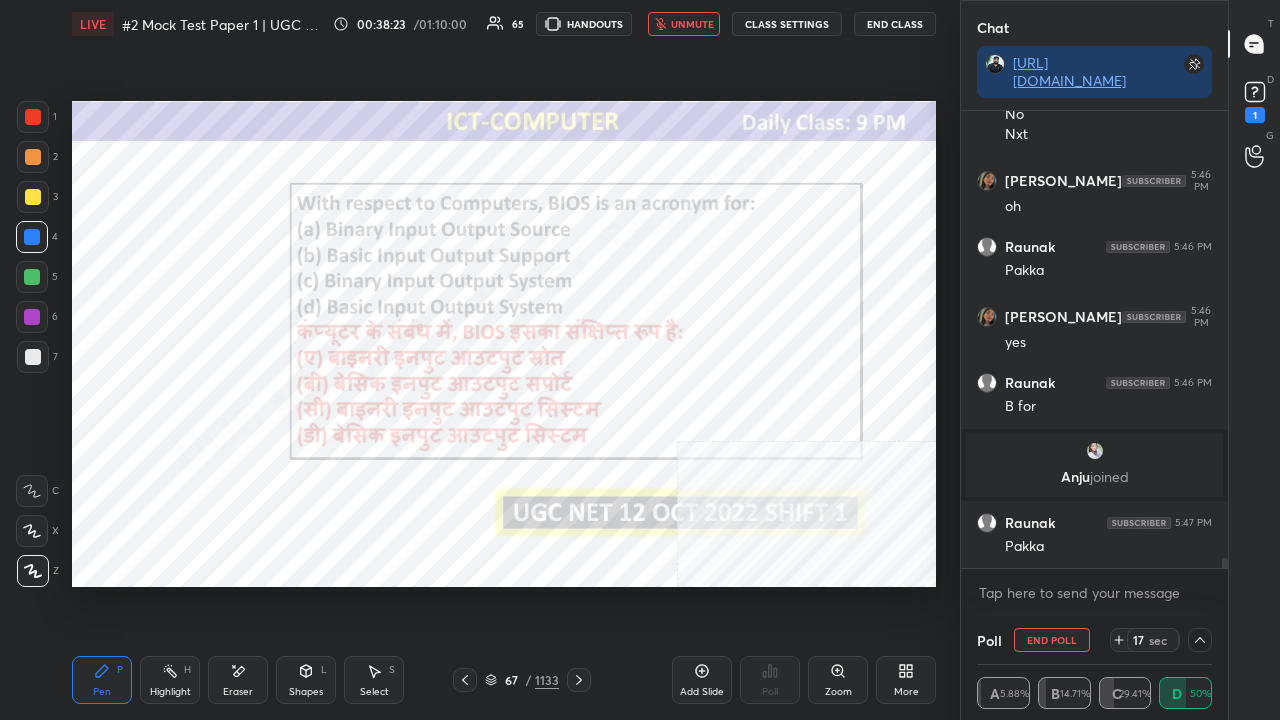 click at bounding box center (33, 117) 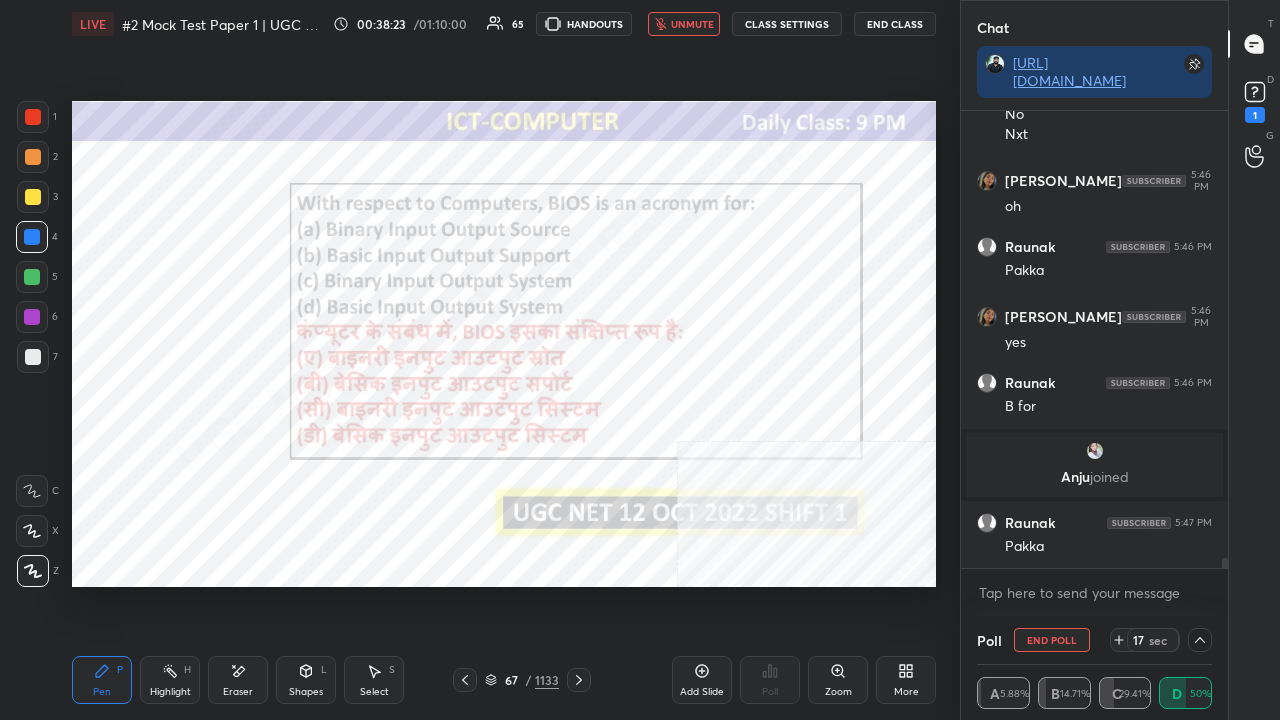 click at bounding box center (33, 117) 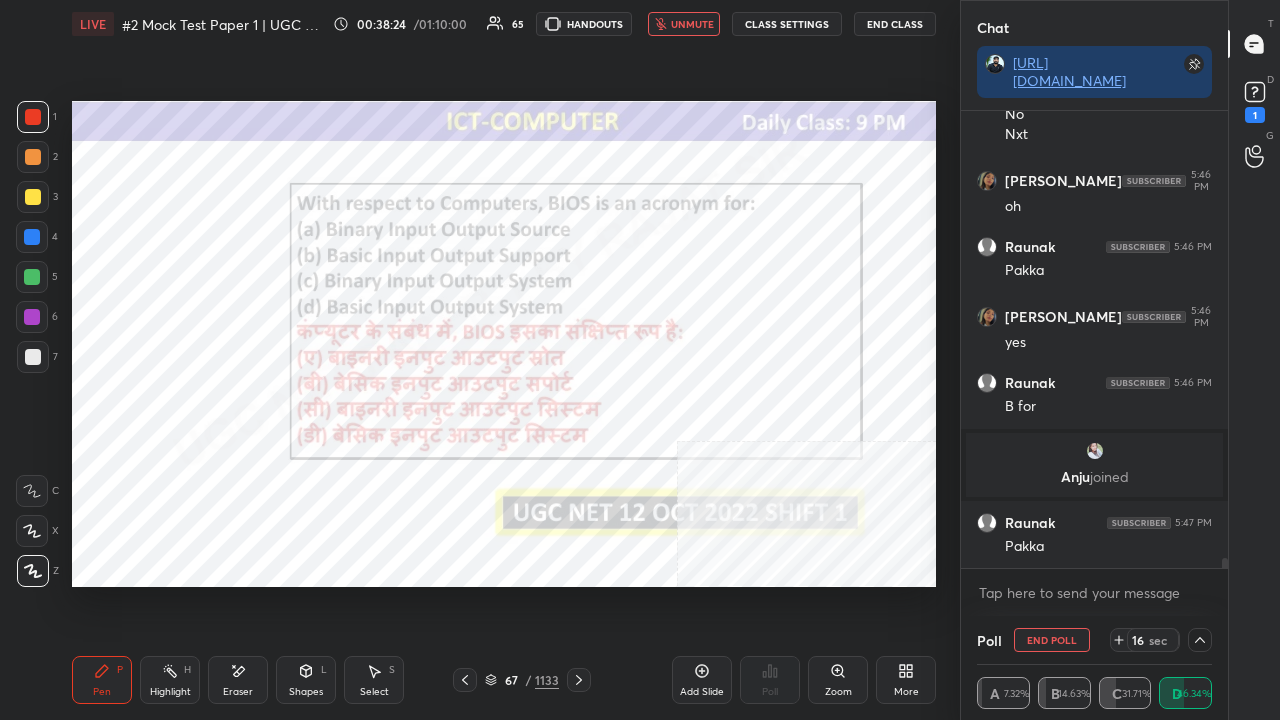 click on "unmute" at bounding box center (692, 24) 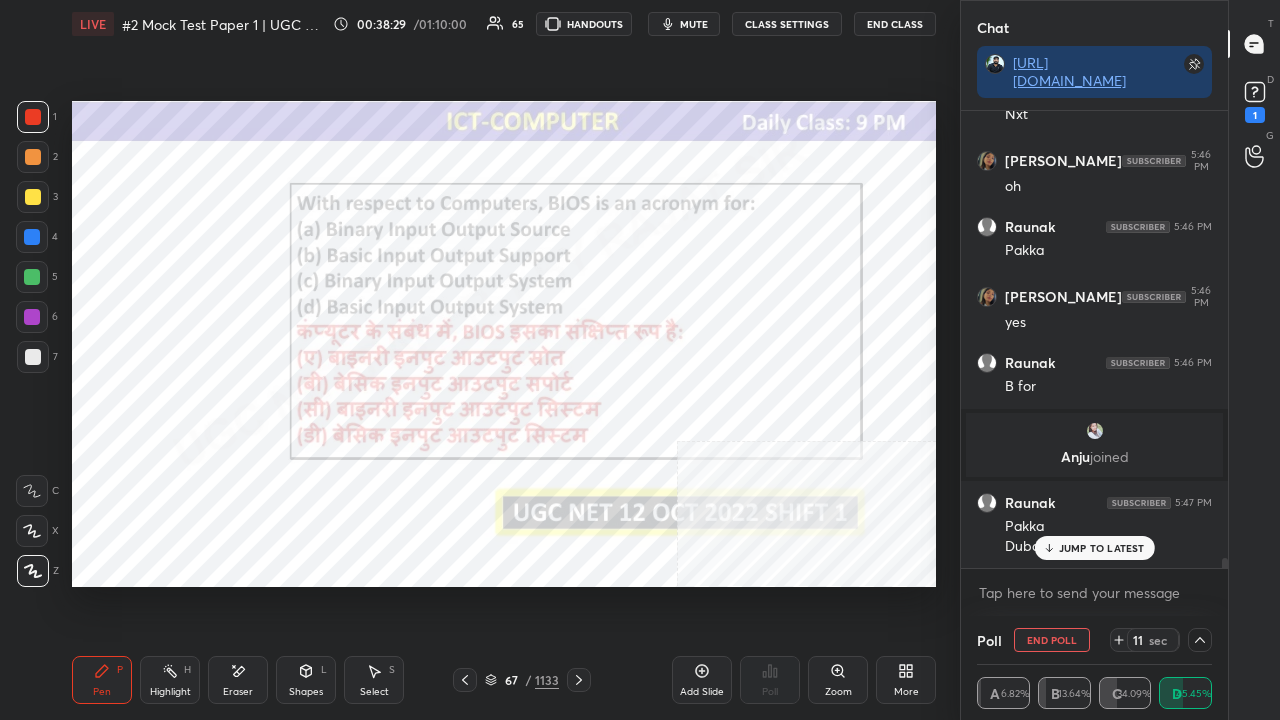 click on "JUMP TO LATEST" at bounding box center [1094, 548] 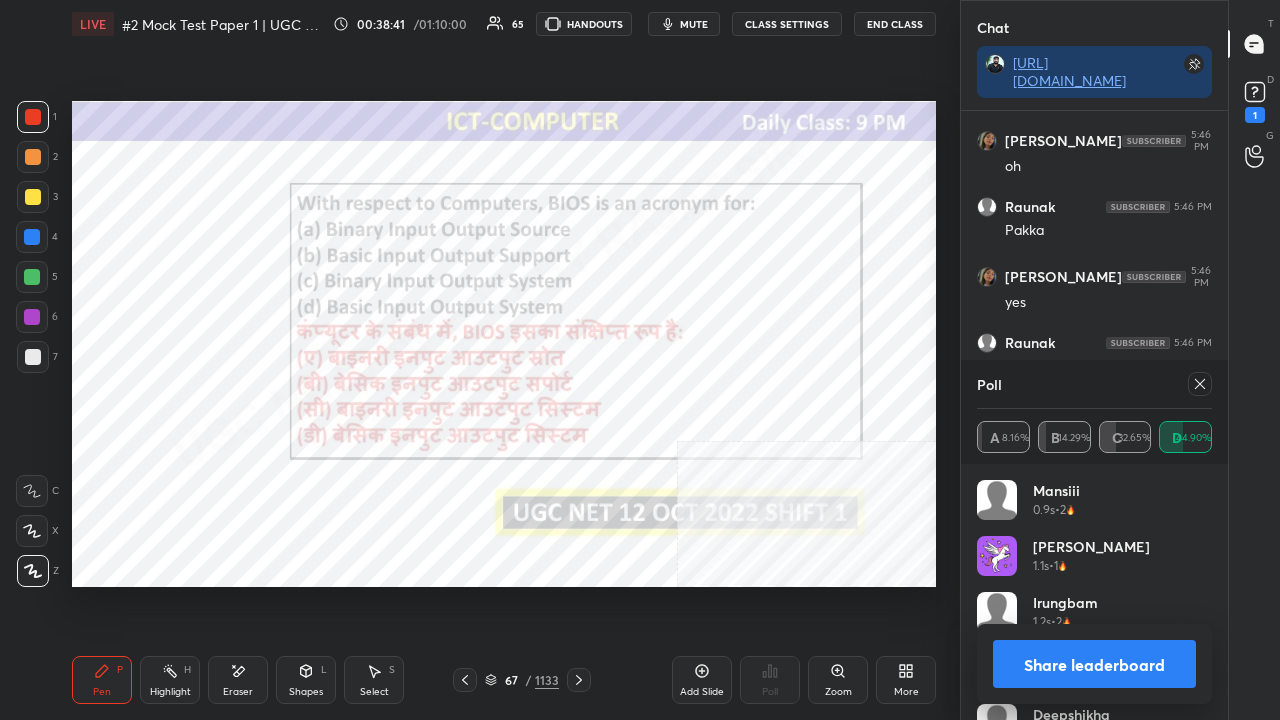 drag, startPoint x: 1200, startPoint y: 388, endPoint x: 1080, endPoint y: 390, distance: 120.01666 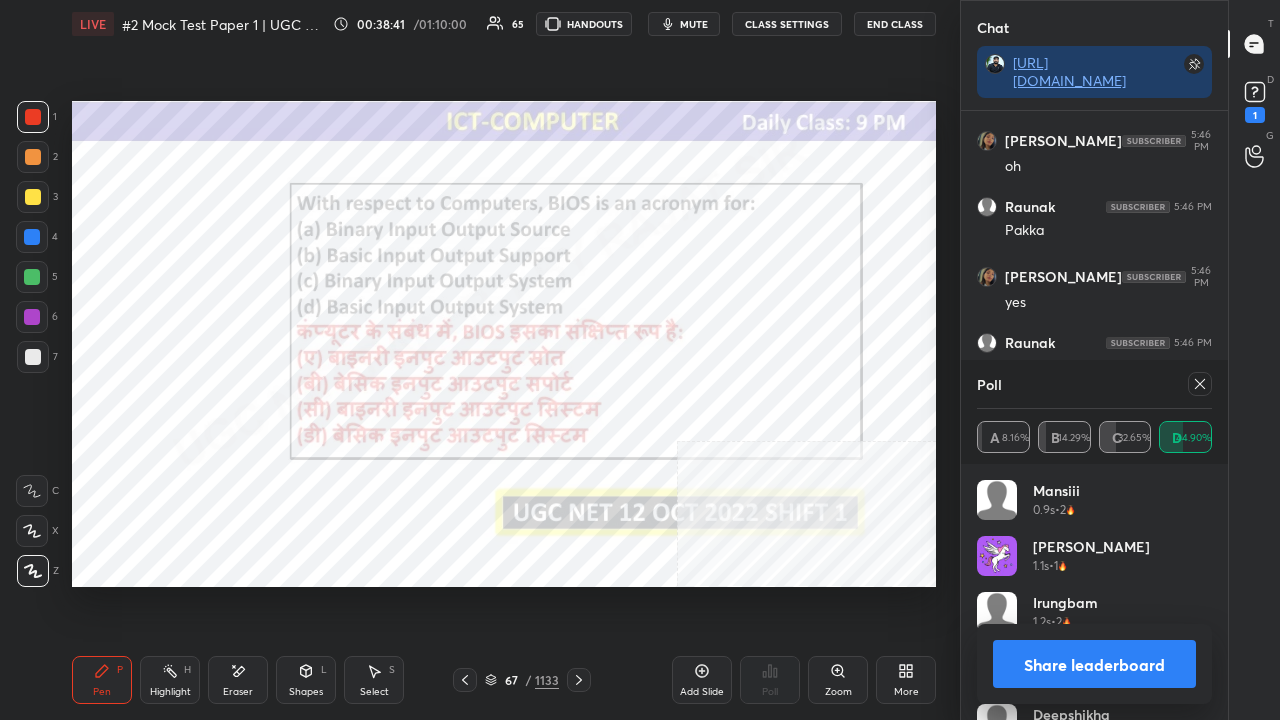 click 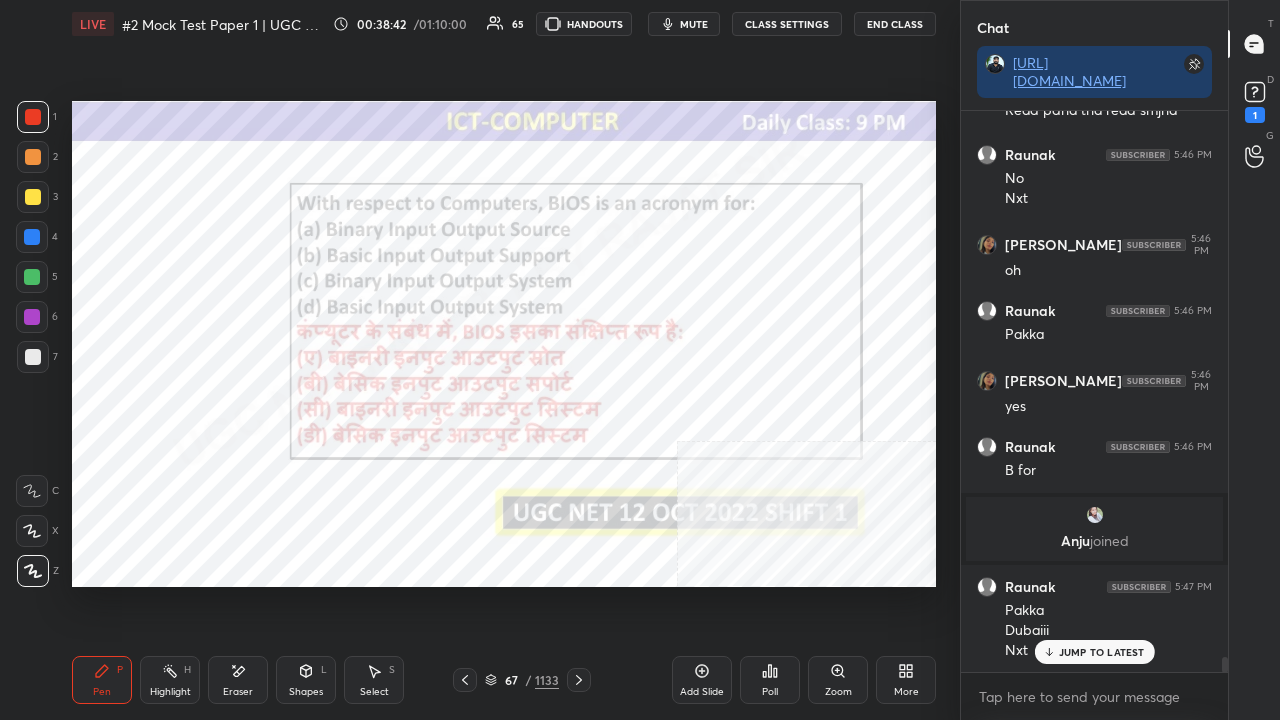 drag, startPoint x: 516, startPoint y: 680, endPoint x: 541, endPoint y: 590, distance: 93.40771 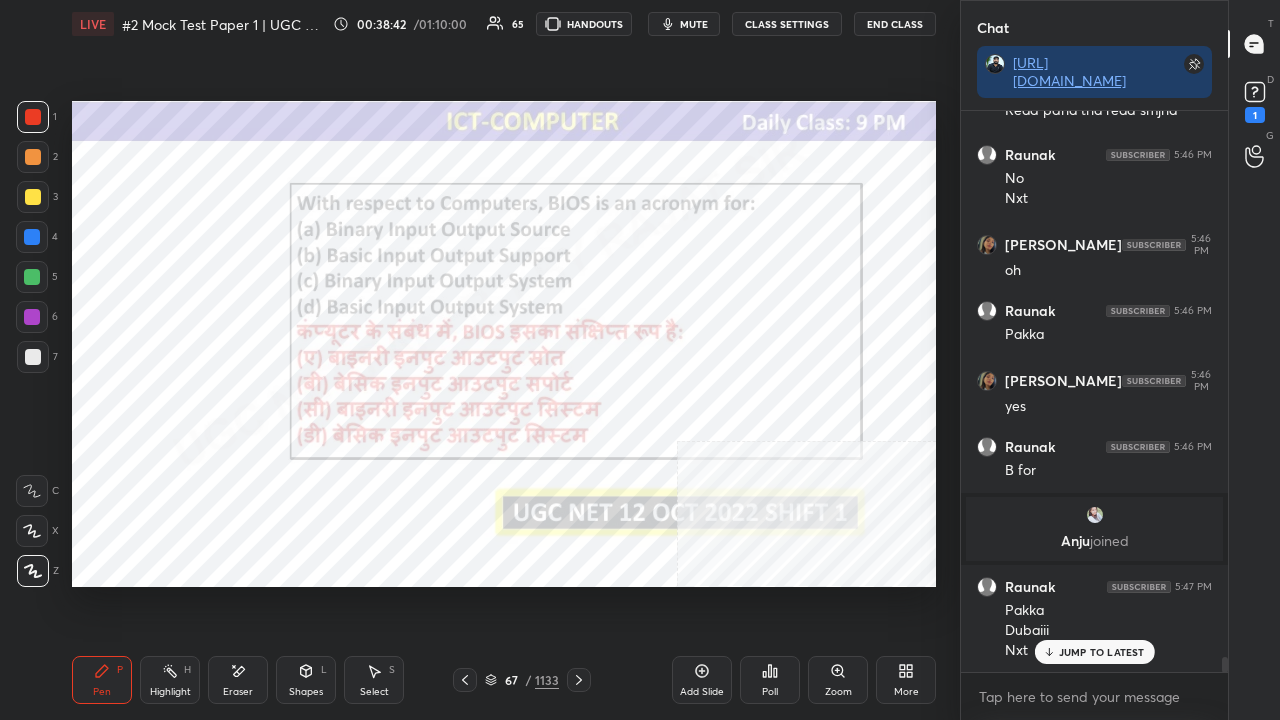 click on "67" at bounding box center [511, 680] 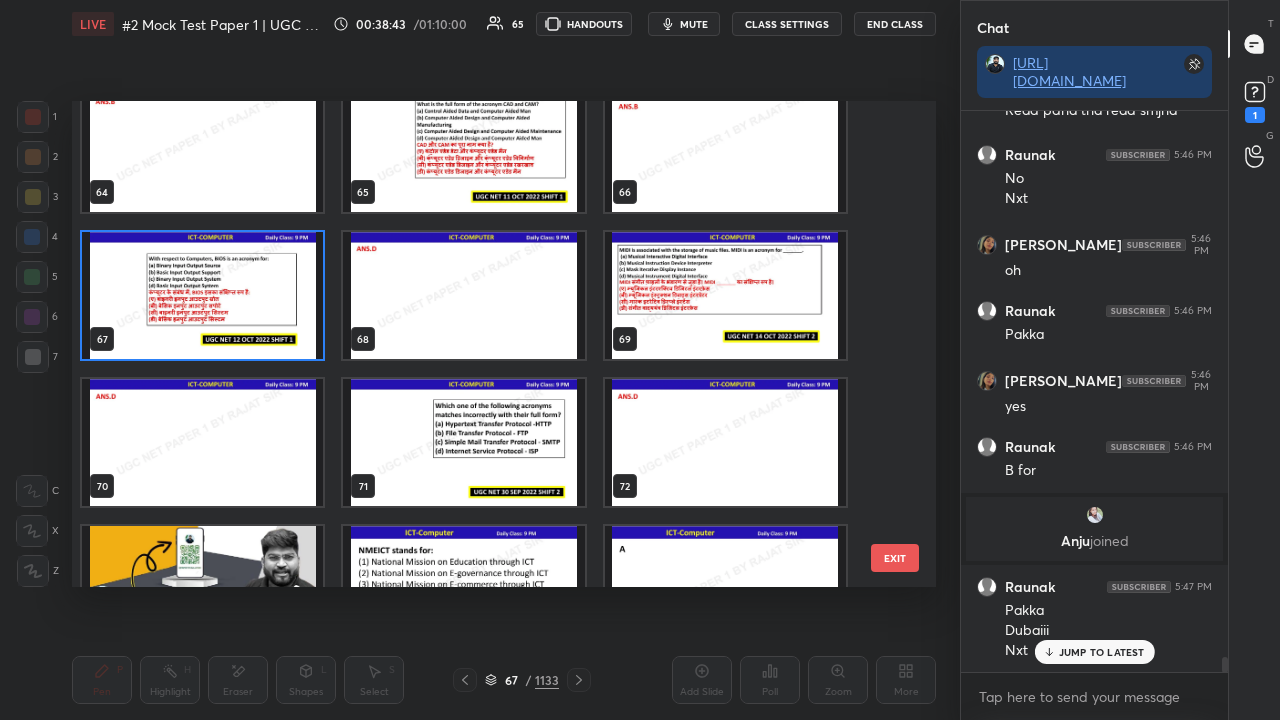 click at bounding box center (725, 295) 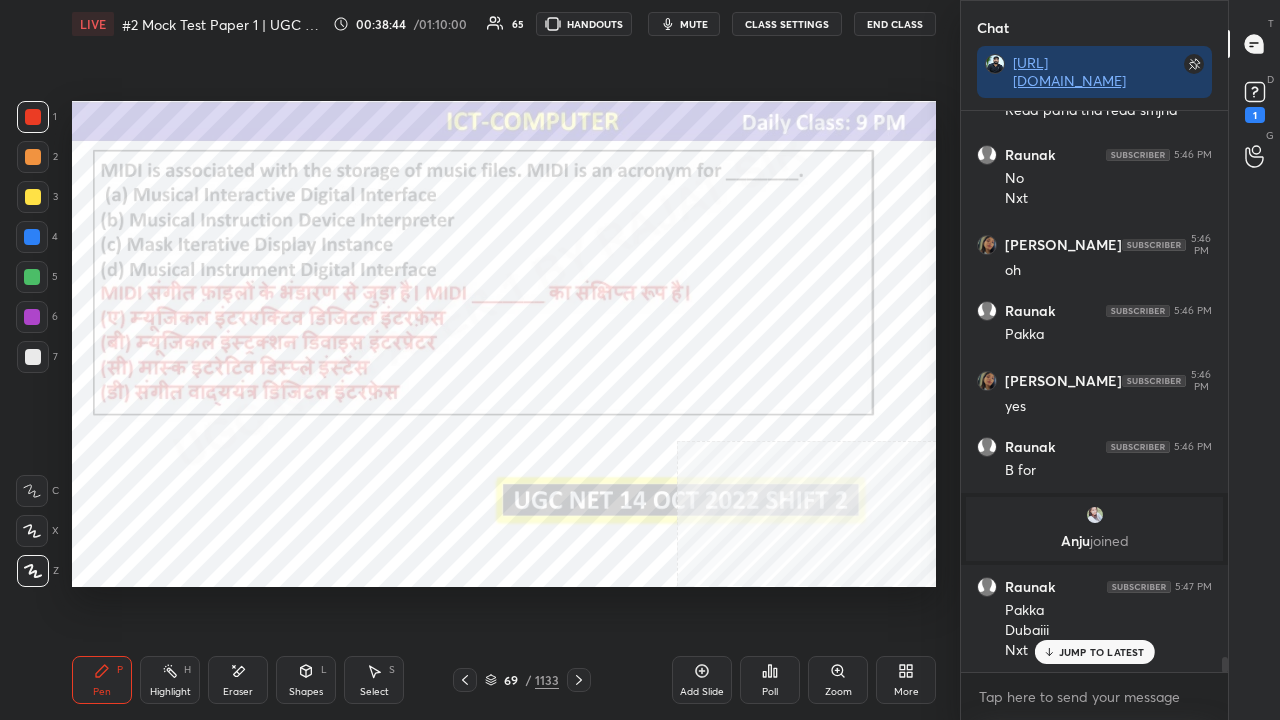 click on "Poll" at bounding box center [770, 680] 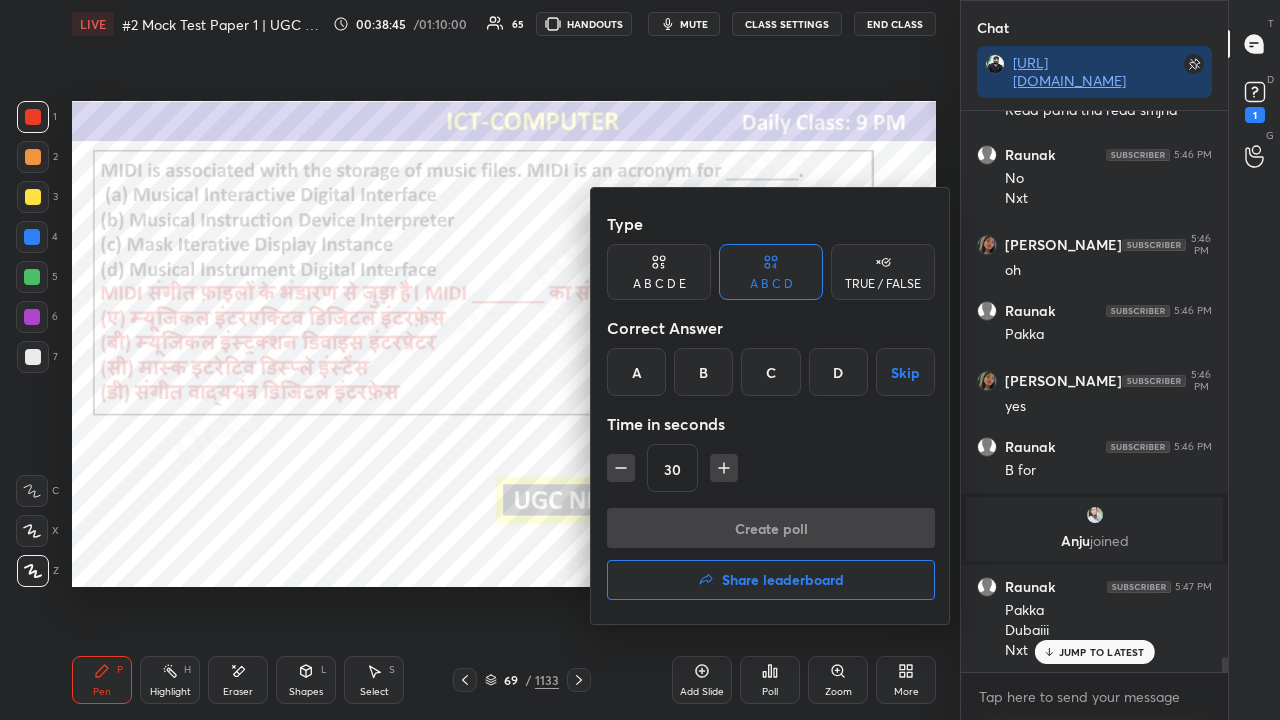drag, startPoint x: 832, startPoint y: 355, endPoint x: 808, endPoint y: 461, distance: 108.68302 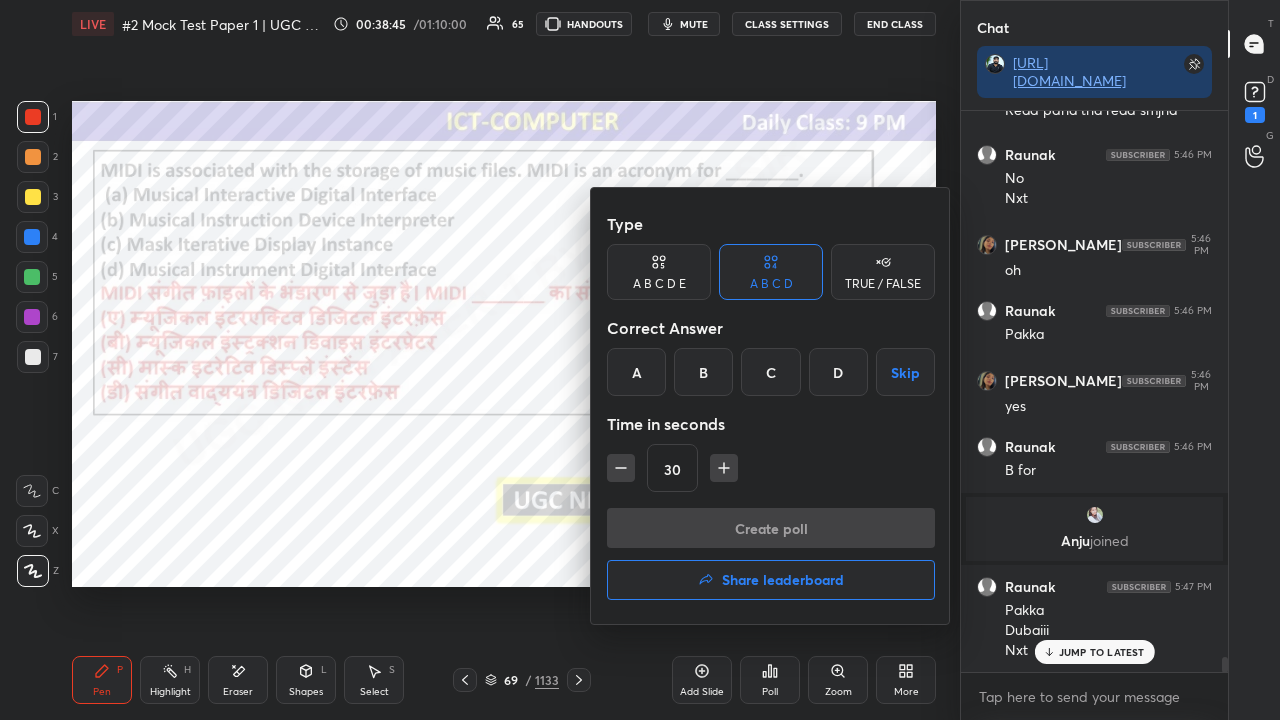 click on "D" at bounding box center [838, 372] 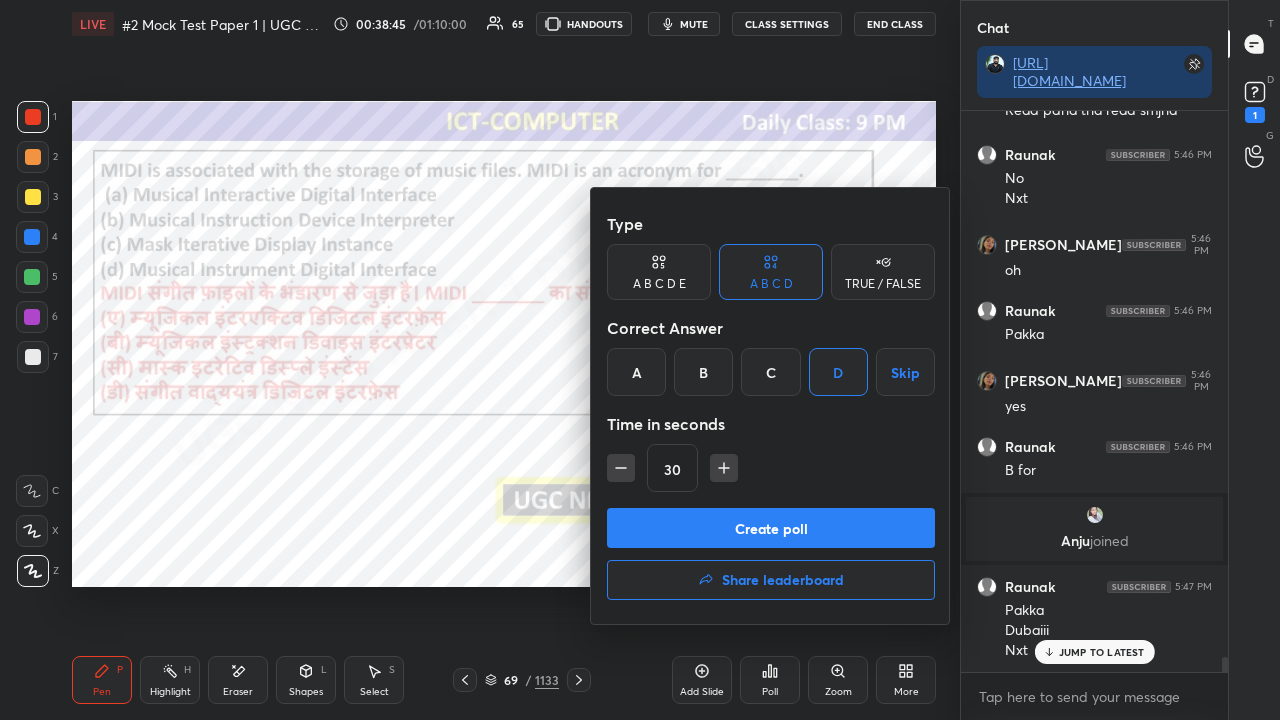 click on "Create poll" at bounding box center (771, 528) 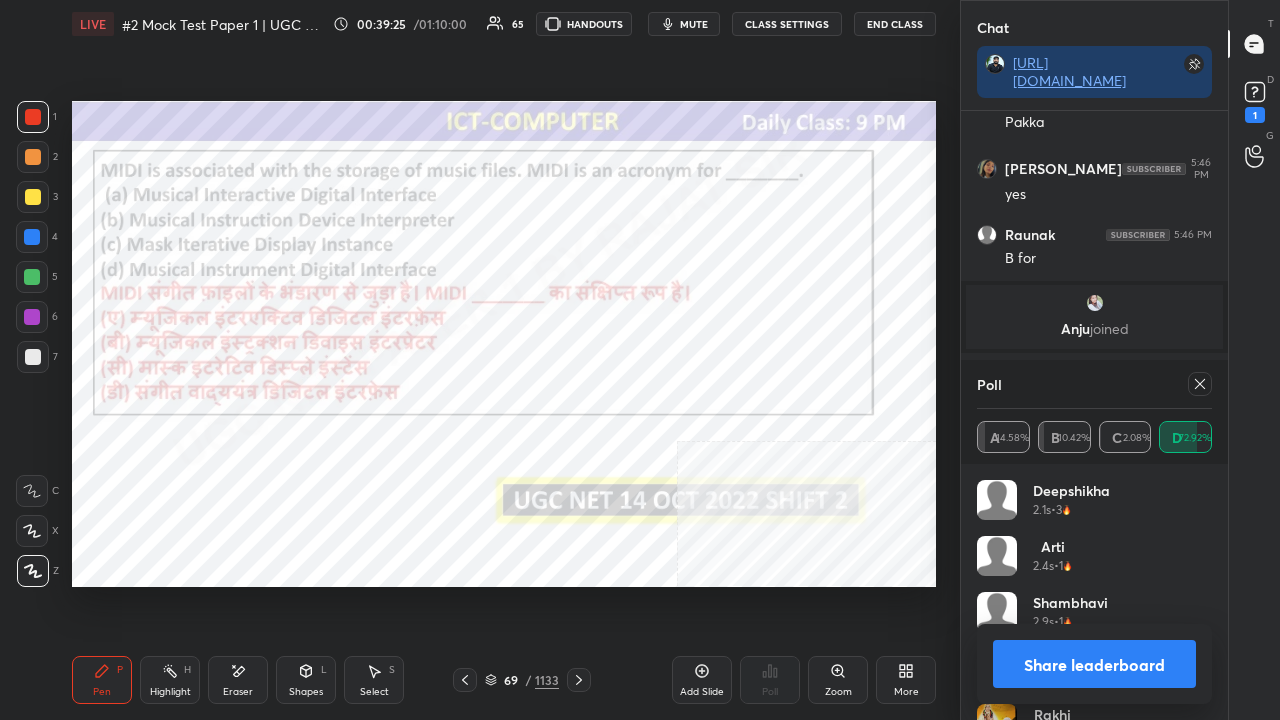 click at bounding box center [1200, 384] 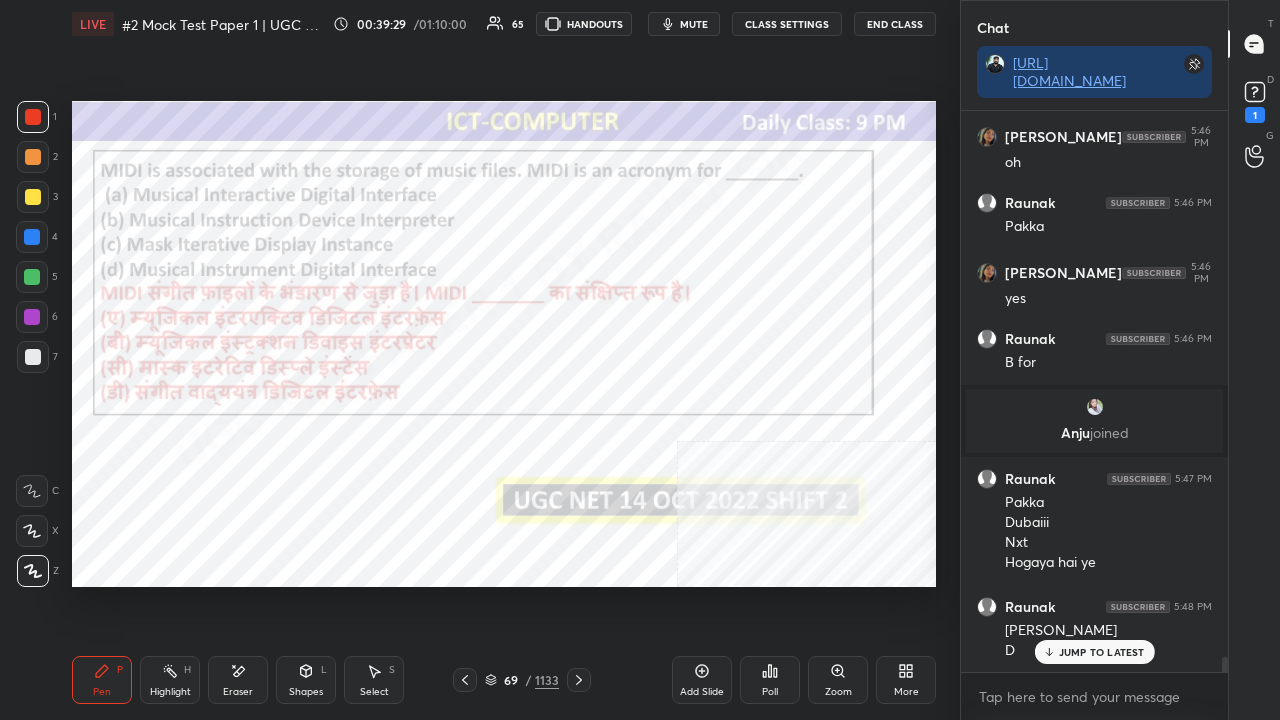 click on "69 / 1133" at bounding box center (522, 680) 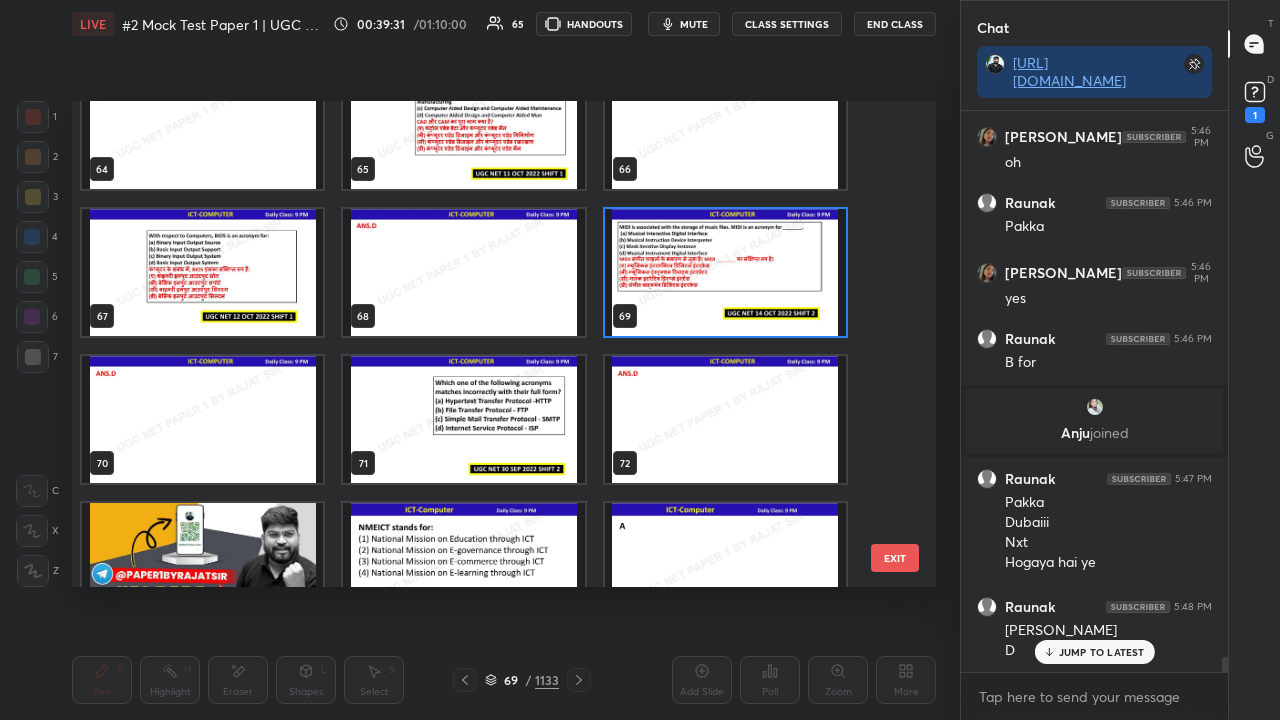 click at bounding box center [463, 419] 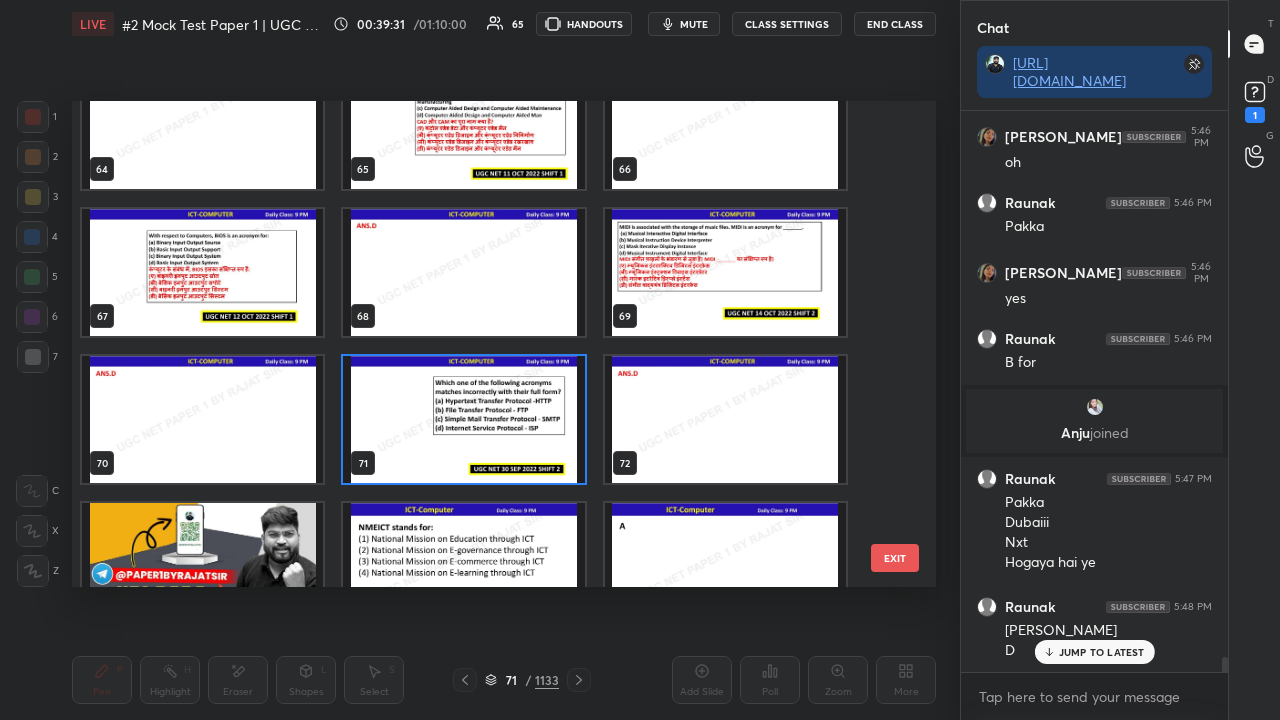 click at bounding box center [463, 419] 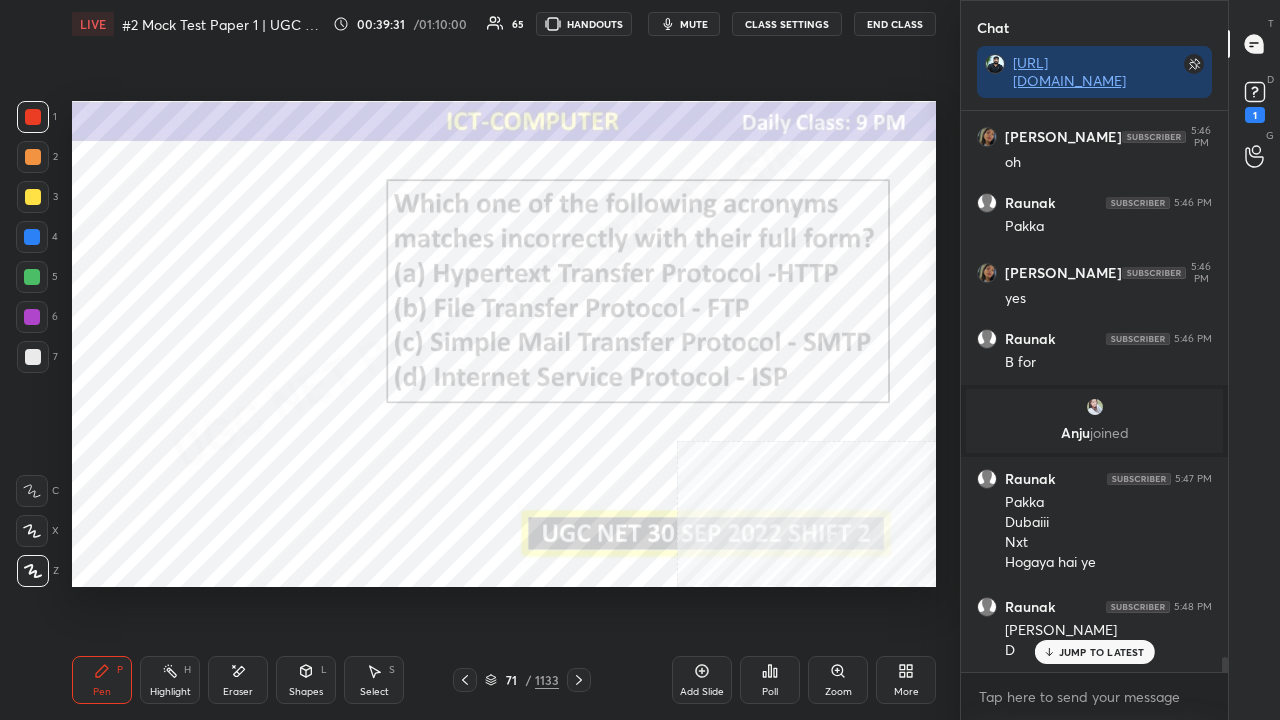 click 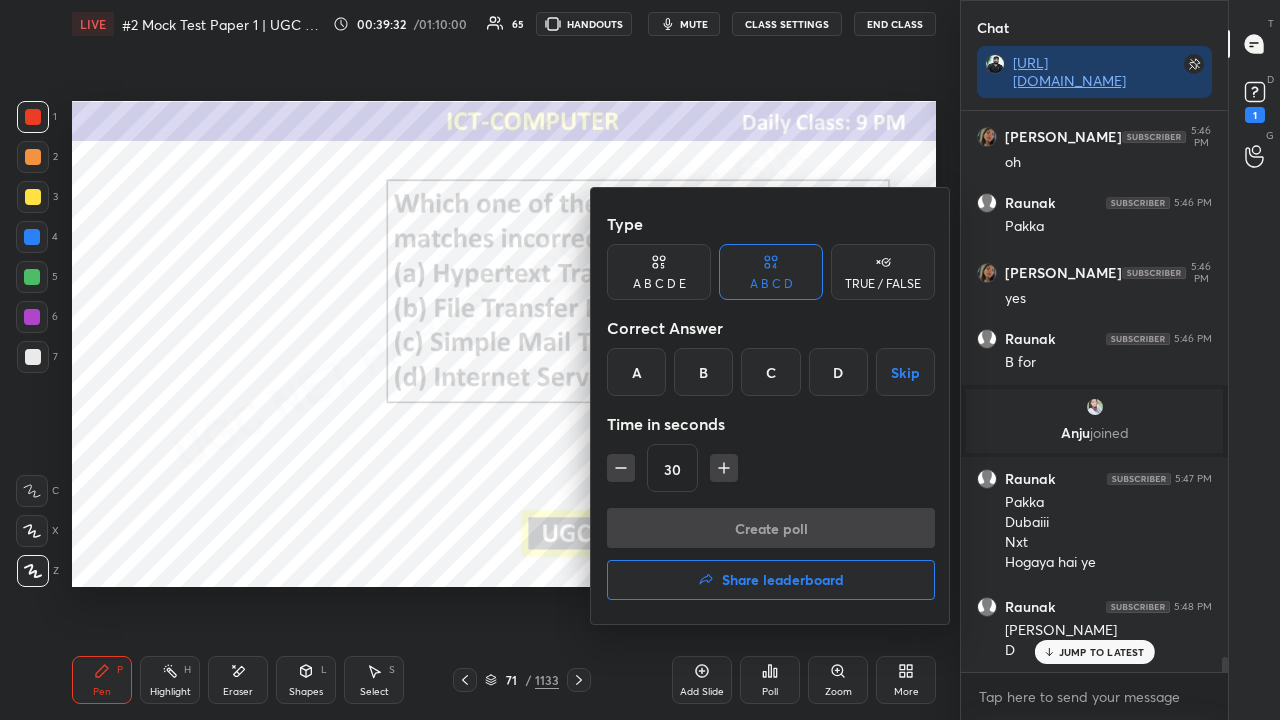 click on "D" at bounding box center (838, 372) 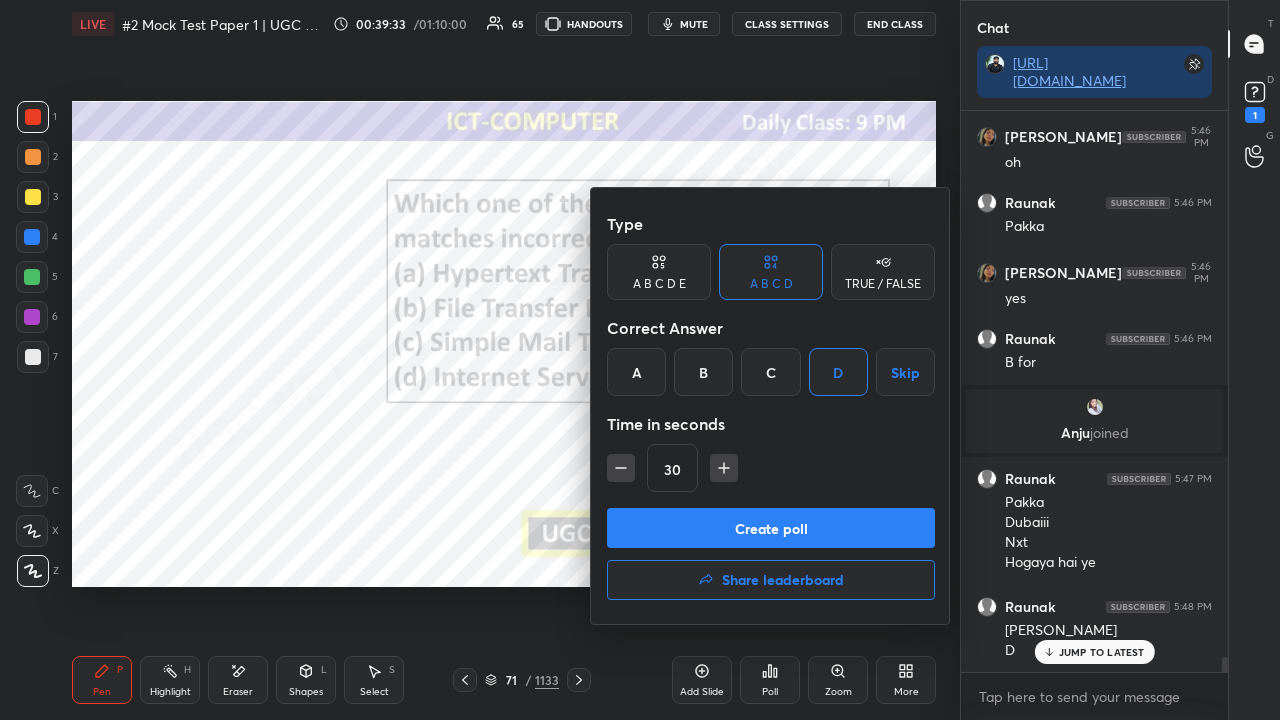 click on "Create poll" at bounding box center [771, 528] 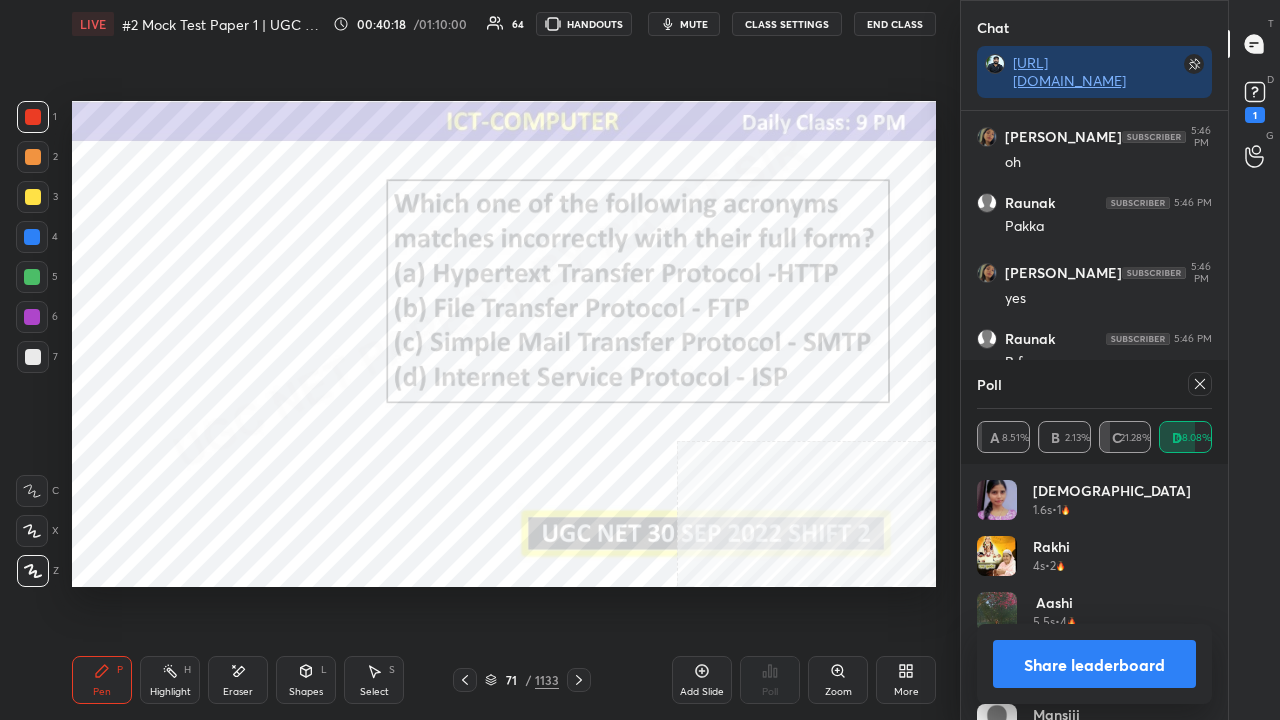 click 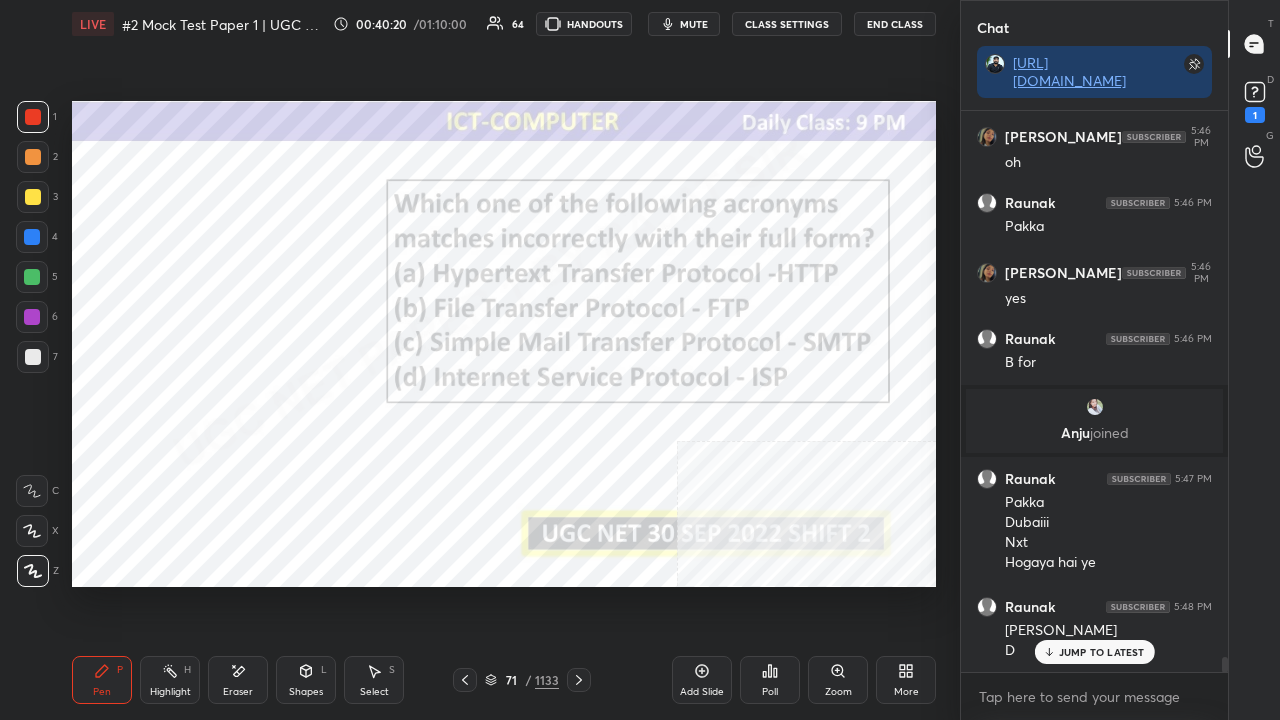 drag, startPoint x: 531, startPoint y: 686, endPoint x: 554, endPoint y: 613, distance: 76.537575 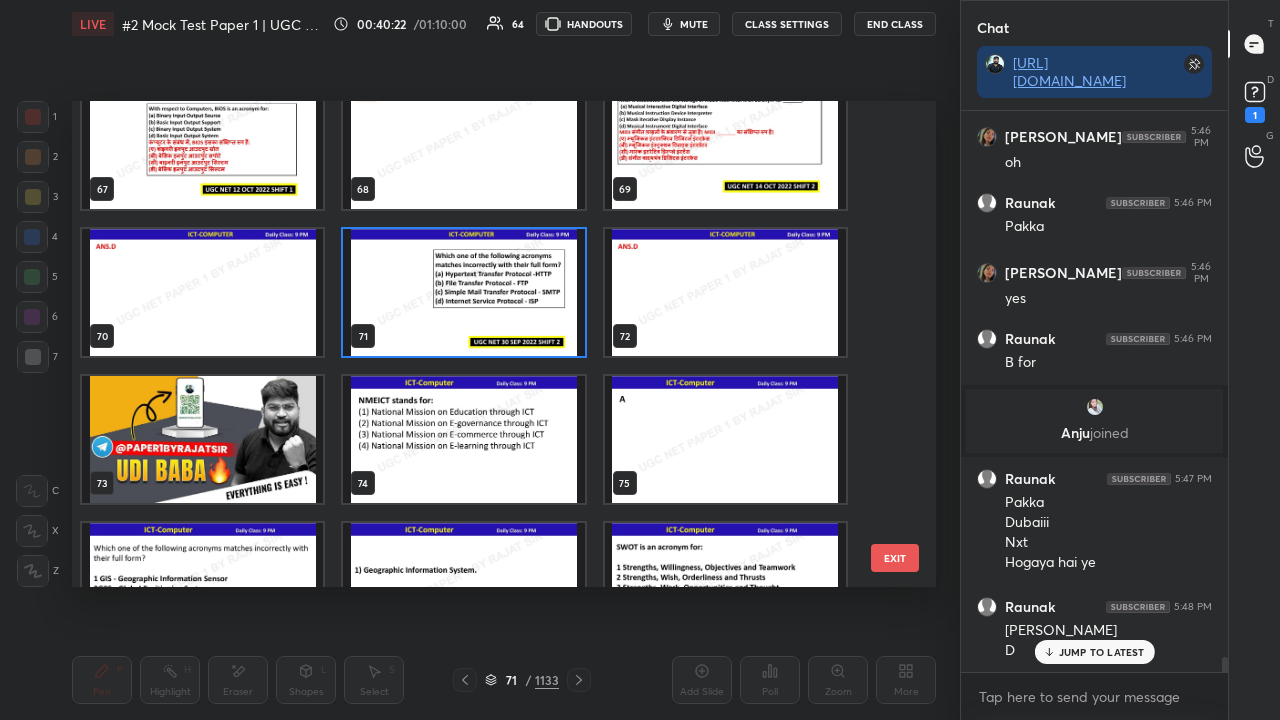 click at bounding box center [463, 439] 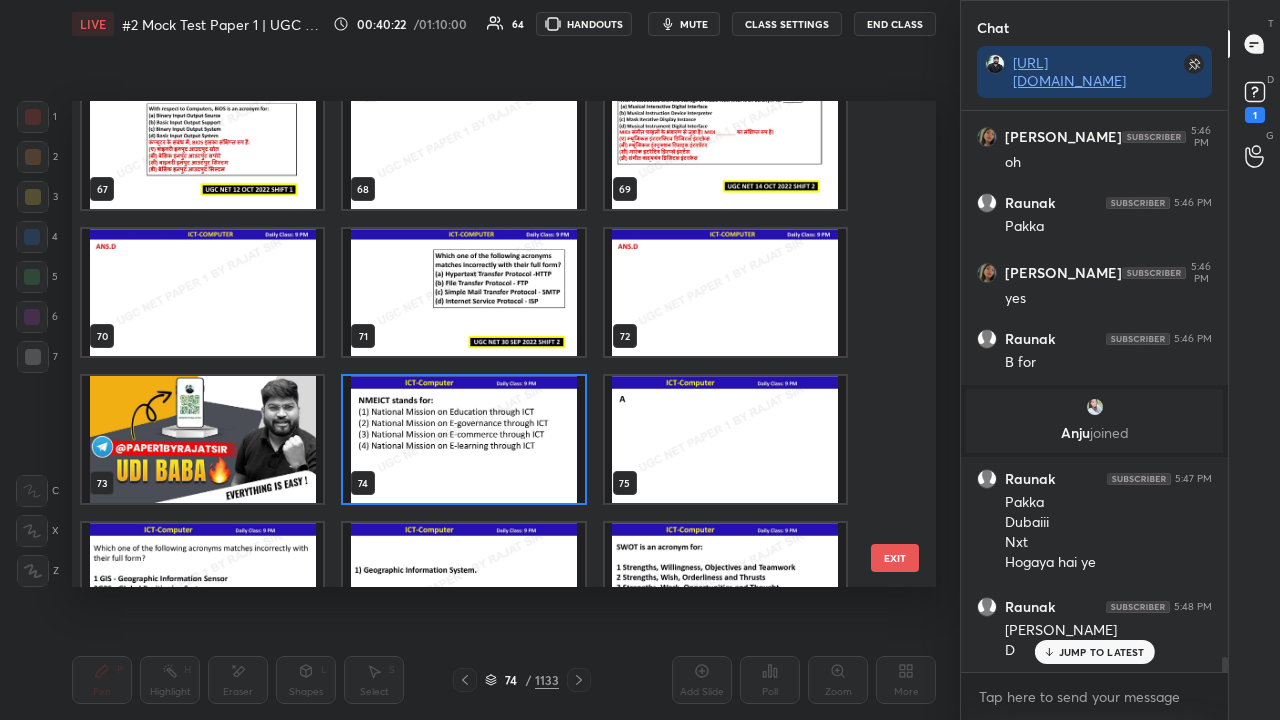 click at bounding box center (463, 439) 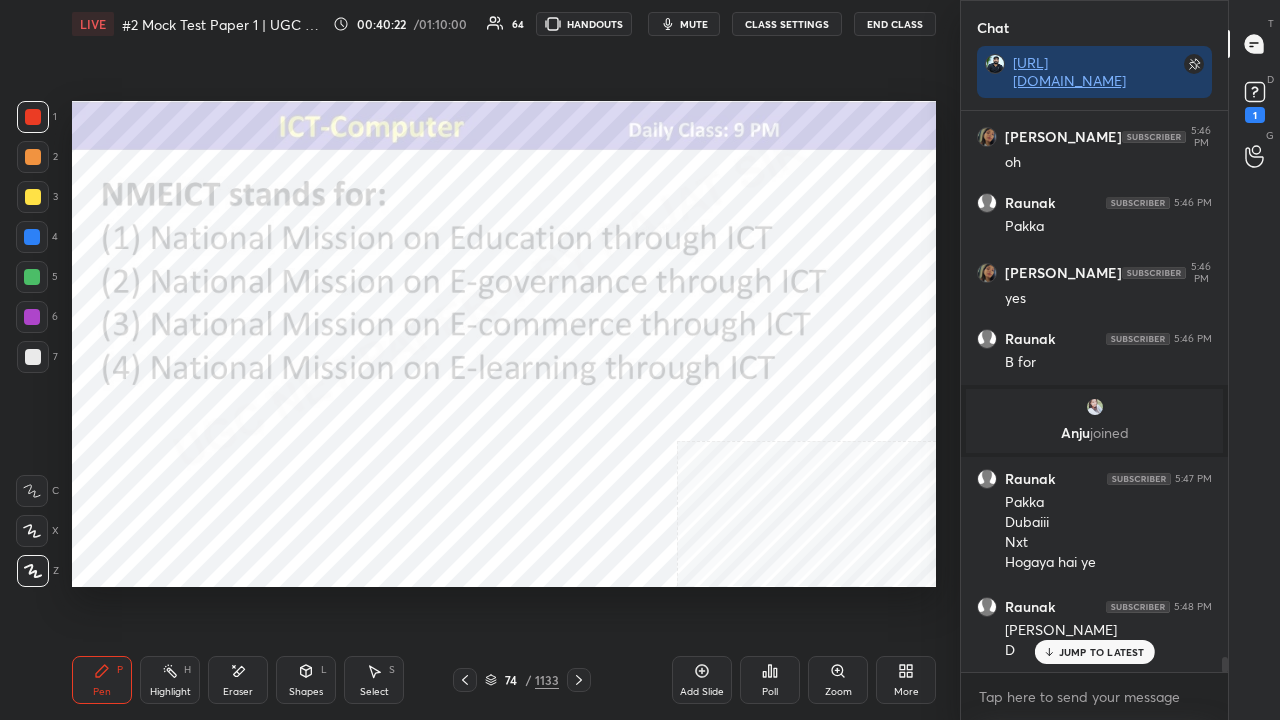 click at bounding box center (463, 439) 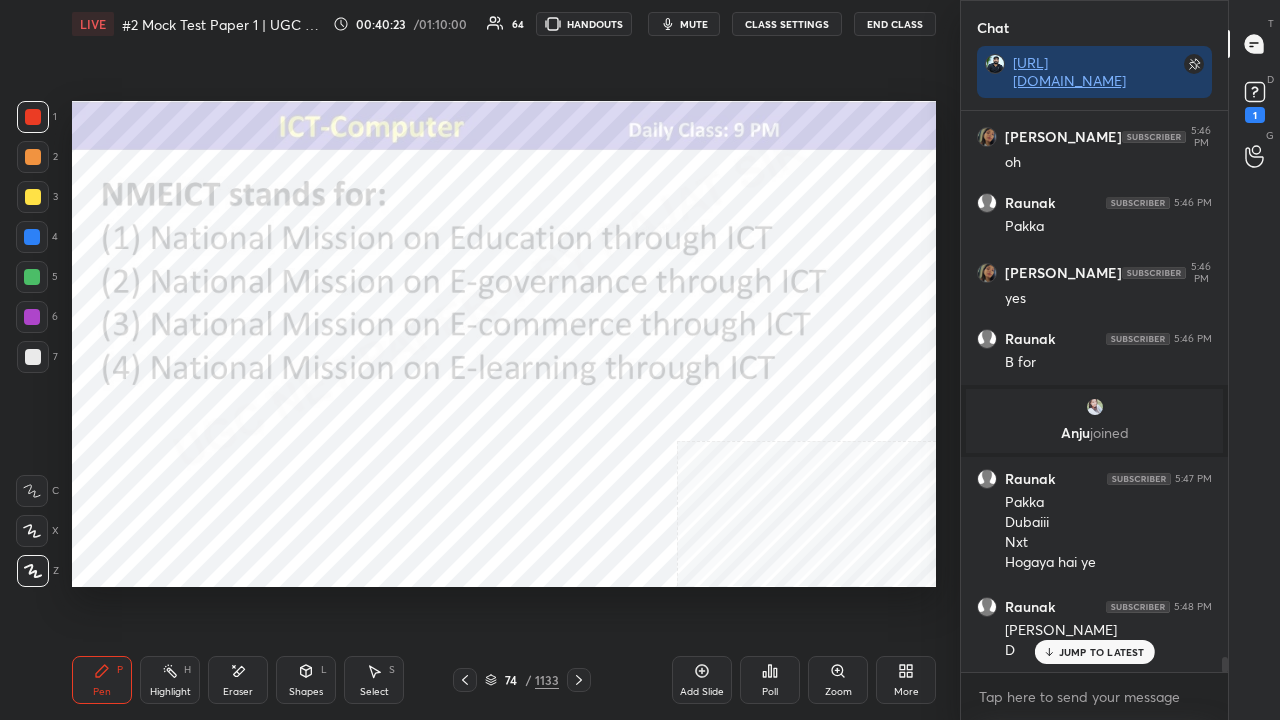click on "Poll" at bounding box center (770, 680) 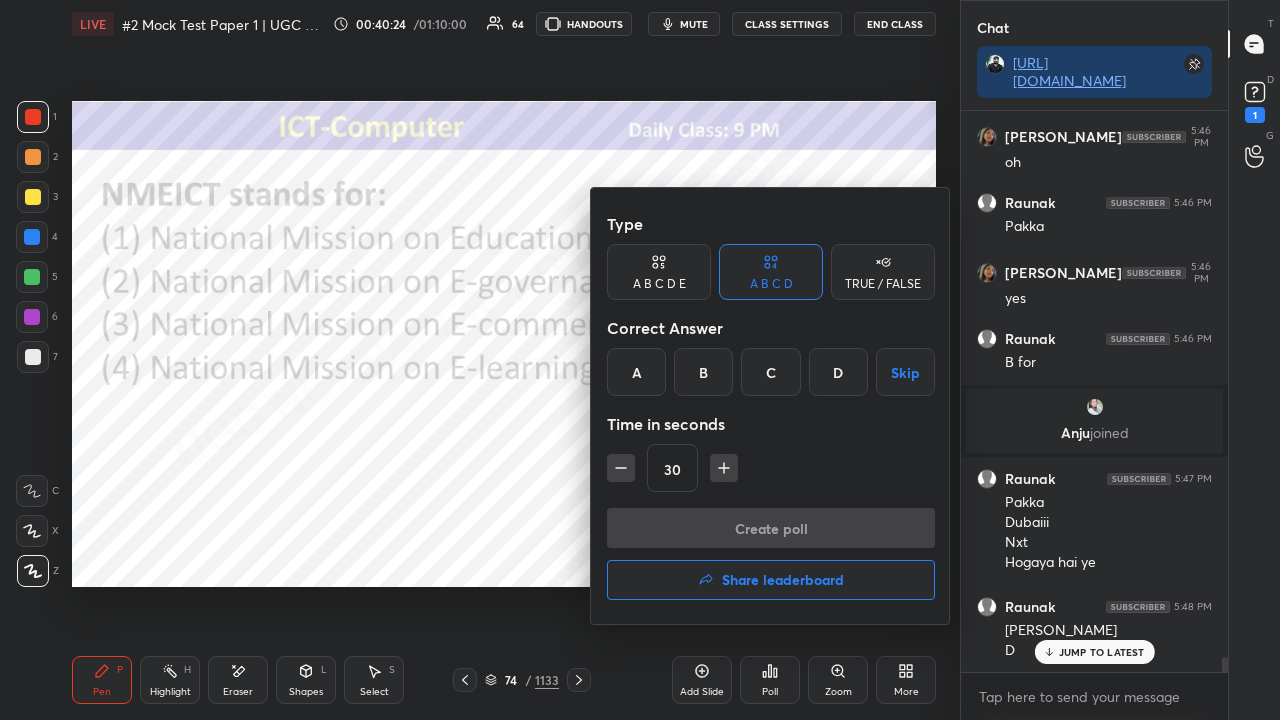 click on "A" at bounding box center (636, 372) 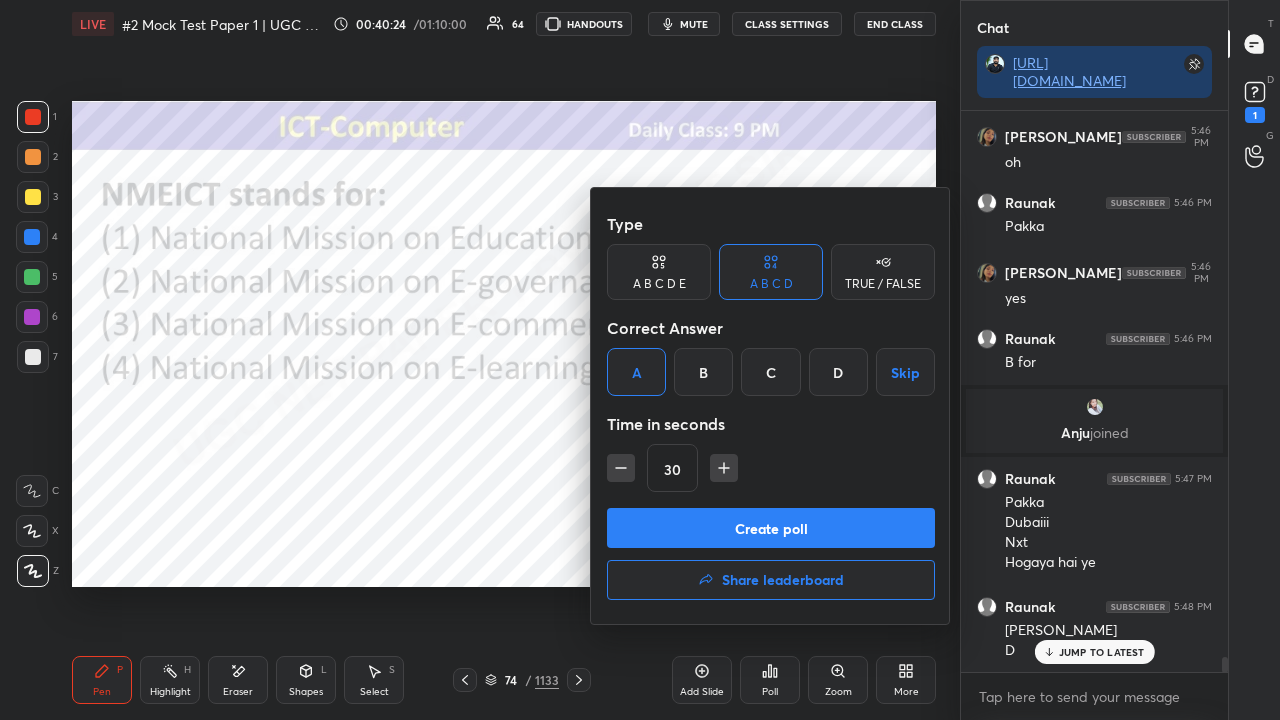 click on "Create poll" at bounding box center (771, 528) 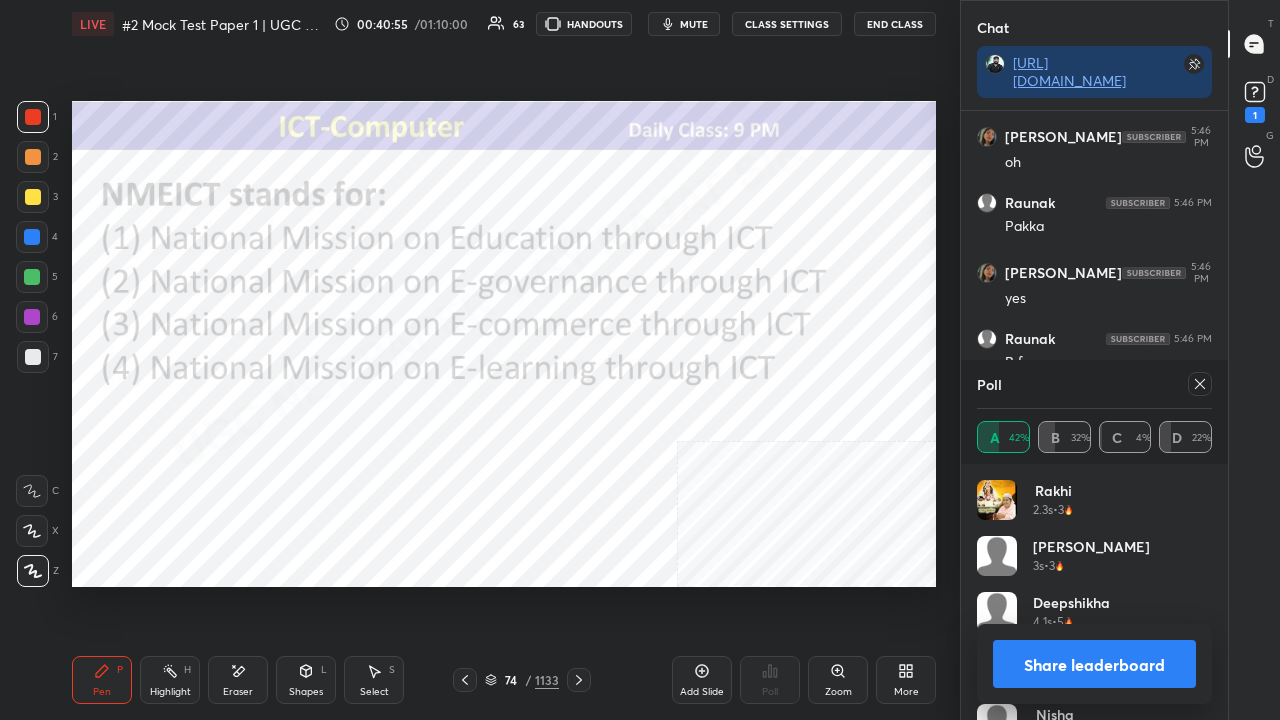 click 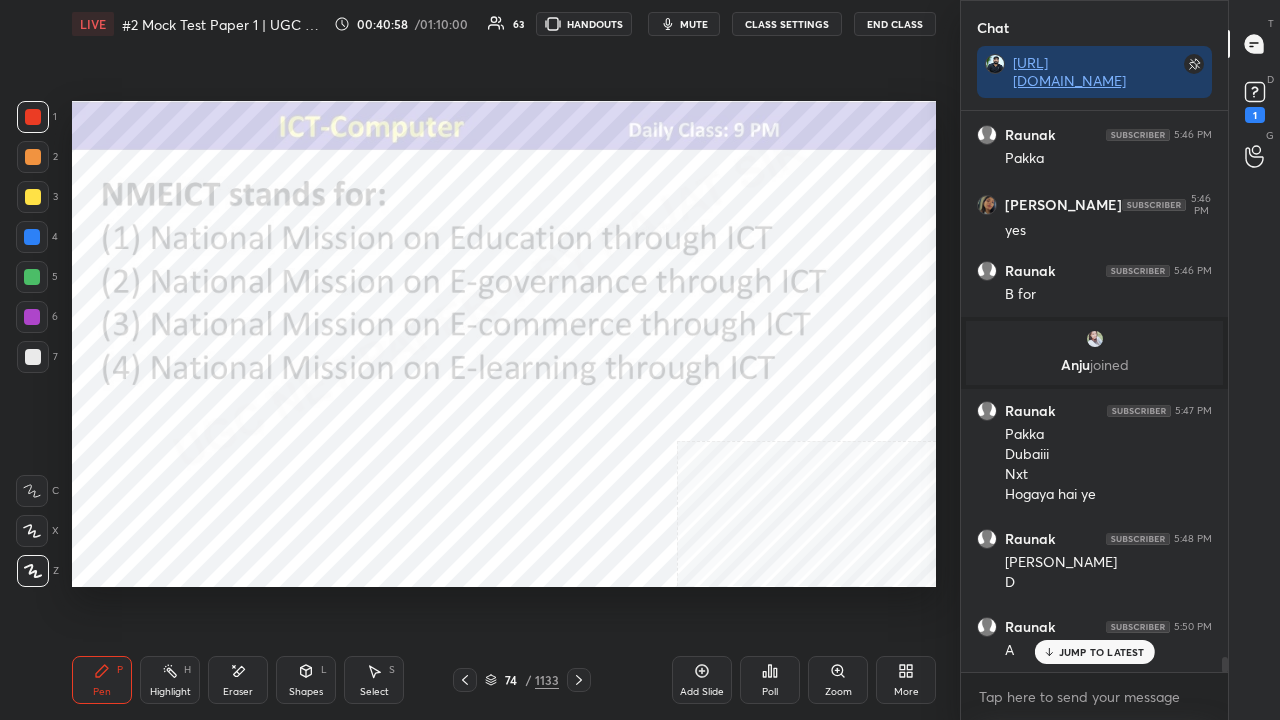 click on "/" at bounding box center (528, 680) 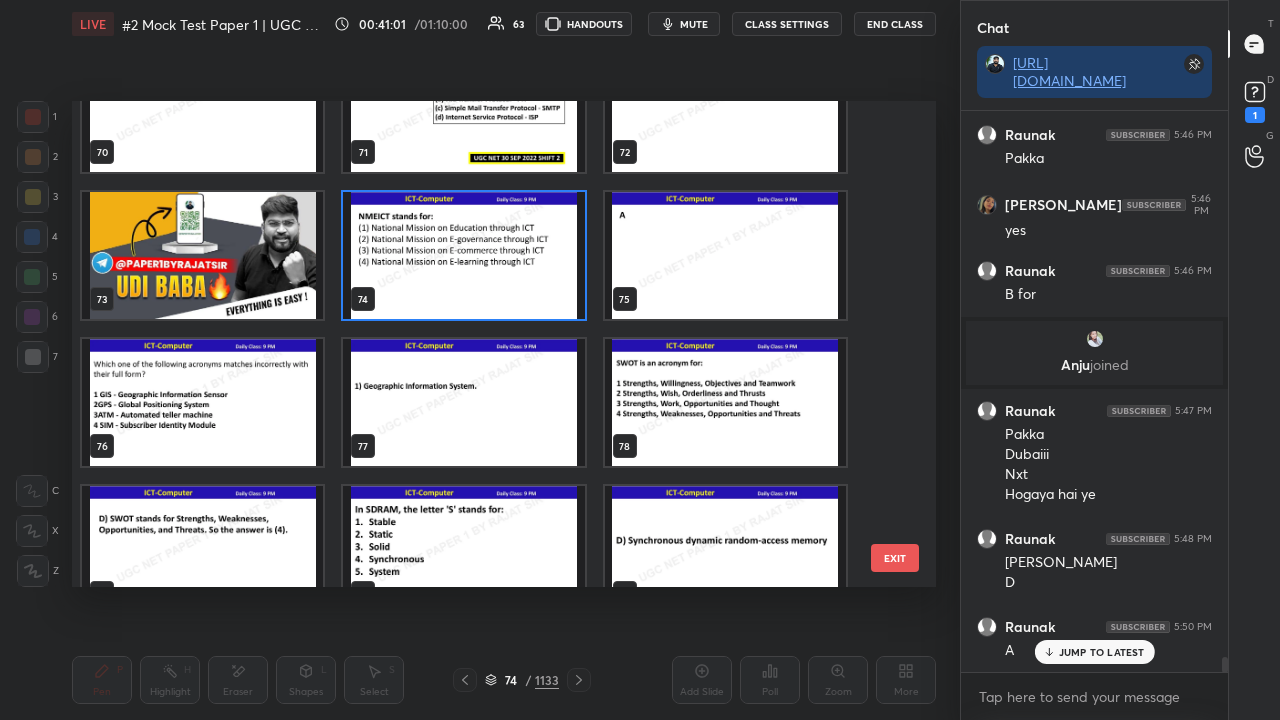 click at bounding box center (202, 402) 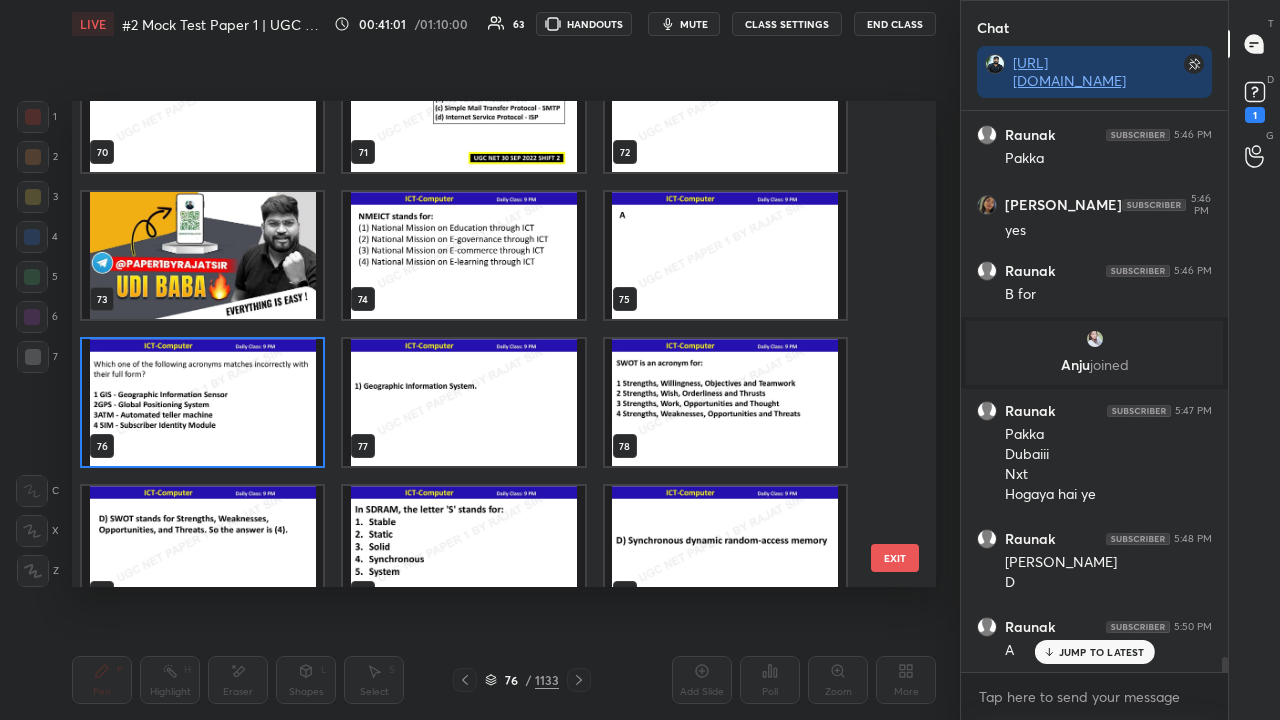 click at bounding box center [202, 402] 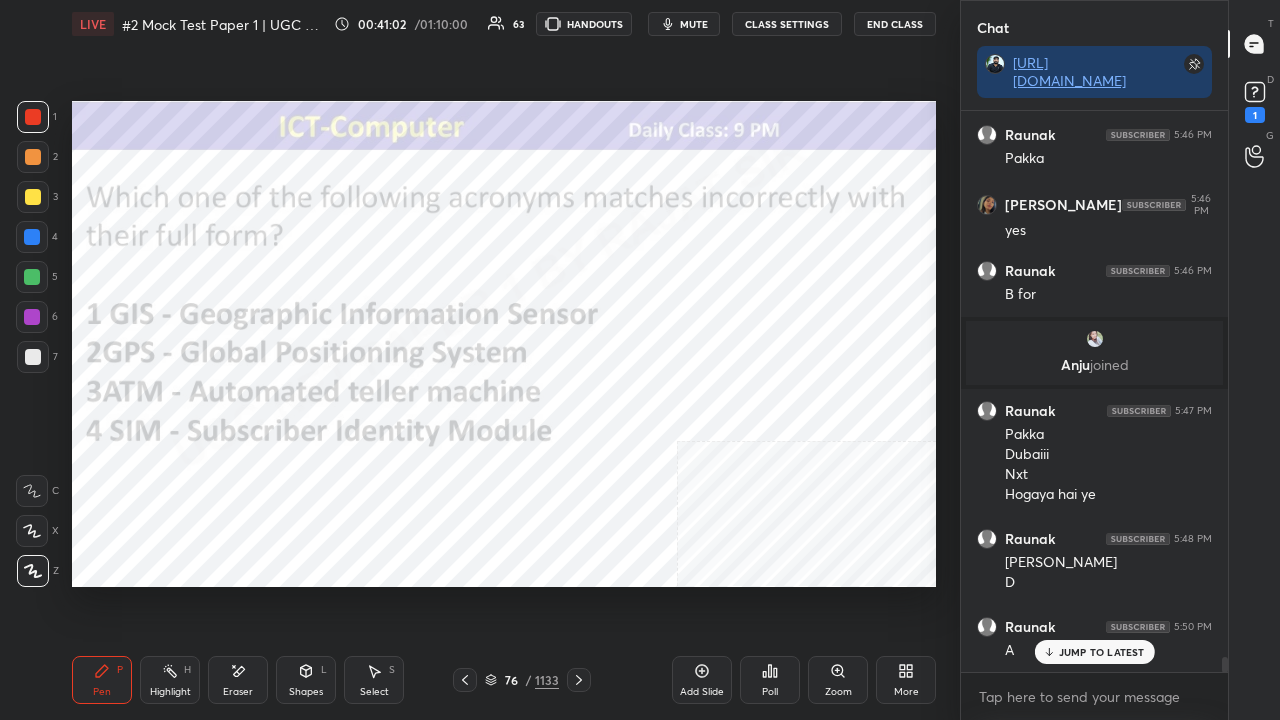click on "Poll" at bounding box center [770, 680] 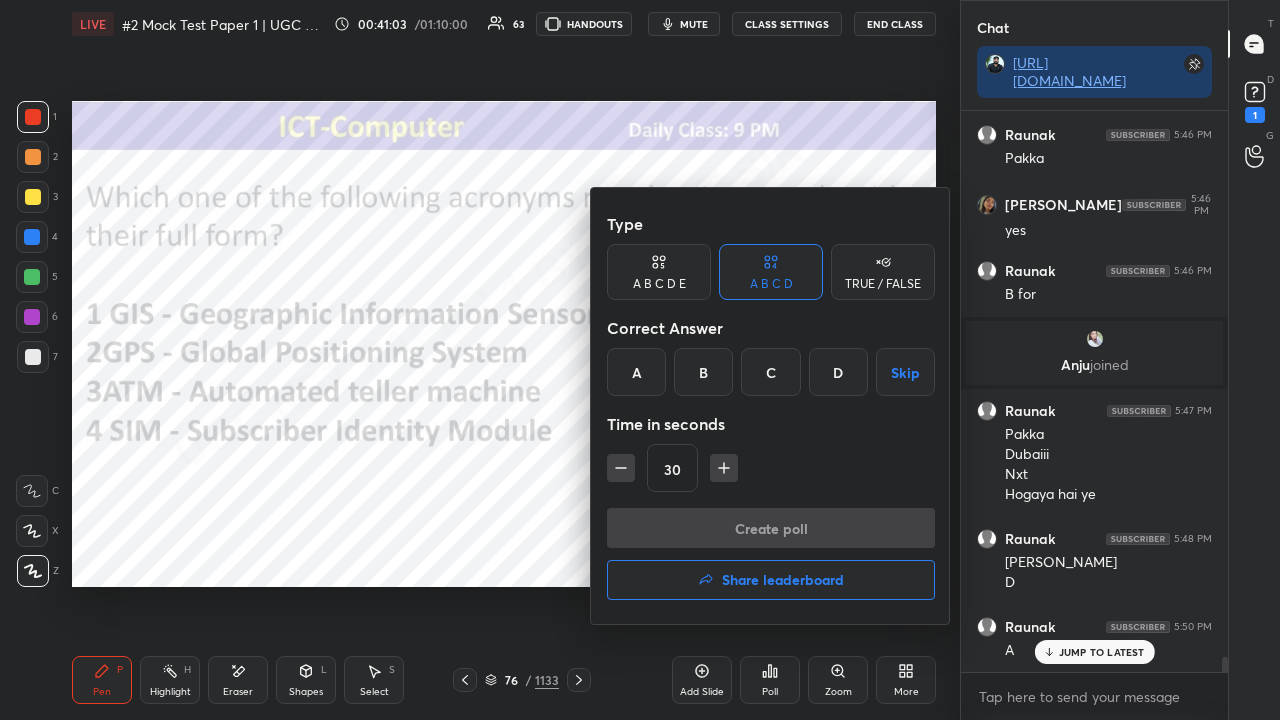 click on "A" at bounding box center (636, 372) 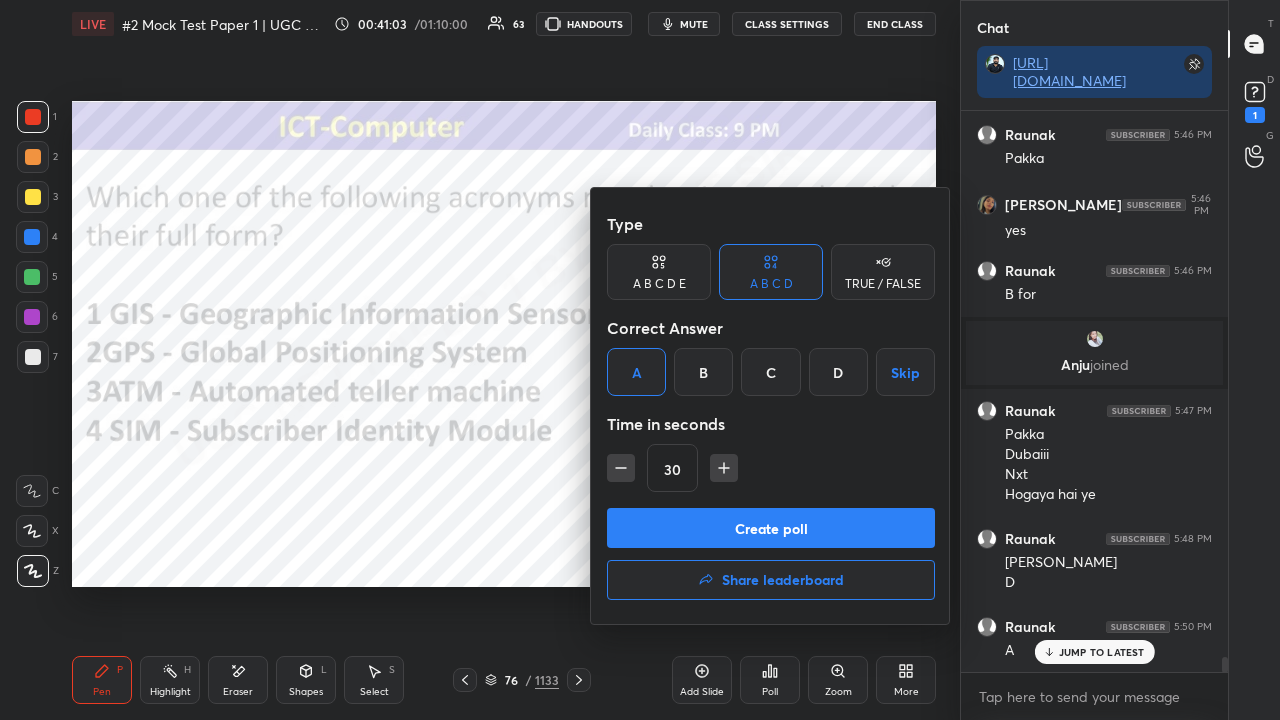 click on "Create poll" at bounding box center [771, 528] 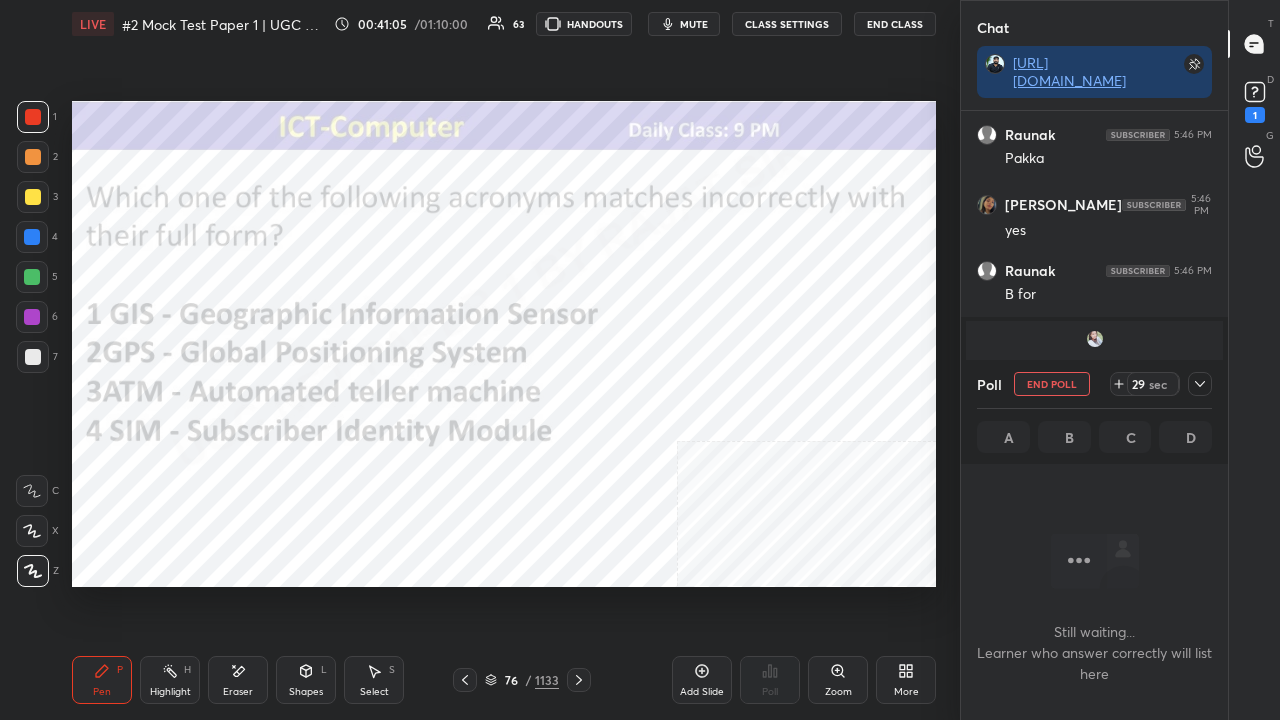 click at bounding box center (1200, 384) 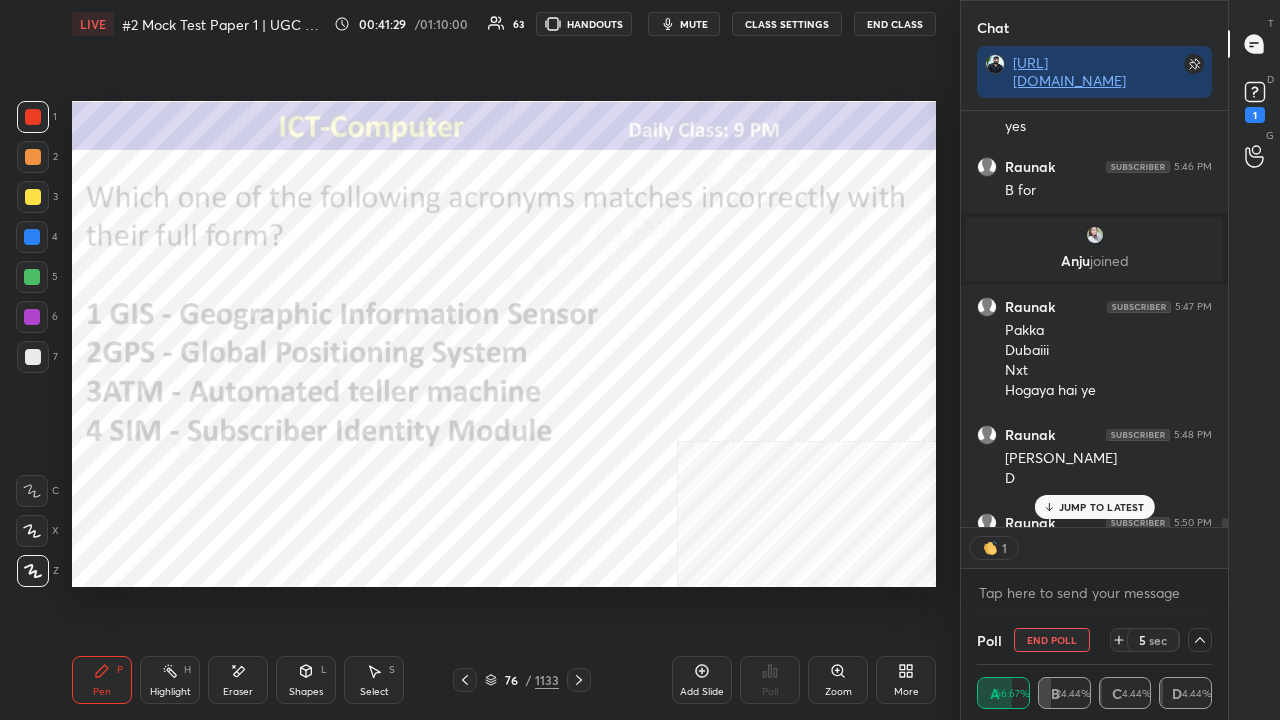scroll, scrollTop: 410, scrollLeft: 261, axis: both 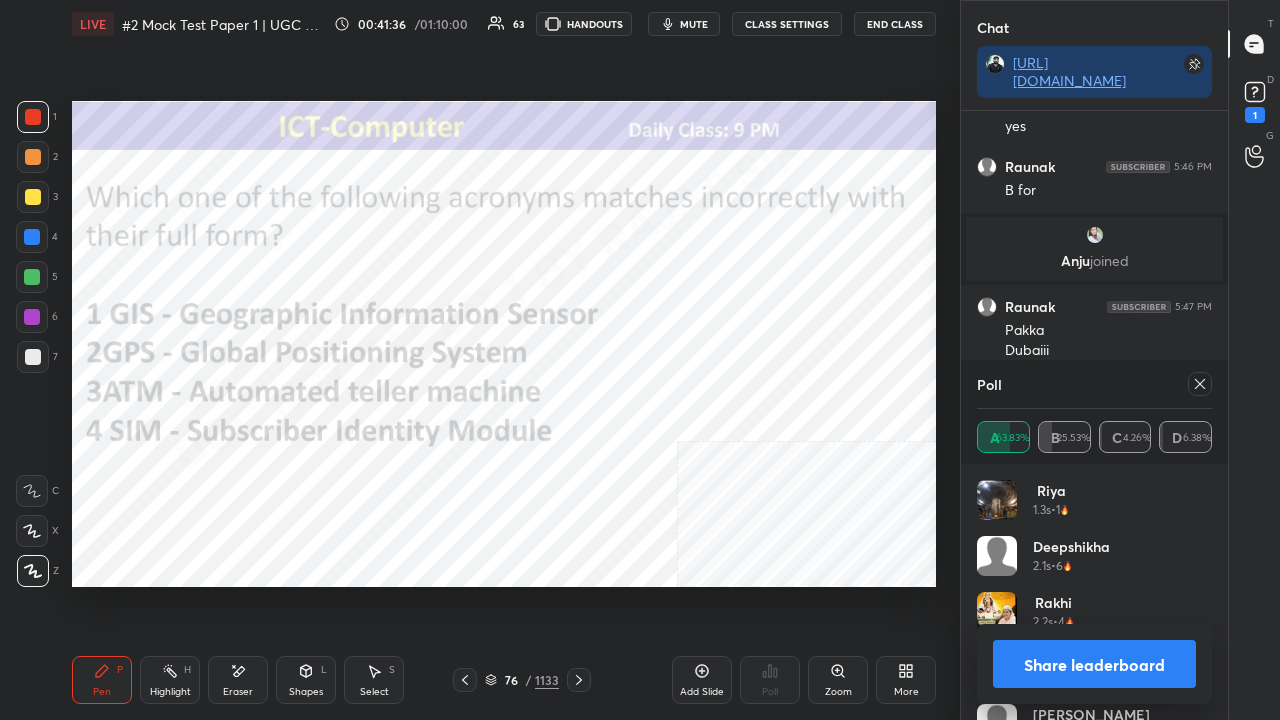click on "76 / 1133" at bounding box center (522, 680) 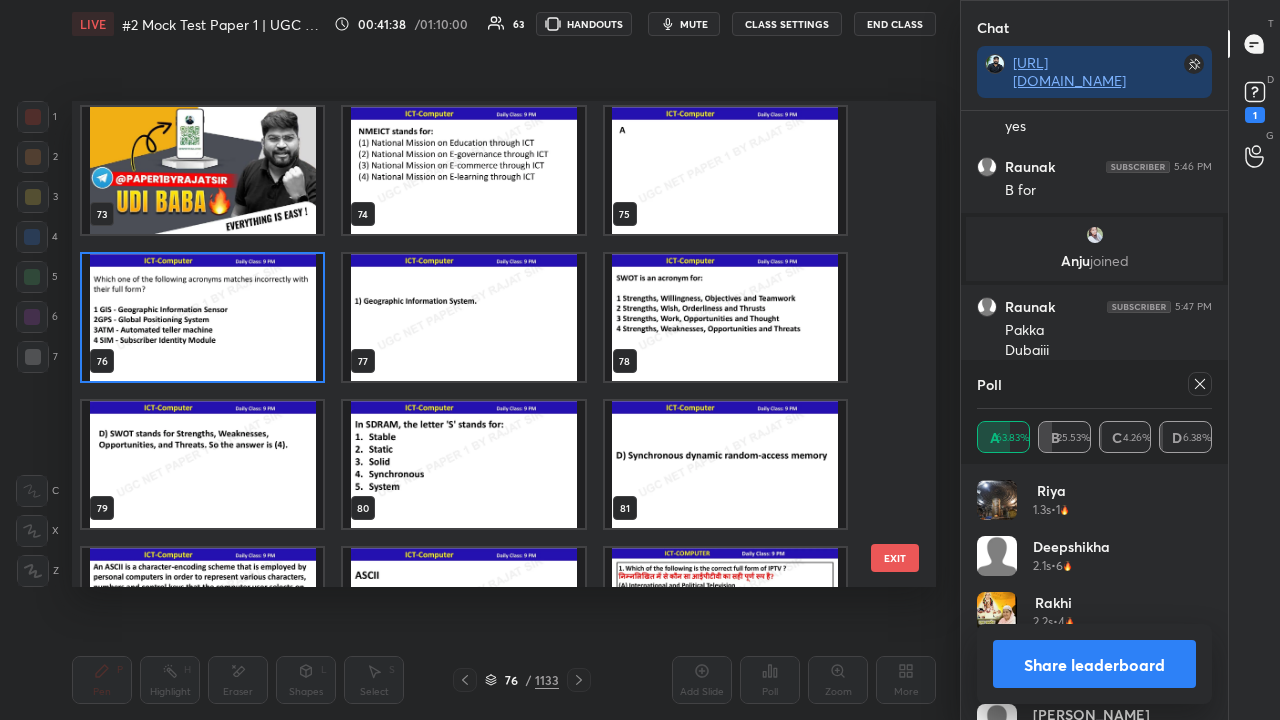 click at bounding box center [725, 317] 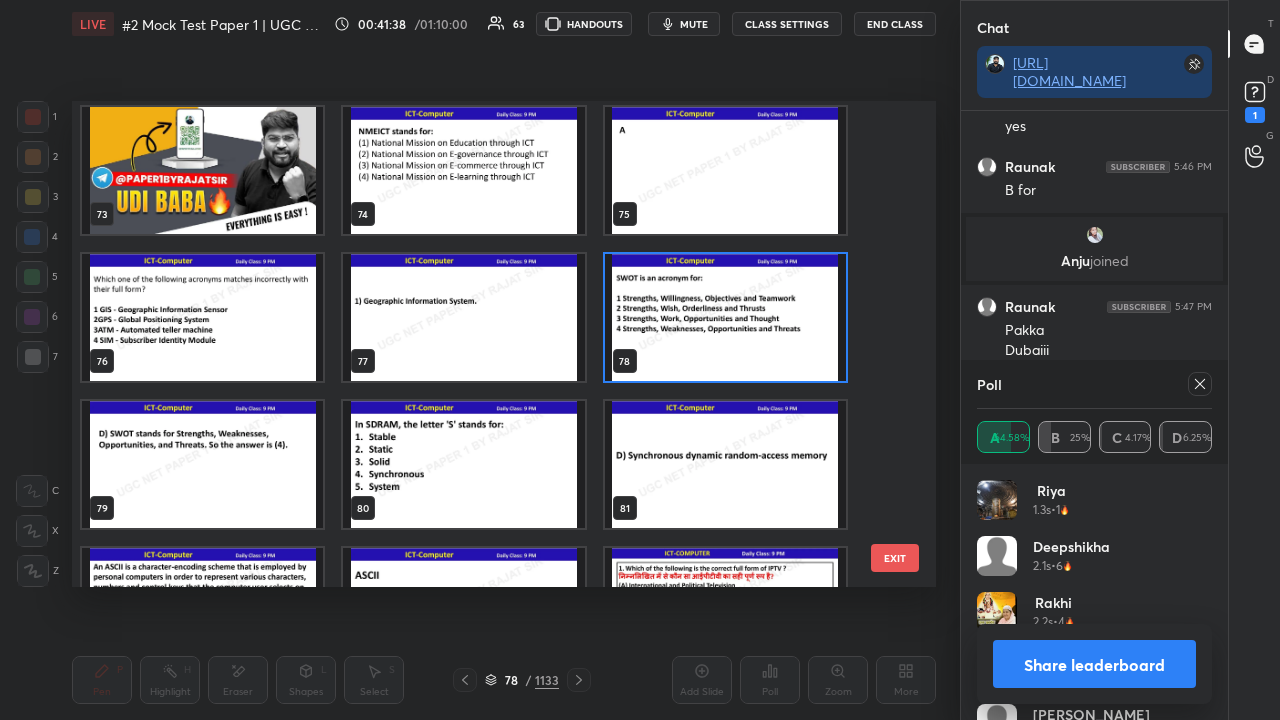 click at bounding box center [725, 317] 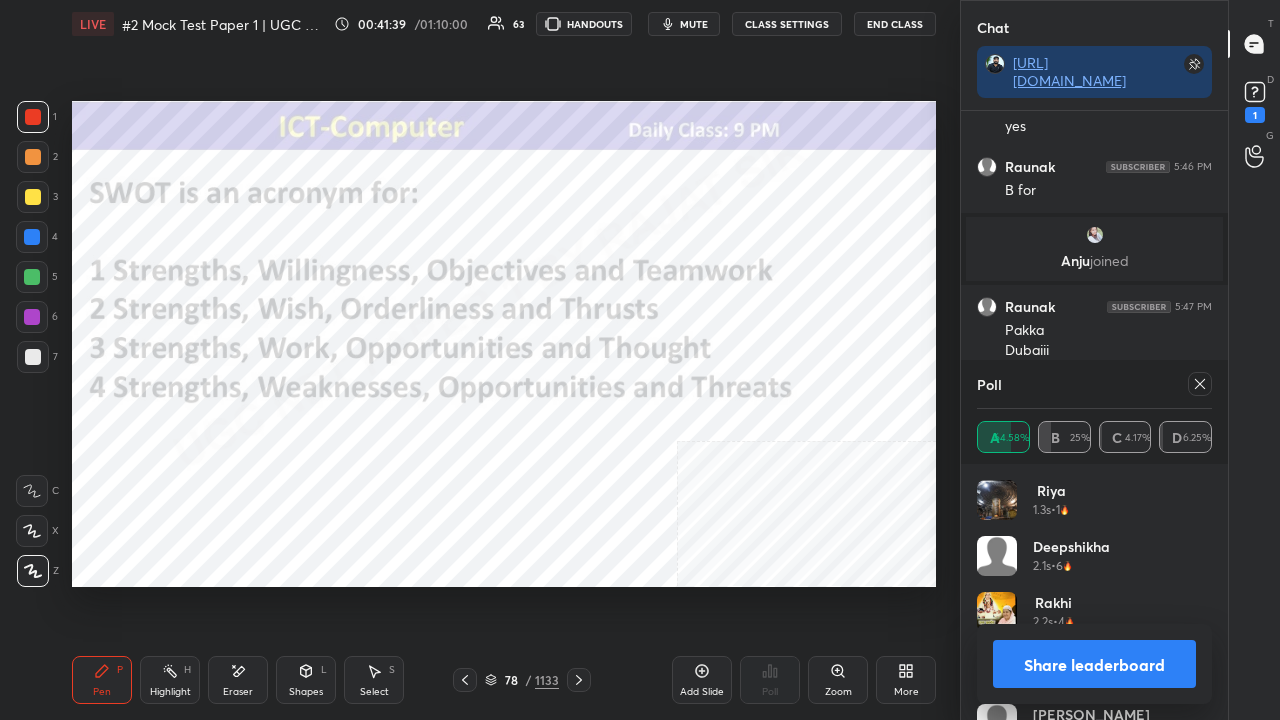 click 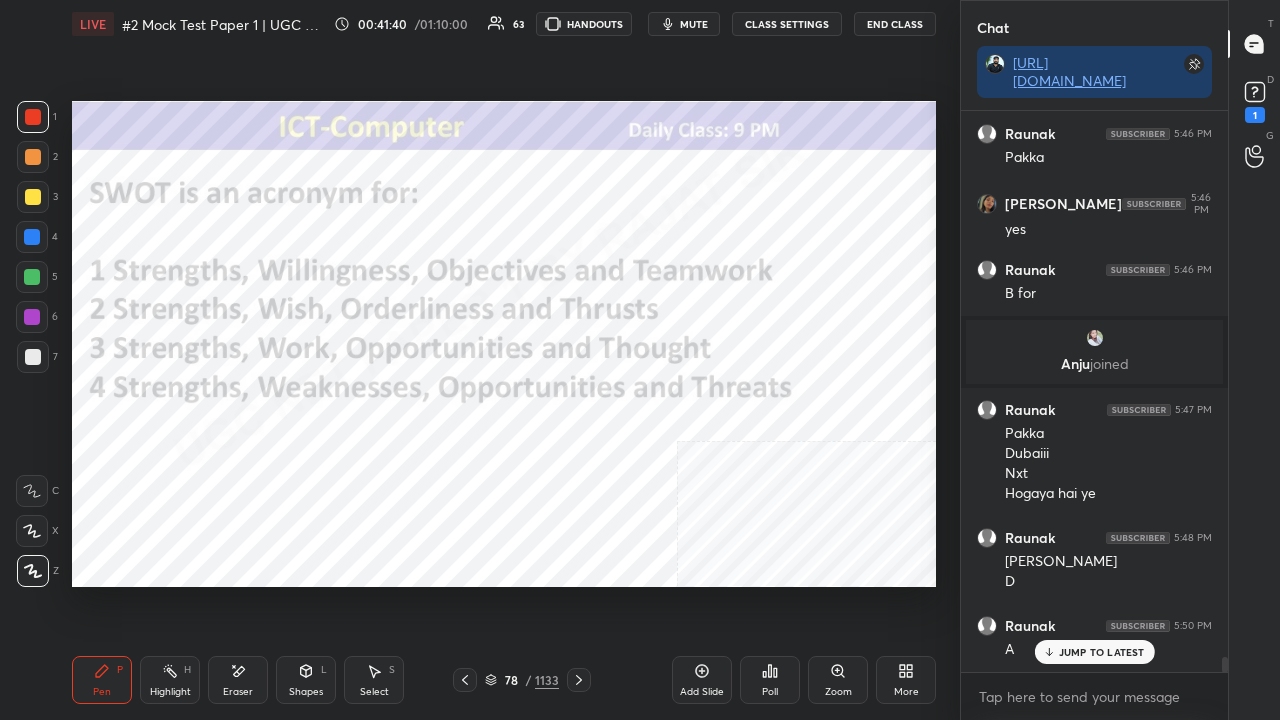 click on "Poll" at bounding box center (770, 680) 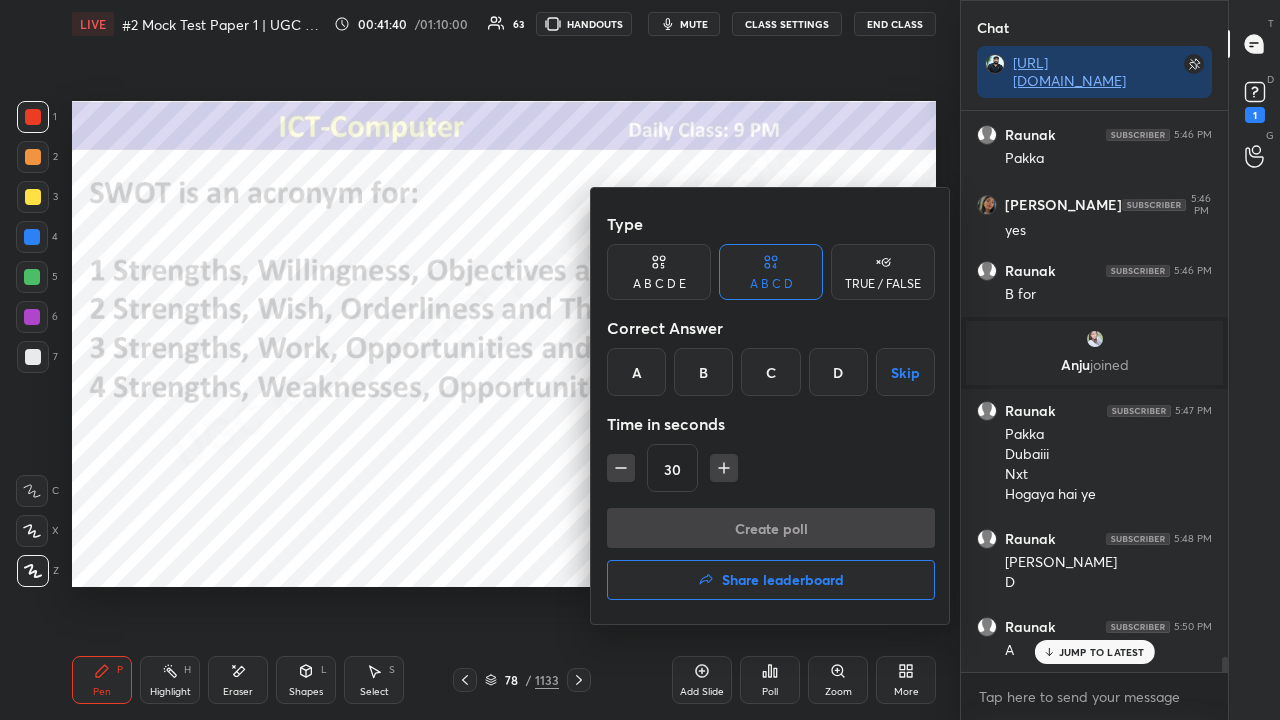 drag, startPoint x: 835, startPoint y: 362, endPoint x: 784, endPoint y: 471, distance: 120.34118 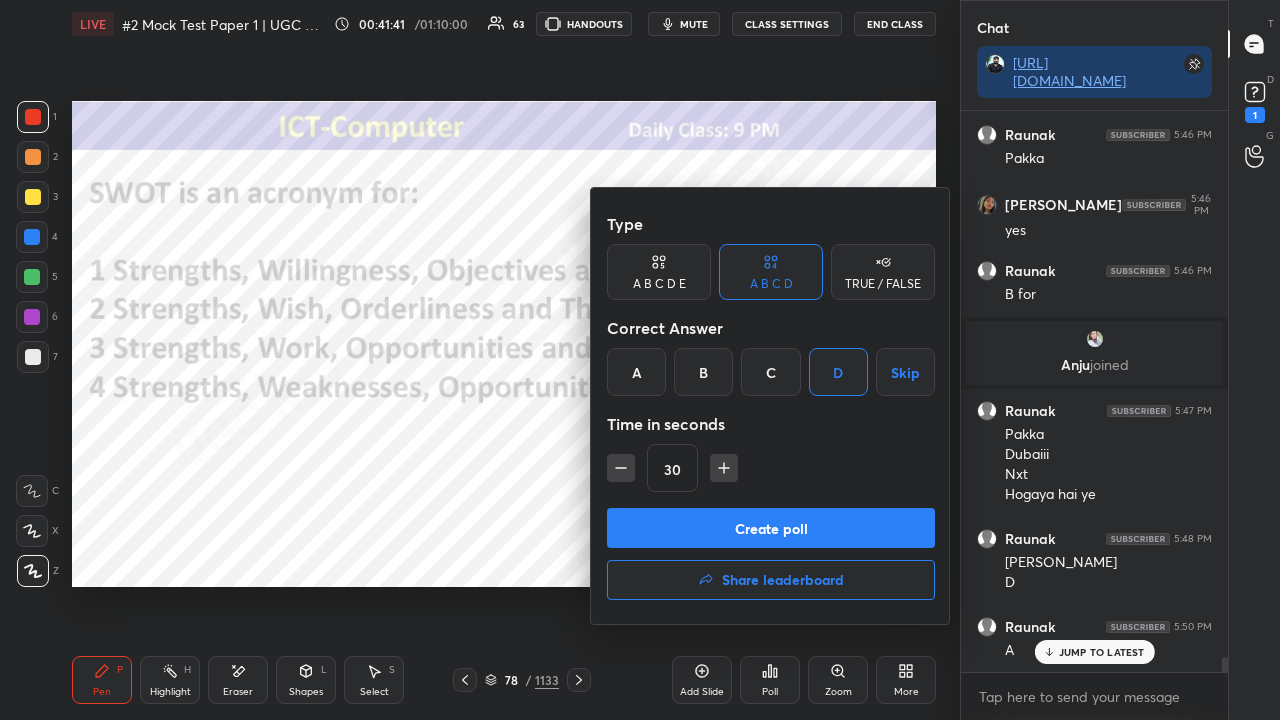 click on "Create poll" at bounding box center [771, 528] 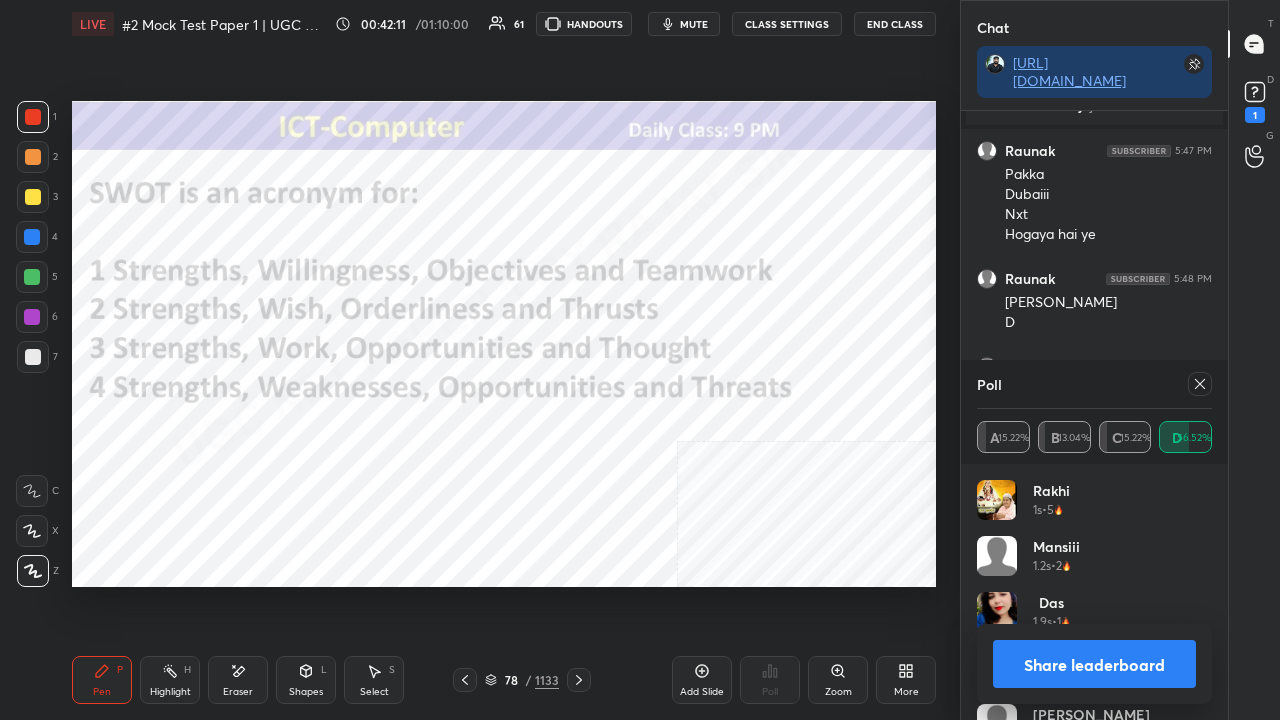 click 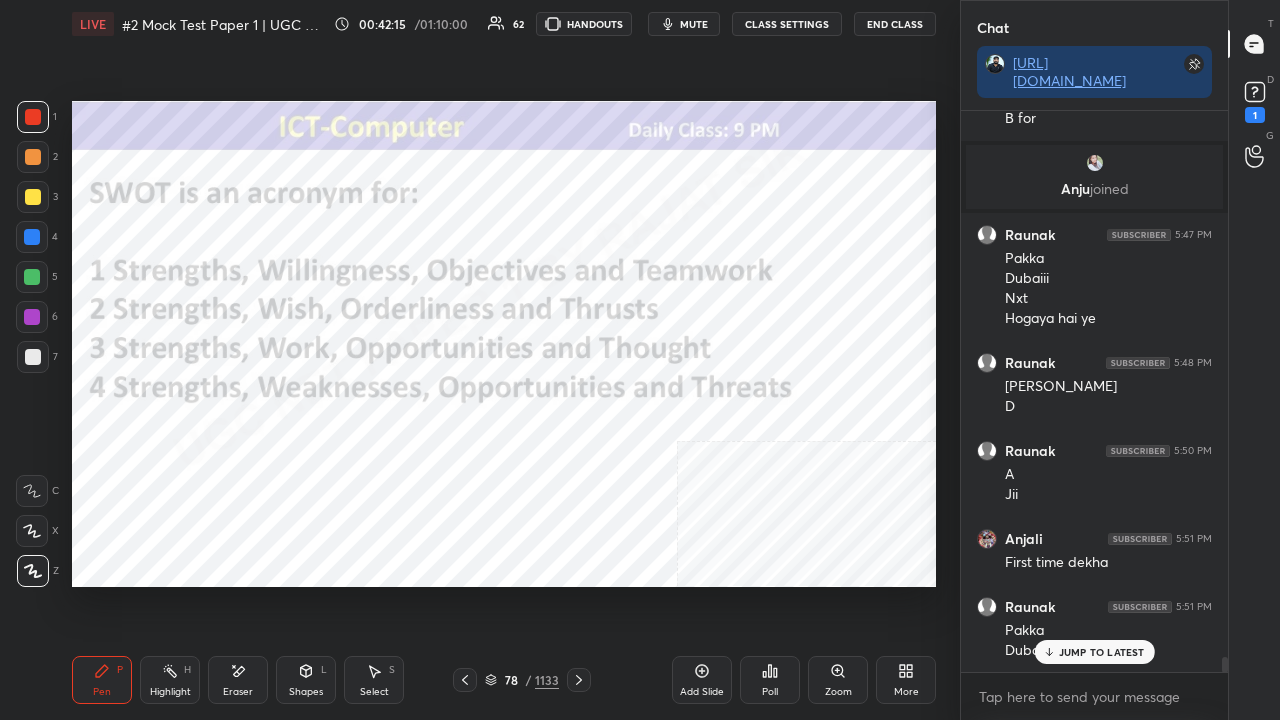 drag, startPoint x: 508, startPoint y: 684, endPoint x: 517, endPoint y: 668, distance: 18.35756 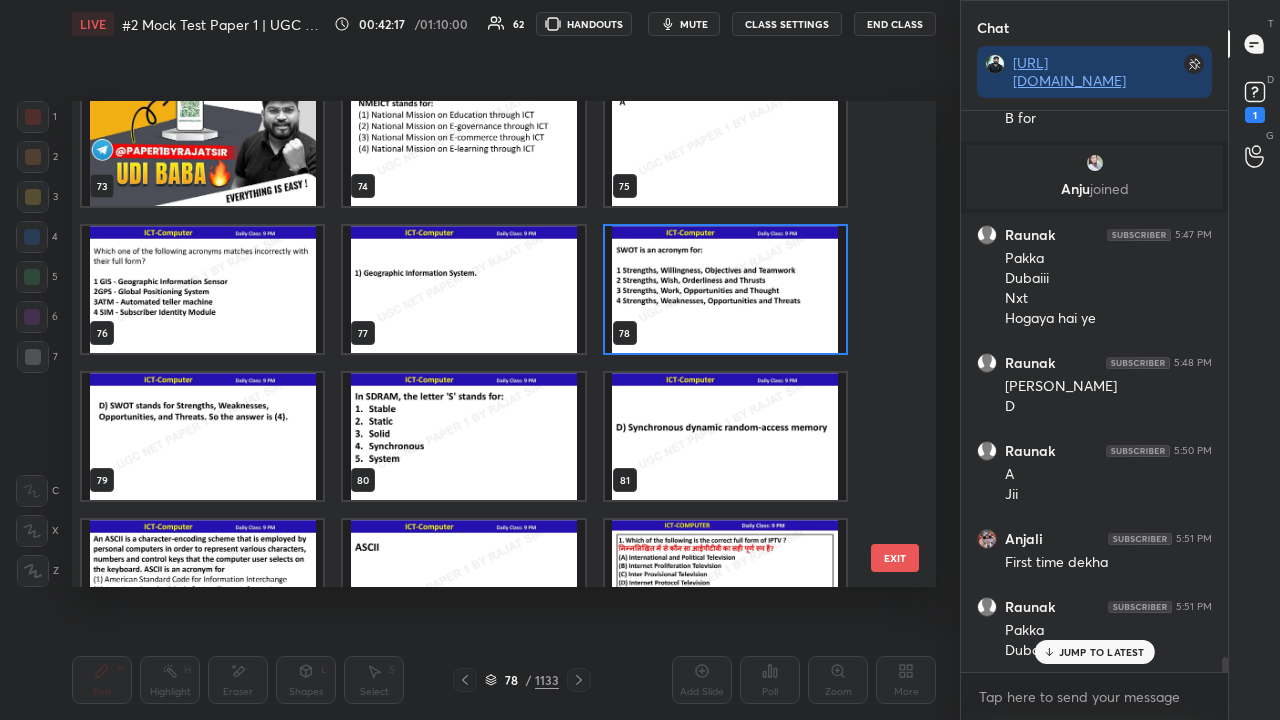 click at bounding box center (463, 436) 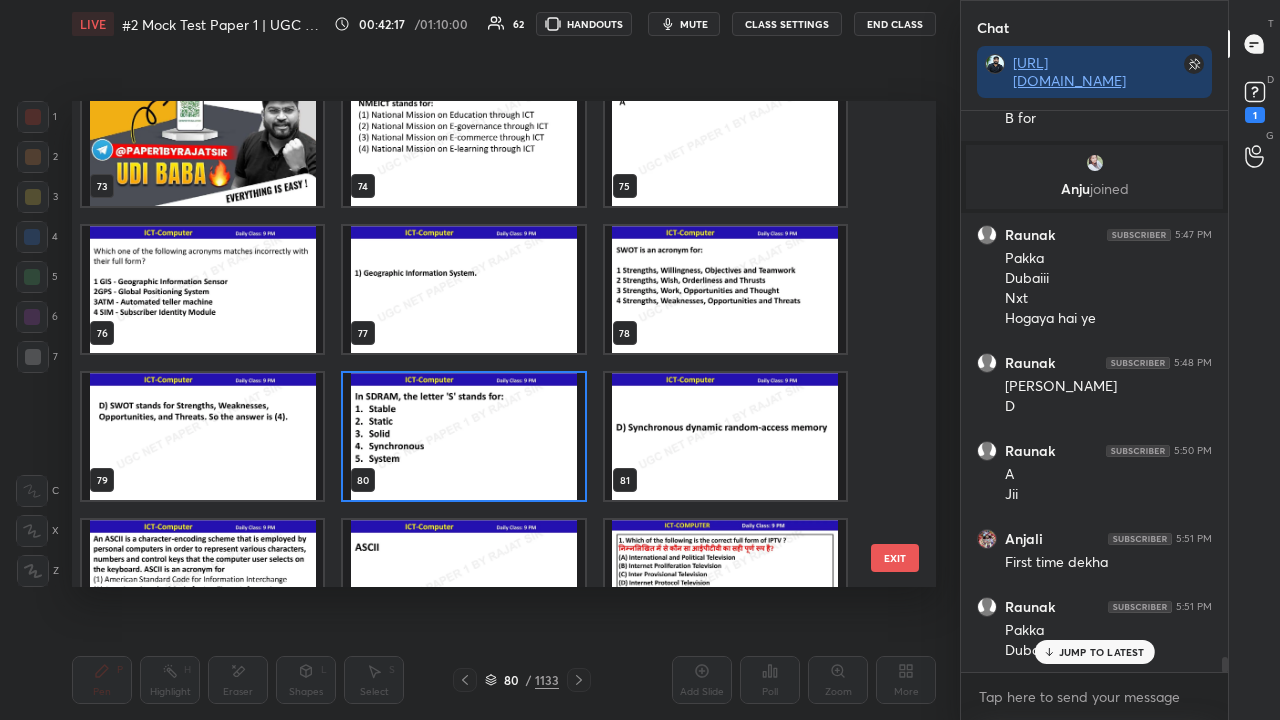 click at bounding box center (463, 436) 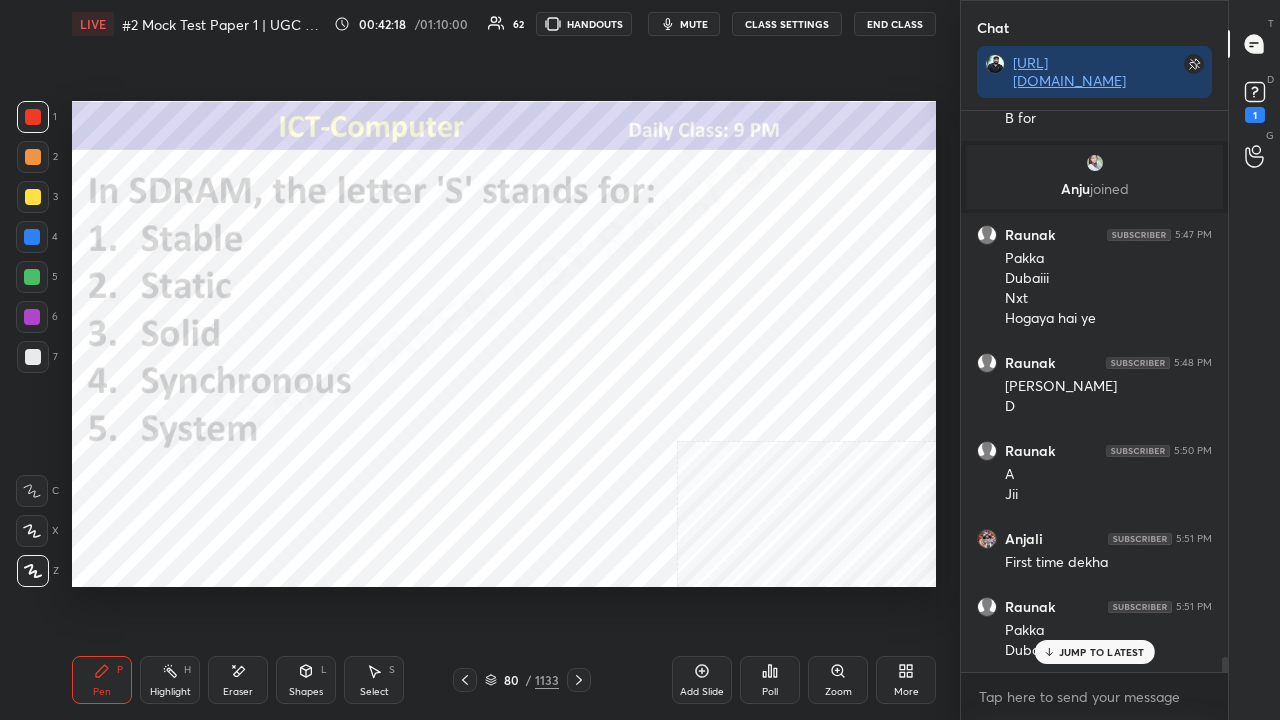 click on "Poll" at bounding box center (770, 680) 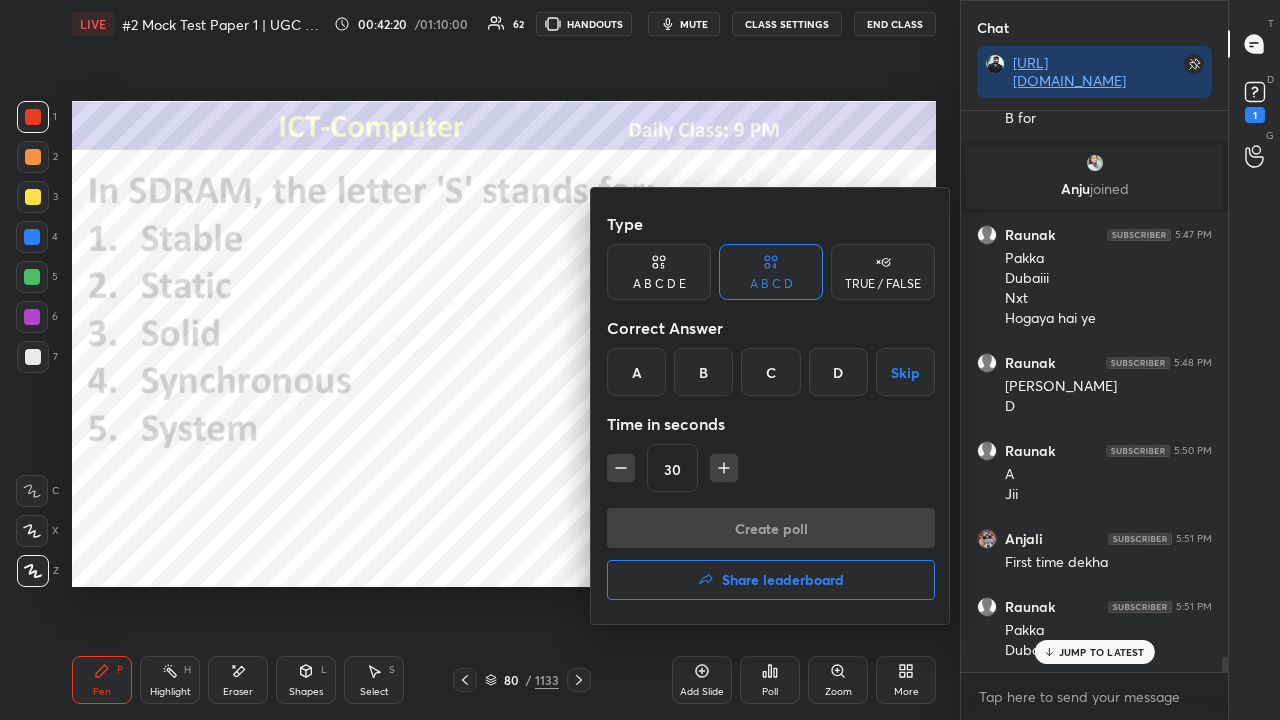 click on "A B C D E" at bounding box center [659, 272] 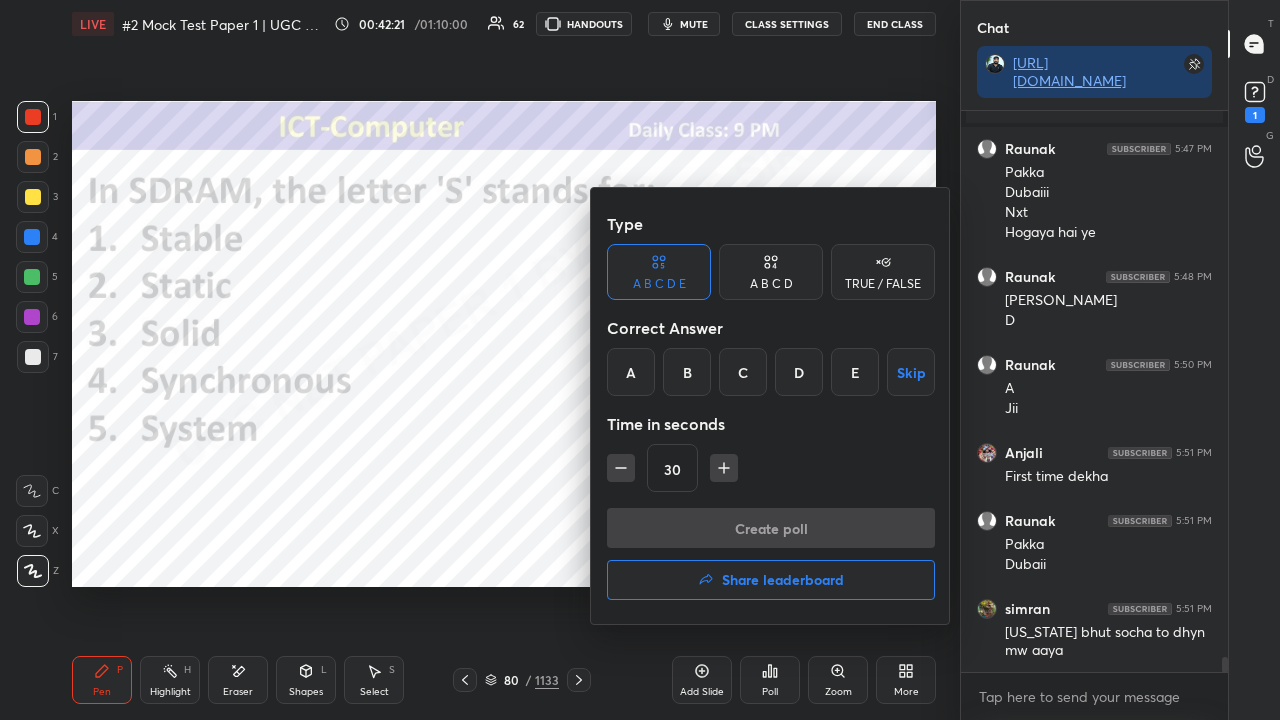 drag, startPoint x: 806, startPoint y: 374, endPoint x: 799, endPoint y: 386, distance: 13.892444 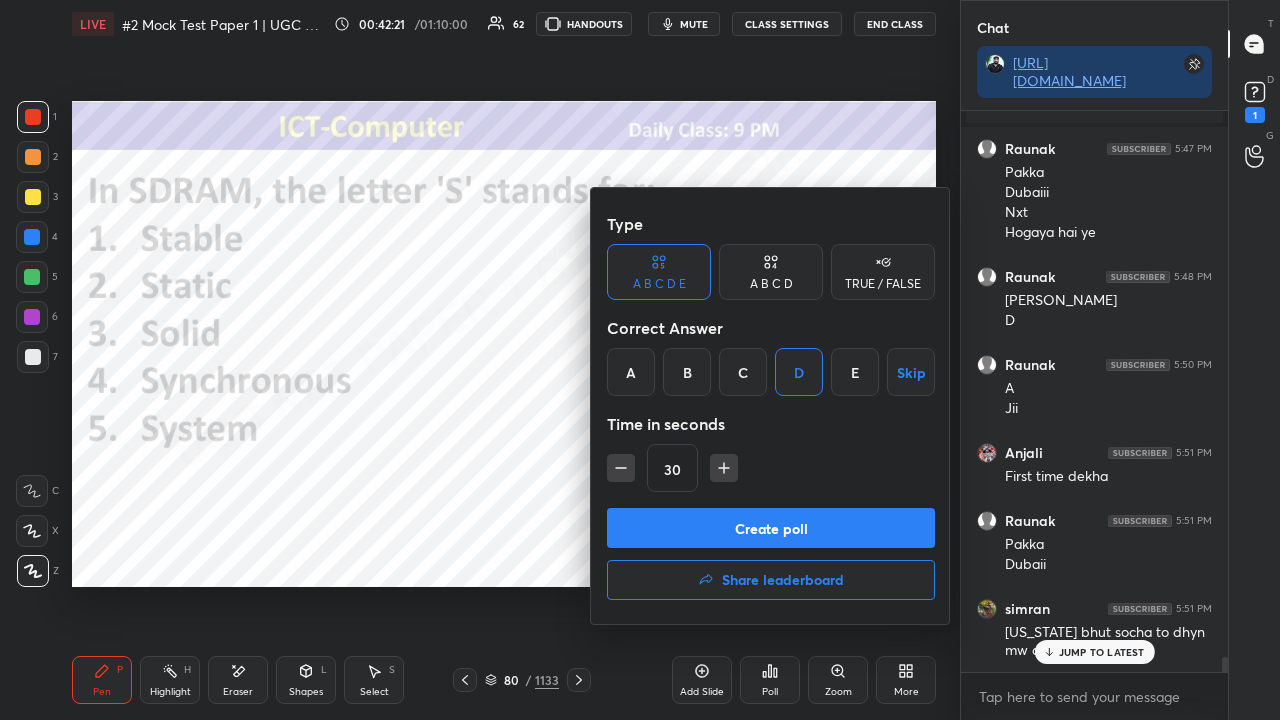 click on "Create poll" at bounding box center [771, 528] 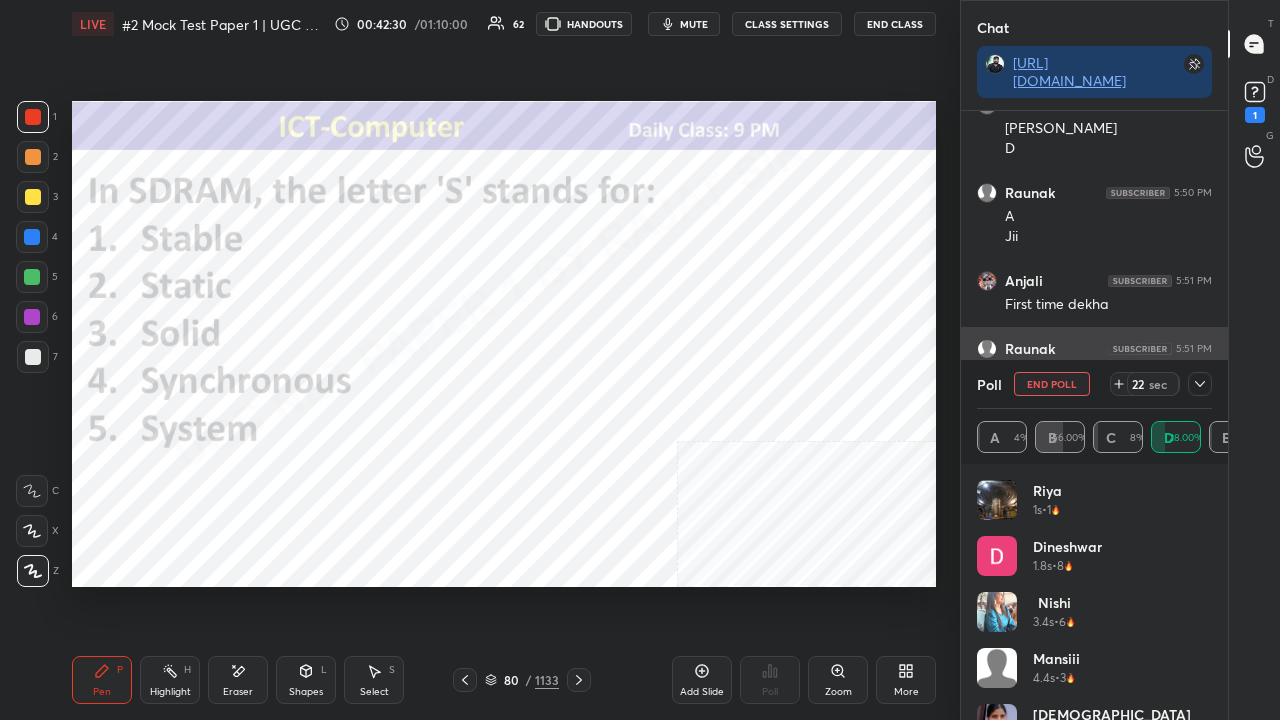drag, startPoint x: 1198, startPoint y: 382, endPoint x: 1172, endPoint y: 406, distance: 35.383614 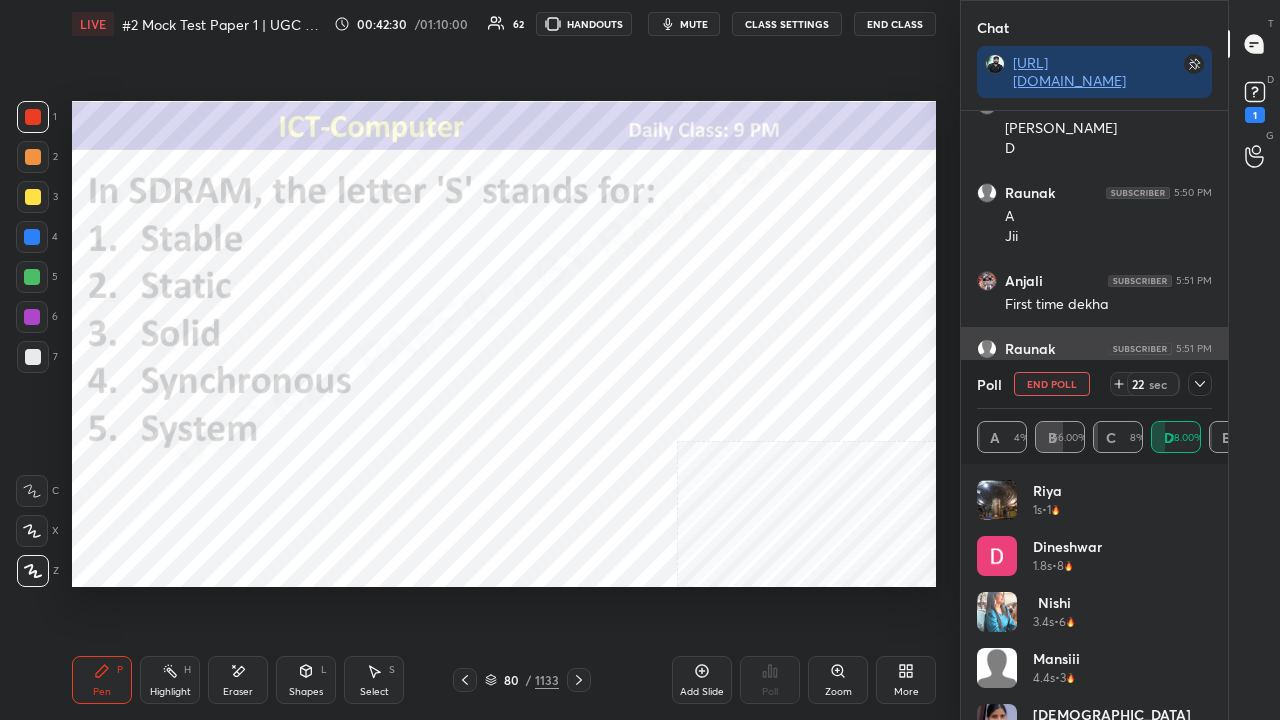 click 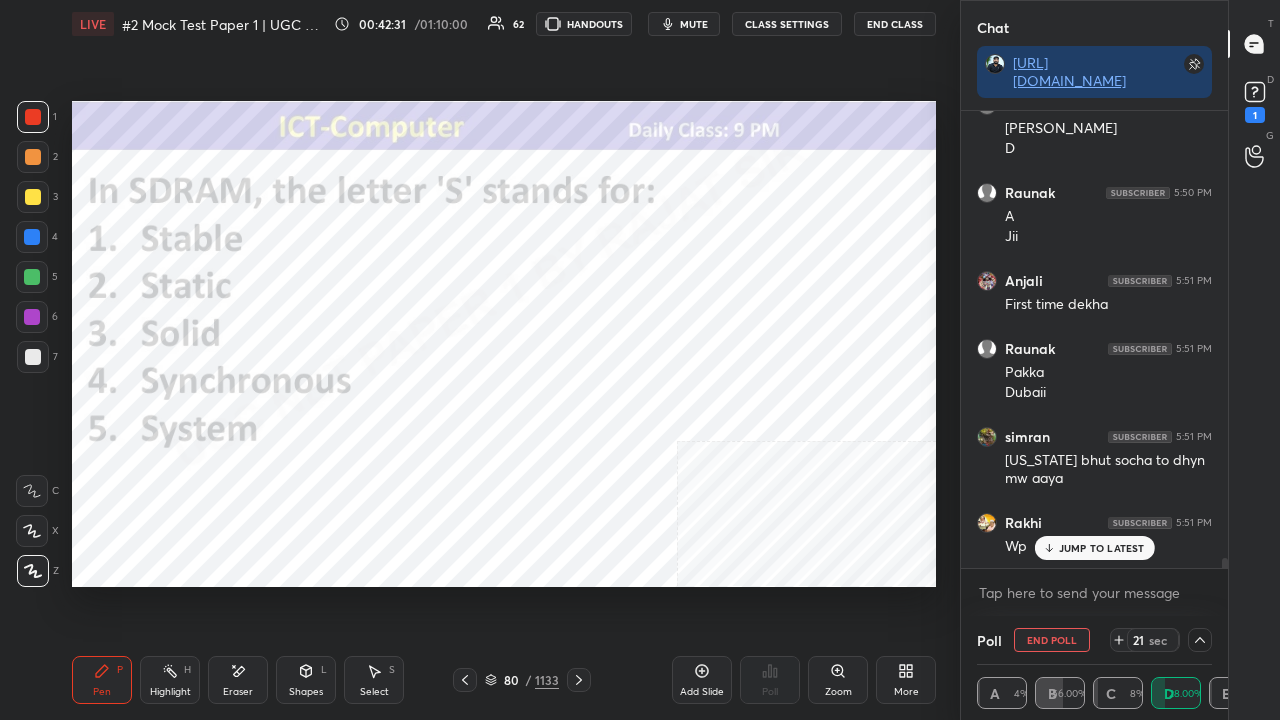 click on "Raunak 5:45 PM Record Raunak 5:46 PM FF Anjali 5:46 PM Read pdha tha read smjha Raunak 5:46 PM No Nxt Sonia 5:46 PM oh Raunak 5:46 PM Pakka [PERSON_NAME] 5:46 PM yes Raunak 5:46 PM B for [PERSON_NAME]  joined Raunak 5:47 PM Pakka Dubaiii Nxt Hogaya hai ye Raunak 5:48 PM Sir  ho chukaaa D Raunak 5:50 PM A [PERSON_NAME] 5:51 PM First time dekha Raunak 5:51 PM Pakka Dubaii simran 5:51 PM [US_STATE] bhut socha to dhyn mw aaya Rakhi 5:51 PM Wp JUMP TO LATEST" at bounding box center [1094, 339] 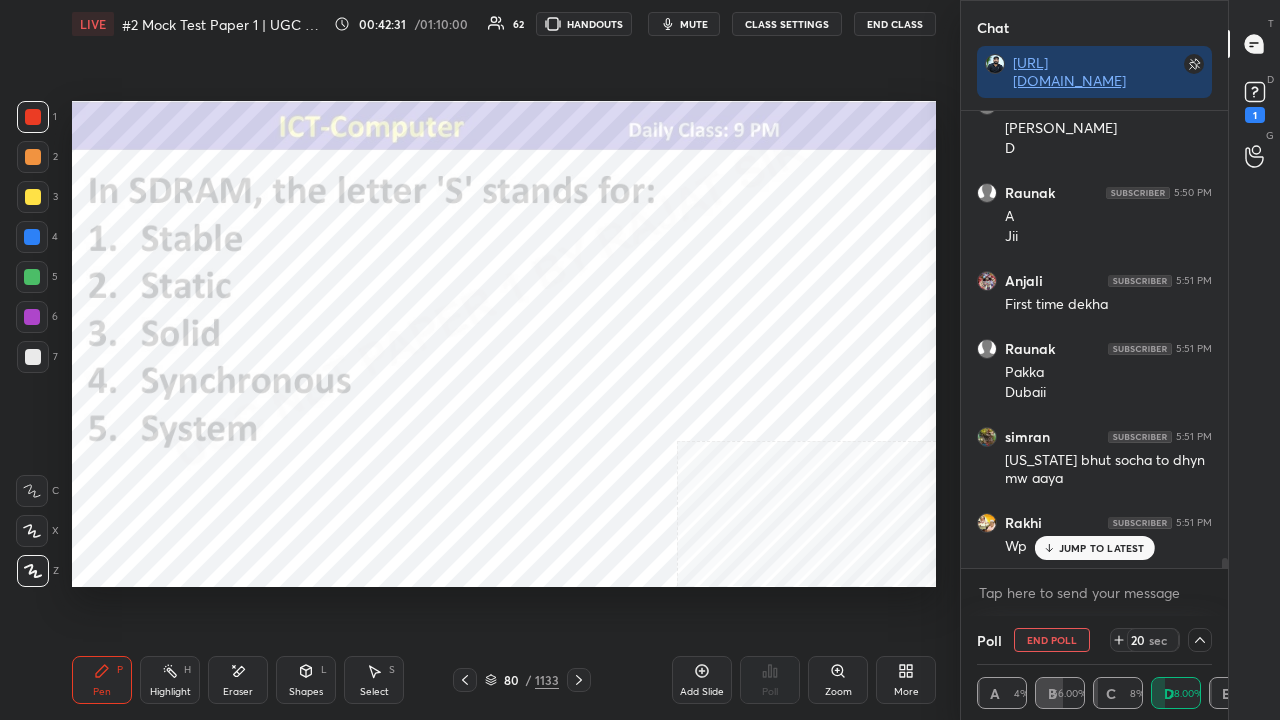 click on "80" at bounding box center (511, 680) 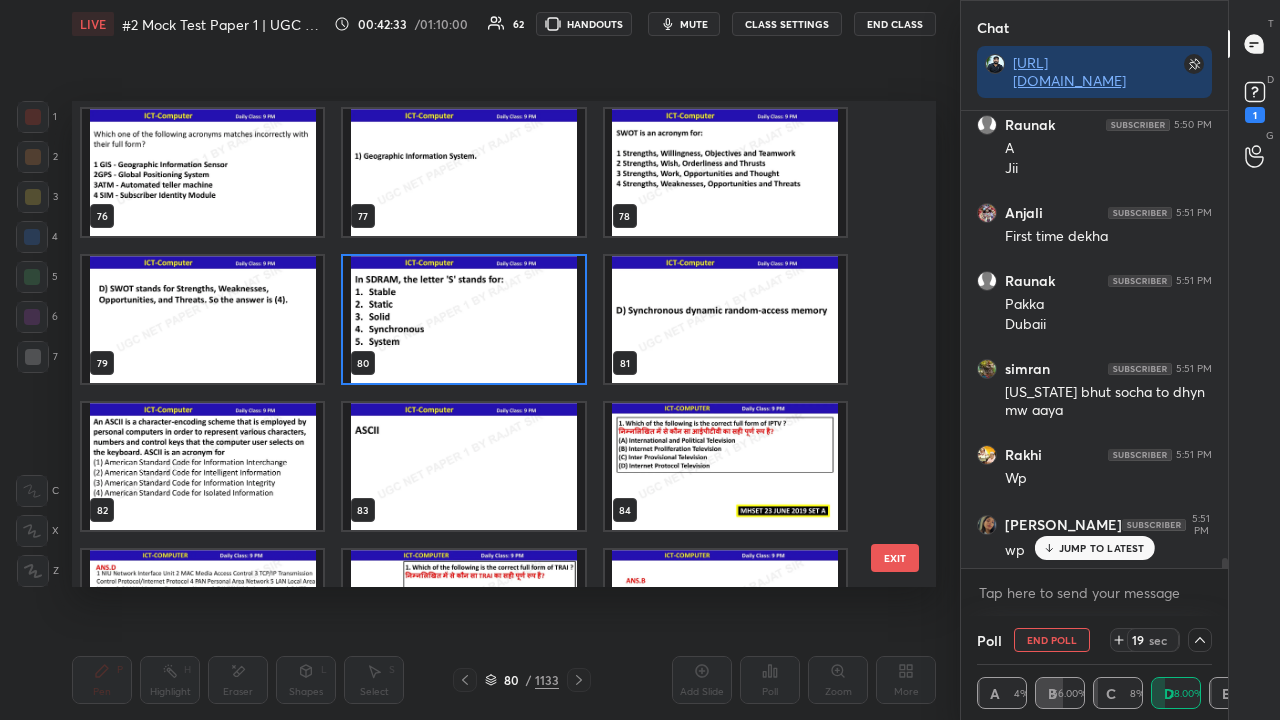 click at bounding box center (463, 319) 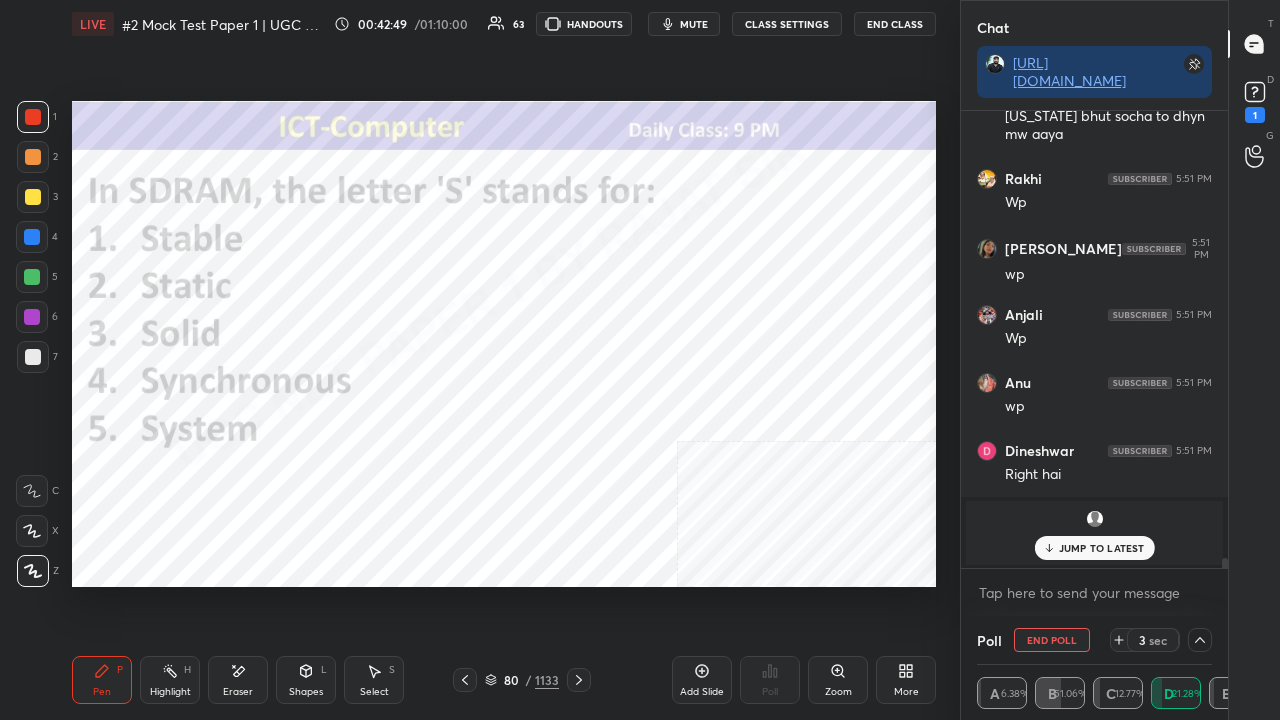click on "JUMP TO LATEST" at bounding box center (1102, 548) 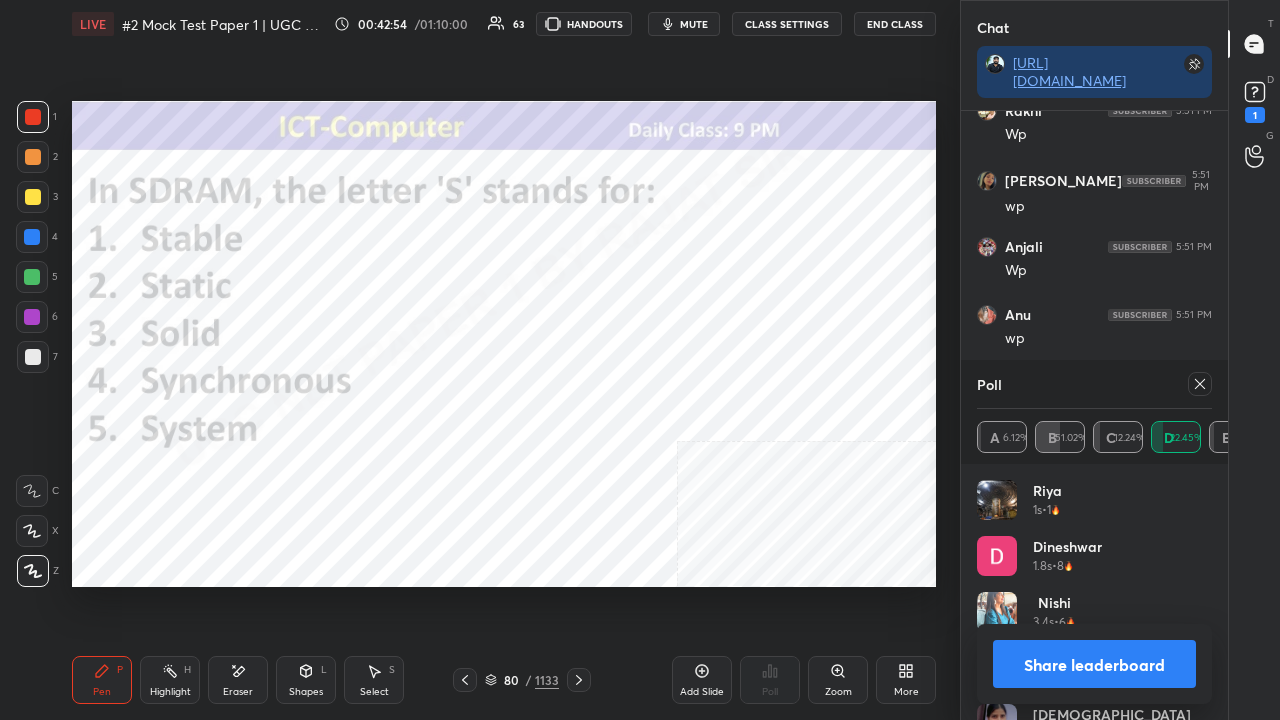 click 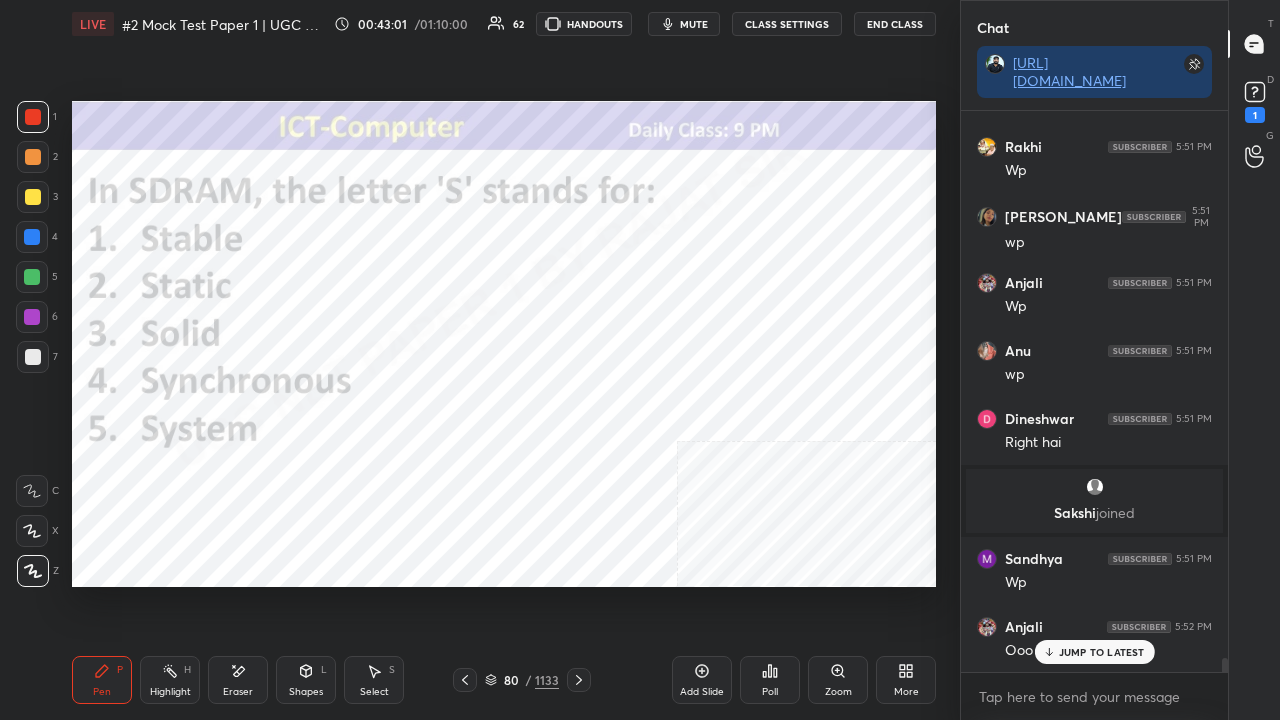 click on "80" at bounding box center (511, 680) 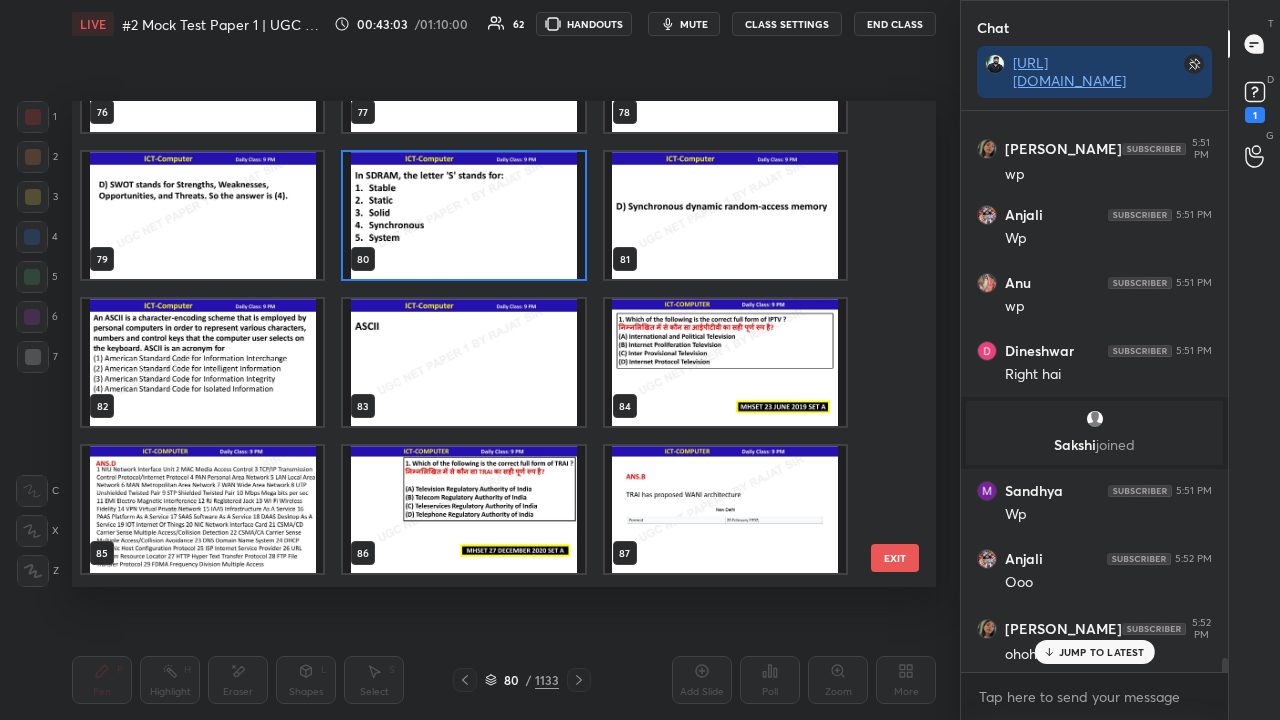 click at bounding box center [202, 362] 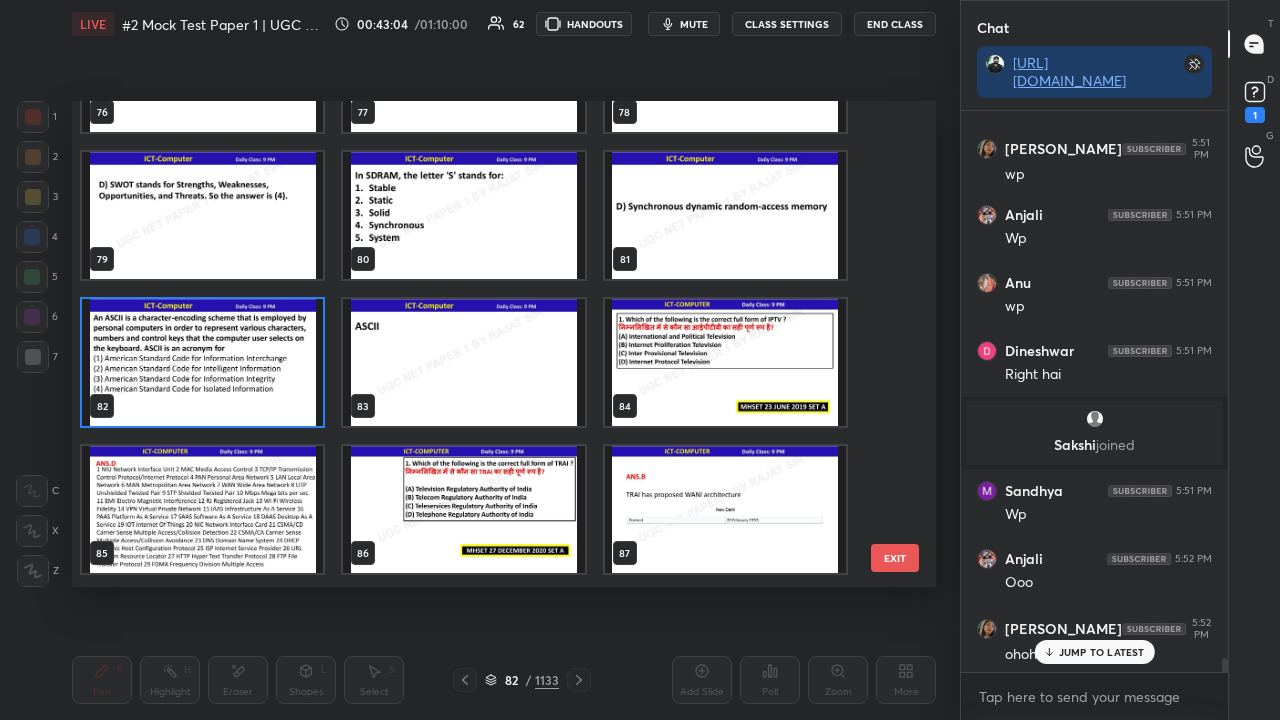 click at bounding box center [202, 362] 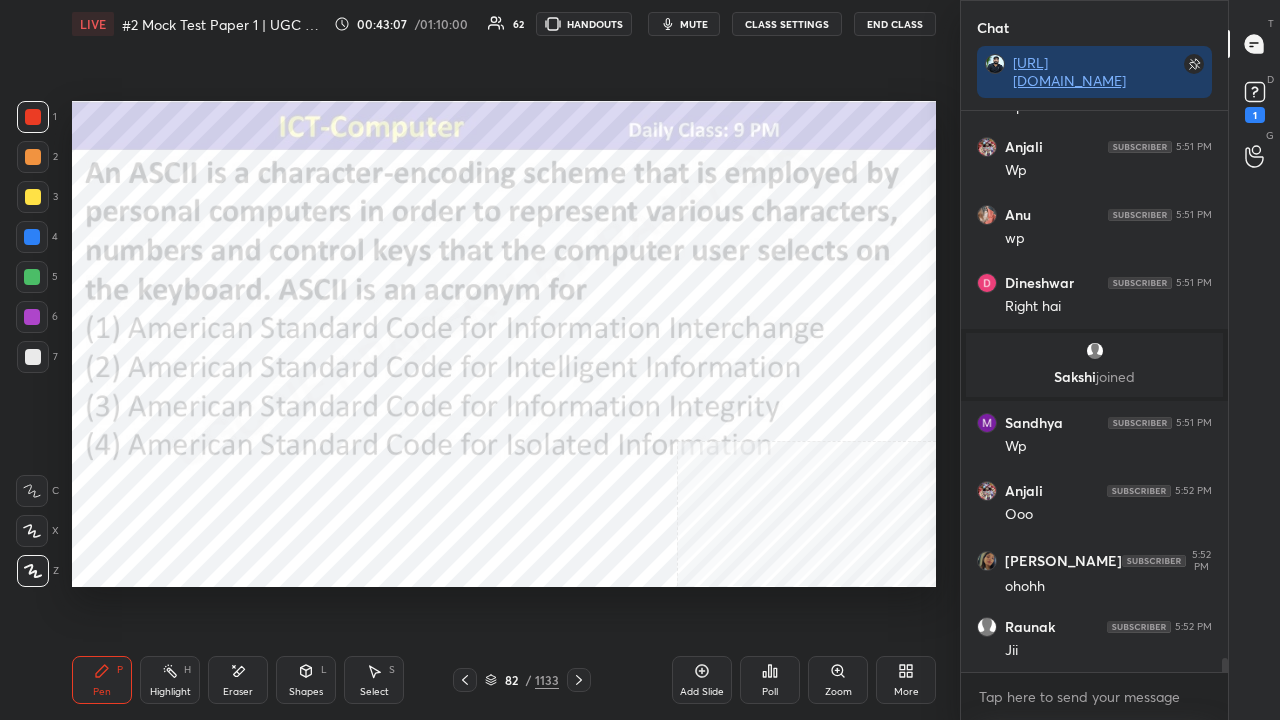 click on "Poll" at bounding box center (770, 680) 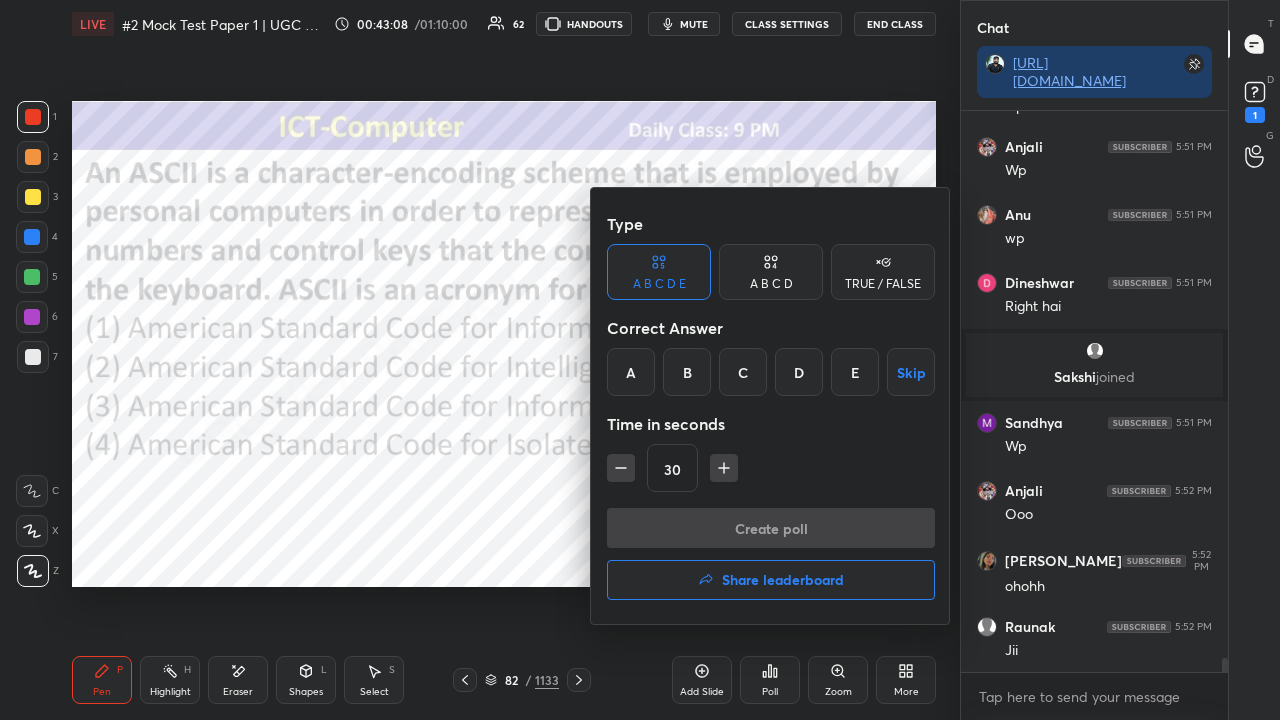 click on "A" at bounding box center (631, 372) 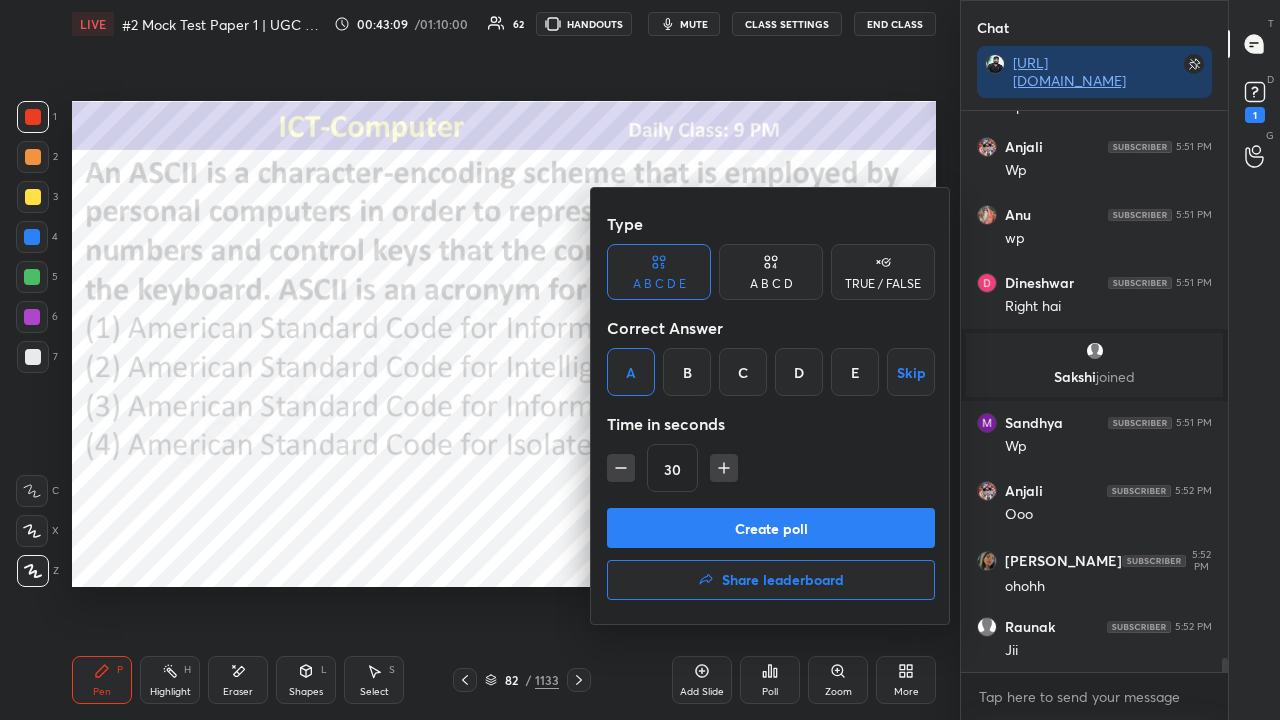 click 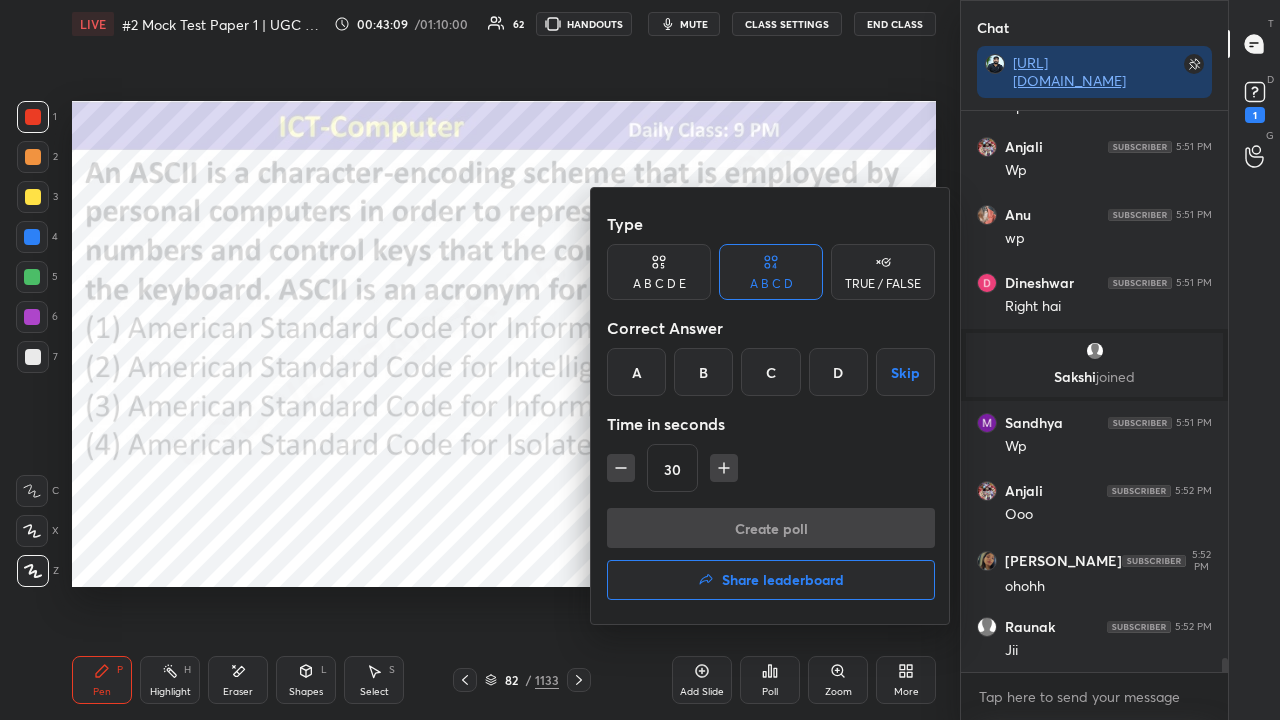 drag, startPoint x: 642, startPoint y: 372, endPoint x: 669, endPoint y: 480, distance: 111.32385 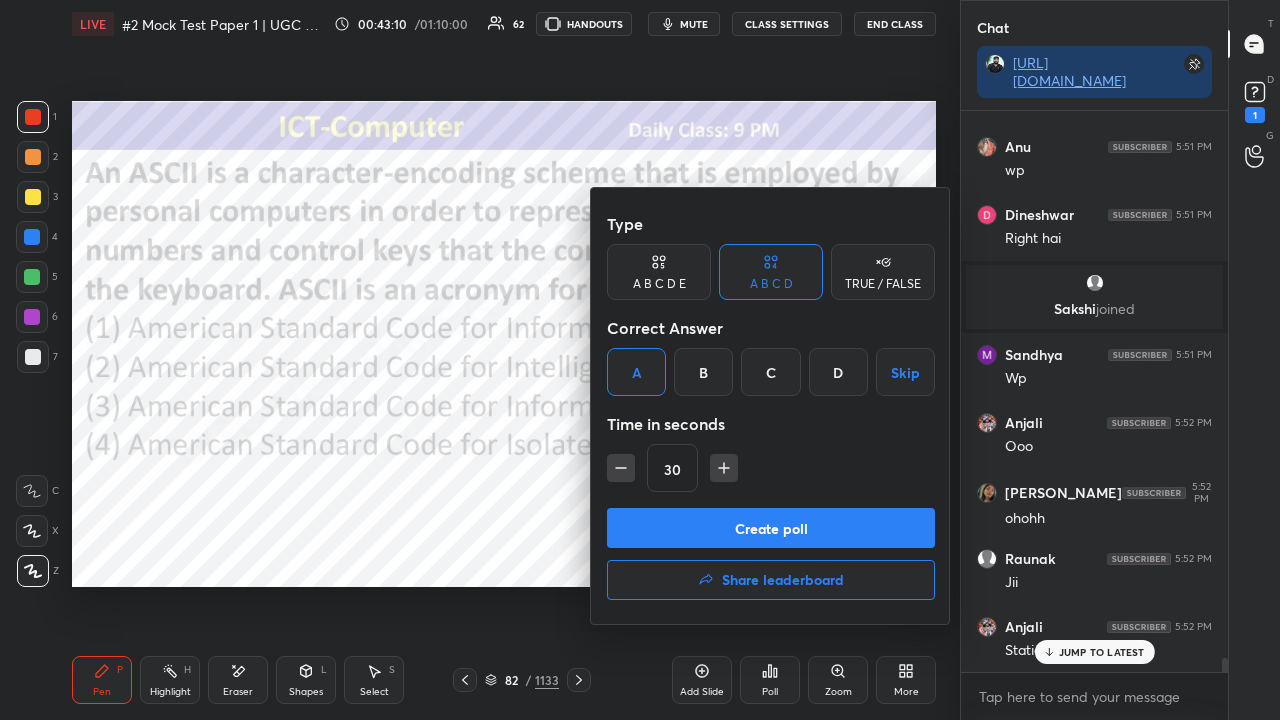 click on "Create poll" at bounding box center [771, 528] 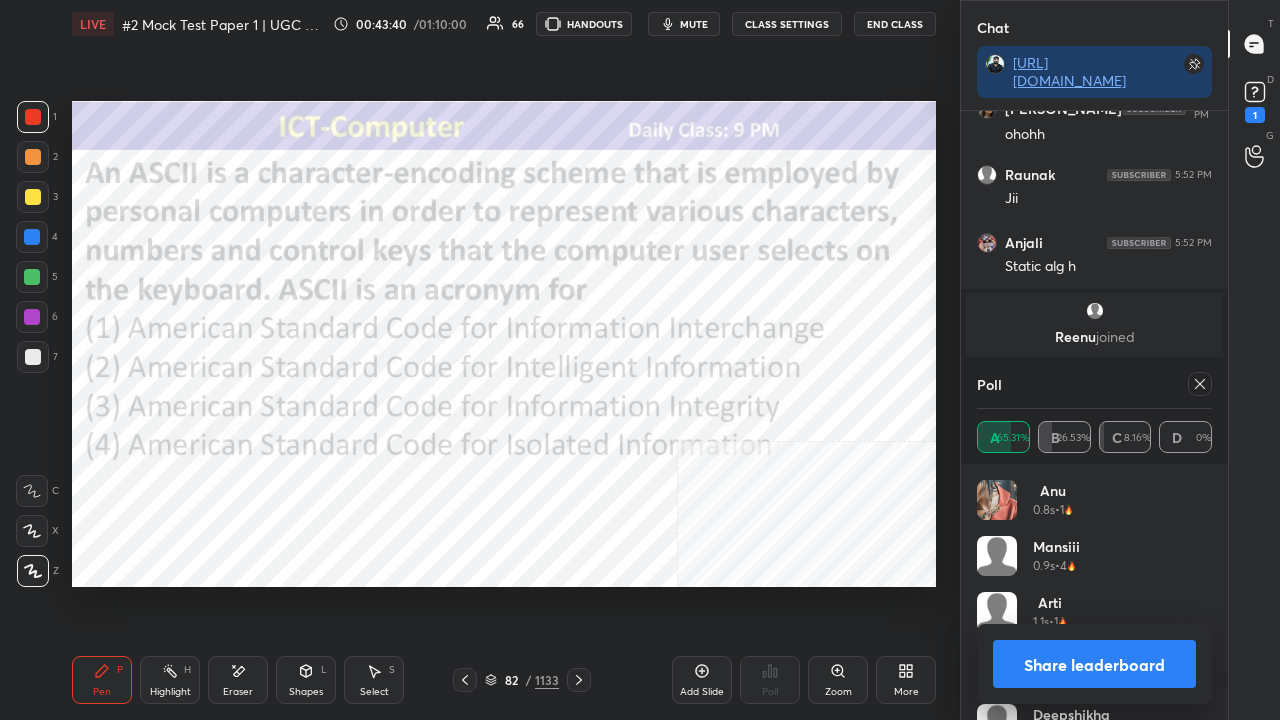 click 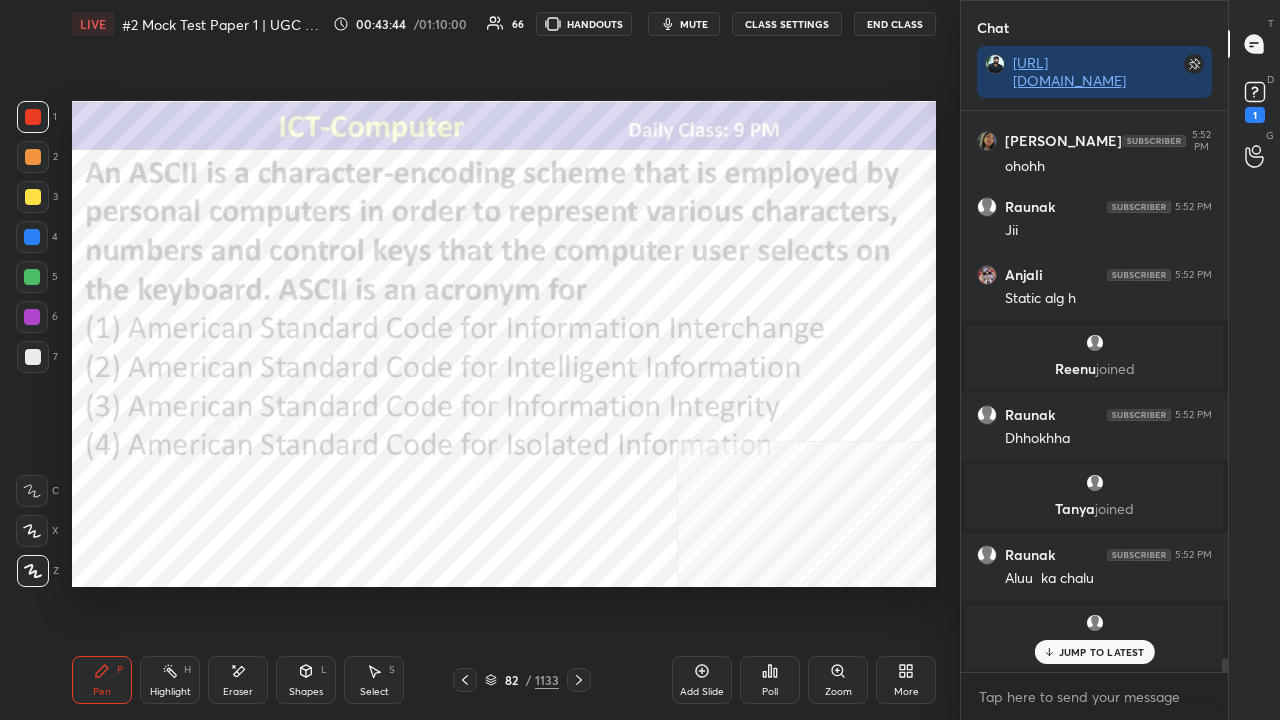 click on "/" at bounding box center (528, 680) 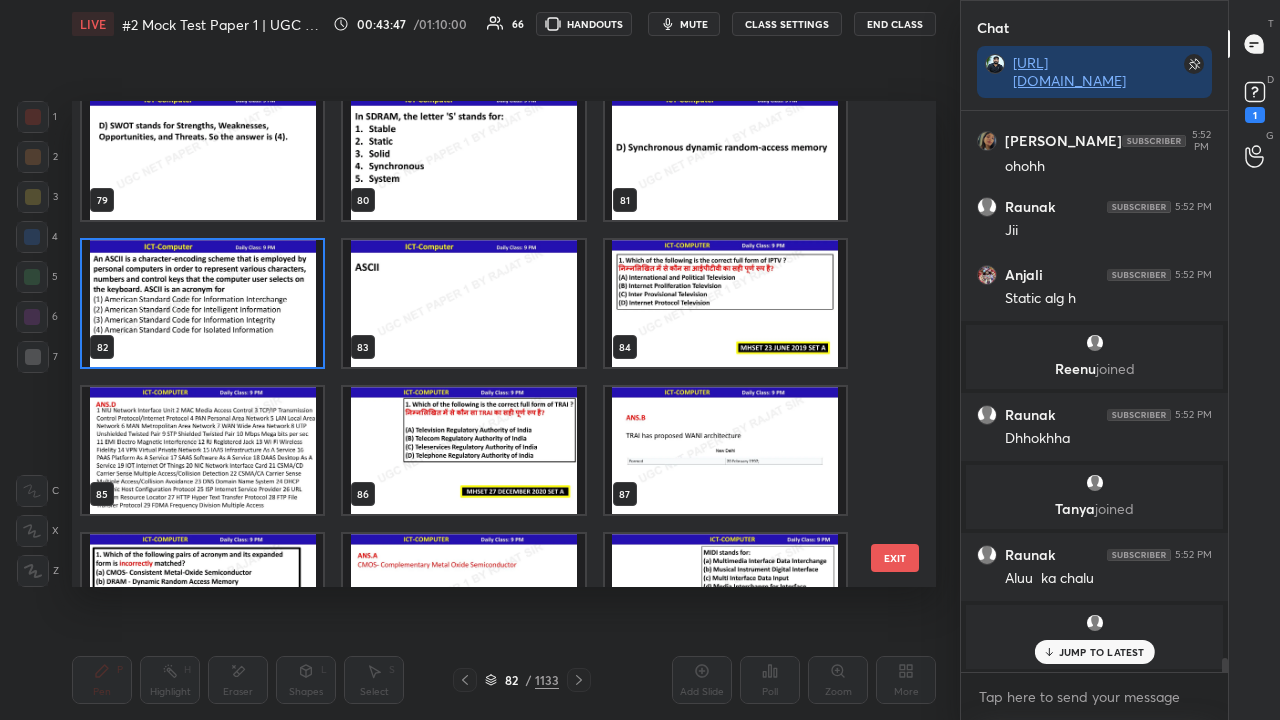 click at bounding box center (725, 303) 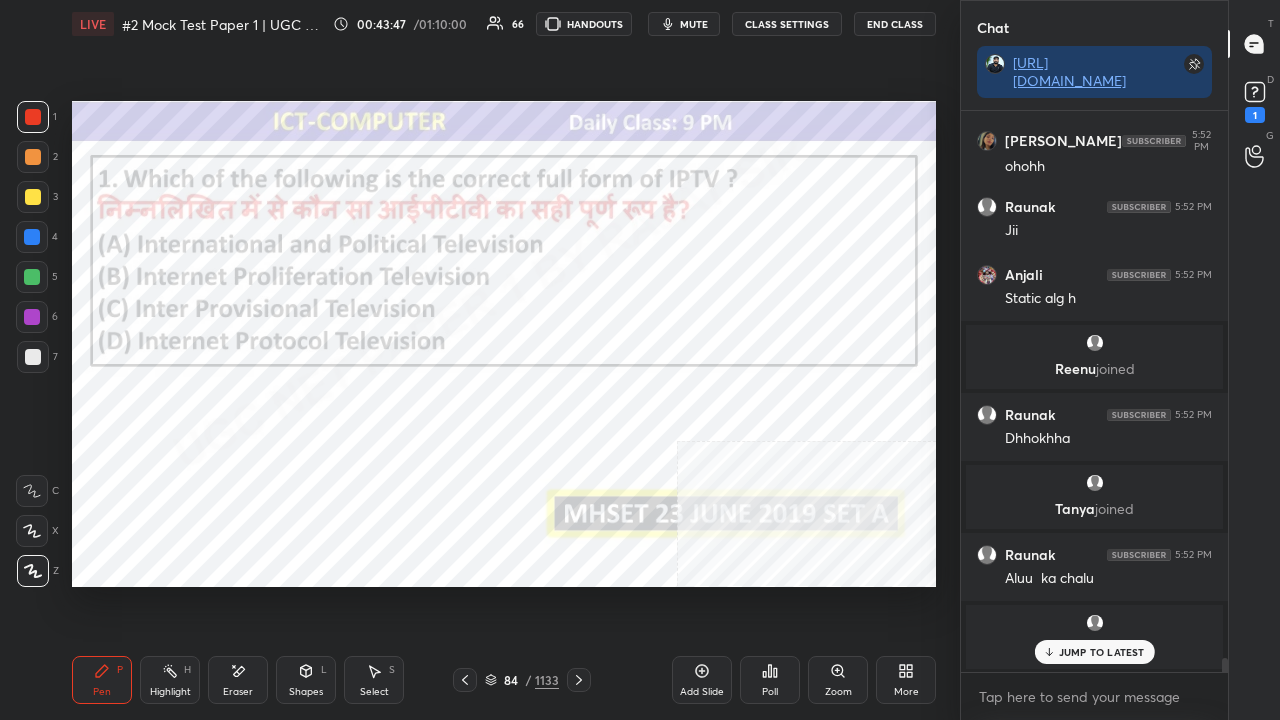click at bounding box center [725, 303] 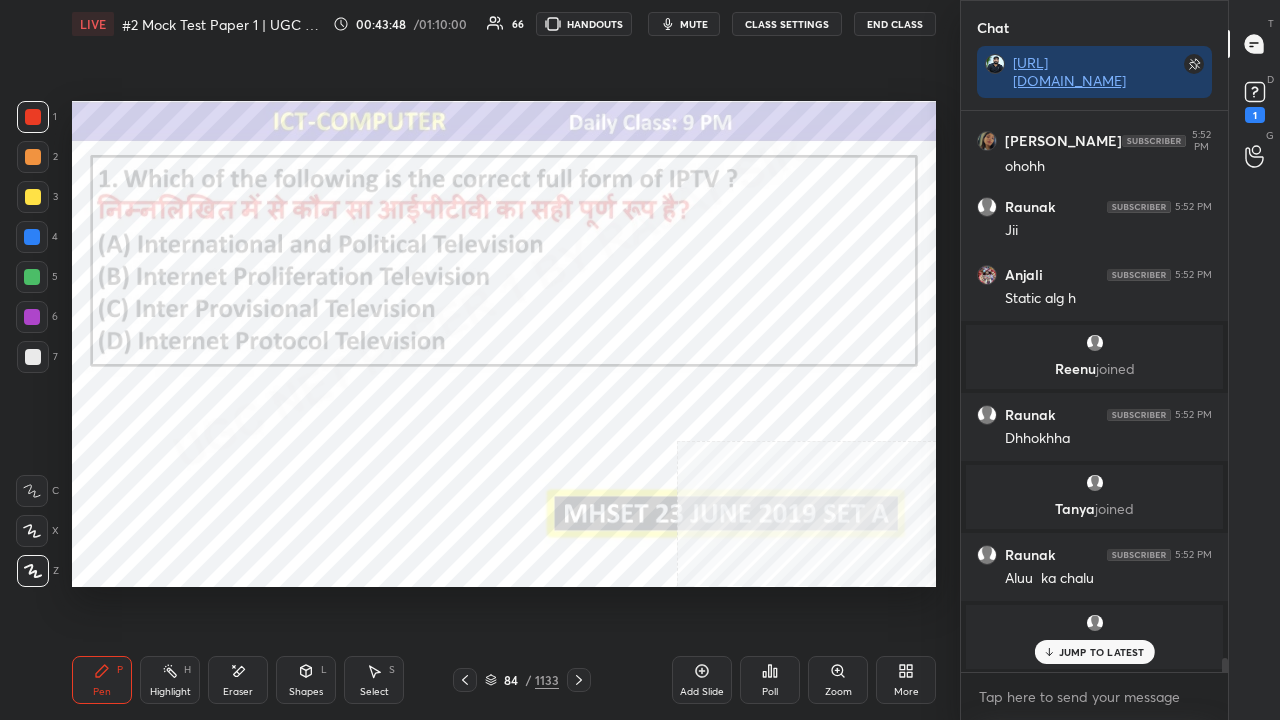 click 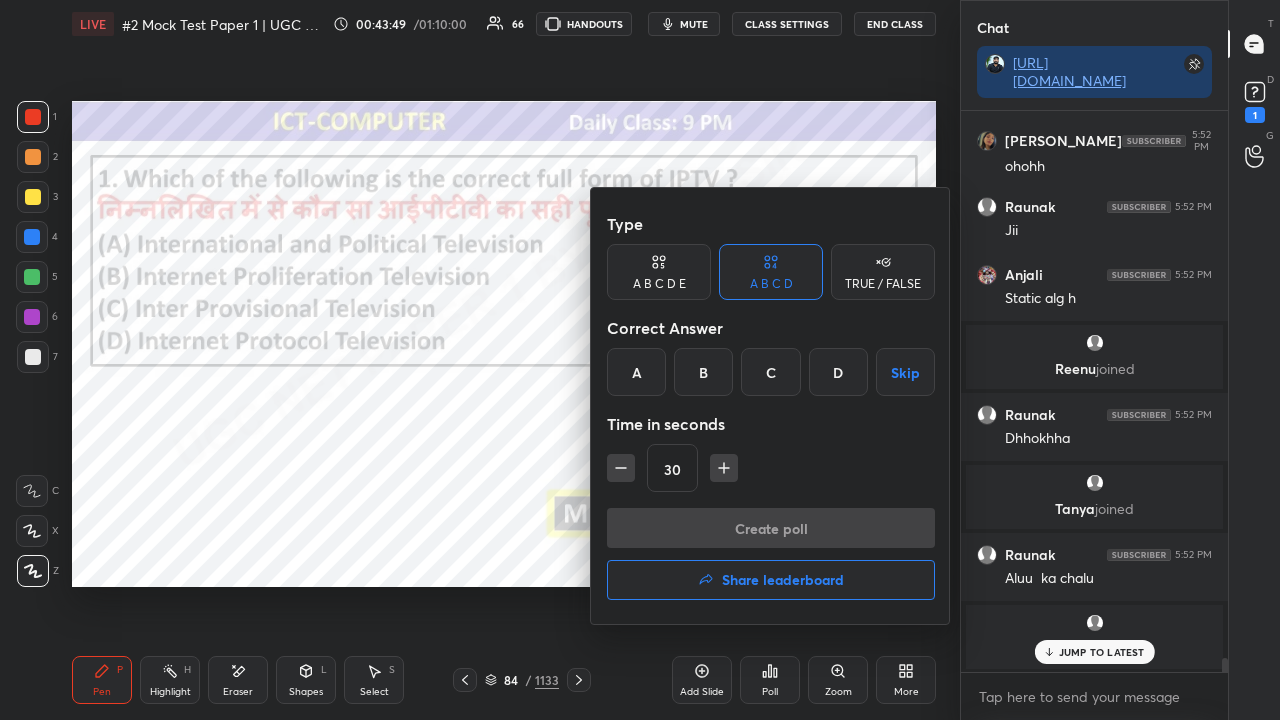 click on "D" at bounding box center [838, 372] 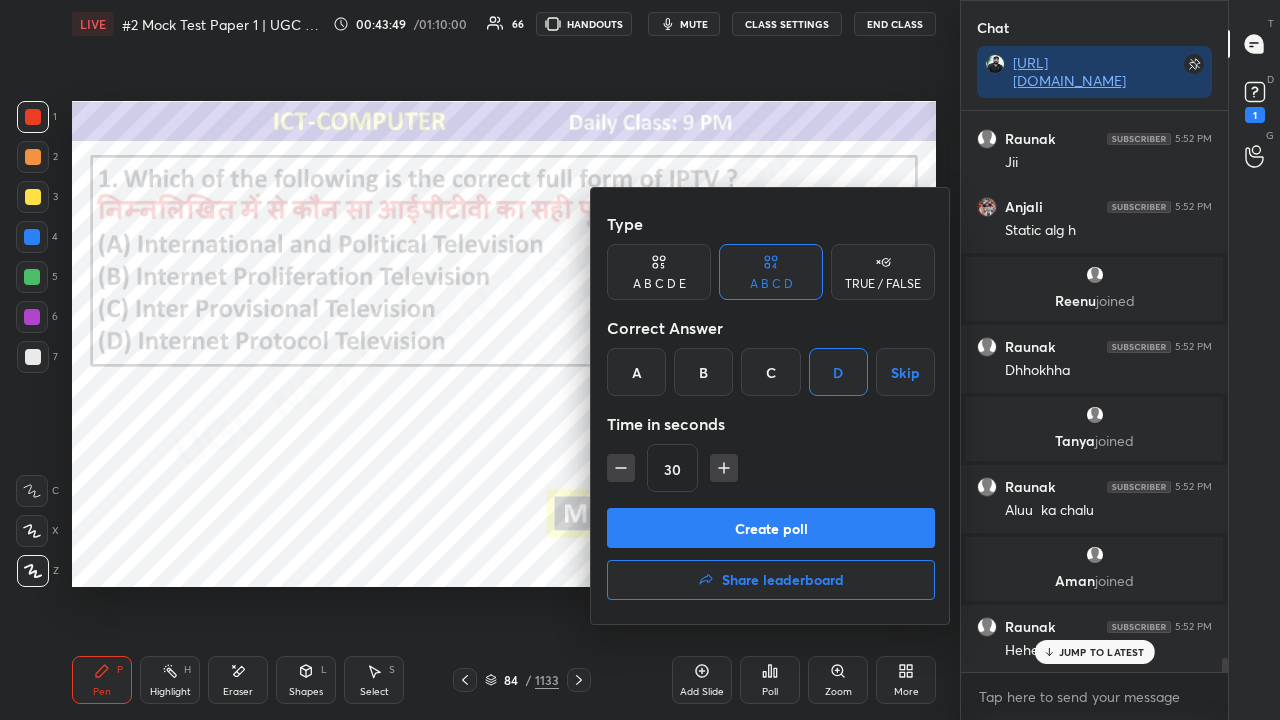 click on "Create poll" at bounding box center (771, 528) 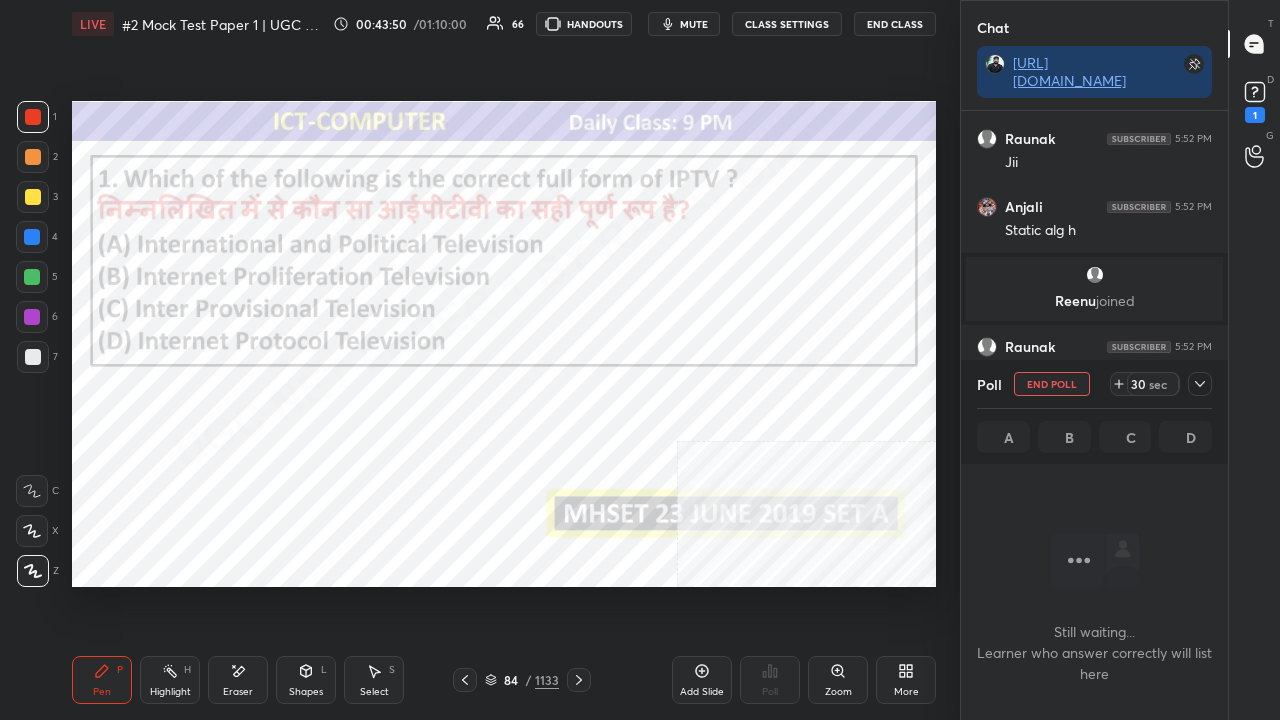 click 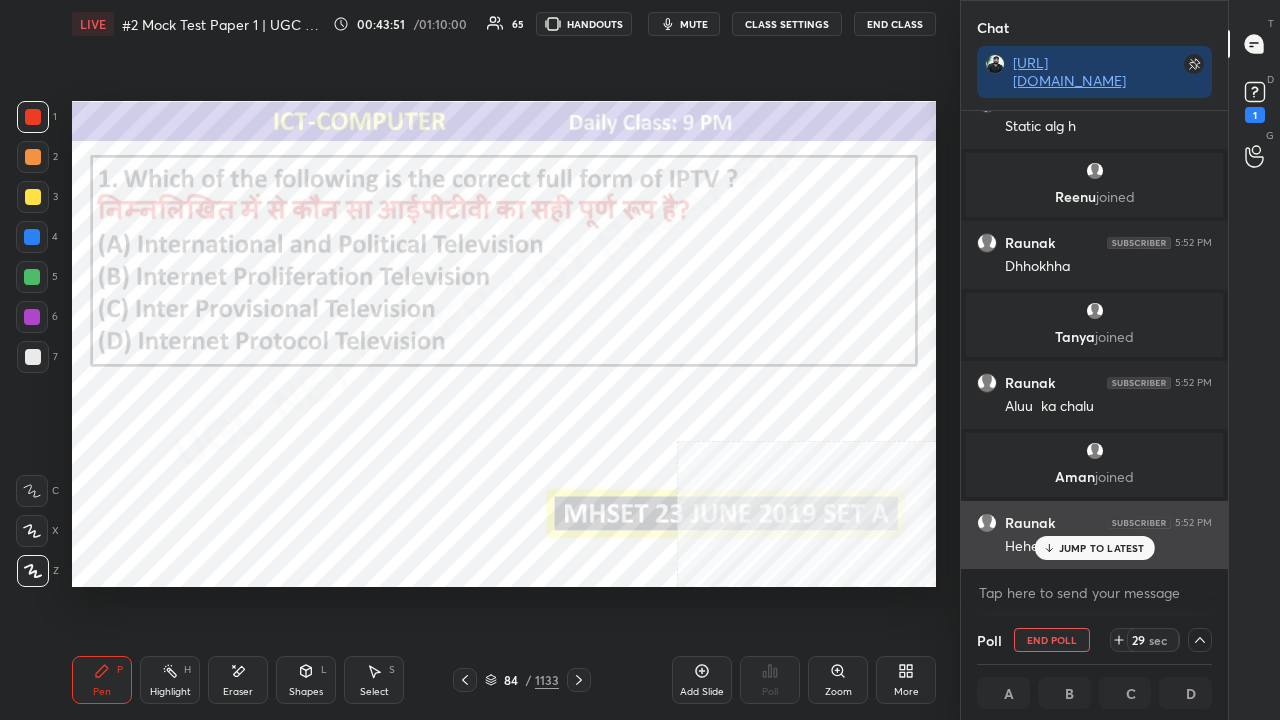 click on "JUMP TO LATEST" at bounding box center [1102, 548] 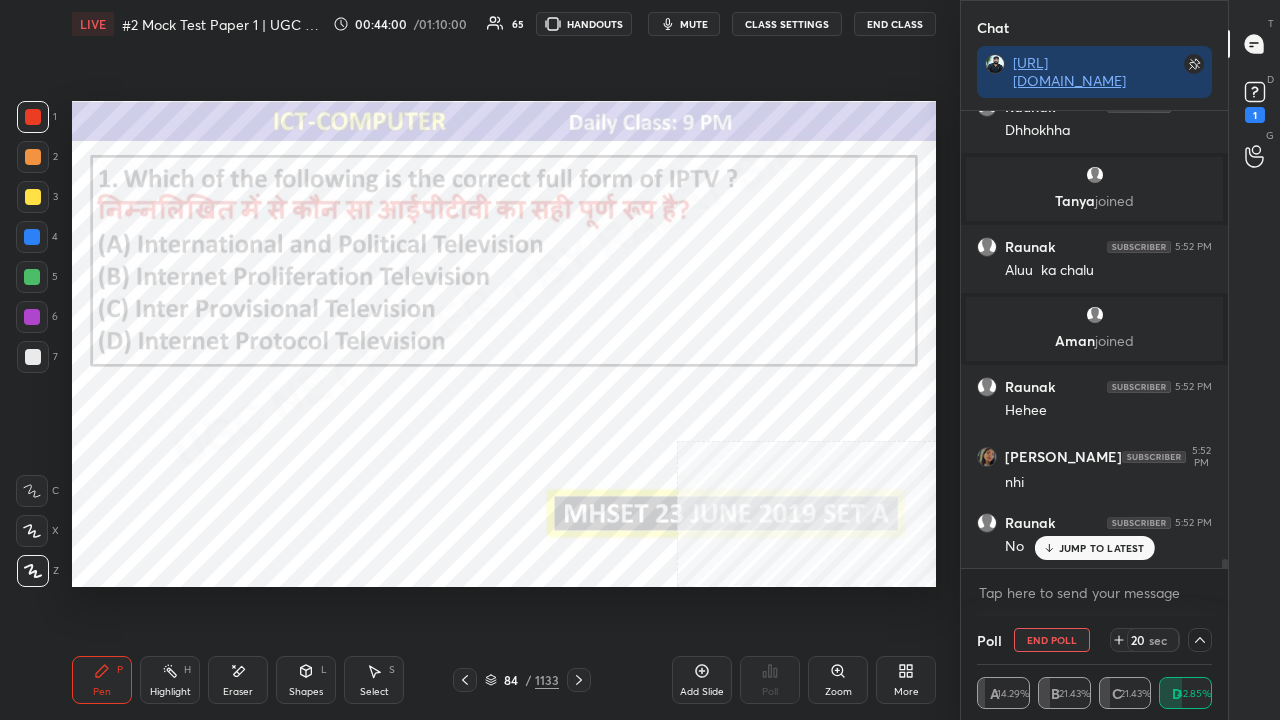 click on "JUMP TO LATEST" at bounding box center (1102, 548) 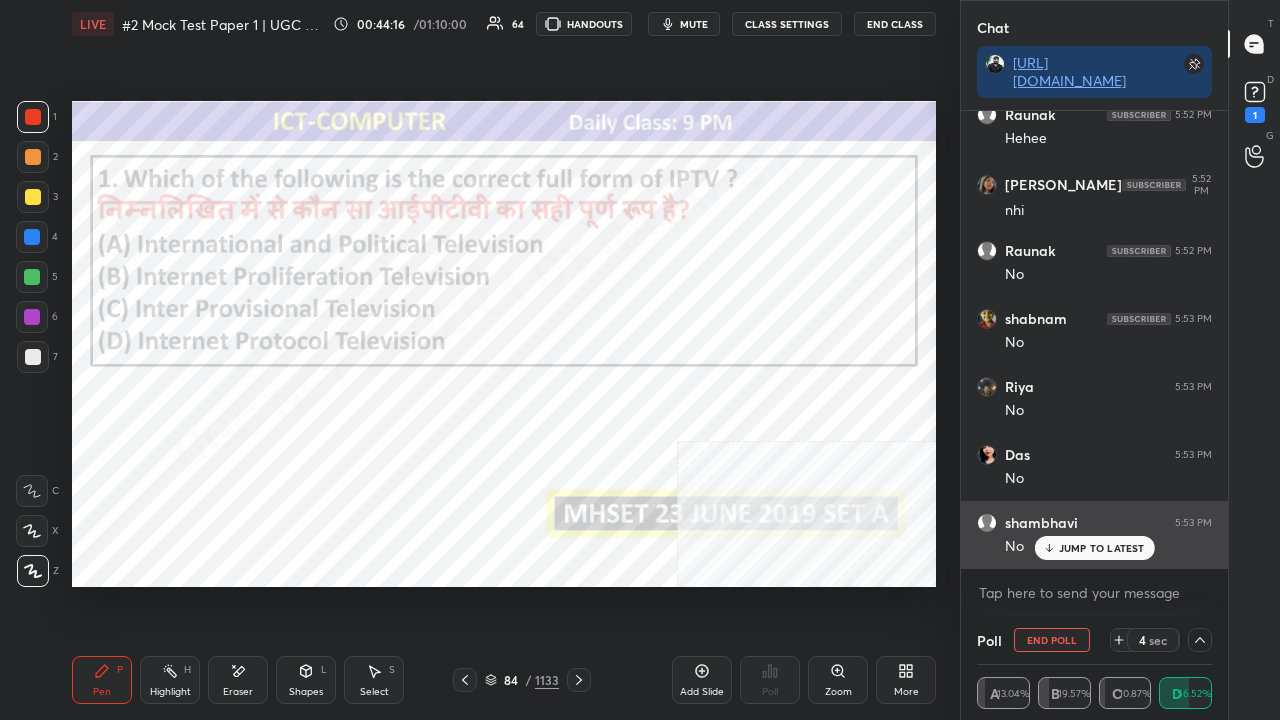 click on "JUMP TO LATEST" at bounding box center (1102, 548) 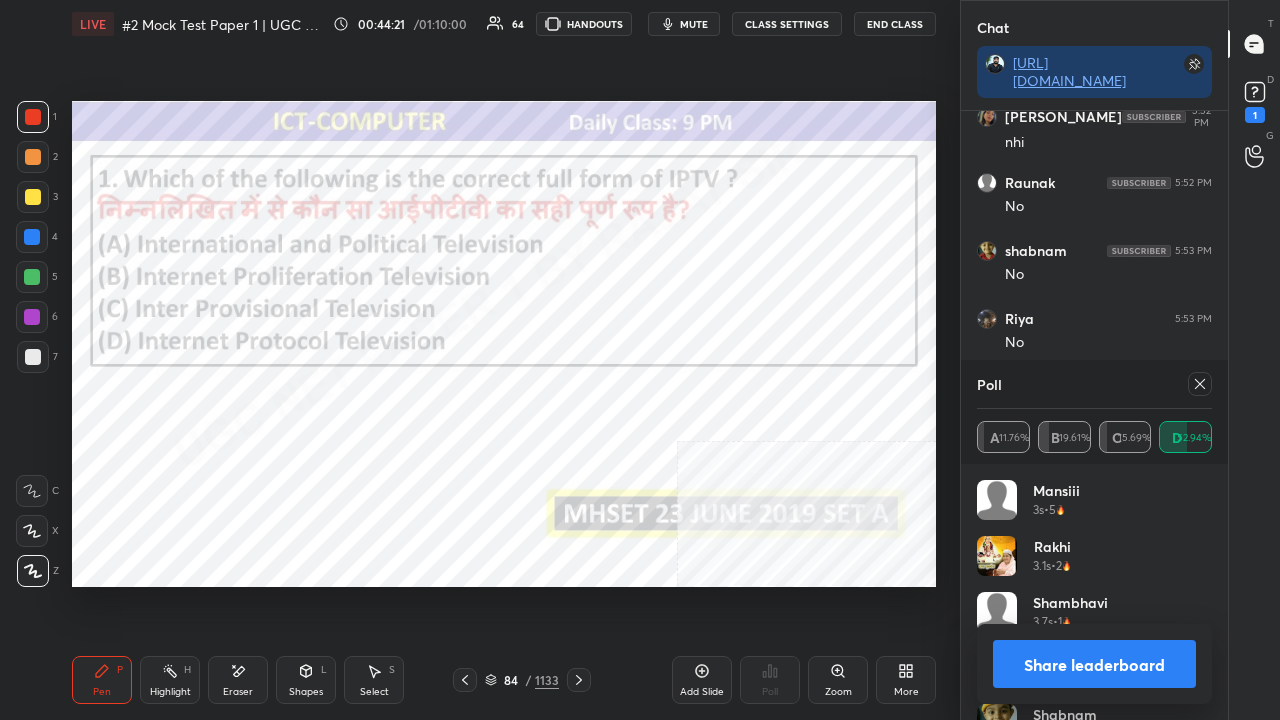 click 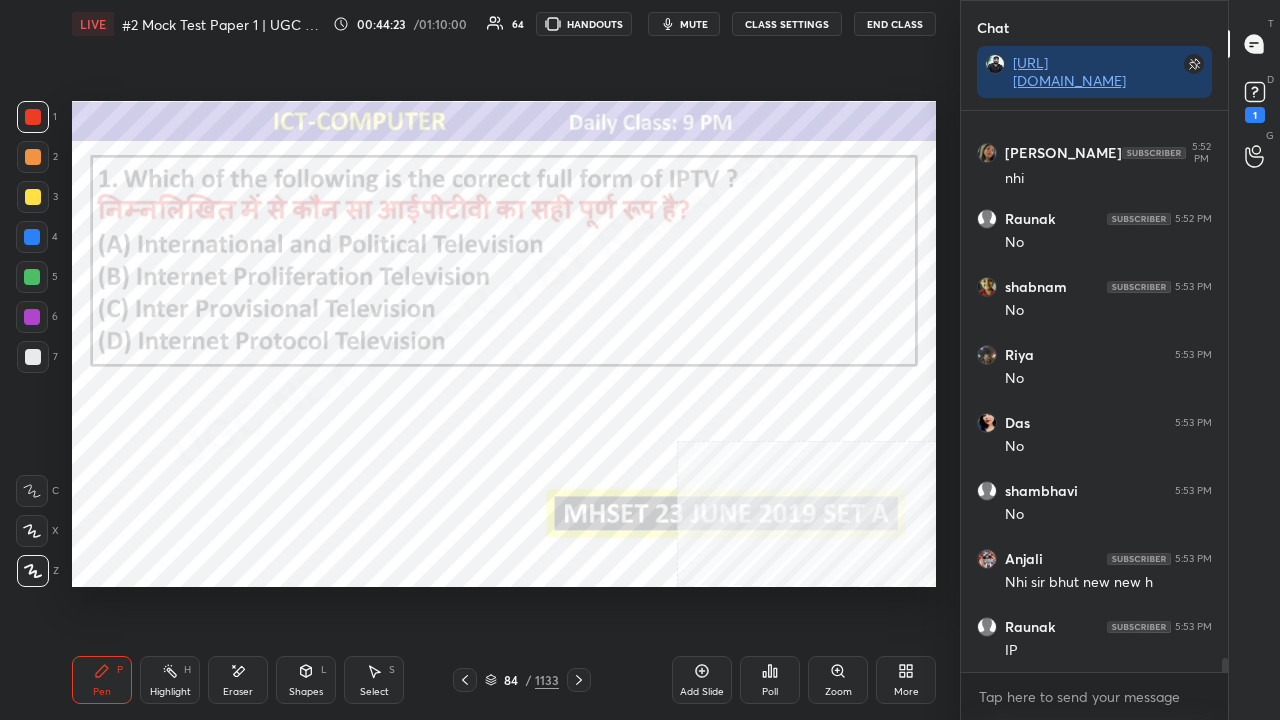 drag, startPoint x: 514, startPoint y: 682, endPoint x: 520, endPoint y: 660, distance: 22.803509 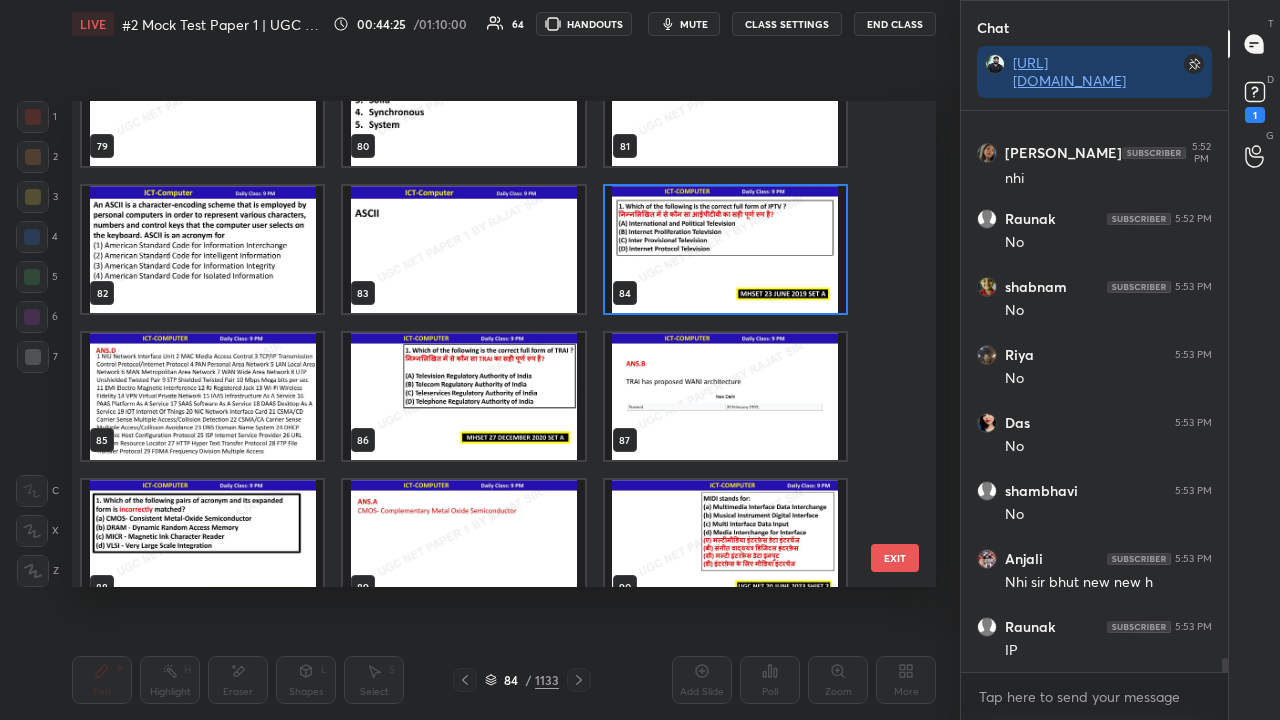 click at bounding box center (463, 396) 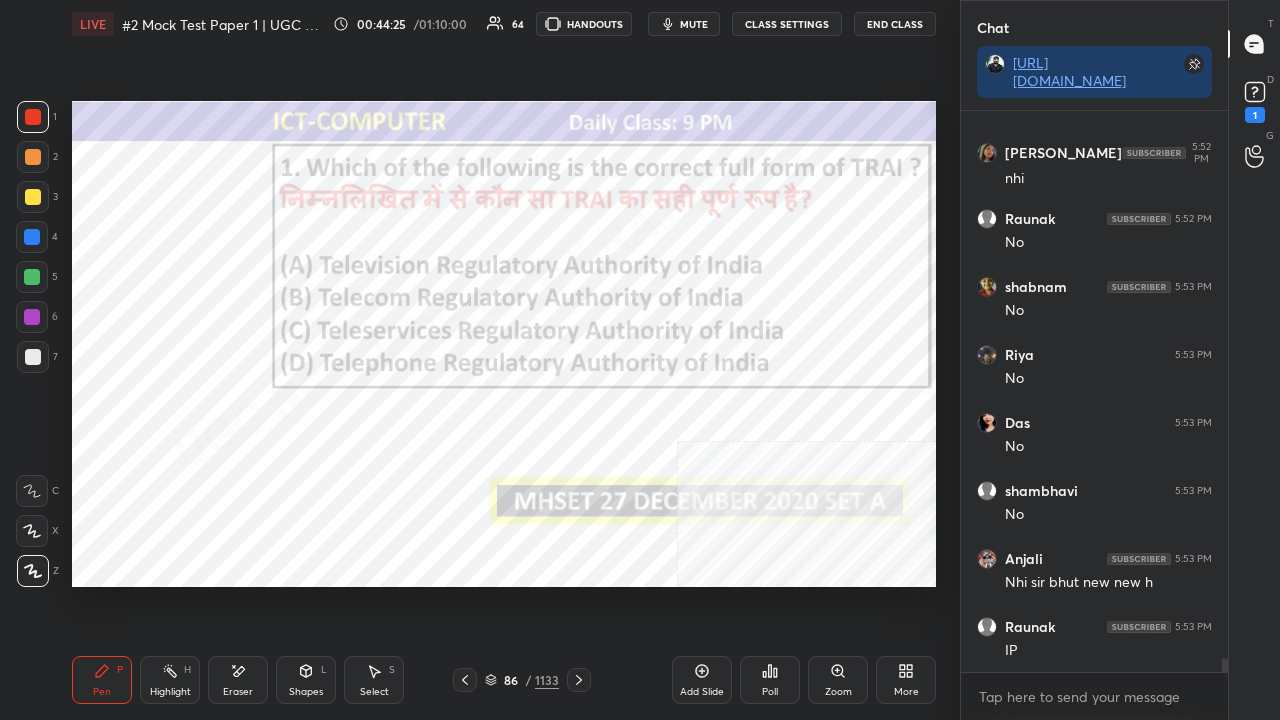 click at bounding box center [463, 396] 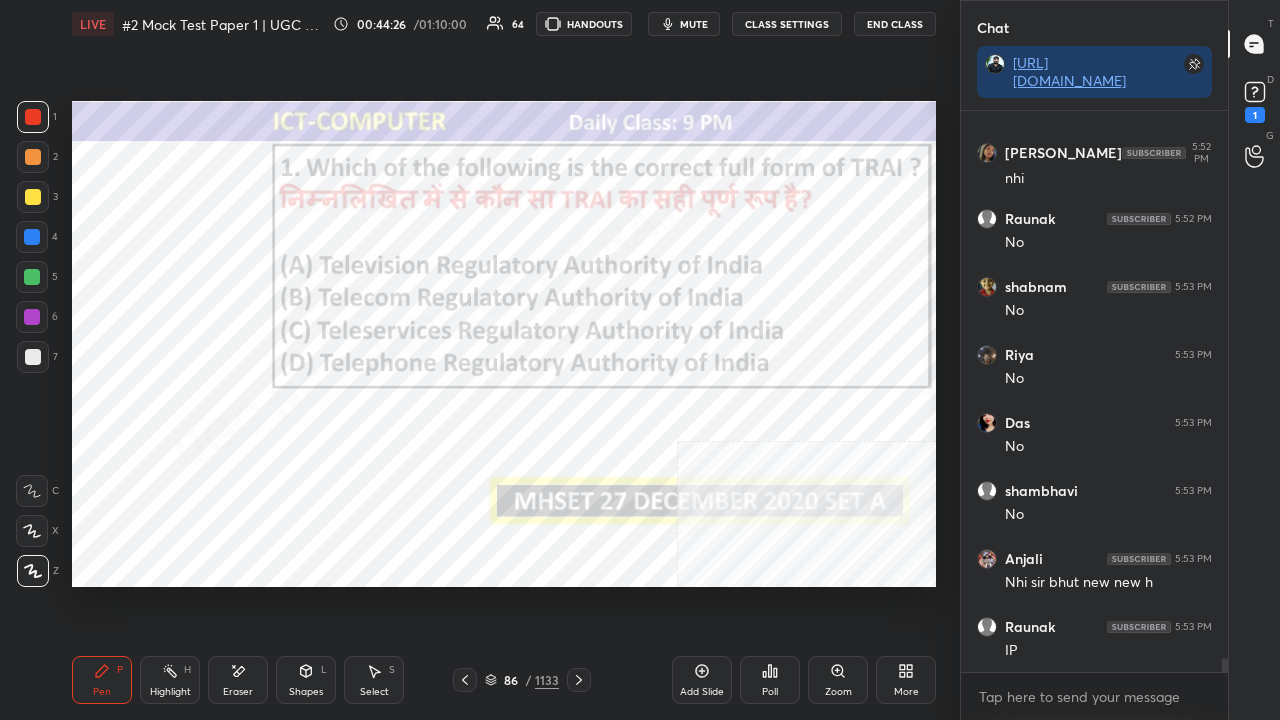 click 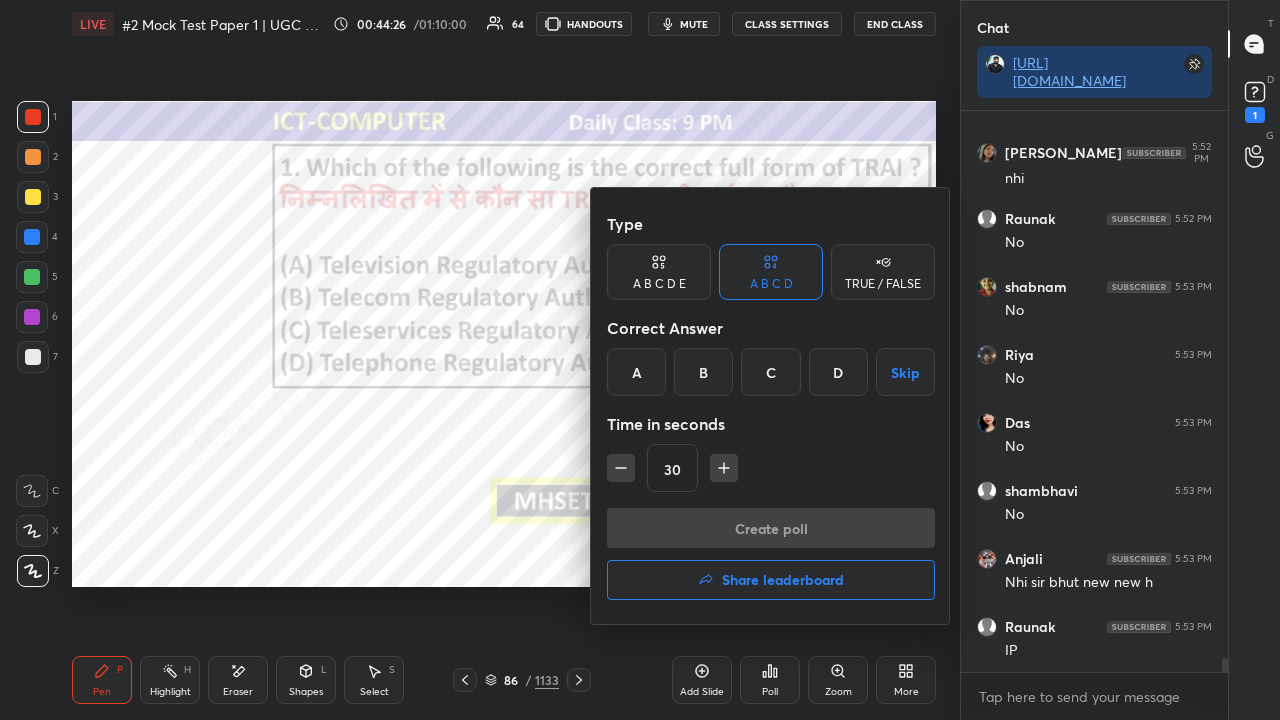 click on "B" at bounding box center [703, 372] 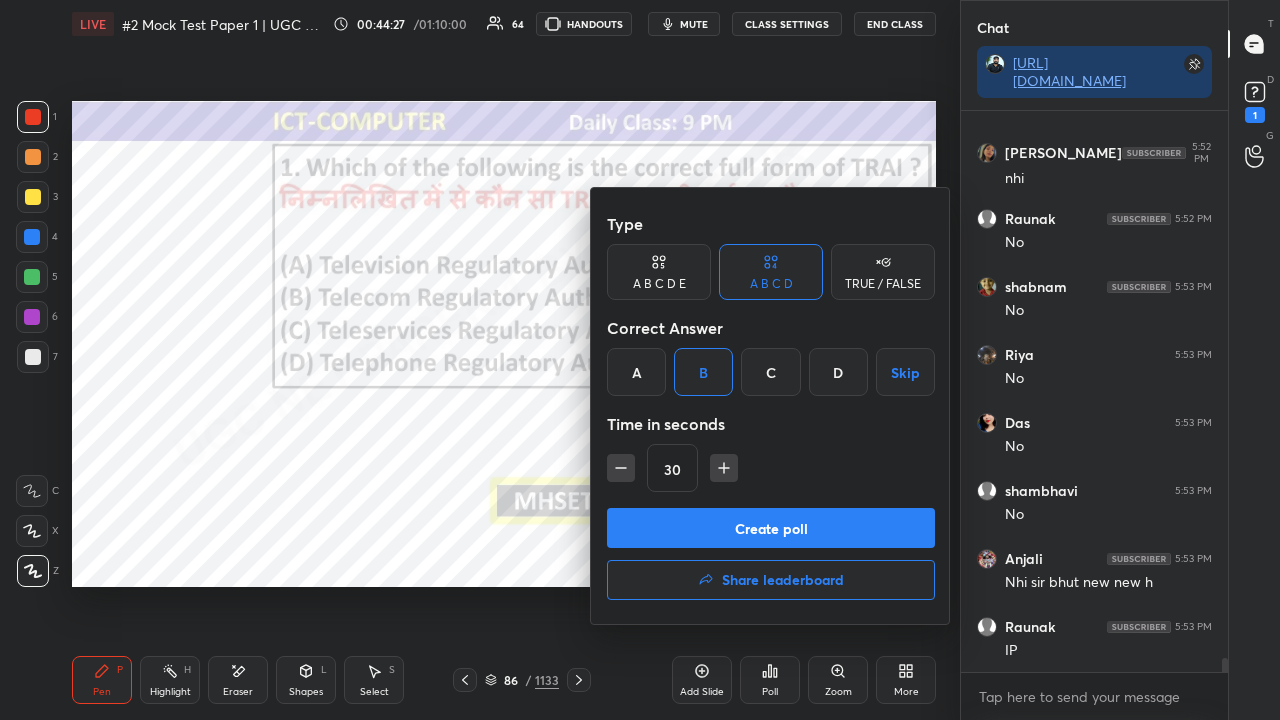 click on "Create poll" at bounding box center (771, 528) 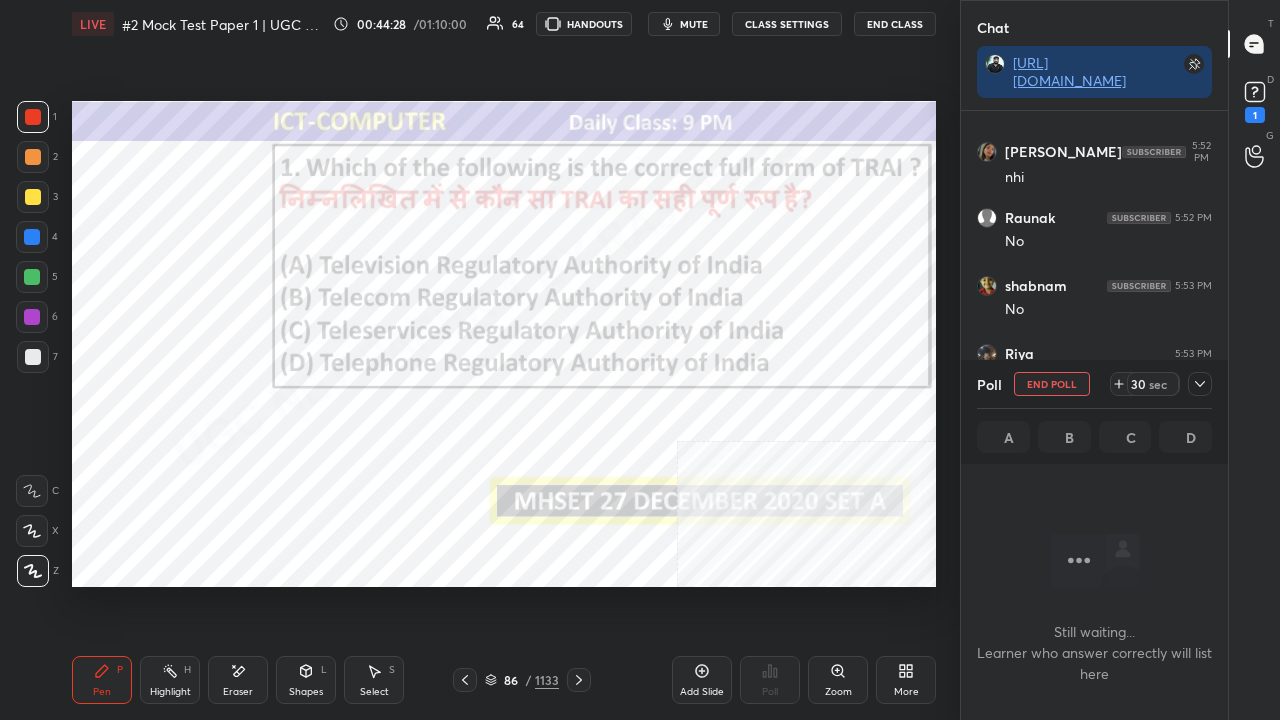click at bounding box center [1200, 384] 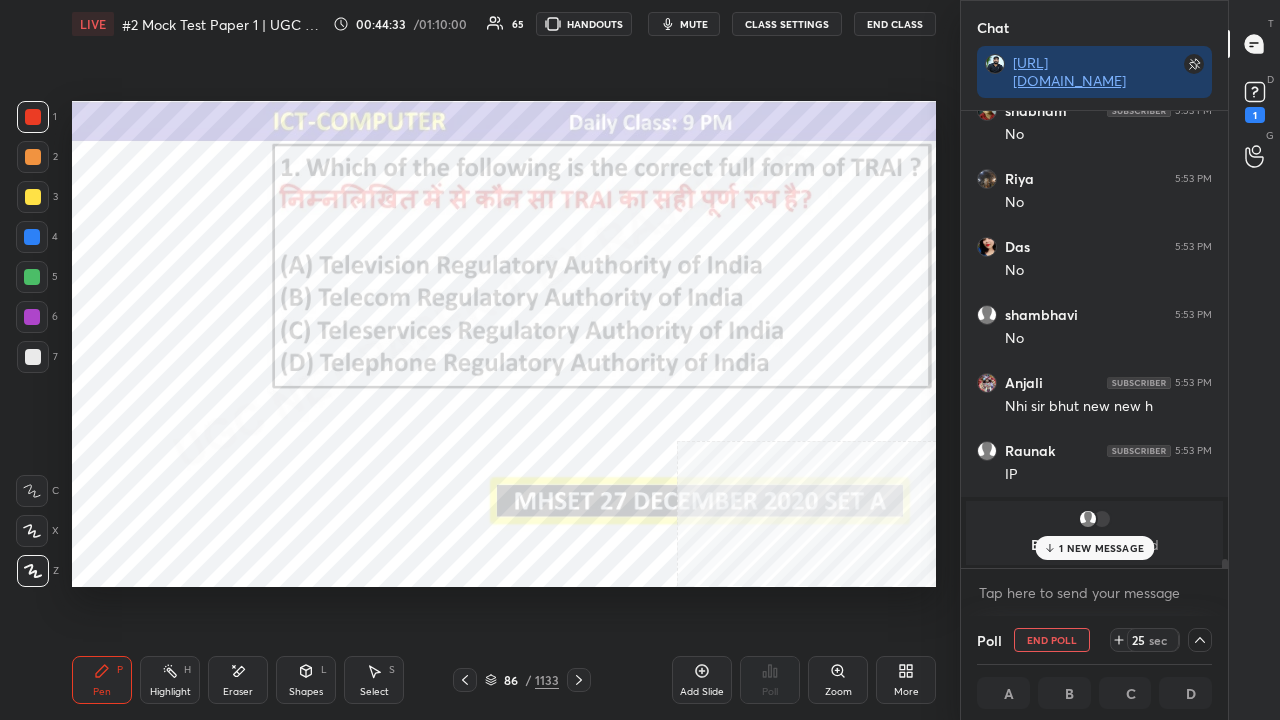 click on "1 NEW MESSAGE" at bounding box center (1094, 548) 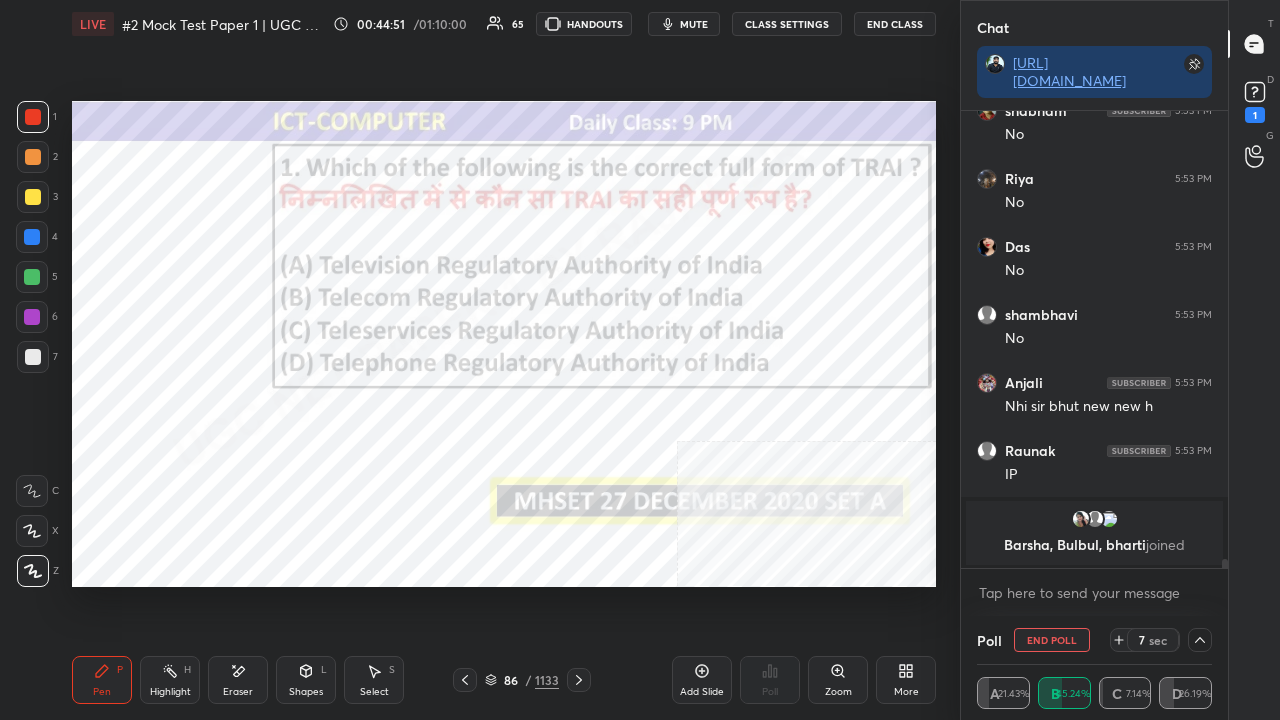 click on "mute" at bounding box center [694, 24] 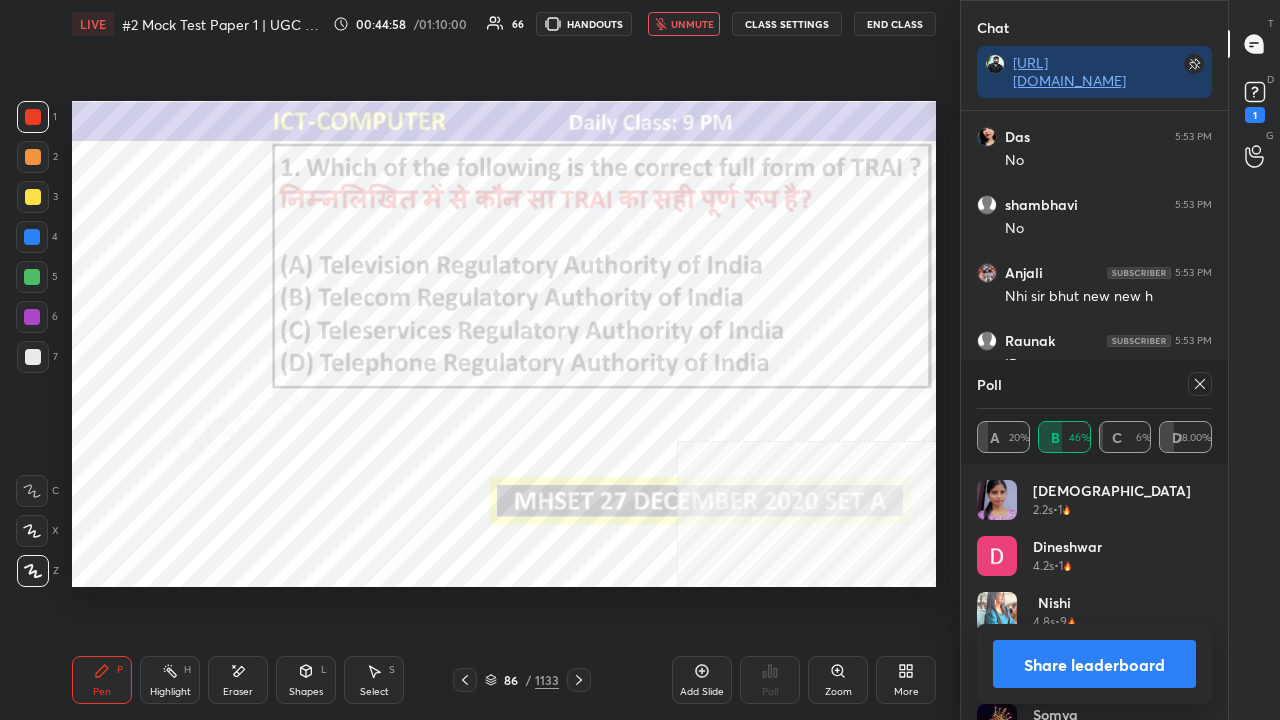 click on "unmute" at bounding box center [684, 24] 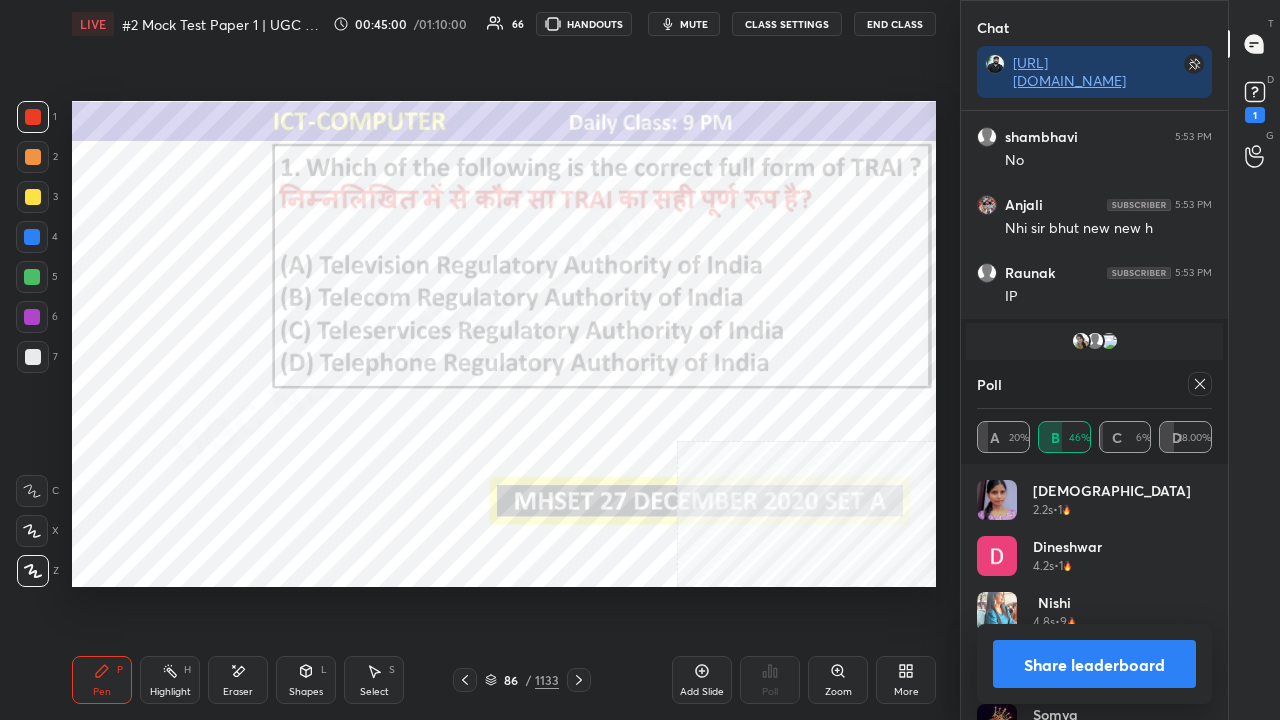 click 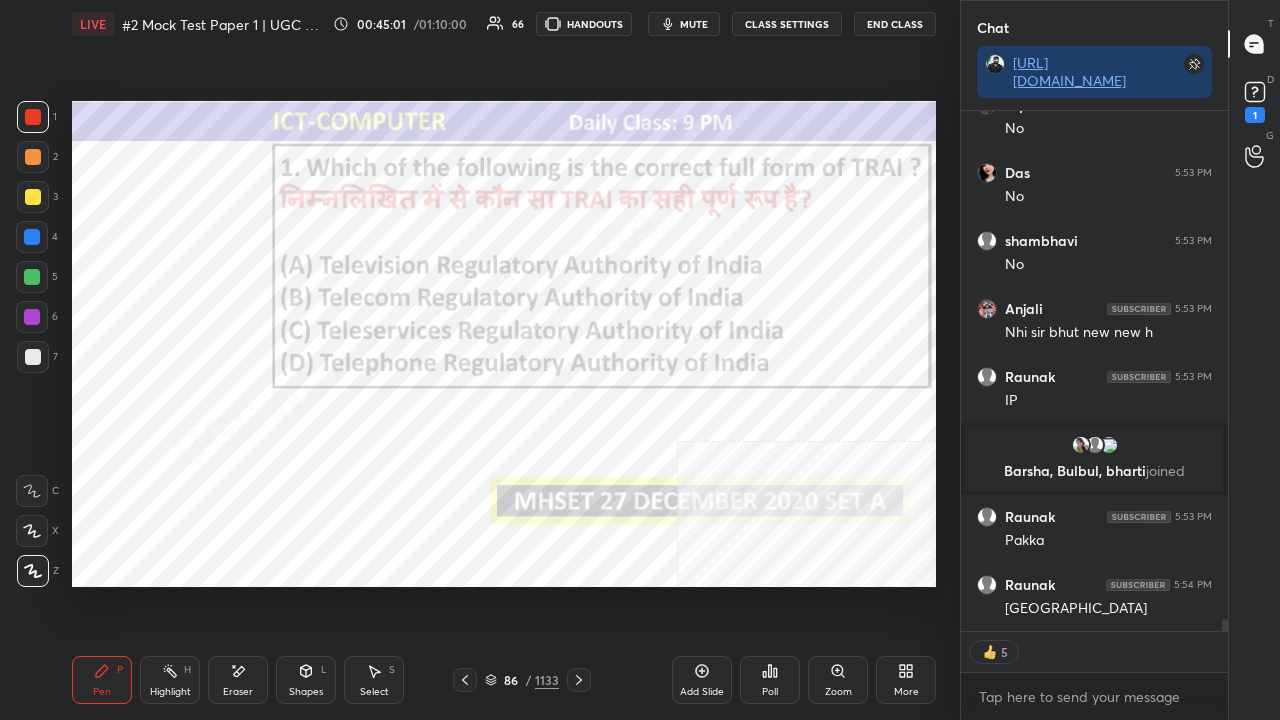 click on "/" at bounding box center [528, 680] 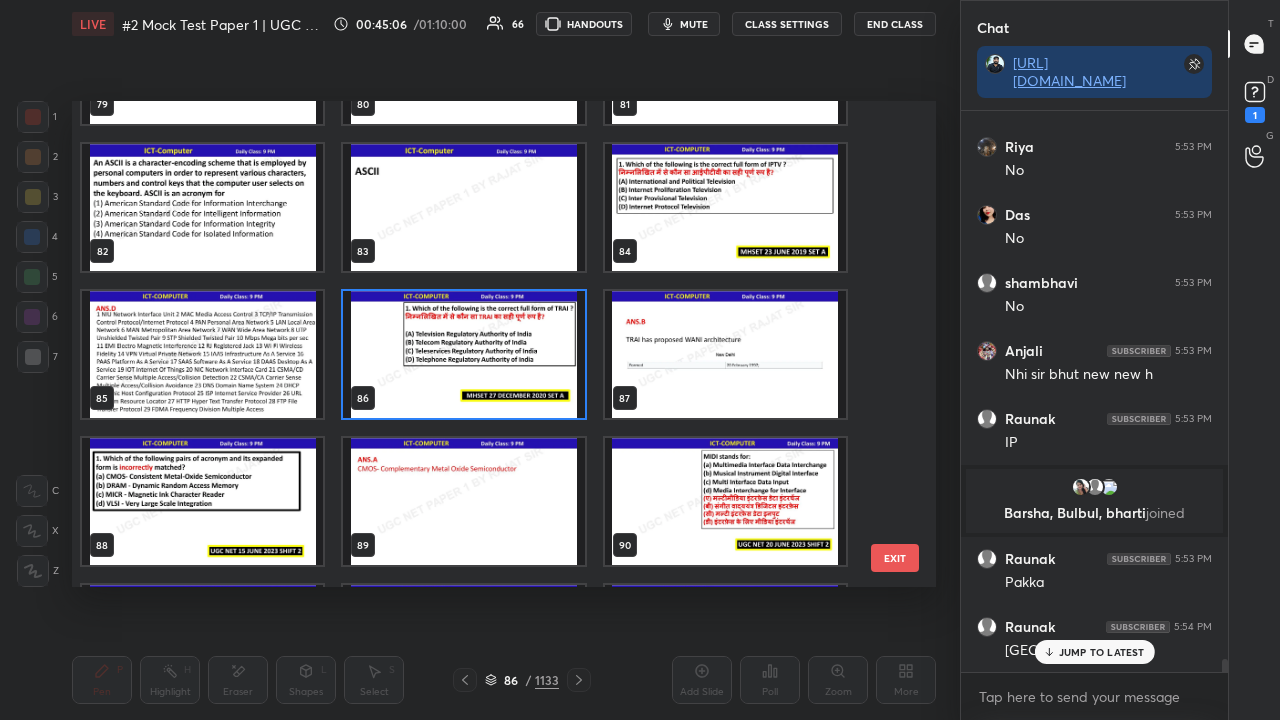 click on "mute" at bounding box center [694, 24] 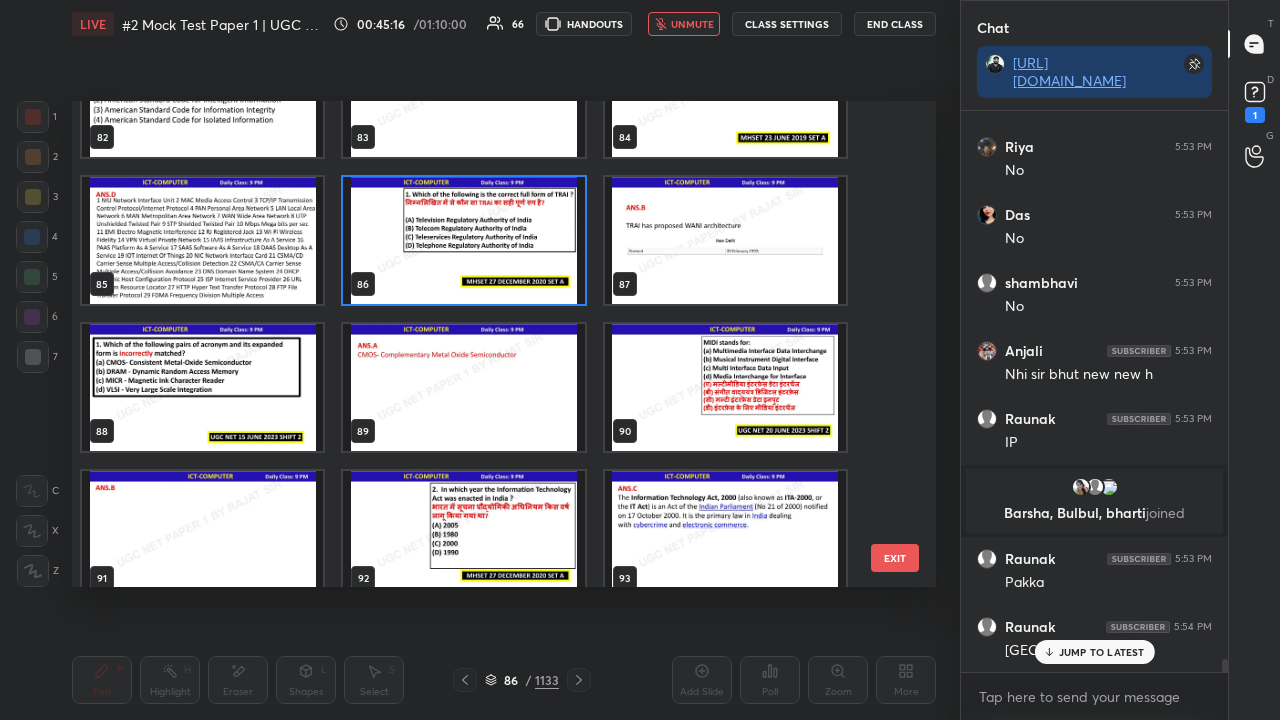 click on "unmute" at bounding box center (692, 24) 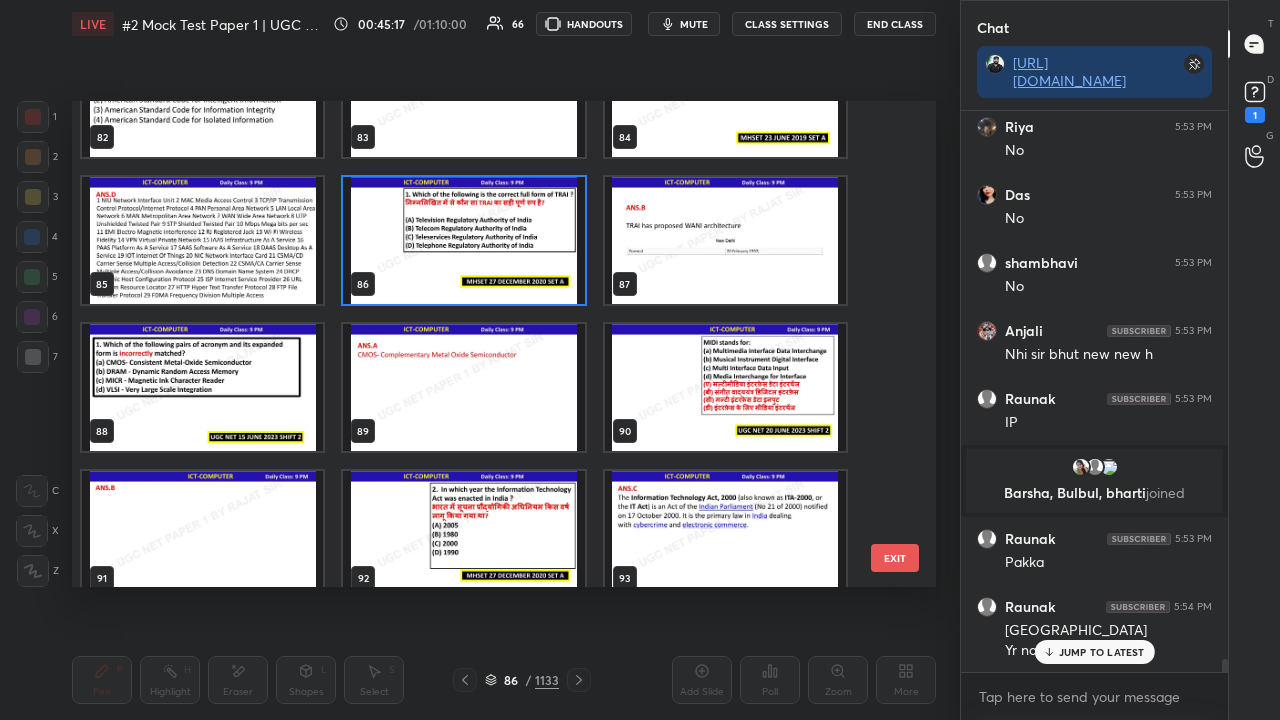 click on "EXIT" at bounding box center [895, 558] 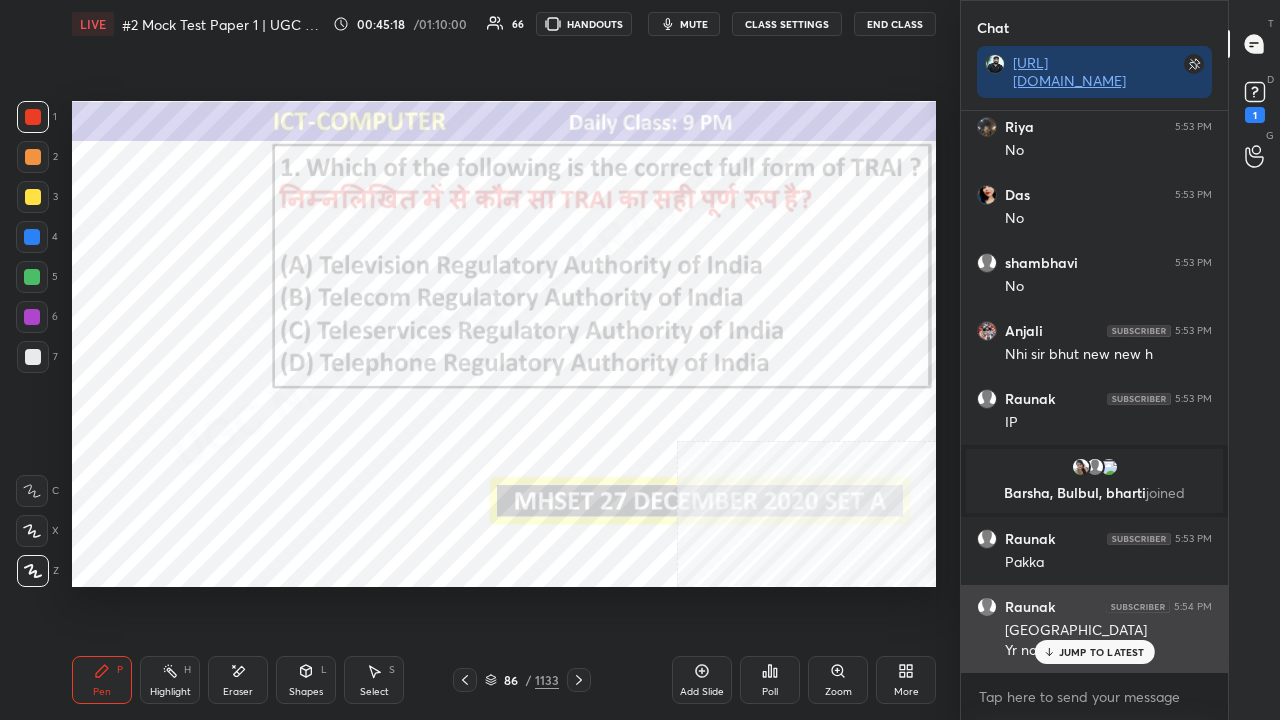 drag, startPoint x: 1056, startPoint y: 651, endPoint x: 1024, endPoint y: 647, distance: 32.24903 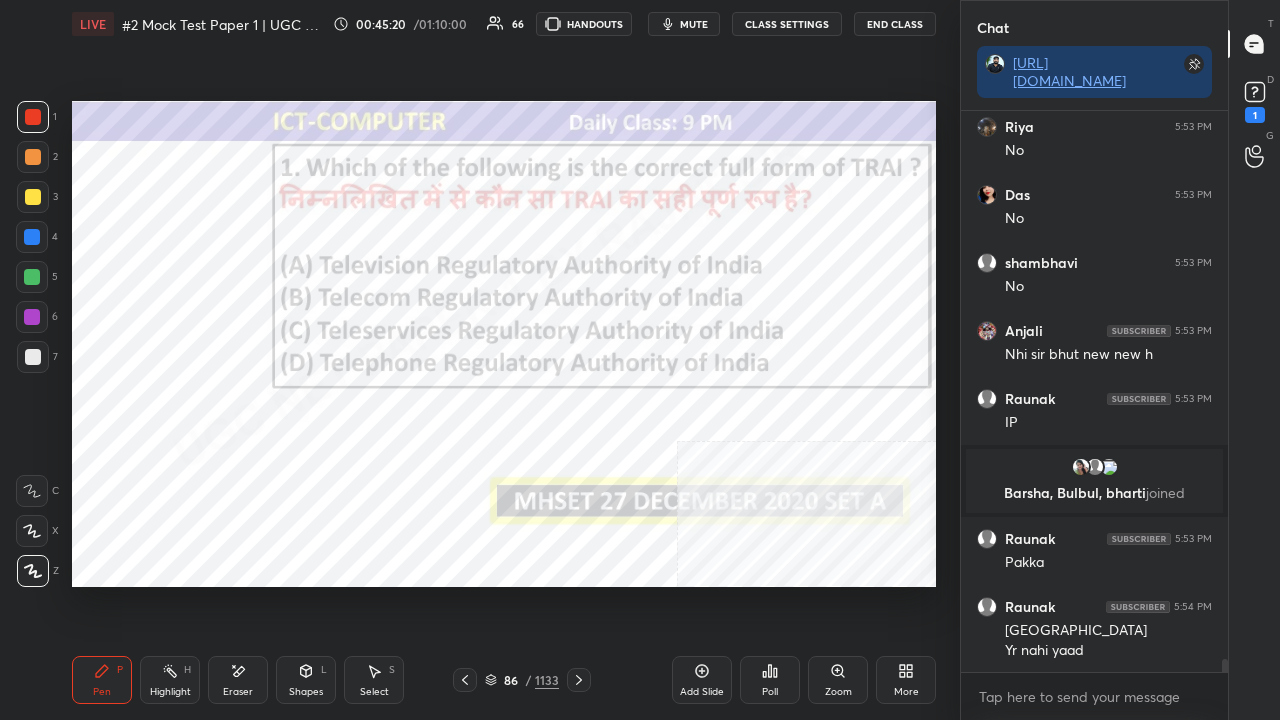 click 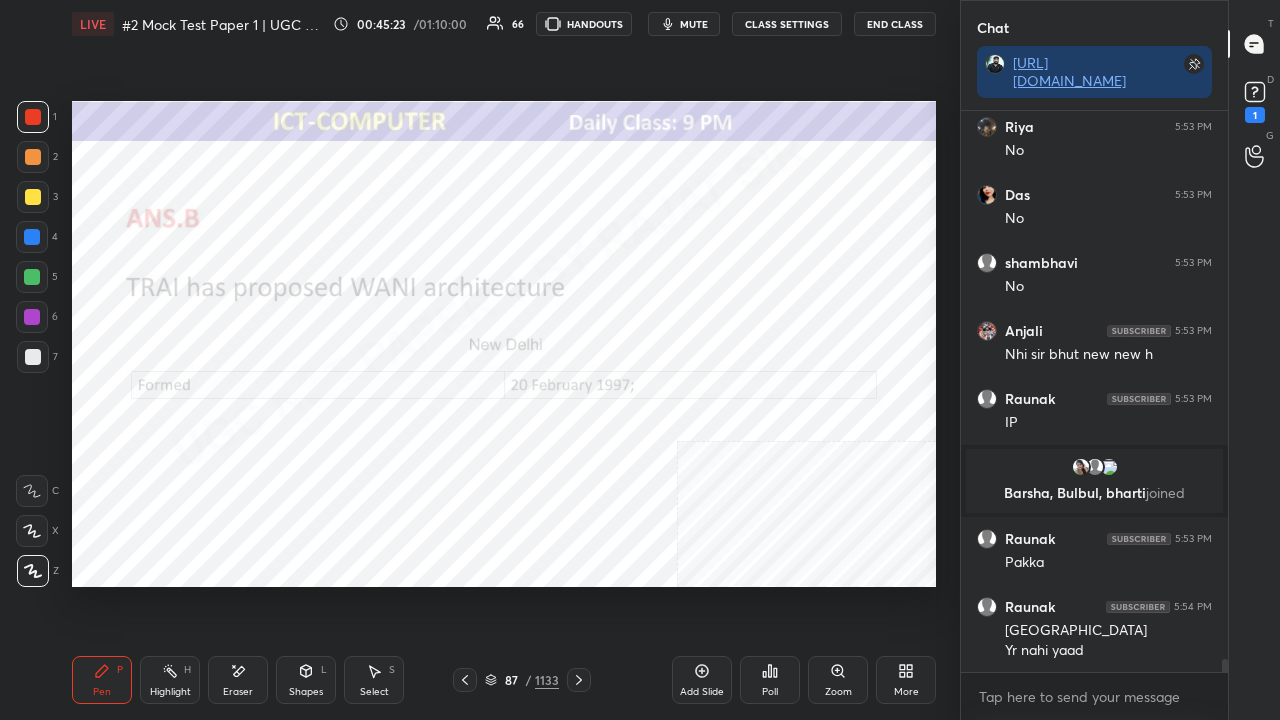 click on "87 / 1133" at bounding box center [522, 680] 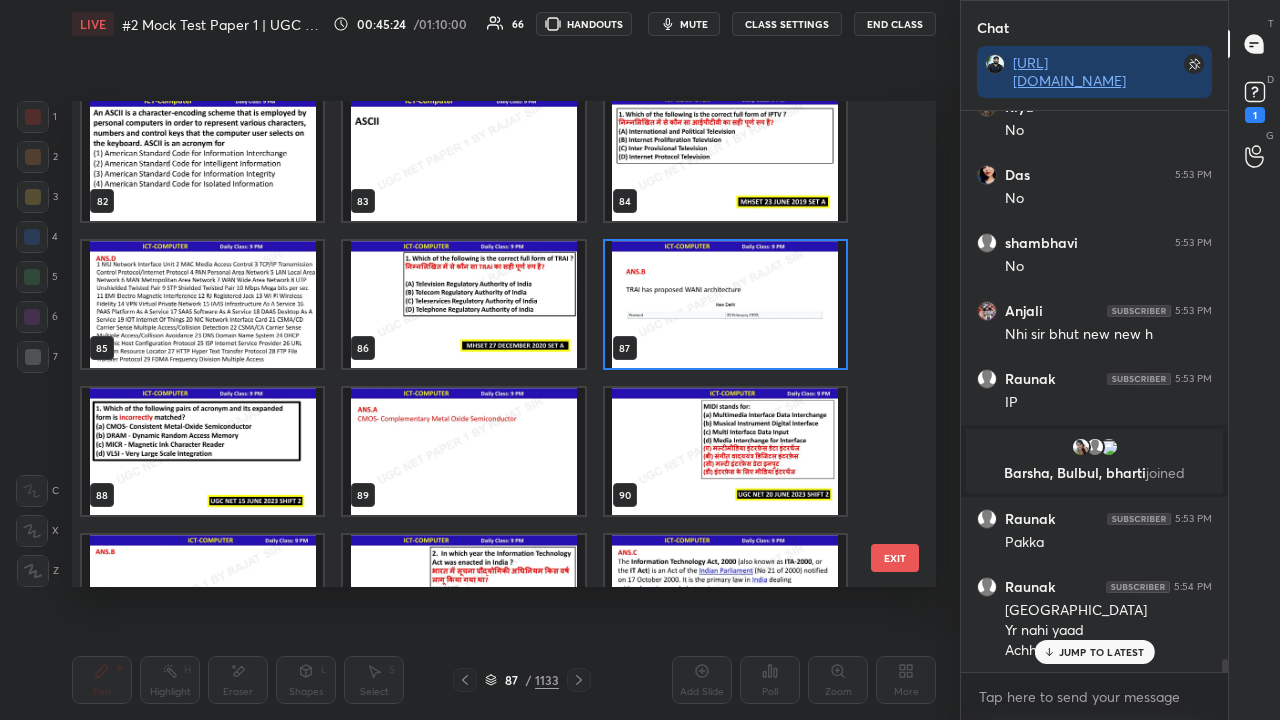click at bounding box center [202, 451] 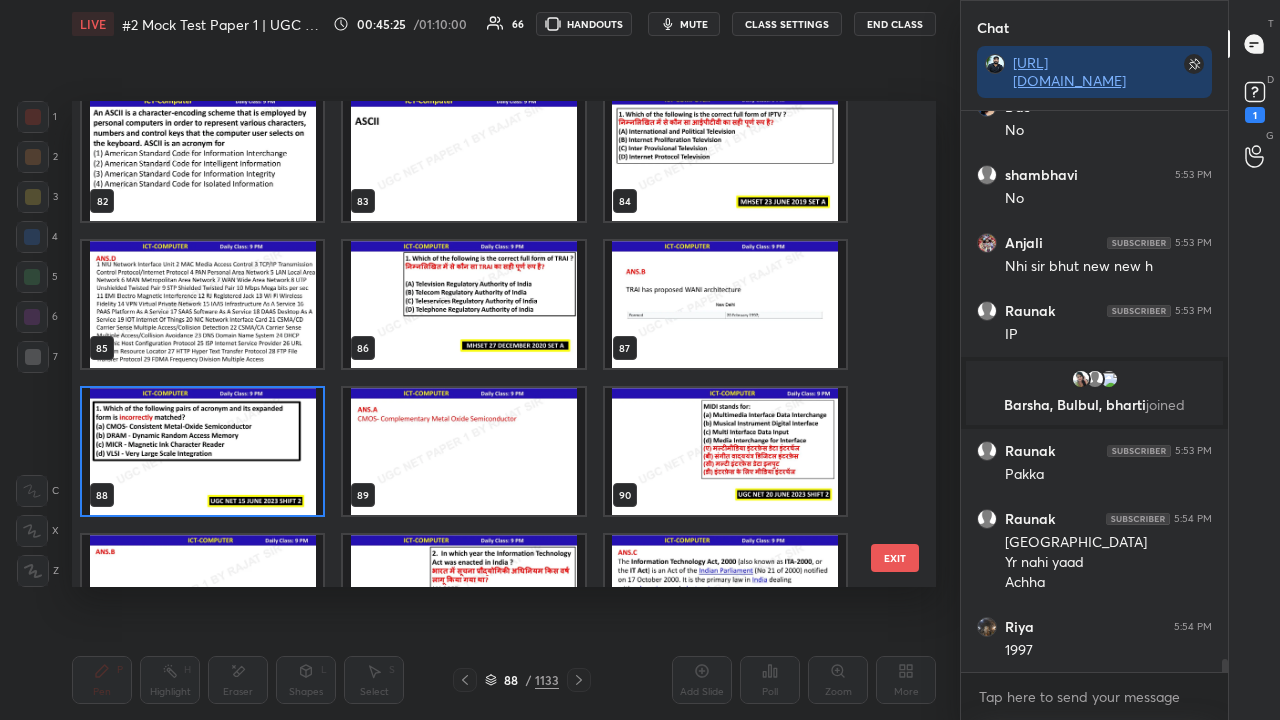 click at bounding box center [202, 451] 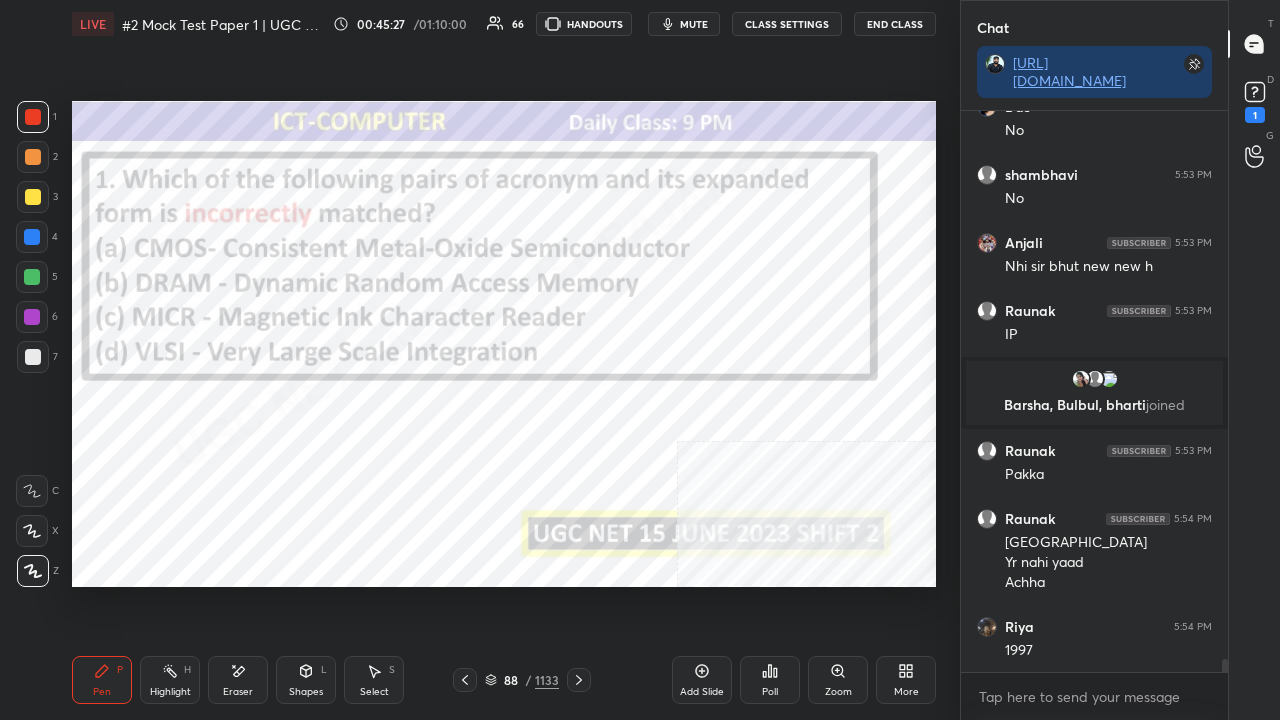 click 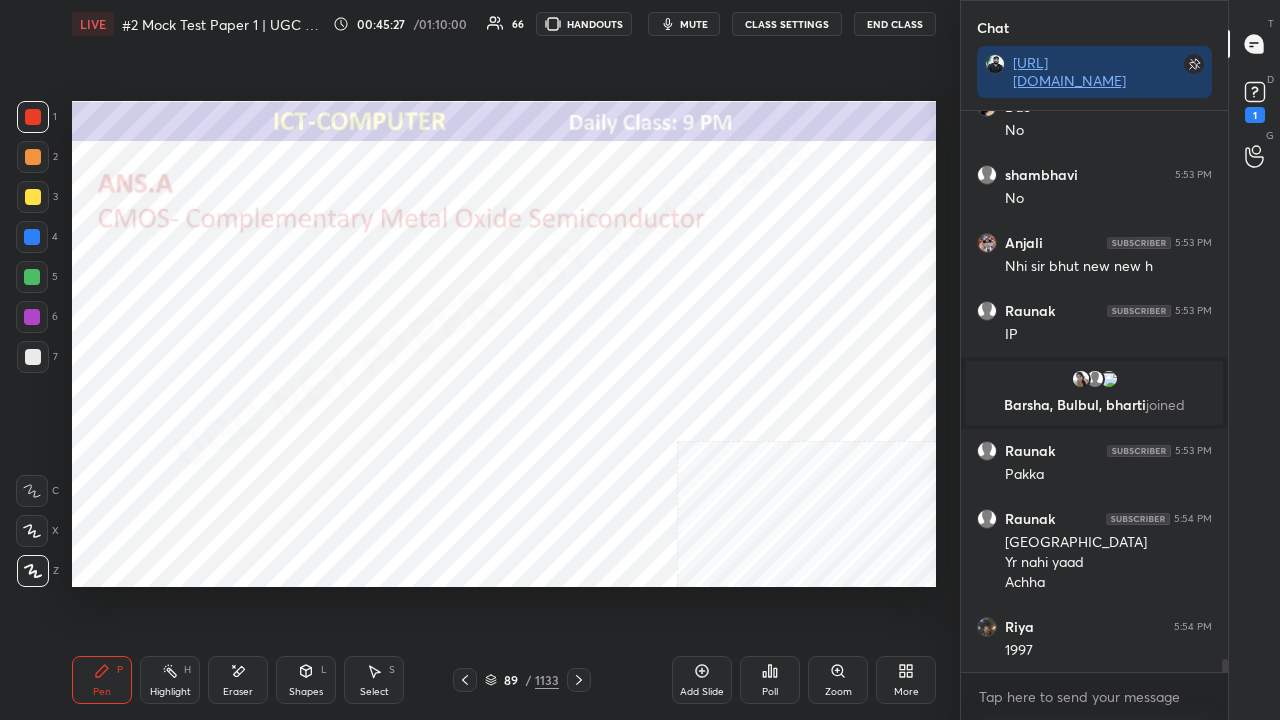 click 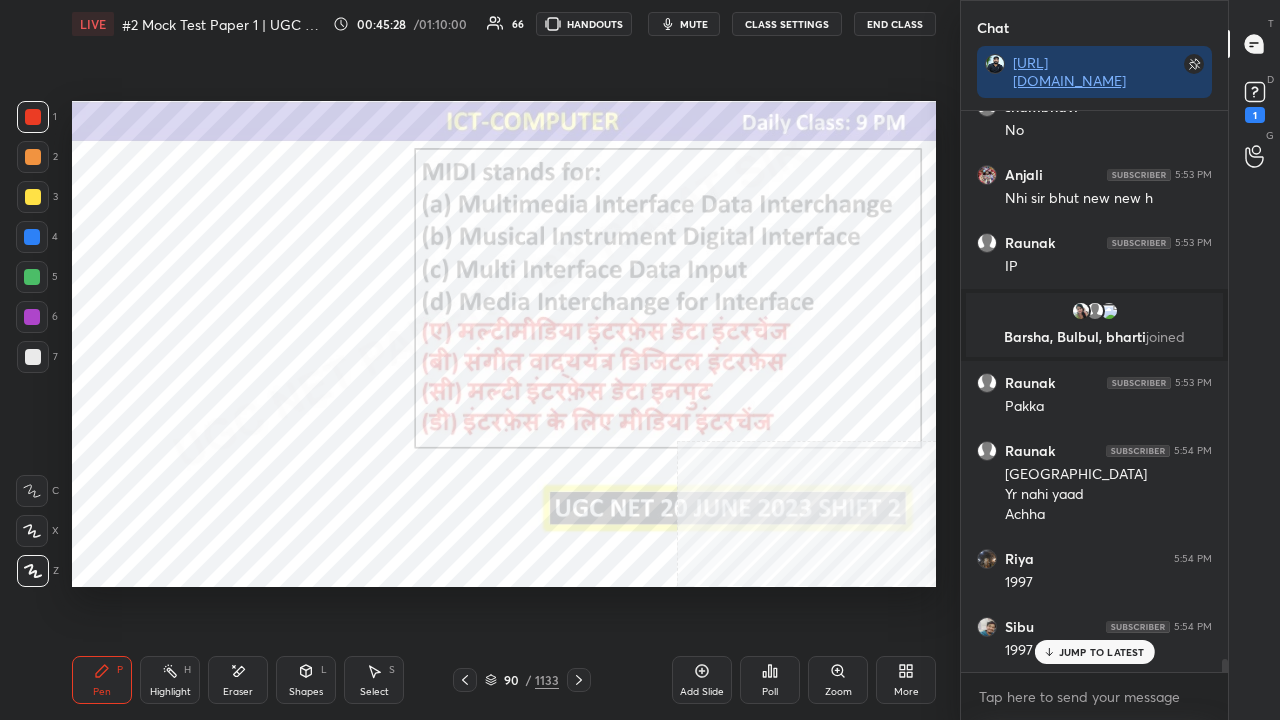 click 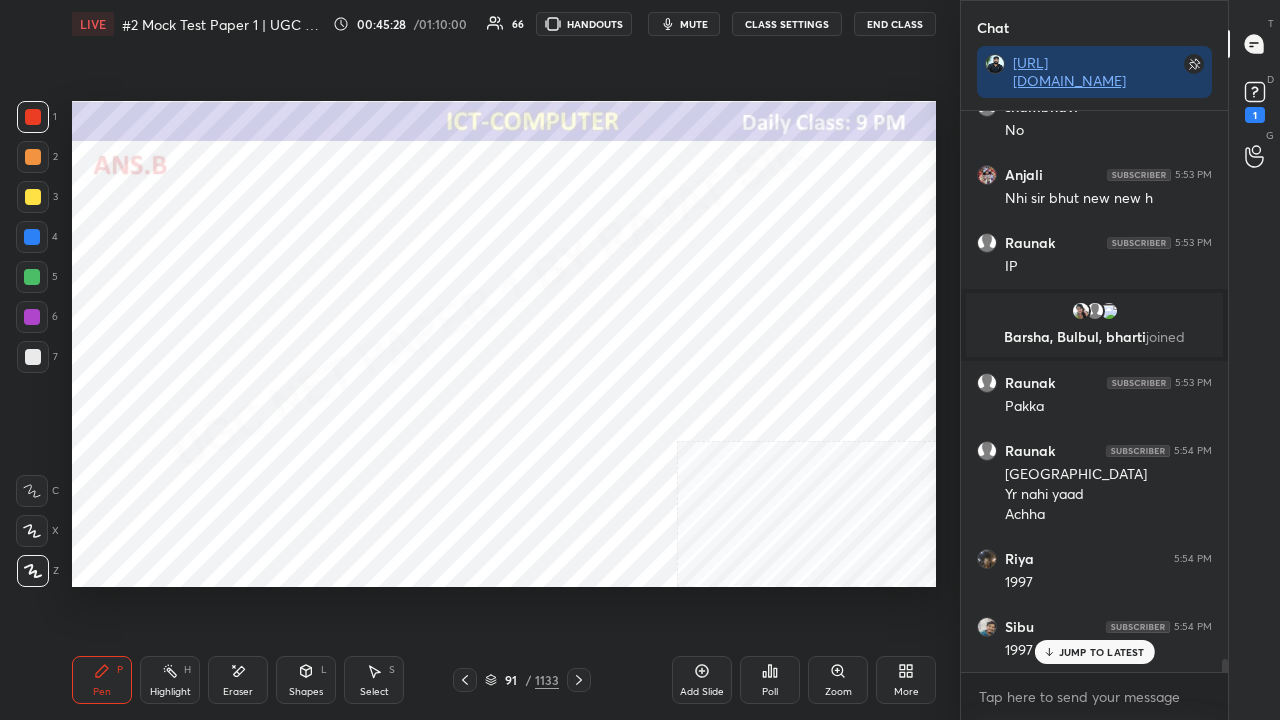 click 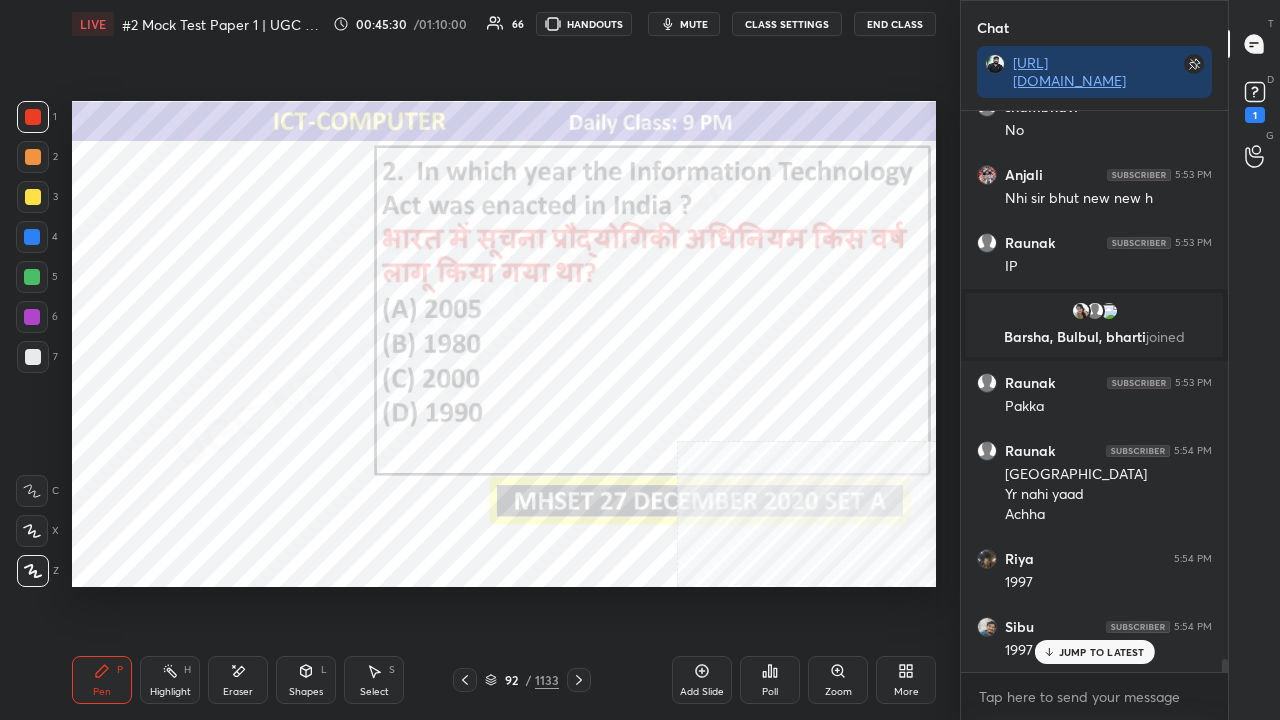 click on "92 / 1133" at bounding box center [522, 680] 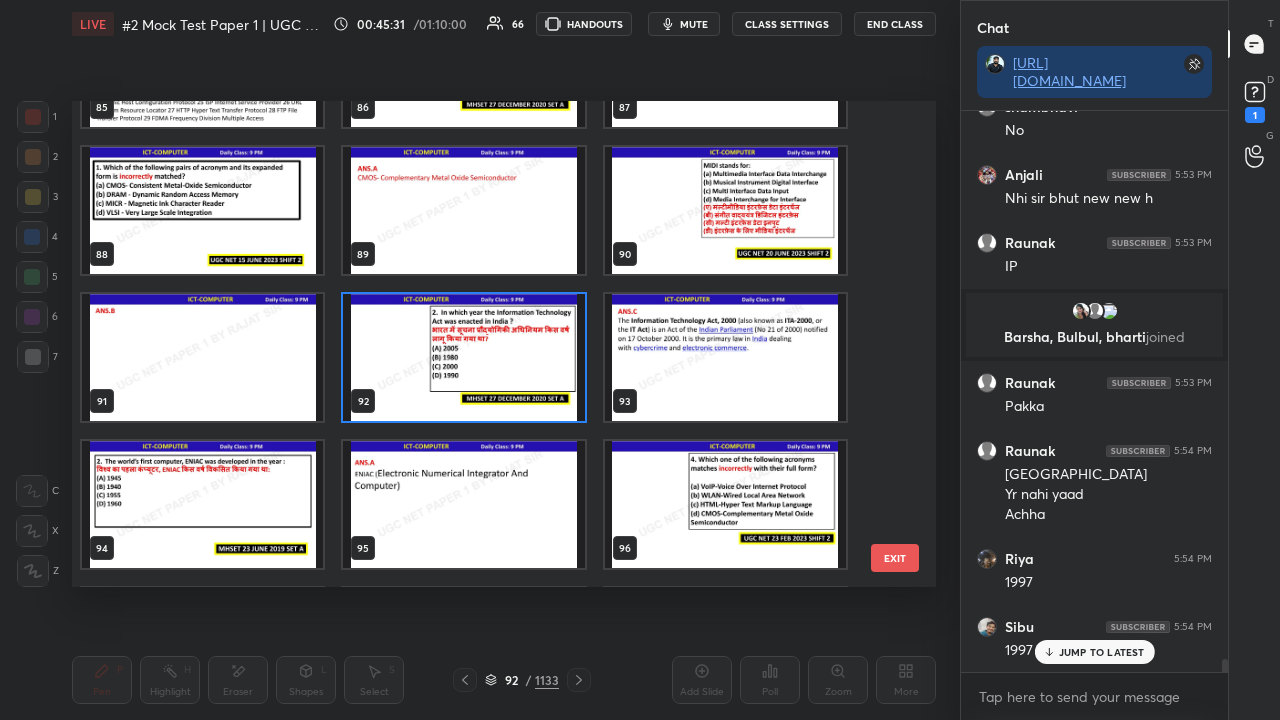 click at bounding box center (463, 357) 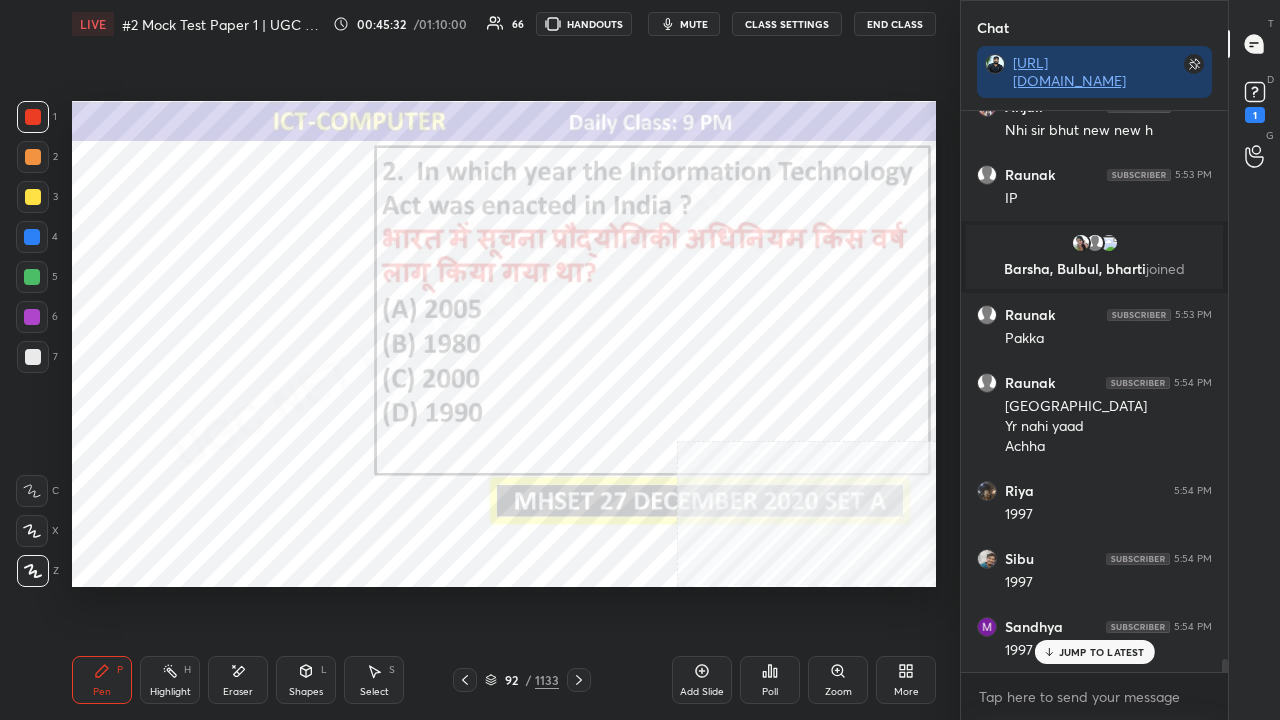 click 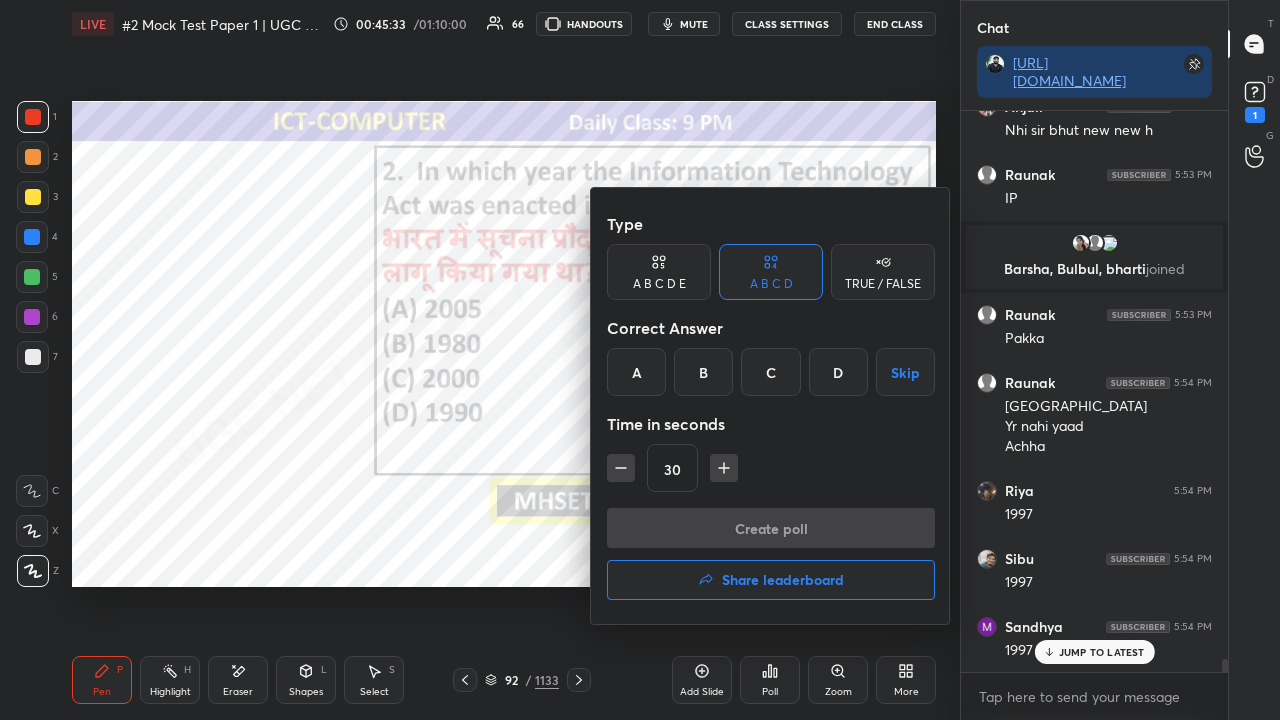 click at bounding box center (640, 360) 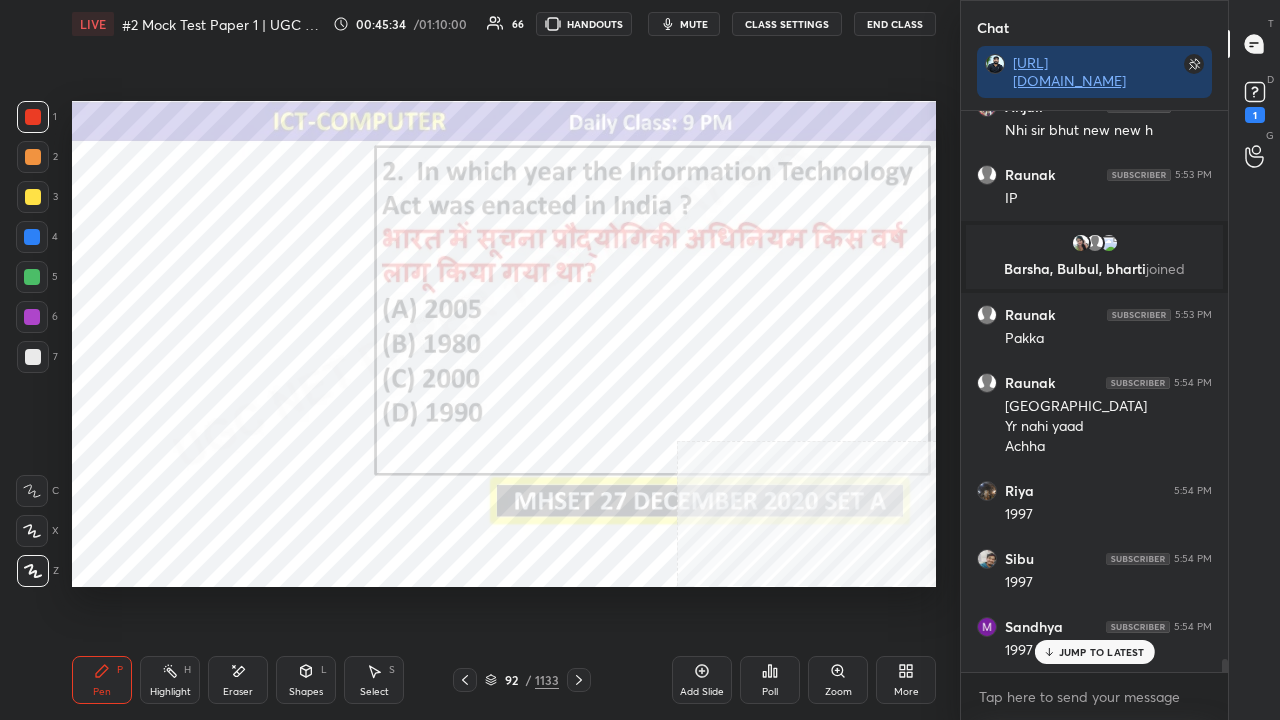 drag, startPoint x: 694, startPoint y: 22, endPoint x: 703, endPoint y: 34, distance: 15 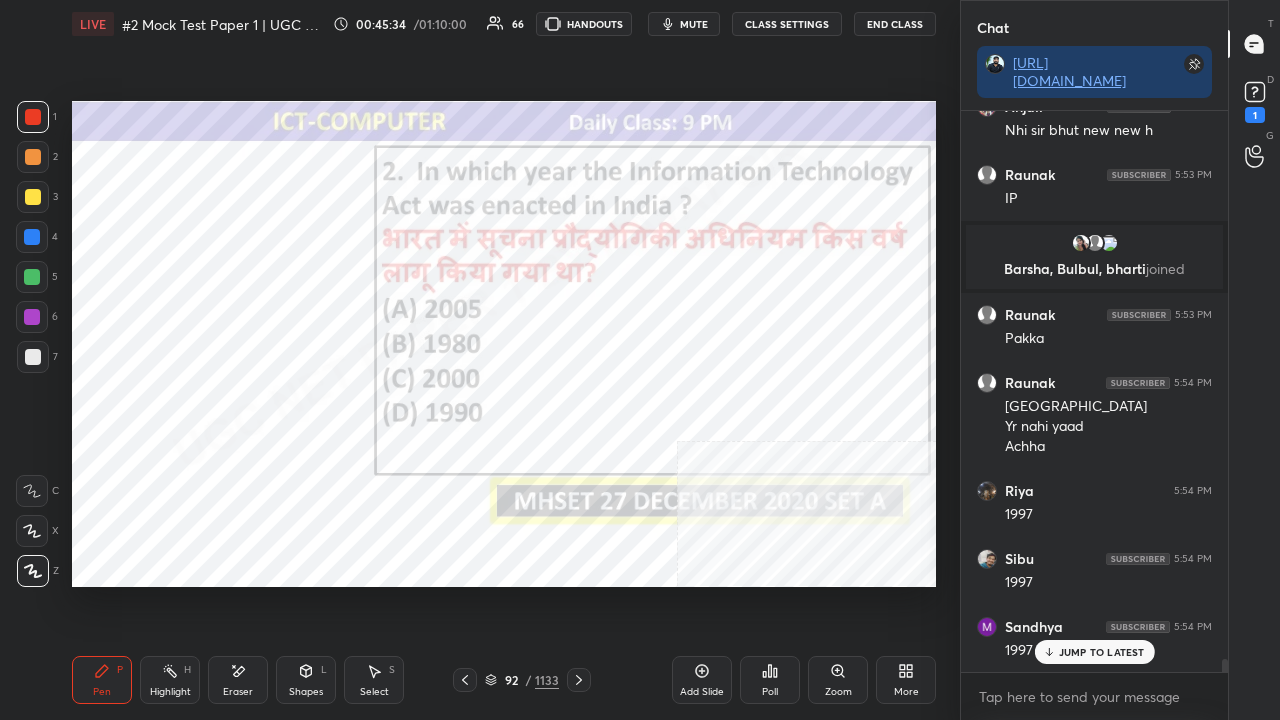 click on "mute" at bounding box center [694, 24] 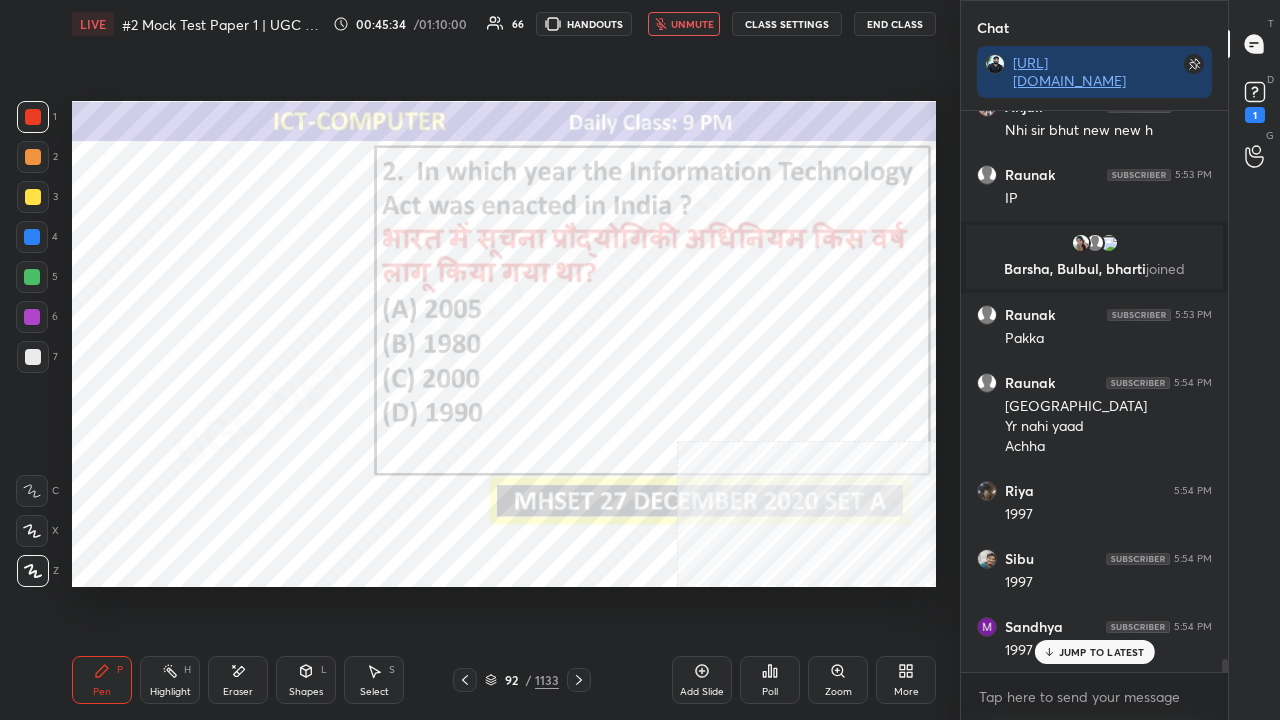click on "Poll" at bounding box center [770, 692] 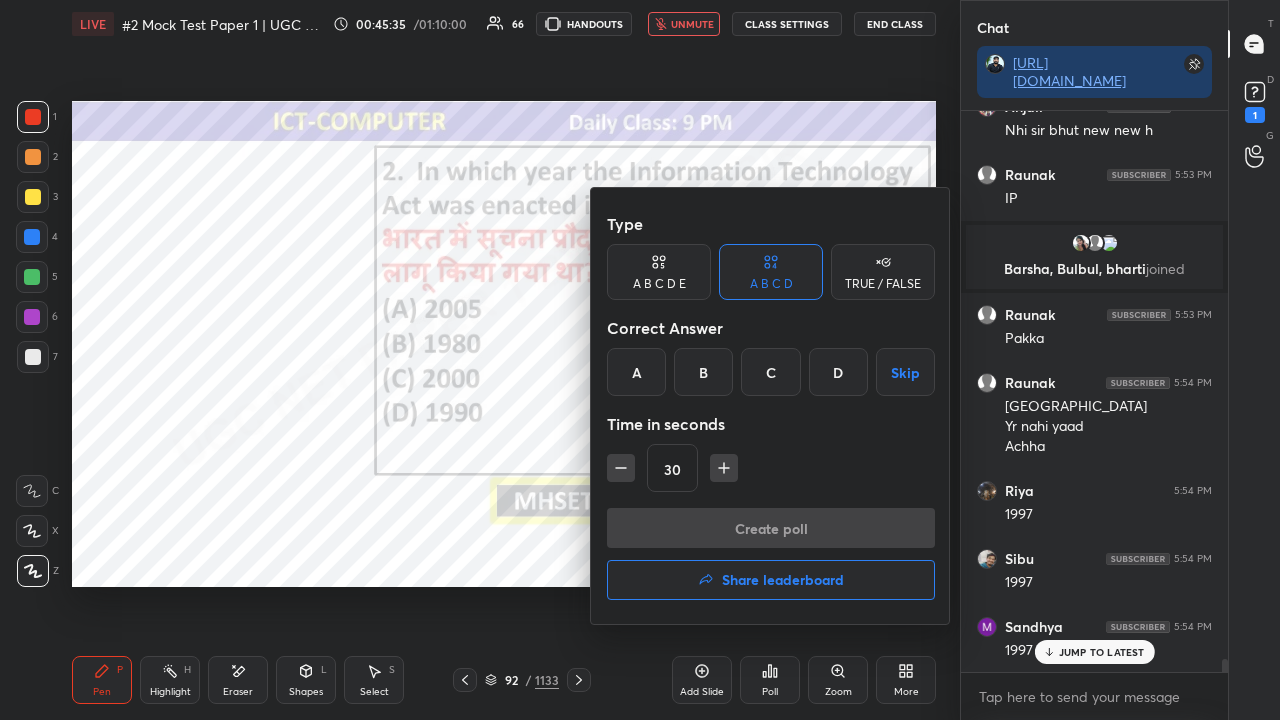 drag, startPoint x: 774, startPoint y: 374, endPoint x: 735, endPoint y: 530, distance: 160.80112 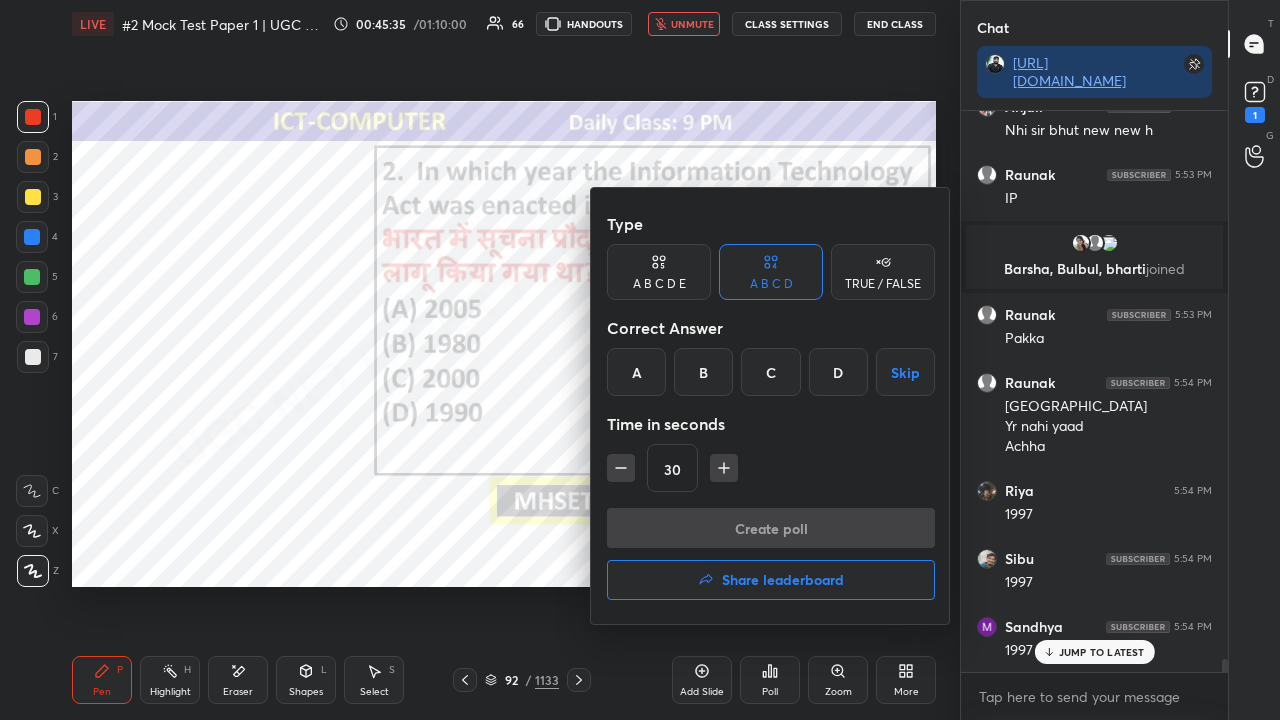 click on "C" at bounding box center (770, 372) 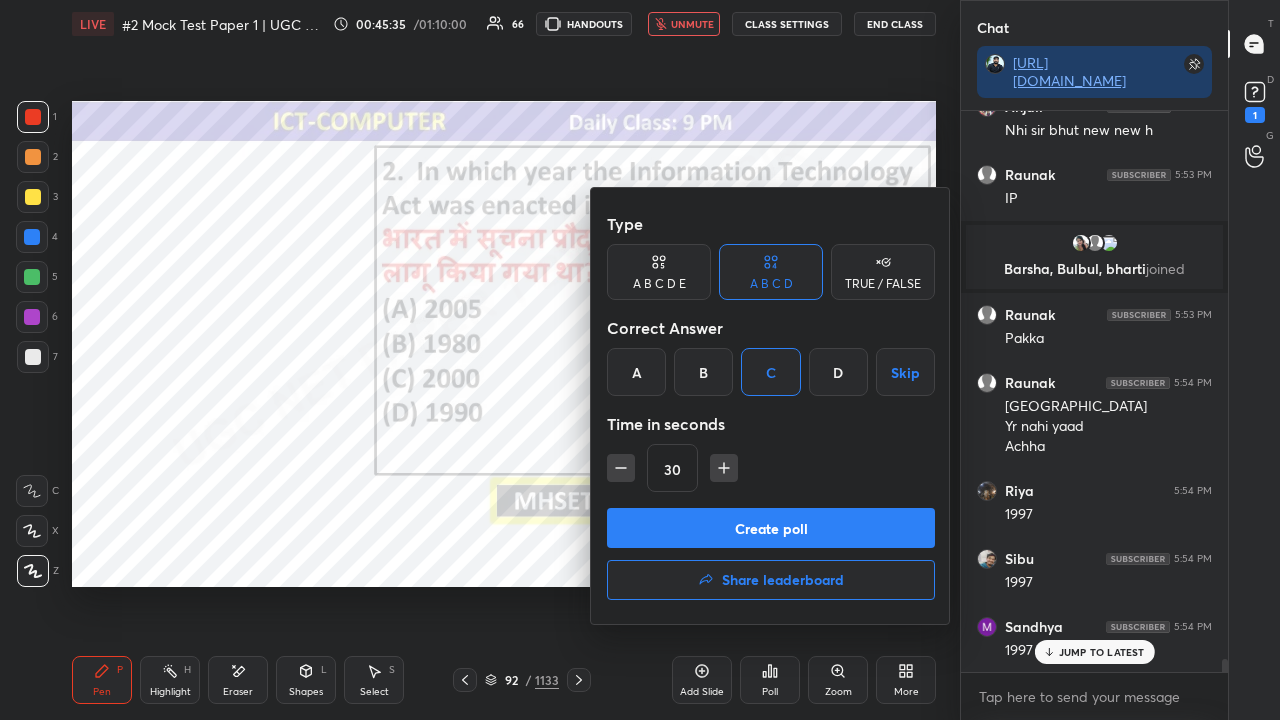 click on "Create poll" at bounding box center [771, 528] 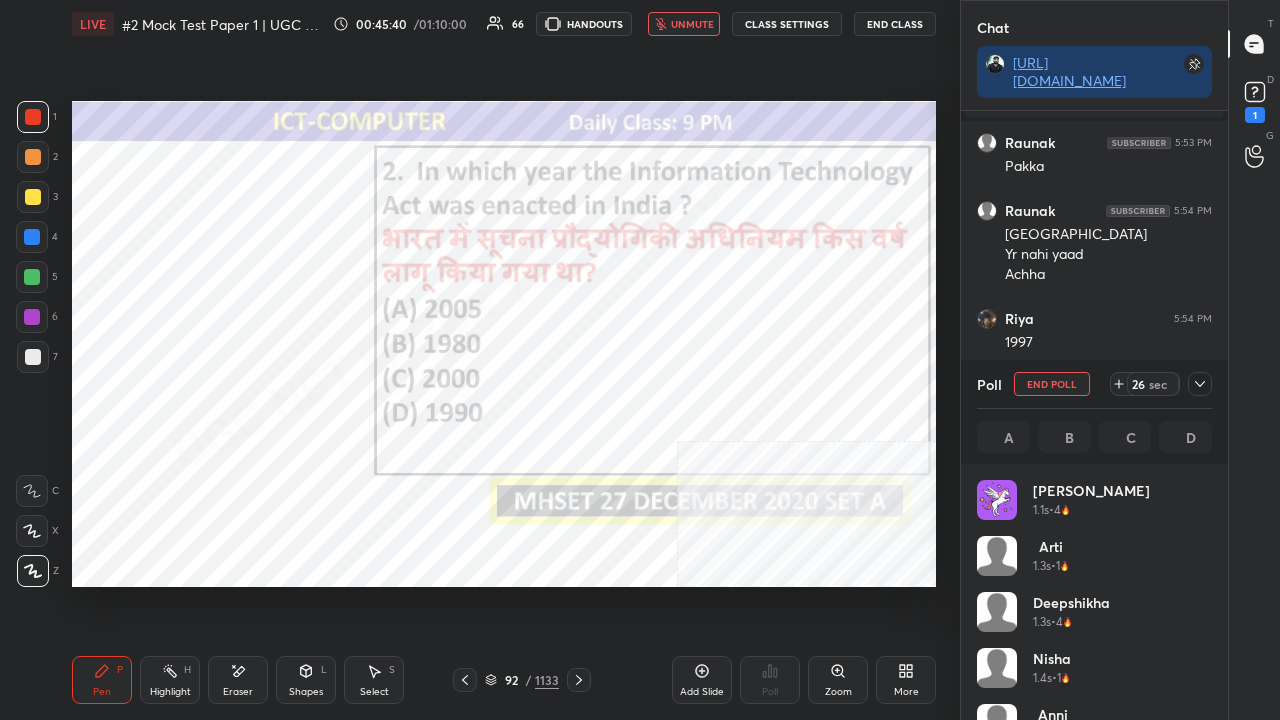 click 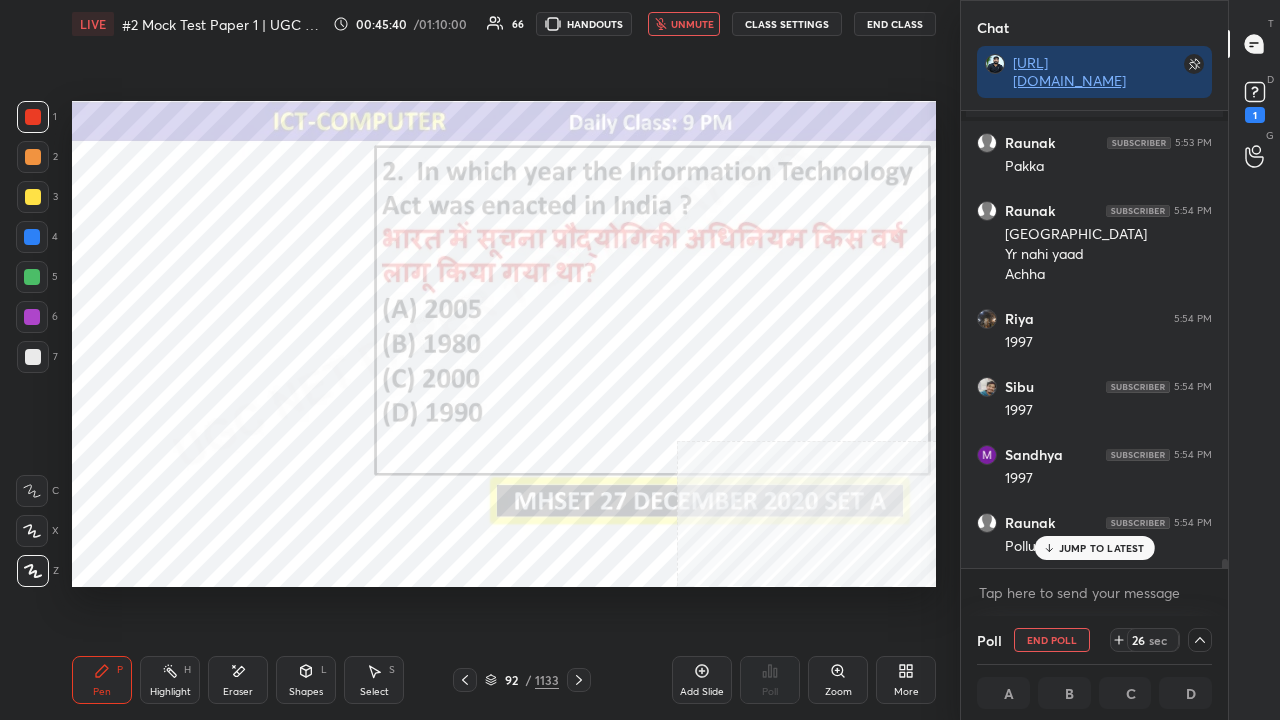 click on "JUMP TO LATEST" at bounding box center [1102, 548] 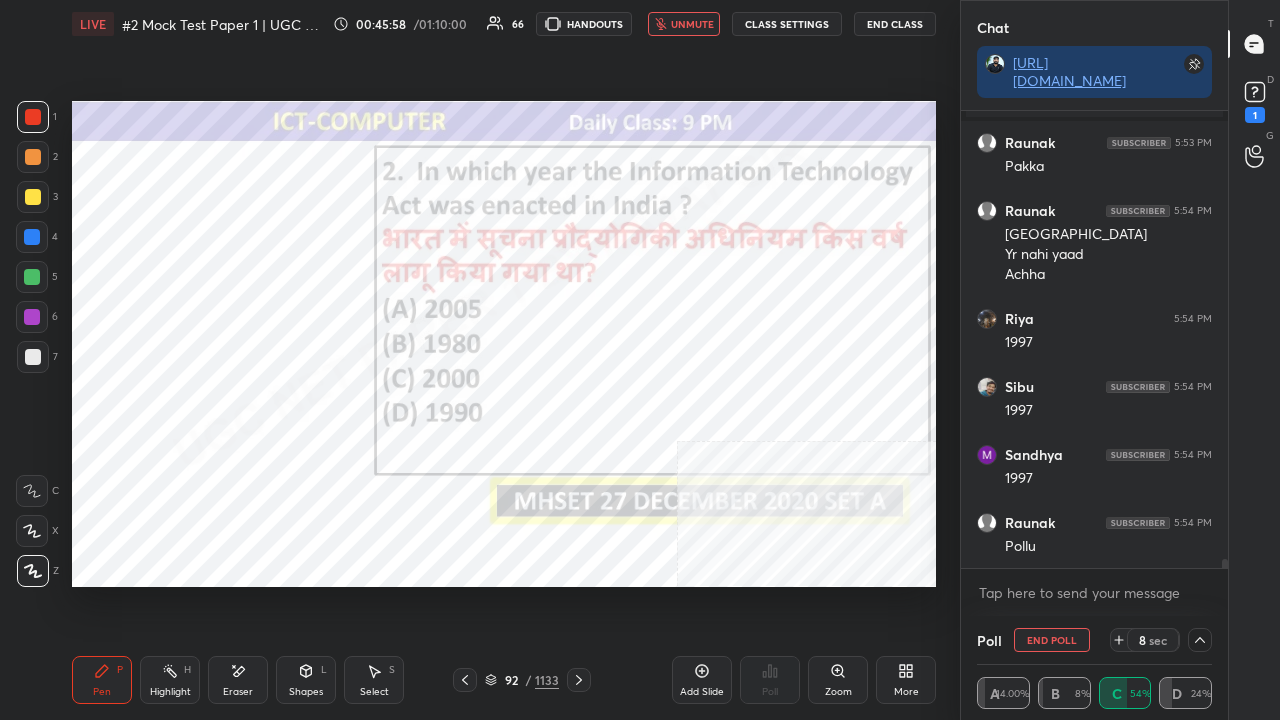 click at bounding box center (32, 317) 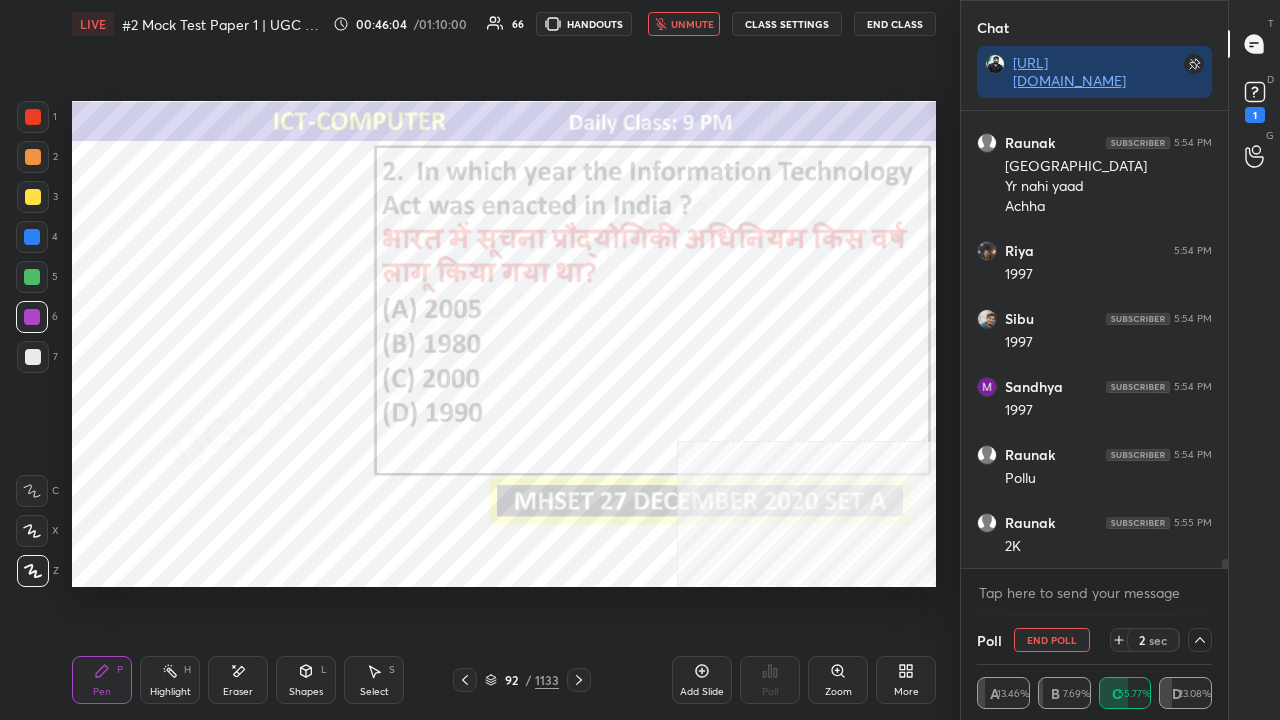 click on "unmute" at bounding box center (692, 24) 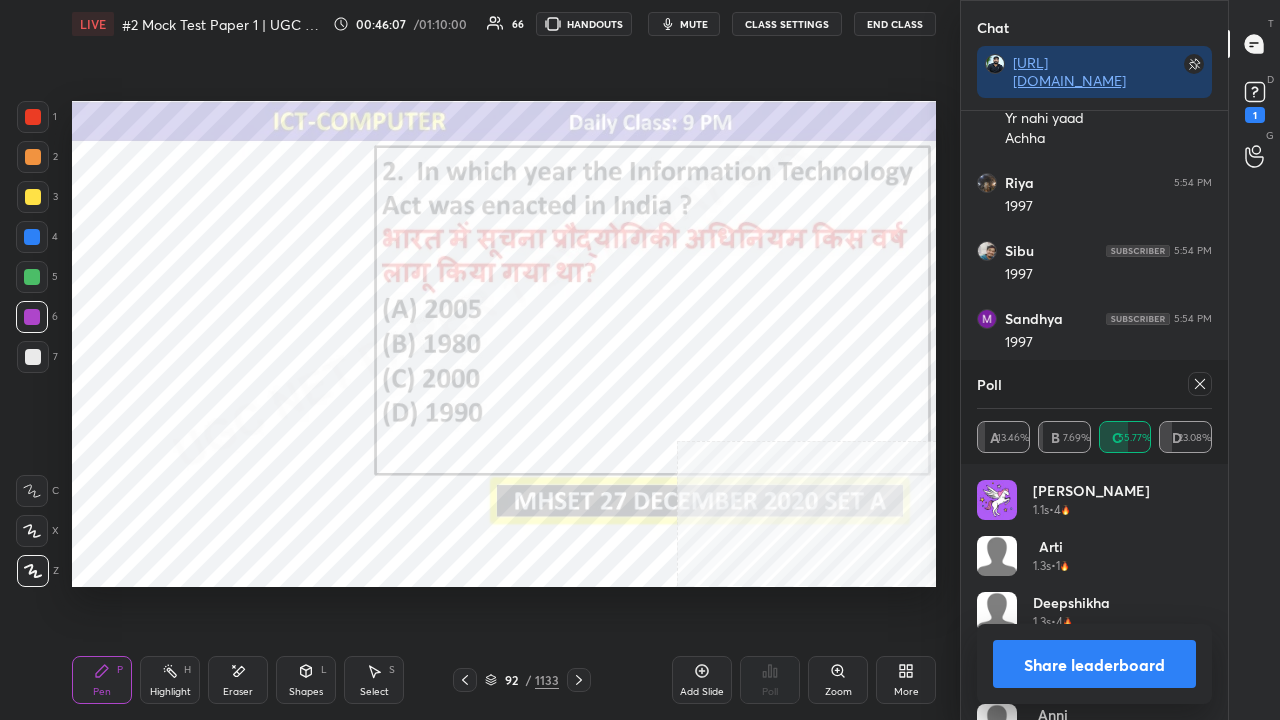 click 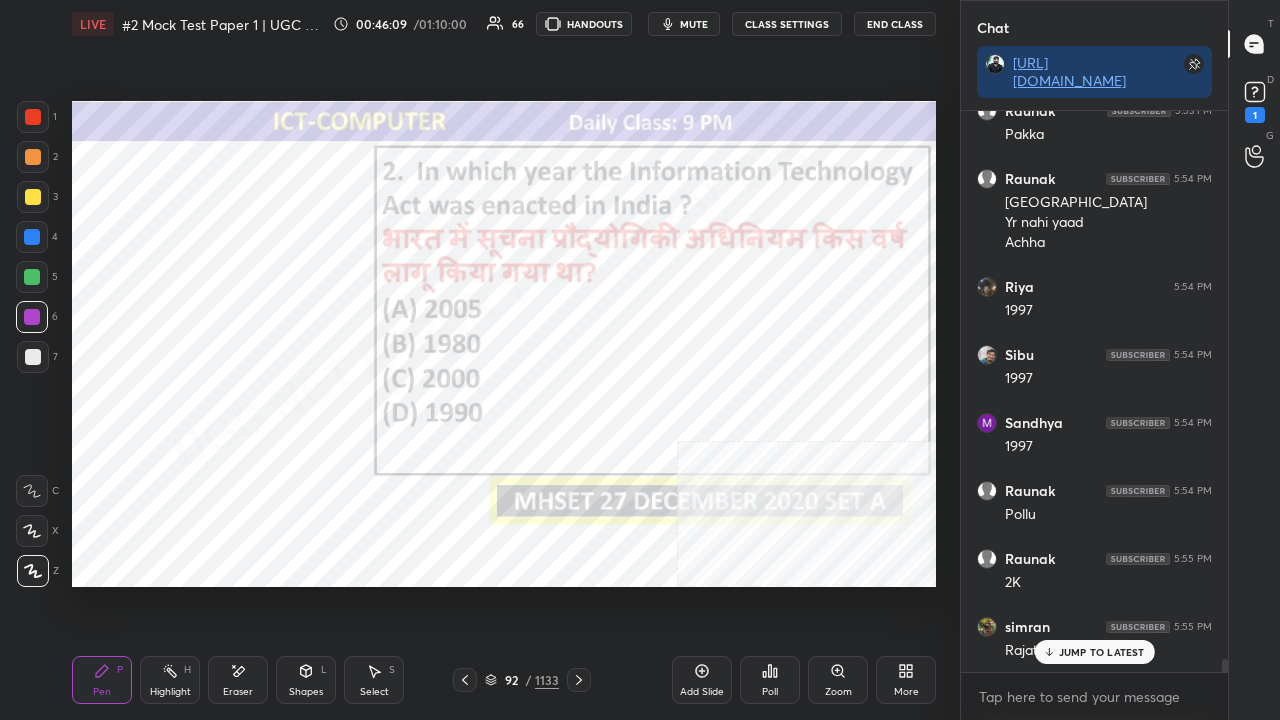 click 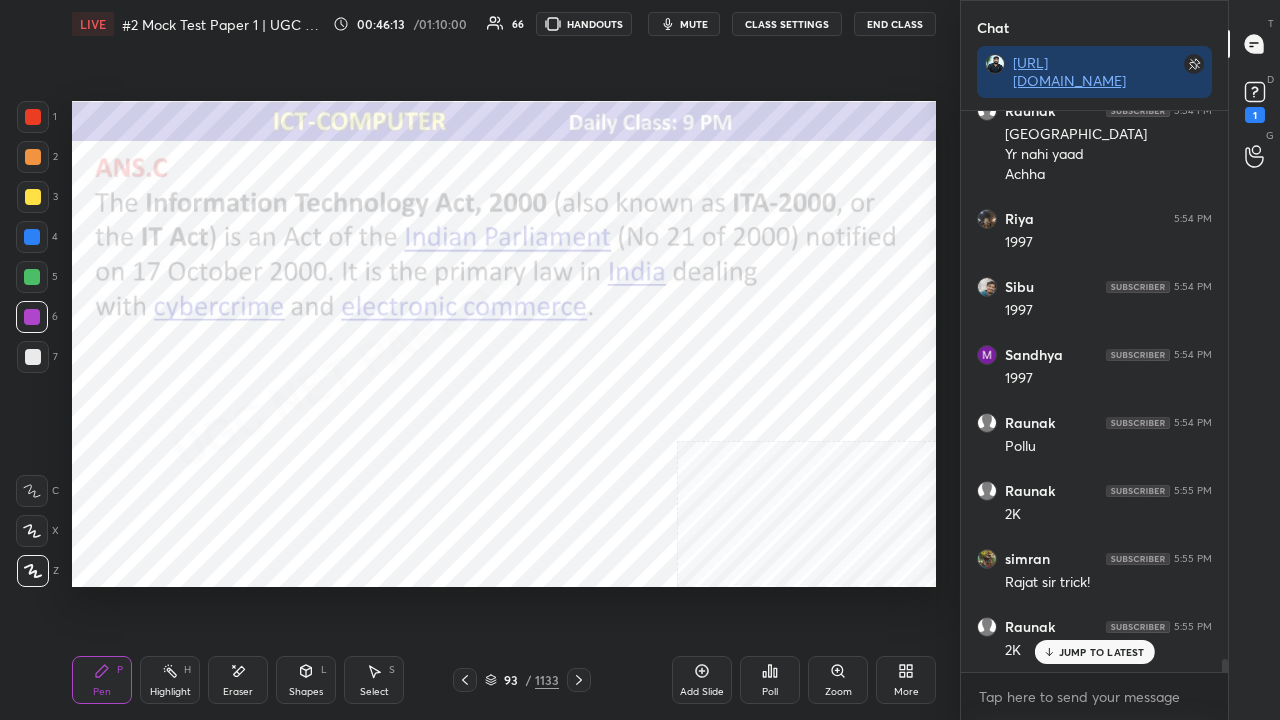 drag, startPoint x: 515, startPoint y: 680, endPoint x: 530, endPoint y: 598, distance: 83.360664 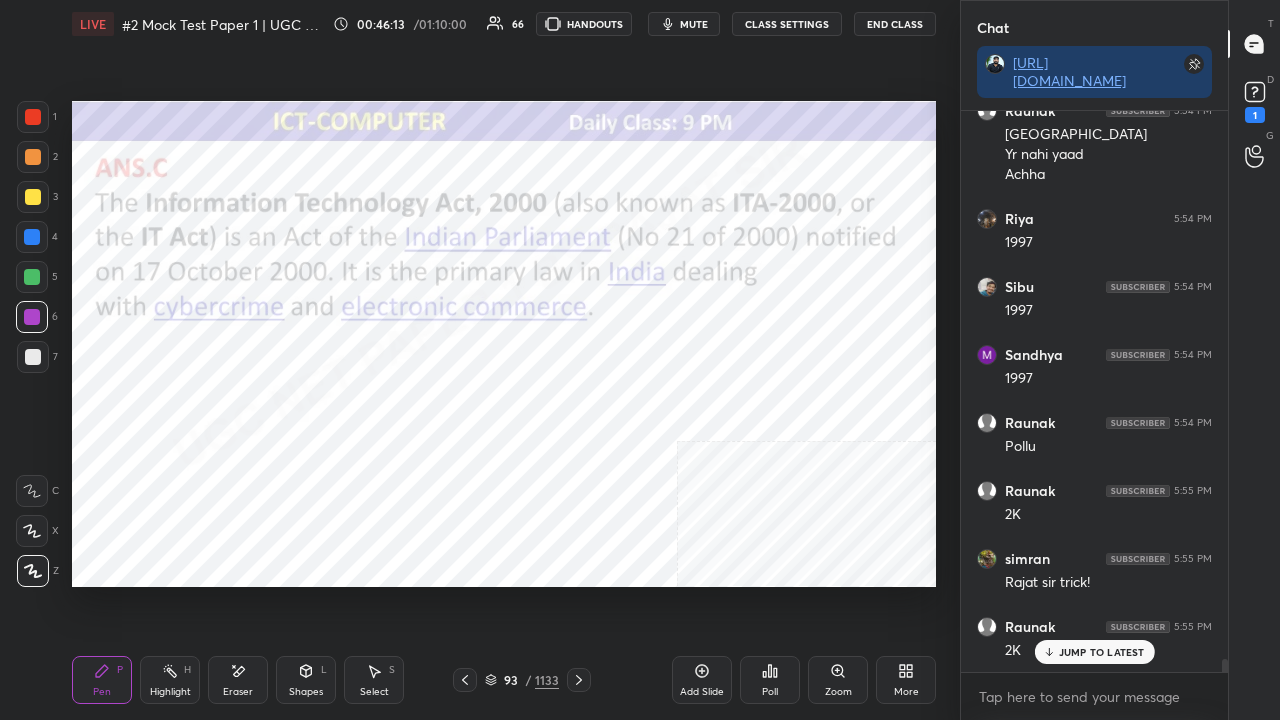 click on "93" at bounding box center [511, 680] 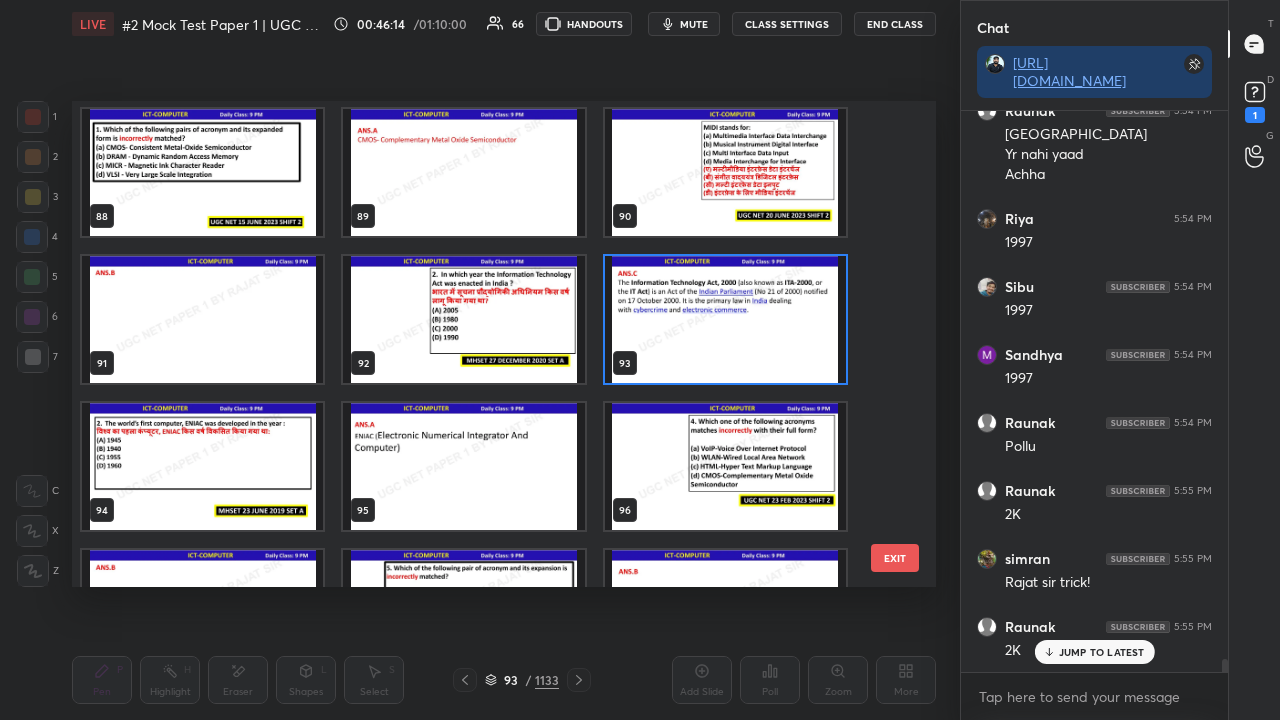 click at bounding box center (202, 466) 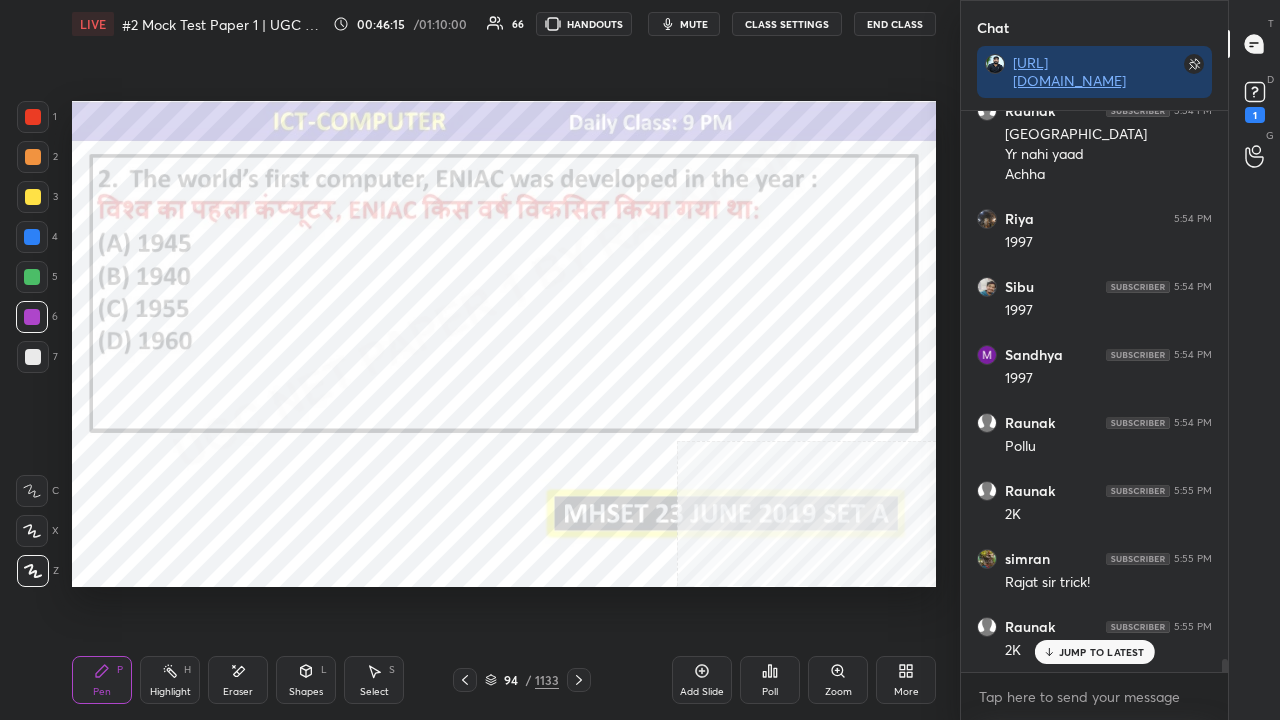 click 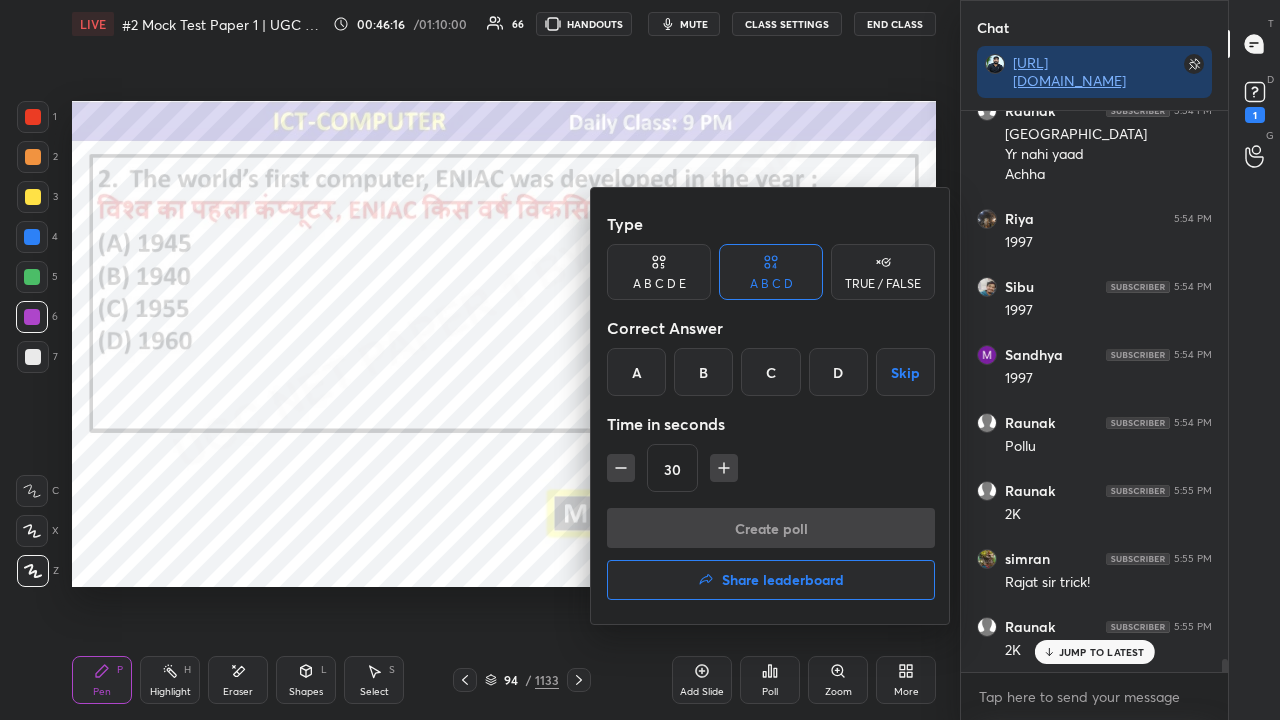 drag, startPoint x: 637, startPoint y: 370, endPoint x: 677, endPoint y: 457, distance: 95.7549 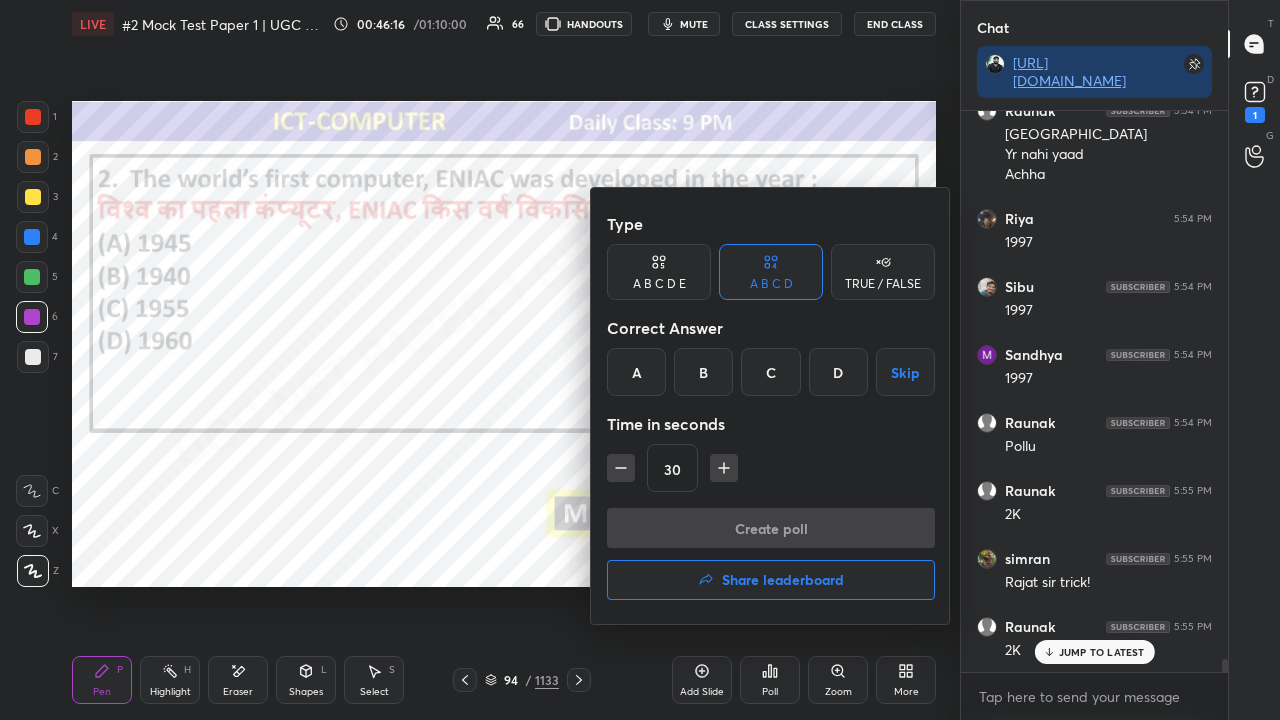 click on "A" at bounding box center [636, 372] 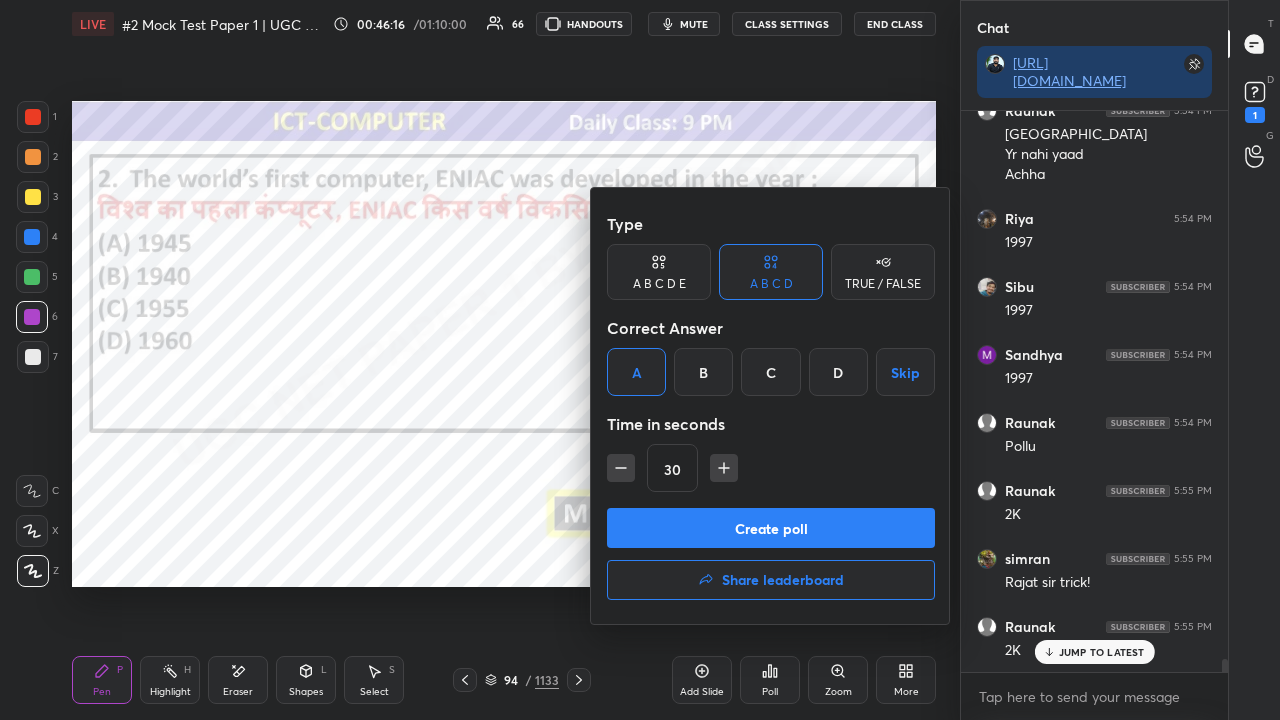 click on "Create poll" at bounding box center (771, 528) 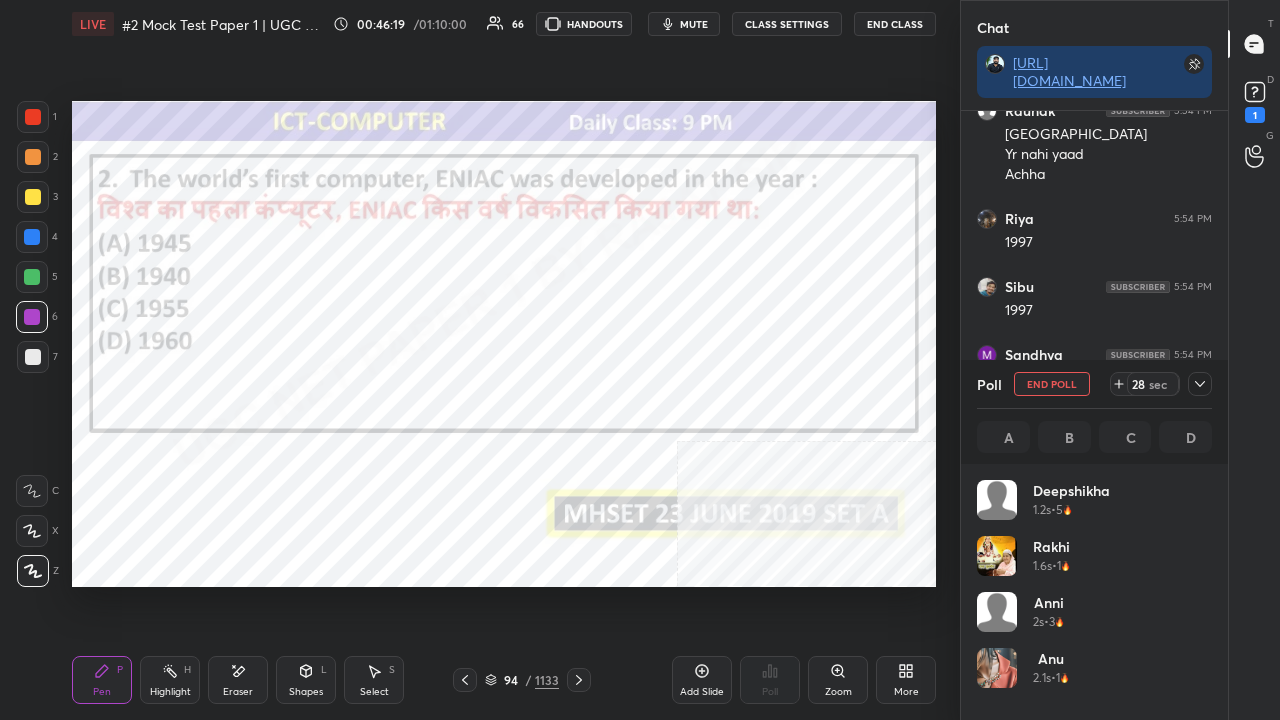 click on "mute" at bounding box center [694, 24] 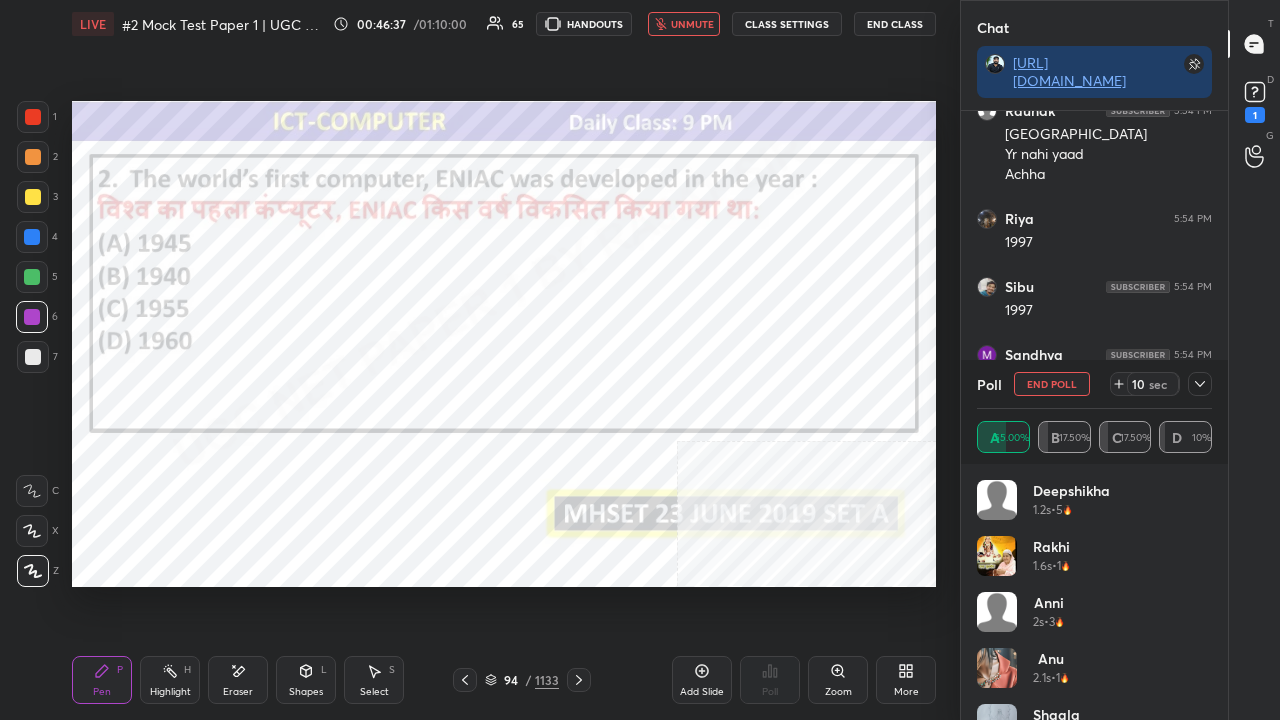 click 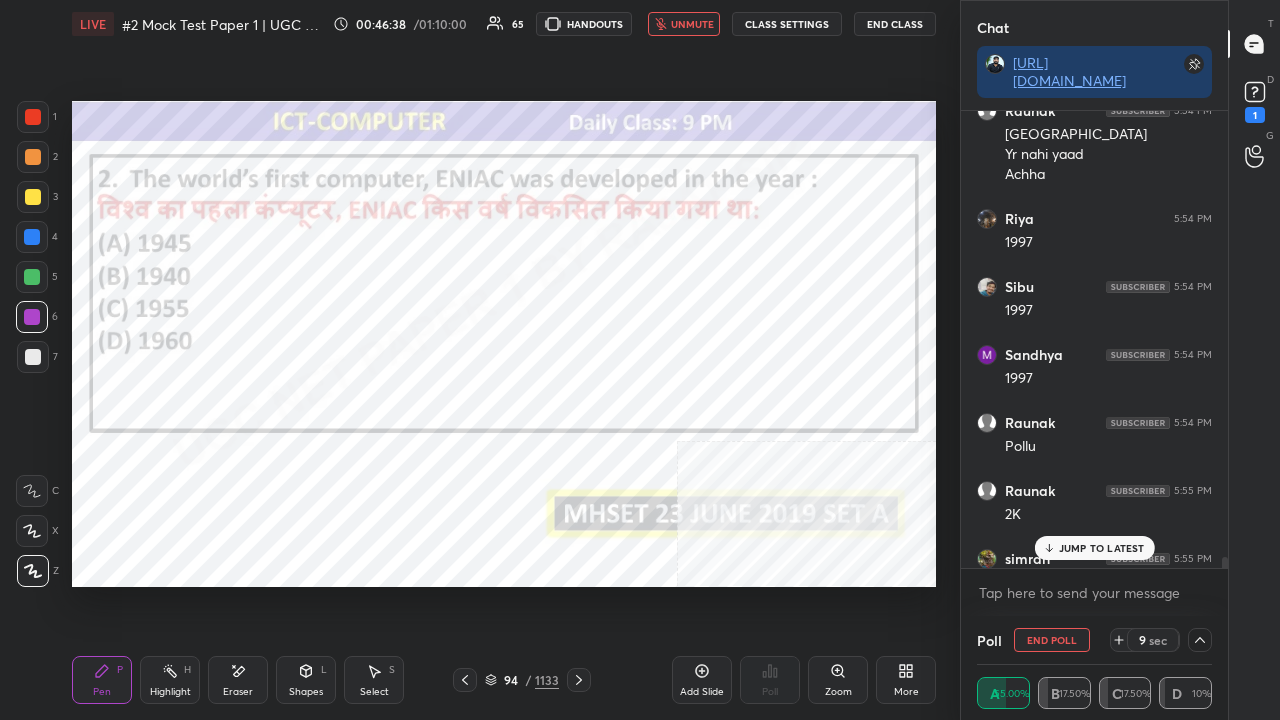 click on "unmute" at bounding box center [684, 24] 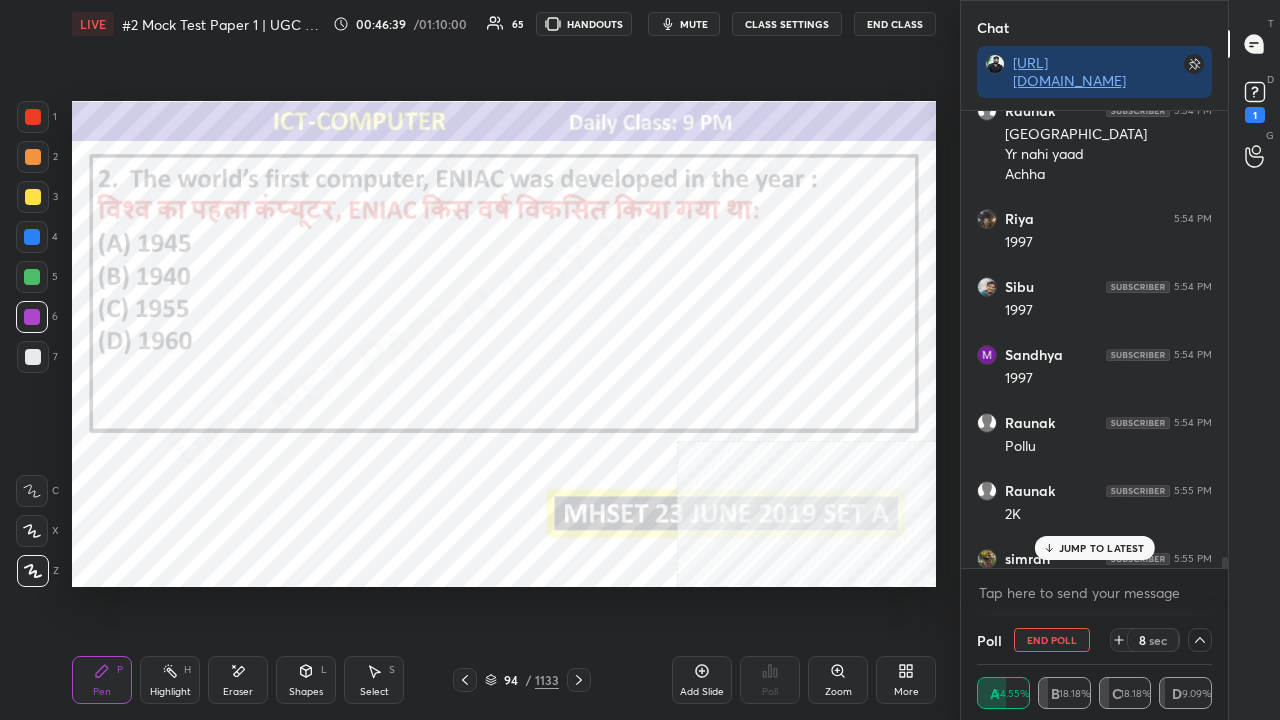 drag, startPoint x: 1108, startPoint y: 546, endPoint x: 1070, endPoint y: 523, distance: 44.418465 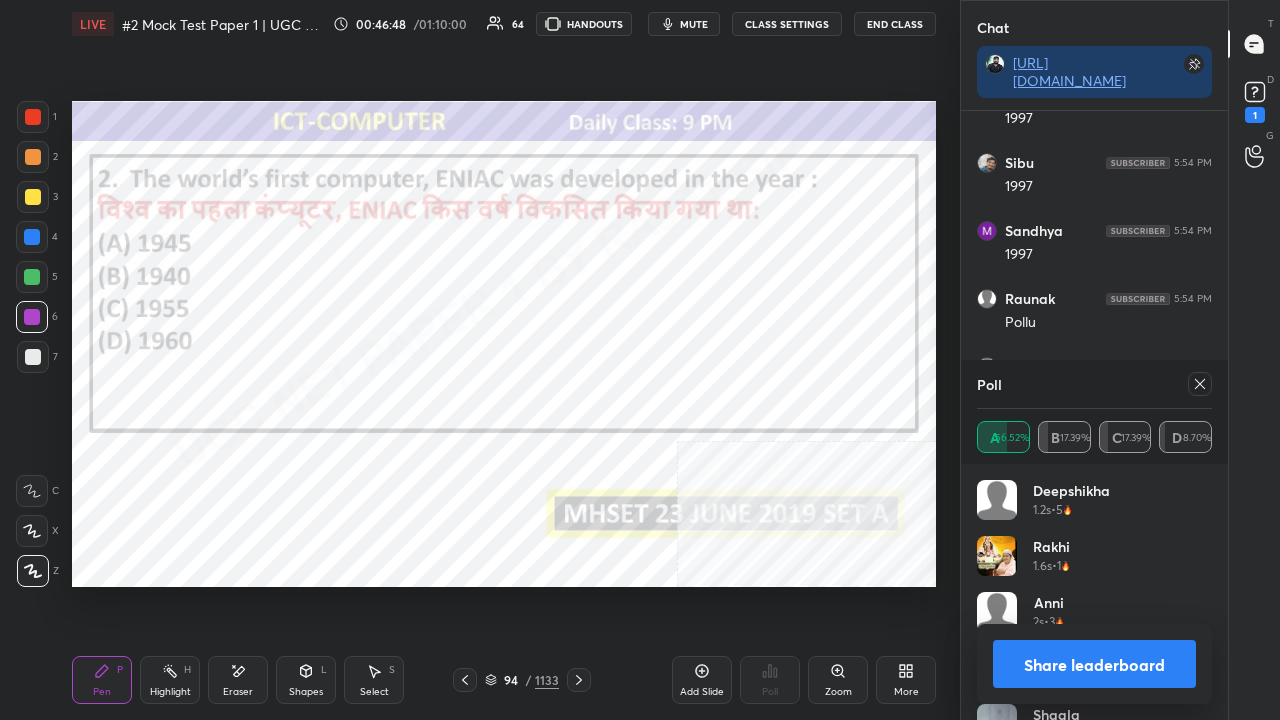 drag, startPoint x: 516, startPoint y: 682, endPoint x: 520, endPoint y: 664, distance: 18.439089 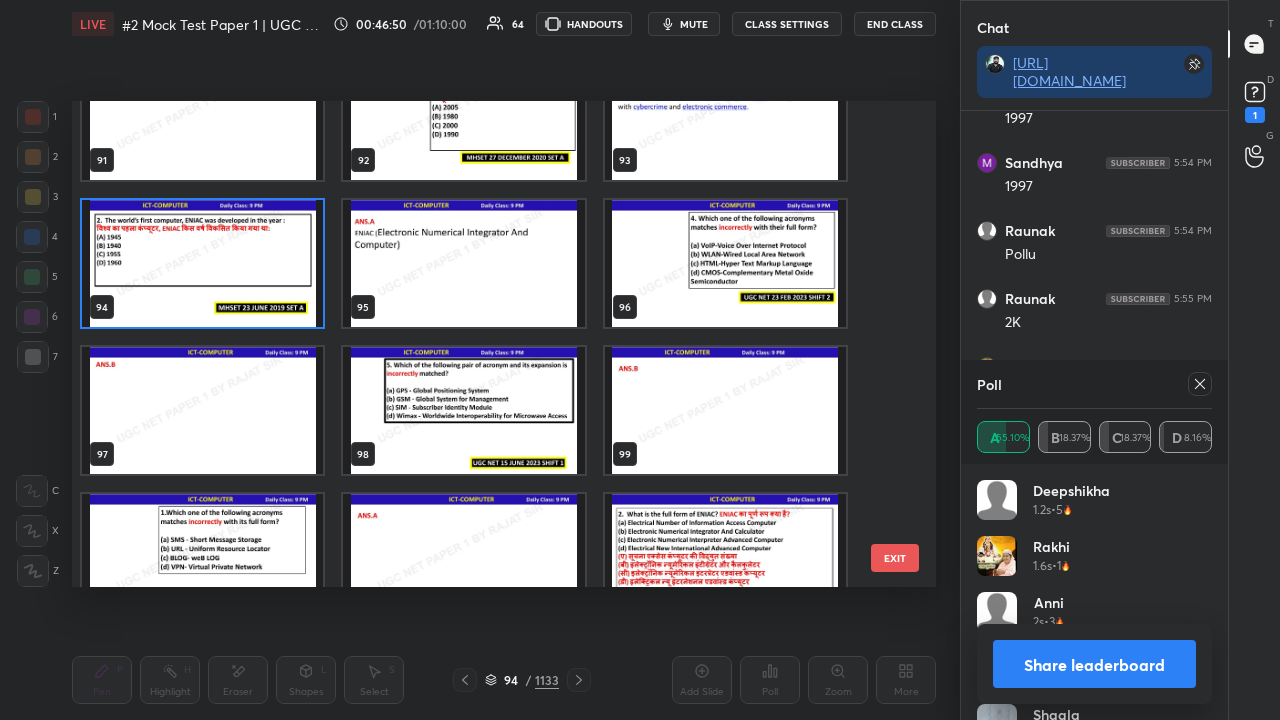 click at bounding box center [725, 263] 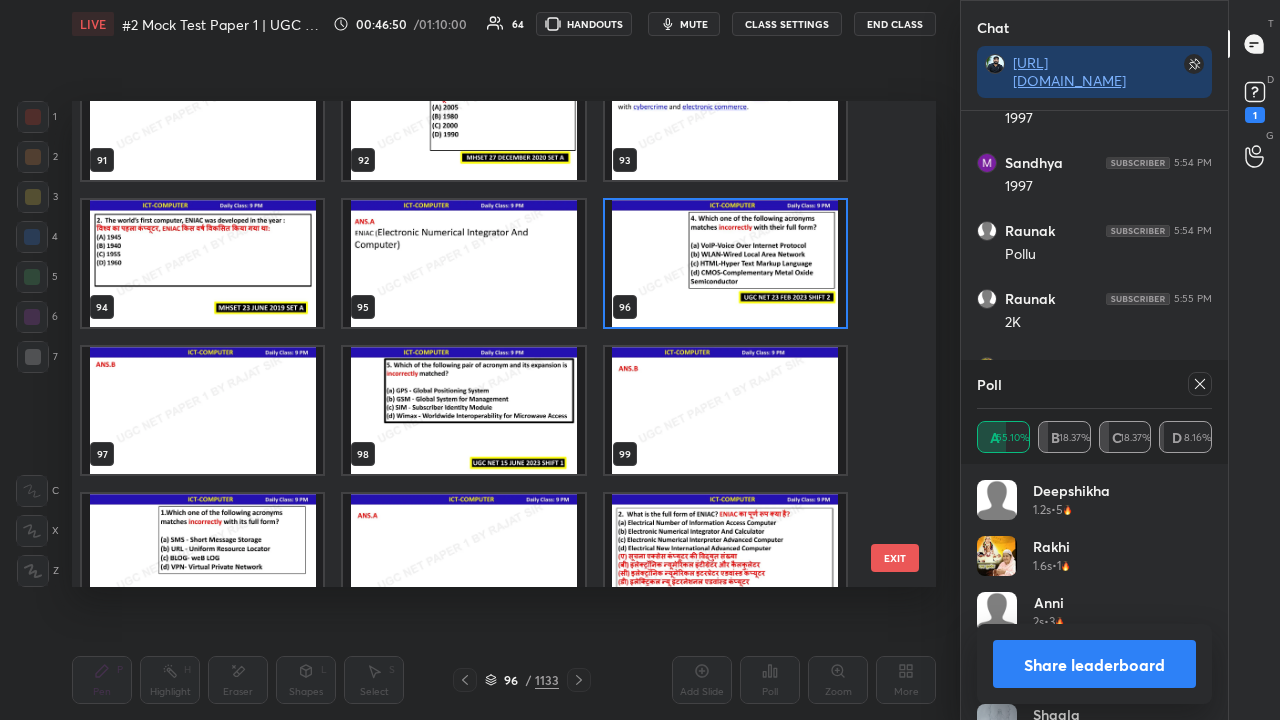 click at bounding box center (725, 263) 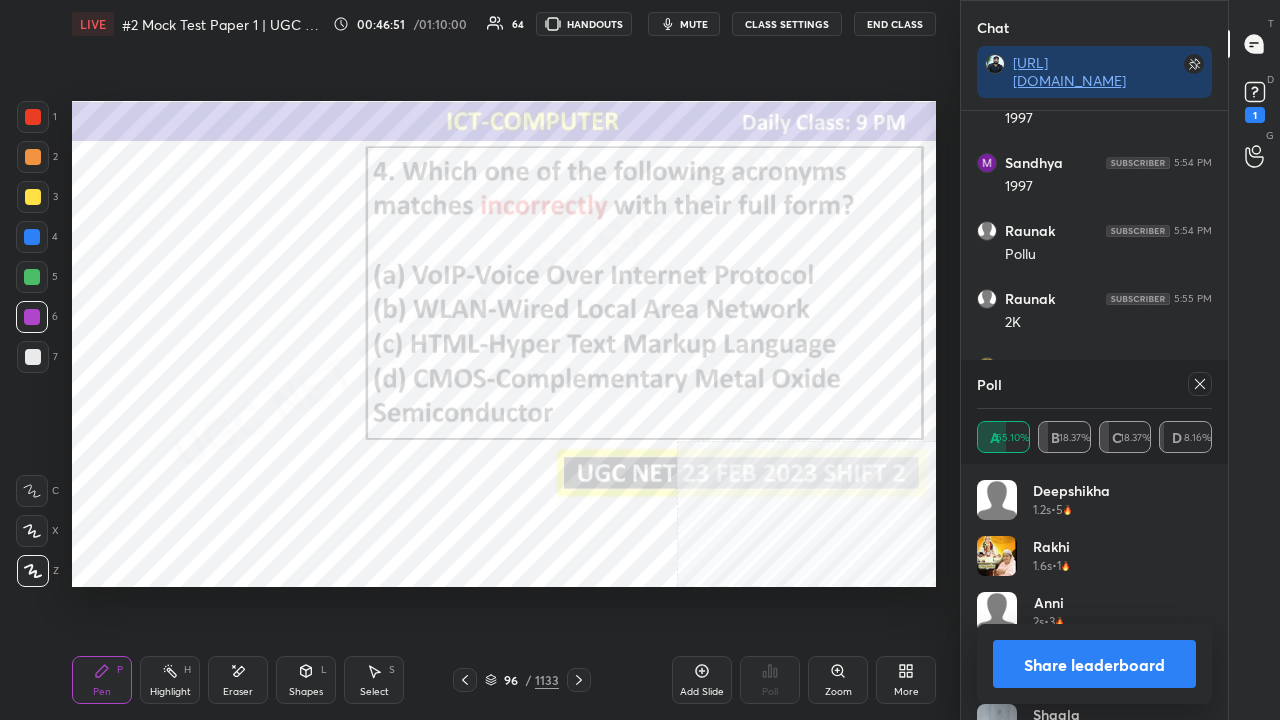 click 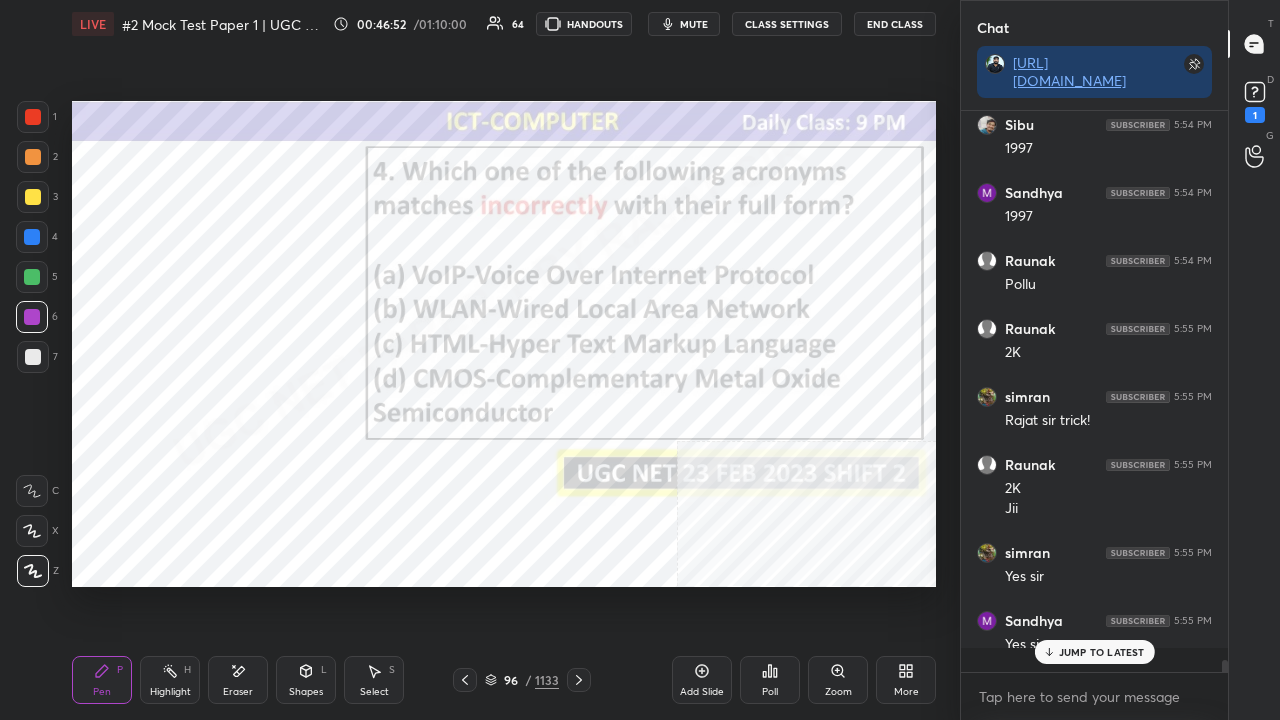 click on "Poll" at bounding box center [770, 680] 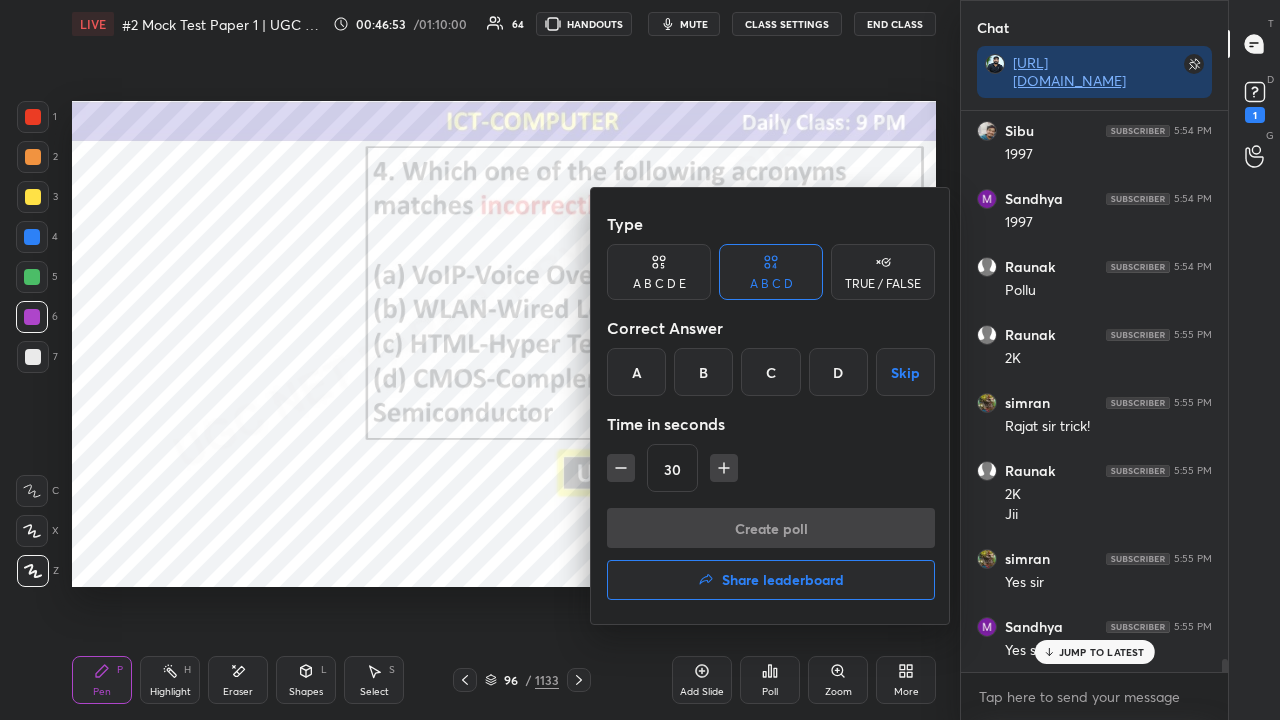 drag, startPoint x: 702, startPoint y: 365, endPoint x: 739, endPoint y: 508, distance: 147.70917 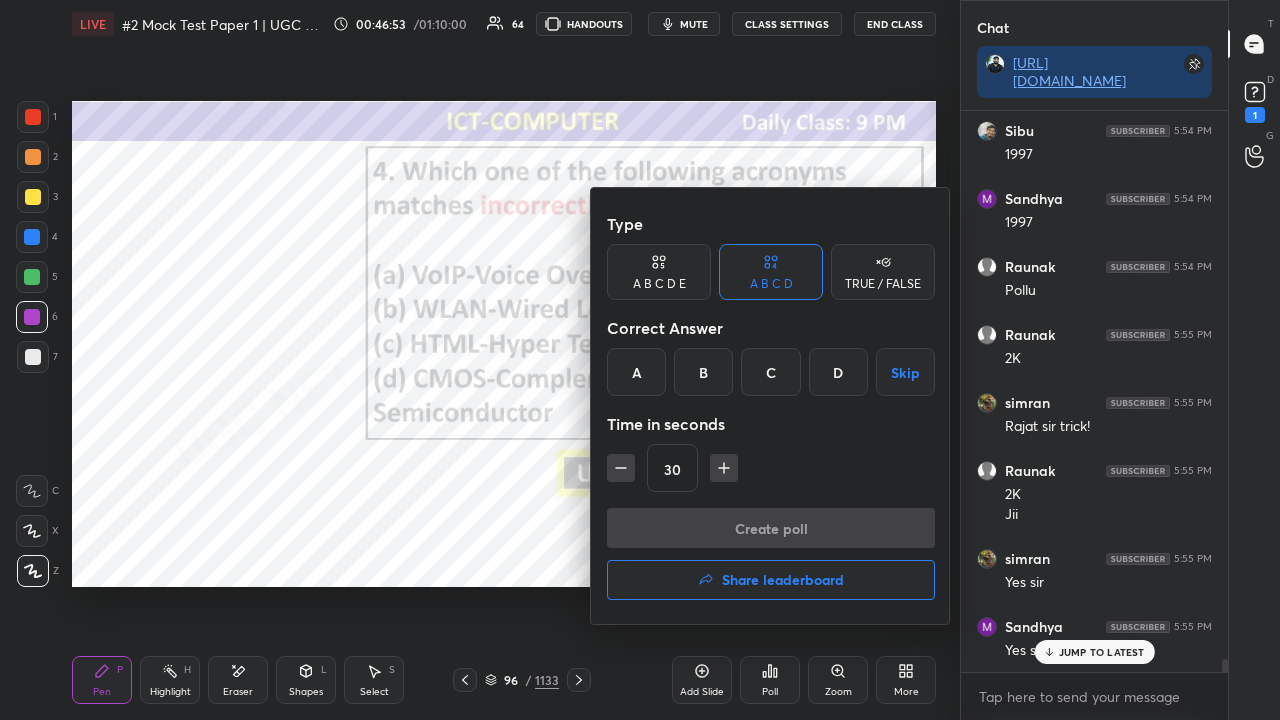 click on "B" at bounding box center [703, 372] 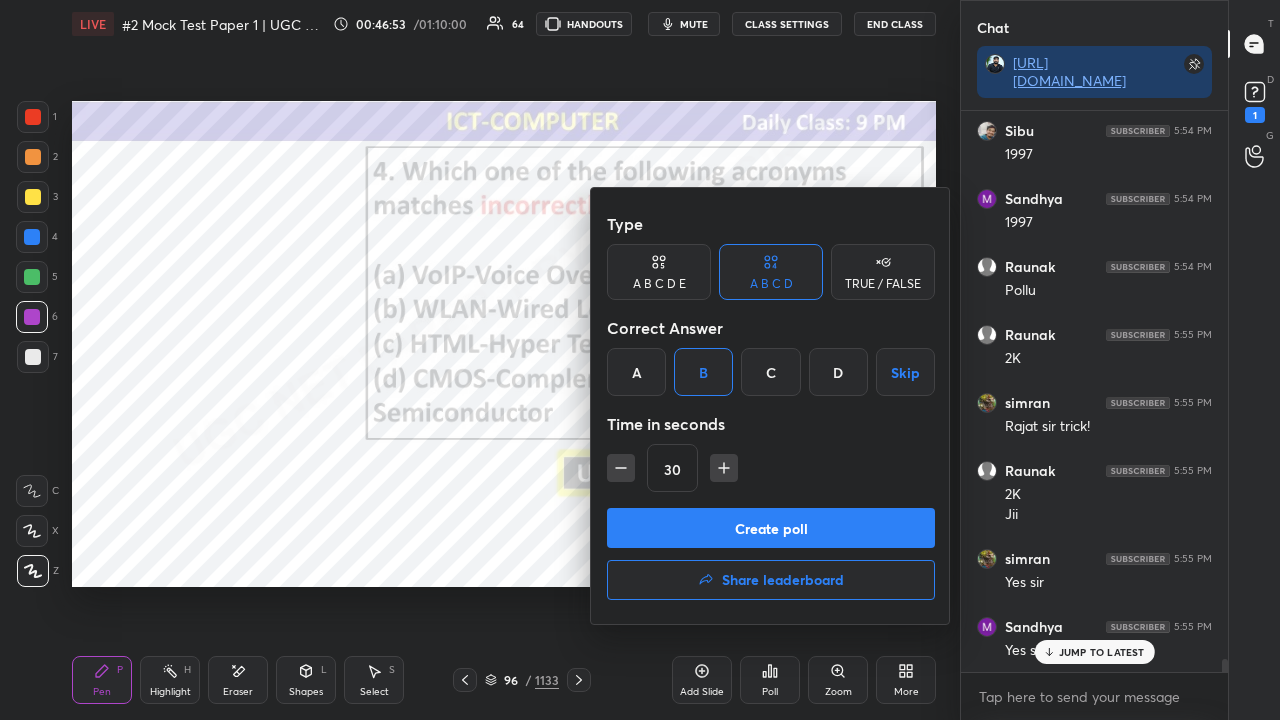 click on "Create poll" at bounding box center [771, 528] 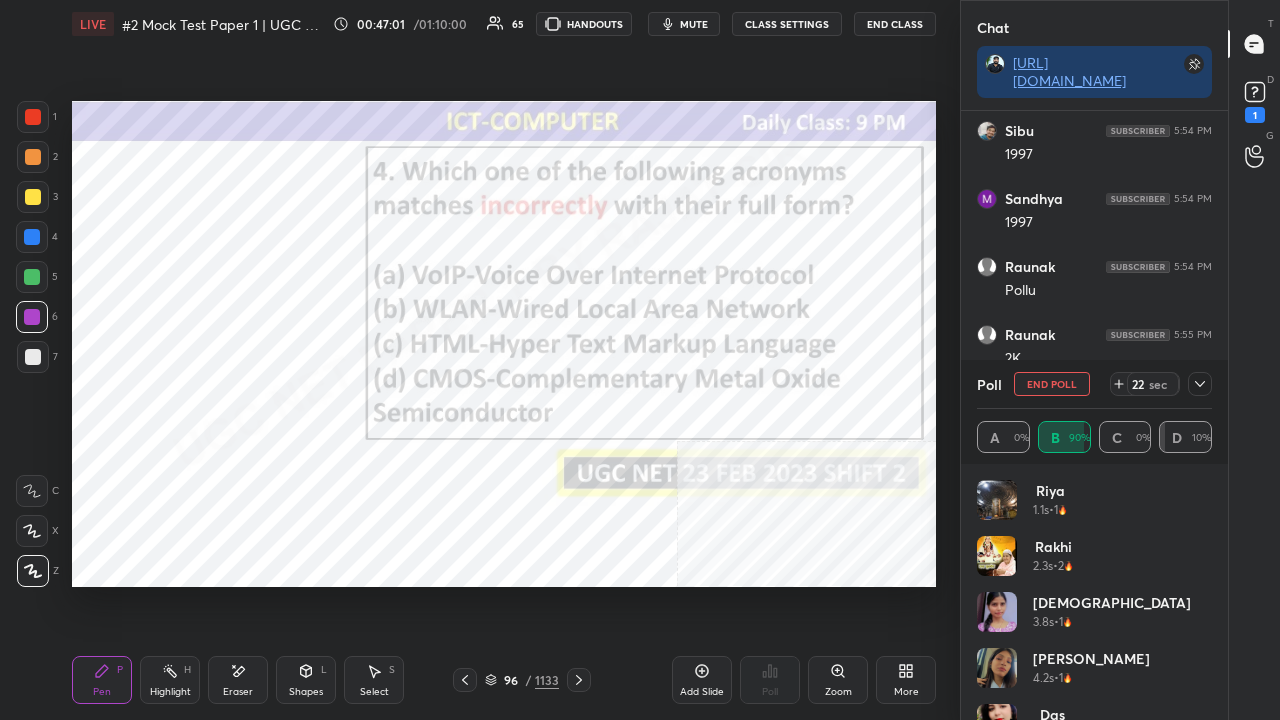click 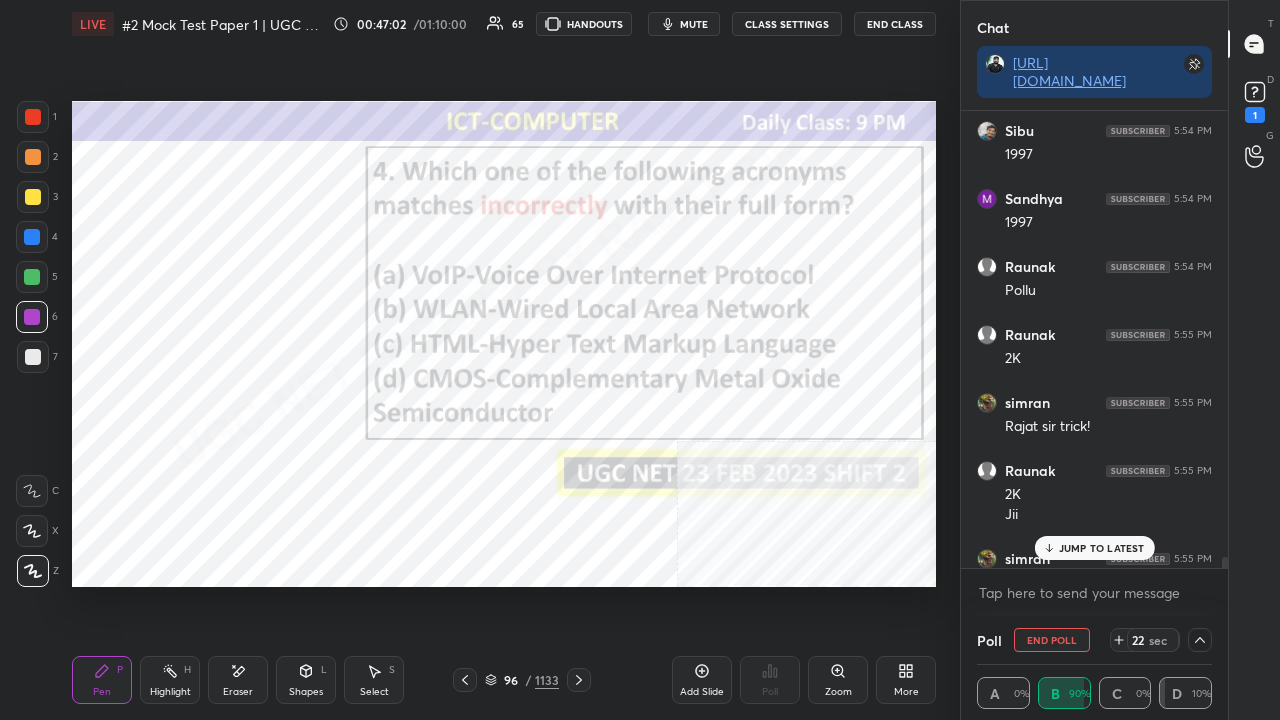 click on "mute" at bounding box center [694, 24] 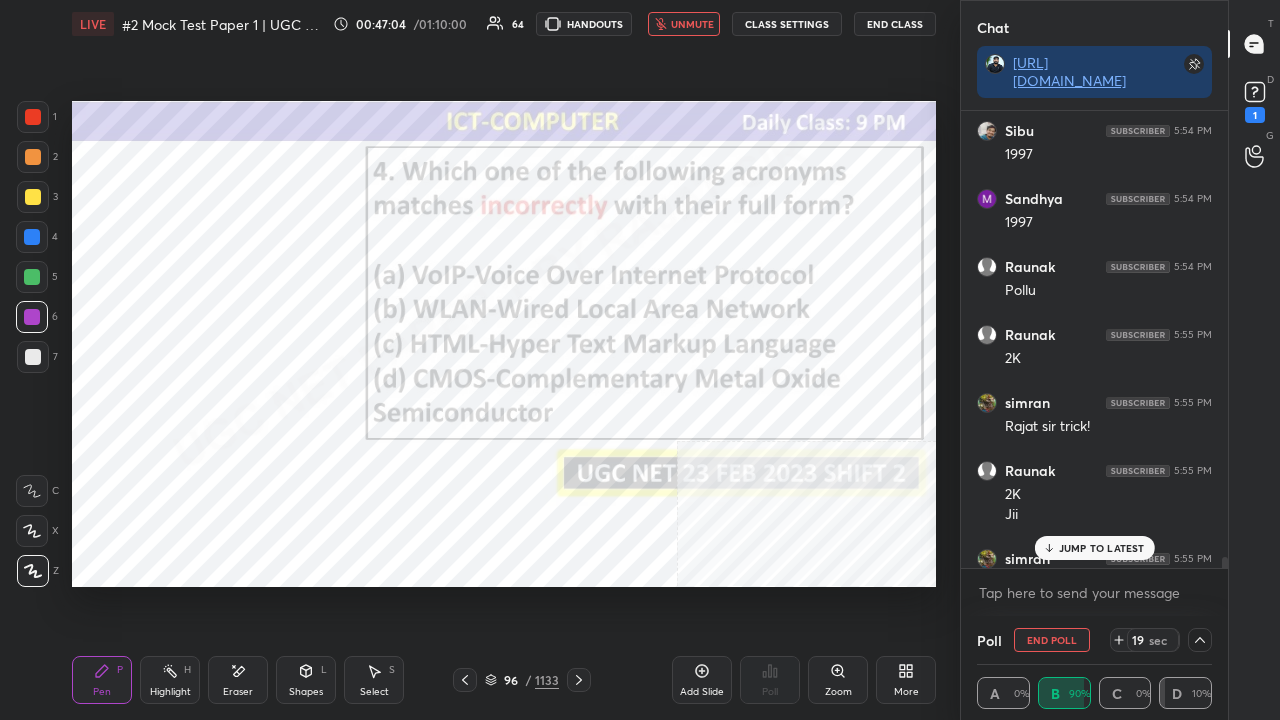 click on "JUMP TO LATEST" at bounding box center (1102, 548) 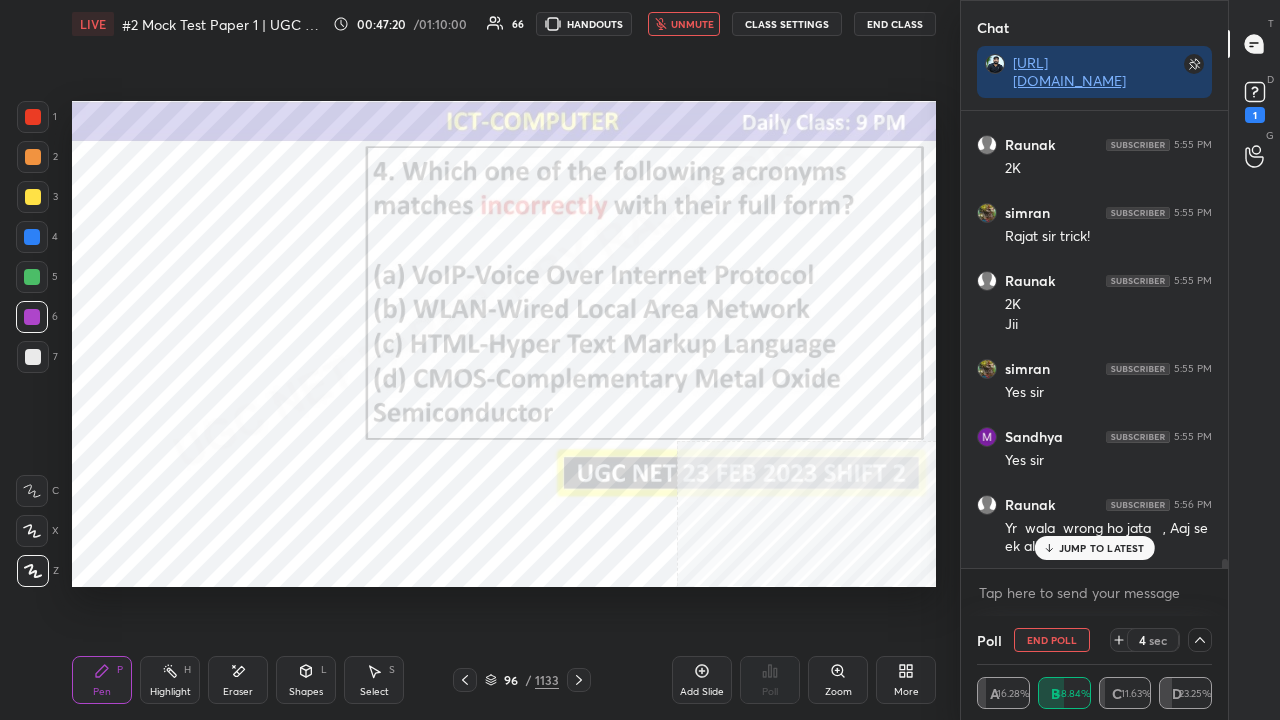 click on "JUMP TO LATEST" at bounding box center (1102, 548) 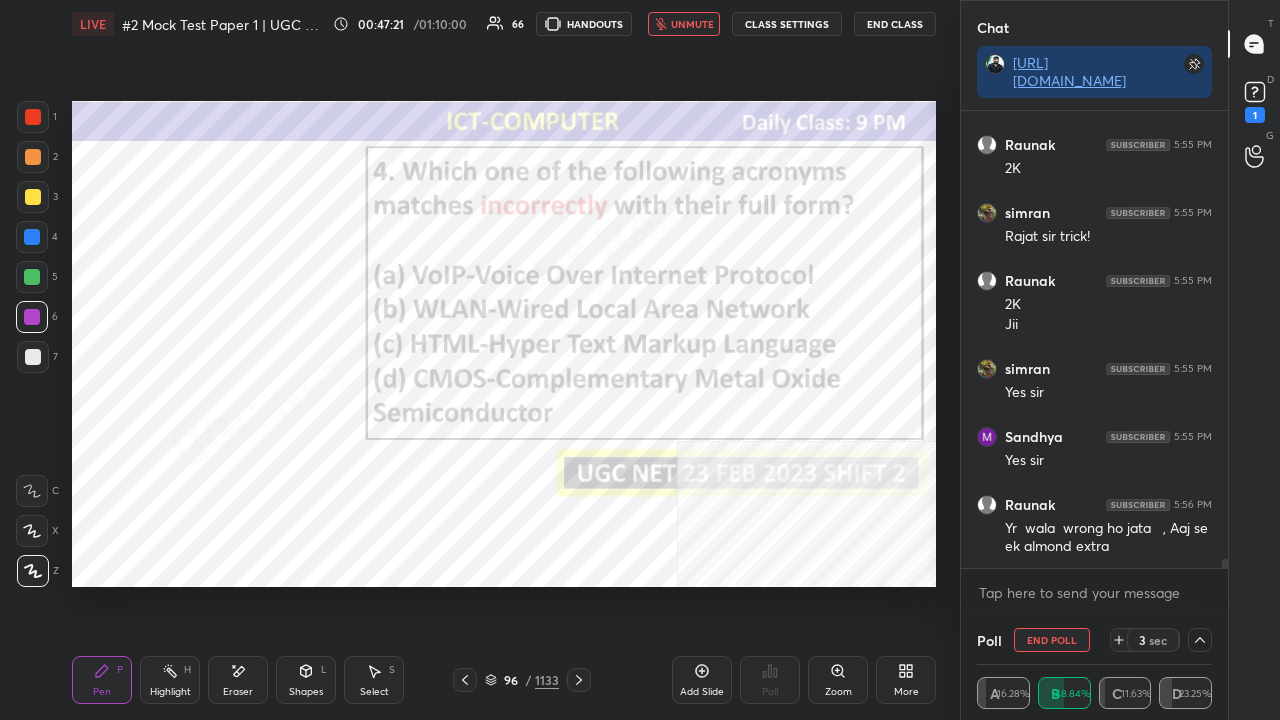 click on "unmute" at bounding box center [692, 24] 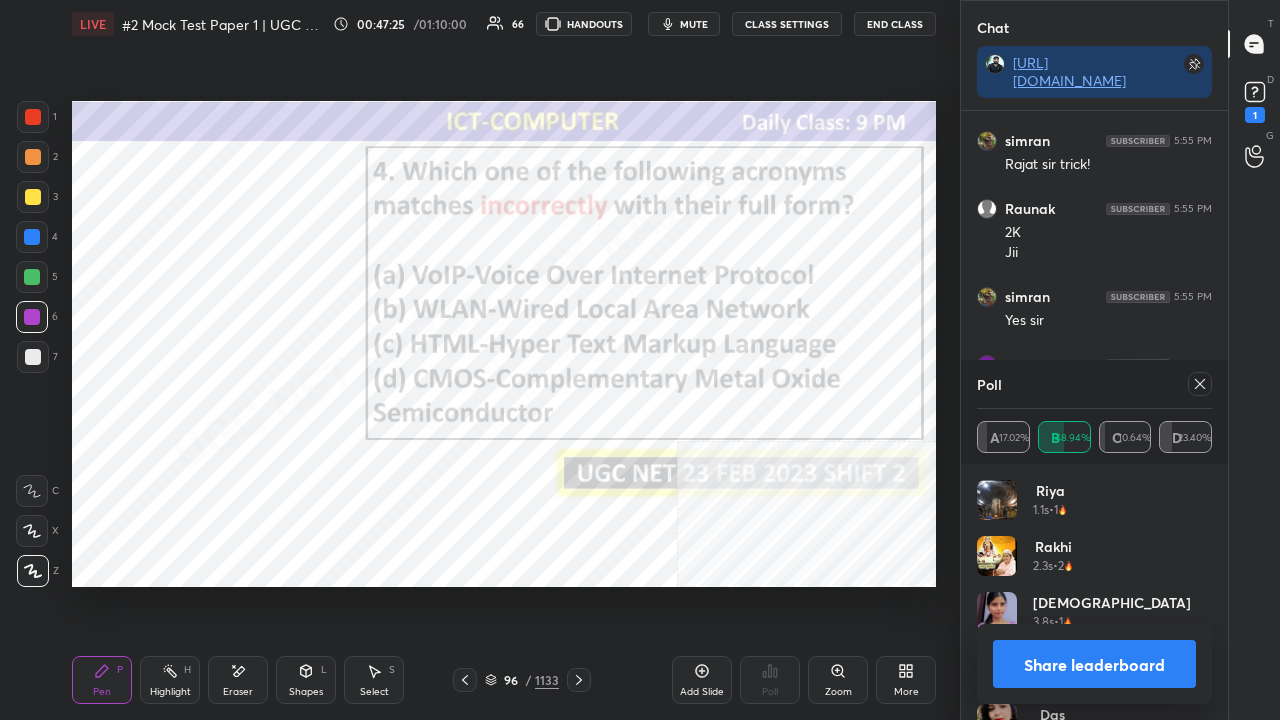 click at bounding box center (1200, 384) 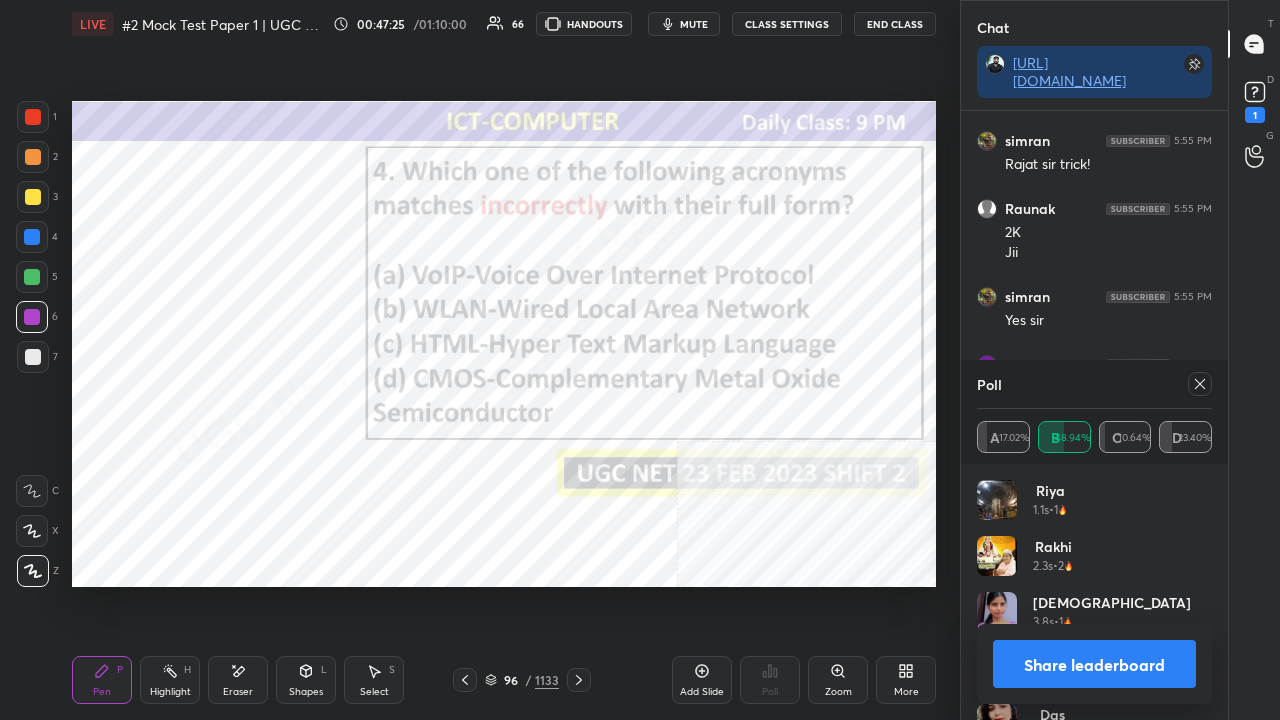 type on "x" 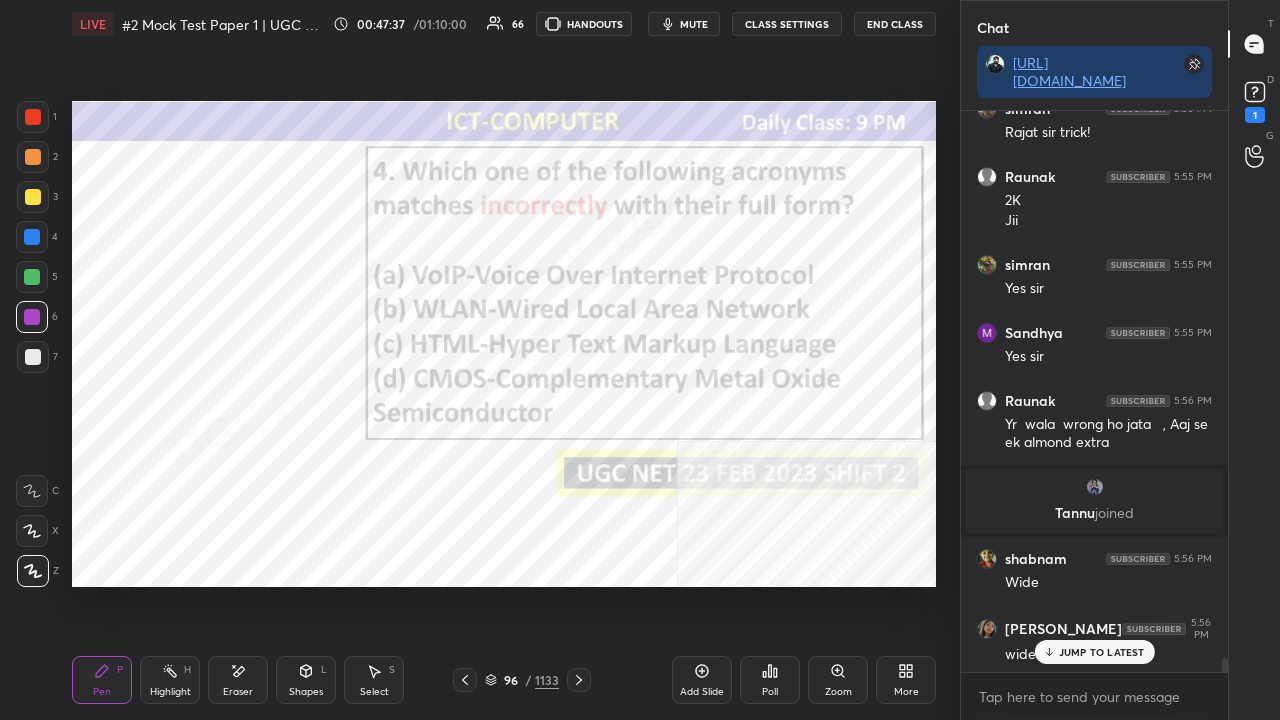 click on "JUMP TO LATEST" at bounding box center (1102, 652) 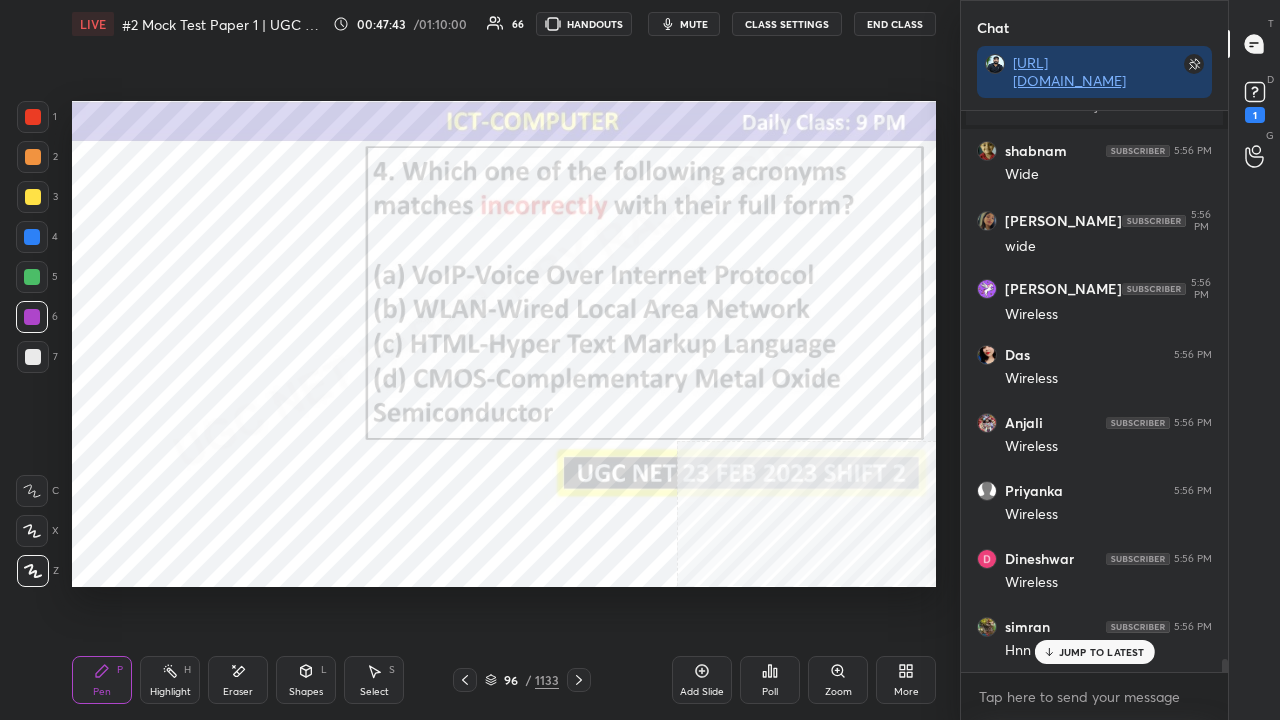 click on "96 / 1133" at bounding box center (522, 680) 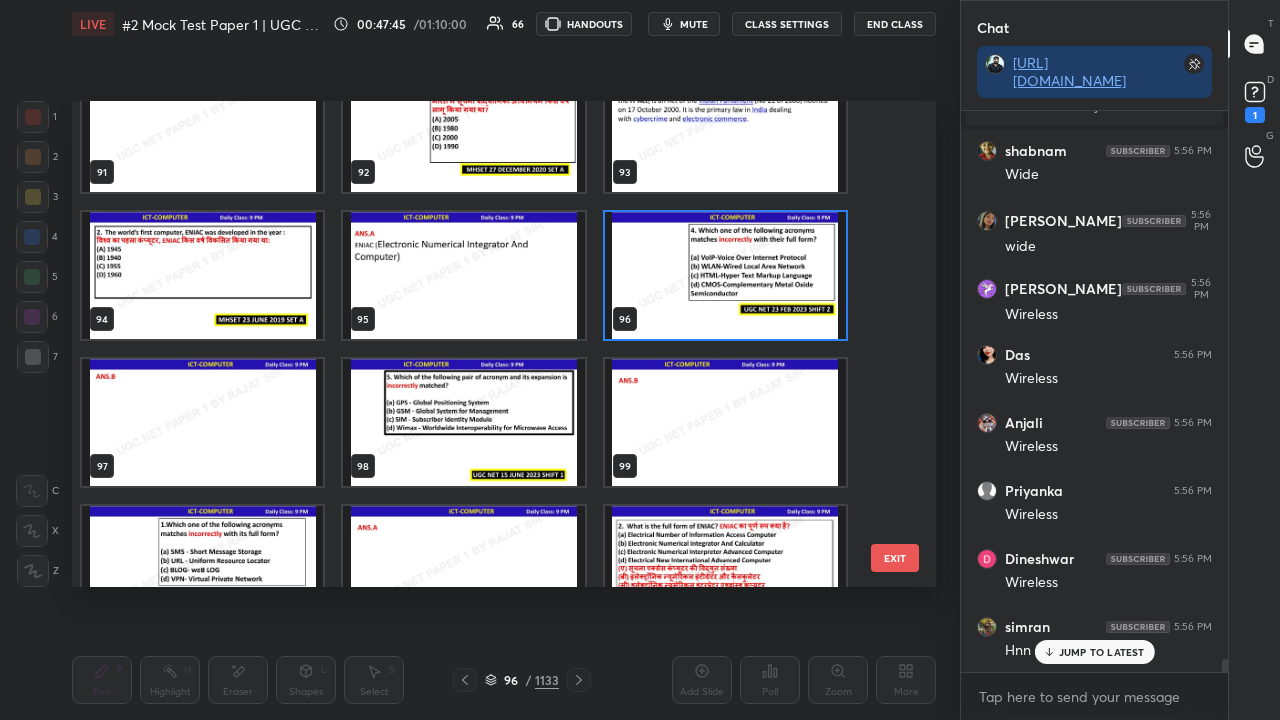 click at bounding box center (463, 422) 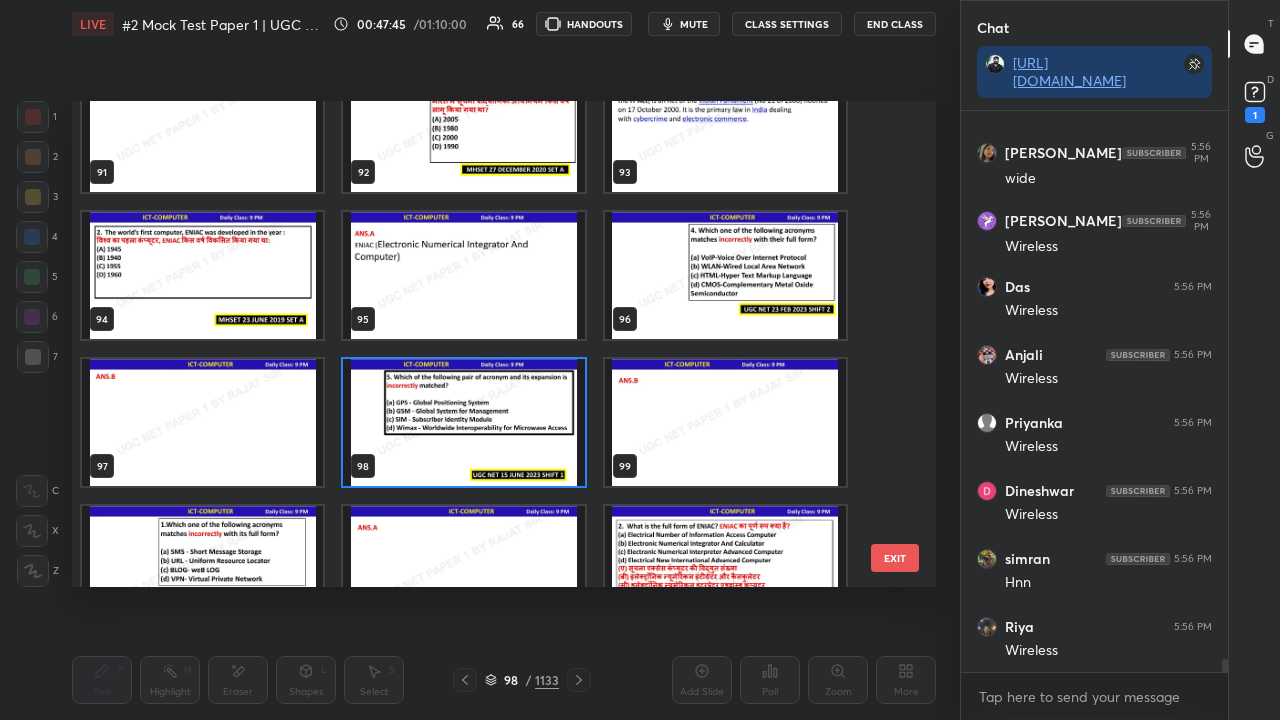 click at bounding box center [463, 422] 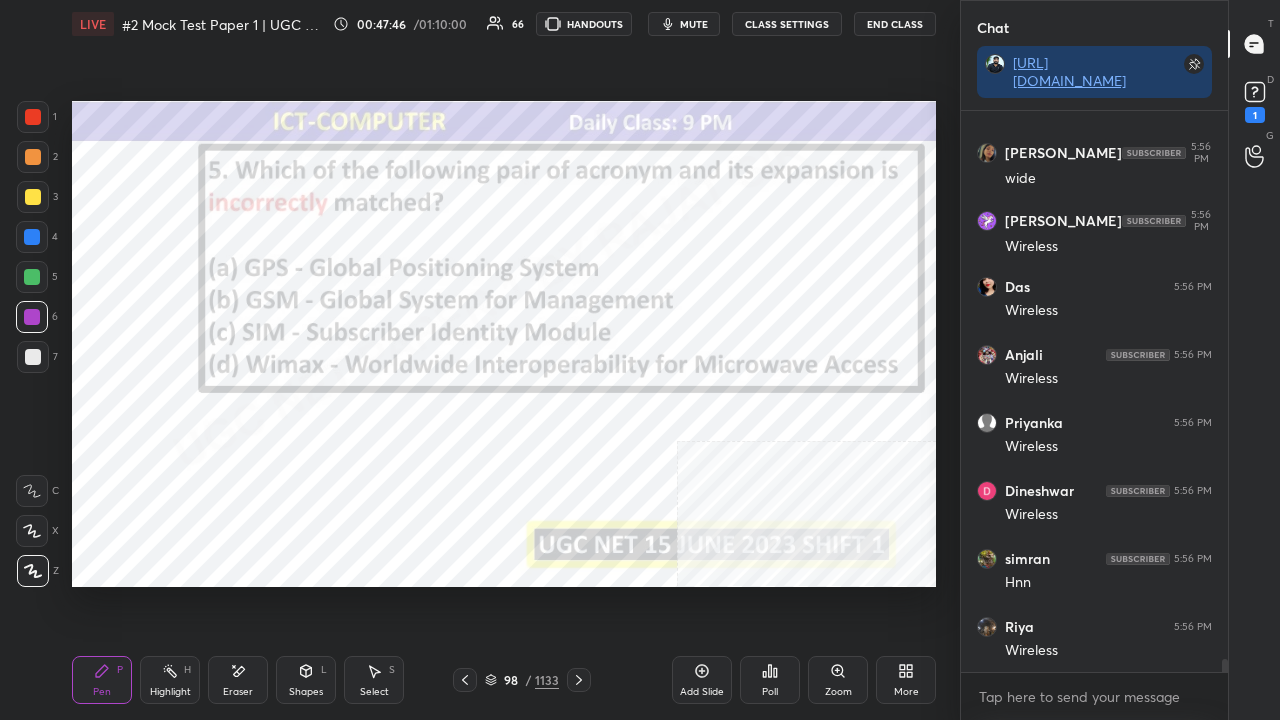 click on "Poll" at bounding box center (770, 680) 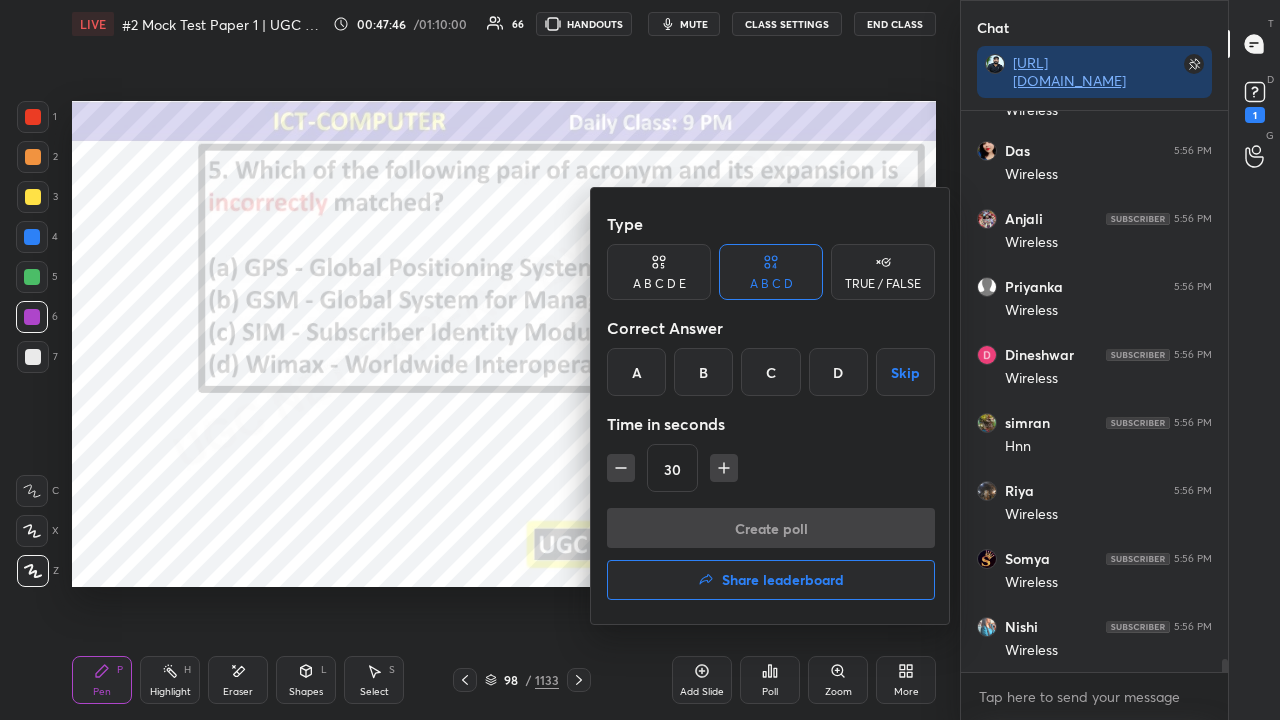 drag, startPoint x: 713, startPoint y: 370, endPoint x: 713, endPoint y: 384, distance: 14 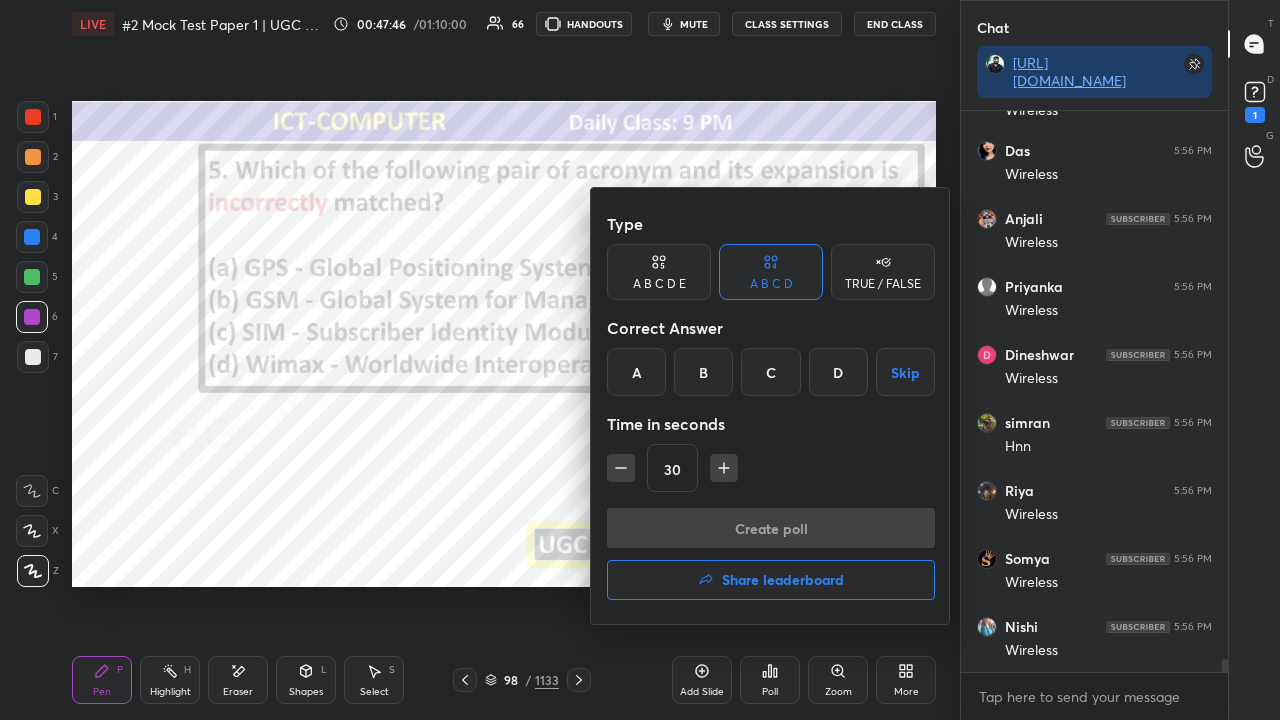 click on "B" at bounding box center (703, 372) 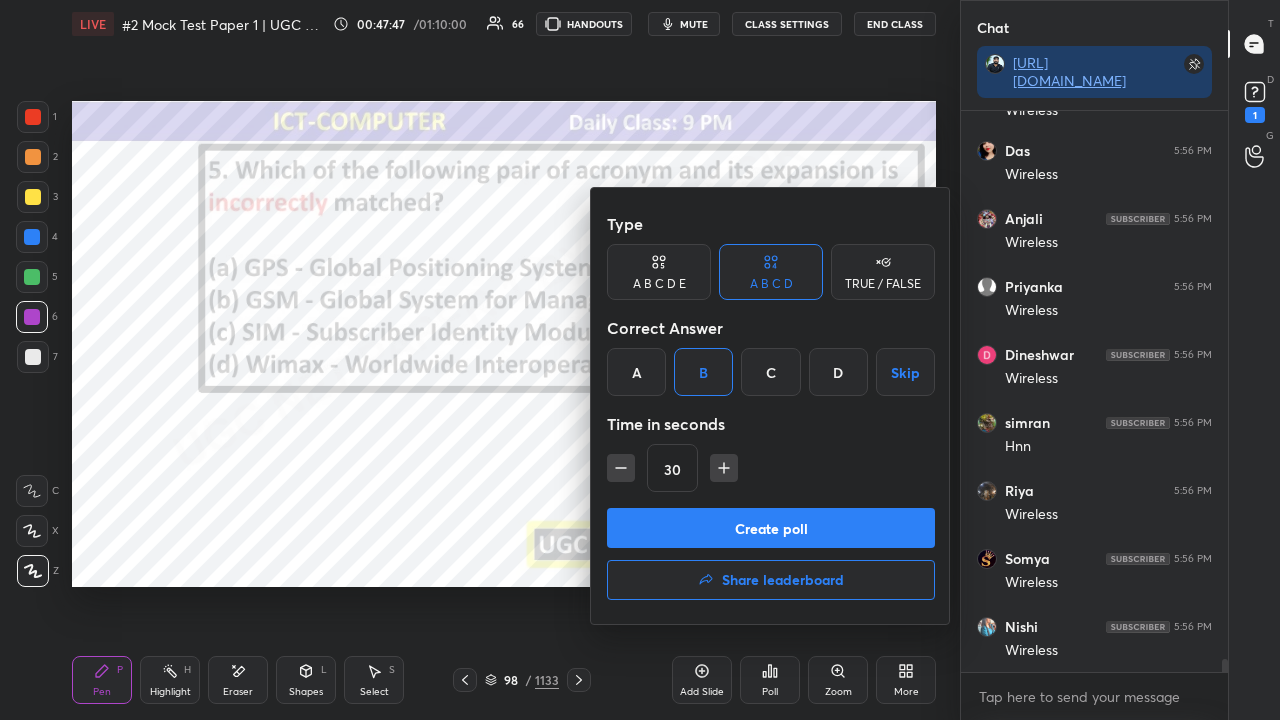 drag, startPoint x: 494, startPoint y: 456, endPoint x: 505, endPoint y: 455, distance: 11.045361 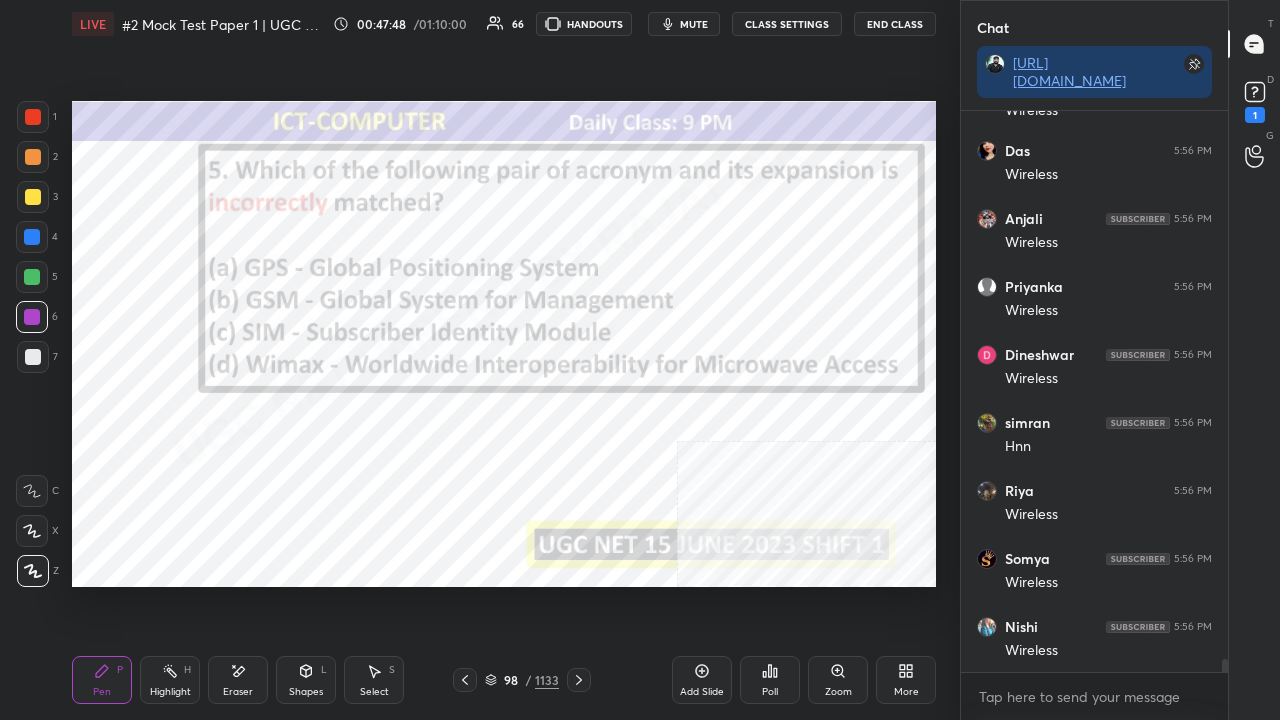 click on "1133" at bounding box center [547, 680] 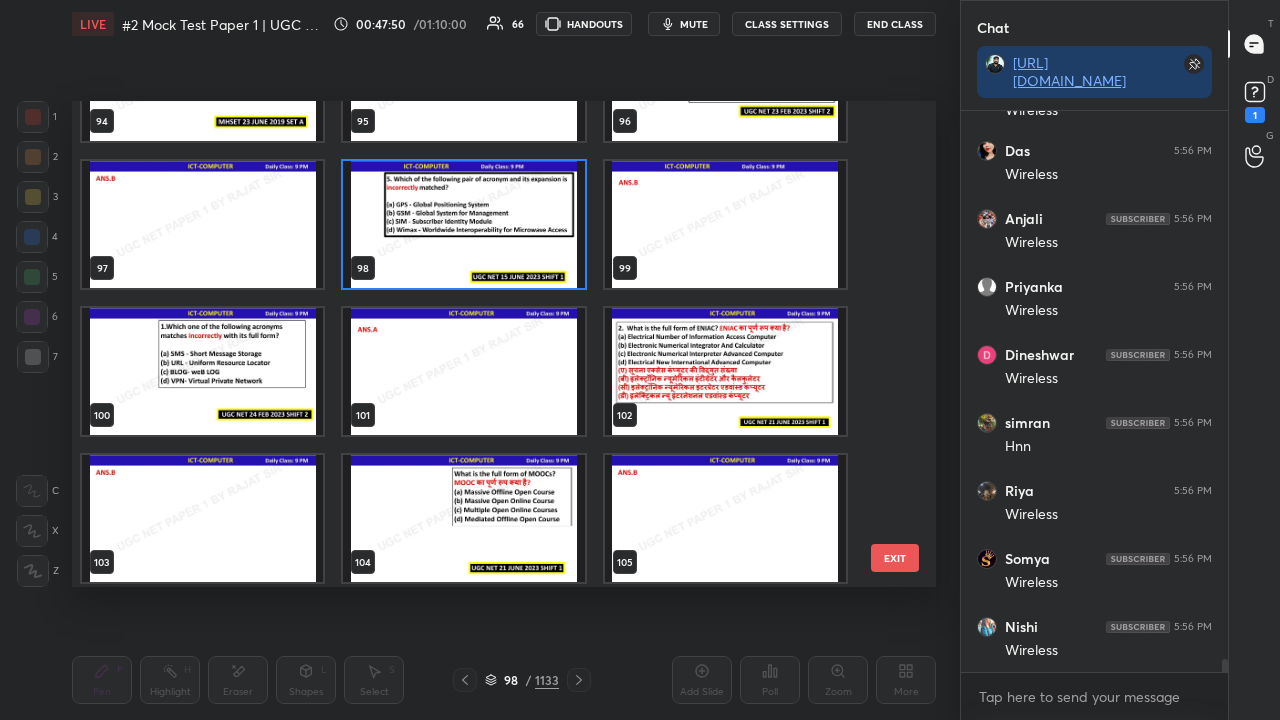click at bounding box center (202, 371) 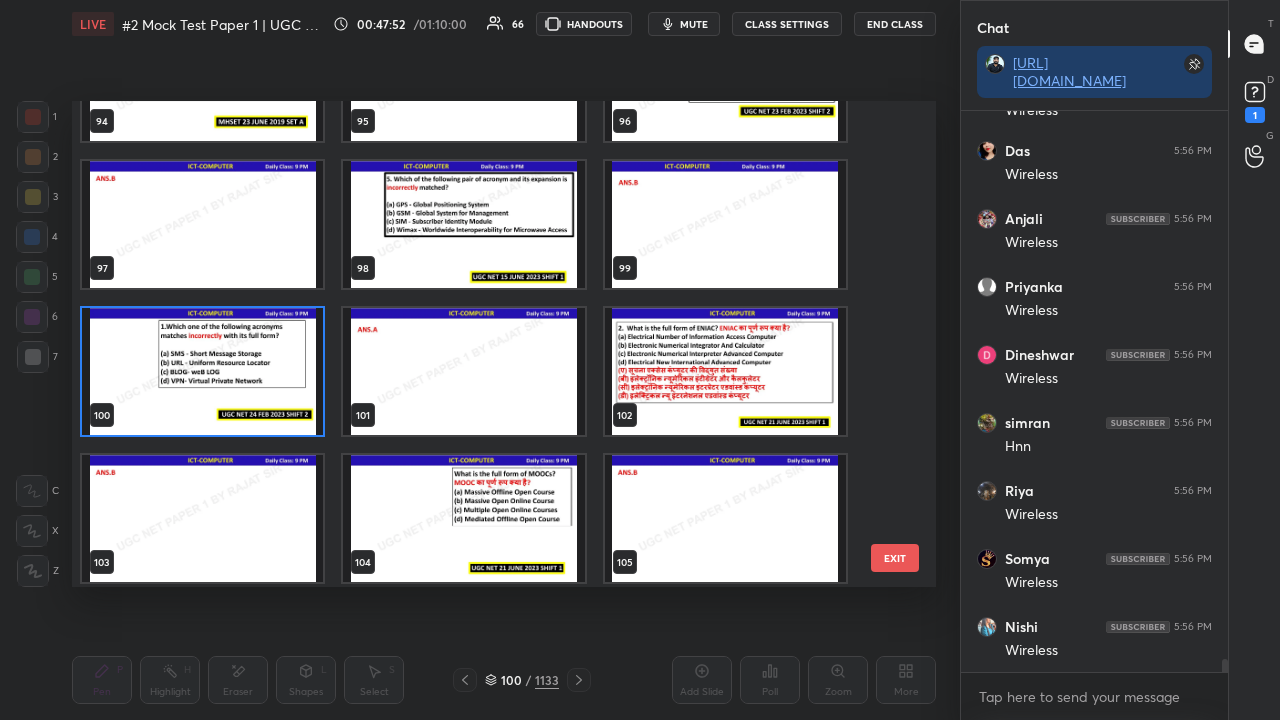 click at bounding box center [463, 224] 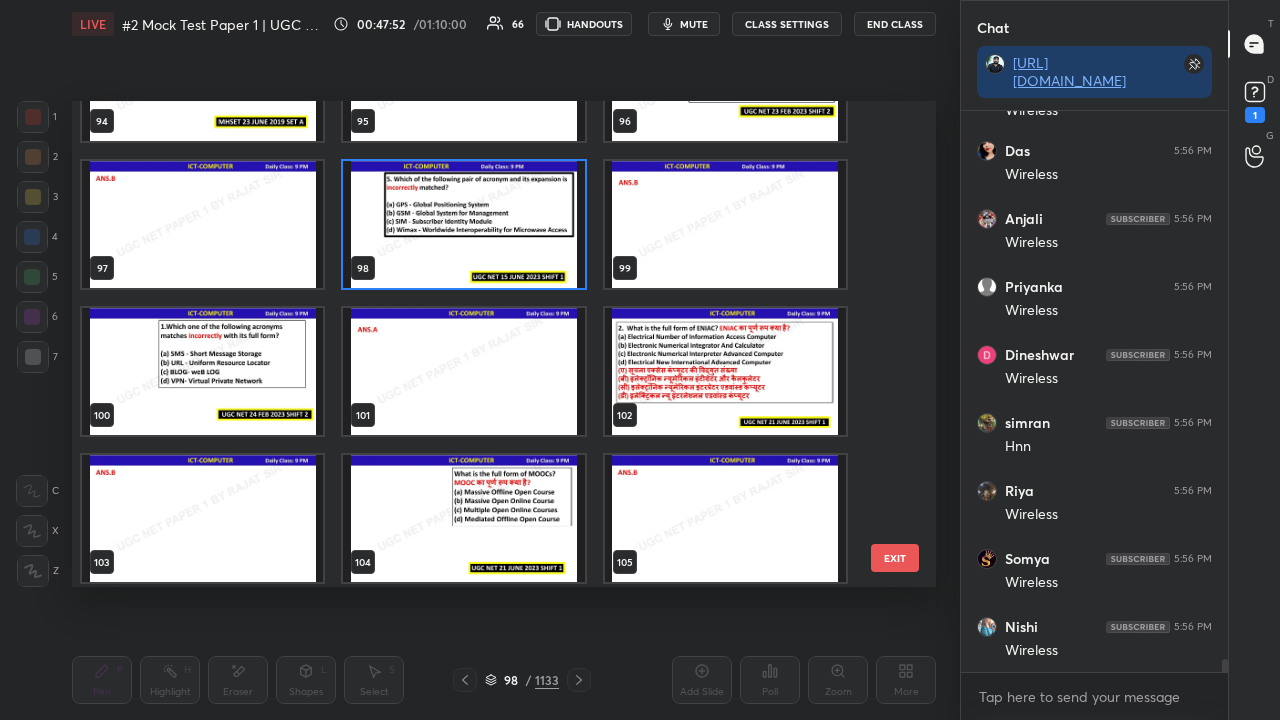 click at bounding box center [463, 224] 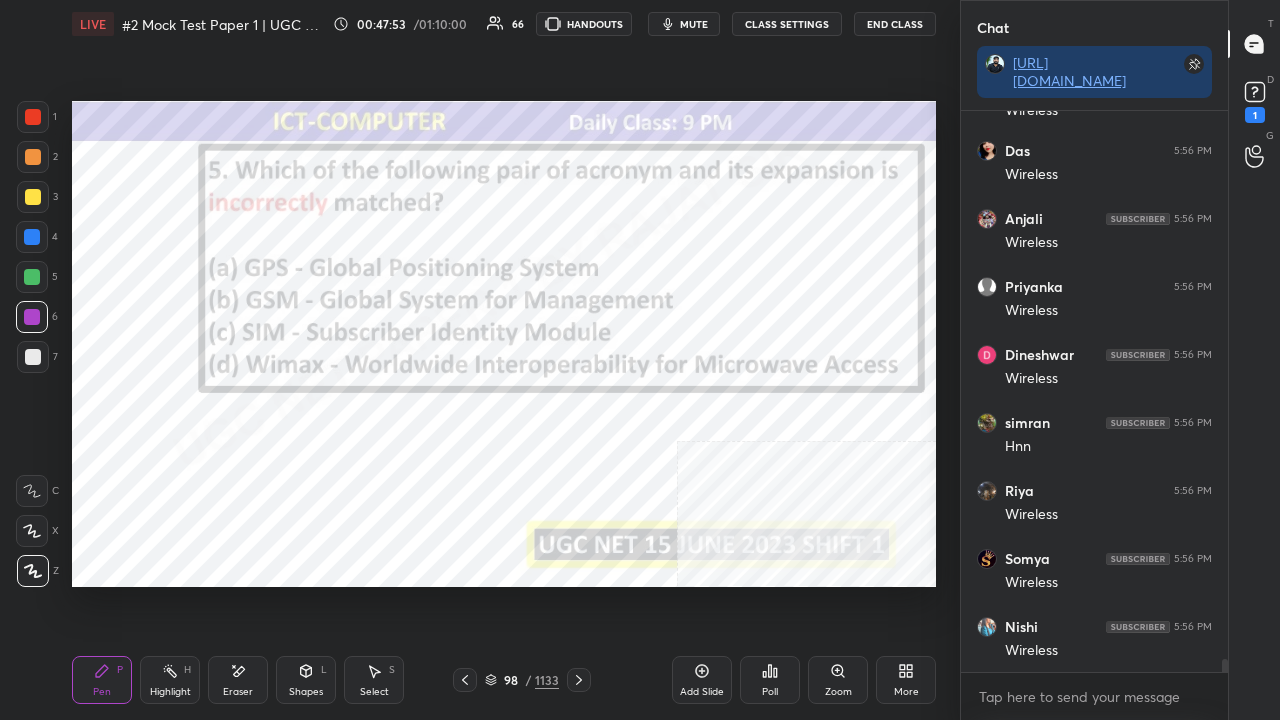 click 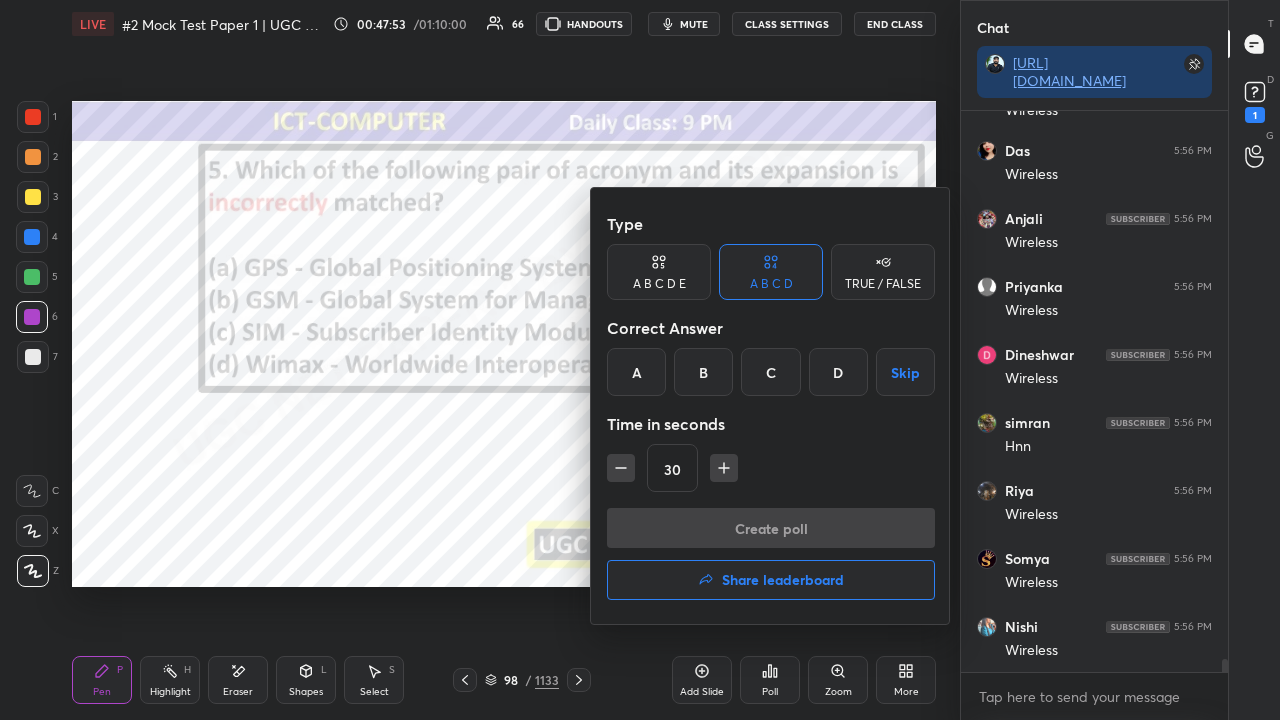 click on "B" at bounding box center [703, 372] 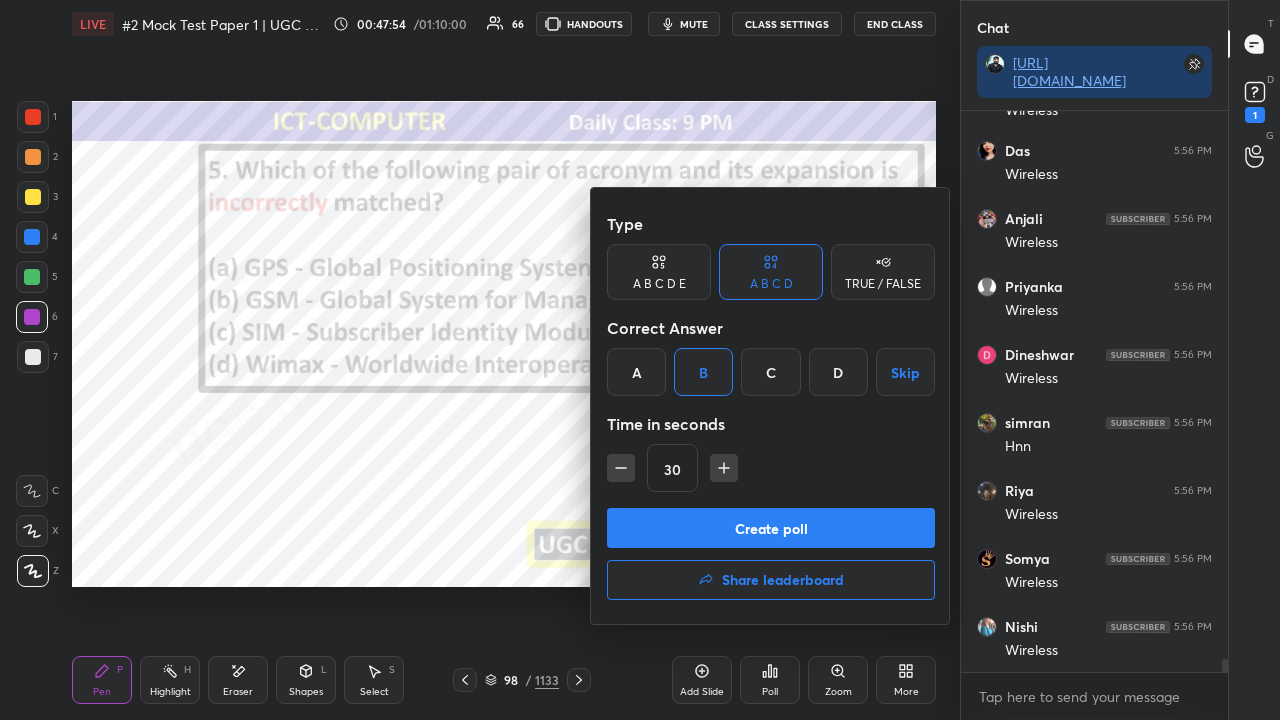 drag, startPoint x: 616, startPoint y: 467, endPoint x: 660, endPoint y: 529, distance: 76.02631 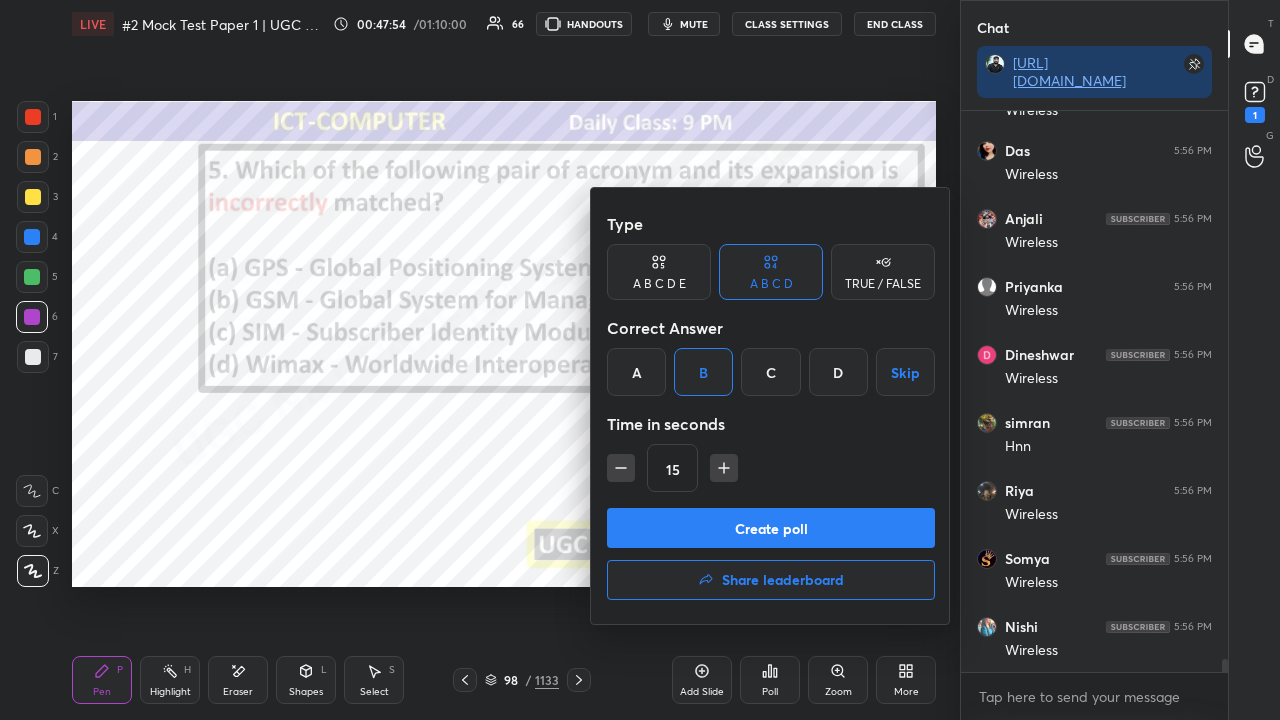 click on "Create poll" at bounding box center [771, 528] 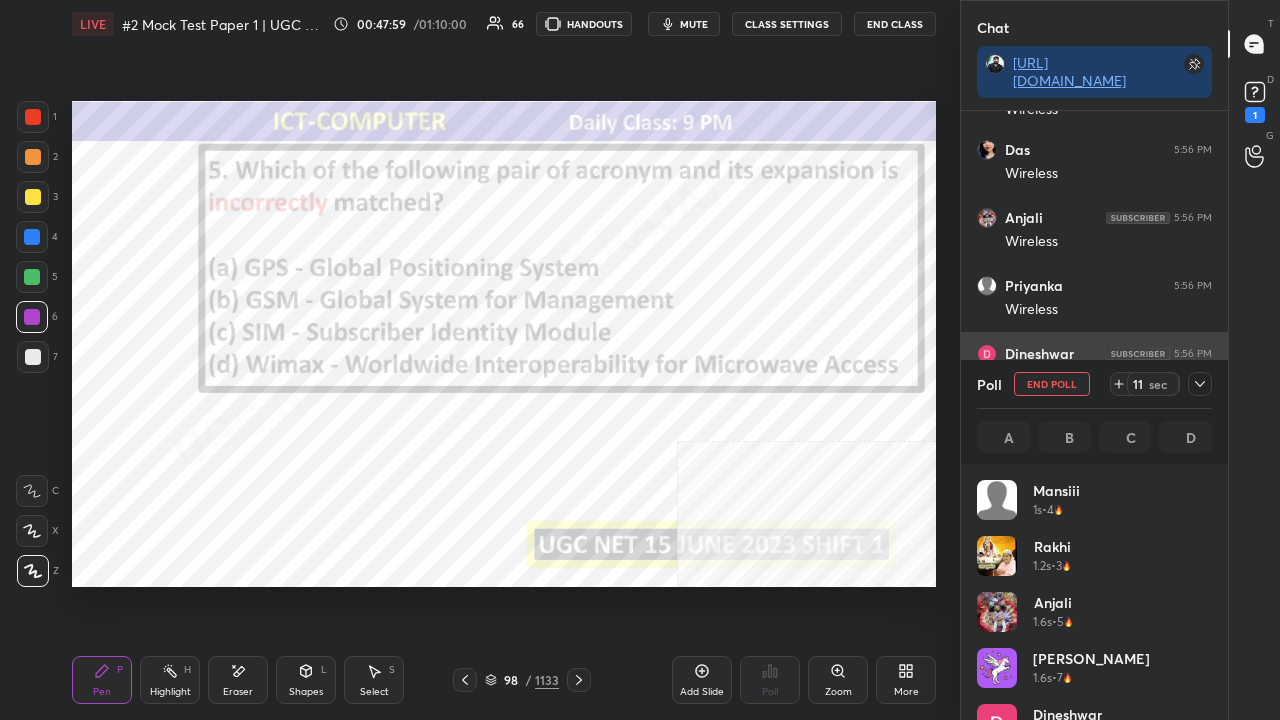click 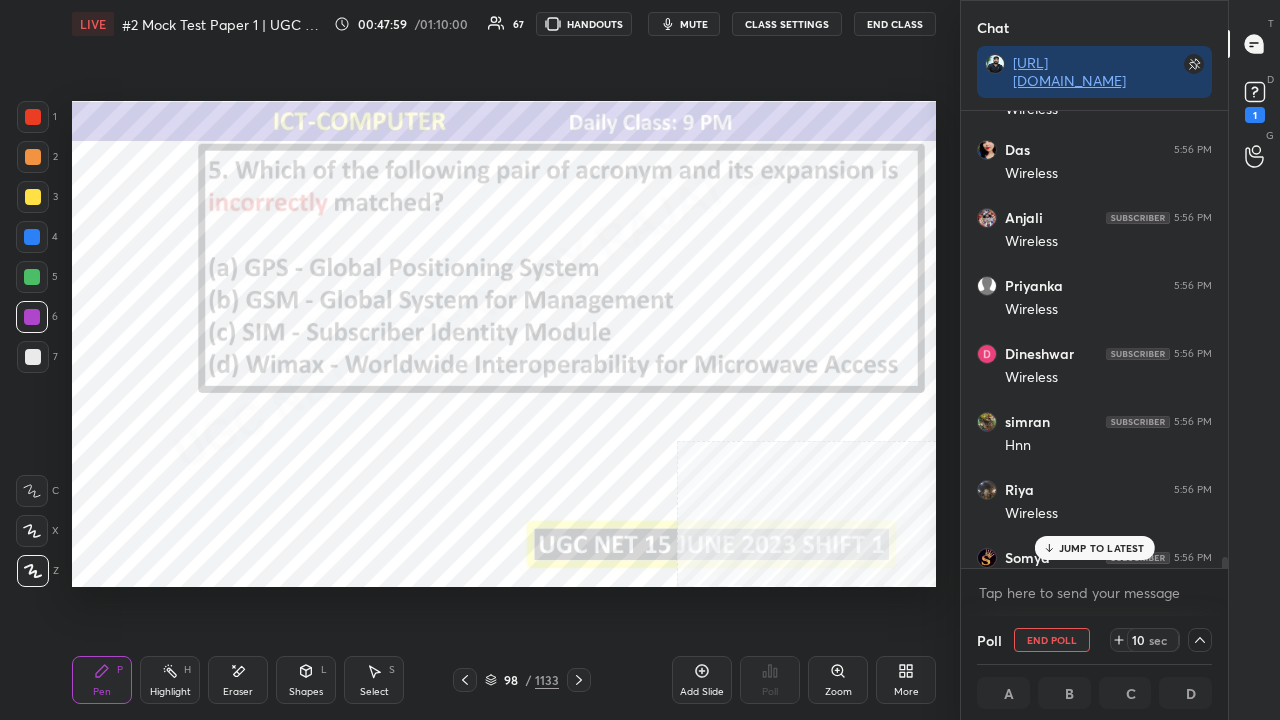 click on "JUMP TO LATEST" at bounding box center (1102, 548) 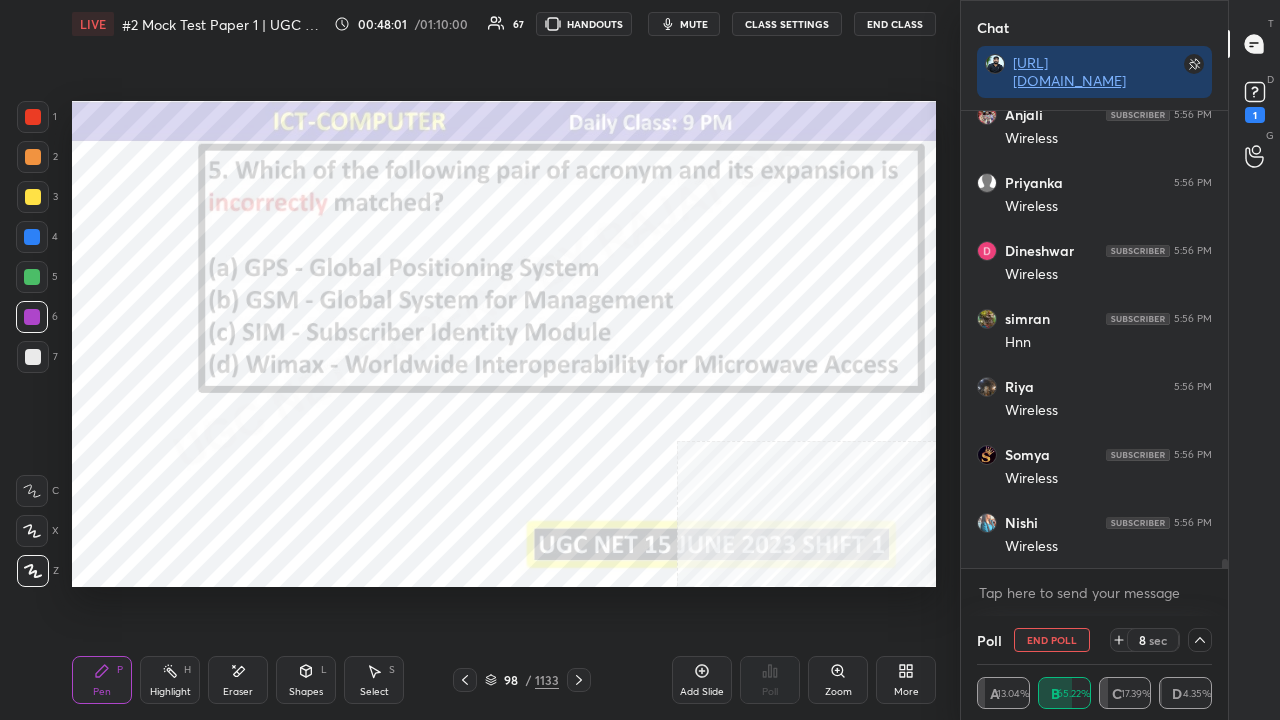 drag, startPoint x: 529, startPoint y: 680, endPoint x: 564, endPoint y: 604, distance: 83.67198 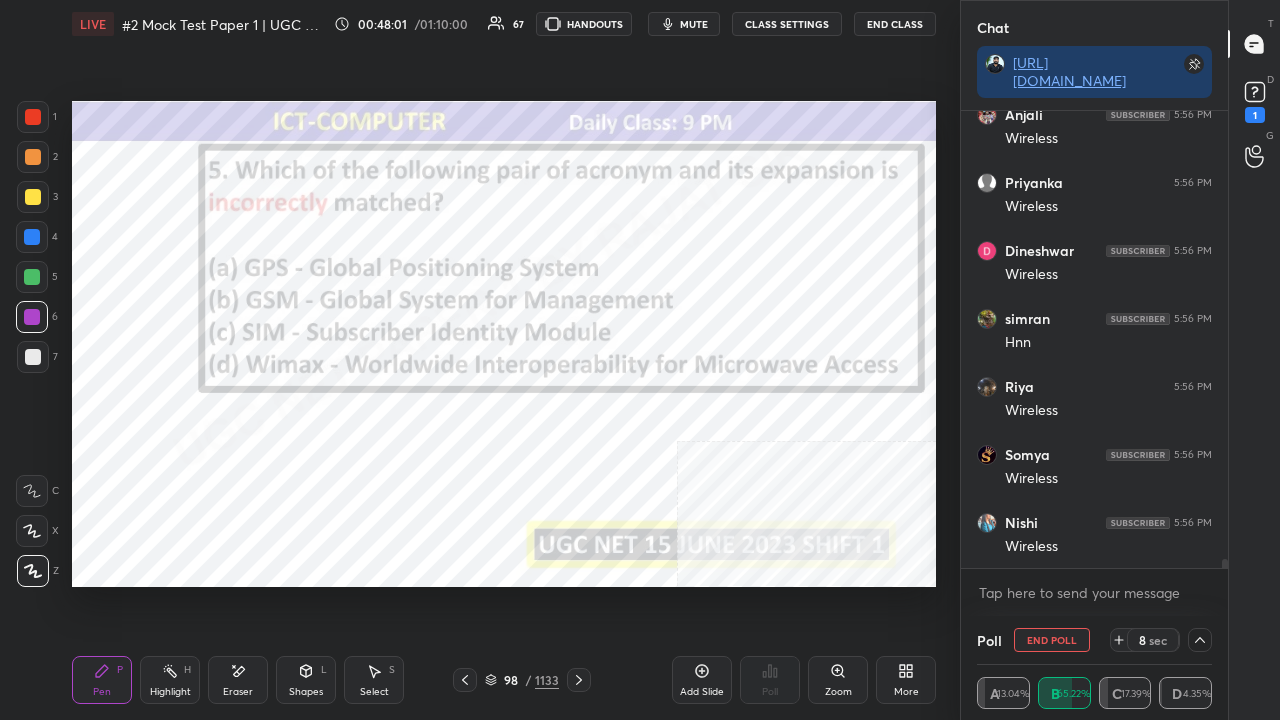 click on "/" at bounding box center [528, 680] 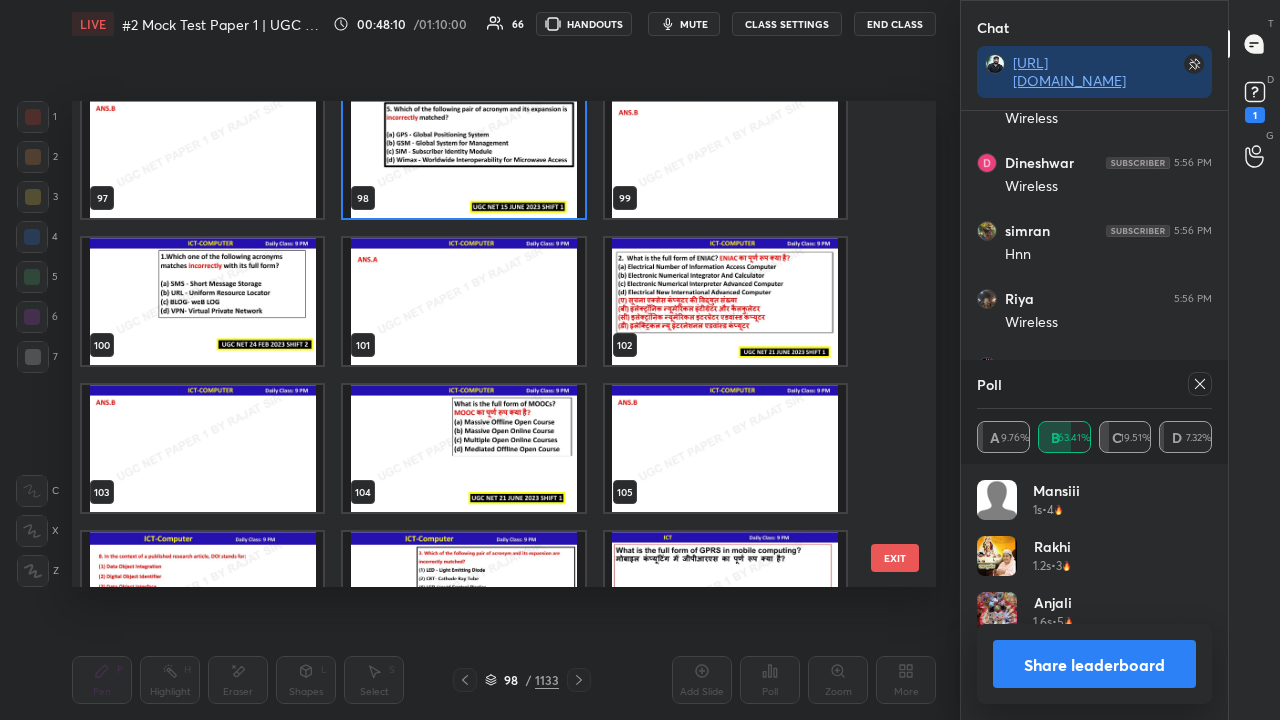 click at bounding box center (202, 301) 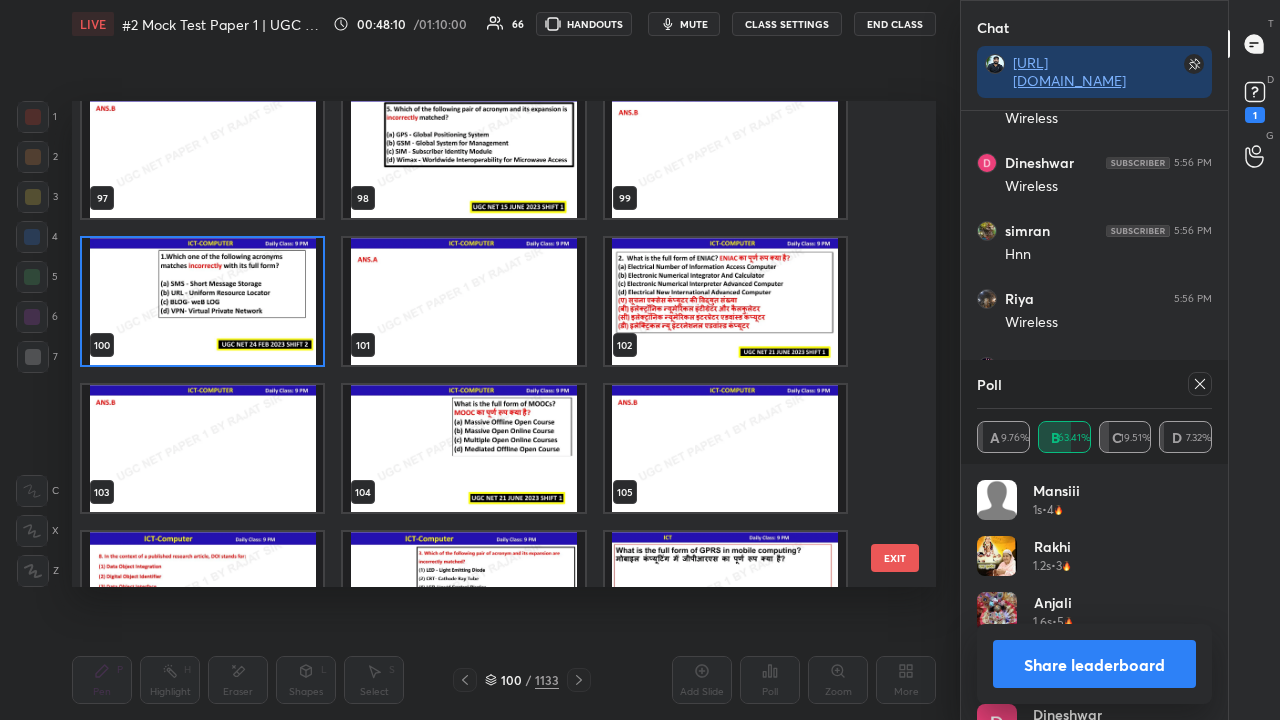 click at bounding box center [202, 301] 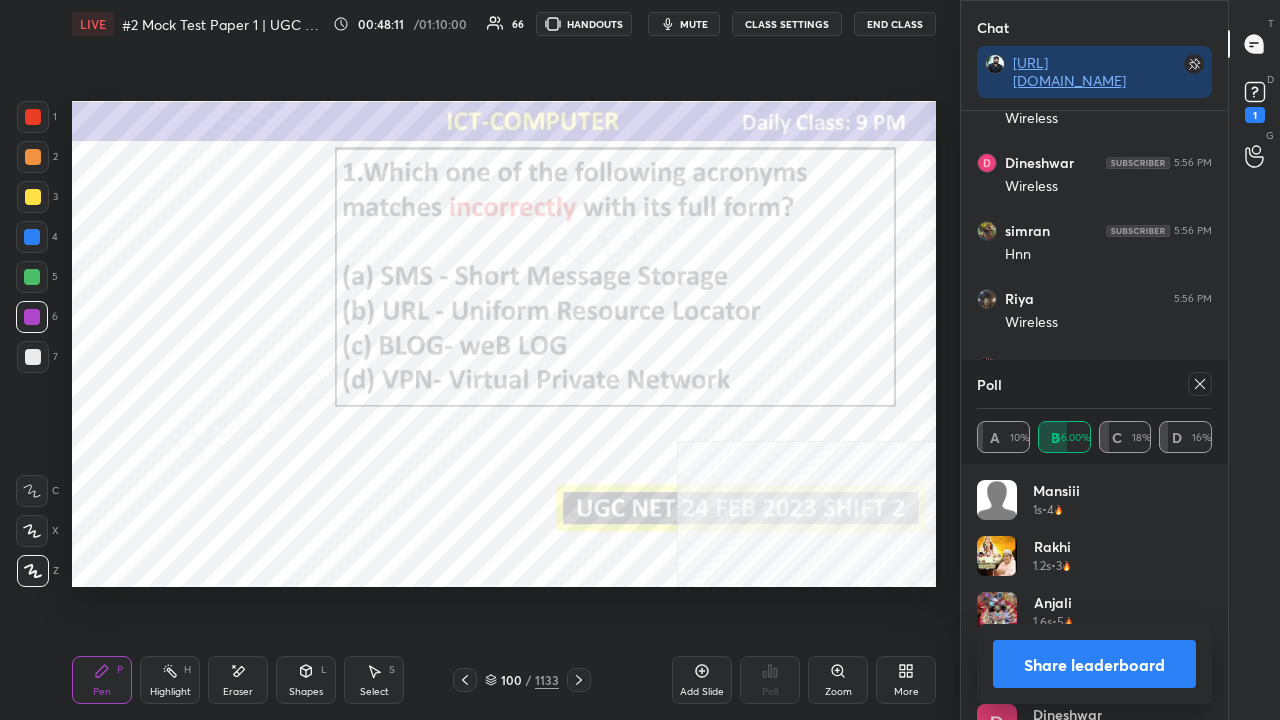 drag, startPoint x: 1198, startPoint y: 382, endPoint x: 1182, endPoint y: 379, distance: 16.27882 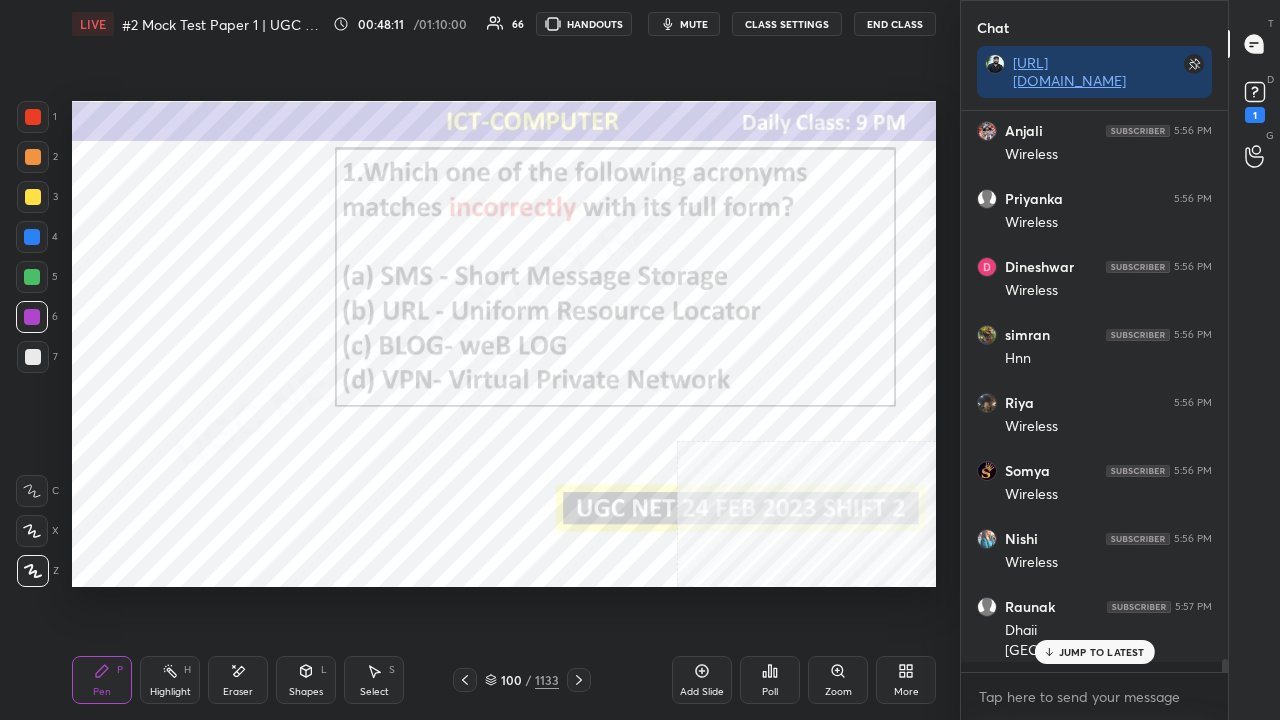click on "Poll" at bounding box center [770, 680] 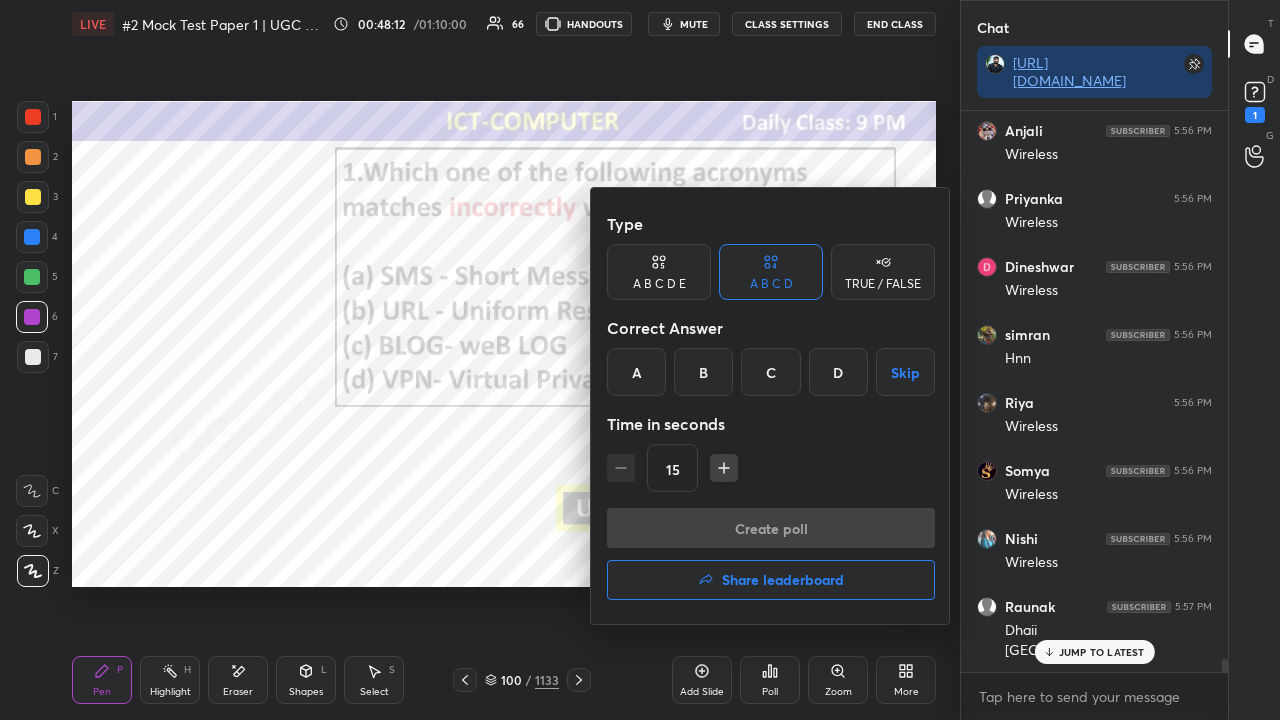 click on "A" at bounding box center [636, 372] 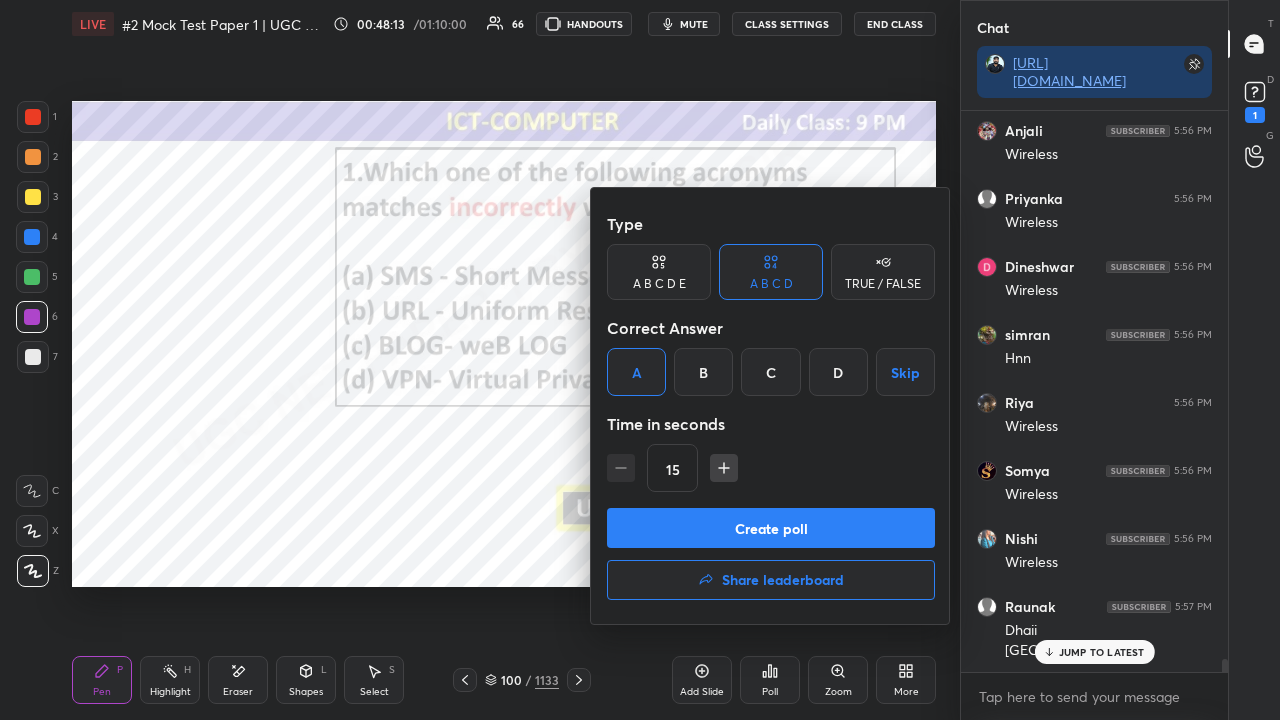 drag, startPoint x: 726, startPoint y: 474, endPoint x: 720, endPoint y: 496, distance: 22.803509 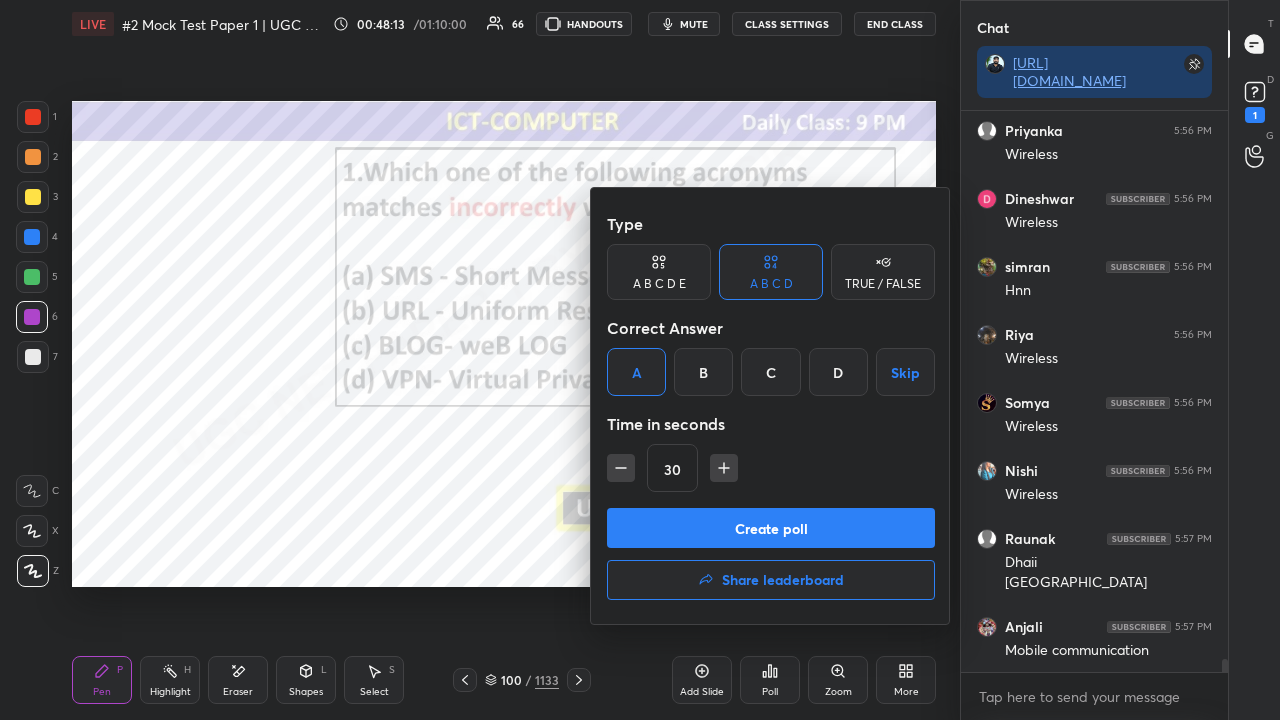 click on "Create poll" at bounding box center [771, 528] 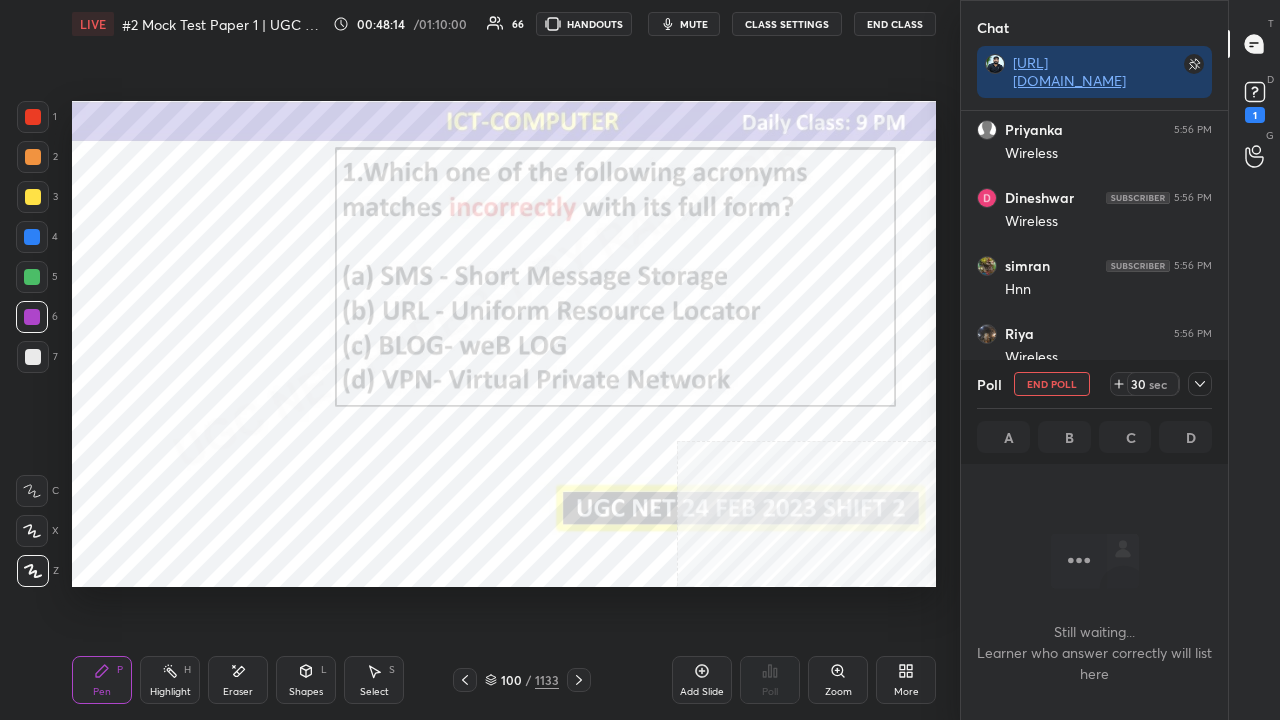 click 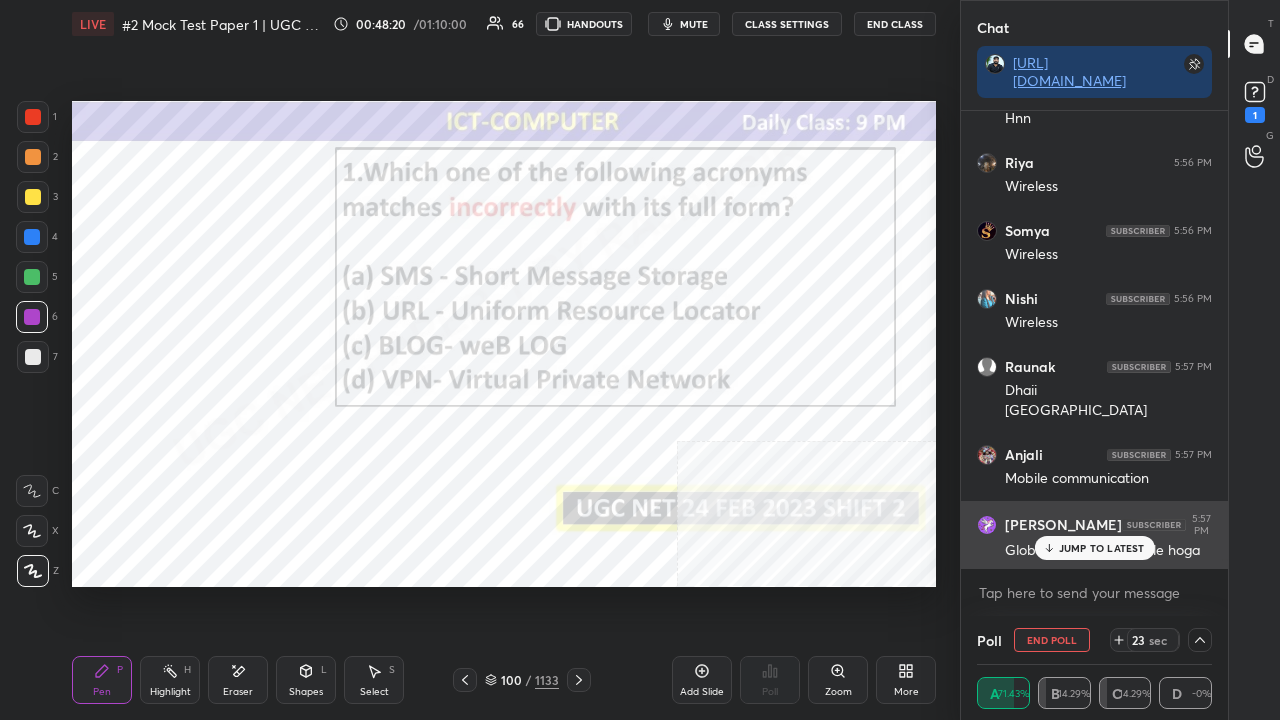 click 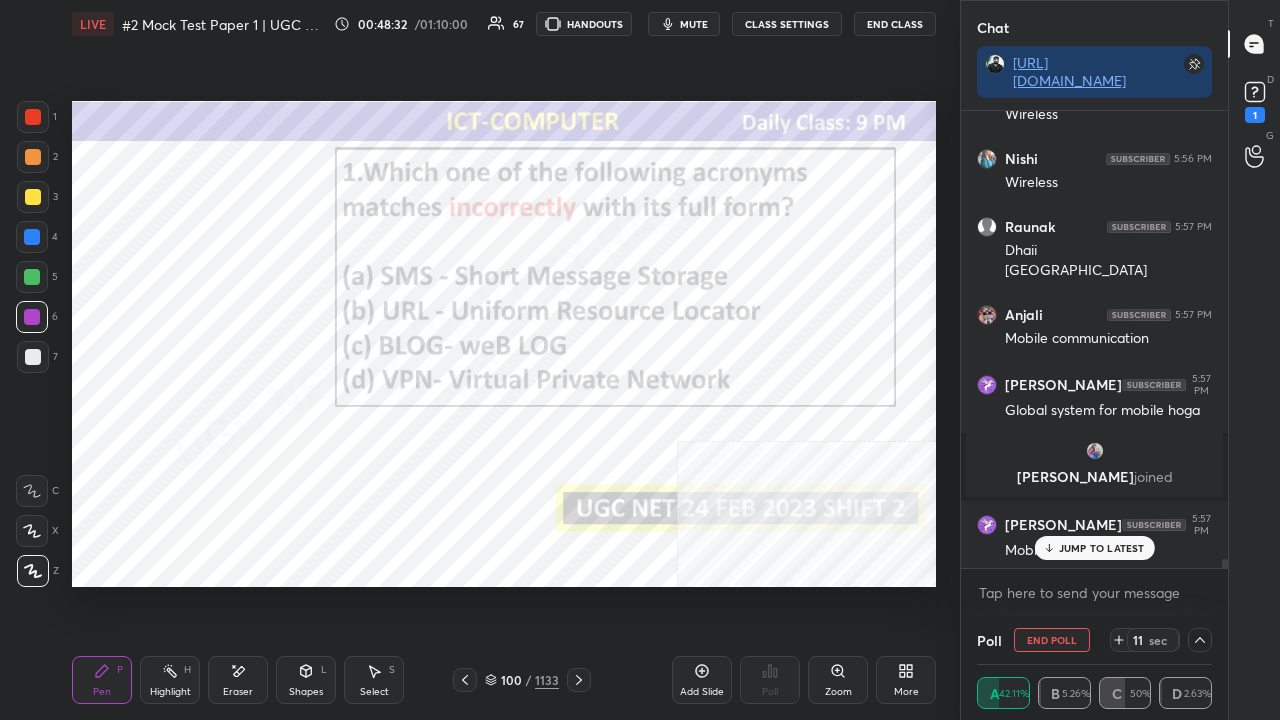click on "JUMP TO LATEST" at bounding box center [1102, 548] 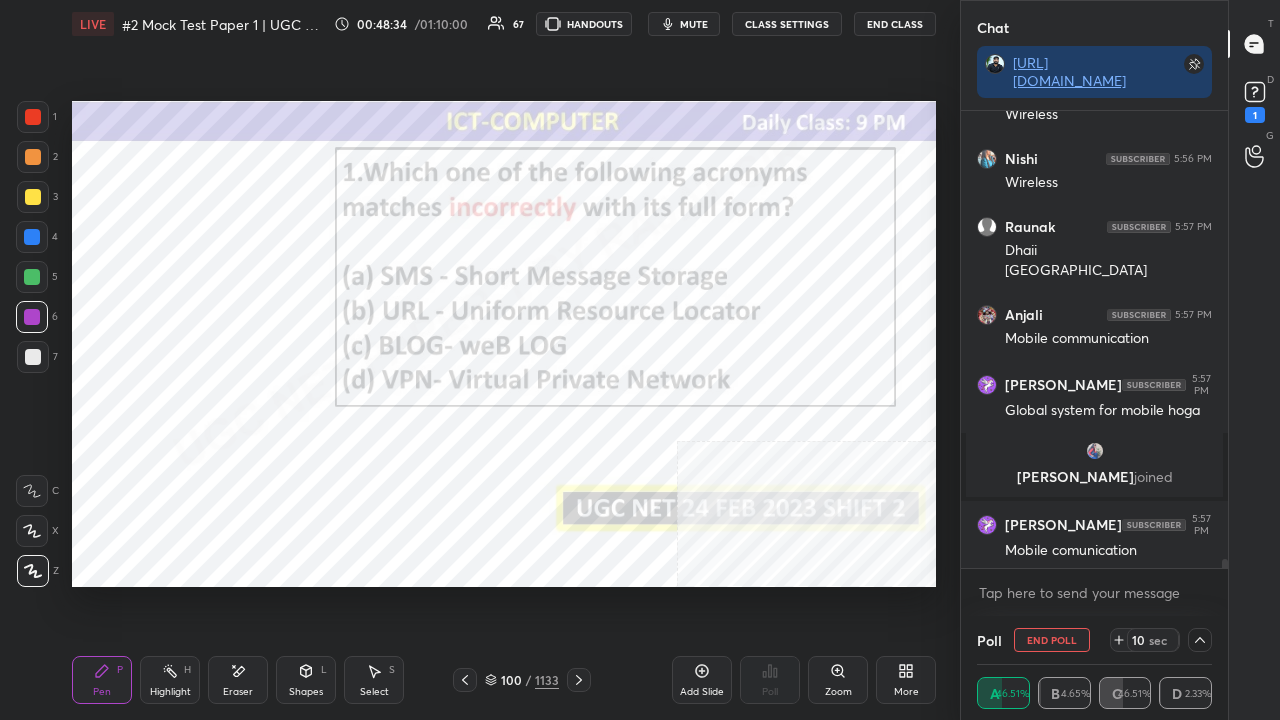 click on "mute" at bounding box center [694, 24] 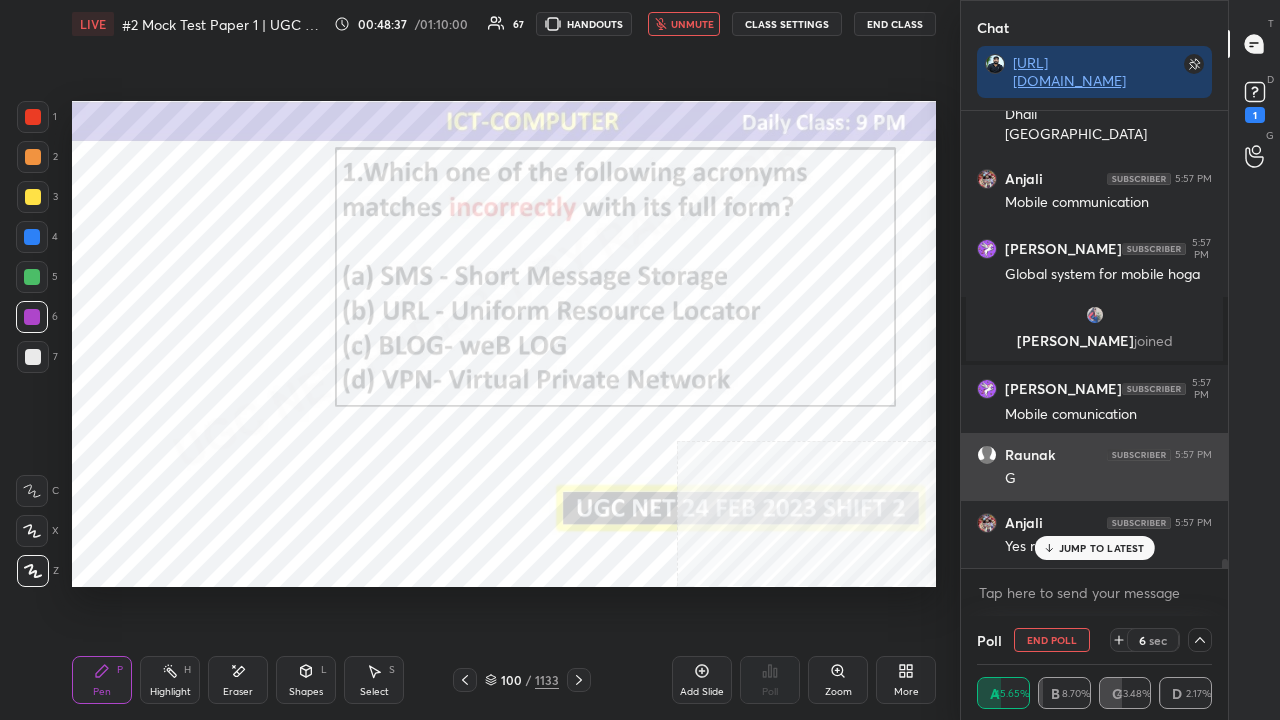 drag, startPoint x: 1066, startPoint y: 545, endPoint x: 1006, endPoint y: 475, distance: 92.19544 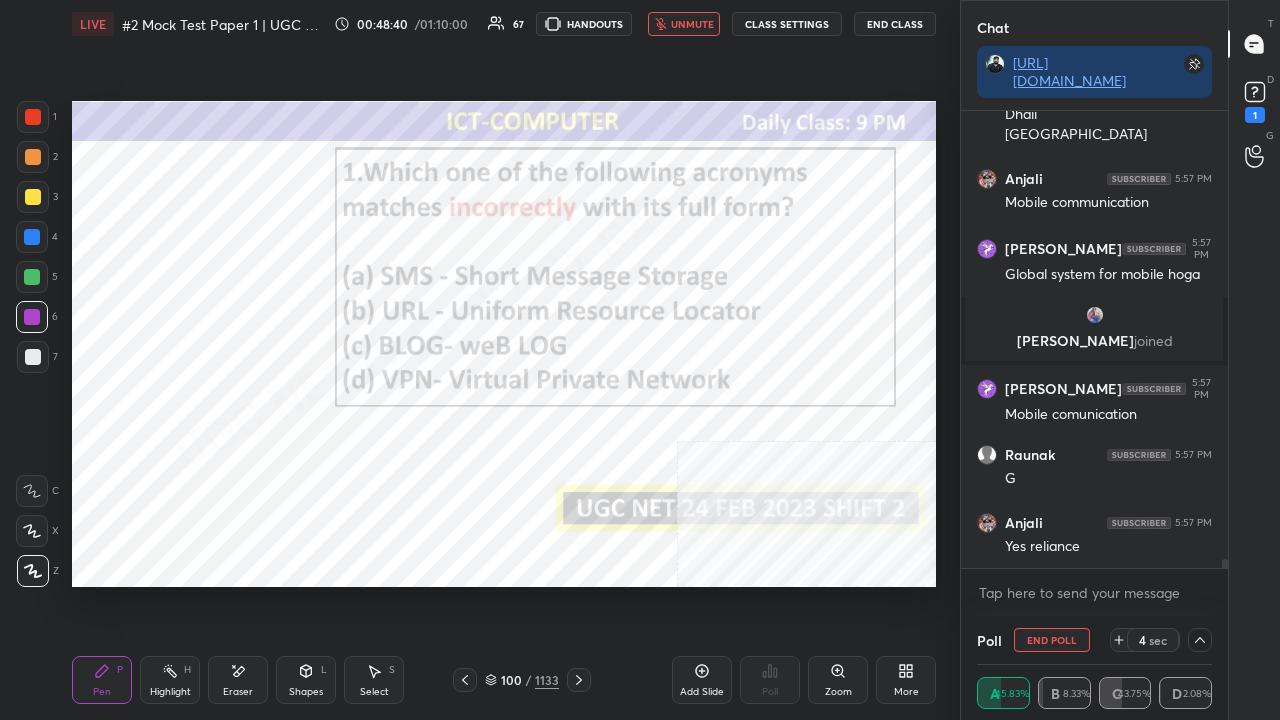 drag, startPoint x: 686, startPoint y: 22, endPoint x: 722, endPoint y: 68, distance: 58.412327 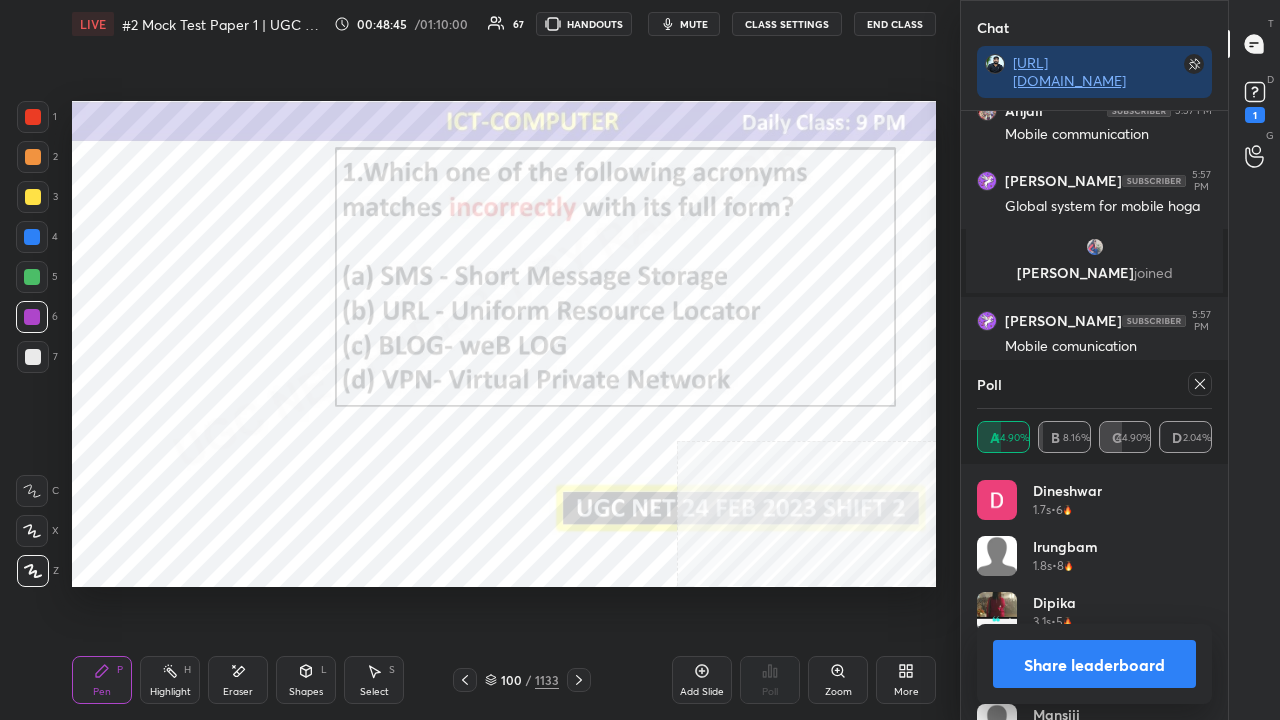 click on "100 / 1133" at bounding box center [522, 680] 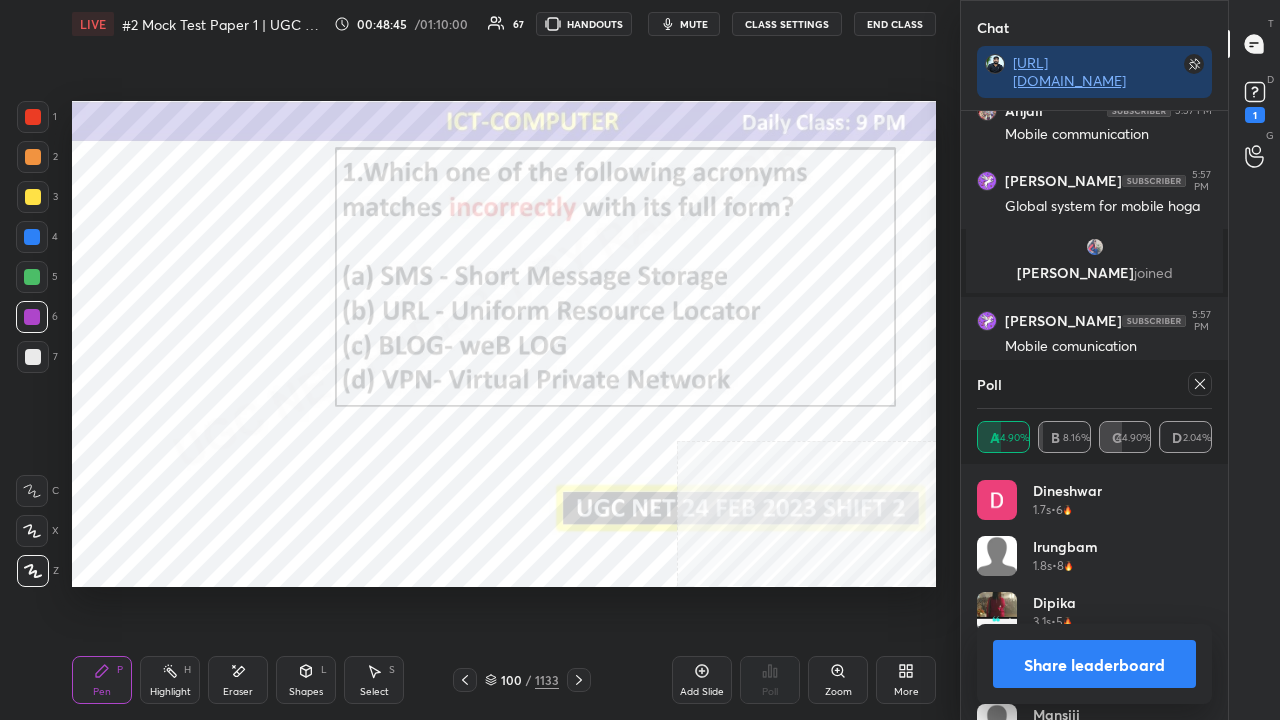 click at bounding box center [579, 680] 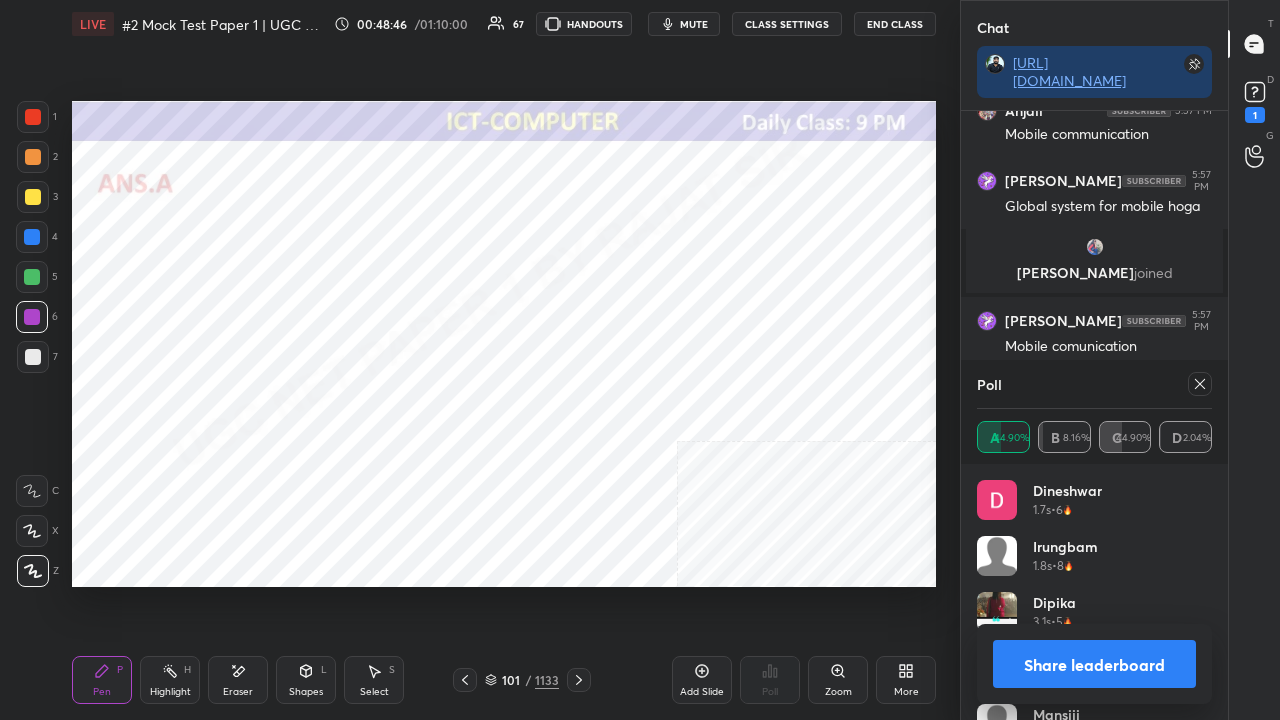 click 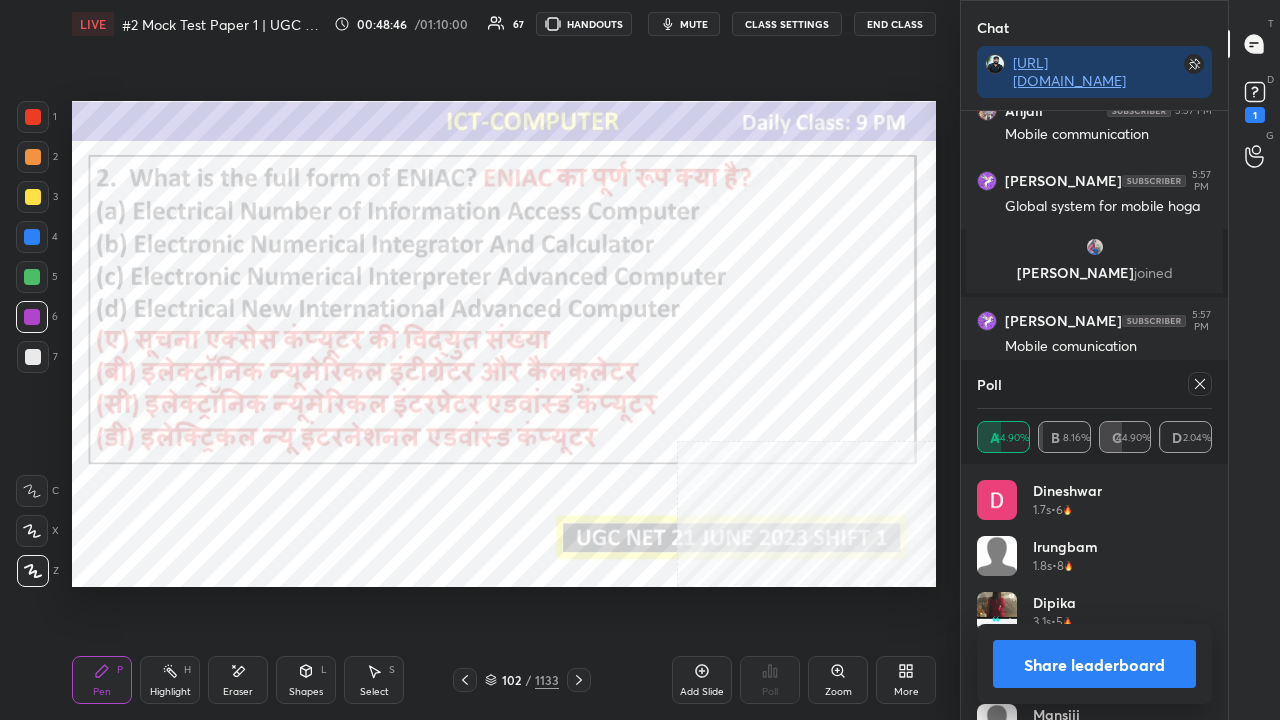 click 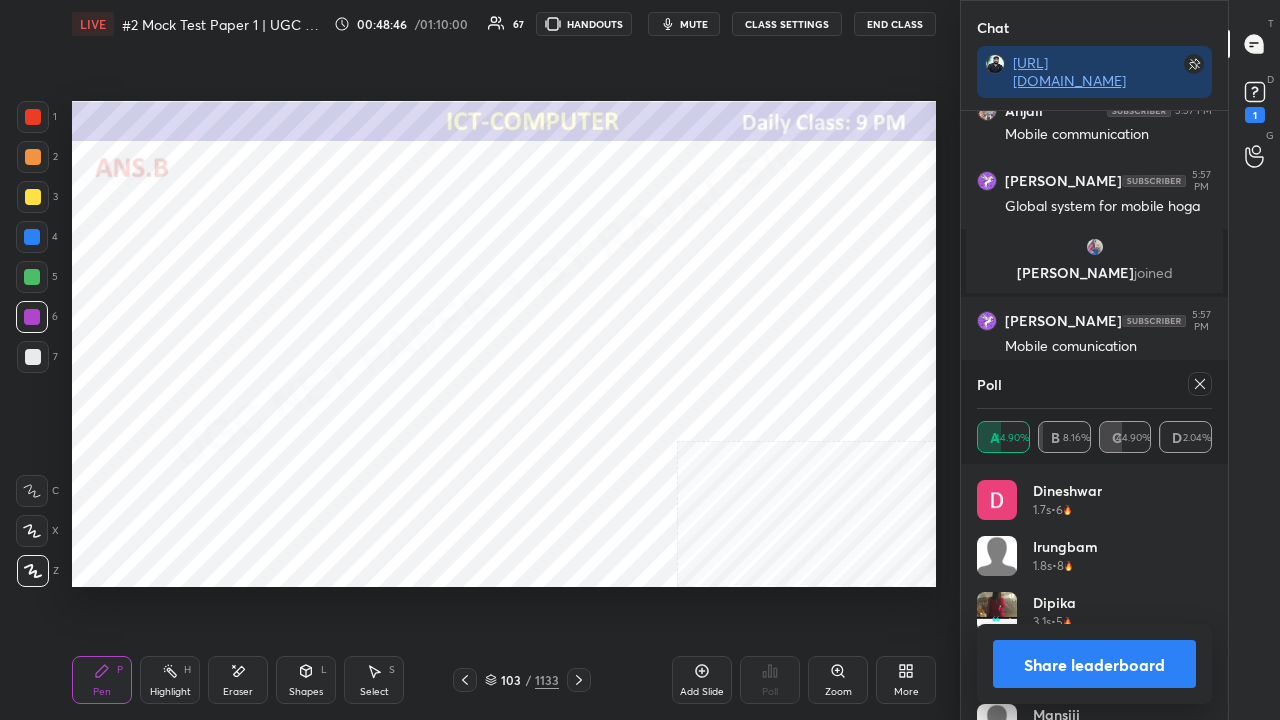 click 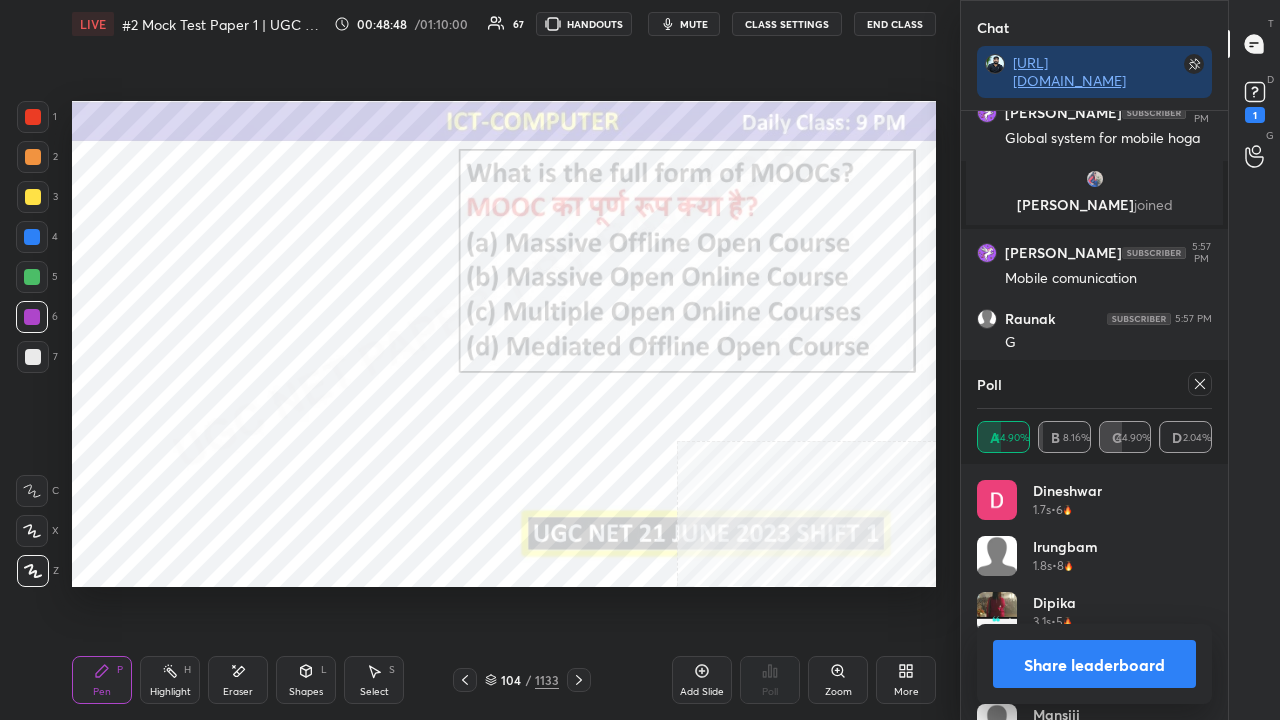 click 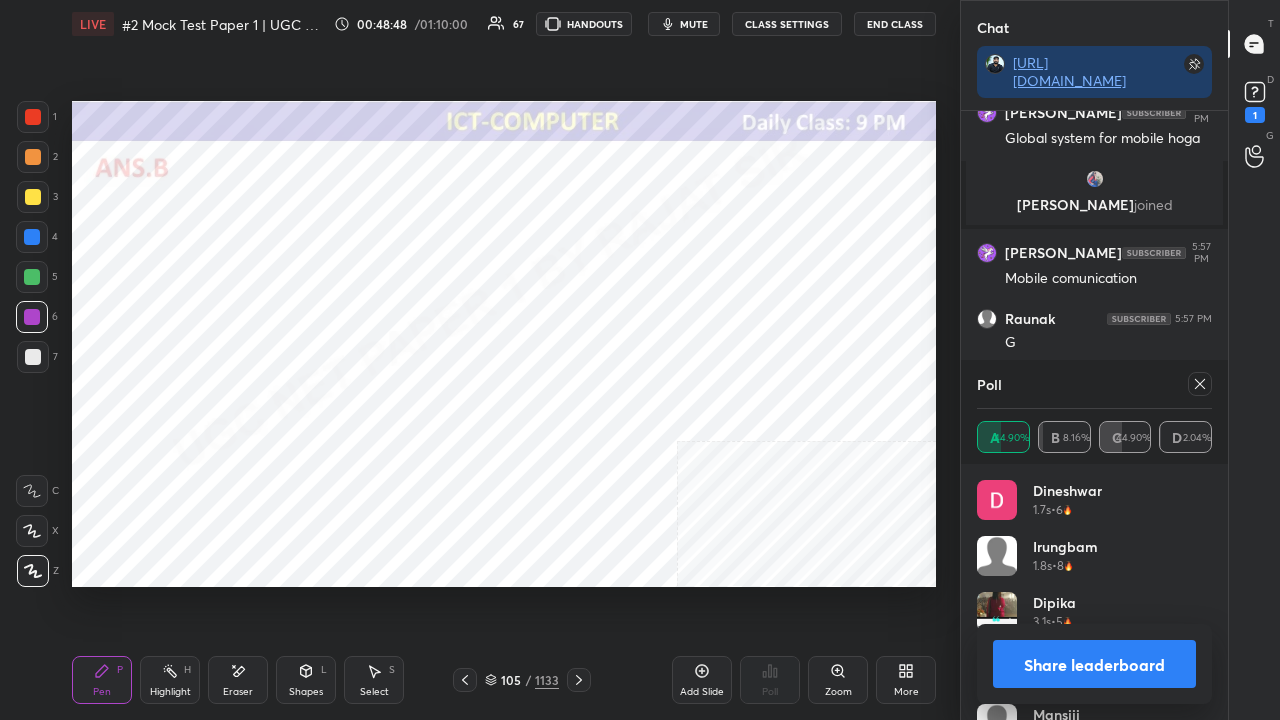 click 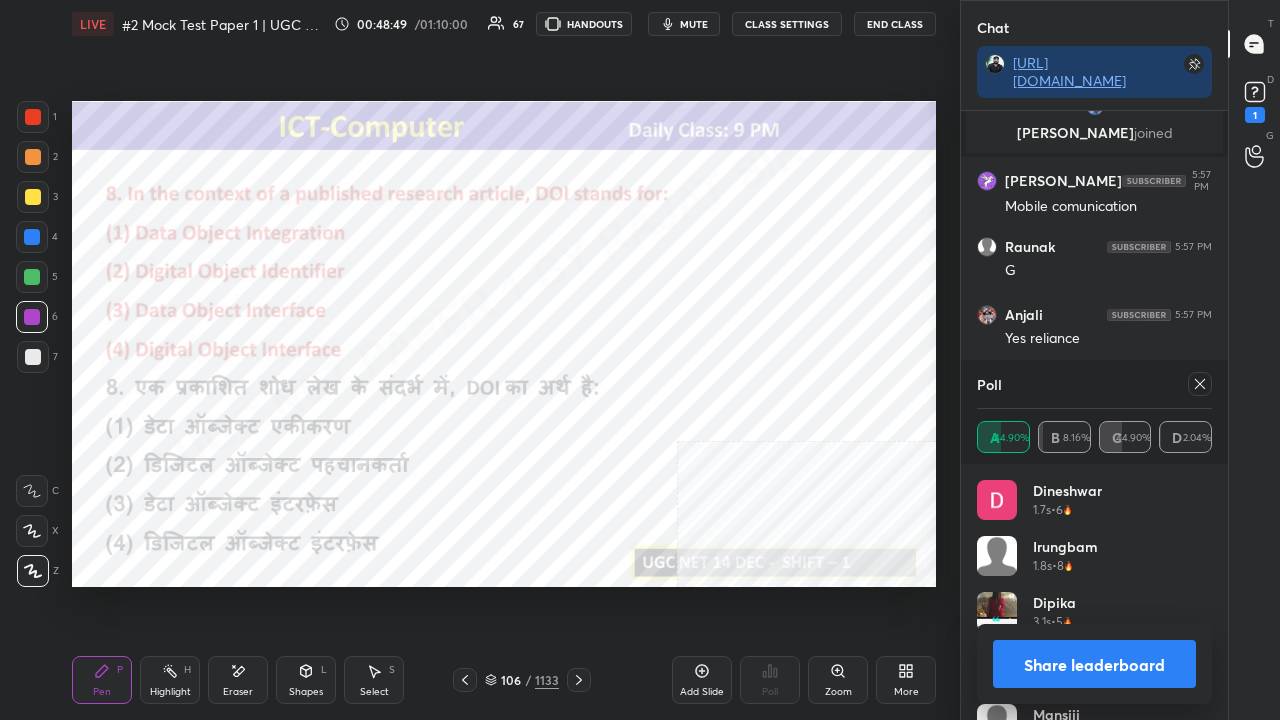 drag, startPoint x: 1198, startPoint y: 387, endPoint x: 1130, endPoint y: 384, distance: 68.06615 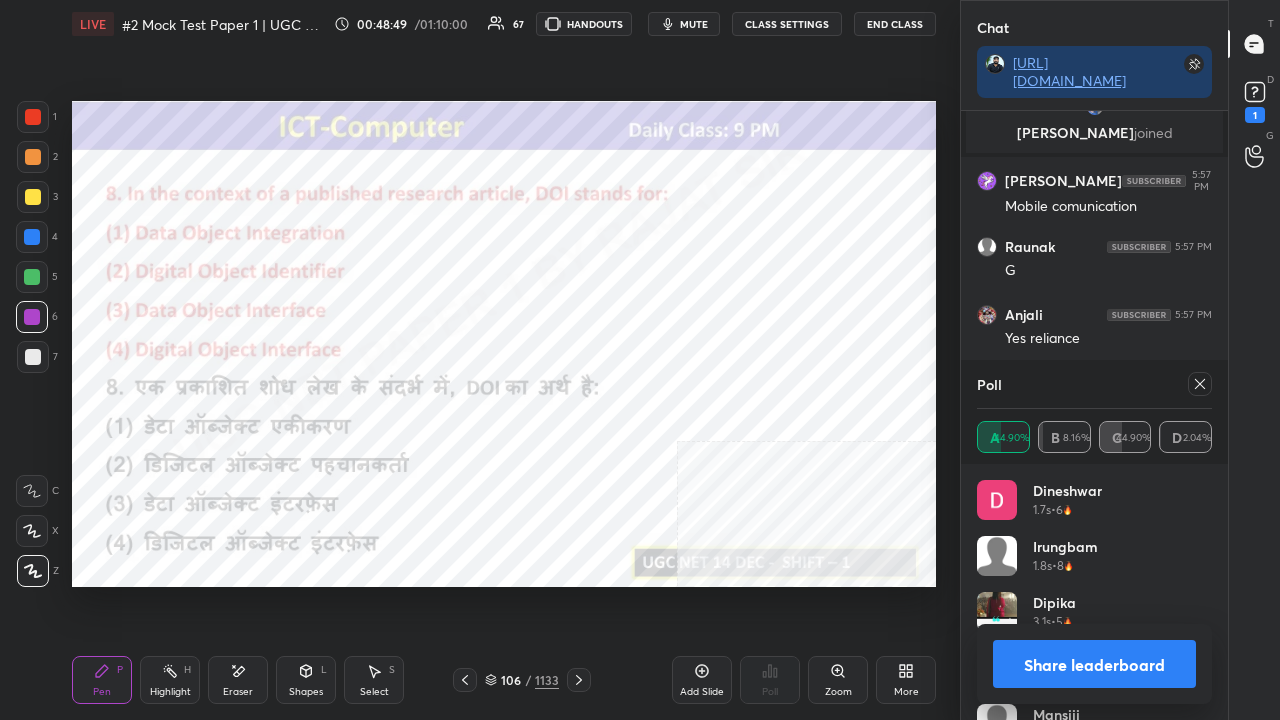 click 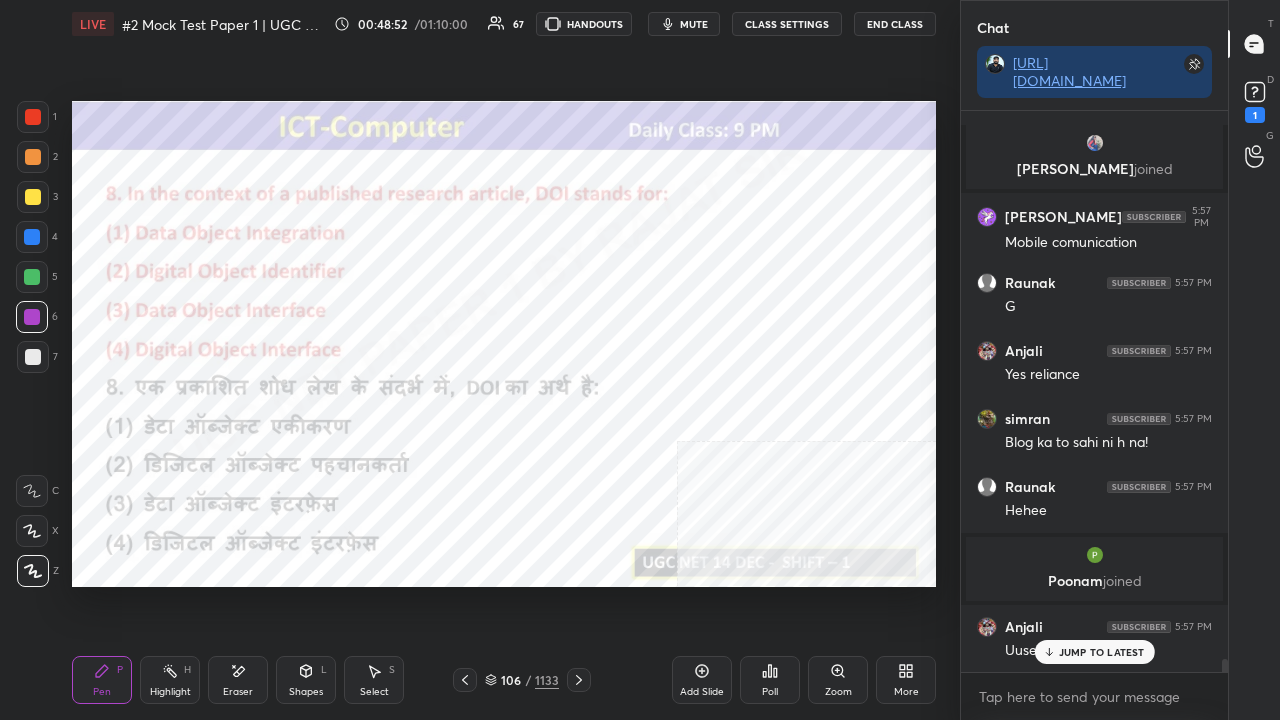 click on "Poll" at bounding box center (770, 680) 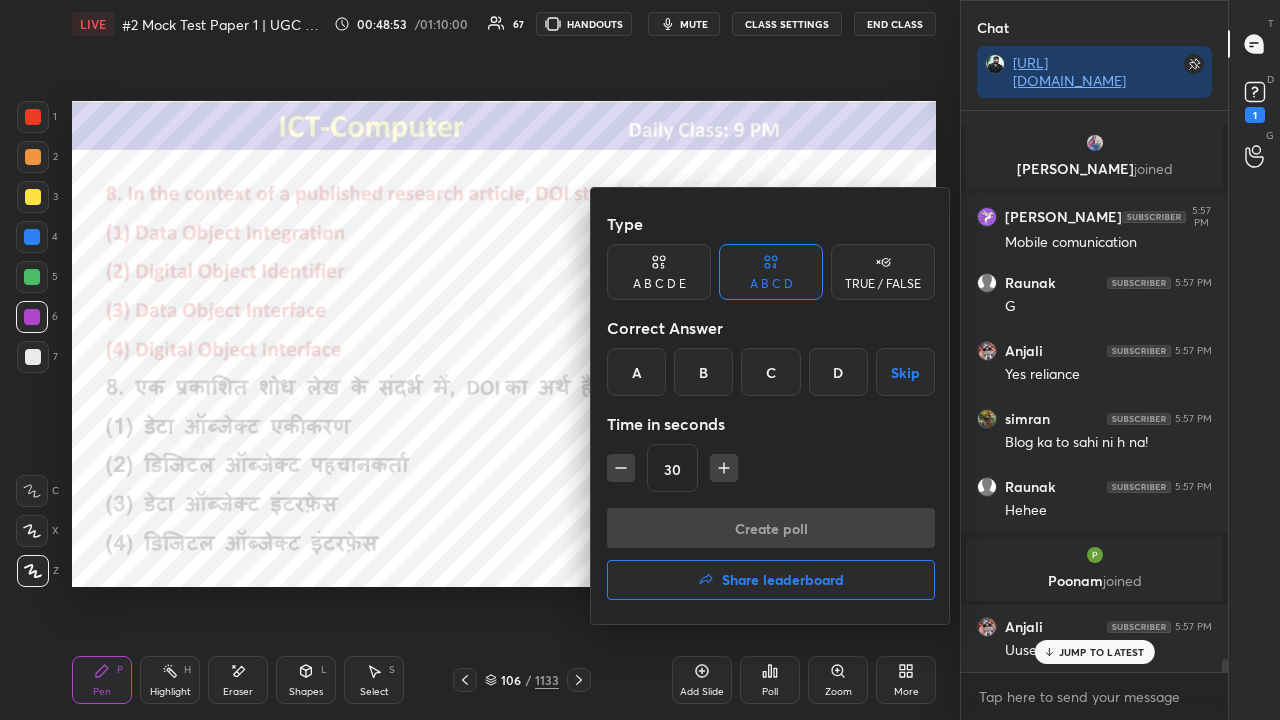 drag, startPoint x: 698, startPoint y: 366, endPoint x: 739, endPoint y: 460, distance: 102.55243 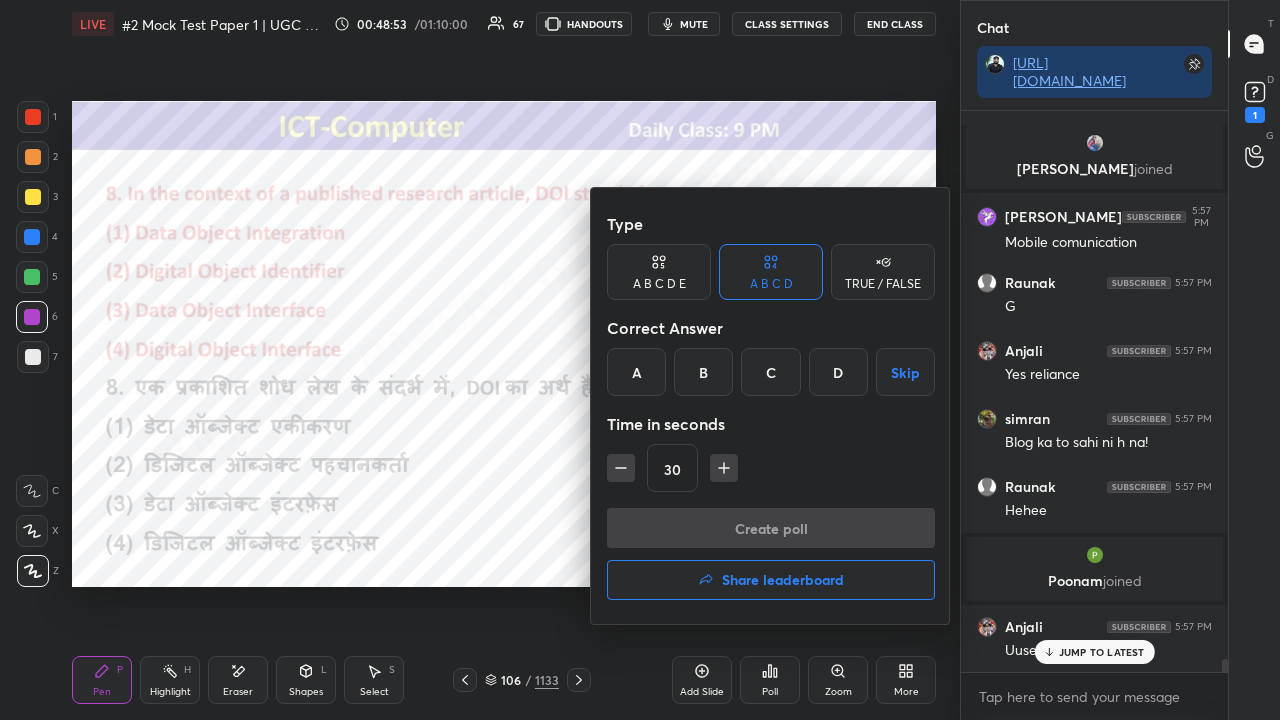 click on "B" at bounding box center (703, 372) 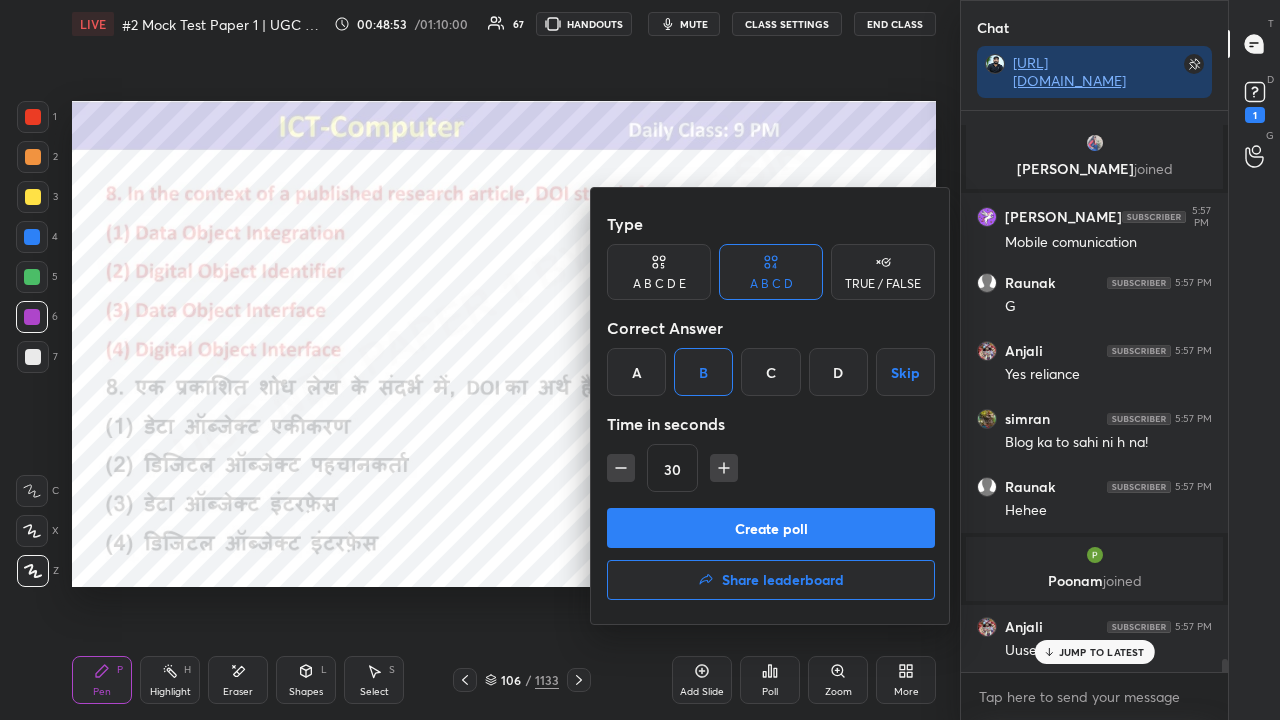 click on "Create poll" at bounding box center (771, 528) 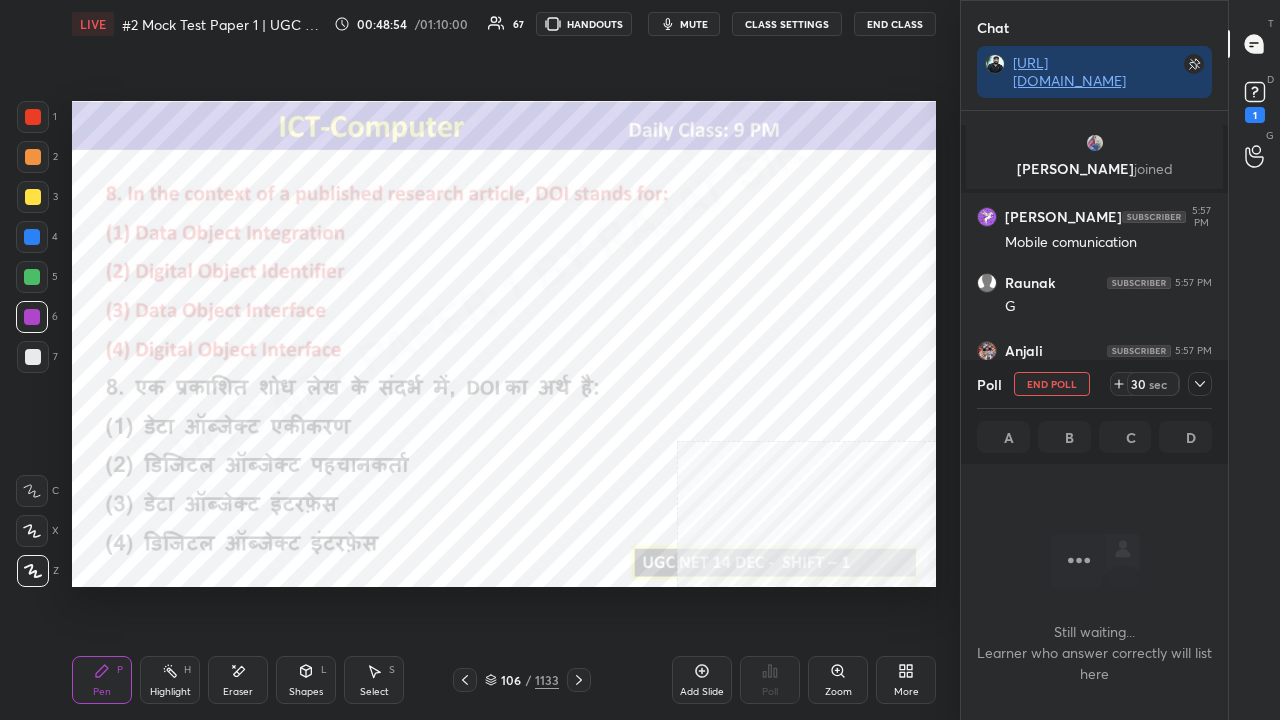 click on "mute" at bounding box center [694, 24] 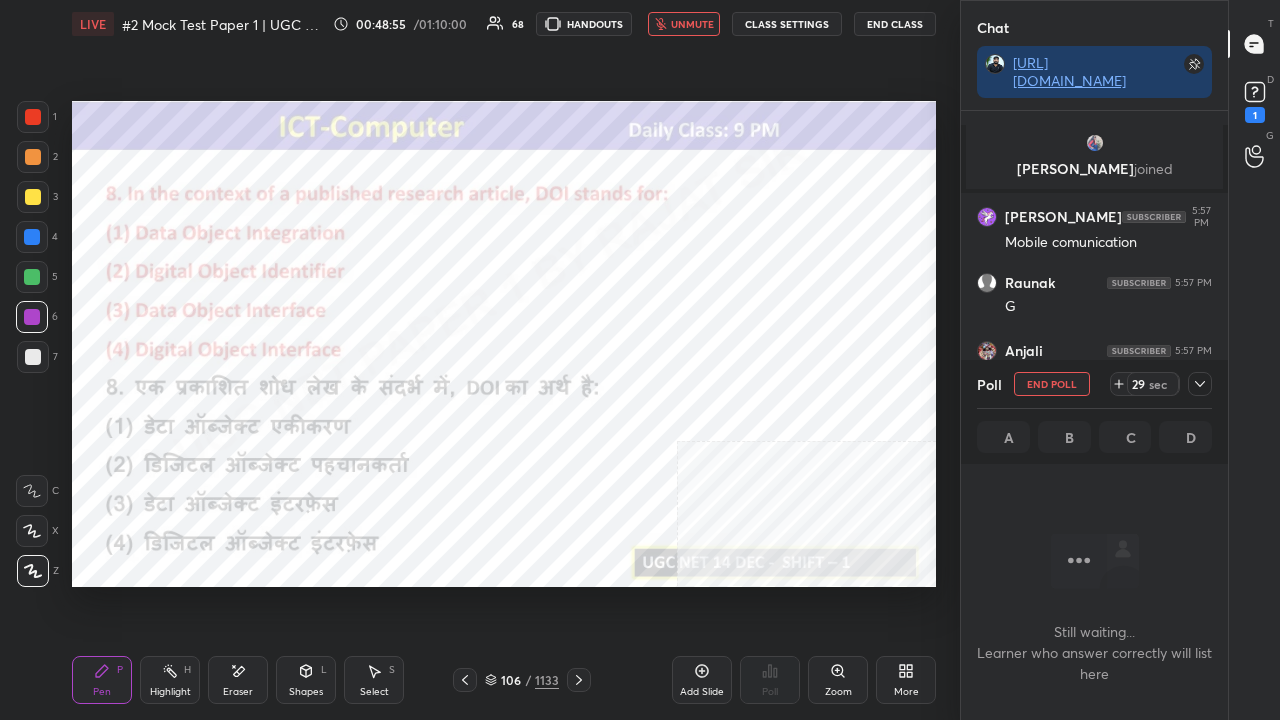 click at bounding box center (1200, 384) 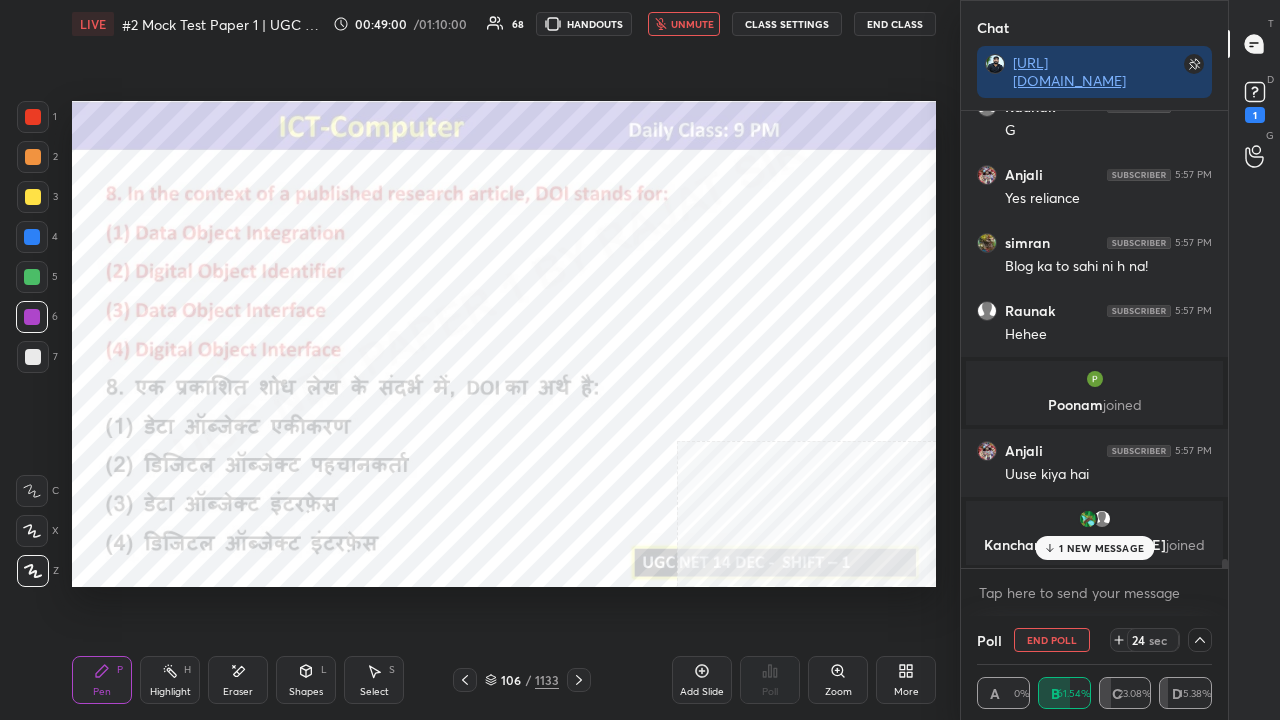 click on "unmute" at bounding box center [692, 24] 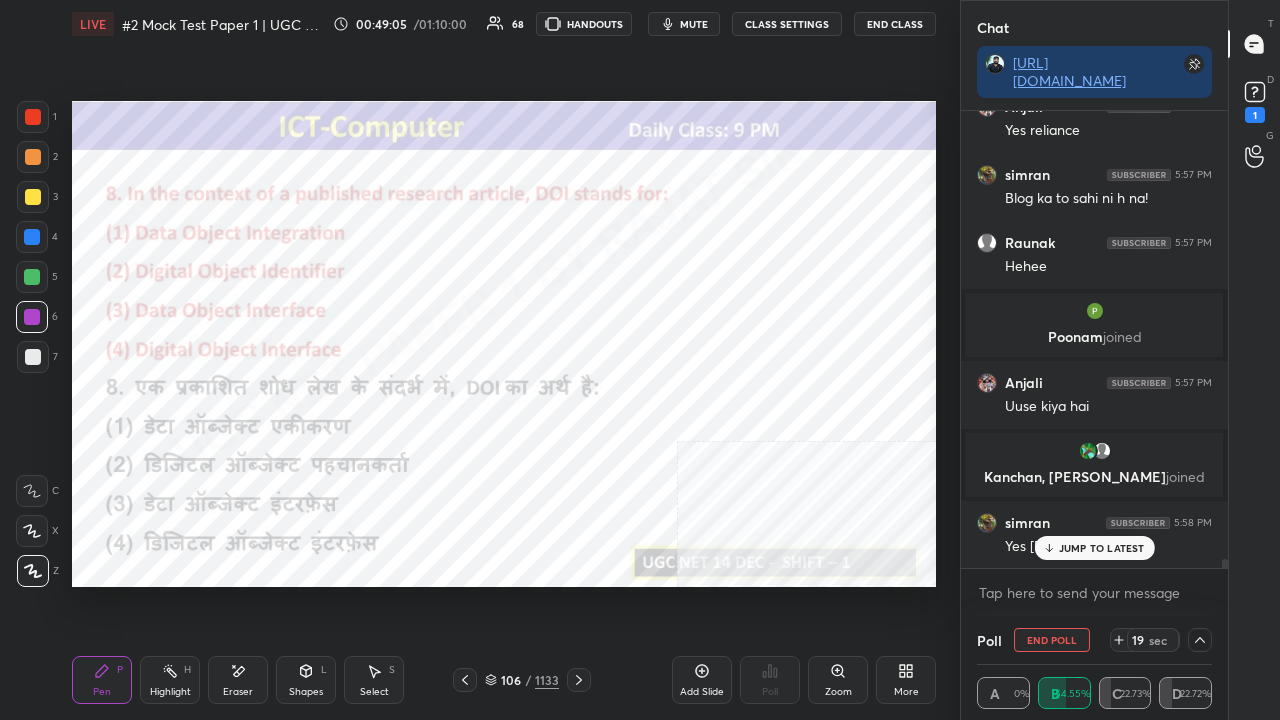 click on "mute" at bounding box center [694, 24] 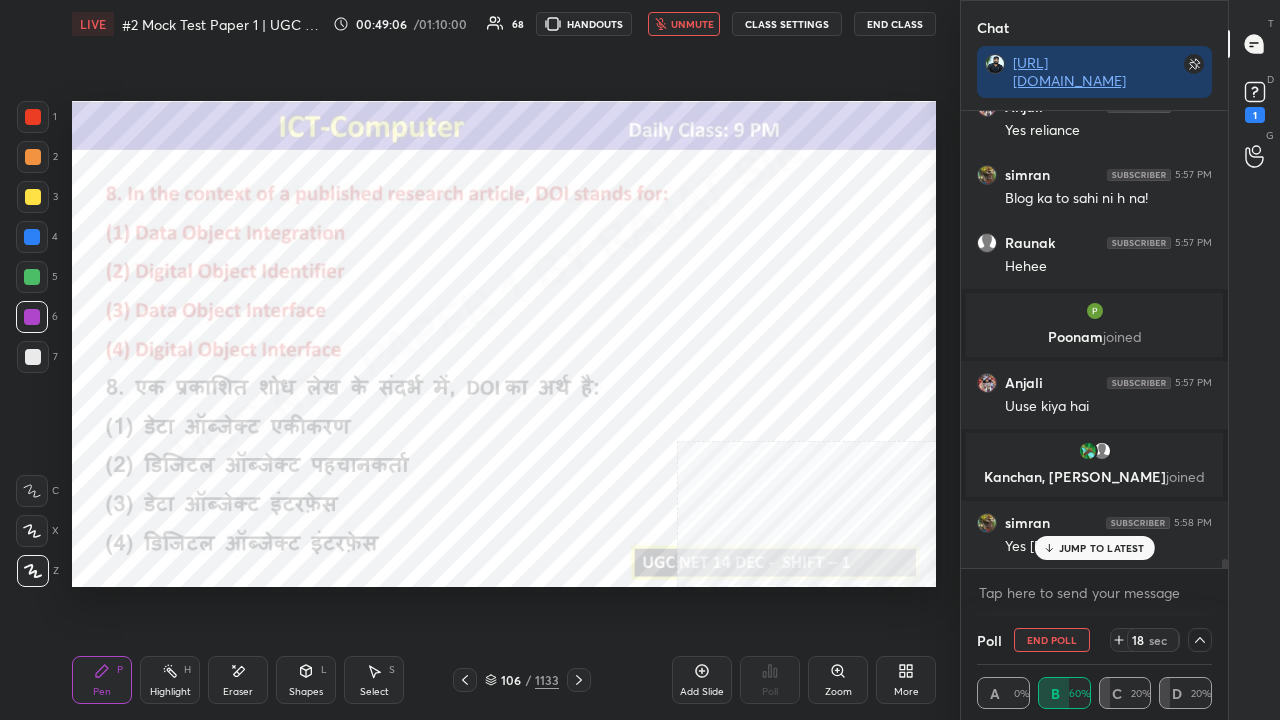 click on "JUMP TO LATEST" at bounding box center [1102, 548] 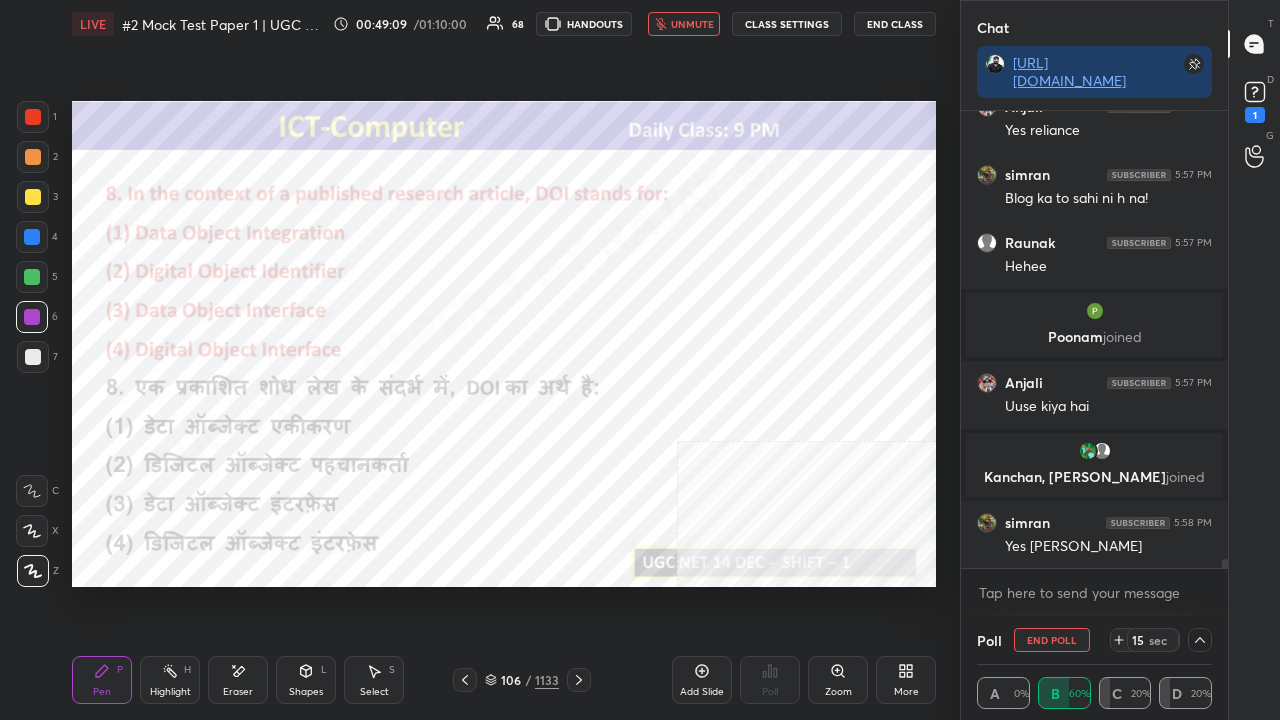 click 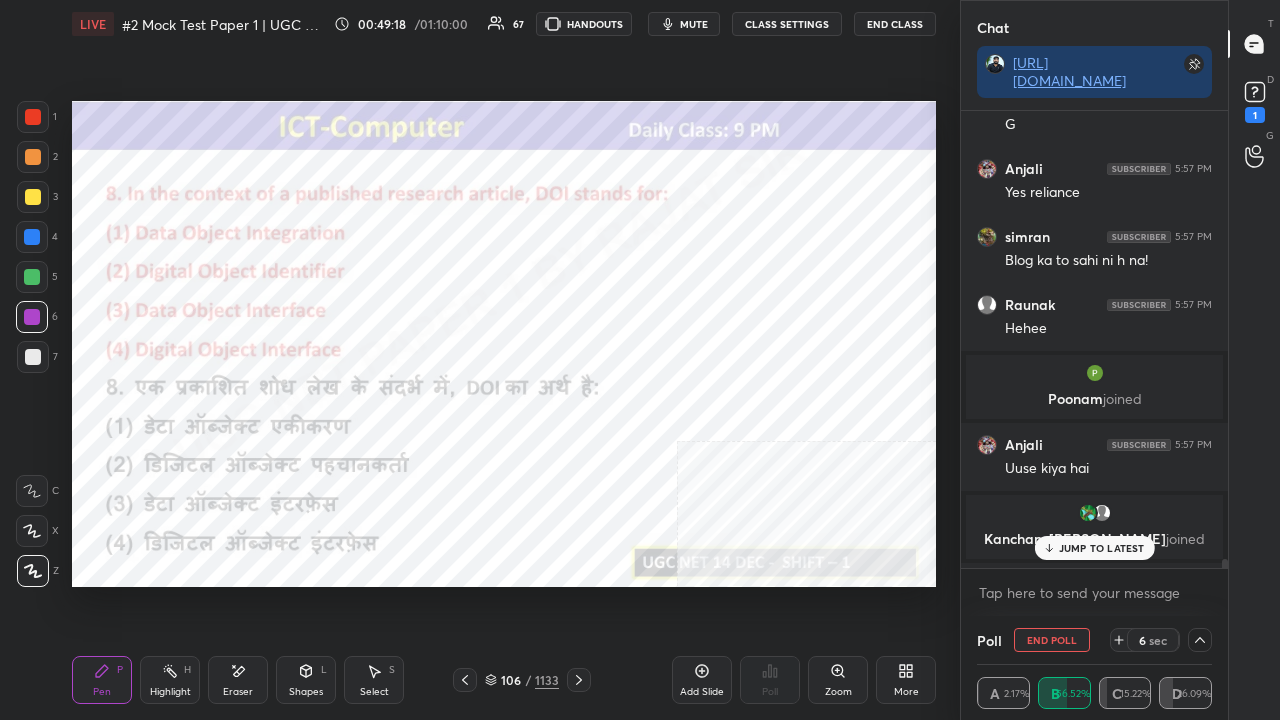 click on "JUMP TO LATEST" at bounding box center (1102, 548) 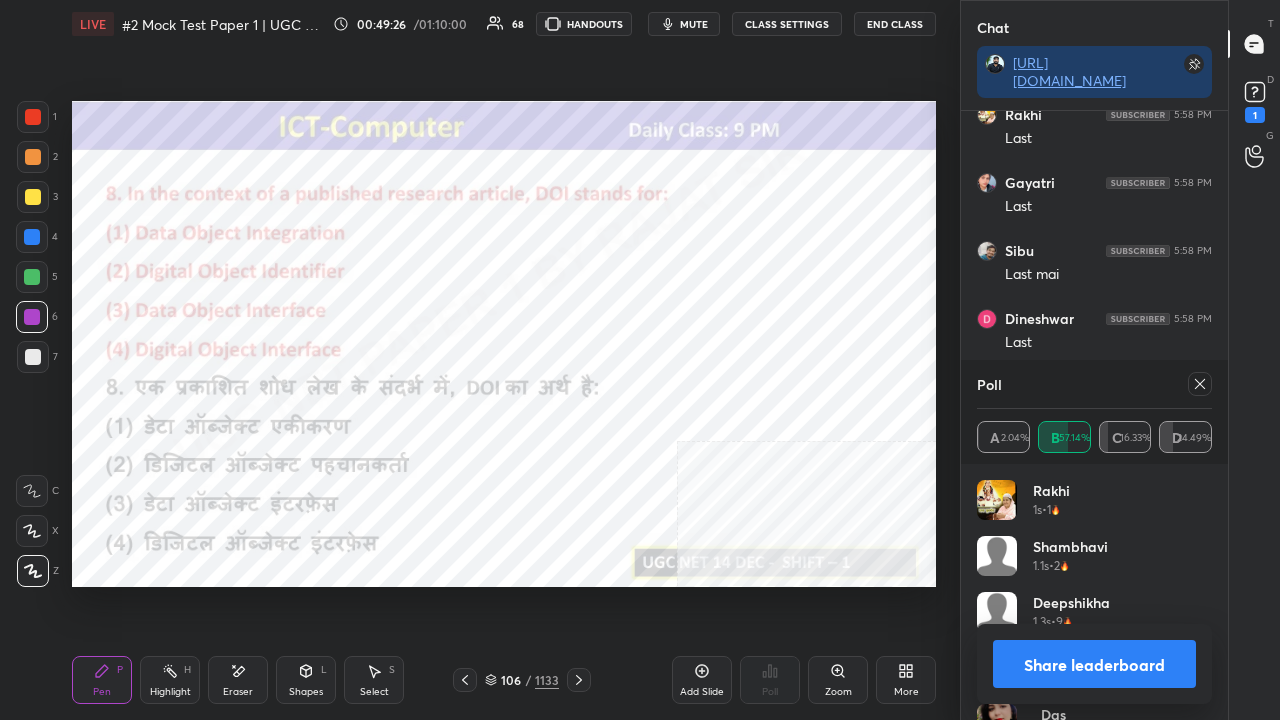 click 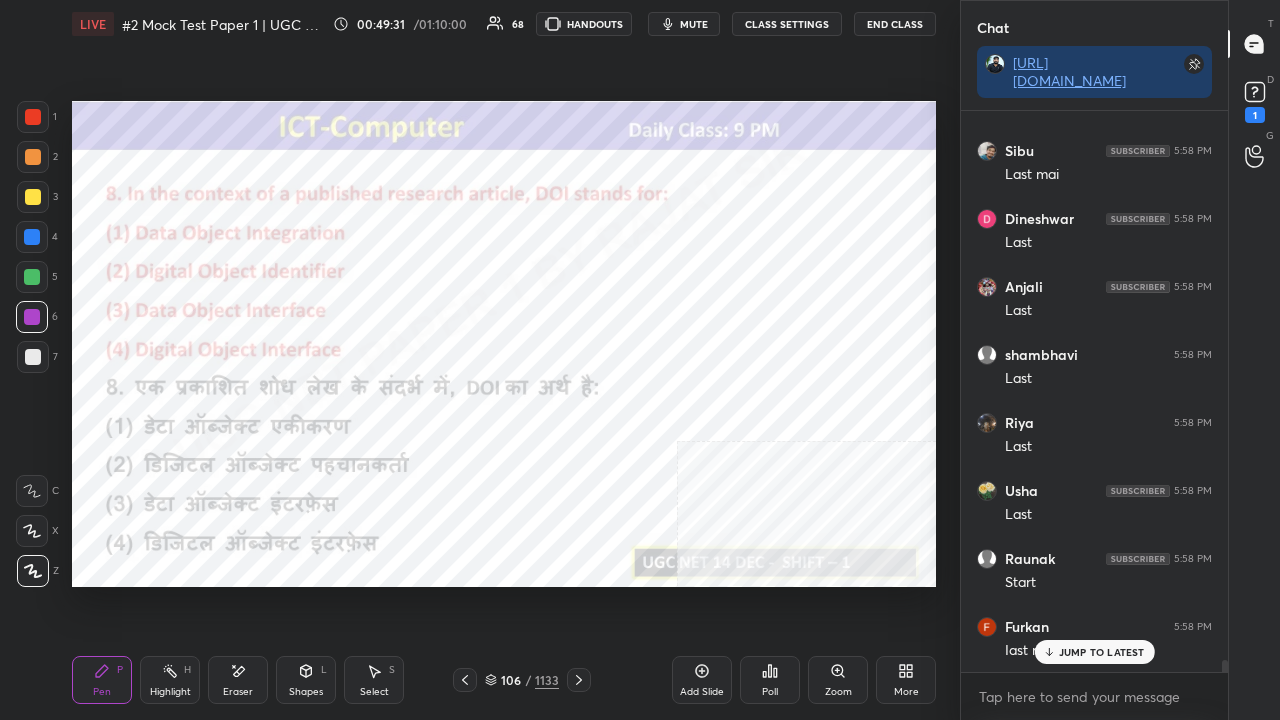 drag, startPoint x: 511, startPoint y: 676, endPoint x: 520, endPoint y: 605, distance: 71.568146 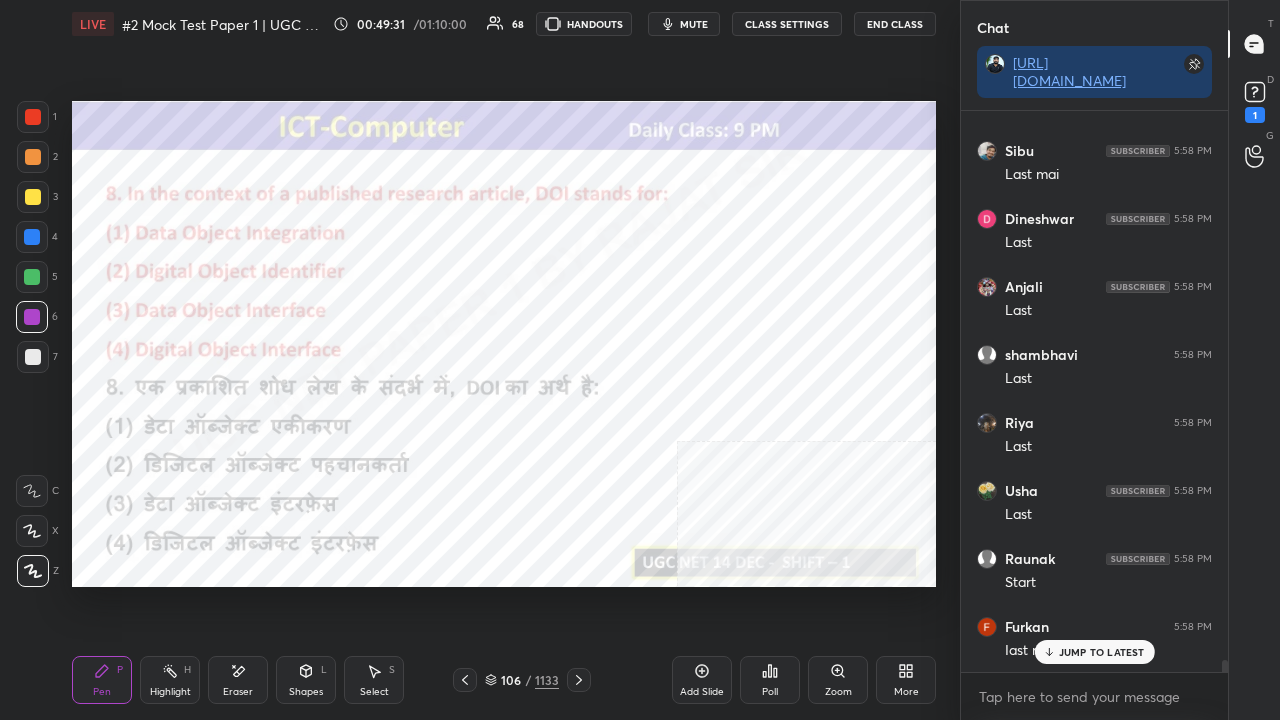 click on "106" at bounding box center (511, 680) 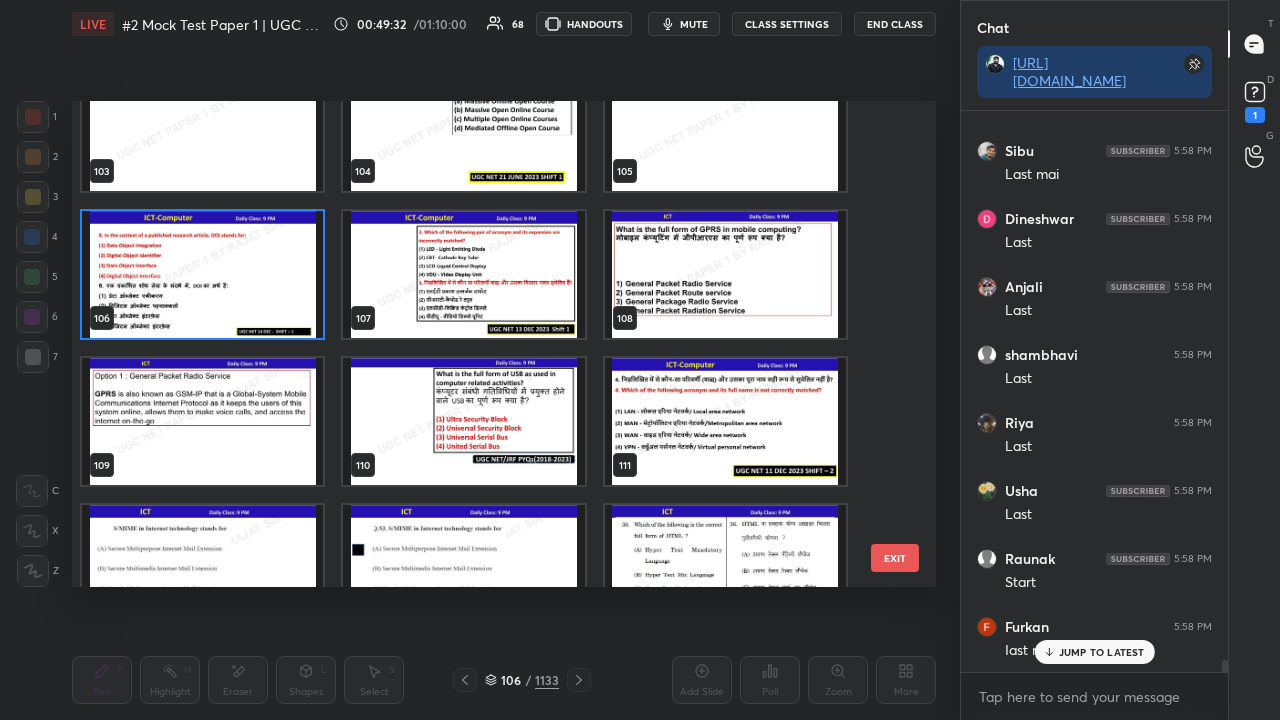 click at bounding box center [463, 274] 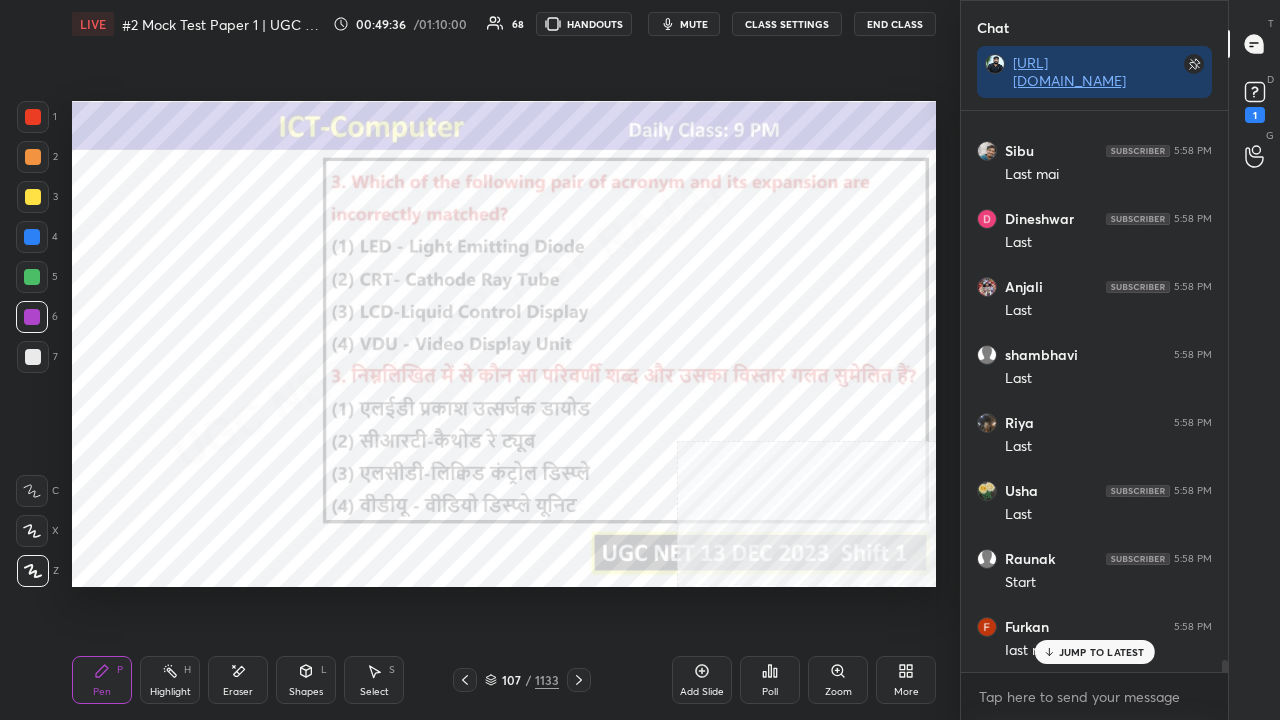 click 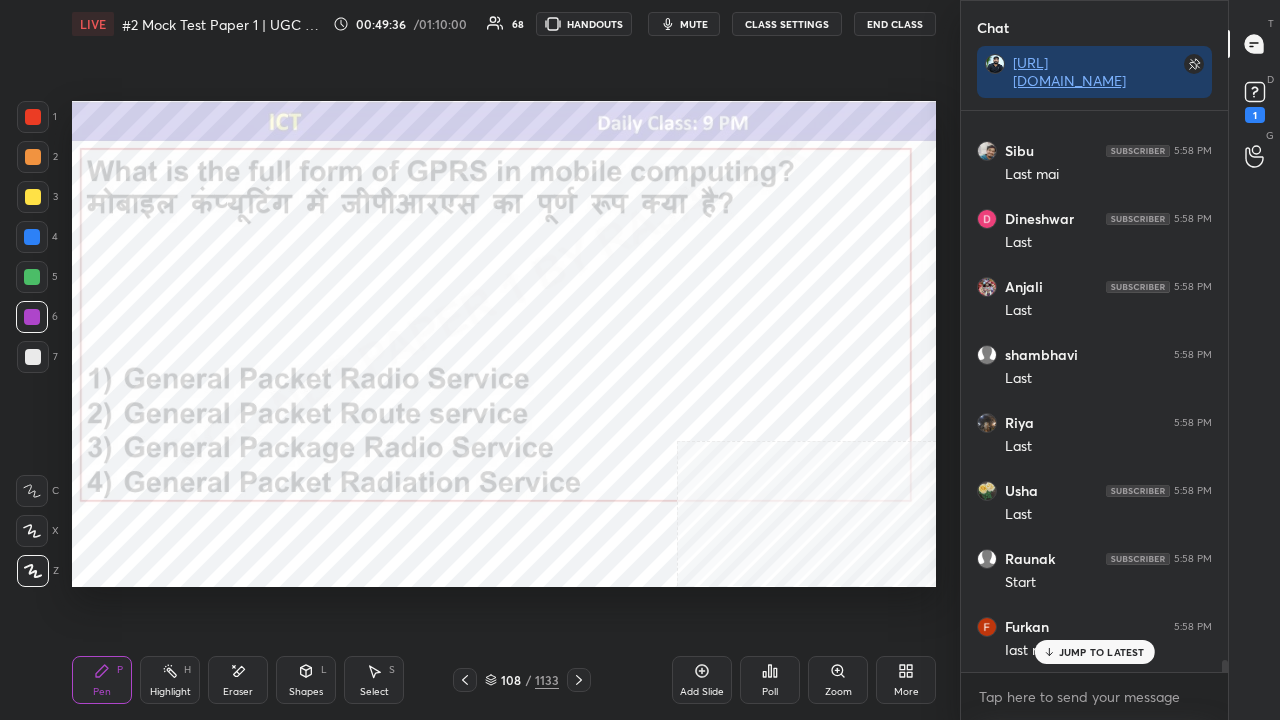 click 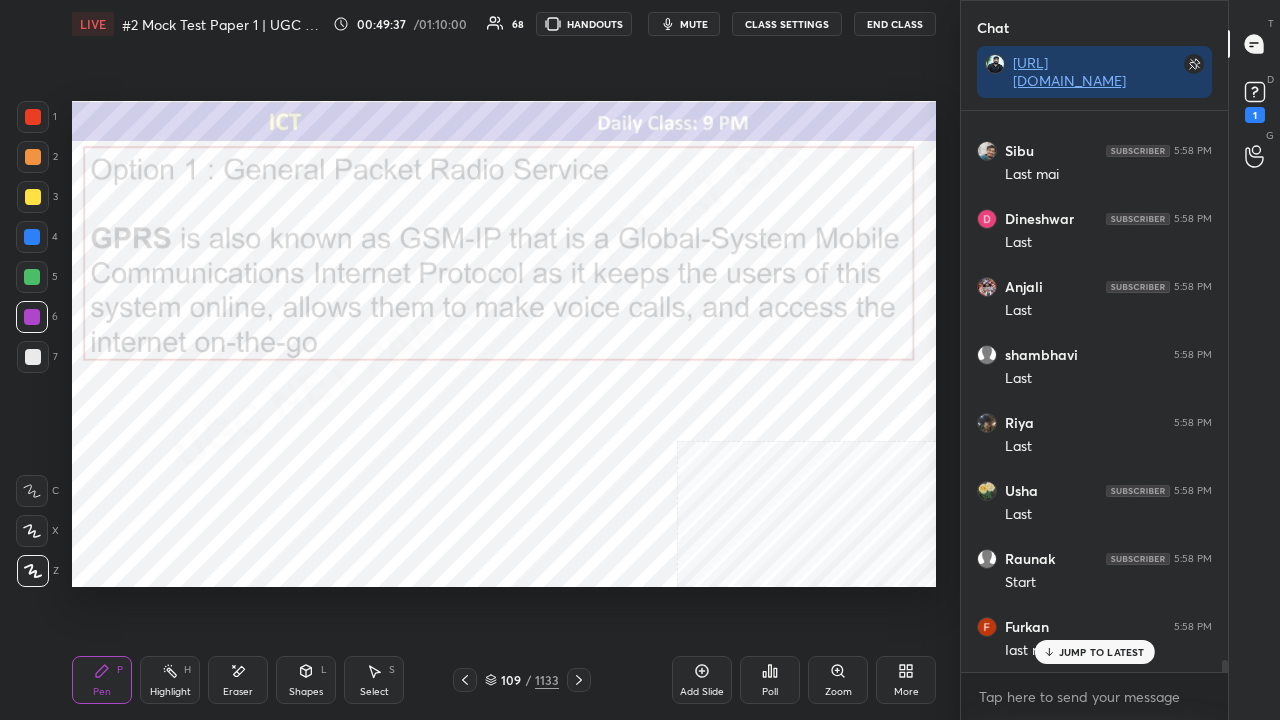 click 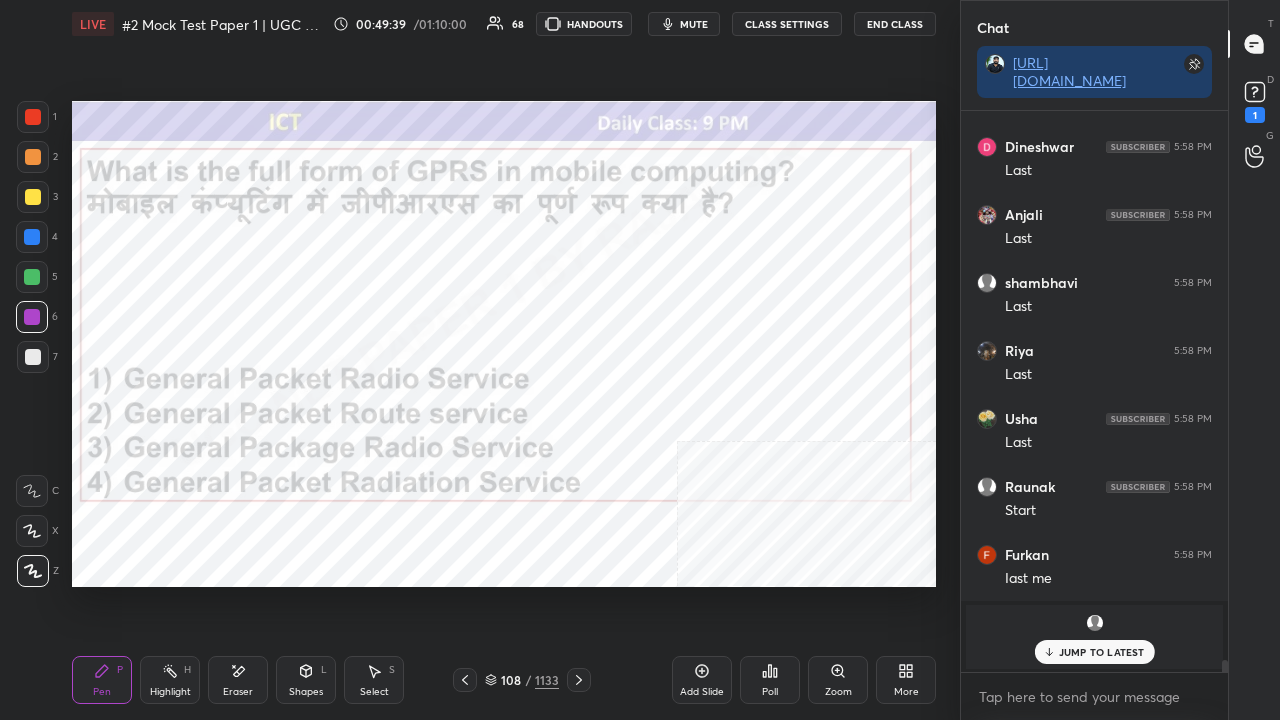 click on "Poll" at bounding box center [770, 680] 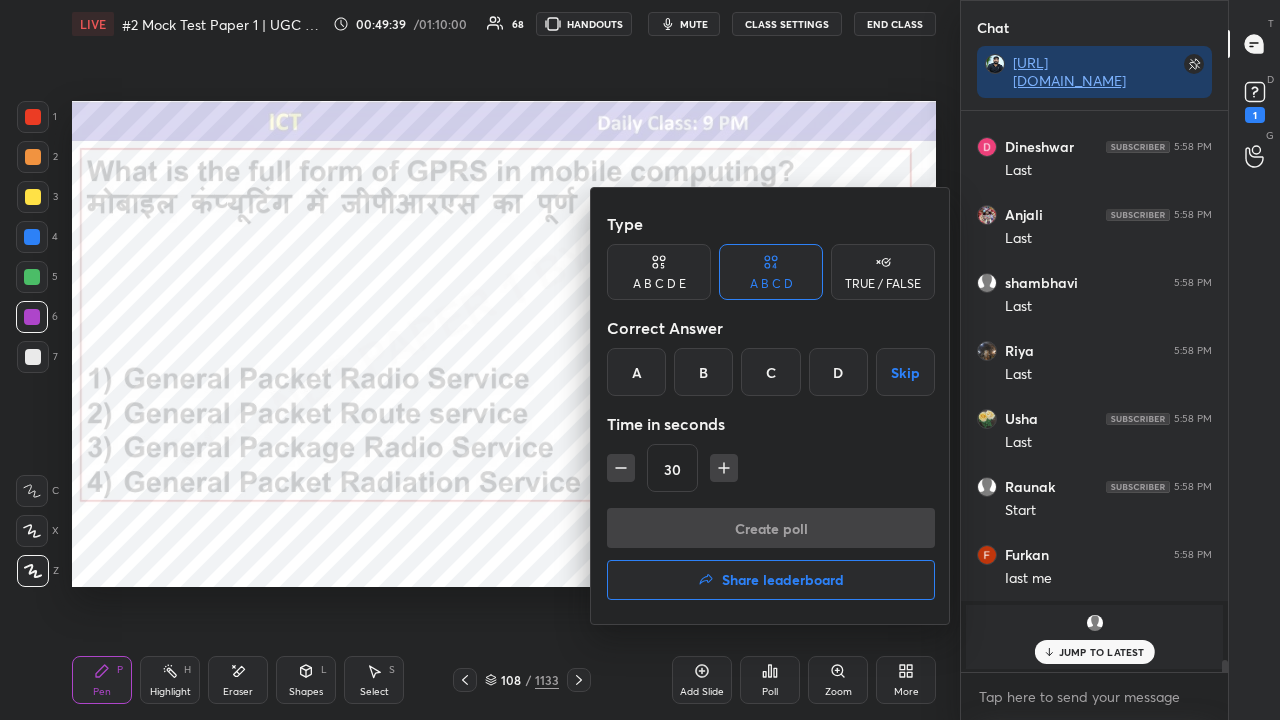 click on "A" at bounding box center (636, 372) 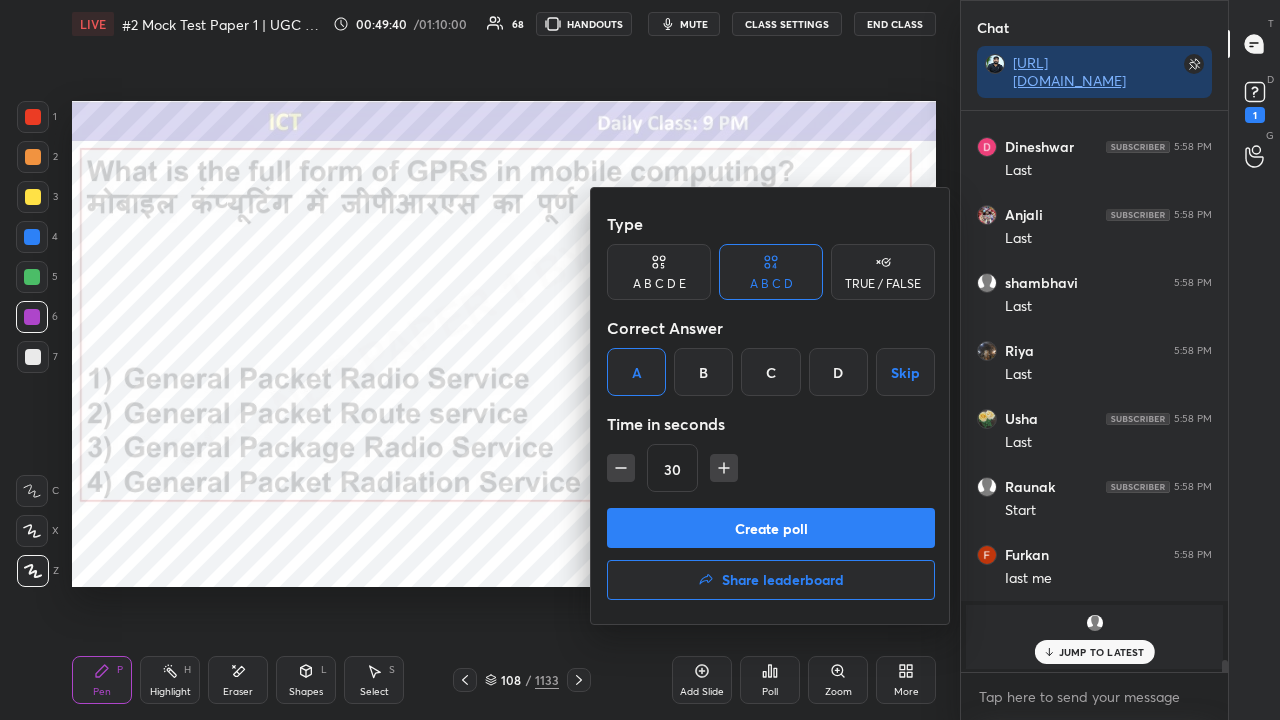 click on "Create poll" at bounding box center (771, 528) 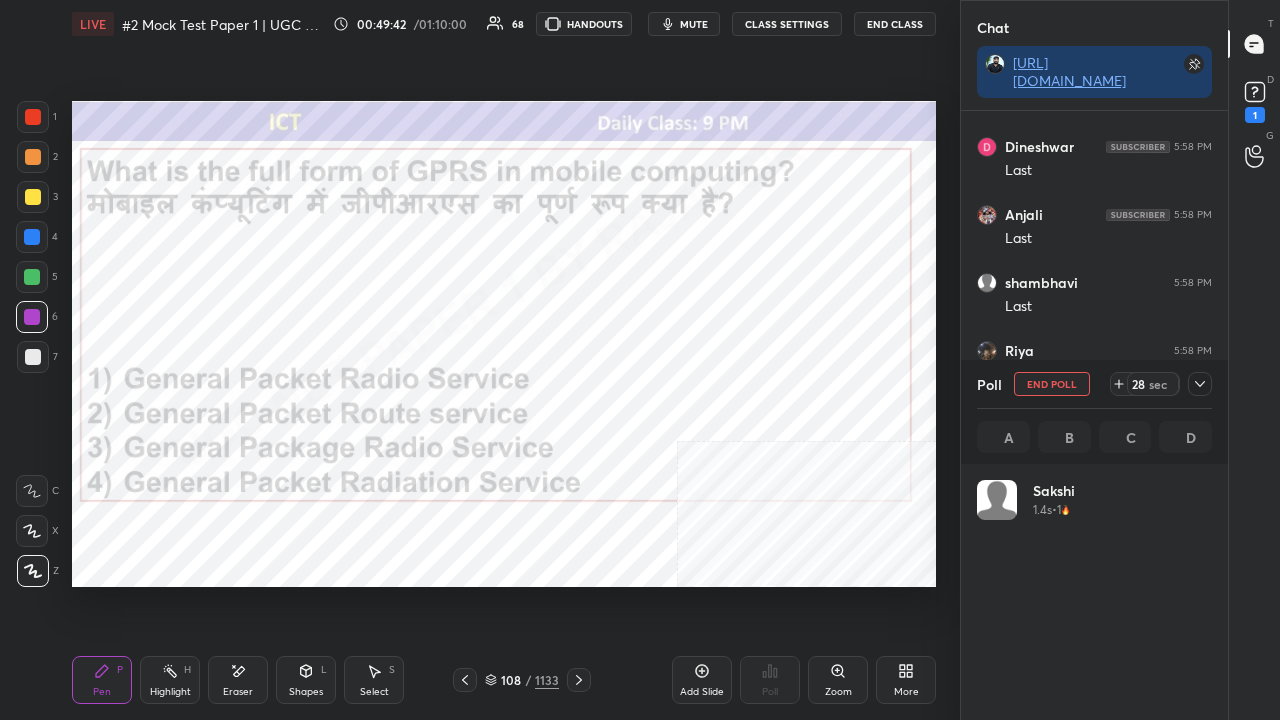 click on "108 / 1133" at bounding box center (522, 680) 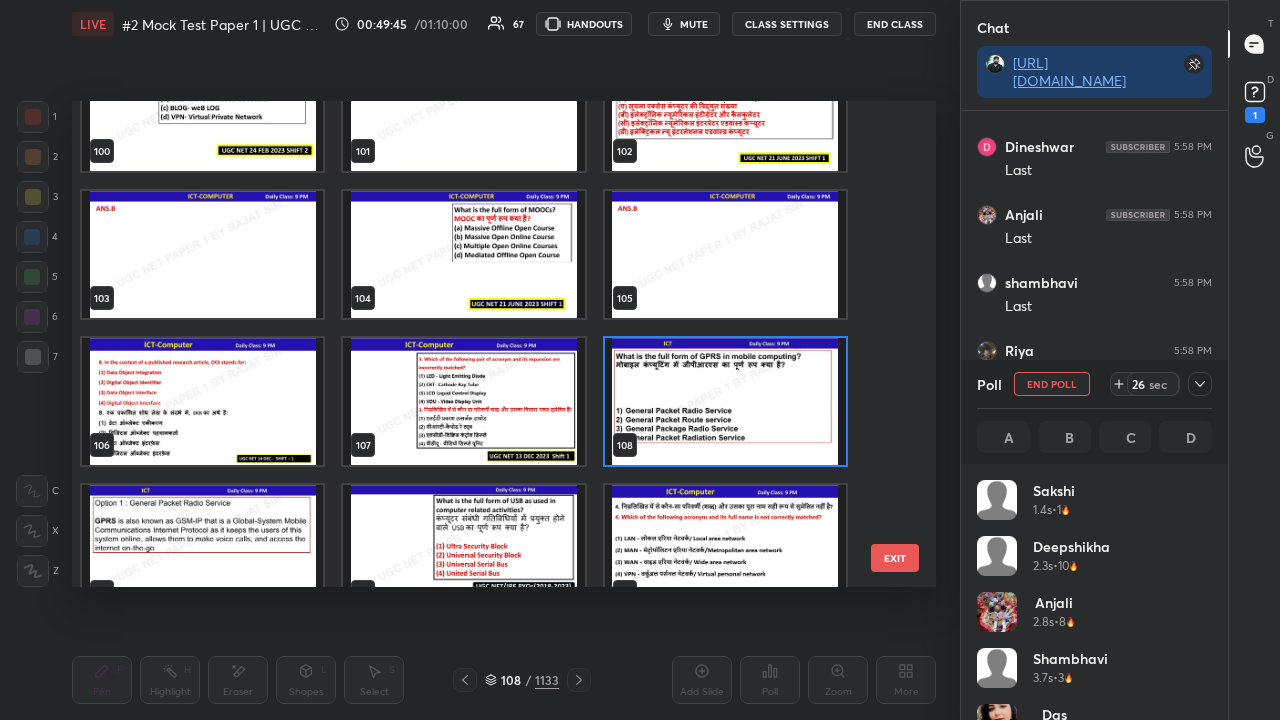 click at bounding box center (725, 401) 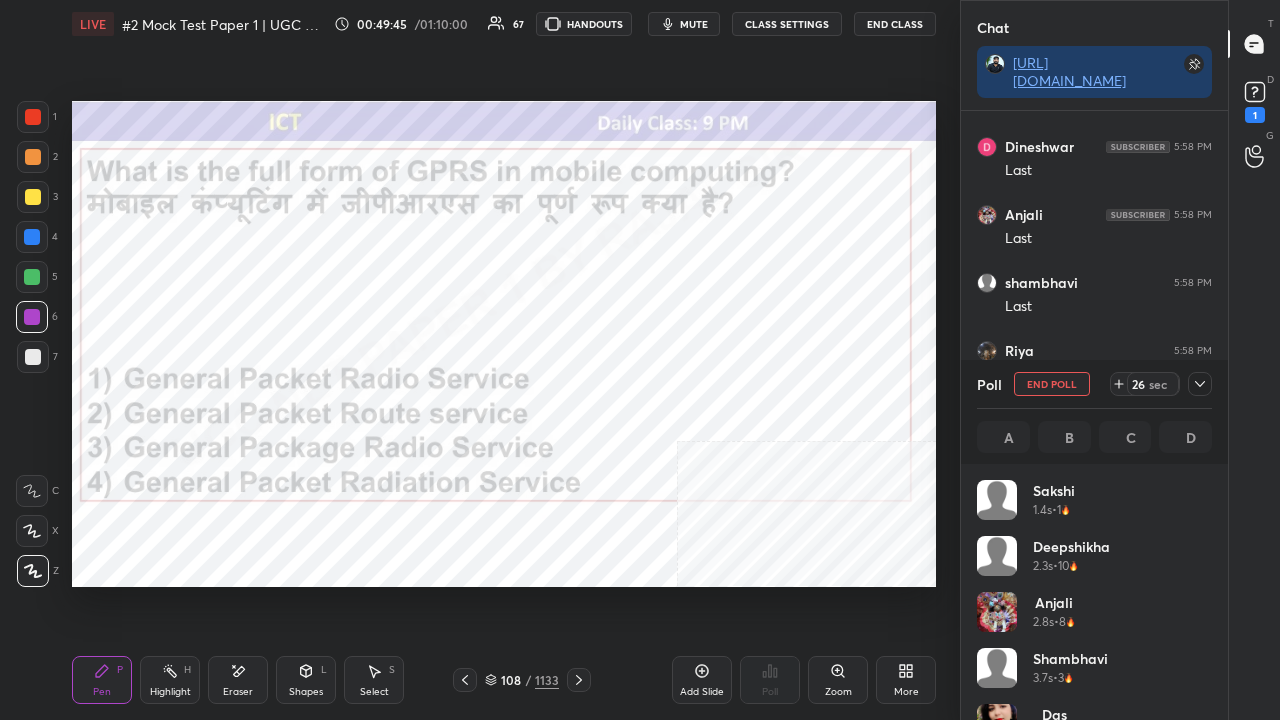 click at bounding box center (725, 401) 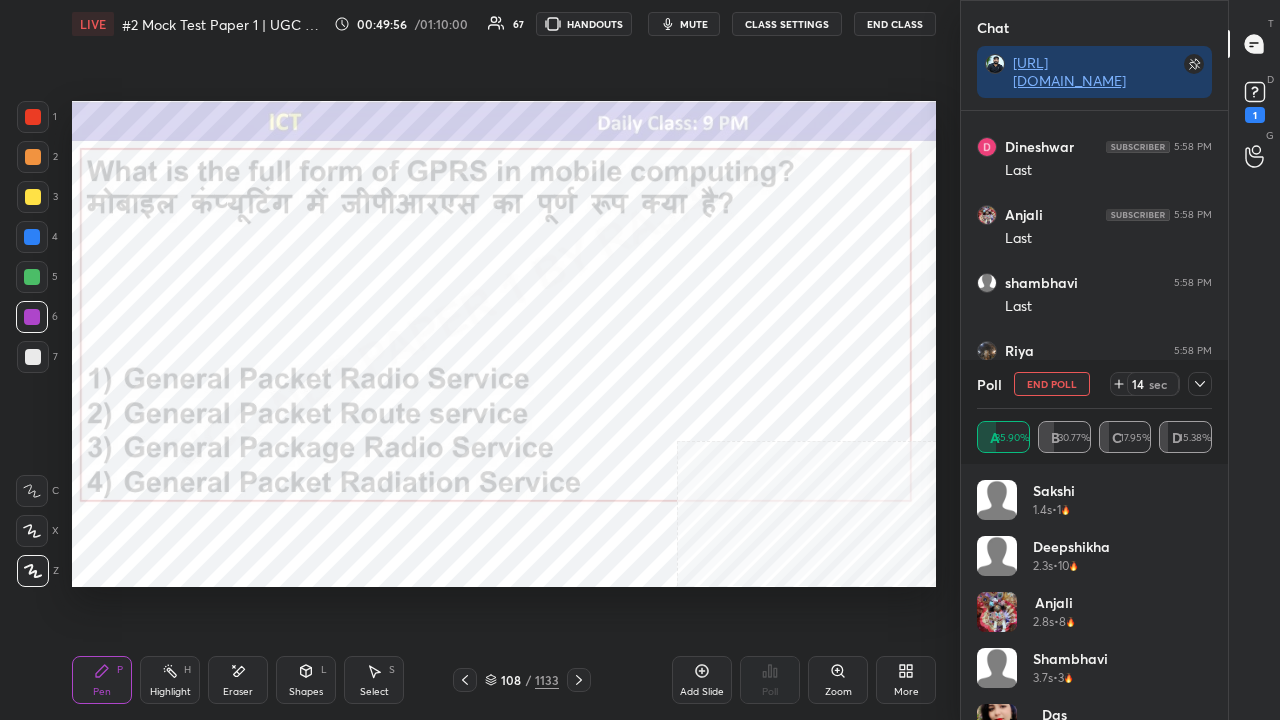drag, startPoint x: 1196, startPoint y: 377, endPoint x: 1183, endPoint y: 387, distance: 16.40122 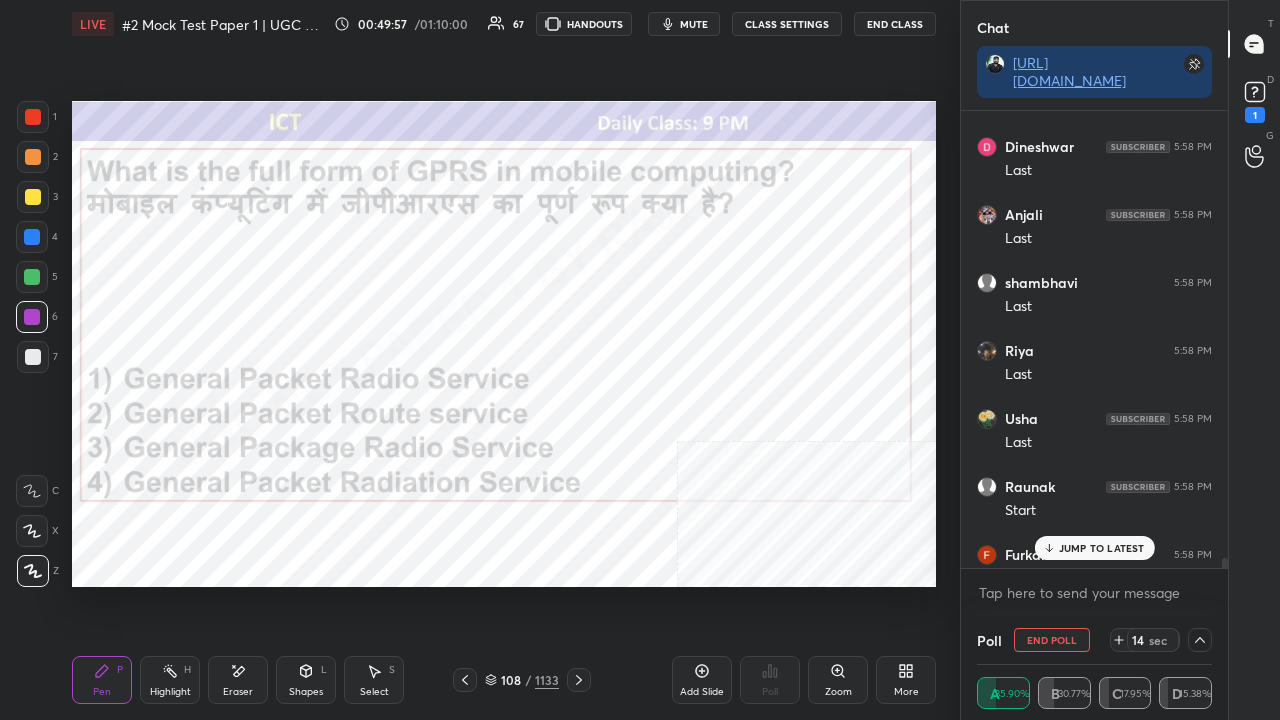 click on "JUMP TO LATEST" at bounding box center [1102, 548] 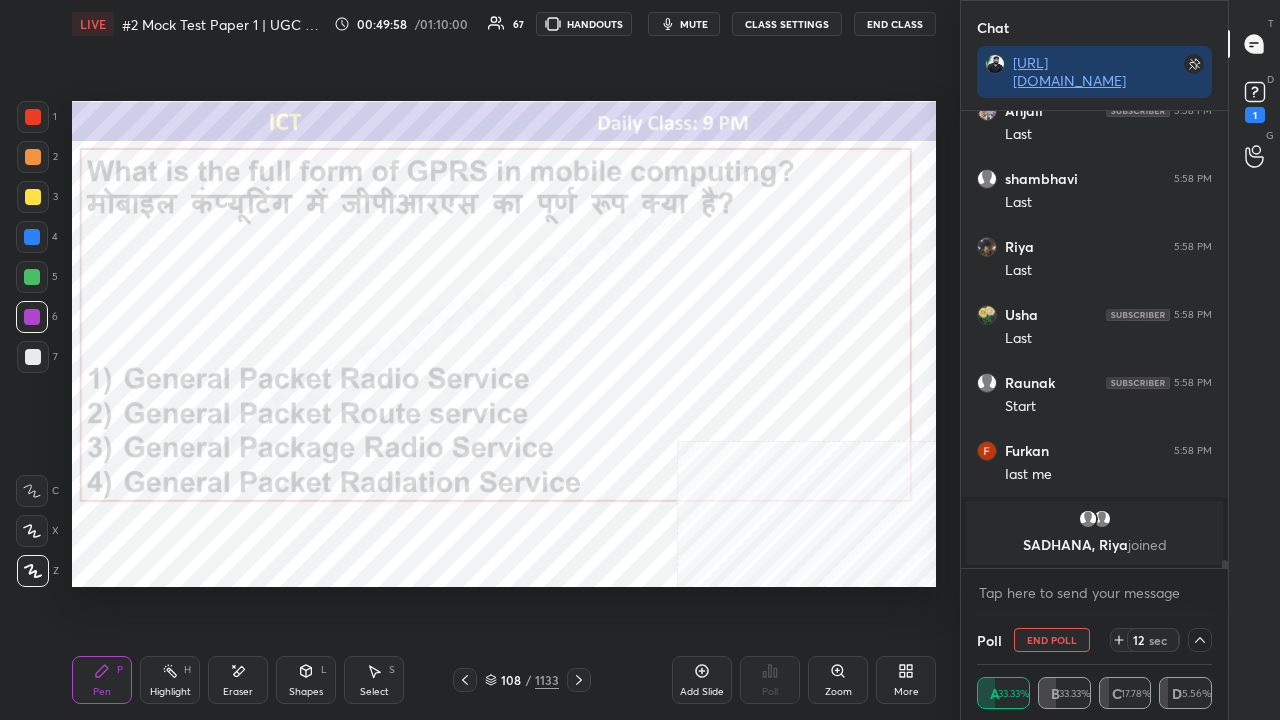 click at bounding box center [33, 117] 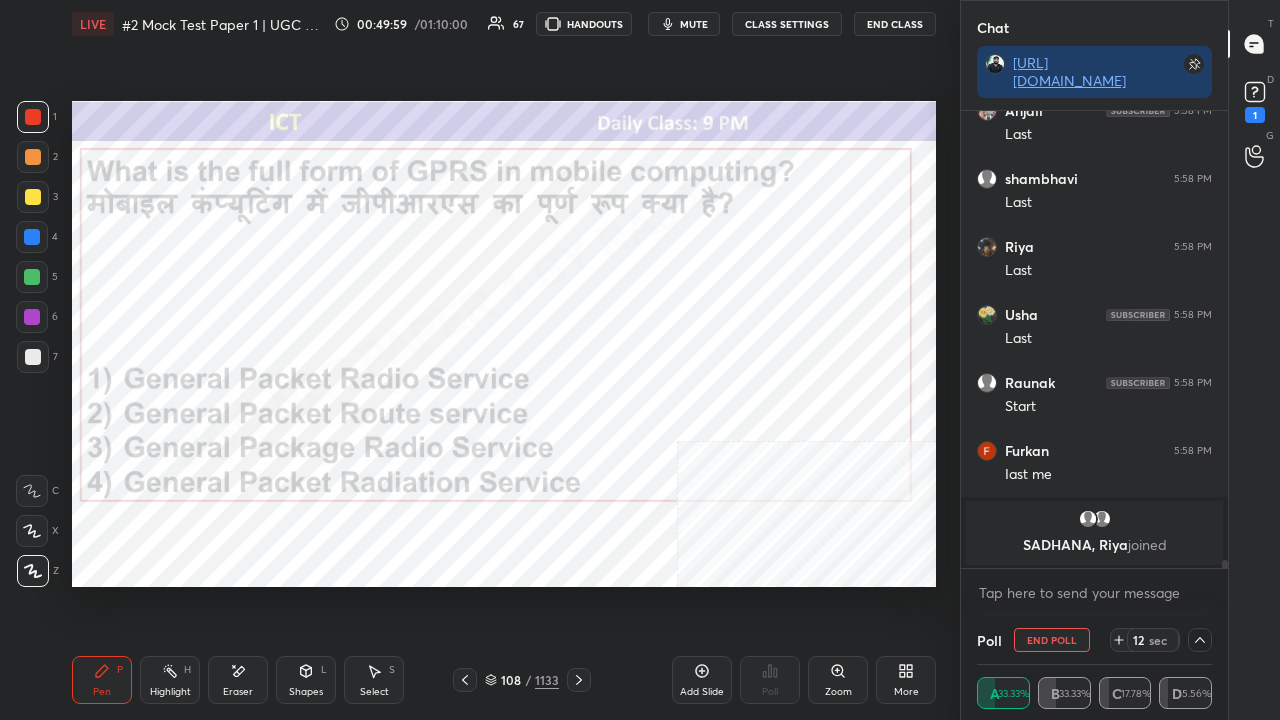 click at bounding box center (33, 117) 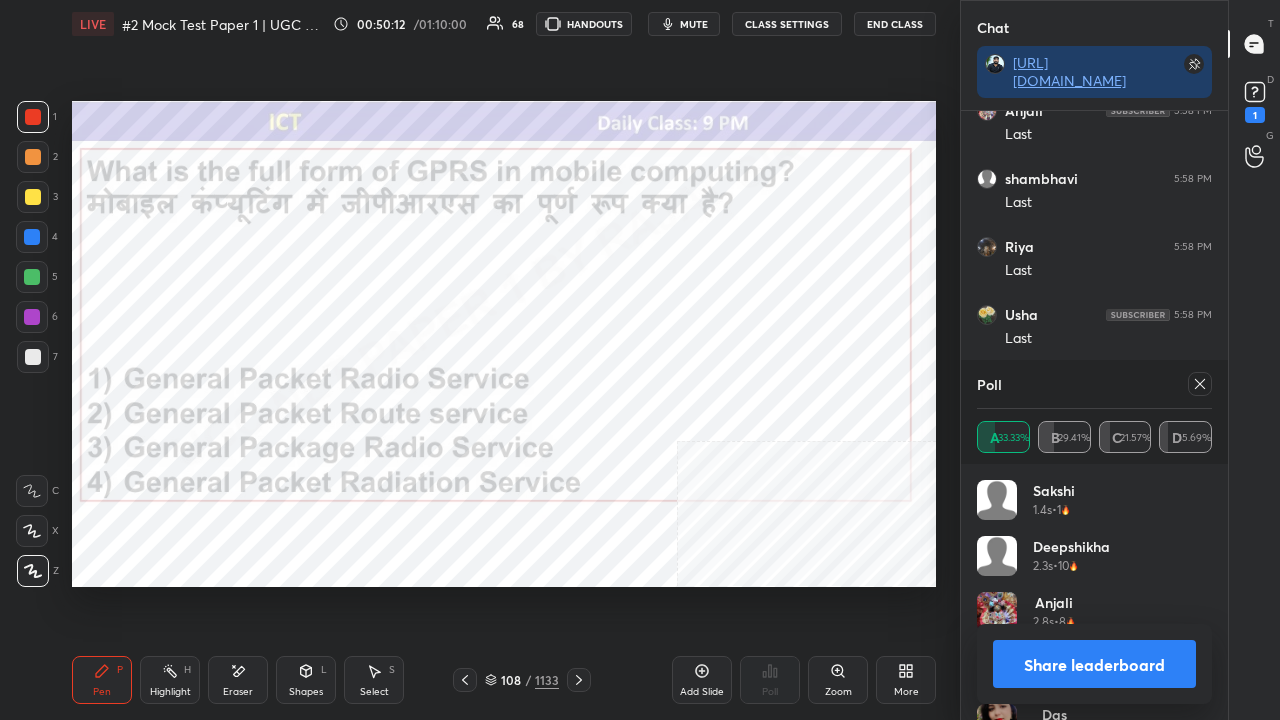 click 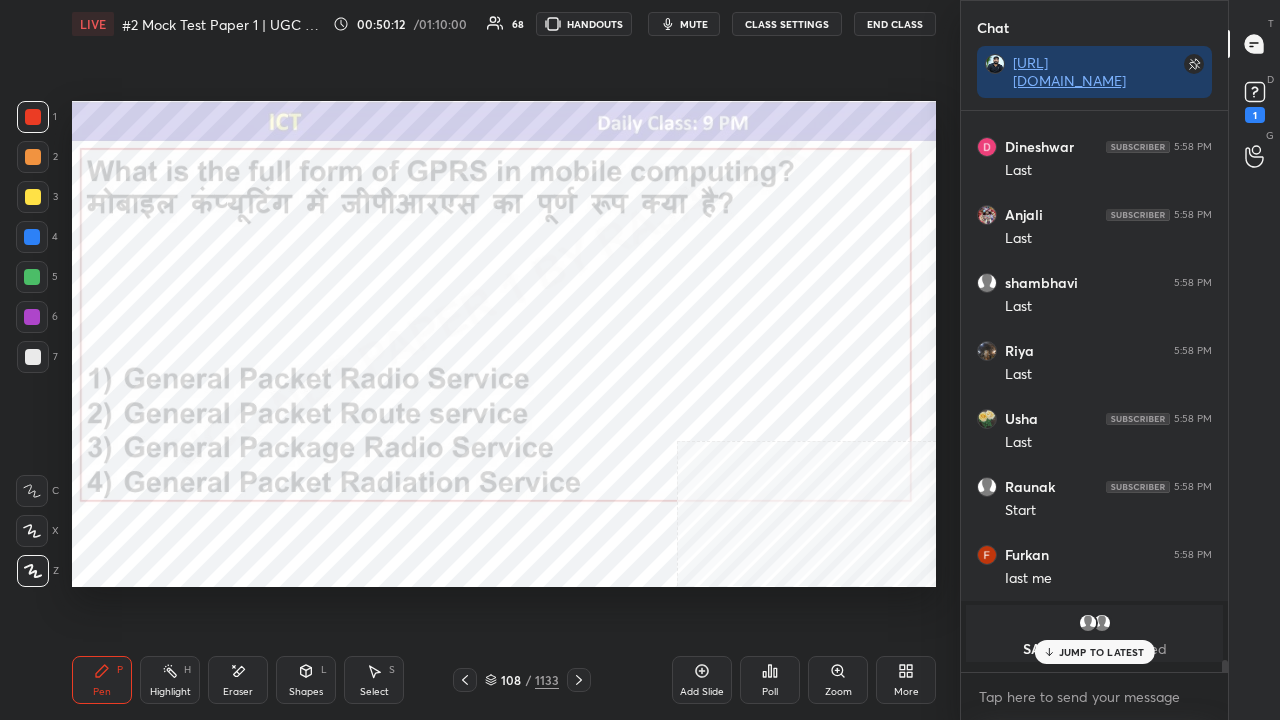 click 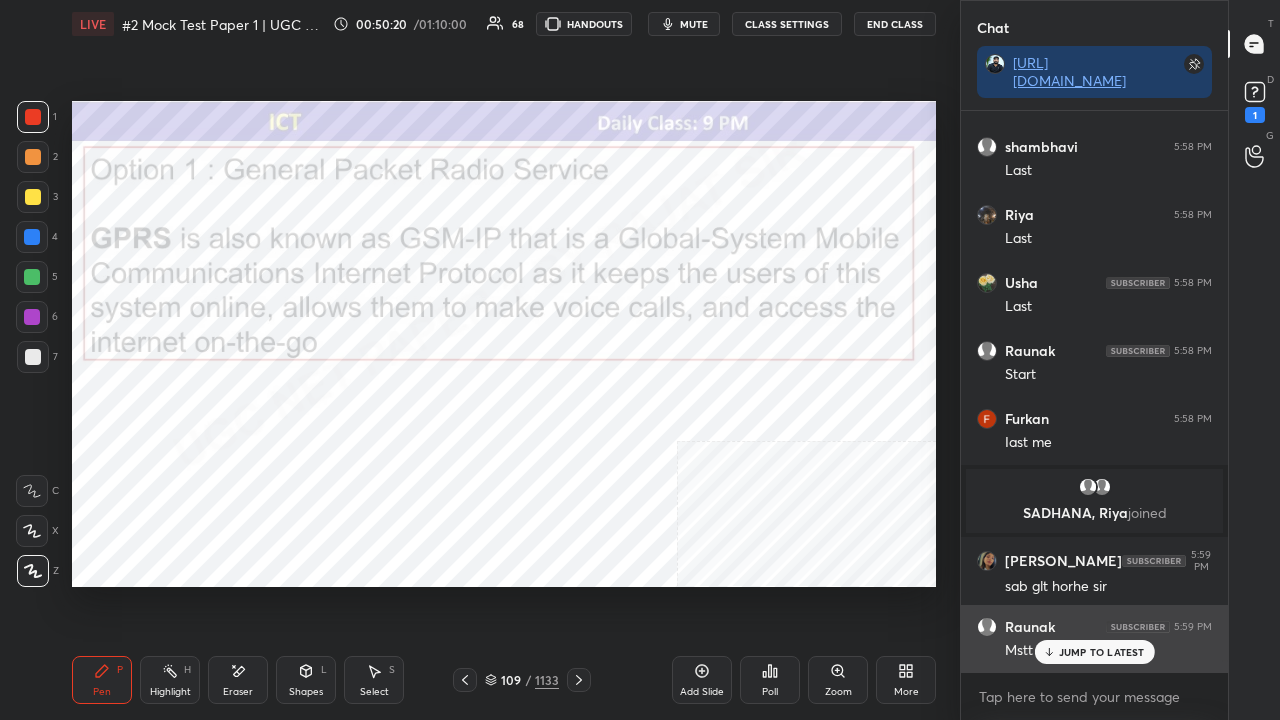 click on "JUMP TO LATEST" at bounding box center [1102, 652] 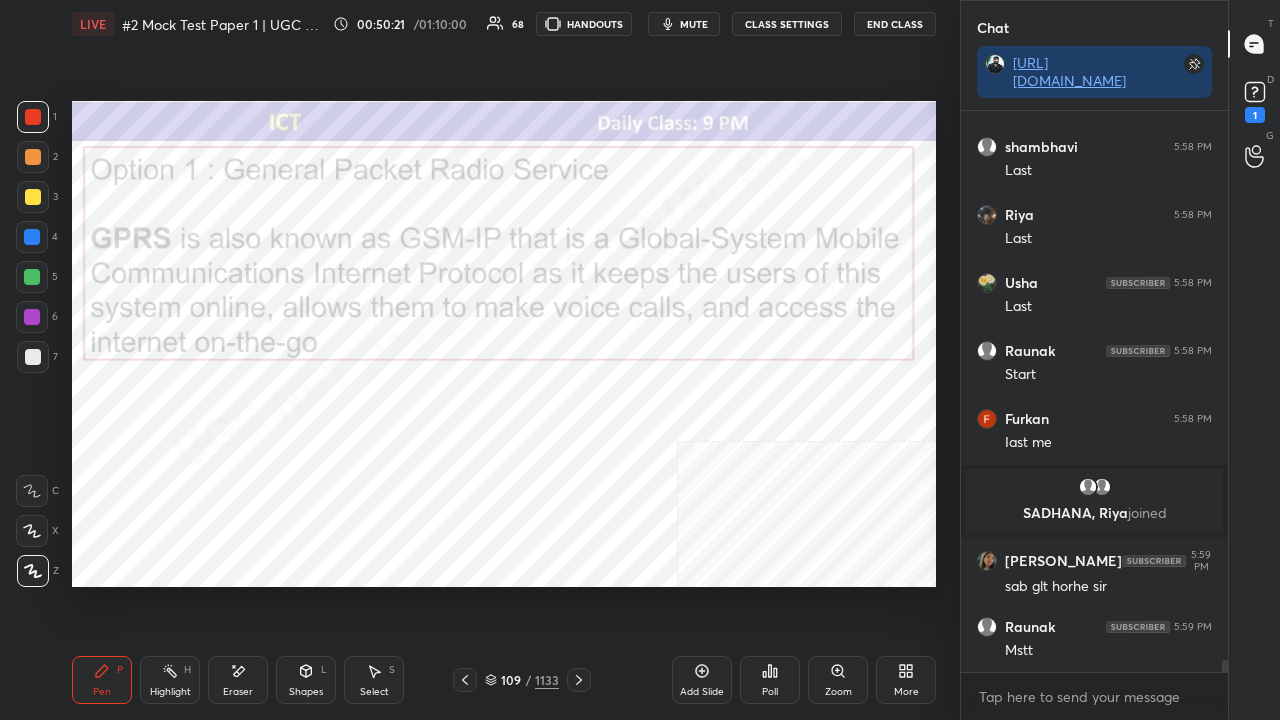 click on "109 / 1133" at bounding box center (522, 680) 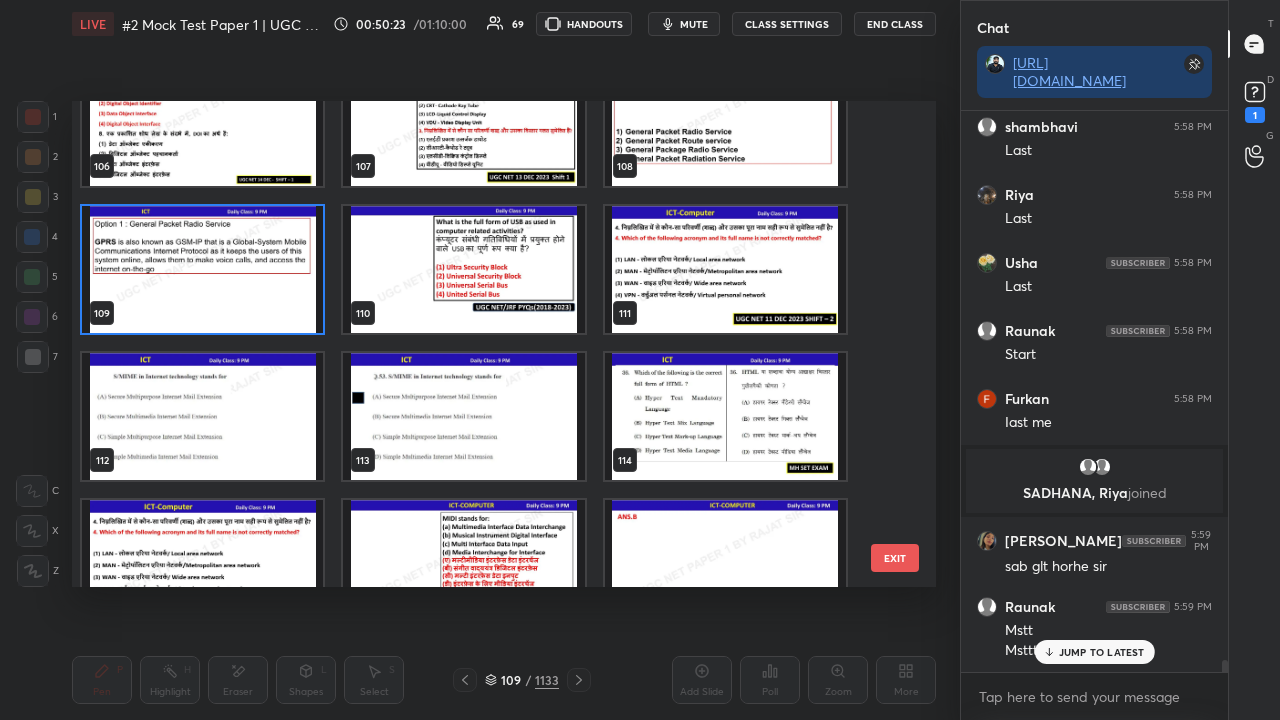 click at bounding box center [463, 269] 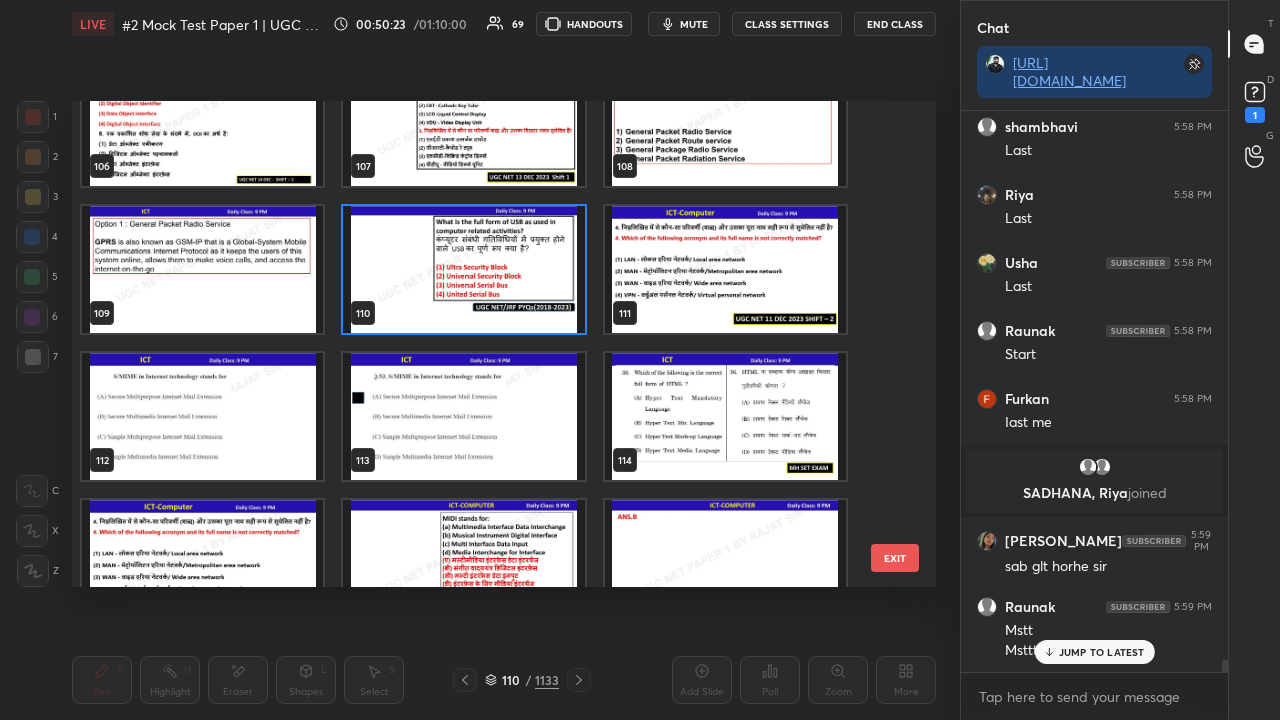 click at bounding box center [463, 269] 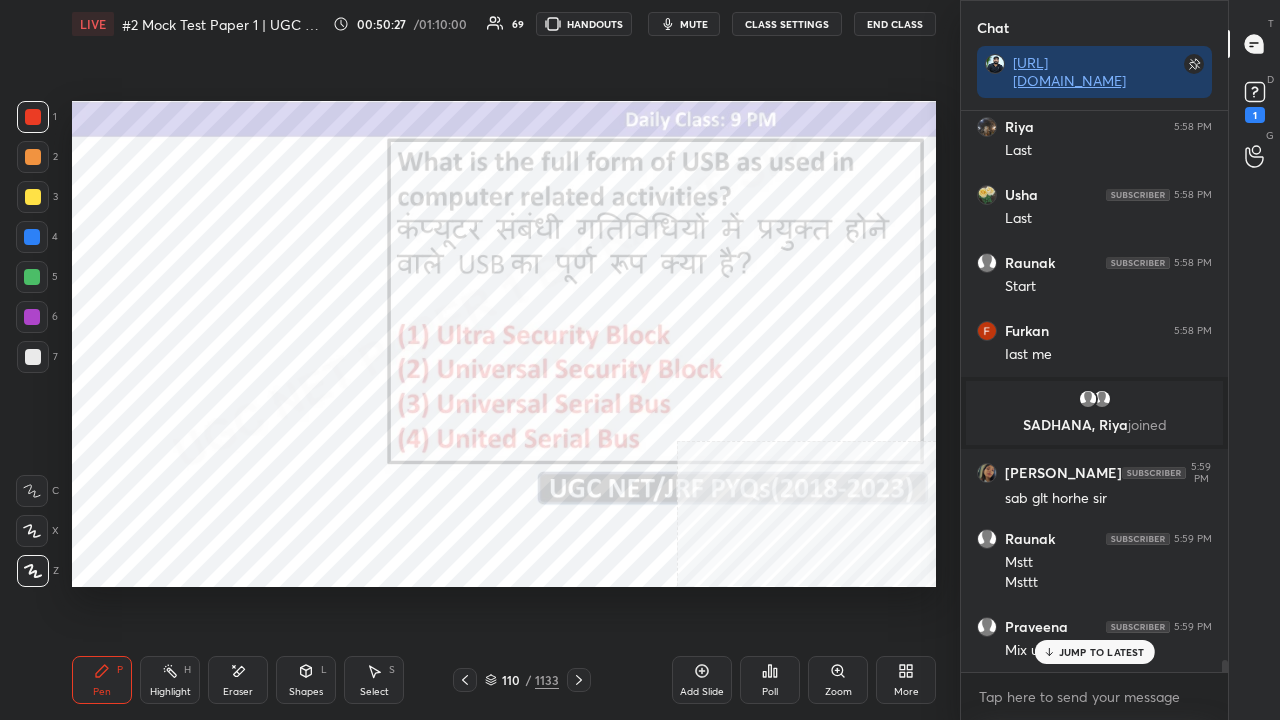 click on "Poll" at bounding box center (770, 680) 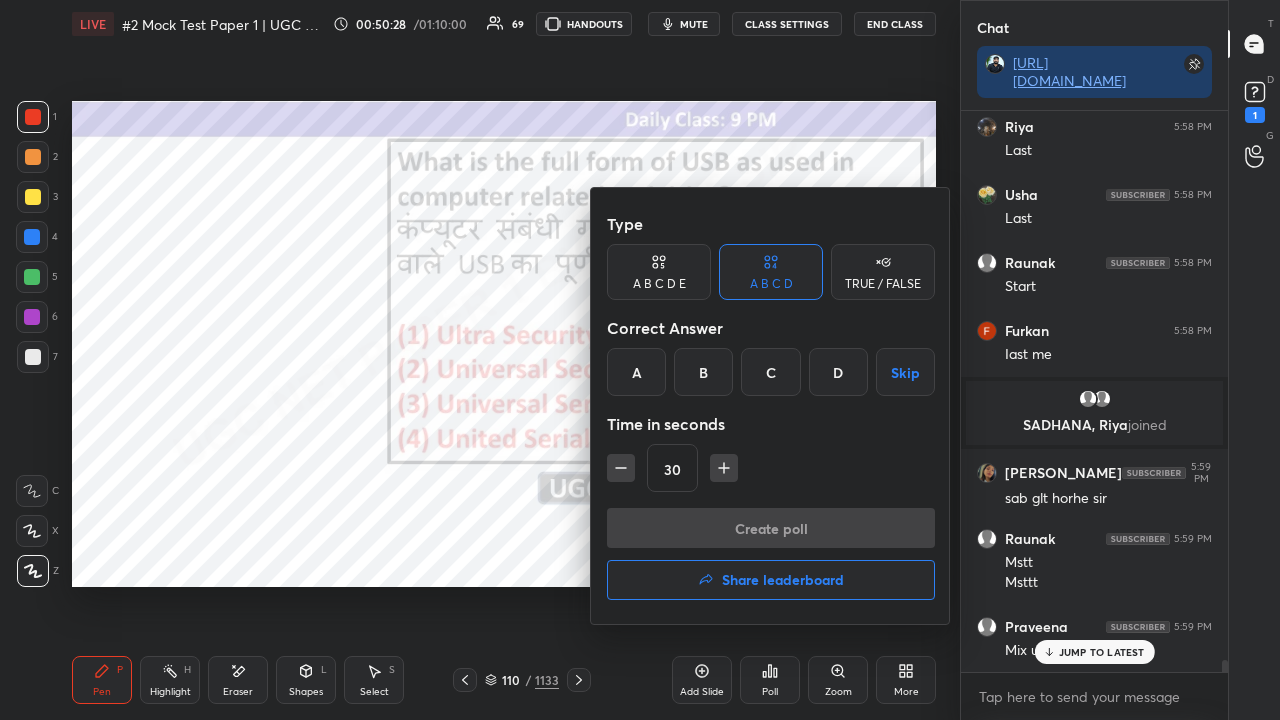 drag, startPoint x: 764, startPoint y: 356, endPoint x: 731, endPoint y: 469, distance: 117.72001 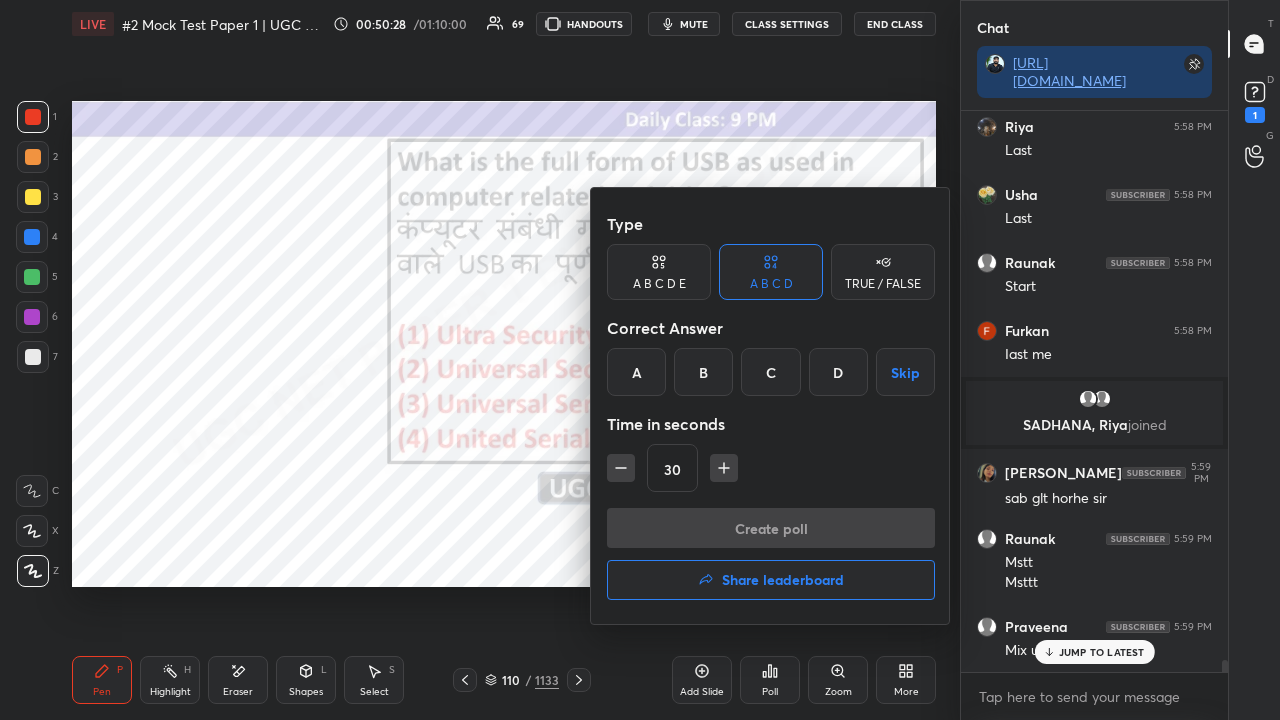 click on "C" at bounding box center (770, 372) 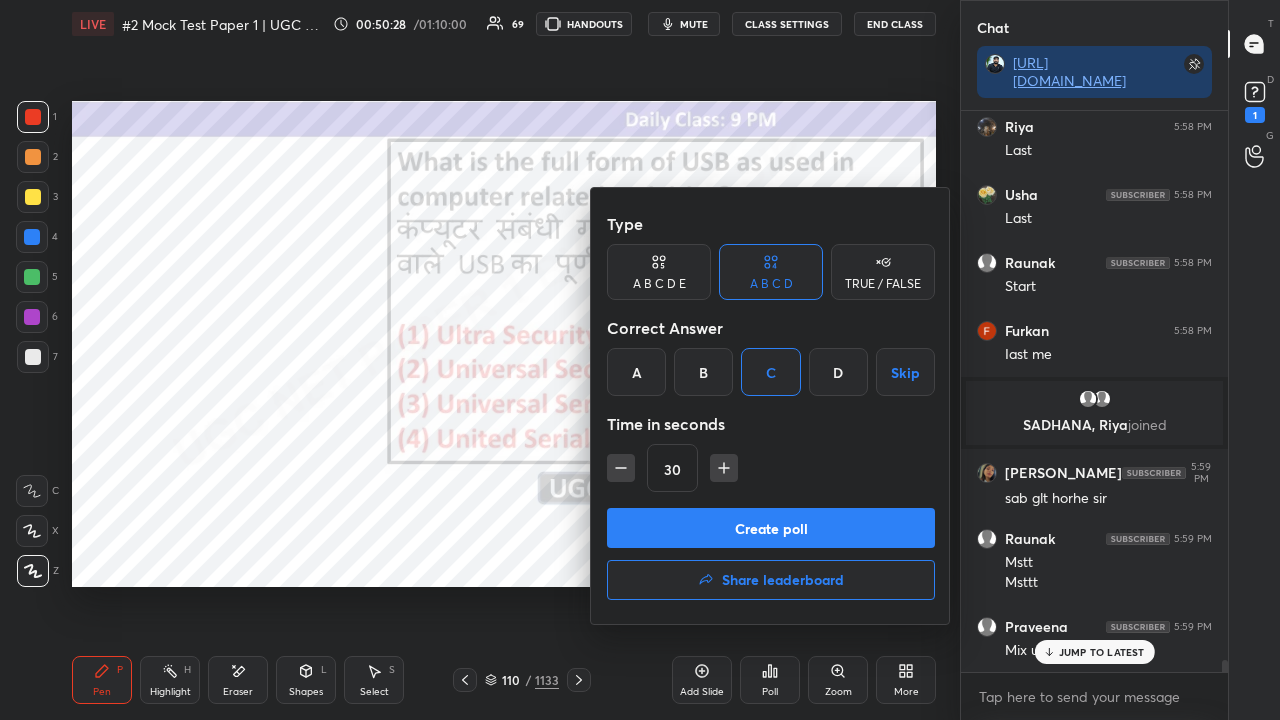 click on "Type A B C D E A B C D TRUE / FALSE Correct Answer A B C D Skip Time in seconds 30 Create poll Share leaderboard" at bounding box center (771, 406) 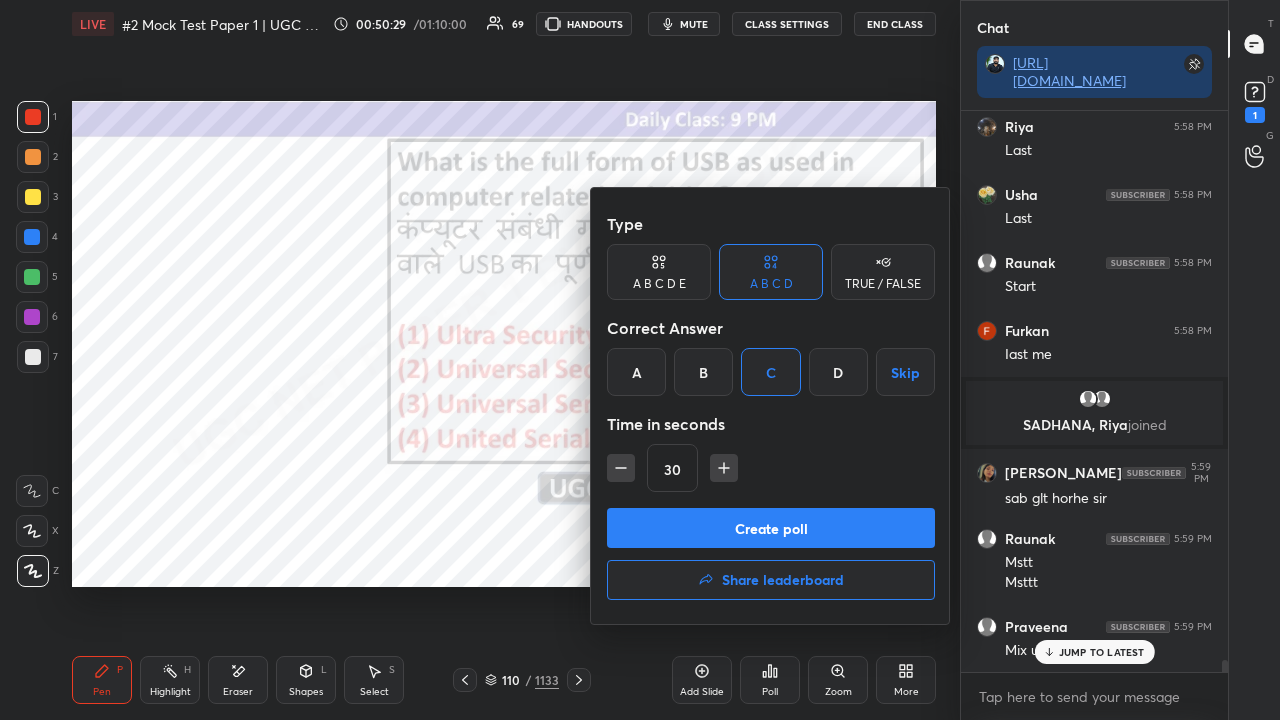 click on "Create poll" at bounding box center [771, 528] 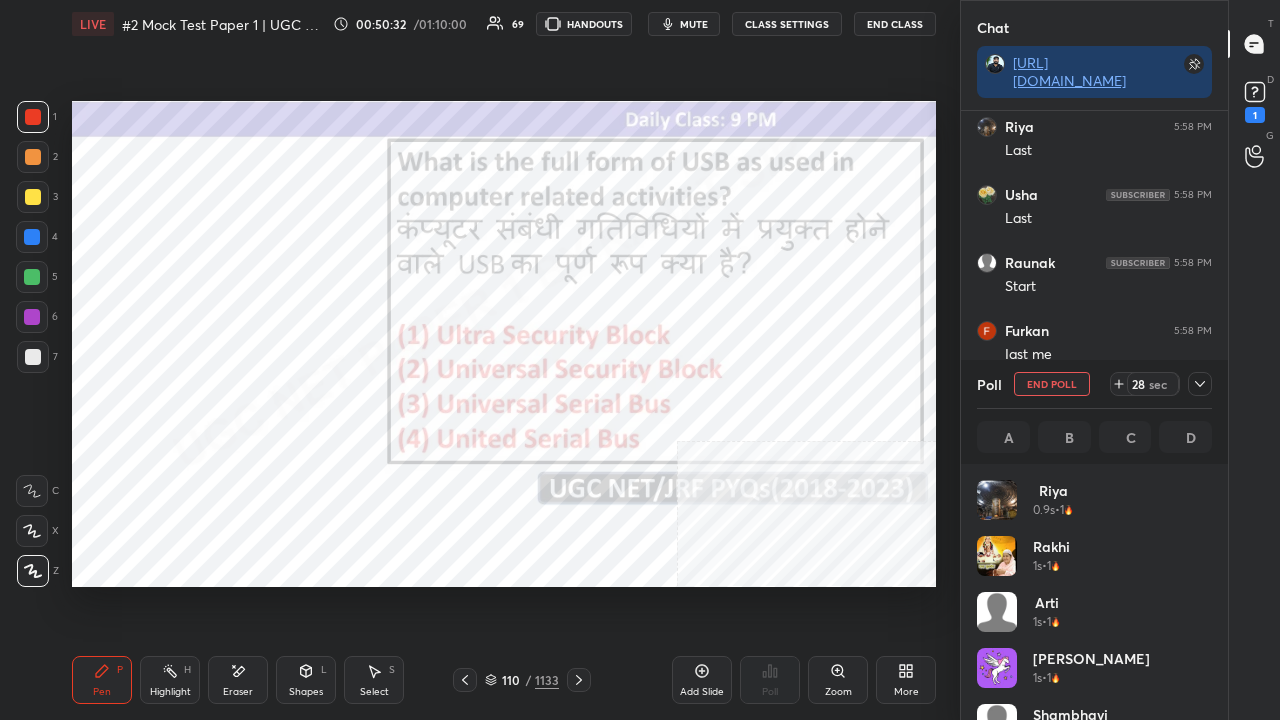 click 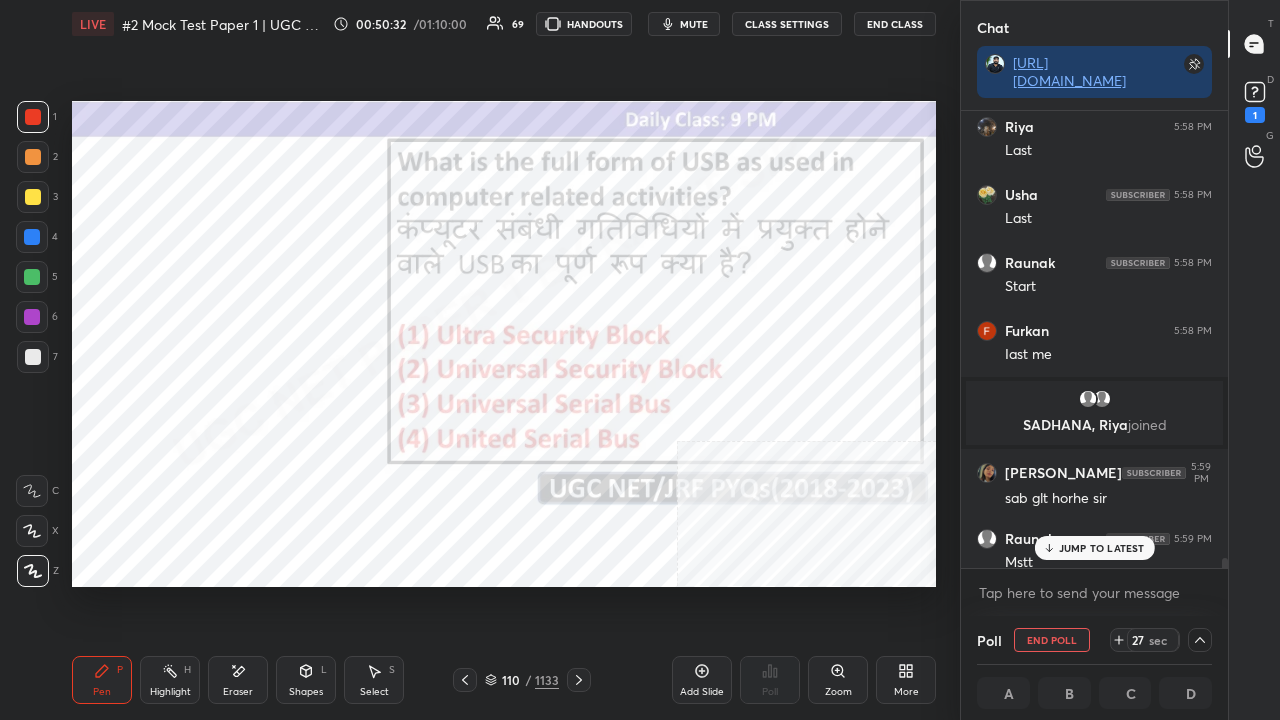 drag, startPoint x: 1093, startPoint y: 548, endPoint x: 1076, endPoint y: 524, distance: 29.410883 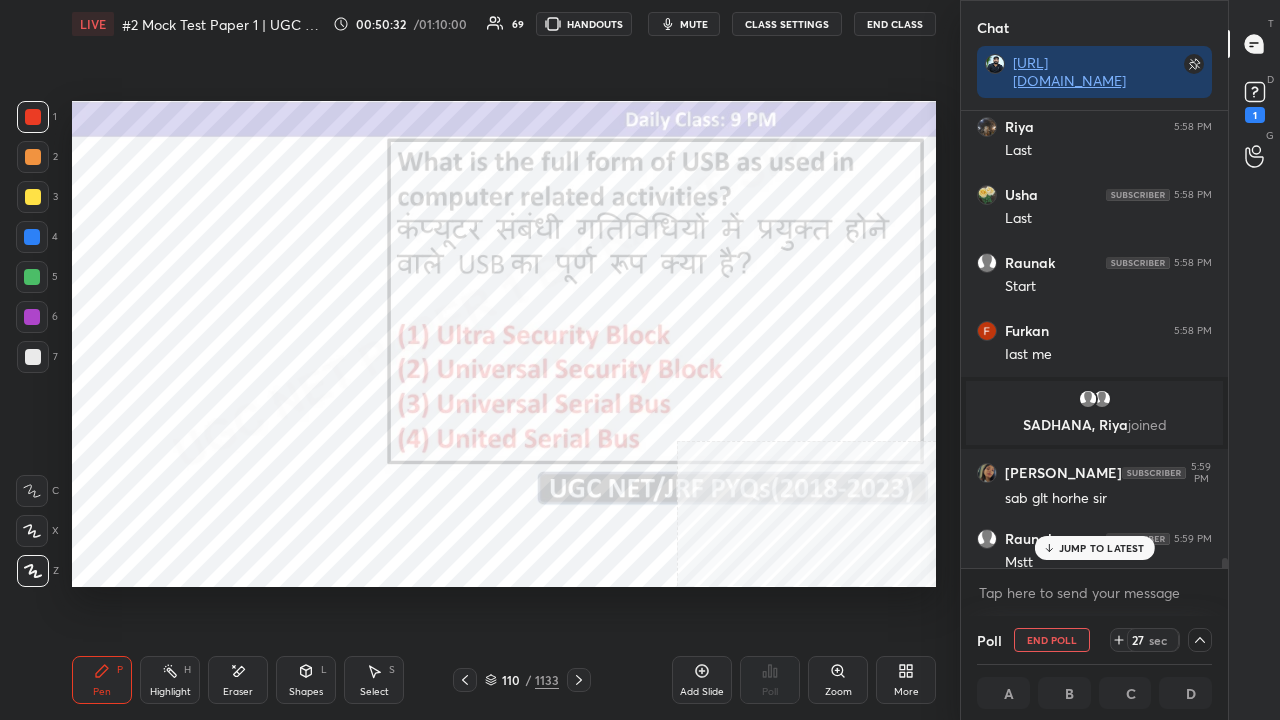 click on "JUMP TO LATEST" at bounding box center [1102, 548] 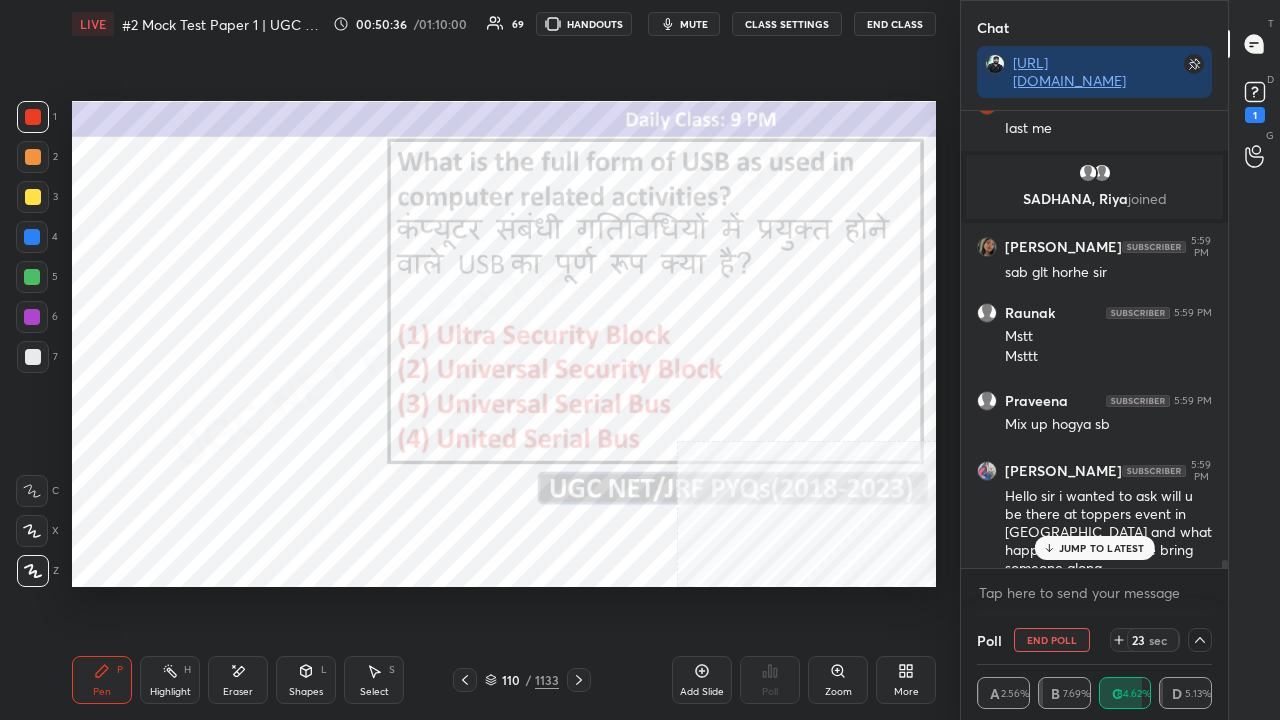 click on "JUMP TO LATEST" at bounding box center (1102, 548) 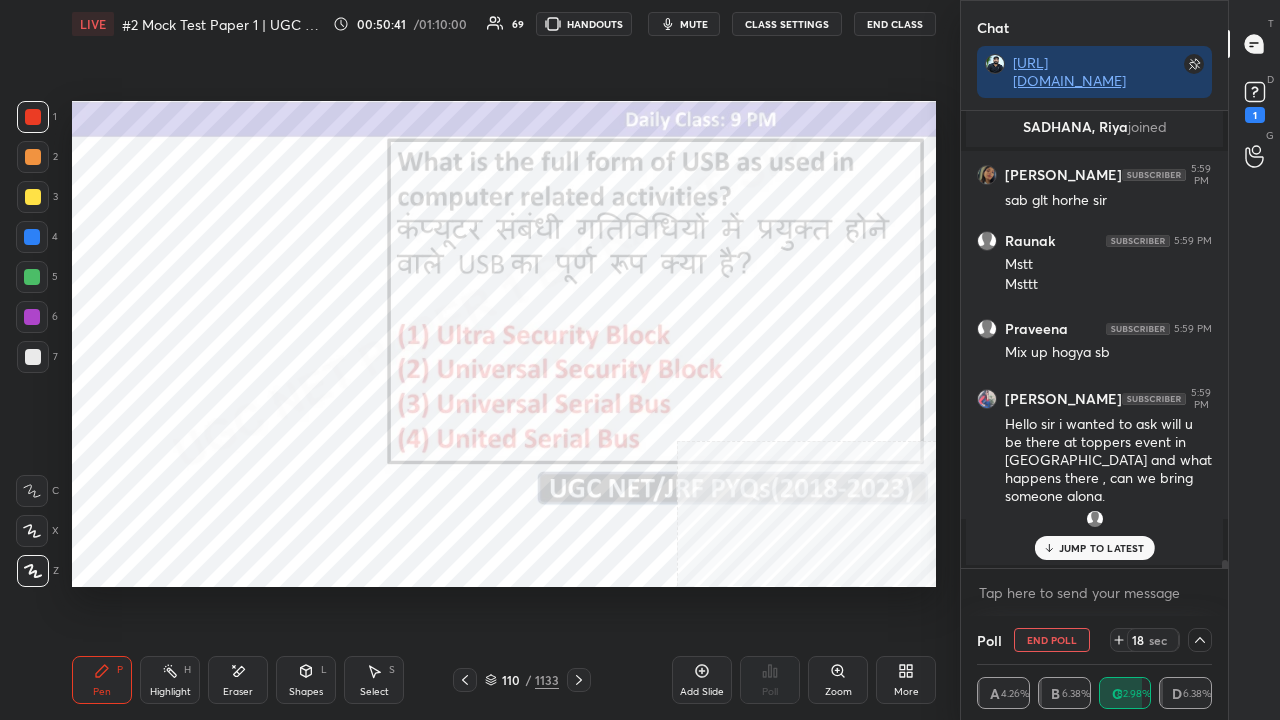 click at bounding box center [32, 237] 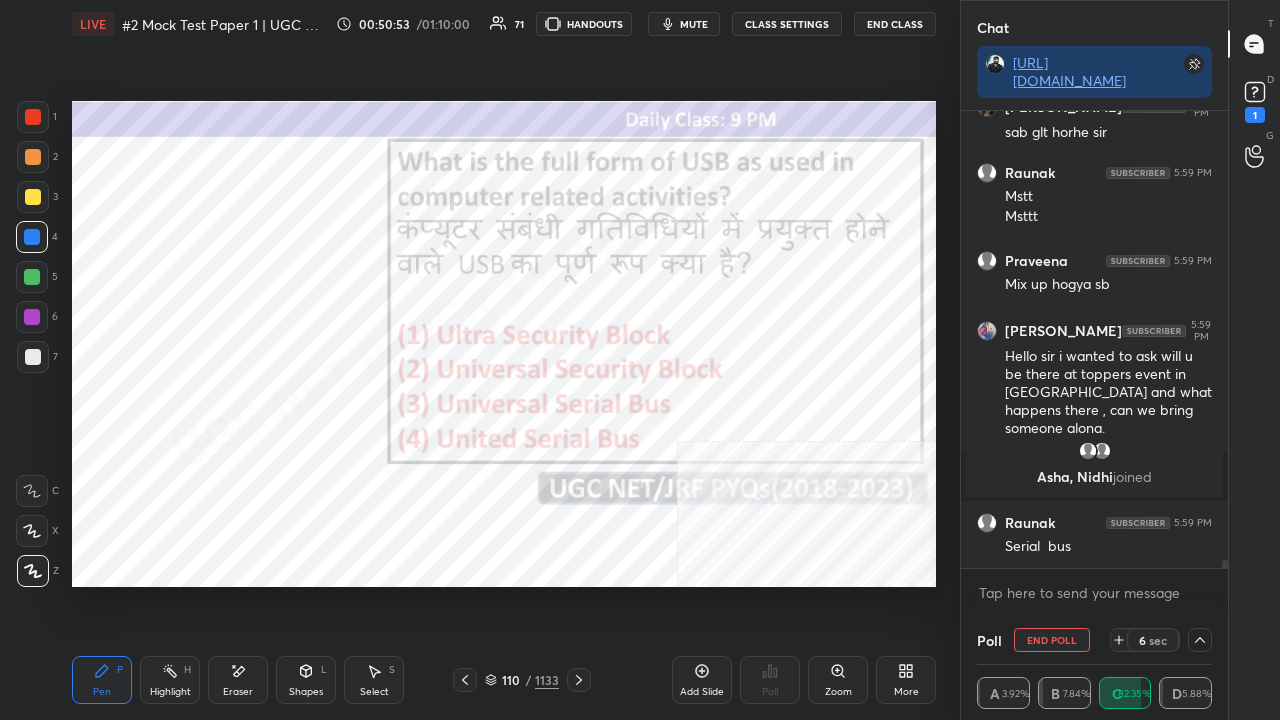 click at bounding box center (32, 317) 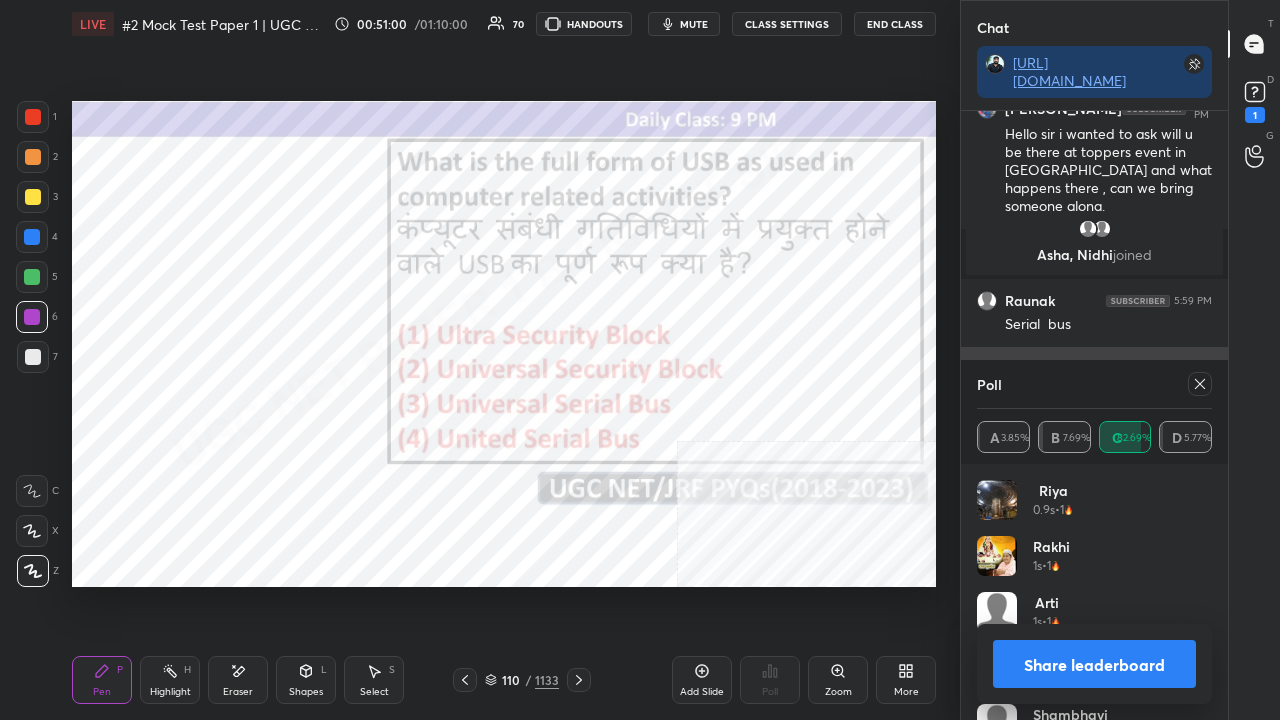 drag, startPoint x: 1202, startPoint y: 380, endPoint x: 1089, endPoint y: 394, distance: 113.86395 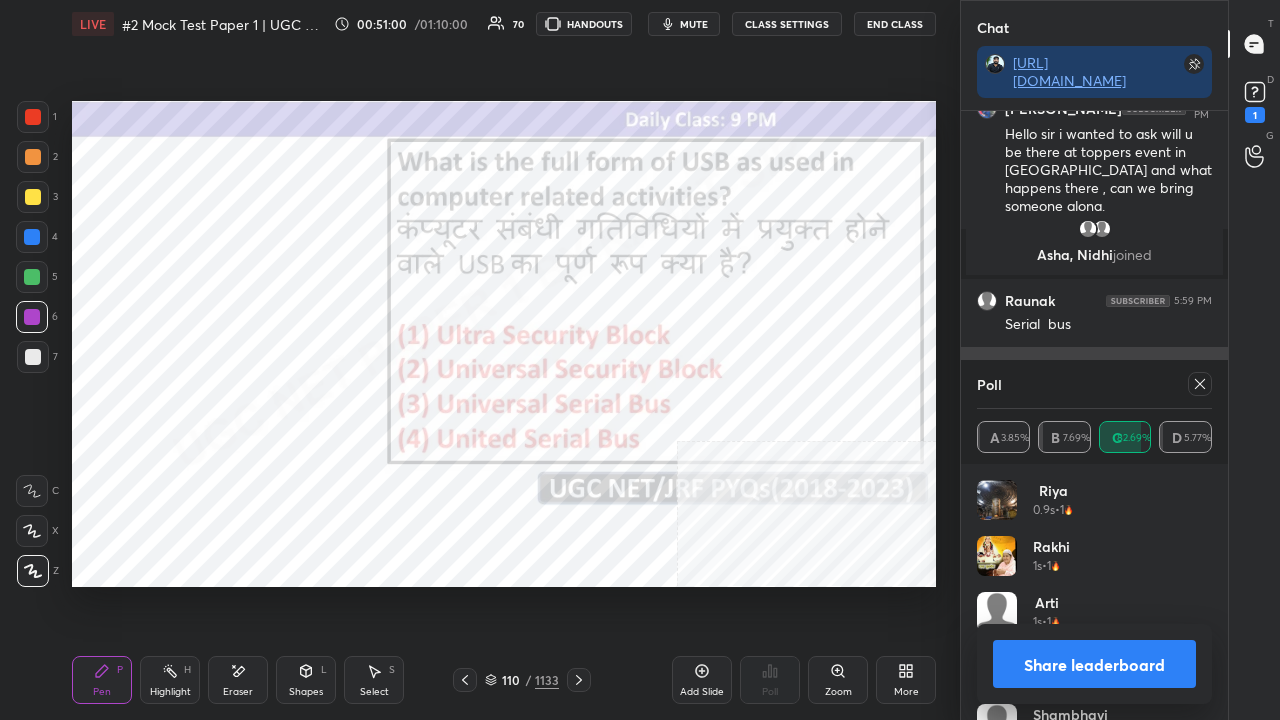 click 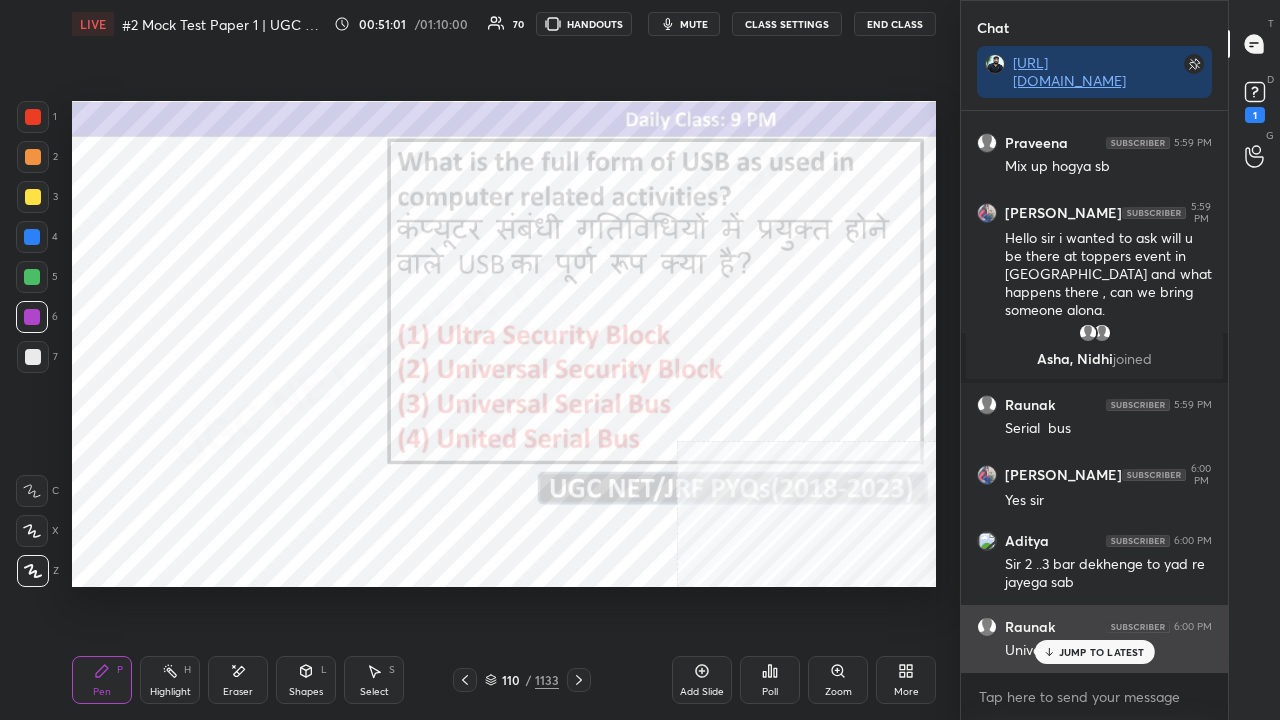 click on "JUMP TO LATEST" at bounding box center [1094, 652] 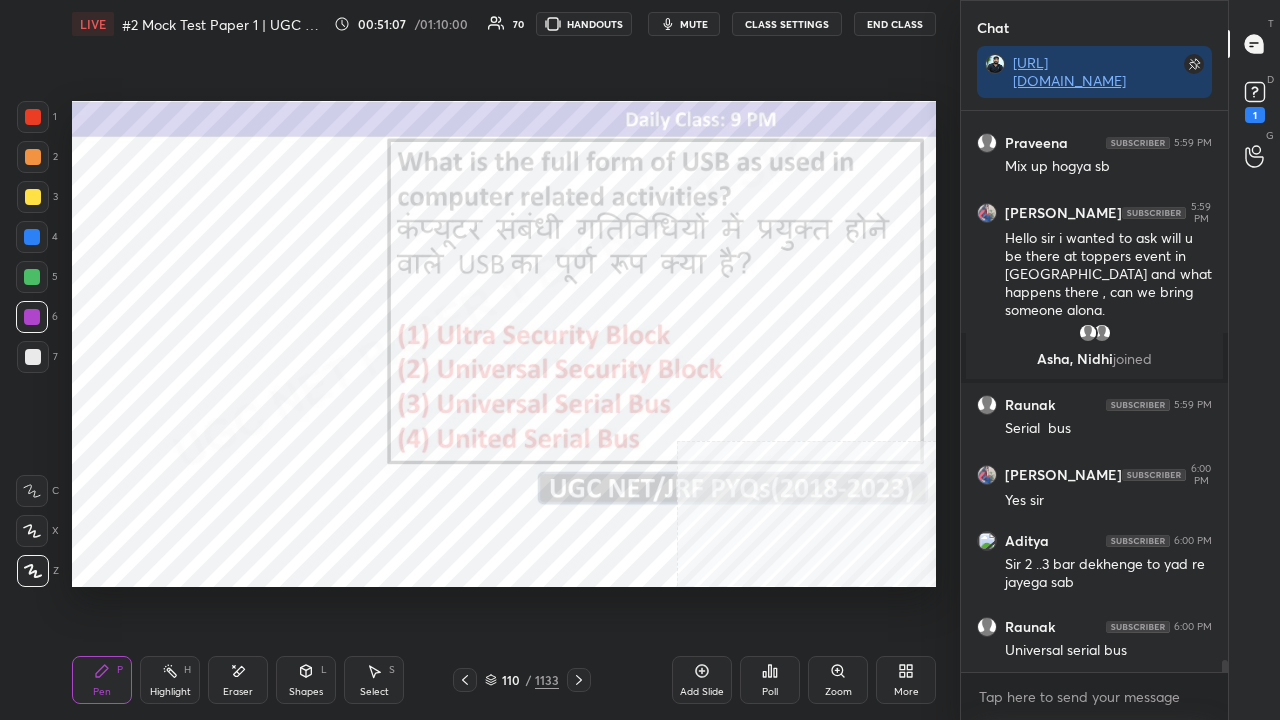 click on "110 / 1133" at bounding box center [522, 680] 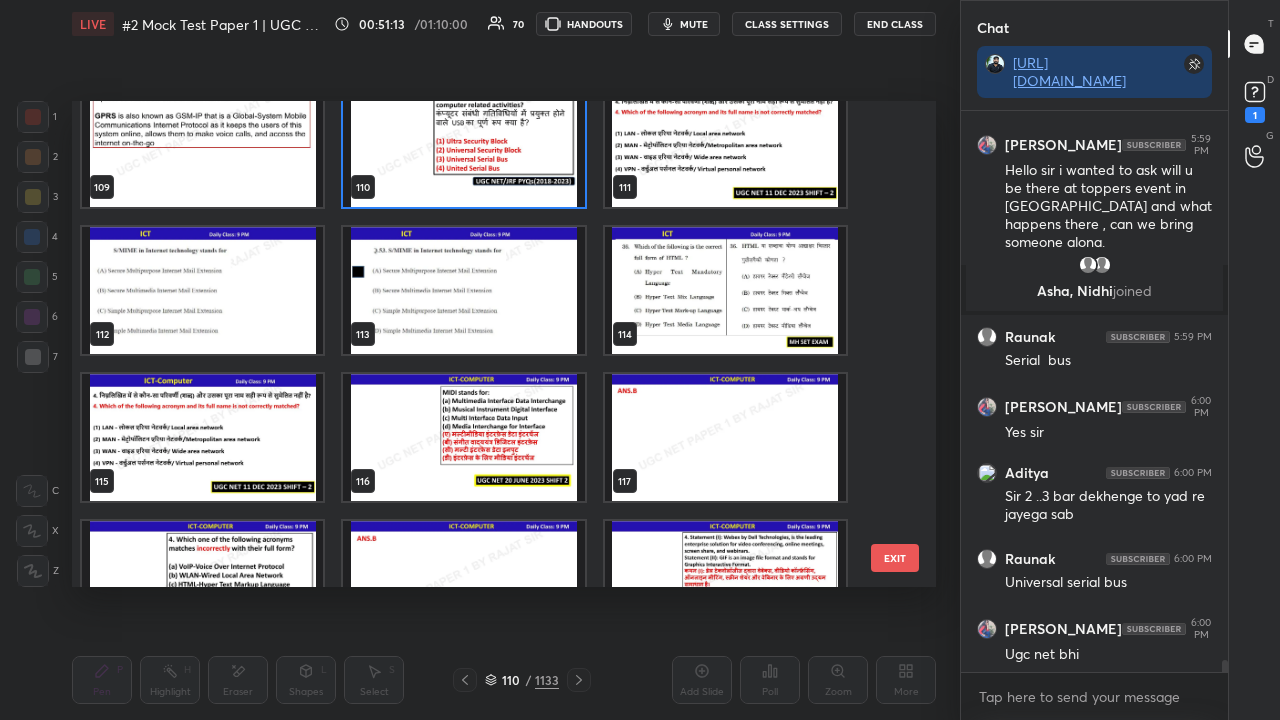 click at bounding box center (725, 290) 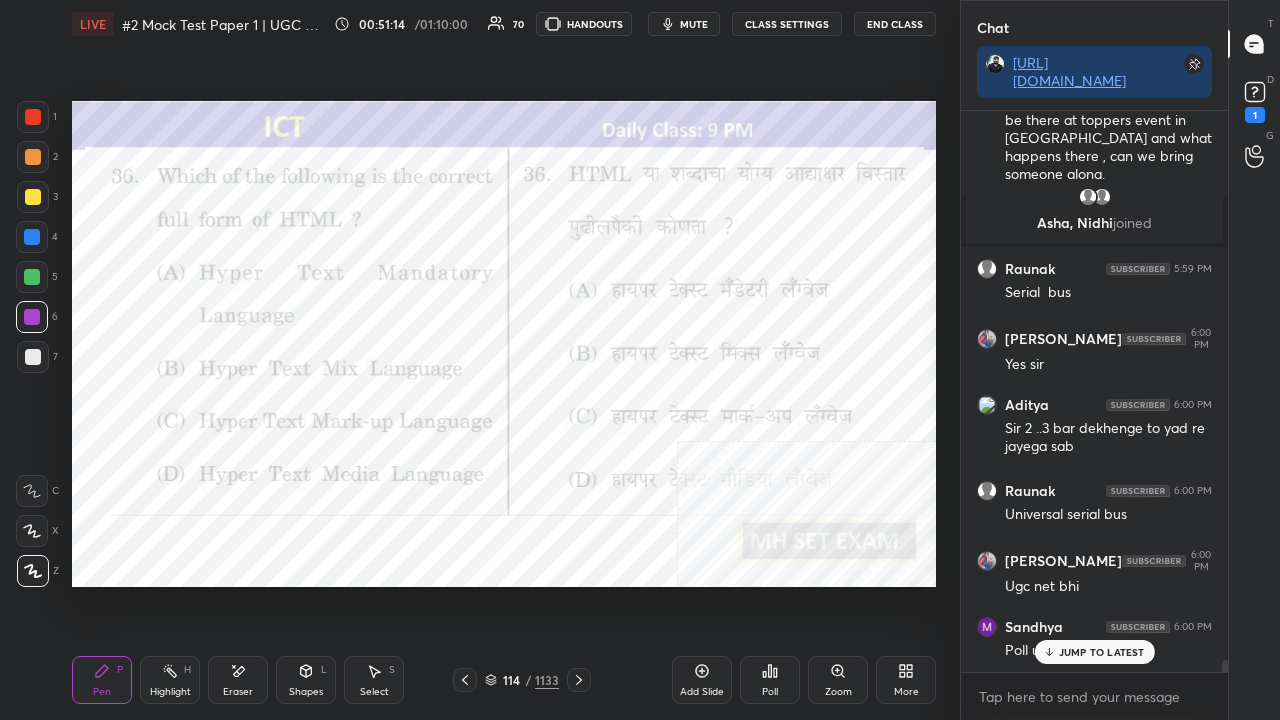 click at bounding box center (725, 290) 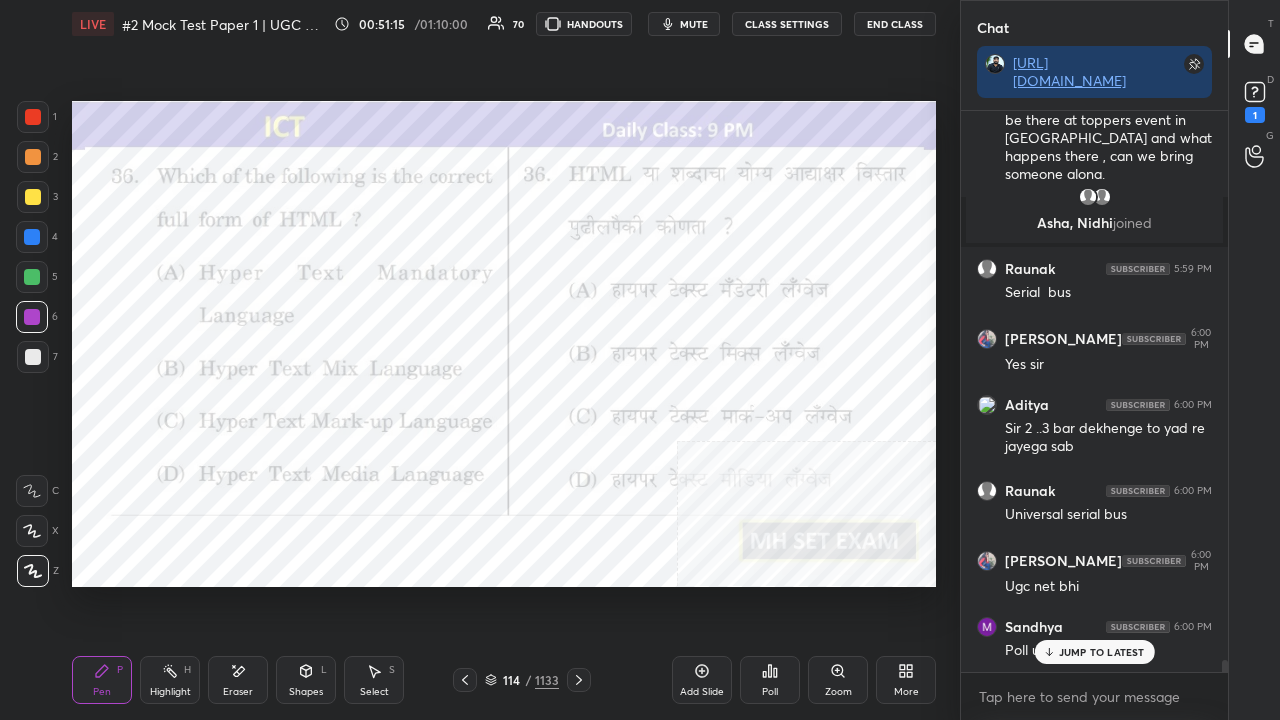 click on "JUMP TO LATEST" at bounding box center (1094, 652) 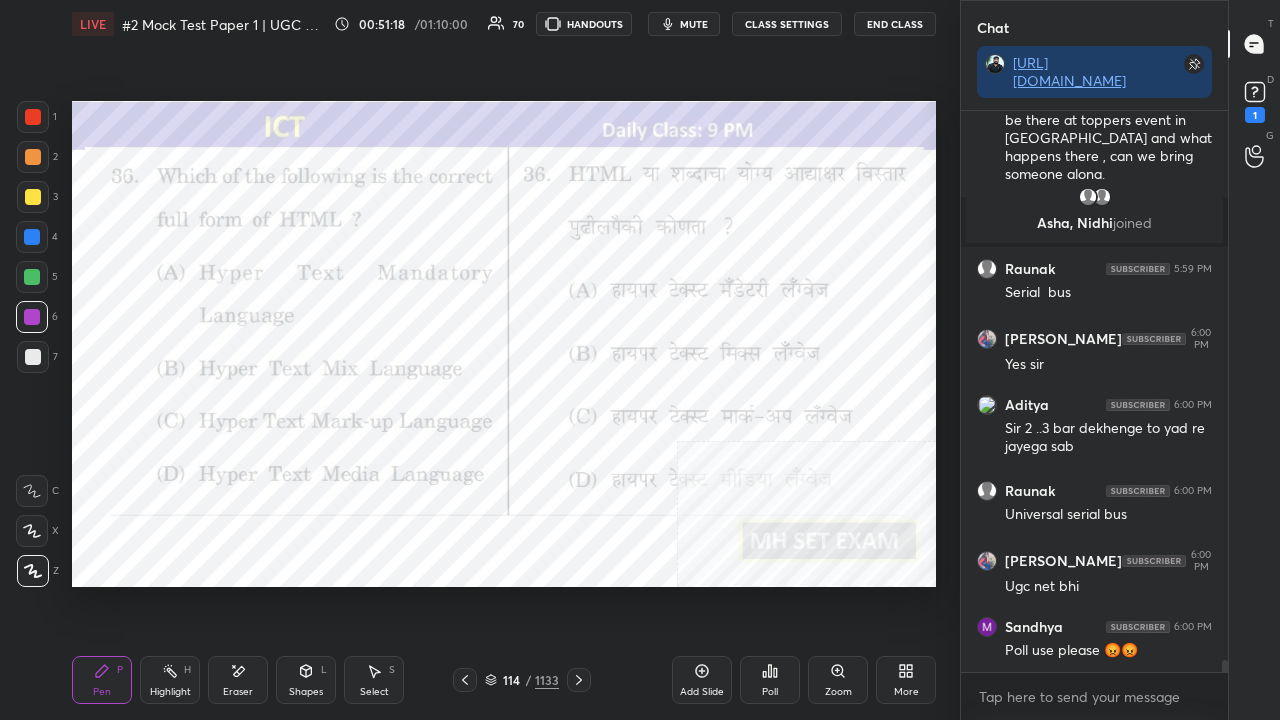 click at bounding box center [33, 117] 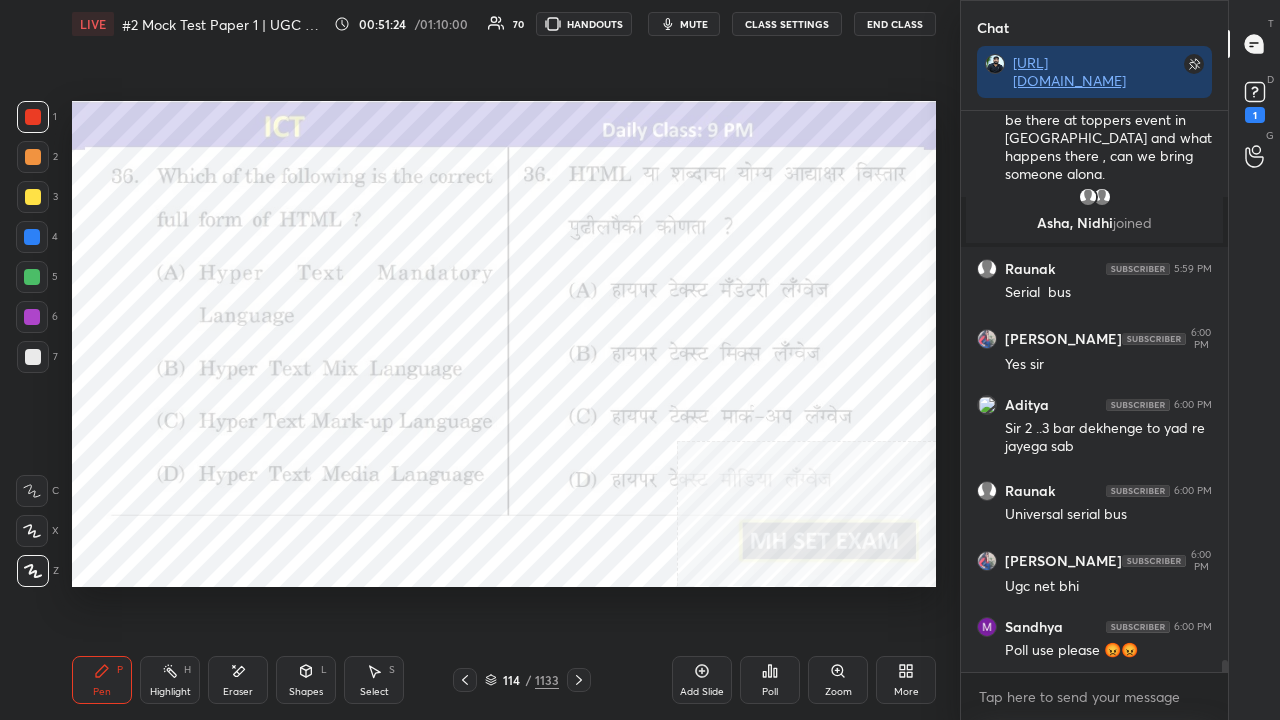 click 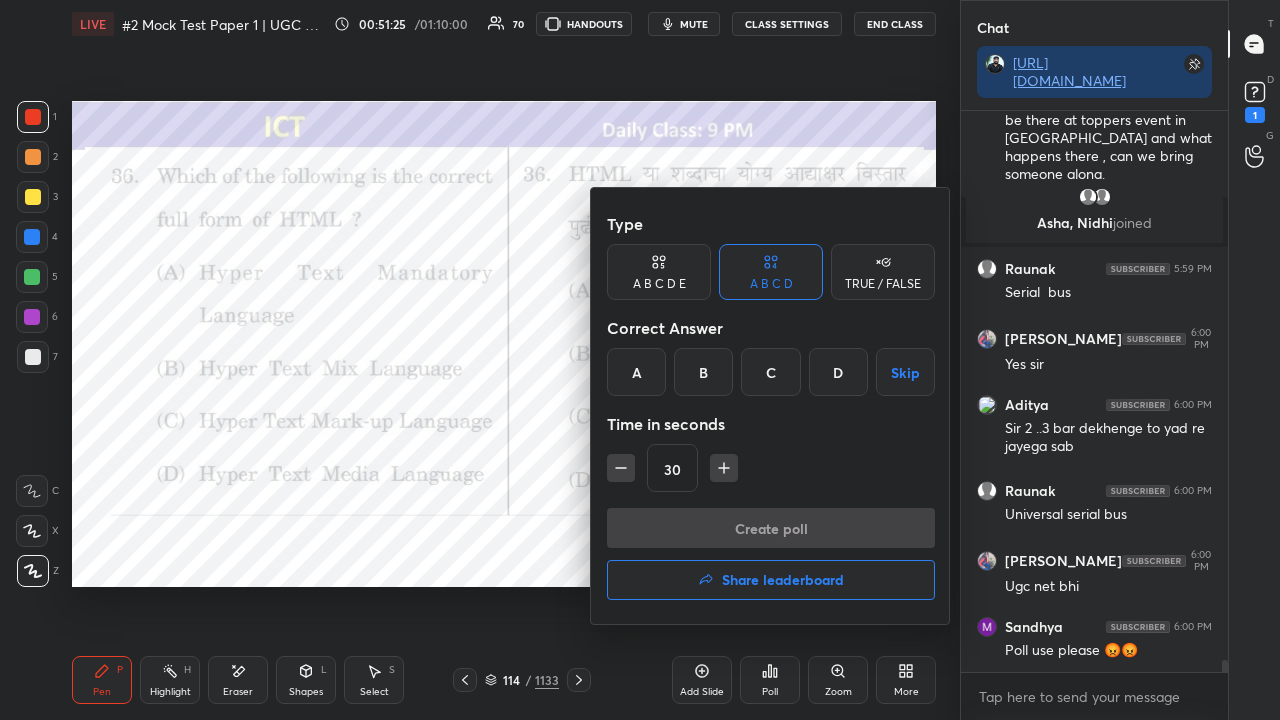 click on "C" at bounding box center (770, 372) 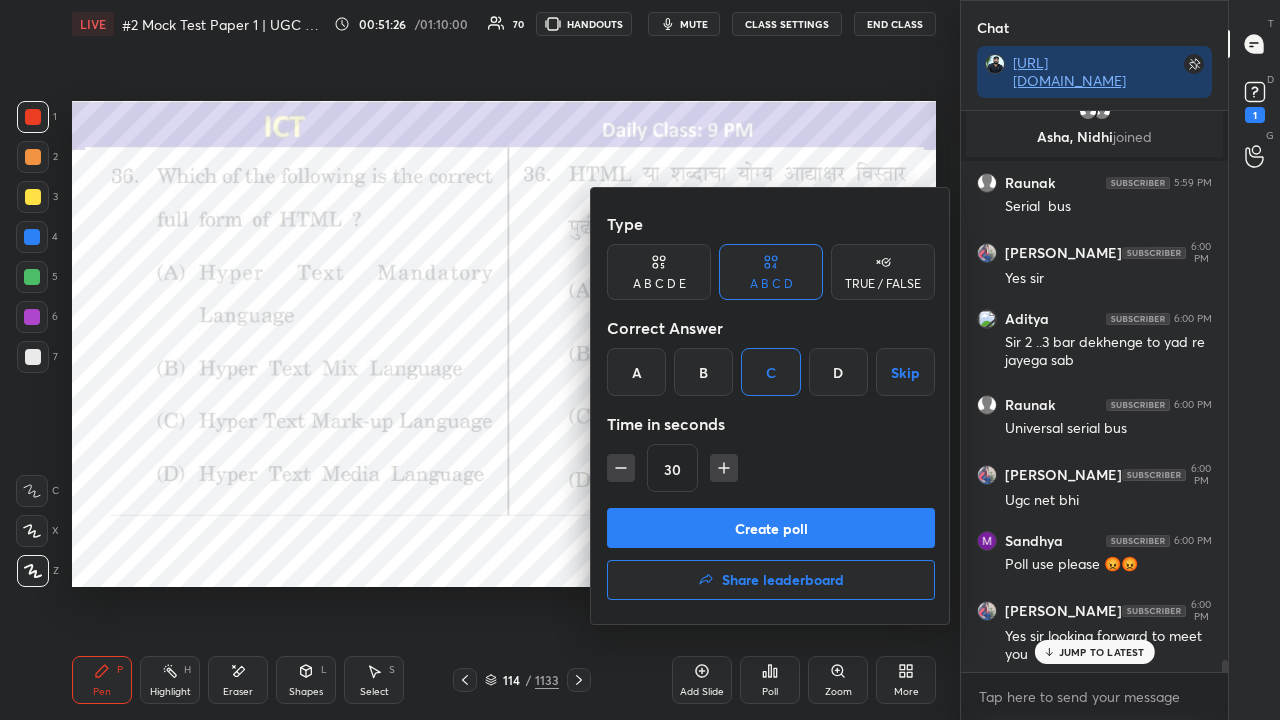 click on "Create poll" at bounding box center [771, 528] 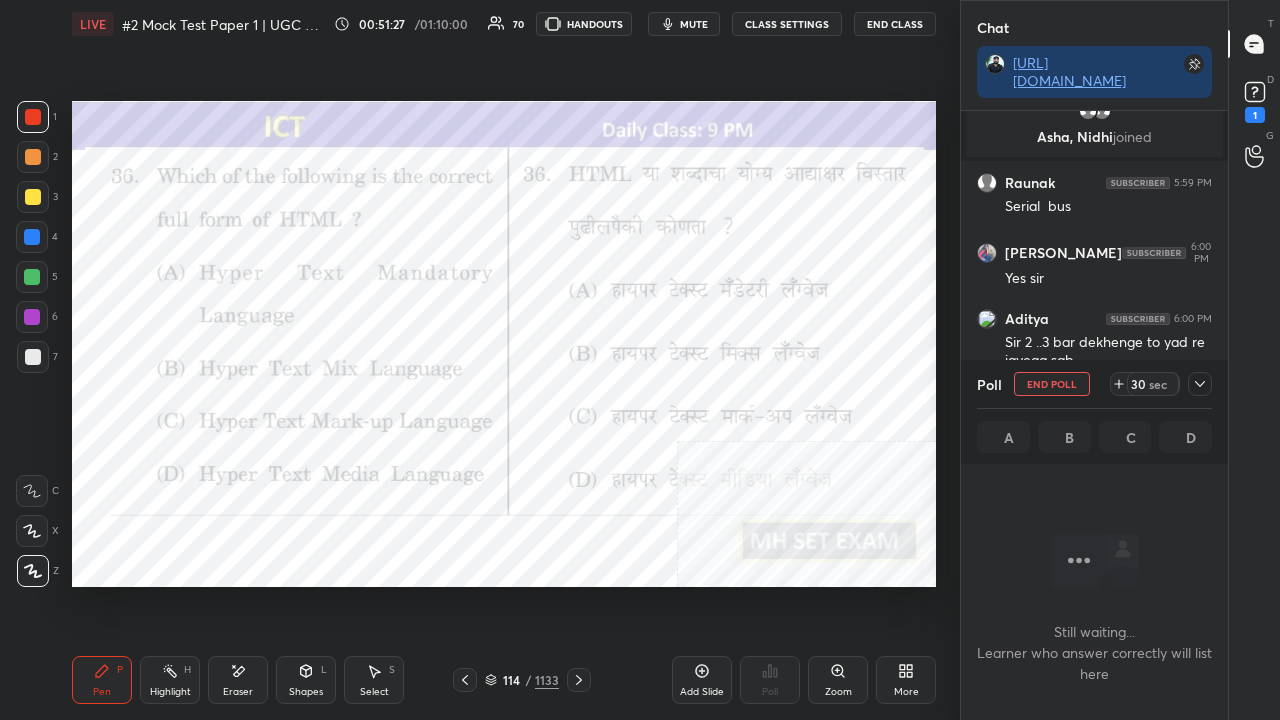 click 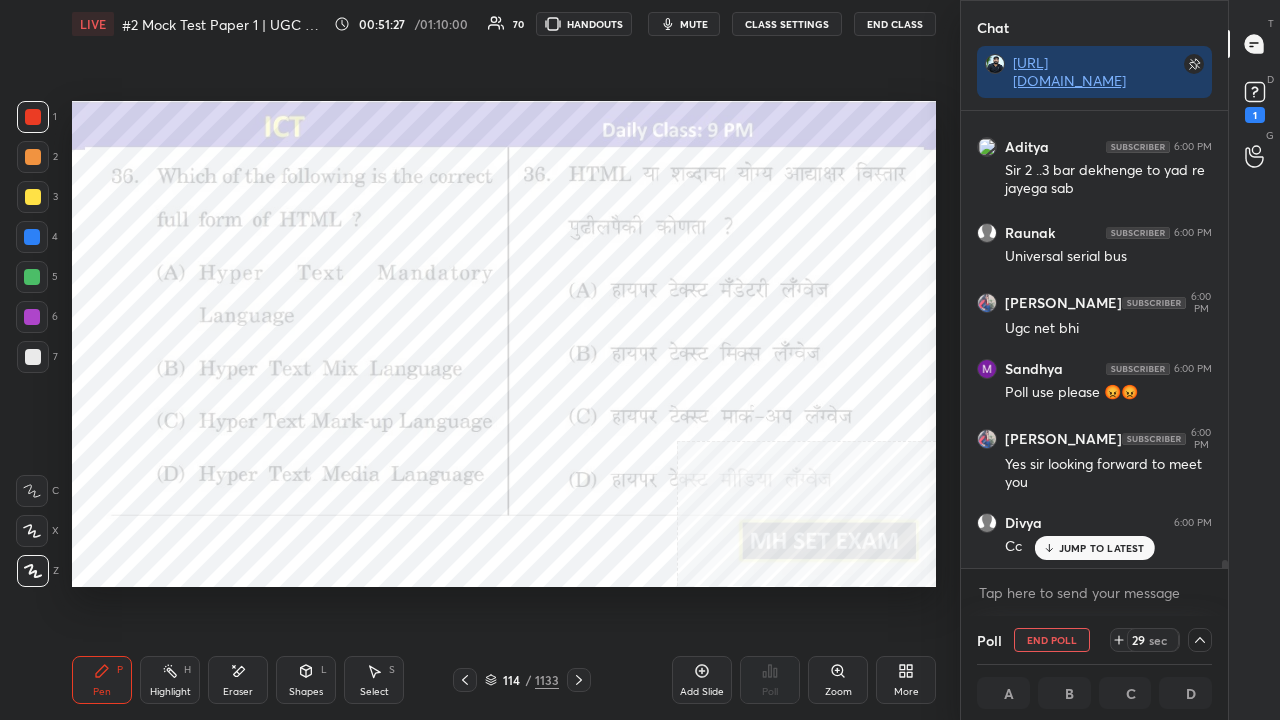 click on "JUMP TO LATEST" at bounding box center [1094, 548] 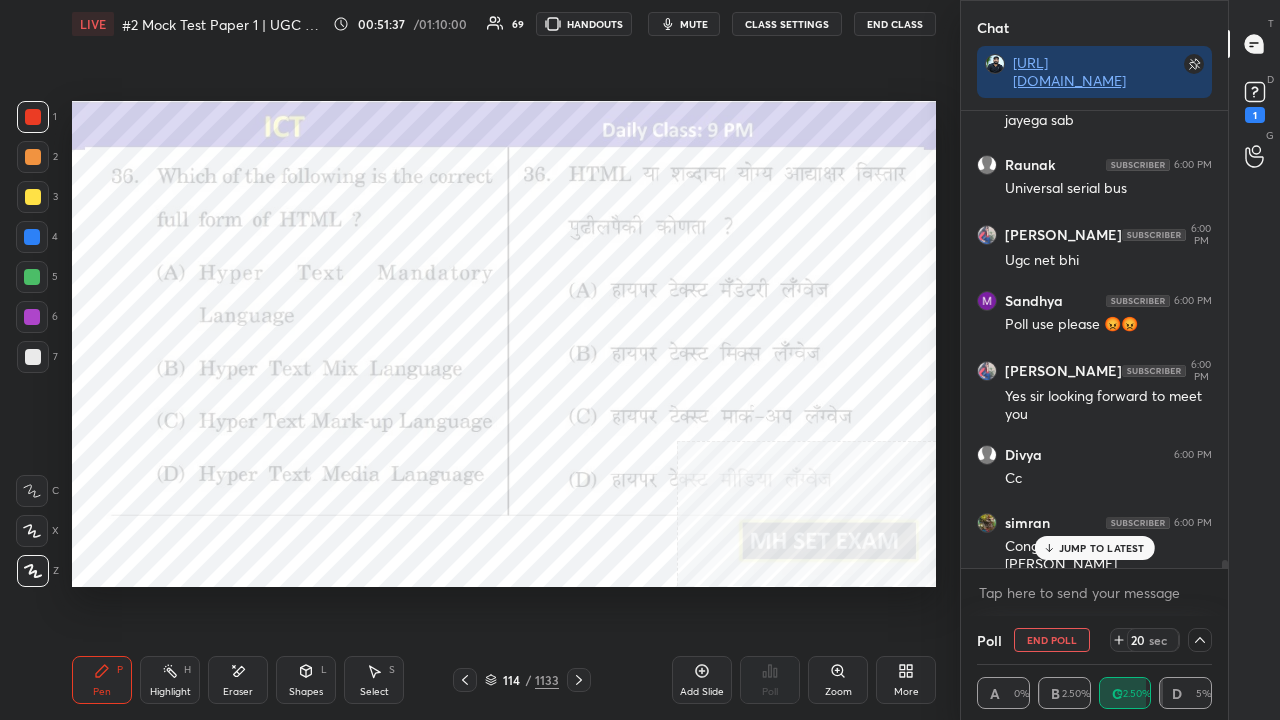 click on "JUMP TO LATEST" at bounding box center [1102, 548] 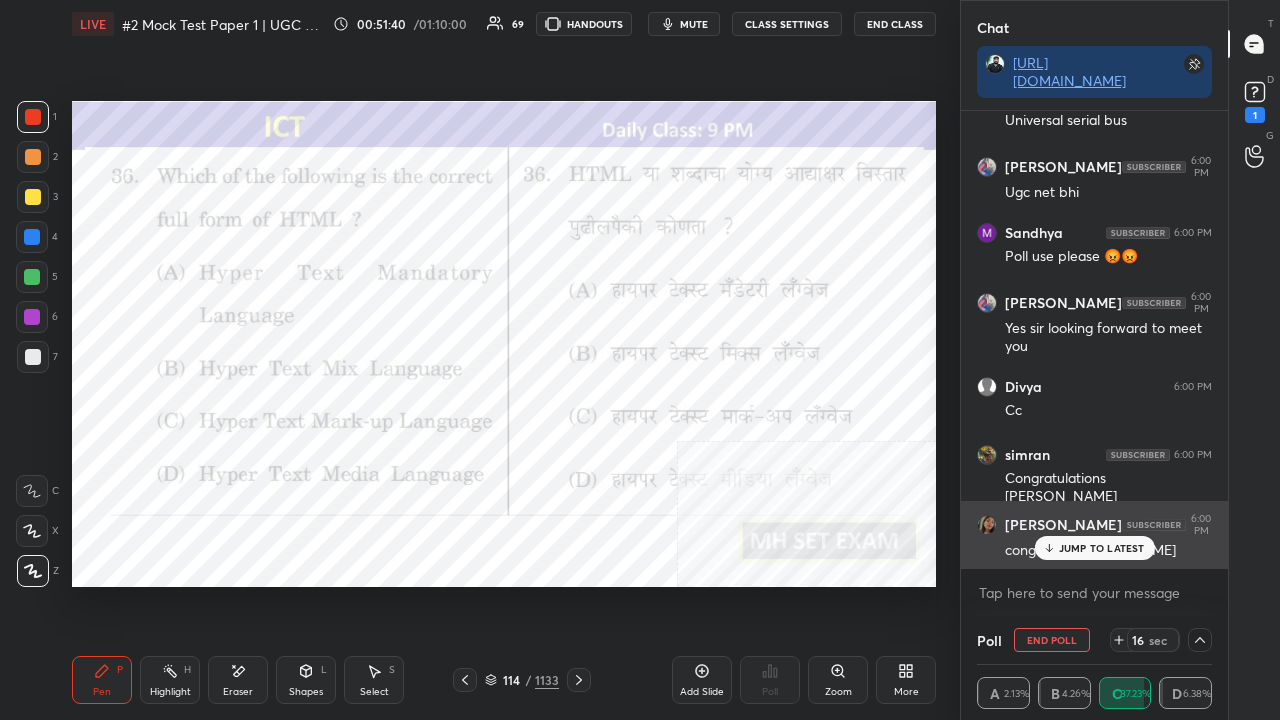 click on "JUMP TO LATEST" at bounding box center (1102, 548) 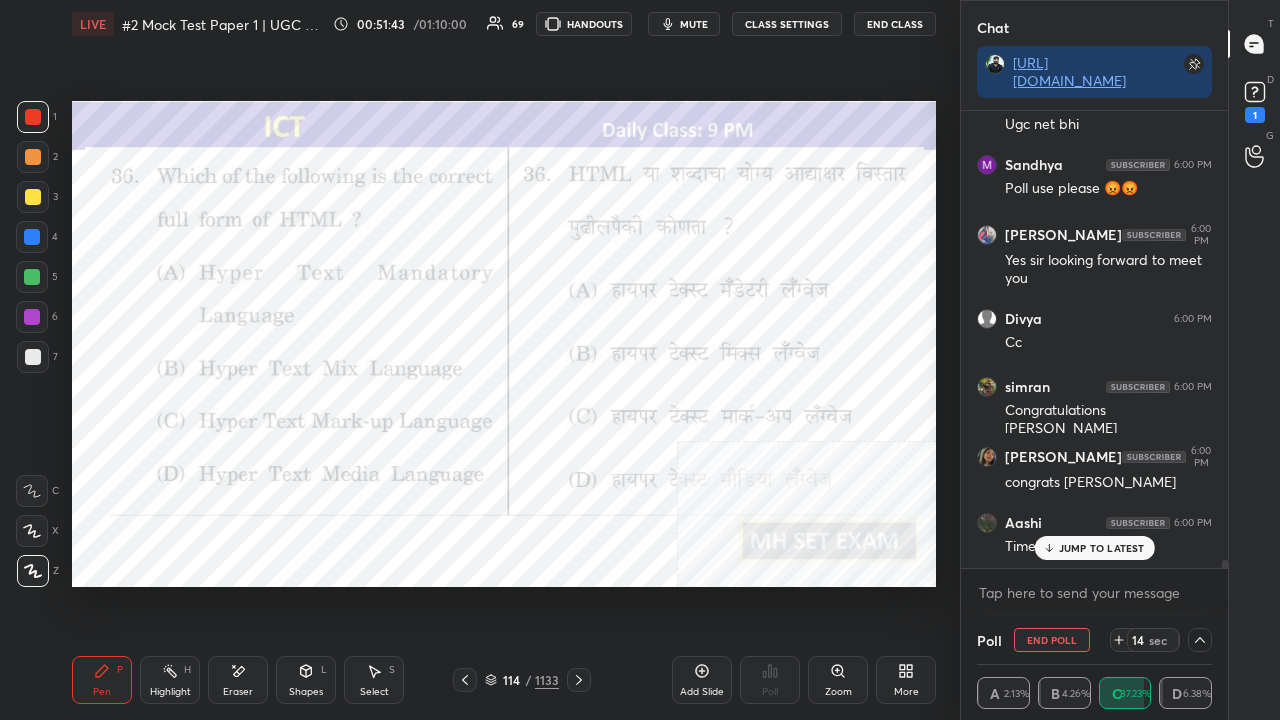 click on "JUMP TO LATEST" at bounding box center (1102, 548) 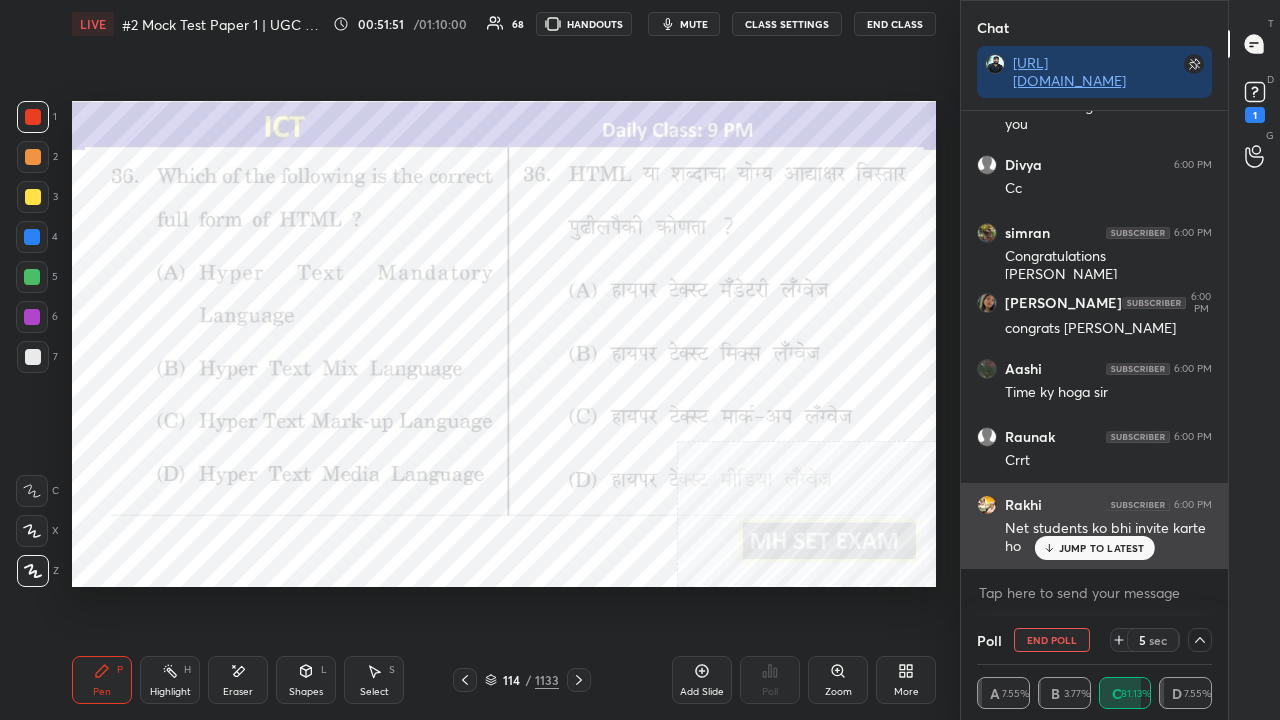 drag, startPoint x: 1096, startPoint y: 545, endPoint x: 961, endPoint y: 487, distance: 146.93196 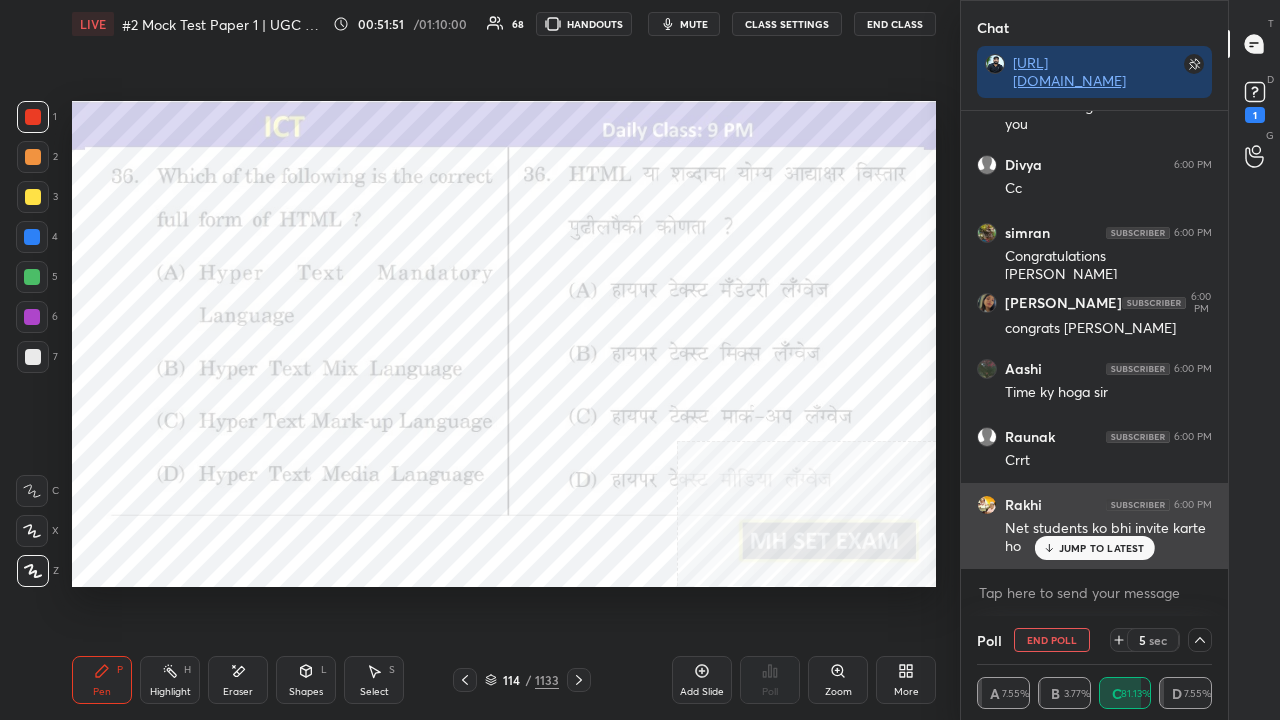 click on "JUMP TO LATEST" at bounding box center (1102, 548) 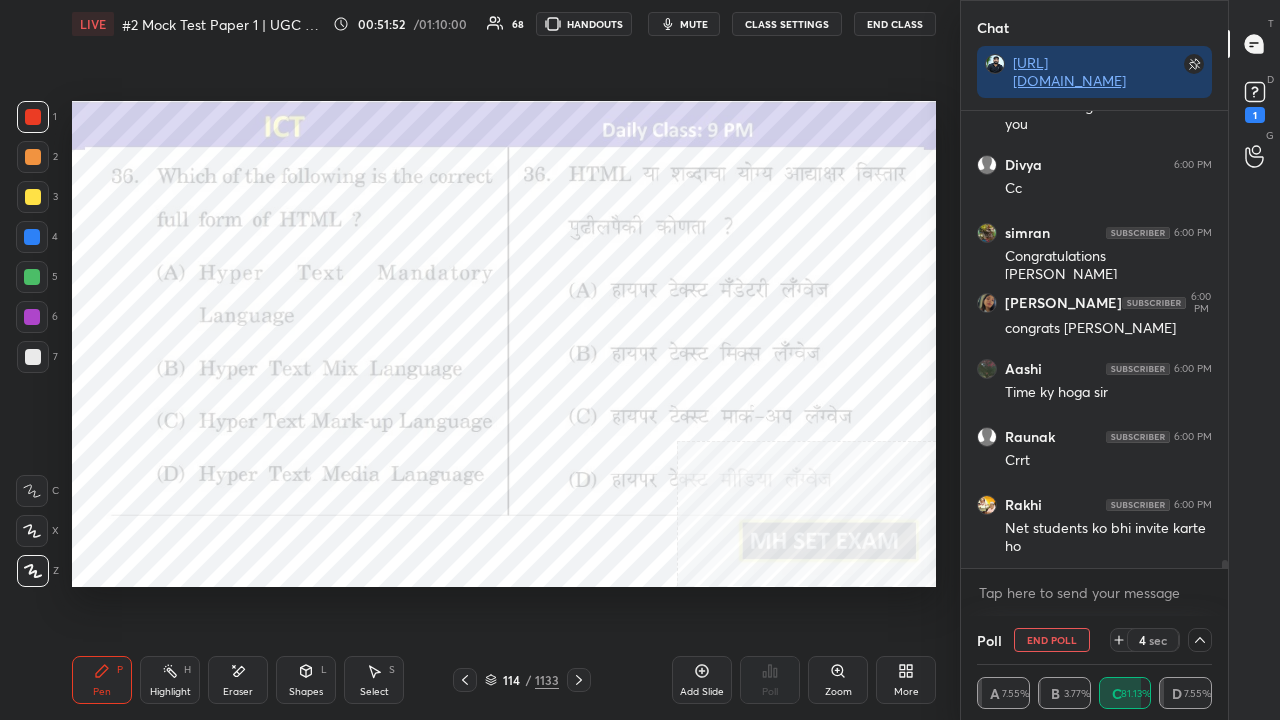 click at bounding box center [32, 317] 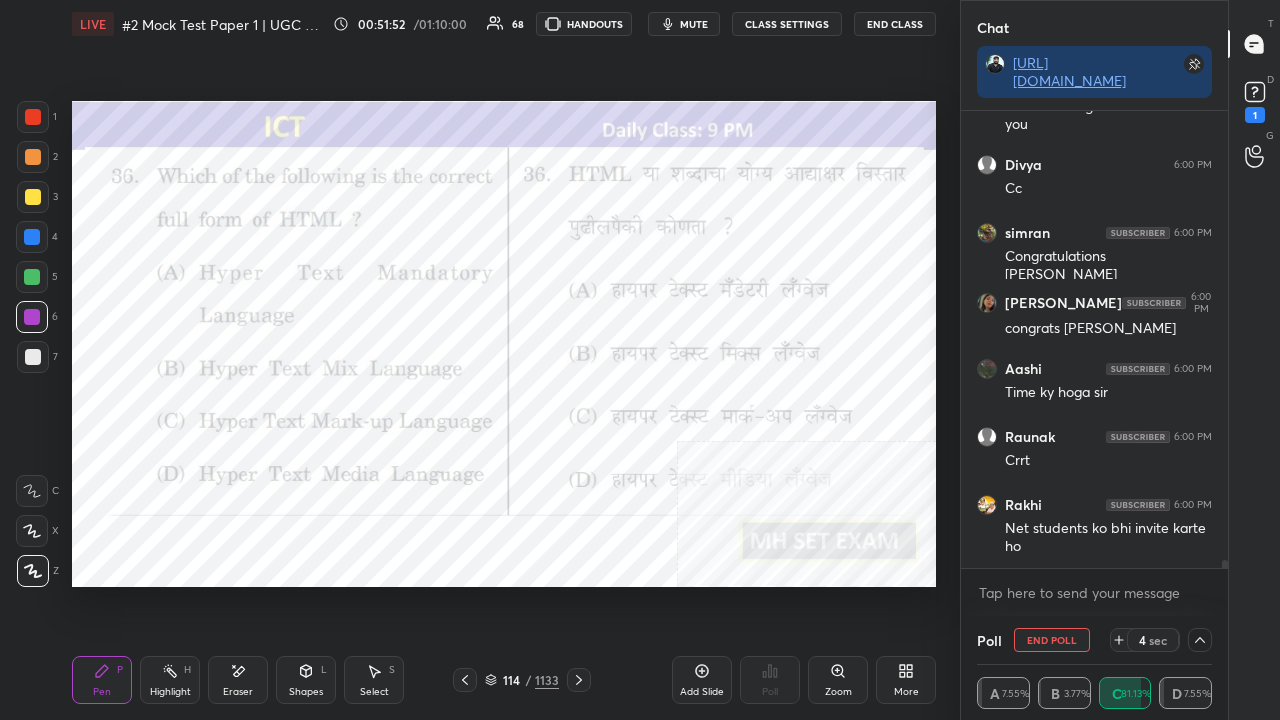 click at bounding box center (32, 317) 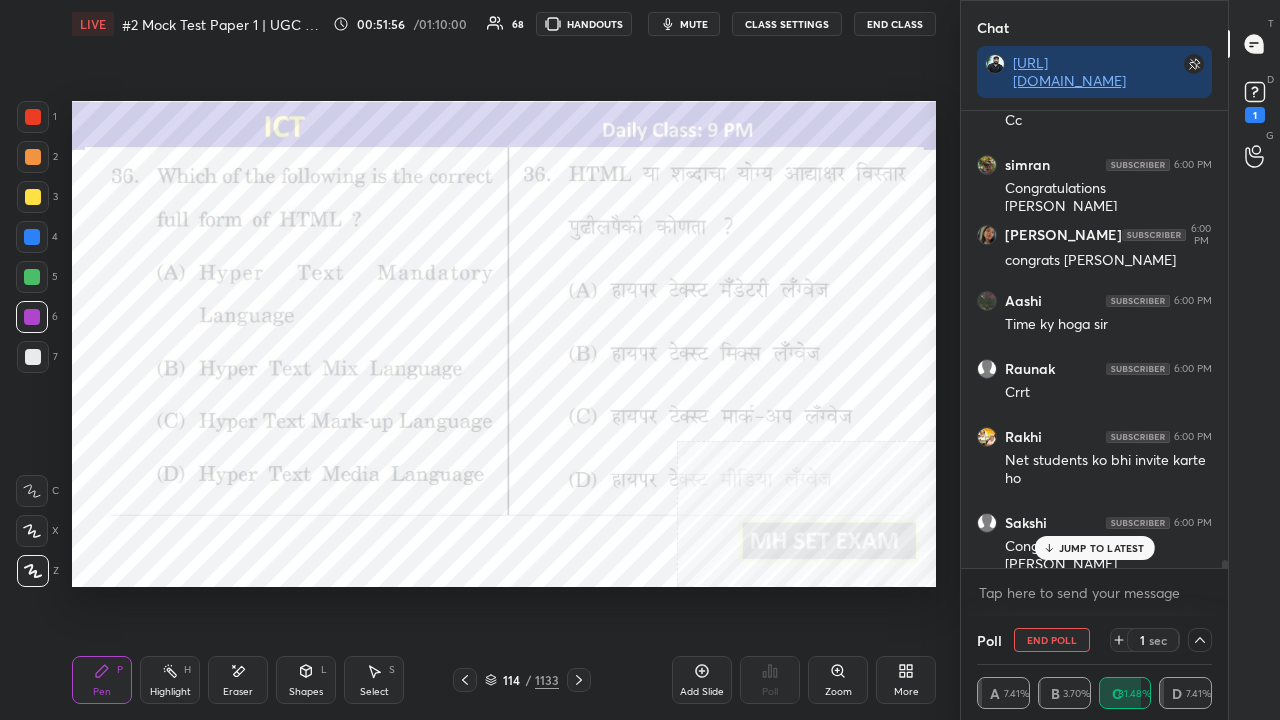 click on "JUMP TO LATEST" at bounding box center [1102, 548] 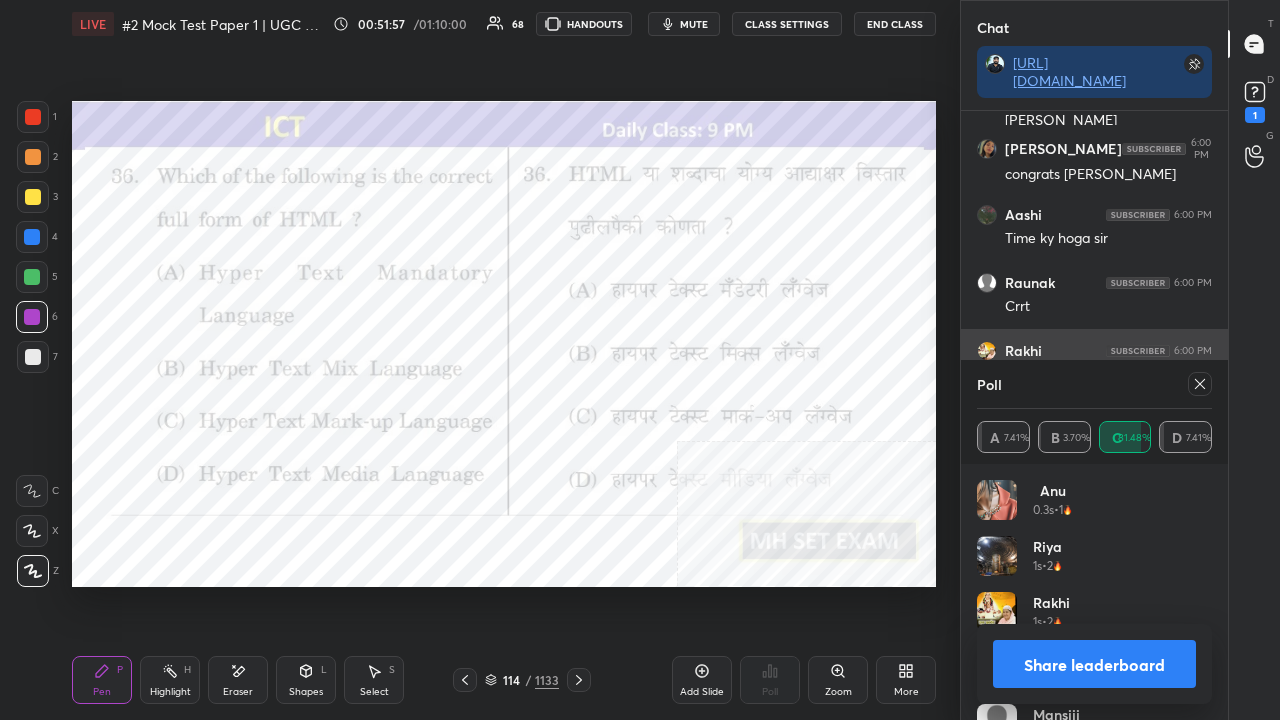 drag, startPoint x: 1203, startPoint y: 377, endPoint x: 1166, endPoint y: 382, distance: 37.336308 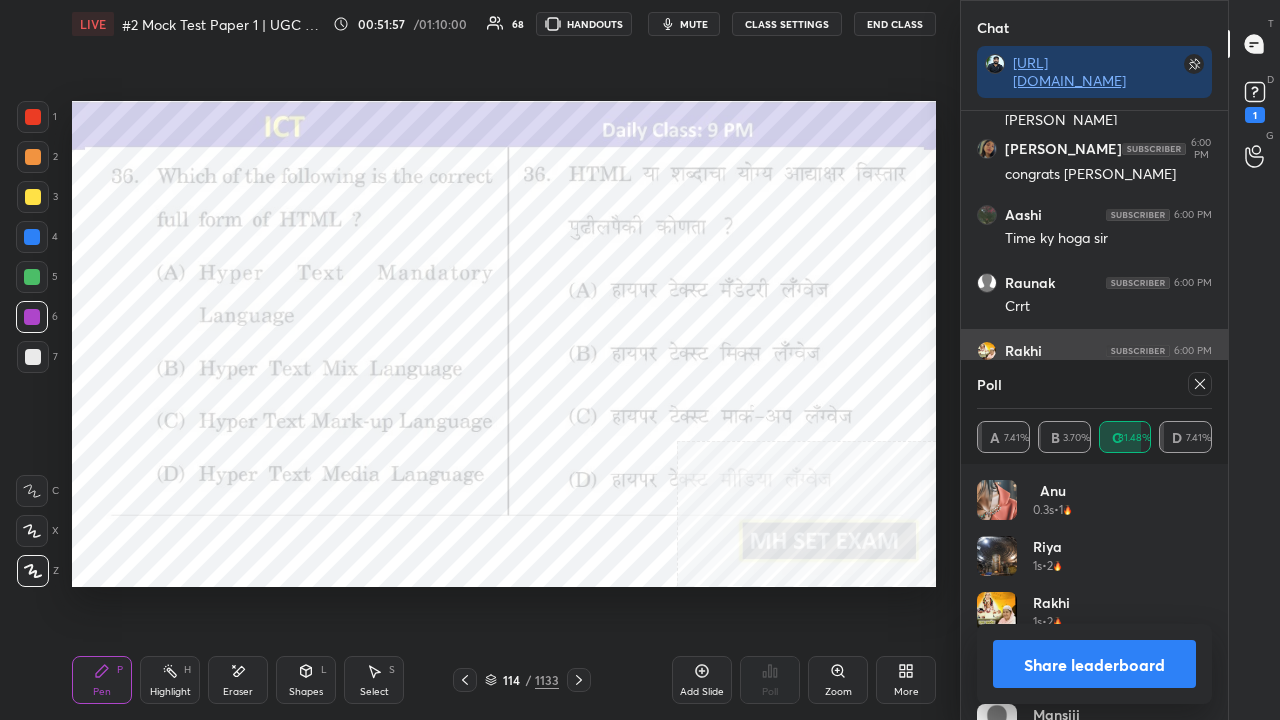 click 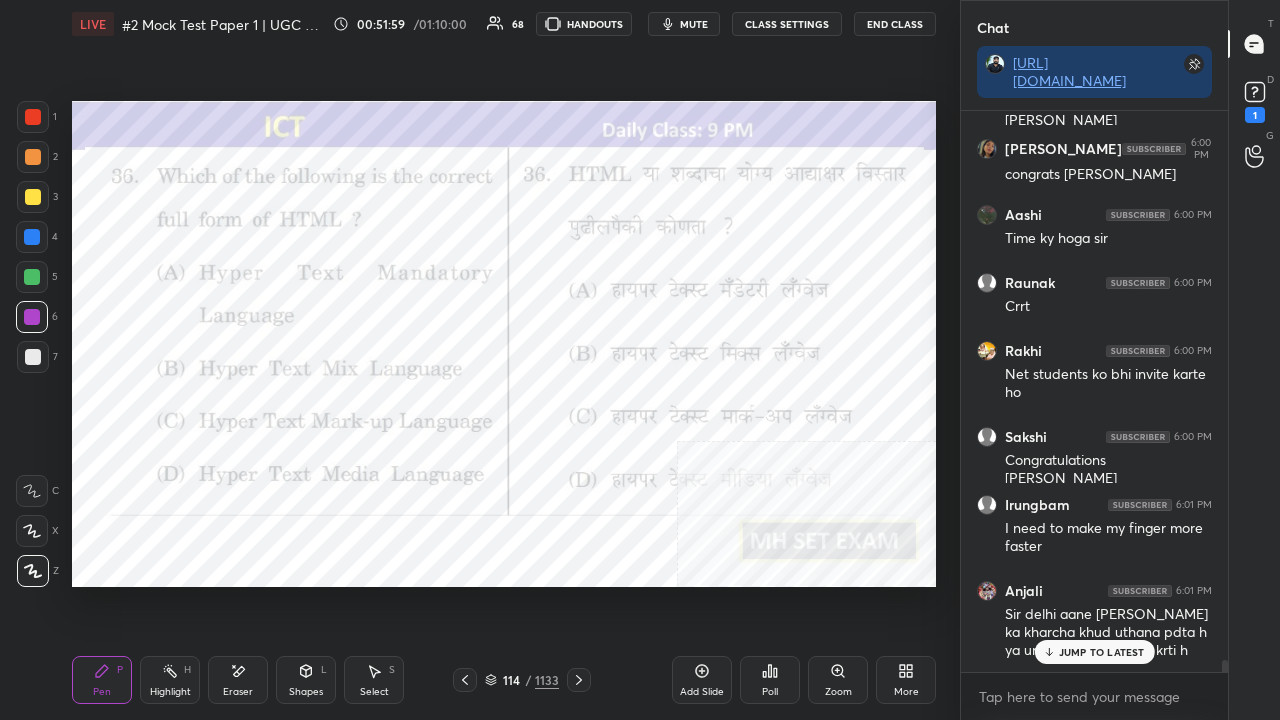 click on "114" at bounding box center [511, 680] 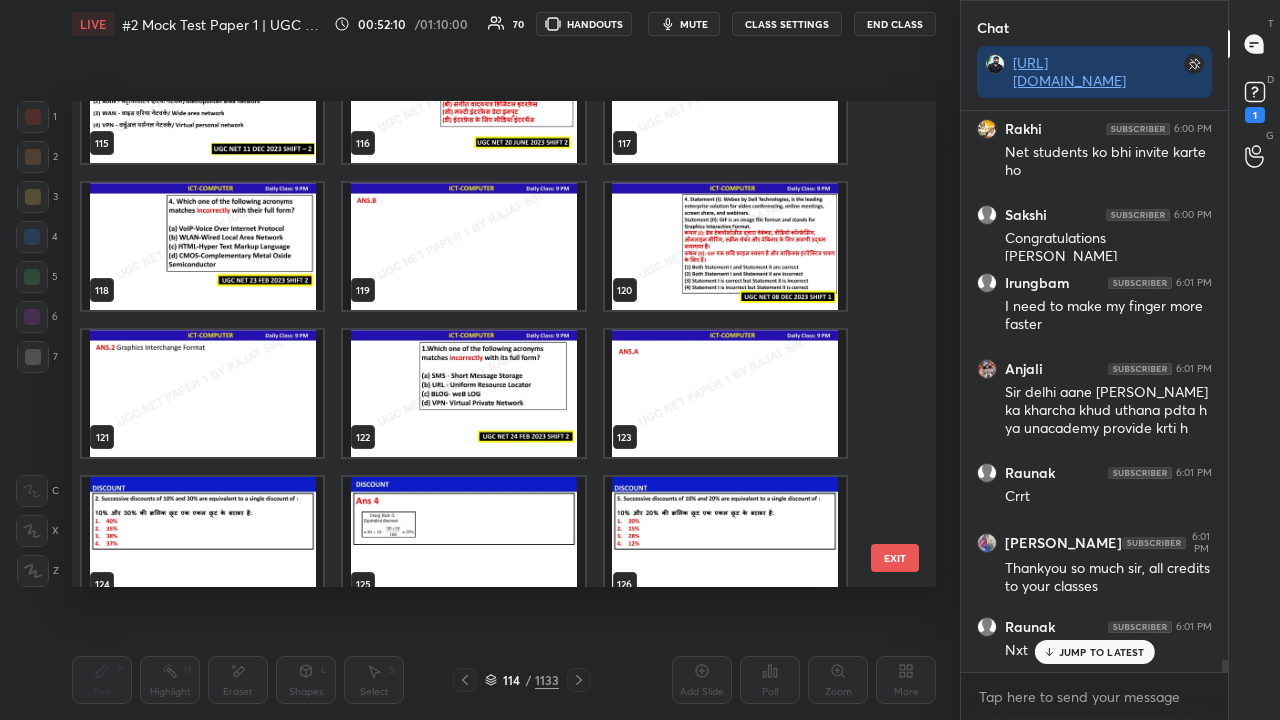 click on "115 116 117 118 119 120 121 122 123 124 125 126 127 128 129" at bounding box center (486, 344) 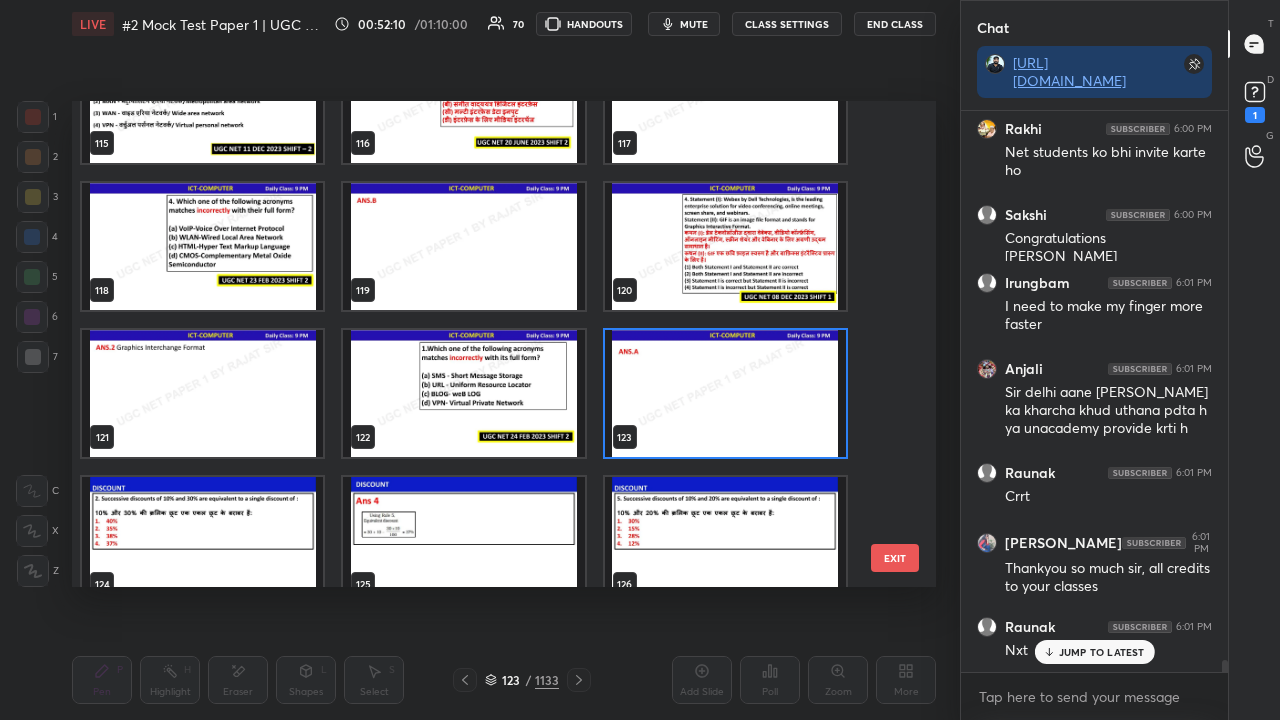 click at bounding box center (725, 393) 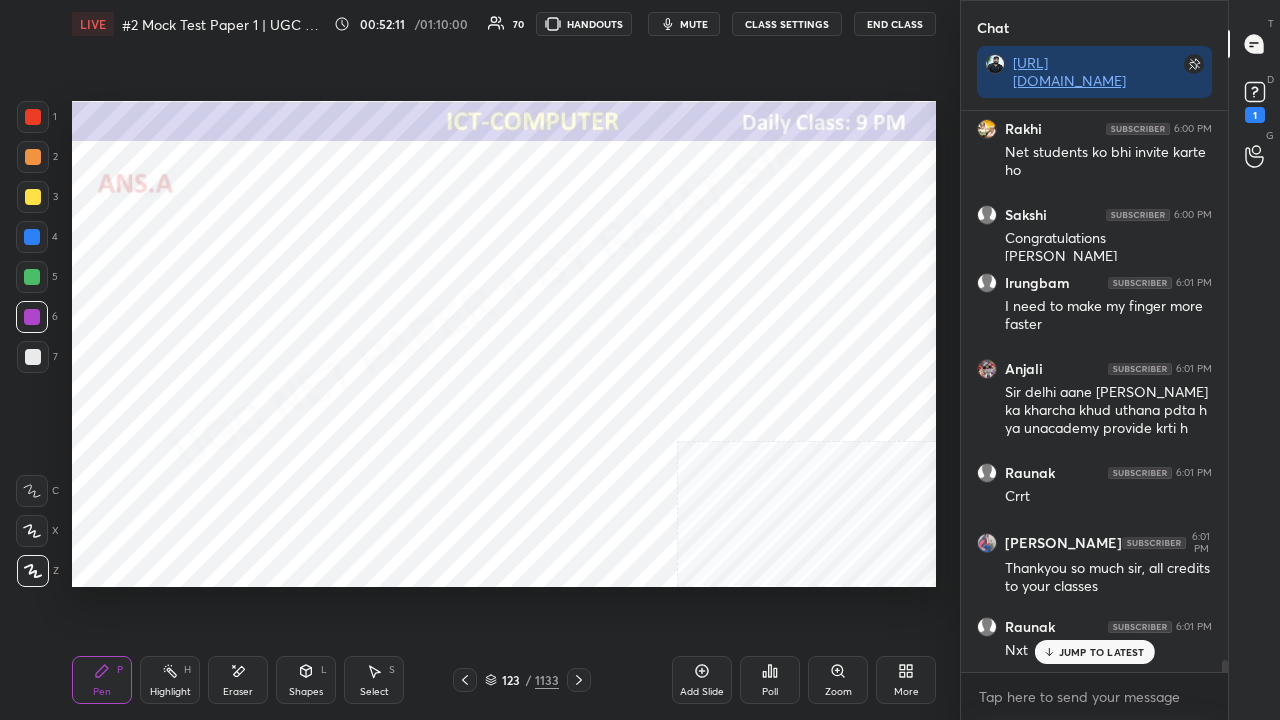click at bounding box center (725, 393) 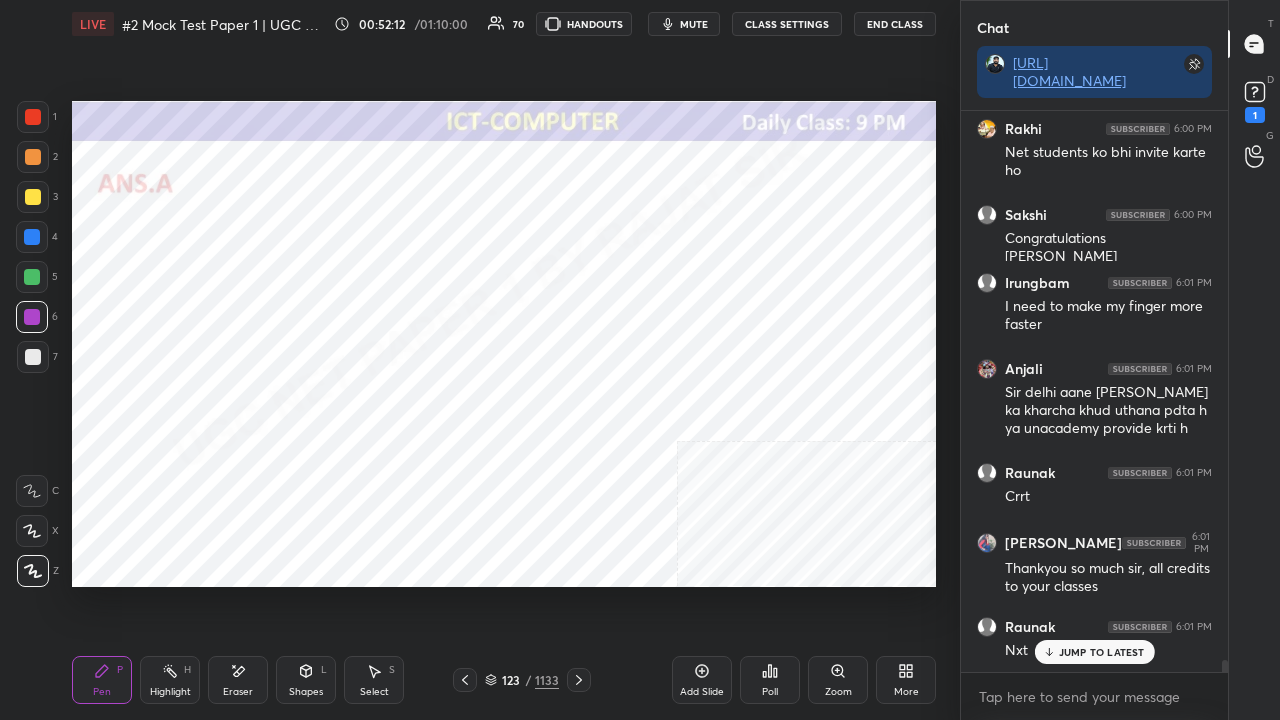click on "More" at bounding box center (906, 680) 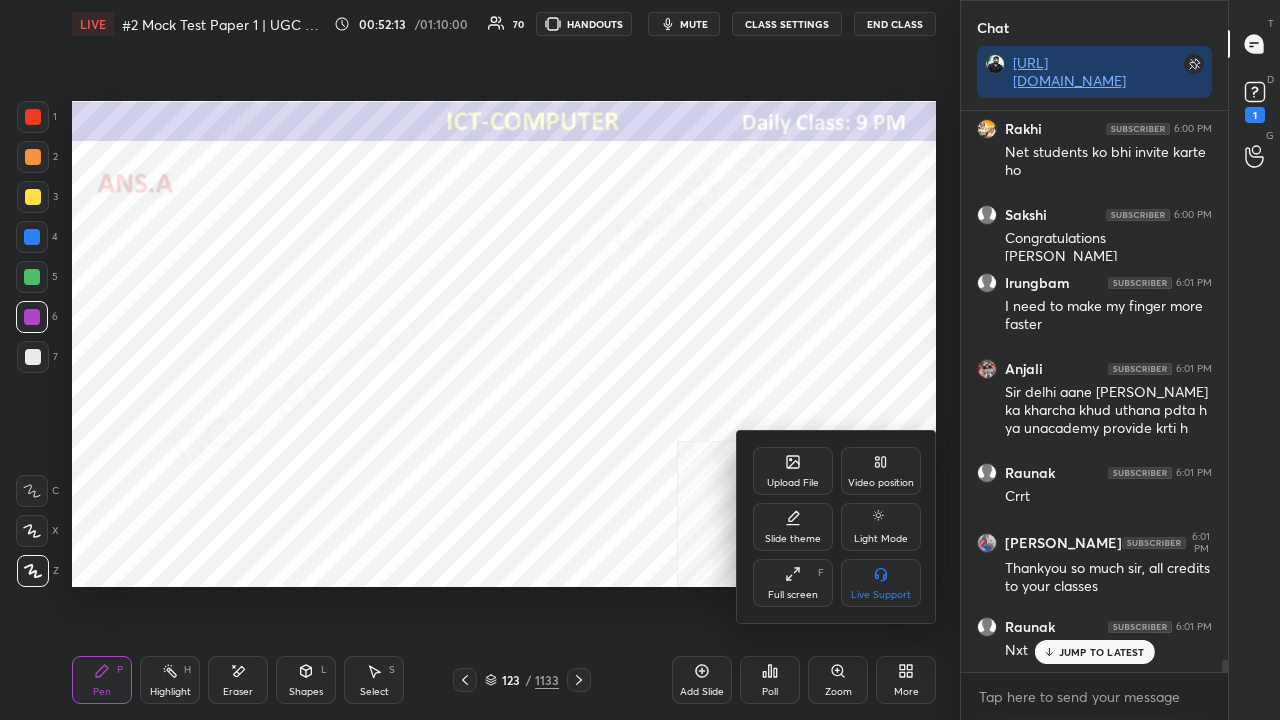 click on "Upload File" at bounding box center [793, 471] 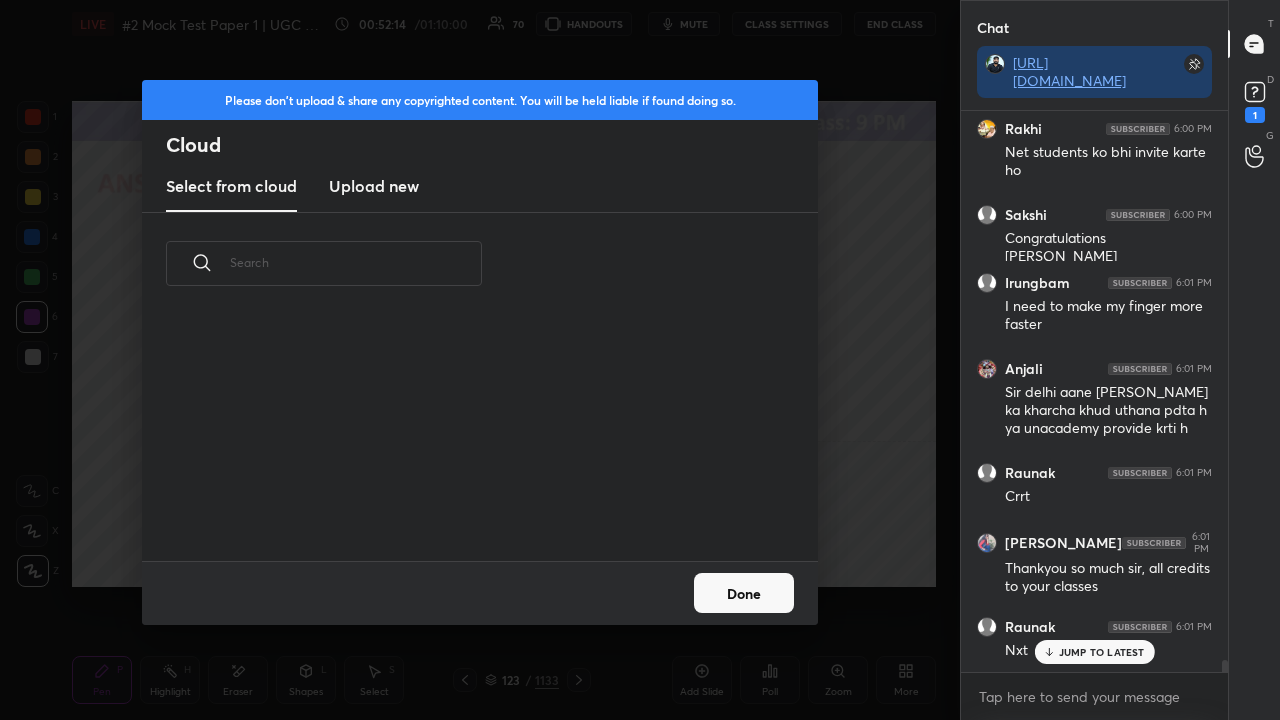 drag, startPoint x: 400, startPoint y: 186, endPoint x: 409, endPoint y: 210, distance: 25.632011 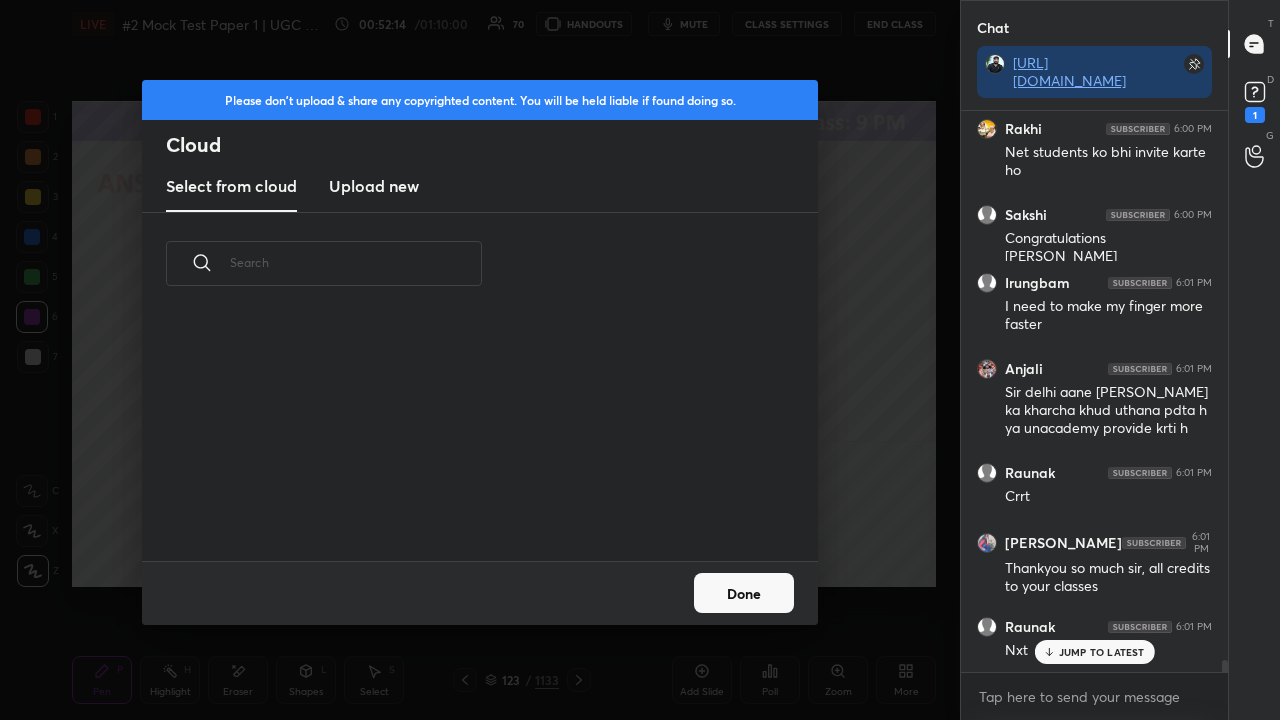 click on "Upload new" at bounding box center (374, 186) 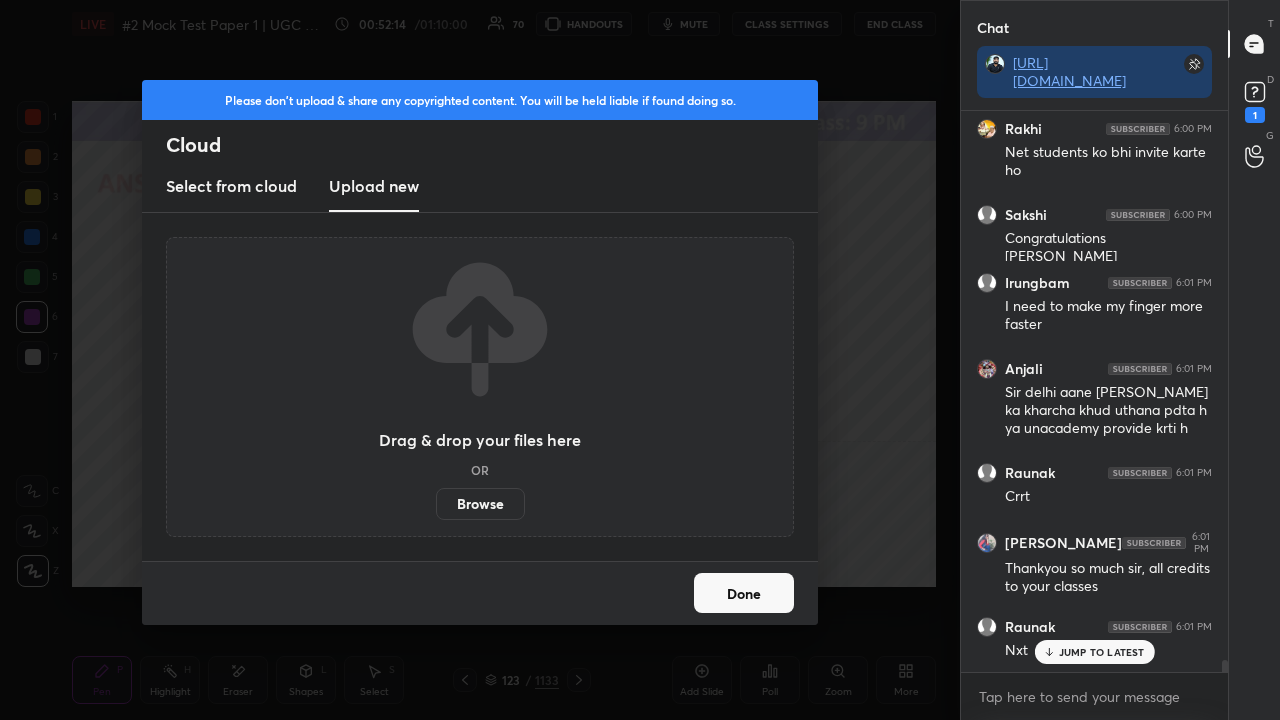click on "Browse" at bounding box center [480, 504] 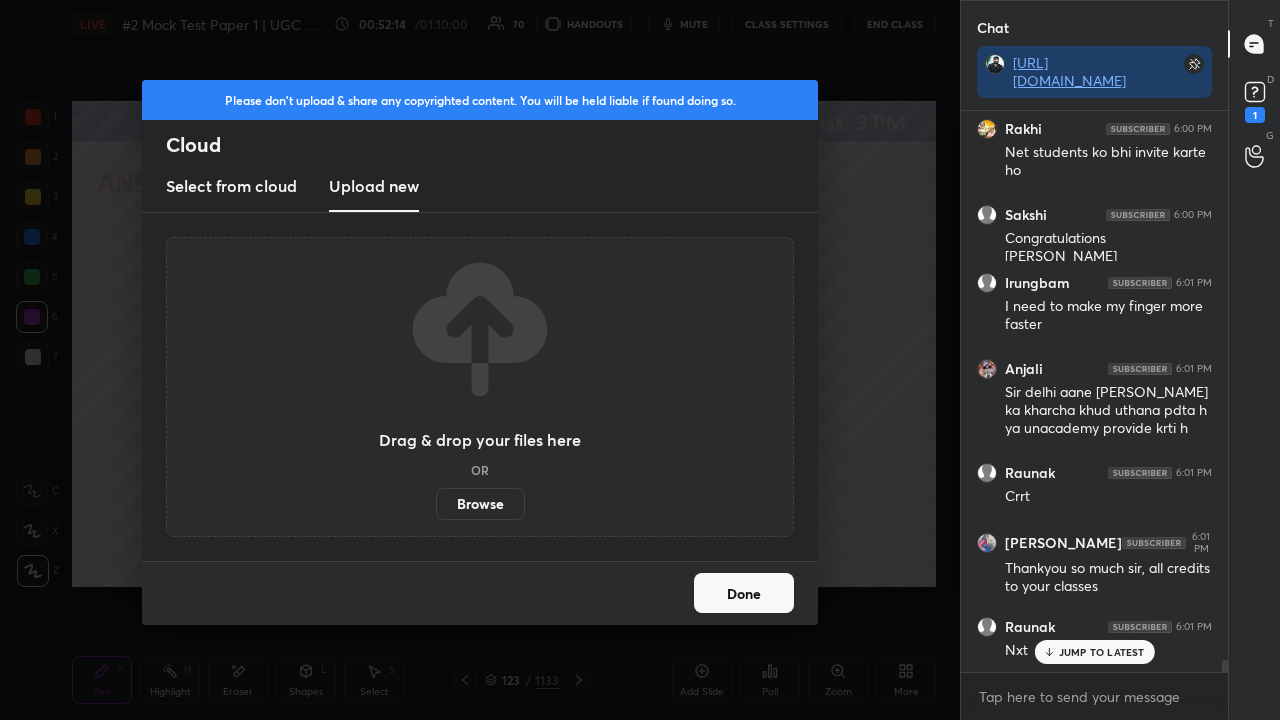 click on "Browse" at bounding box center [436, 504] 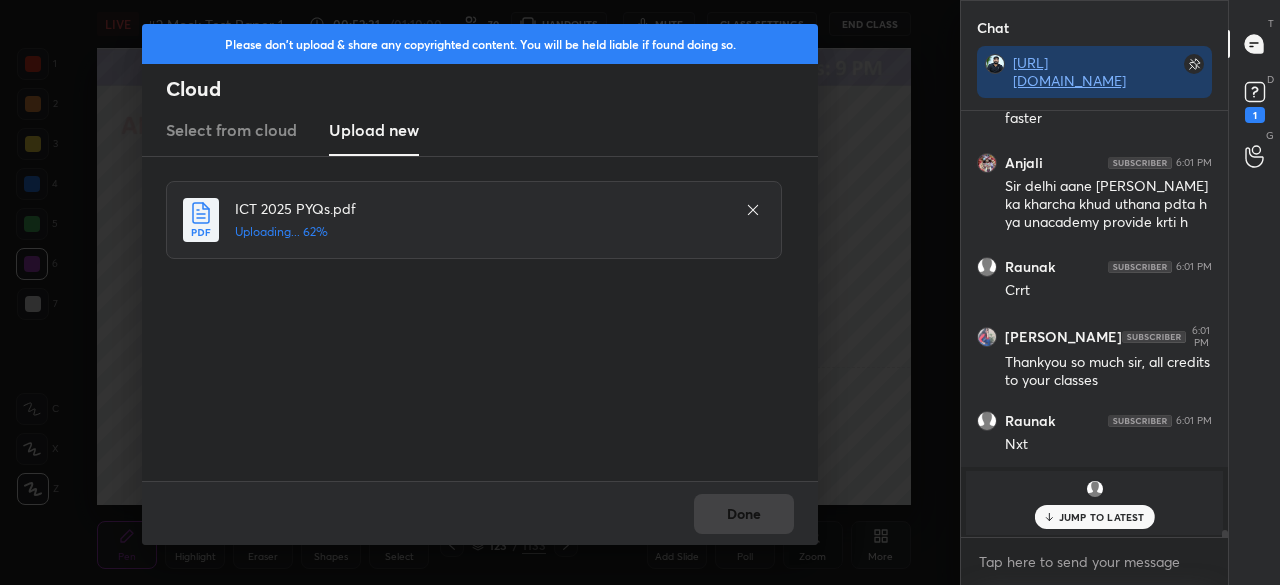 drag, startPoint x: 1082, startPoint y: 511, endPoint x: 1068, endPoint y: 509, distance: 14.142136 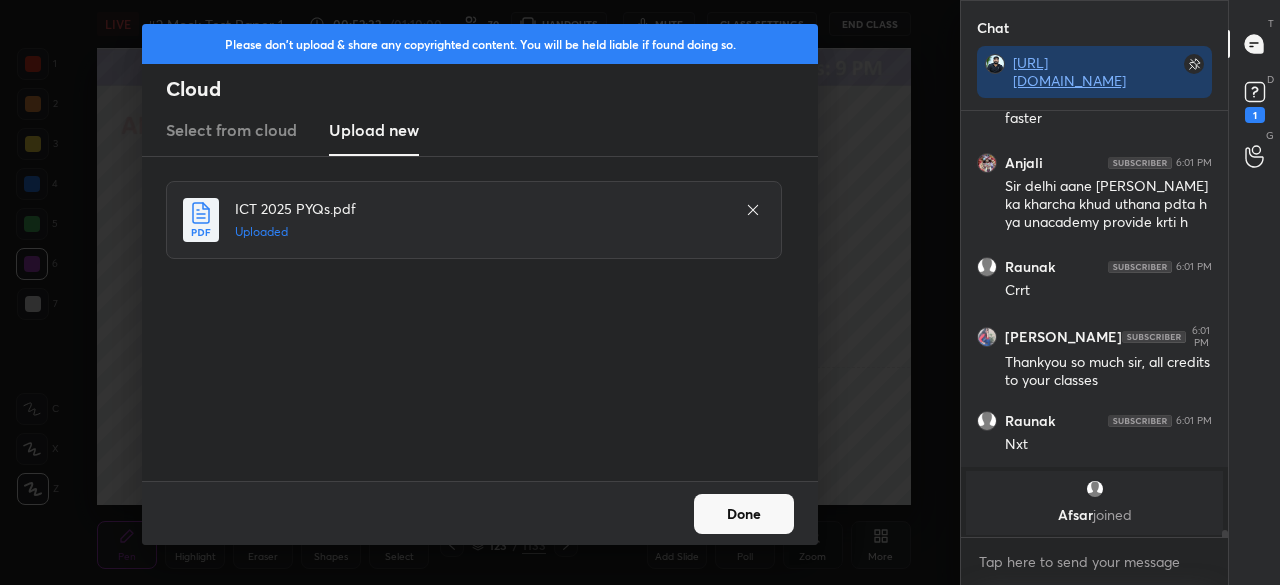 drag, startPoint x: 746, startPoint y: 525, endPoint x: 732, endPoint y: 521, distance: 14.56022 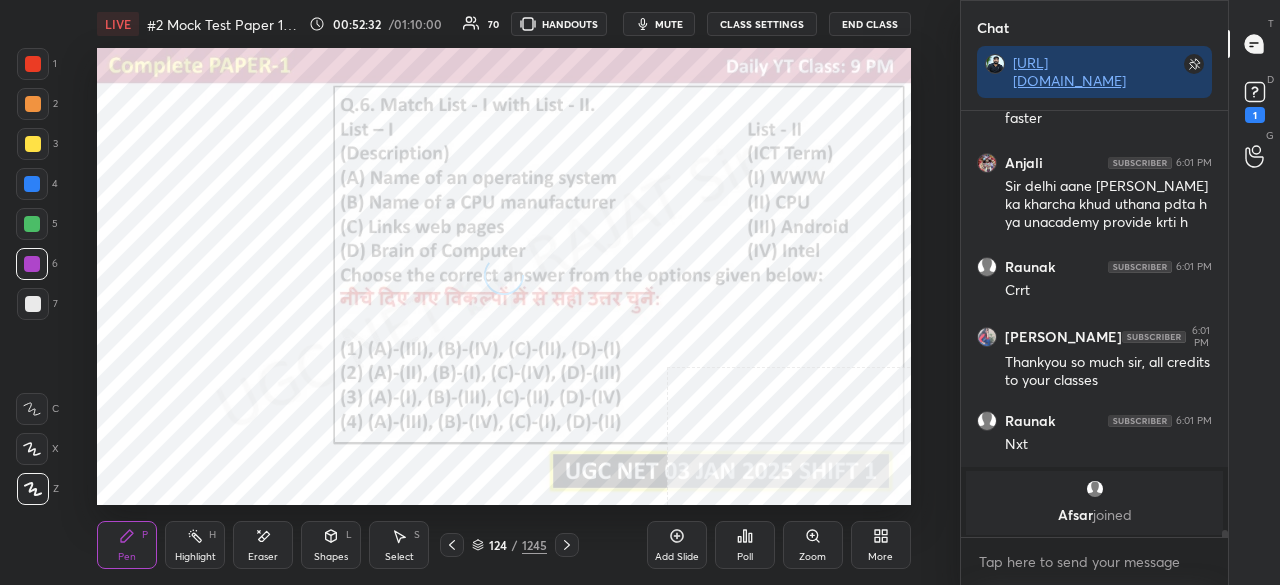 click 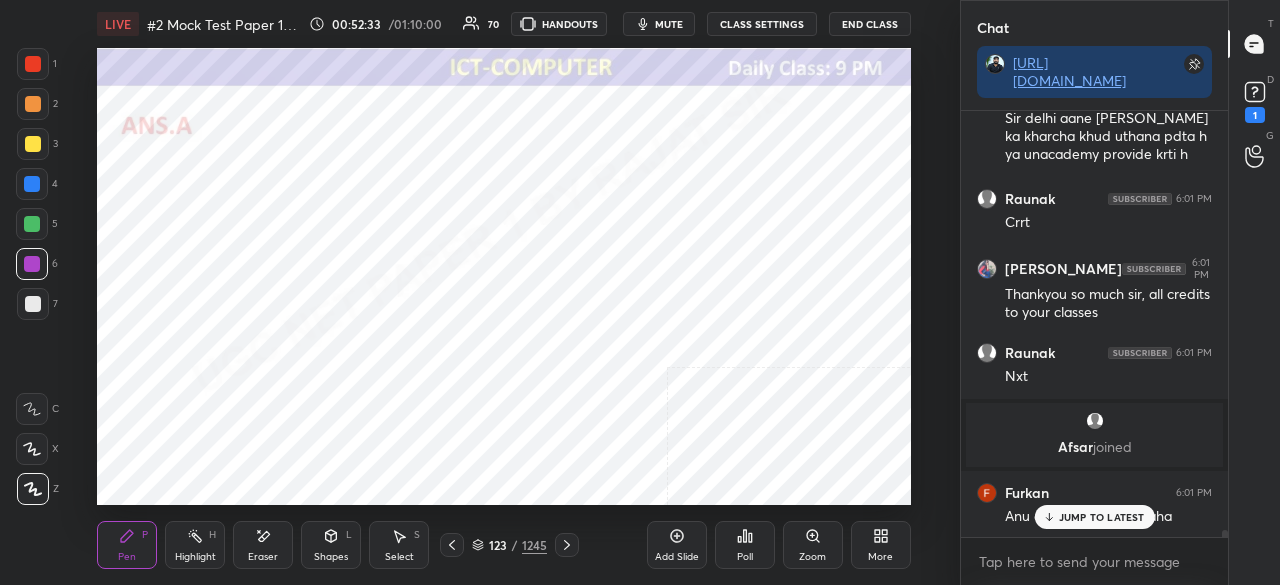 drag, startPoint x: 510, startPoint y: 546, endPoint x: 513, endPoint y: 531, distance: 15.297058 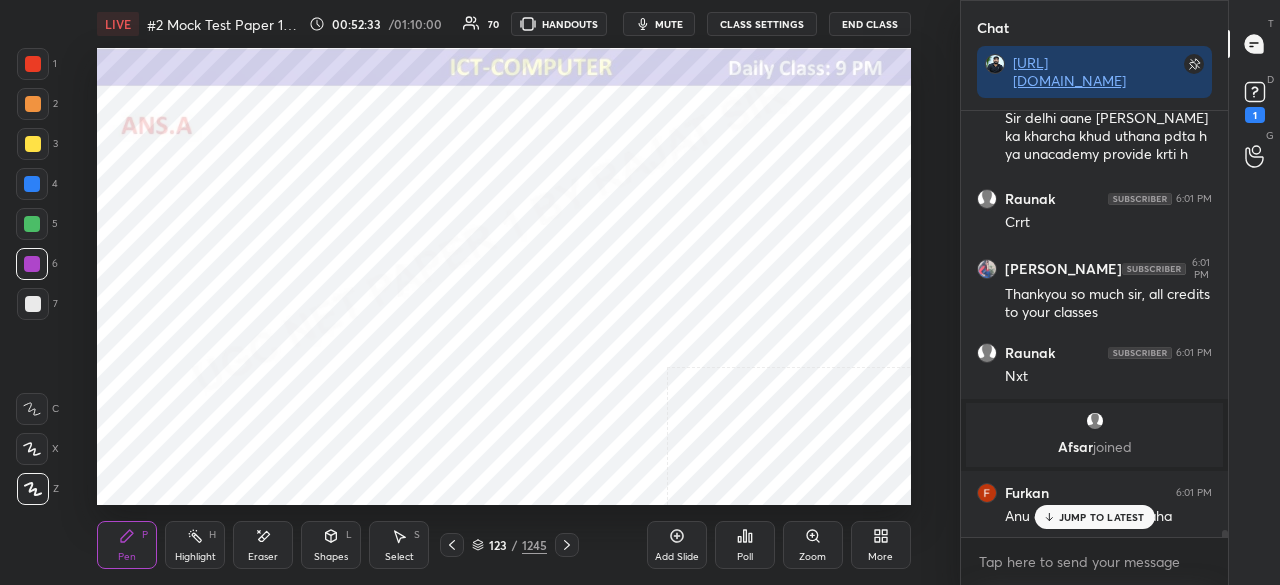 click on "123 / 1245" at bounding box center (509, 545) 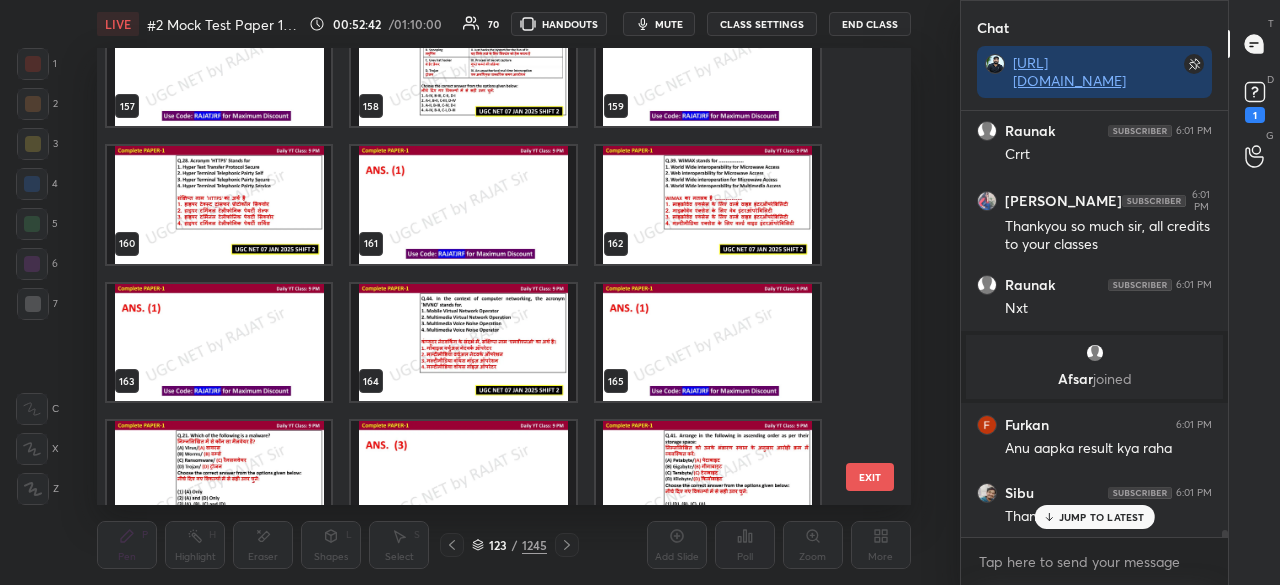 click at bounding box center (219, 204) 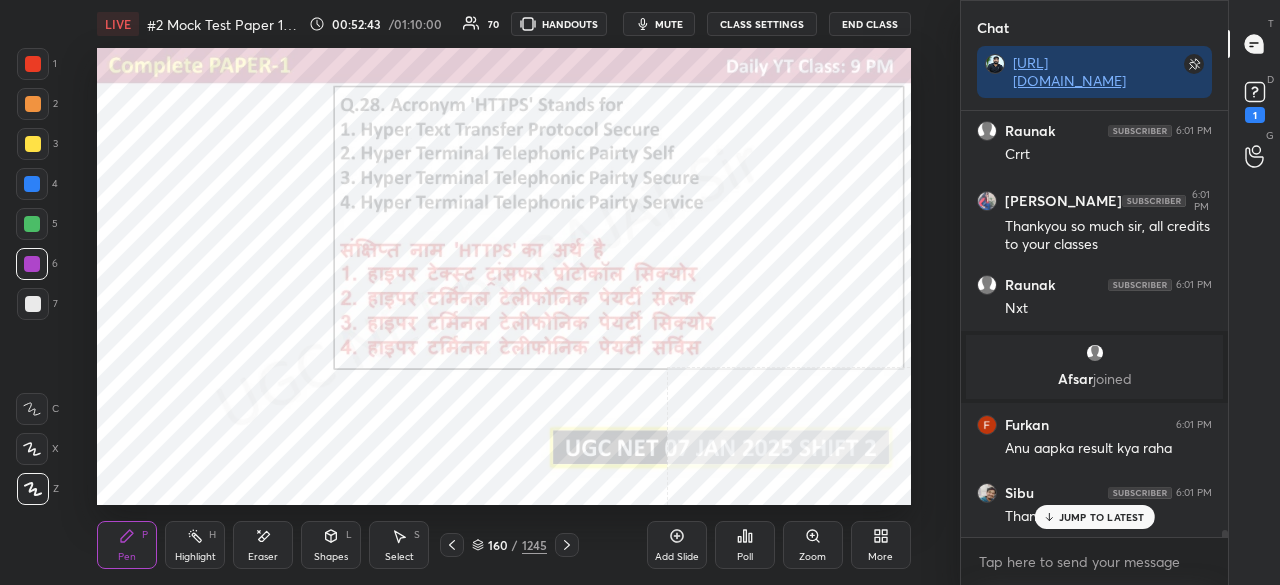 click at bounding box center [219, 204] 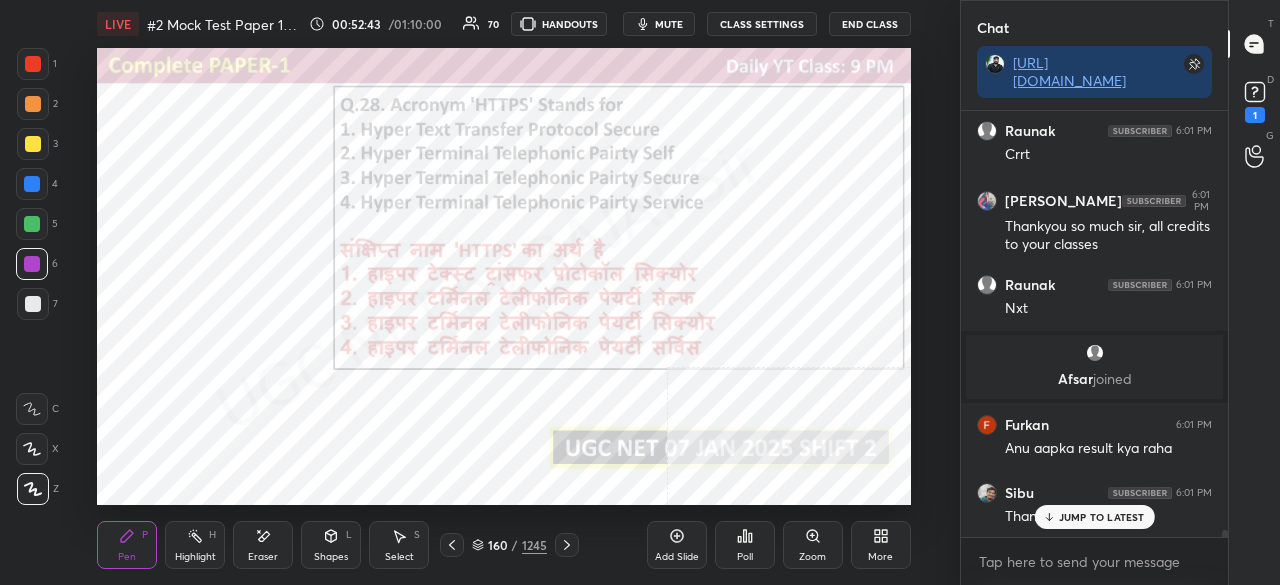 click 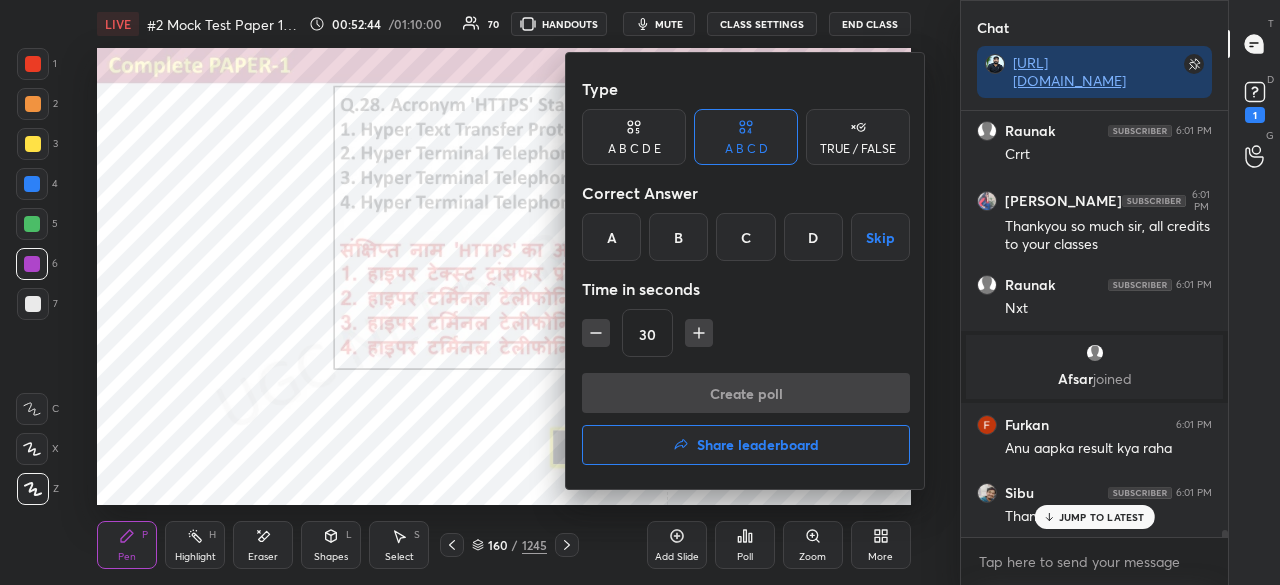 drag, startPoint x: 609, startPoint y: 237, endPoint x: 652, endPoint y: 389, distance: 157.96518 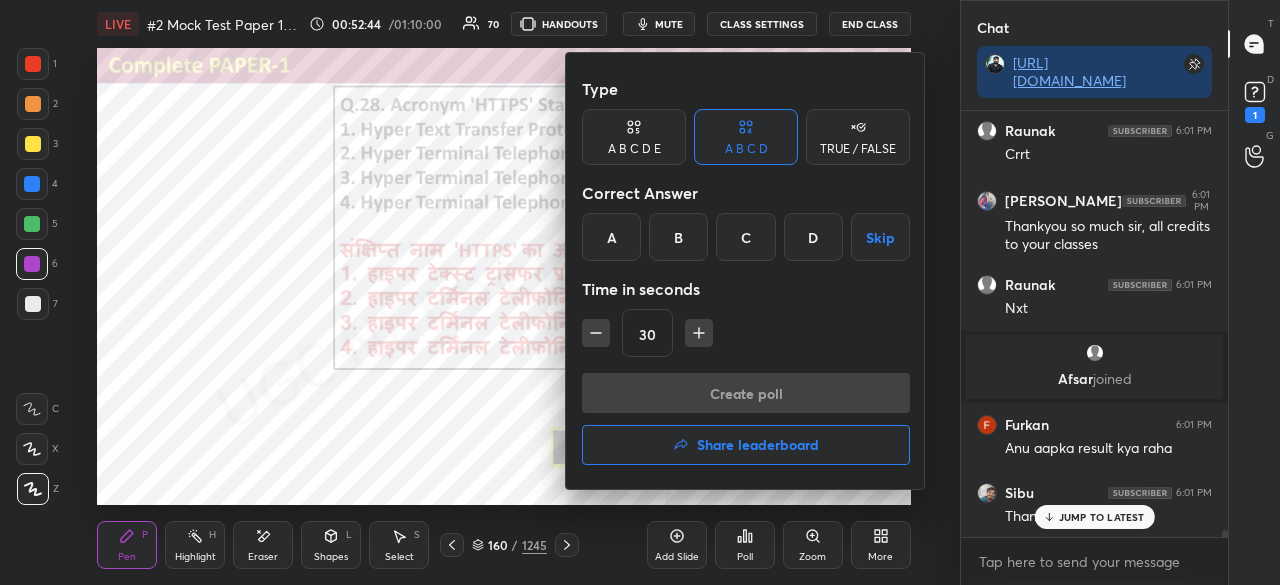 click on "A" at bounding box center (611, 237) 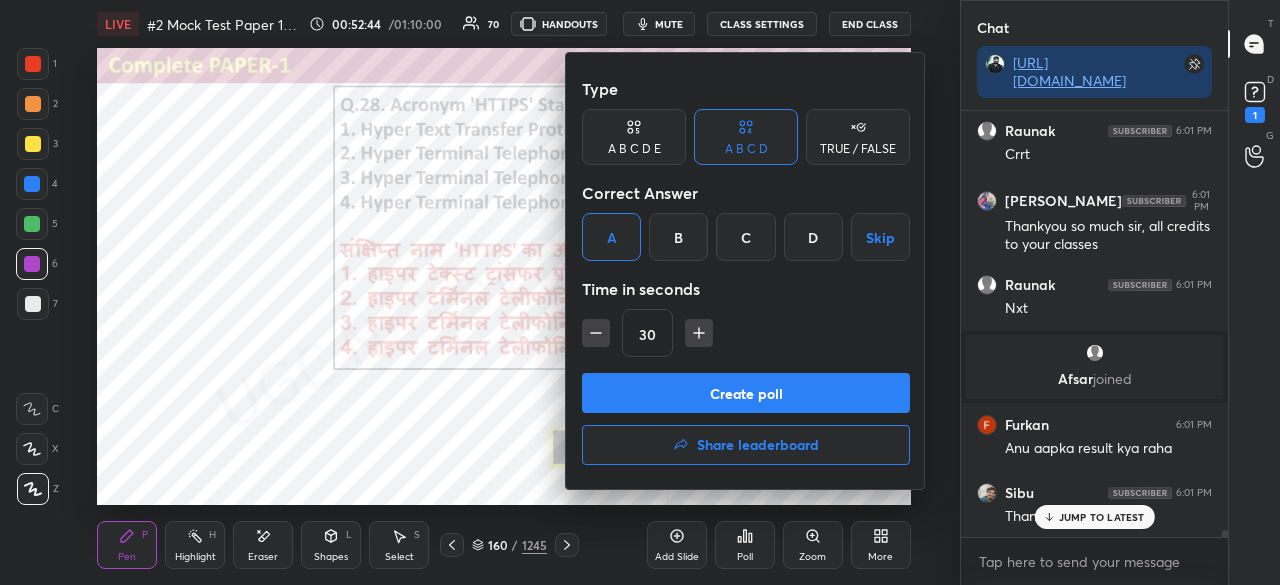 drag, startPoint x: 658, startPoint y: 407, endPoint x: 651, endPoint y: 392, distance: 16.552946 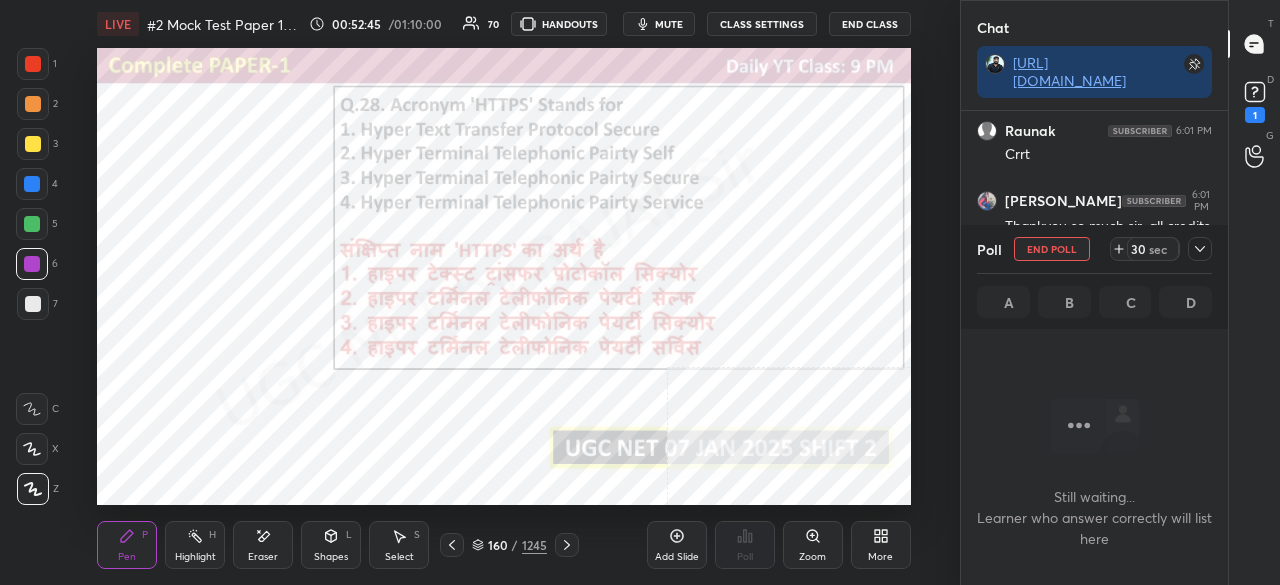 click 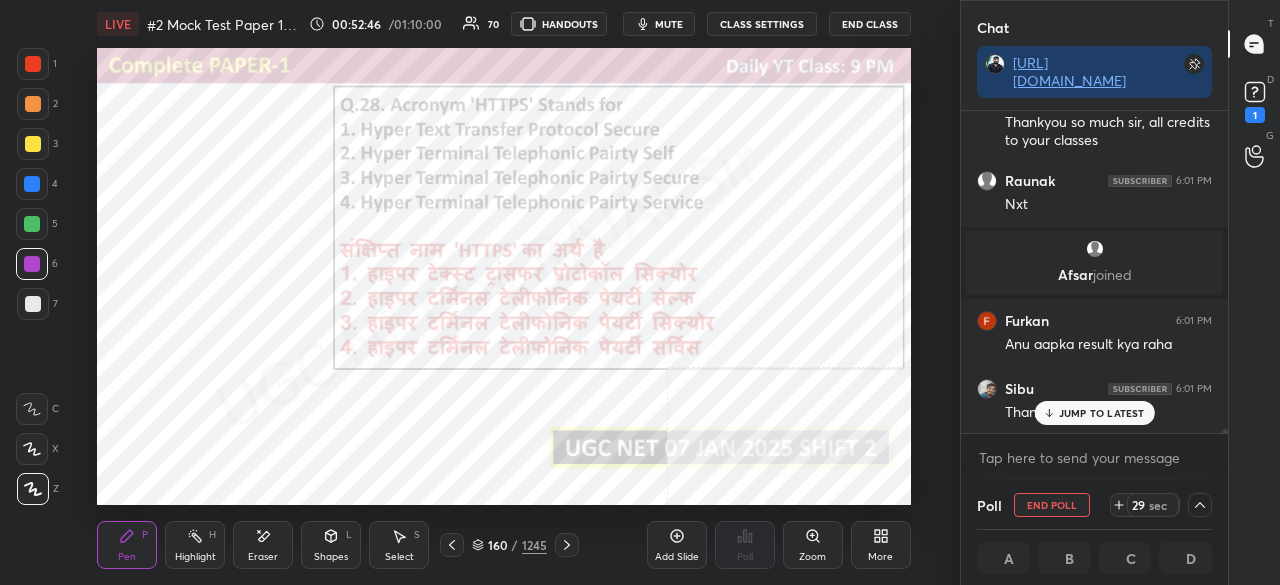 click on "JUMP TO LATEST" at bounding box center (1102, 413) 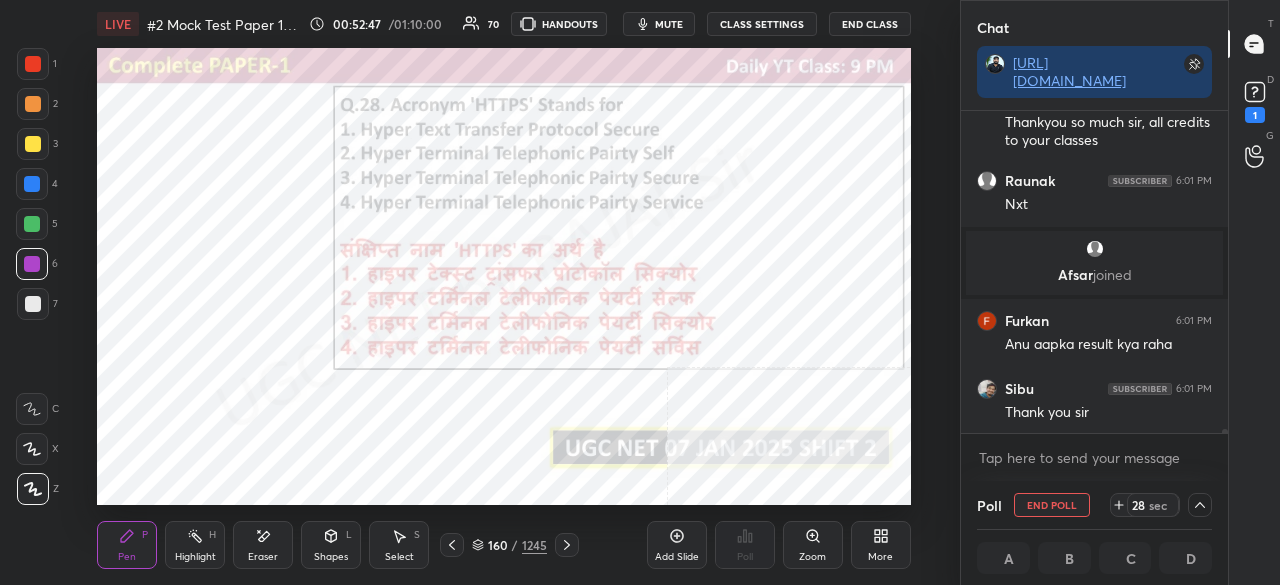 click 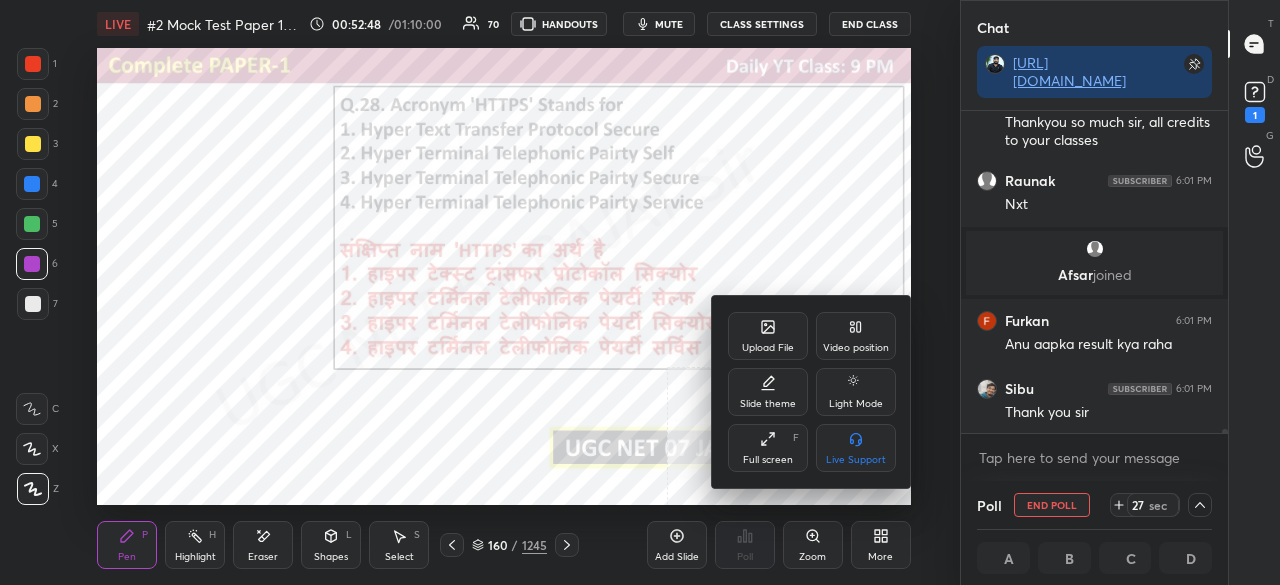 drag, startPoint x: 771, startPoint y: 449, endPoint x: 779, endPoint y: 522, distance: 73.43705 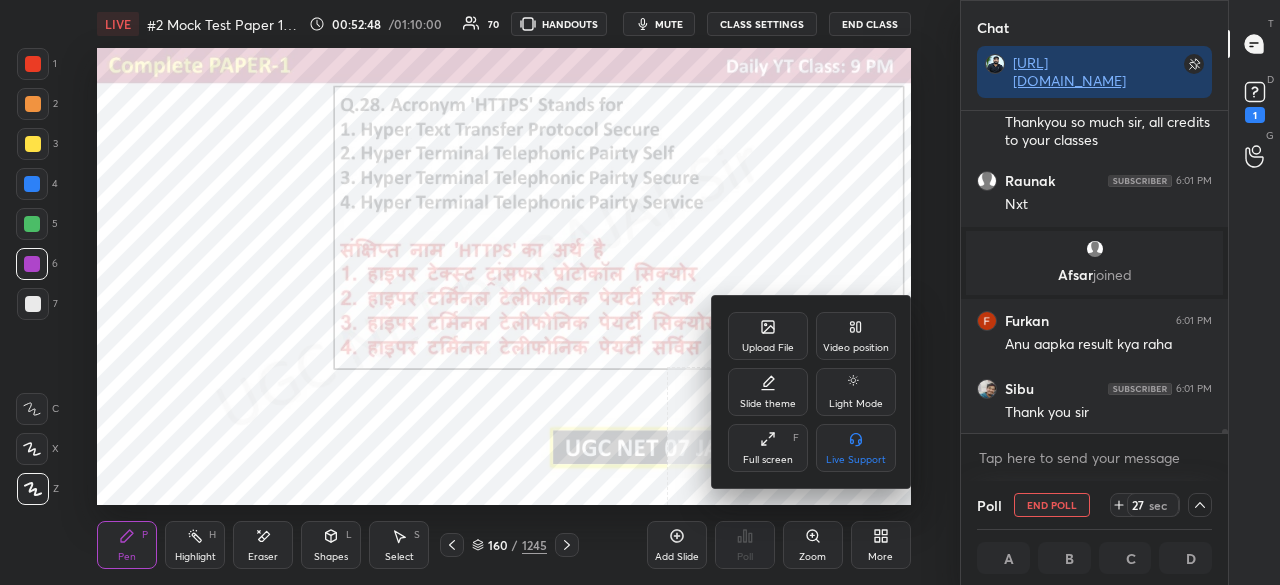 click on "Full screen F" at bounding box center (768, 448) 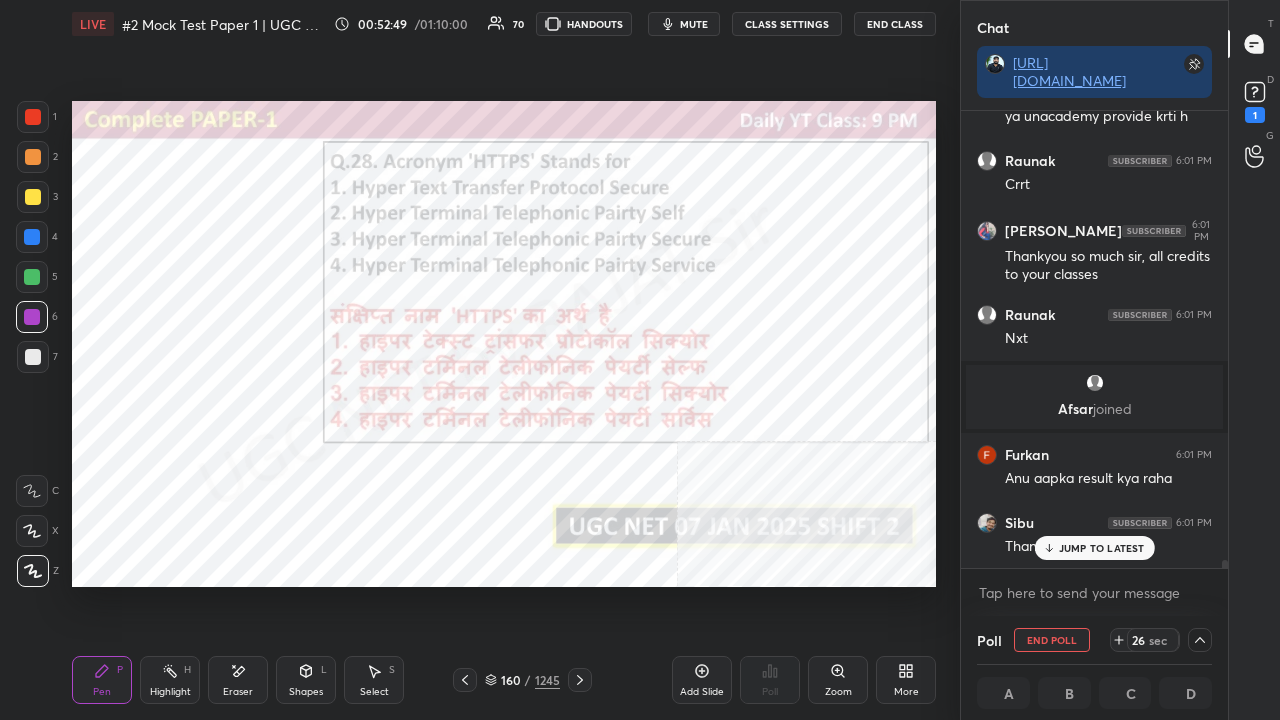 click on "JUMP TO LATEST" at bounding box center [1102, 548] 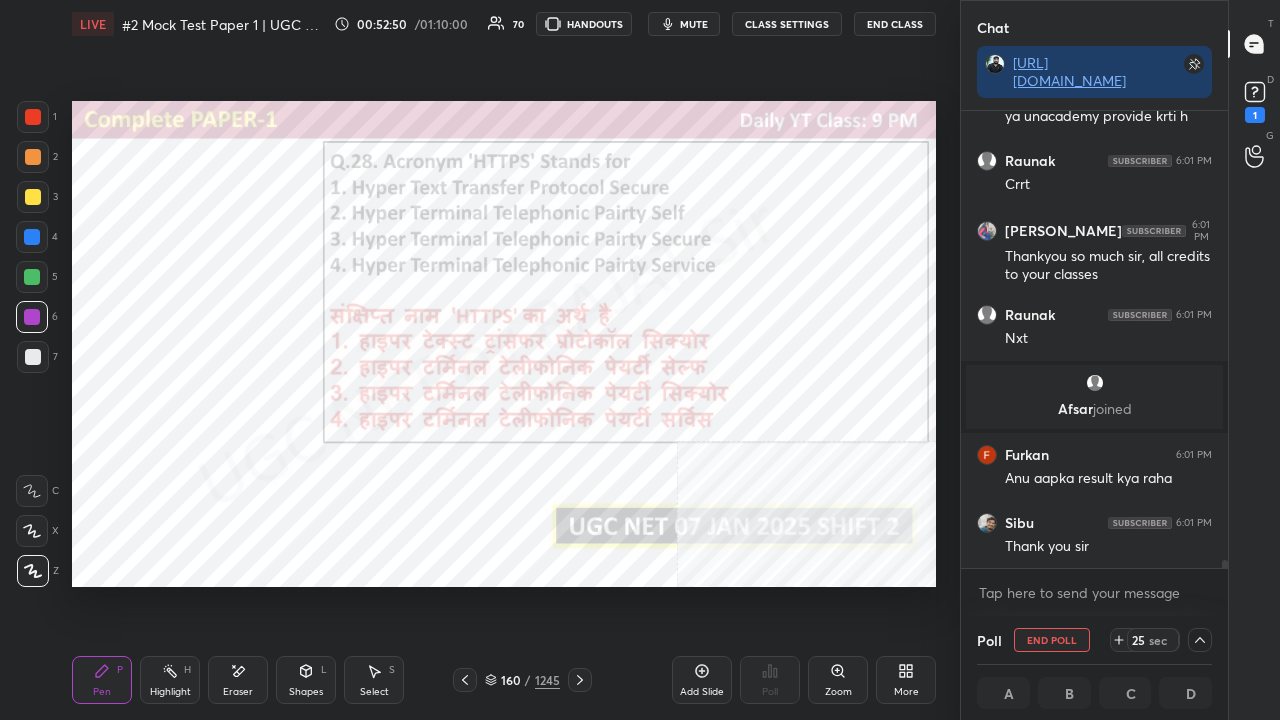 drag, startPoint x: 509, startPoint y: 688, endPoint x: 514, endPoint y: 676, distance: 13 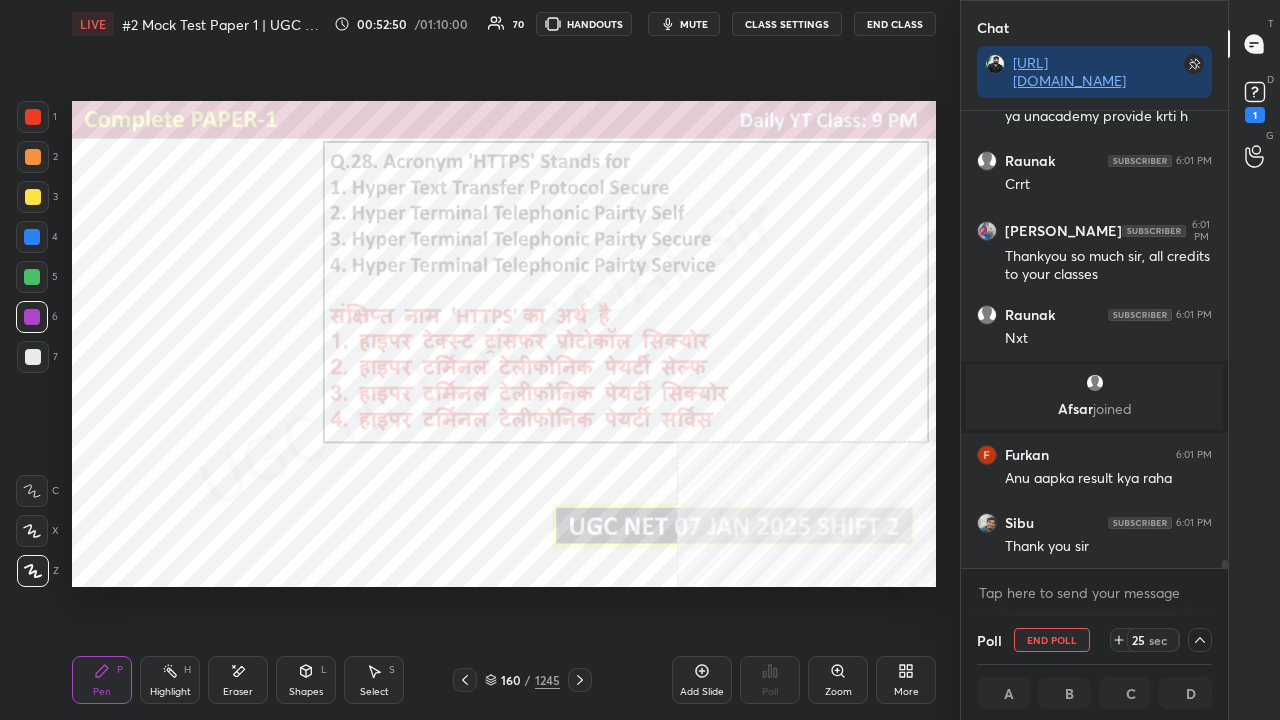 click on "160" at bounding box center (511, 680) 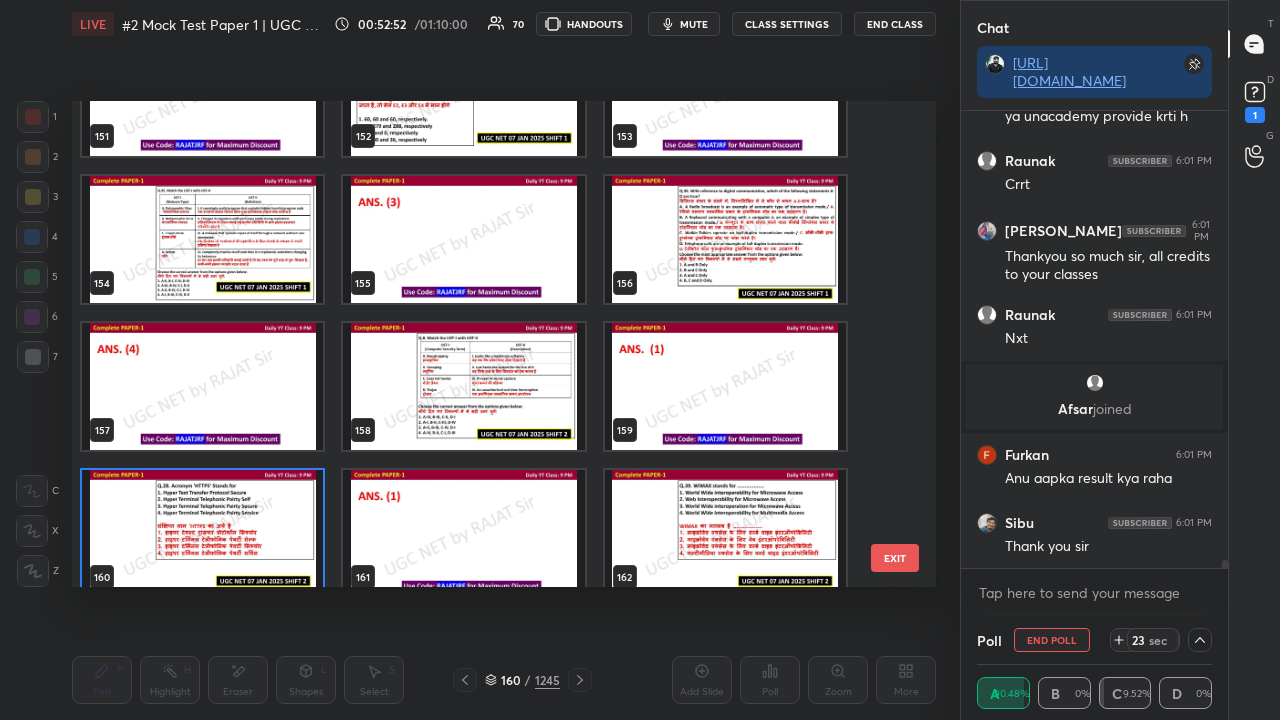 click at bounding box center [202, 533] 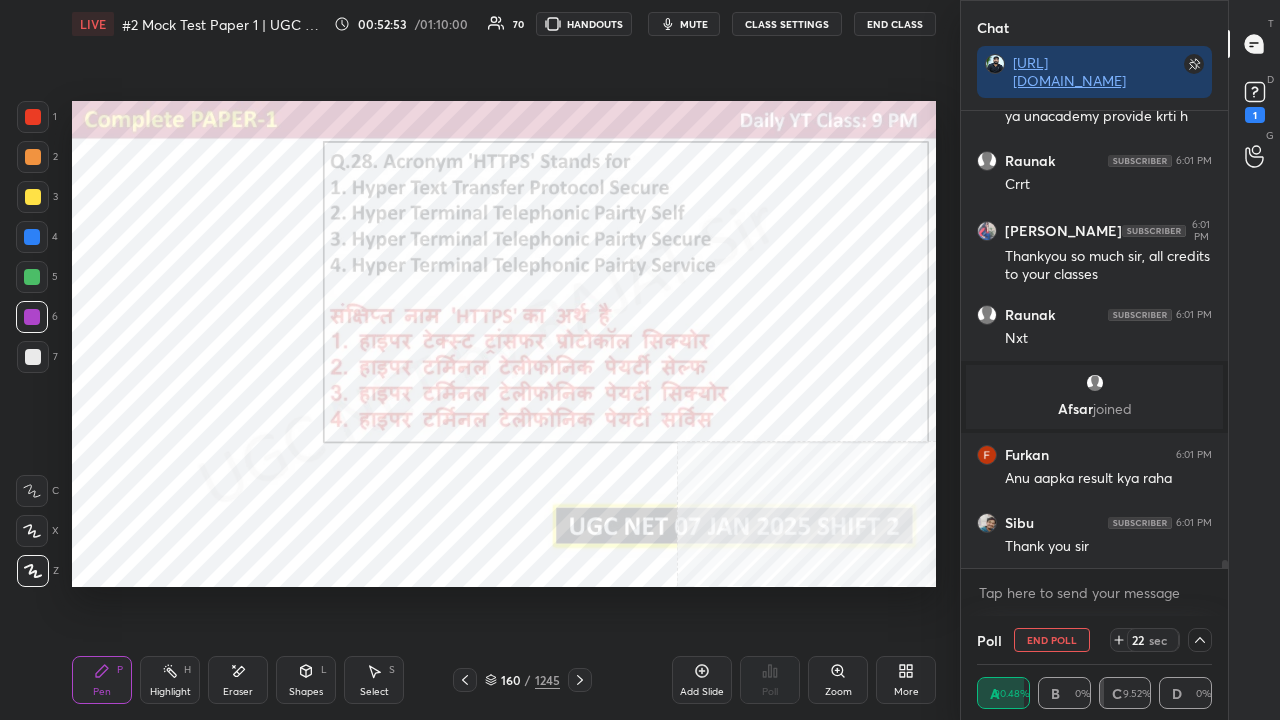 click at bounding box center [202, 533] 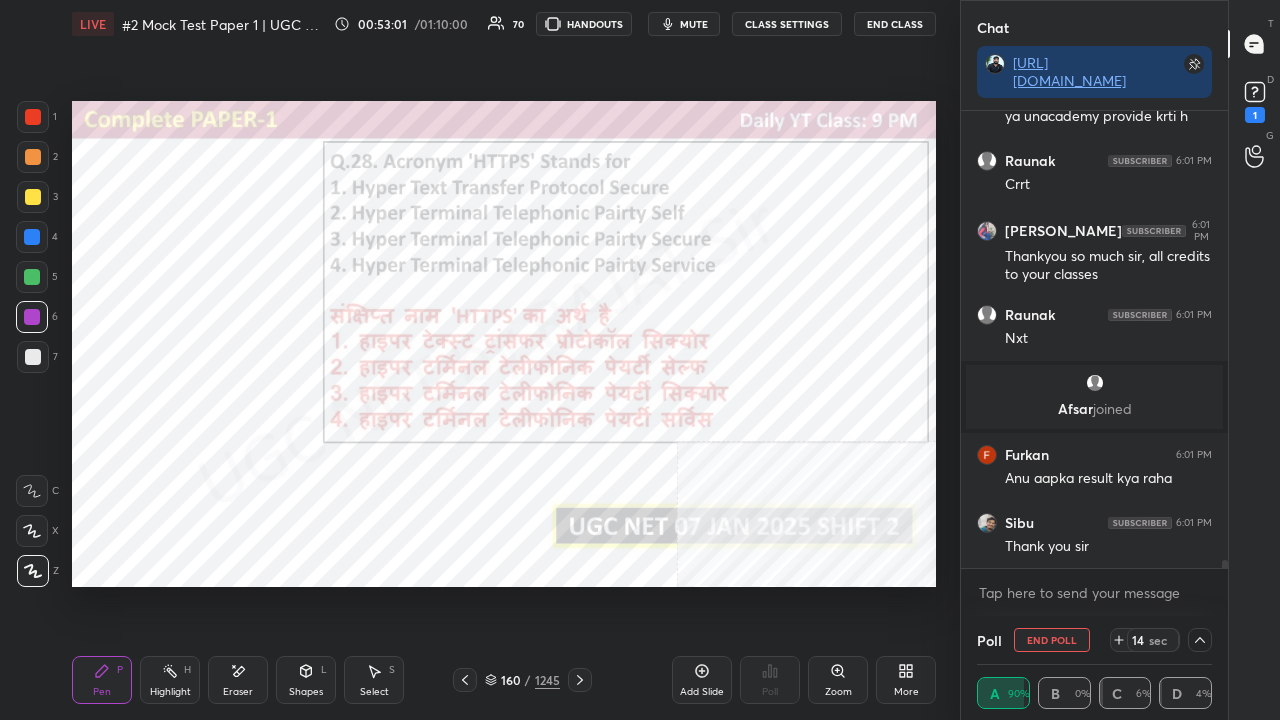 drag, startPoint x: 41, startPoint y: 112, endPoint x: 42, endPoint y: 143, distance: 31.016125 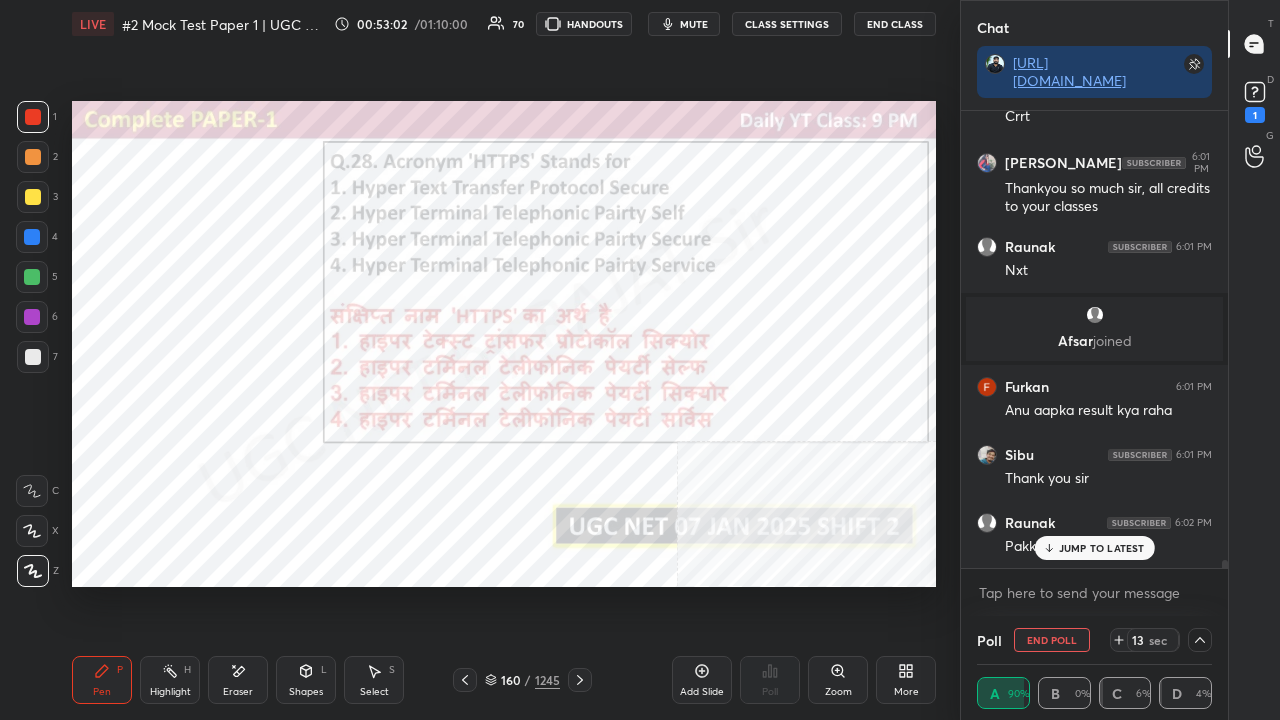 click at bounding box center [32, 237] 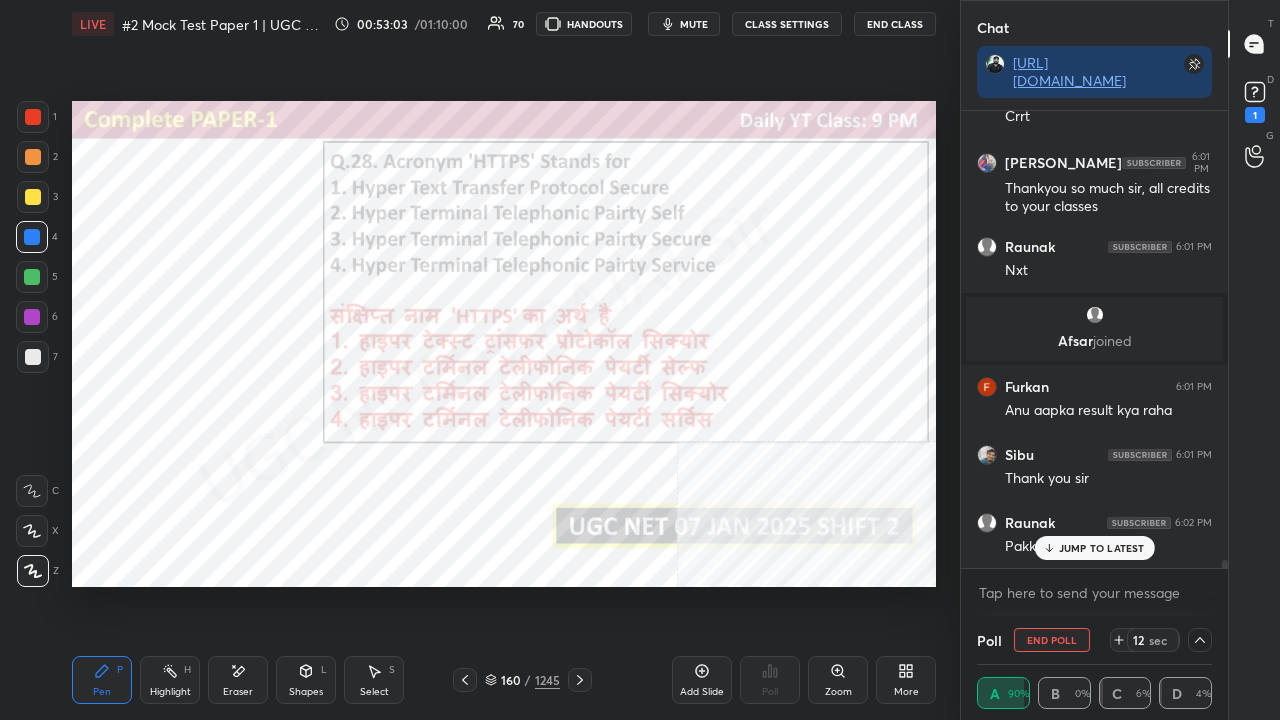 click on "JUMP TO LATEST" at bounding box center (1102, 548) 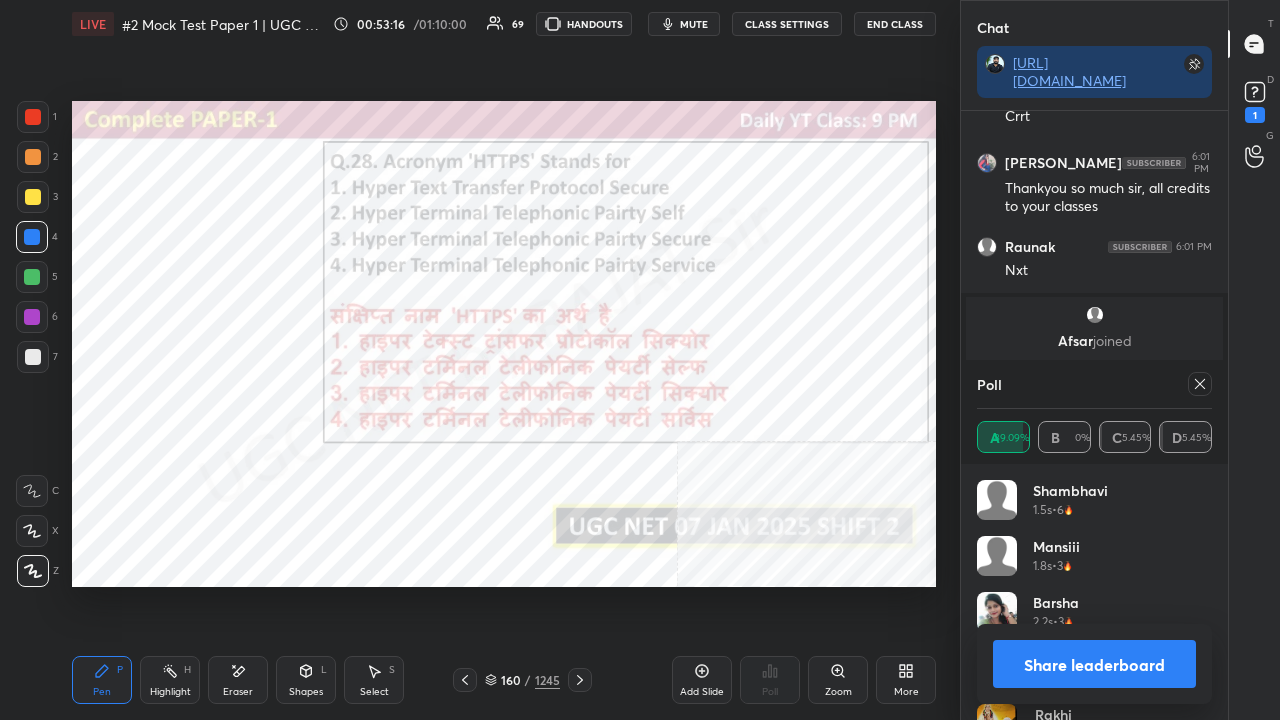 drag, startPoint x: 509, startPoint y: 686, endPoint x: 512, endPoint y: 666, distance: 20.22375 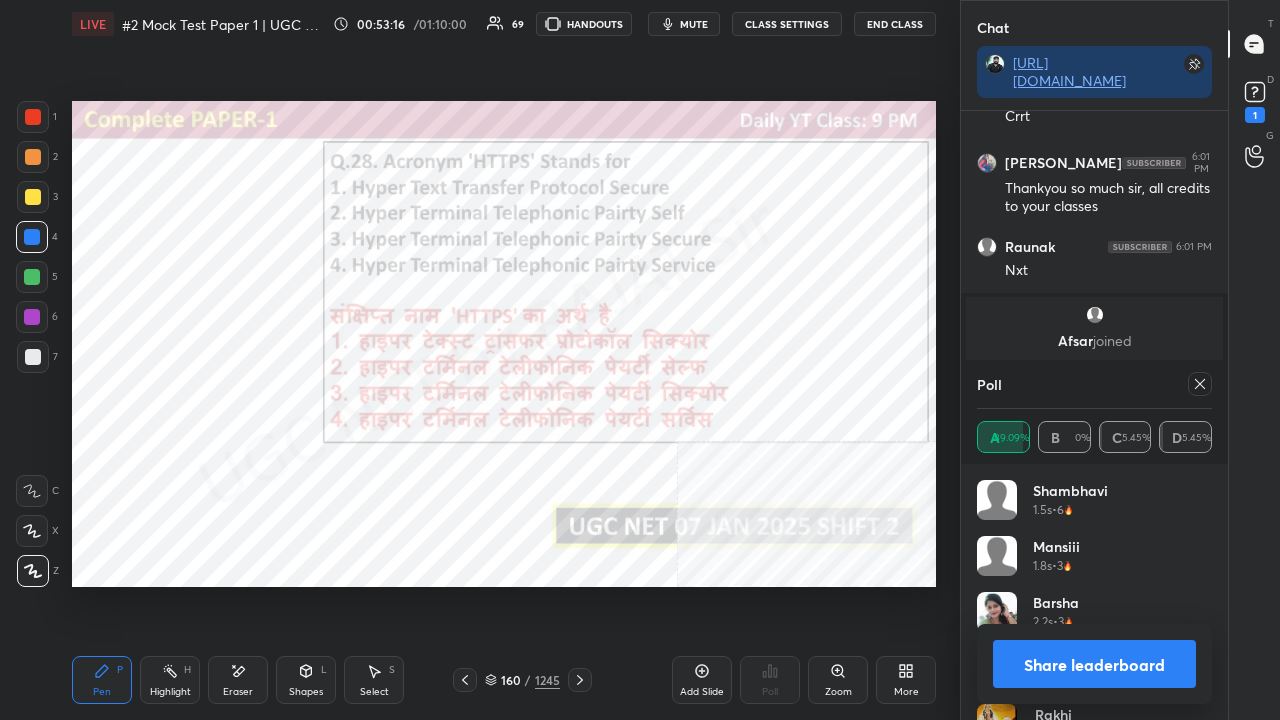 click on "160" at bounding box center [511, 680] 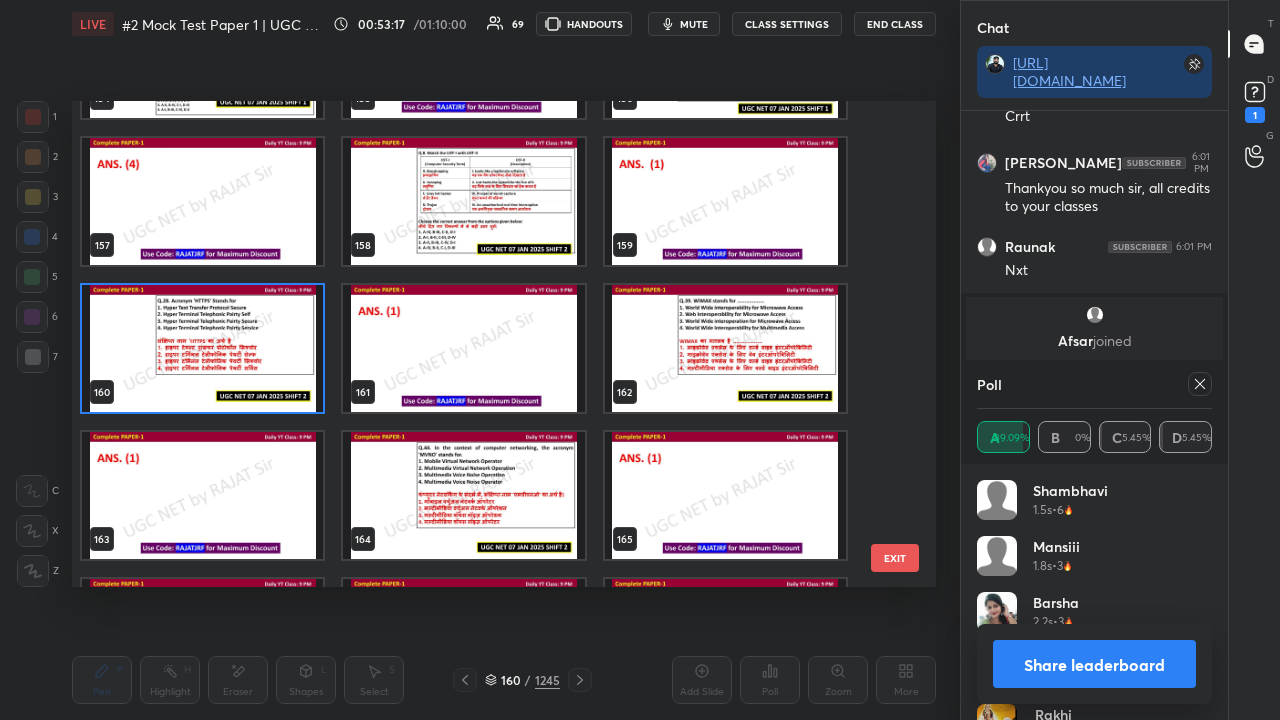 click at bounding box center (725, 348) 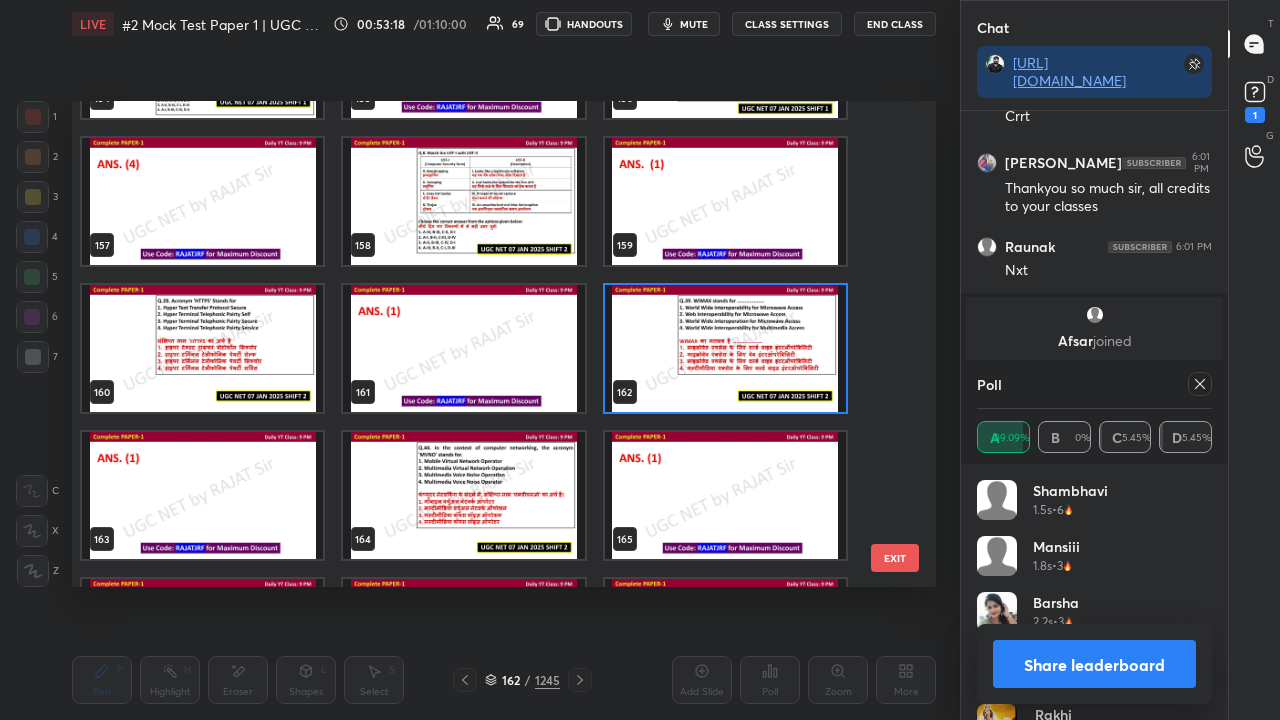 click at bounding box center (725, 348) 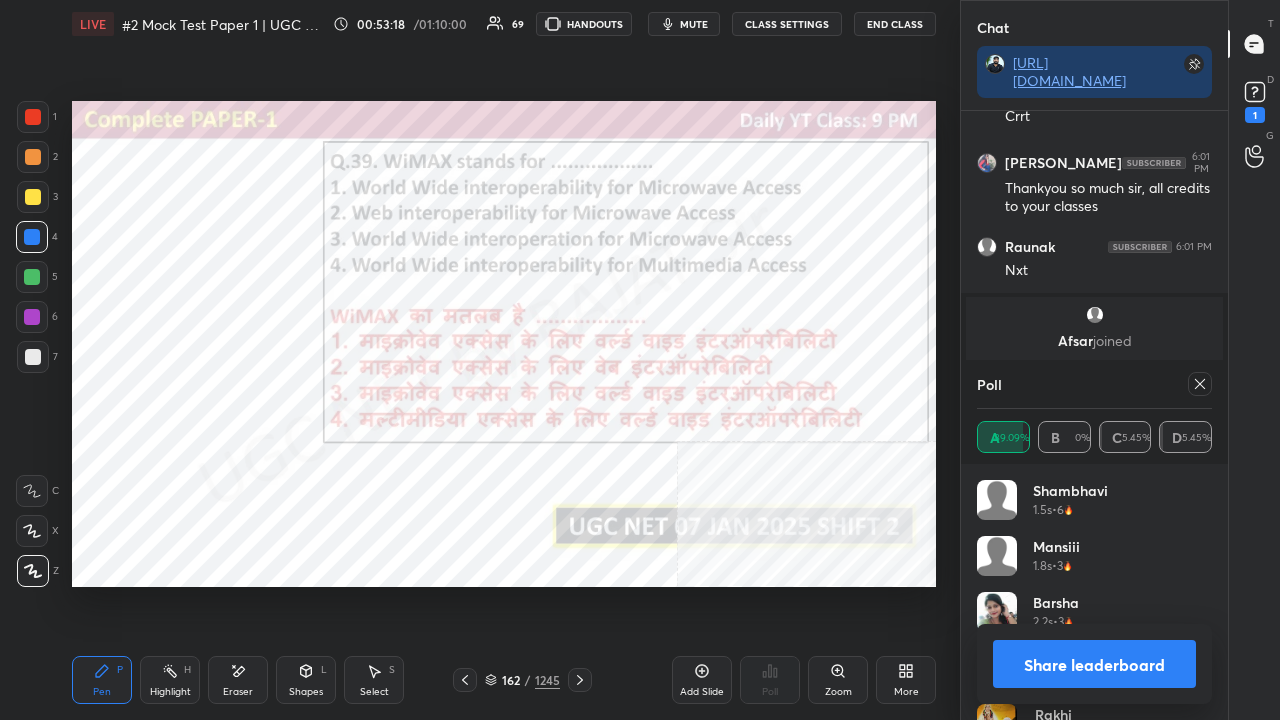 click 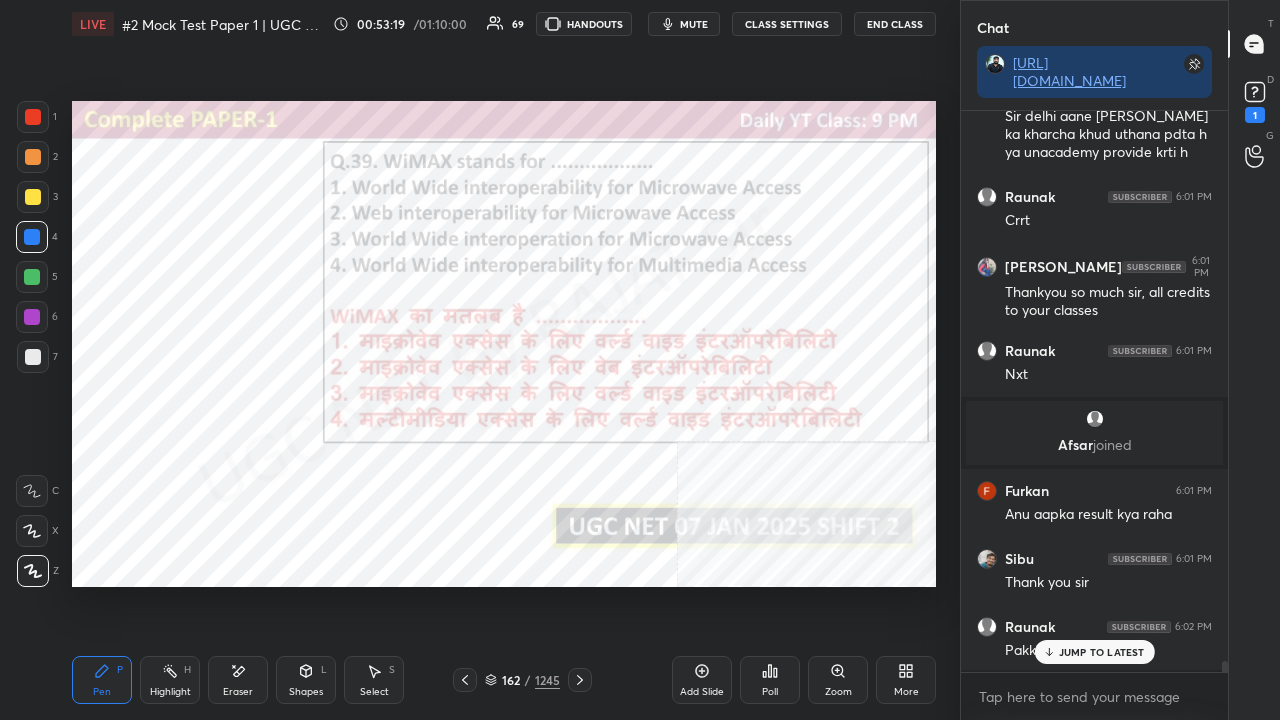 click 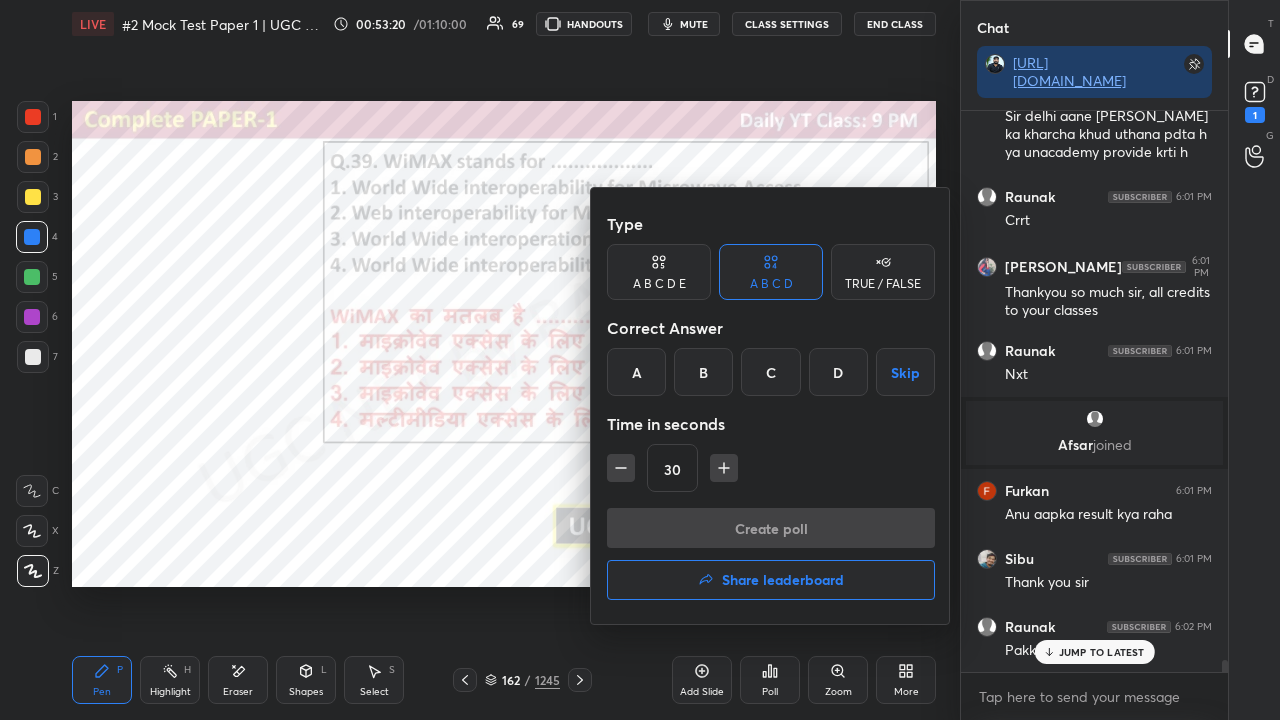 click on "A" at bounding box center [636, 372] 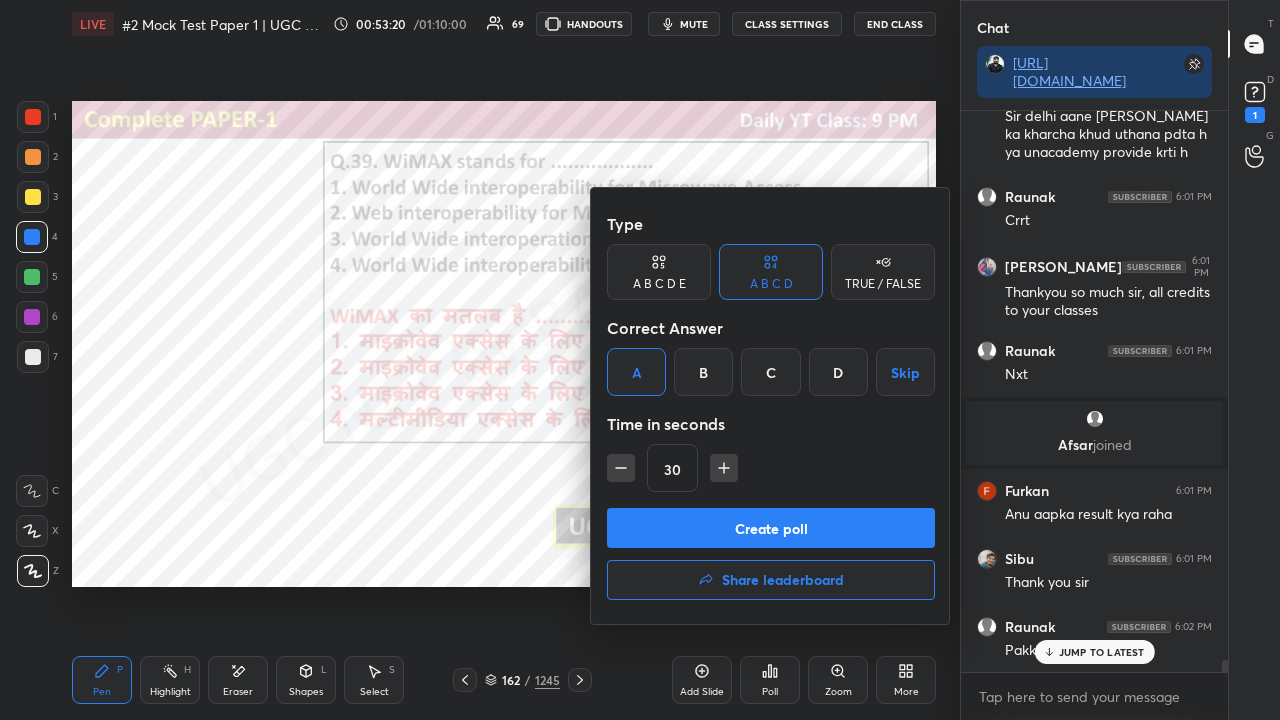 click on "Create poll" at bounding box center (771, 528) 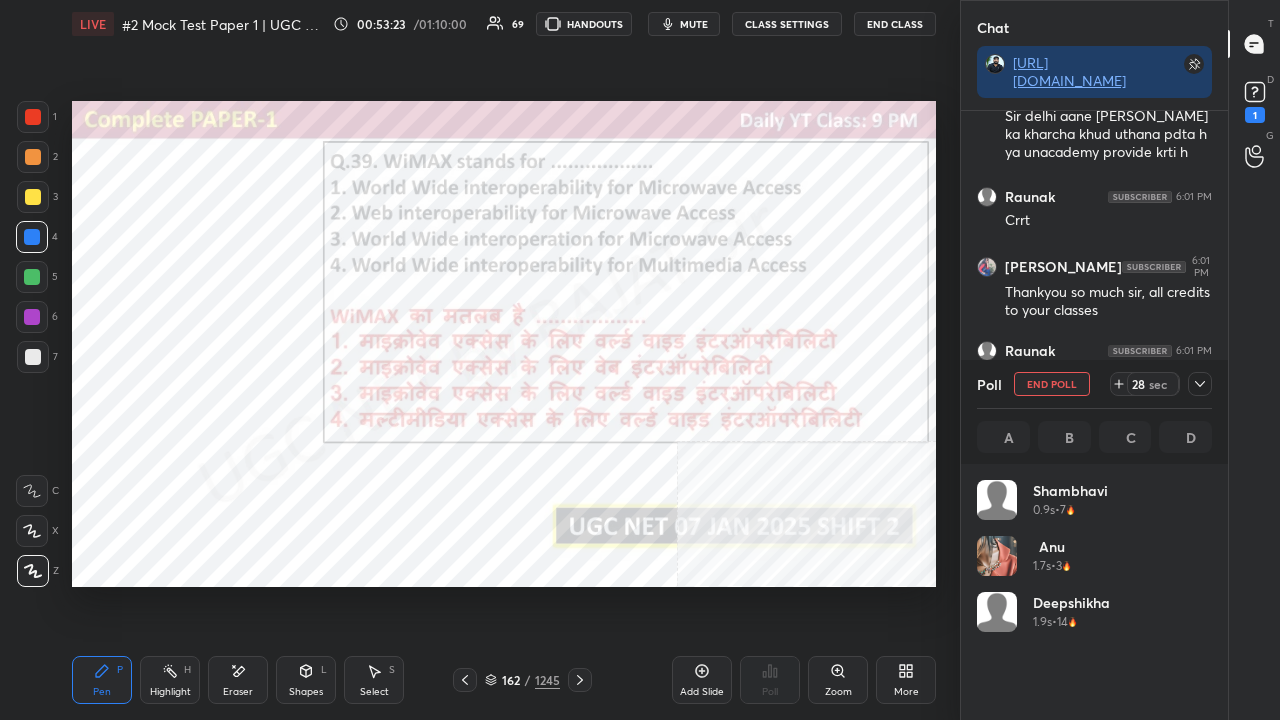 click 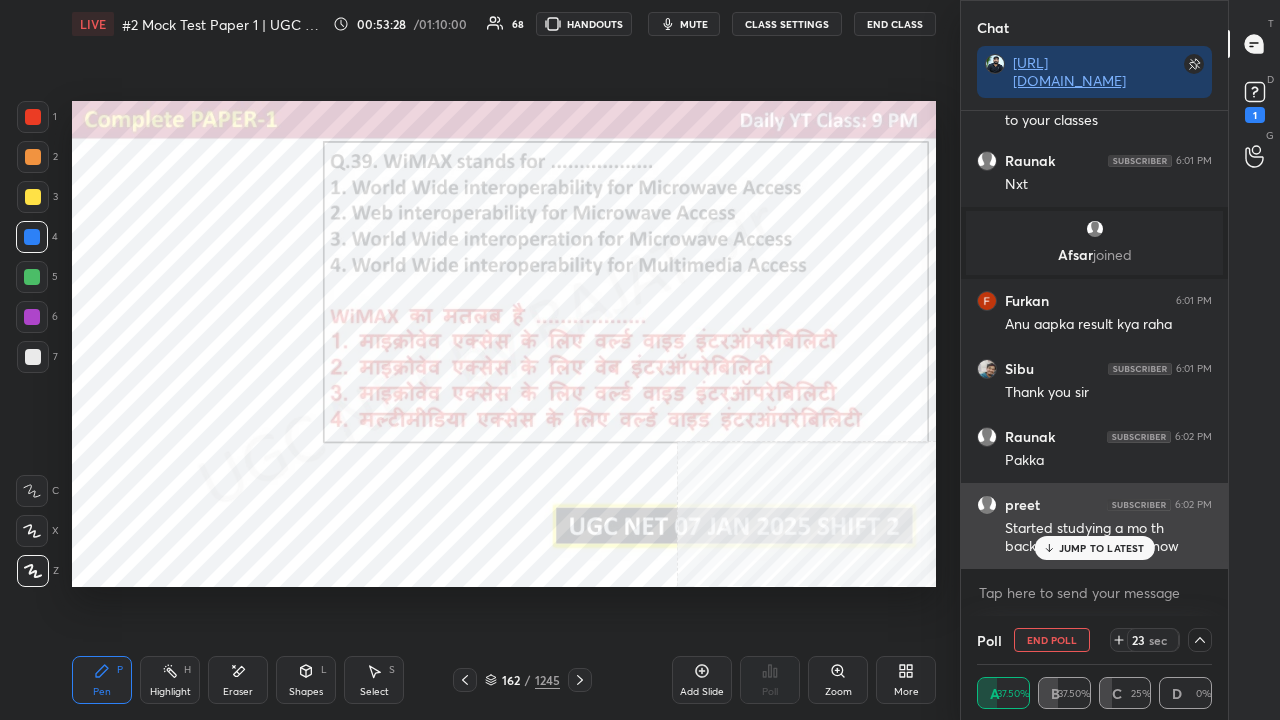 click on "JUMP TO LATEST" at bounding box center (1094, 548) 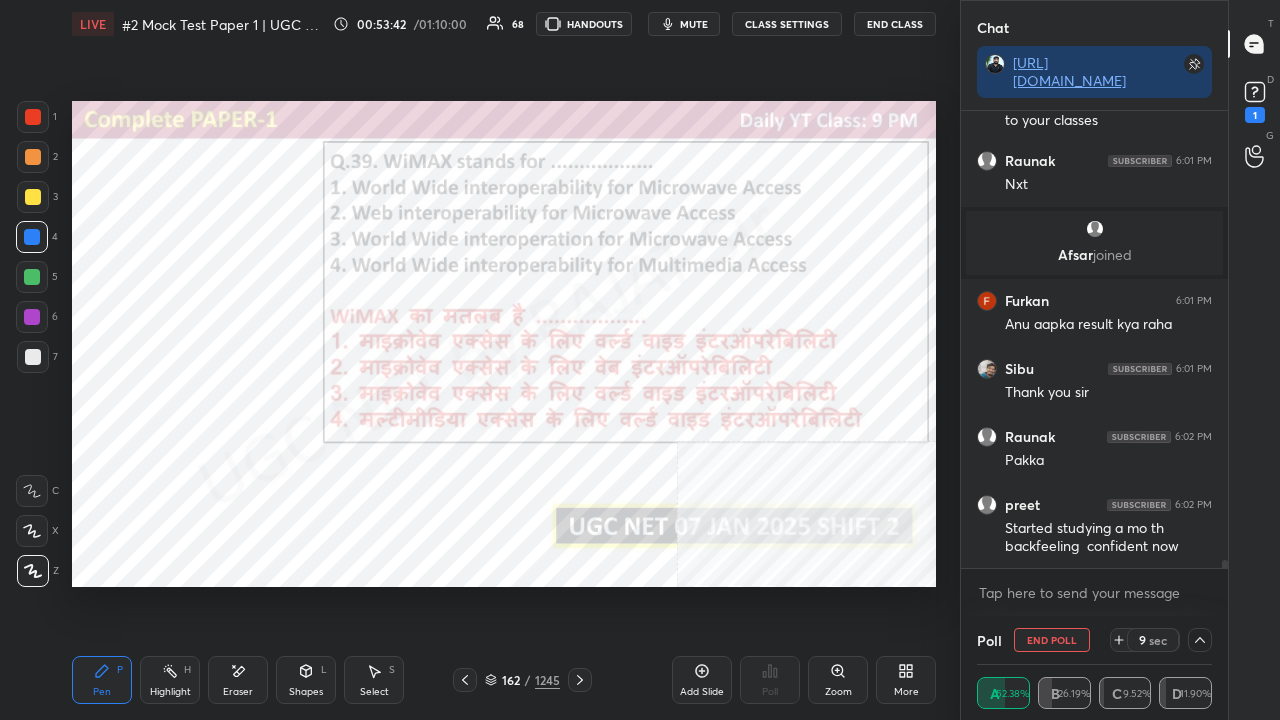 click at bounding box center (32, 317) 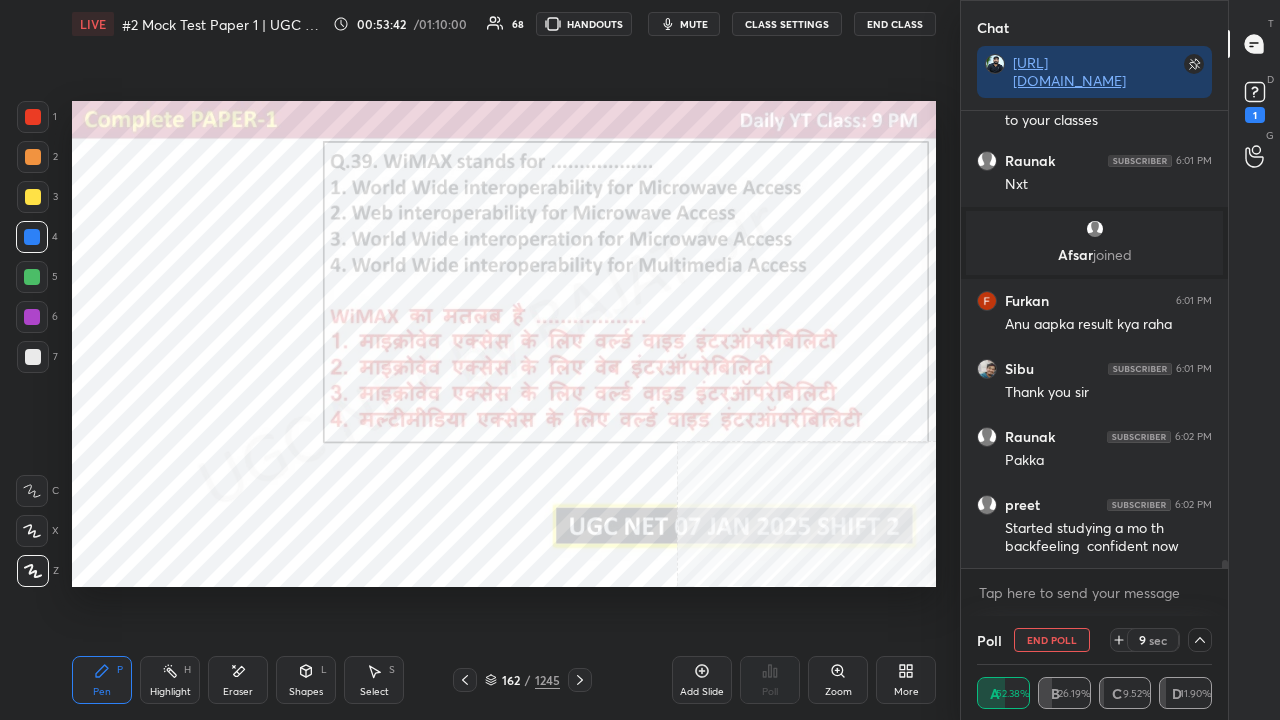drag, startPoint x: 40, startPoint y: 312, endPoint x: 55, endPoint y: 305, distance: 16.552946 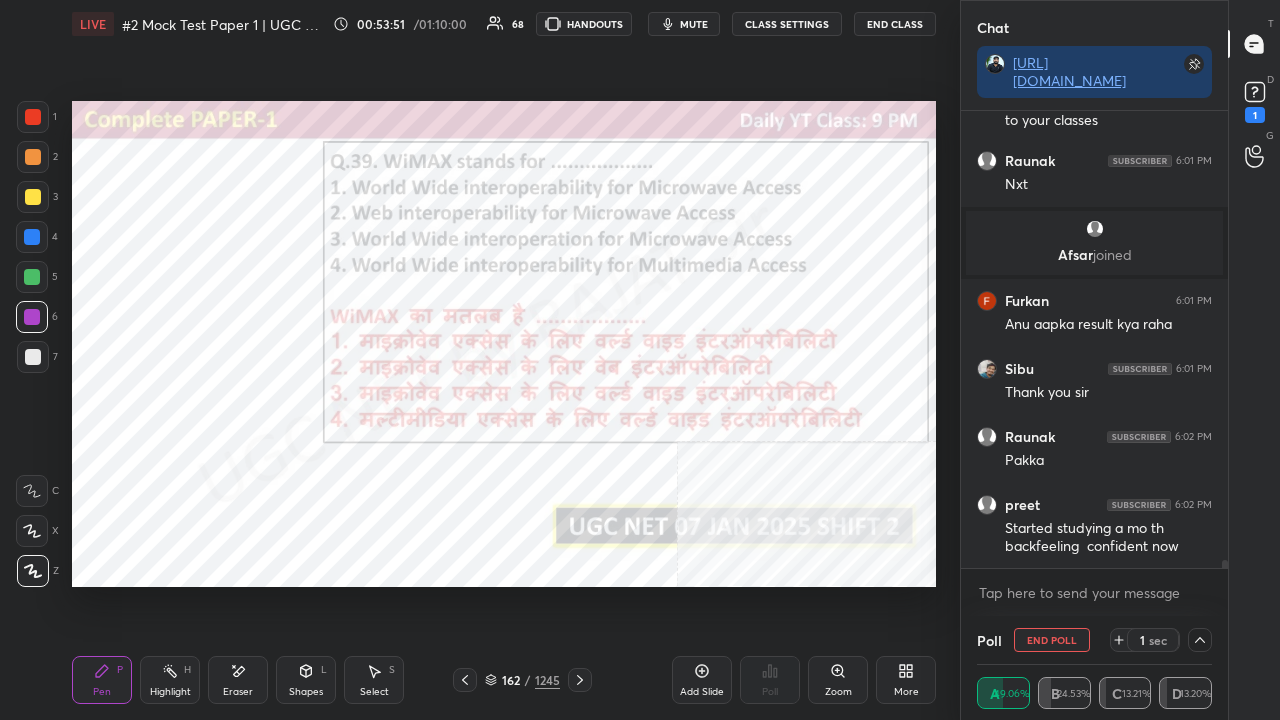 click on "162" at bounding box center [511, 680] 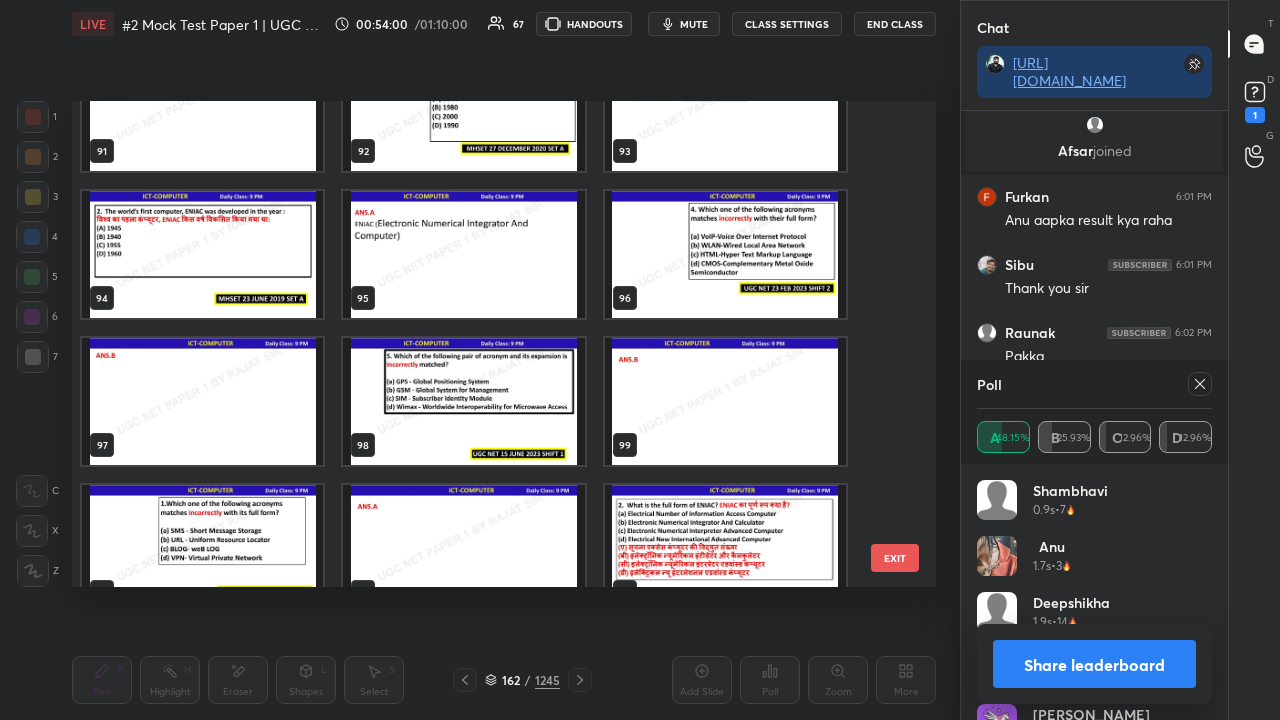 click at bounding box center [463, 401] 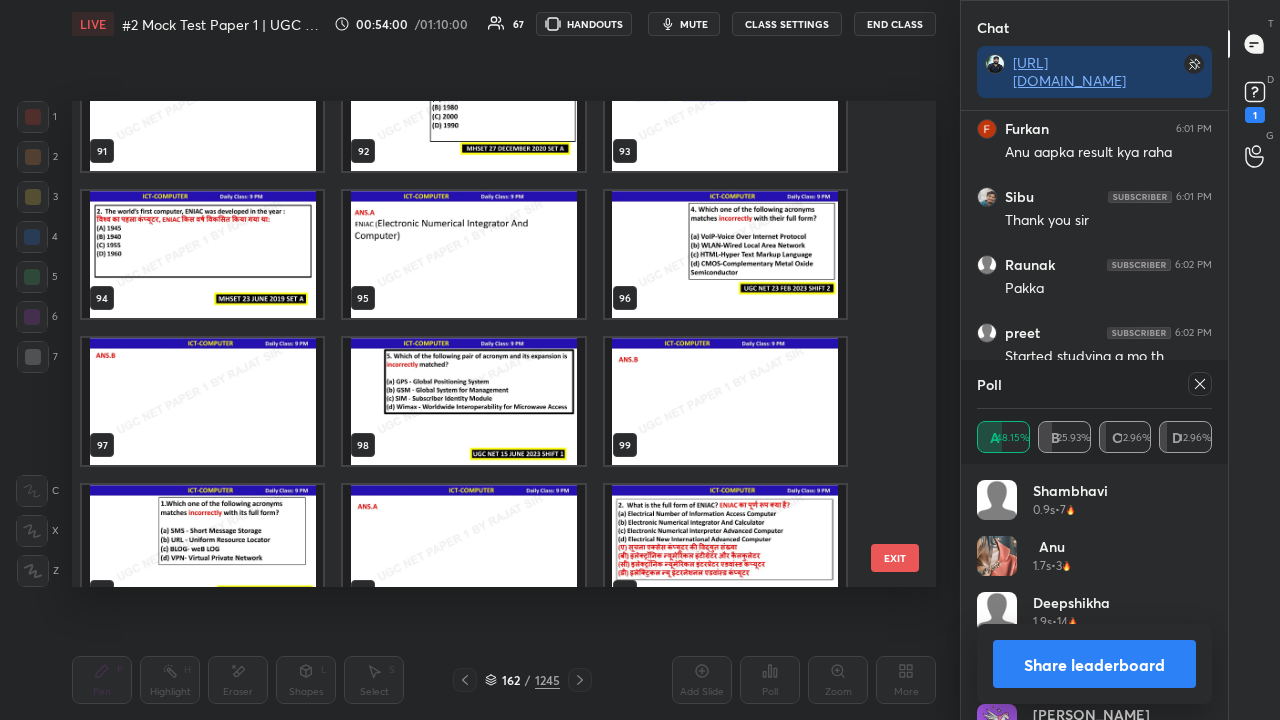 click at bounding box center [463, 401] 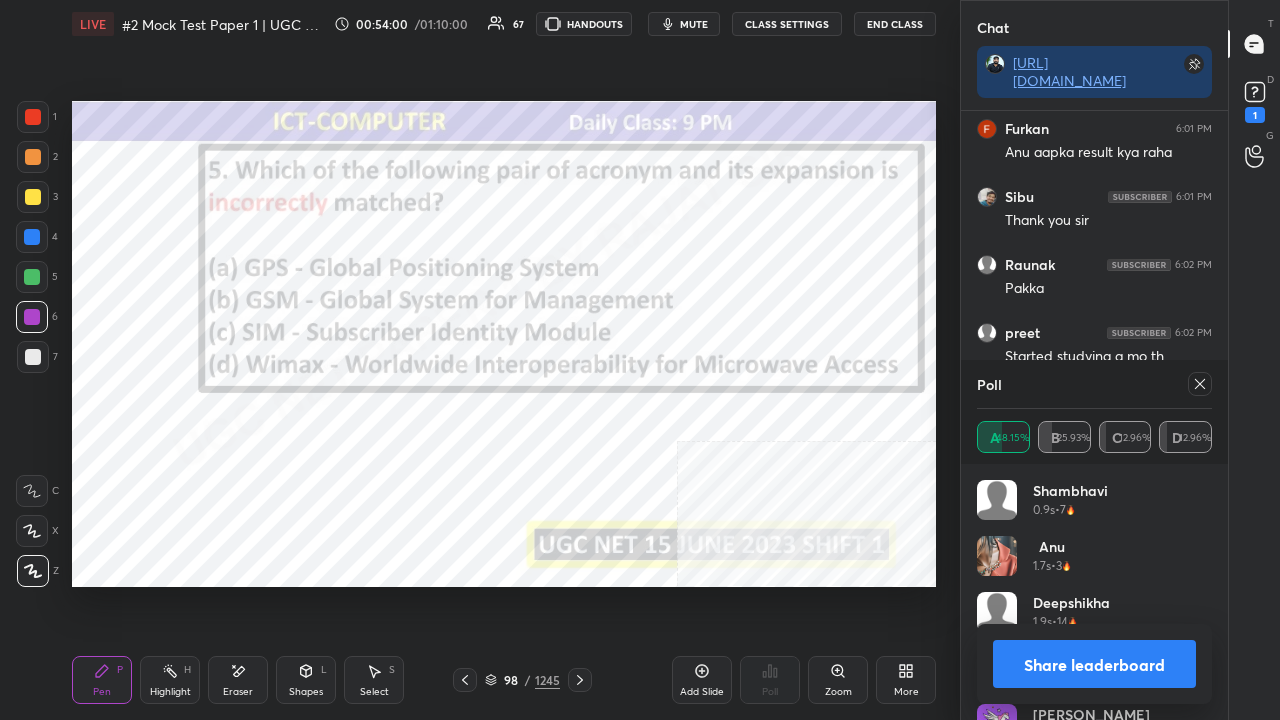 click at bounding box center (463, 401) 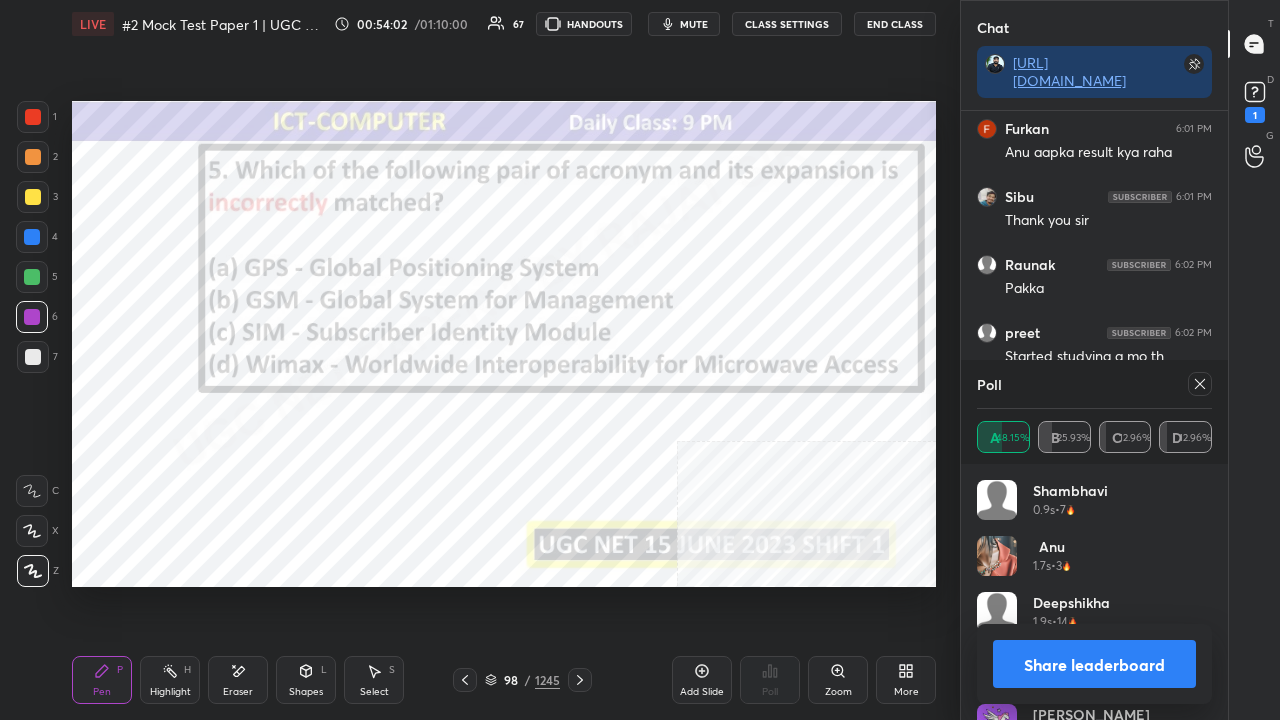 click at bounding box center [1200, 384] 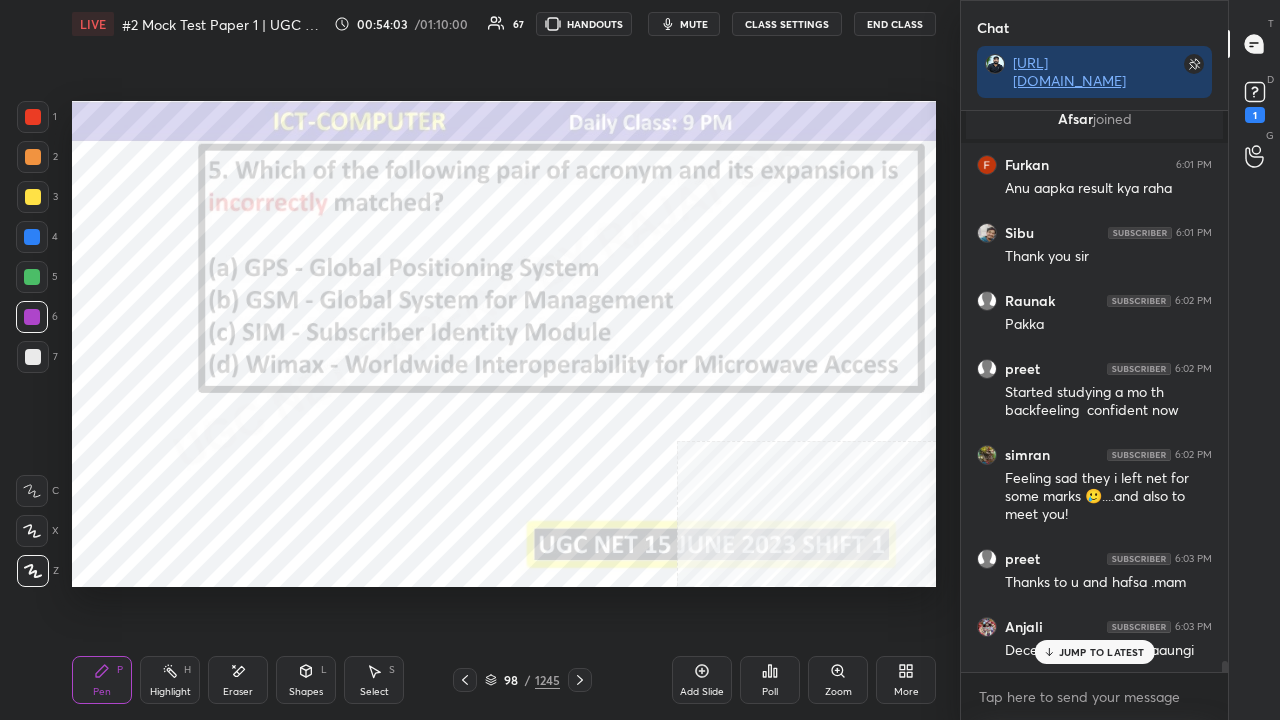 click 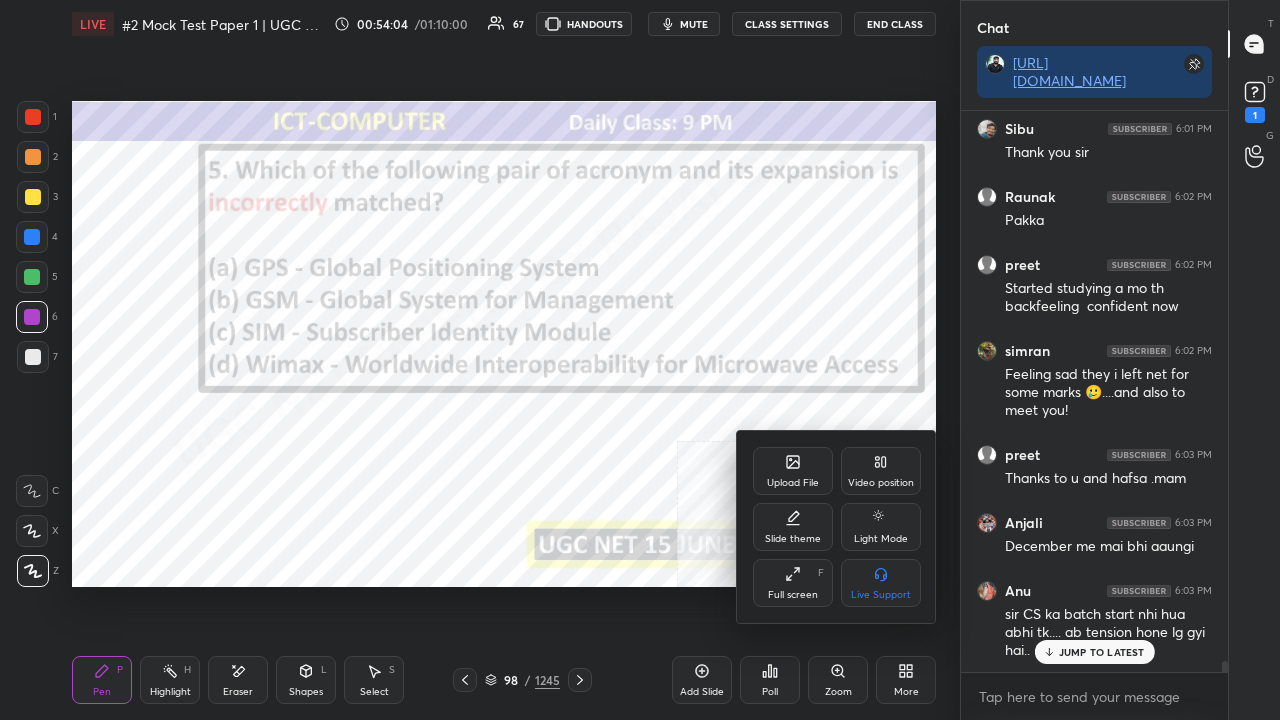 click 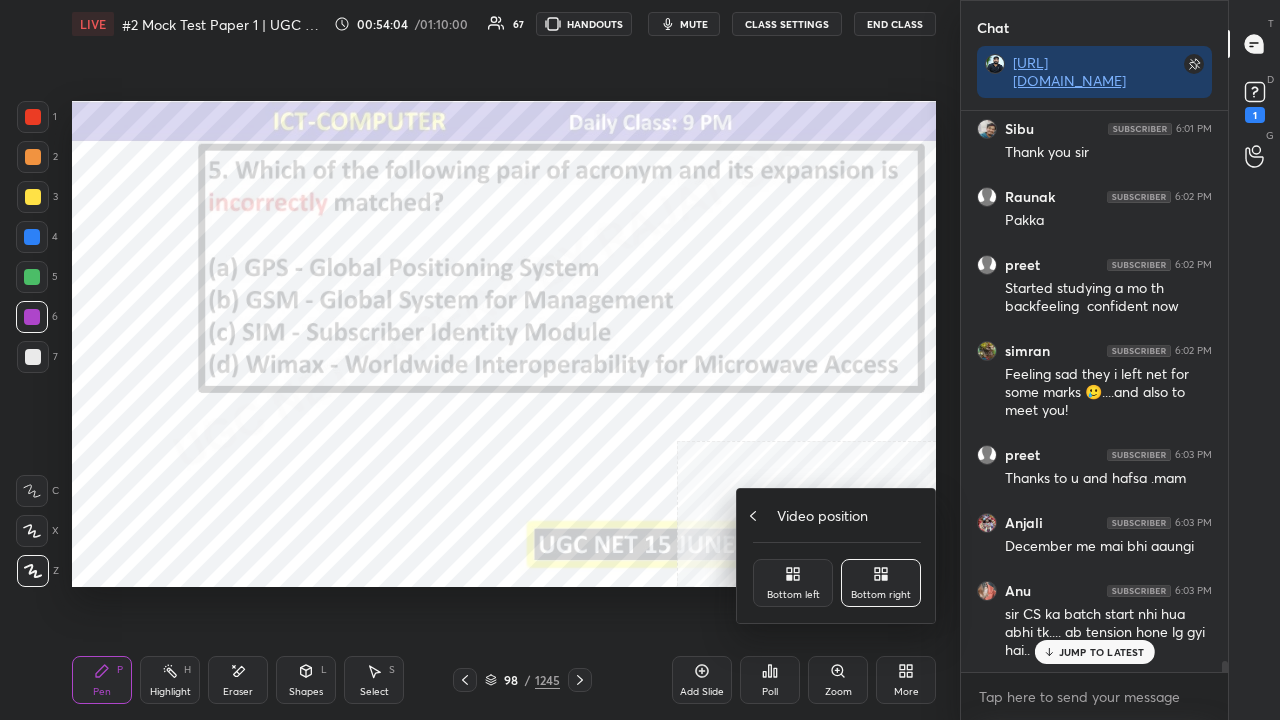 click on "Video position" at bounding box center (822, 515) 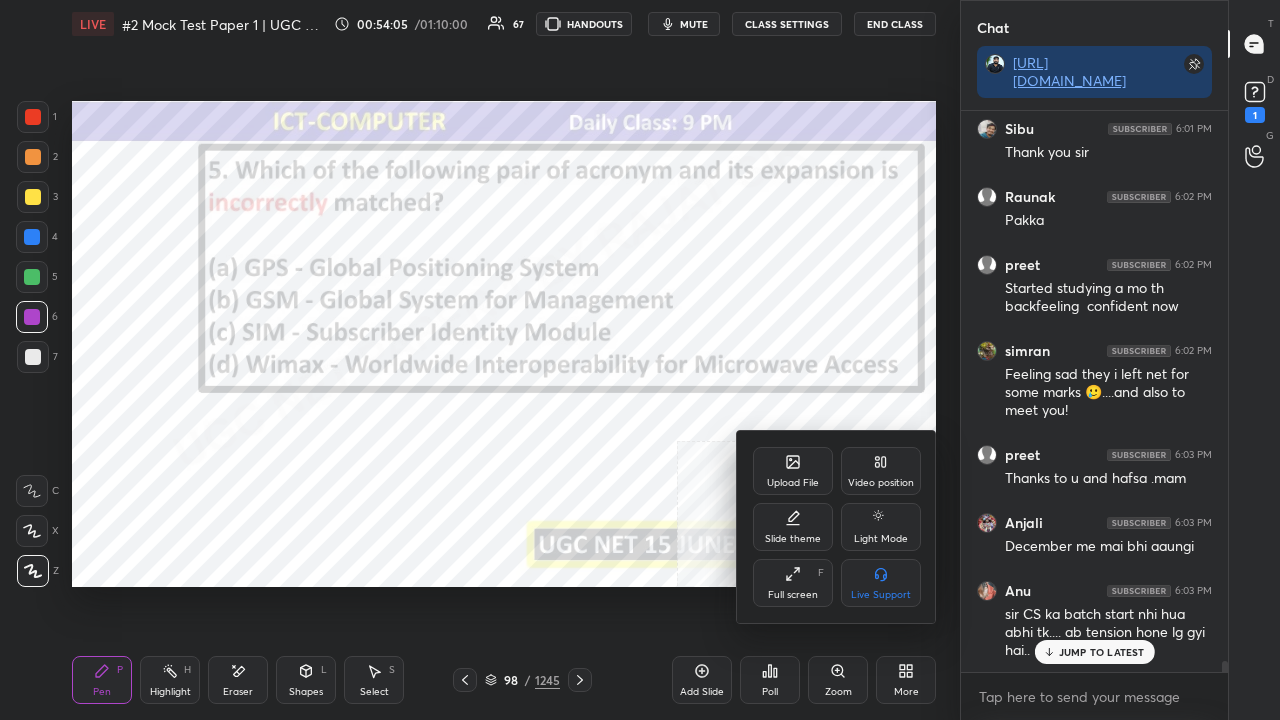 click 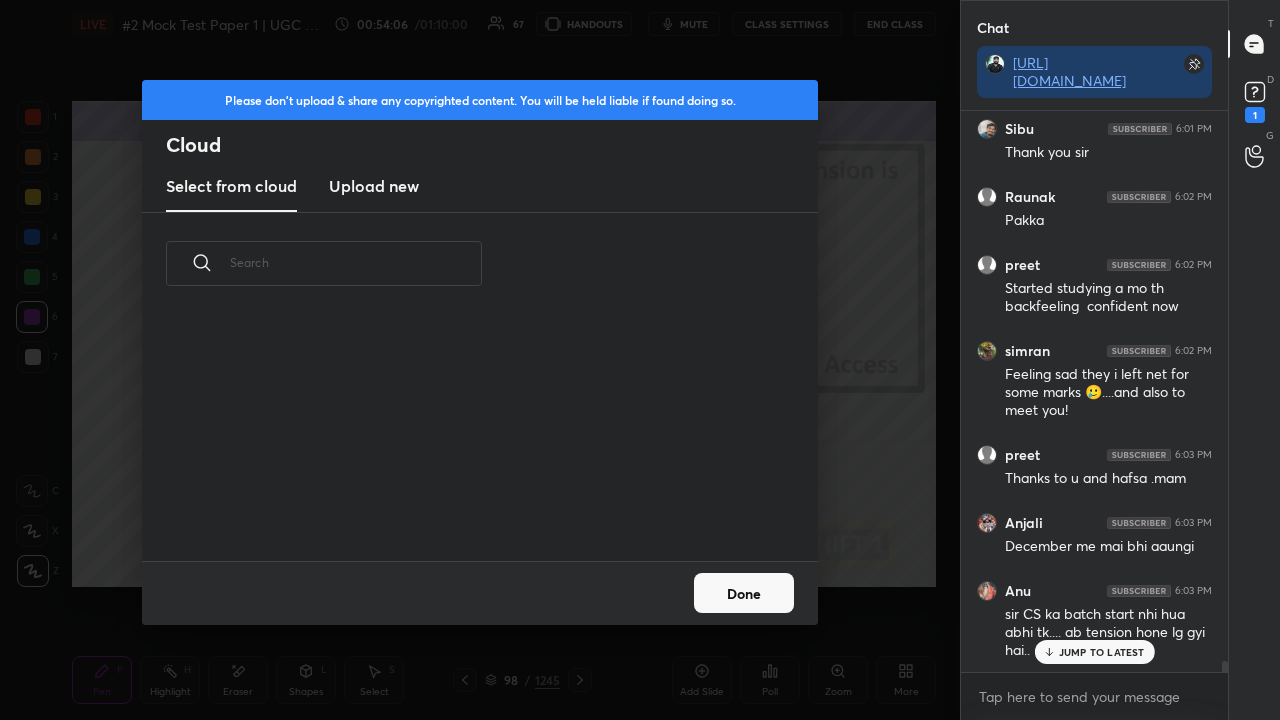 click on "Done" at bounding box center [744, 593] 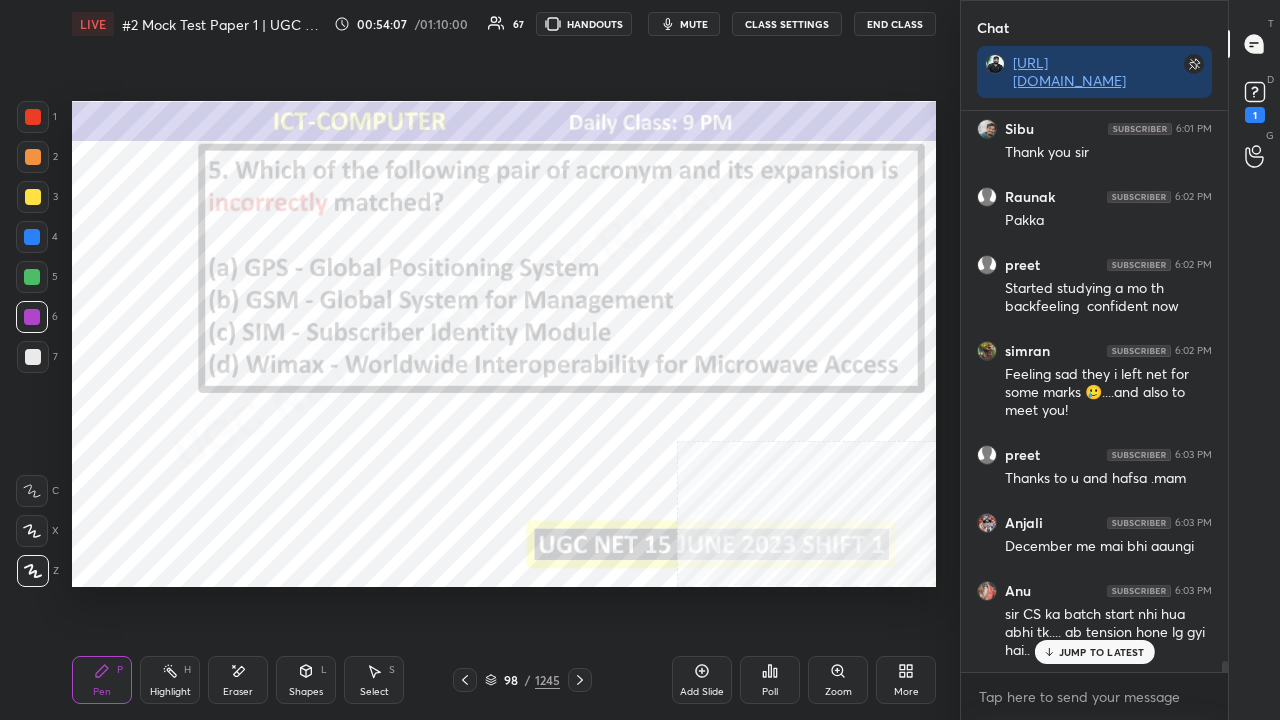 click on "More" at bounding box center (906, 692) 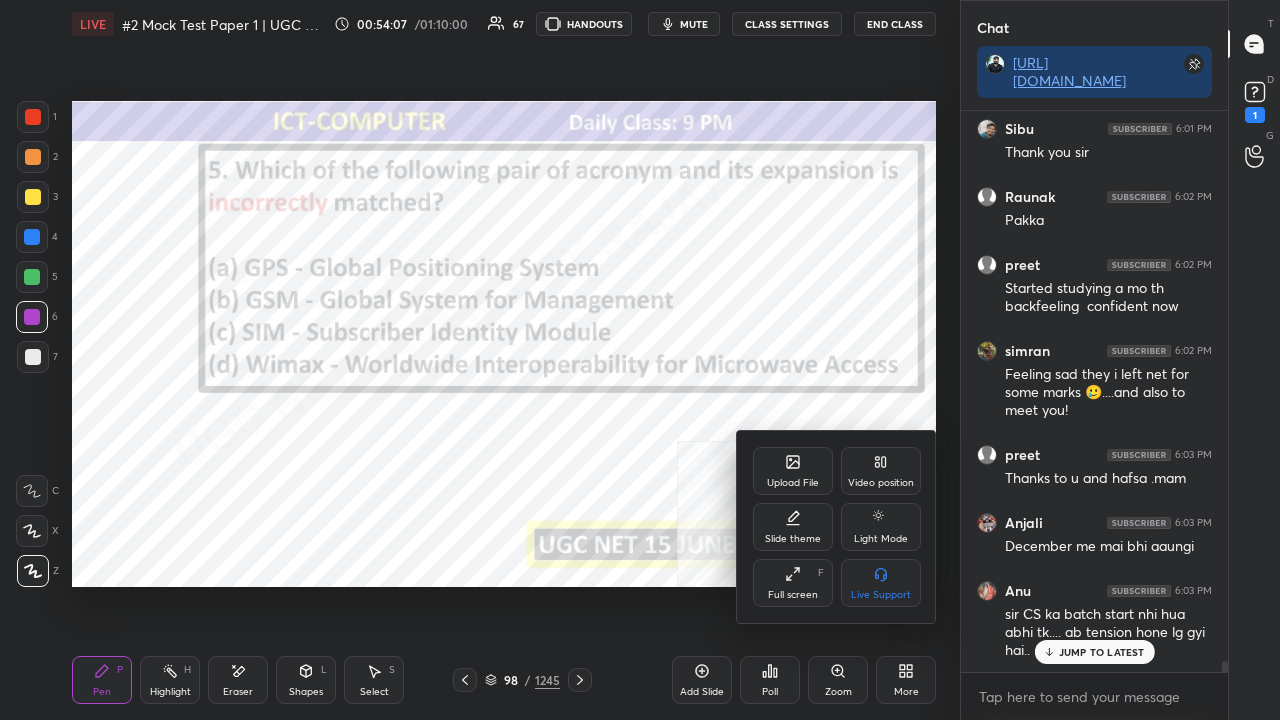 click on "Video position" at bounding box center (881, 483) 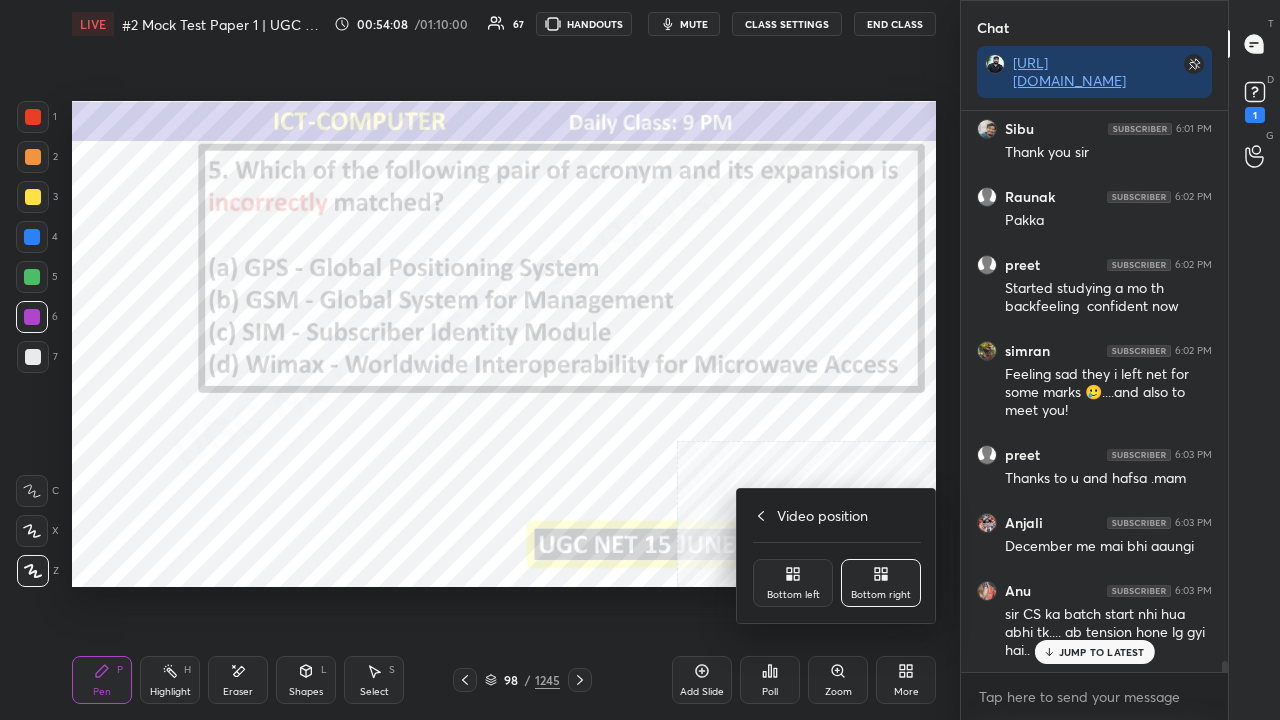 click on "Bottom left" at bounding box center [793, 583] 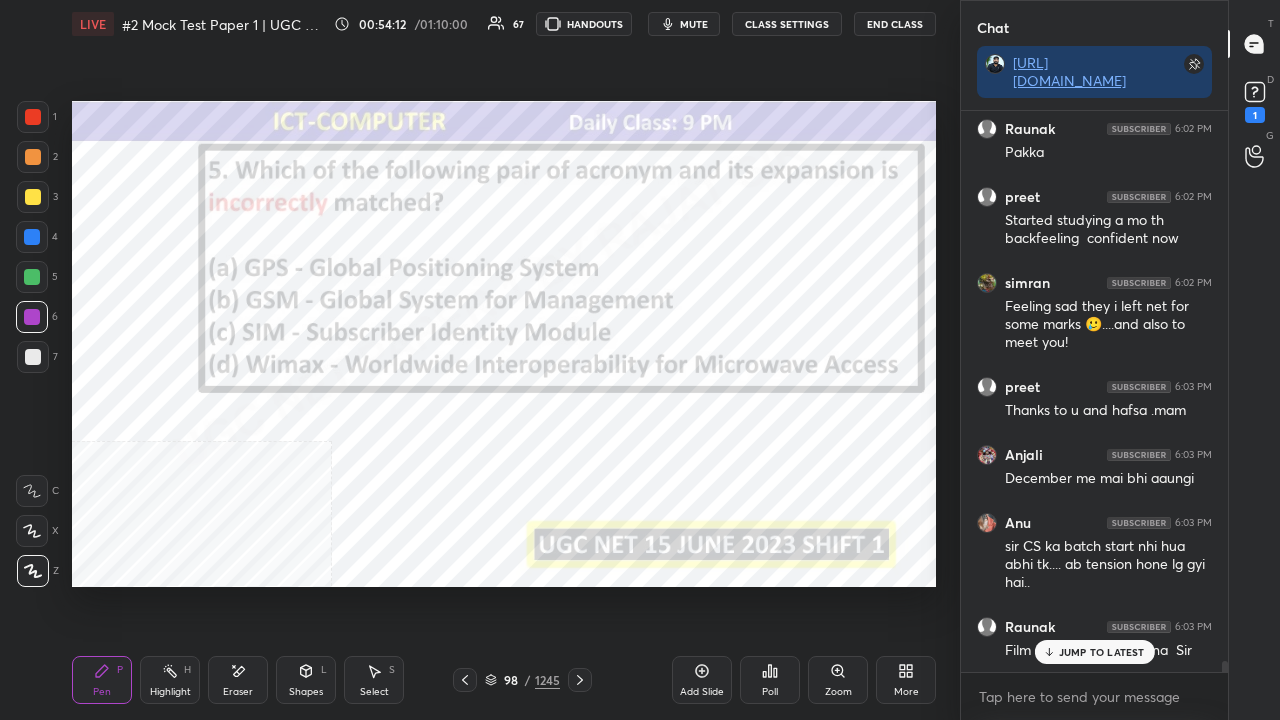 click on "98 / 1245" at bounding box center (522, 680) 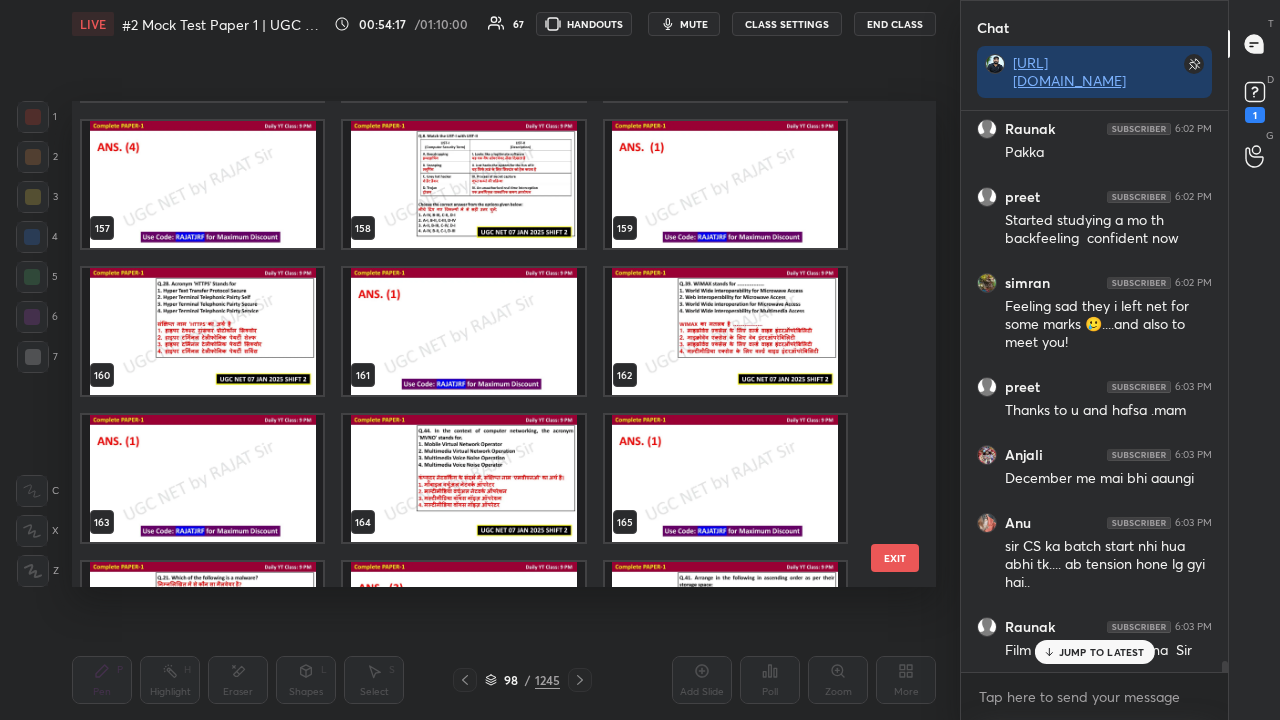 click at bounding box center [725, 331] 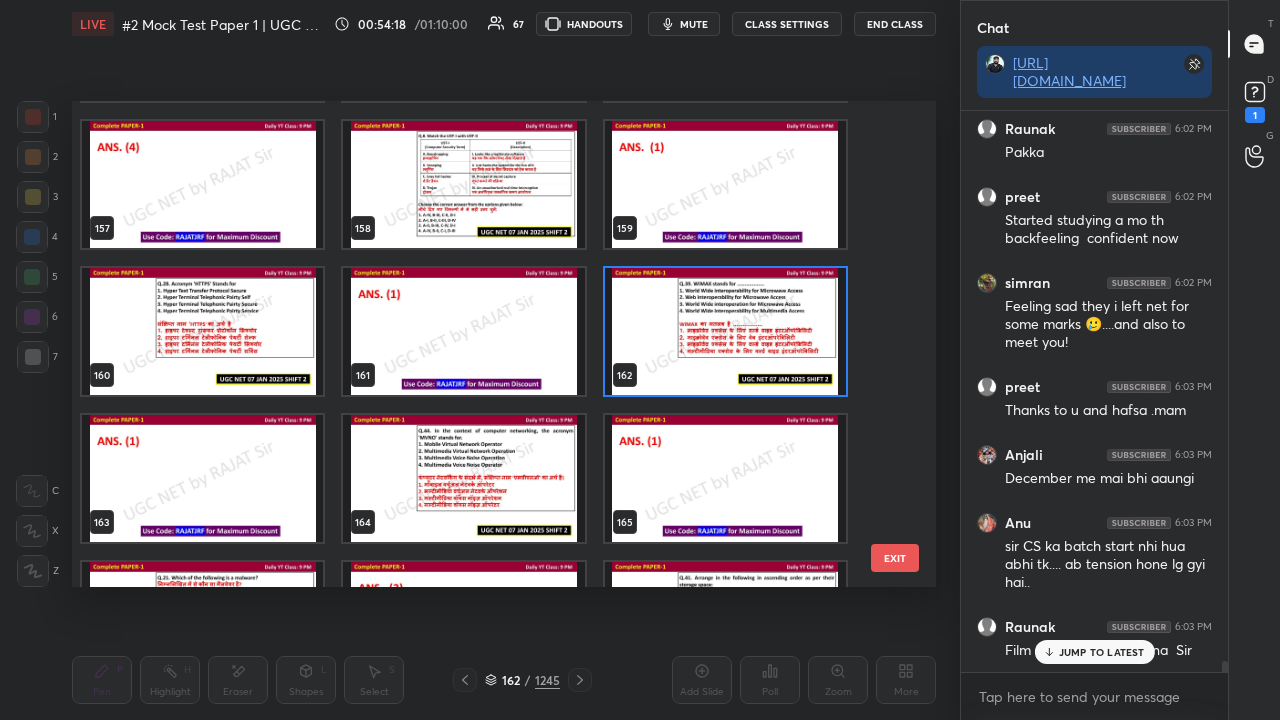 click at bounding box center (725, 331) 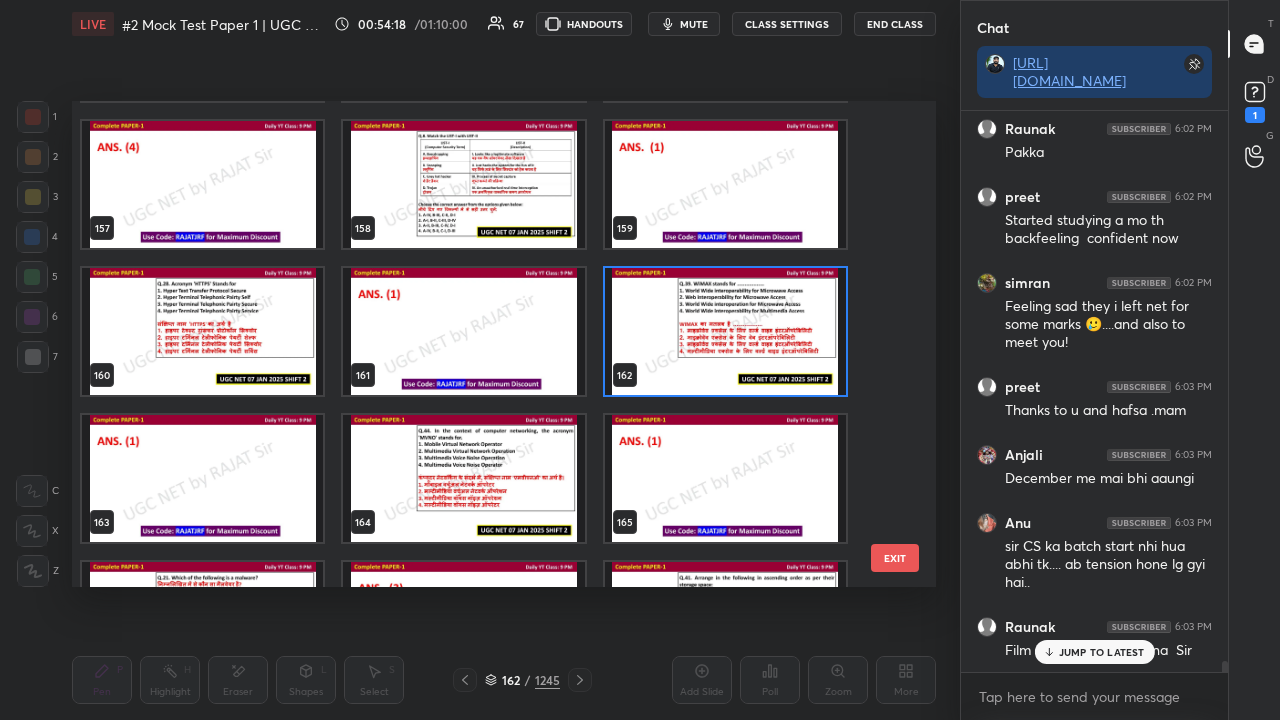 click at bounding box center (725, 331) 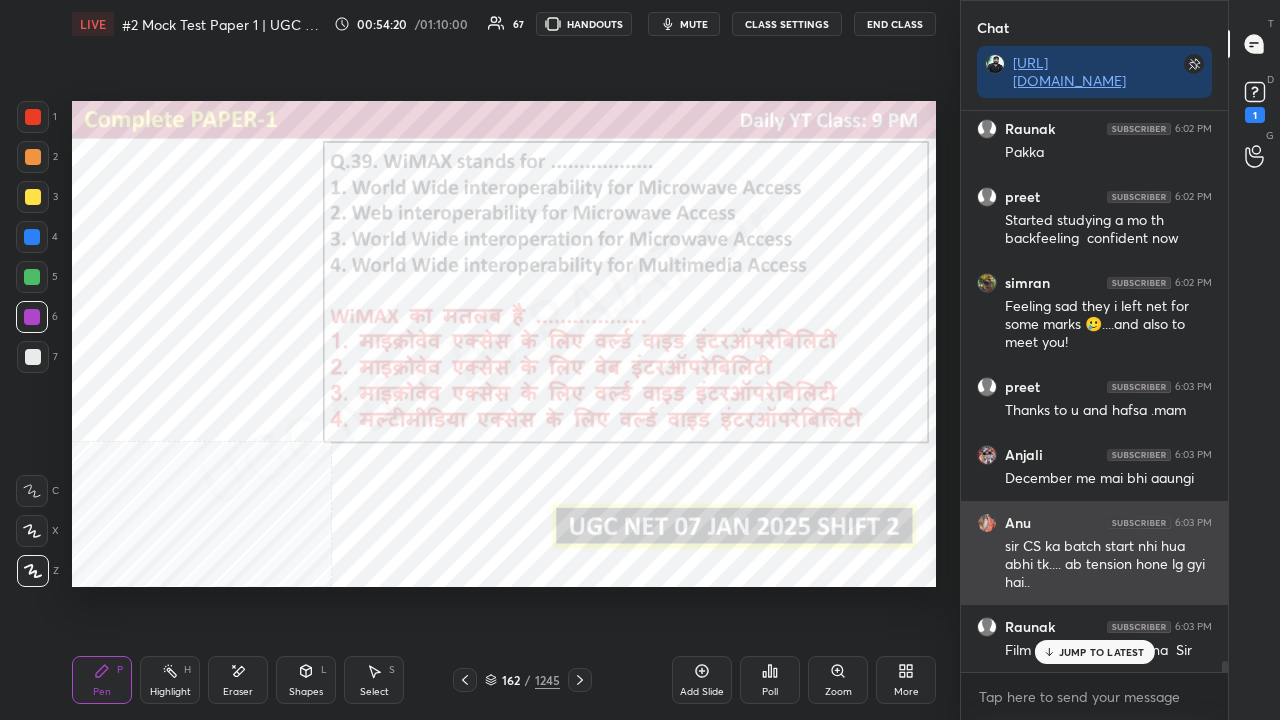 drag, startPoint x: 1074, startPoint y: 649, endPoint x: 1019, endPoint y: 568, distance: 97.90812 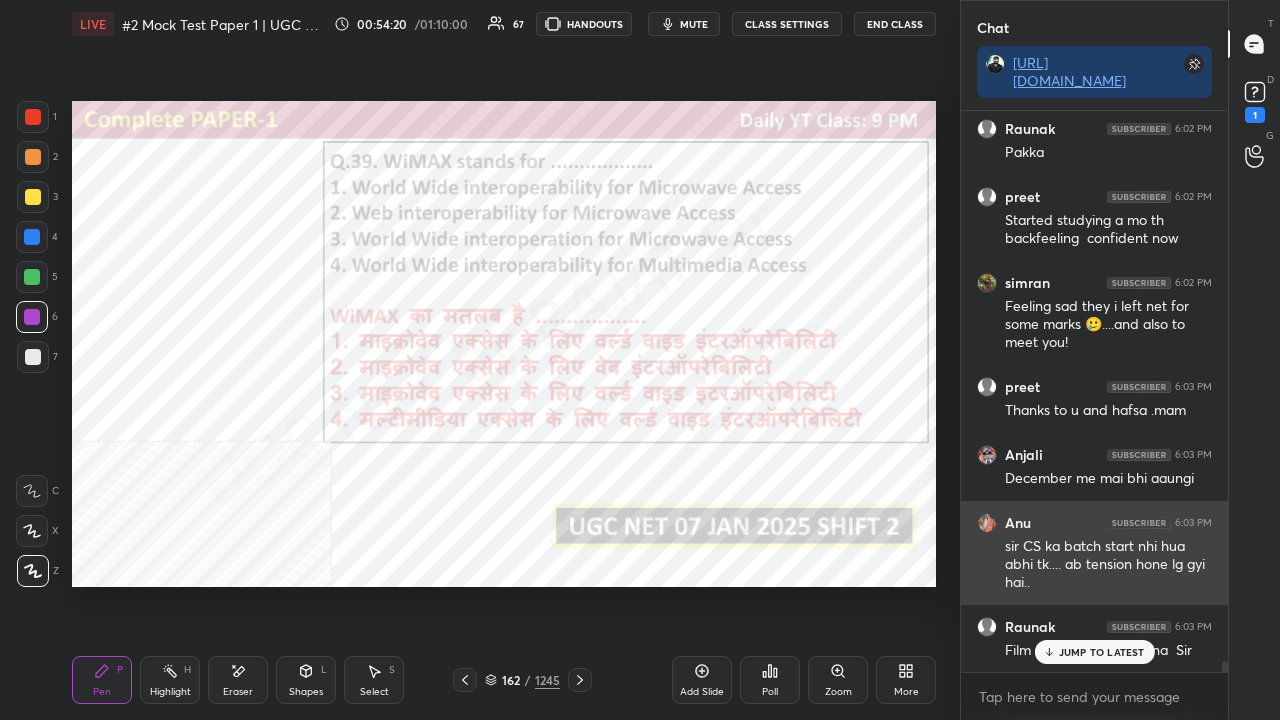 click on "JUMP TO LATEST" at bounding box center (1102, 652) 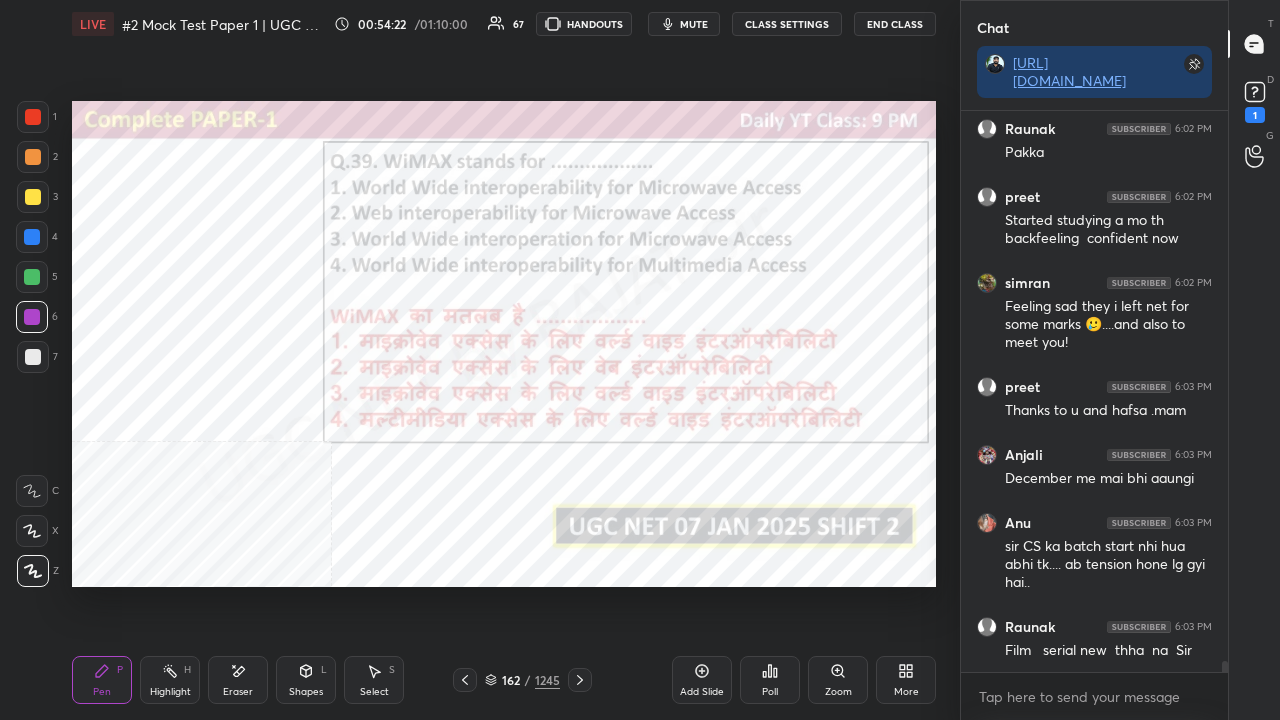 click on "162 / 1245" at bounding box center [522, 680] 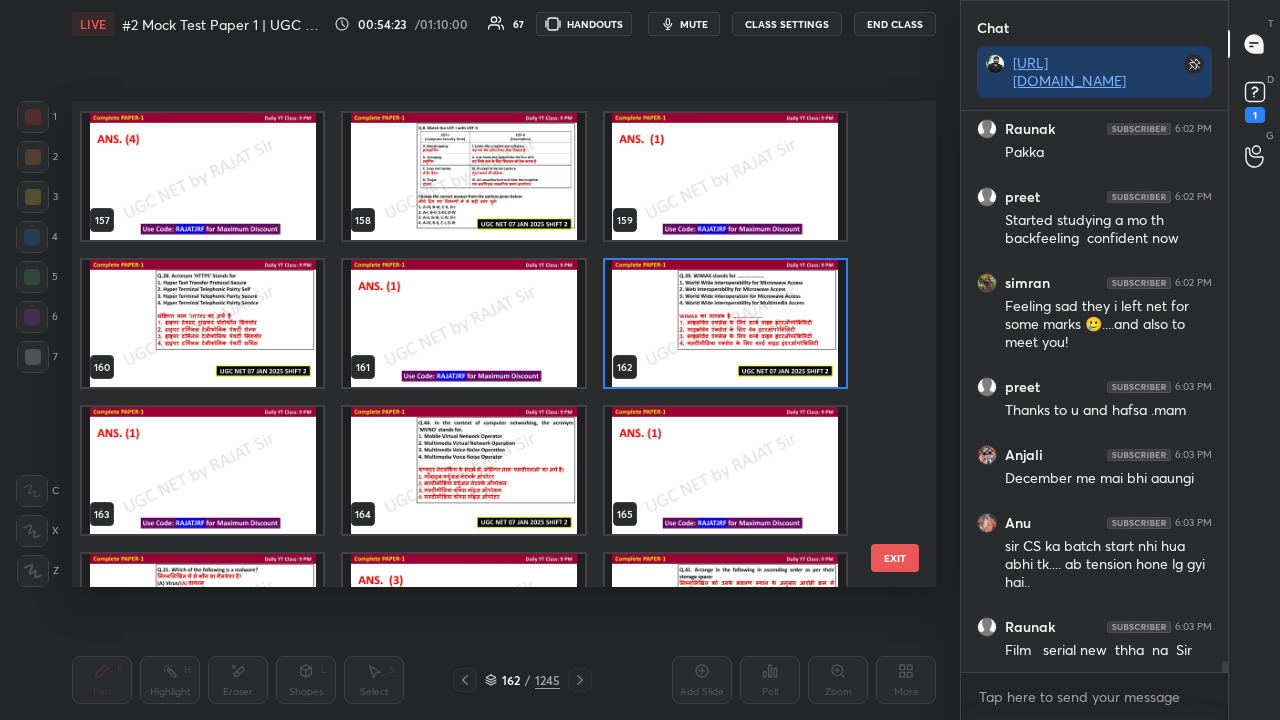 click at bounding box center [463, 470] 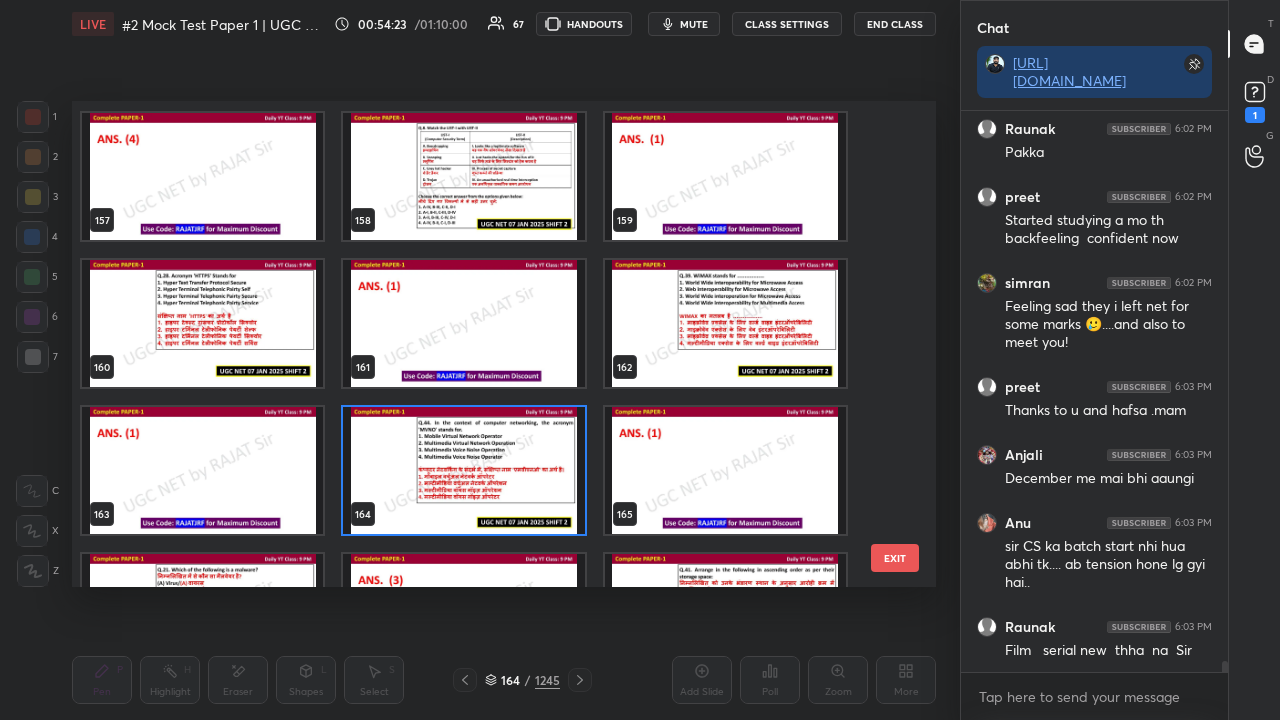 click at bounding box center (463, 470) 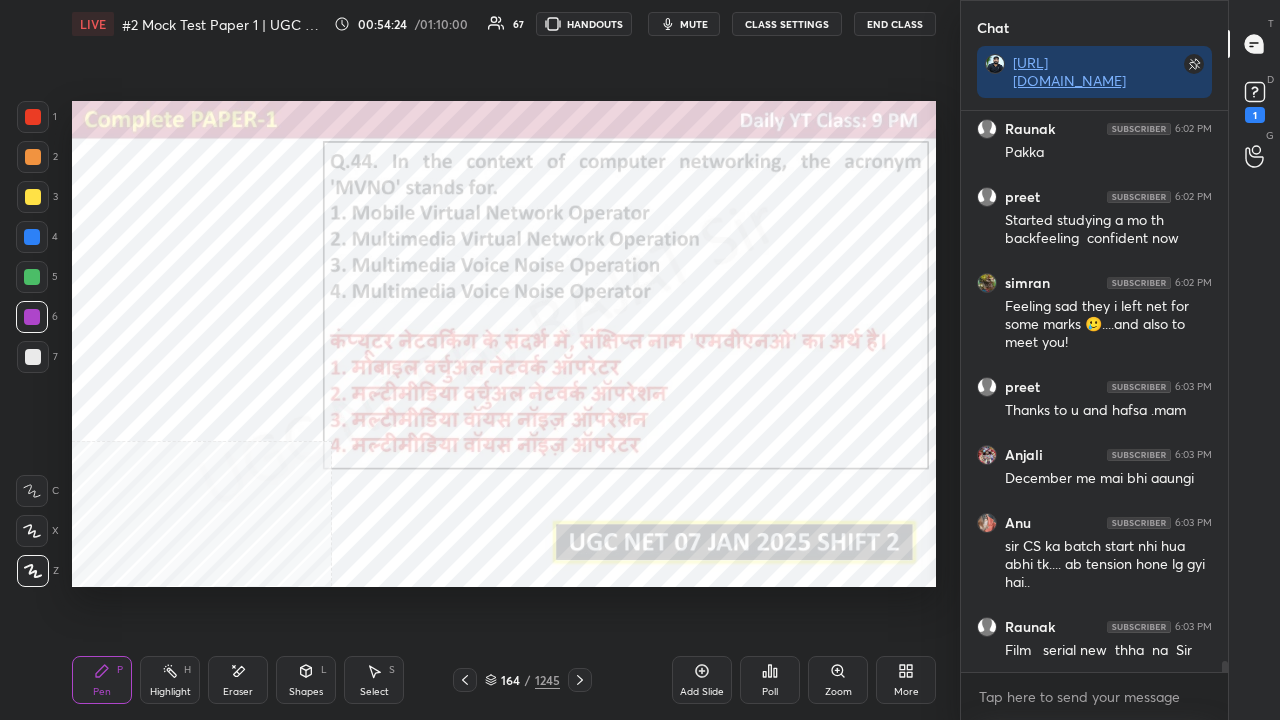 click 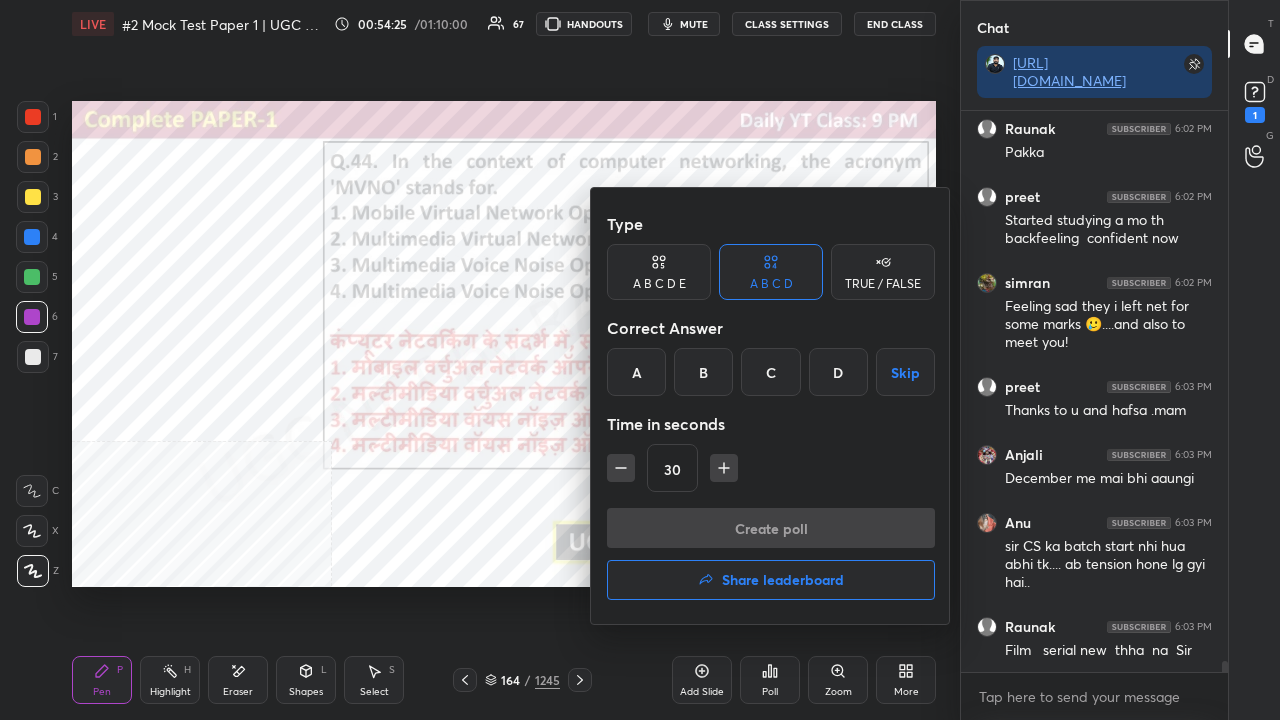 click on "A" at bounding box center [636, 372] 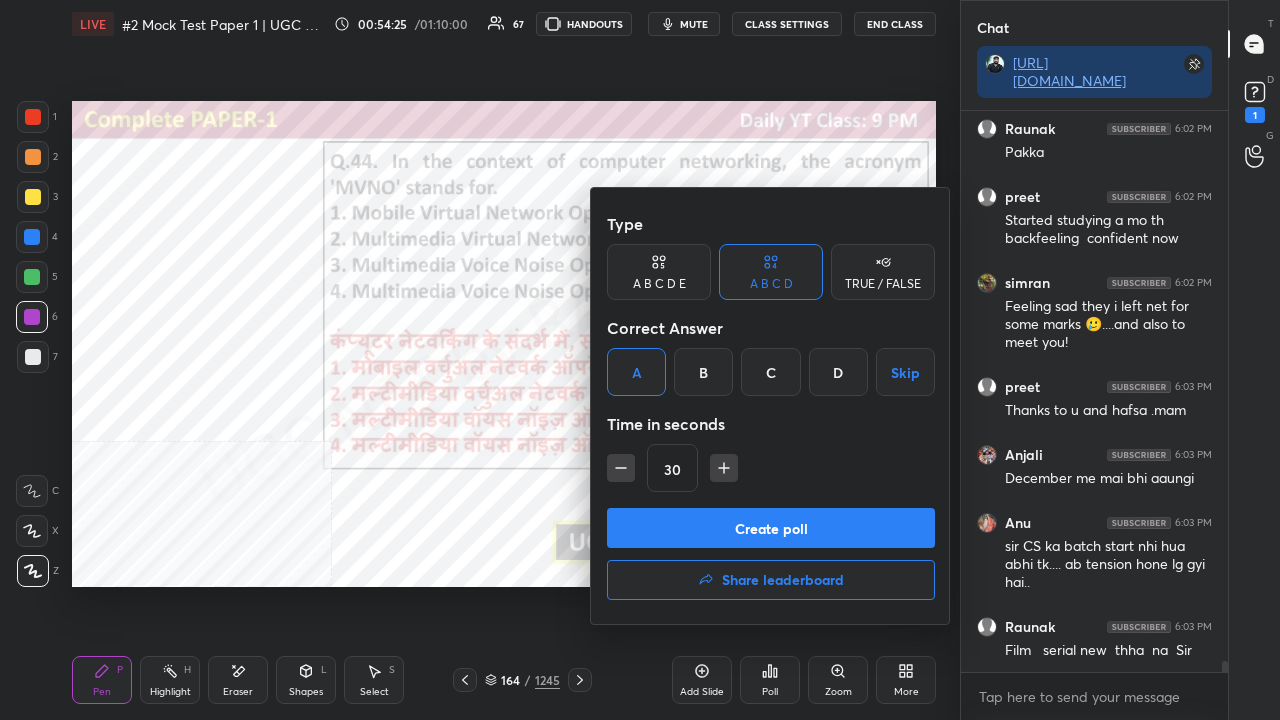 click on "Create poll" at bounding box center (771, 528) 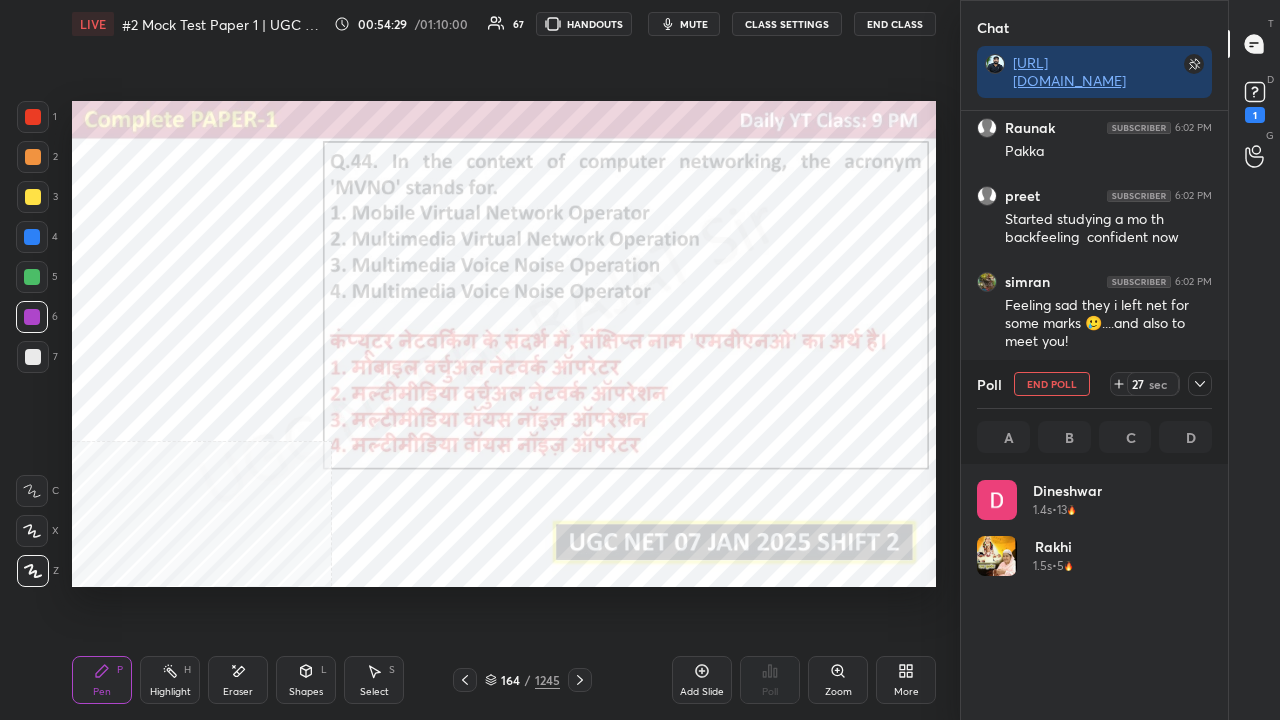 drag, startPoint x: 1205, startPoint y: 378, endPoint x: 1204, endPoint y: 402, distance: 24.020824 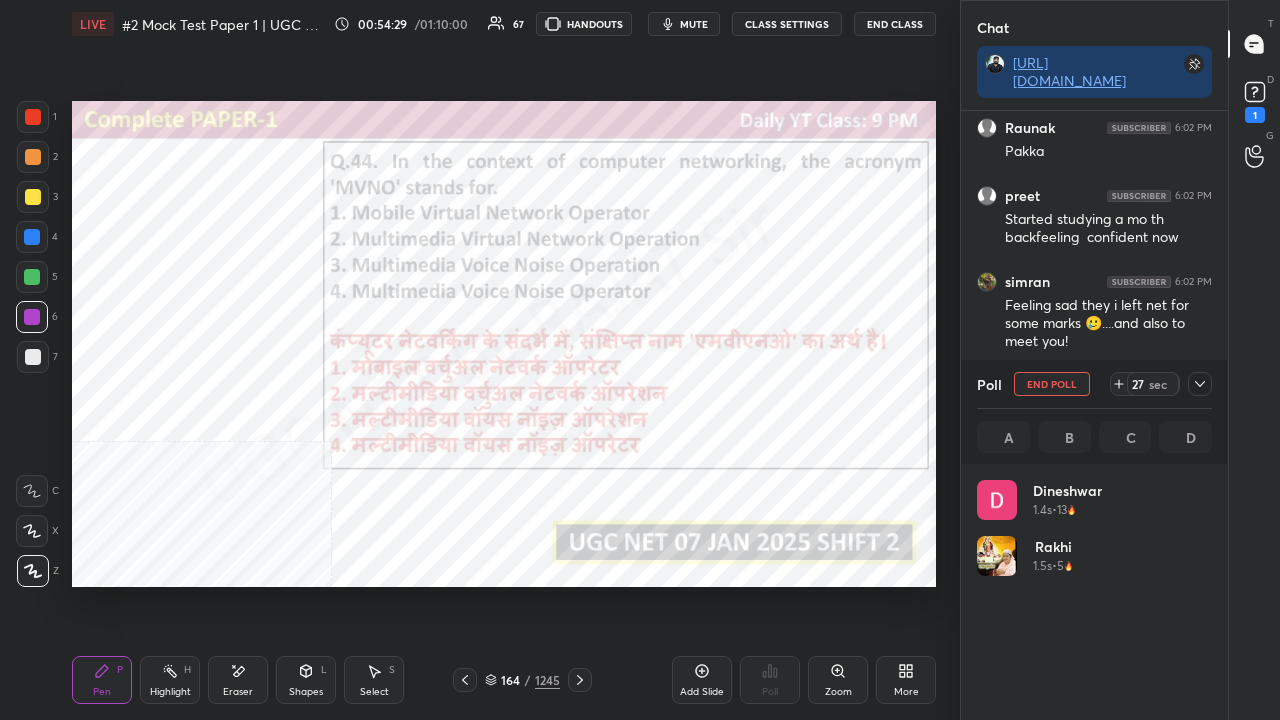 click 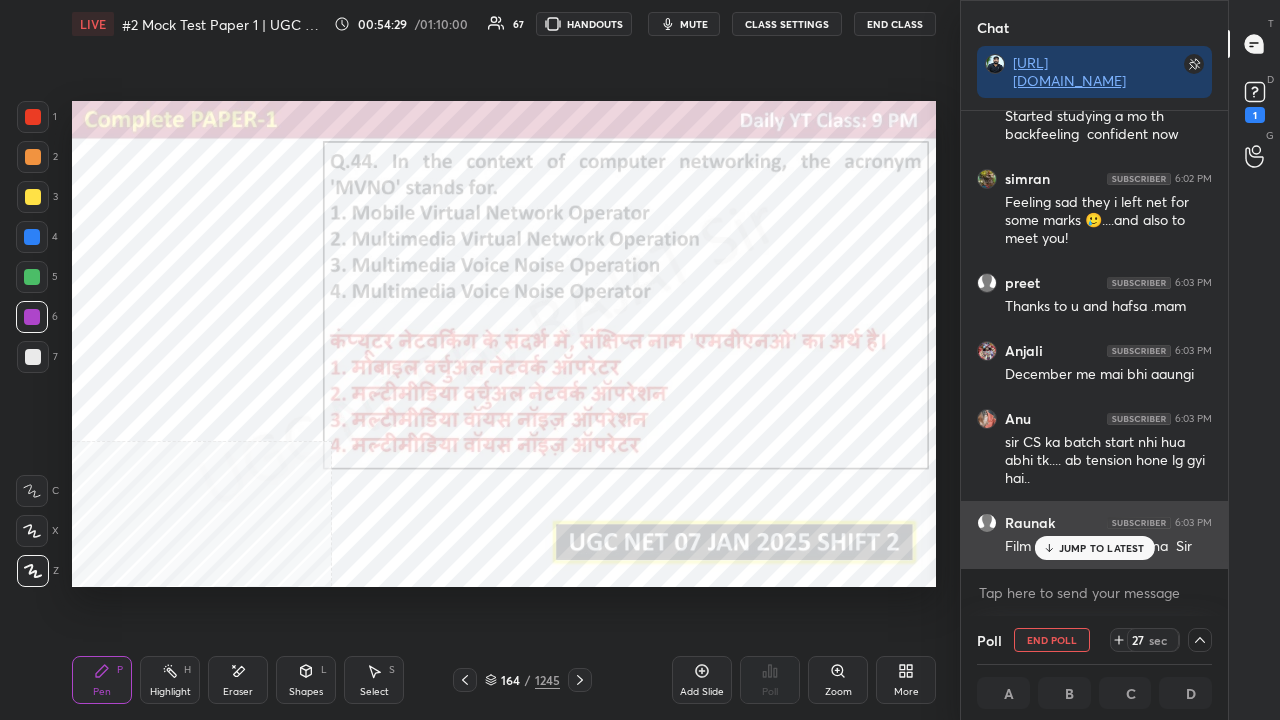 click on "JUMP TO LATEST" at bounding box center [1102, 548] 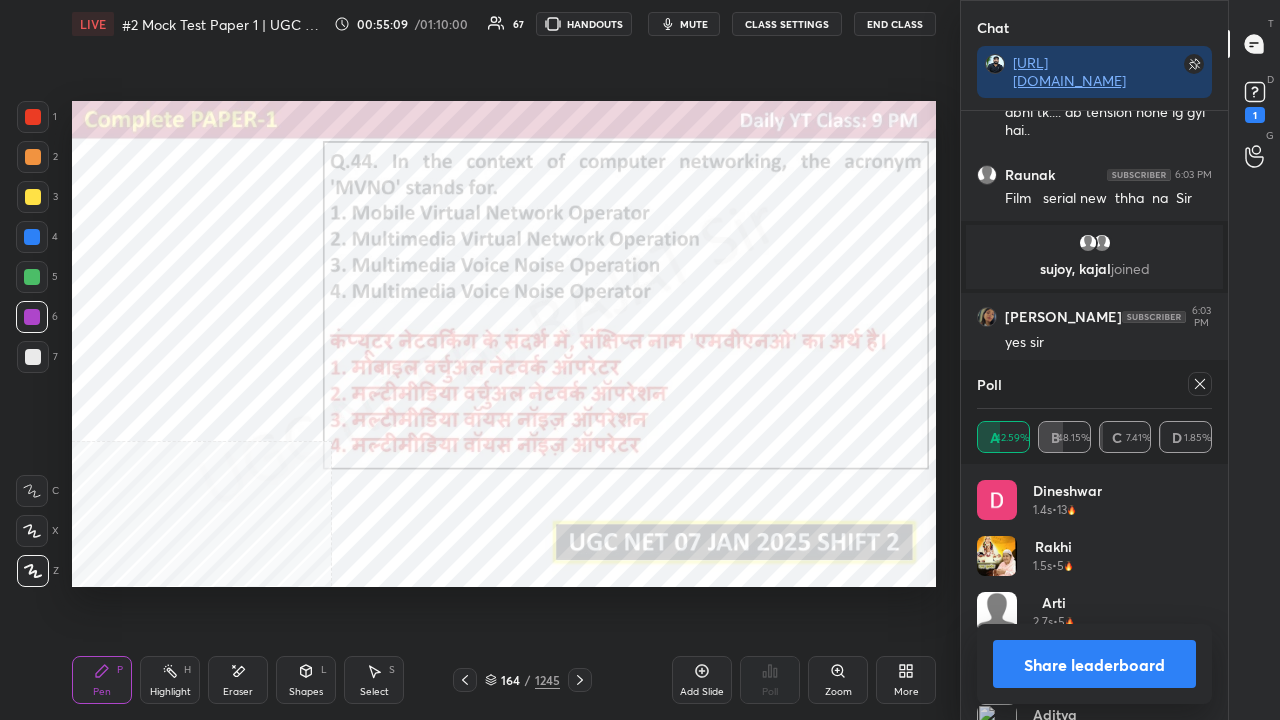 click 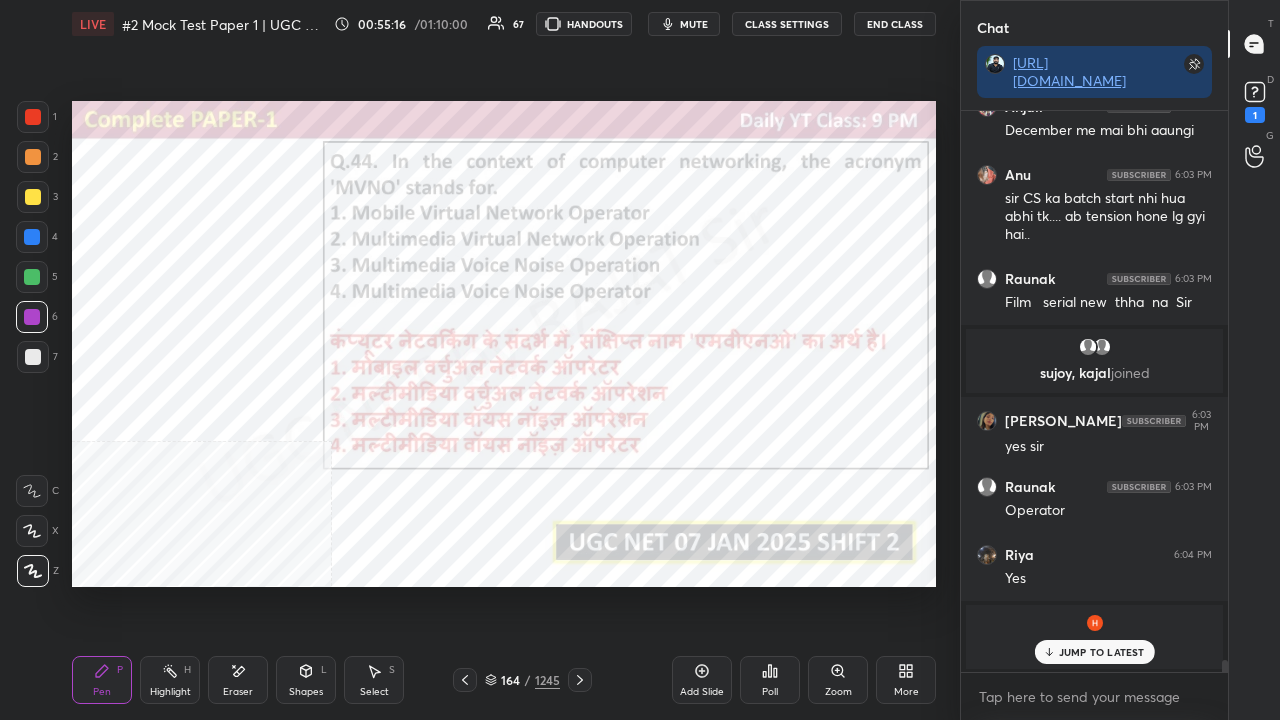 click on "Pen P Highlight H Eraser Shapes L Select S 164 / 1245 Add Slide Poll Zoom More" at bounding box center (504, 680) 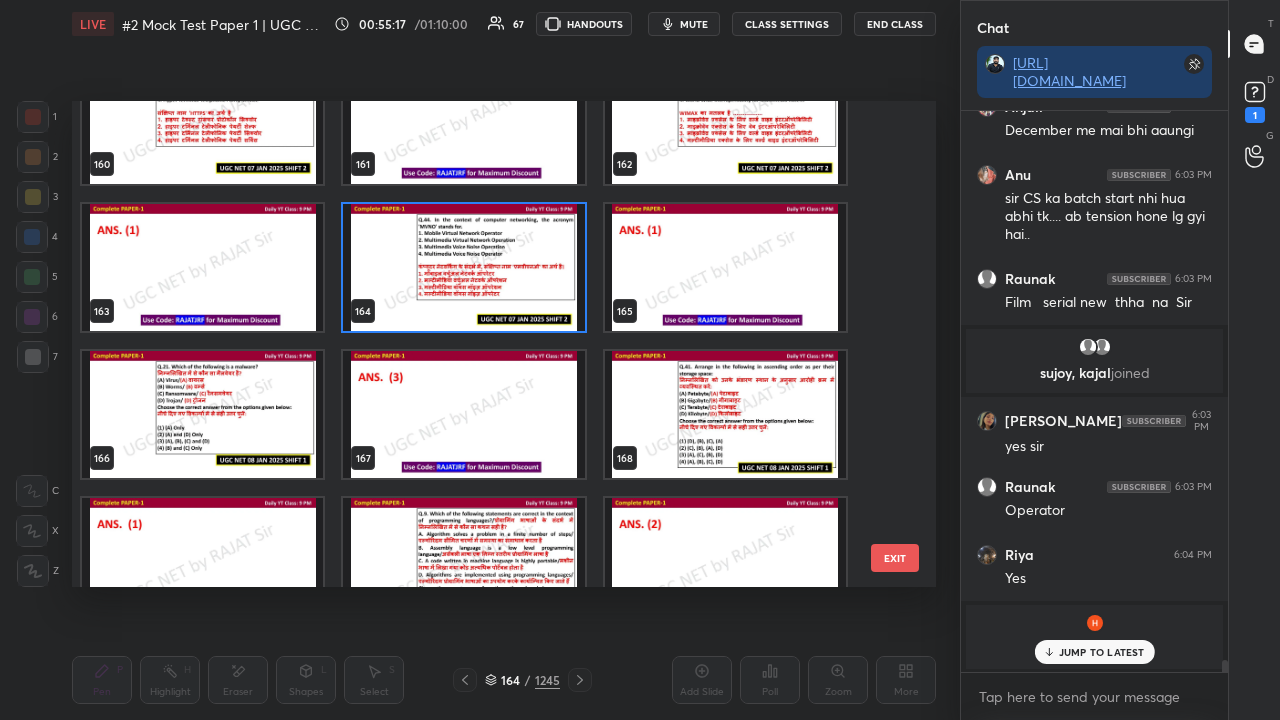 click at bounding box center (202, 414) 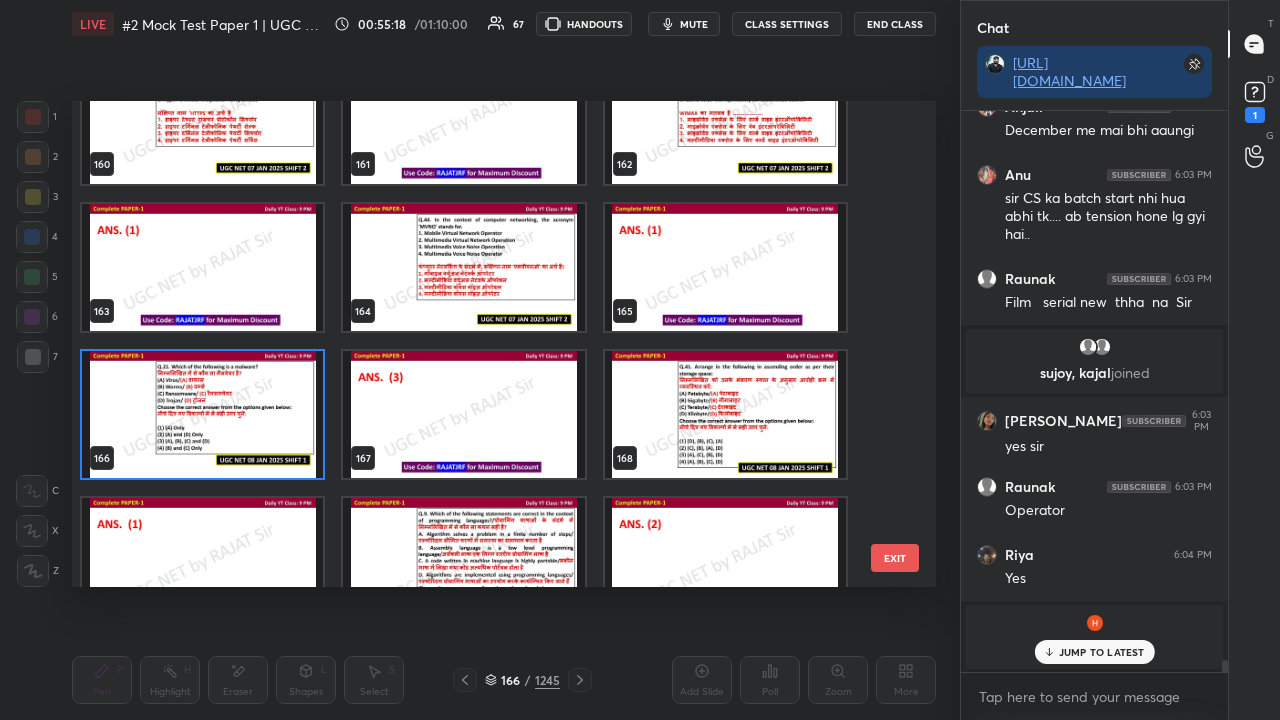 click at bounding box center (202, 414) 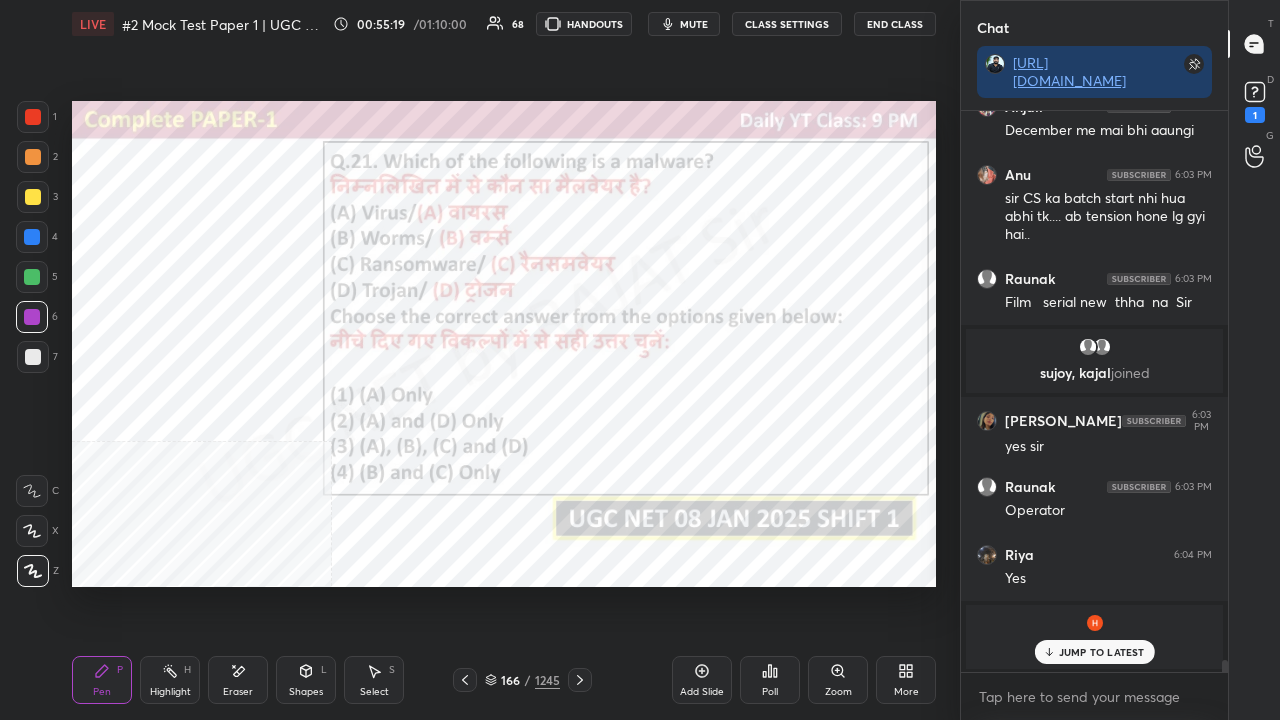 click 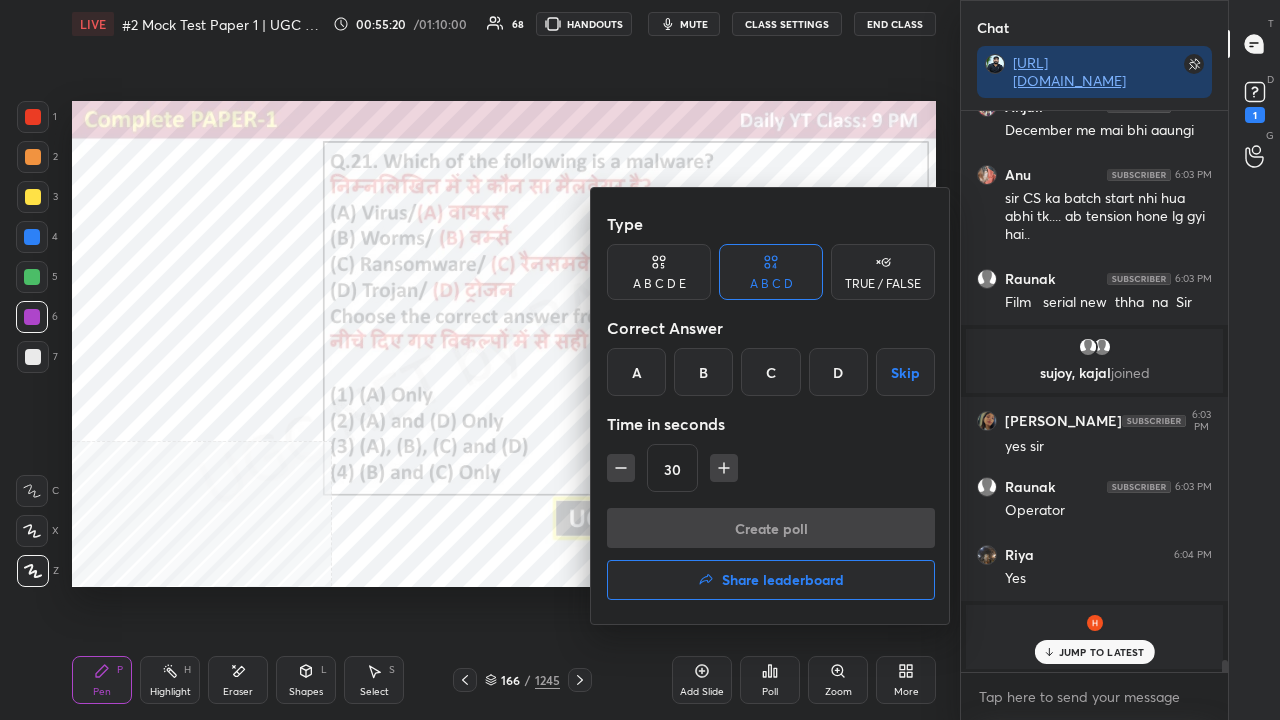 drag, startPoint x: 780, startPoint y: 372, endPoint x: 730, endPoint y: 466, distance: 106.47065 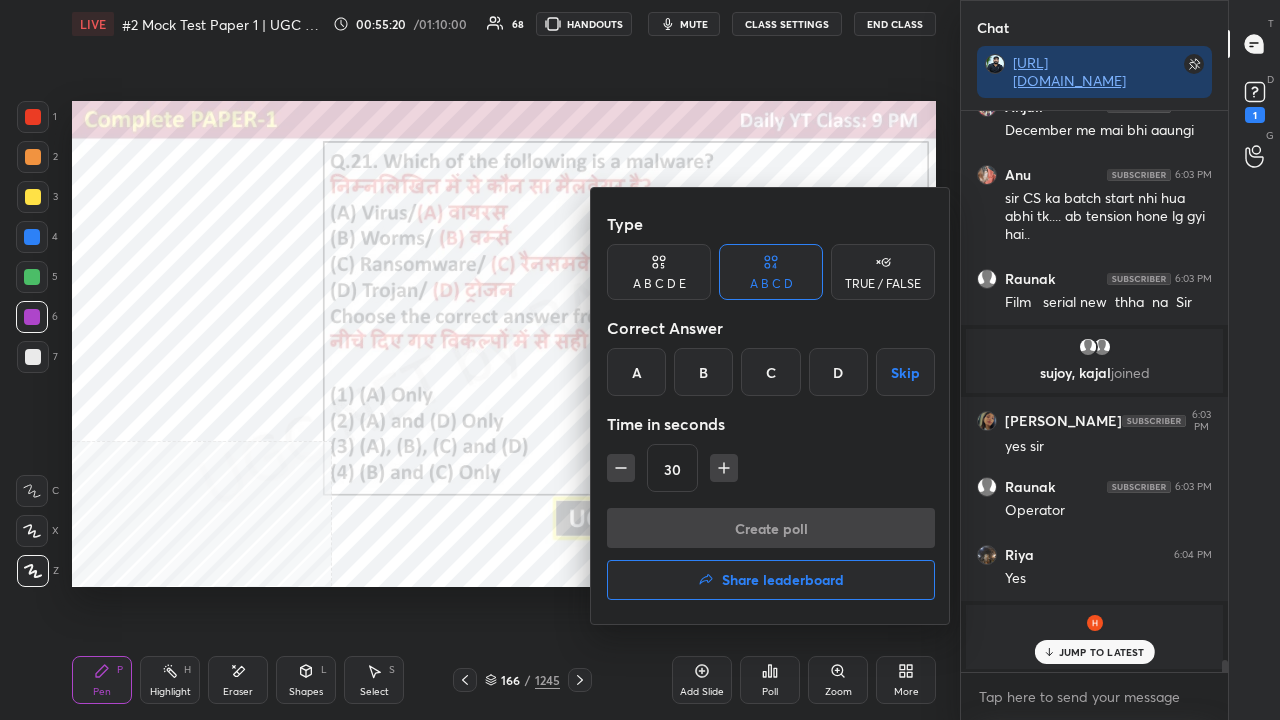 click on "C" at bounding box center (770, 372) 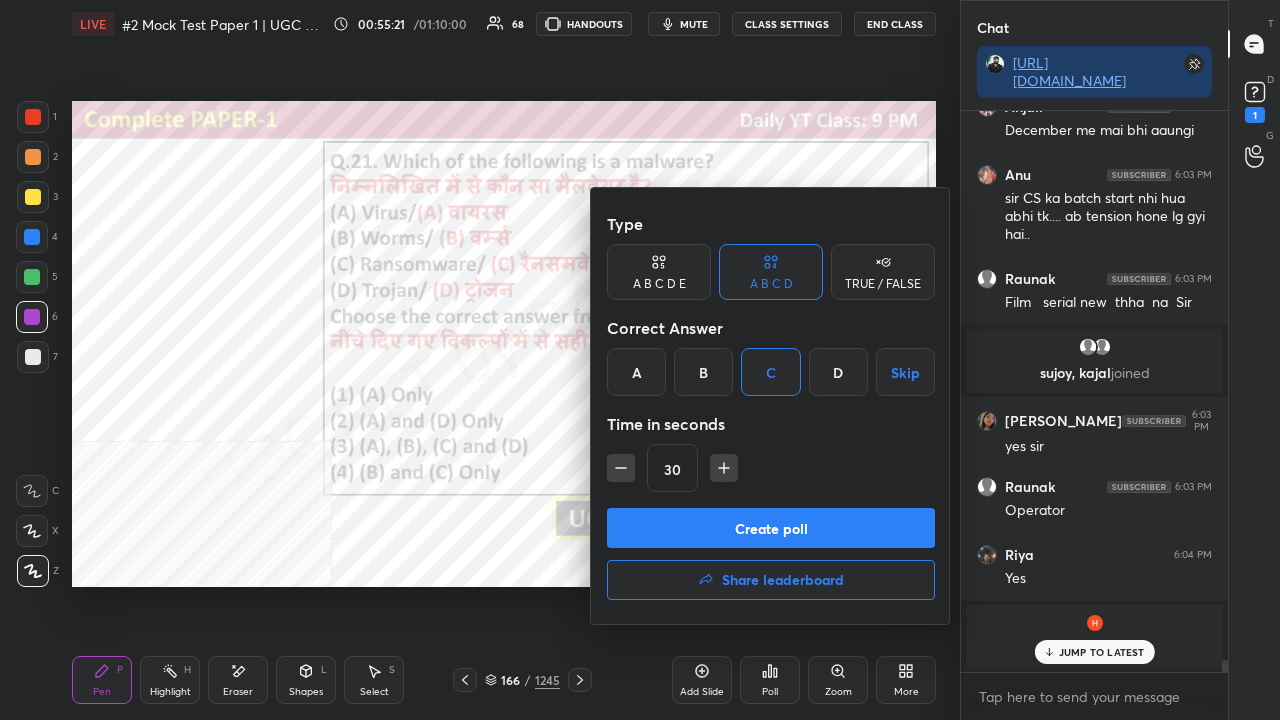 click on "Create poll" at bounding box center (771, 528) 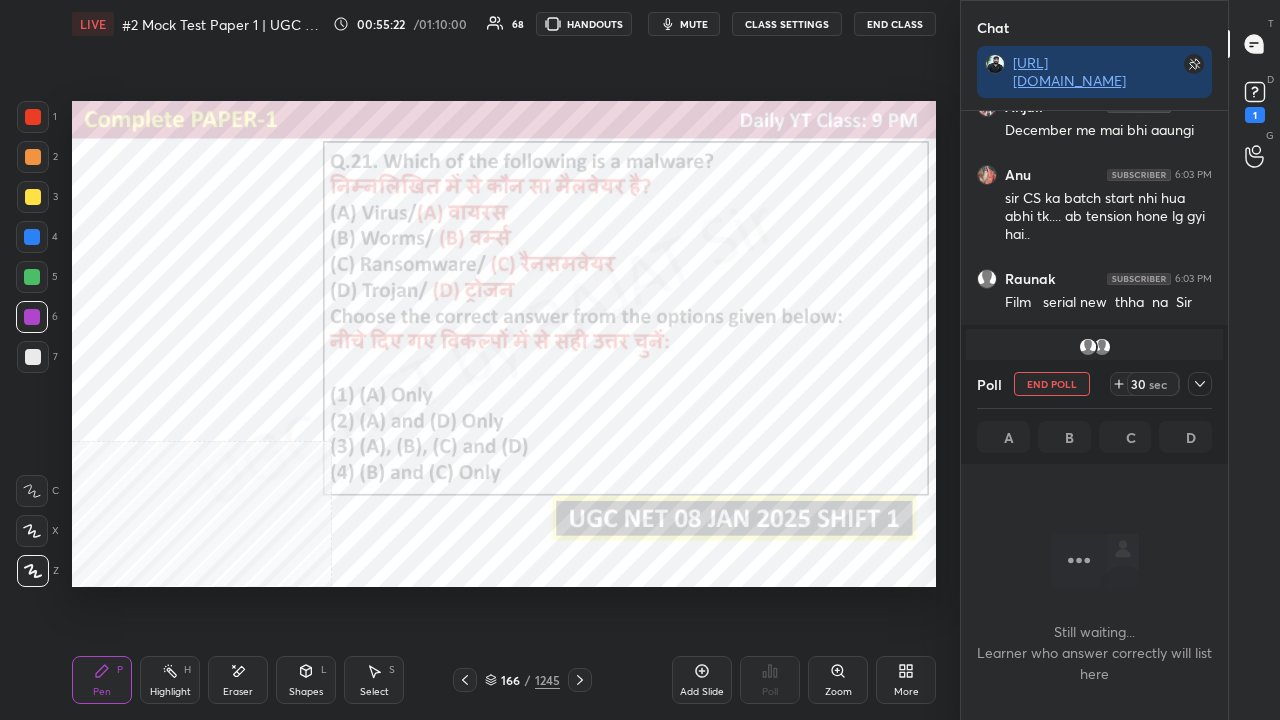 click 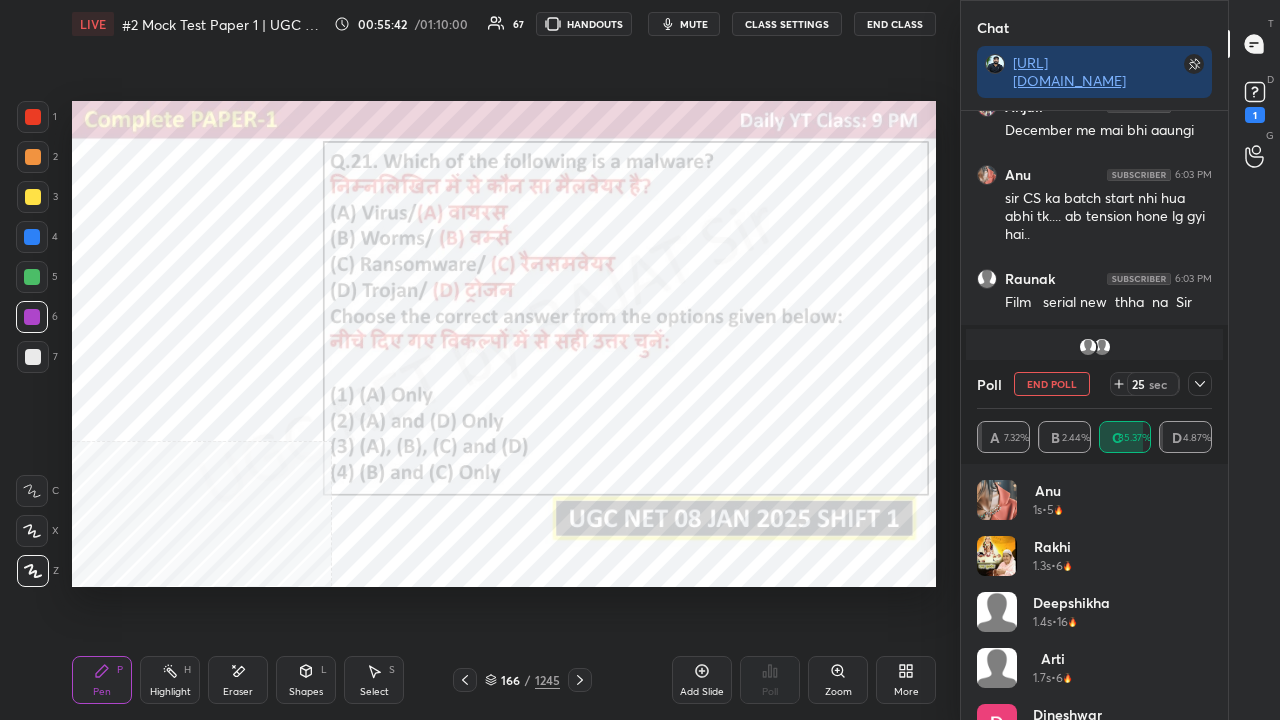 drag, startPoint x: 1207, startPoint y: 384, endPoint x: 1214, endPoint y: 376, distance: 10.630146 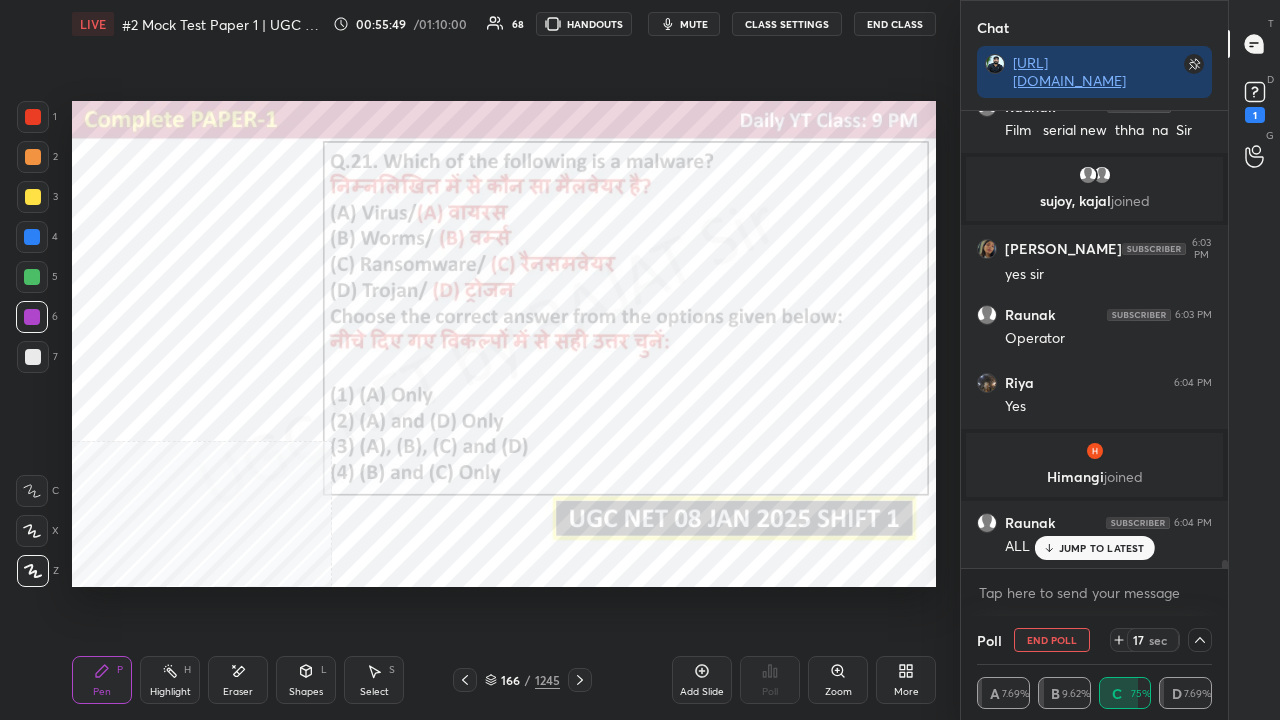 click on "mute" at bounding box center [684, 24] 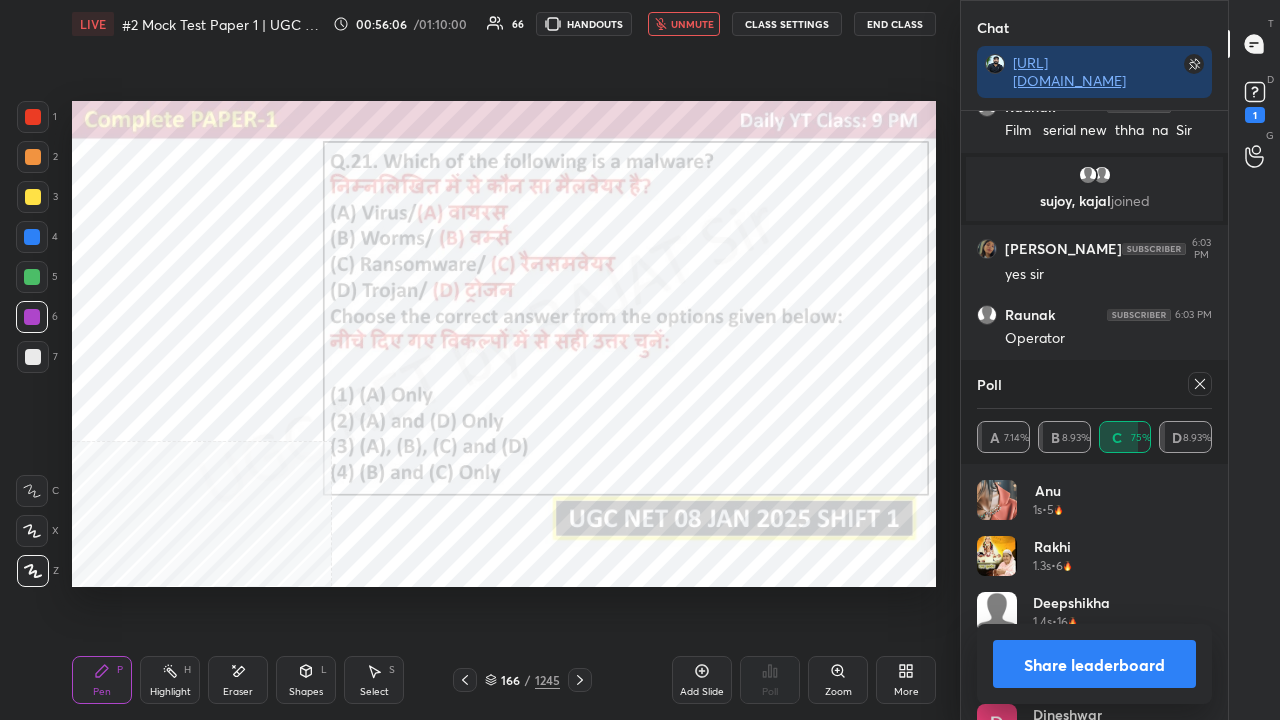 drag, startPoint x: 680, startPoint y: 22, endPoint x: 648, endPoint y: 86, distance: 71.55418 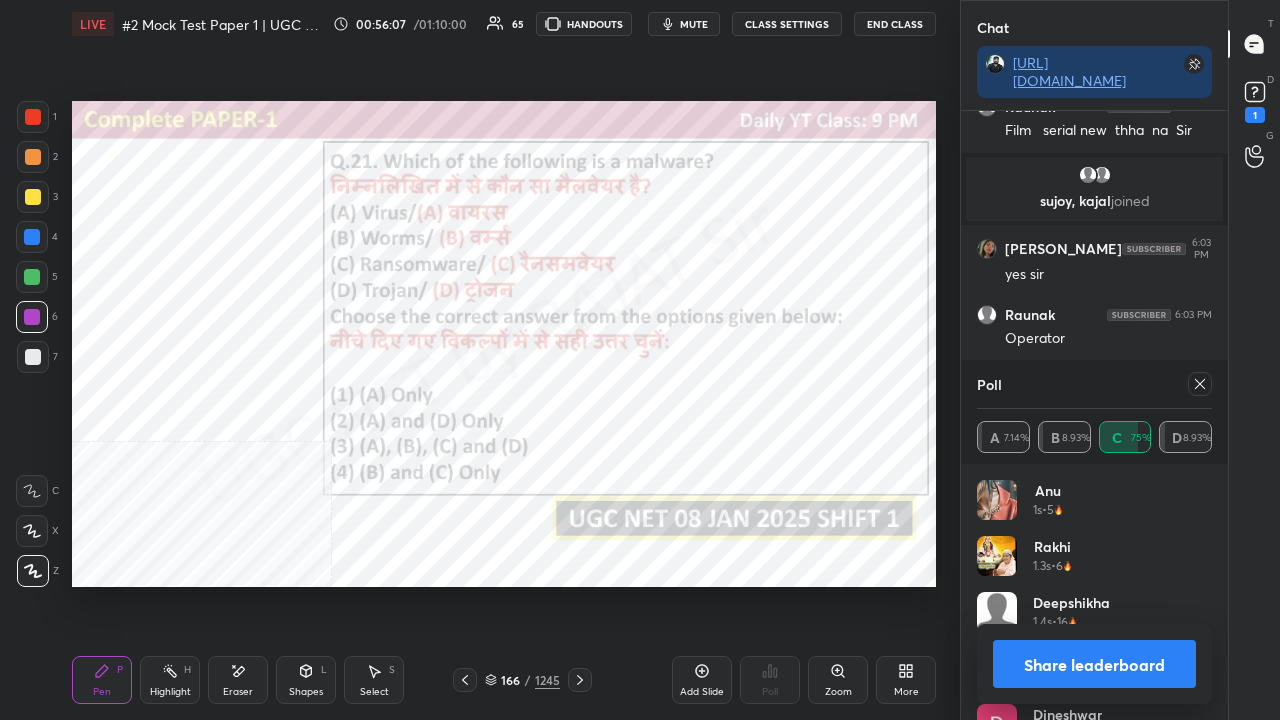 click 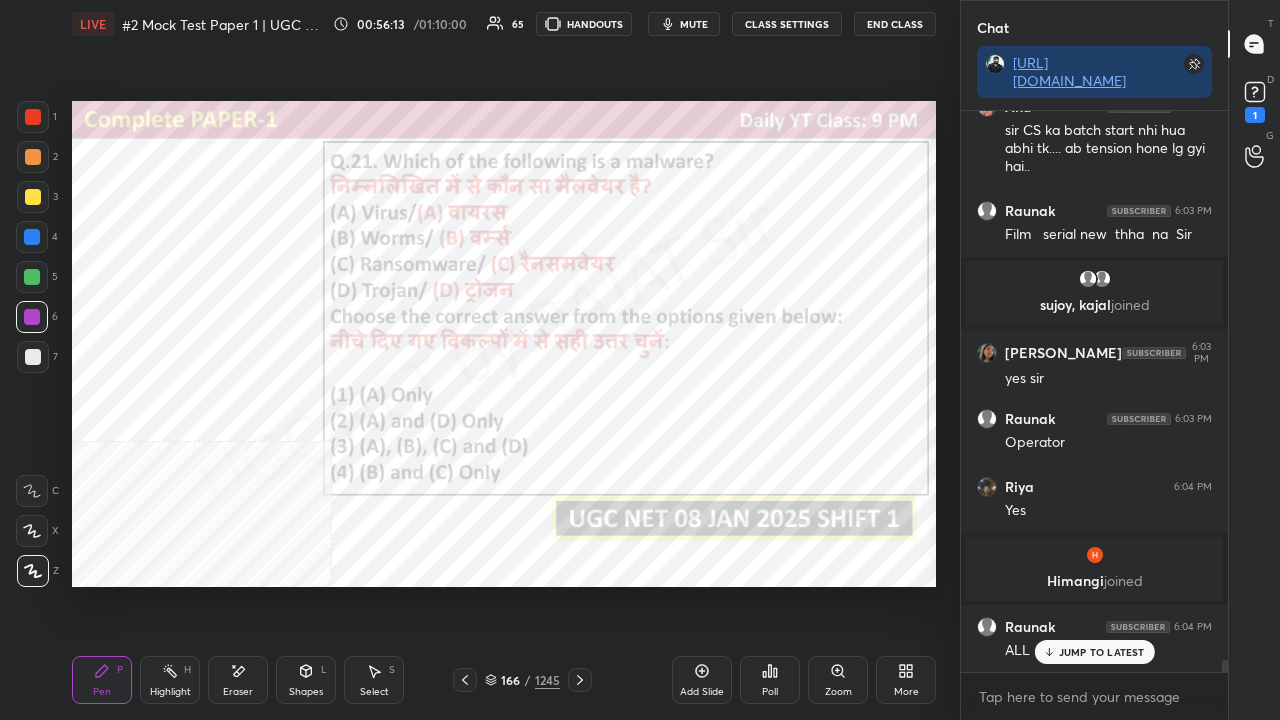 click on "166 / 1245" at bounding box center (522, 680) 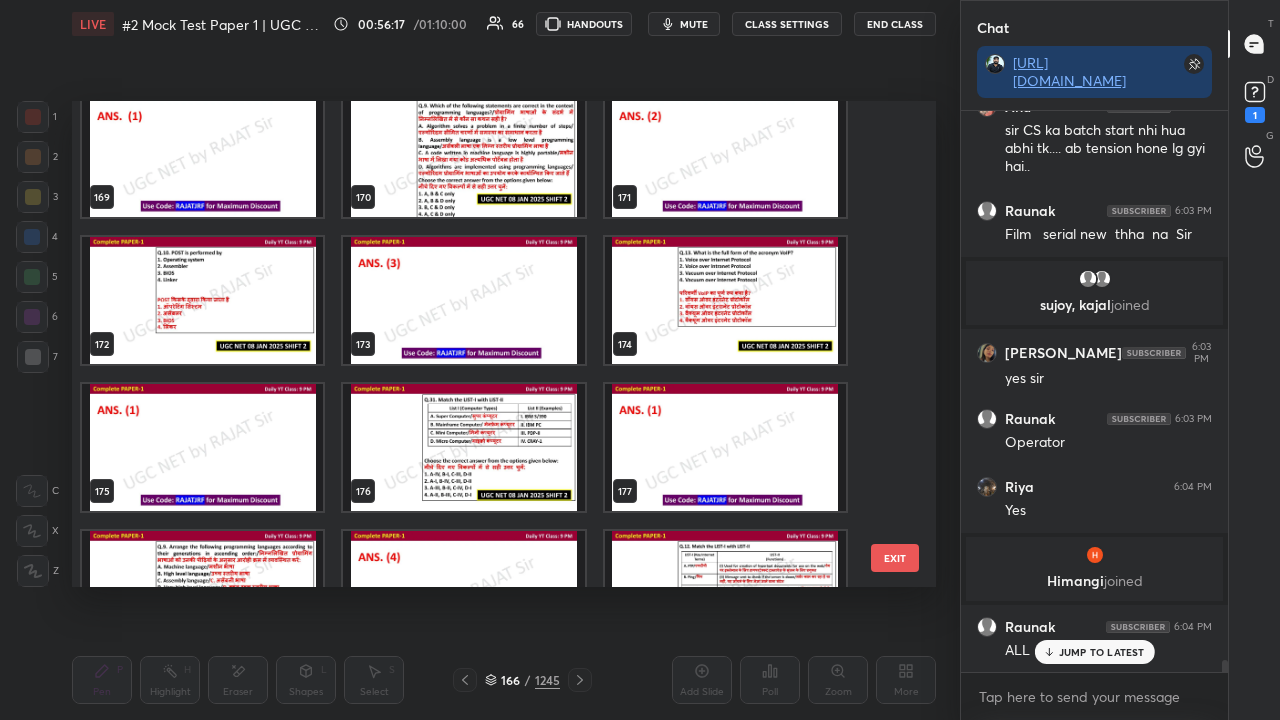 click at bounding box center [725, 300] 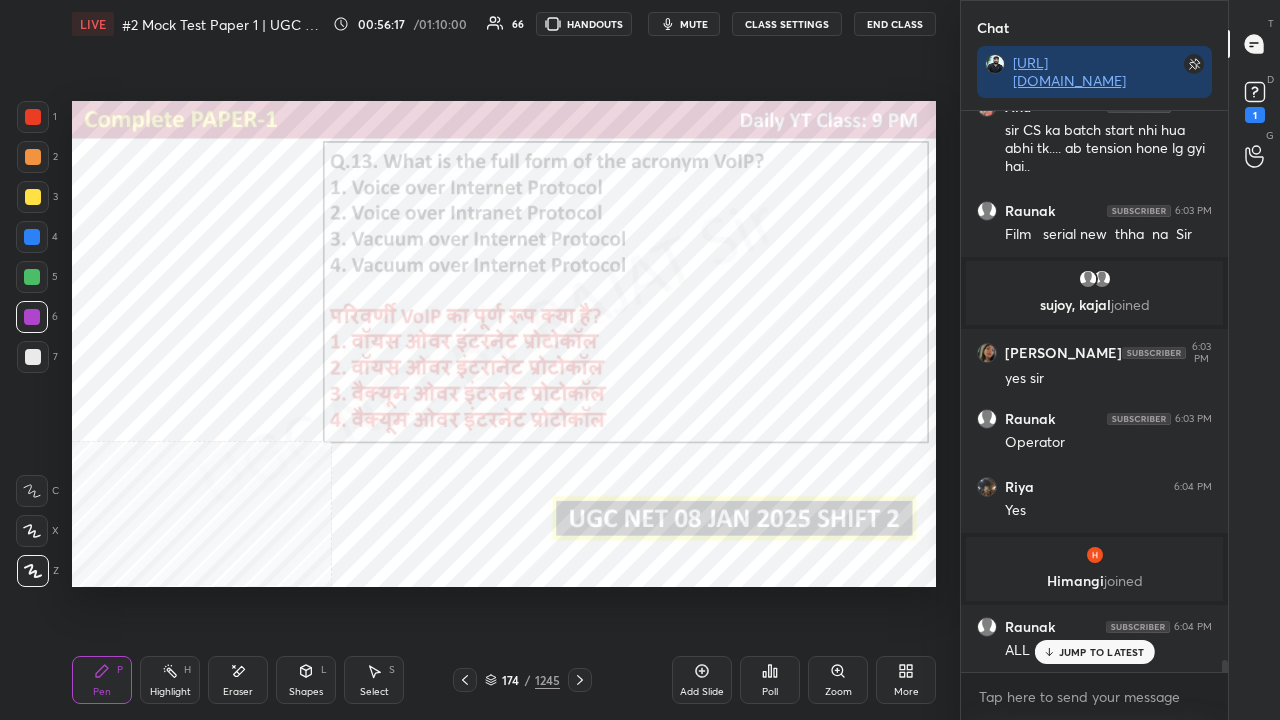 click on "Poll" at bounding box center [770, 680] 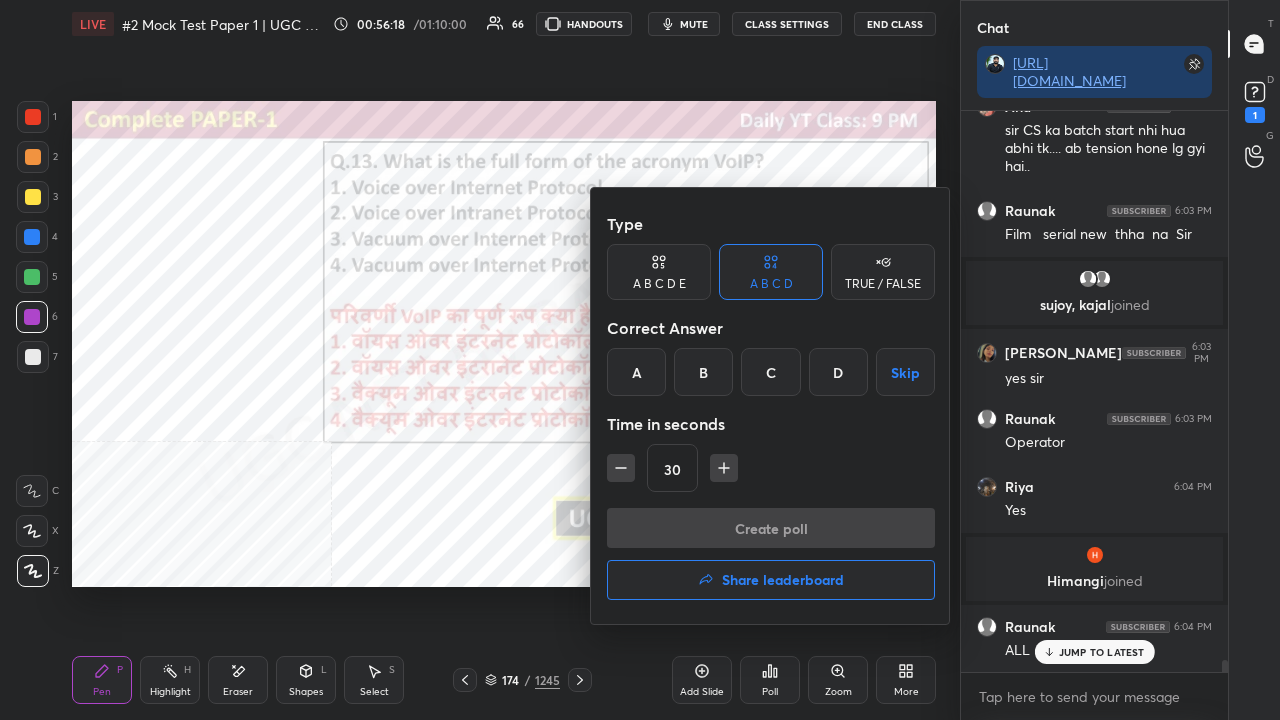 click on "A" at bounding box center (636, 372) 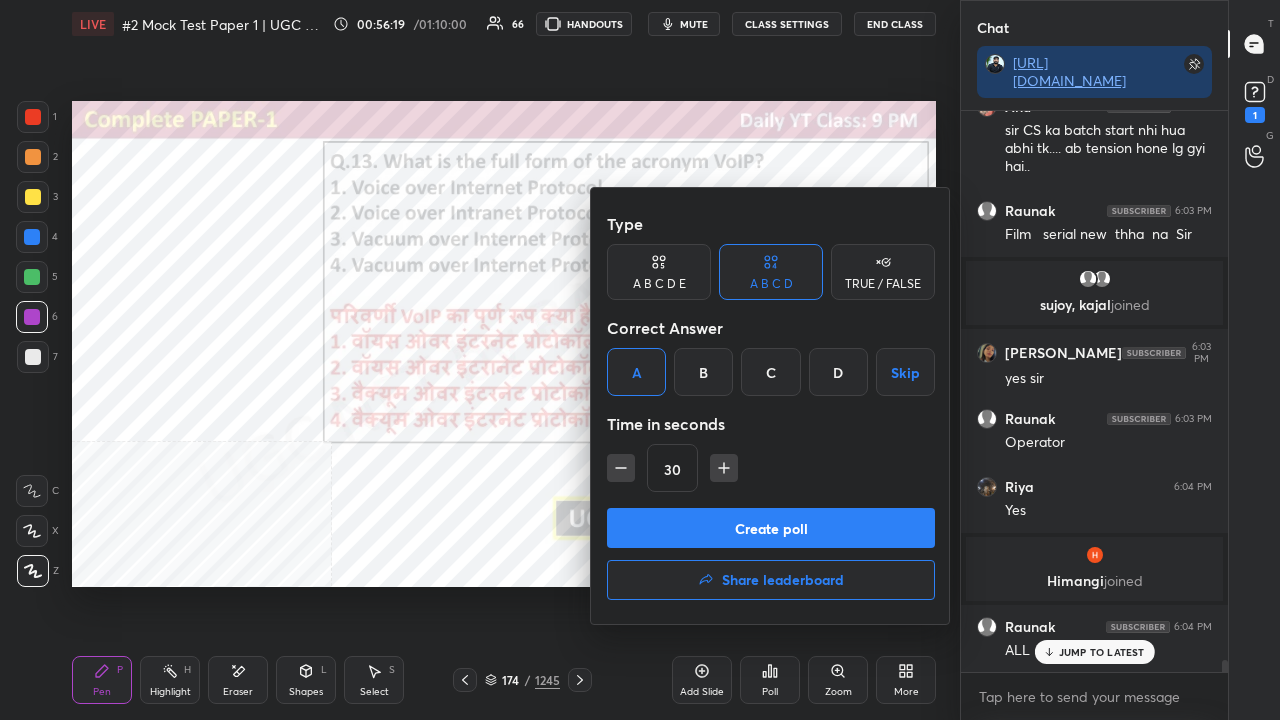 click on "Create poll" at bounding box center [771, 528] 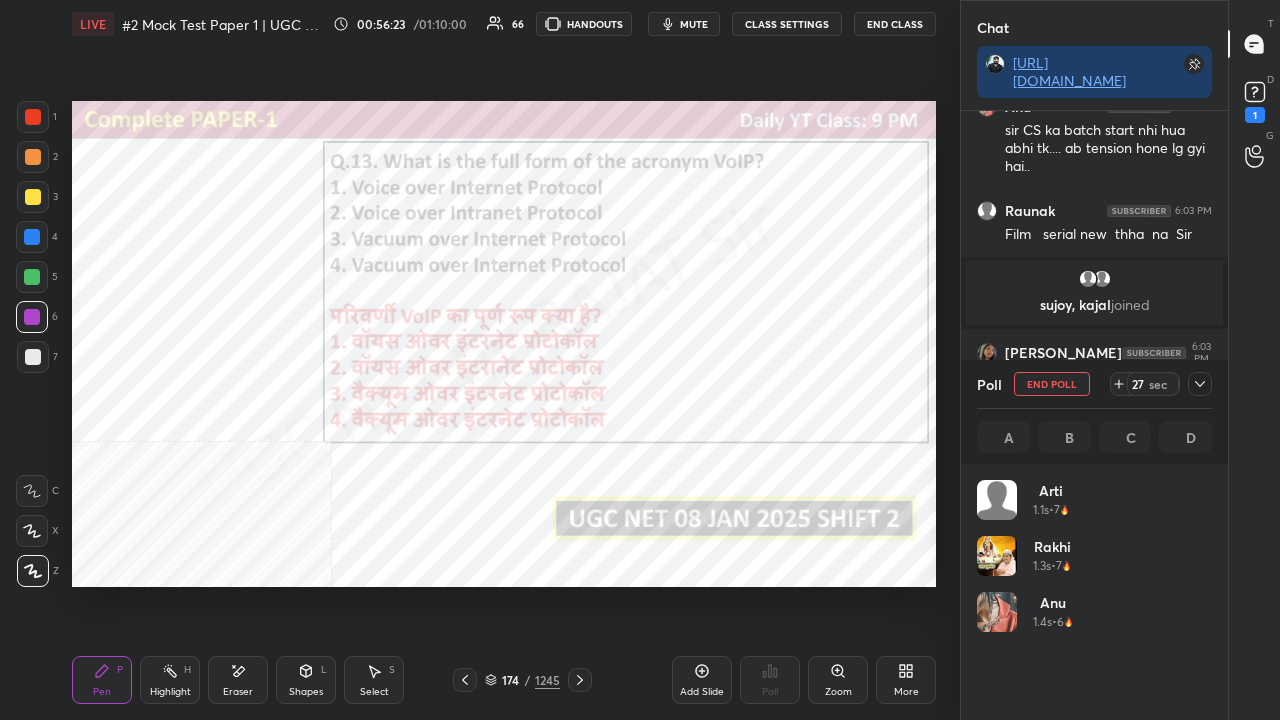 click 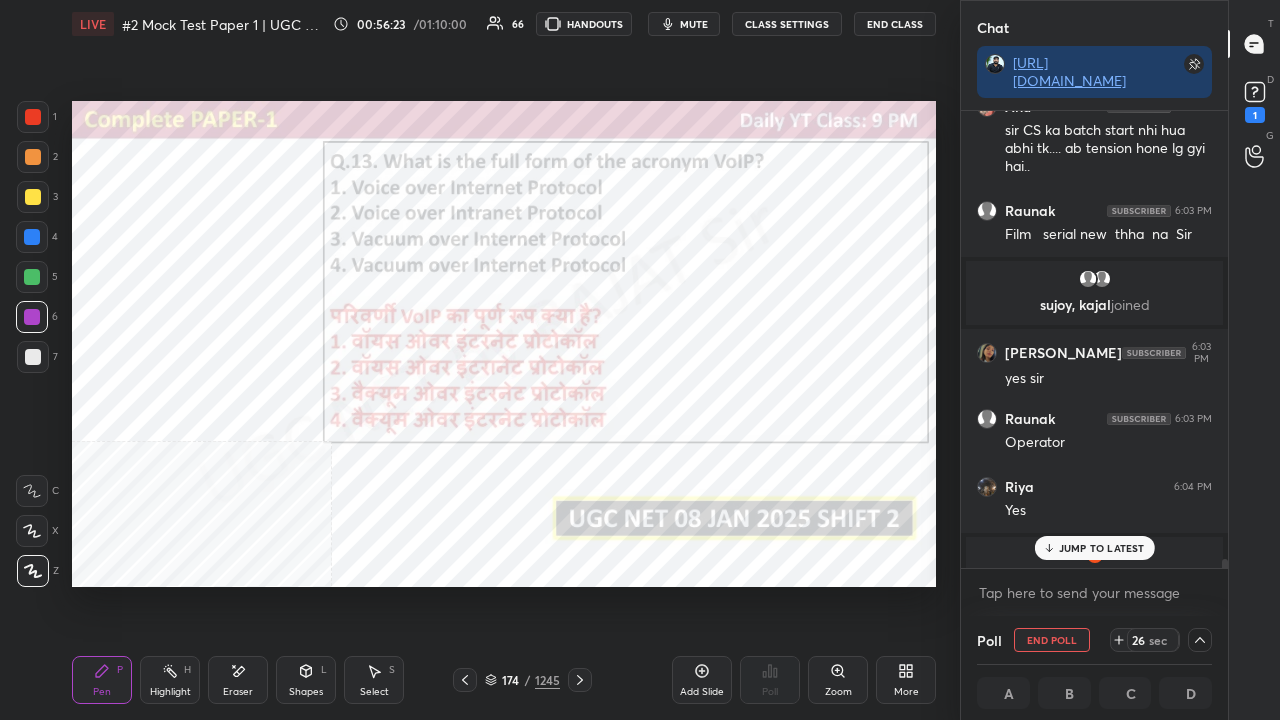 drag, startPoint x: 1091, startPoint y: 550, endPoint x: 1045, endPoint y: 524, distance: 52.83938 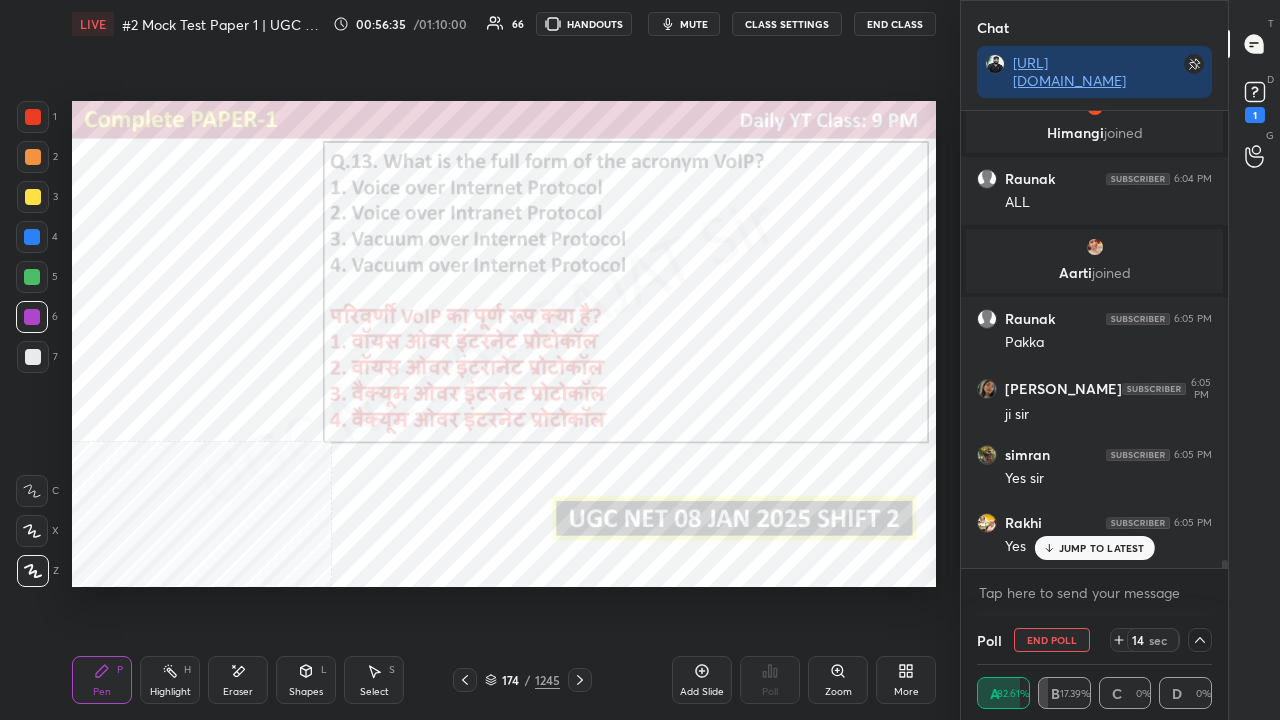 click on "JUMP TO LATEST" at bounding box center [1102, 548] 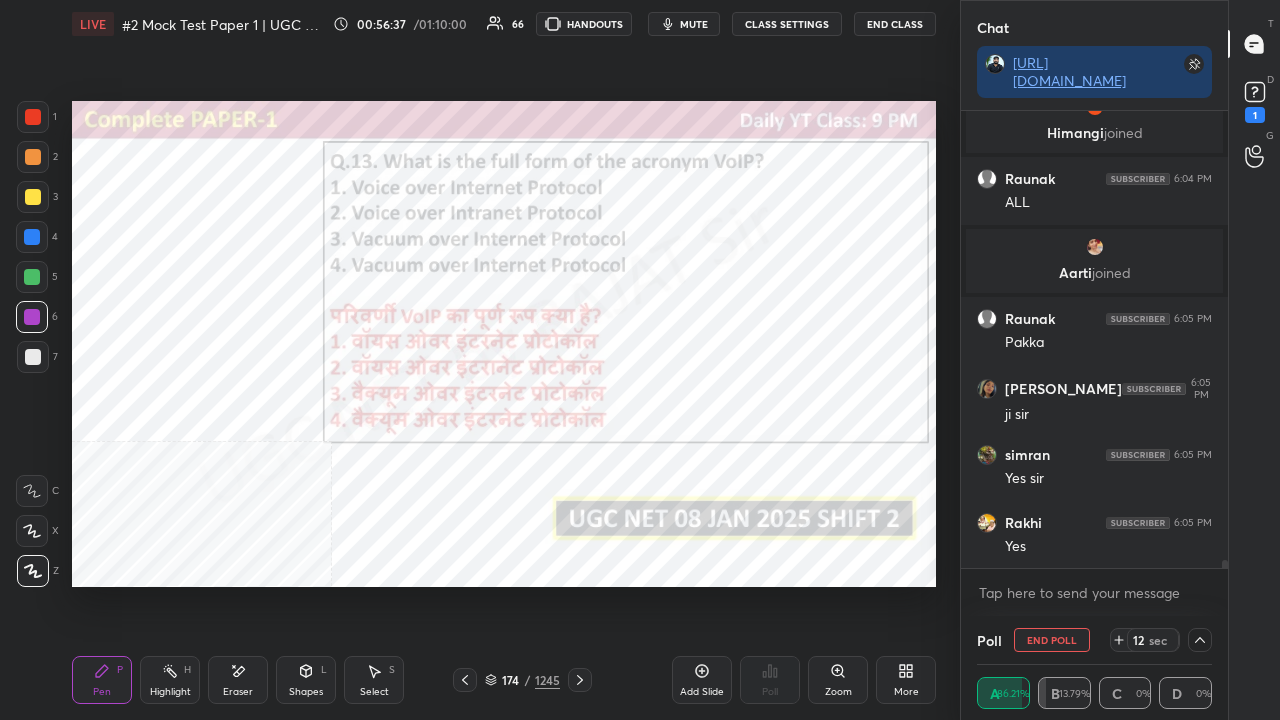 click at bounding box center (33, 117) 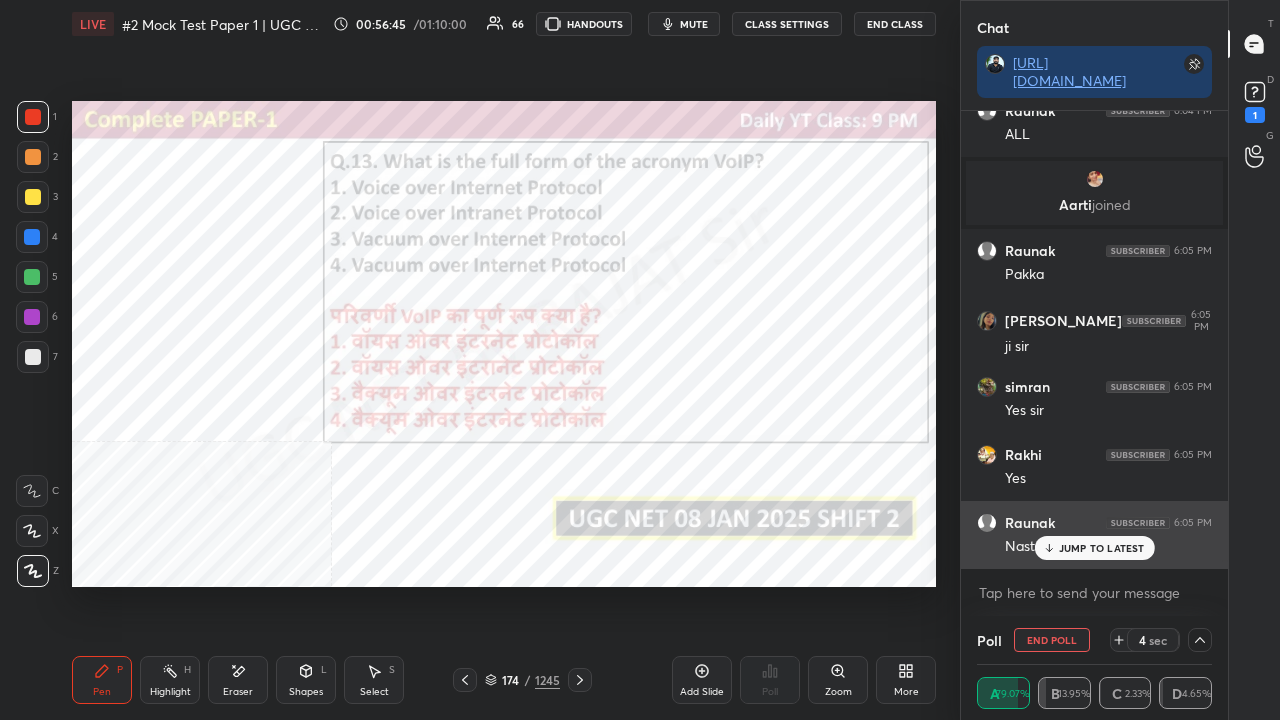 click on "JUMP TO LATEST" at bounding box center [1102, 548] 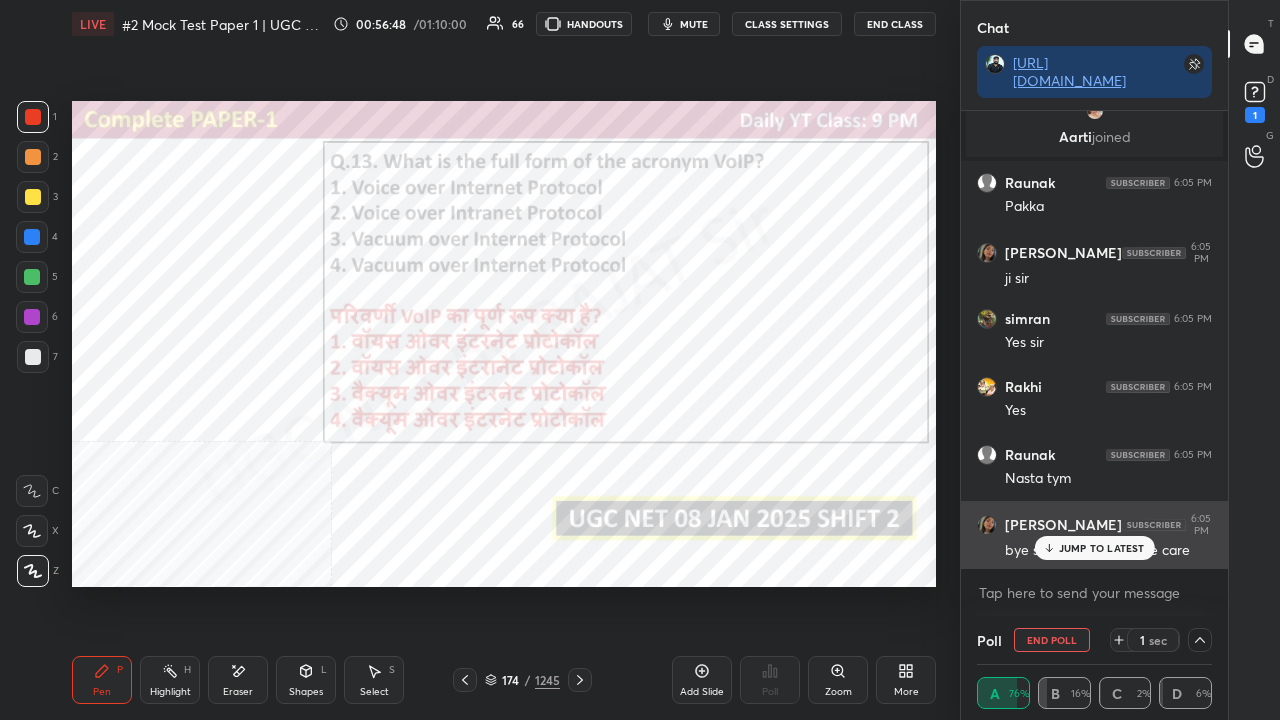 click on "JUMP TO LATEST" at bounding box center (1102, 548) 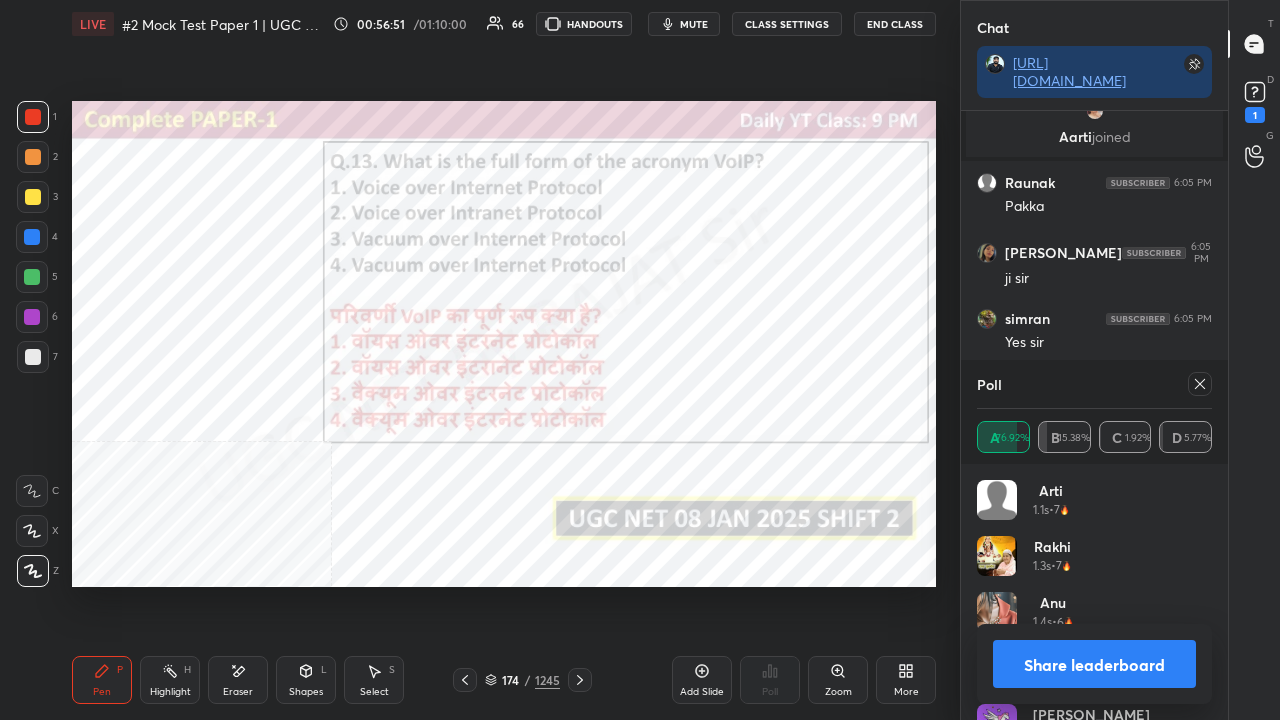 click on "Share leaderboard" at bounding box center (1094, 664) 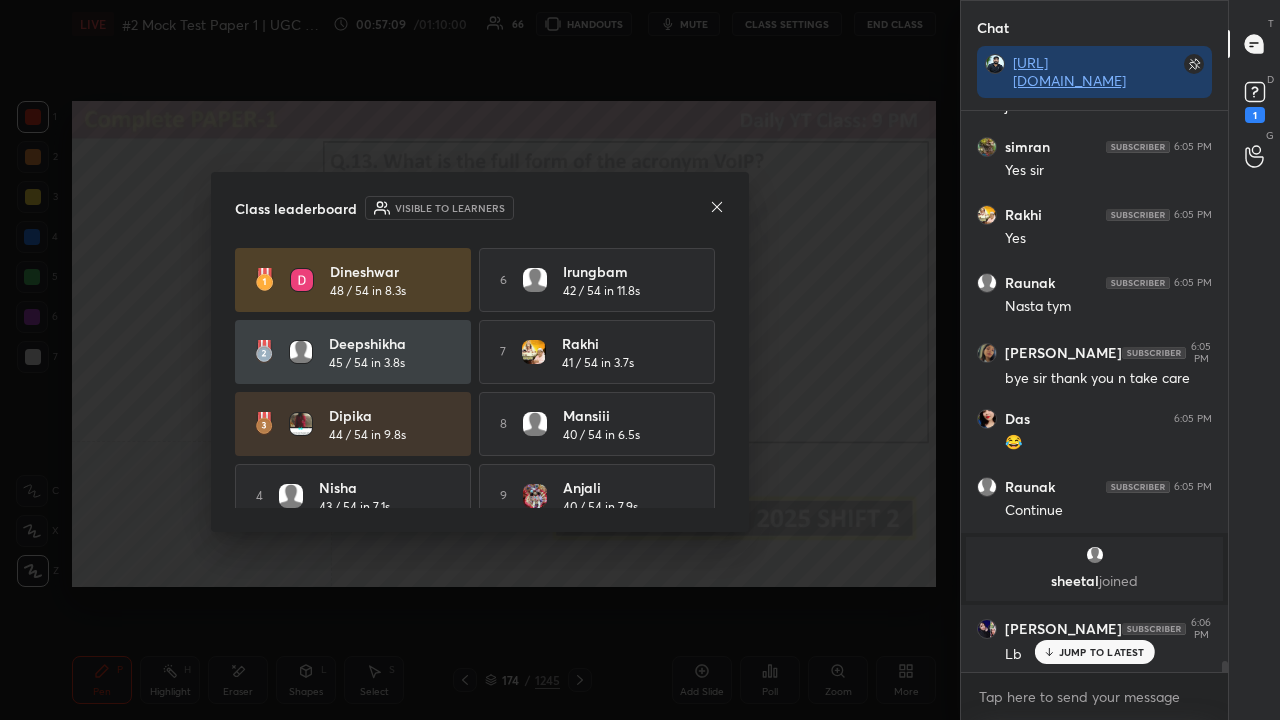 click 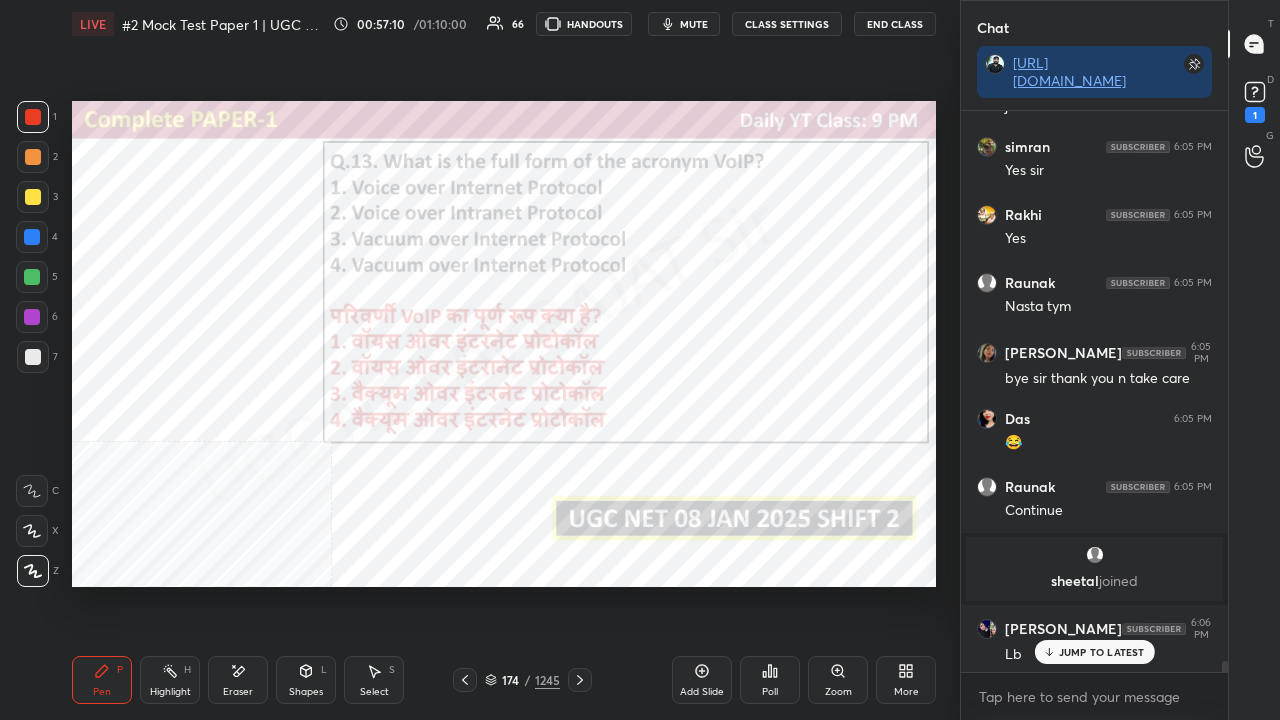 click on "1245" at bounding box center (547, 680) 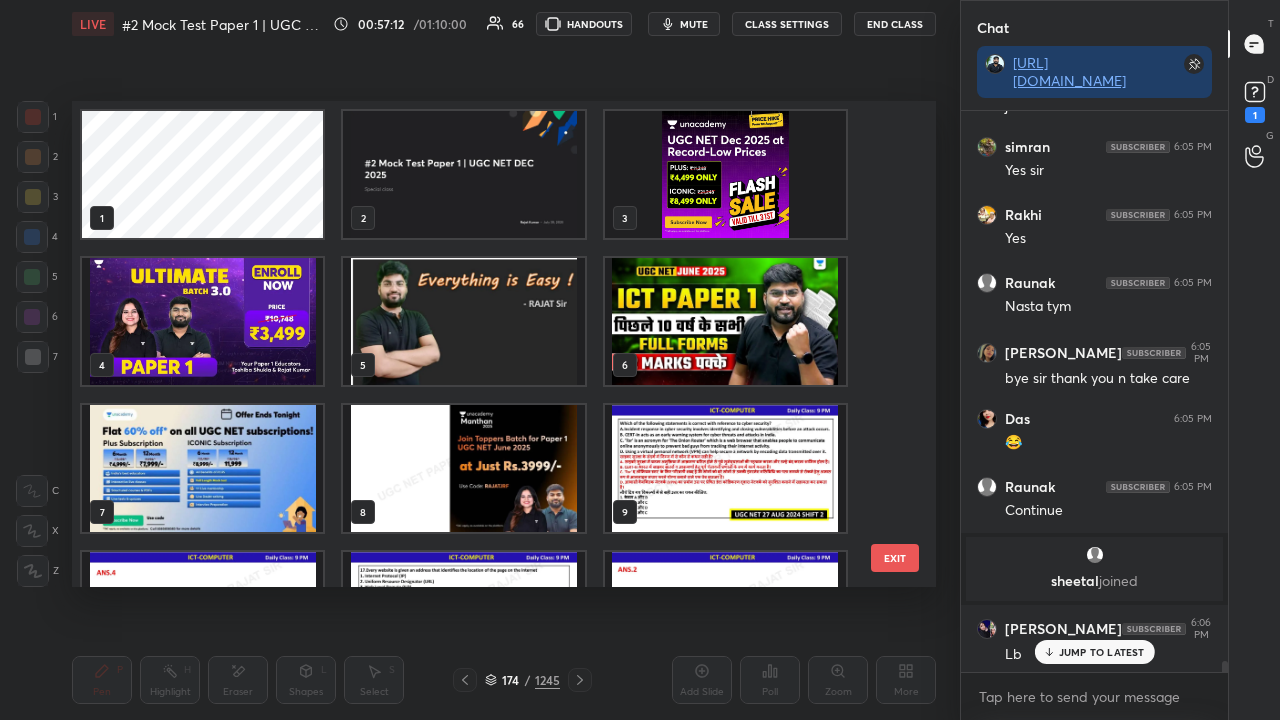 click at bounding box center (725, 174) 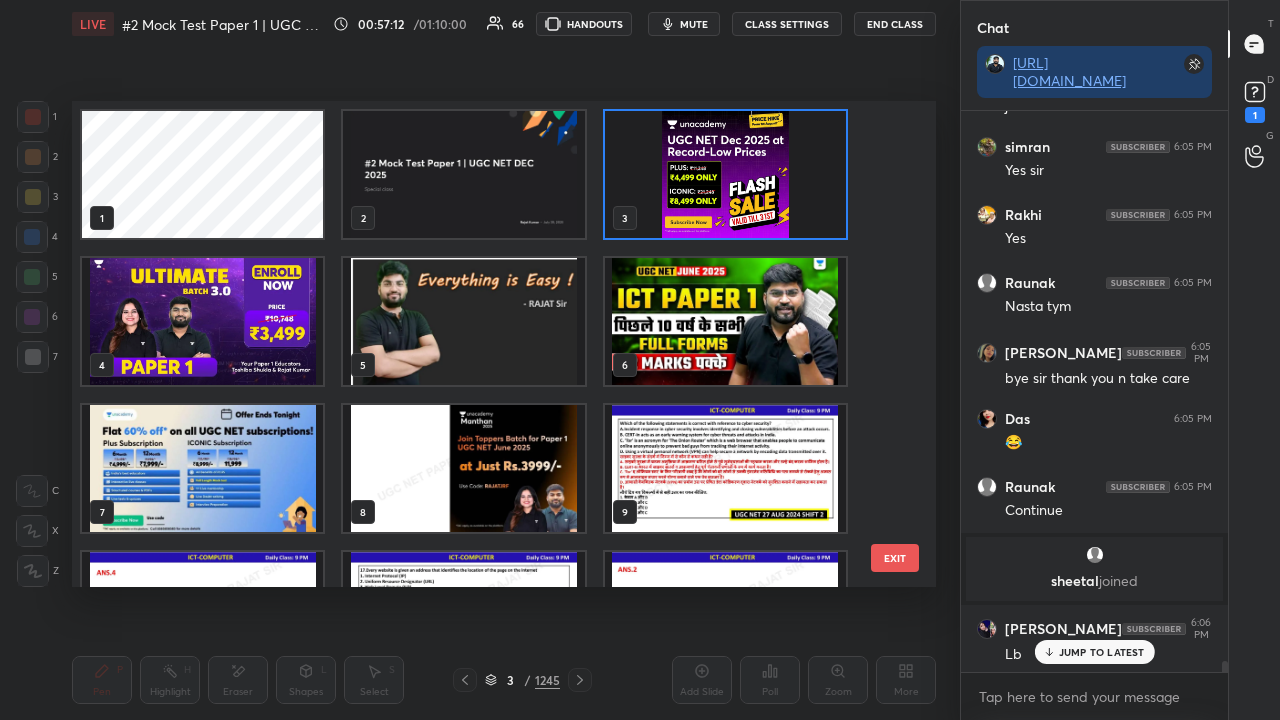 click at bounding box center (725, 174) 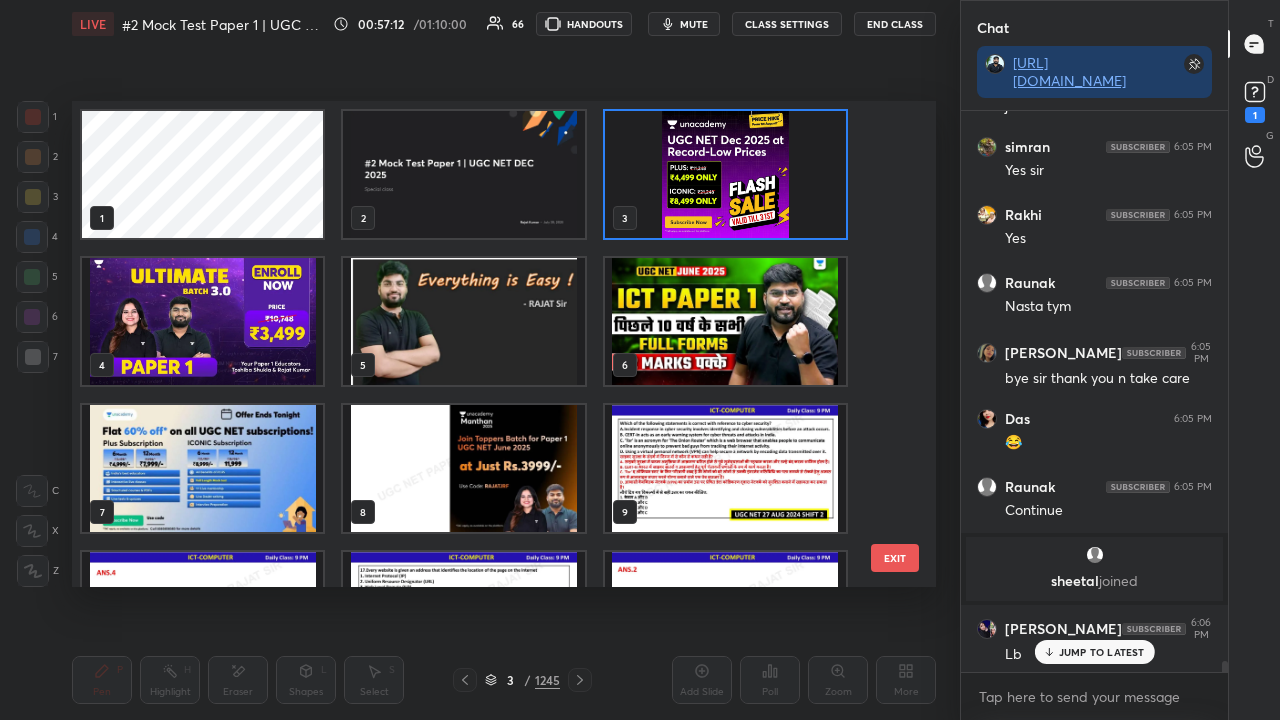 click at bounding box center (725, 174) 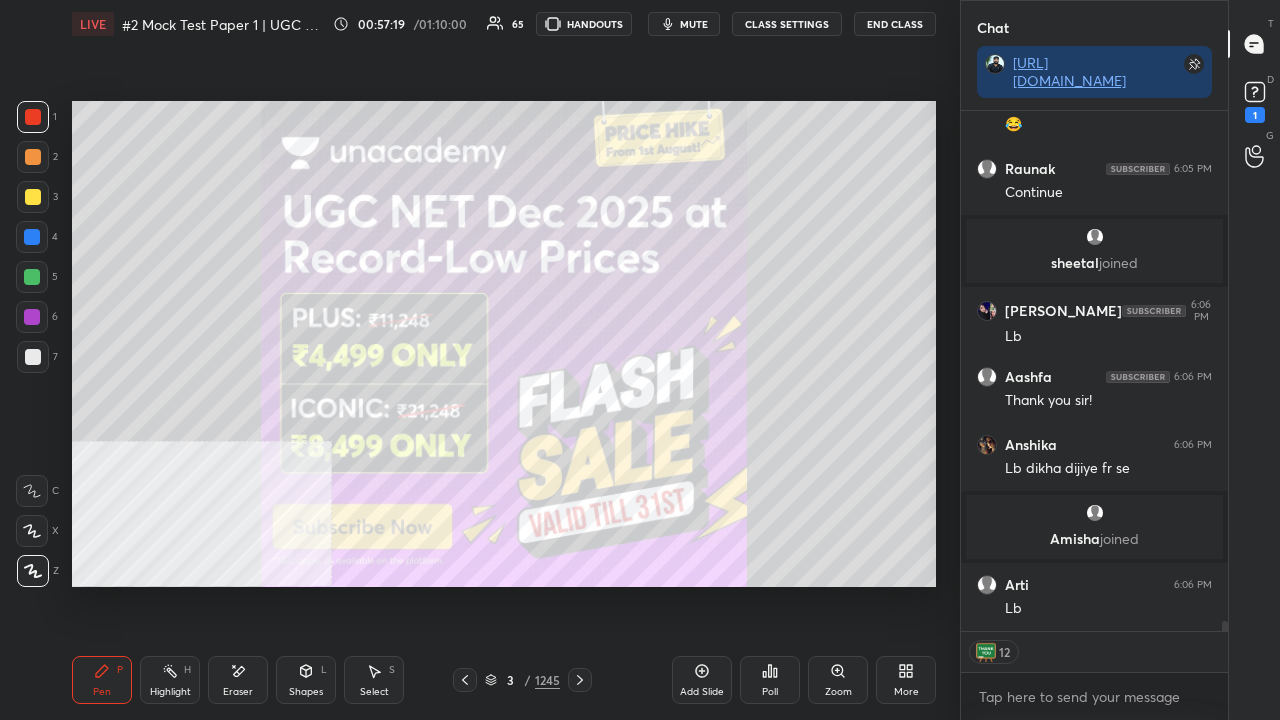click at bounding box center (580, 680) 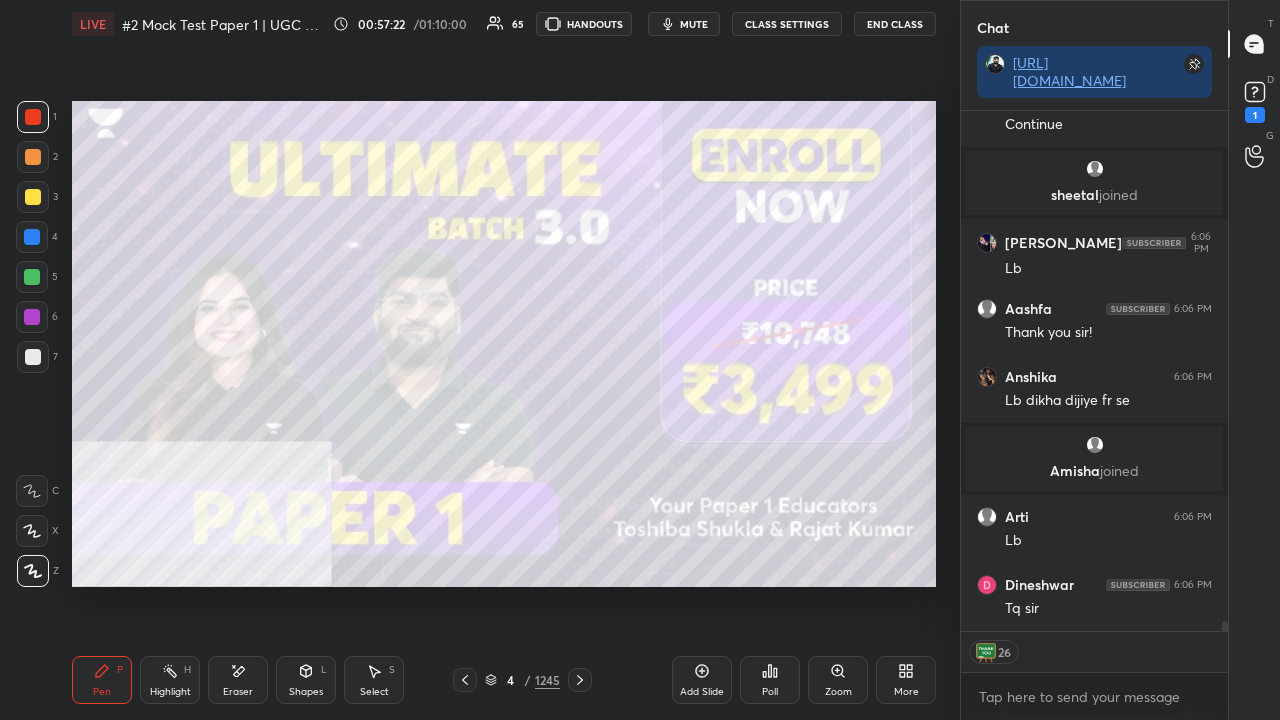 click on "Poll" at bounding box center [770, 692] 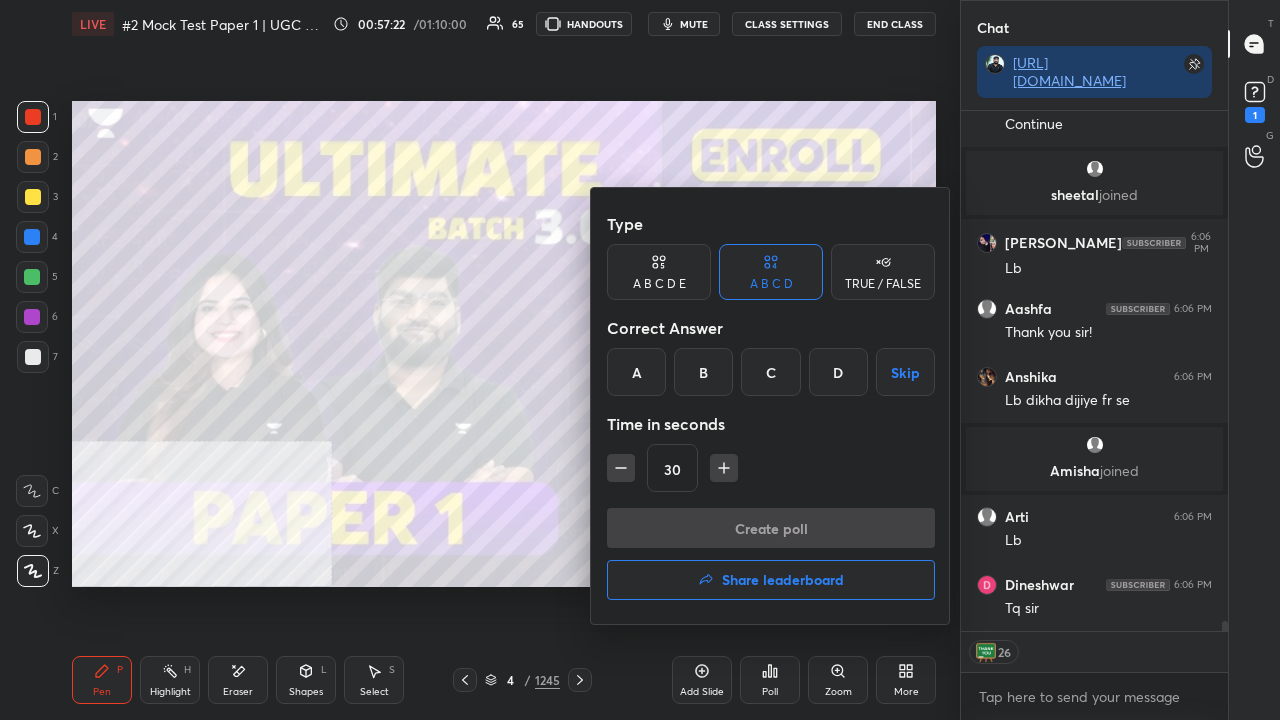 click on "Share leaderboard" at bounding box center [783, 580] 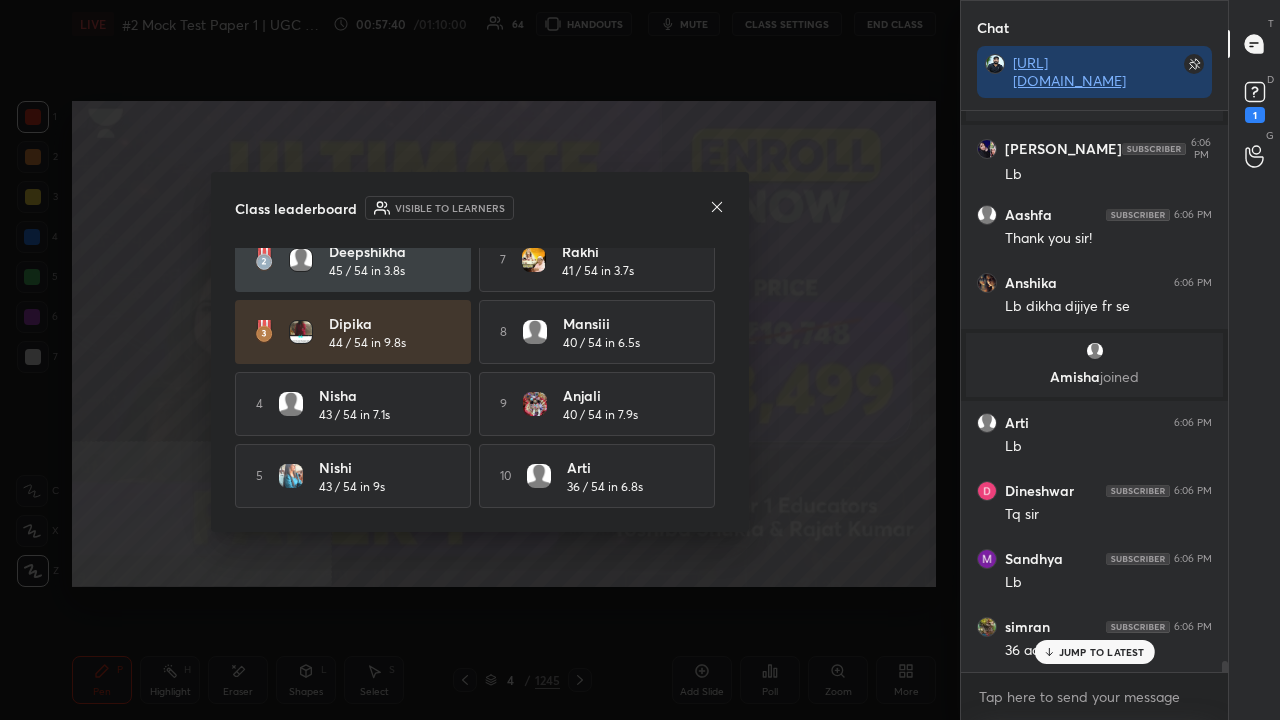 click 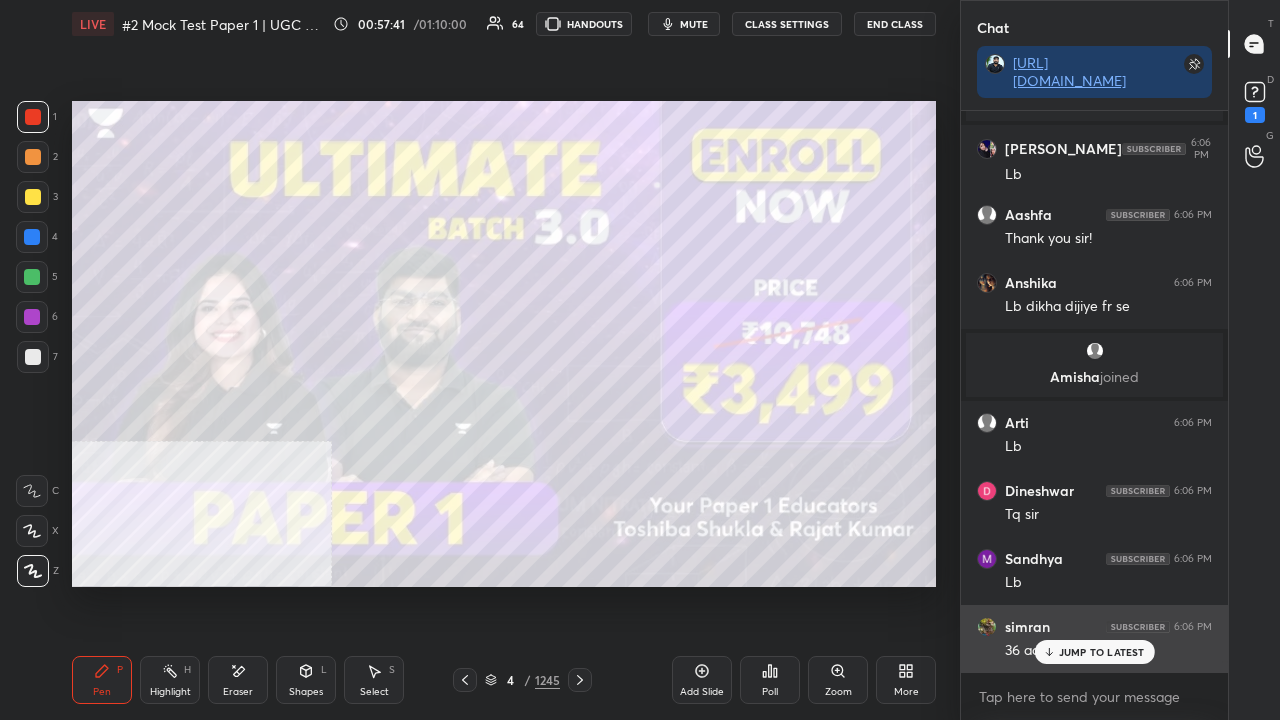 click on "36 aaya" at bounding box center [1108, 651] 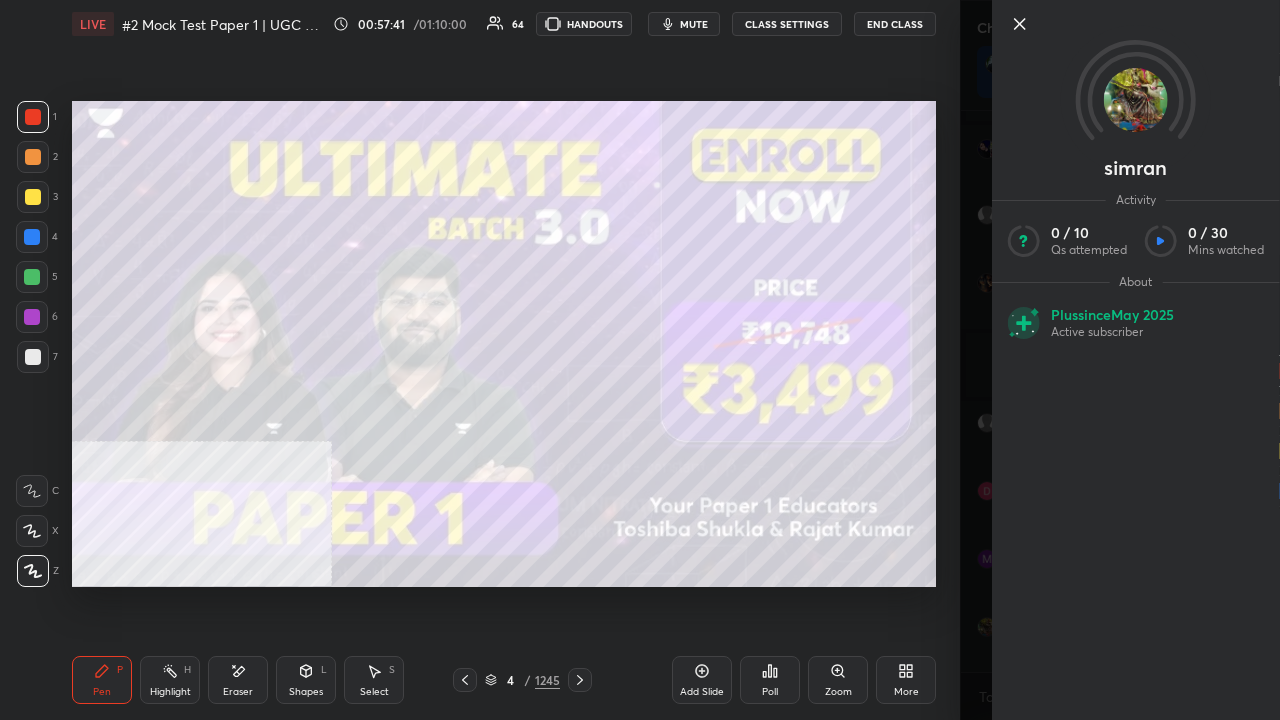 click on "simran Activity 0 / 10 Qs attempted 0 / 30 Mins watched About Plus  since  [DATE] Active subscriber" at bounding box center [1136, 360] 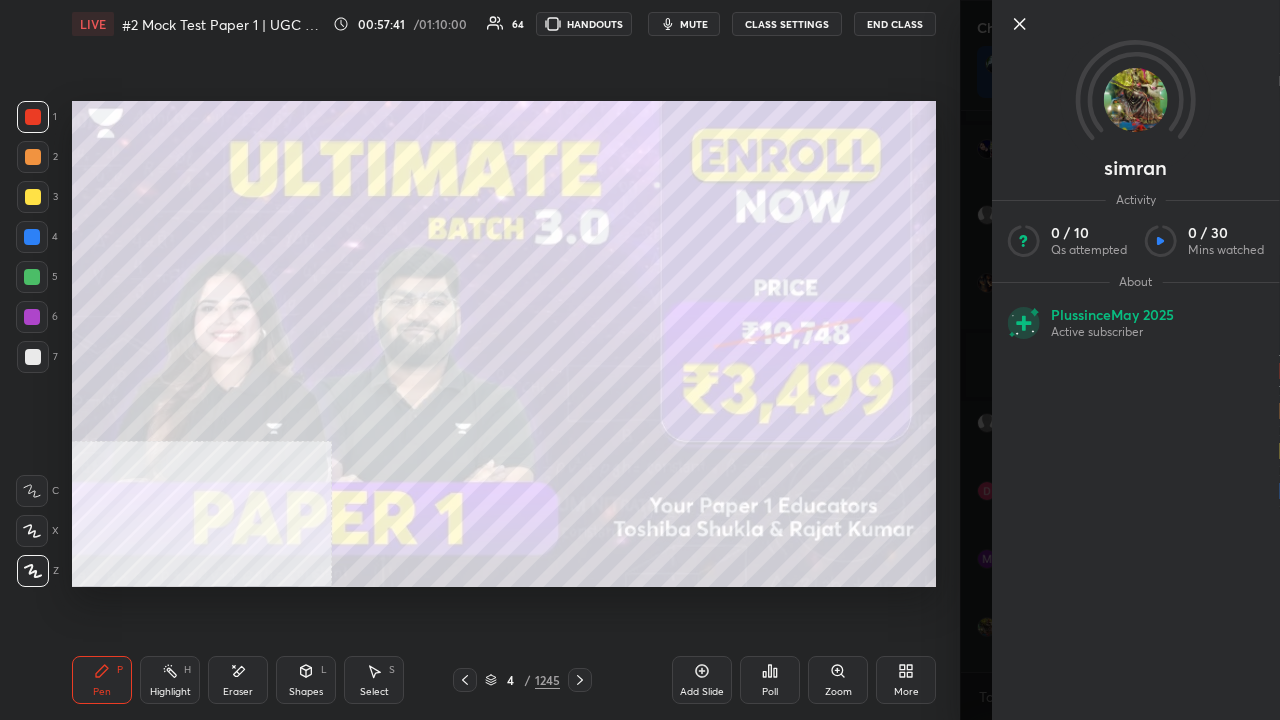 click on "simran Activity 0 / 10 Qs attempted 0 / 30 Mins watched About Plus  since  [DATE] Active subscriber" at bounding box center [1136, 360] 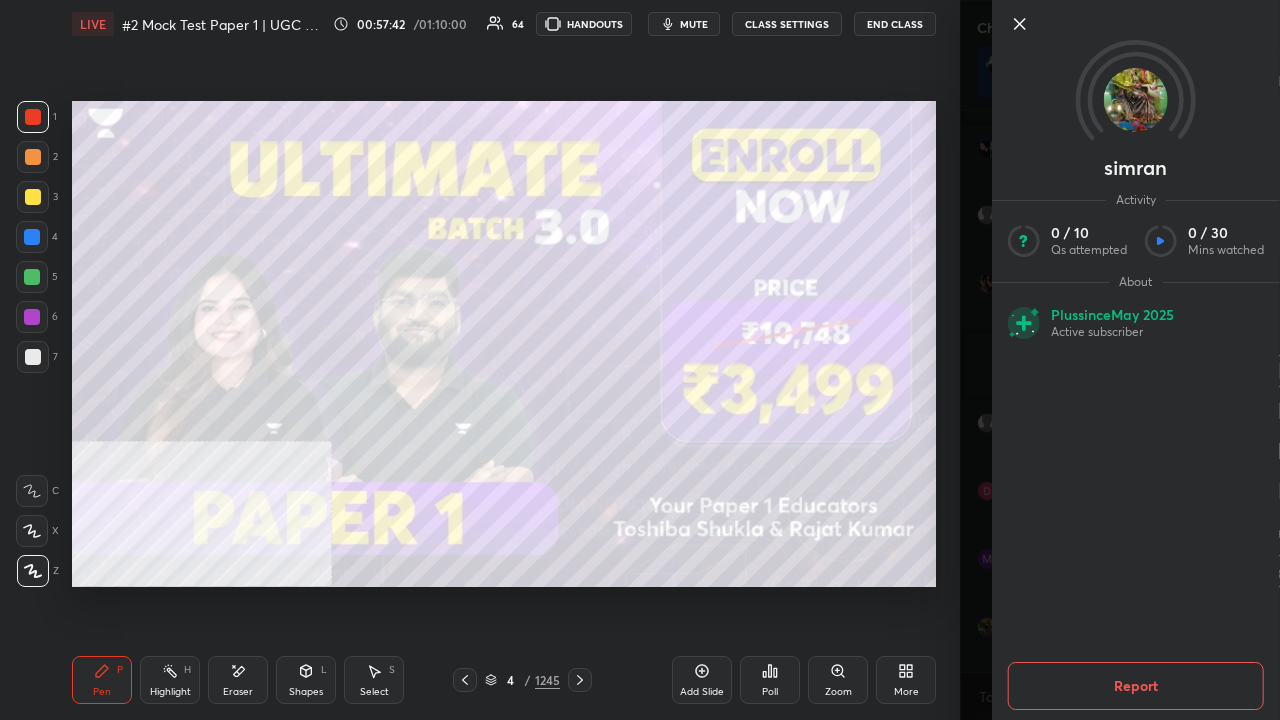 click on "simran Activity 0 / 10 Qs attempted 0 / 30 Mins watched About Plus  since  [DATE] Active subscriber Report" at bounding box center [1120, 360] 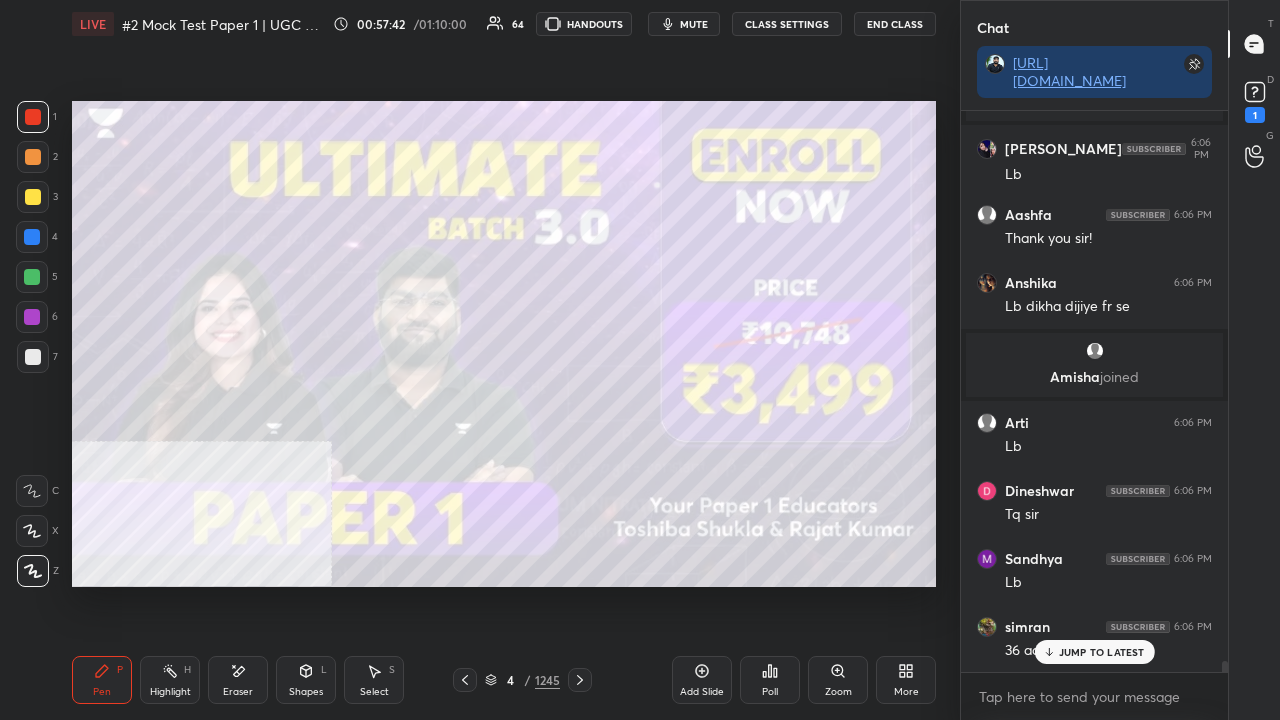 click on "JUMP TO LATEST" at bounding box center (1102, 652) 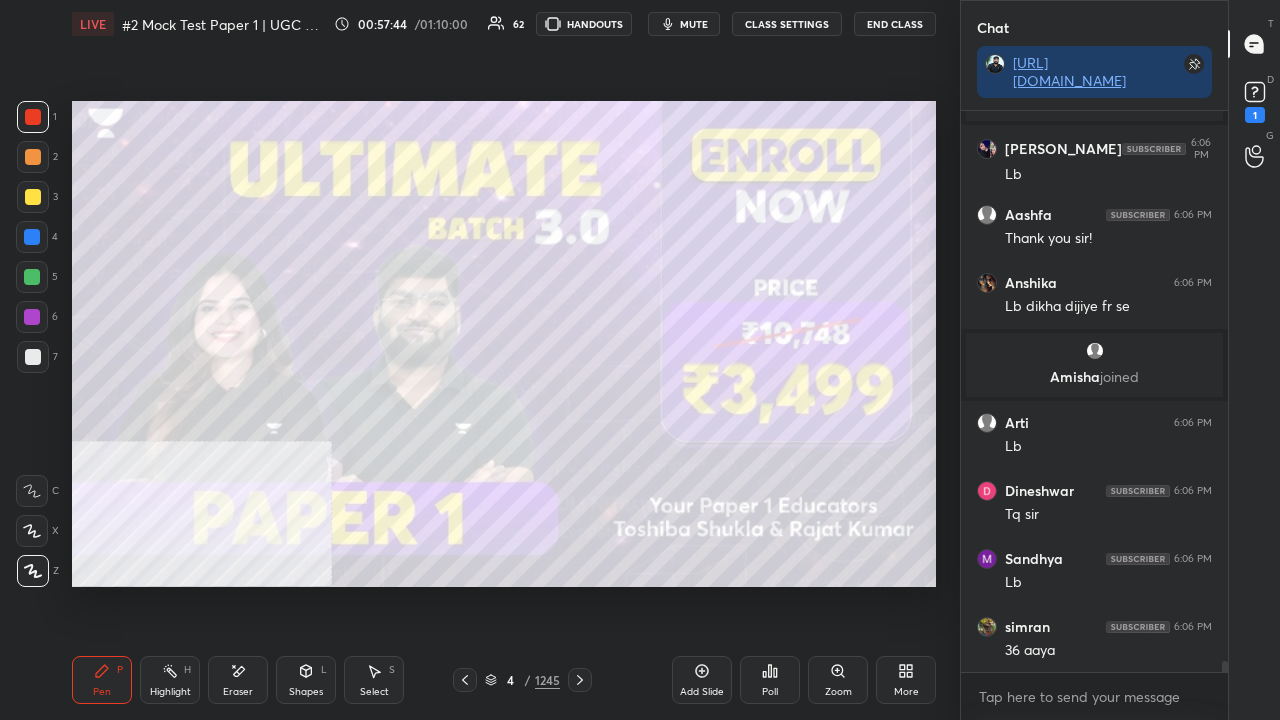 click at bounding box center [32, 237] 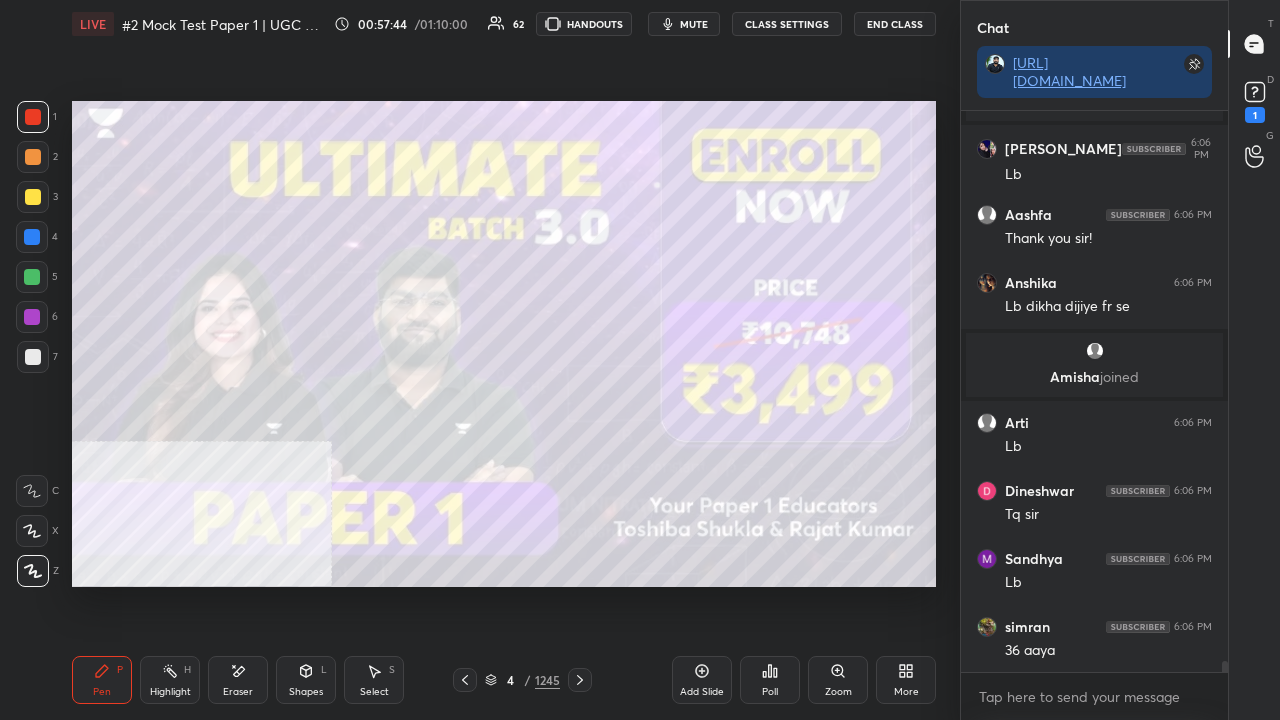 click at bounding box center [32, 237] 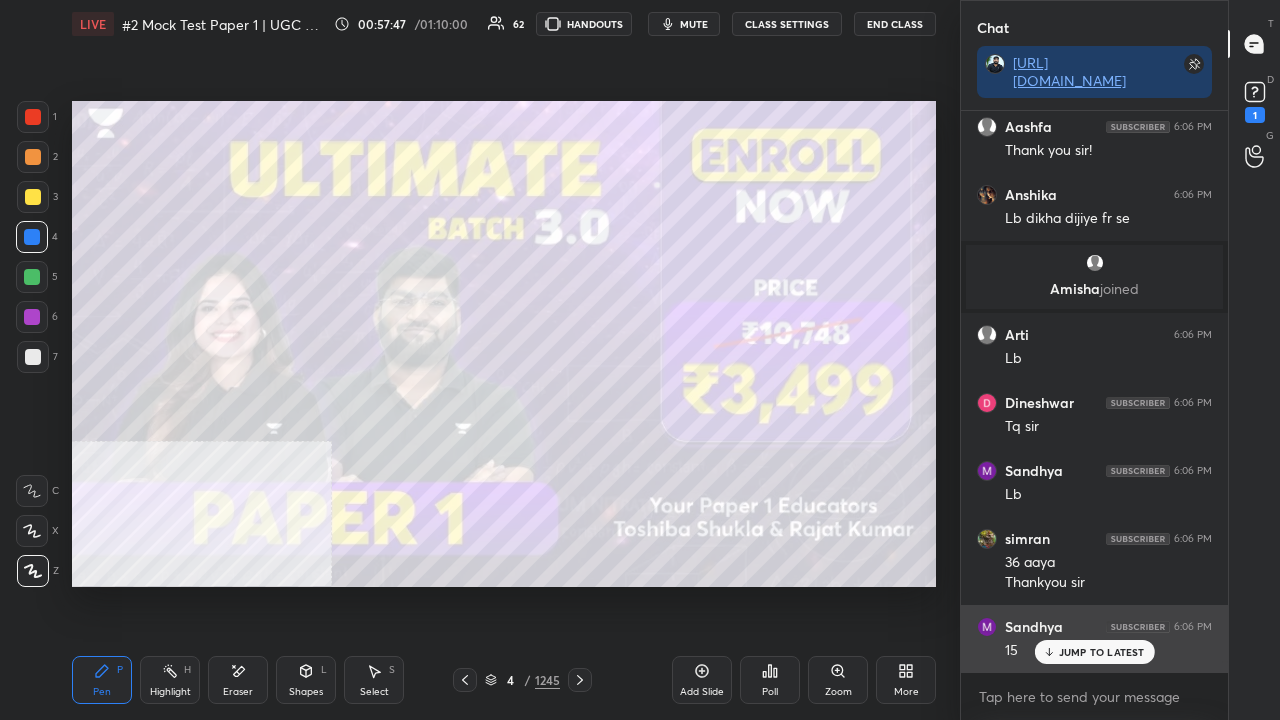 drag, startPoint x: 1070, startPoint y: 650, endPoint x: 1039, endPoint y: 620, distance: 43.13931 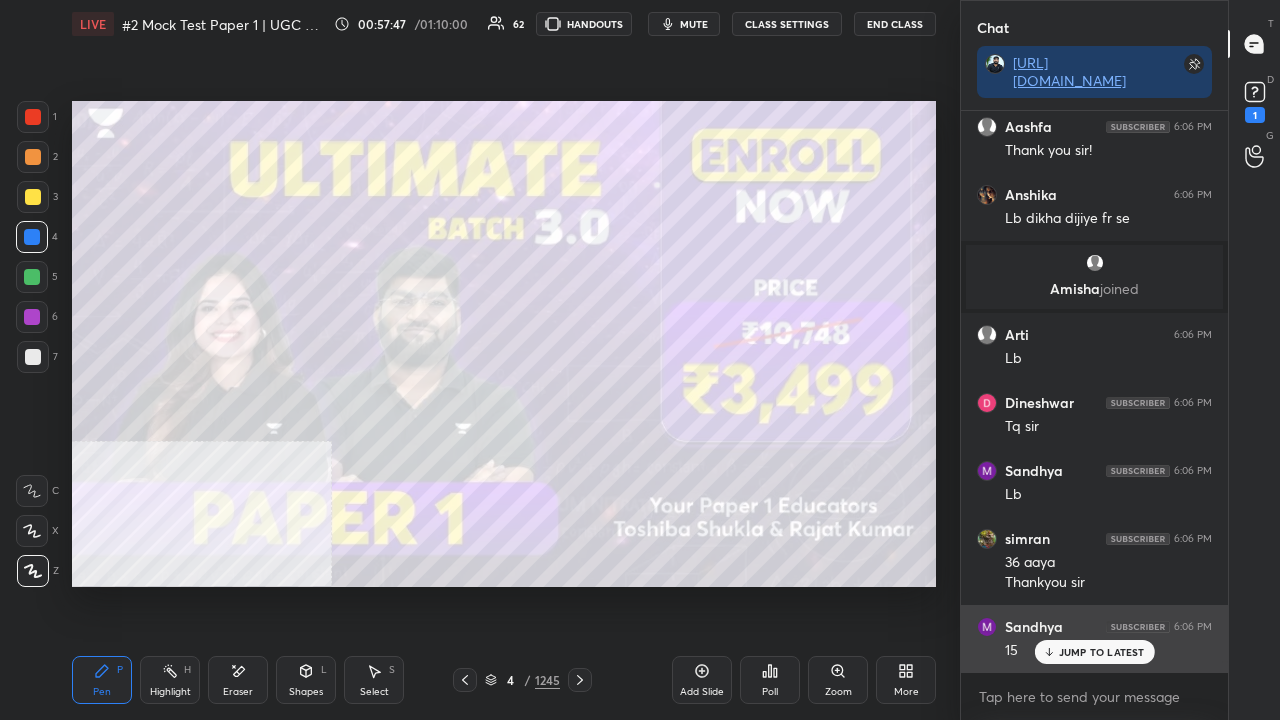 click on "JUMP TO LATEST" at bounding box center [1102, 652] 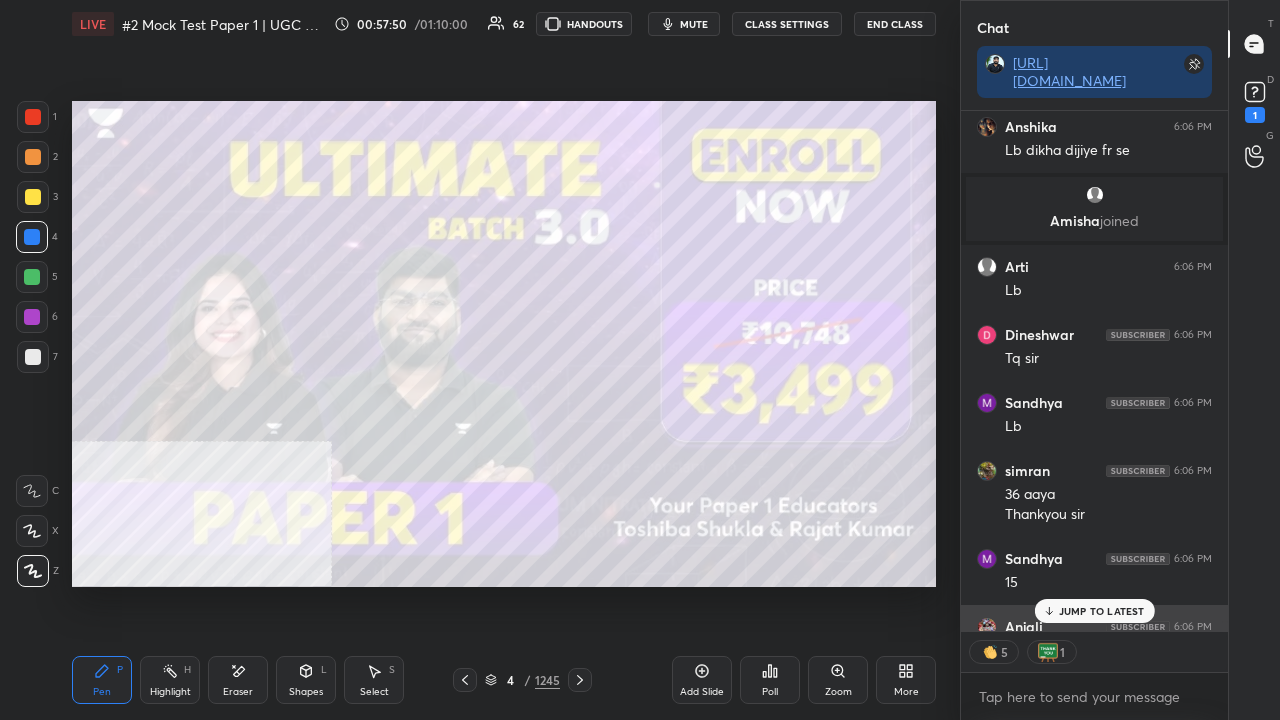 drag, startPoint x: 1062, startPoint y: 614, endPoint x: 1033, endPoint y: 599, distance: 32.649654 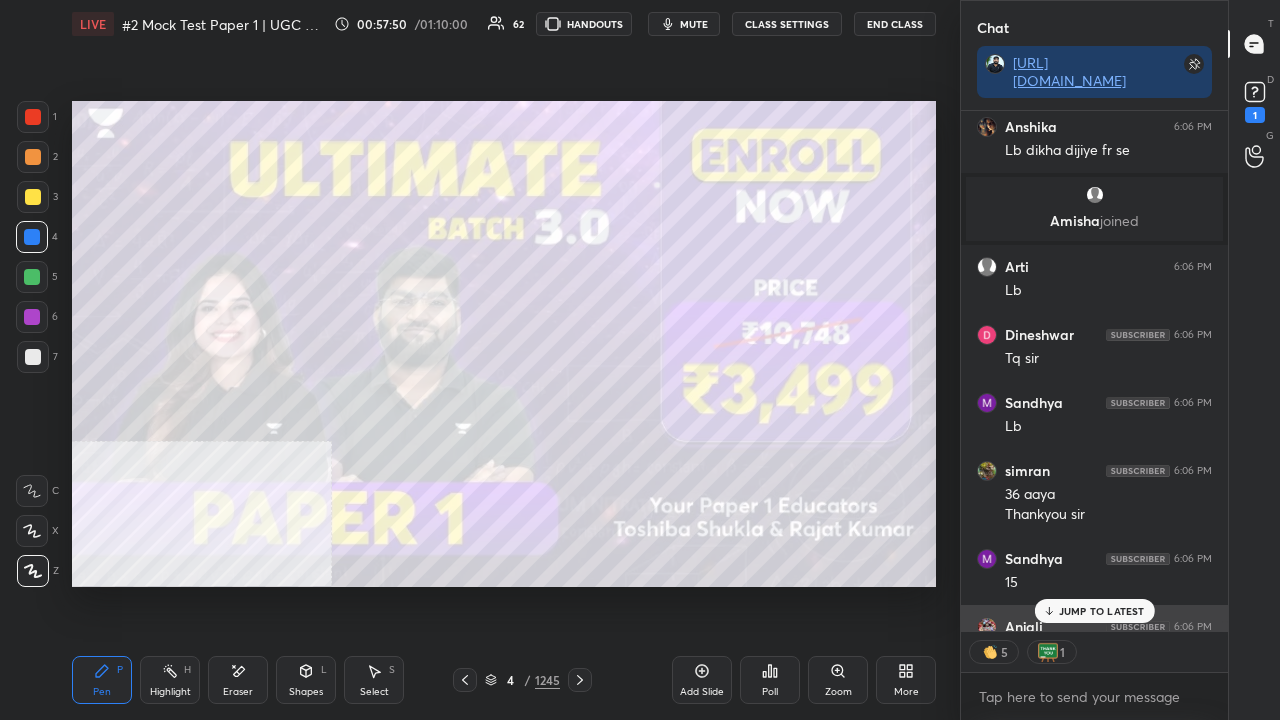 click on "JUMP TO LATEST" at bounding box center [1102, 611] 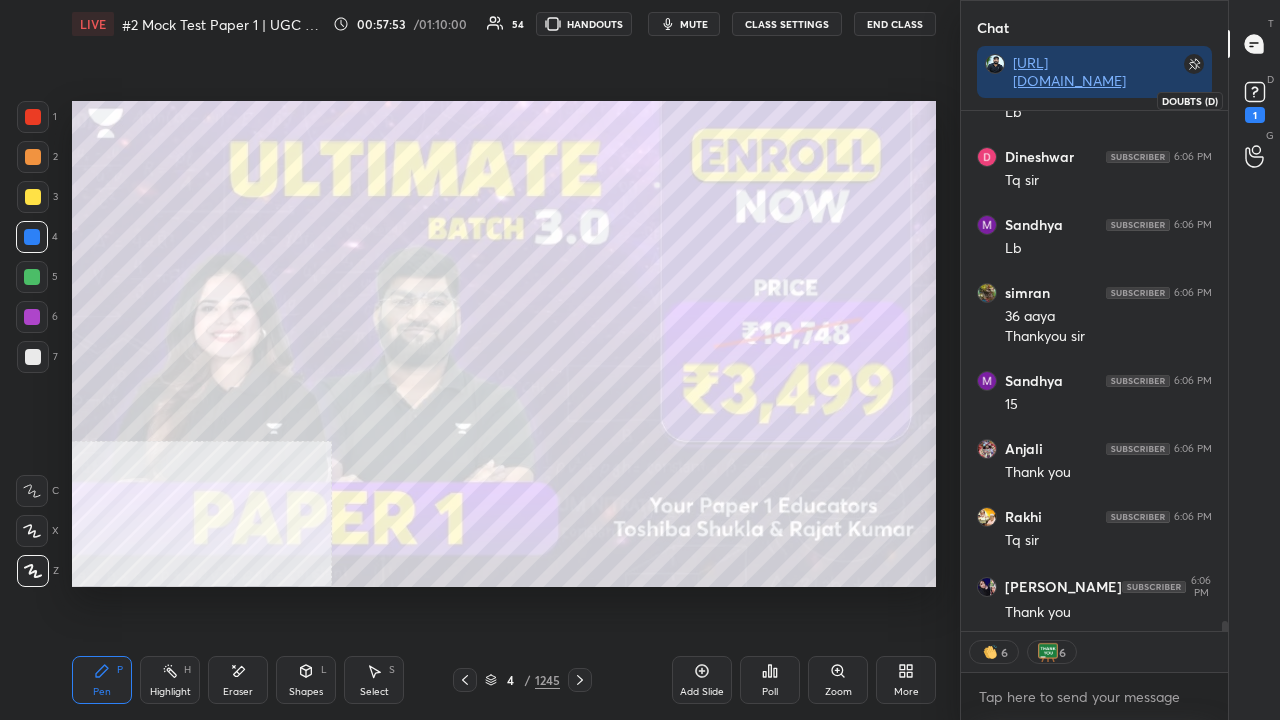 click 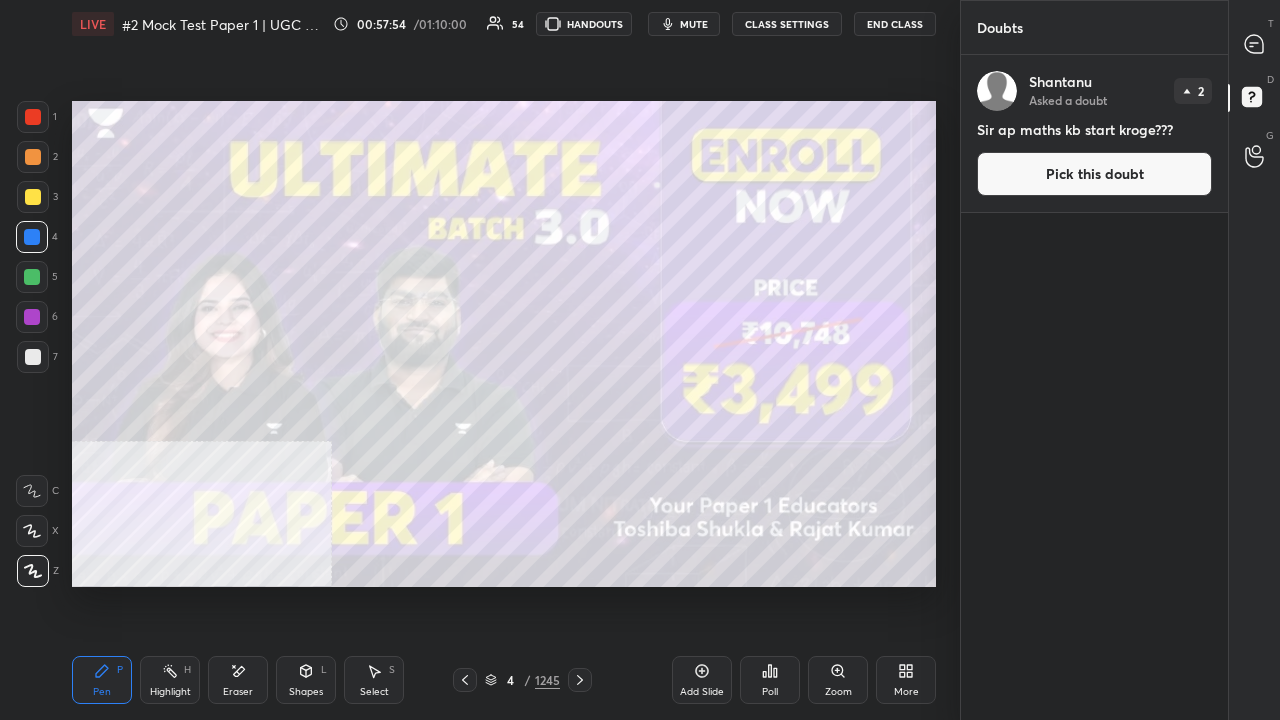 click on "Pick this doubt" at bounding box center [1094, 174] 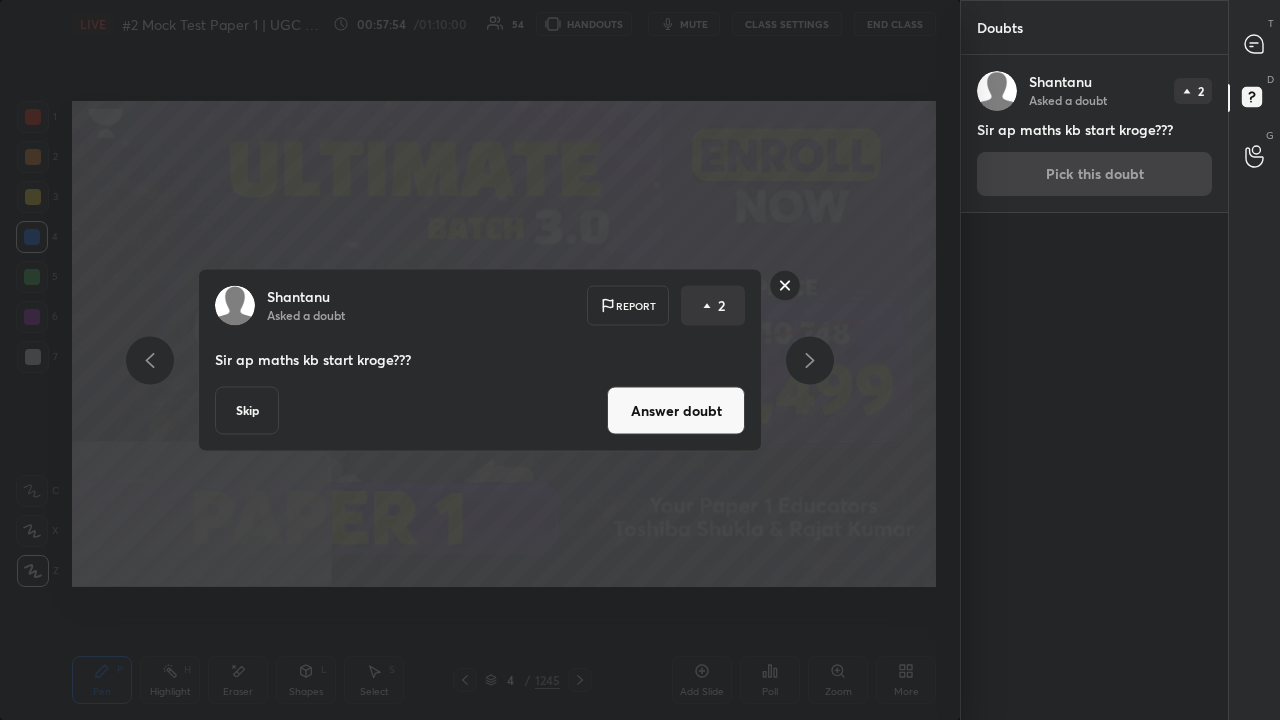 click on "Answer doubt" at bounding box center [676, 411] 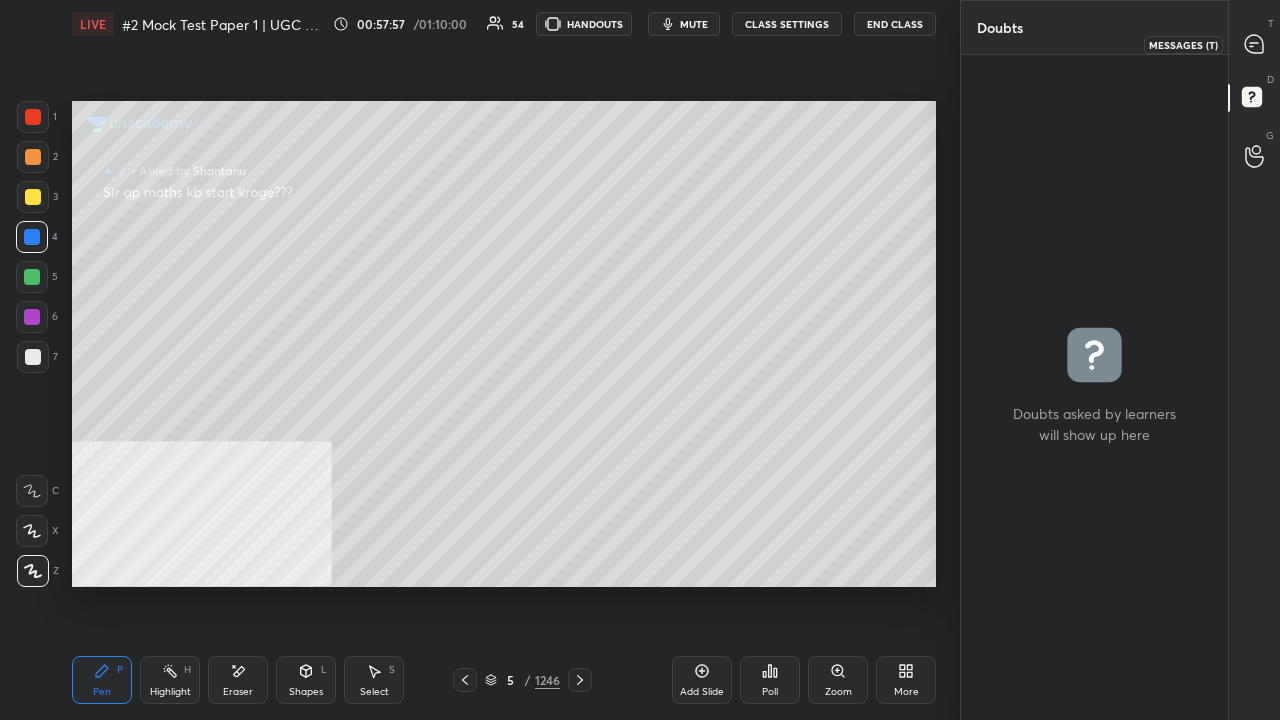 click at bounding box center [1255, 44] 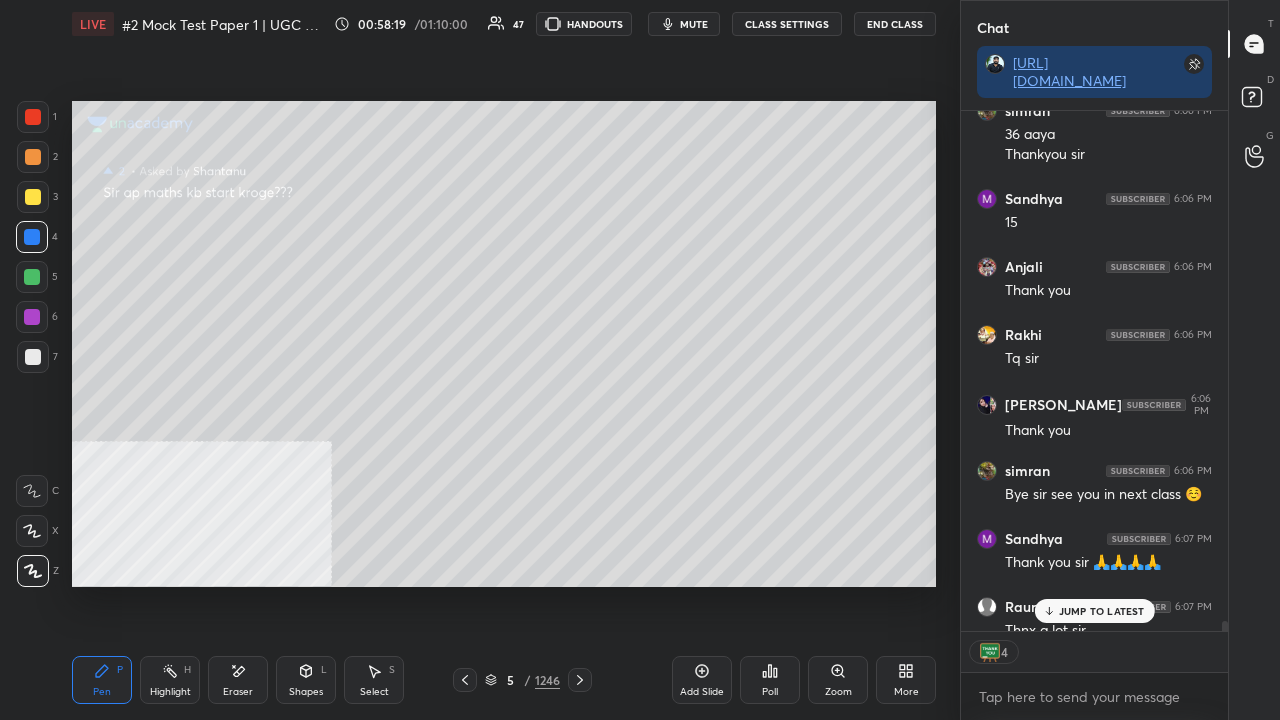 click on "JUMP TO LATEST" at bounding box center (1094, 611) 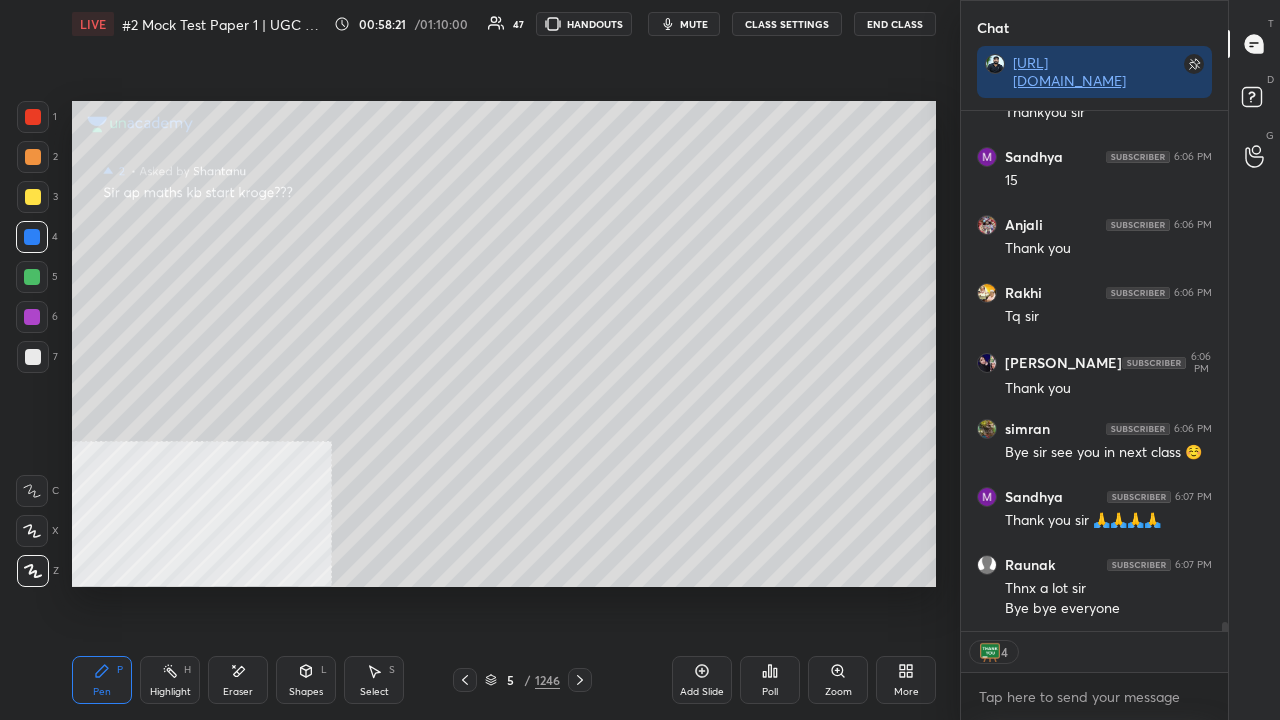 click on "End Class" at bounding box center (895, 24) 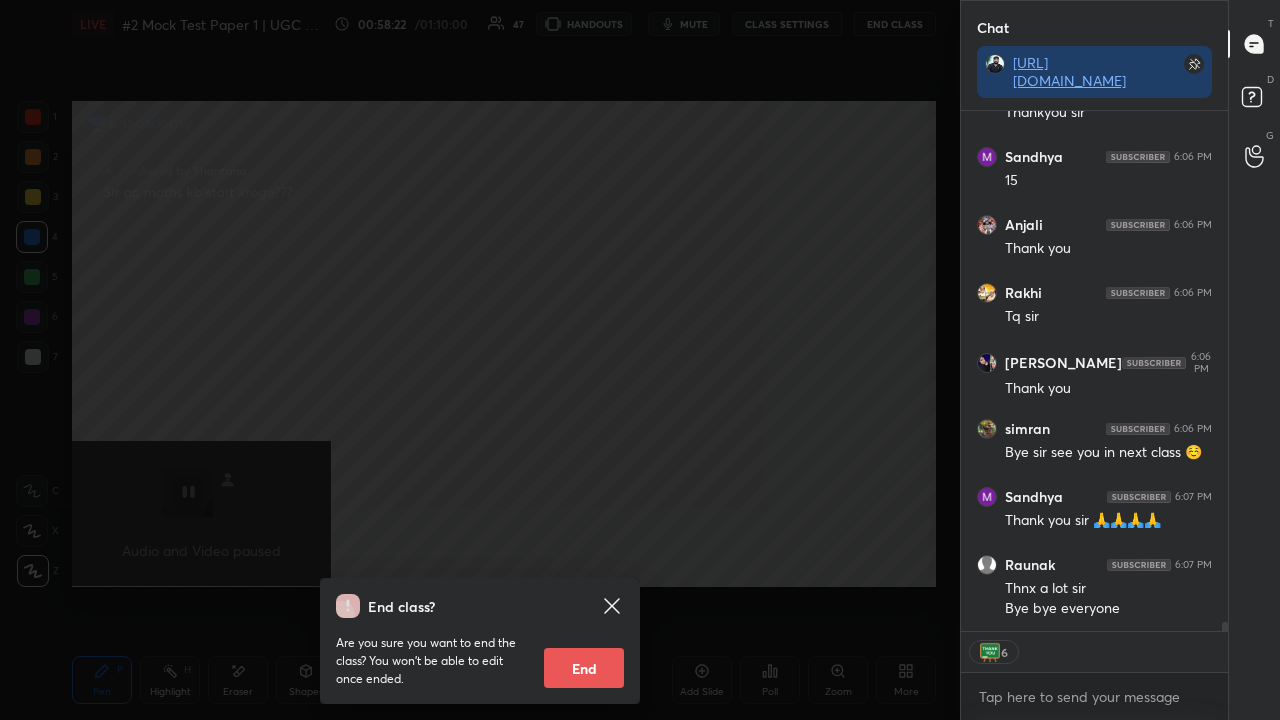 click on "End" at bounding box center [584, 668] 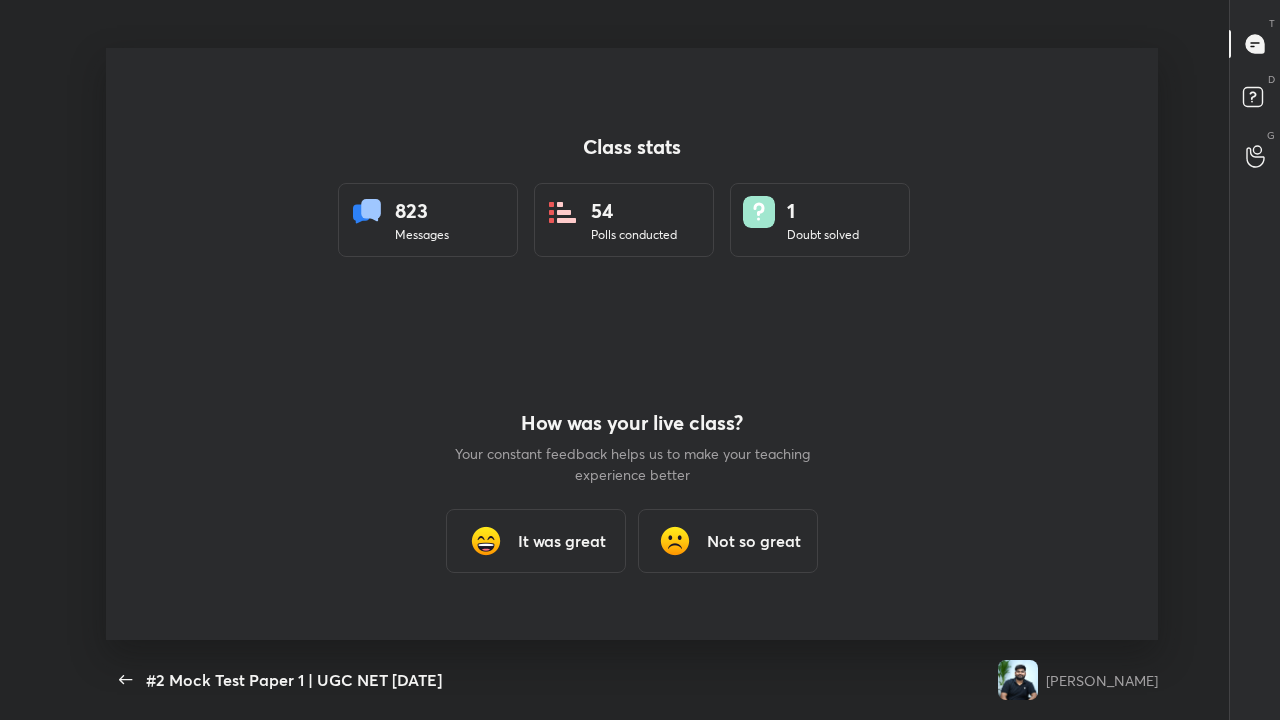 type on "x" 